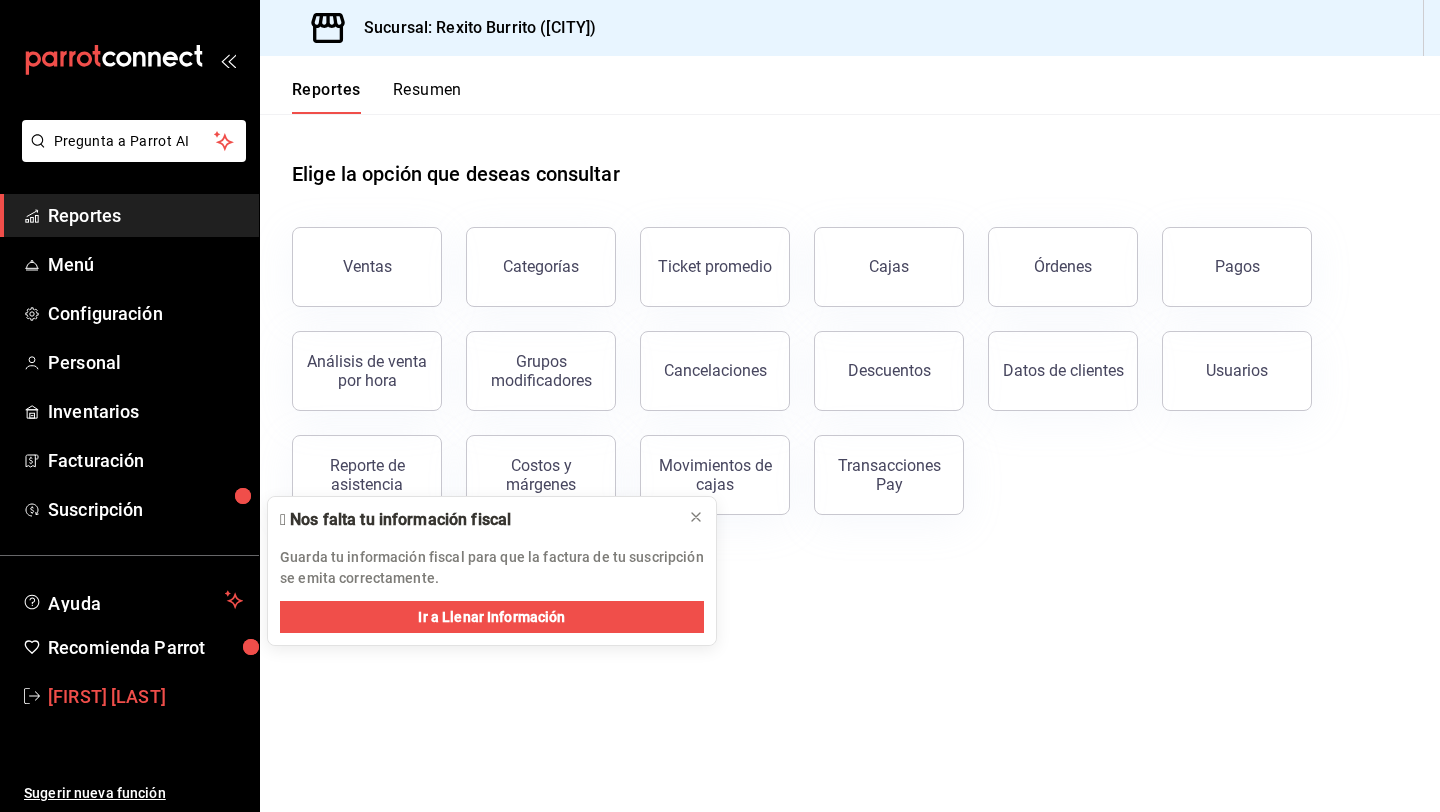 scroll, scrollTop: 0, scrollLeft: 0, axis: both 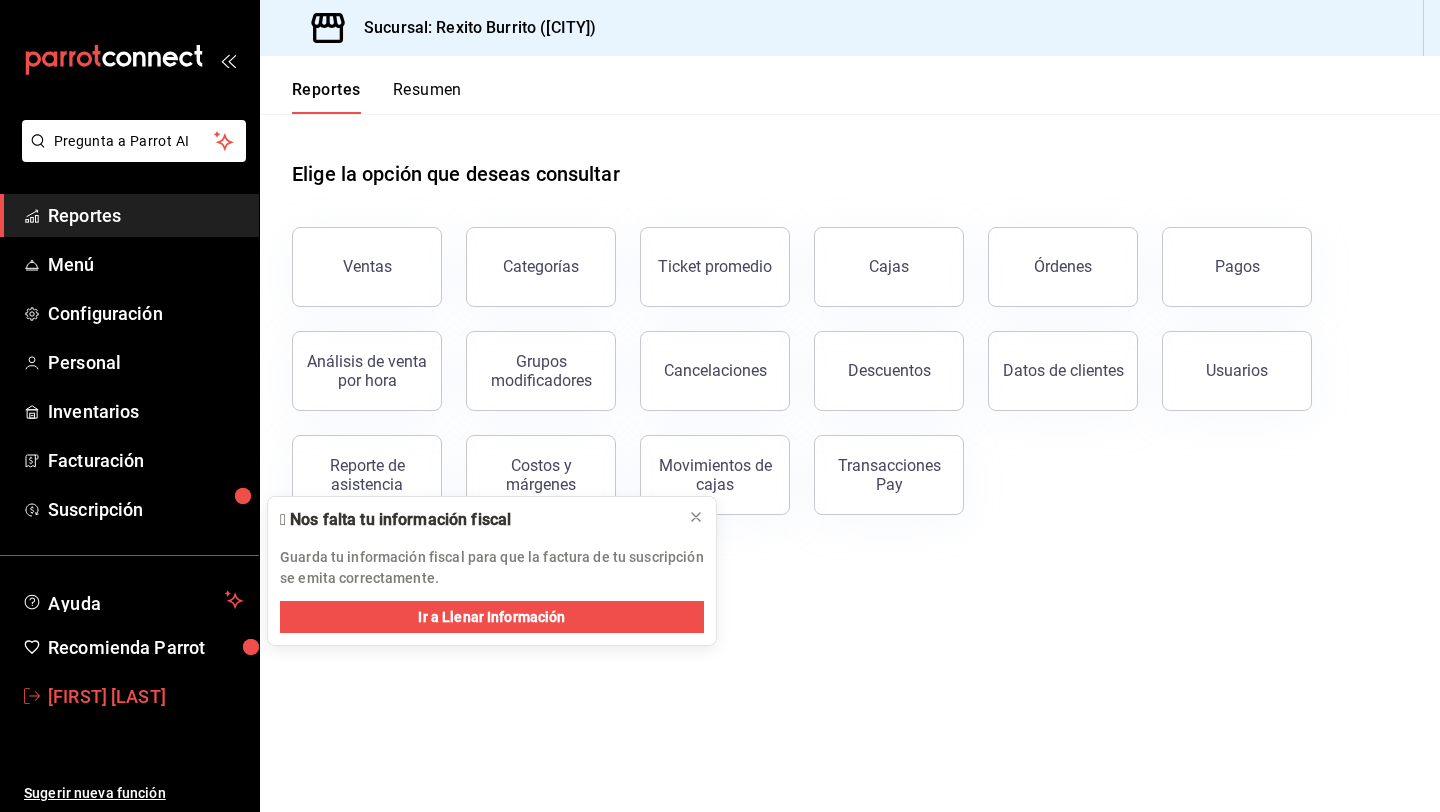 click on "[FIRST] [LAST]" at bounding box center [145, 696] 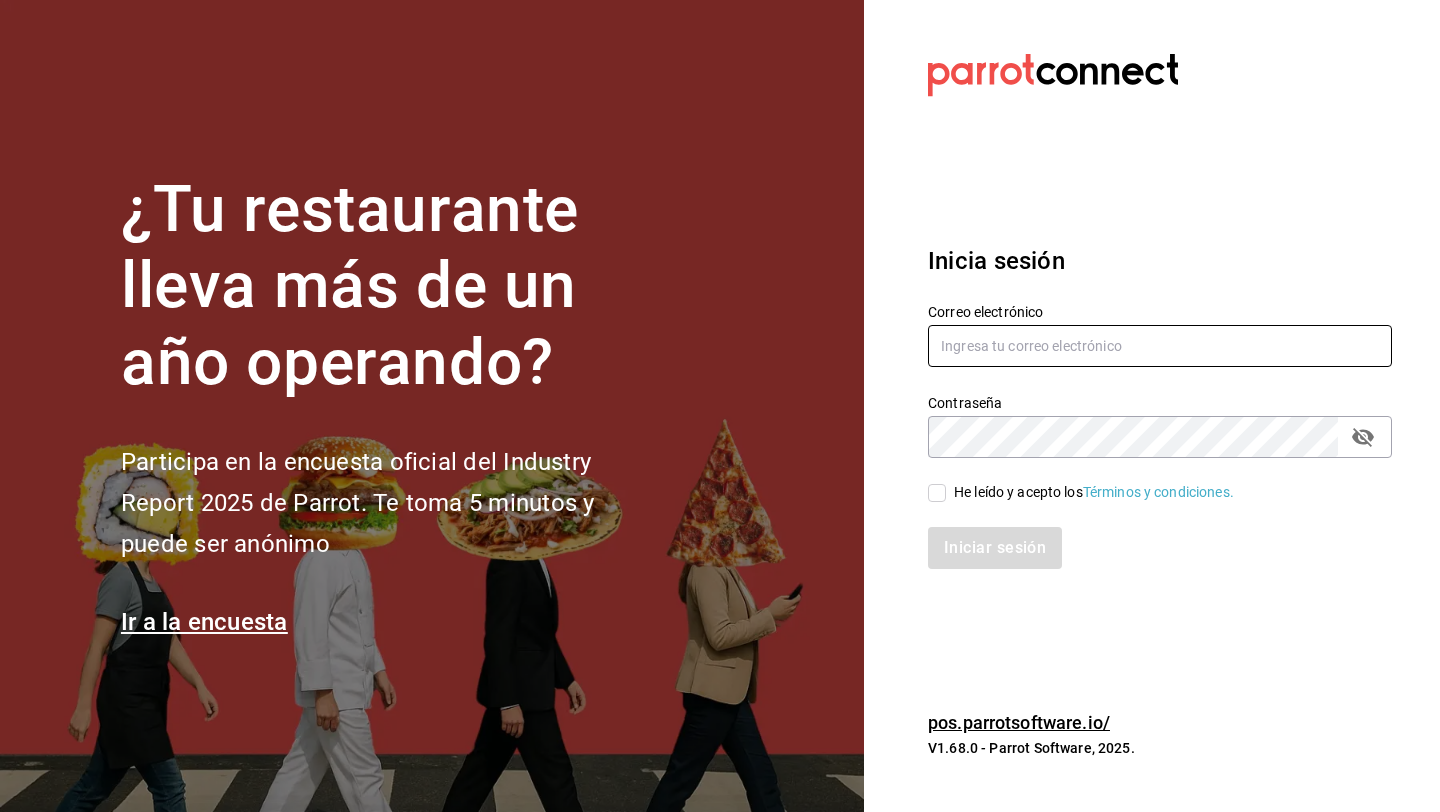 click at bounding box center [1160, 346] 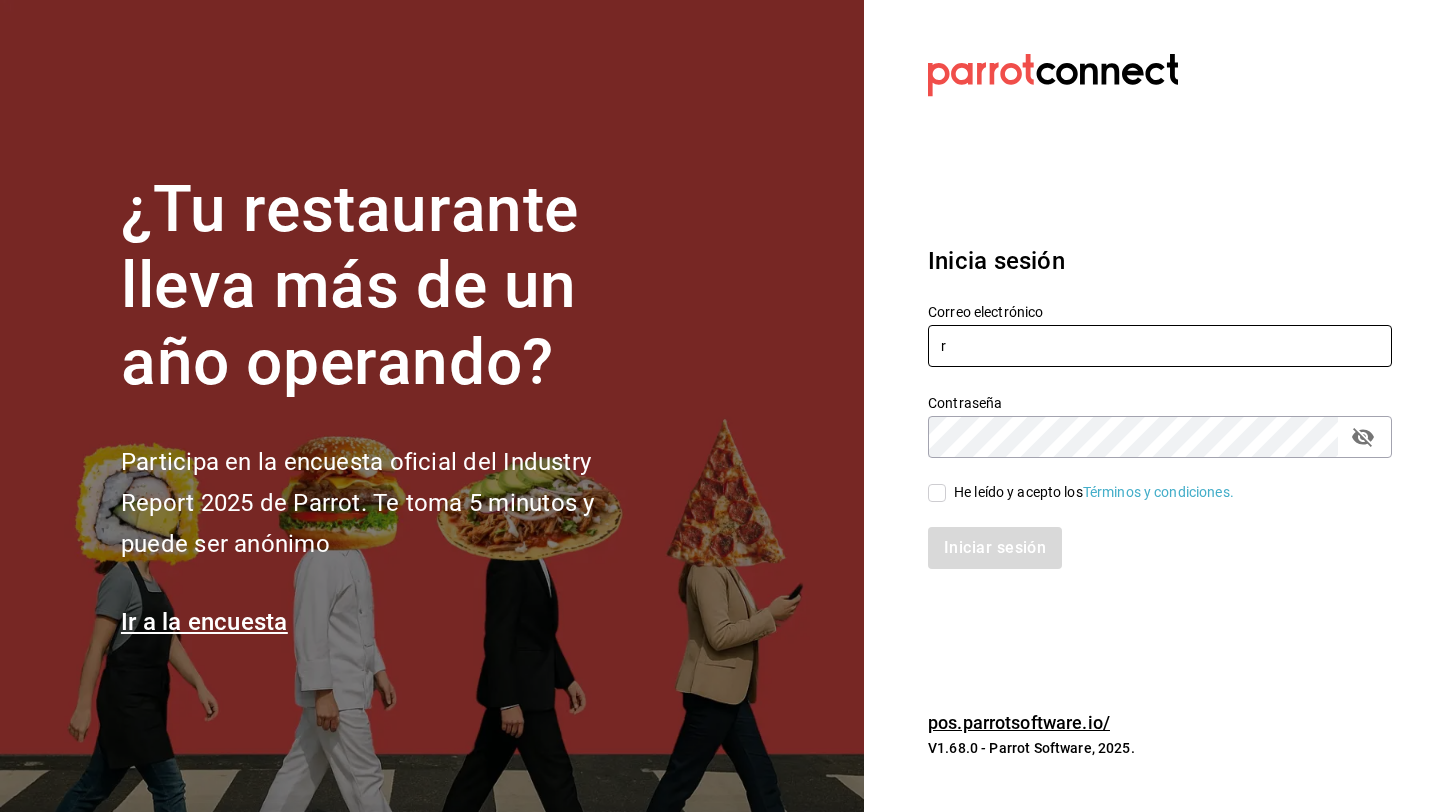 type on "[DOMAIN]" 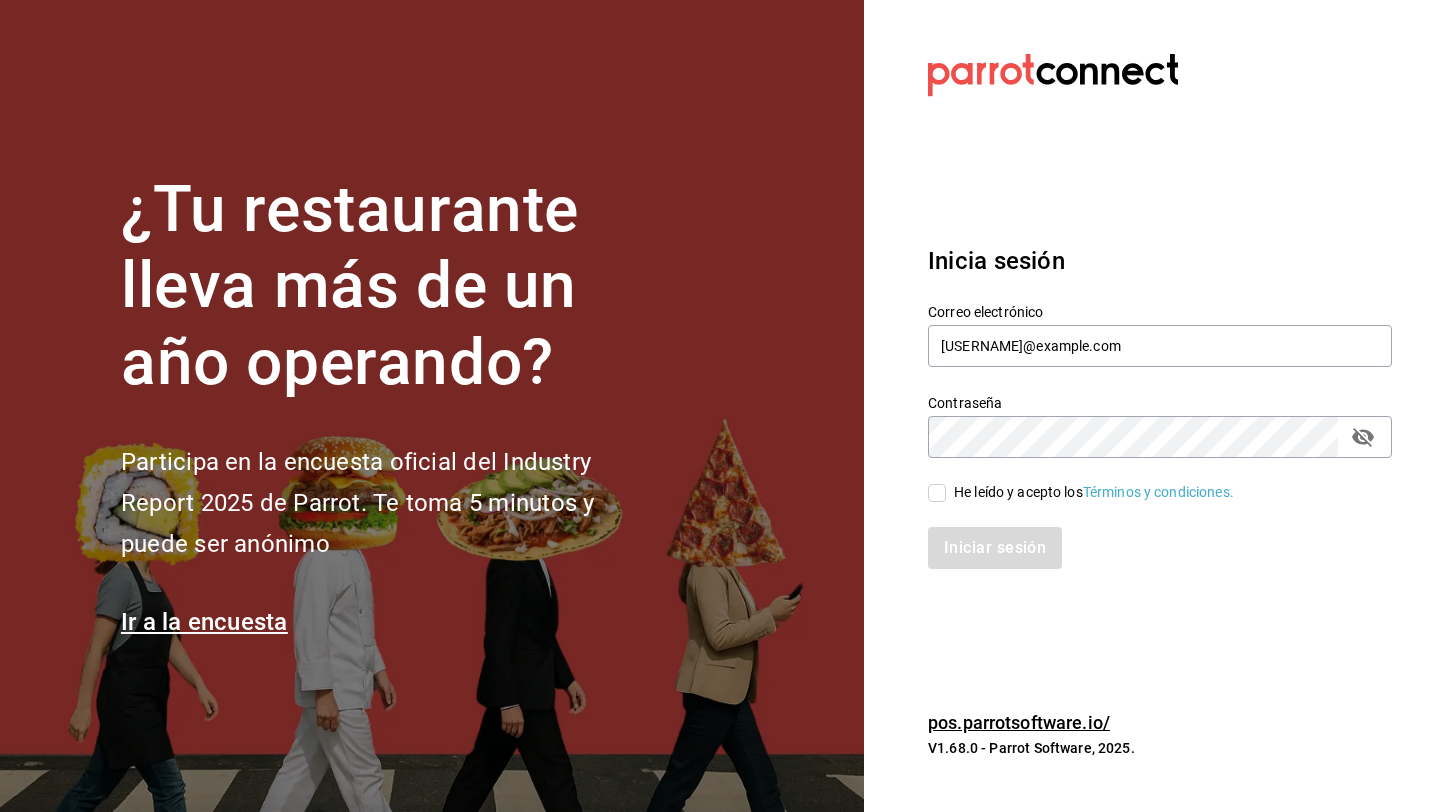 click on "He leído y acepto los  Términos y condiciones." at bounding box center [1094, 492] 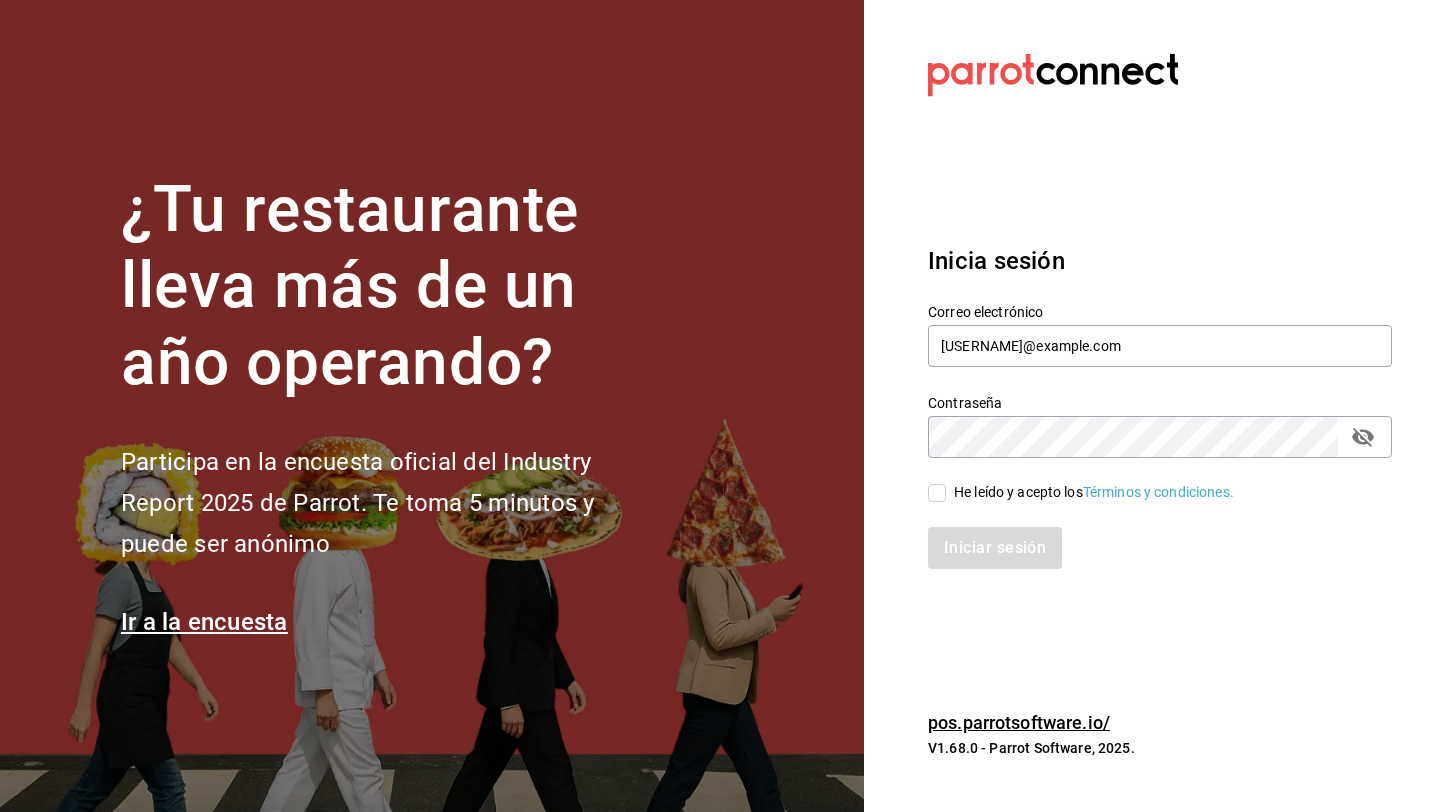 checkbox on "true" 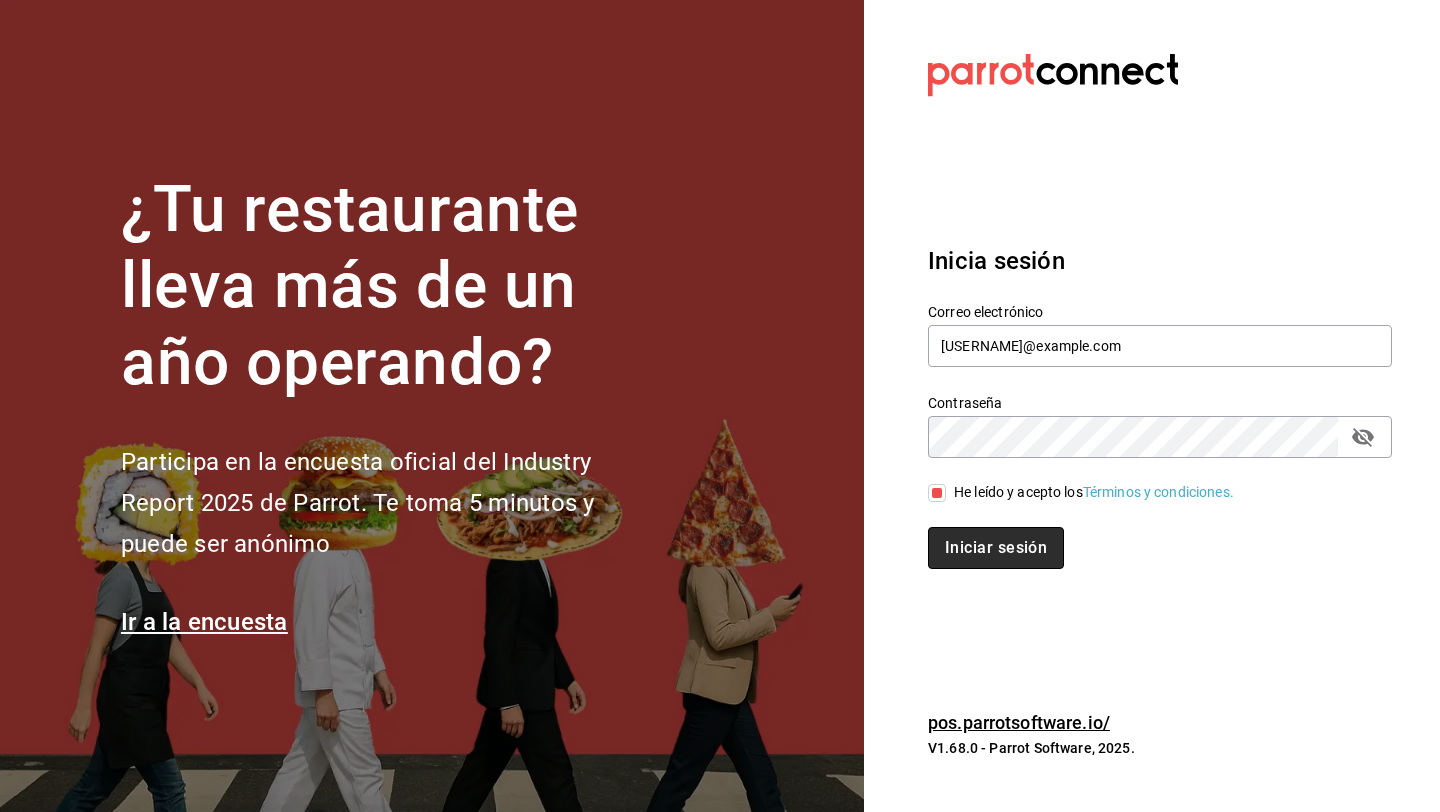 click on "Iniciar sesión" at bounding box center [996, 548] 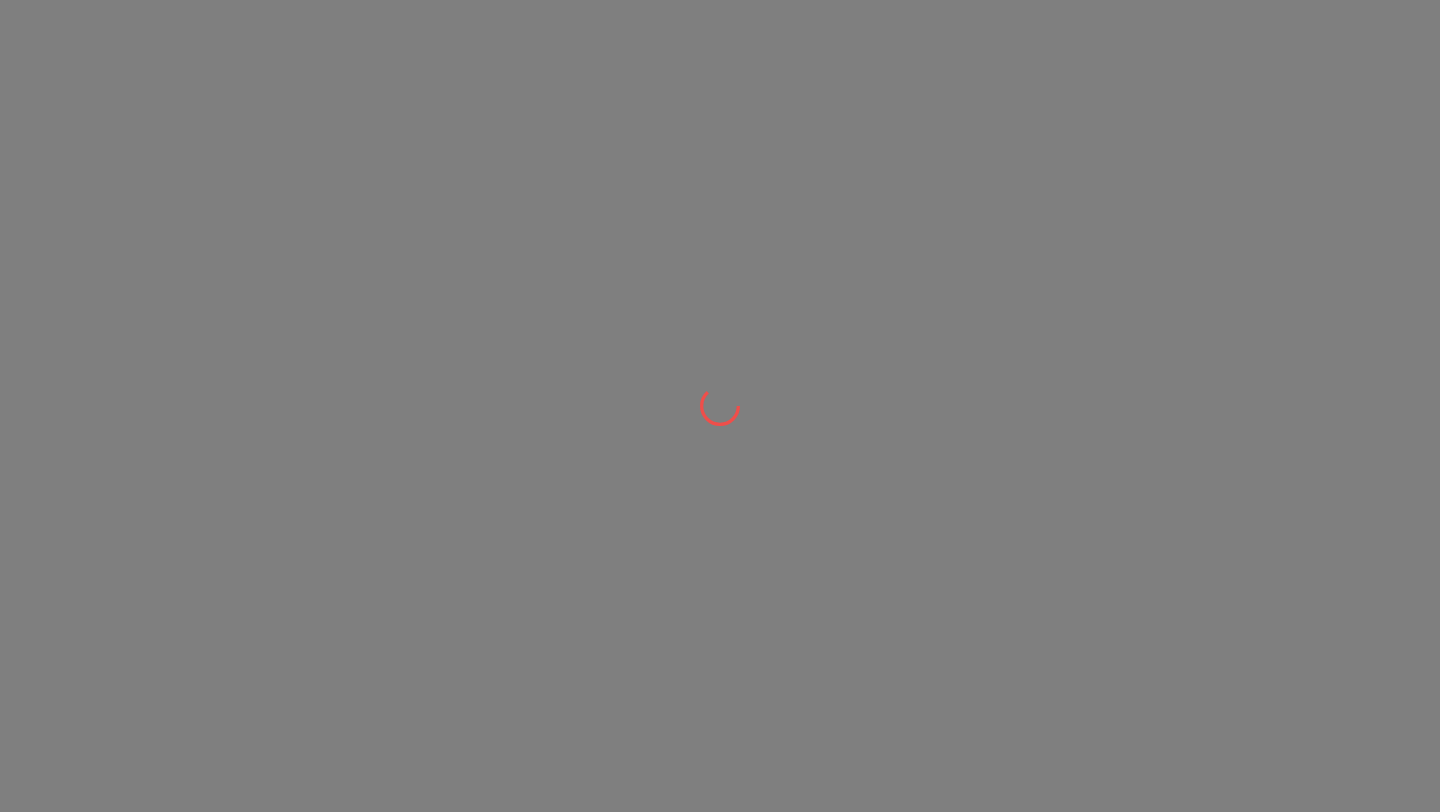 scroll, scrollTop: 0, scrollLeft: 0, axis: both 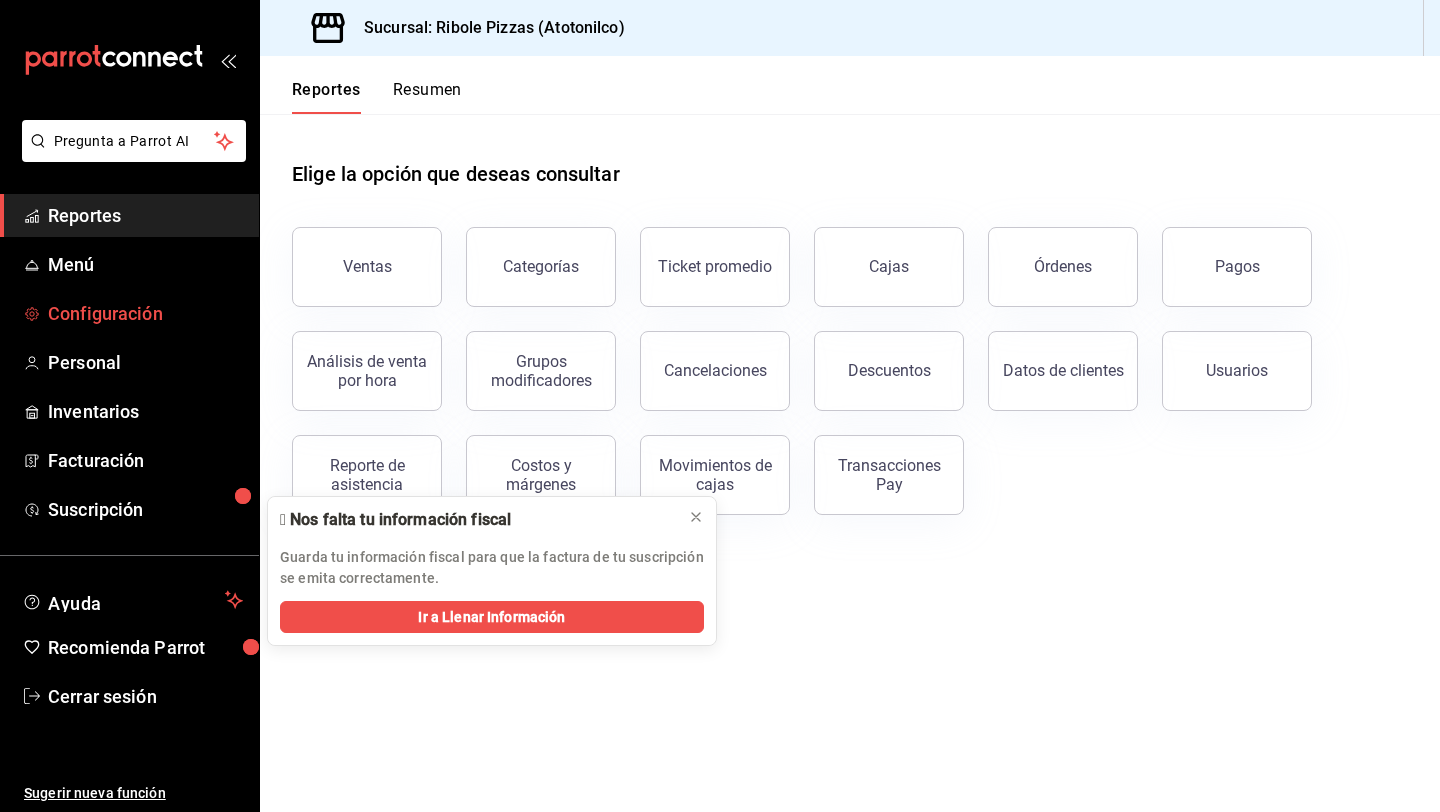 click on "Configuración" at bounding box center [145, 313] 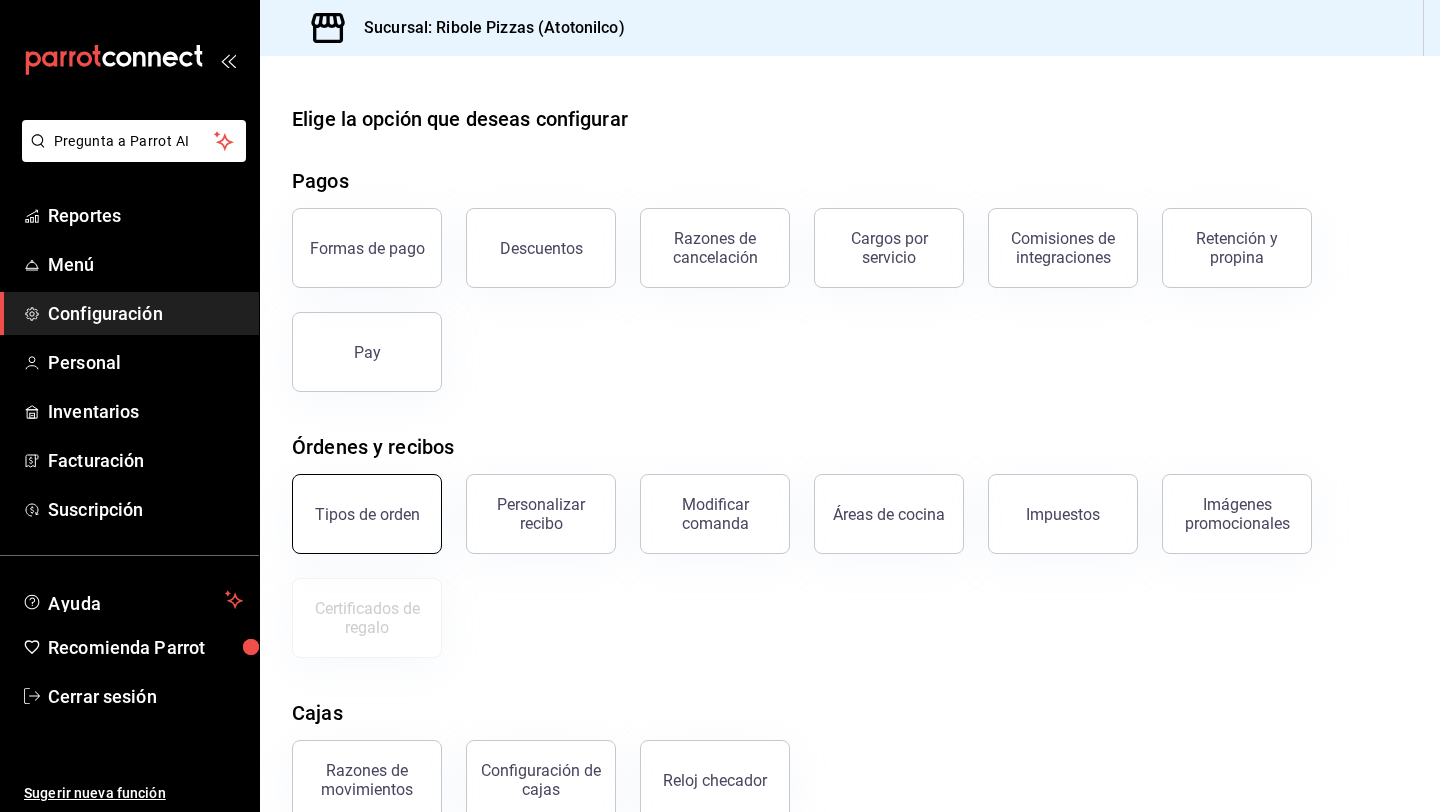 click on "Tipos de orden" at bounding box center [367, 514] 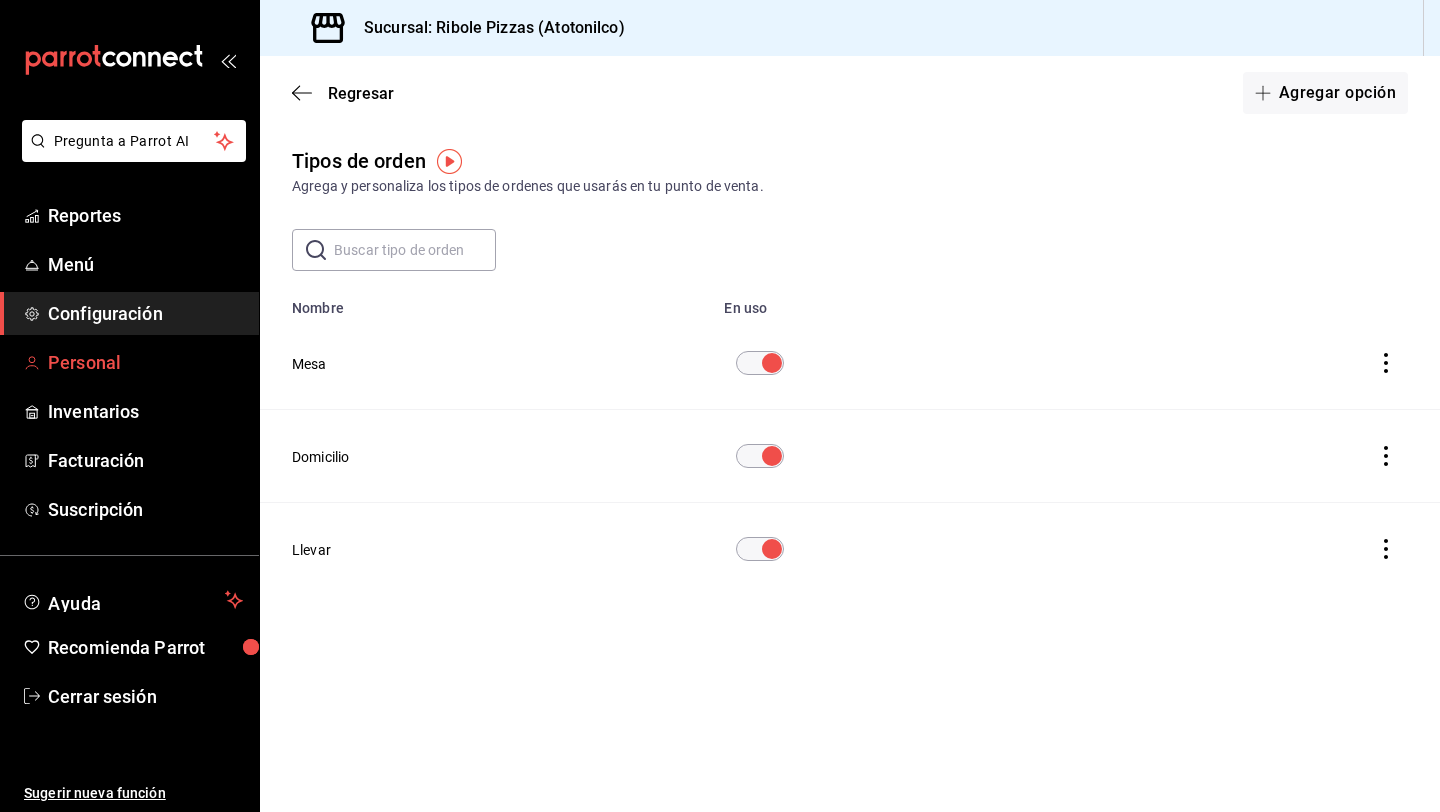 click on "Personal" at bounding box center [145, 362] 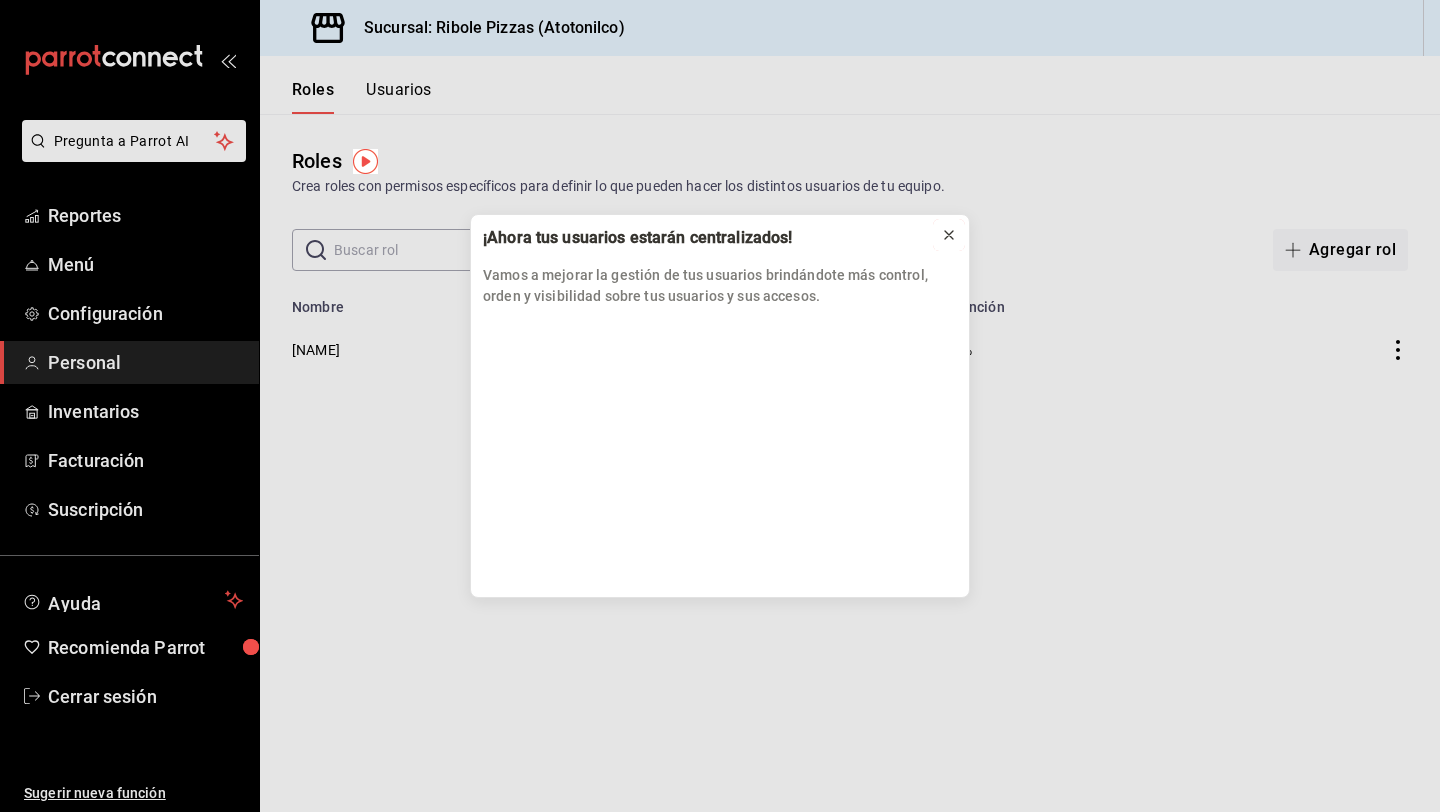 click 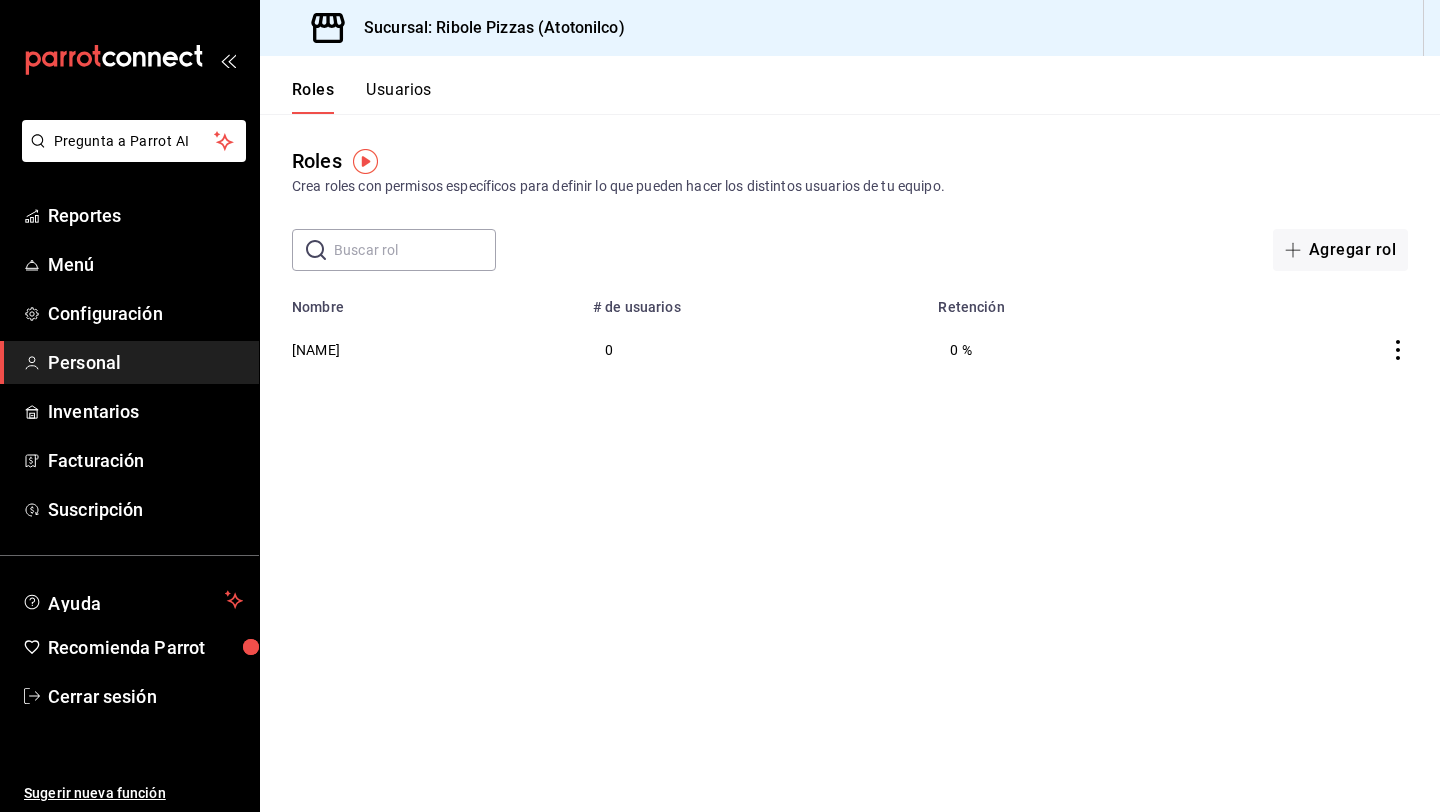 click on "Usuarios" at bounding box center [399, 97] 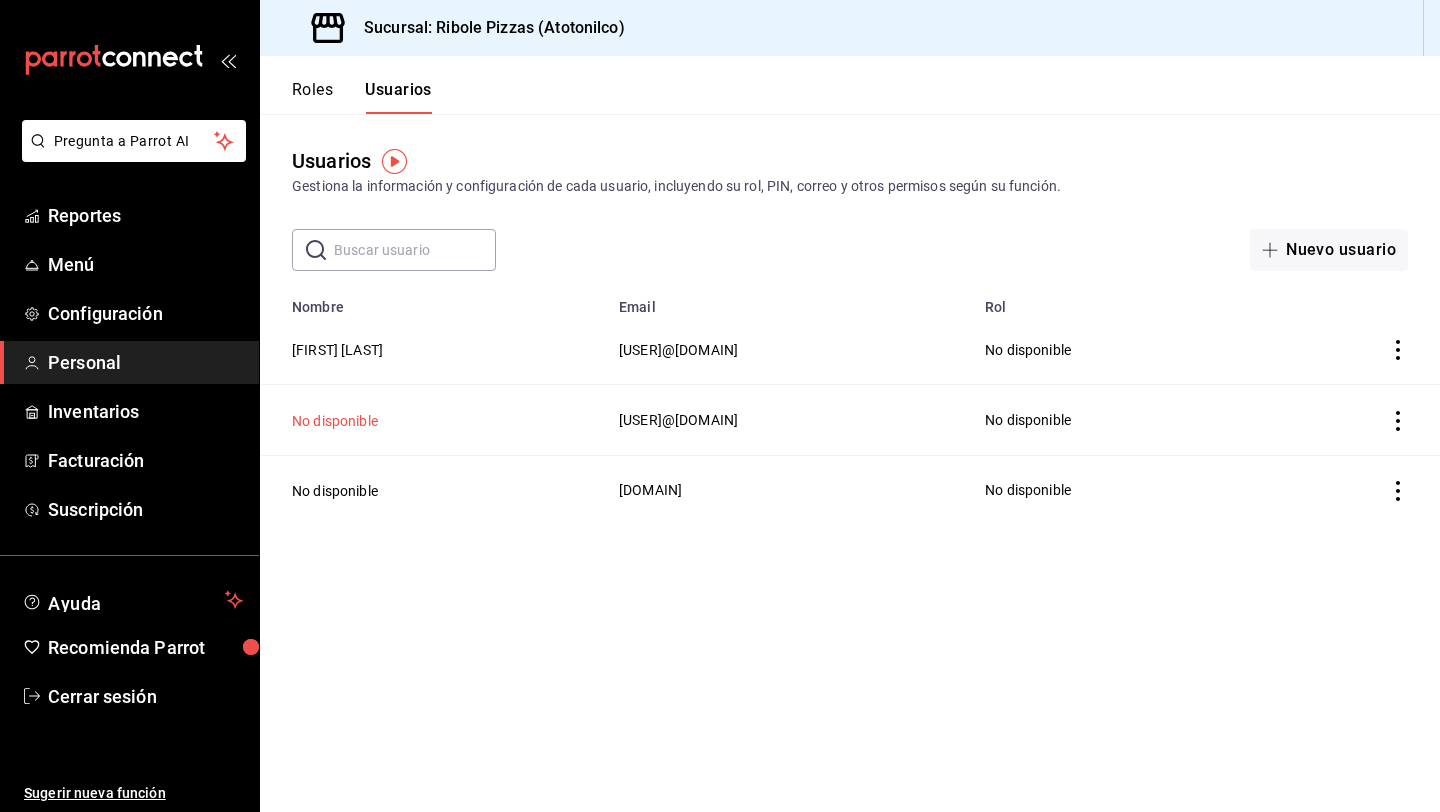 click on "No disponible" at bounding box center (335, 421) 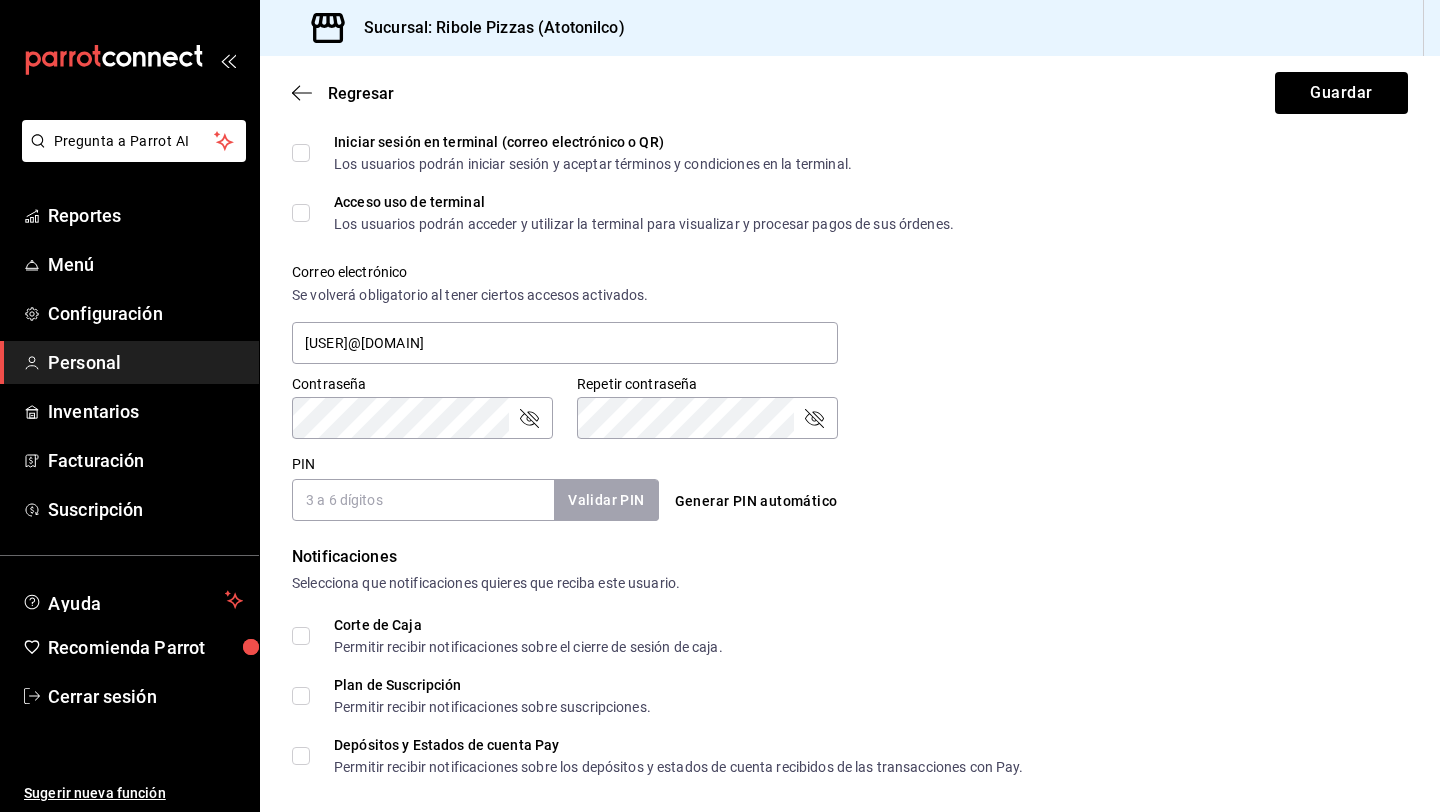 scroll, scrollTop: 809, scrollLeft: 0, axis: vertical 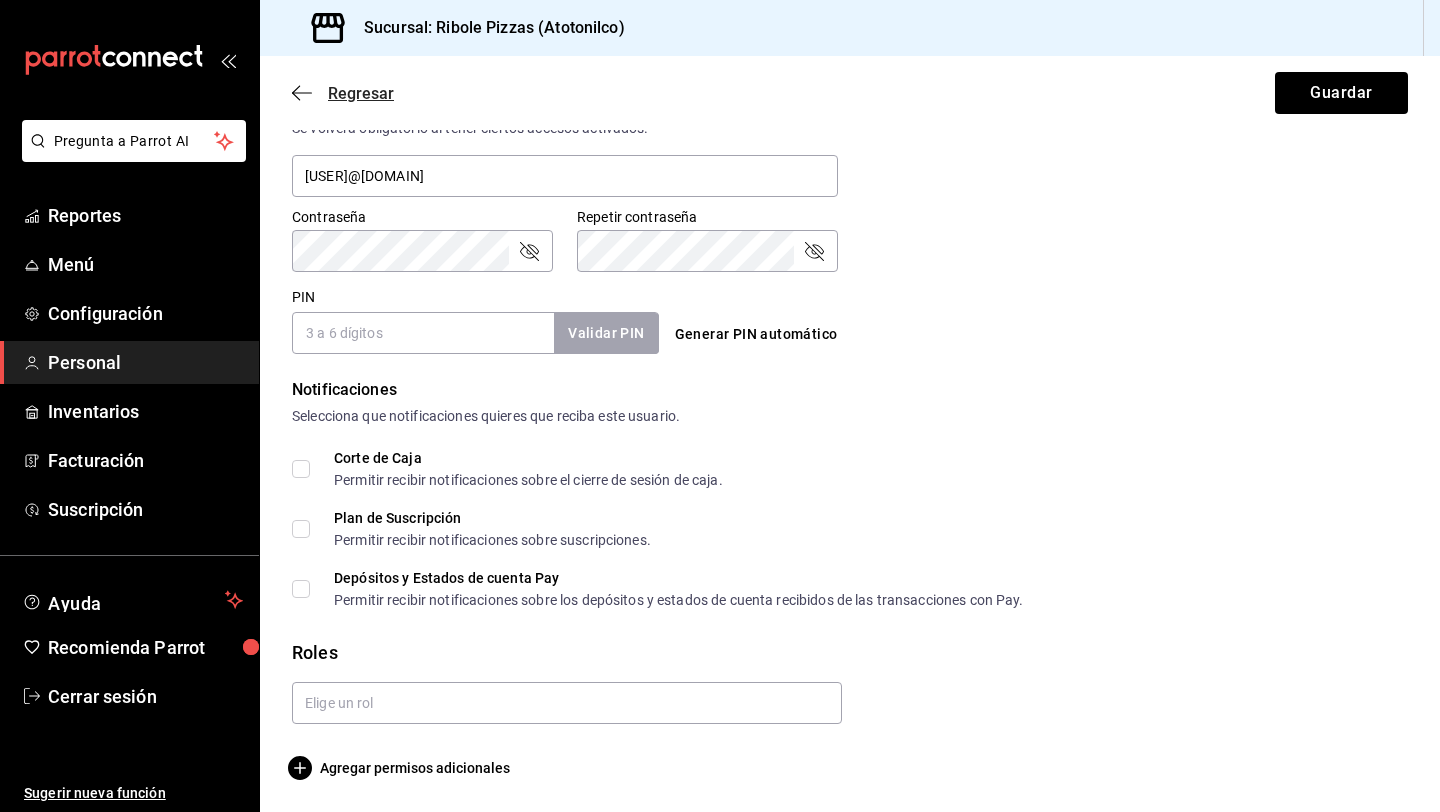 click 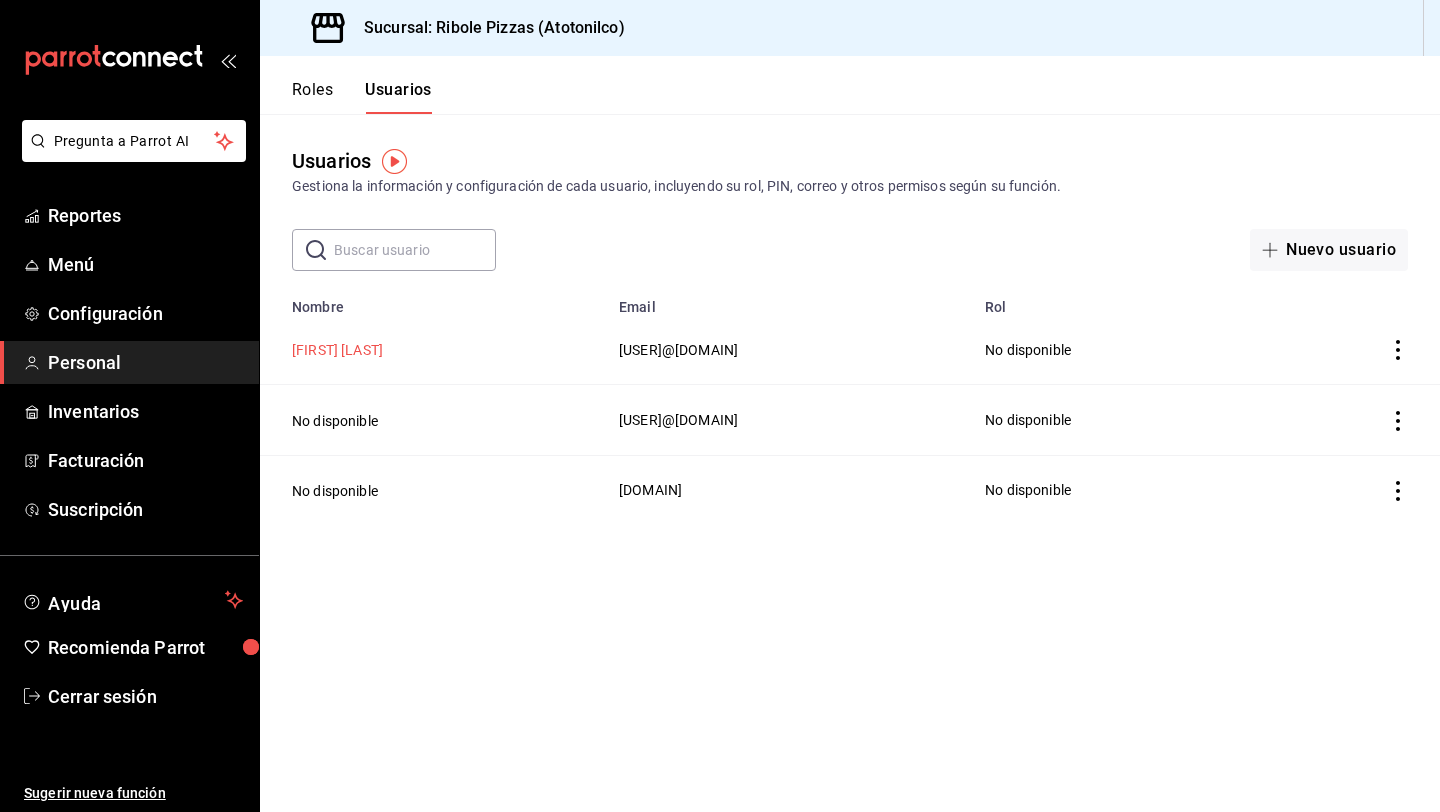 click on "Joana Adyary Gonzalez Maciel" at bounding box center [337, 350] 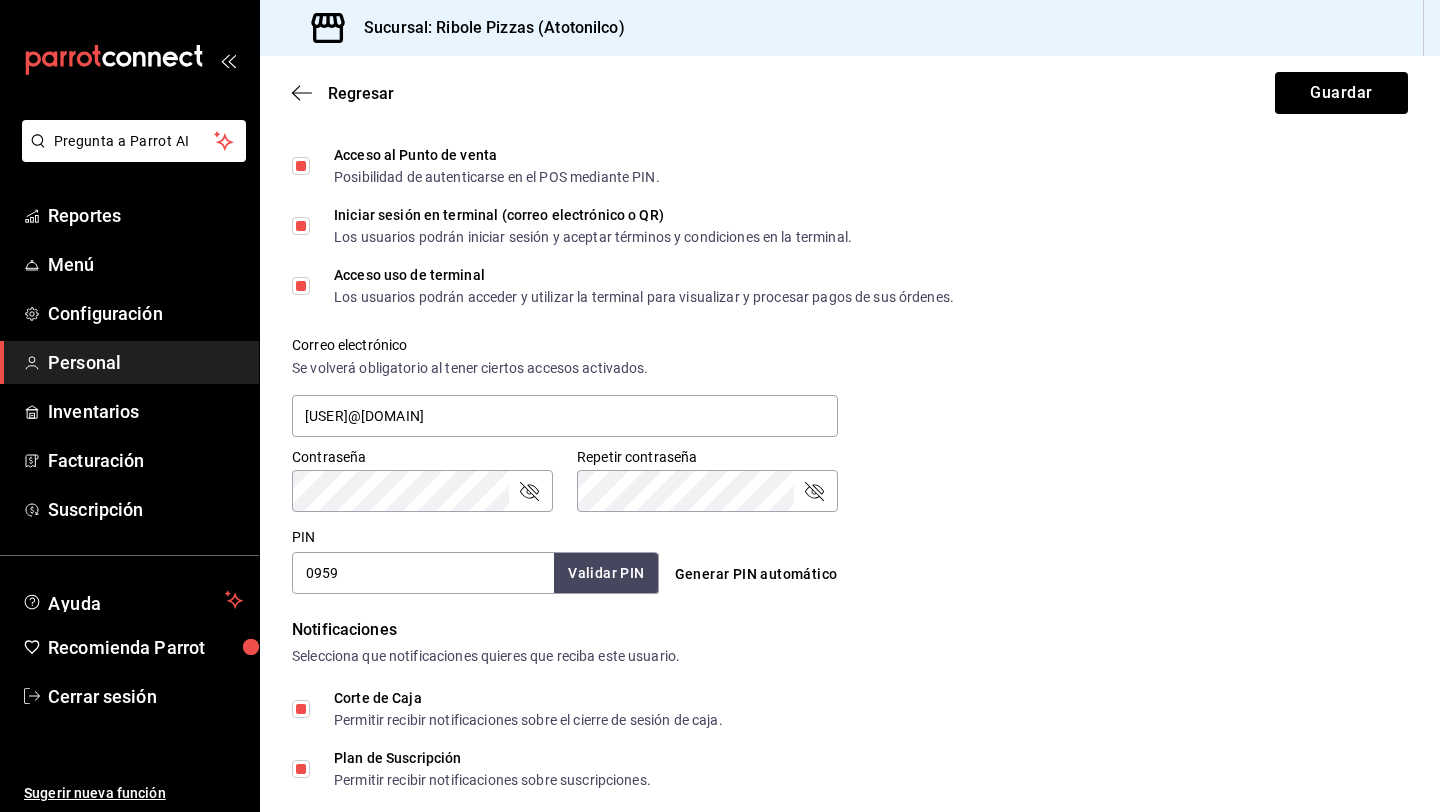 scroll, scrollTop: 29, scrollLeft: 0, axis: vertical 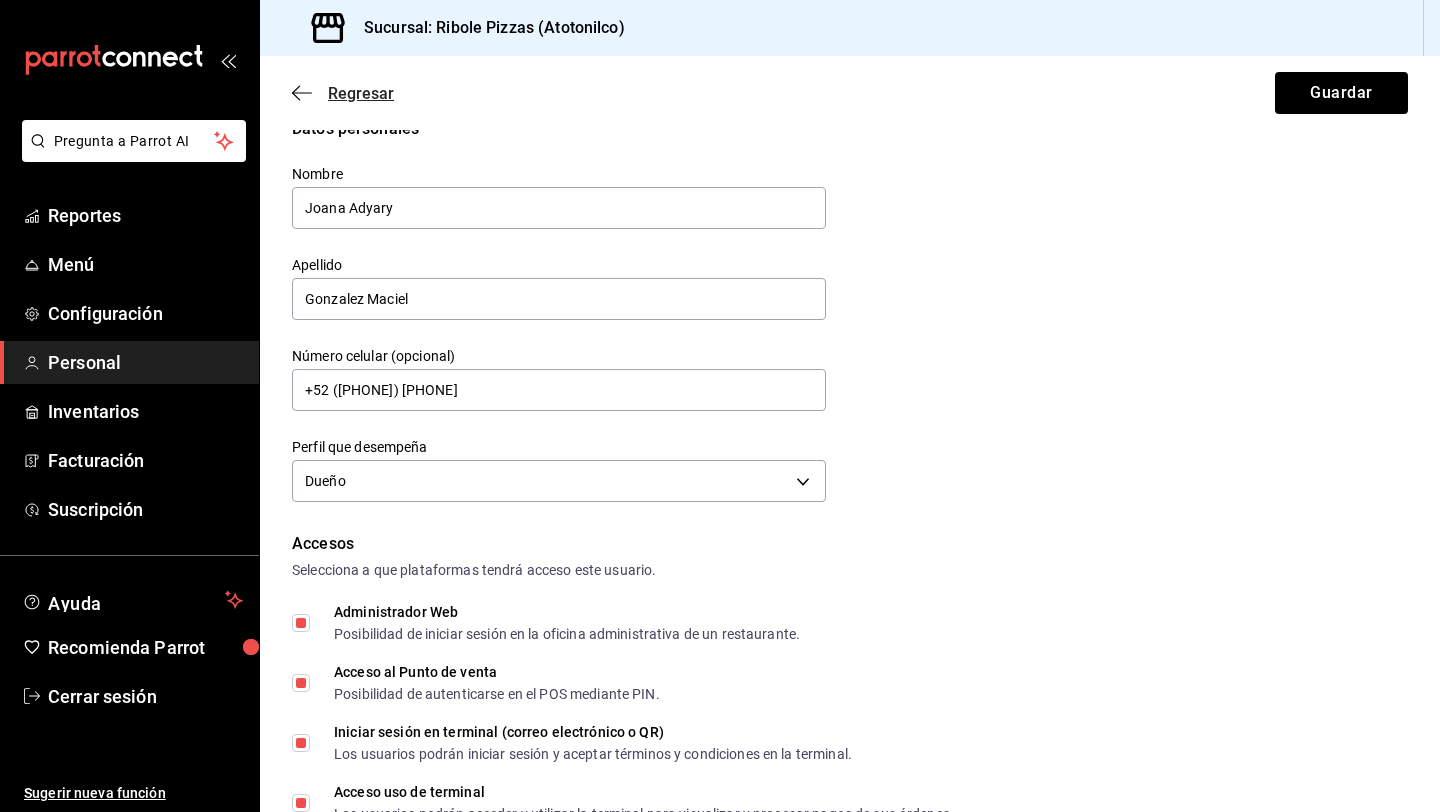 click 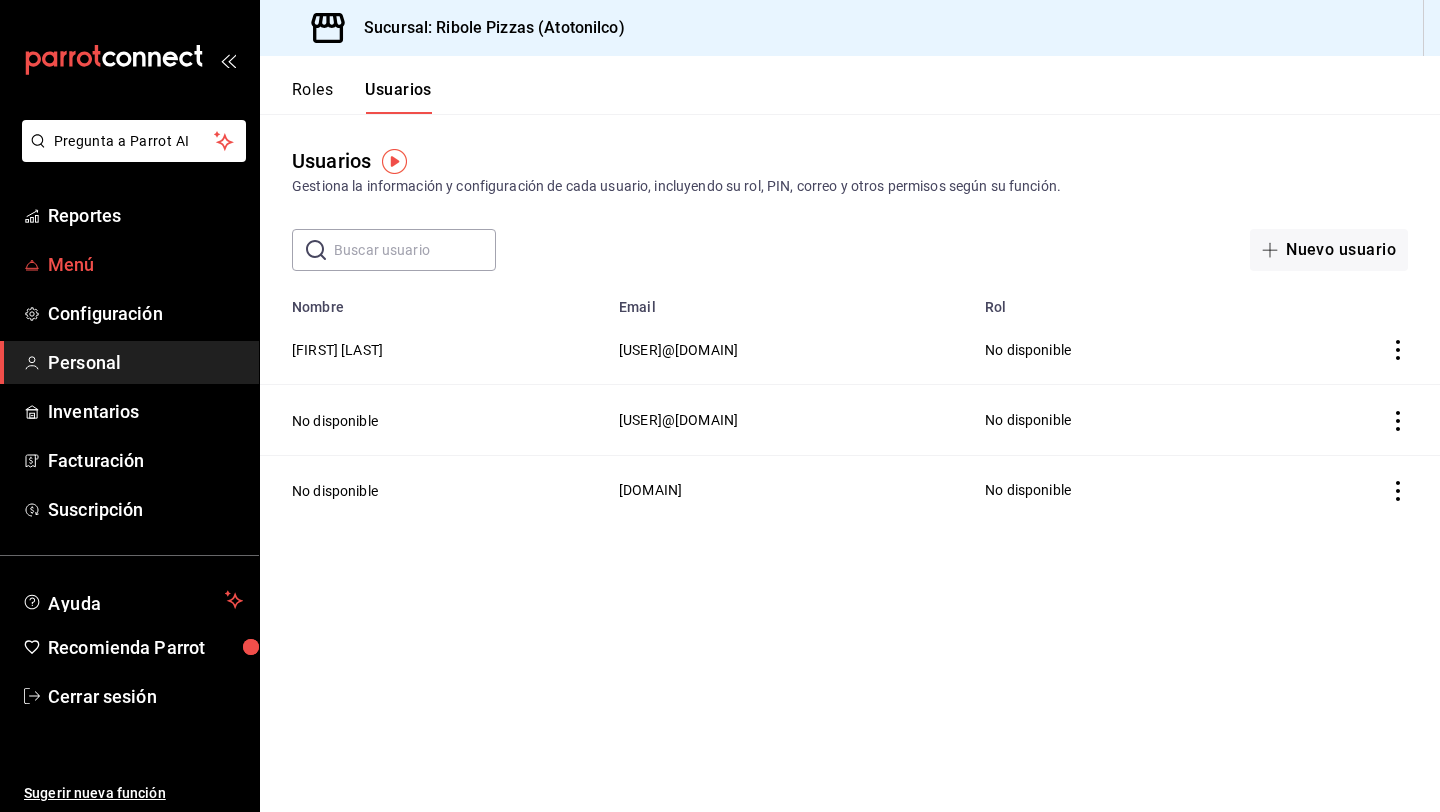 click on "Menú" at bounding box center [145, 264] 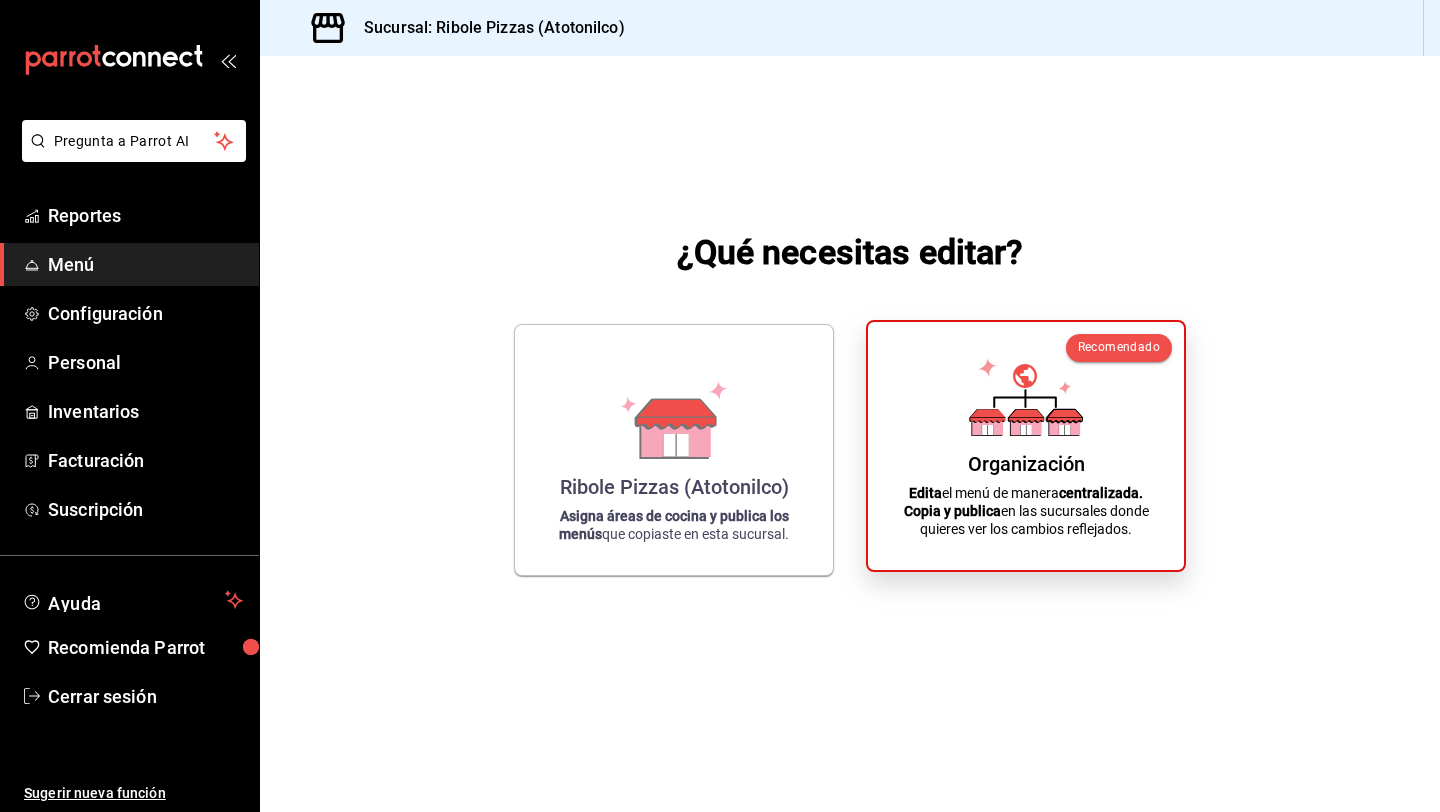 click on "Organización" at bounding box center [1026, 464] 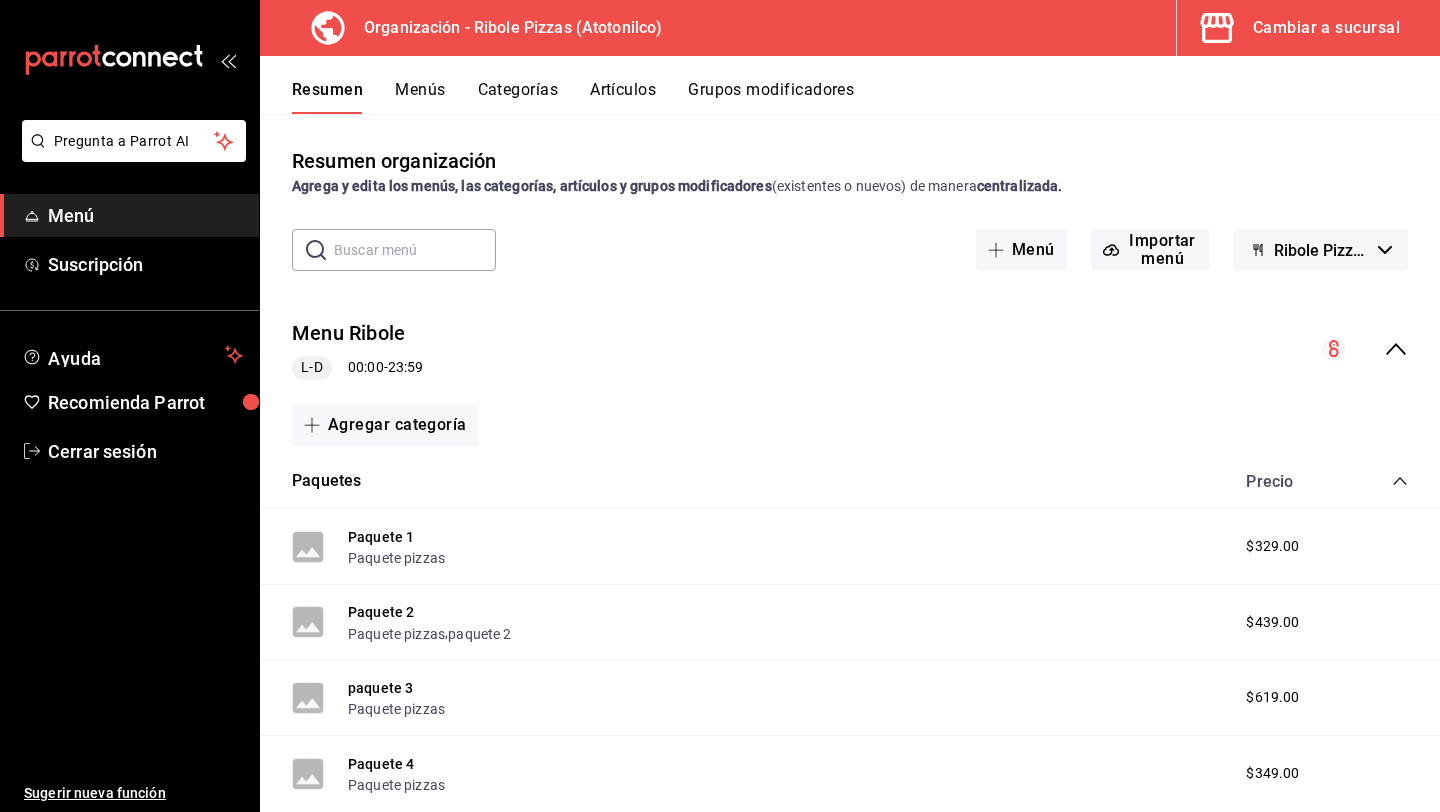 click on "Resumen Menús Categorías Artículos Grupos modificadores" at bounding box center (850, 85) 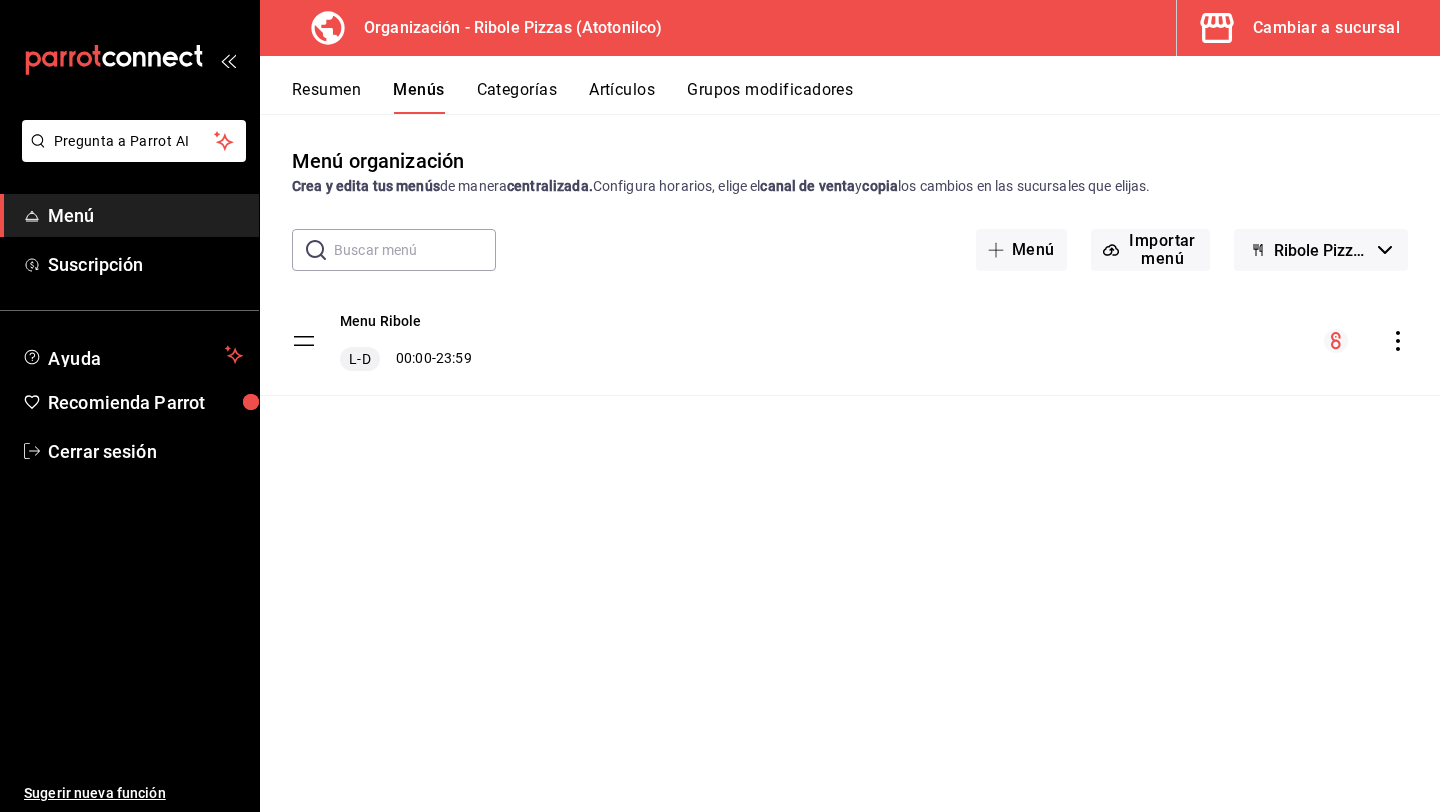 click 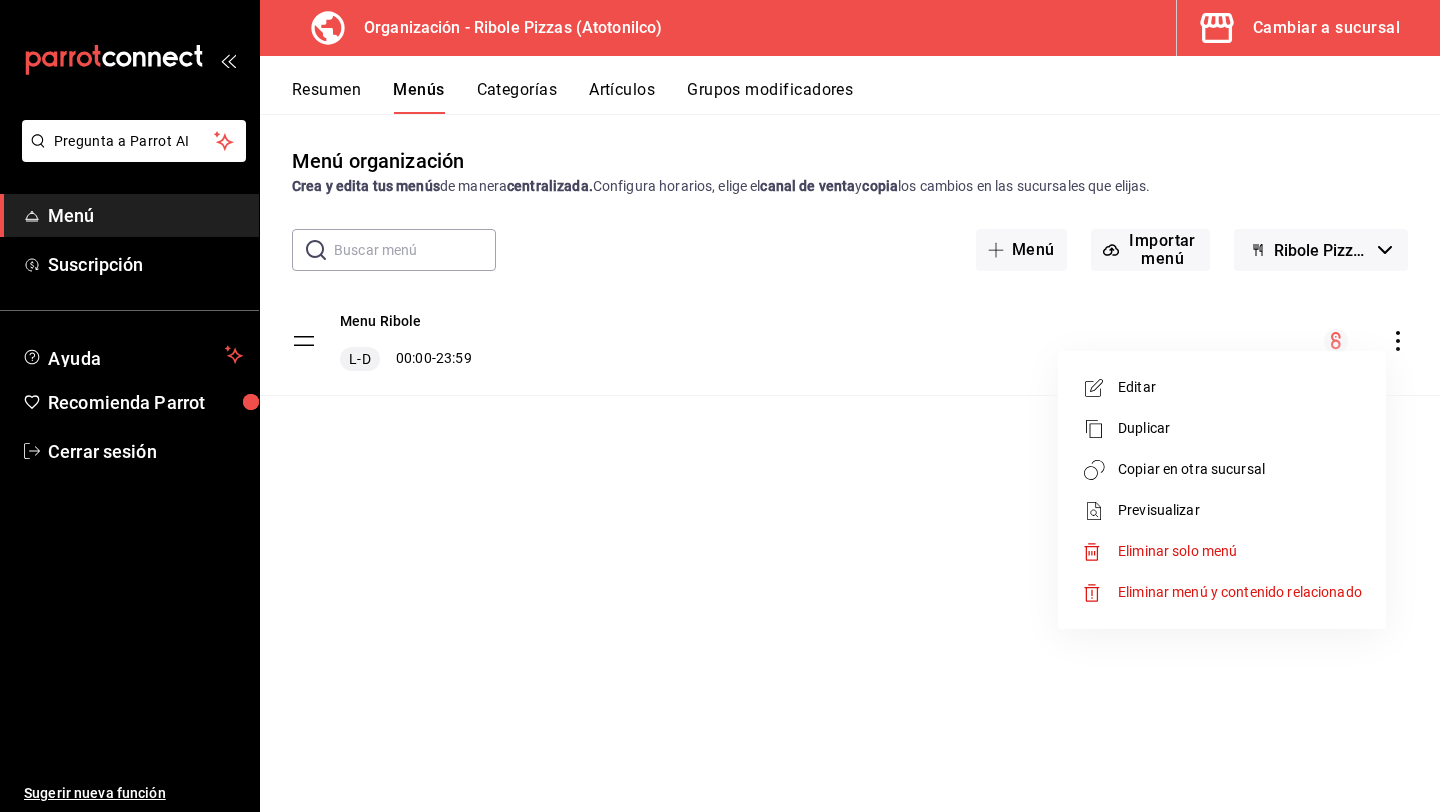 click on "Previsualizar" at bounding box center (1240, 510) 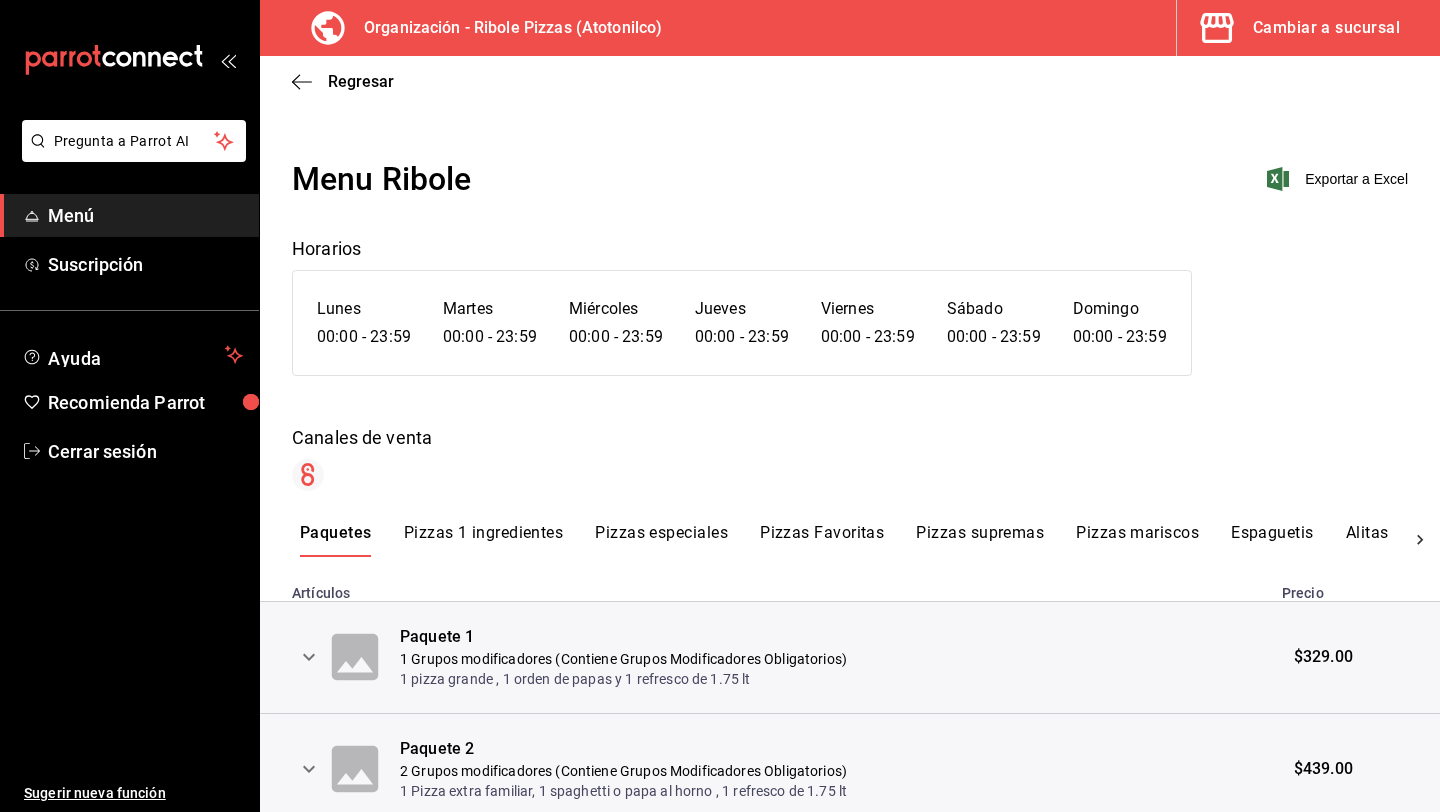 drag, startPoint x: 775, startPoint y: 536, endPoint x: 522, endPoint y: 533, distance: 253.01779 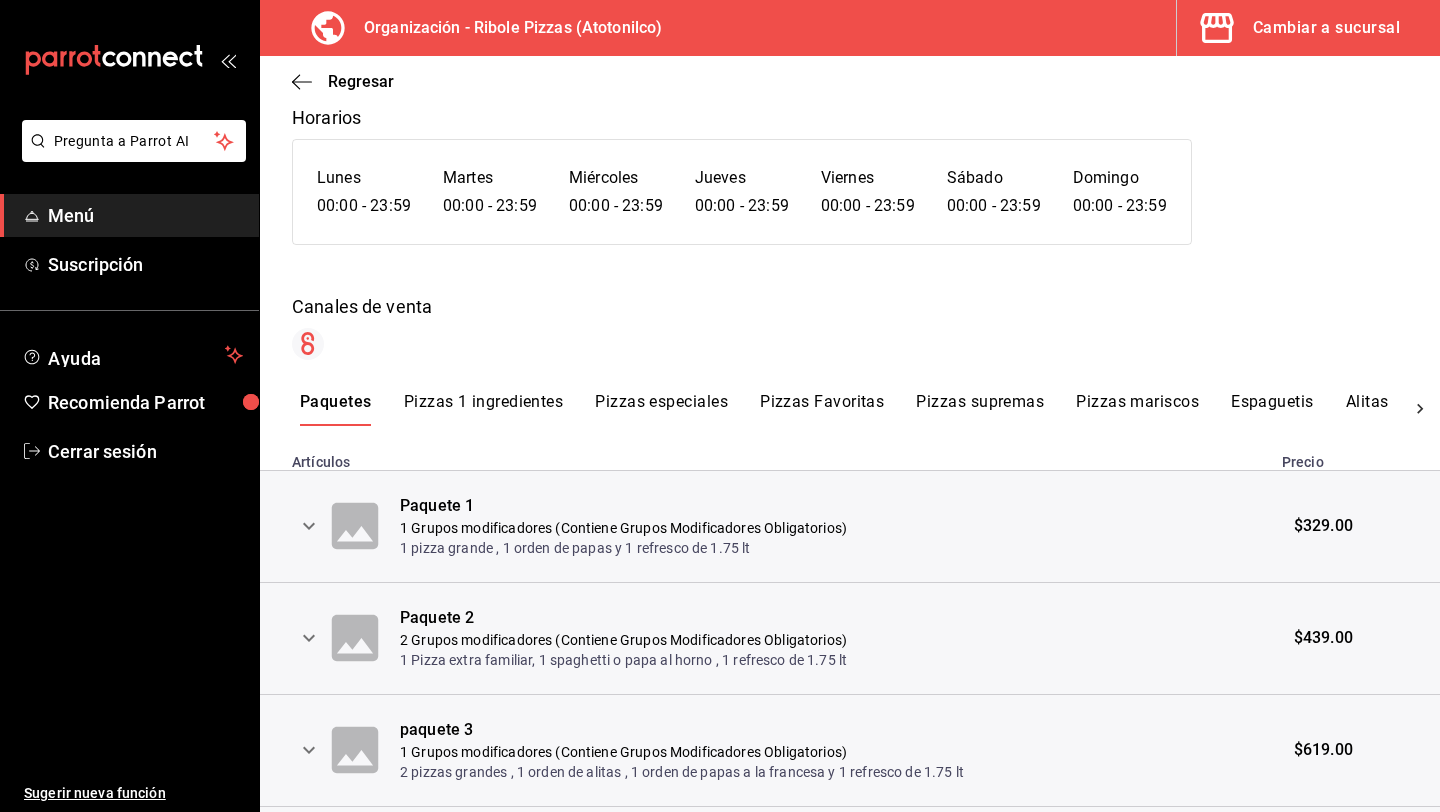 scroll, scrollTop: 180, scrollLeft: 0, axis: vertical 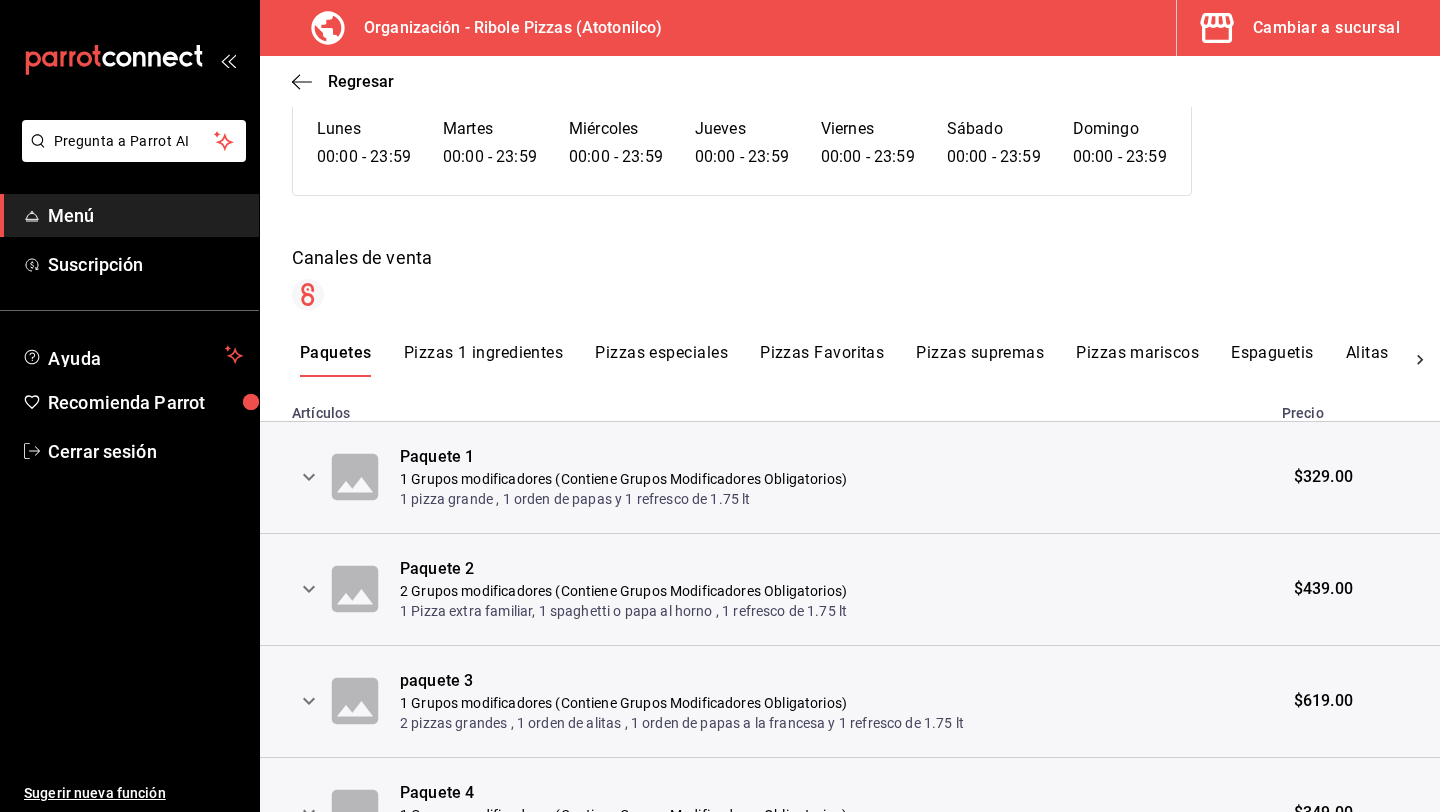 click 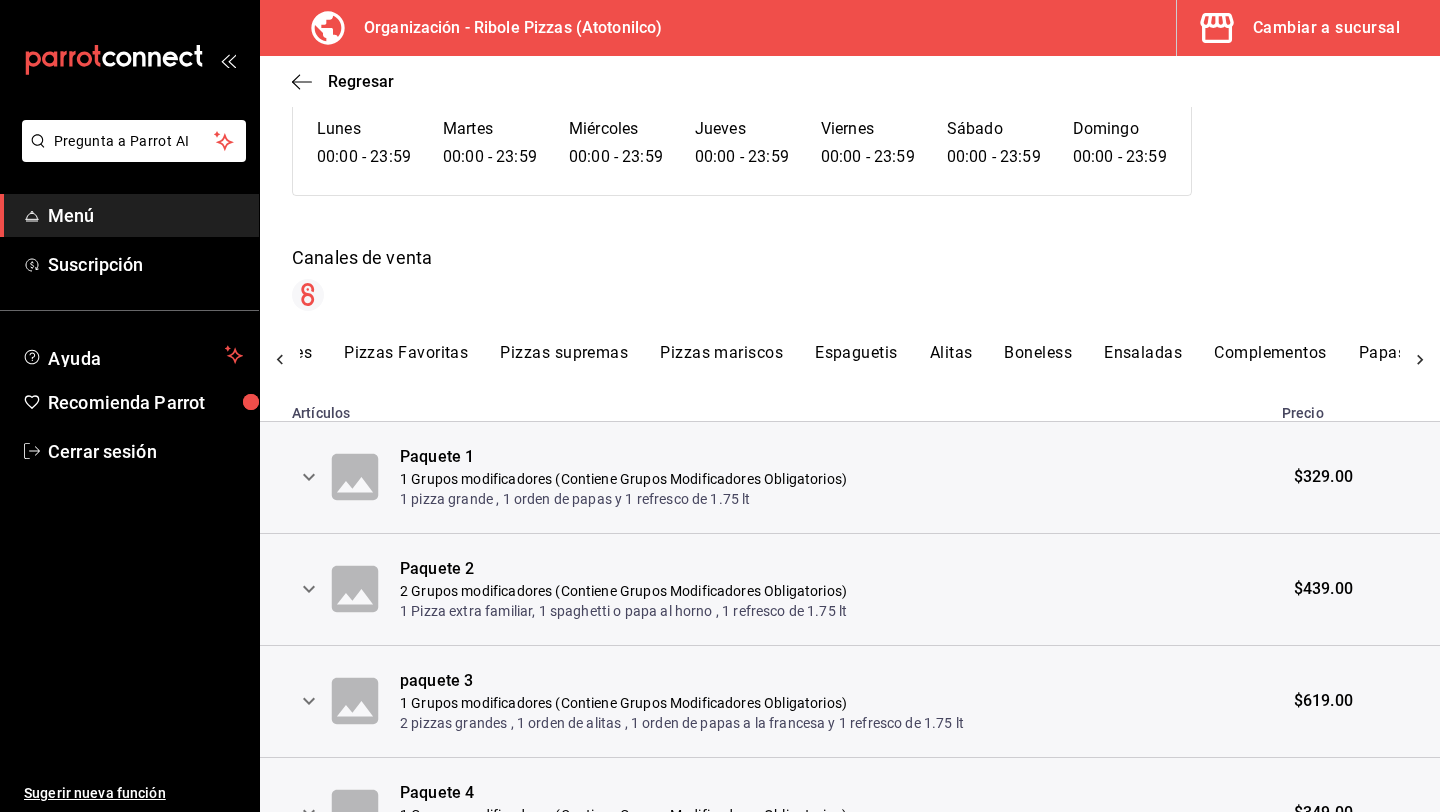 scroll, scrollTop: 0, scrollLeft: 886, axis: horizontal 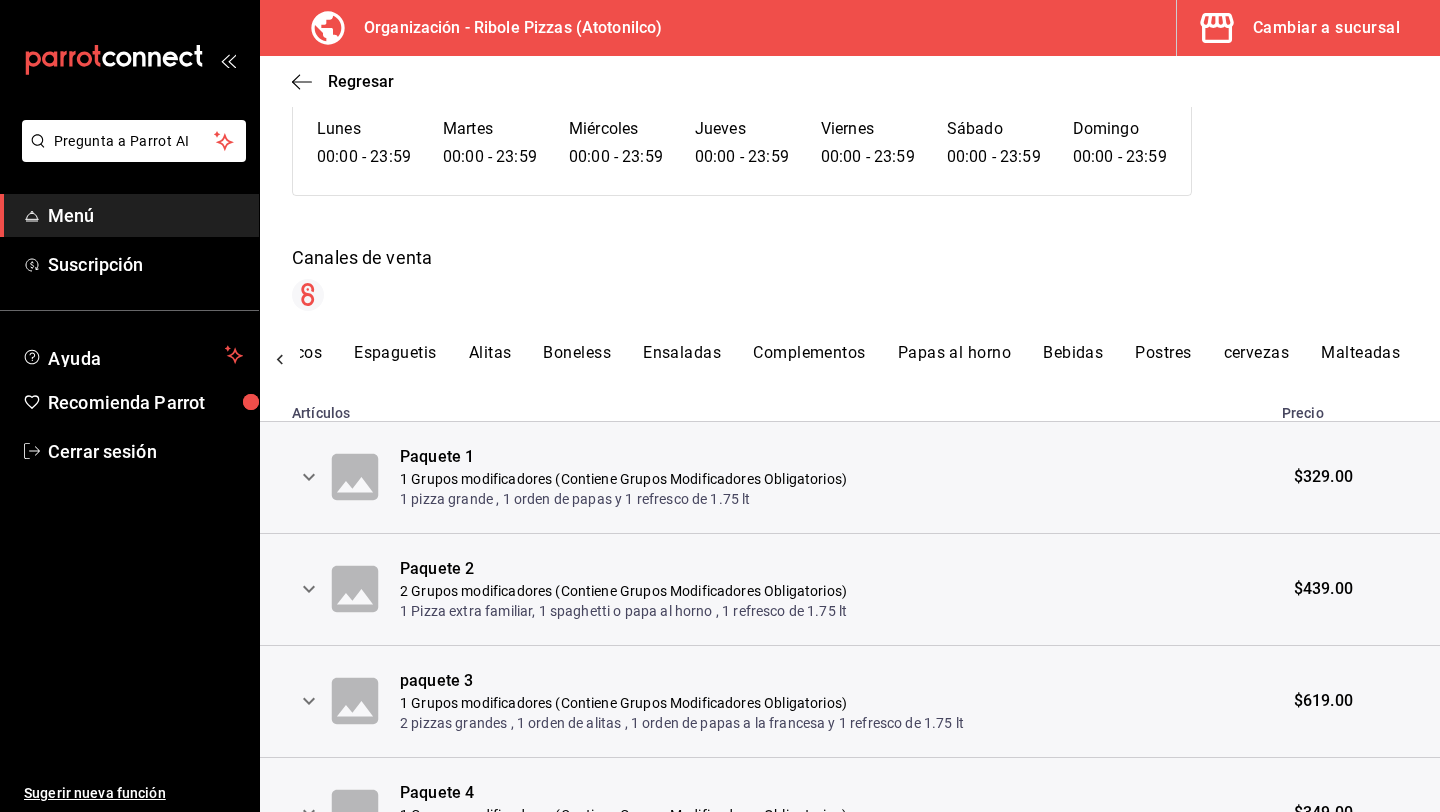 click on "Paquetes Pizzas 1 ingredientes Pizzas especiales Pizzas Favoritas Pizzas supremas Pizzas mariscos Espaguetis Alitas Boneless Ensaladas Complementos Papas al horno Bebidas Postres cervezas Malteadas" at bounding box center [850, 360] 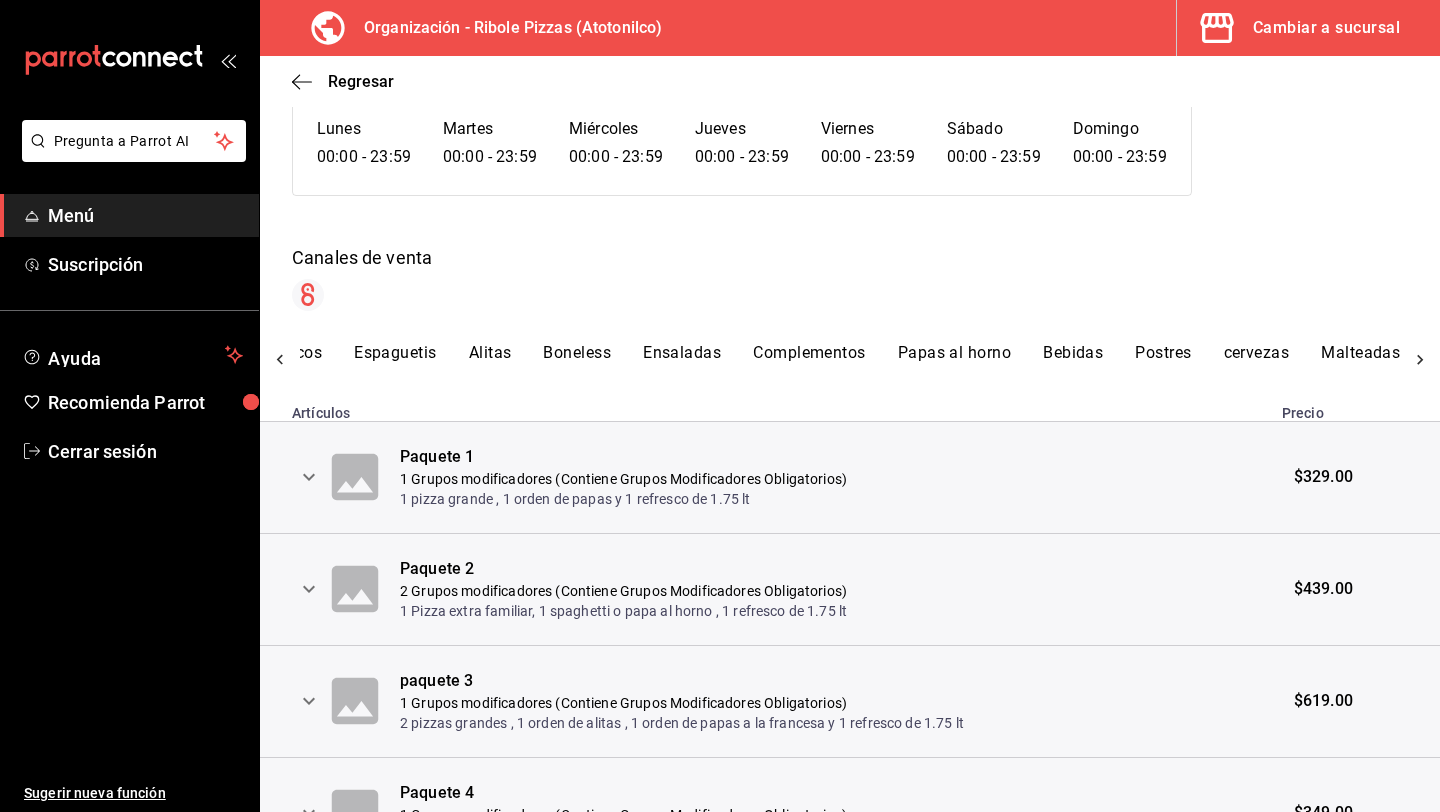 scroll, scrollTop: 0, scrollLeft: 0, axis: both 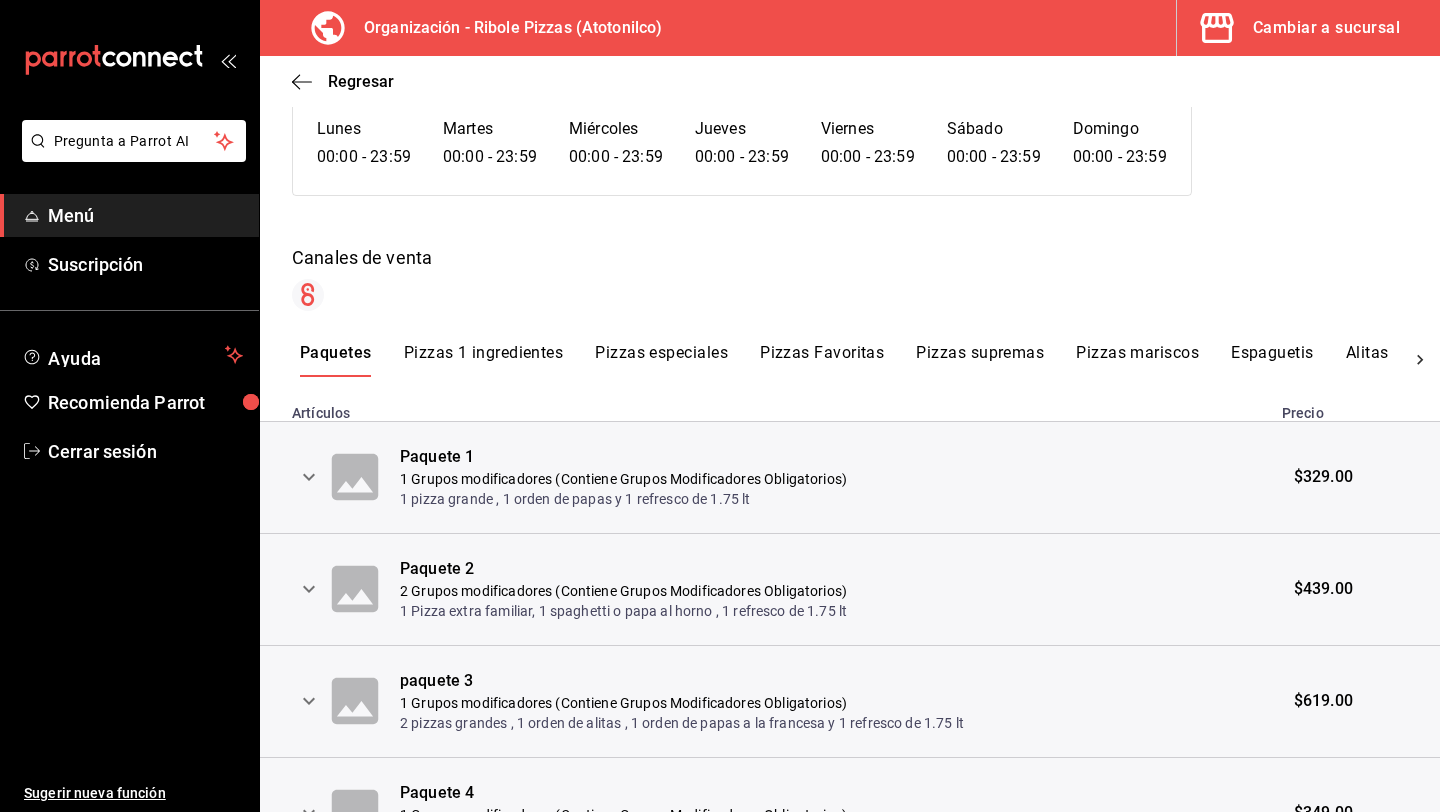 click on "Pizzas especiales" at bounding box center [661, 360] 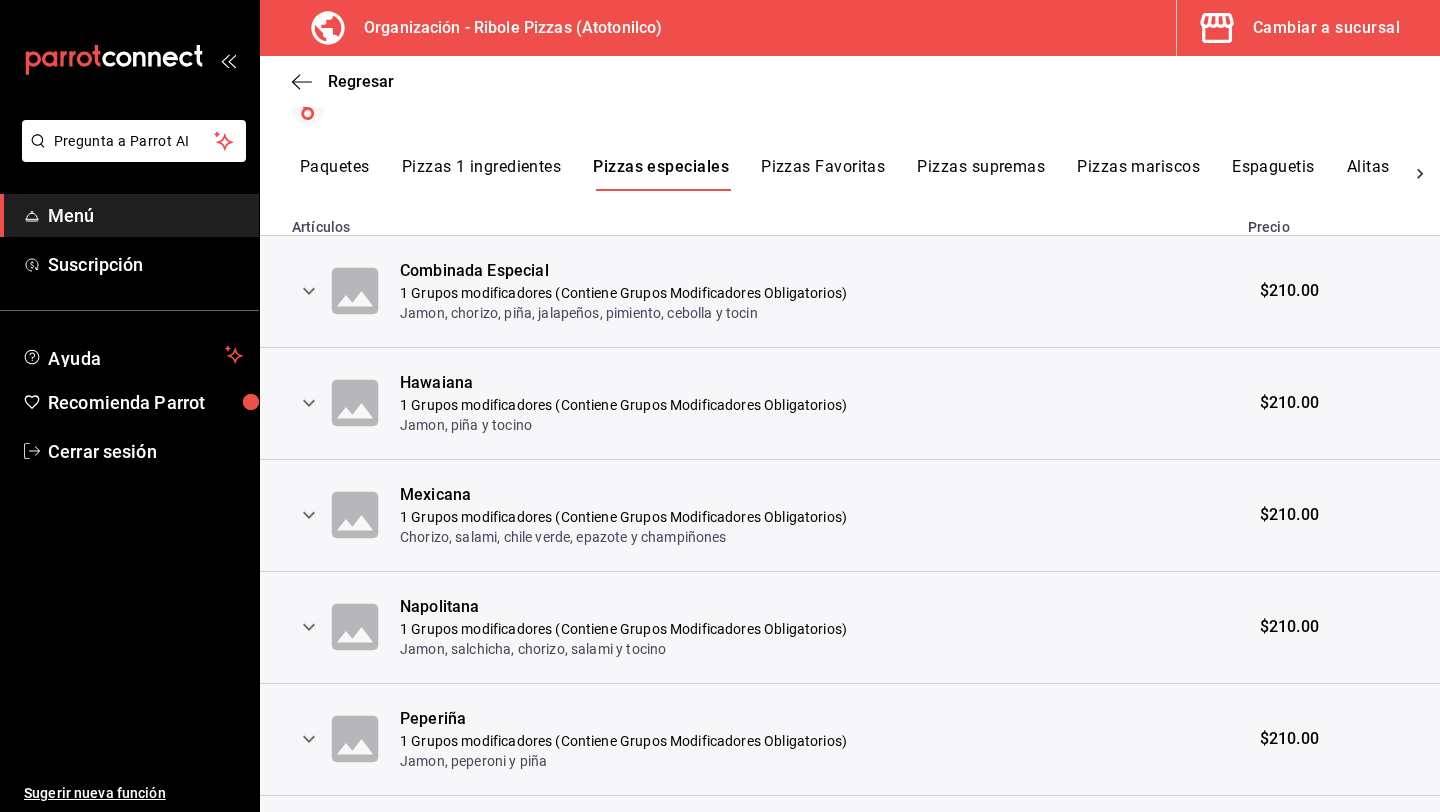 scroll, scrollTop: 371, scrollLeft: 0, axis: vertical 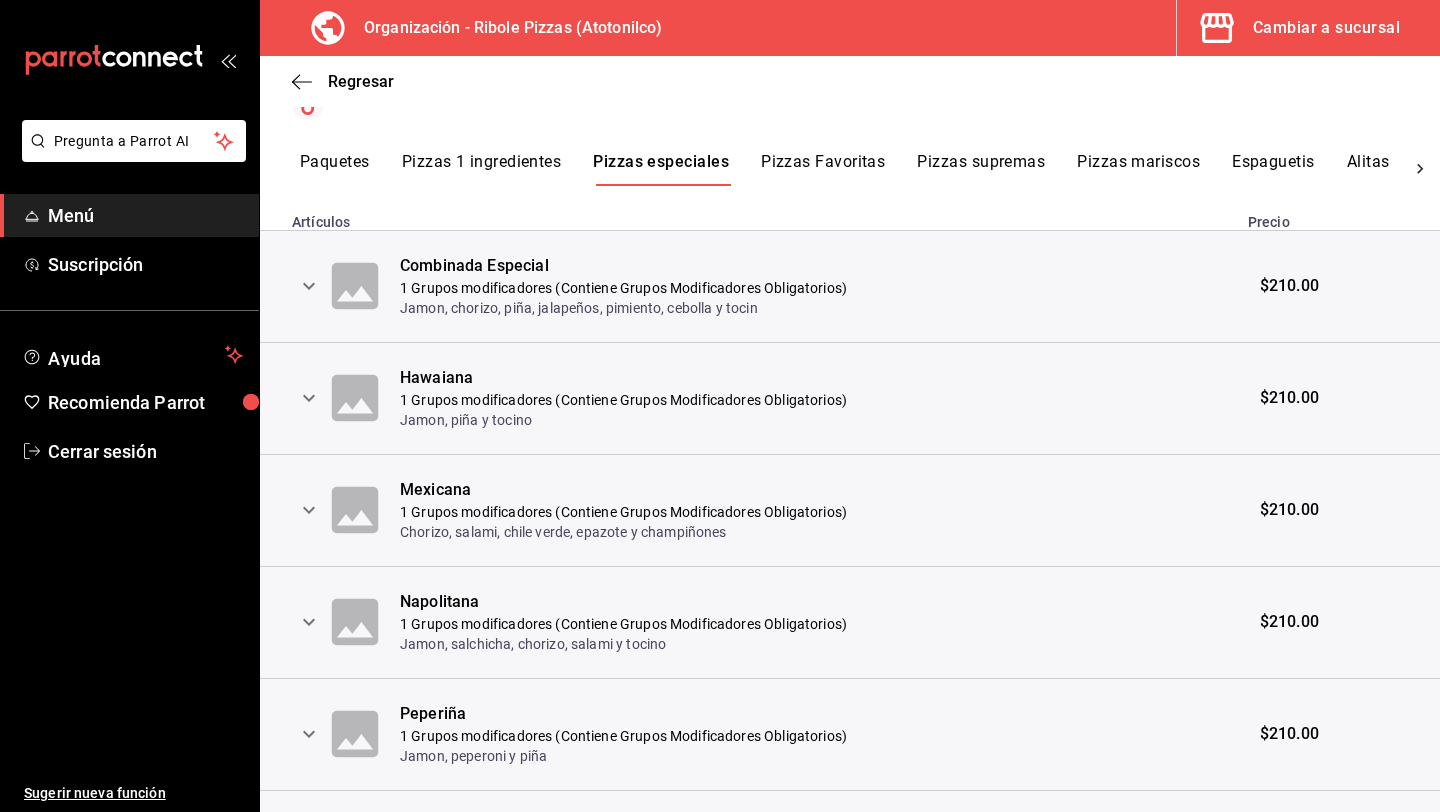 click 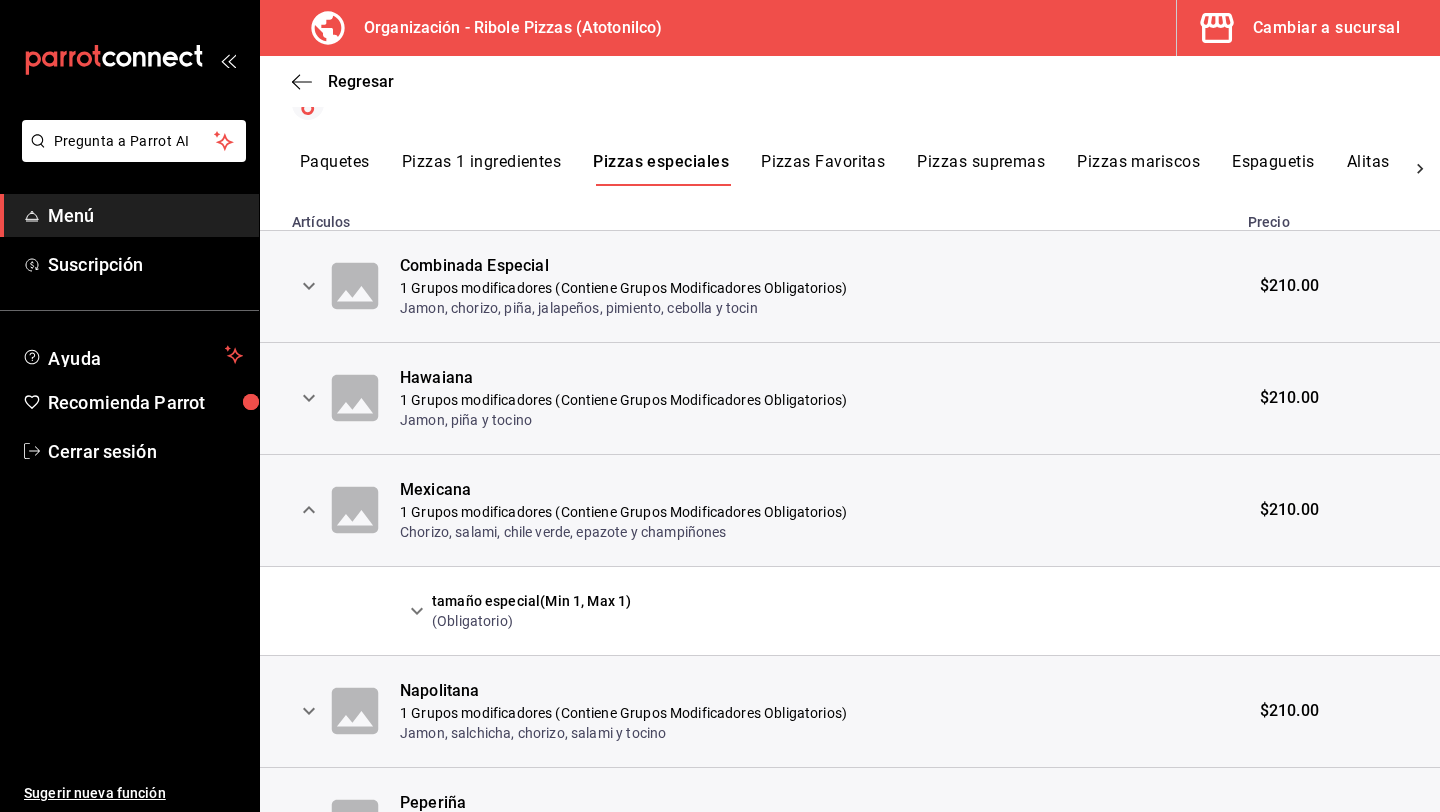 click 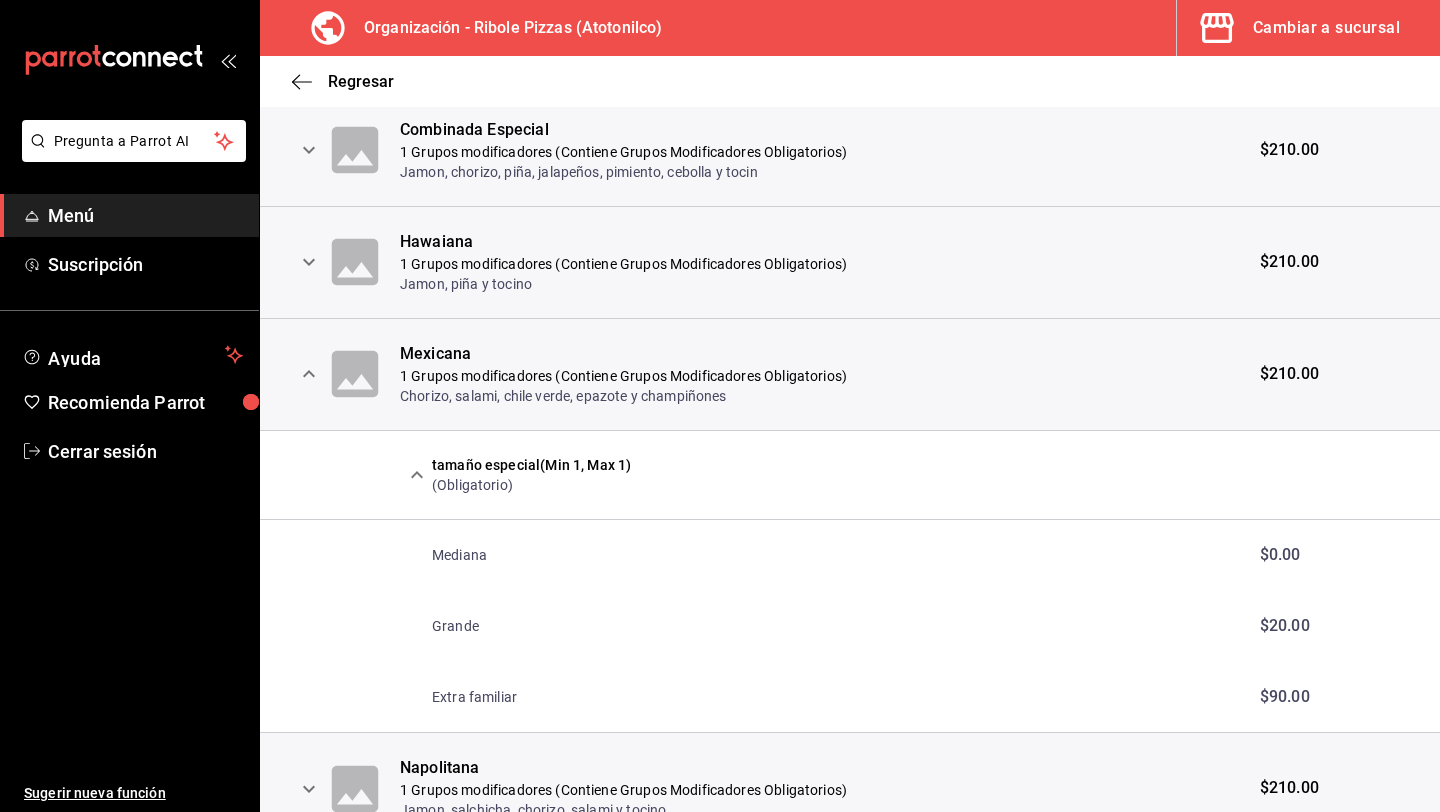 scroll, scrollTop: 524, scrollLeft: 0, axis: vertical 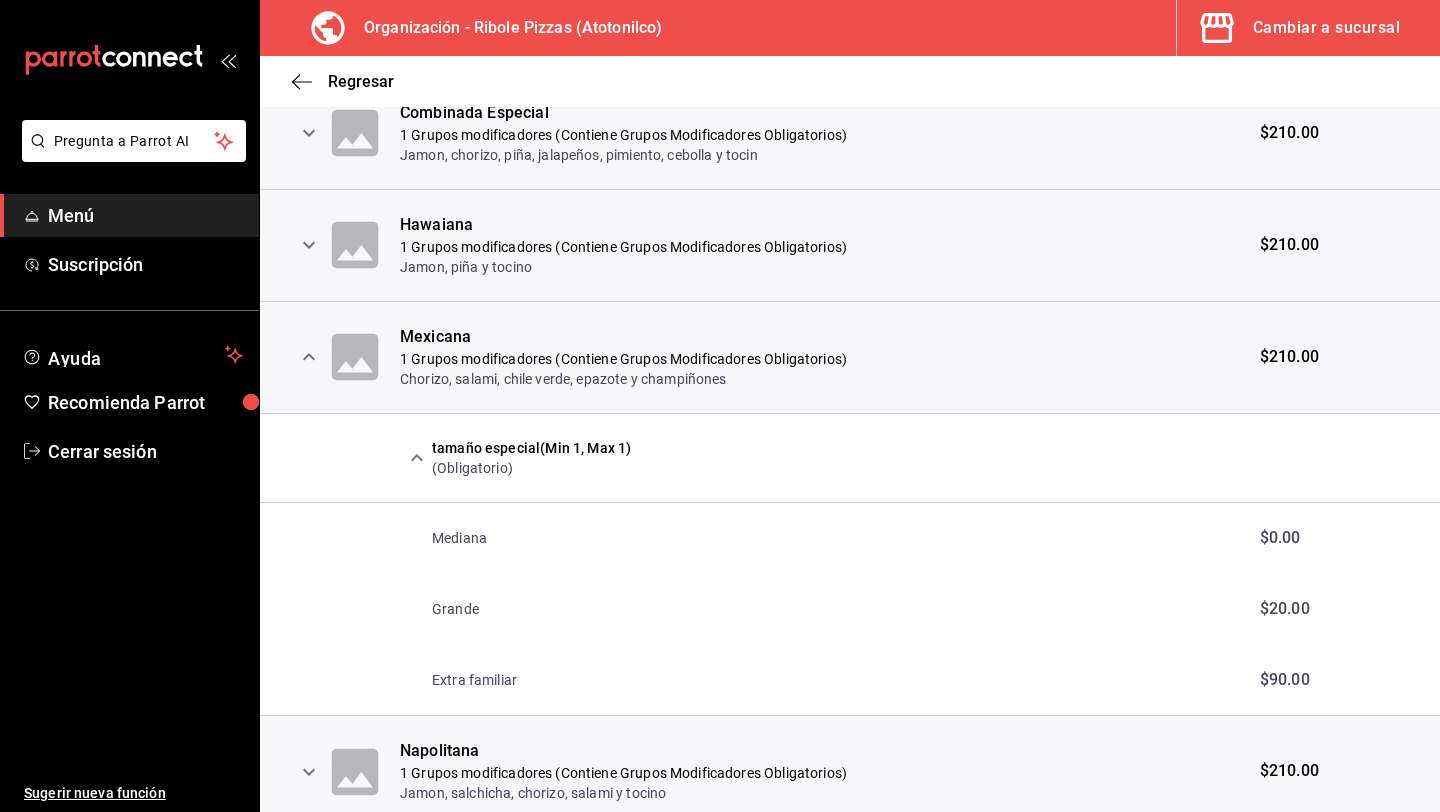 click 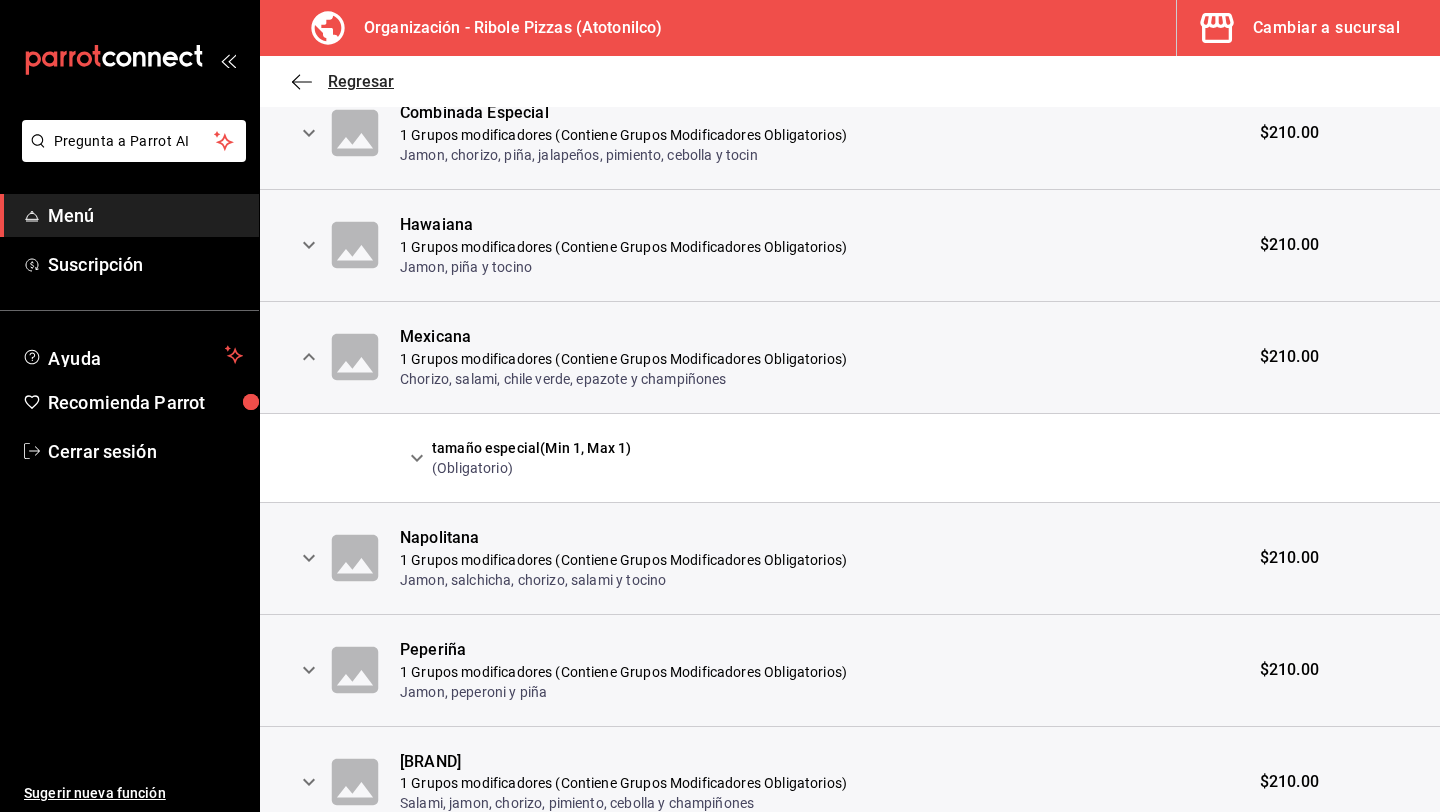click 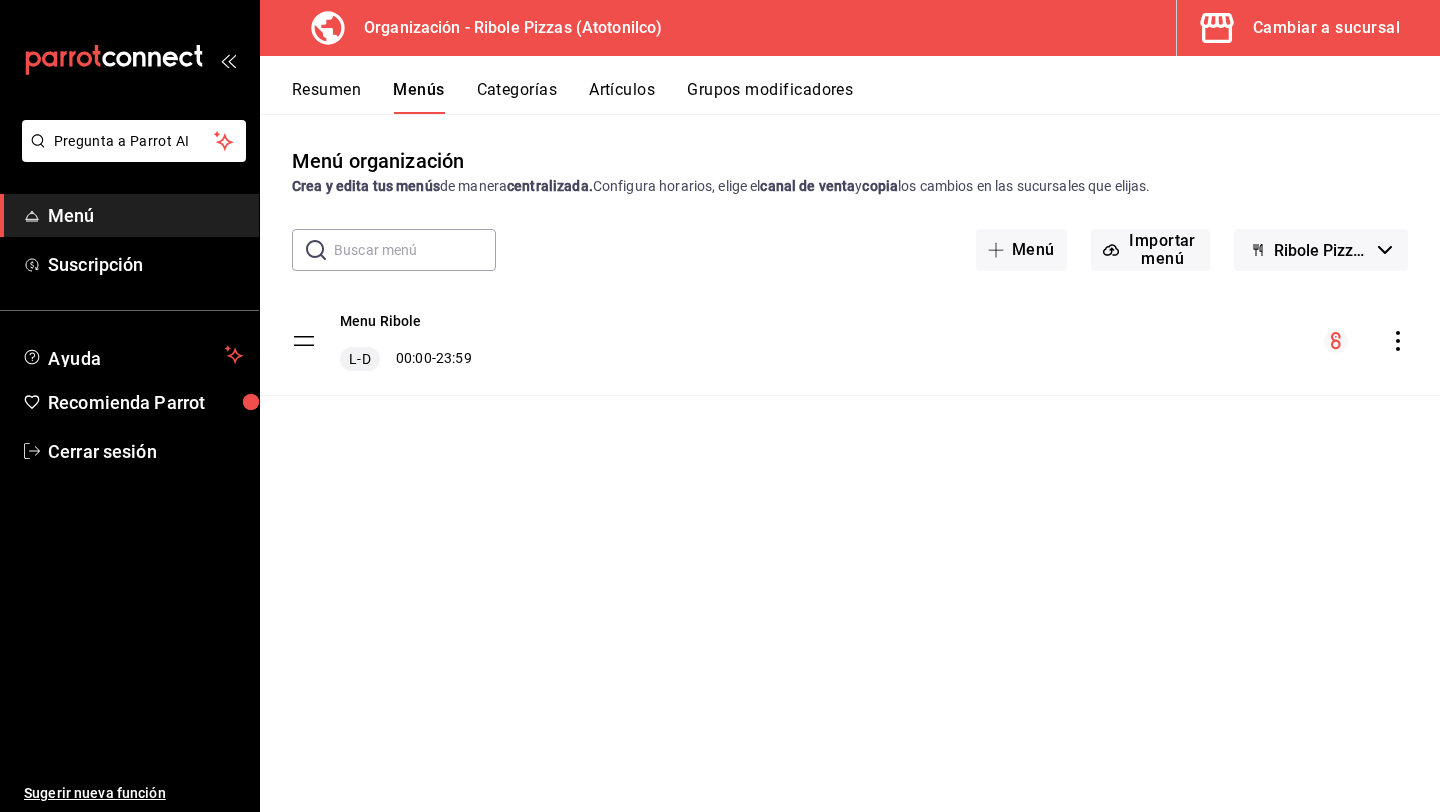 click on "Categorías" at bounding box center (517, 97) 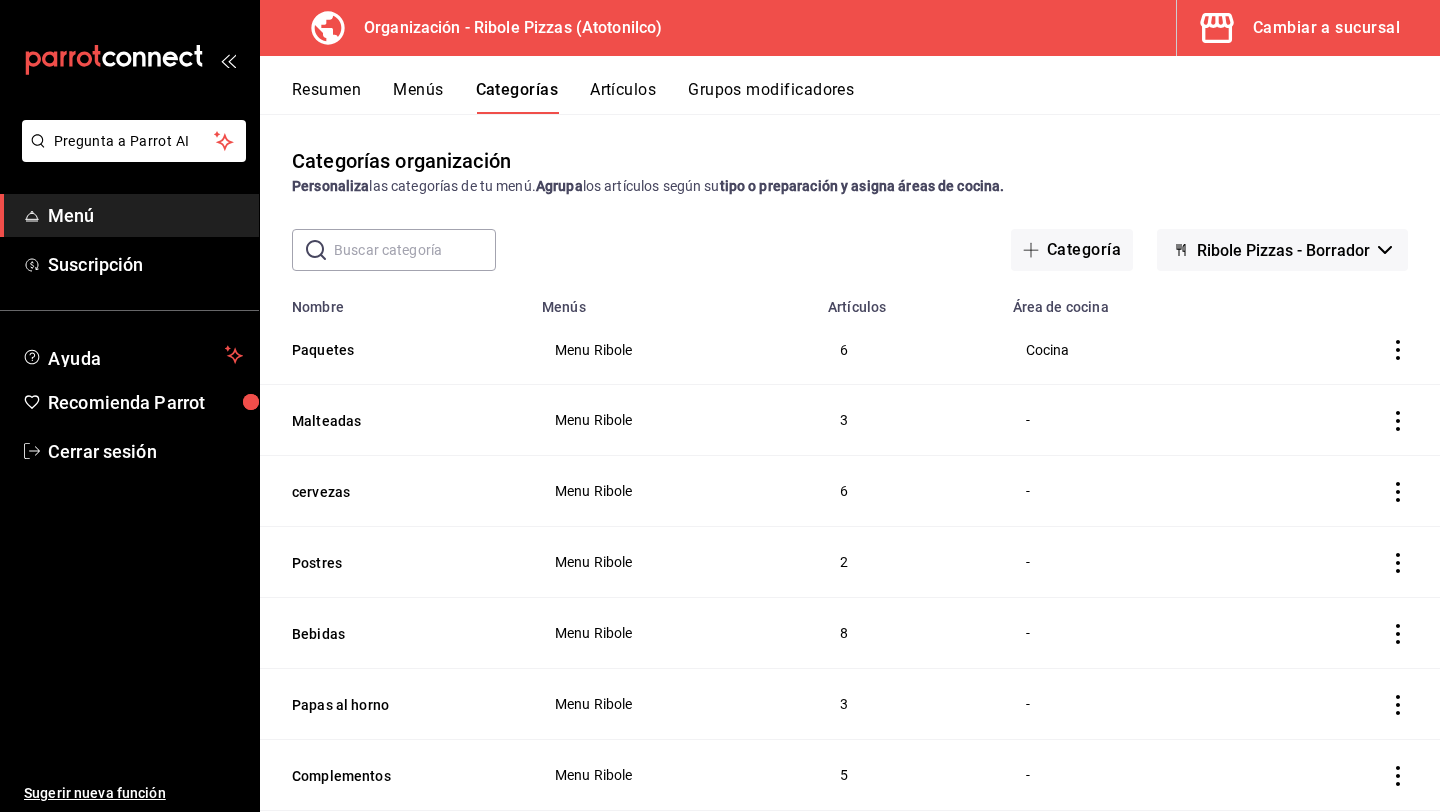 click on "Artículos" at bounding box center (623, 97) 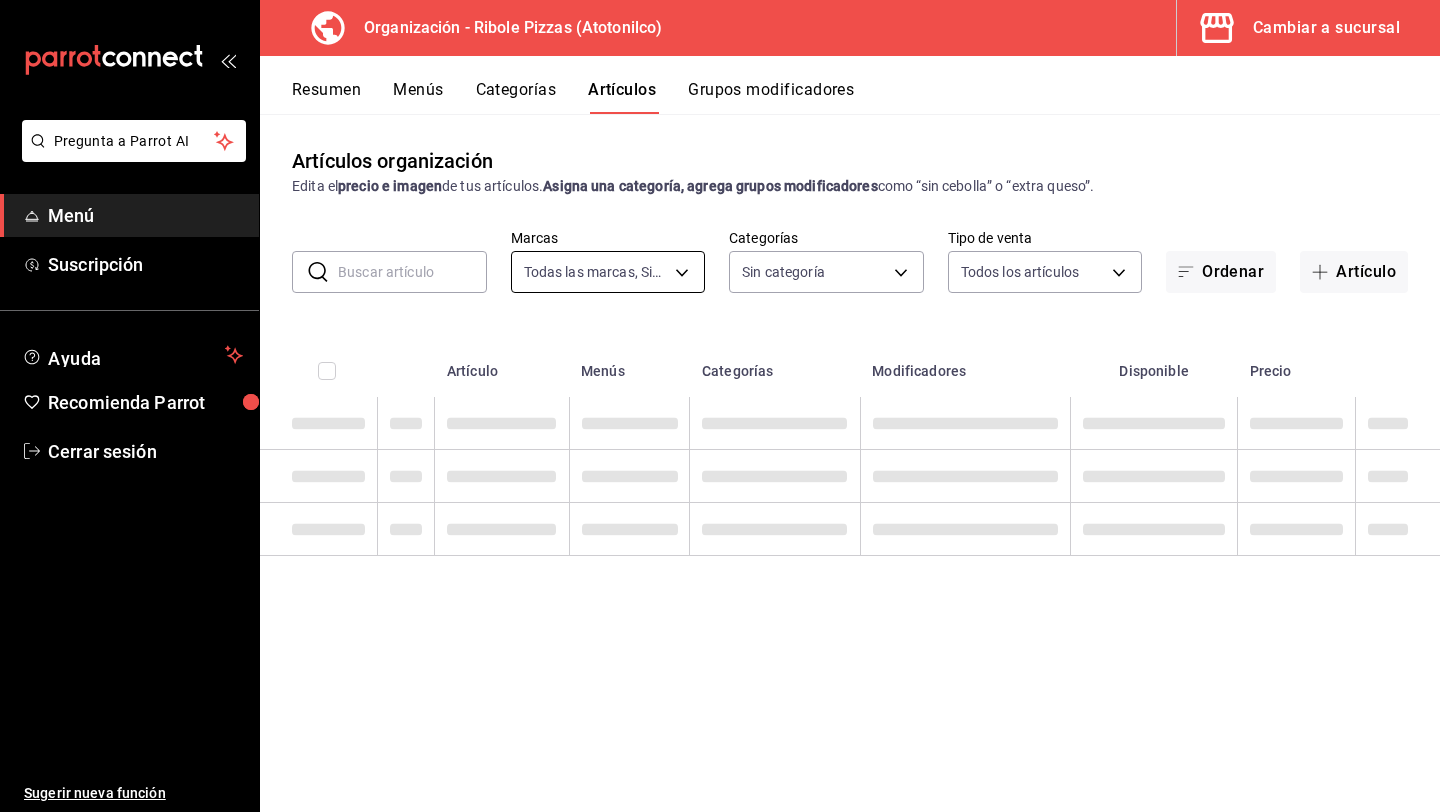 type on "[UUID]" 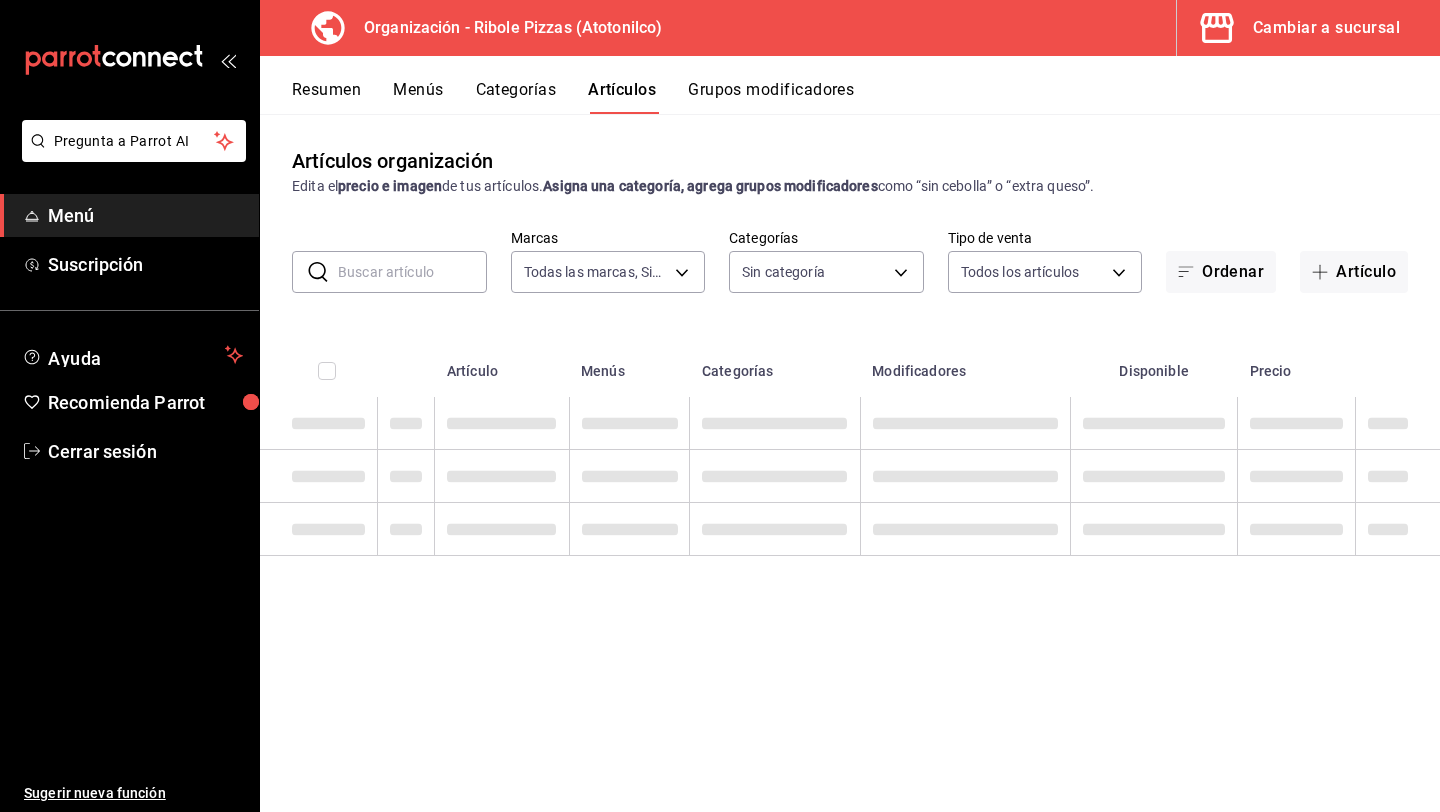 type on "[UUID]" 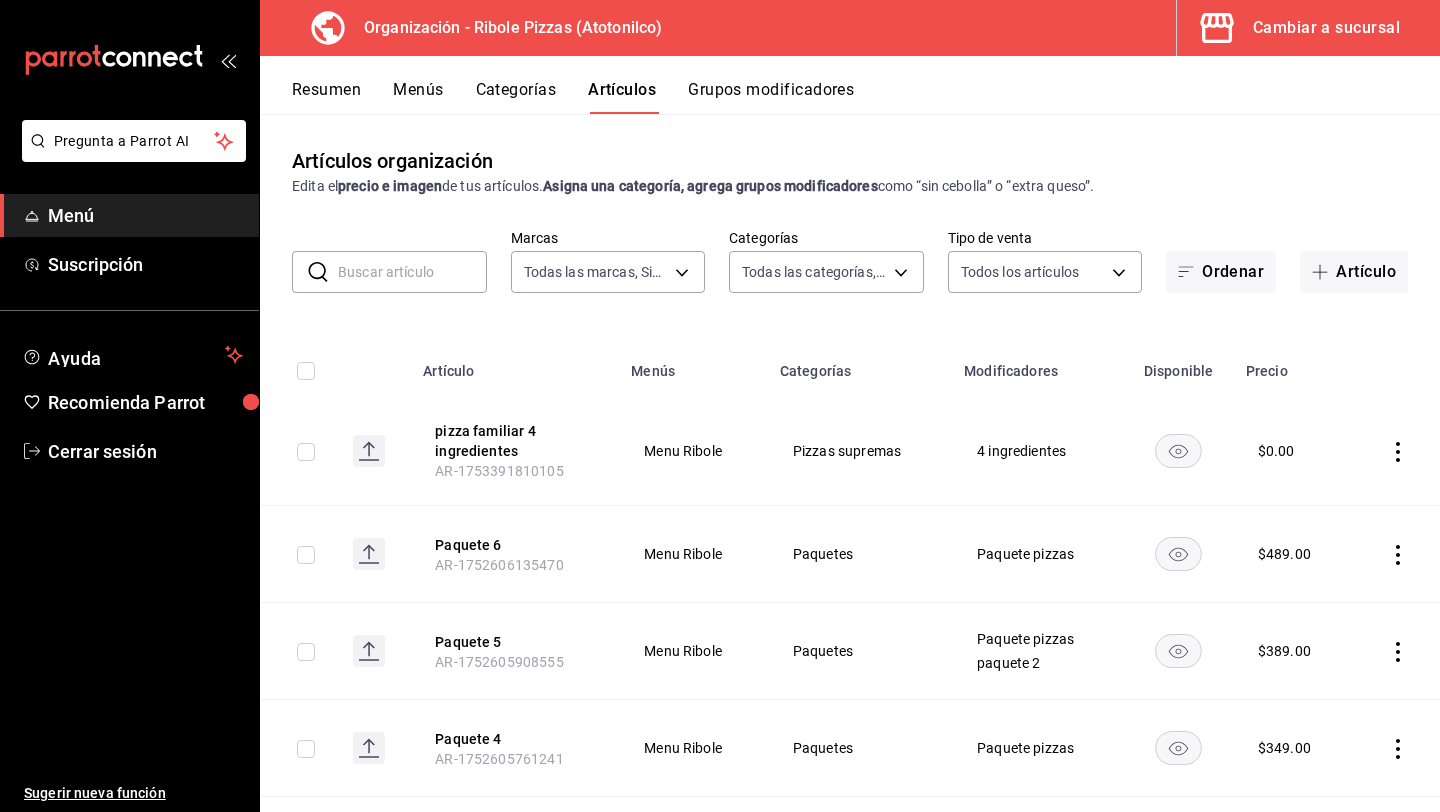 click on "Grupos modificadores" at bounding box center (771, 97) 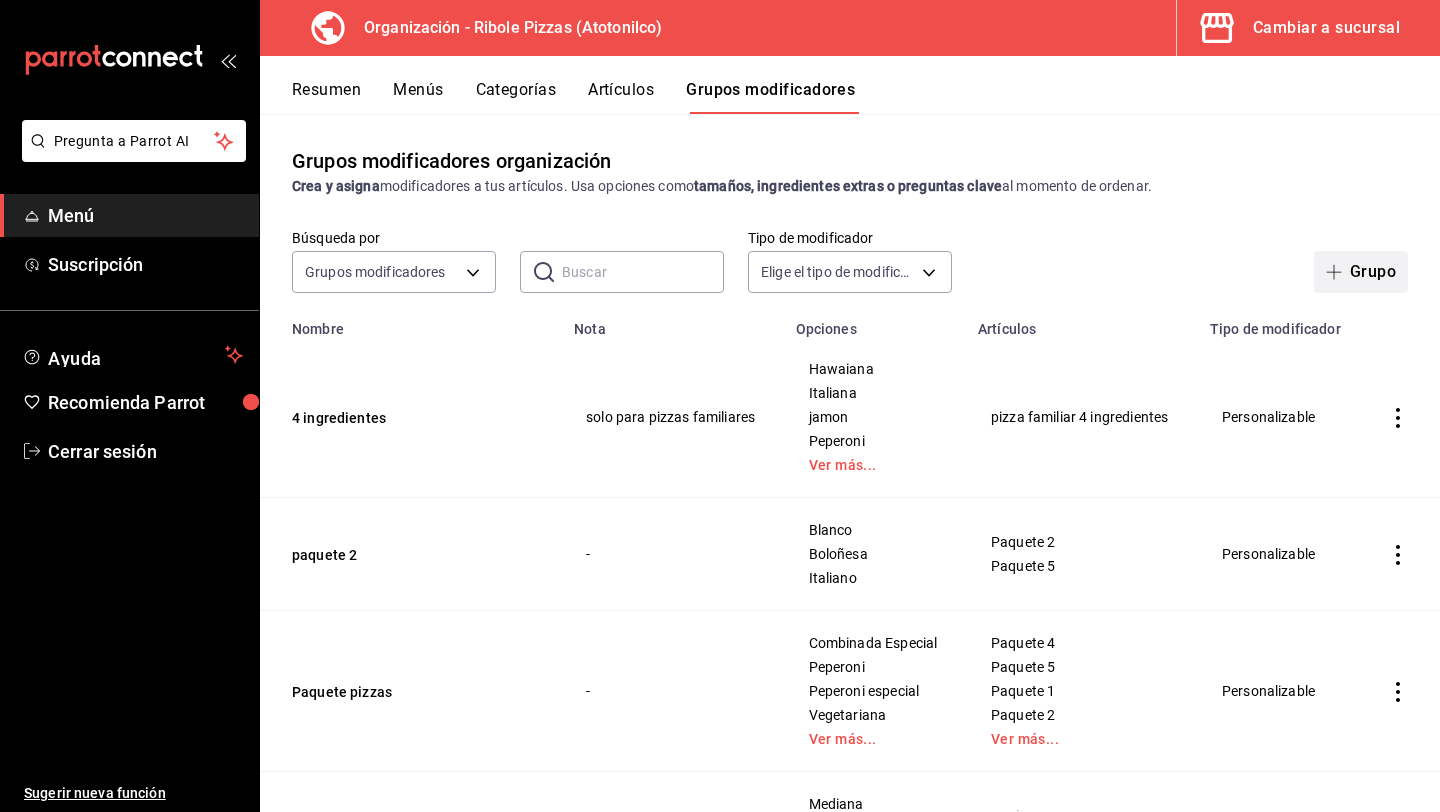 click on "Grupo" at bounding box center (1361, 272) 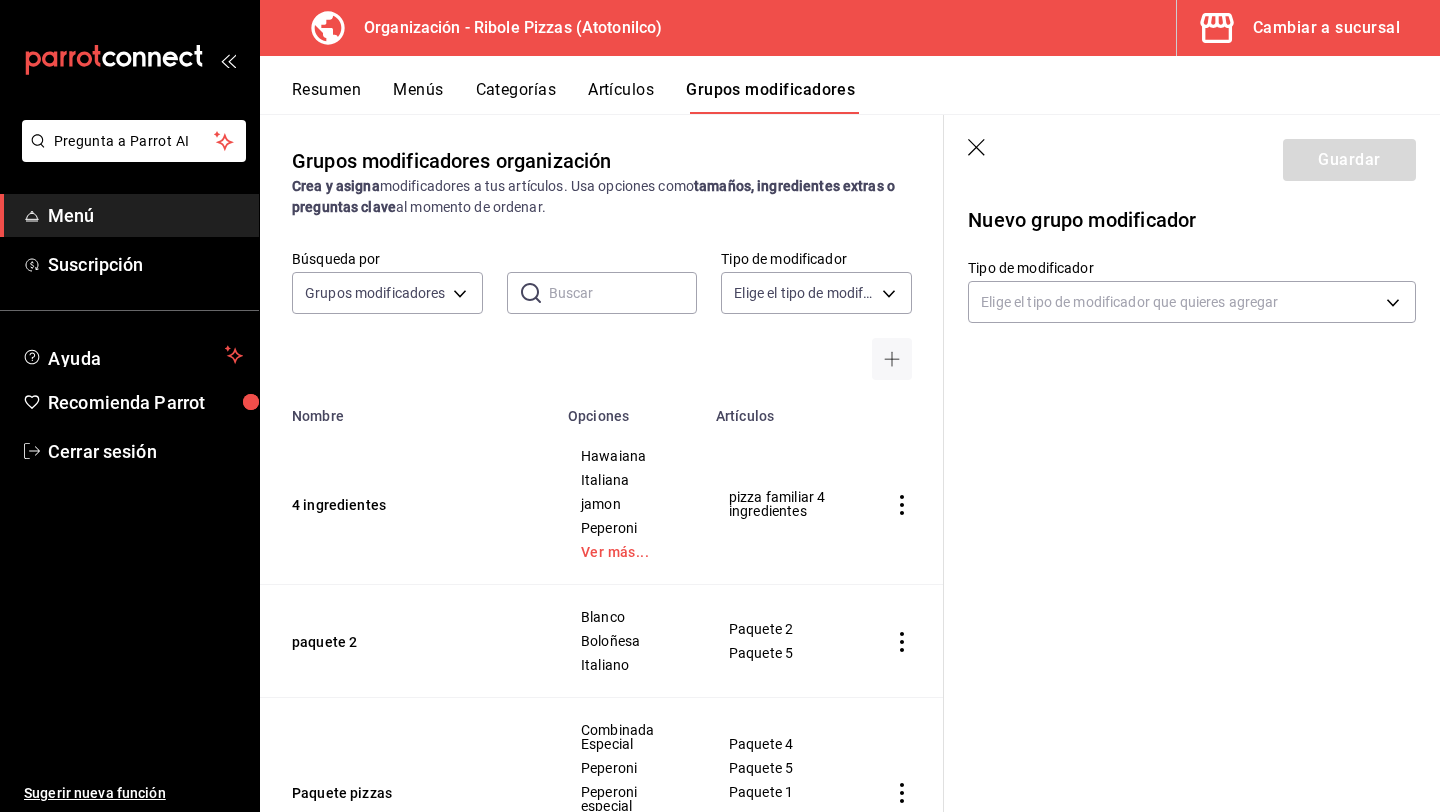 click 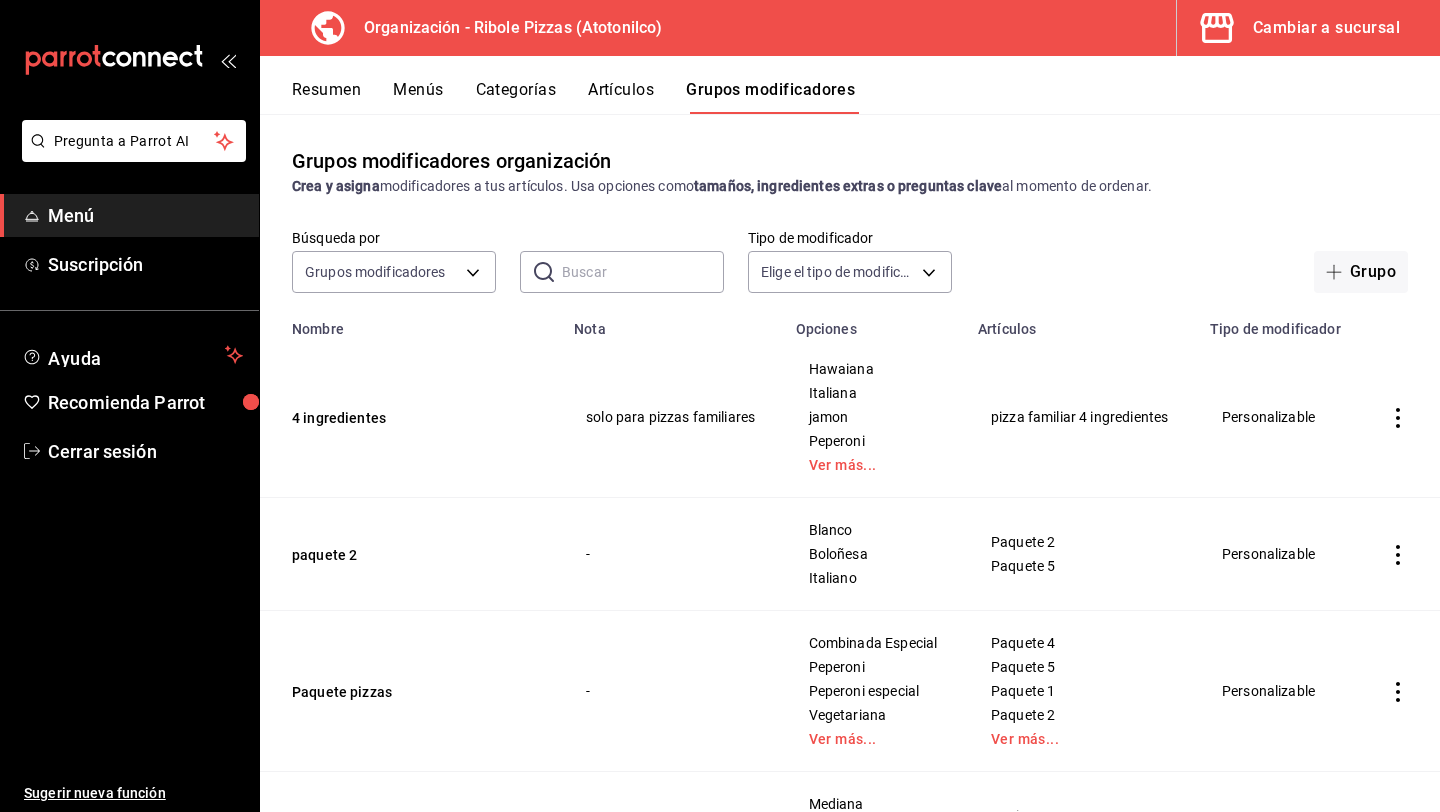 click on "Menús" at bounding box center [418, 97] 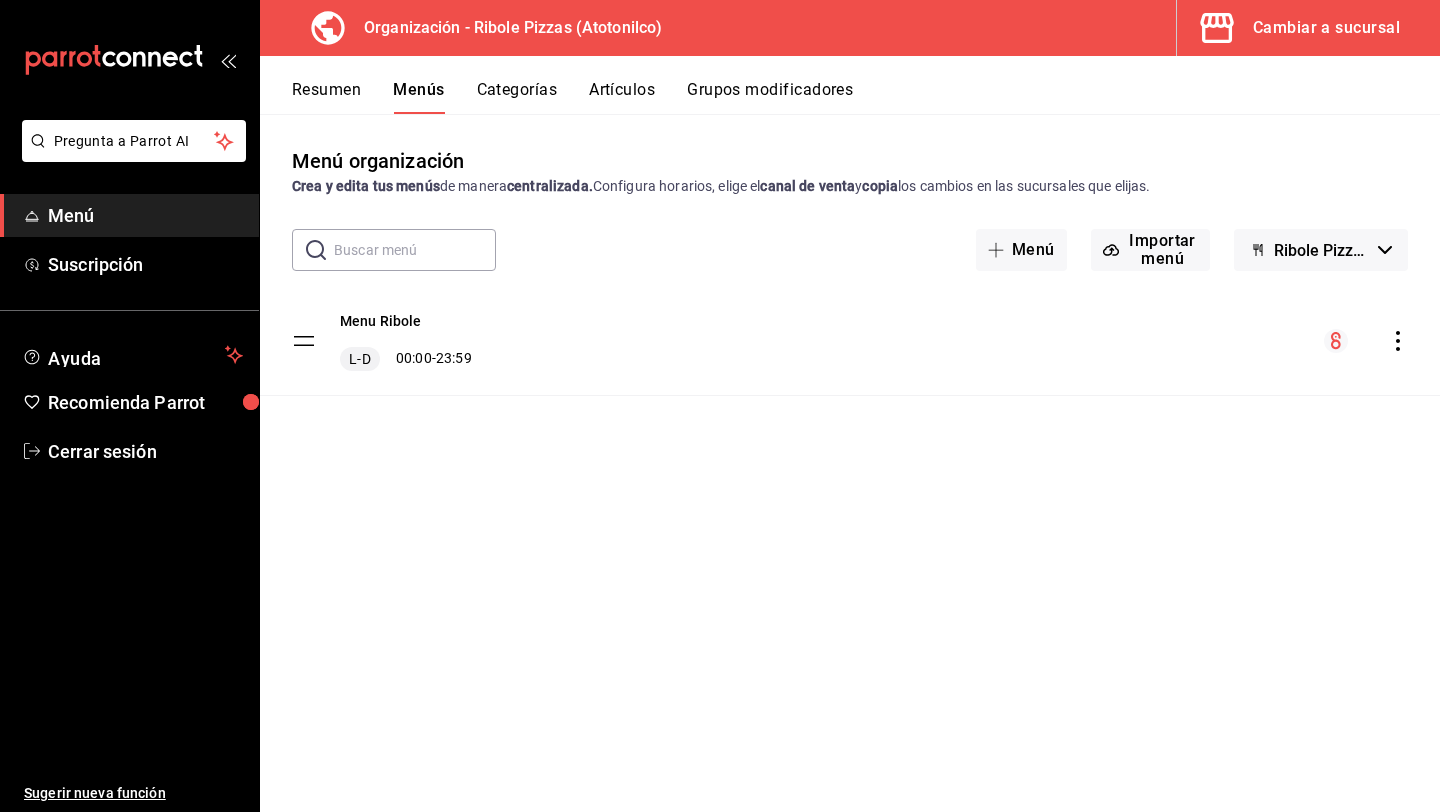 click on "Categorías" at bounding box center (517, 97) 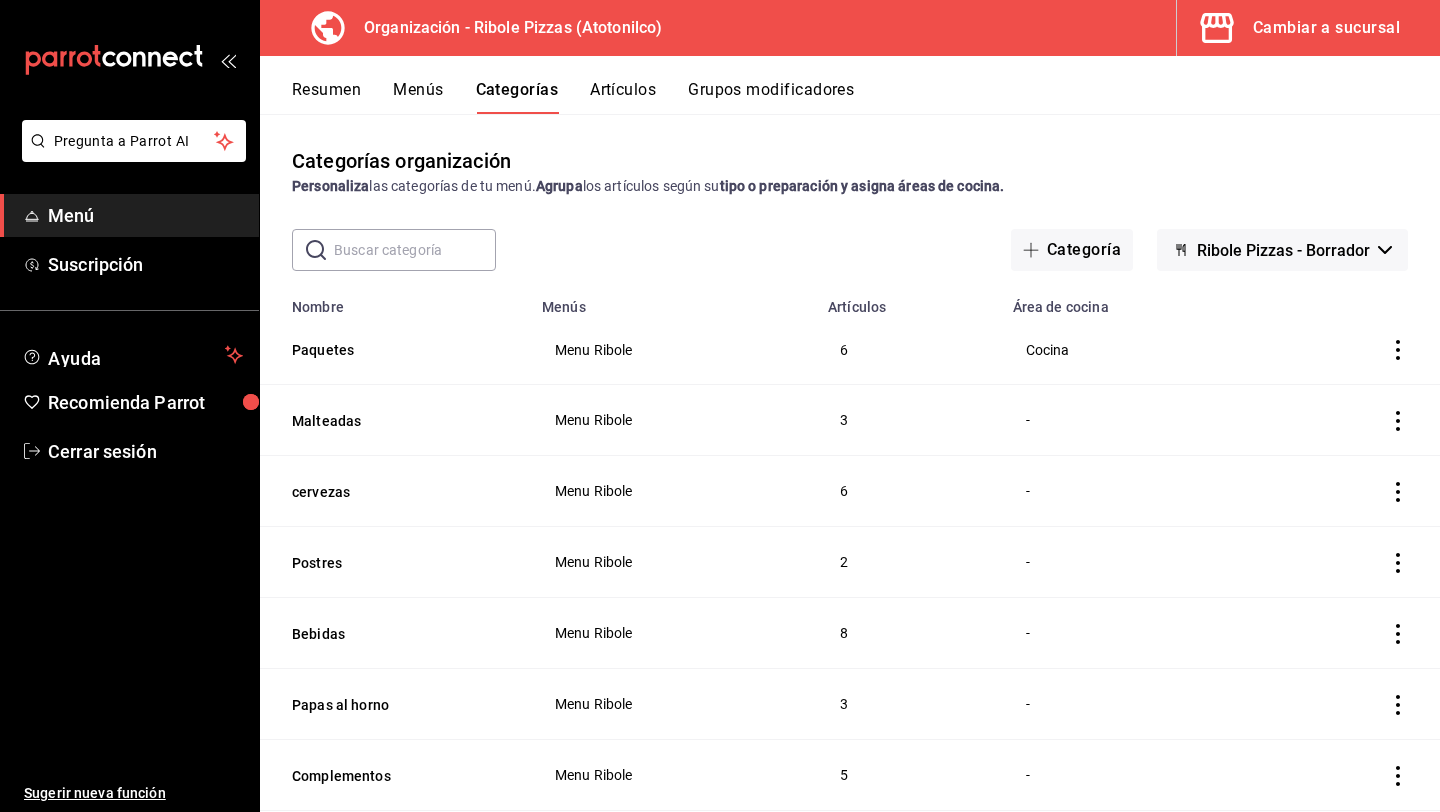 click on "Menús" at bounding box center [418, 97] 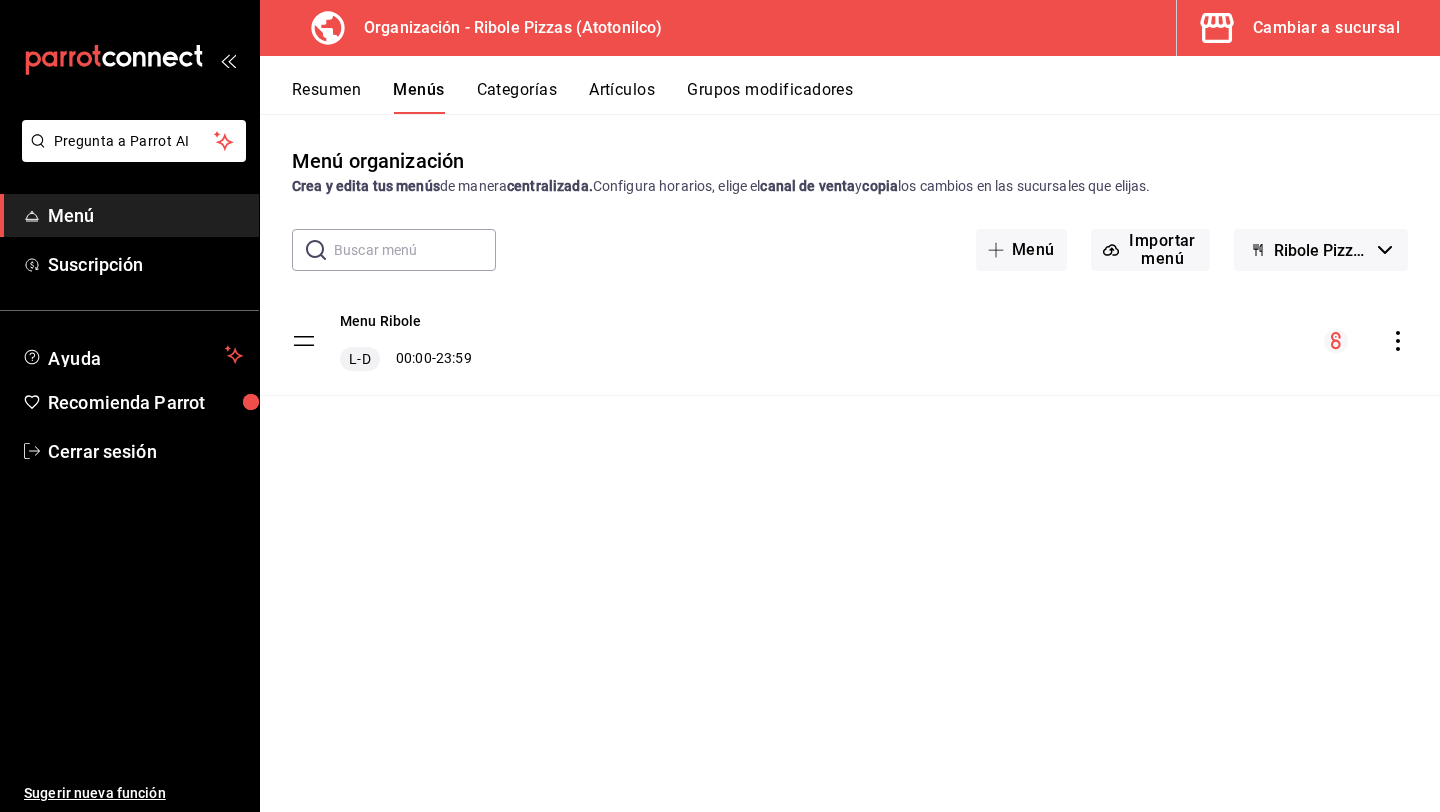 click 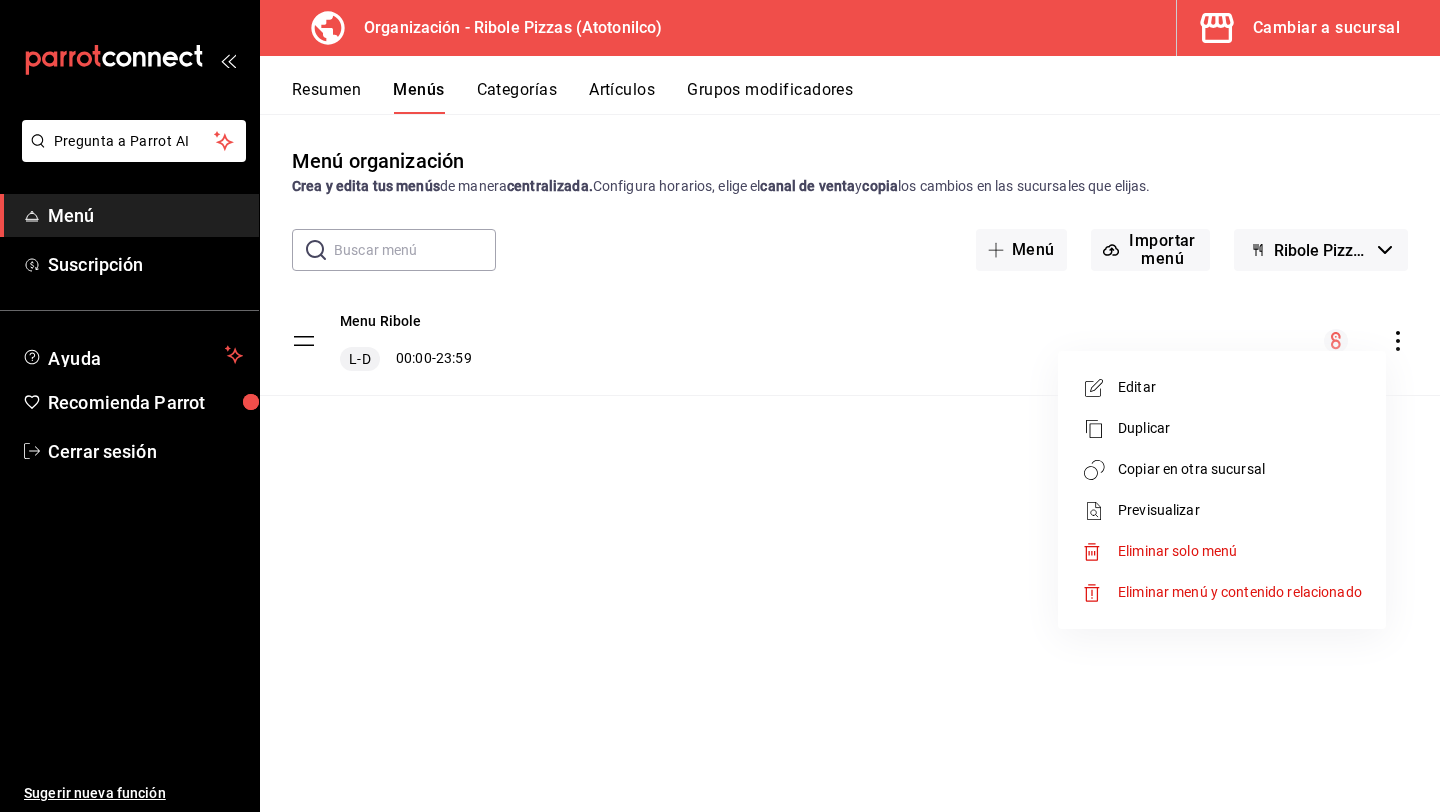 click on "Previsualizar" at bounding box center [1240, 510] 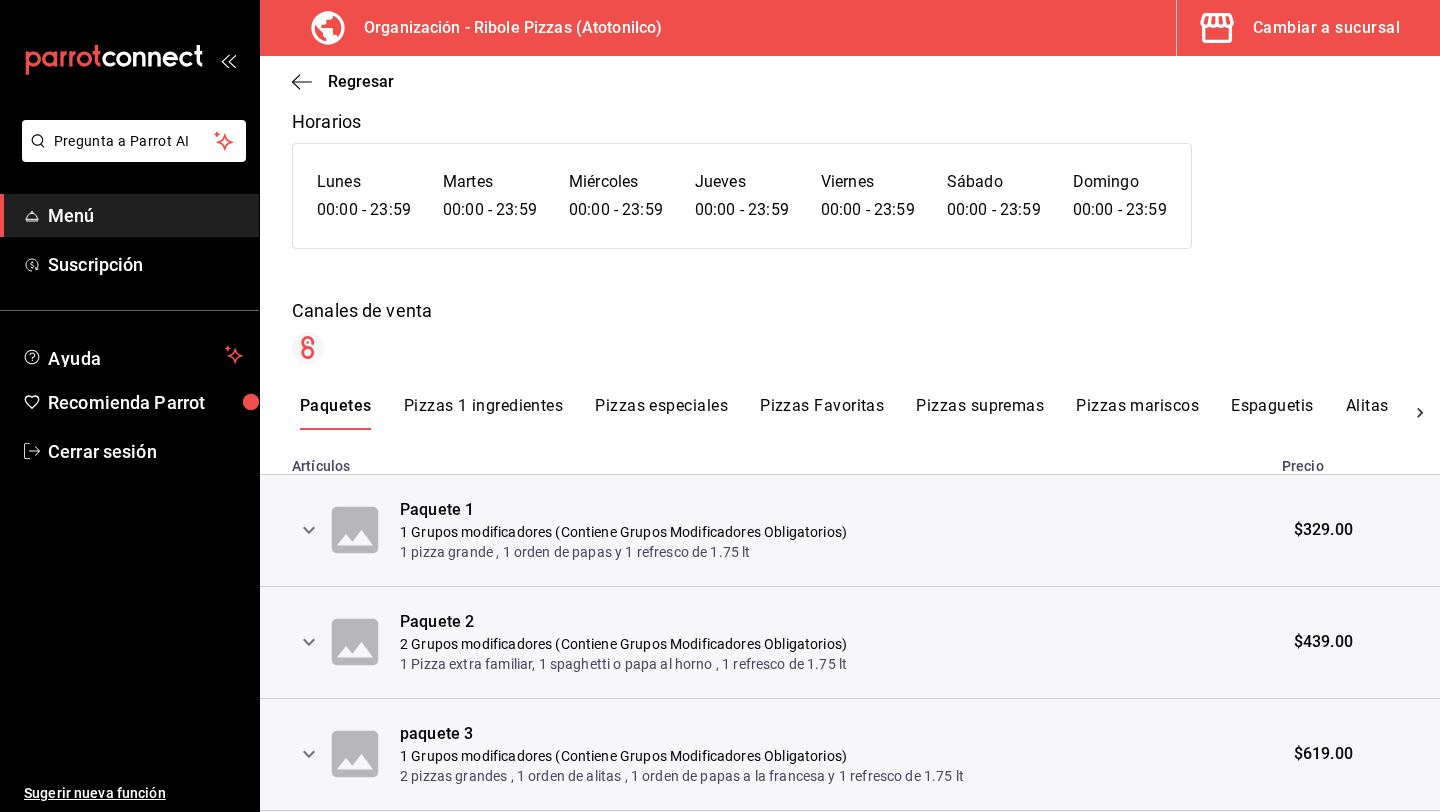scroll, scrollTop: 139, scrollLeft: 0, axis: vertical 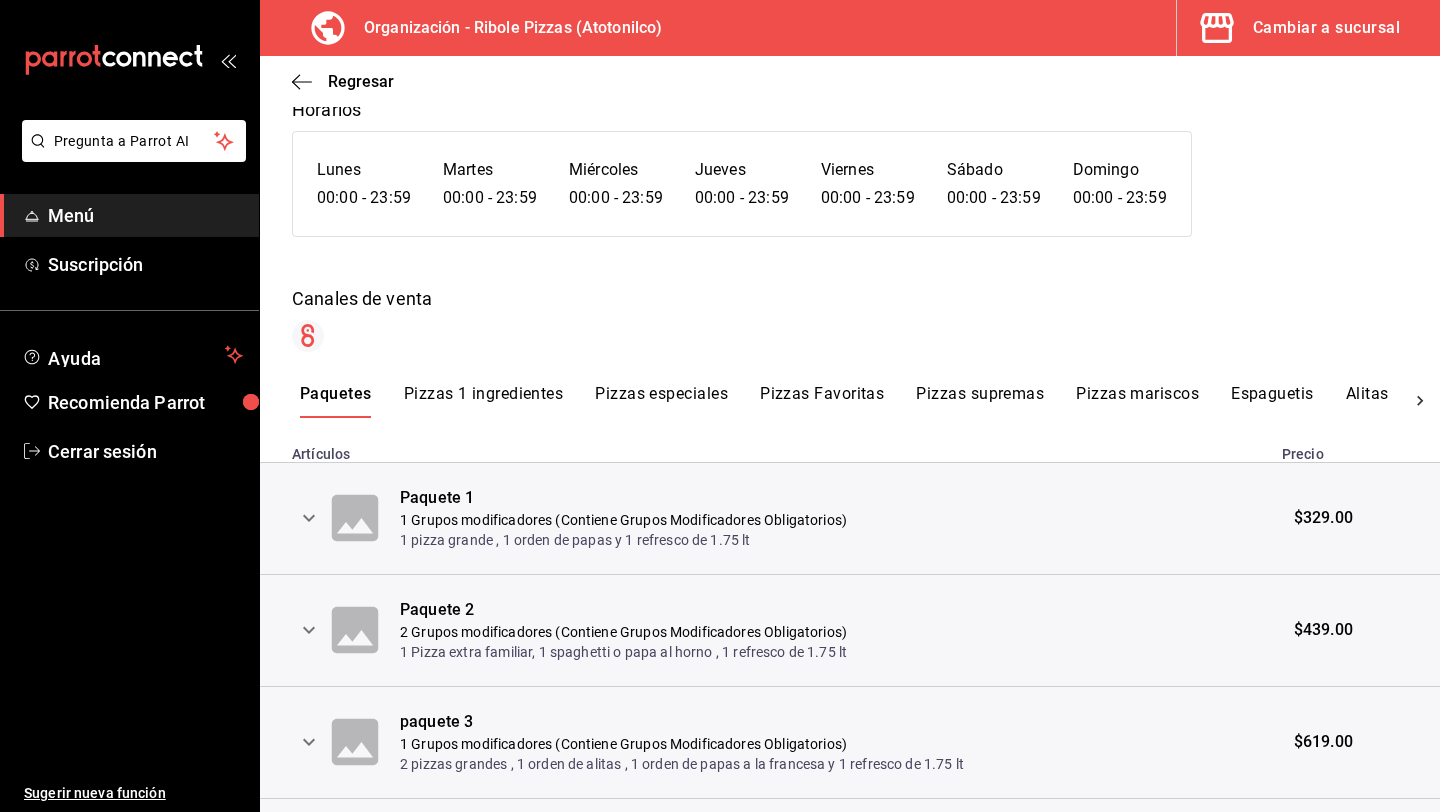 click on "Pizzas Favoritas" at bounding box center (822, 401) 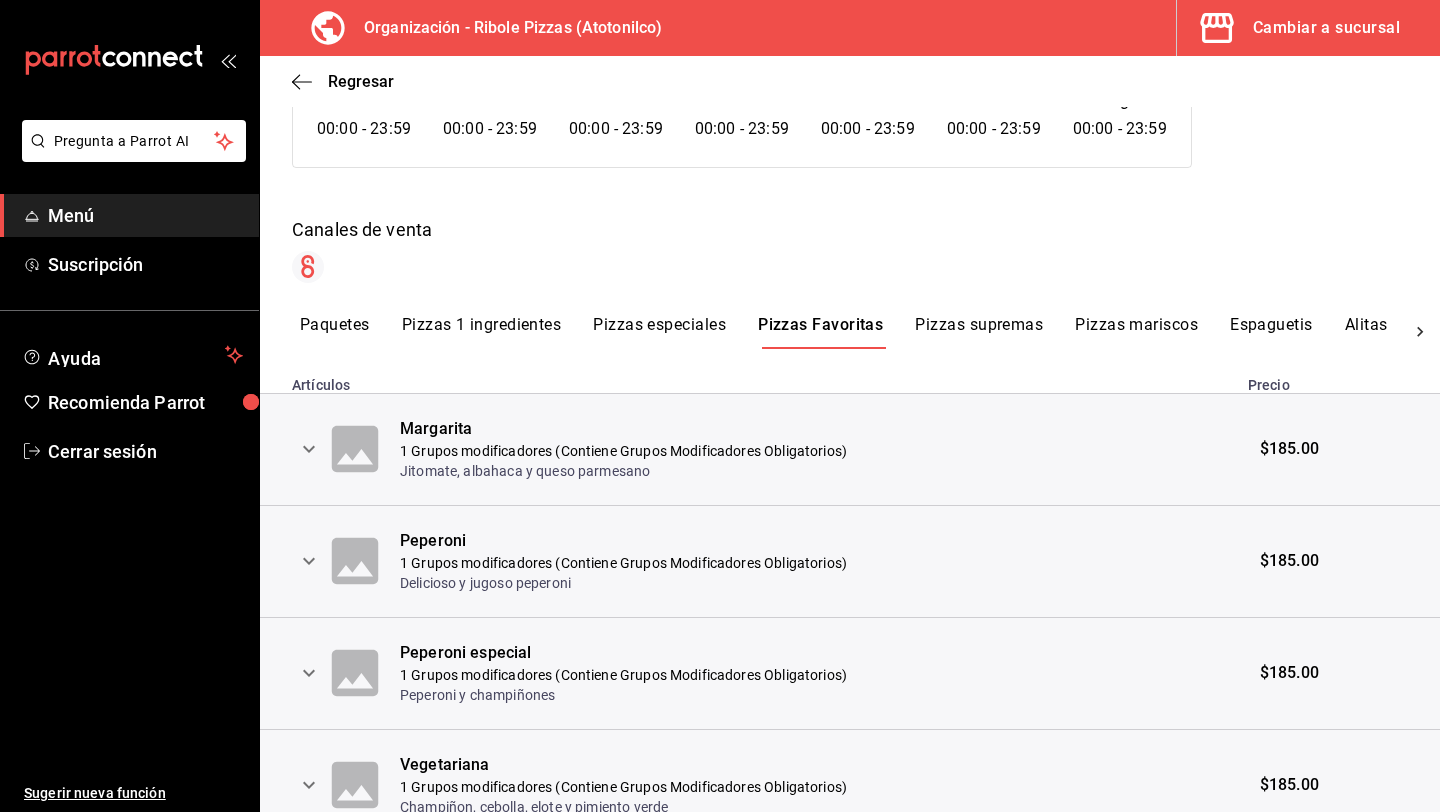 scroll, scrollTop: 205, scrollLeft: 0, axis: vertical 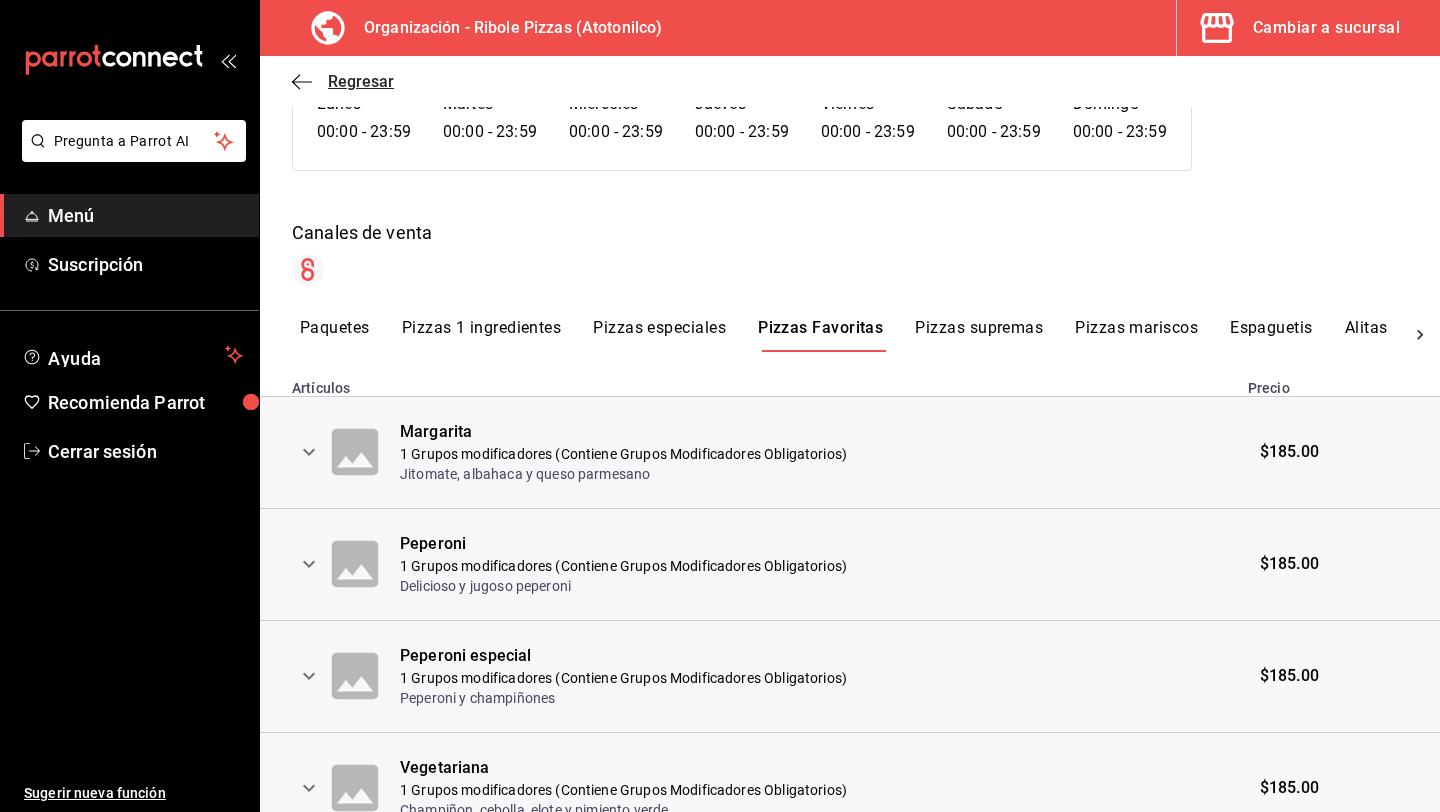 click 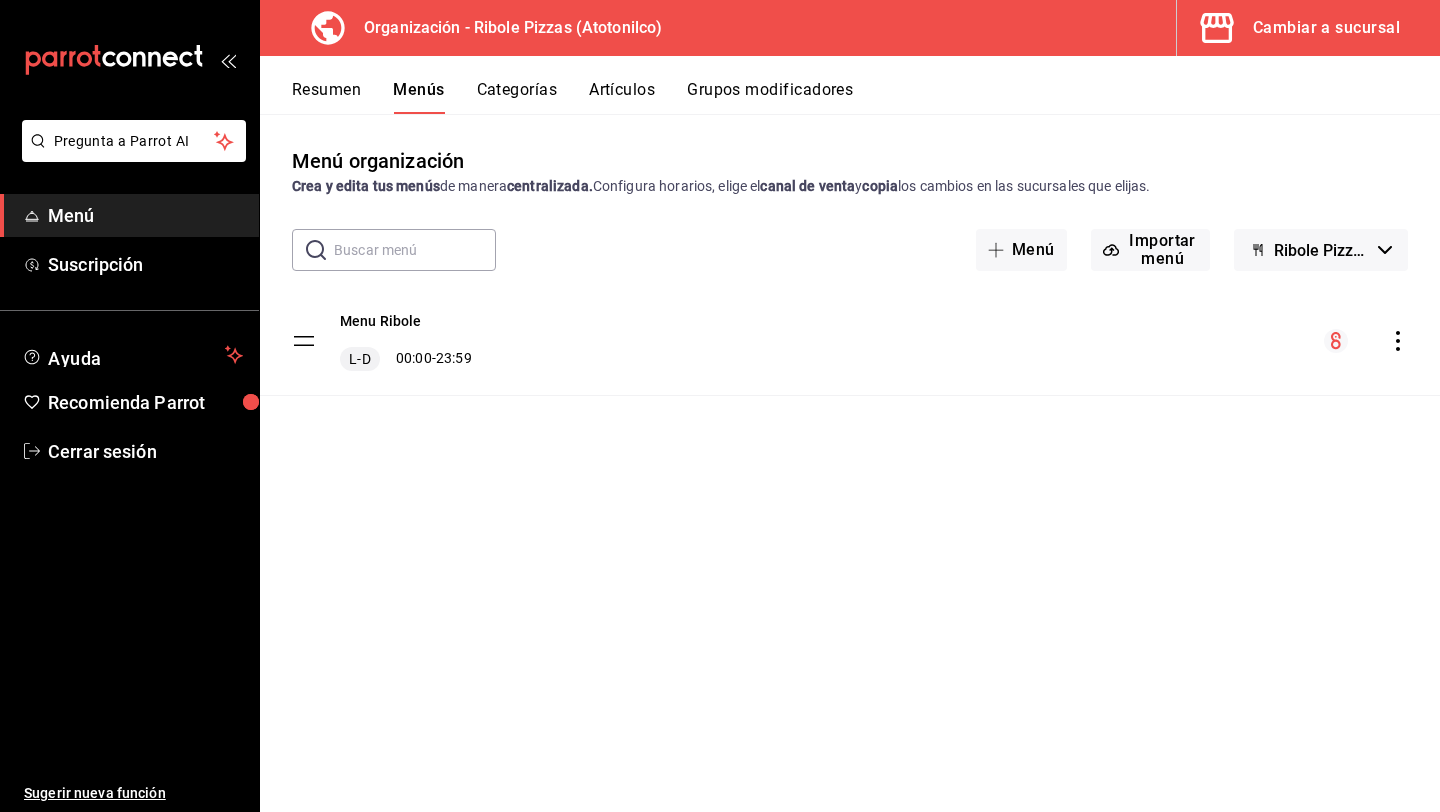 click on "Grupos modificadores" at bounding box center [770, 97] 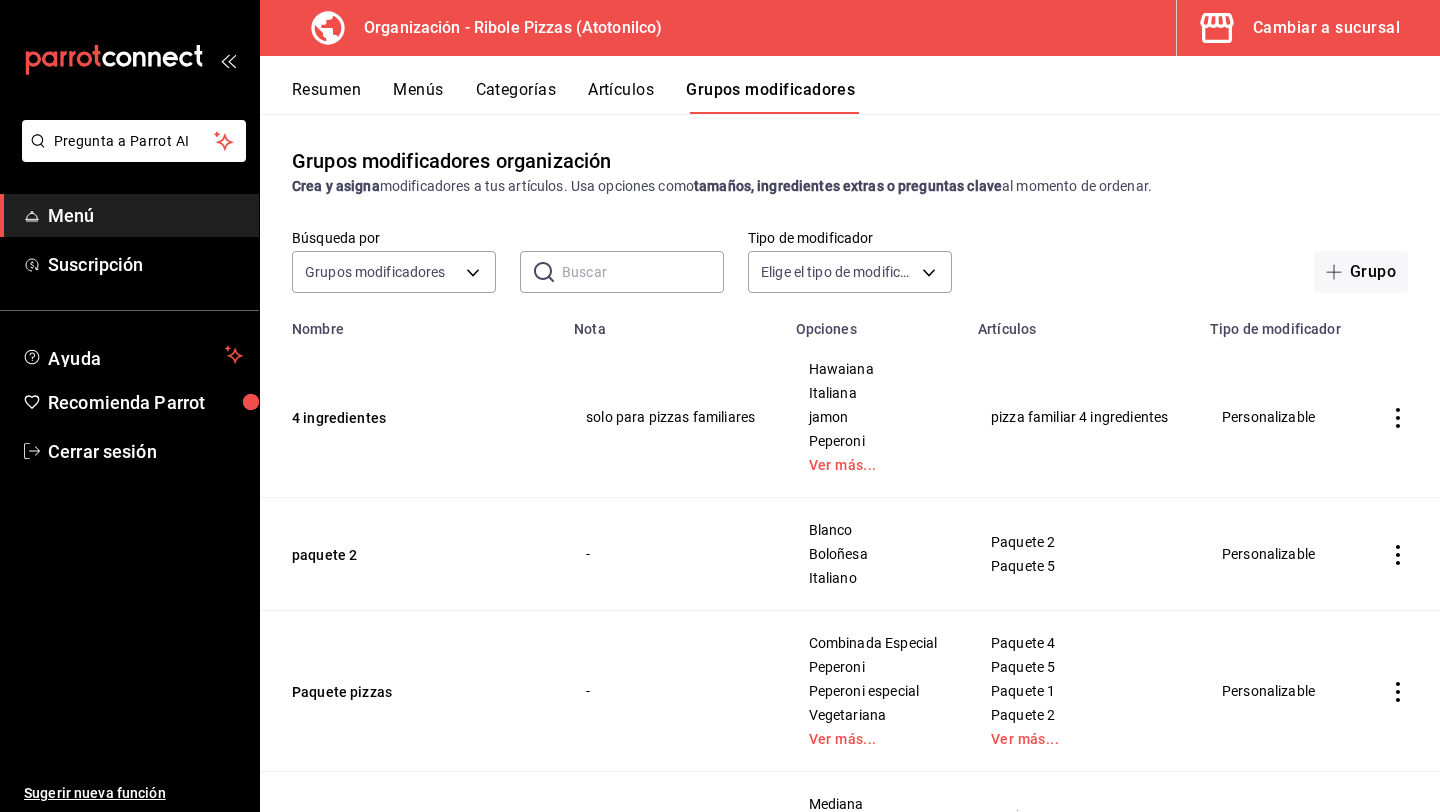 click on "Menús" at bounding box center [418, 97] 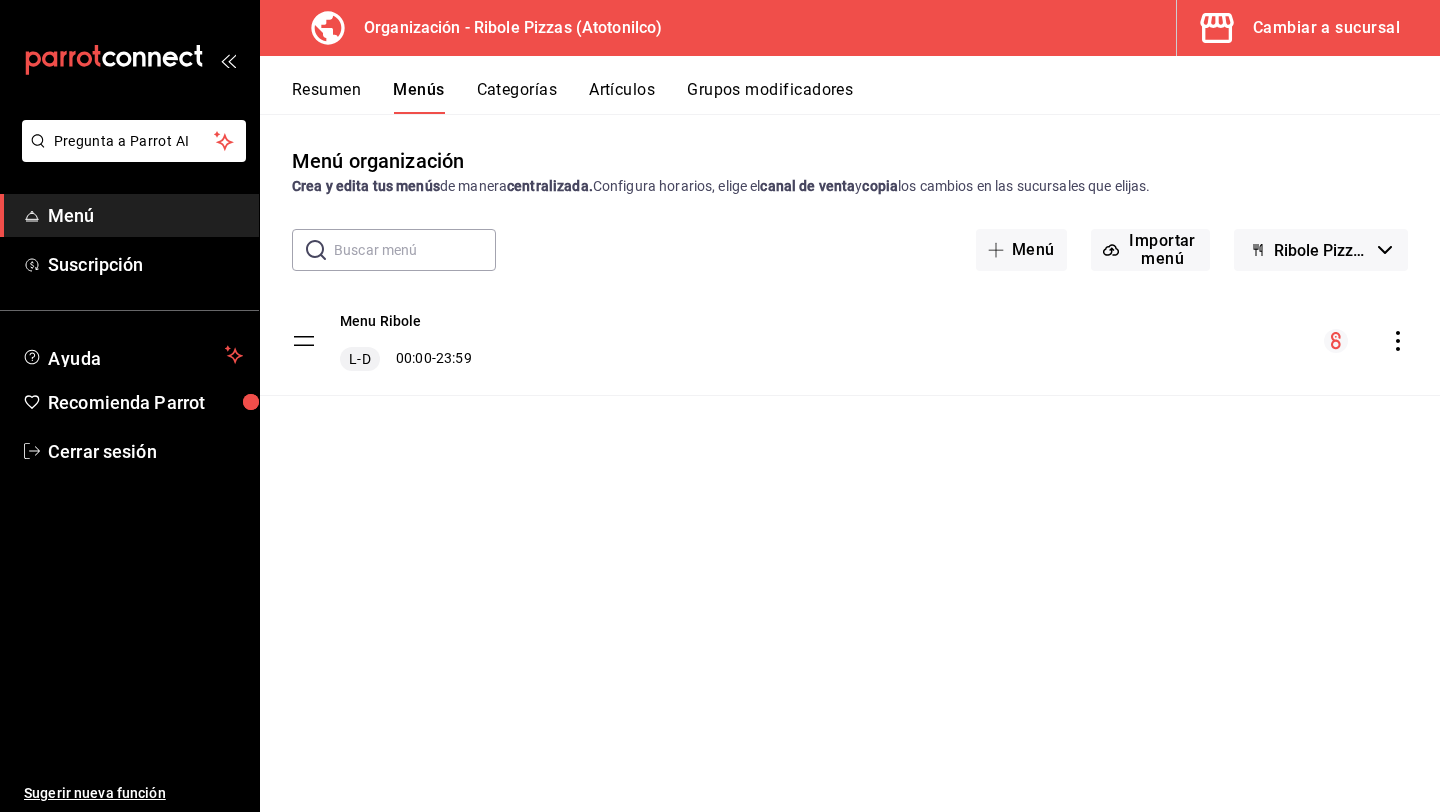 click 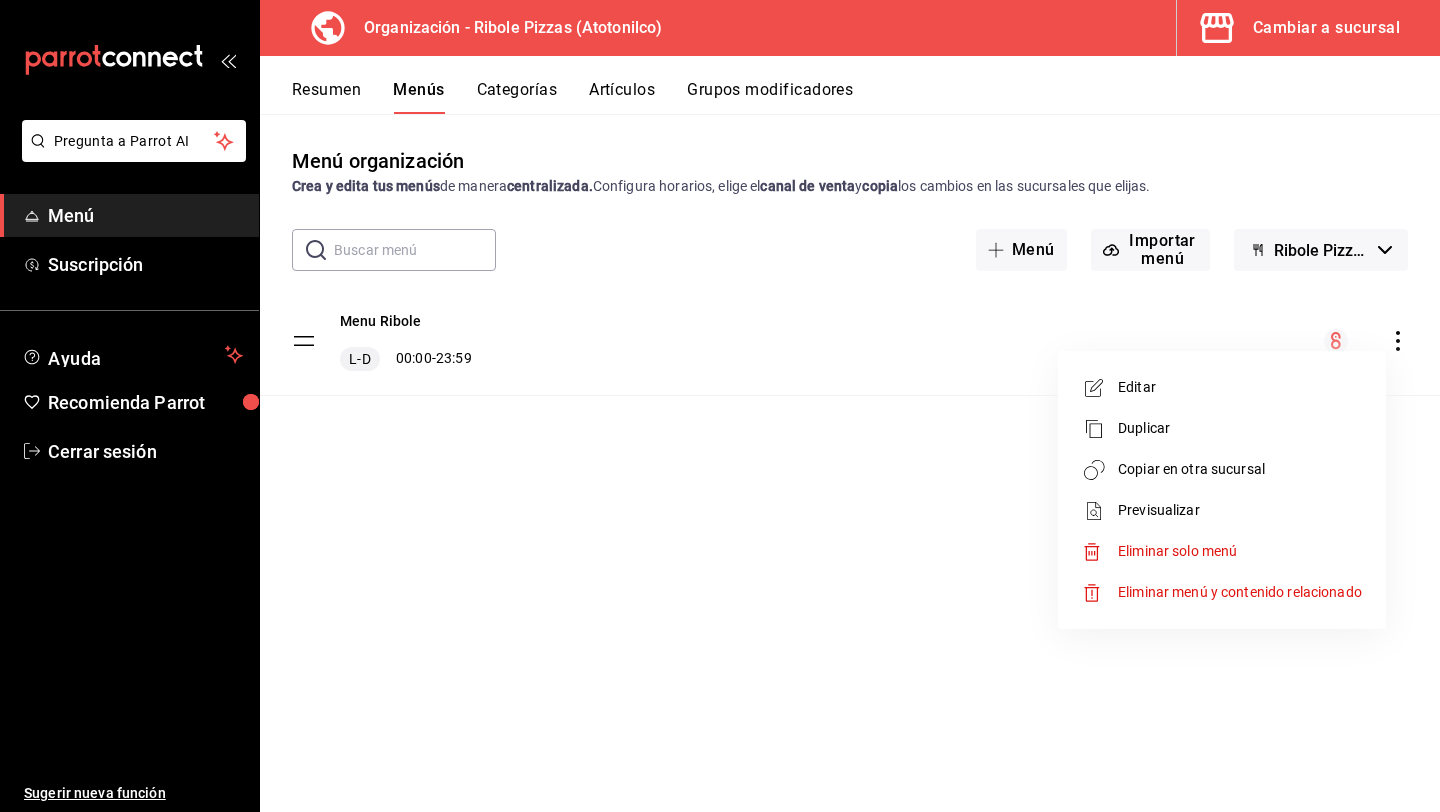 click on "Previsualizar" at bounding box center (1222, 510) 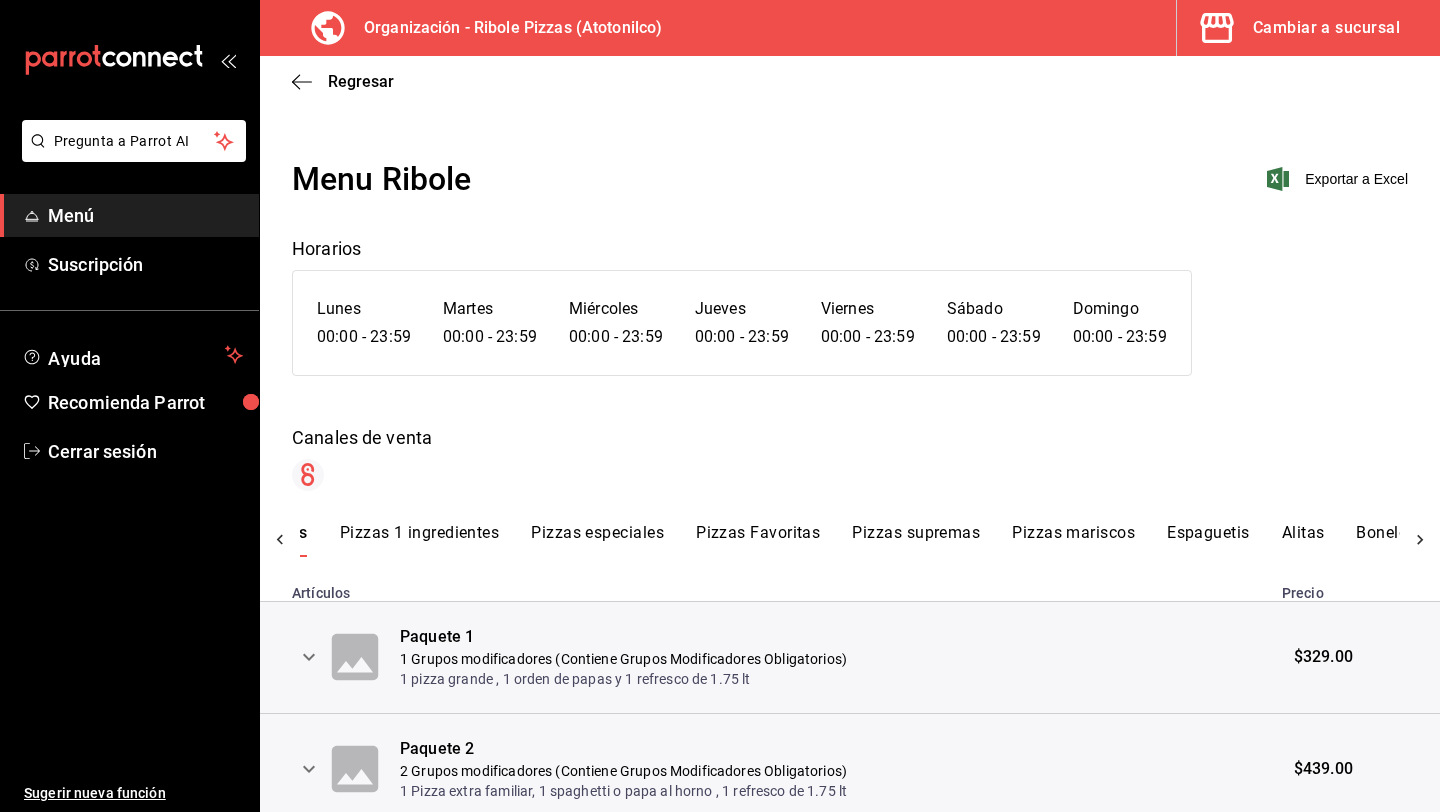 scroll, scrollTop: 0, scrollLeft: 0, axis: both 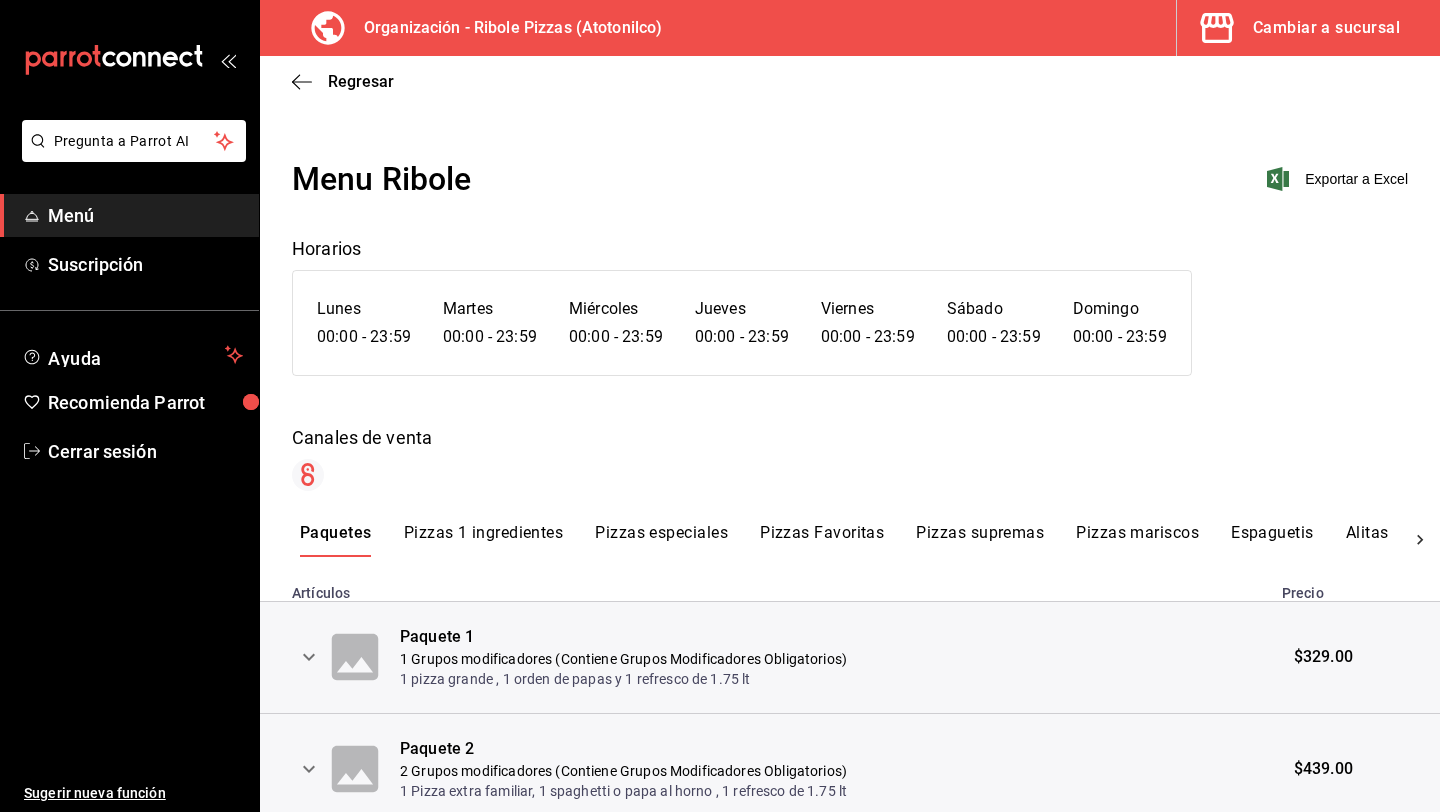 click on "Pizzas Favoritas" at bounding box center [822, 540] 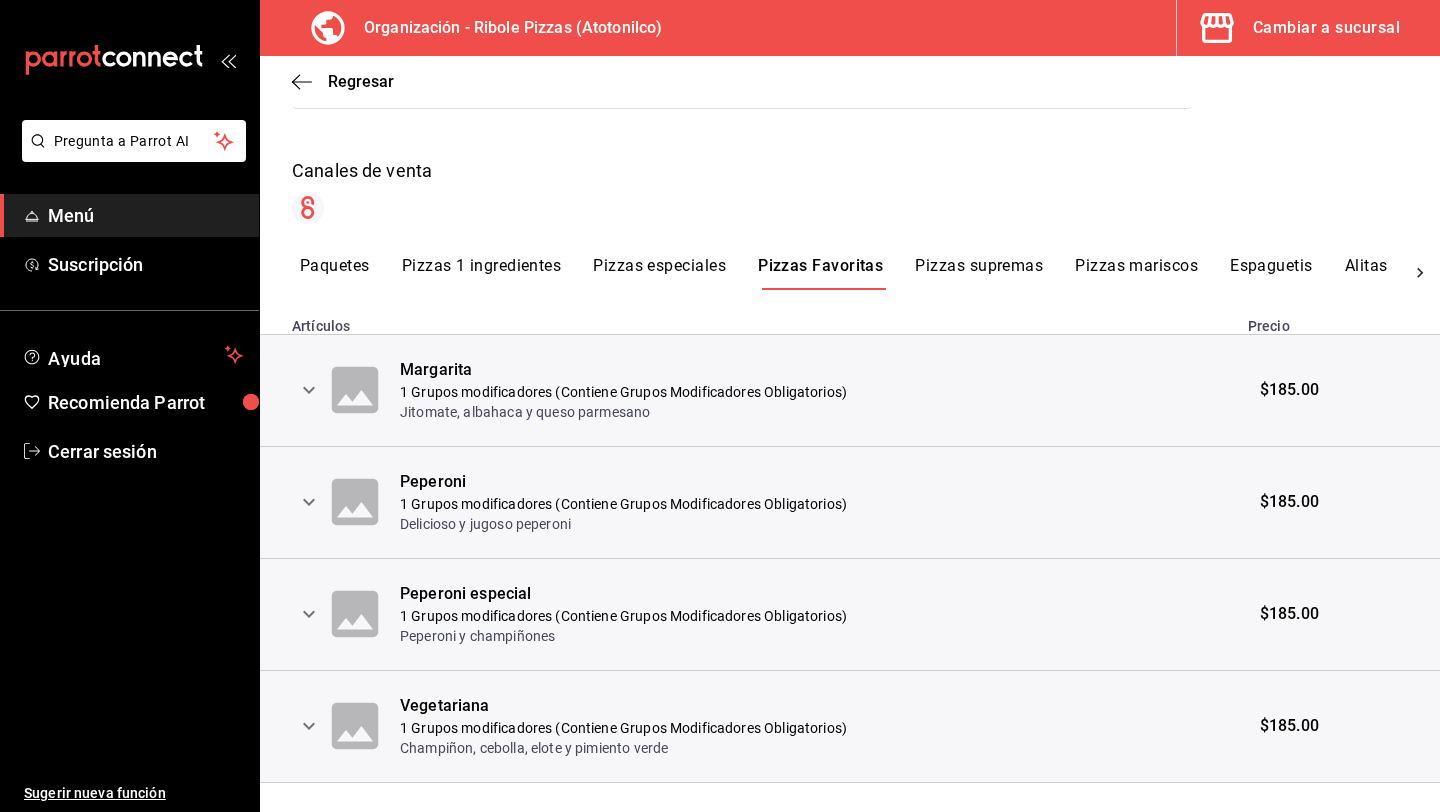 scroll, scrollTop: 0, scrollLeft: 0, axis: both 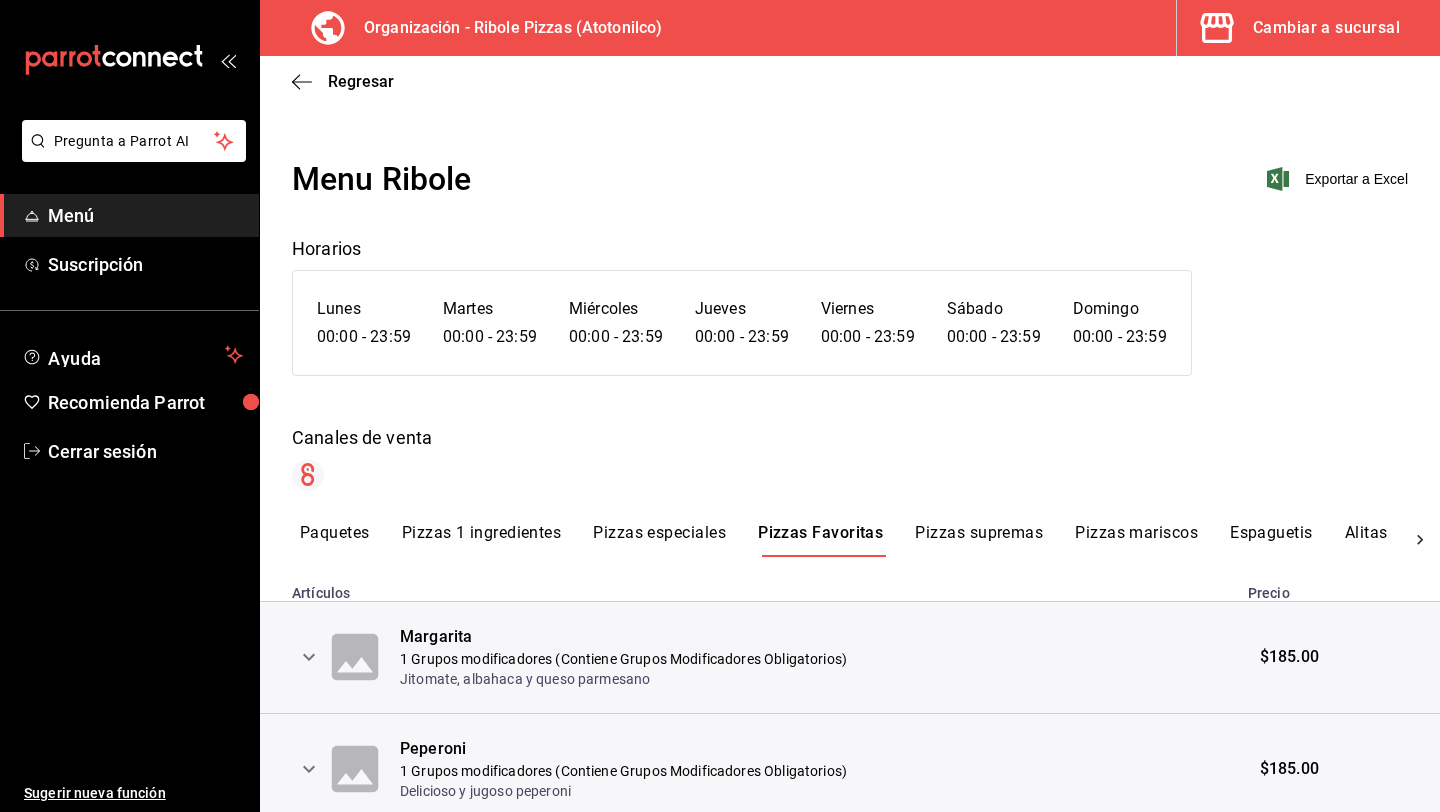 click on "Regresar" at bounding box center (850, 81) 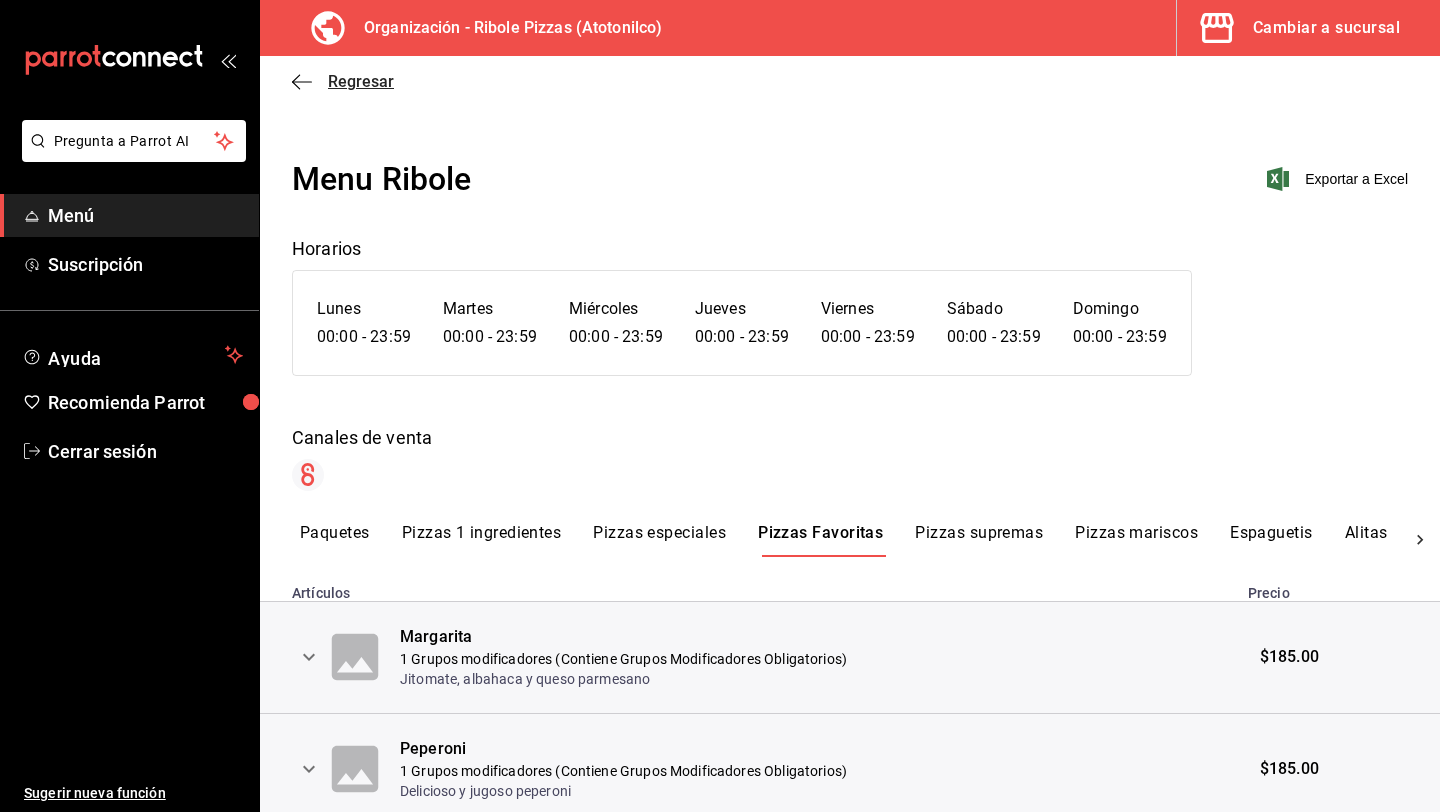 click 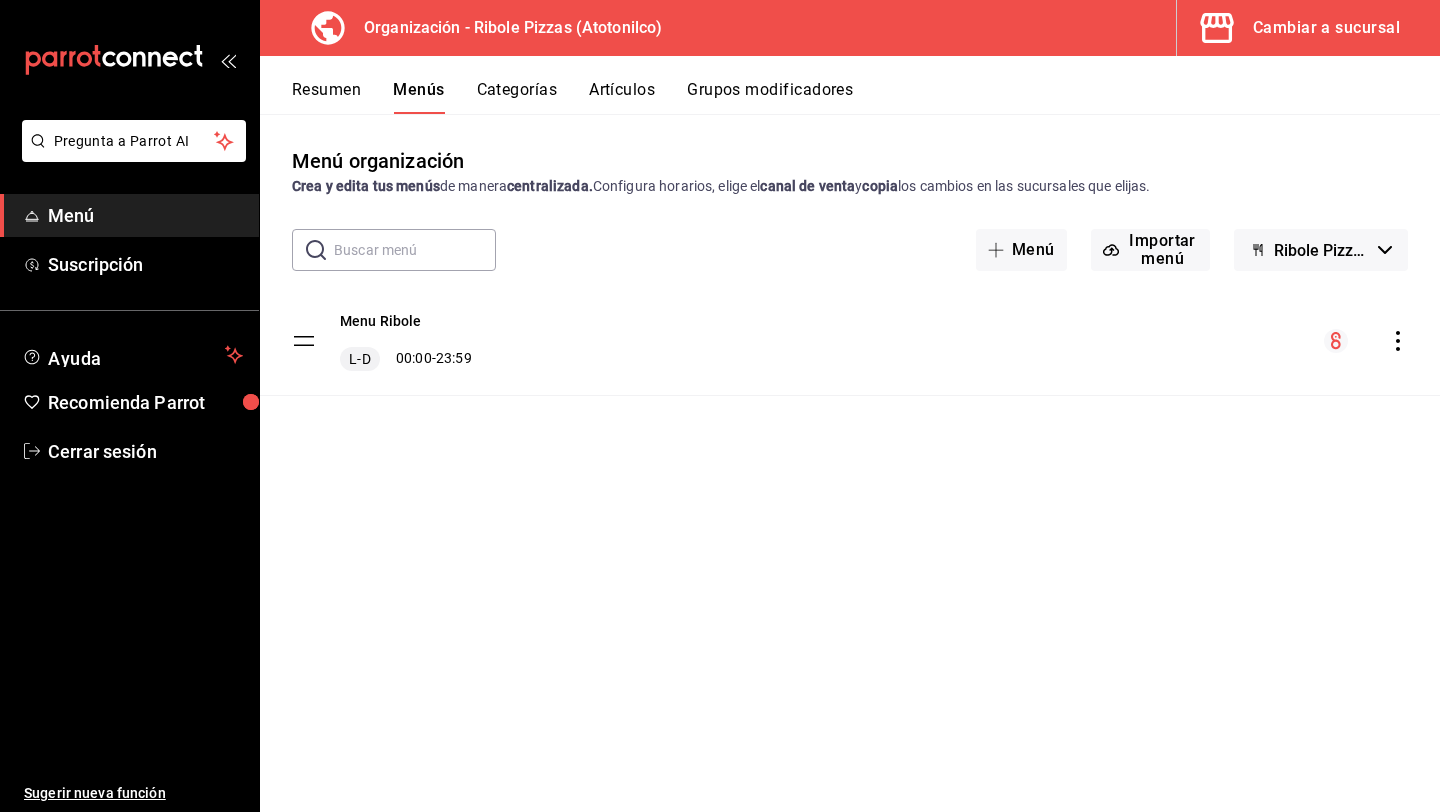 click on "Categorías" at bounding box center [517, 97] 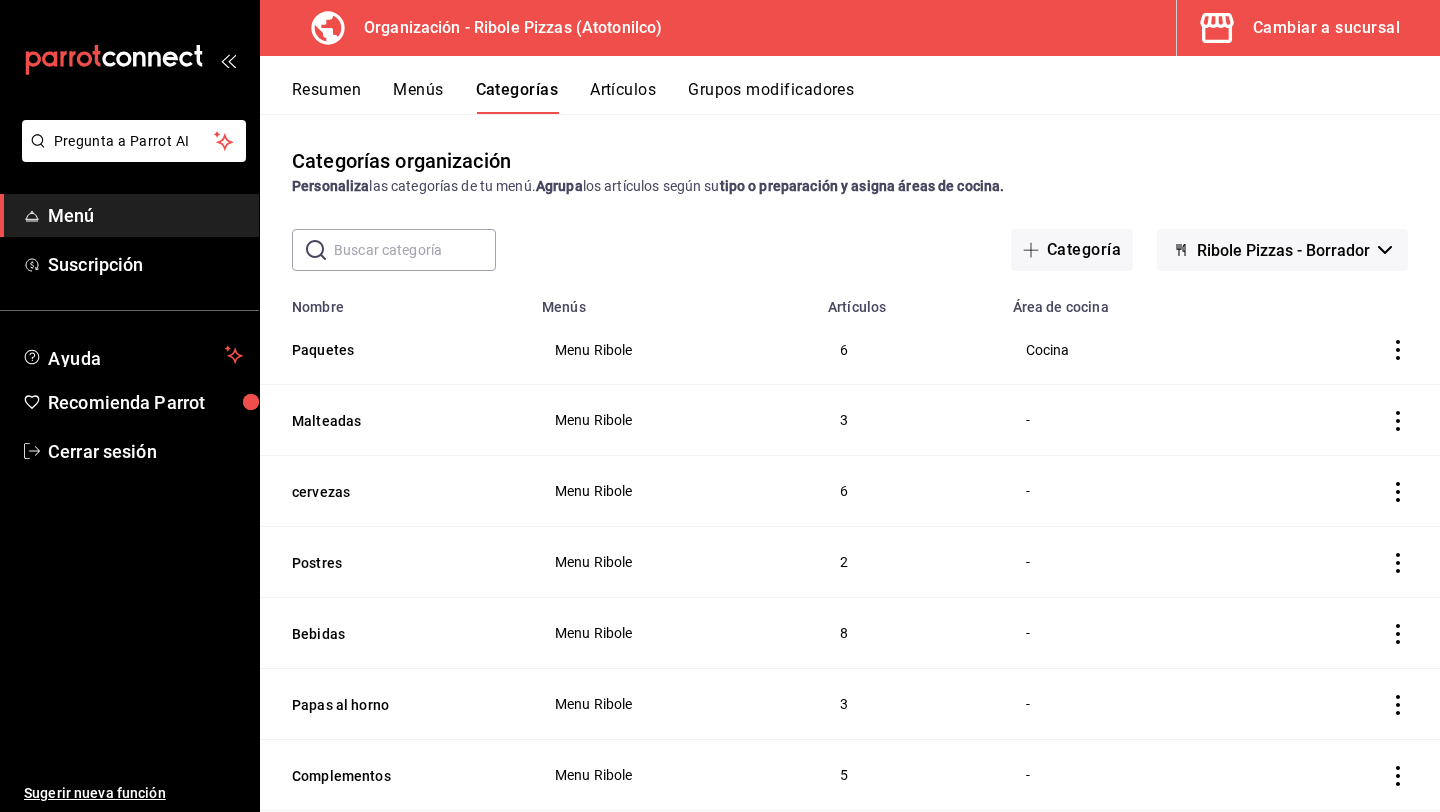 click on "Artículos" at bounding box center (623, 97) 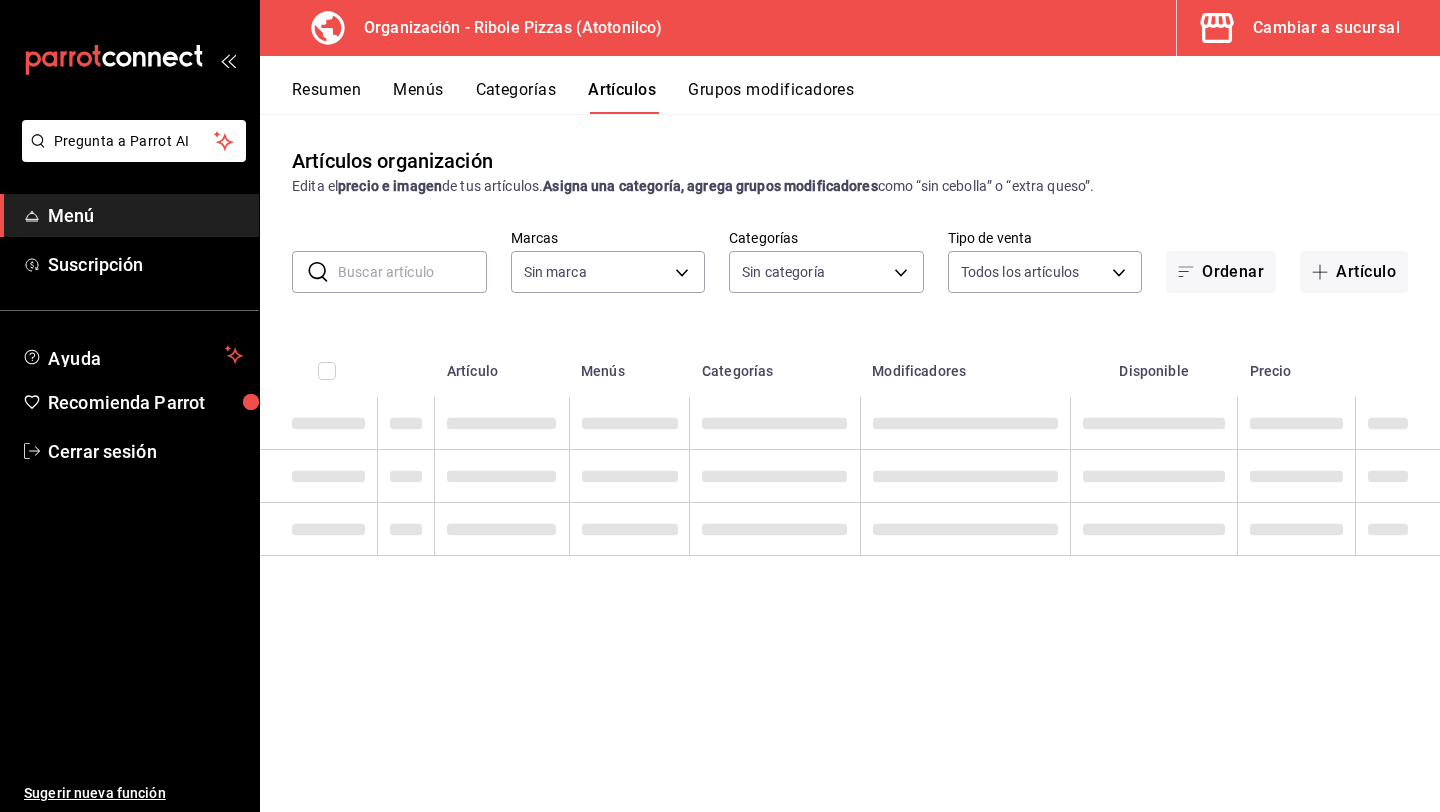 type on "[UUID]" 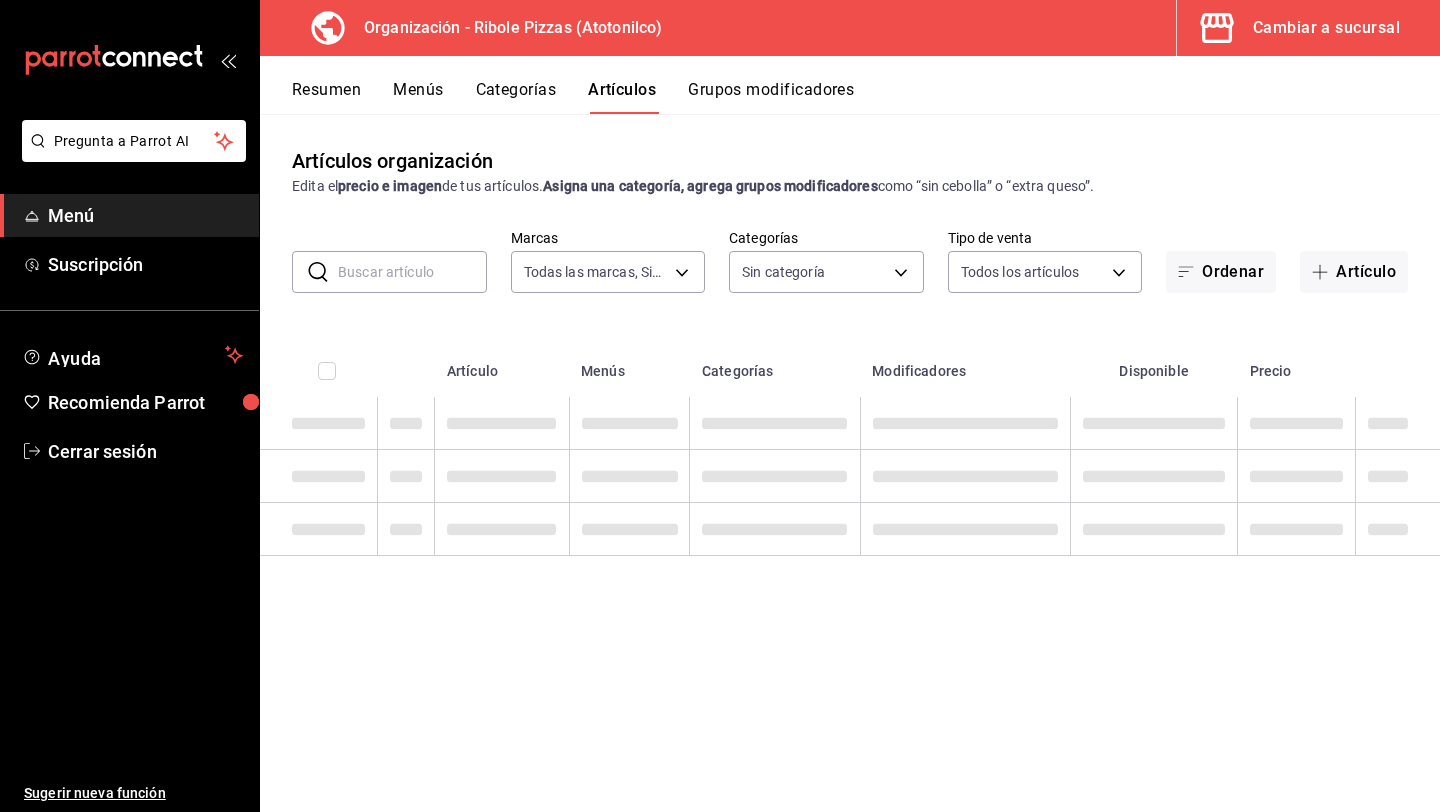 type on "[UUID]" 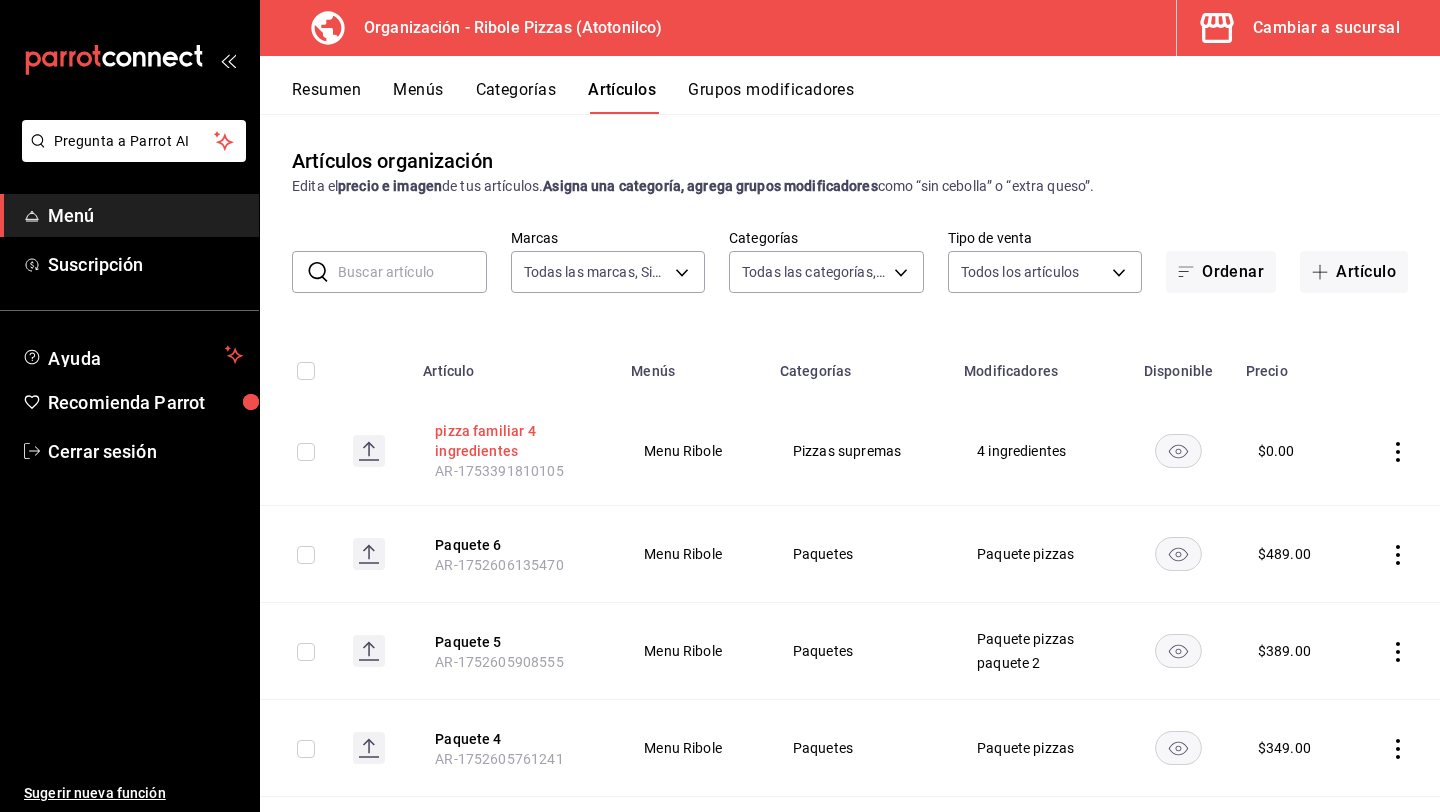 click on "pizza familiar 4 ingredientes" at bounding box center [515, 441] 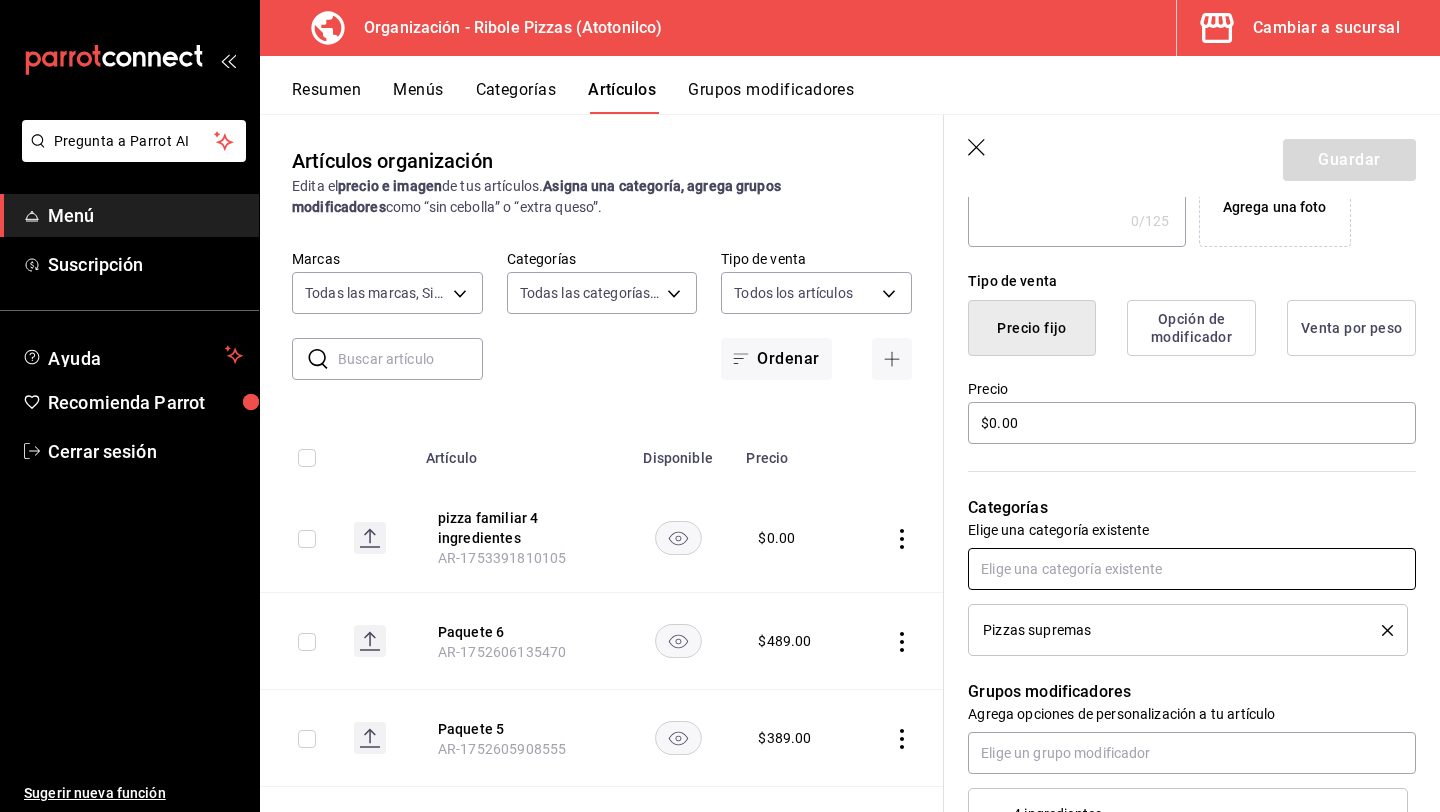 scroll, scrollTop: 423, scrollLeft: 0, axis: vertical 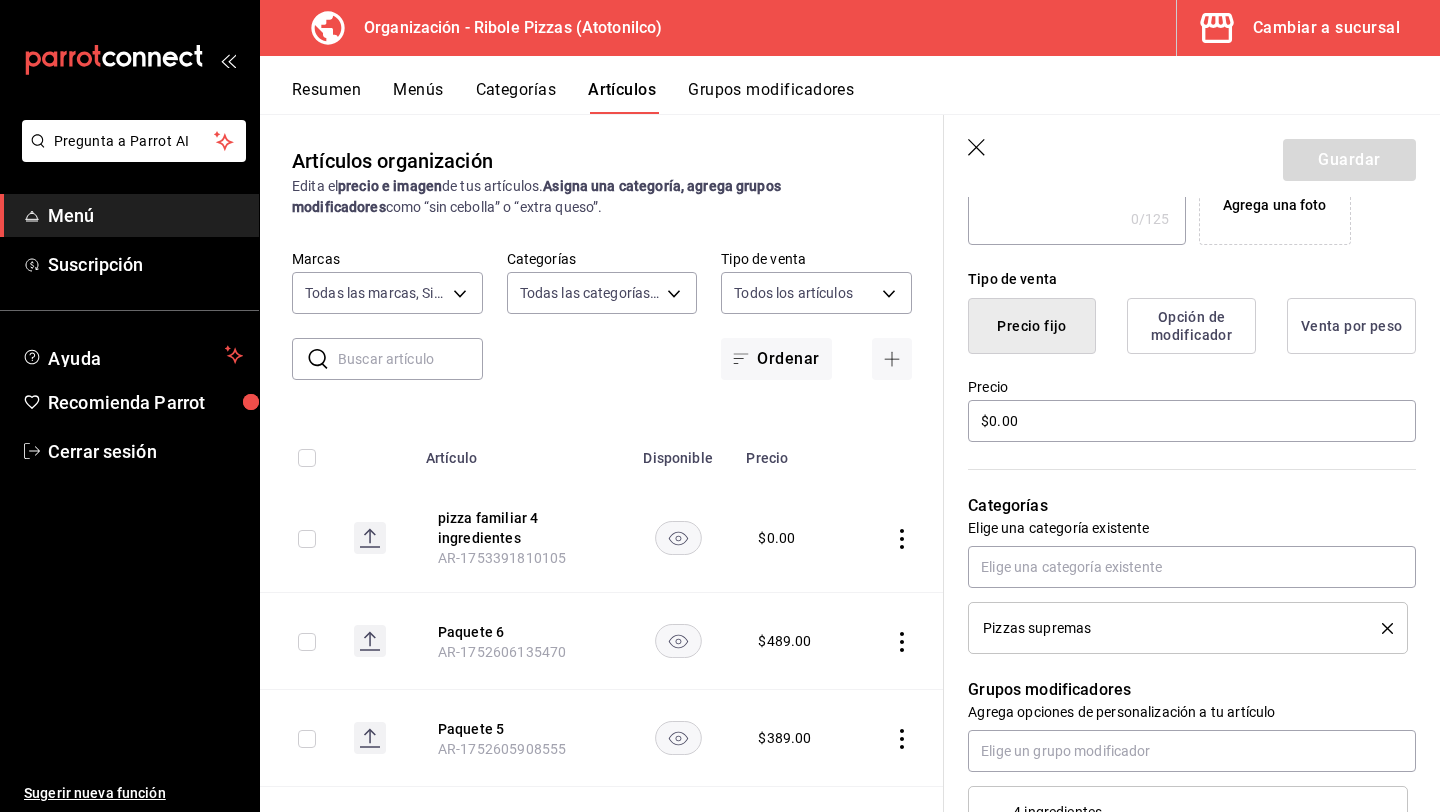 click 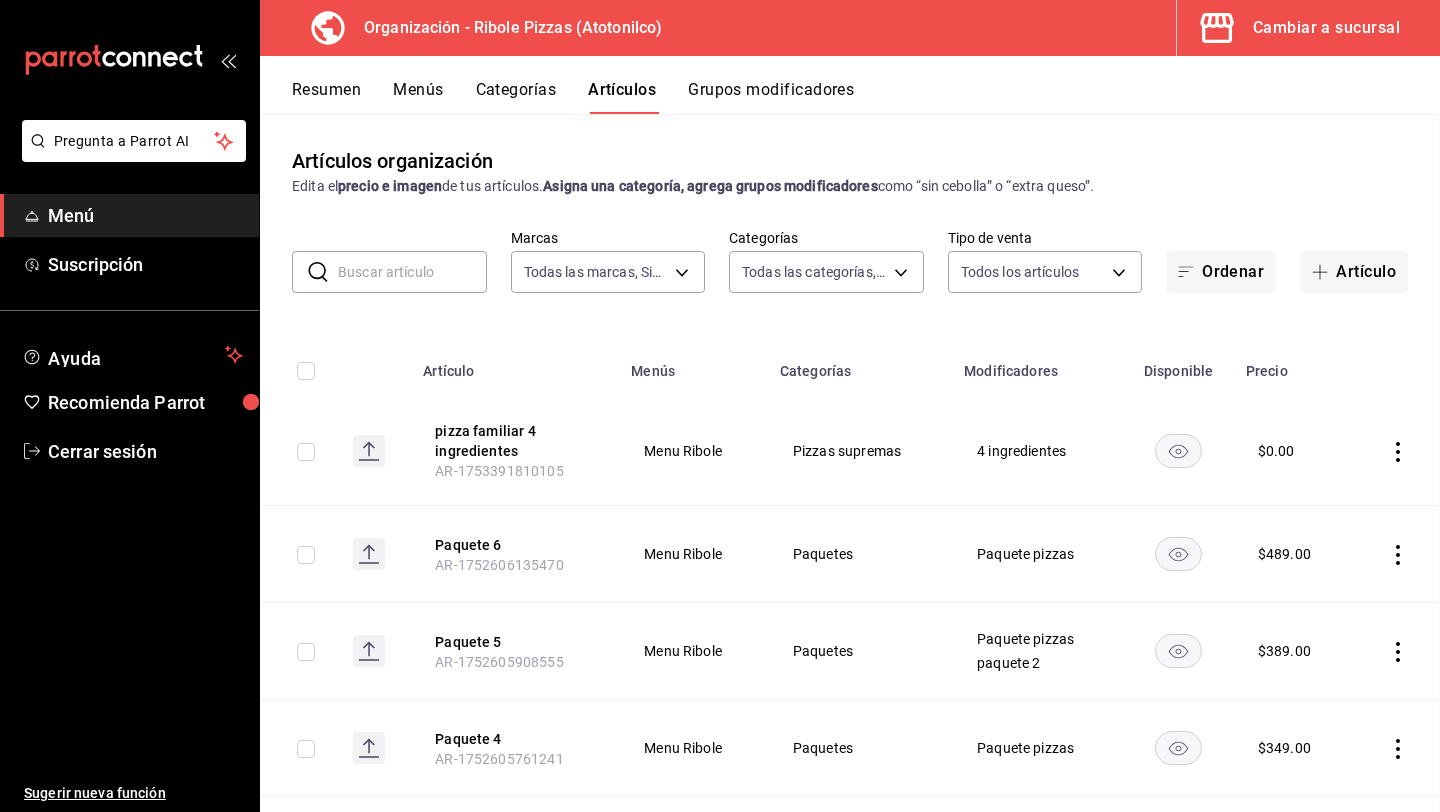 scroll, scrollTop: 0, scrollLeft: 0, axis: both 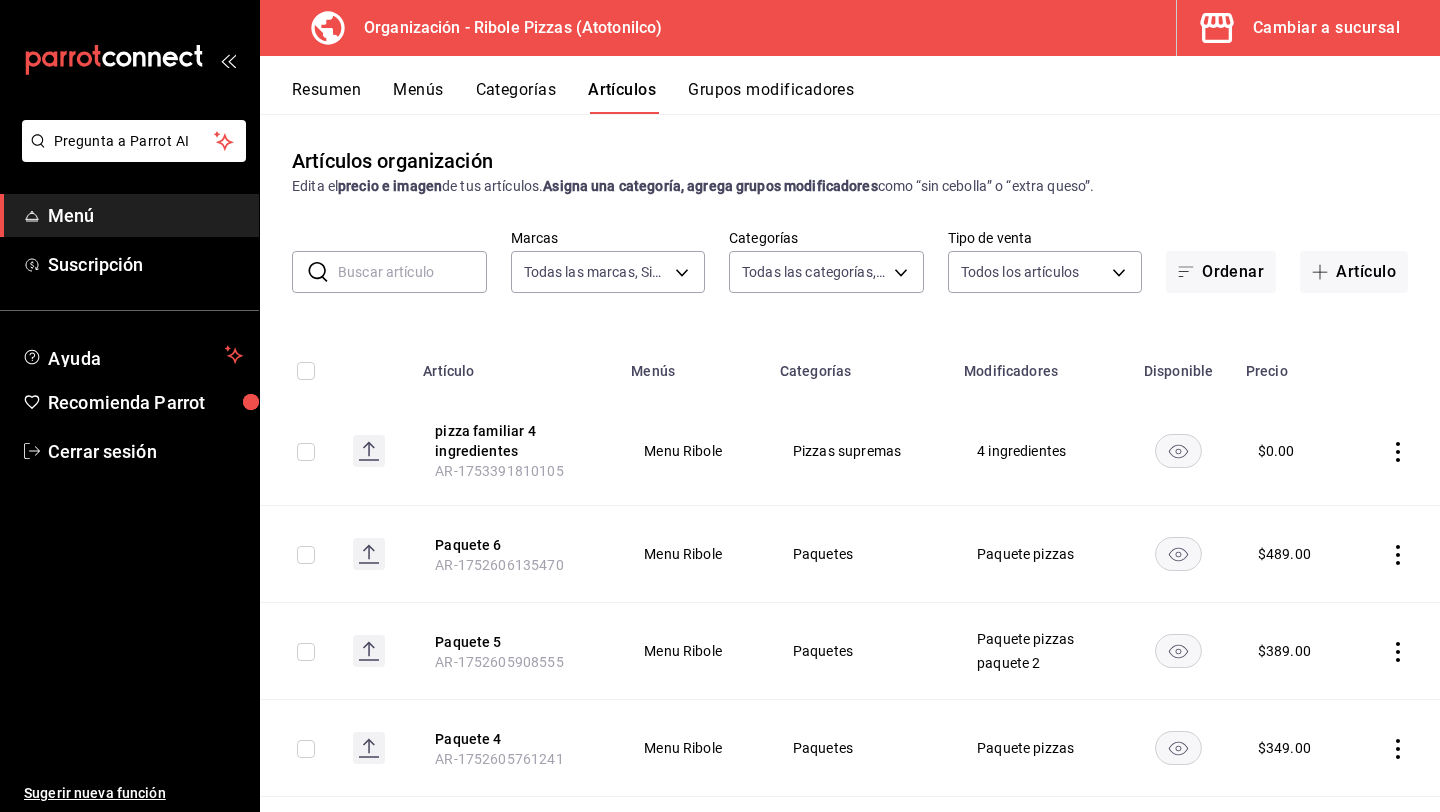 click on "Categorías" at bounding box center [516, 97] 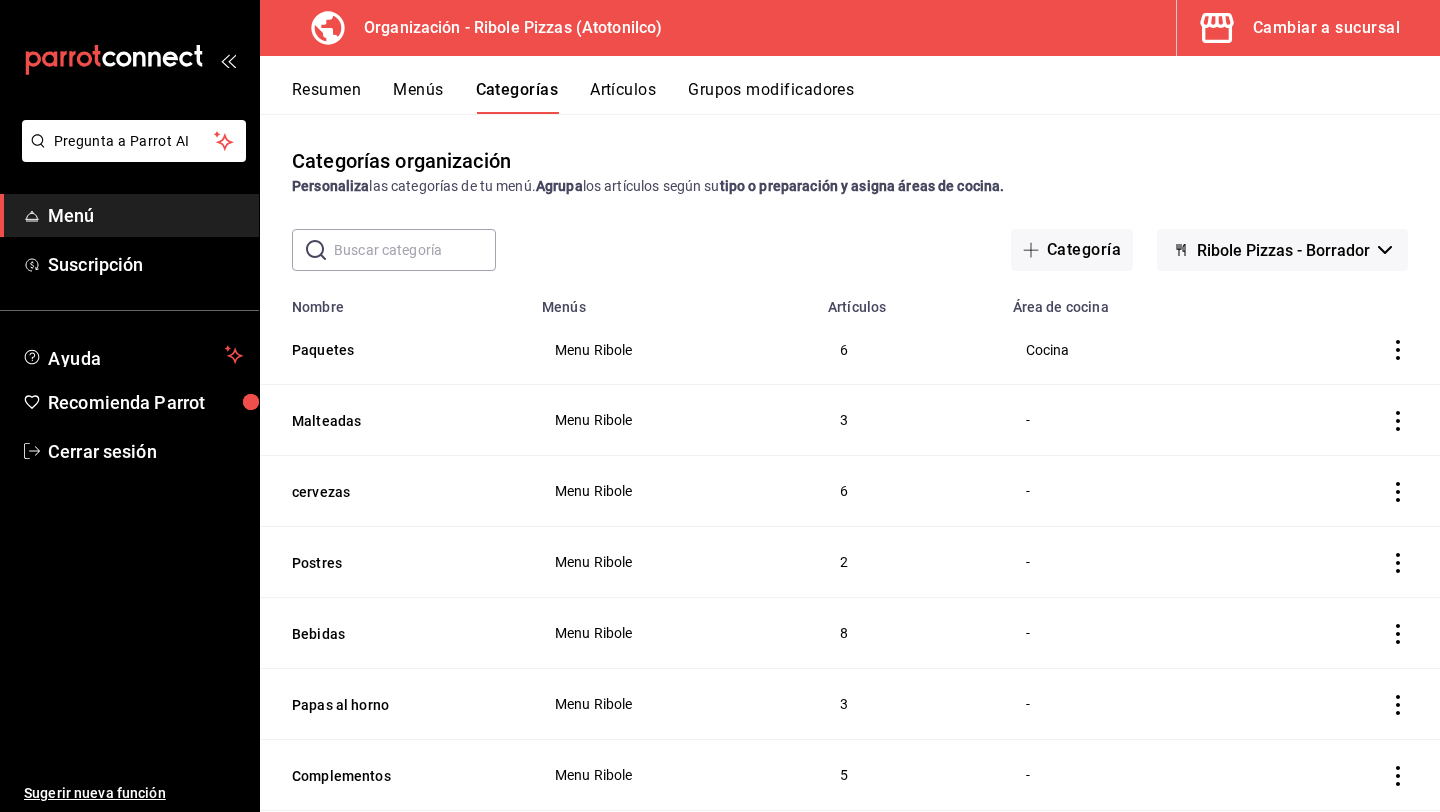 click on "Menús" at bounding box center [418, 97] 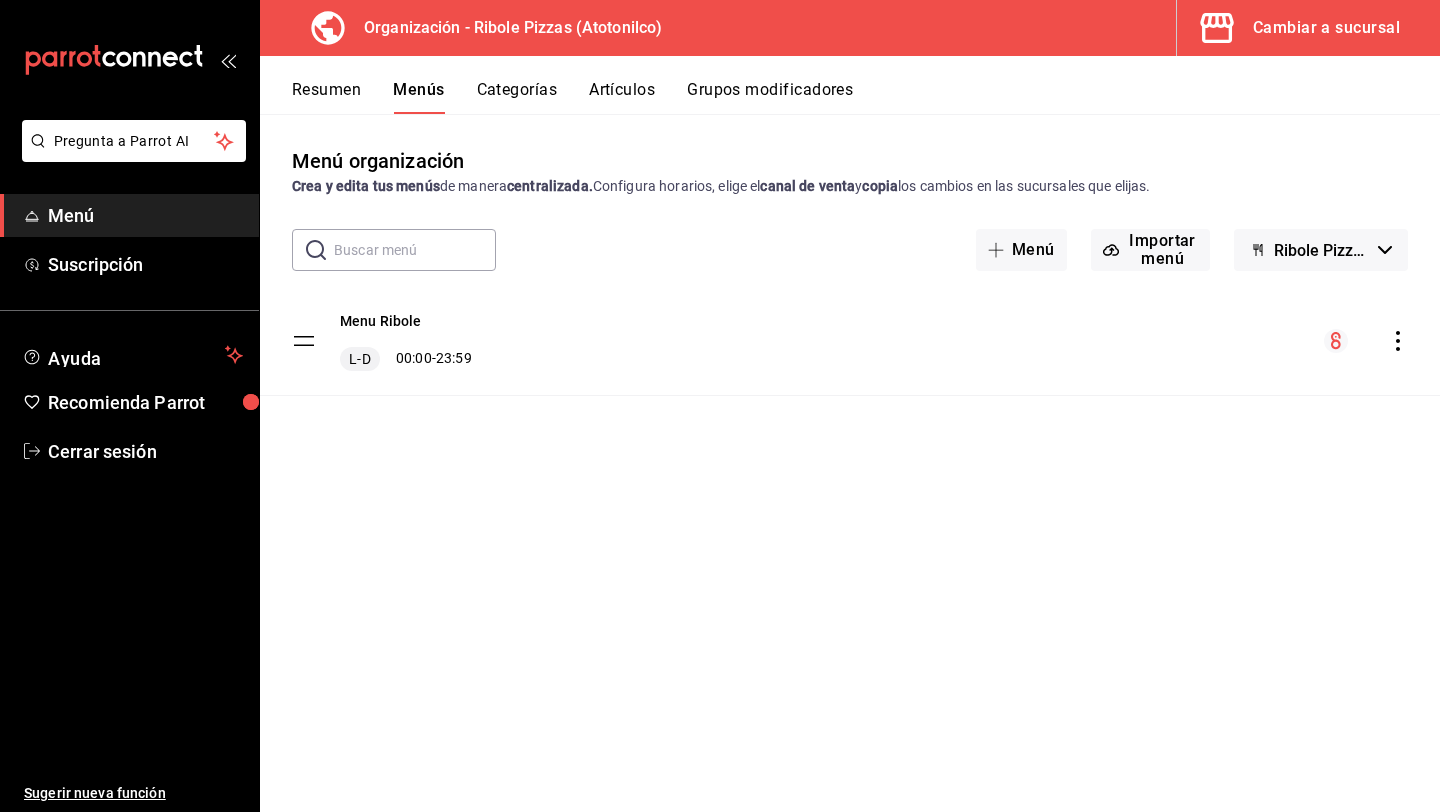 click 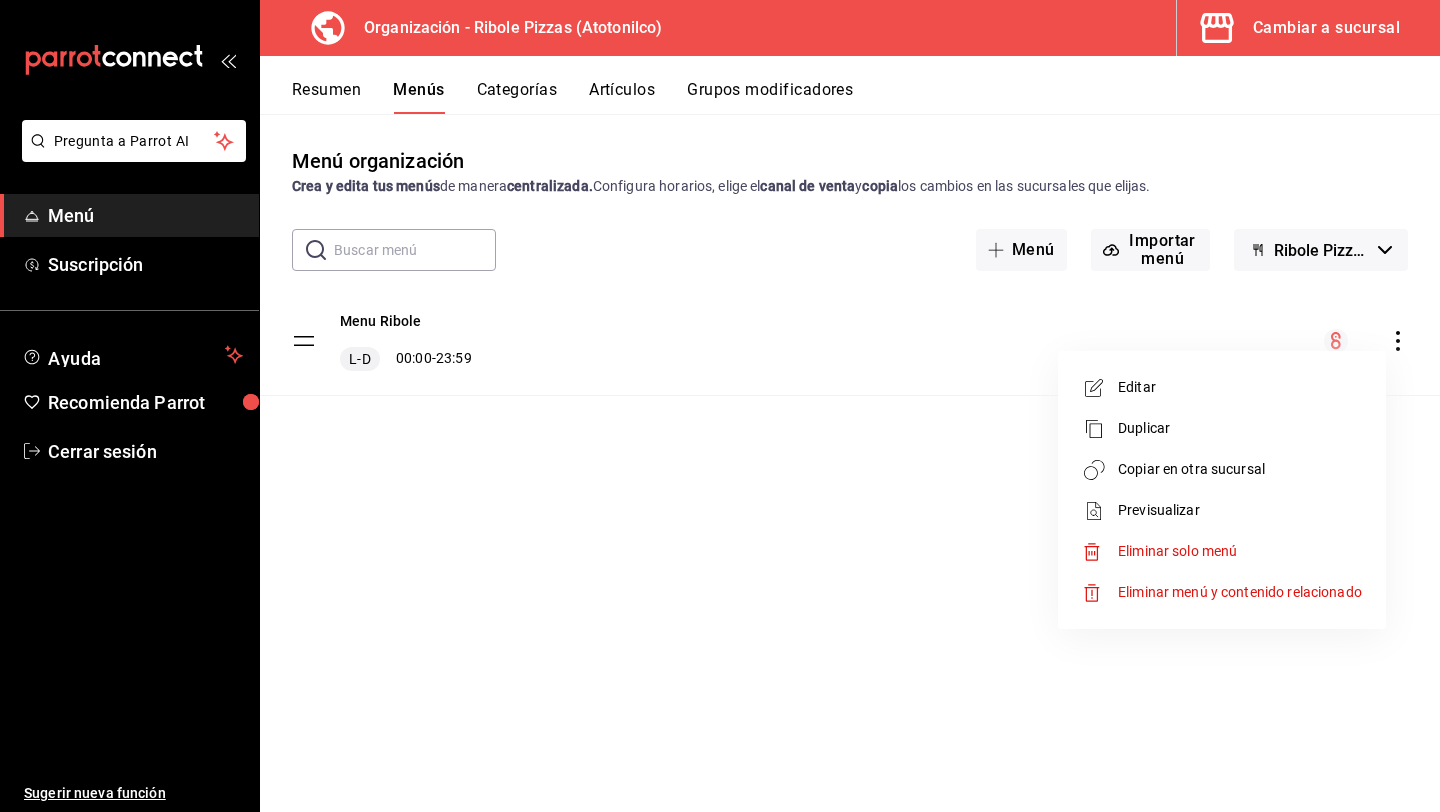 click on "Previsualizar" at bounding box center [1222, 510] 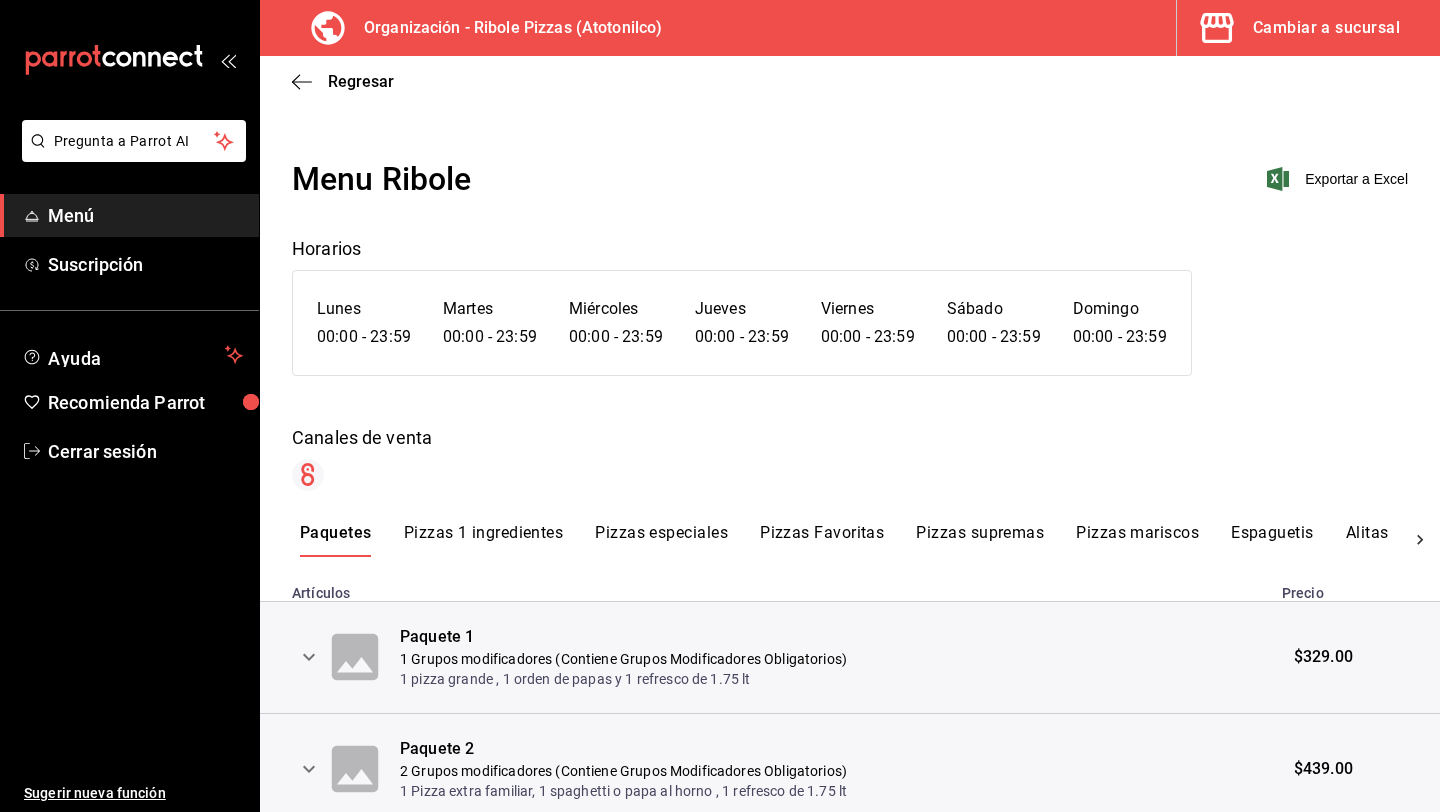 click on "Pizzas supremas" at bounding box center (980, 540) 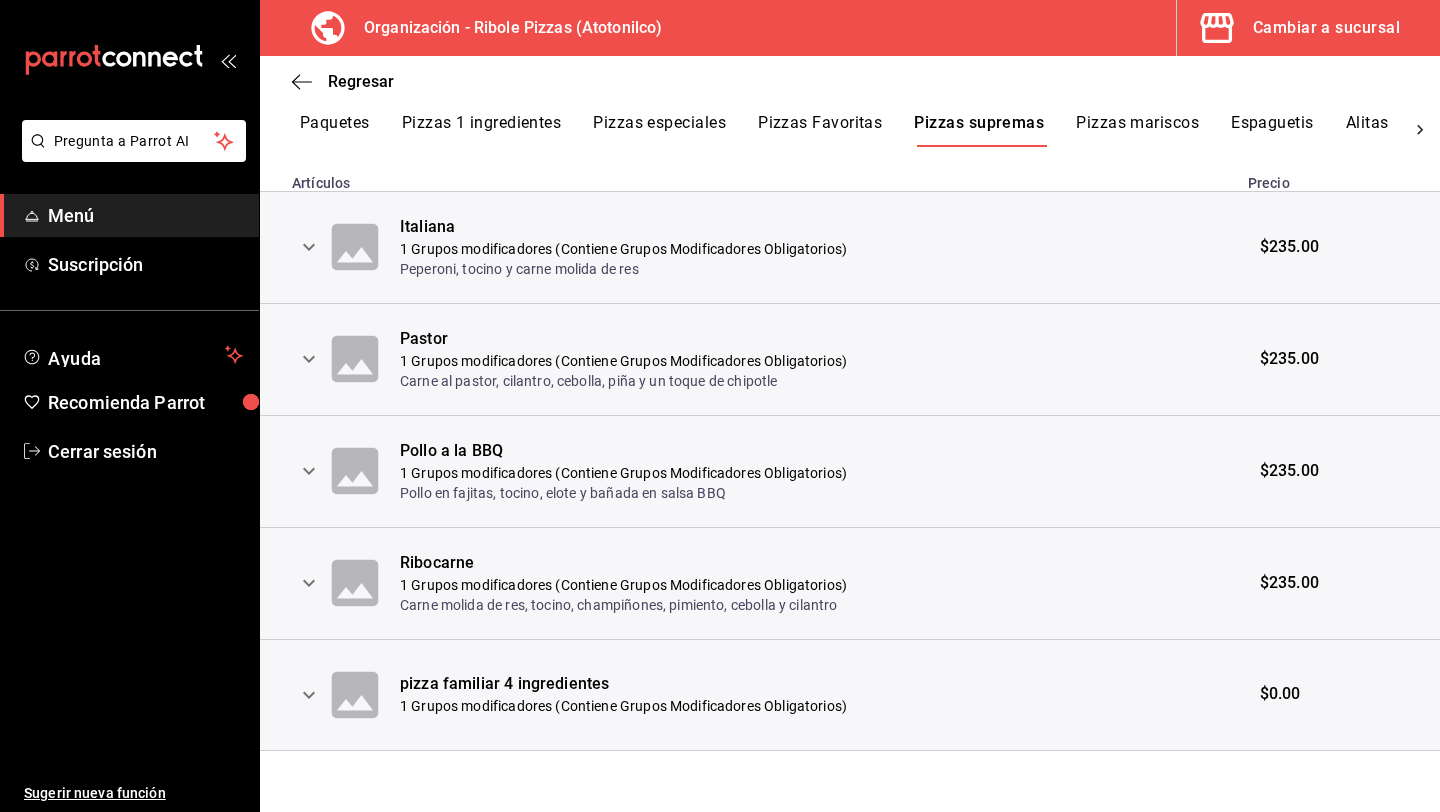 scroll, scrollTop: 413, scrollLeft: 0, axis: vertical 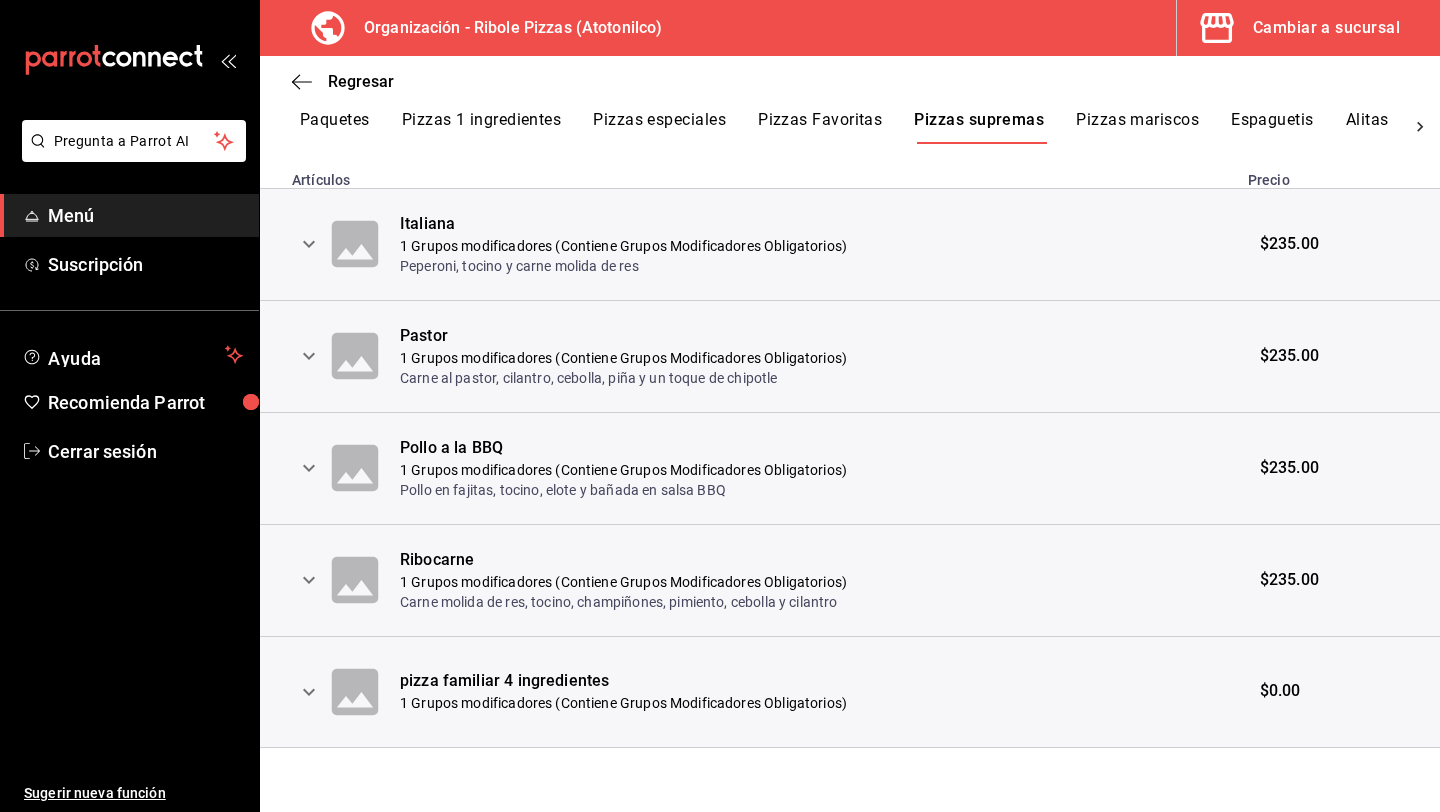 click on "1 Grupos modificadores (Contiene Grupos Modificadores Obligatorios)" at bounding box center (623, 703) 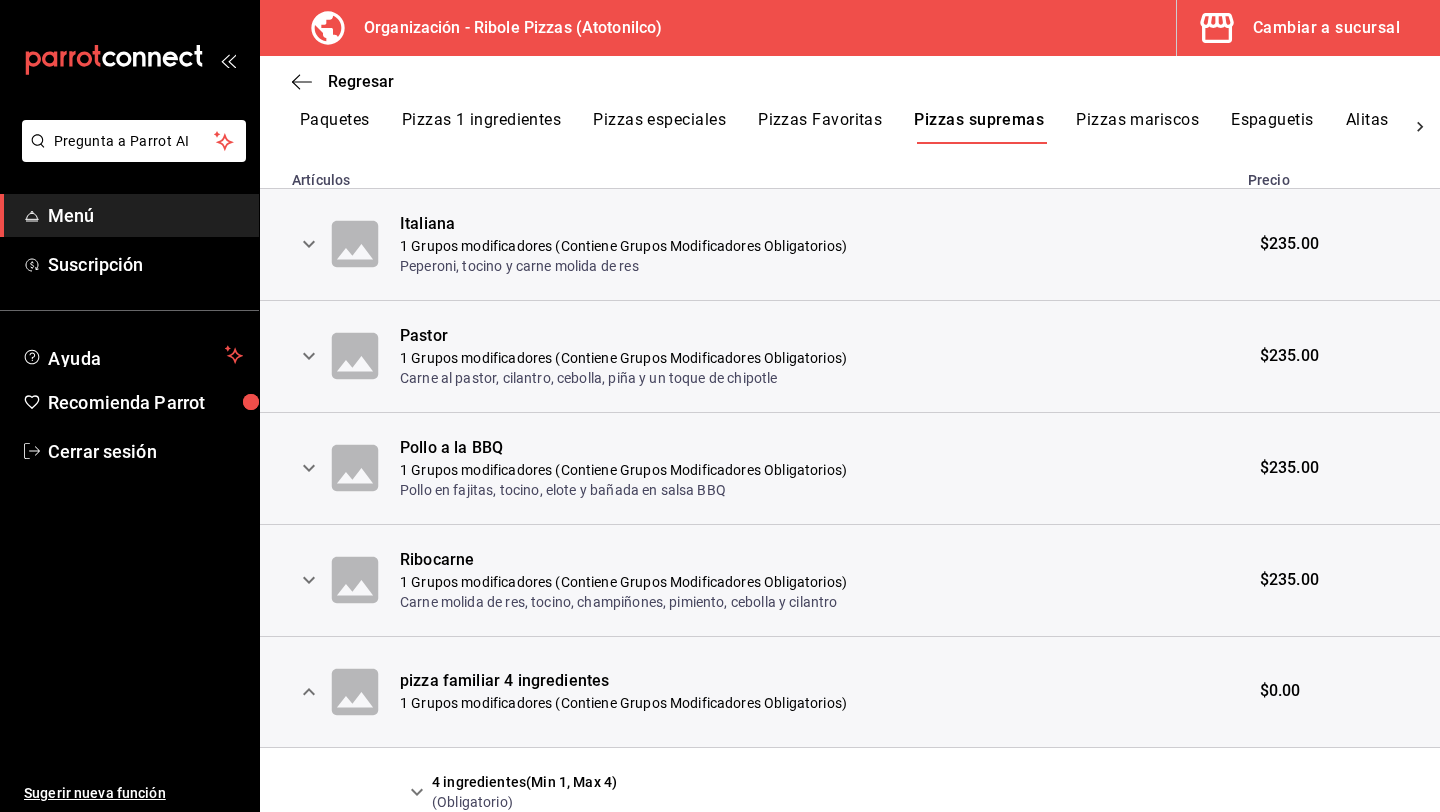 scroll, scrollTop: 502, scrollLeft: 0, axis: vertical 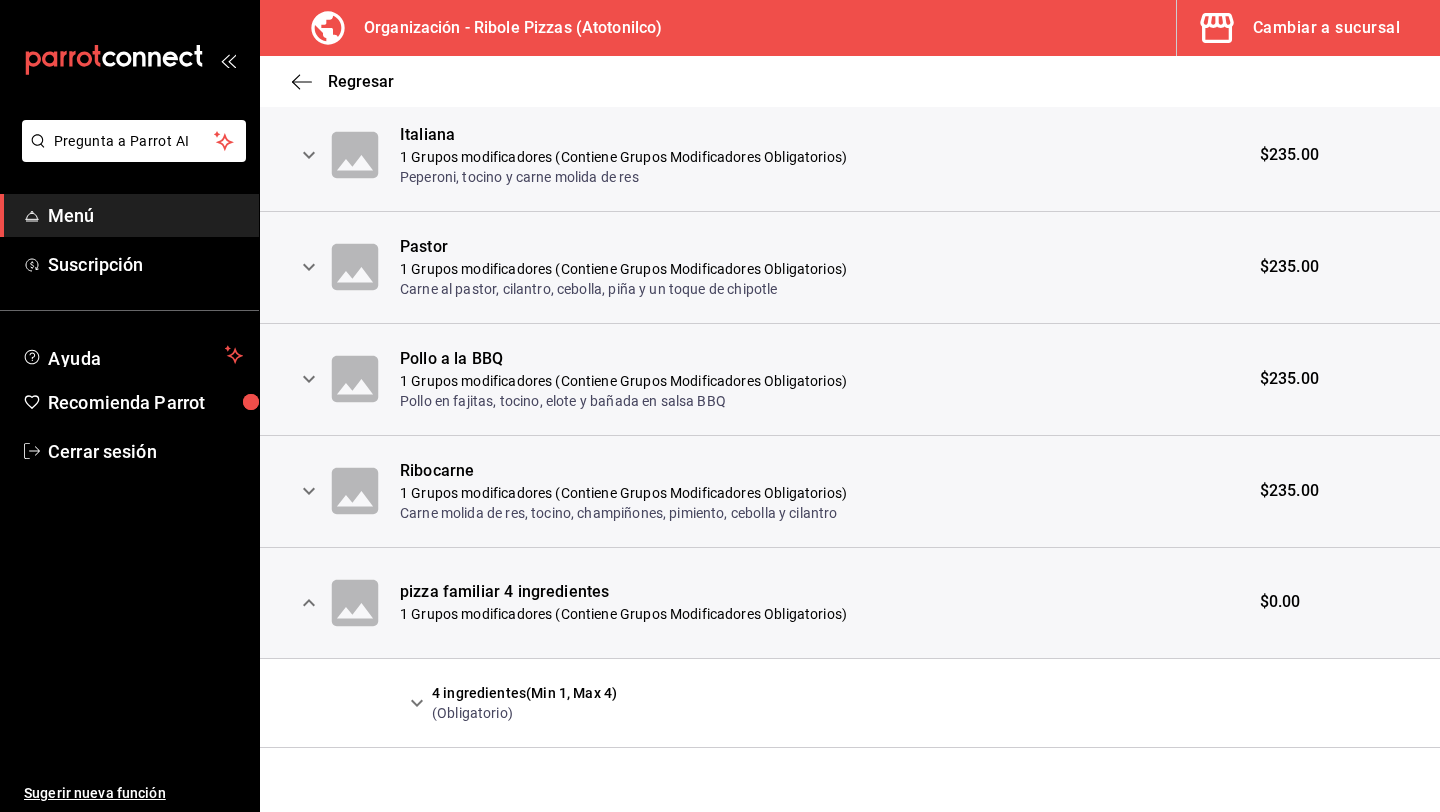 click 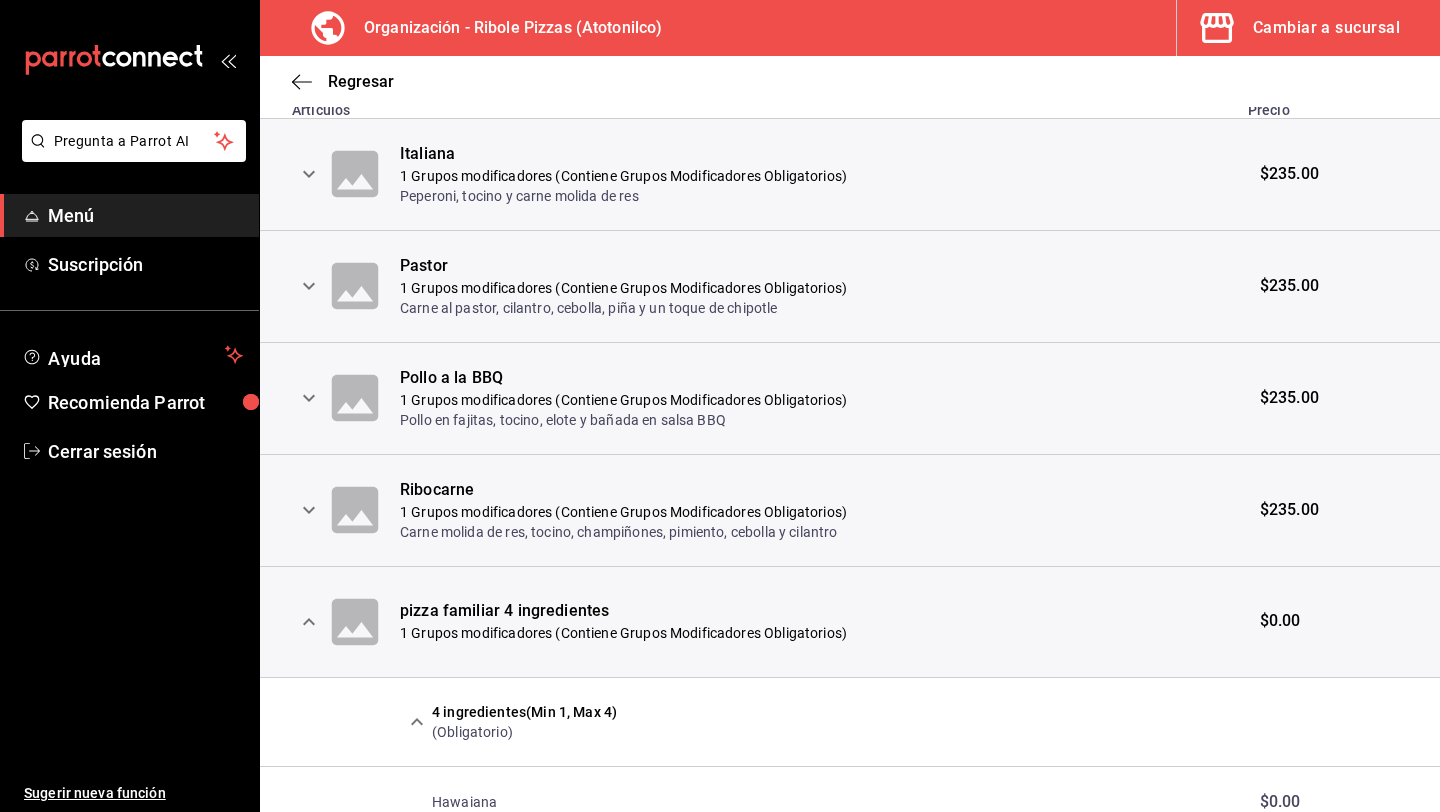 scroll, scrollTop: 556, scrollLeft: 0, axis: vertical 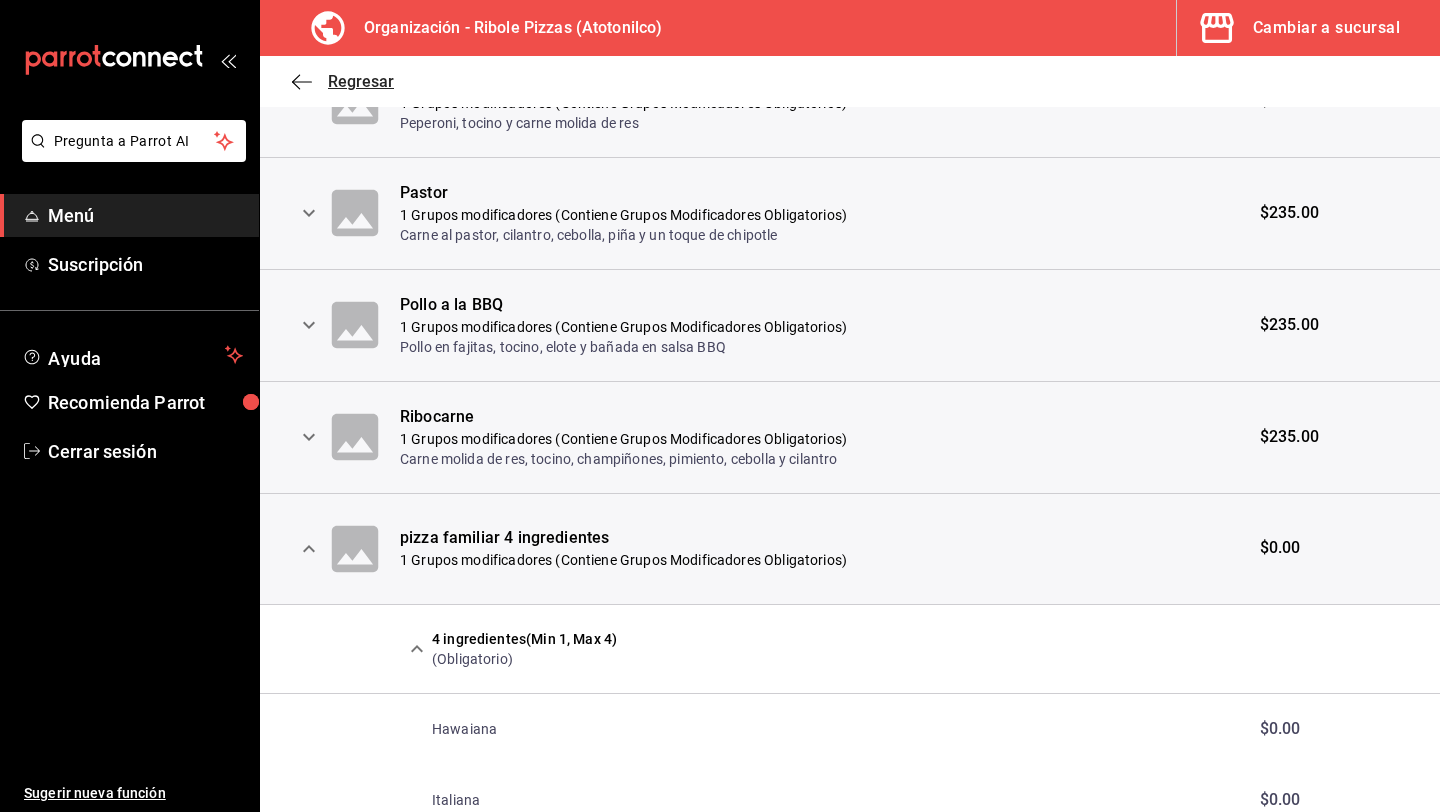 click 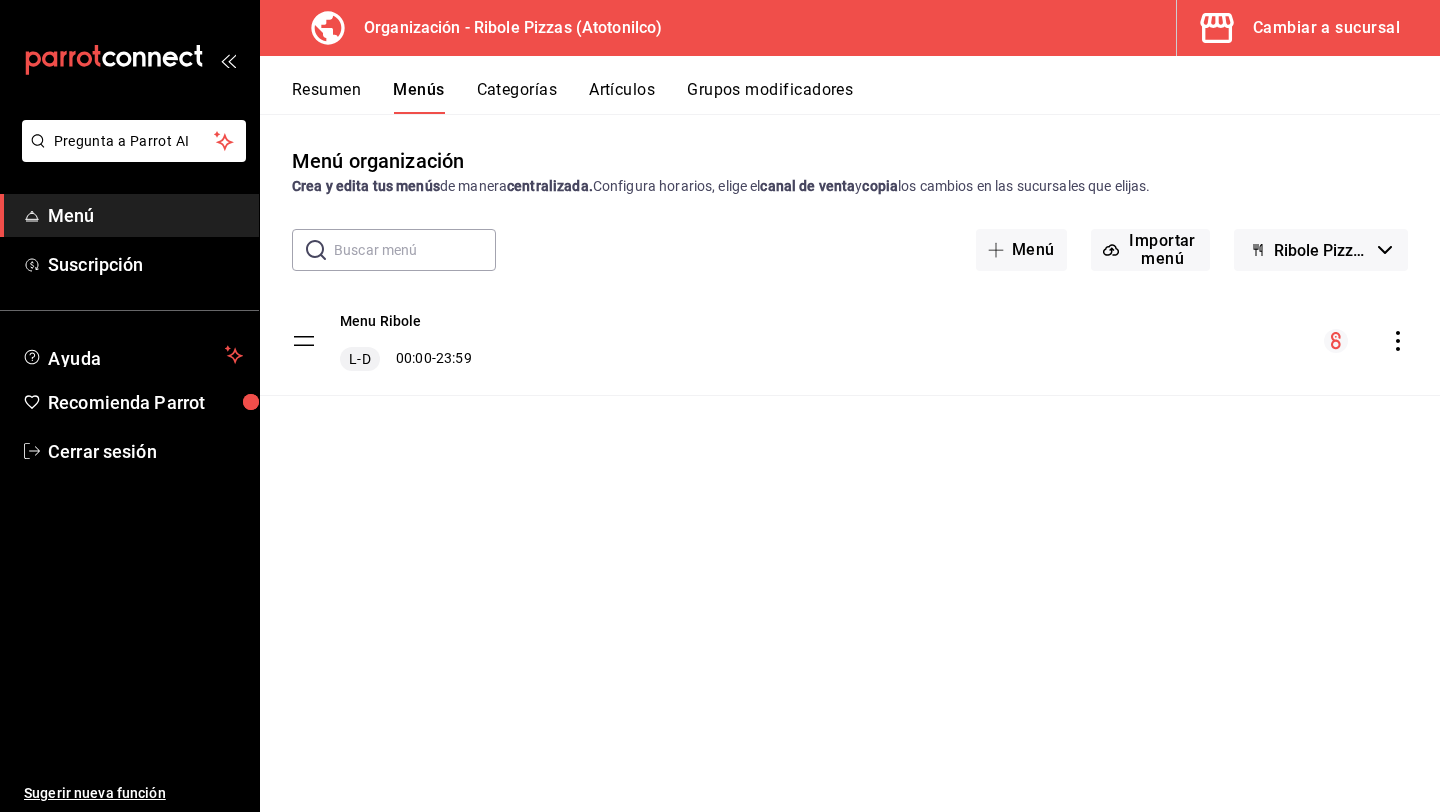 click on "Resumen" at bounding box center [326, 97] 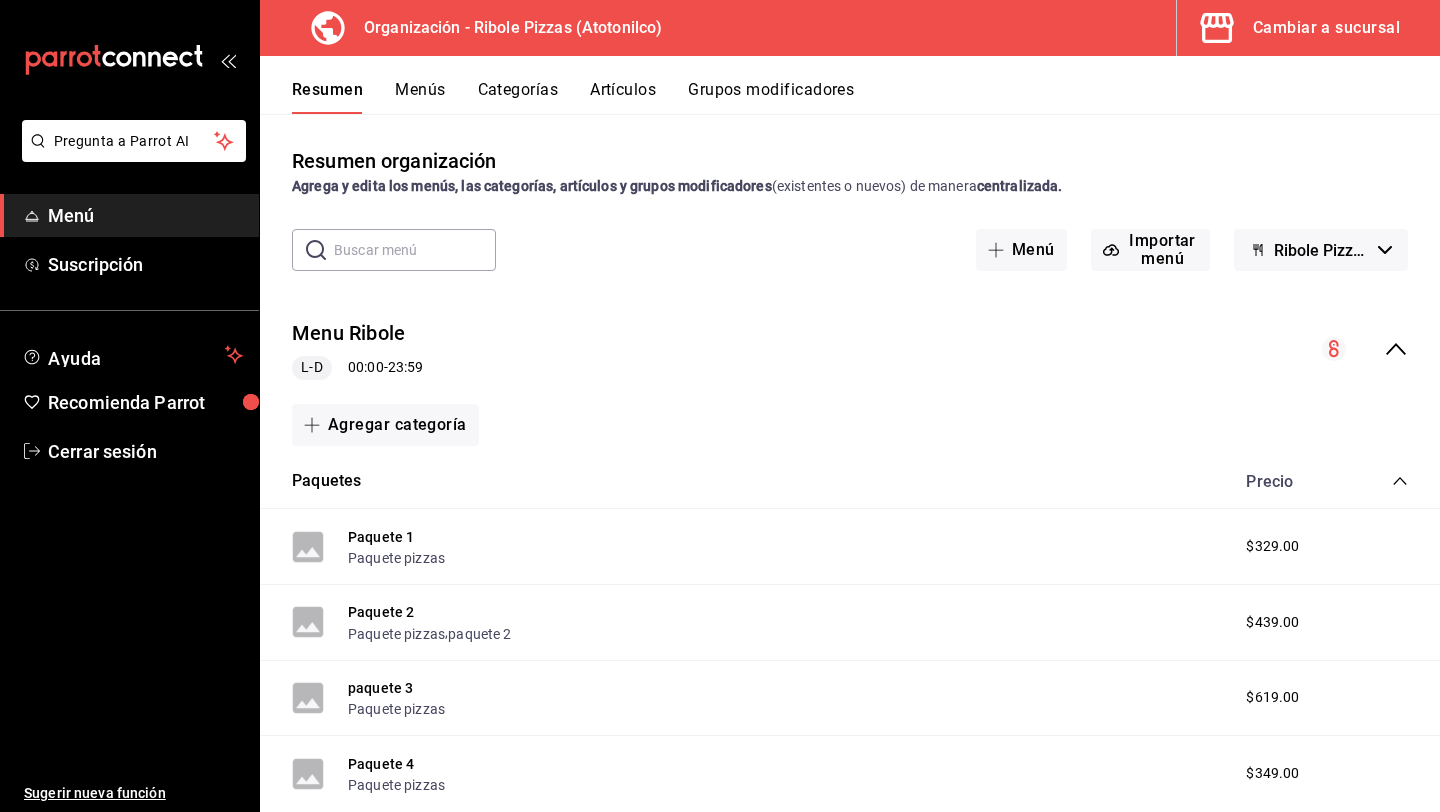 click on "Menús" at bounding box center (420, 97) 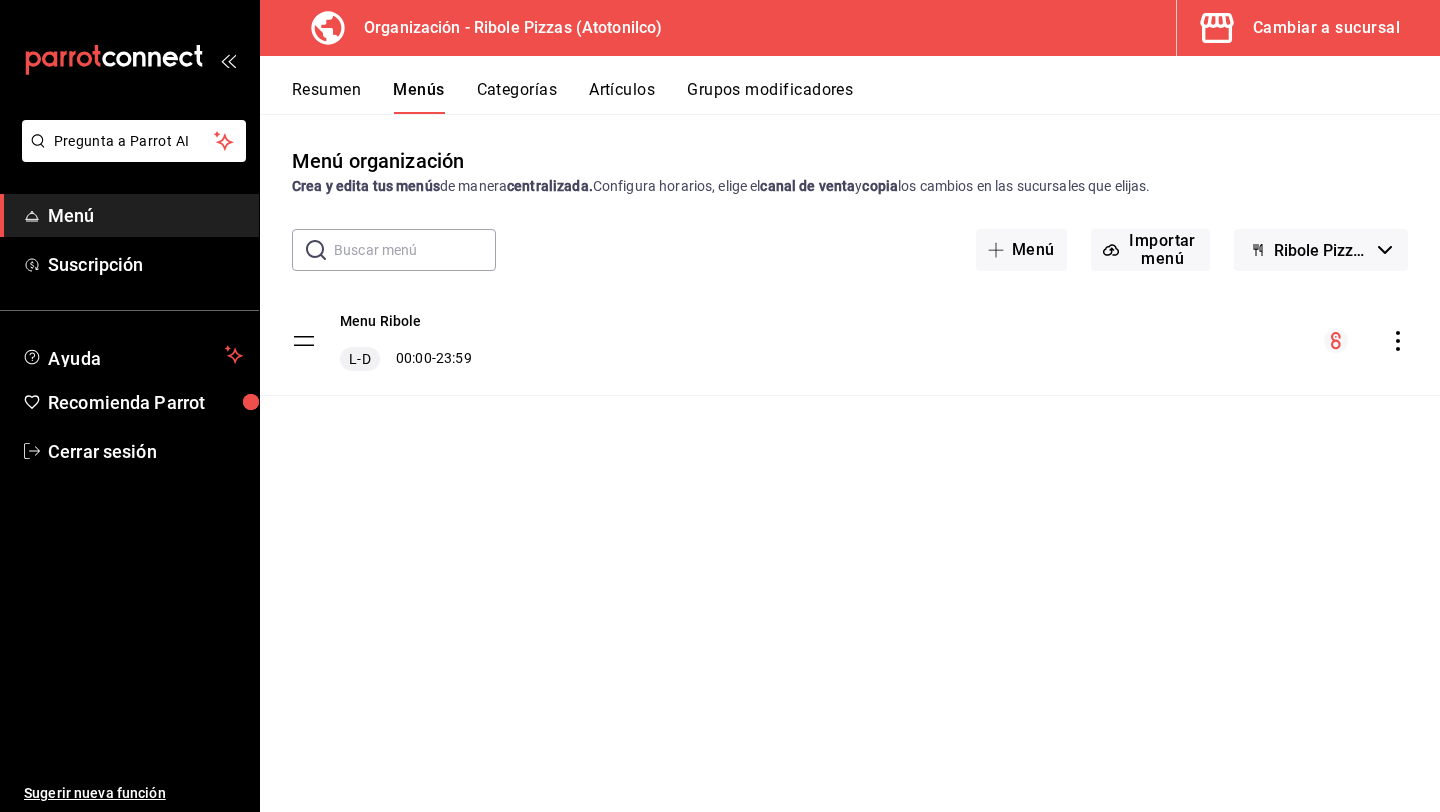click on "Categorías" at bounding box center (517, 97) 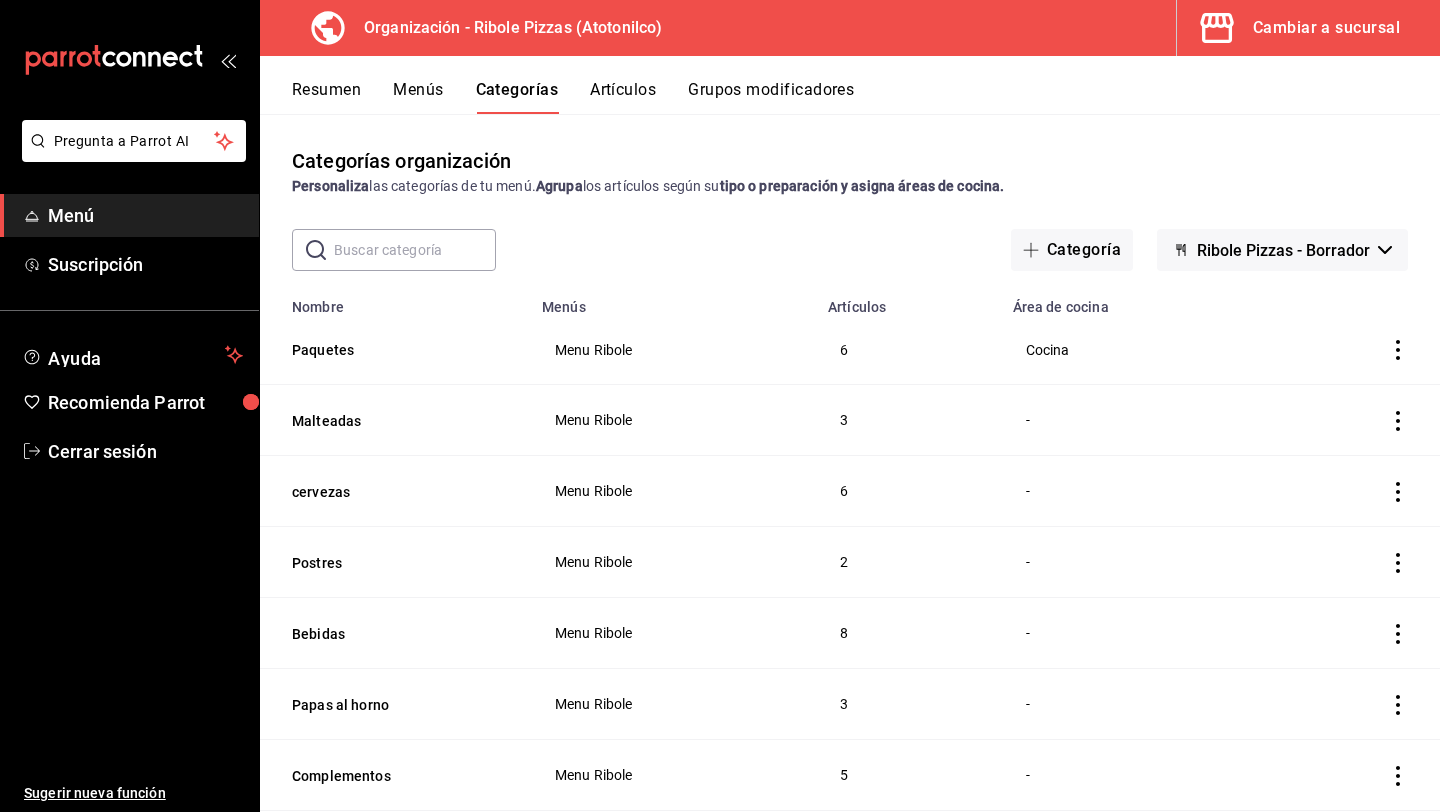 click on "Menús" at bounding box center [418, 97] 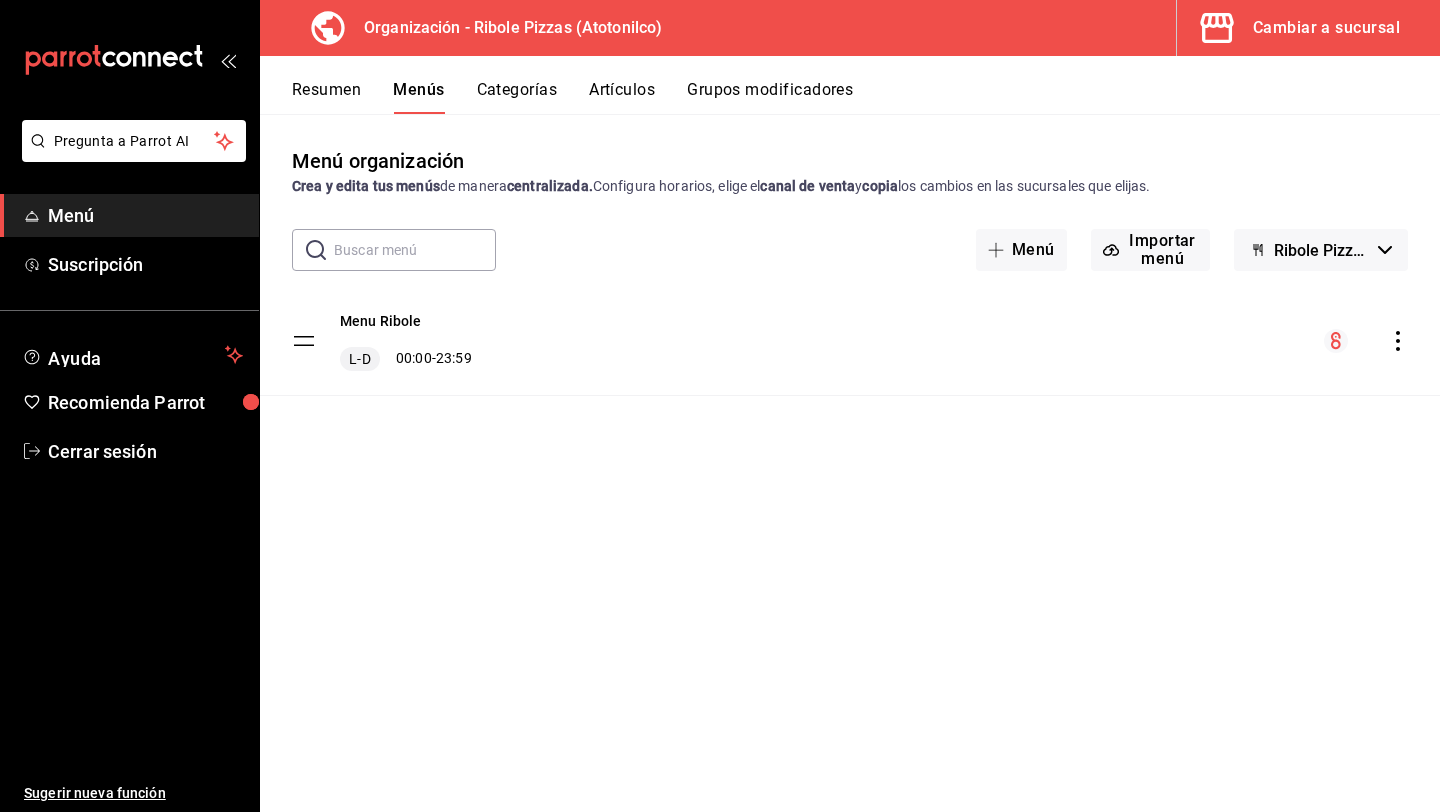 click 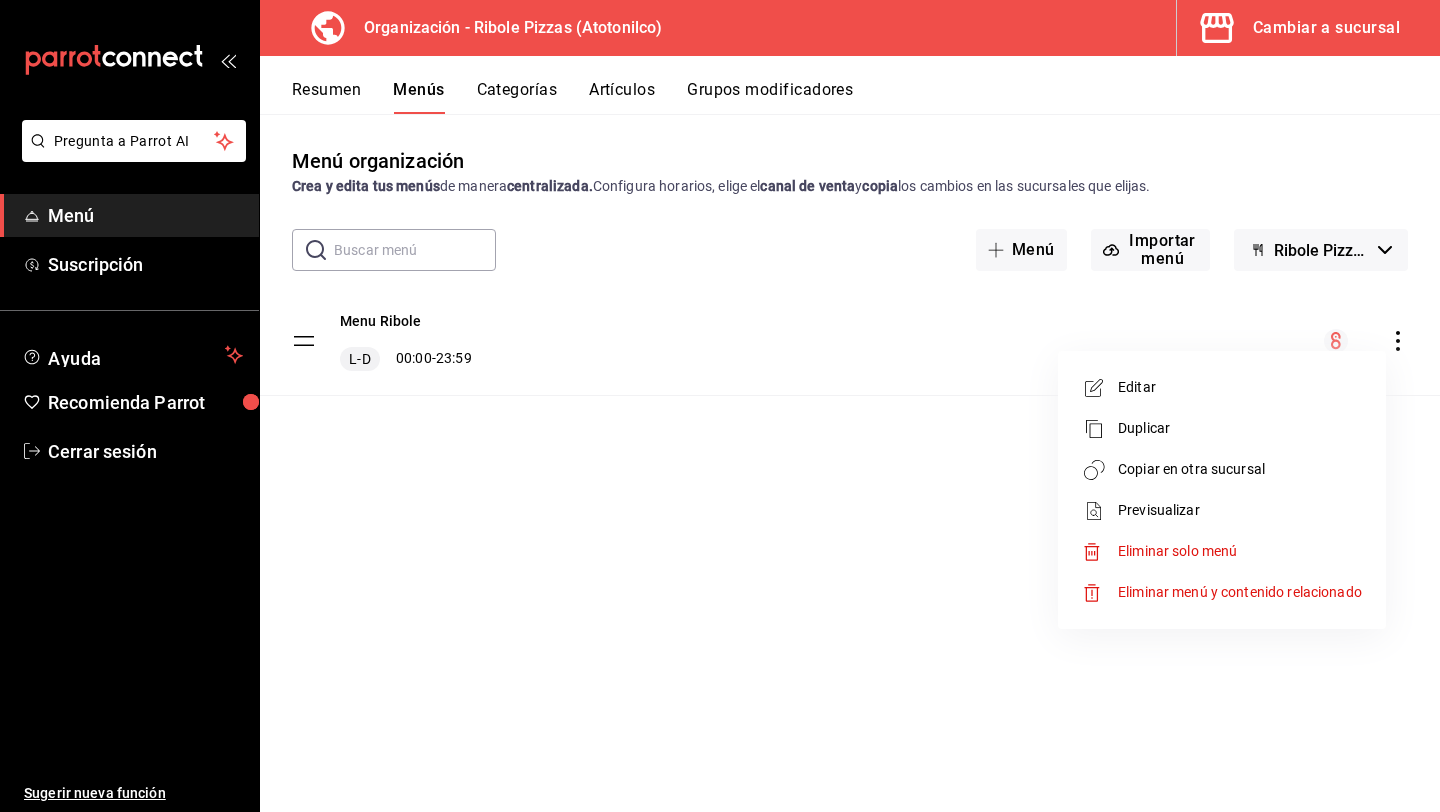 click on "Copiar en otra sucursal" at bounding box center [1240, 469] 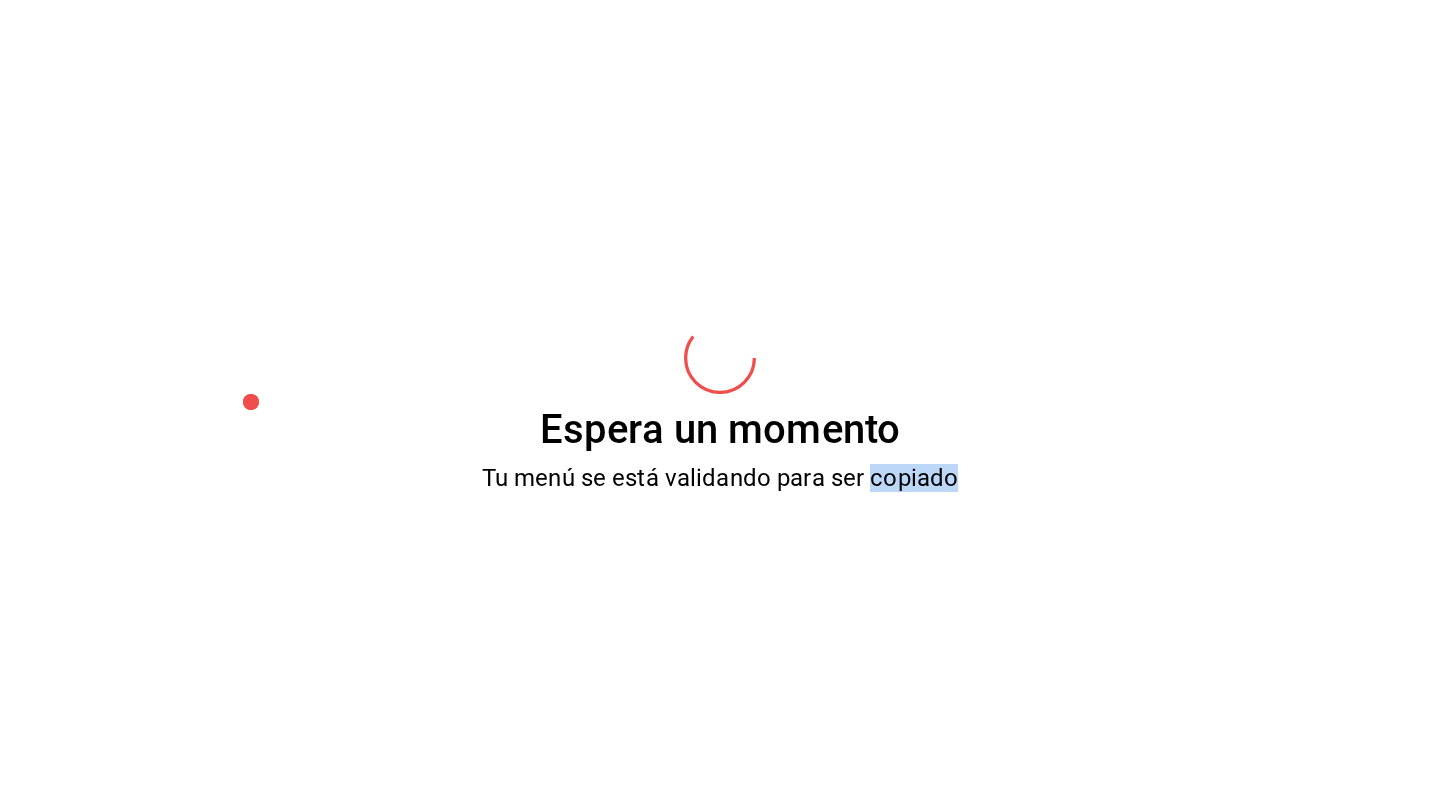 click on "Espera un momento Tu menú se está validando para ser copiado" at bounding box center [720, 406] 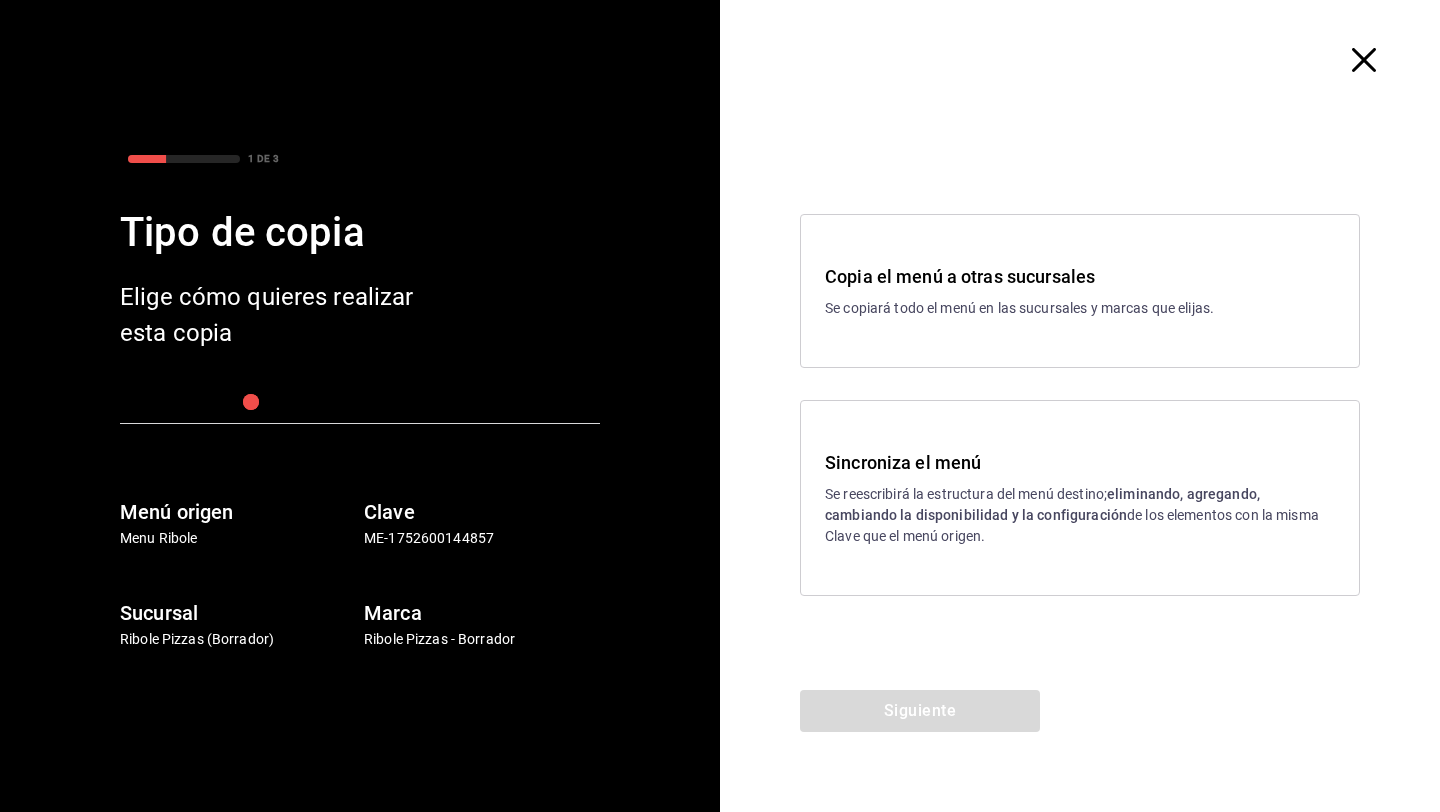 click on "Copia el menú a otras sucursales Se copiará todo el menú en las sucursales y marcas que elijas." at bounding box center (1080, 291) 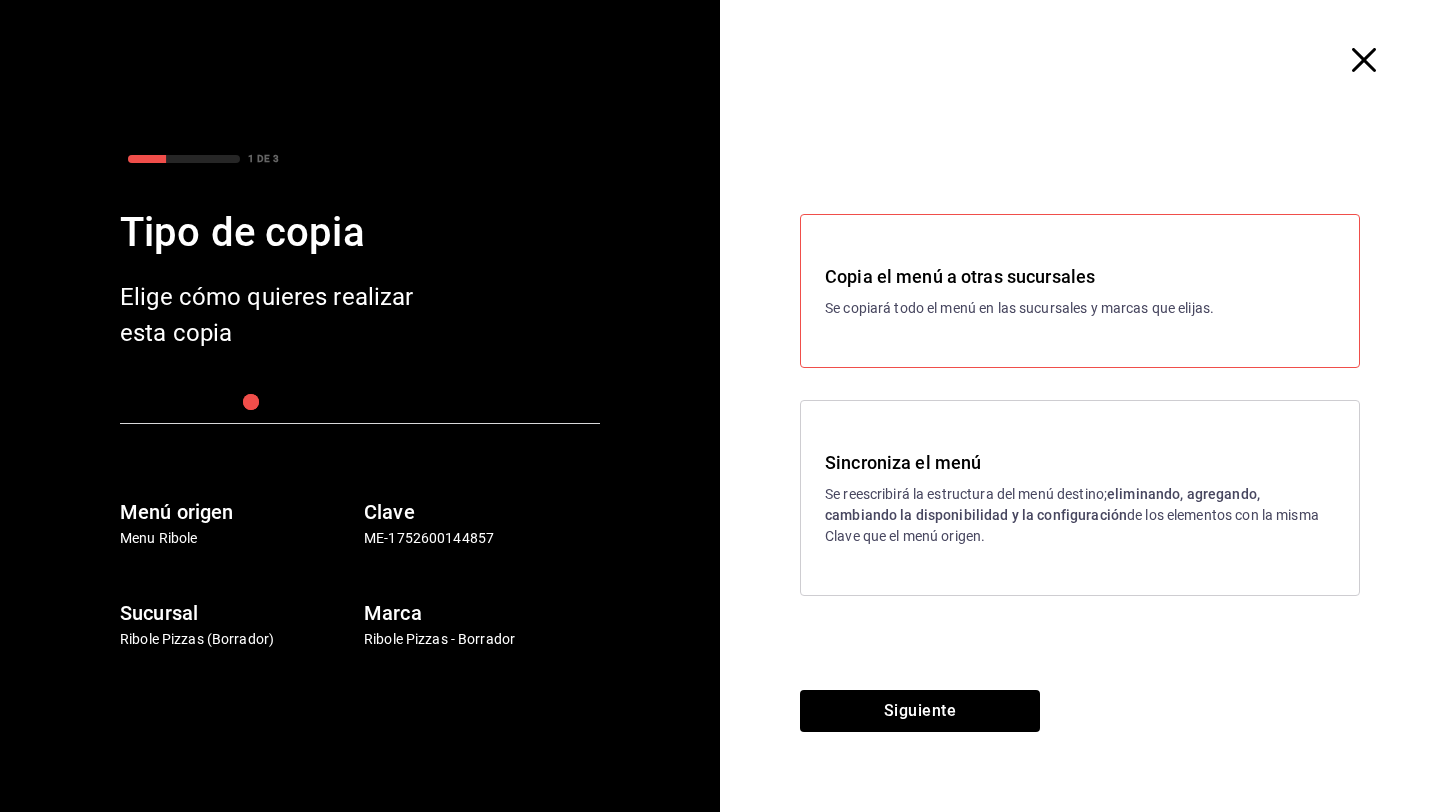 click on "Se reescribirá la estructura del menú destino;  eliminando, agregando, cambiando la disponibilidad y la configuración  de los elementos con la misma Clave que el menú origen." at bounding box center (1080, 515) 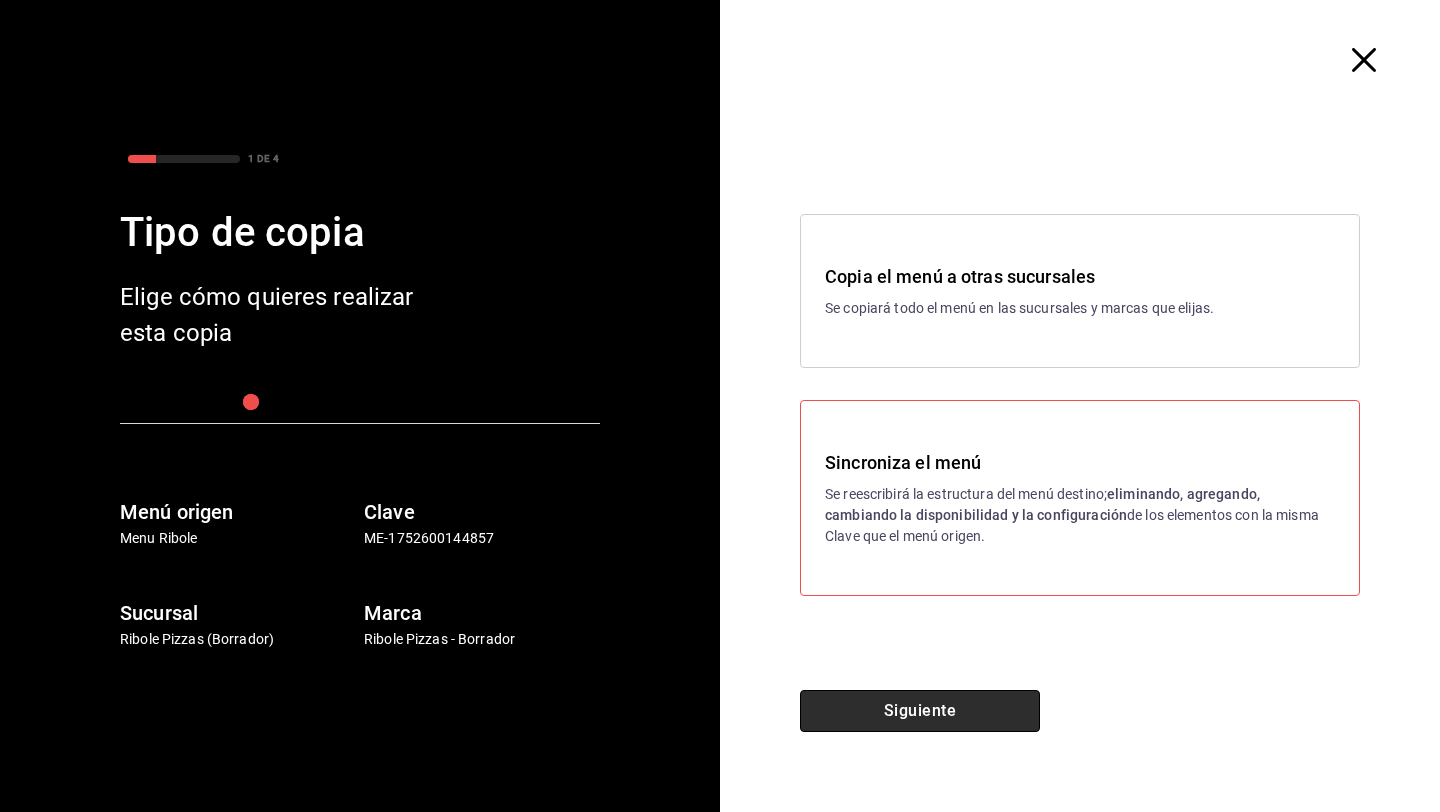 click on "Siguiente" at bounding box center (920, 711) 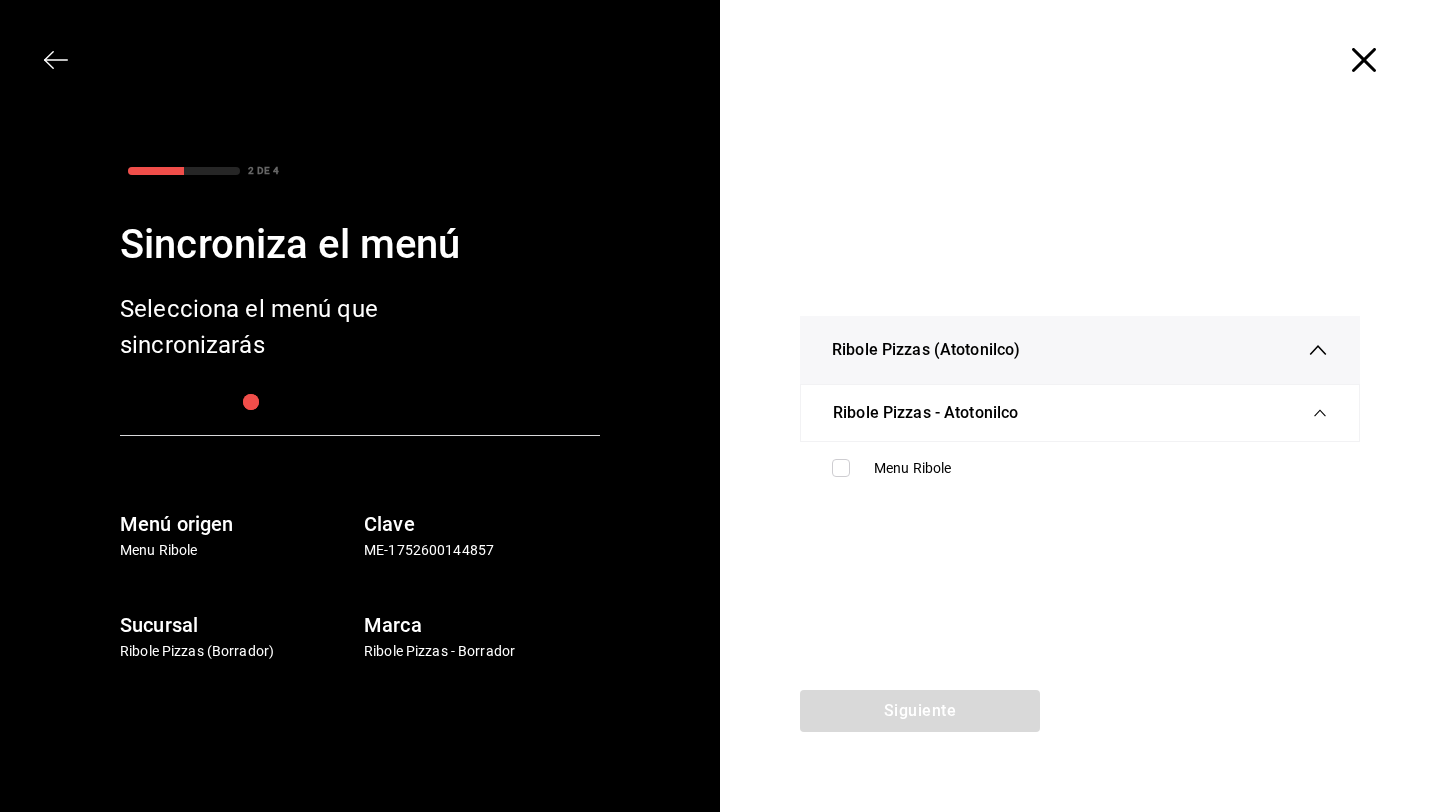 click on "Menu Ribole" at bounding box center [1080, 468] 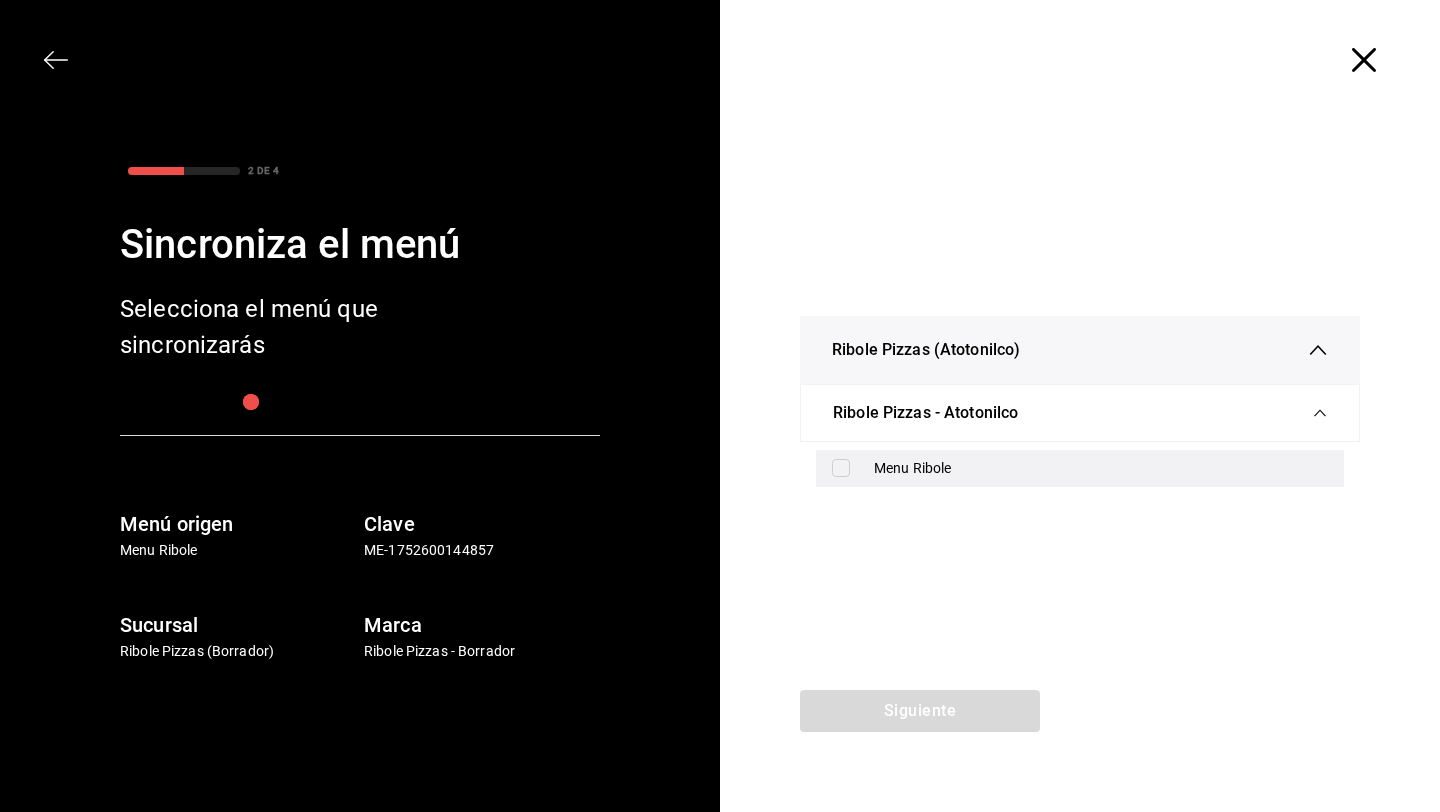 click on "Menu Ribole" at bounding box center [1080, 468] 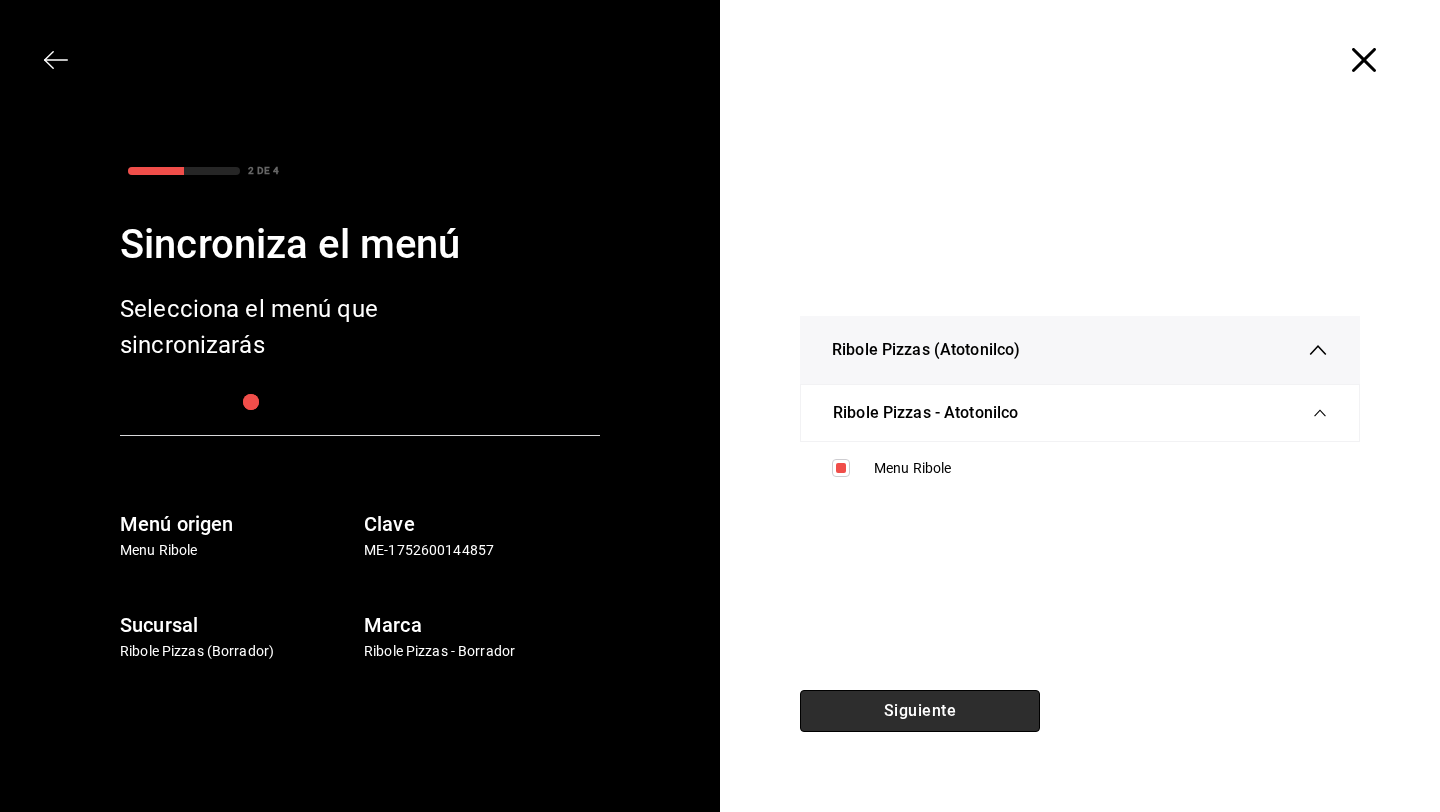 click on "Siguiente" at bounding box center (920, 711) 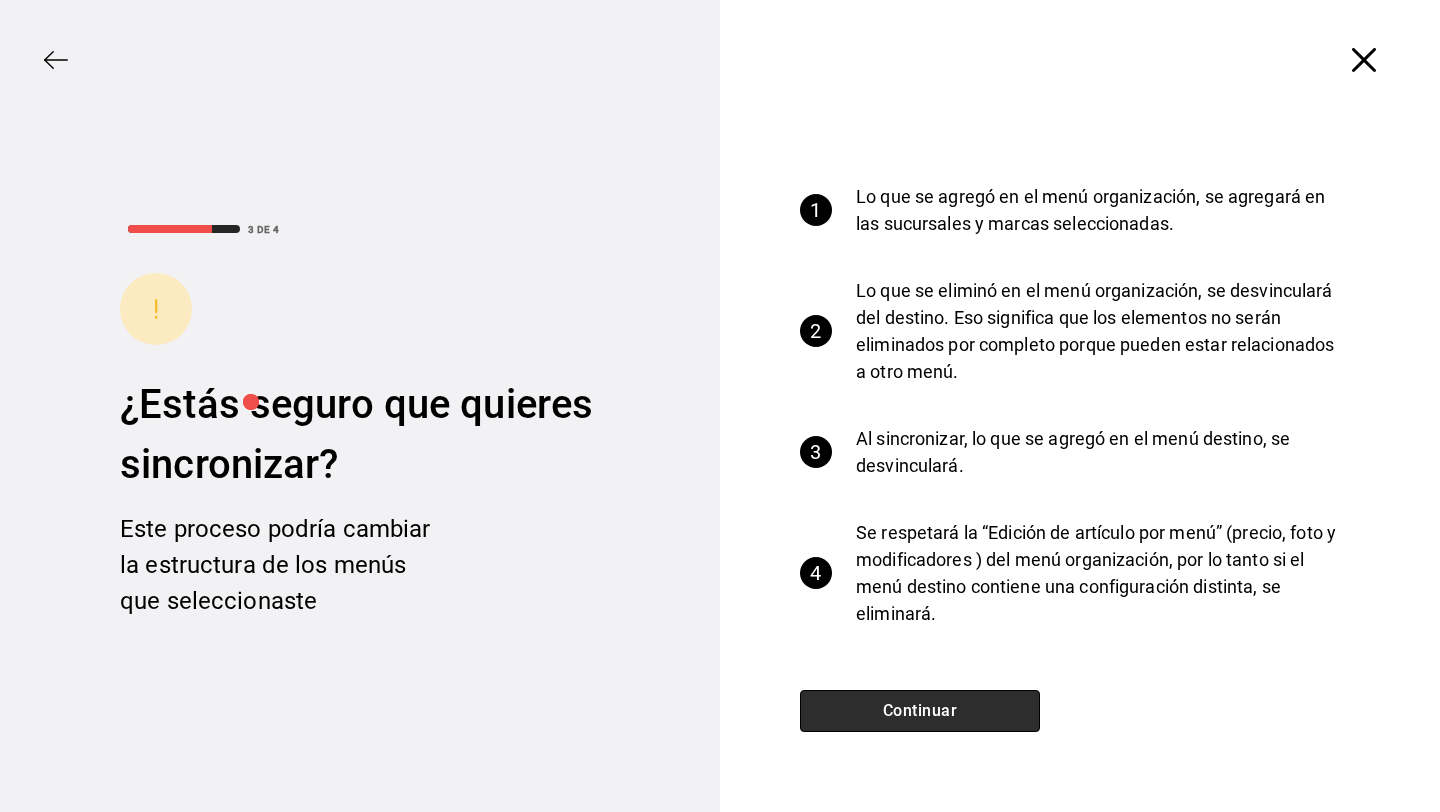 click on "Continuar" at bounding box center [920, 711] 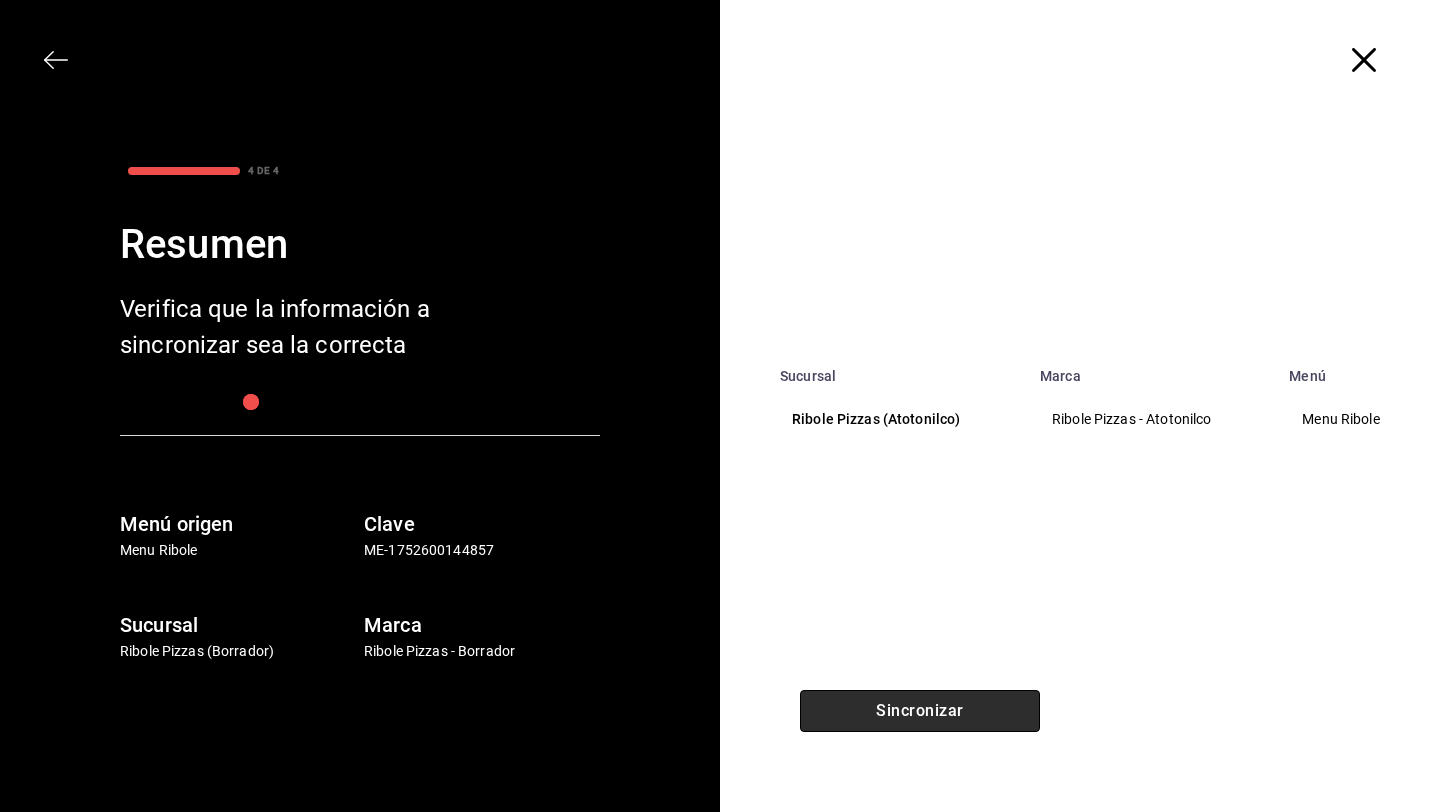 click on "Sincronizar" at bounding box center (920, 711) 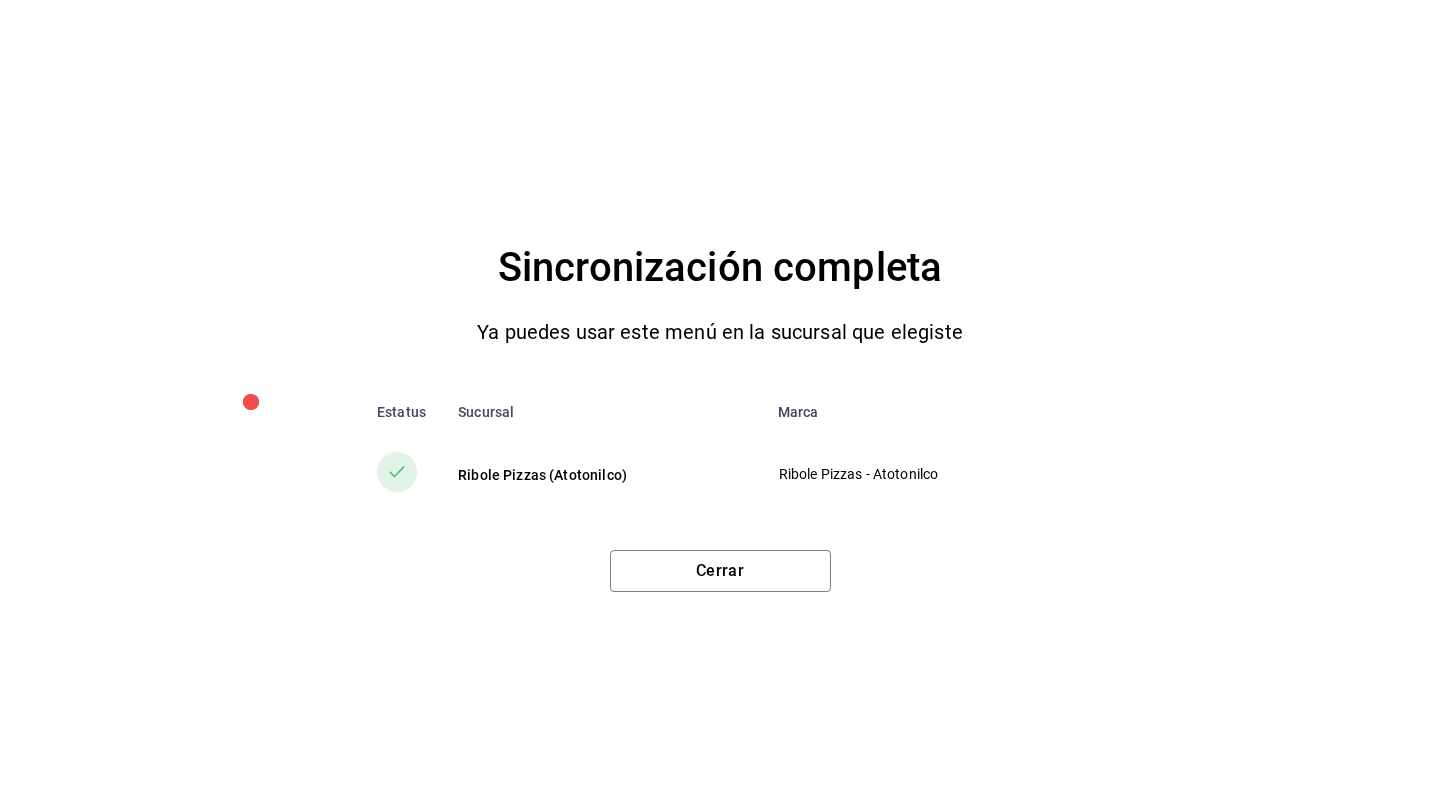 click on "Sincronización completa Ya puedes usar este menú en la sucursal que elegiste Estatus Sucursal Marca Ribole Pizzas (Atotonilco) Ribole Pizzas - Atotonilco Cerrar" at bounding box center (720, 406) 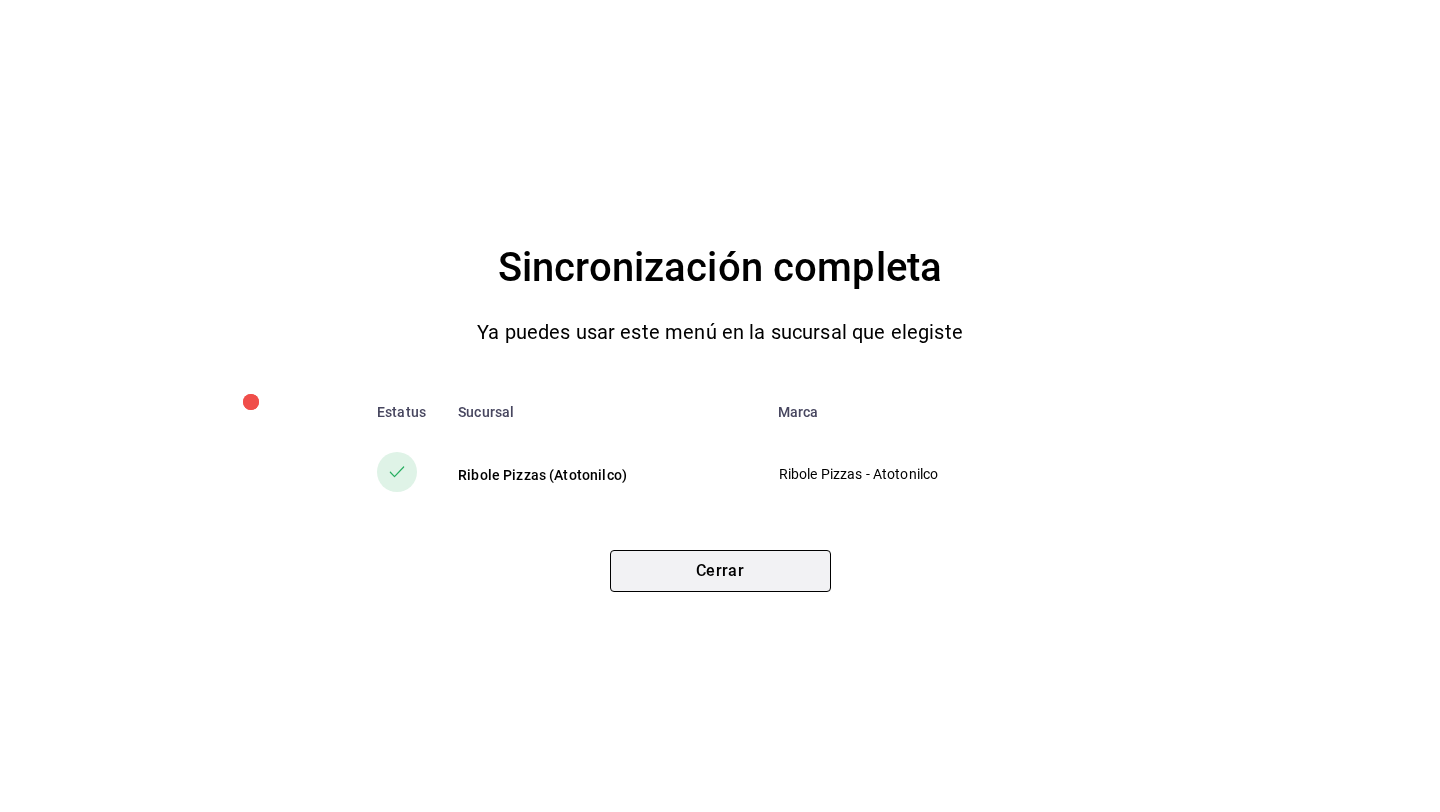click on "Cerrar" at bounding box center (720, 571) 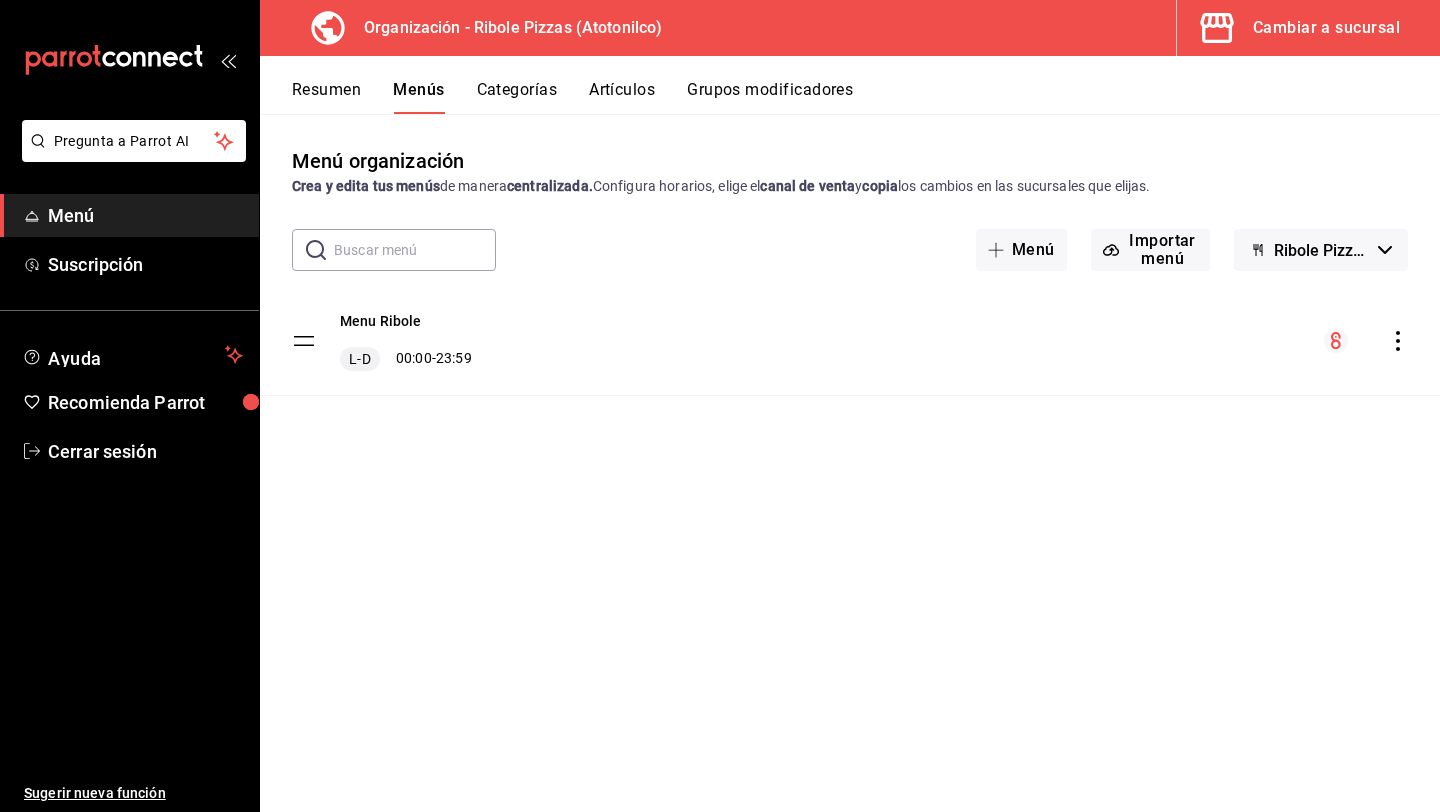 click on "Categorías" at bounding box center (517, 97) 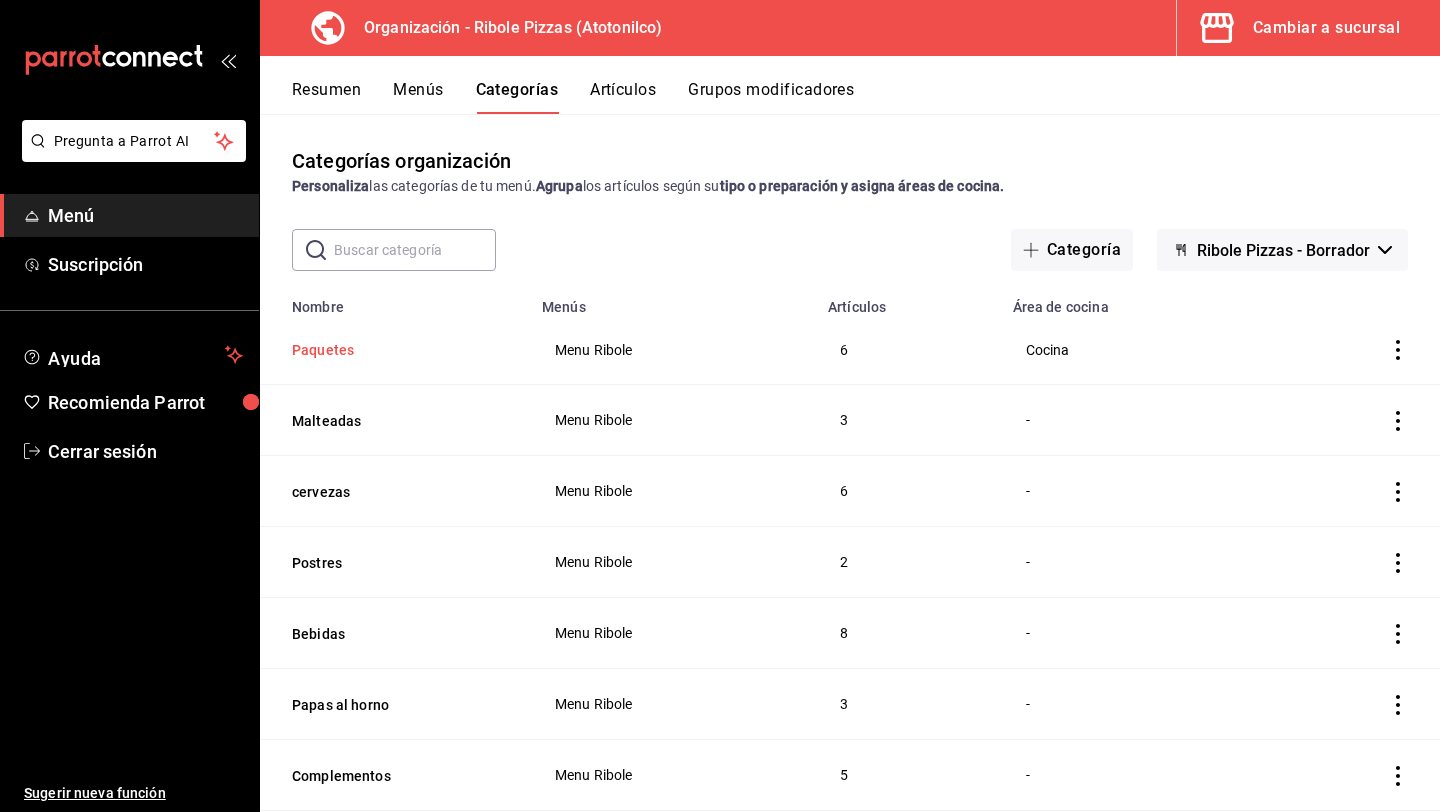click on "Paquetes" at bounding box center [392, 350] 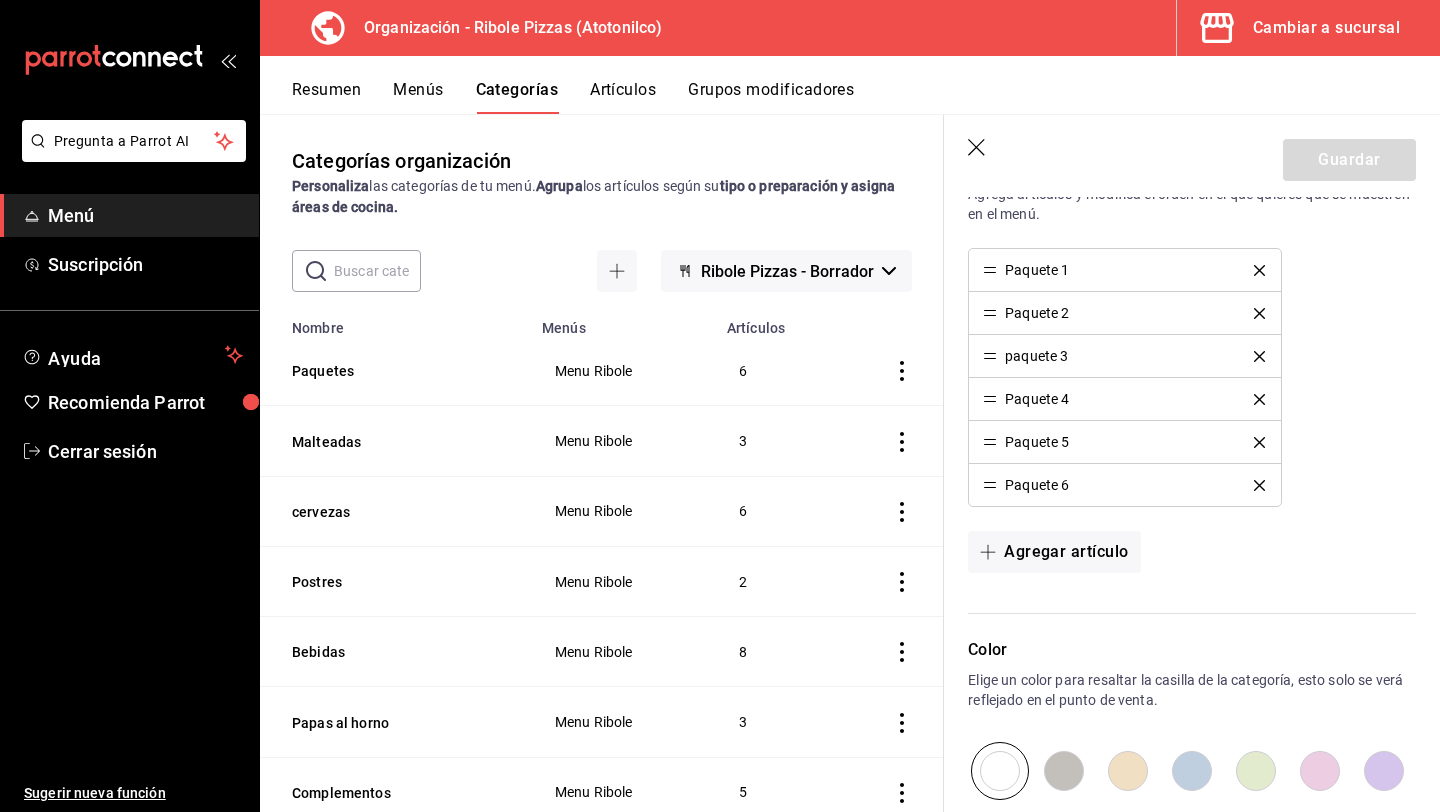 scroll, scrollTop: 601, scrollLeft: 0, axis: vertical 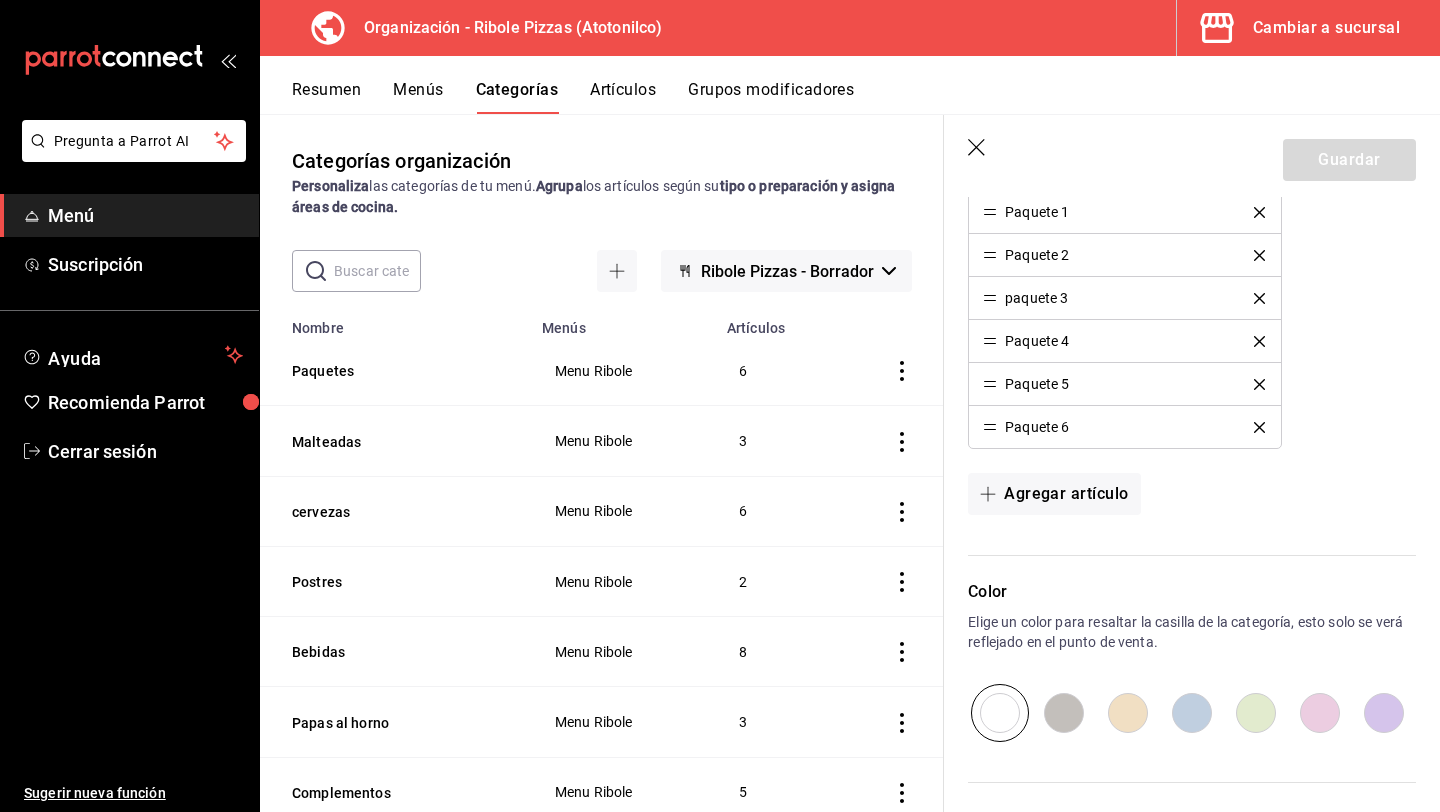 click on "Artículos" at bounding box center [623, 97] 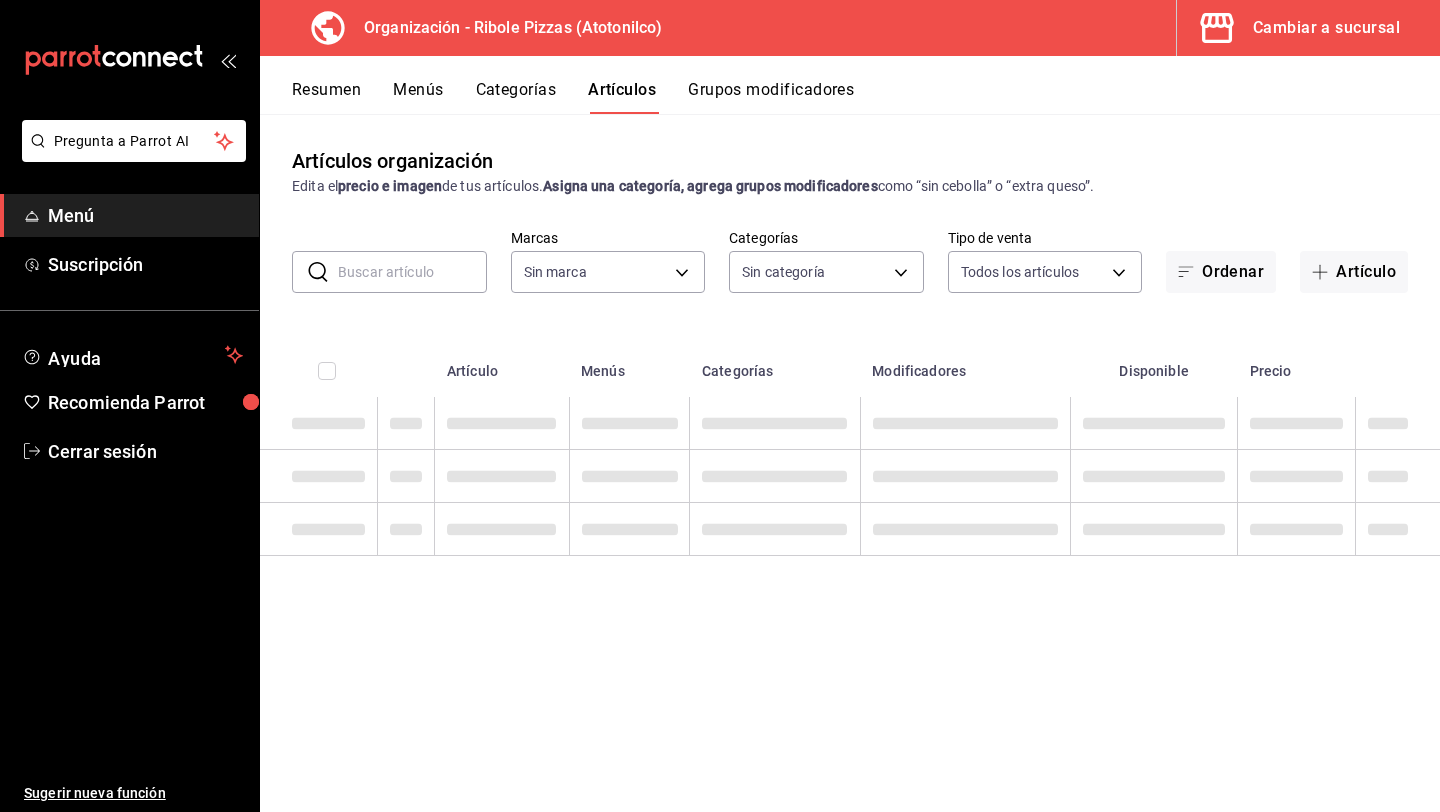 type on "[UUID]" 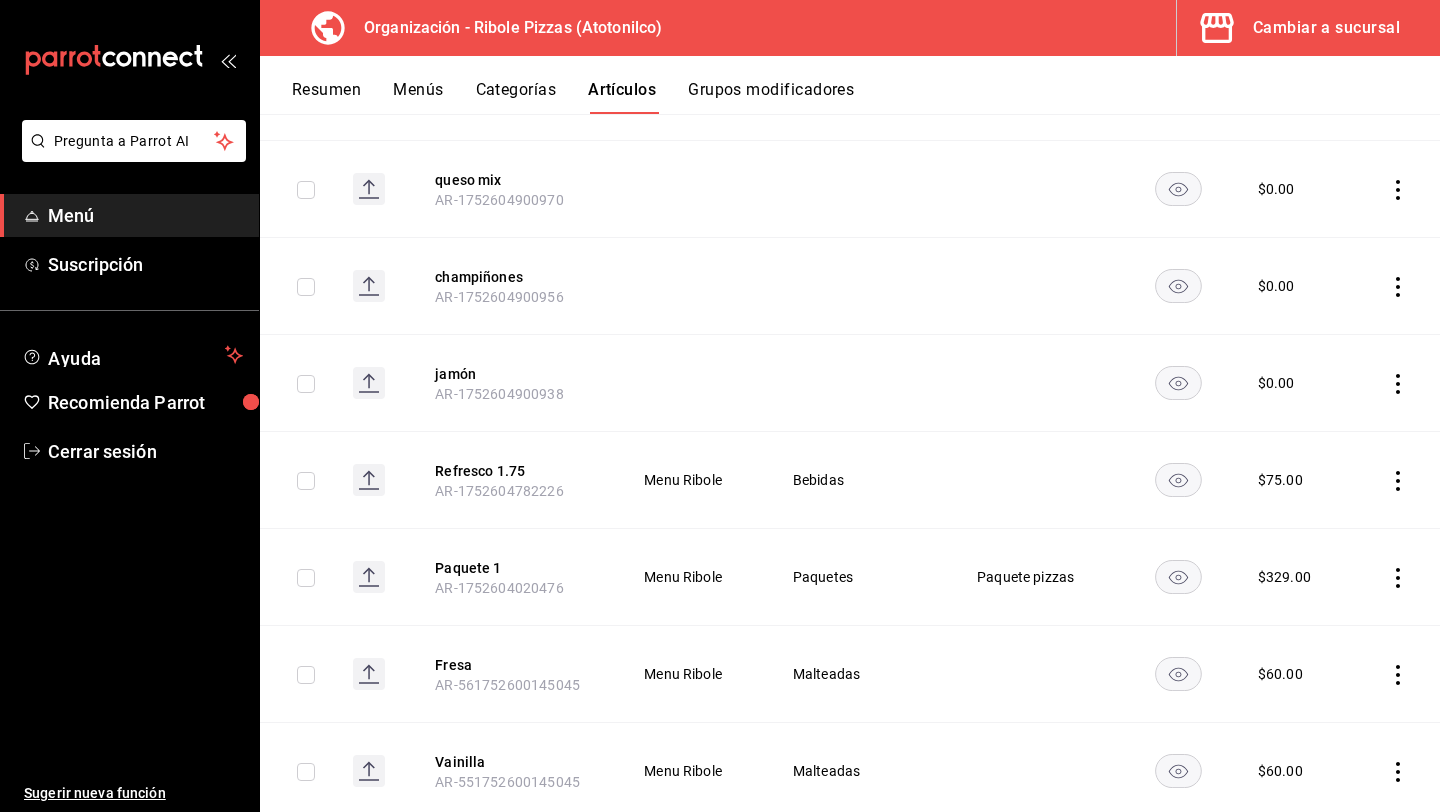 scroll, scrollTop: 1256, scrollLeft: 0, axis: vertical 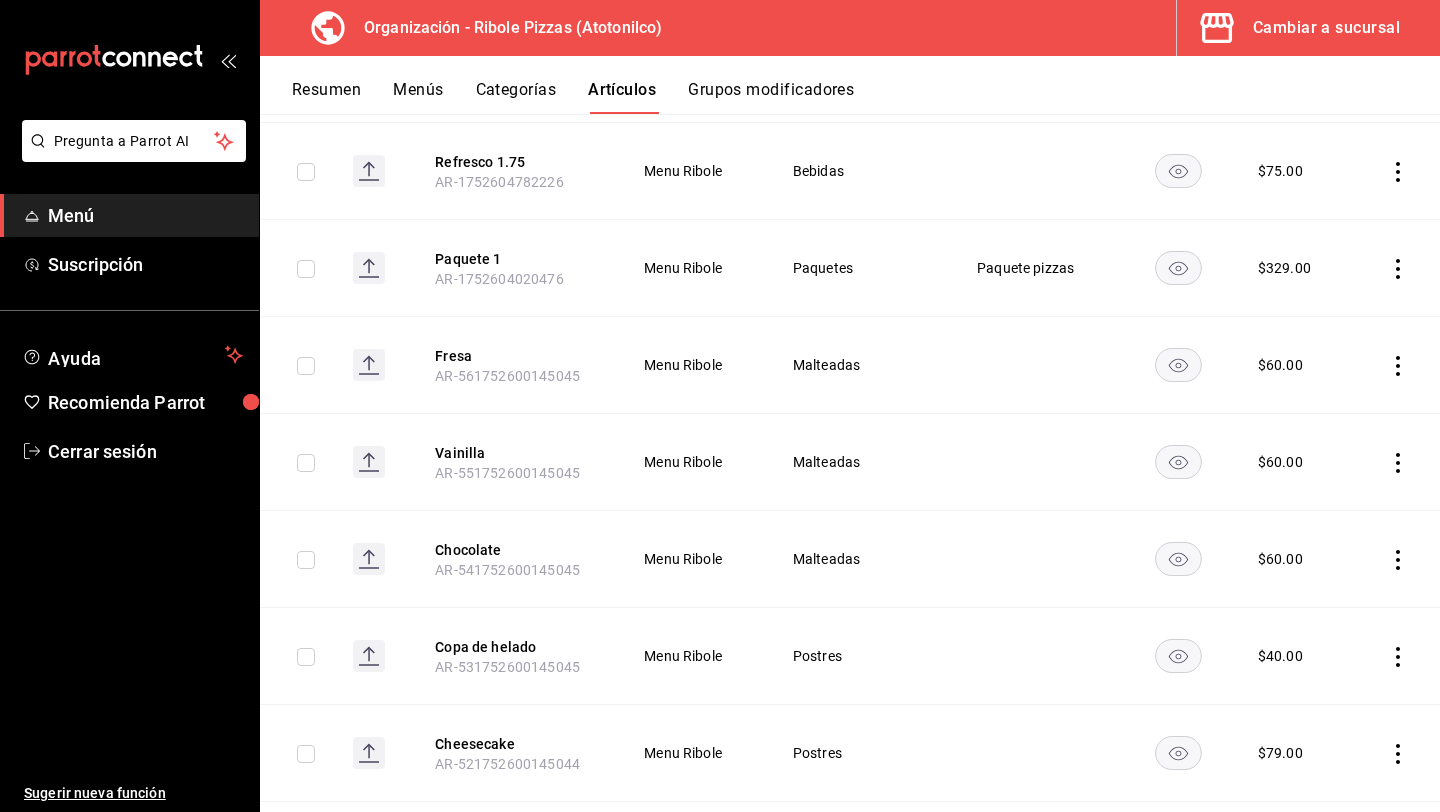 click on "Paquete 1 AR-1752604020476" at bounding box center (515, 268) 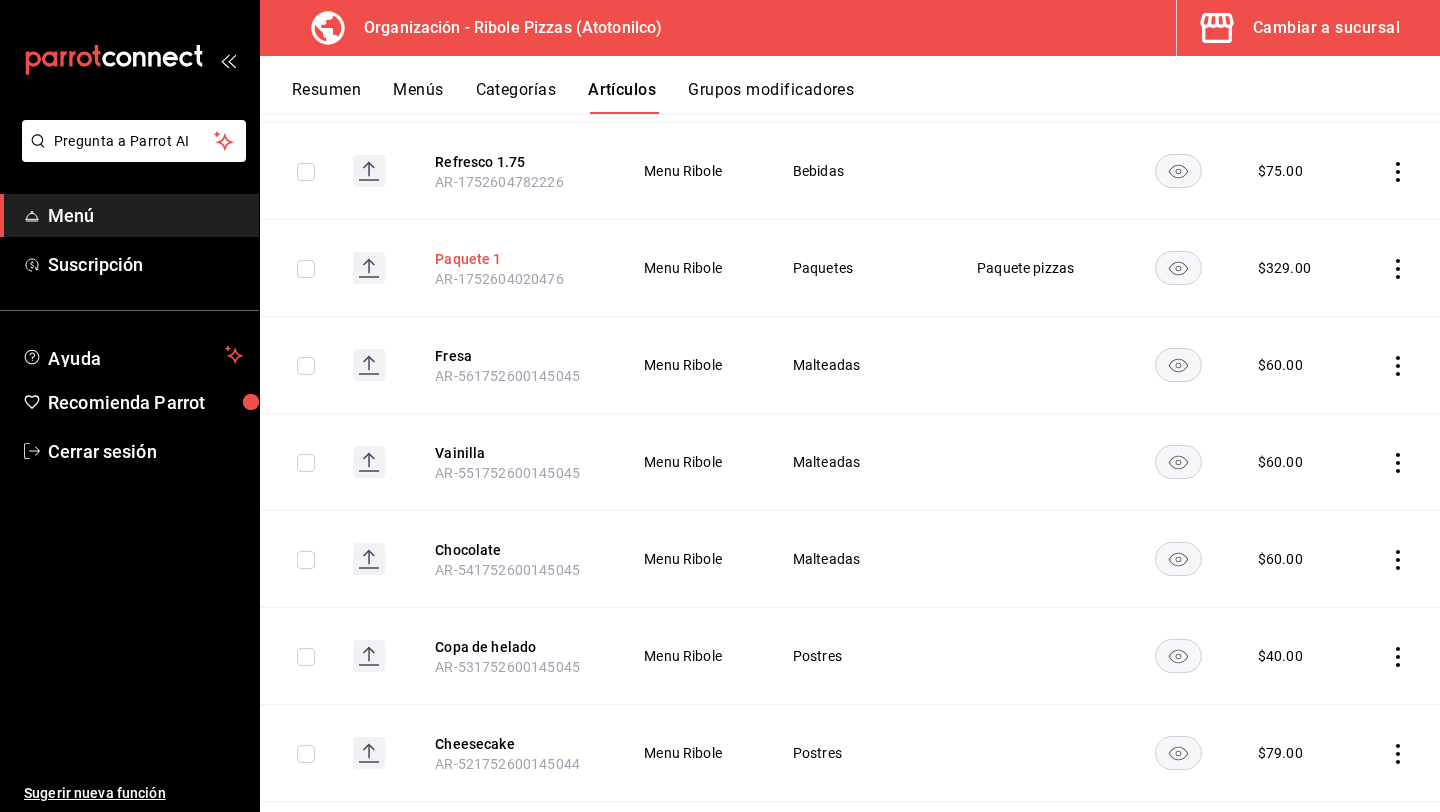 click on "Paquete 1" at bounding box center [515, 259] 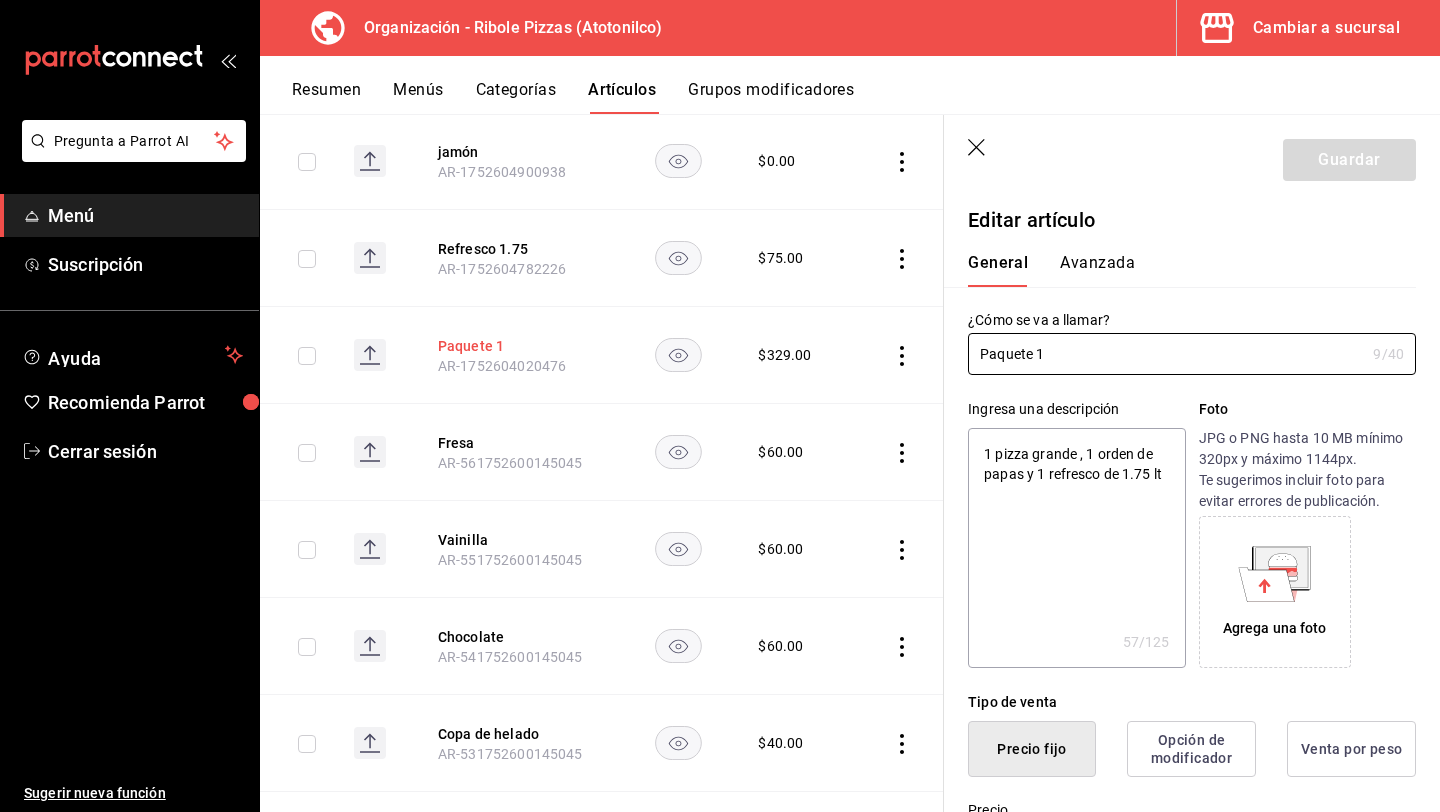 type on "x" 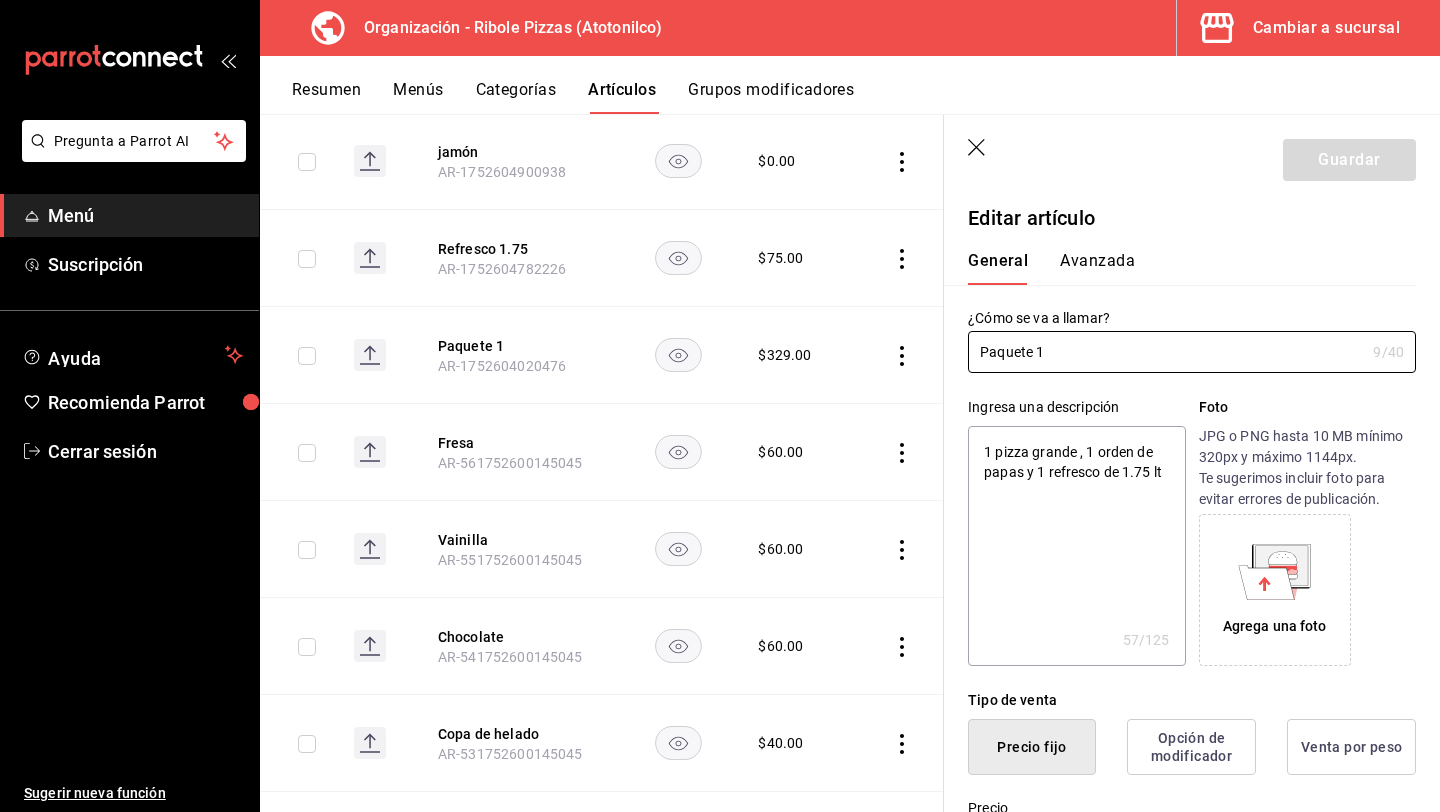 scroll, scrollTop: 0, scrollLeft: 0, axis: both 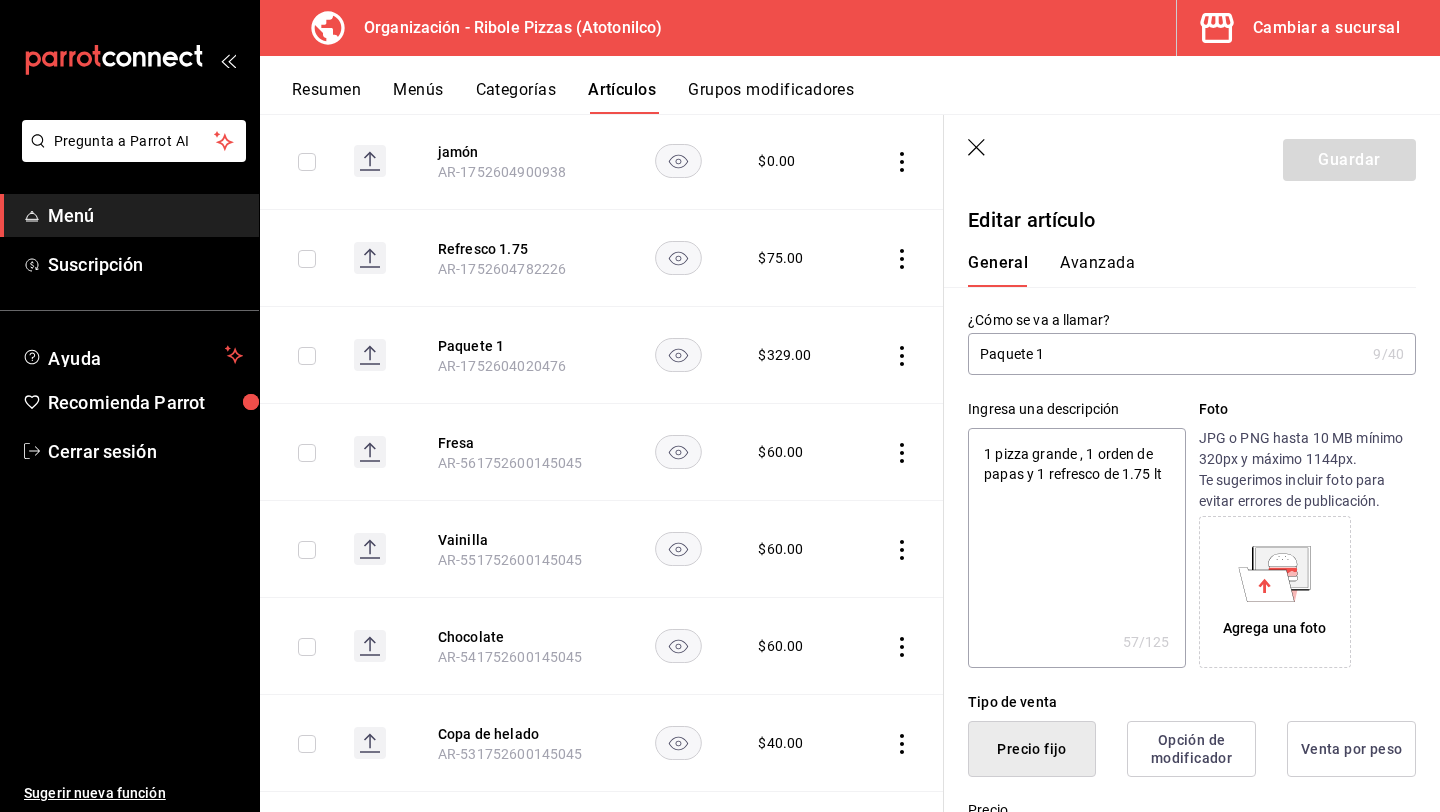 click on "1 pizza grande , 1 orden de papas y 1 refresco de 1.75 lt" at bounding box center (1076, 548) 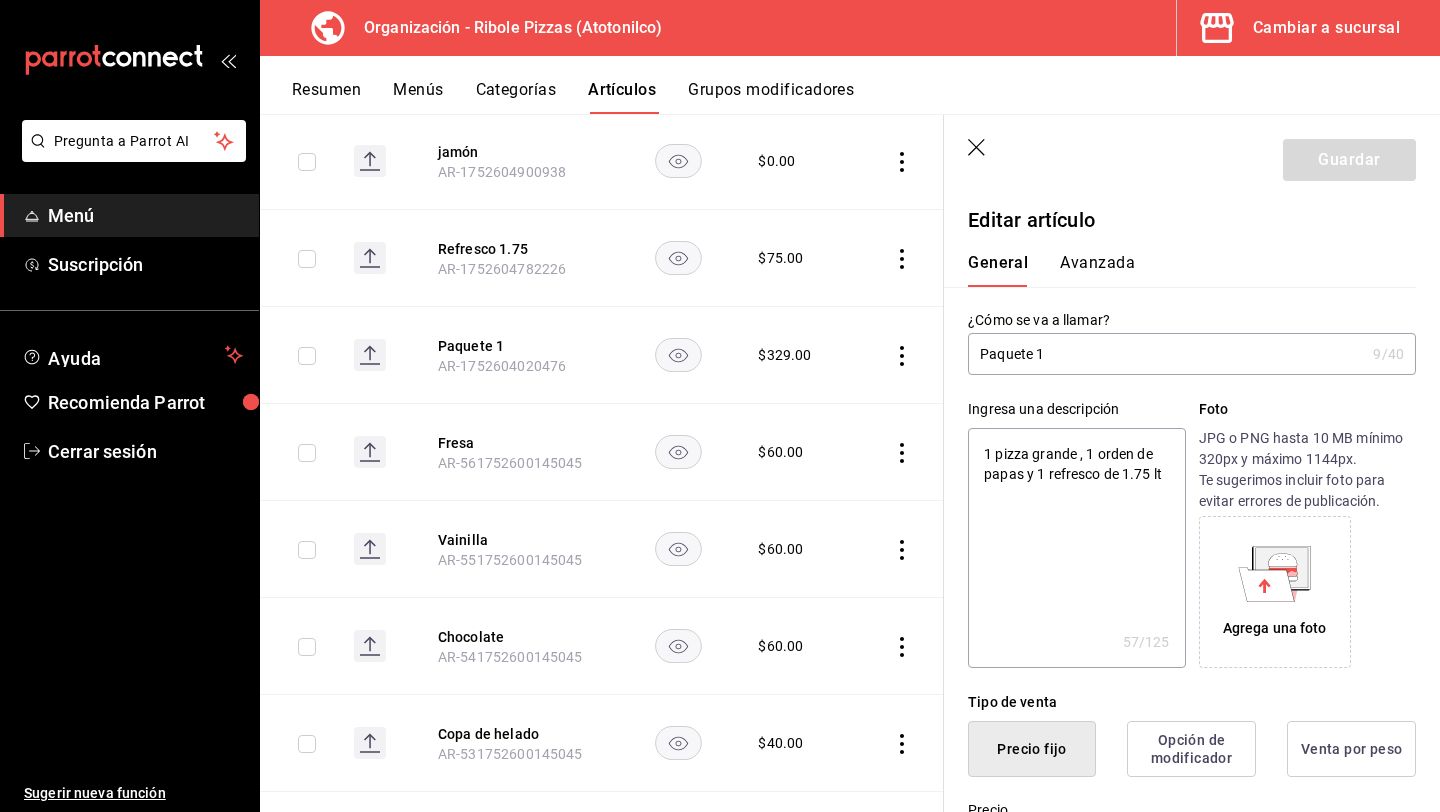 drag, startPoint x: 1063, startPoint y: 453, endPoint x: 1147, endPoint y: 522, distance: 108.706024 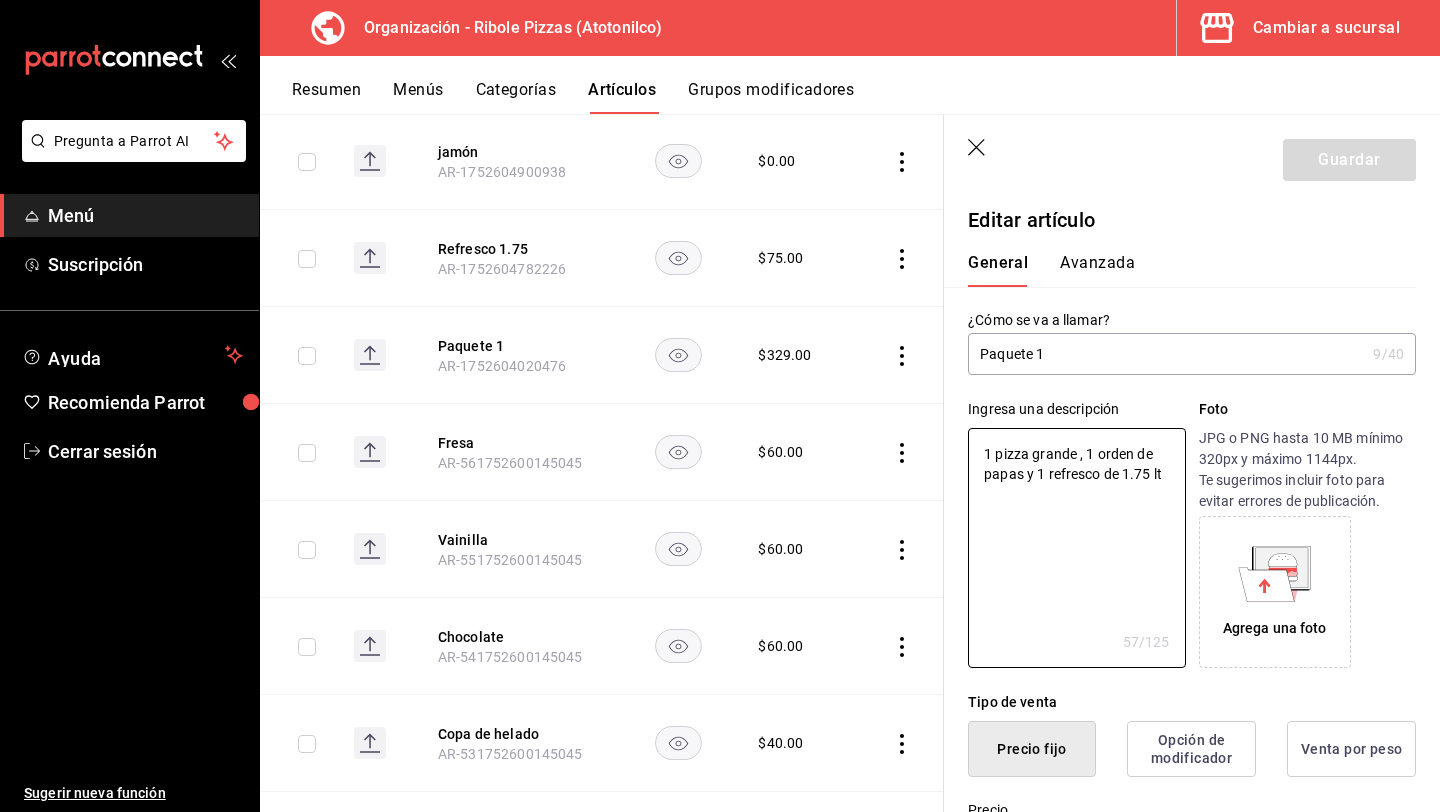 type on "x" 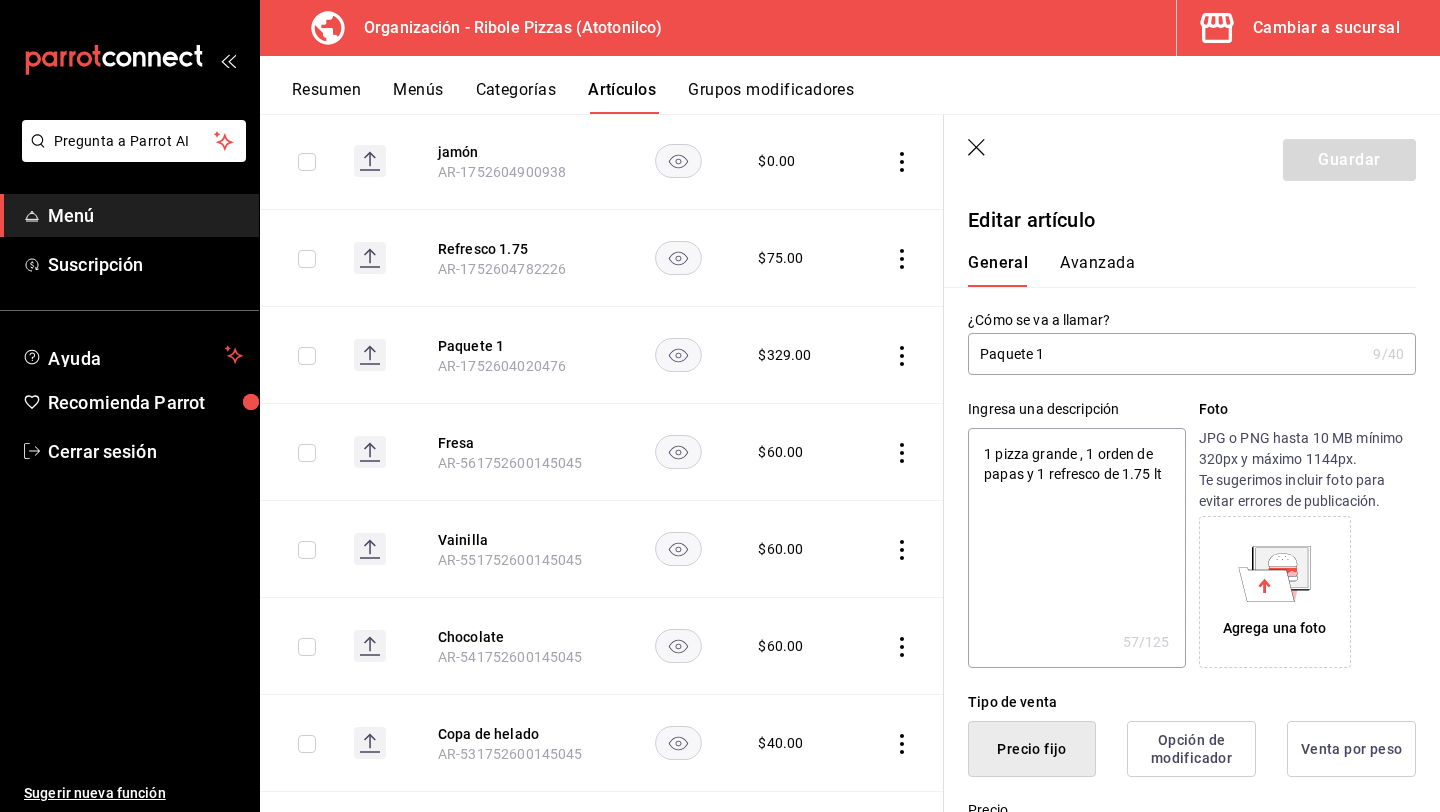 type on "Paquete 1" 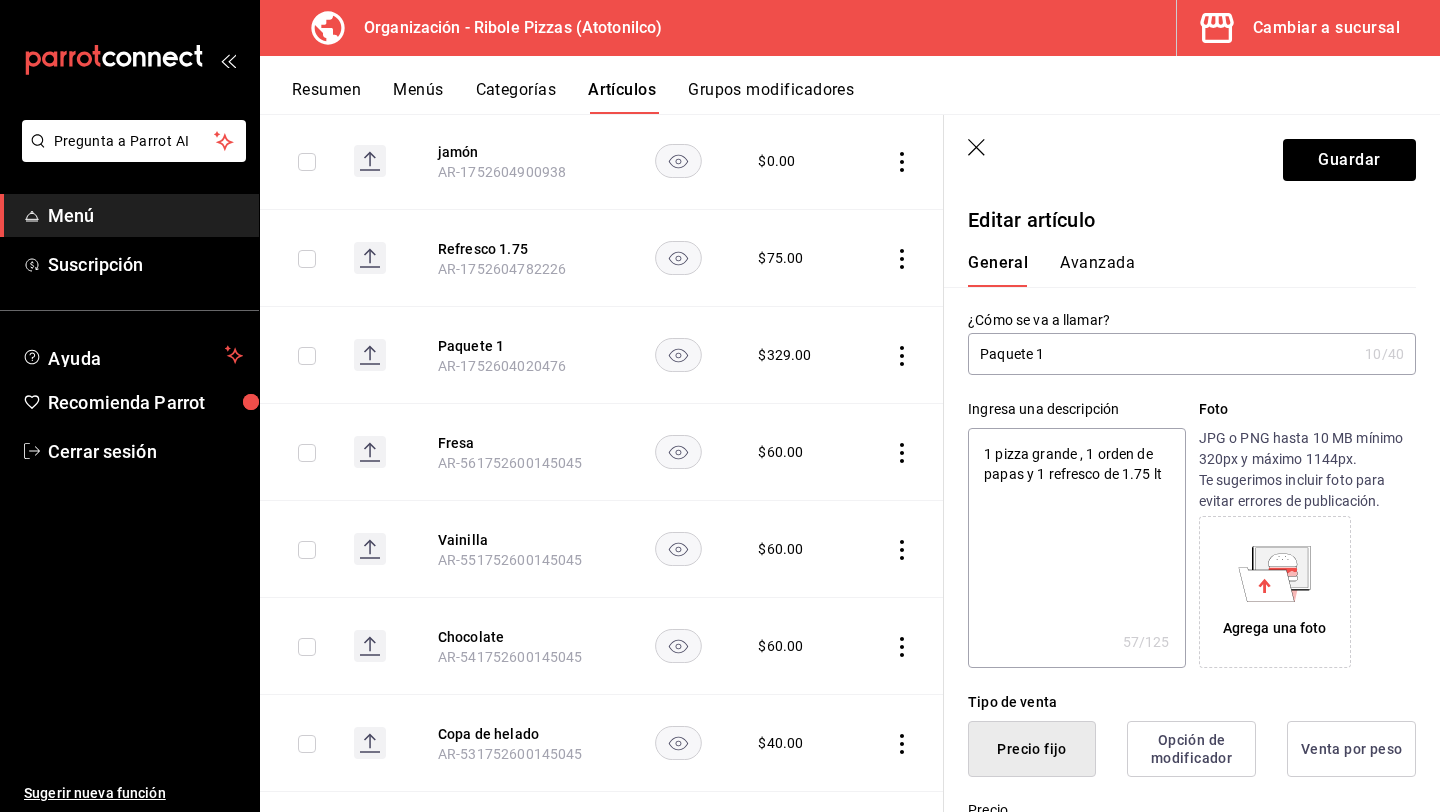 paste on "1 pizza grande , 1 orden de pa" 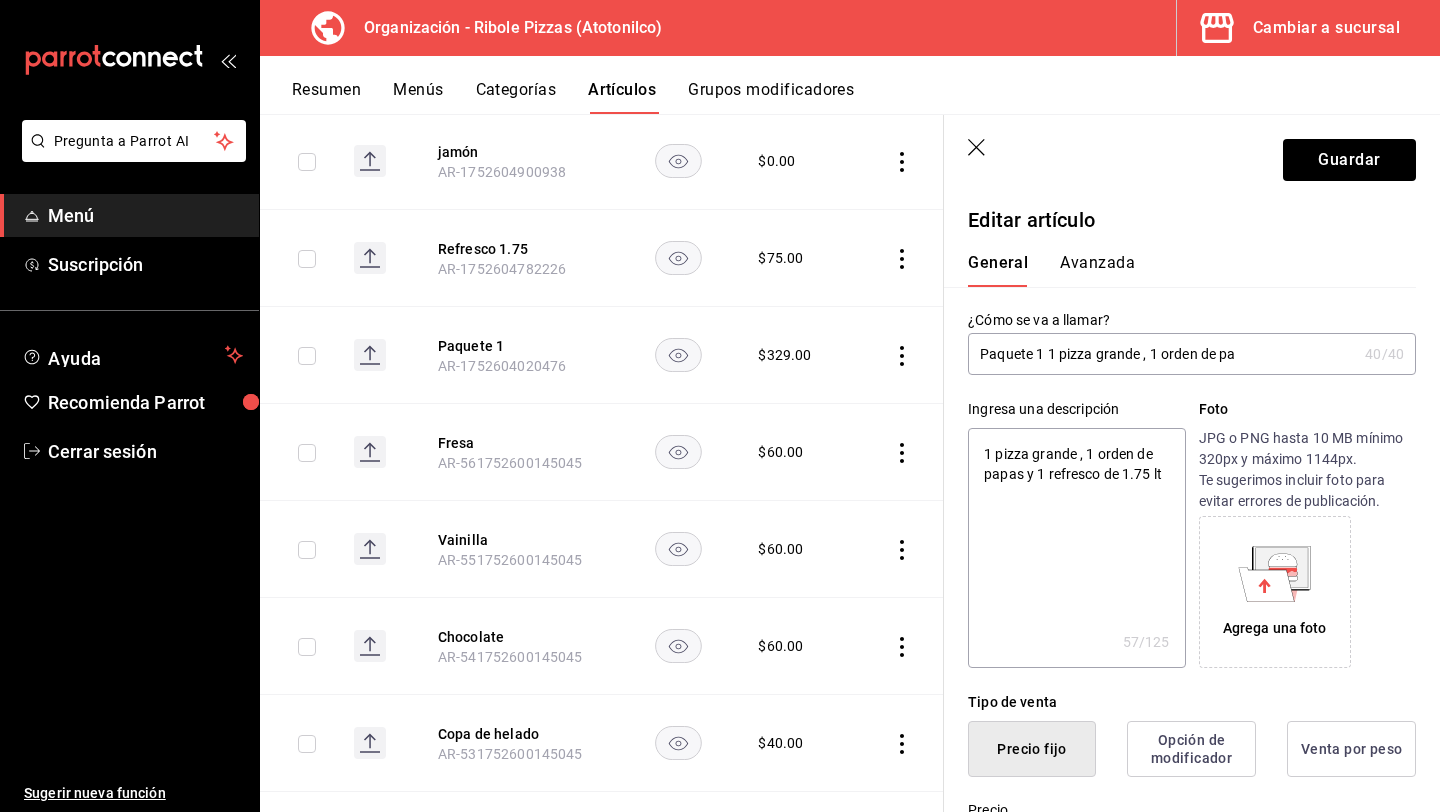 drag, startPoint x: 1259, startPoint y: 361, endPoint x: 1146, endPoint y: 356, distance: 113.110565 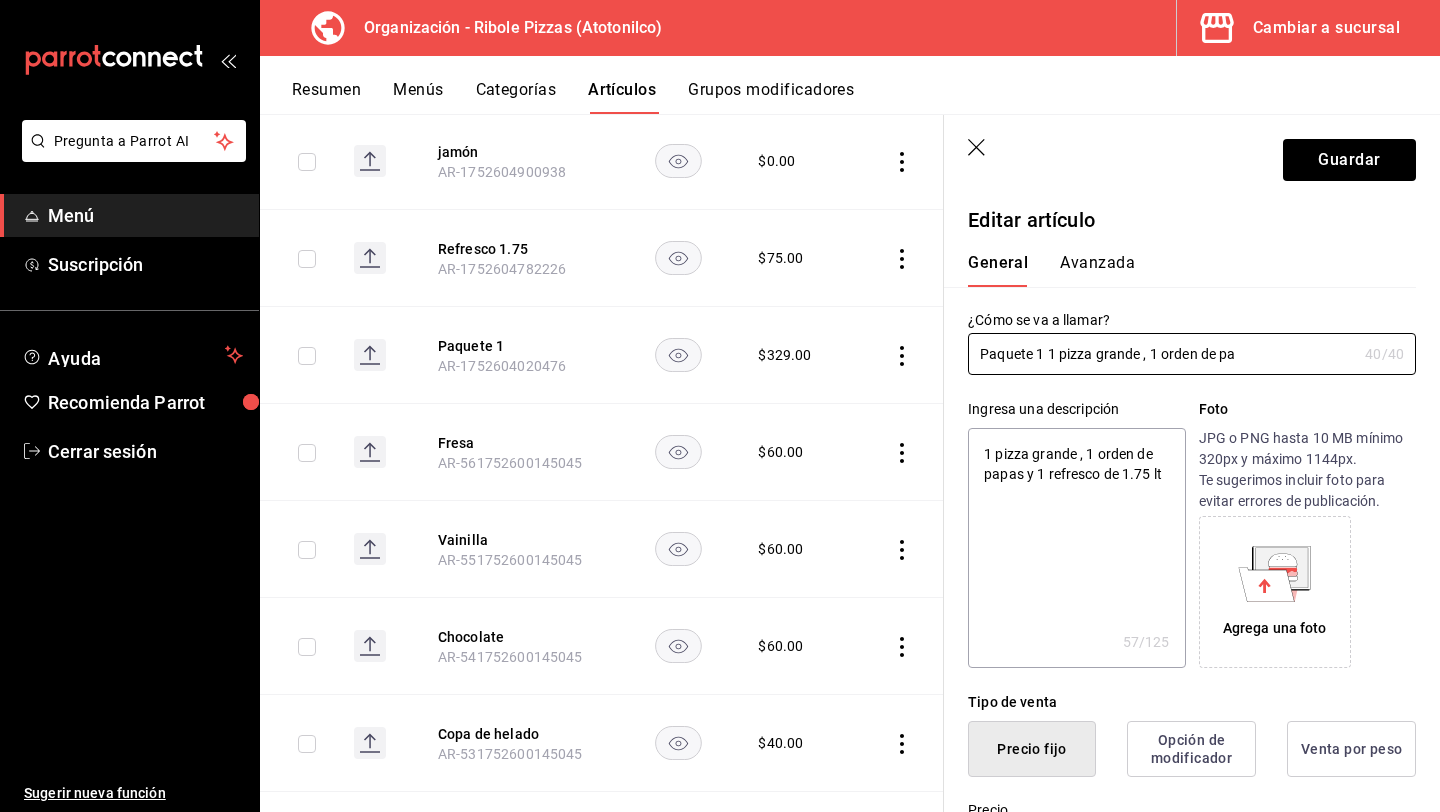 type on "Paquete 1 1 pizza grande , 1 orden de pa" 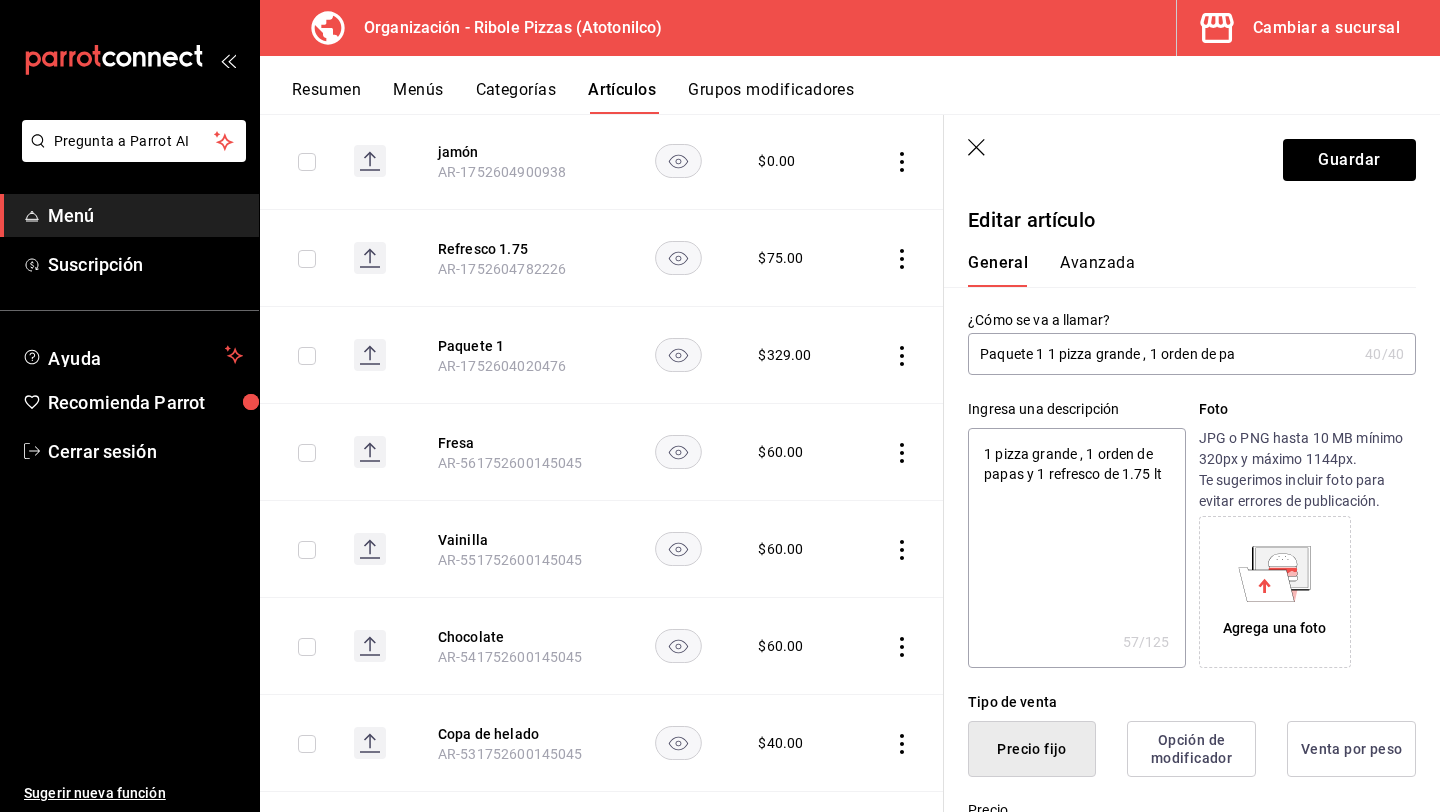 click on "Avanzada" at bounding box center [1097, 270] 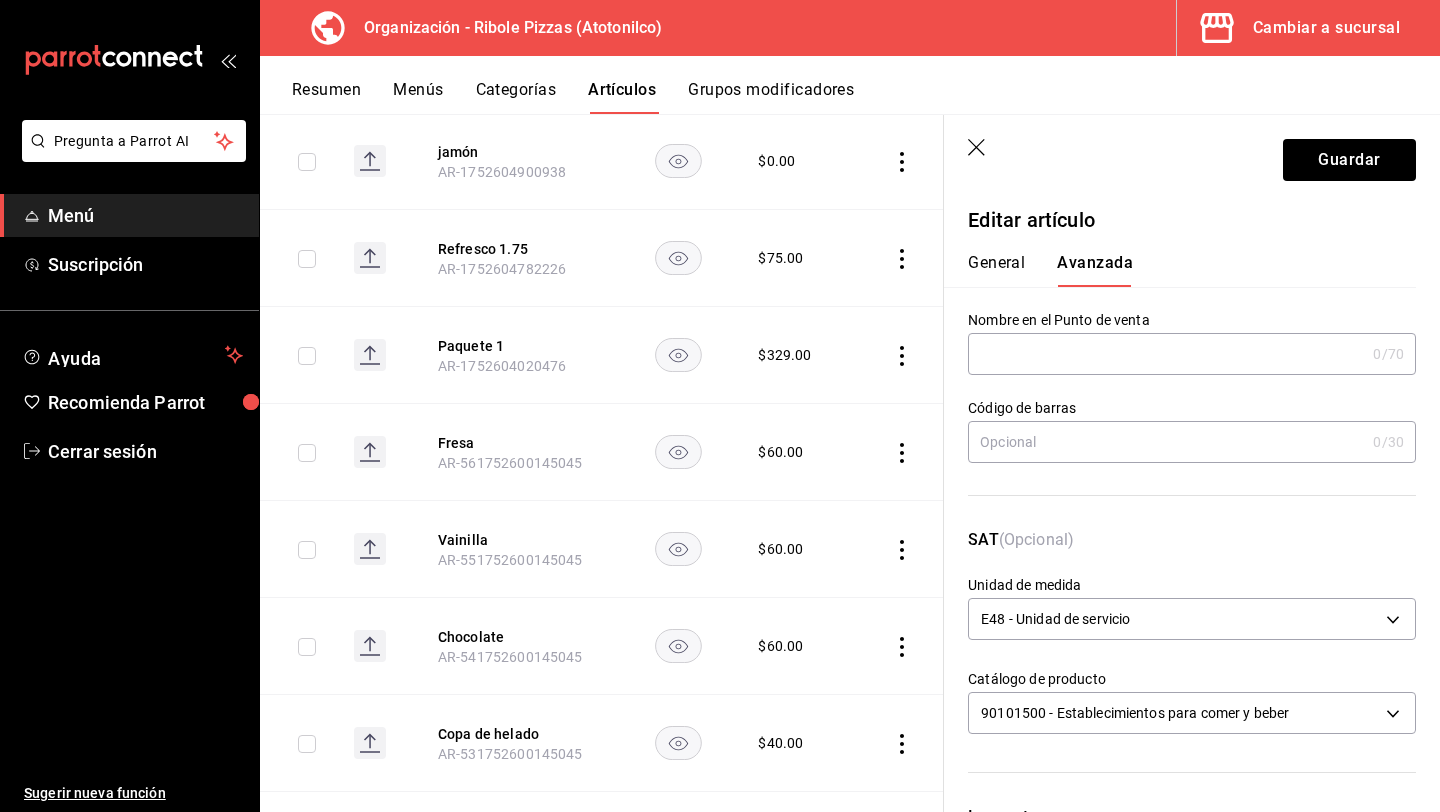 click 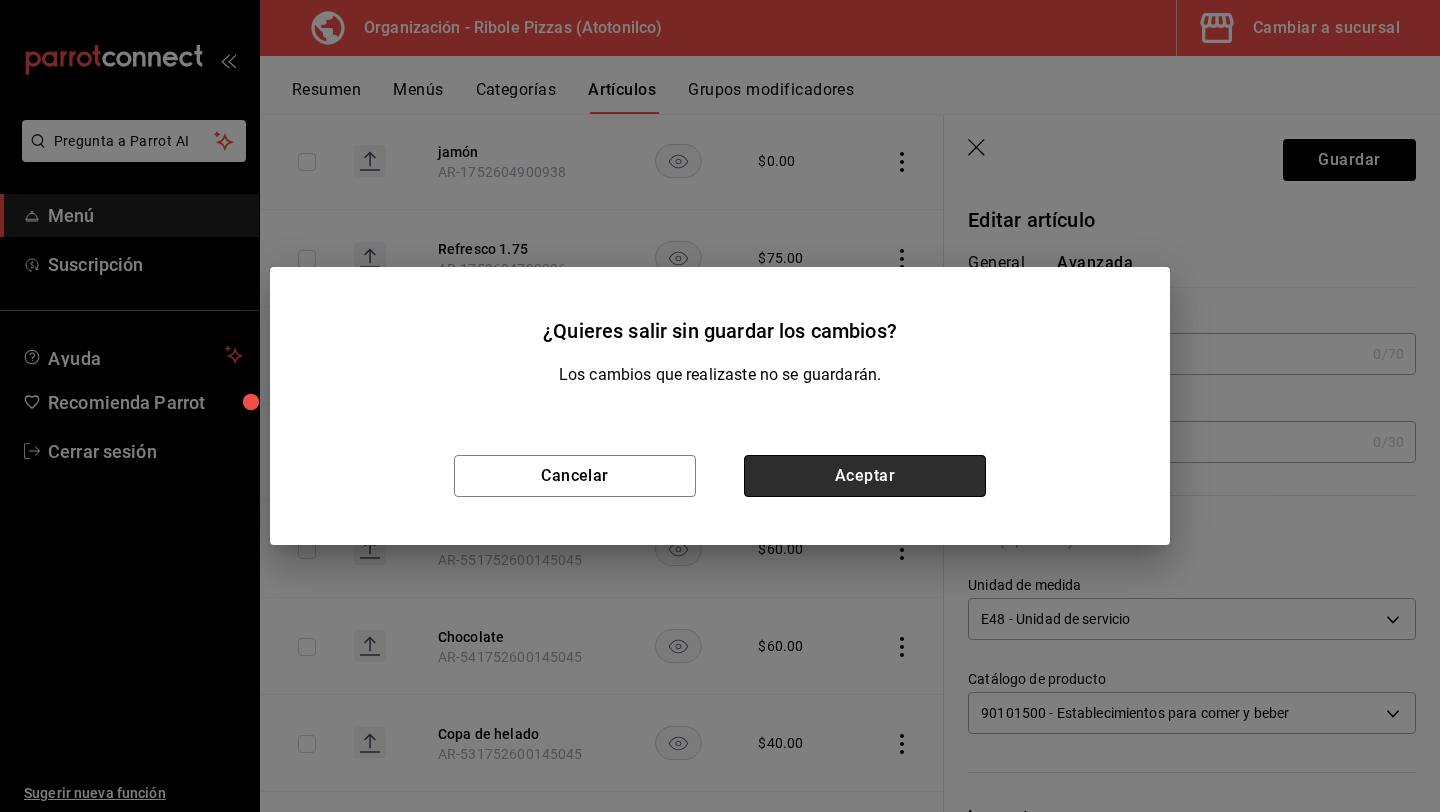 click on "Aceptar" at bounding box center (865, 476) 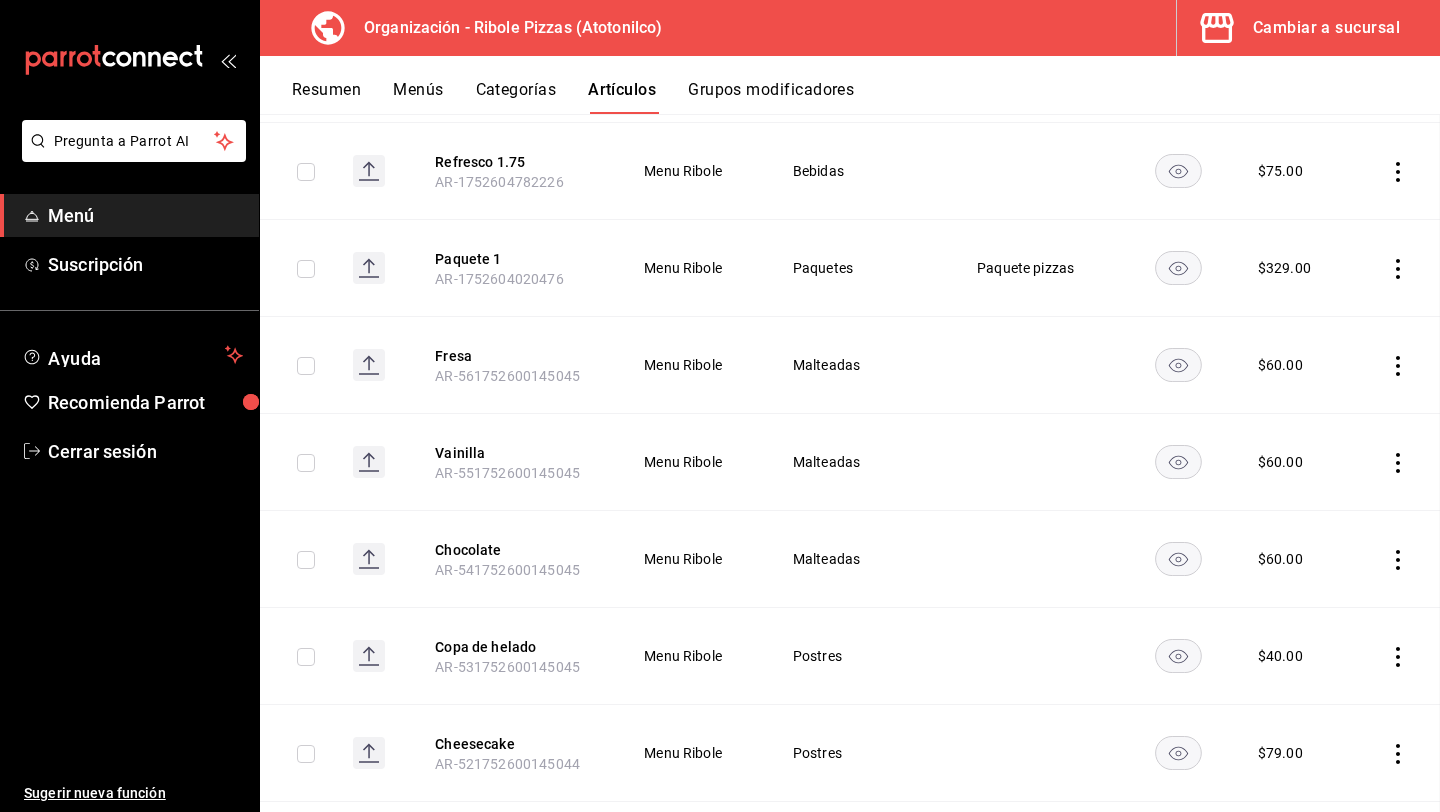 scroll, scrollTop: 1202, scrollLeft: 0, axis: vertical 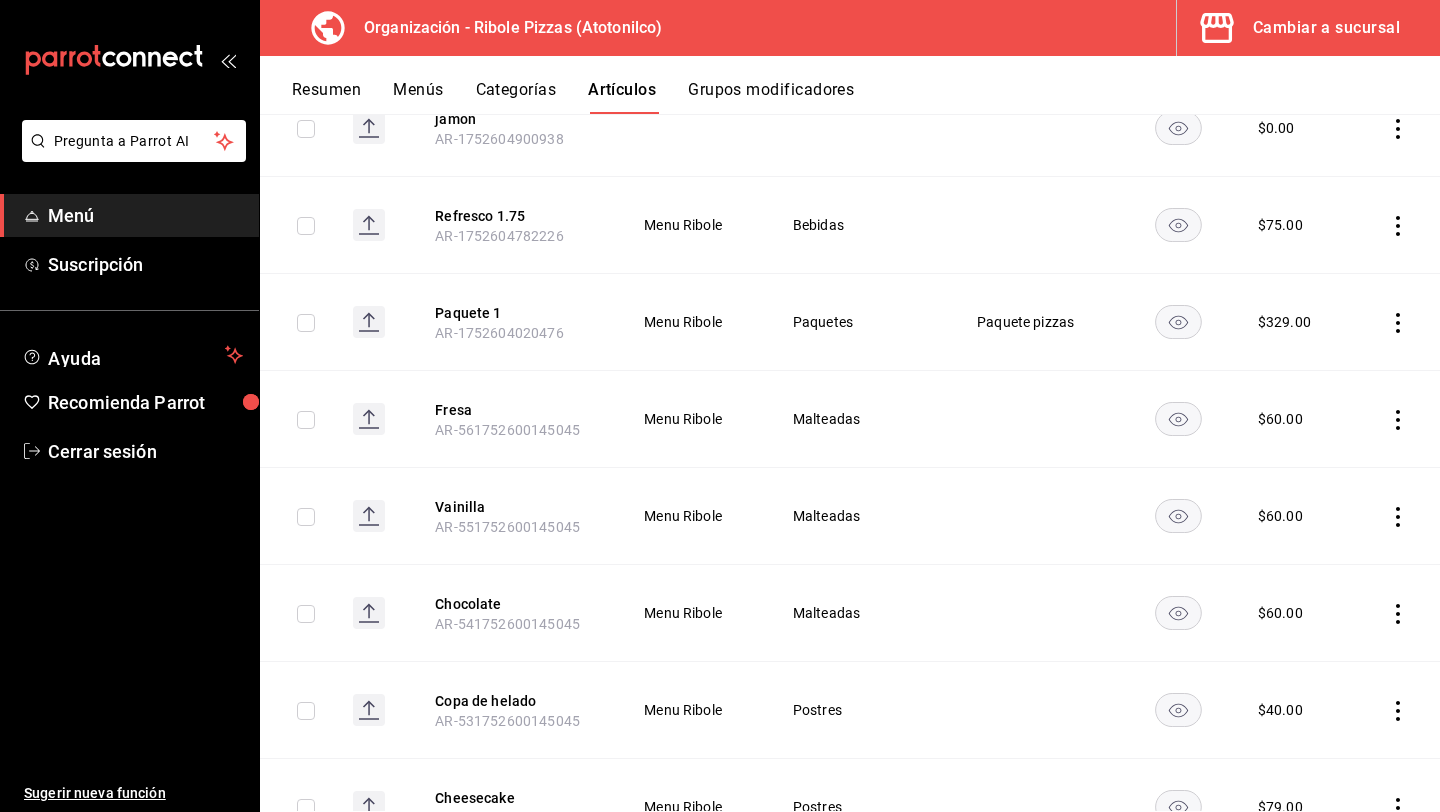 click on "Menús" at bounding box center (418, 97) 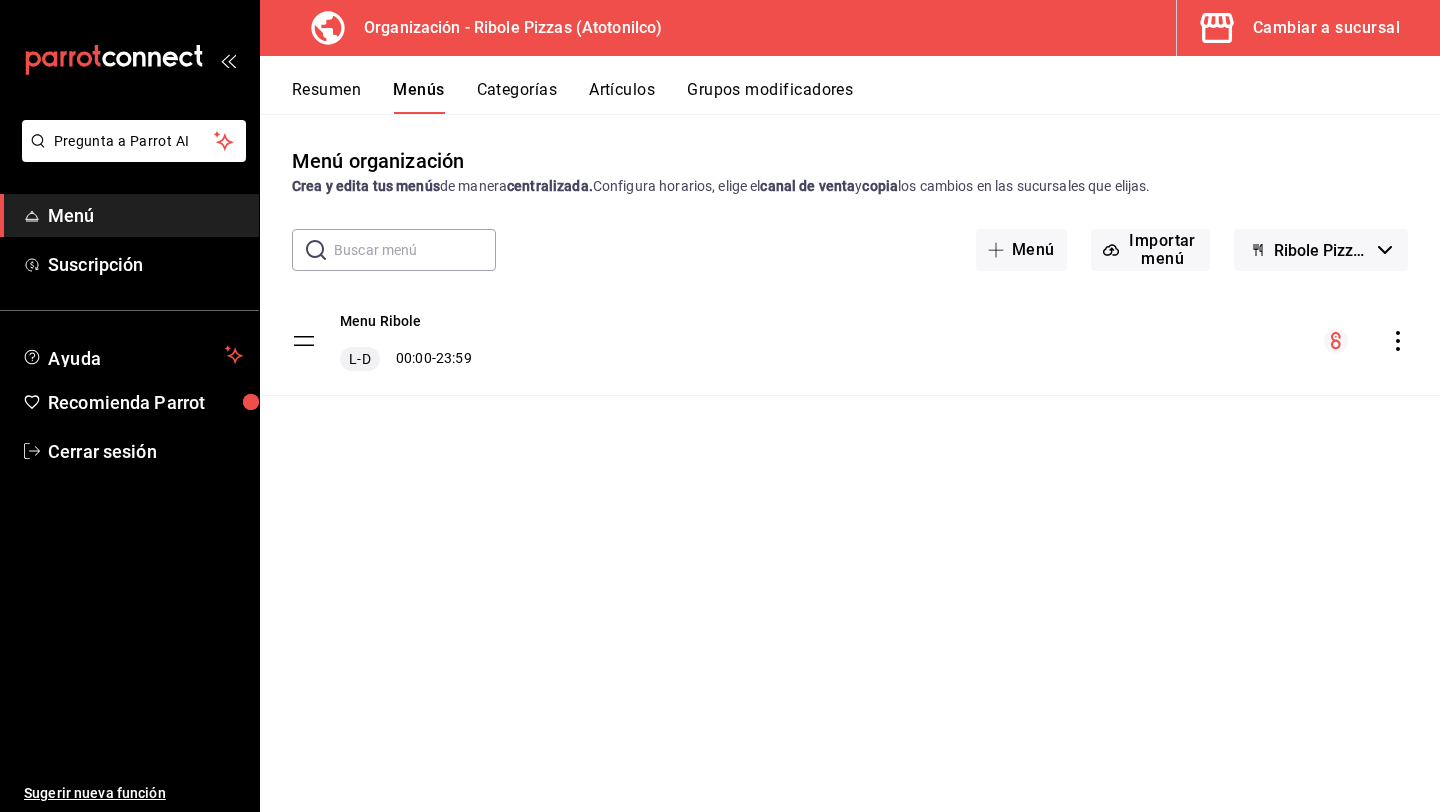 click on "Cambiar a sucursal" at bounding box center (1326, 28) 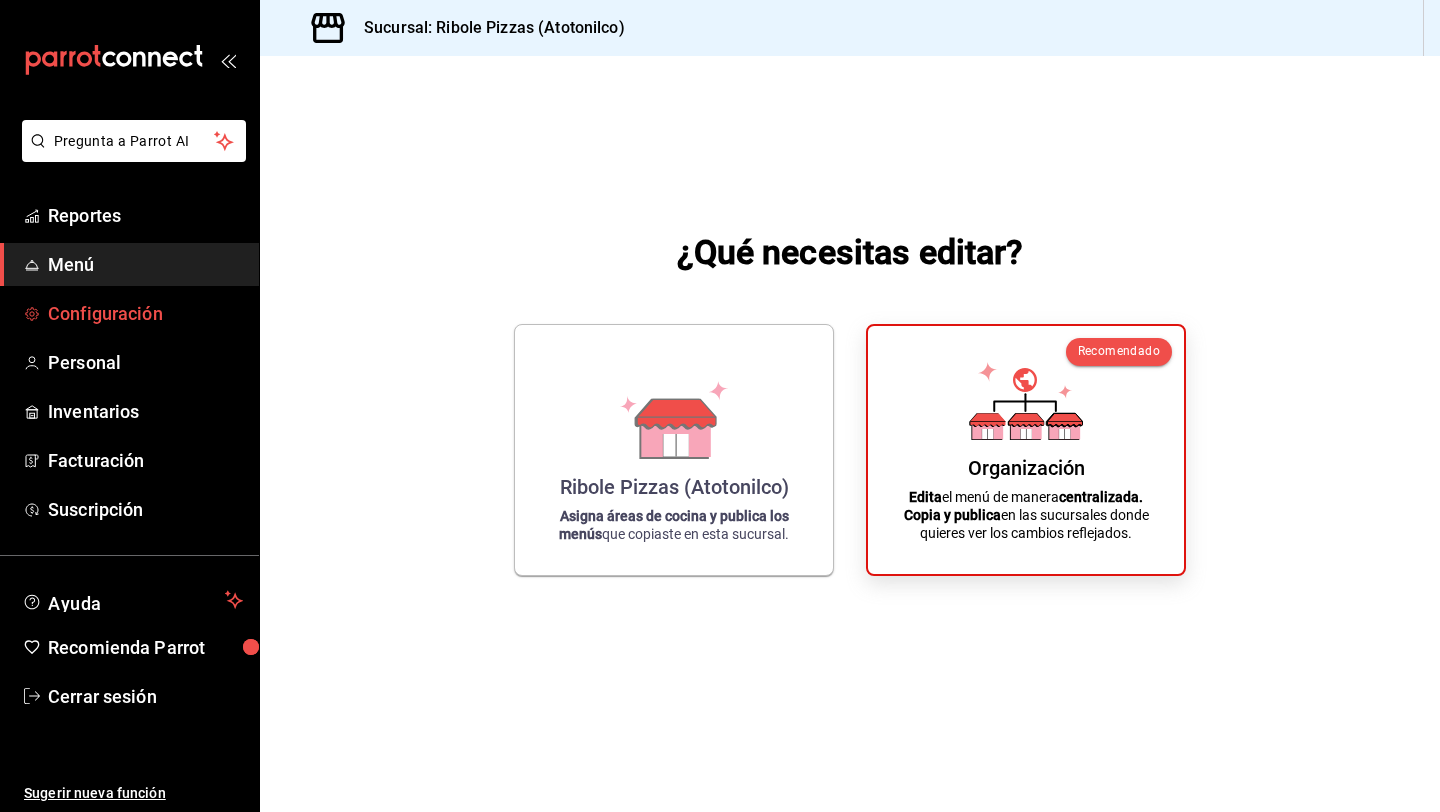 click on "Configuración" at bounding box center (145, 313) 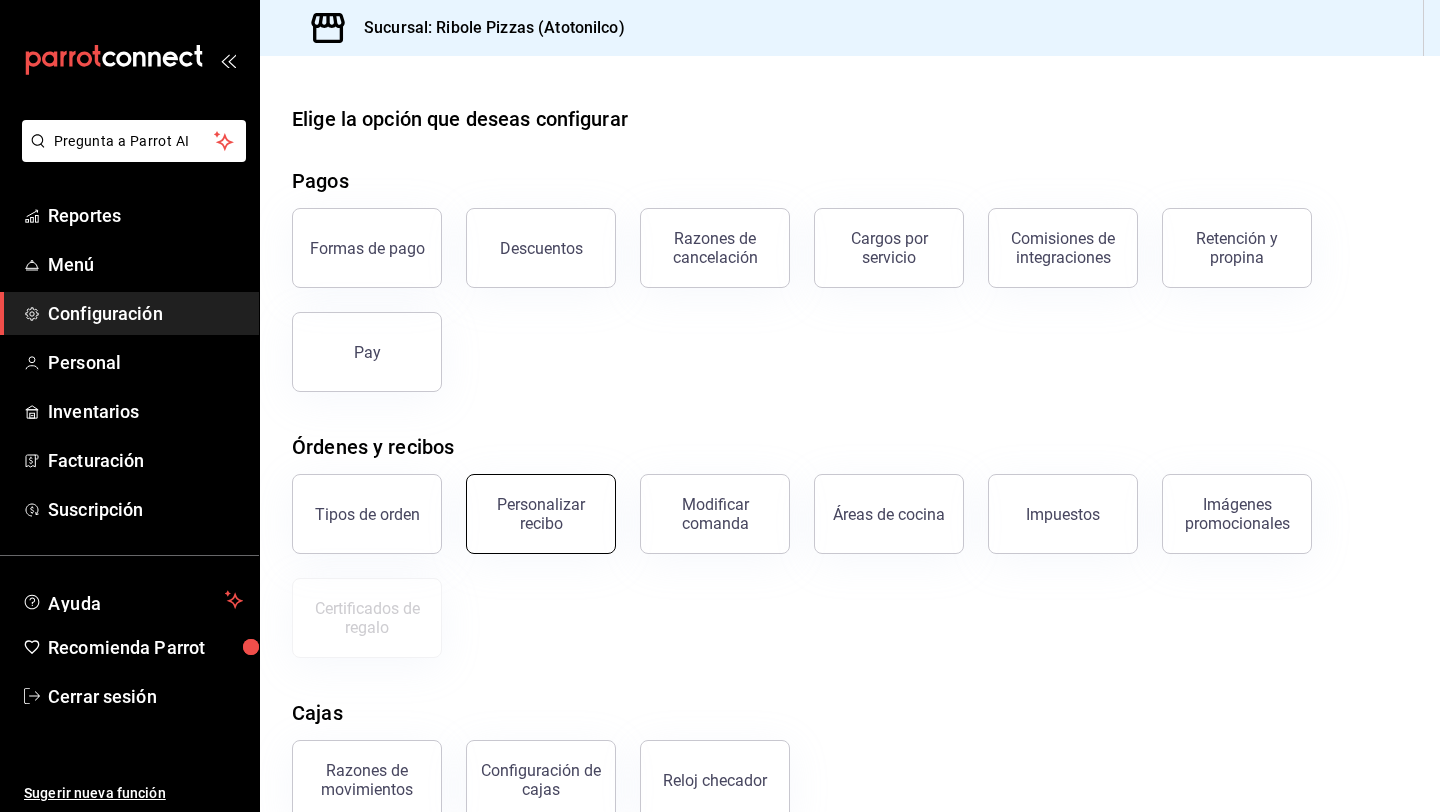 click on "Personalizar recibo" at bounding box center [541, 514] 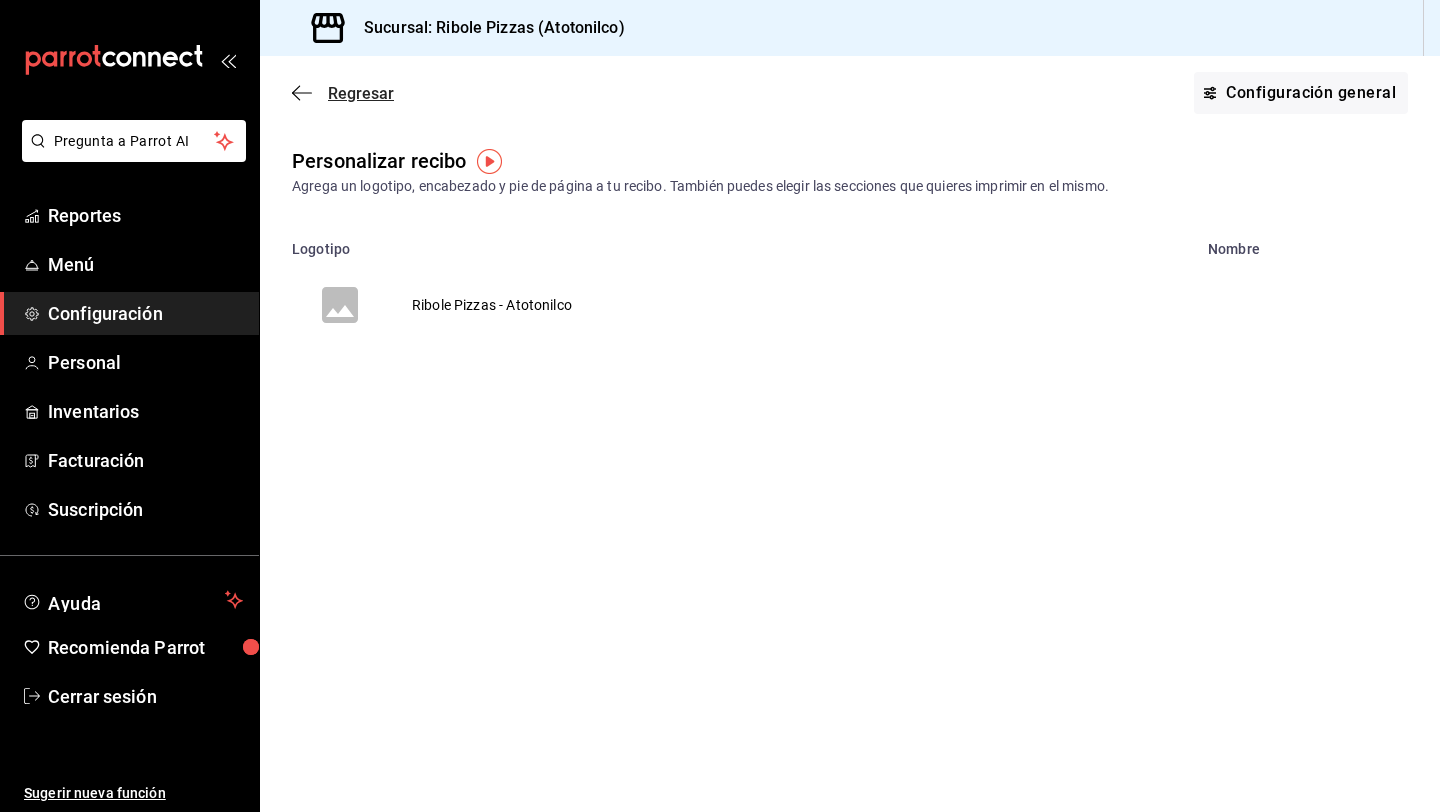 click 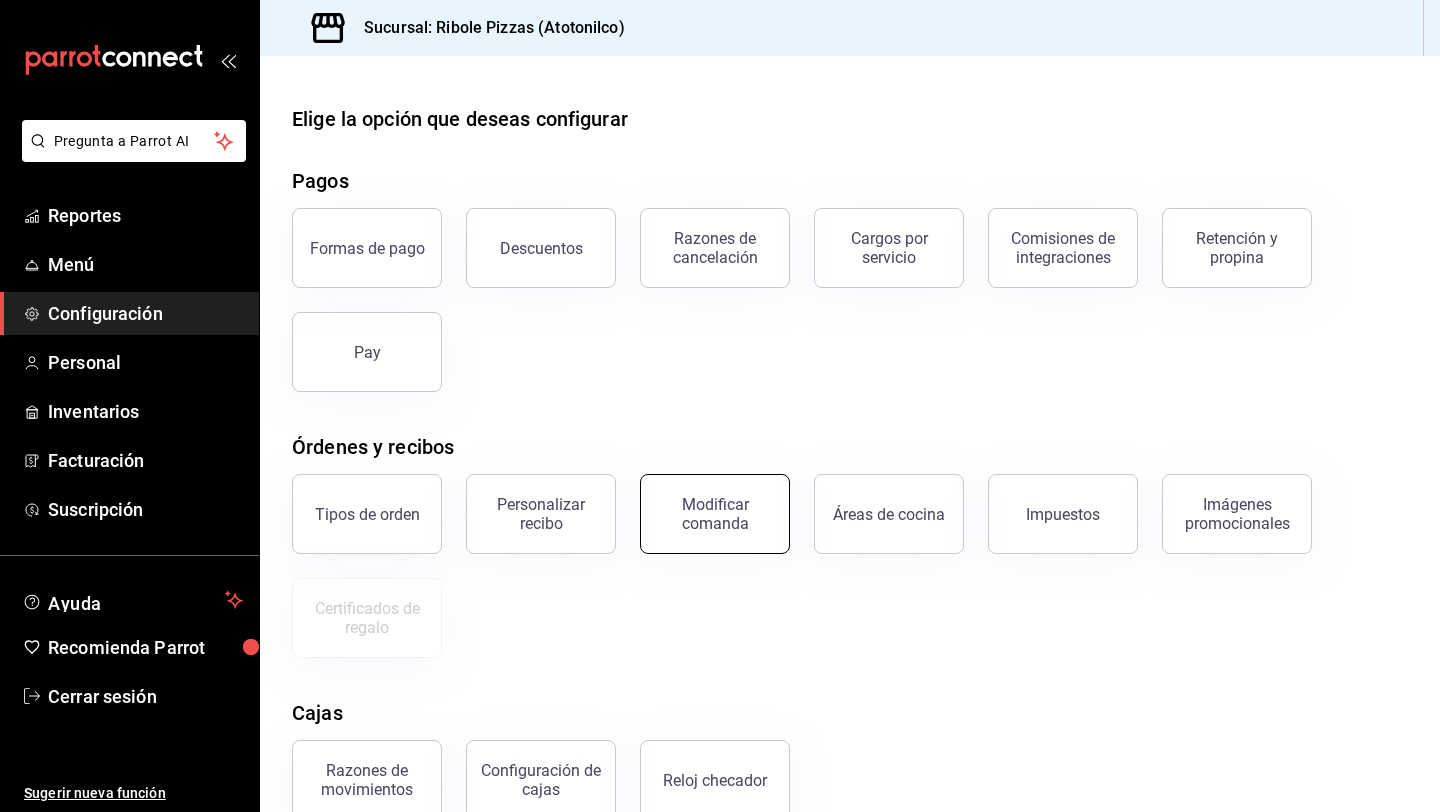click on "Modificar comanda" at bounding box center (715, 514) 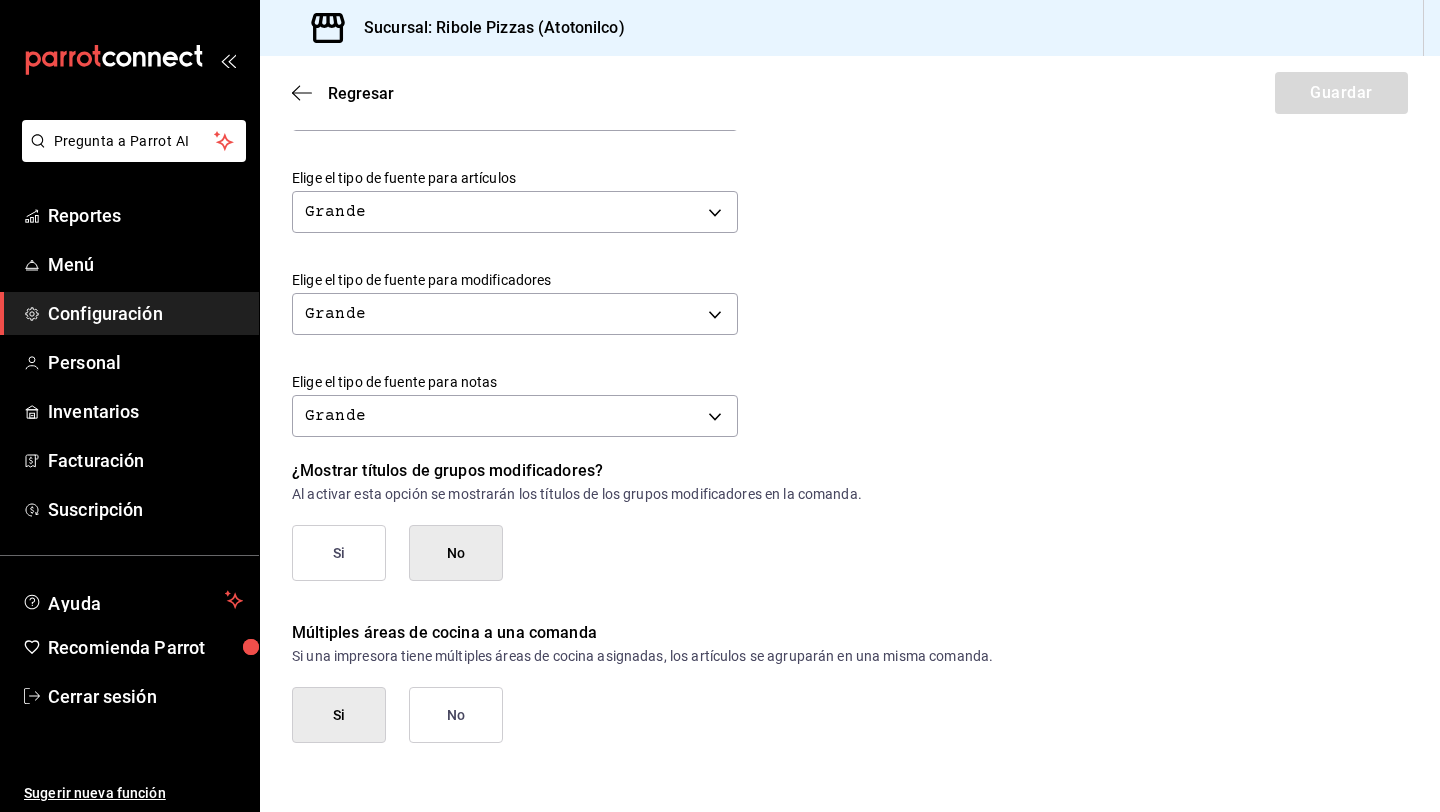 scroll, scrollTop: 786, scrollLeft: 0, axis: vertical 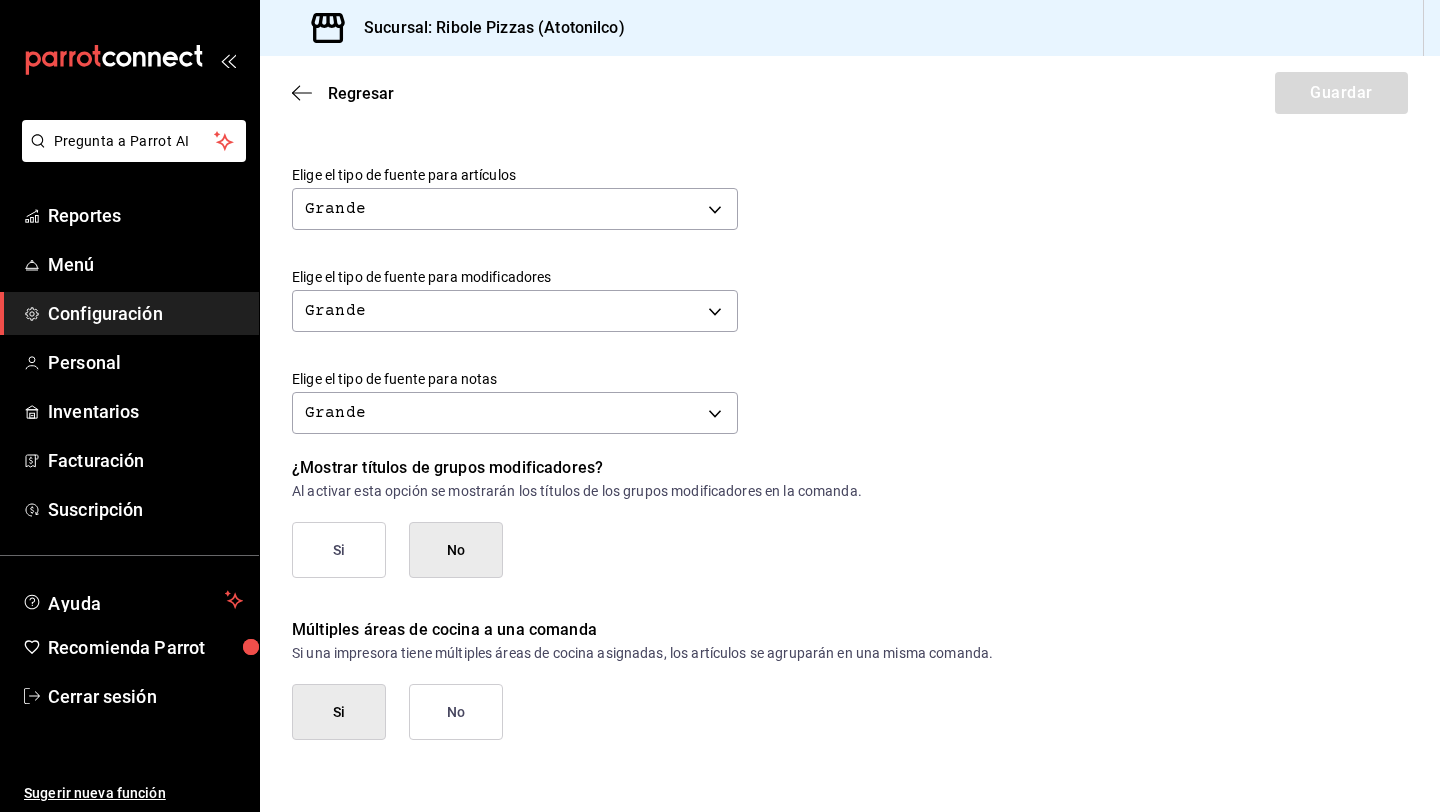 click on "Si" at bounding box center (339, 550) 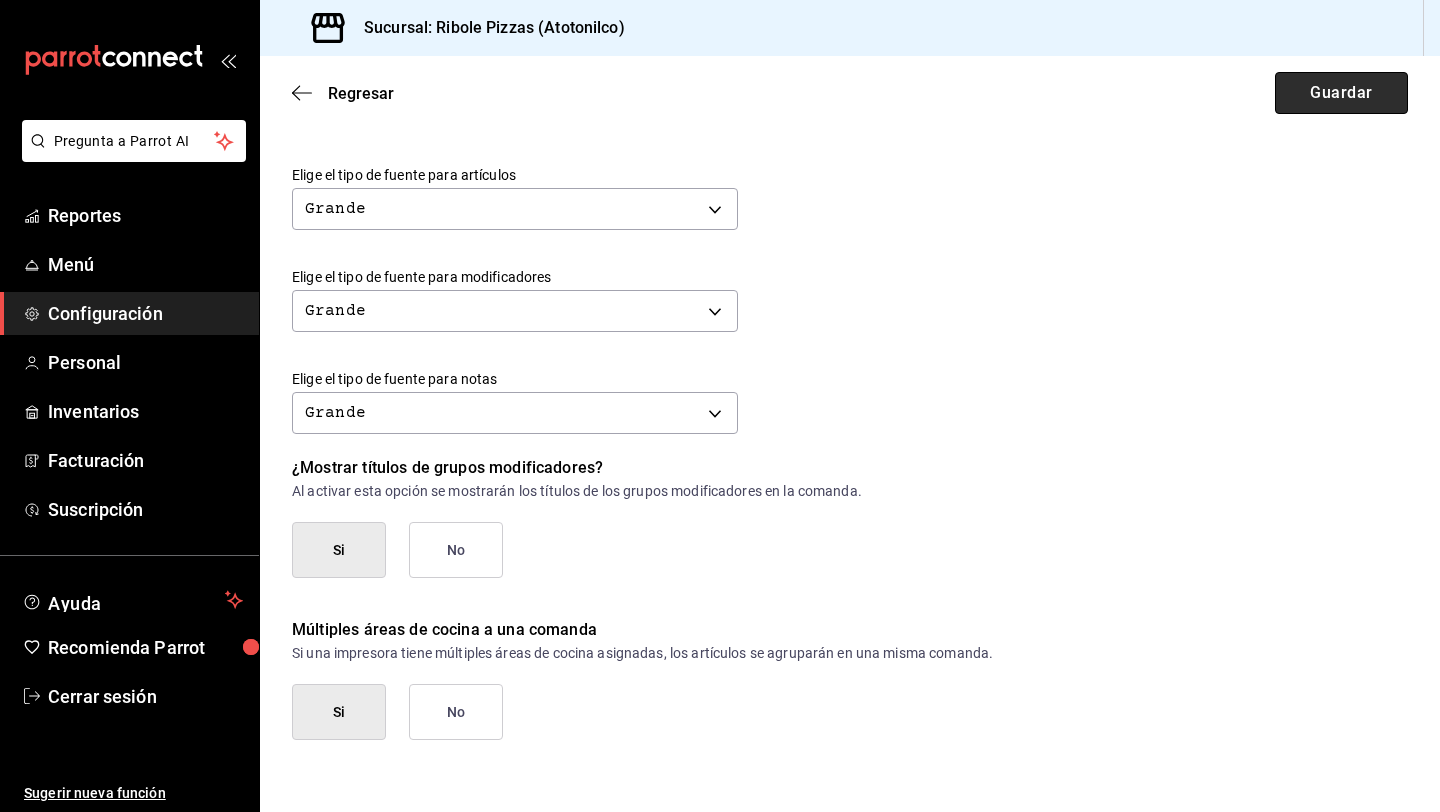 click on "Guardar" at bounding box center (1341, 93) 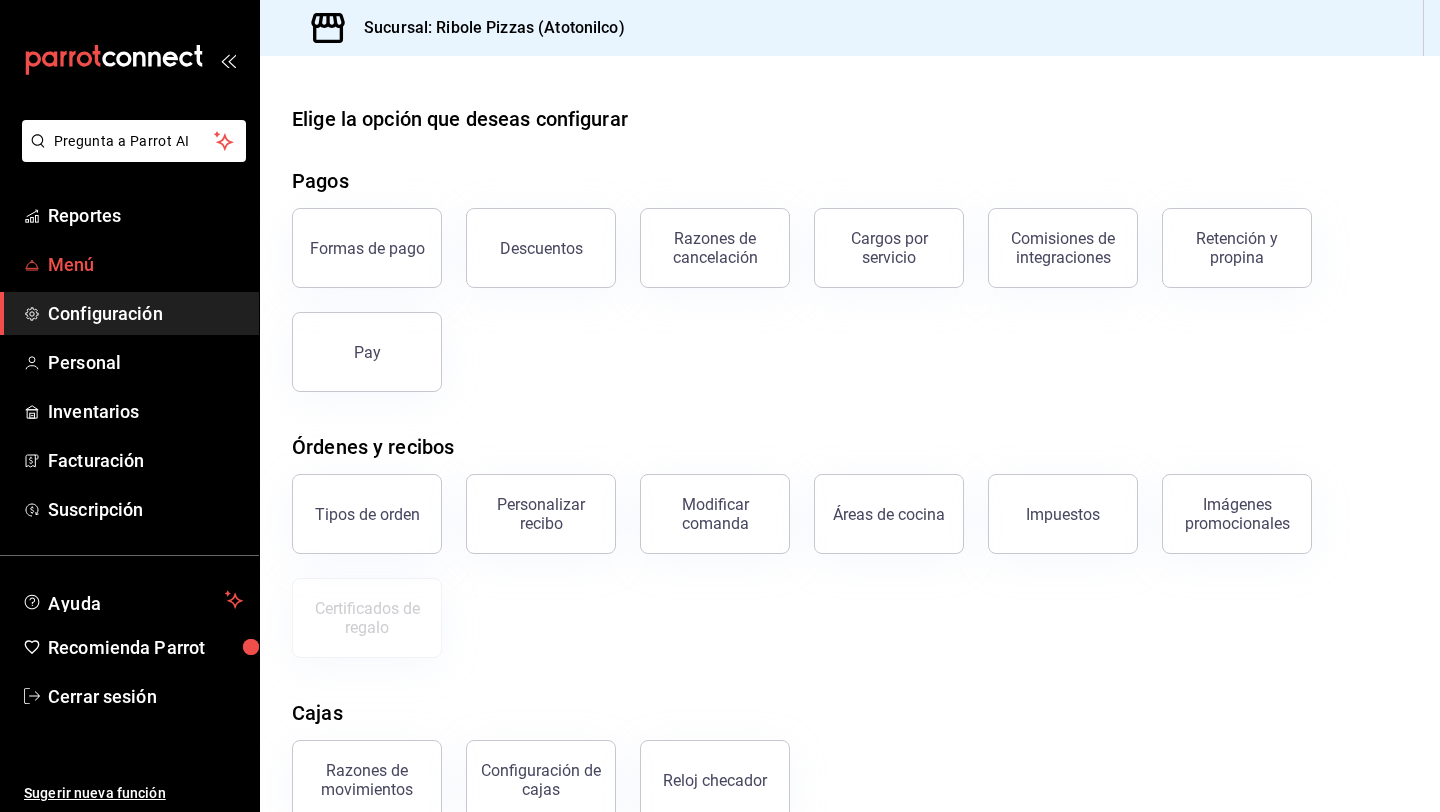 click on "Menú" at bounding box center (145, 264) 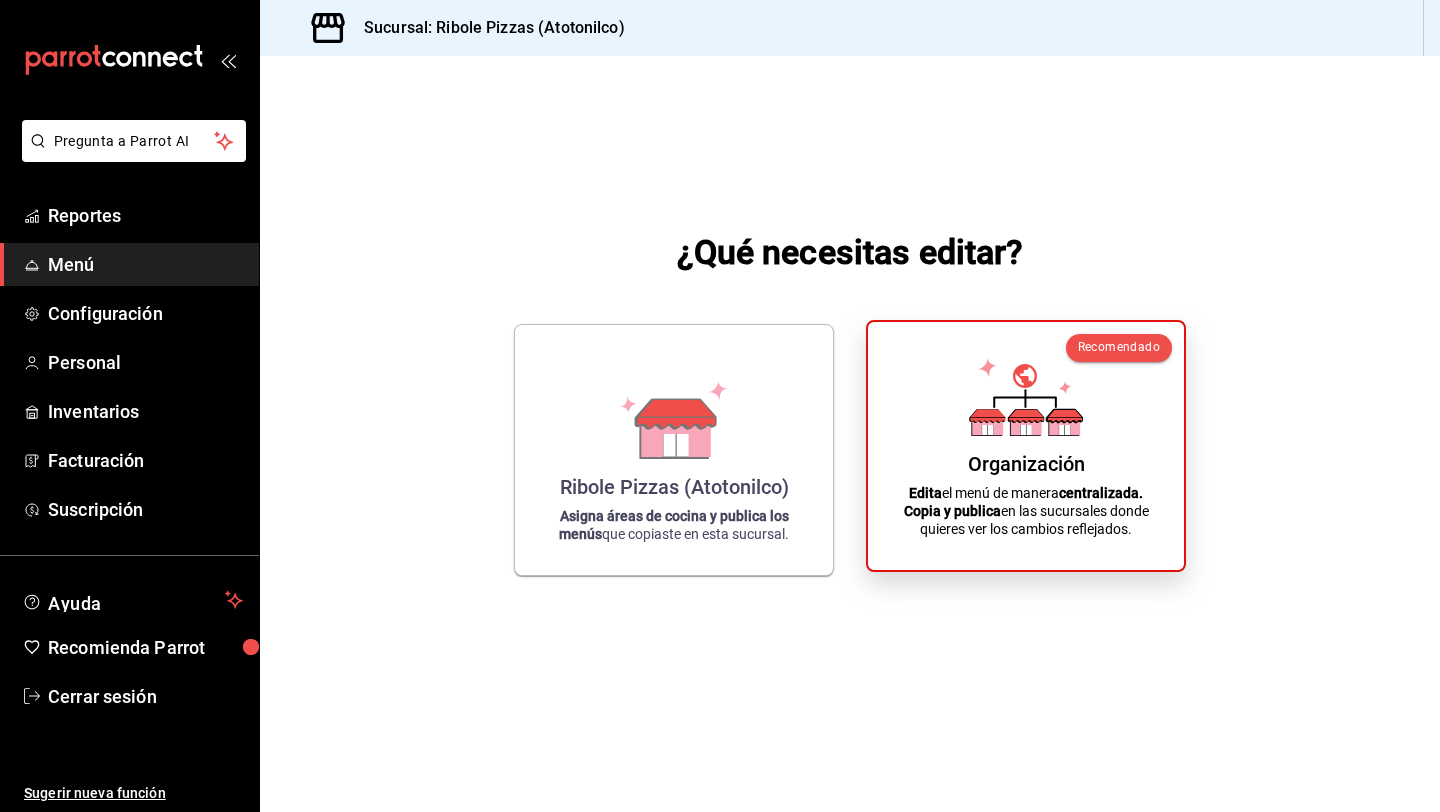 click on "Organización Edita  el menú de manera  centralizada.     Copia y publica  en las sucursales donde quieres ver los cambios reflejados." at bounding box center [1026, 446] 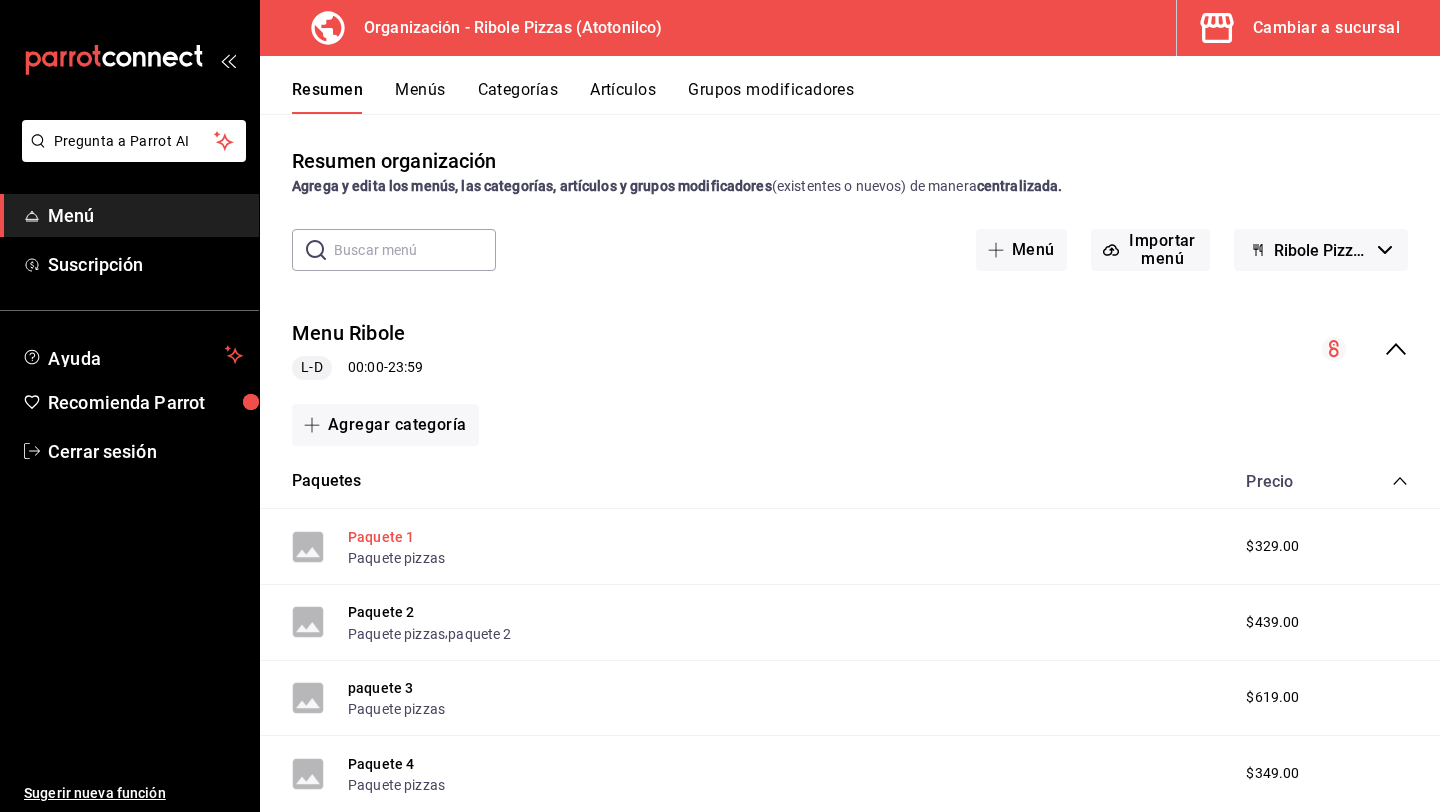 click on "Paquete 1" at bounding box center [381, 537] 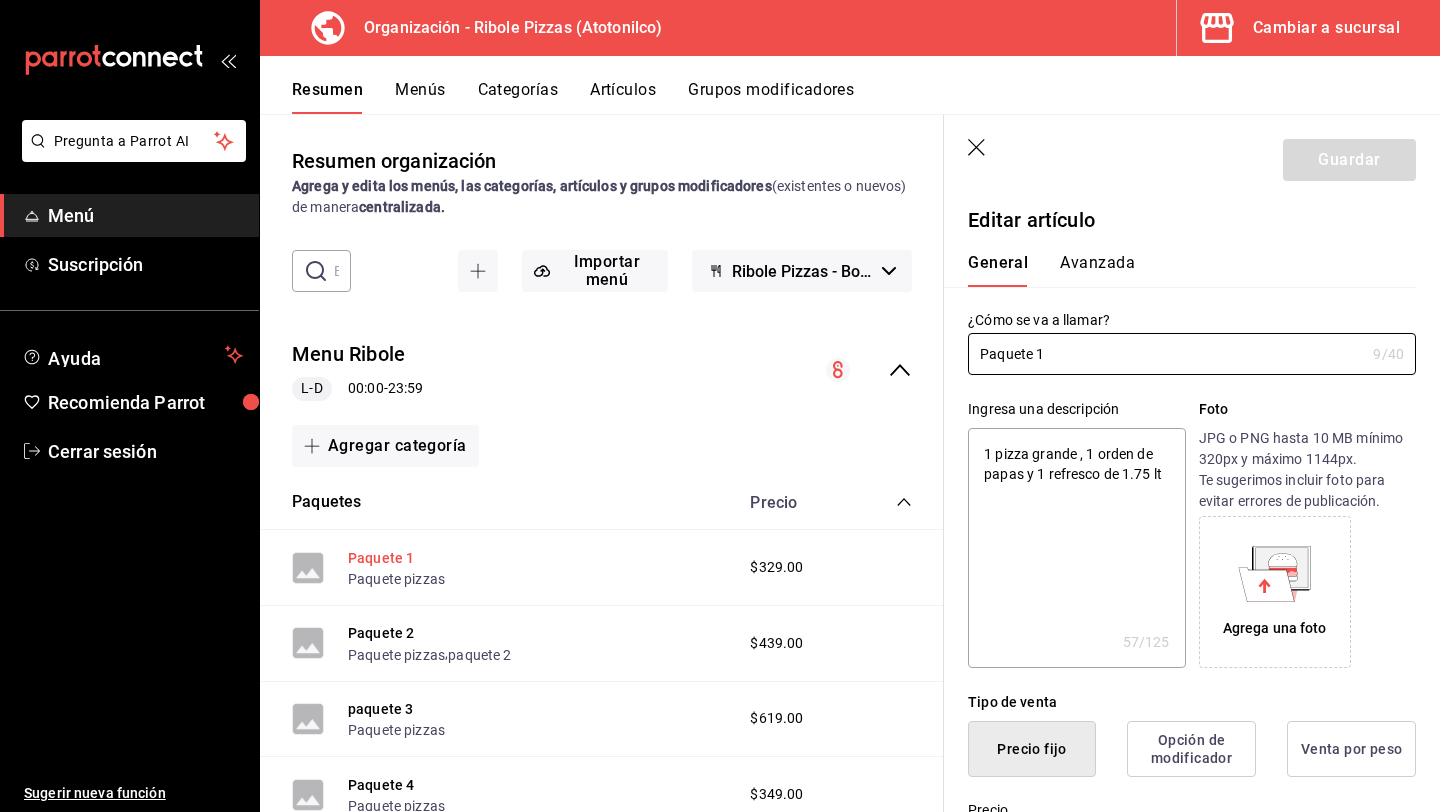 type on "x" 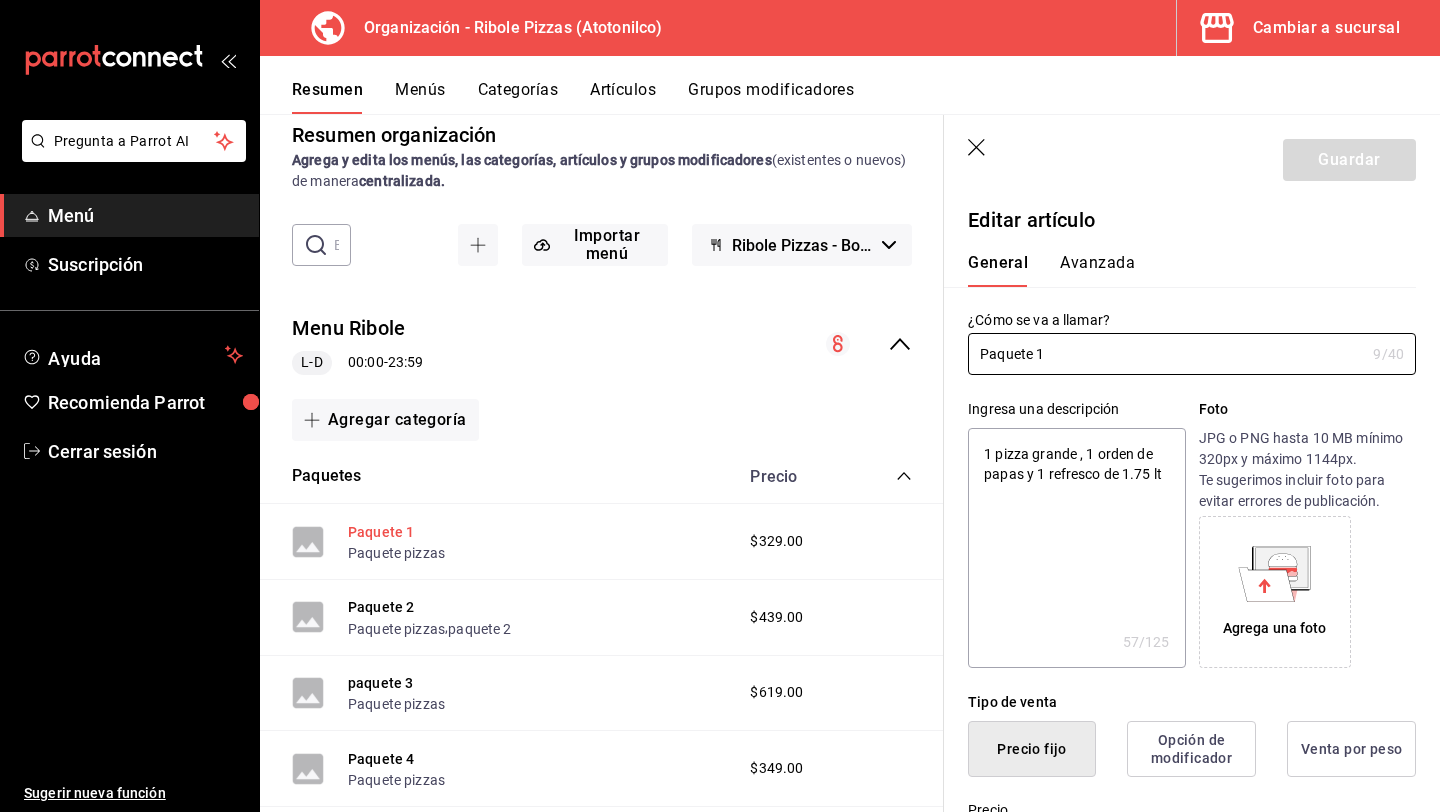 scroll, scrollTop: 28, scrollLeft: 0, axis: vertical 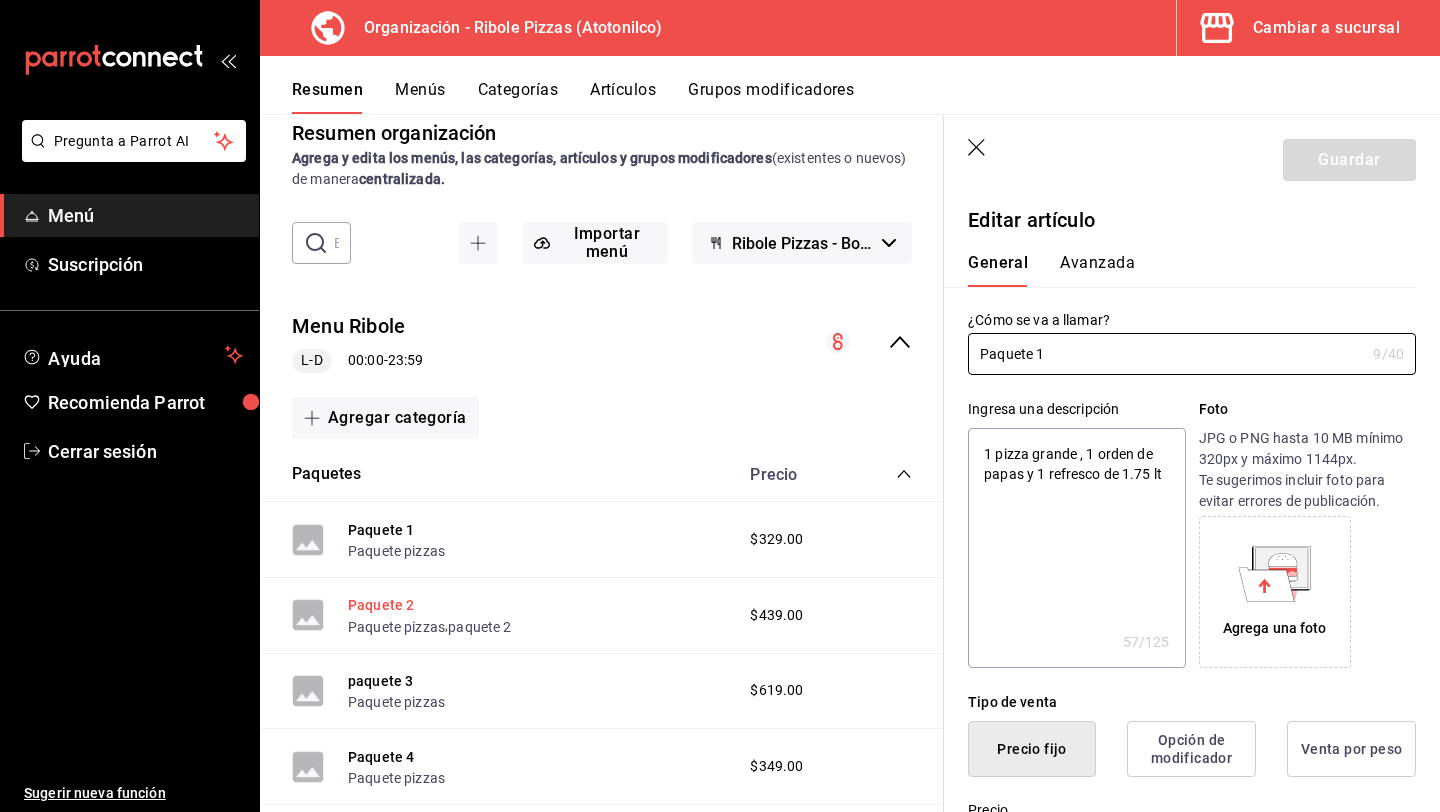 click on "Paquete 2" at bounding box center [381, 605] 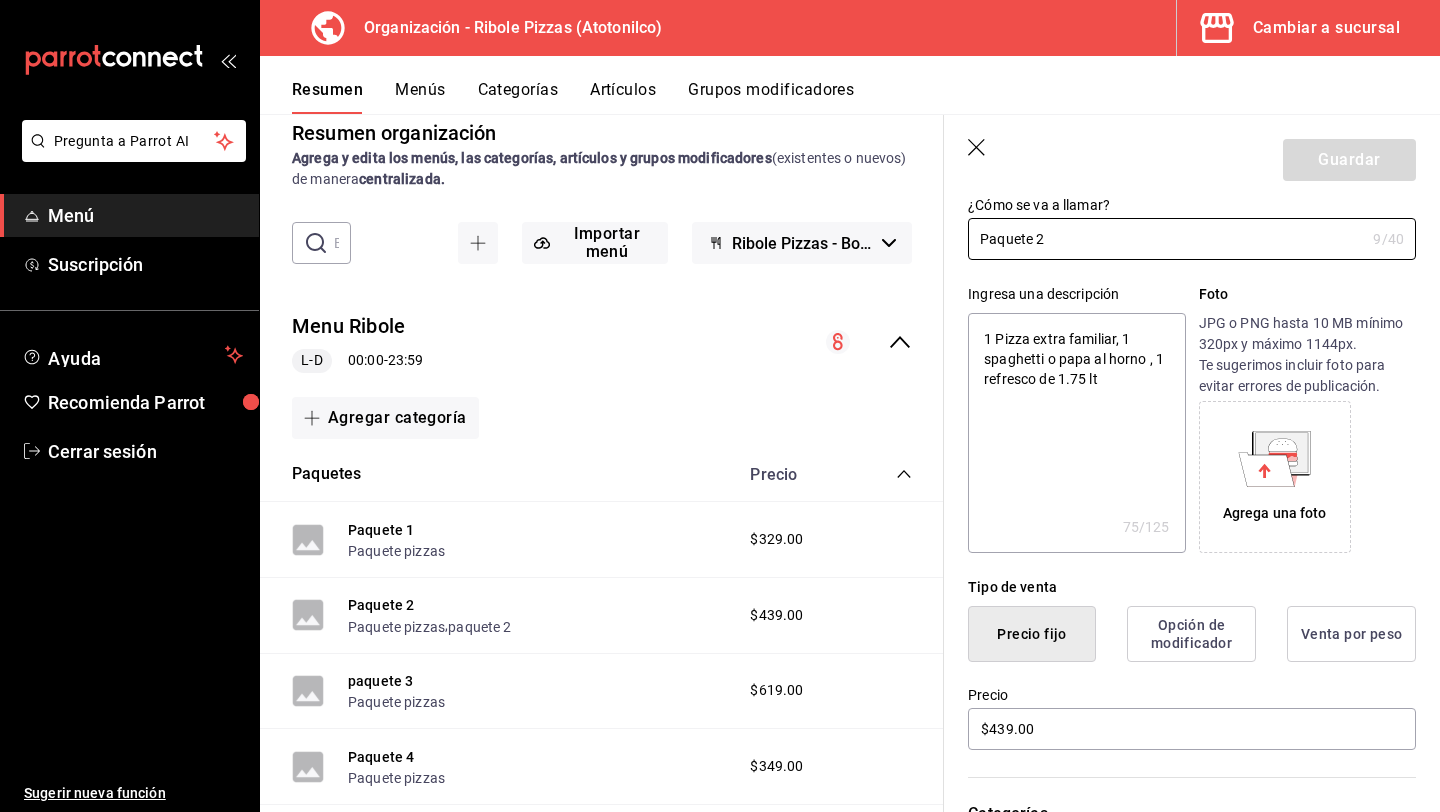 scroll, scrollTop: 120, scrollLeft: 0, axis: vertical 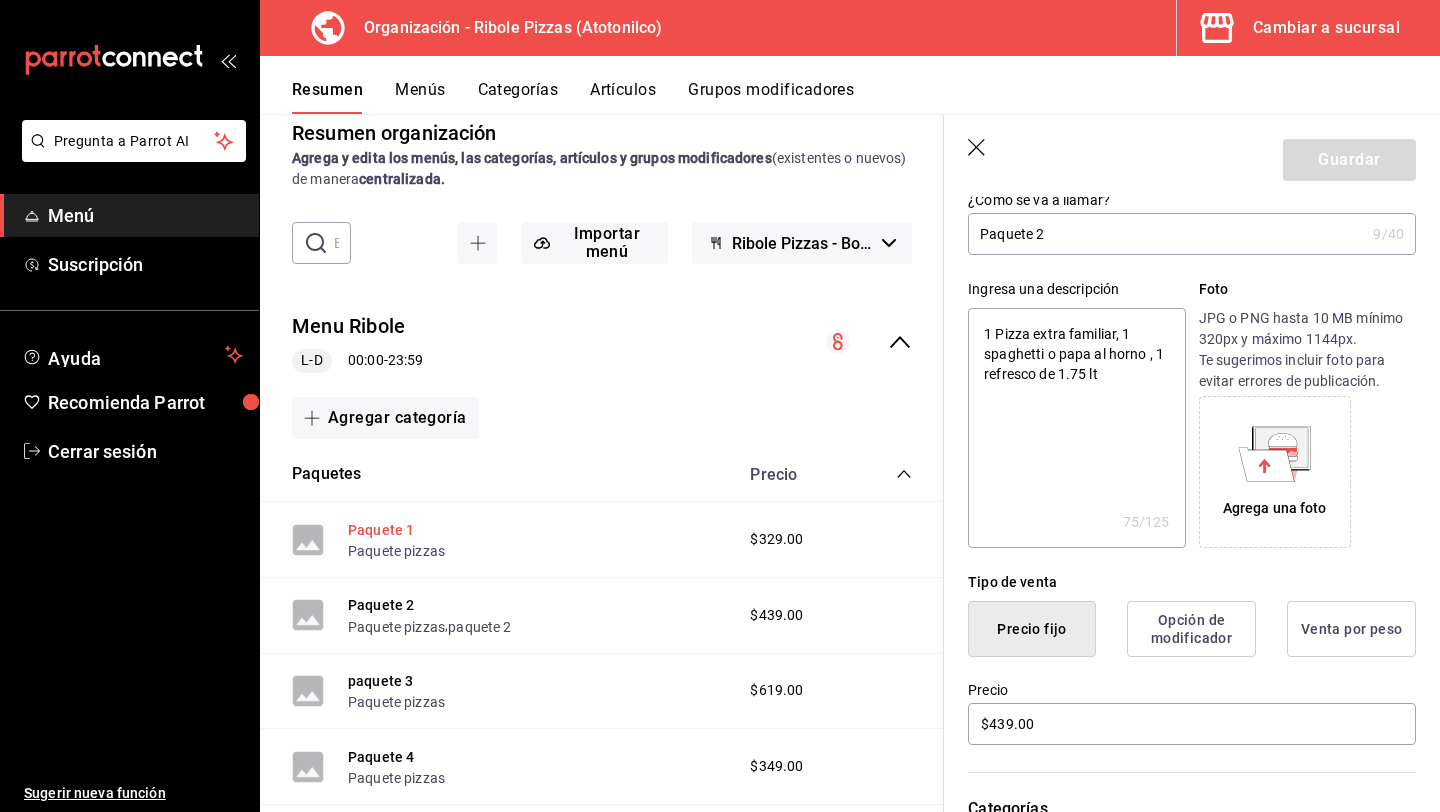click on "Paquete 1" at bounding box center [381, 530] 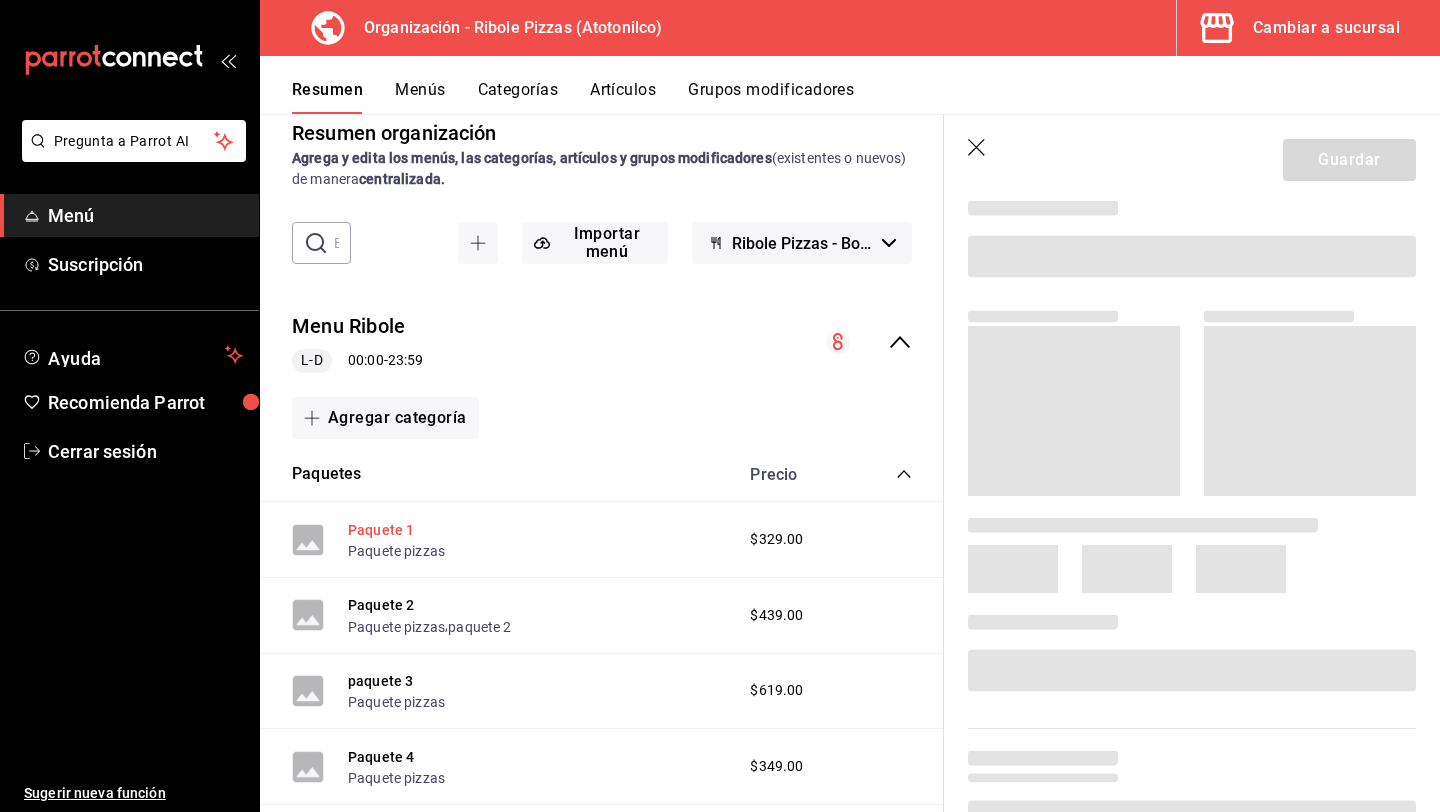 scroll, scrollTop: 0, scrollLeft: 0, axis: both 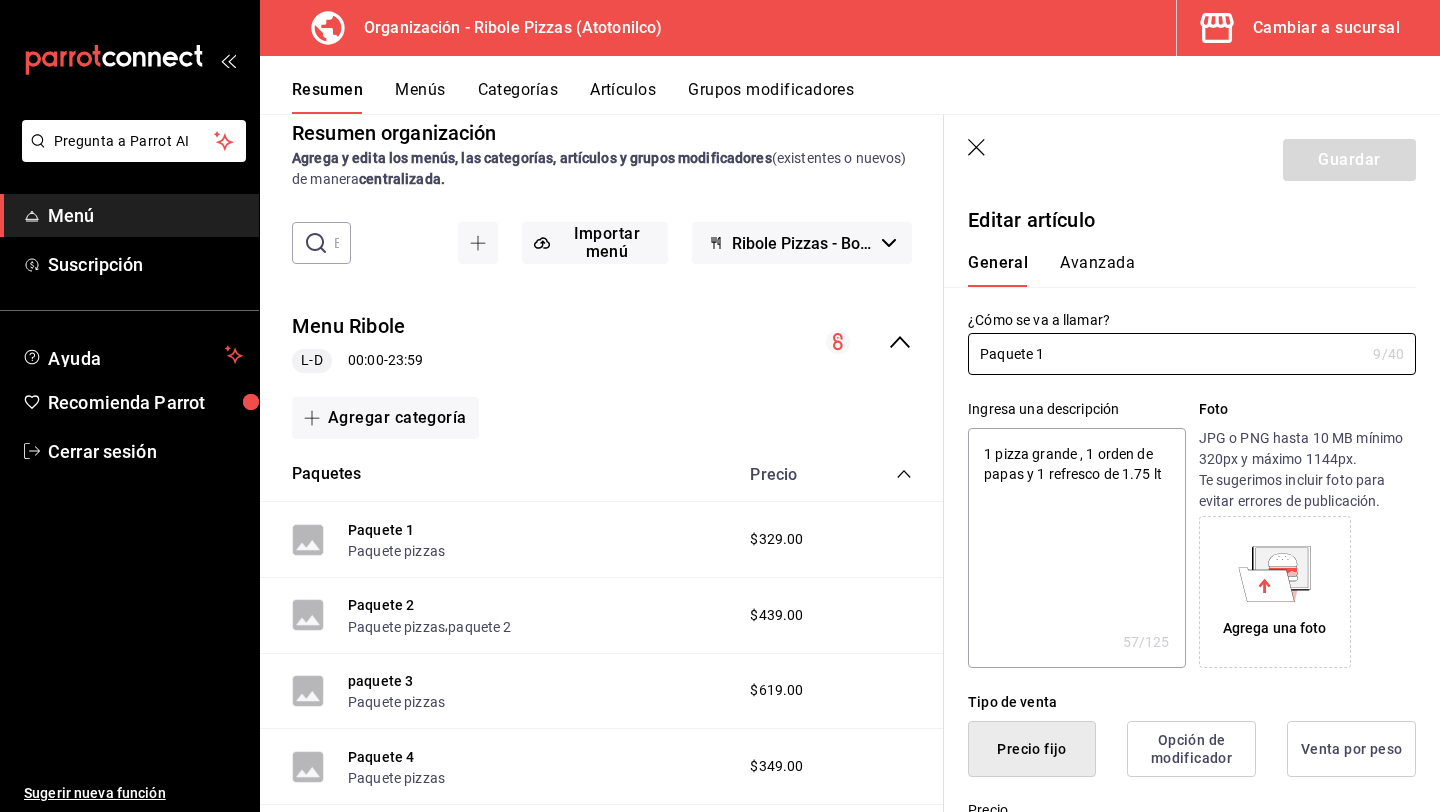 click on "Cambiar a sucursal" at bounding box center (1326, 28) 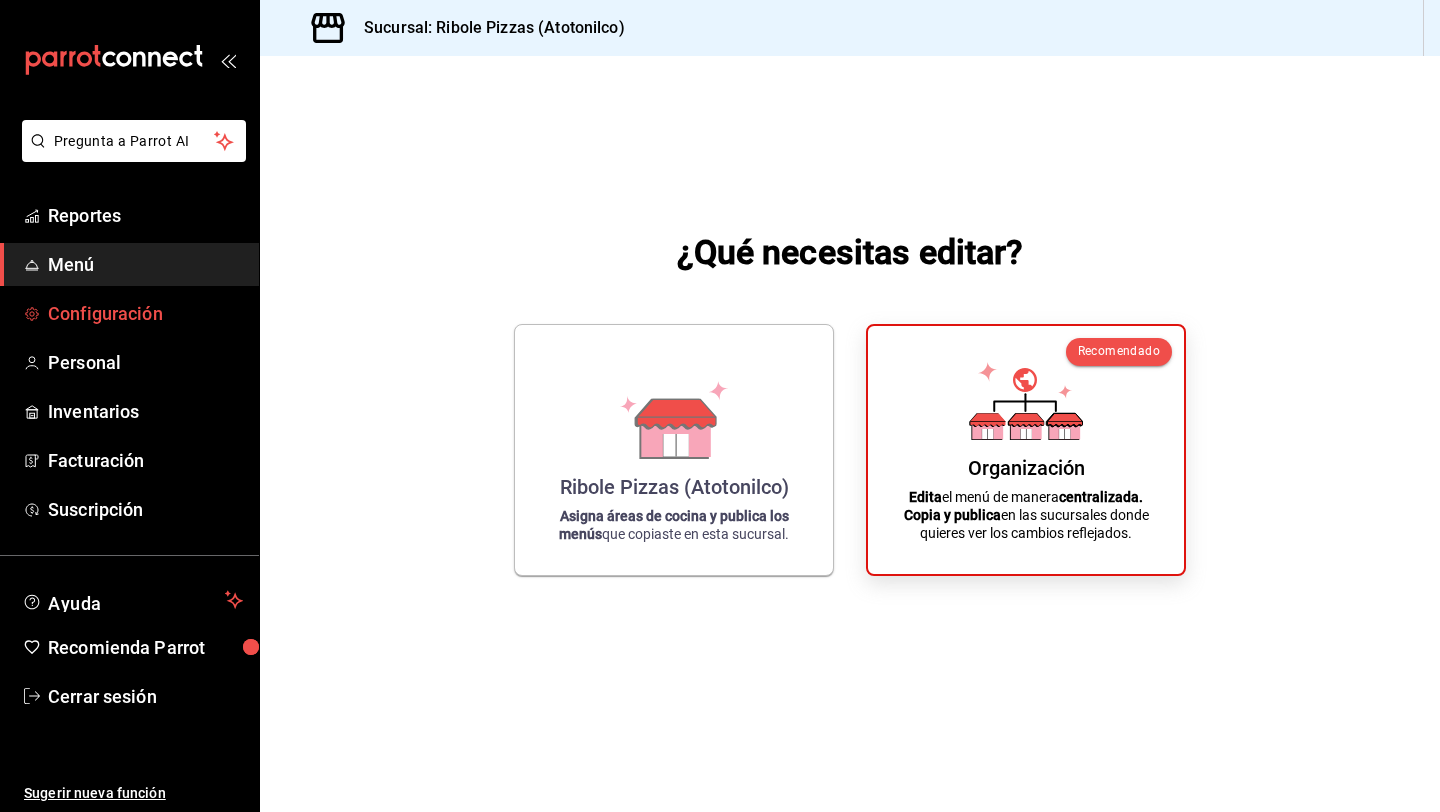 click on "Configuración" at bounding box center [129, 313] 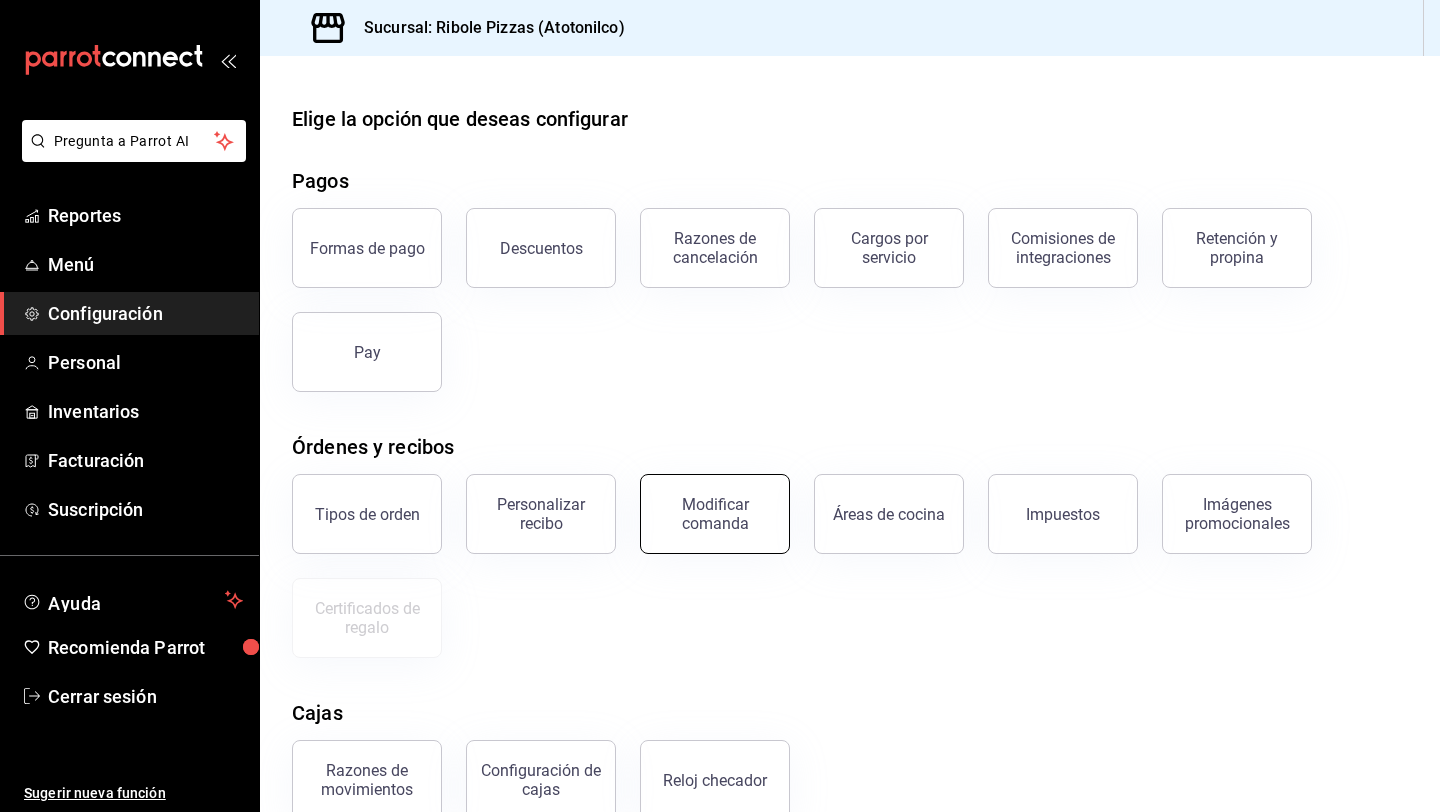 click on "Modificar comanda" at bounding box center (715, 514) 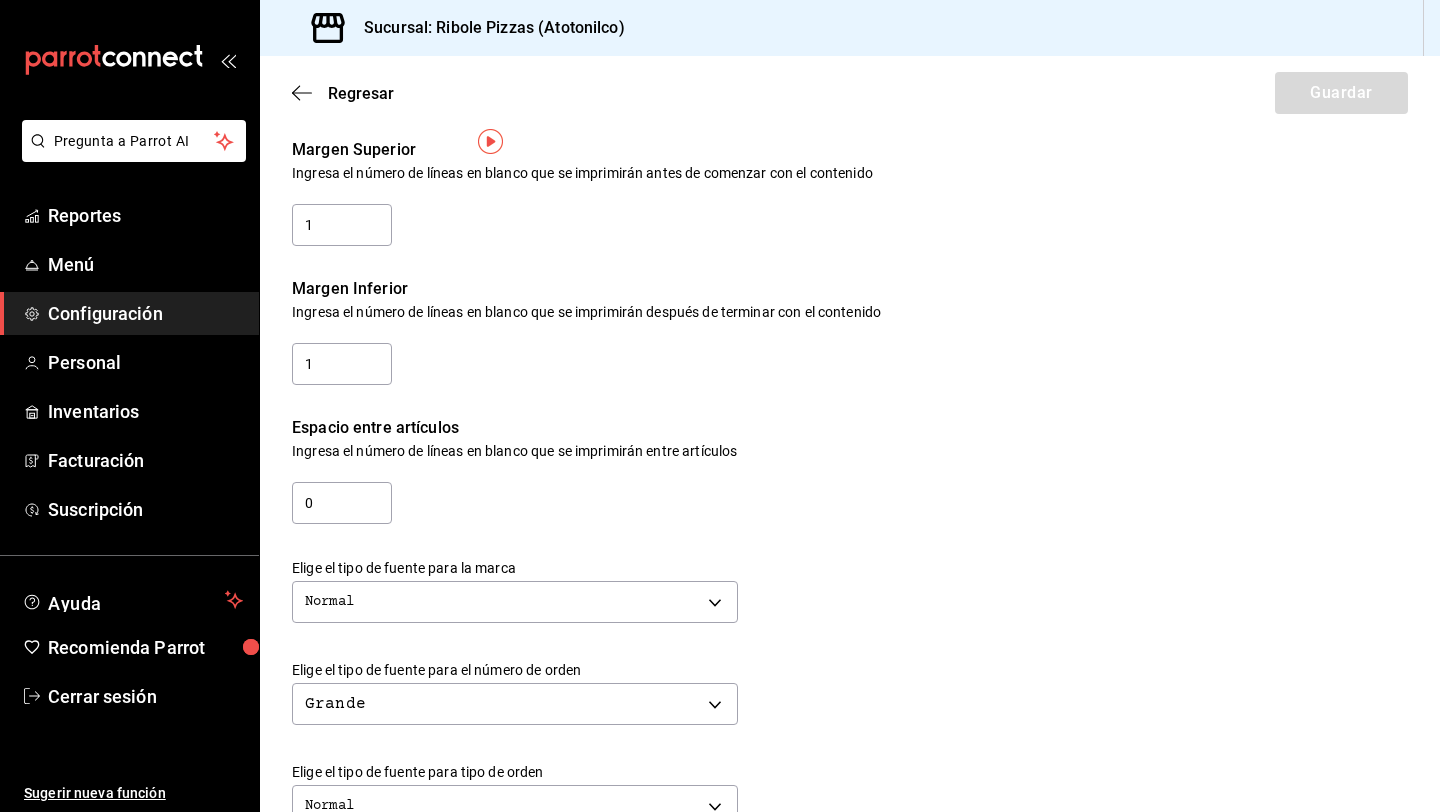 scroll, scrollTop: 20, scrollLeft: 0, axis: vertical 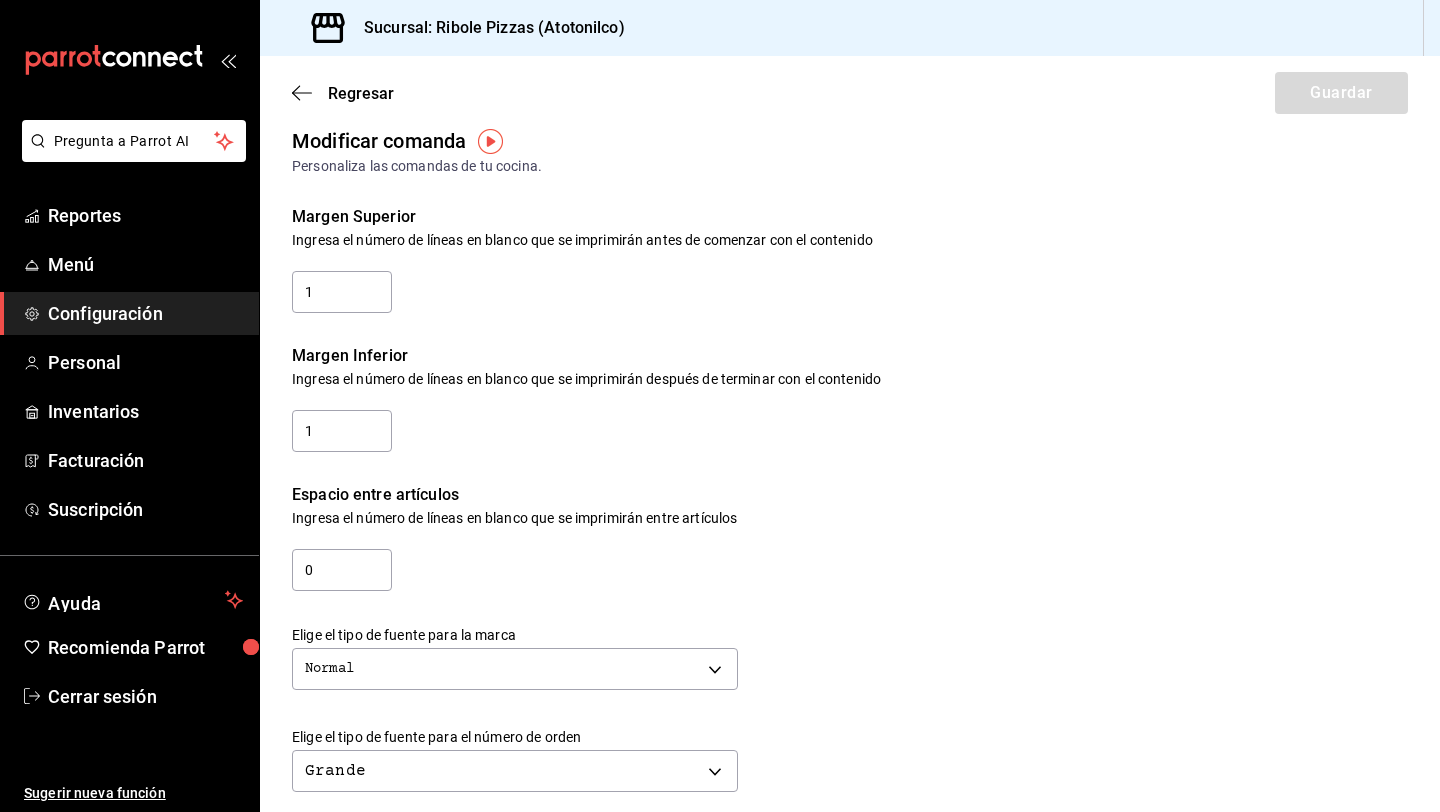 click at bounding box center (490, 141) 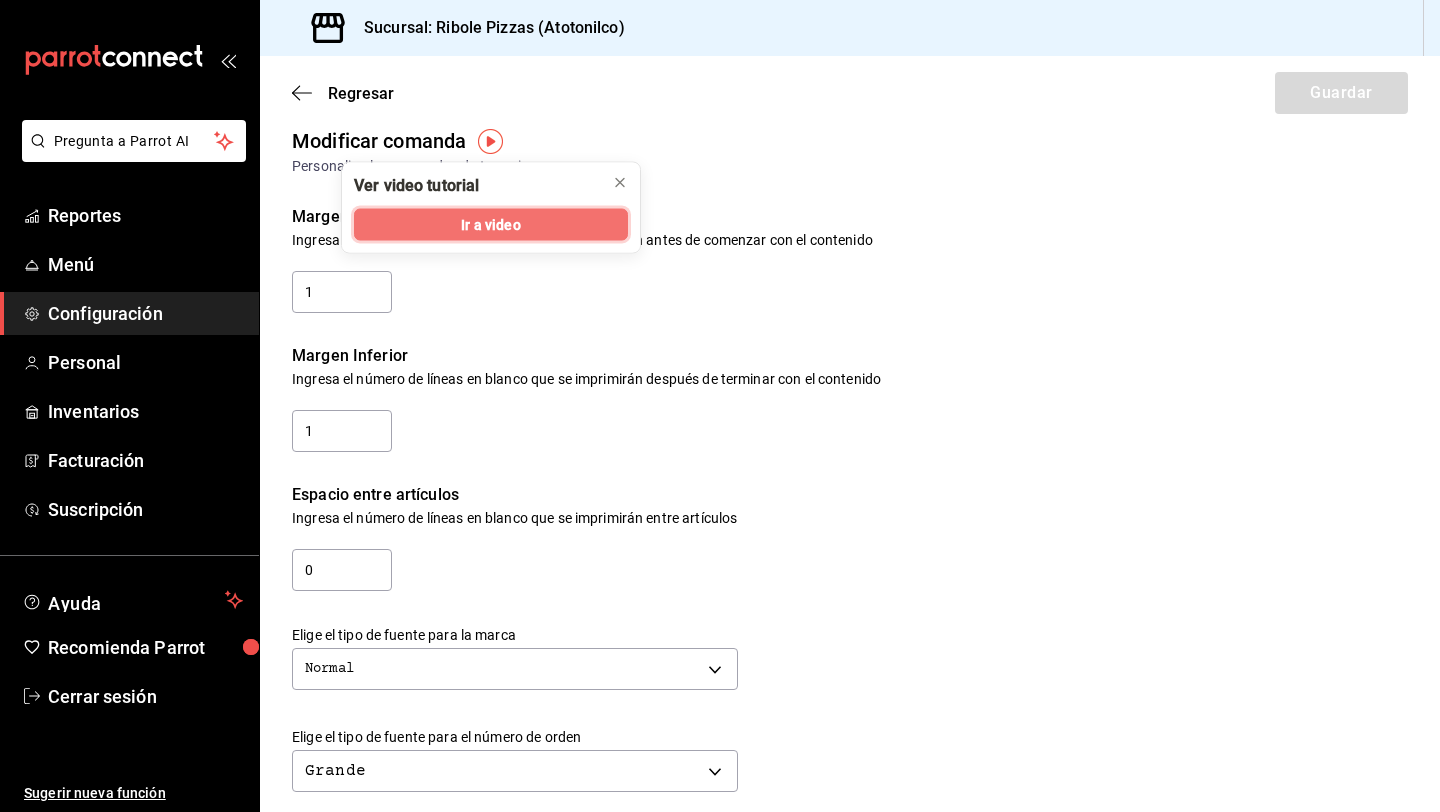 click on "Ir a video" at bounding box center [490, 224] 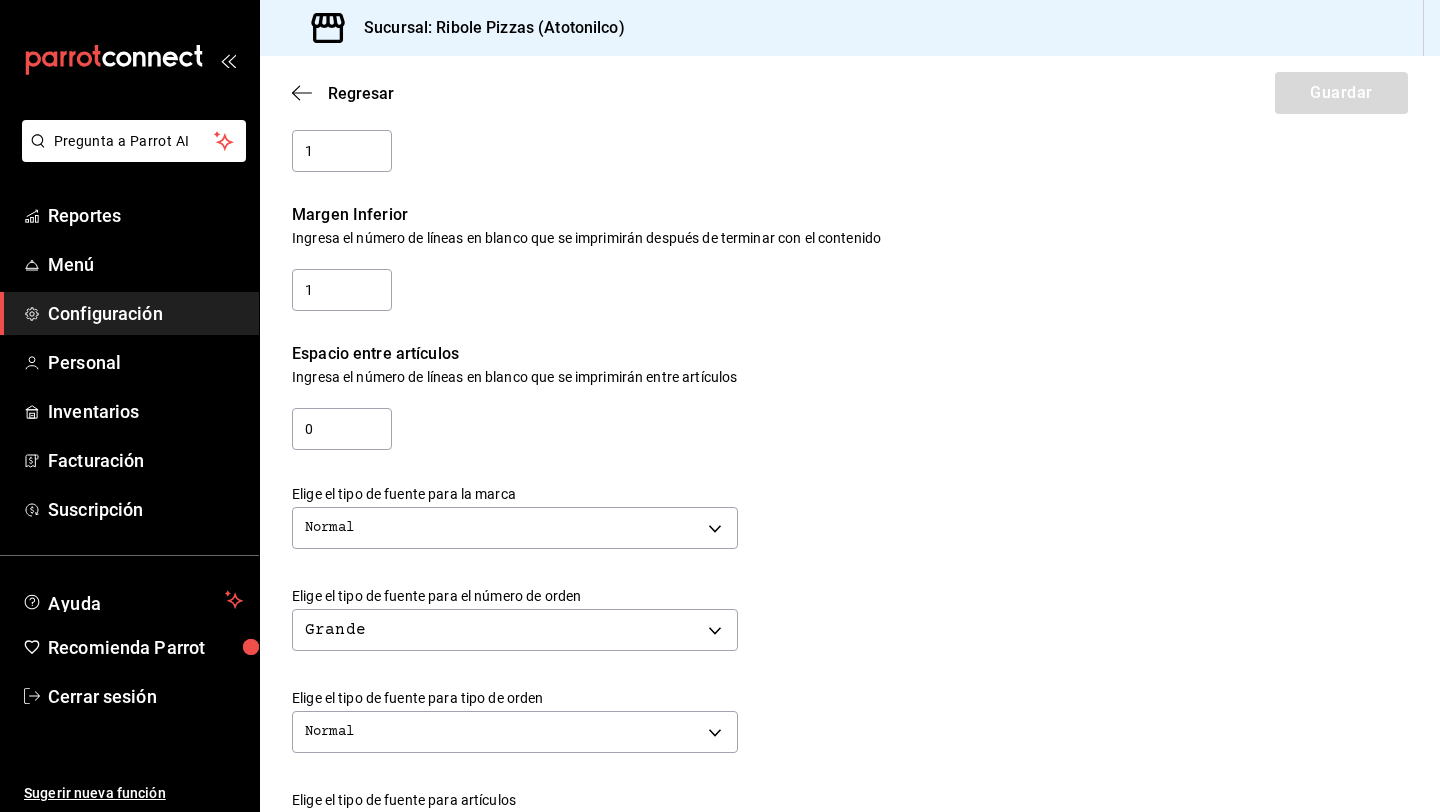 scroll, scrollTop: 0, scrollLeft: 0, axis: both 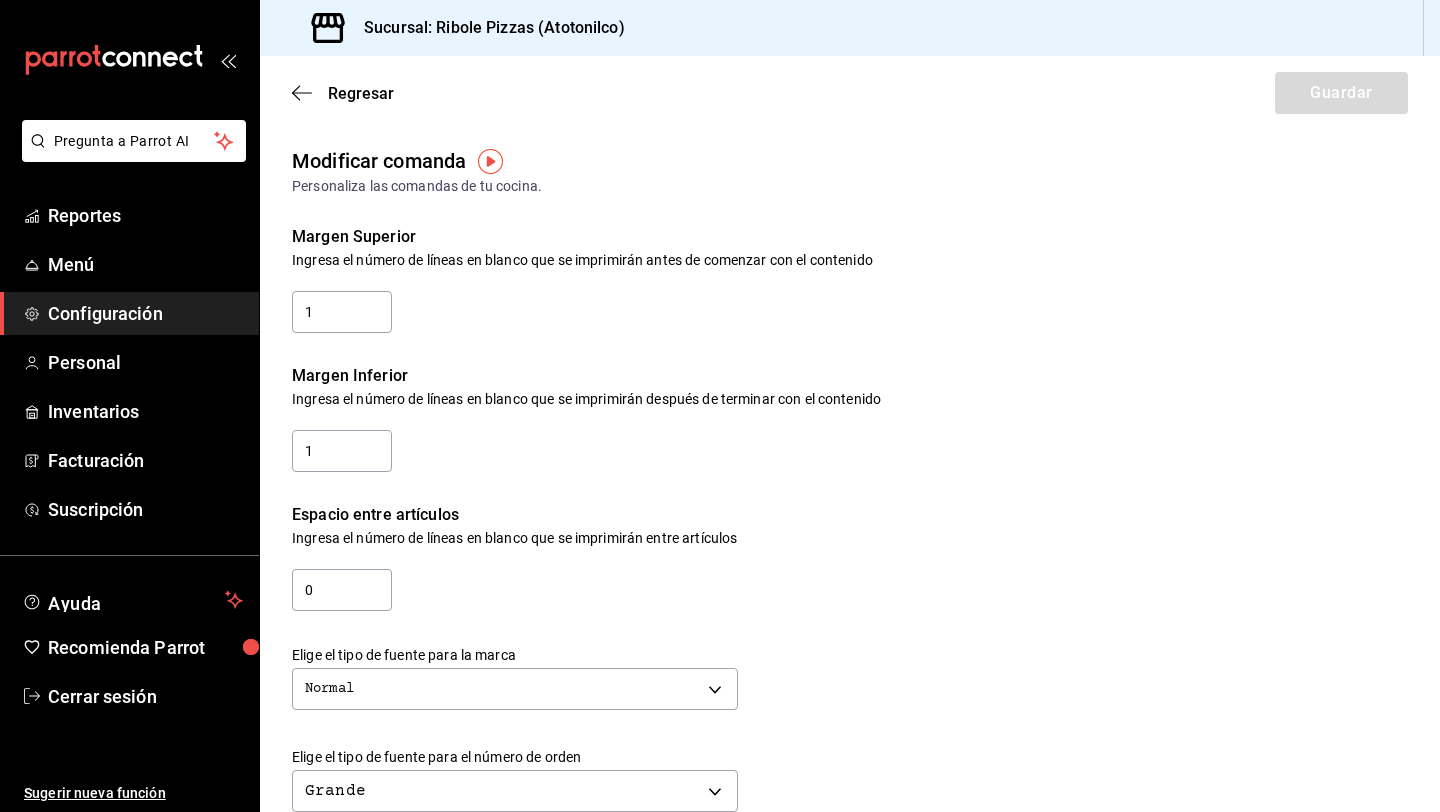 click on "Regresar Guardar" at bounding box center [850, 93] 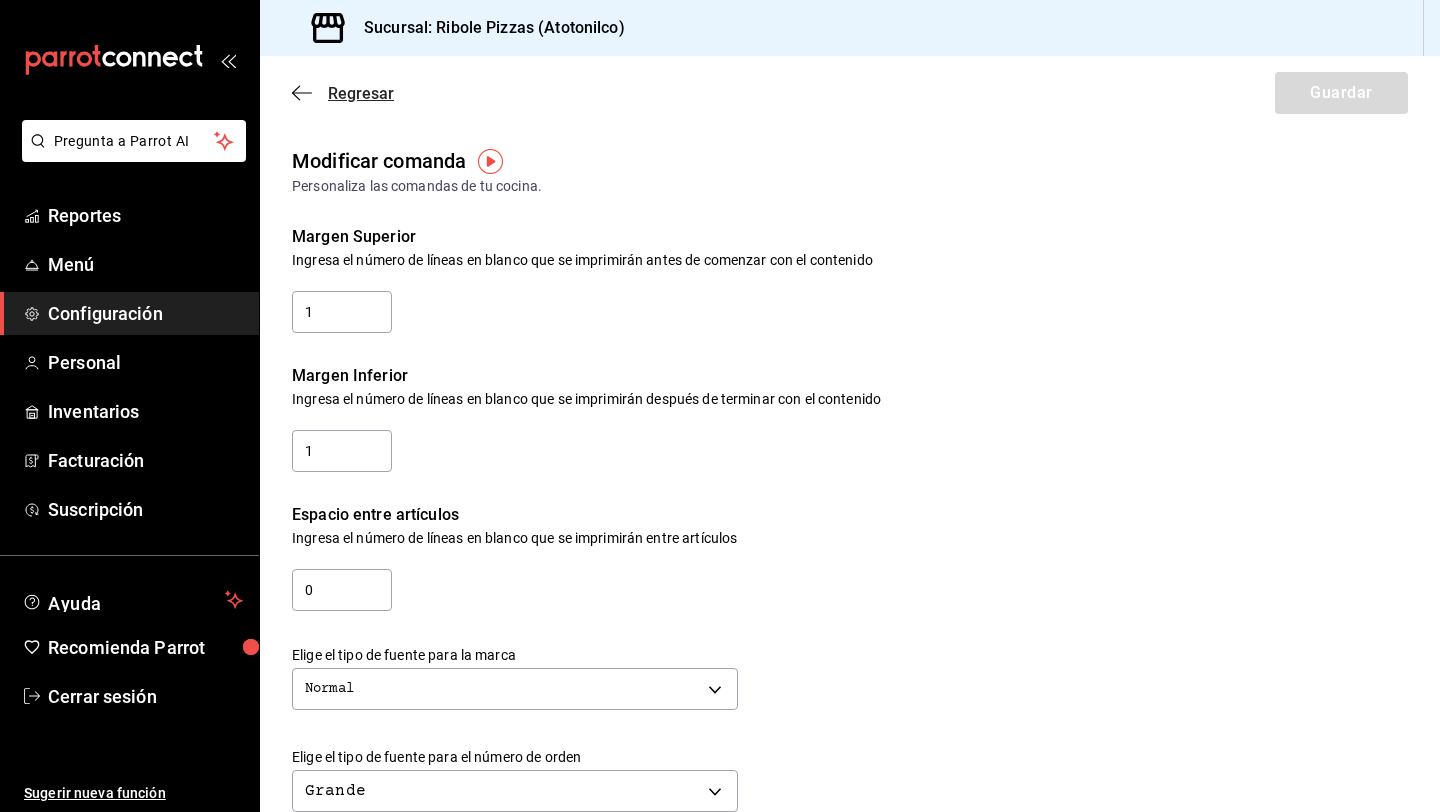click 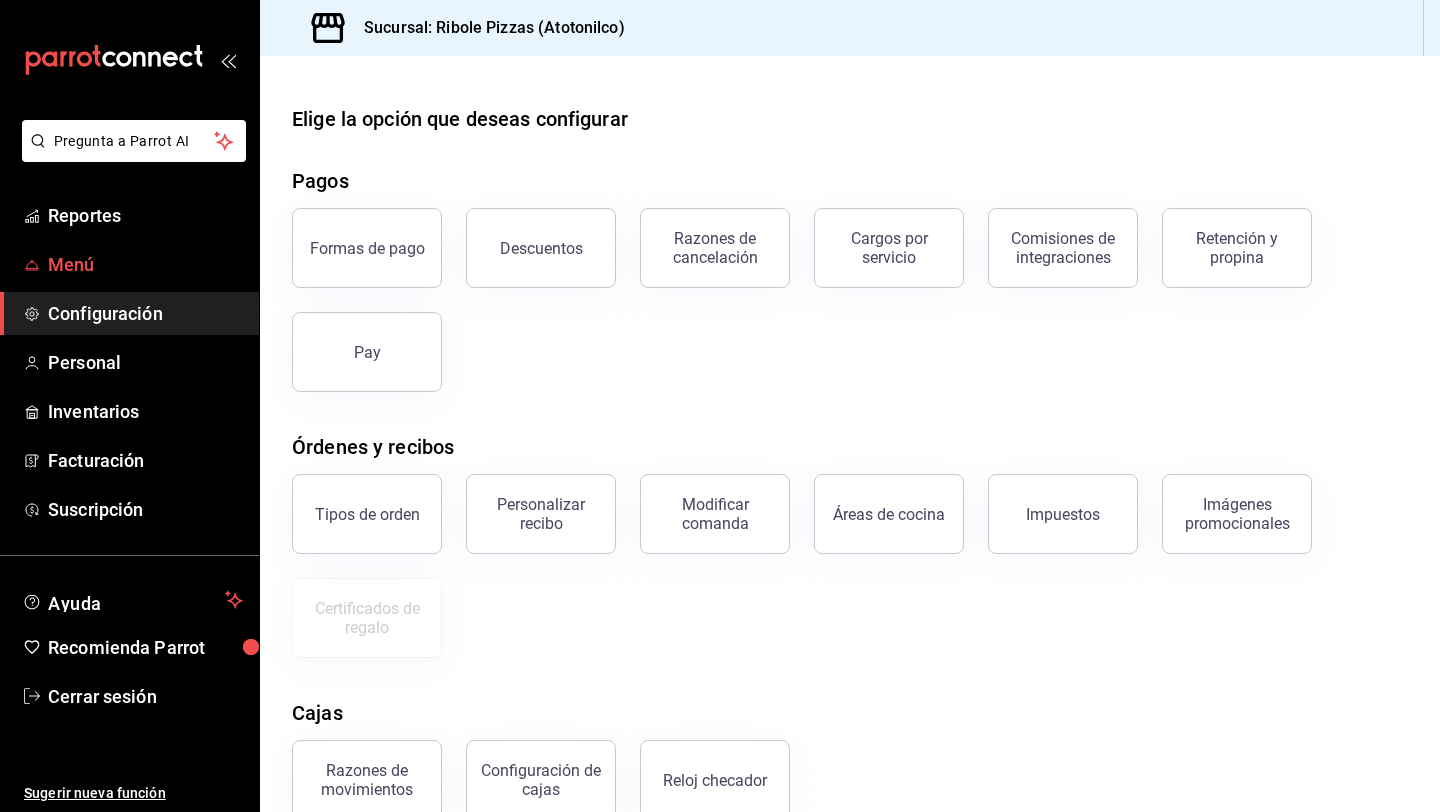 click on "Menú" at bounding box center [145, 264] 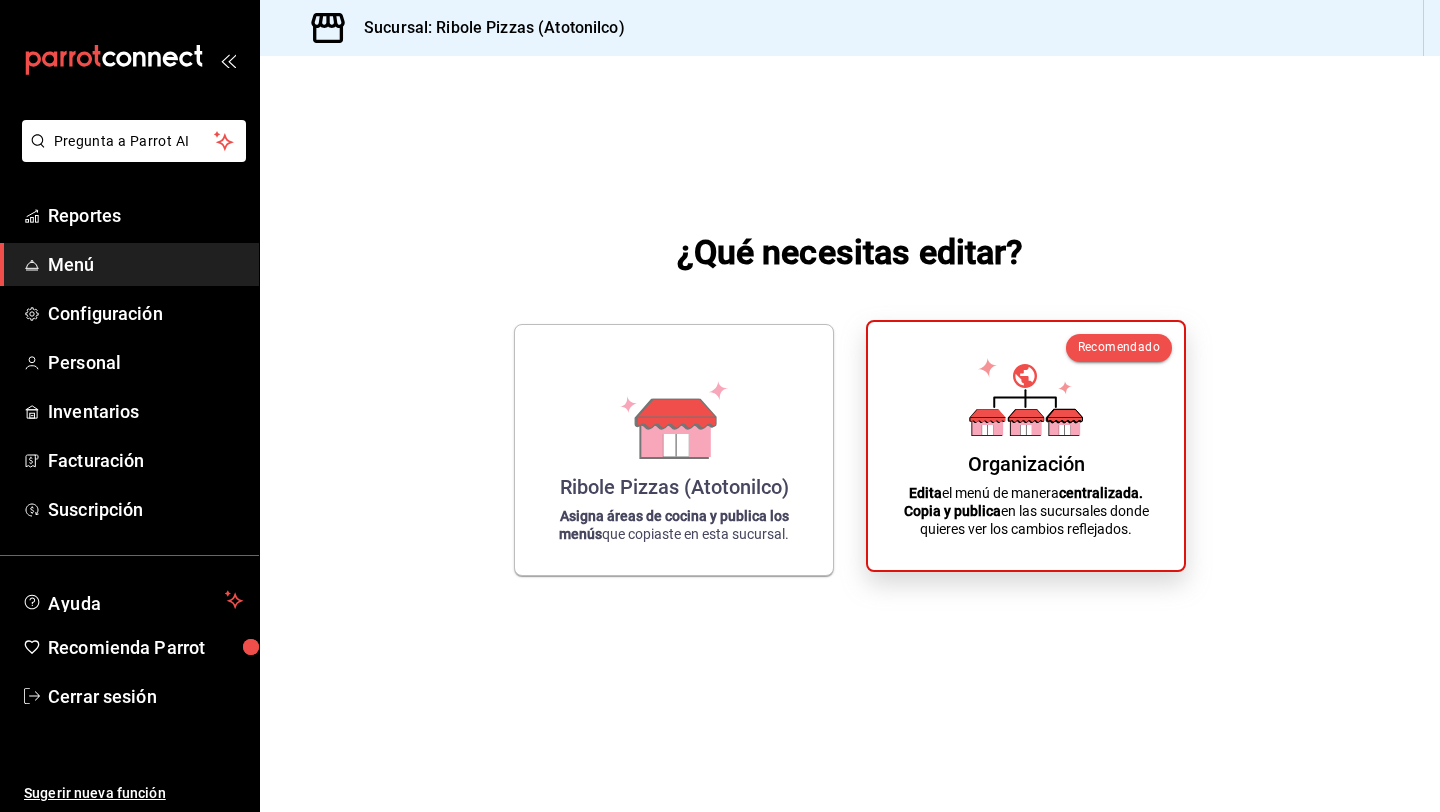 click on "Edita  el menú de manera  centralizada.     Copia y publica  en las sucursales donde quieres ver los cambios reflejados." at bounding box center [1026, 511] 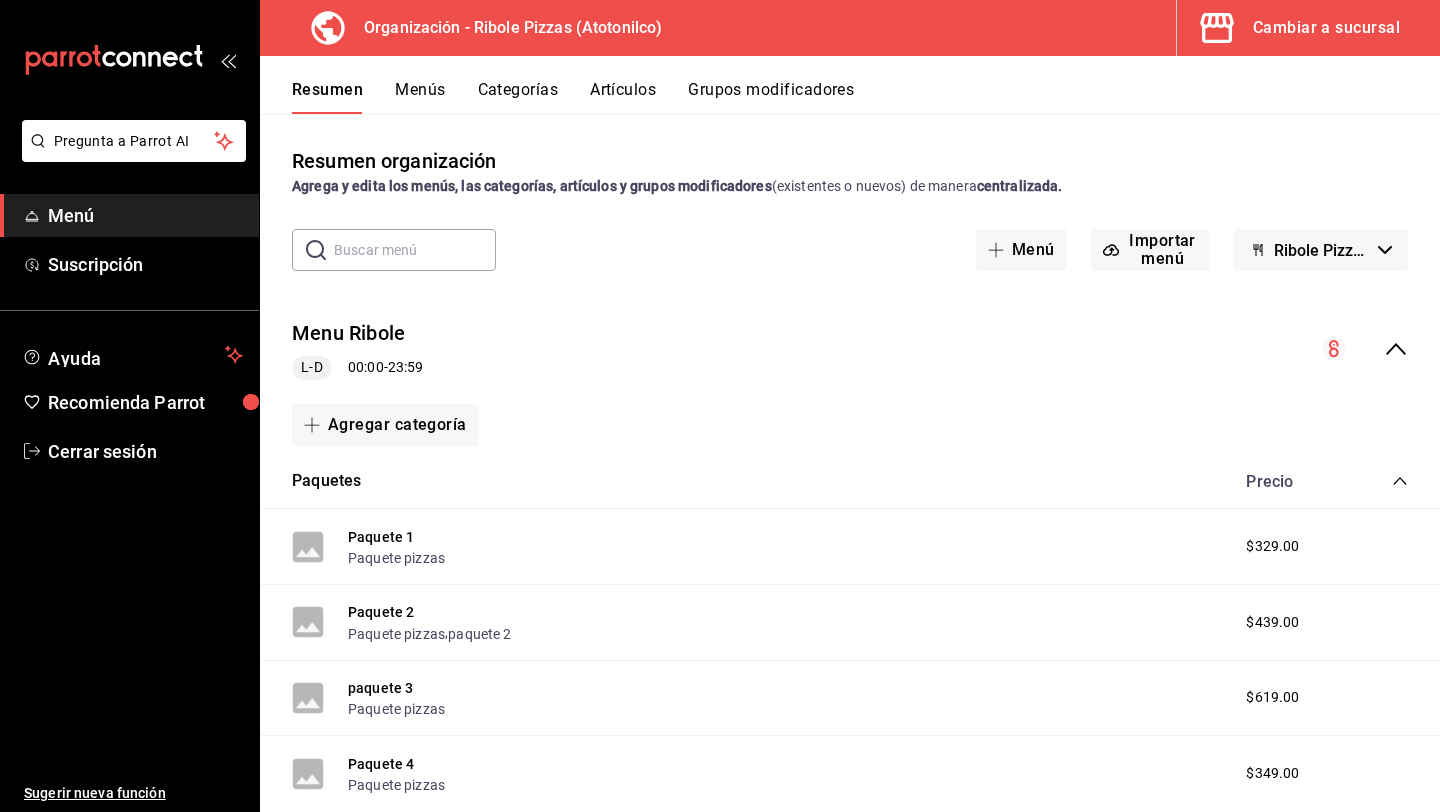 click on "Grupos modificadores" at bounding box center [771, 97] 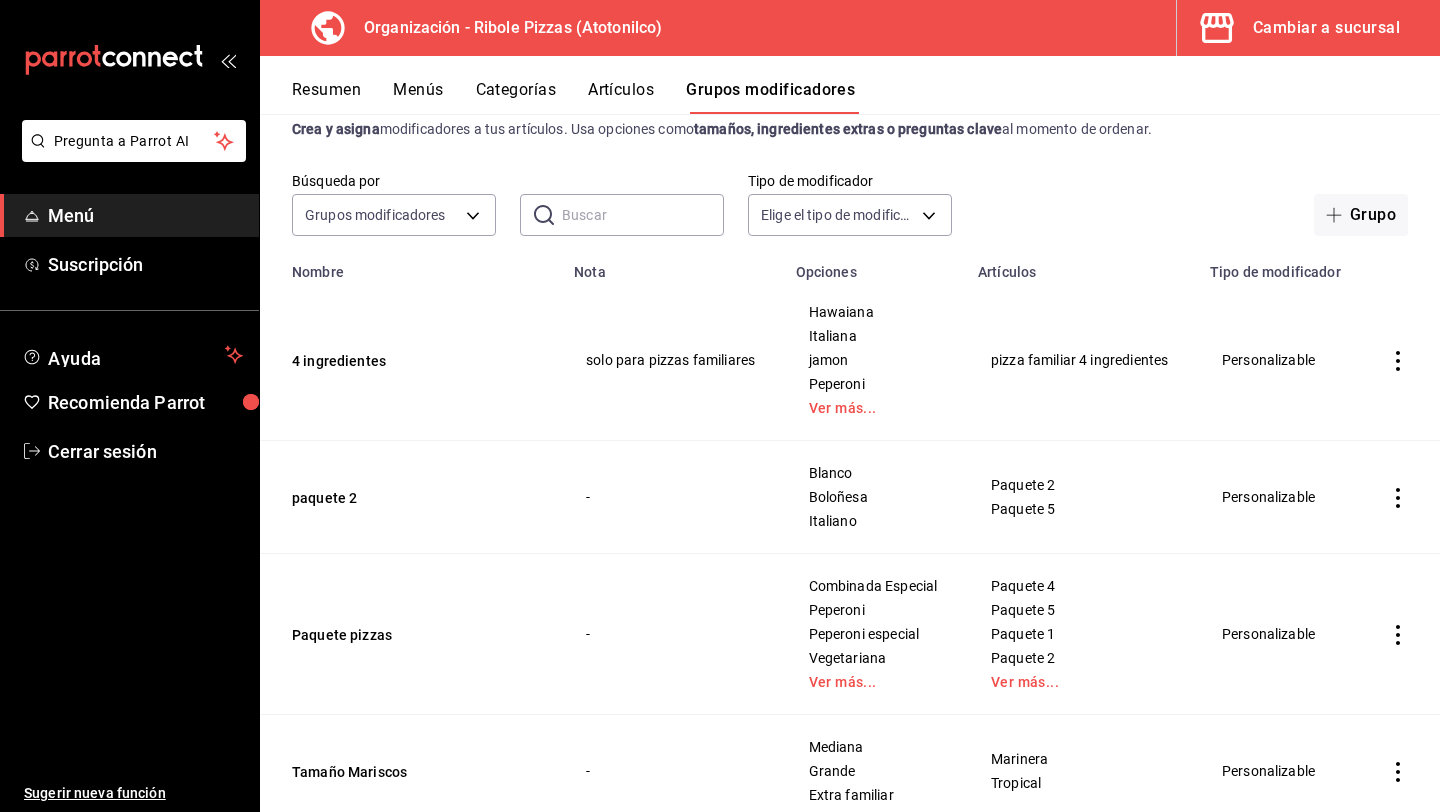 scroll, scrollTop: 0, scrollLeft: 0, axis: both 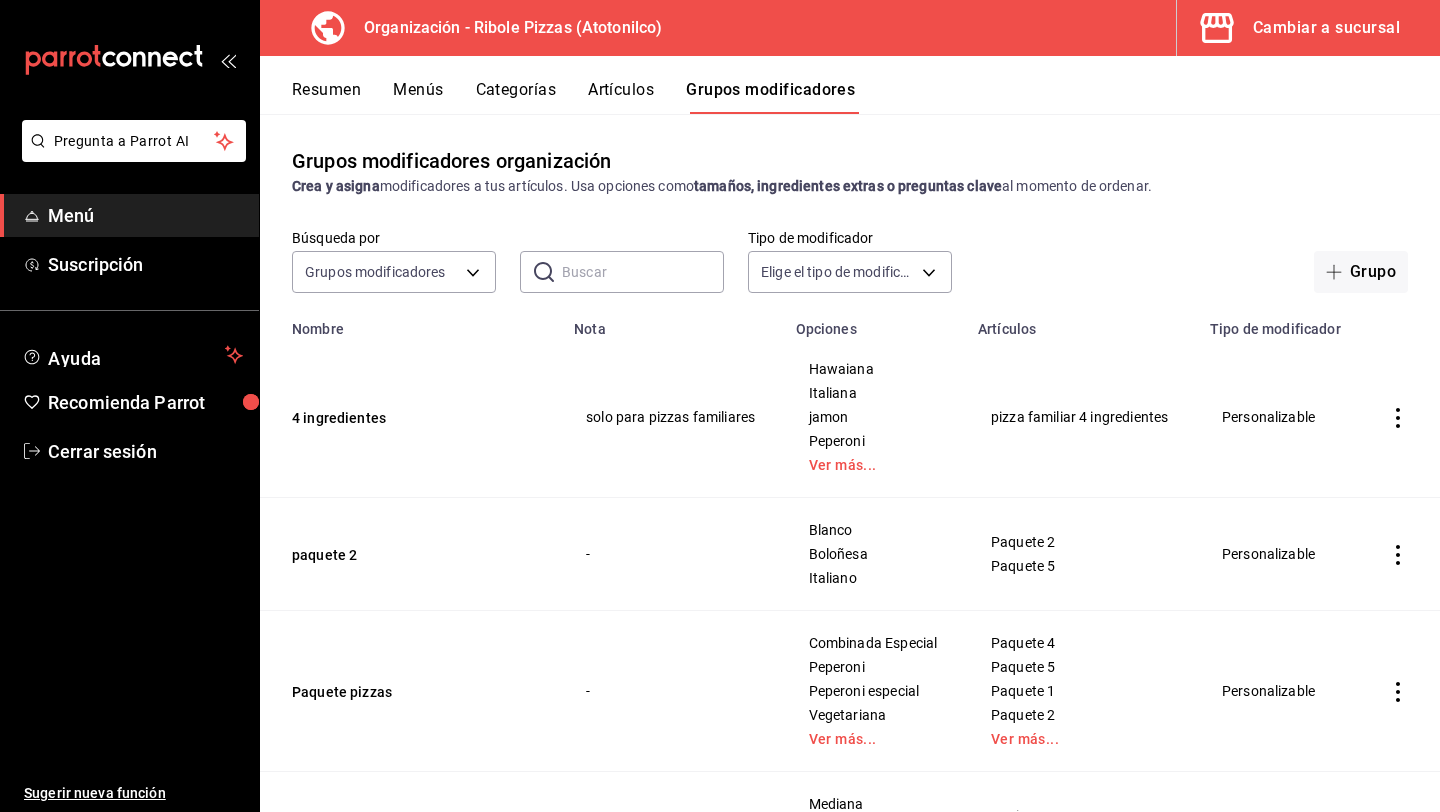 click on "Menús" at bounding box center [418, 97] 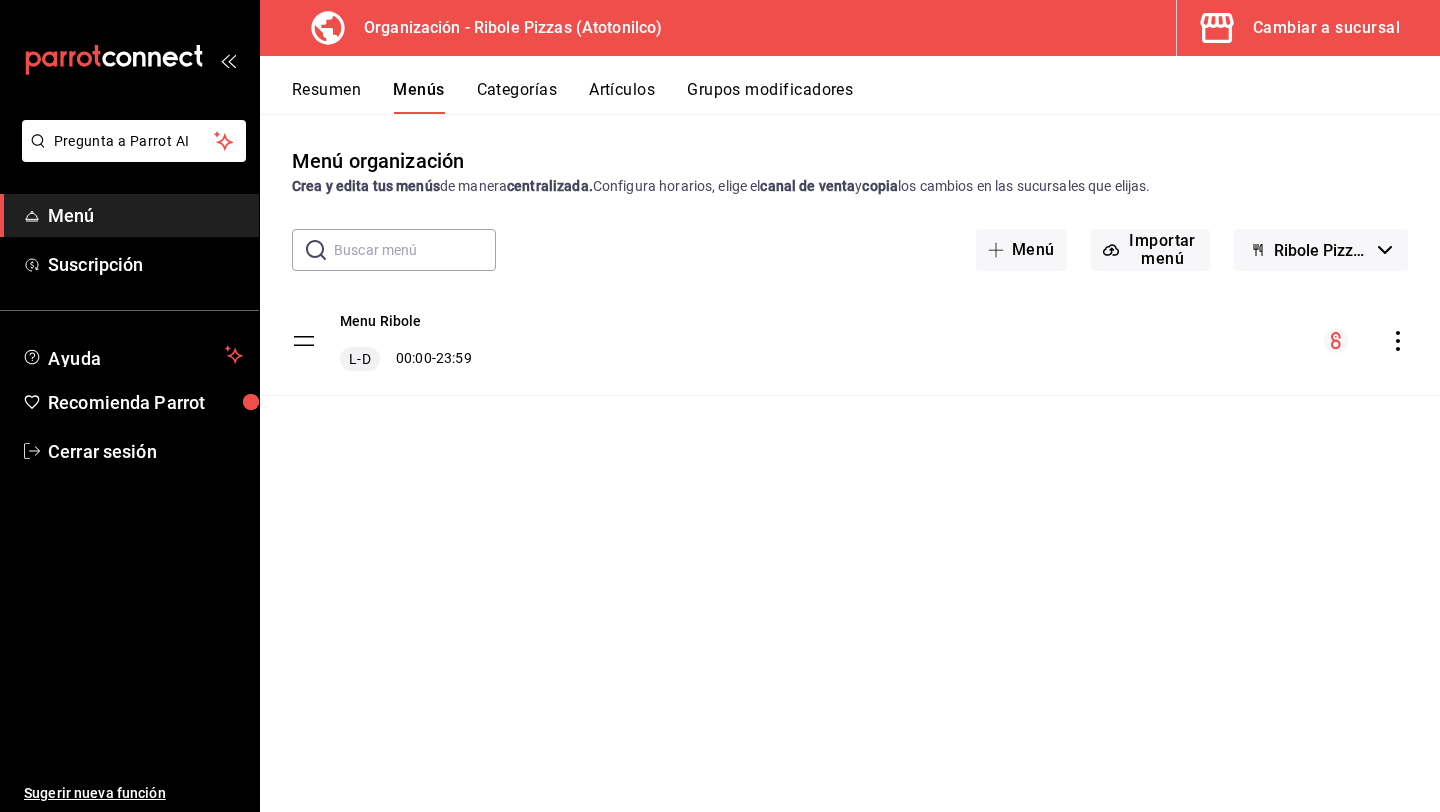 click on "Resumen" at bounding box center [326, 97] 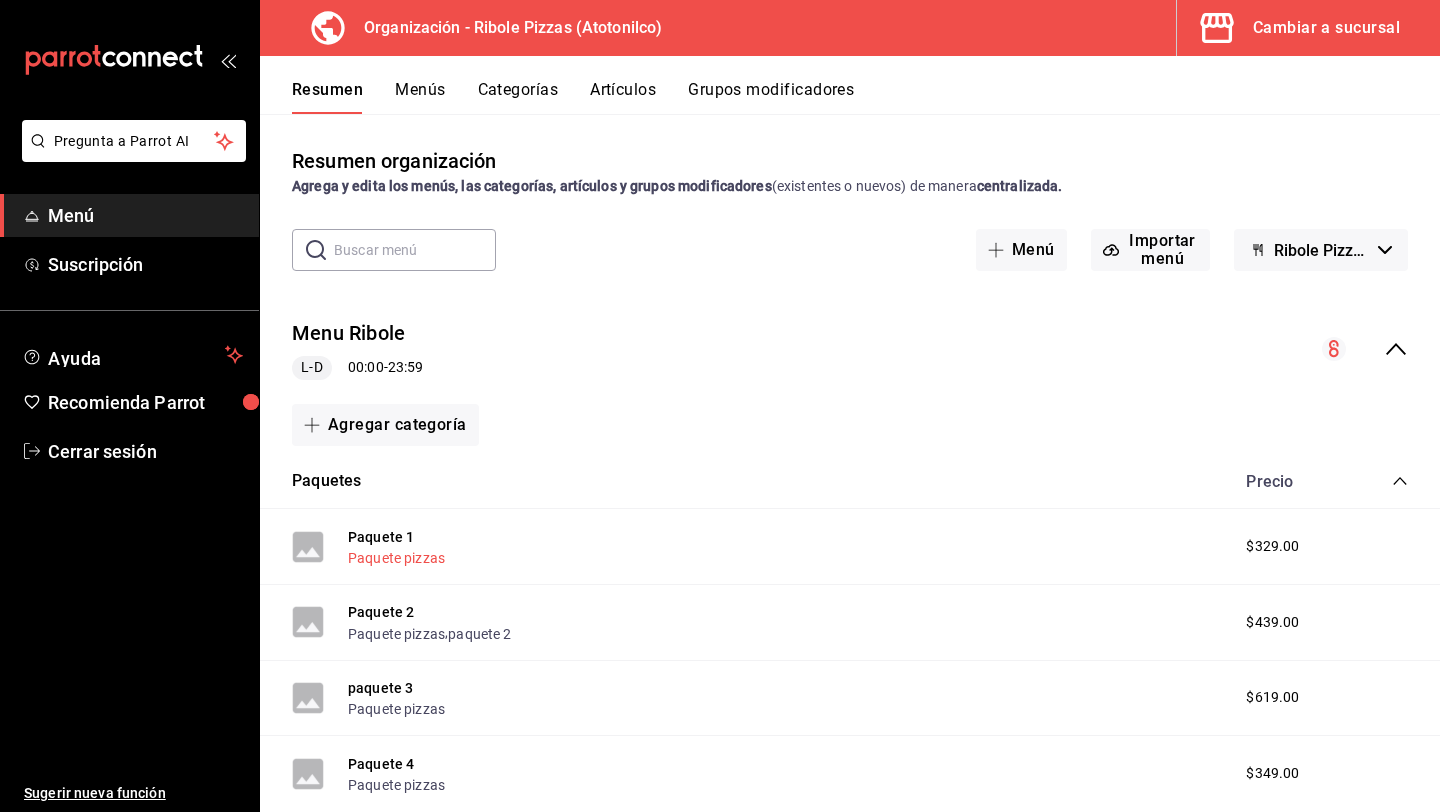 click on "Paquete pizzas" at bounding box center [396, 558] 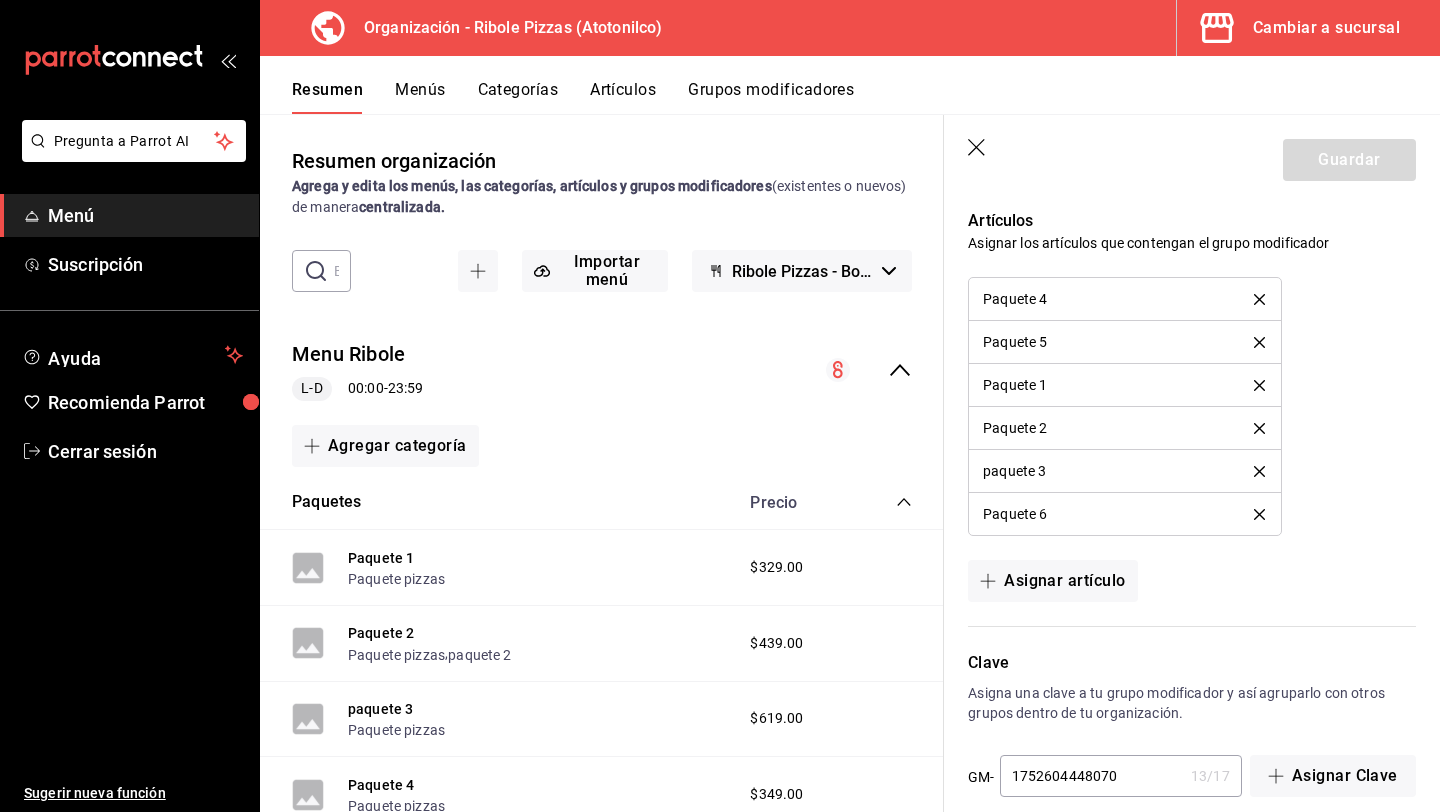 scroll, scrollTop: 2259, scrollLeft: 0, axis: vertical 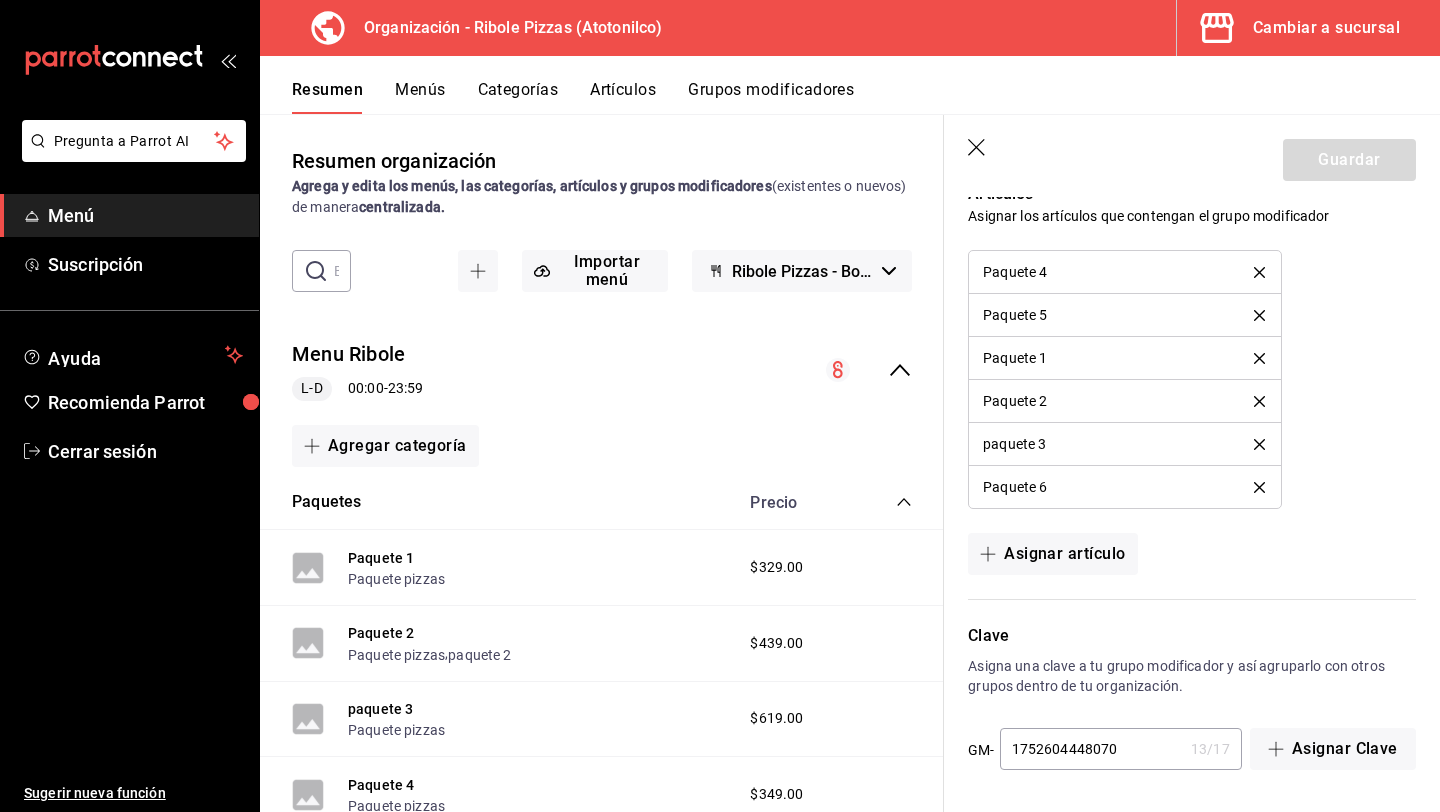 click 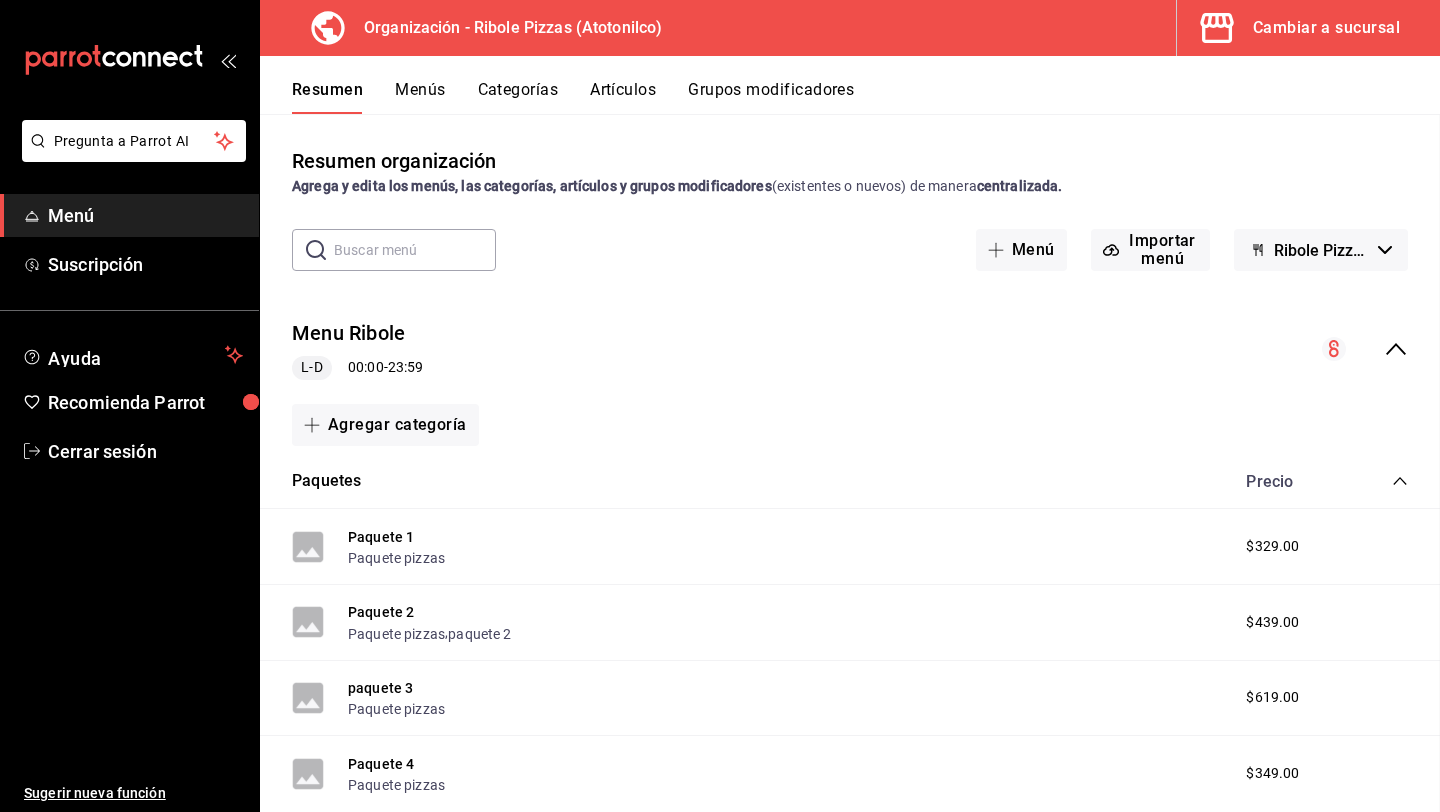 scroll, scrollTop: 0, scrollLeft: 0, axis: both 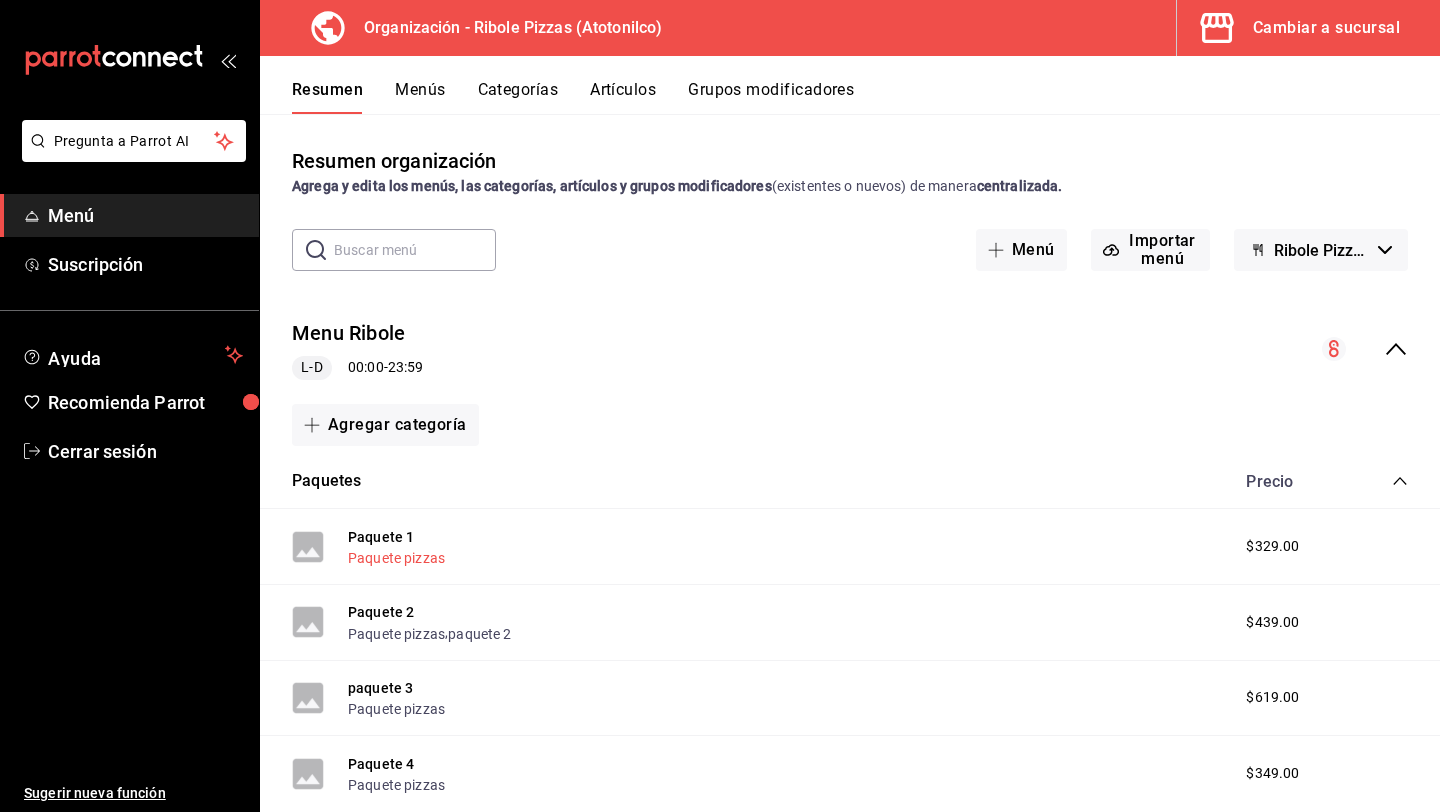 click on "Paquete pizzas" at bounding box center (396, 558) 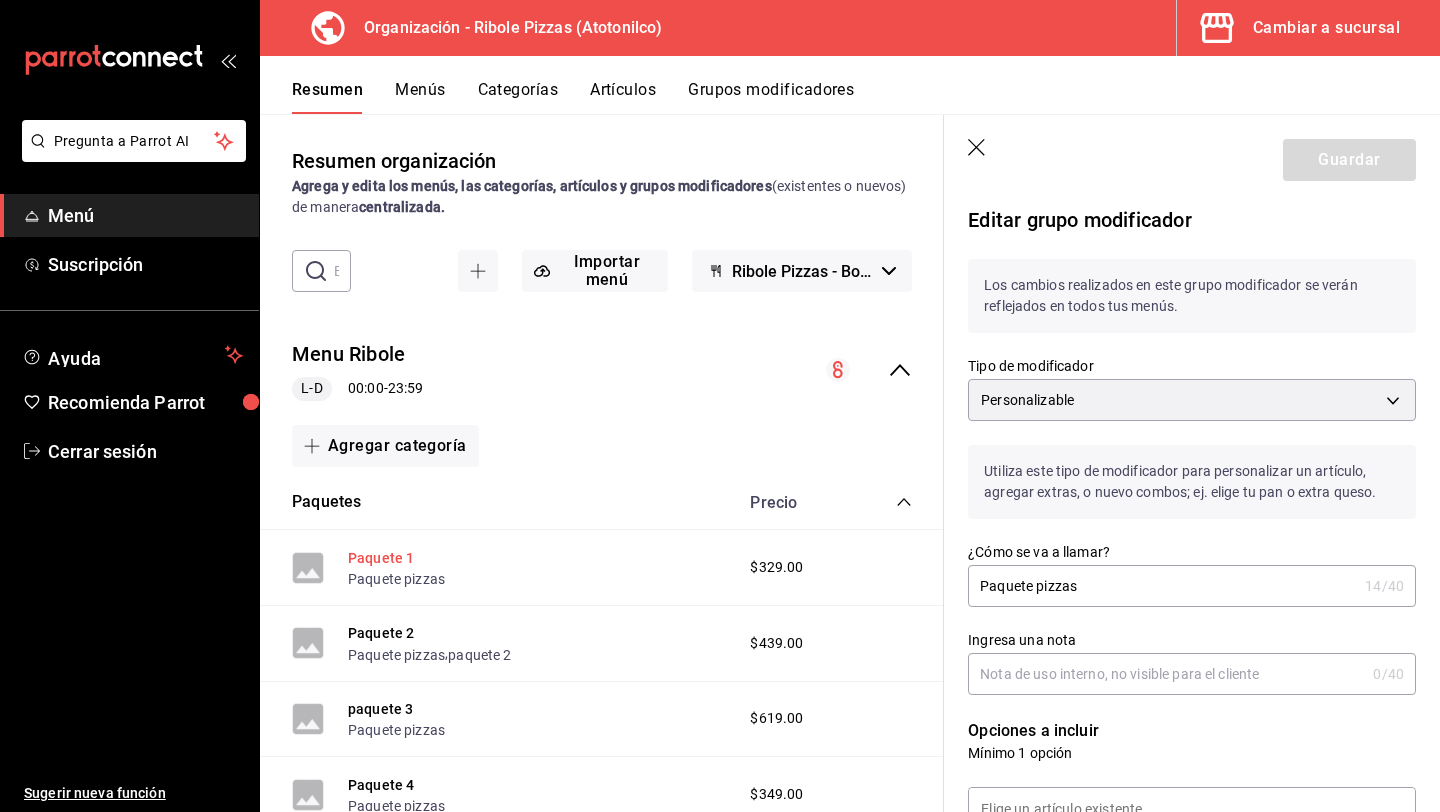 click on "Paquete 1" at bounding box center [381, 558] 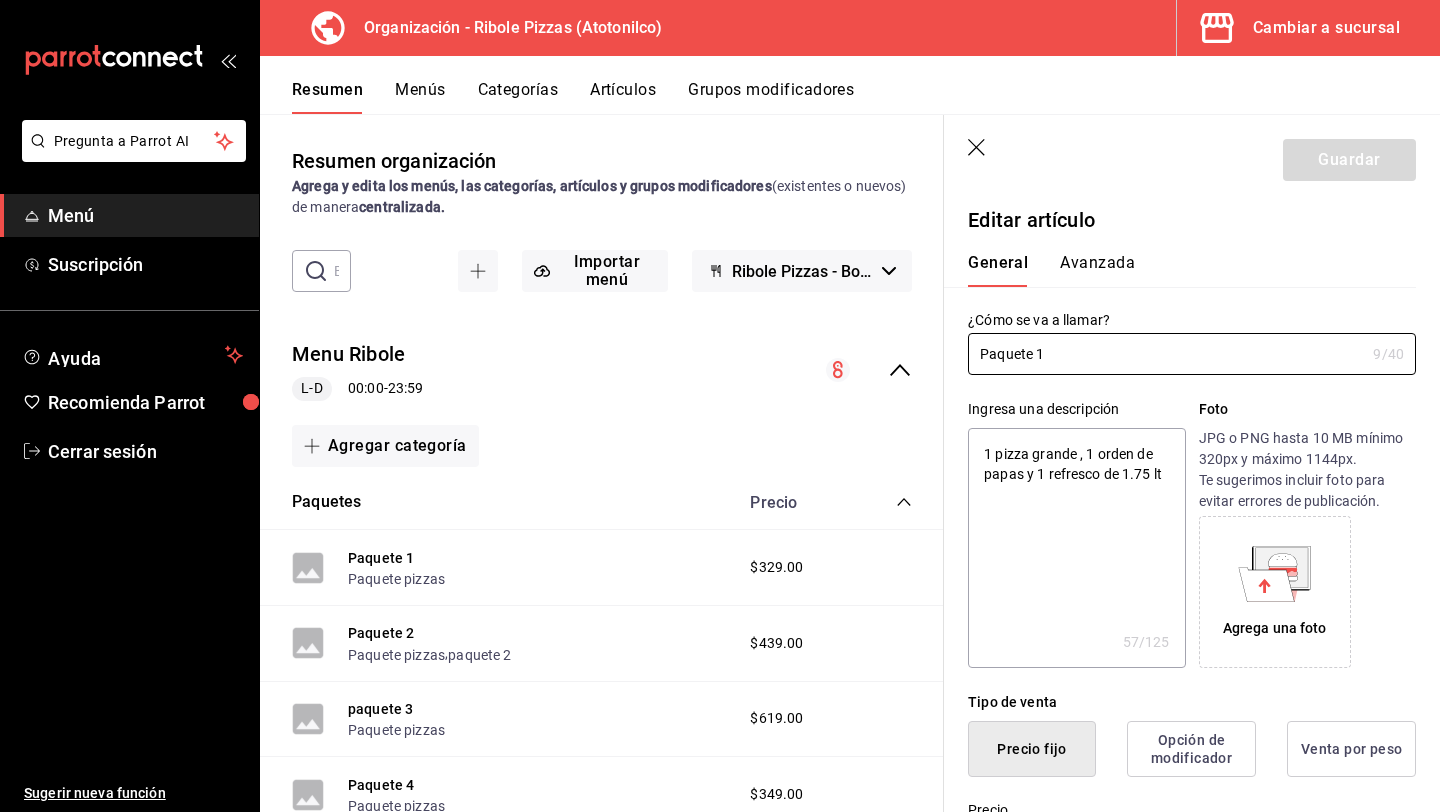 type on "x" 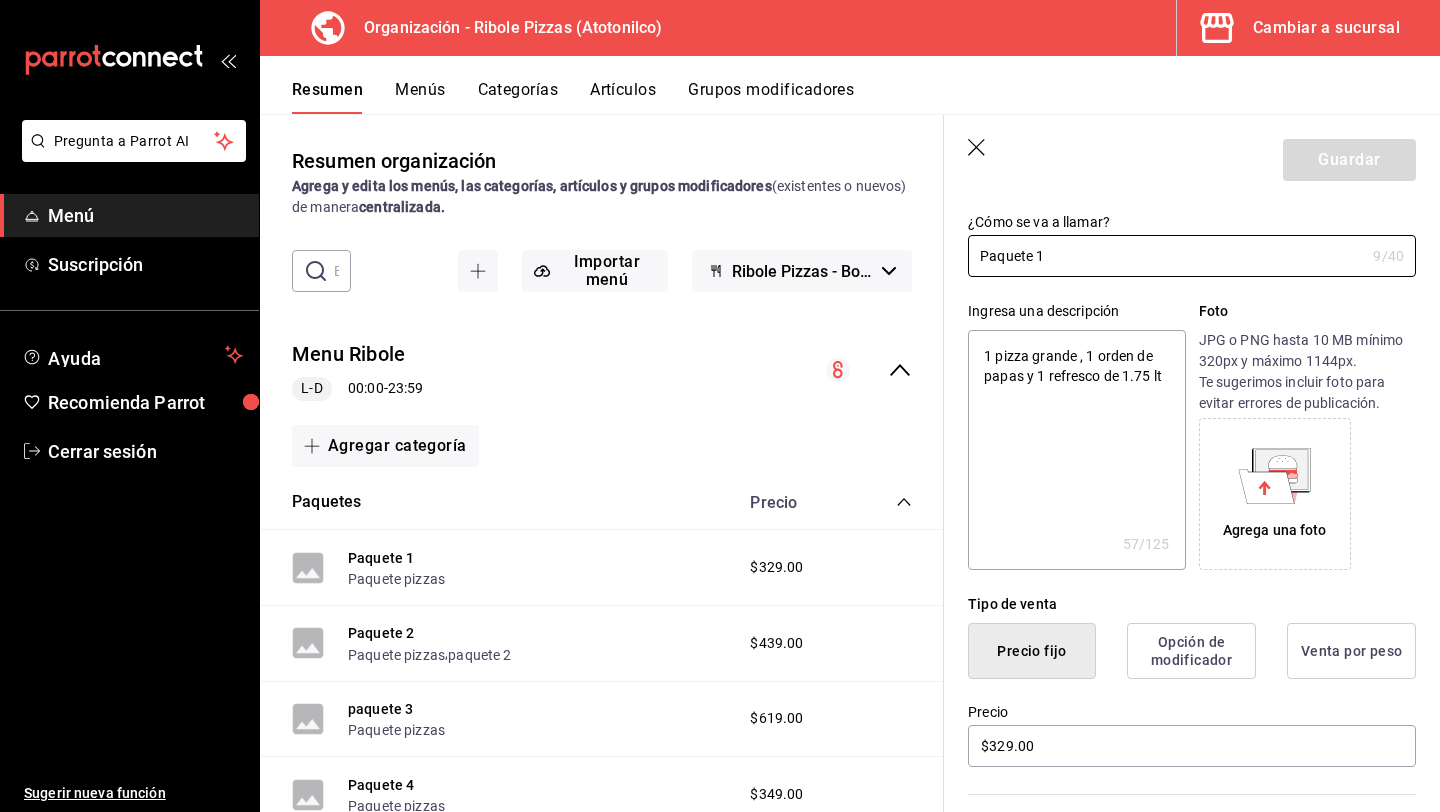 scroll, scrollTop: 0, scrollLeft: 0, axis: both 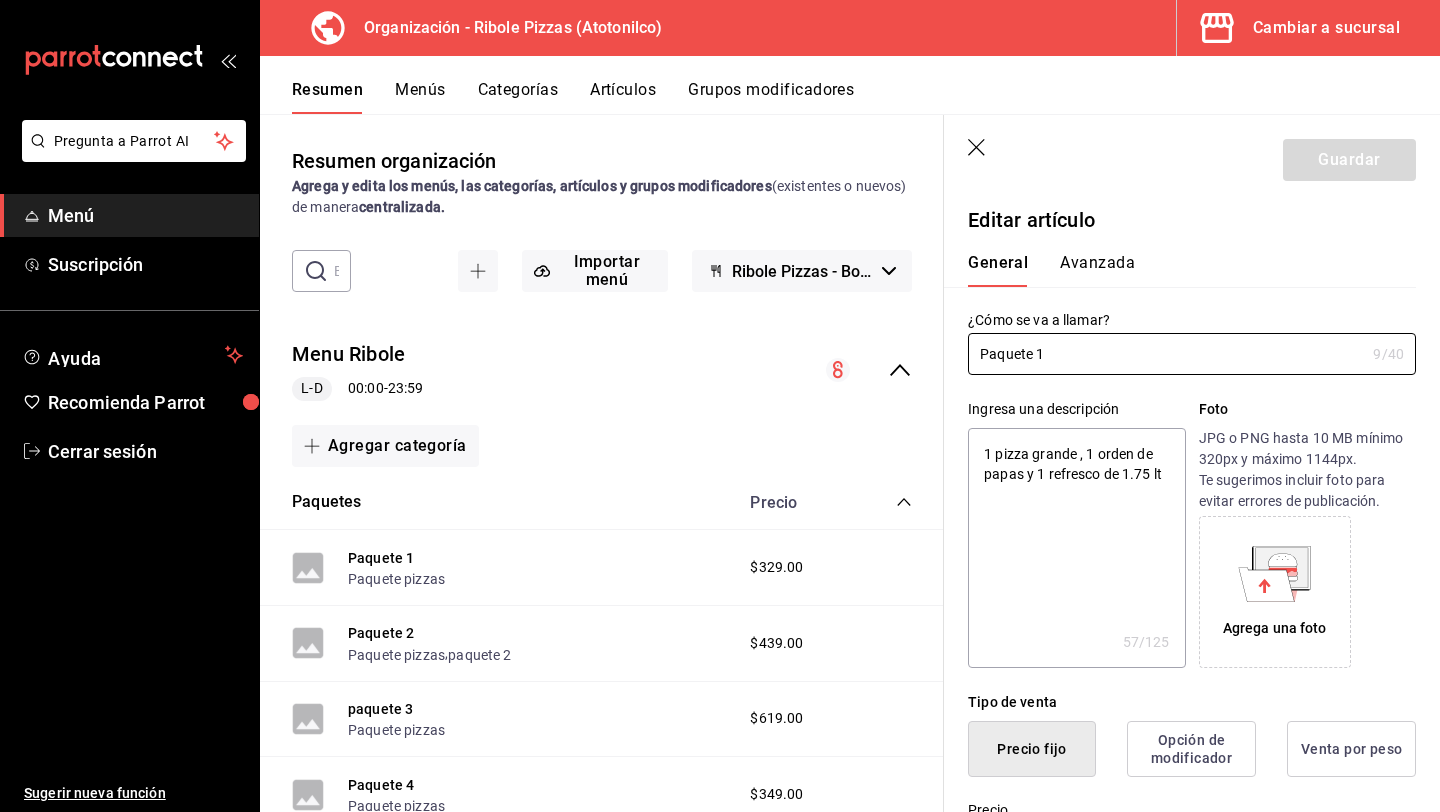 click on "Grupos modificadores" at bounding box center (771, 97) 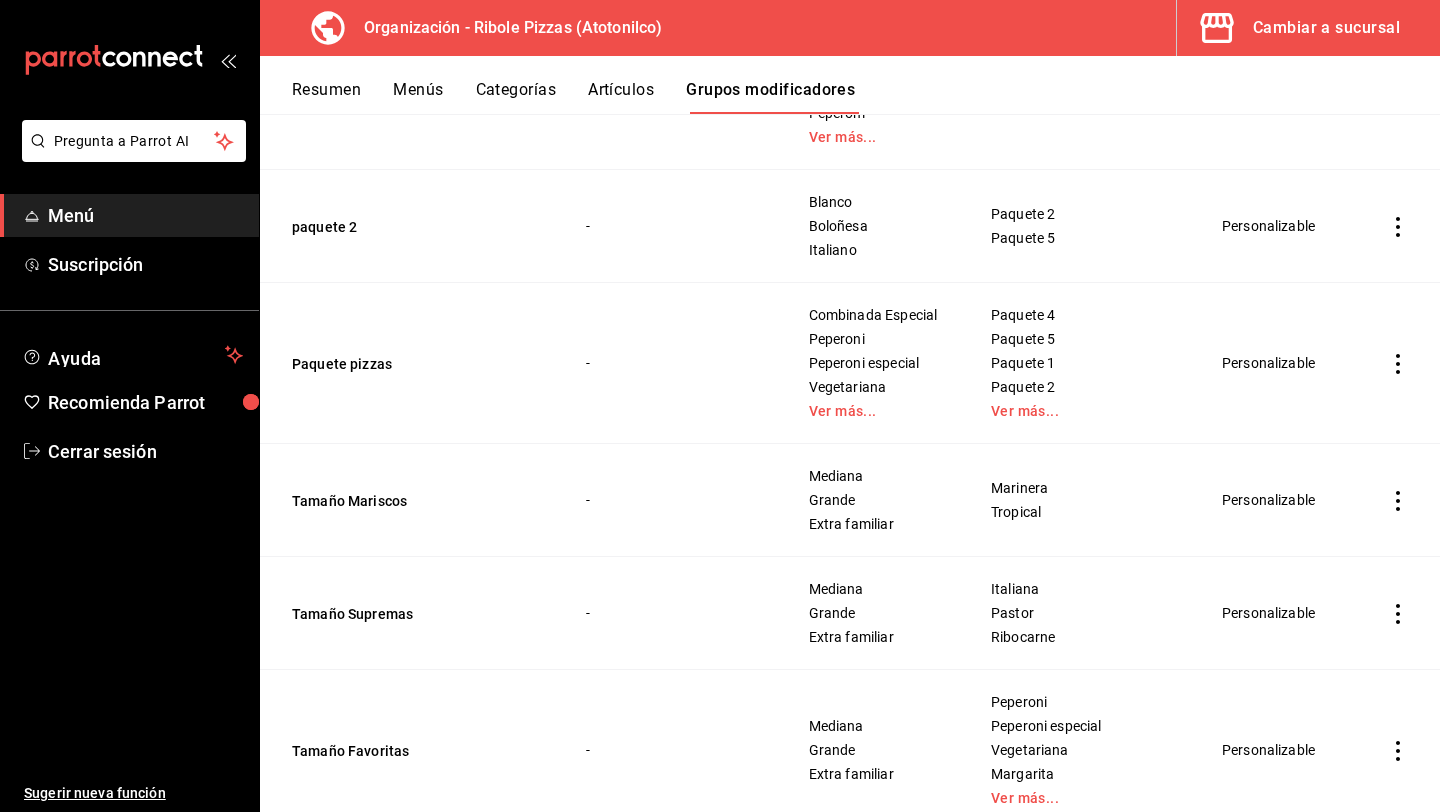 scroll, scrollTop: 0, scrollLeft: 0, axis: both 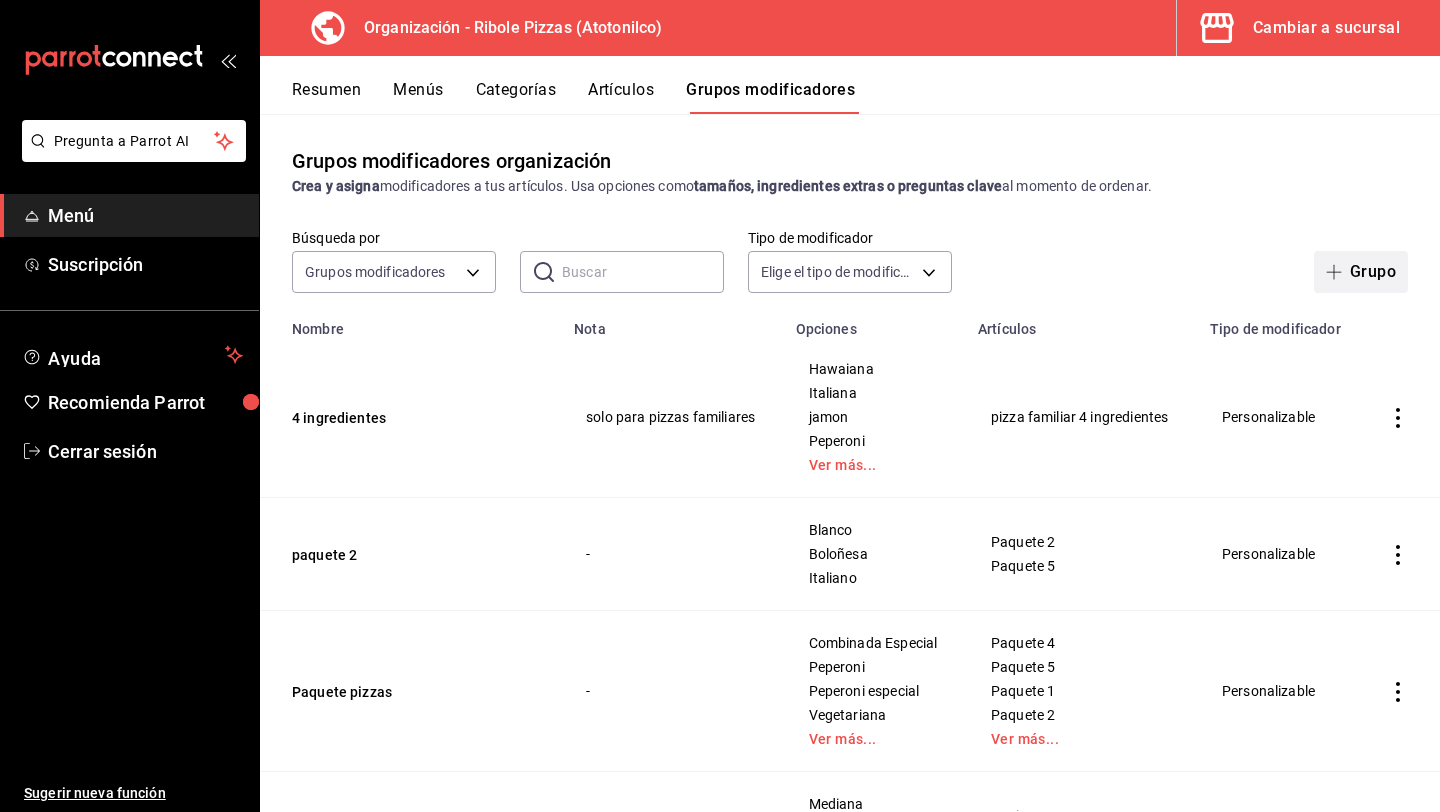 click on "Grupo" at bounding box center (1361, 272) 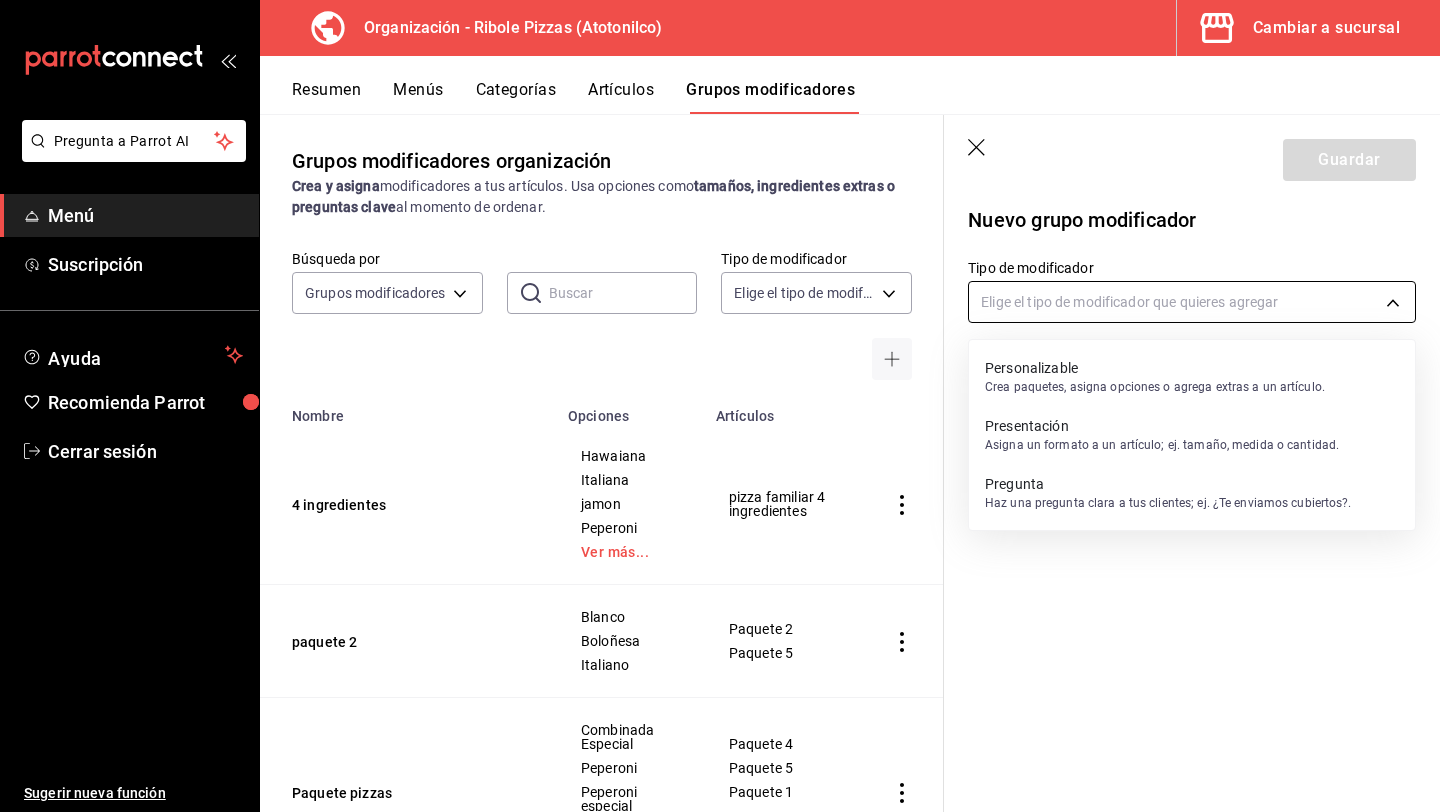 click on "Pregunta a Parrot AI Menú   Suscripción   Ayuda Recomienda Parrot   Cerrar sesión   Sugerir nueva función   Organización - Ribole Pizzas (Atotonilco) Cambiar a sucursal Resumen Menús Categorías Artículos Grupos modificadores Grupos modificadores organización Crea y asigna  modificadores a tus artículos. Usa opciones como  tamaños, ingredientes extras o preguntas clave  al momento de ordenar. Búsqueda por Grupos modificadores GROUP ​ ​ Tipo de modificador Elige el tipo de modificador Nombre Opciones Artículos 4 ingredientes Hawaiana Italiana jamon Peperoni Ver más... pizza familiar 4 ingredientes paquete 2 Blanco Boloñesa Italiano Paquete 2 Paquete 5 Paquete pizzas Combinada Especial Peperoni Peperoni especial Vegetariana Ver más... Paquete 4 Paquete 5 Paquete 1 Paquete 2 Ver más... Tamaño Mariscos Mediana Grande Extra familiar Marinera Tropical Tamaño Supremas Mediana Grande Extra familiar Italiana Pastor Ribocarne Tamaño Favoritas Mediana Grande Extra familiar Peperoni Vegetariana" at bounding box center [720, 406] 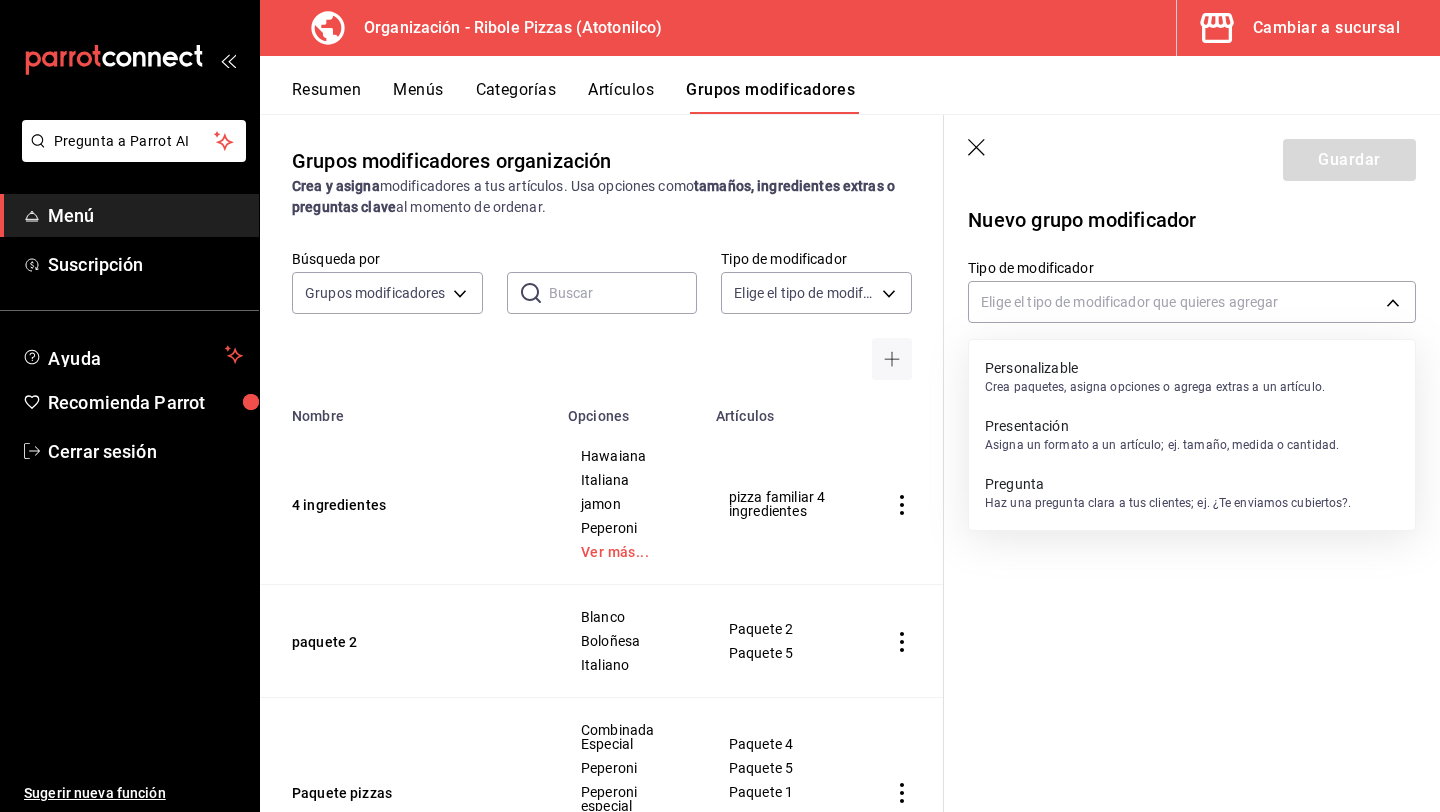 click on "Personalizable" at bounding box center (1155, 368) 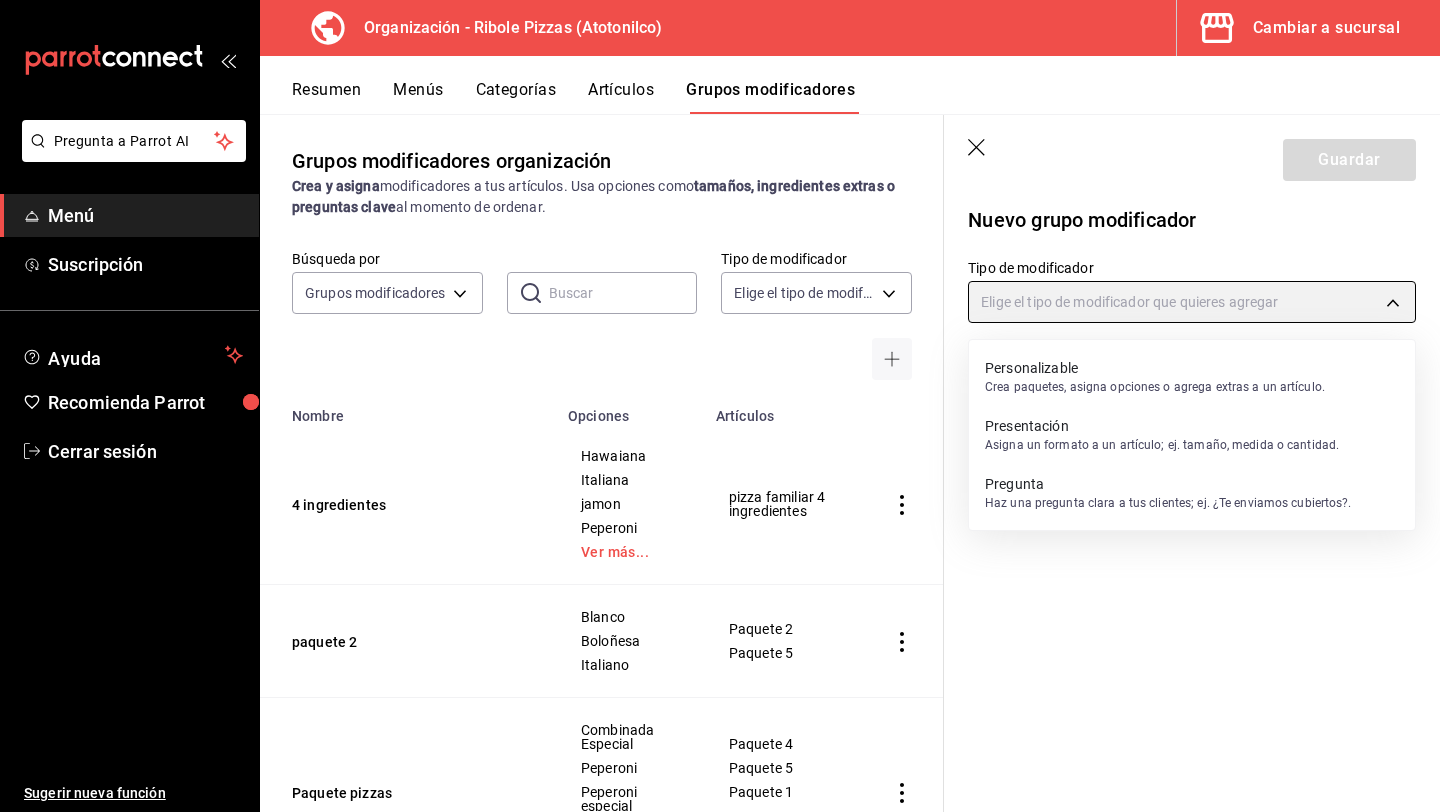 type on "CUSTOMIZABLE" 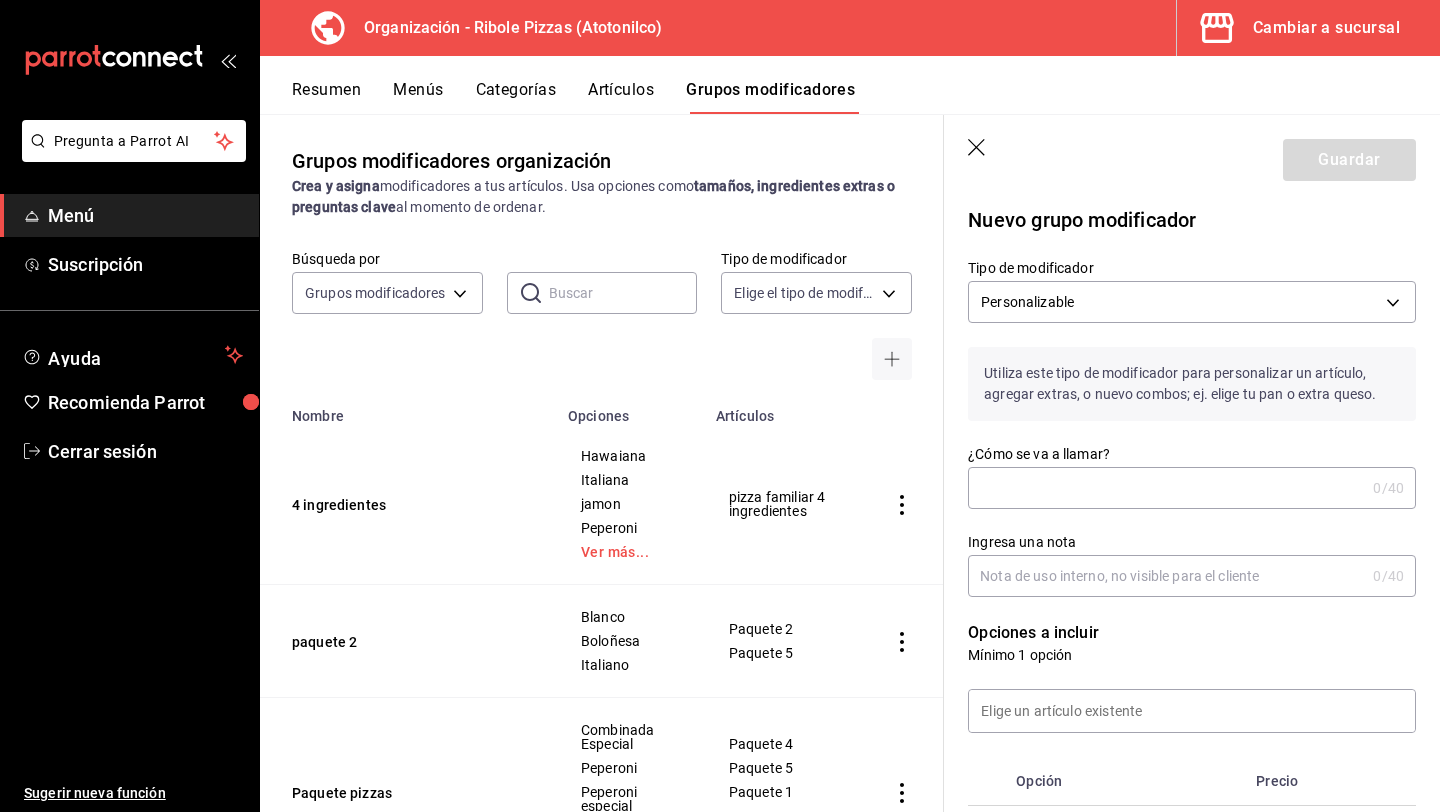 click on "¿Cómo se va a llamar?" at bounding box center [1166, 488] 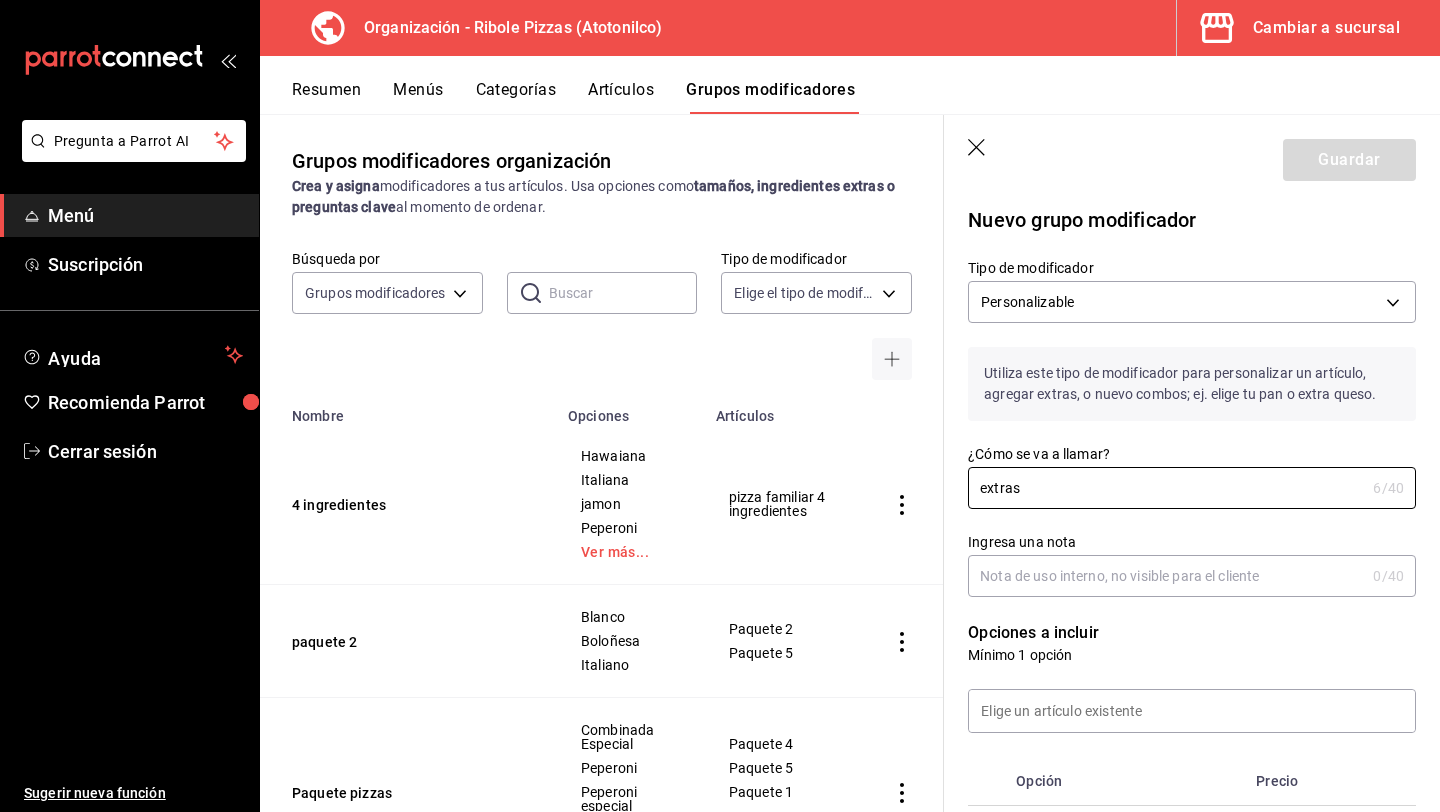 type on "extras" 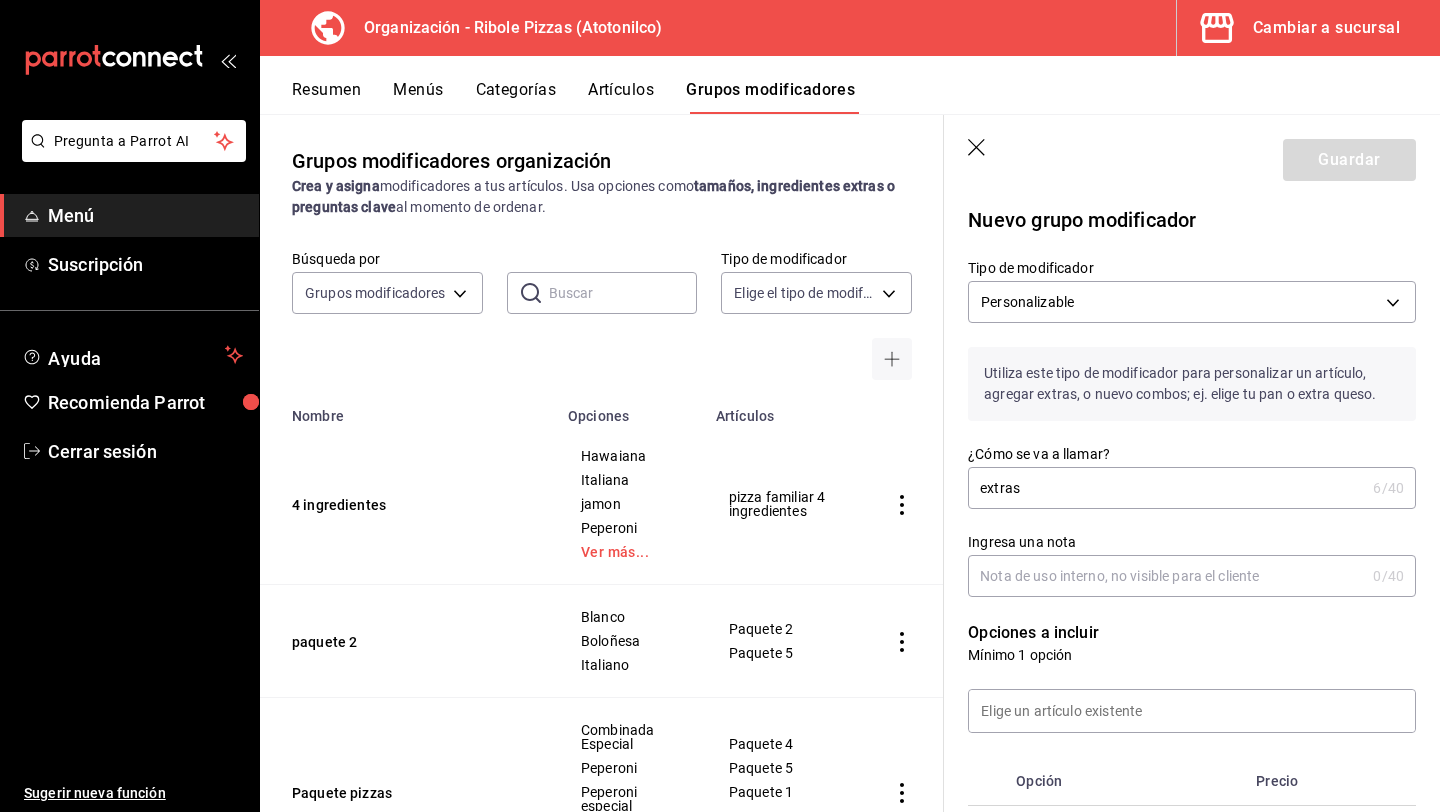 click on "Ingresa una nota" at bounding box center (1166, 576) 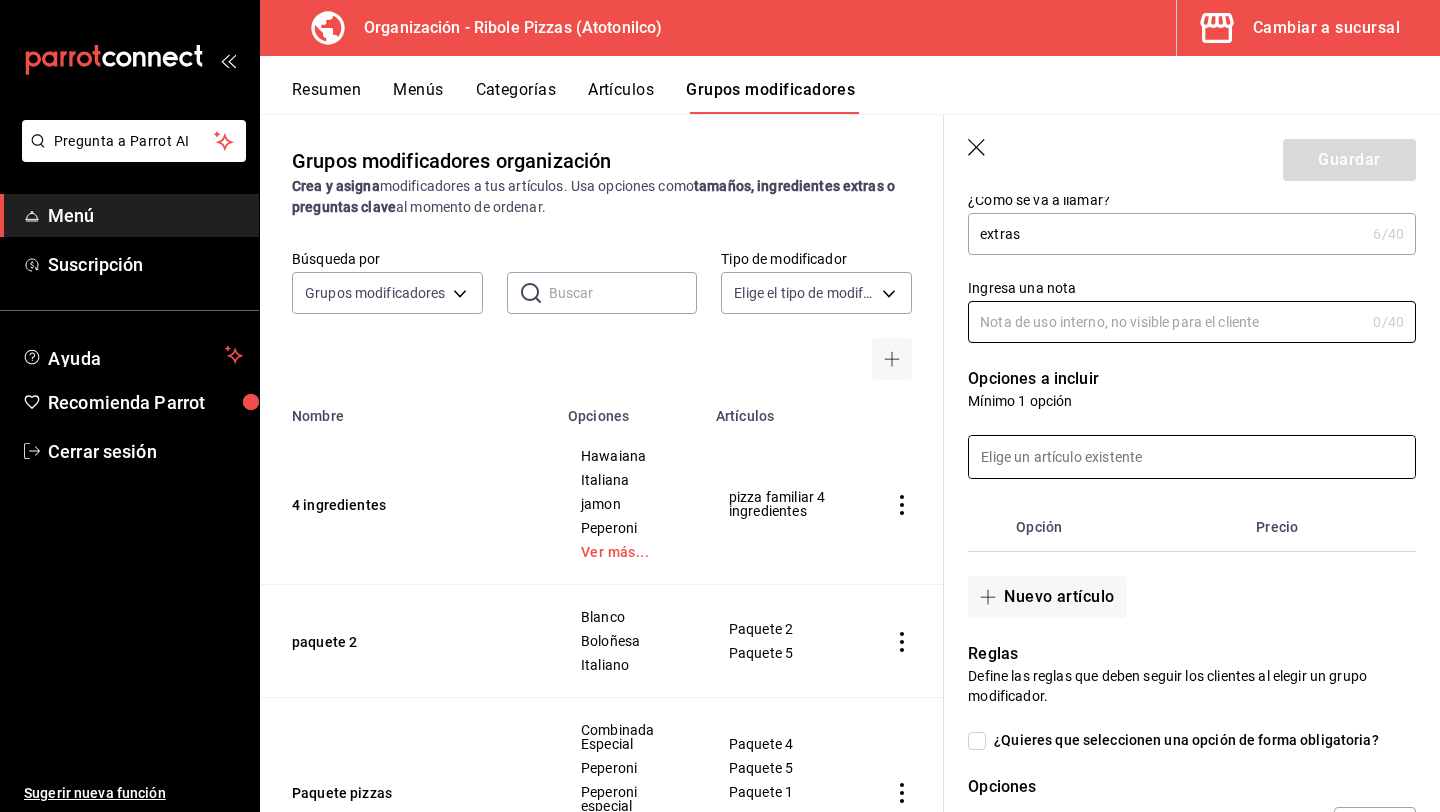 scroll, scrollTop: 418, scrollLeft: 0, axis: vertical 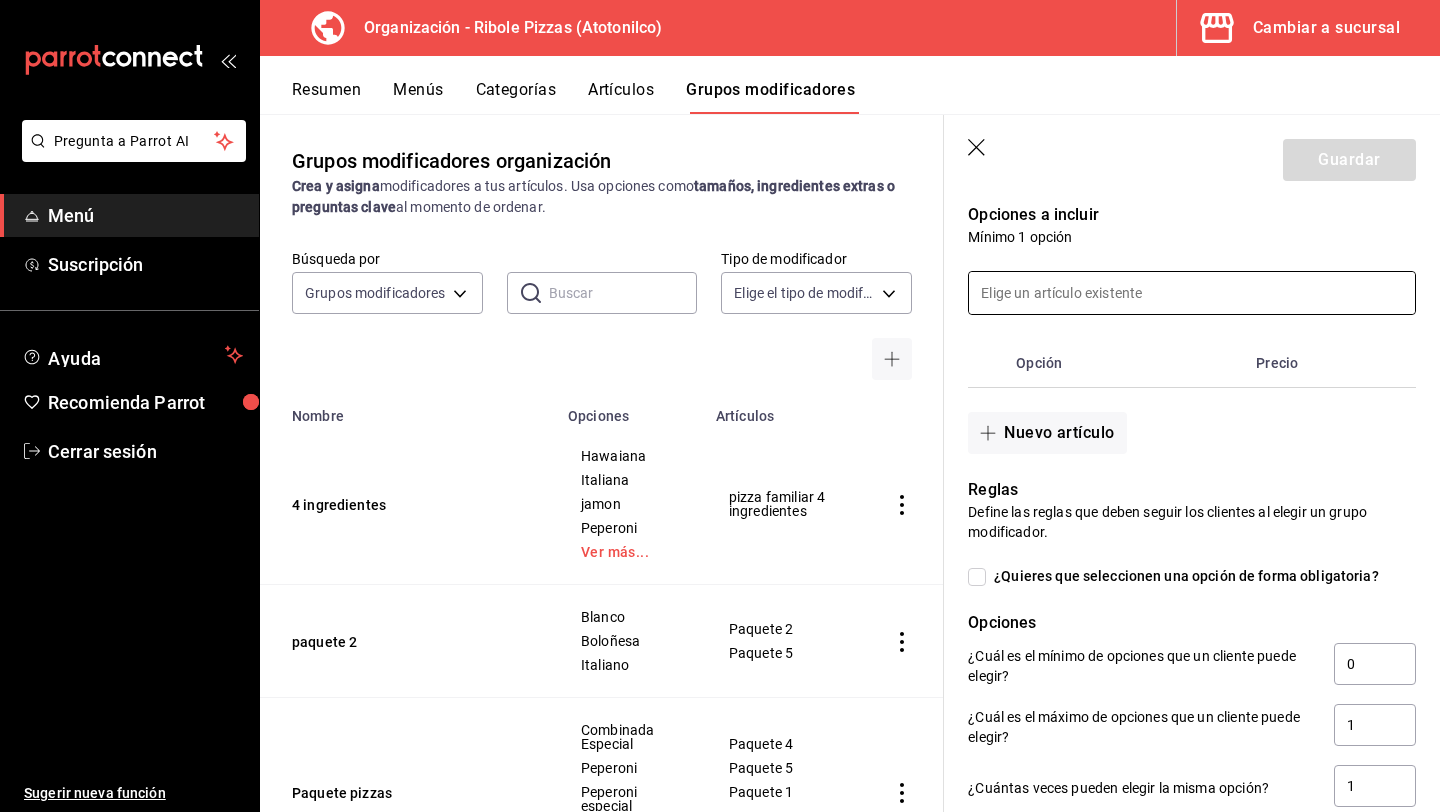 click at bounding box center (1192, 293) 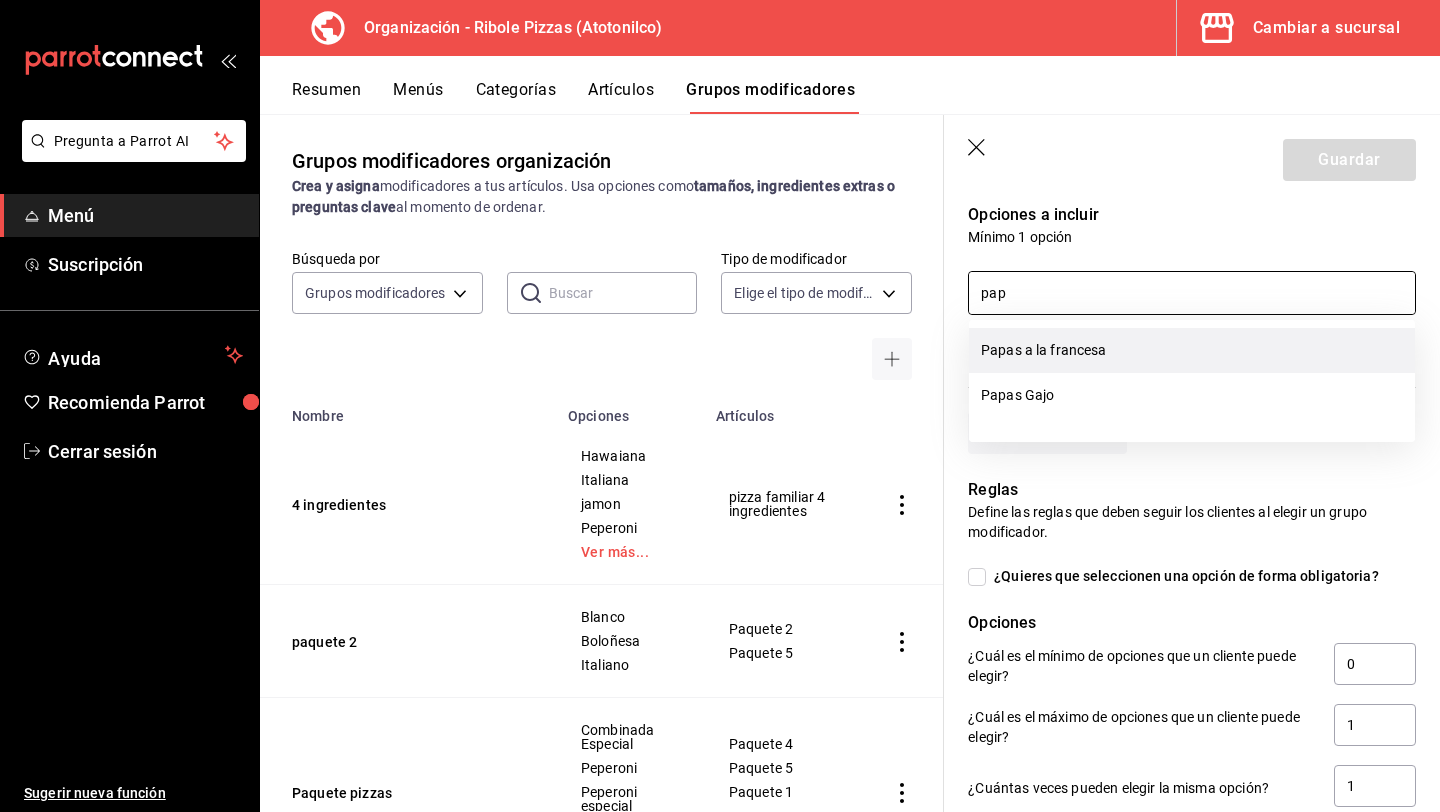 click on "Papas a la francesa" at bounding box center [1192, 350] 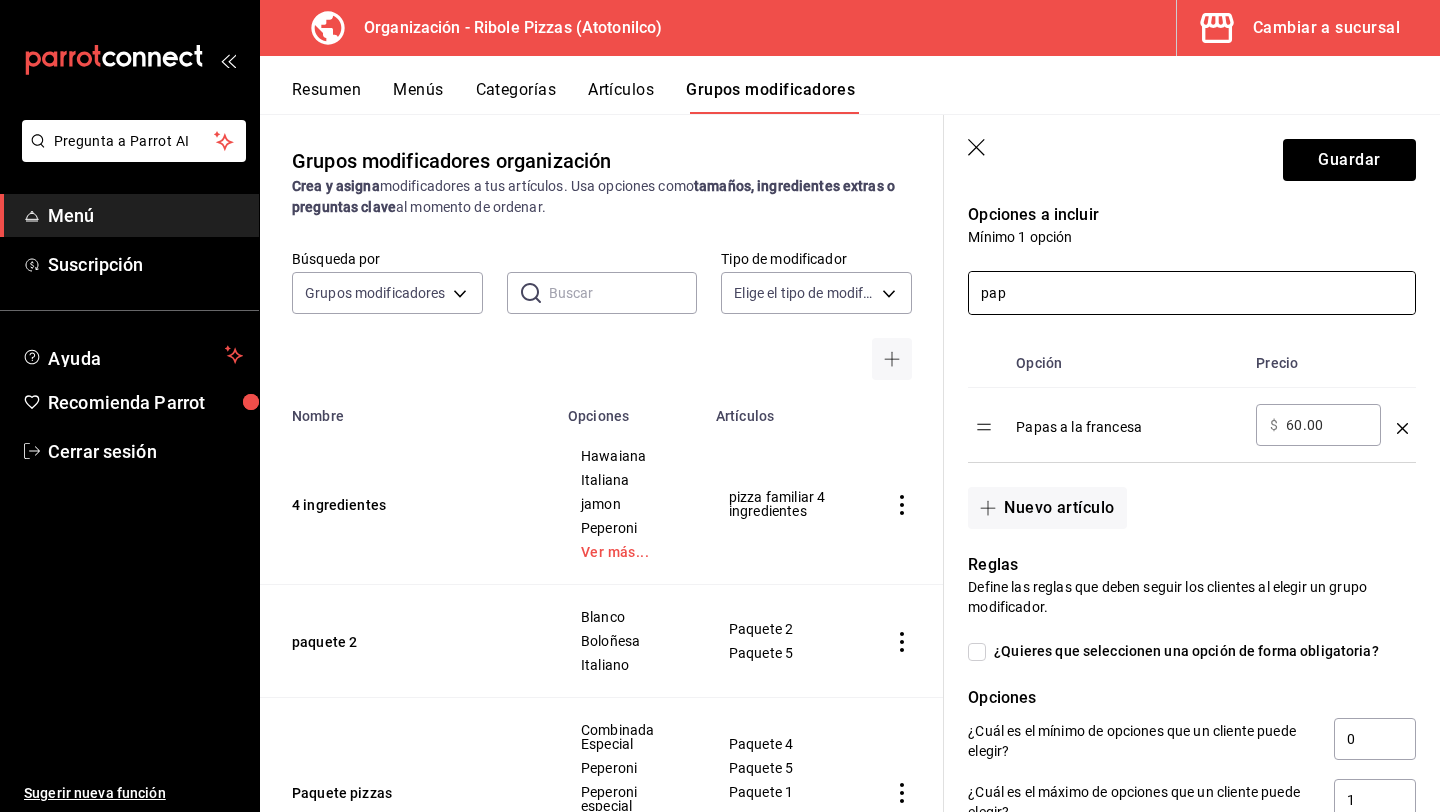 click on "pap" at bounding box center [1192, 293] 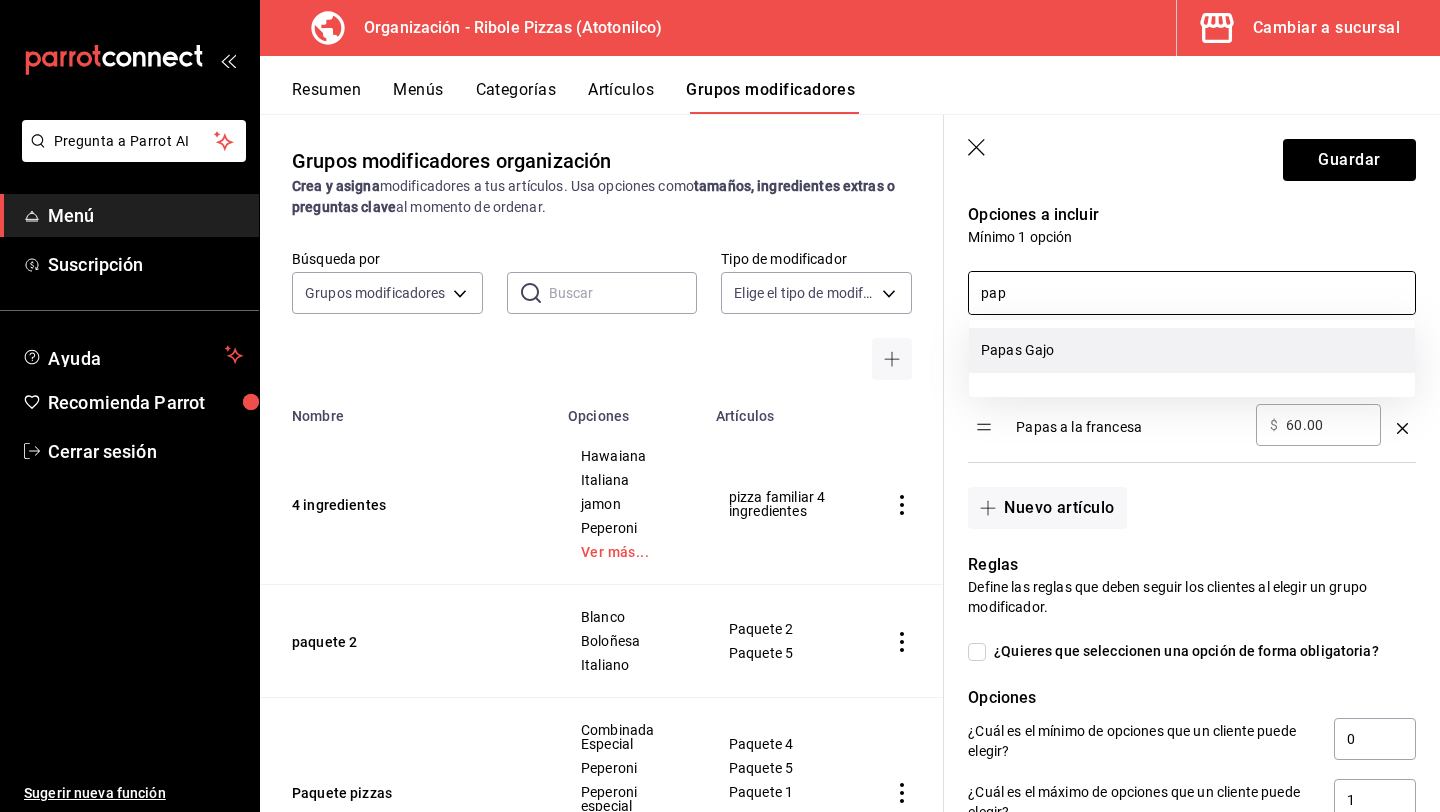 click on "Papas Gajo" at bounding box center (1192, 350) 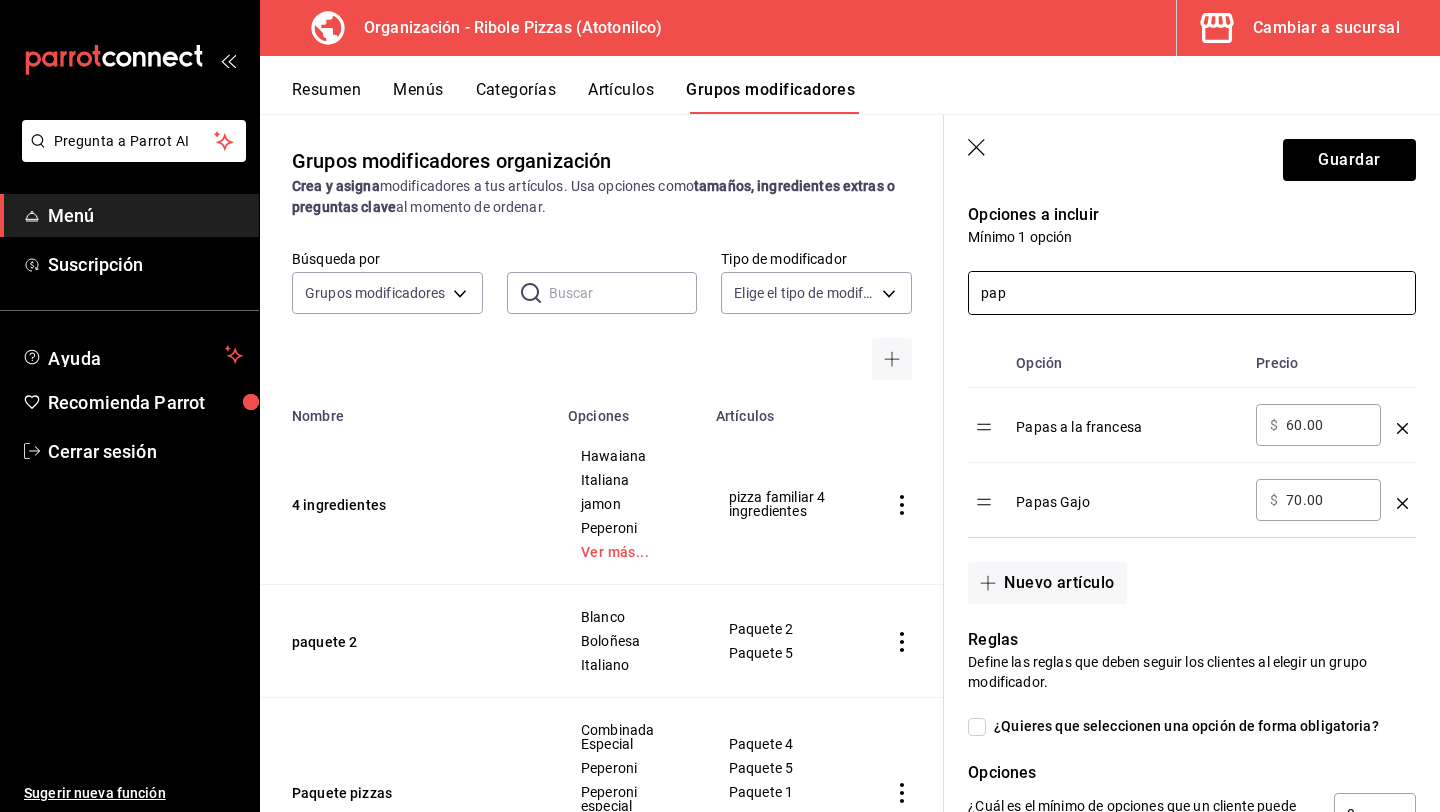 type on "pap" 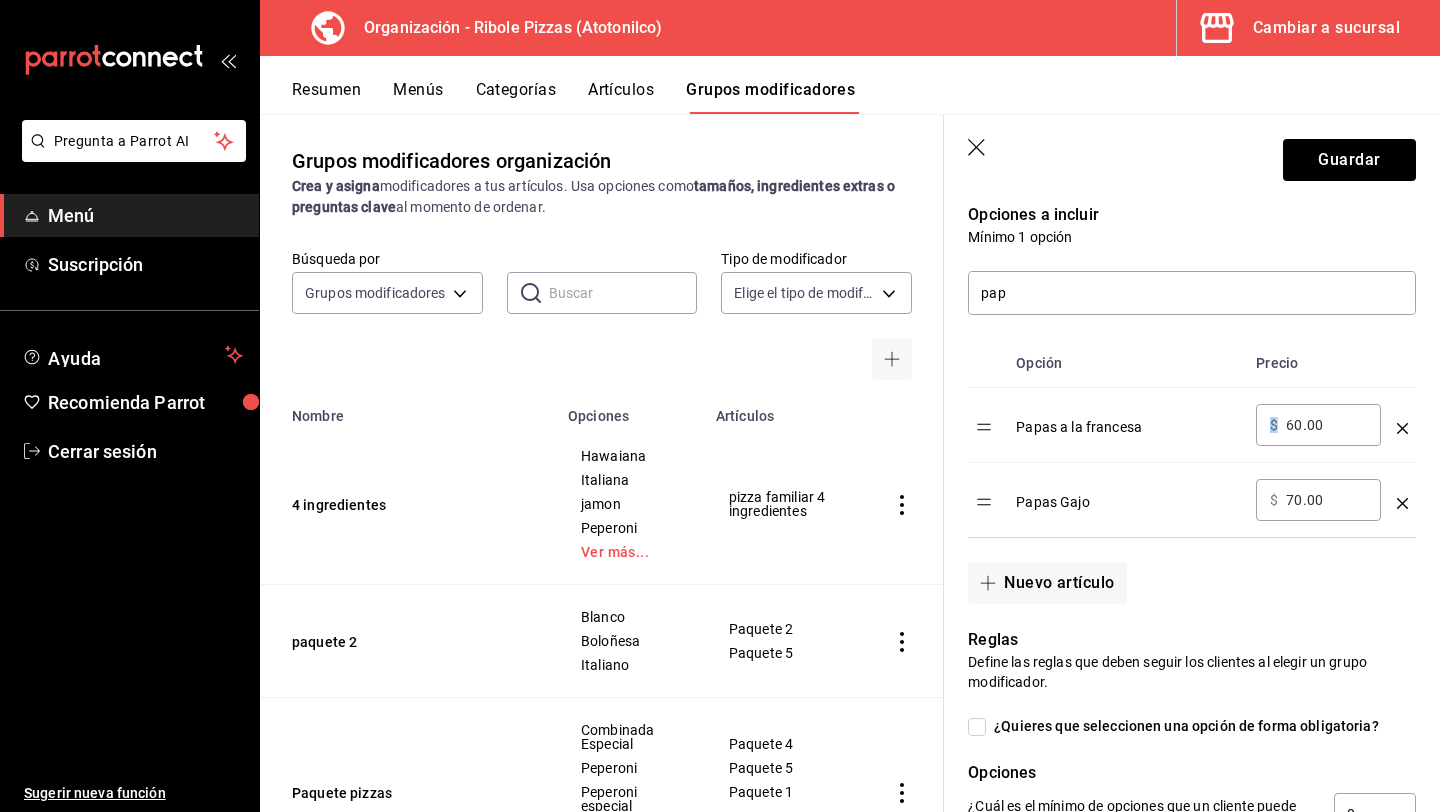 click on "​ $ 60.00 ​" at bounding box center (1318, 425) 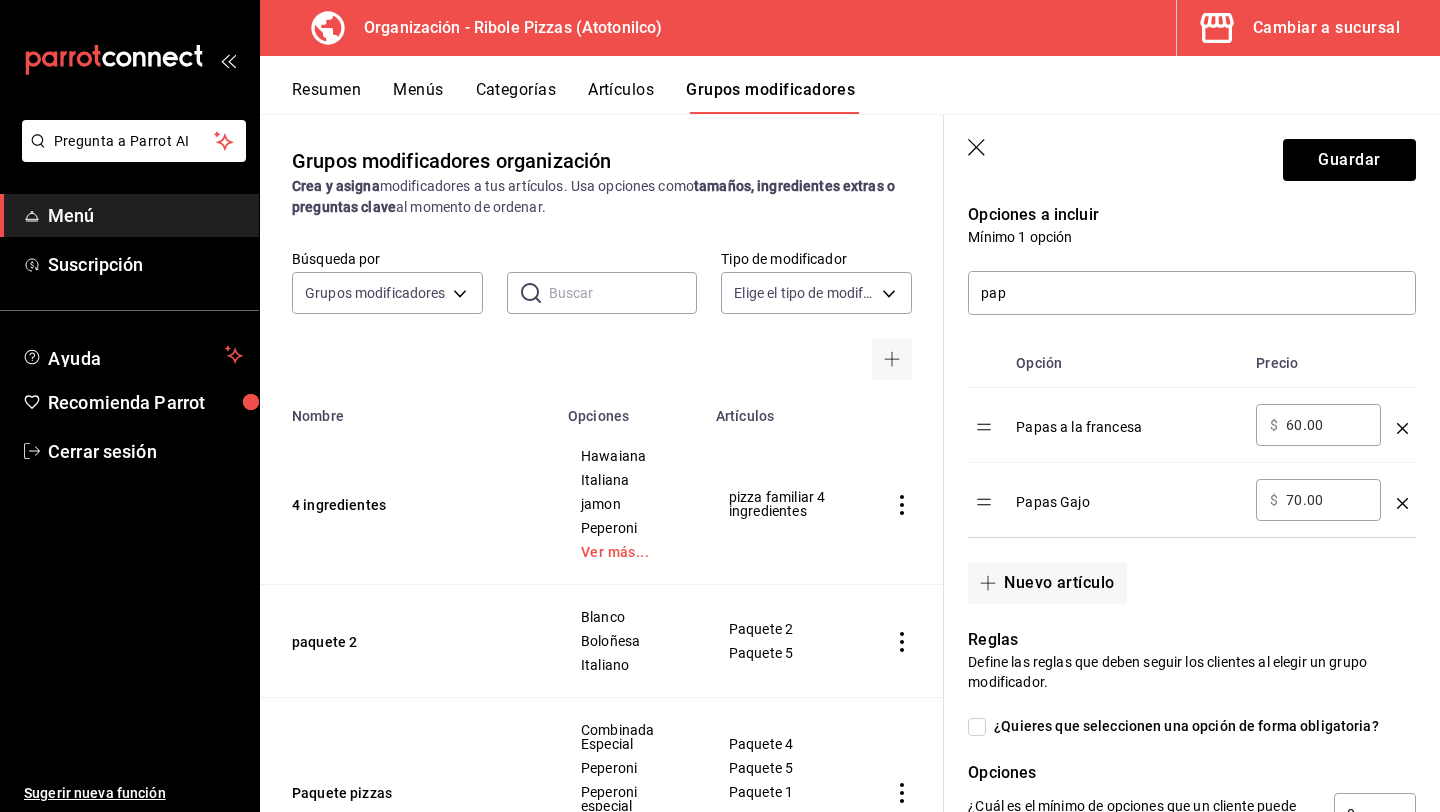 click on "​ $ 60.00 ​" at bounding box center (1318, 425) 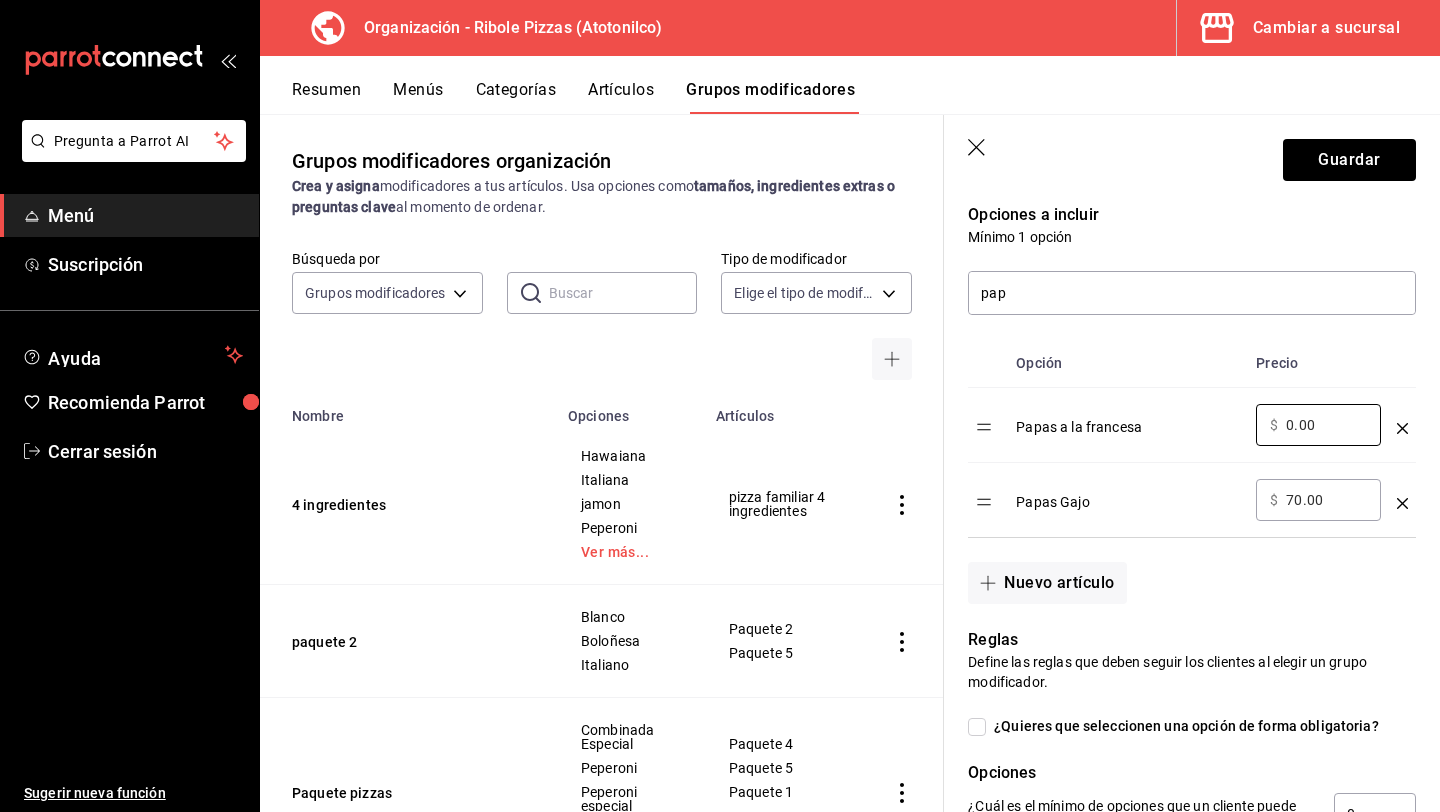 type on "0.00" 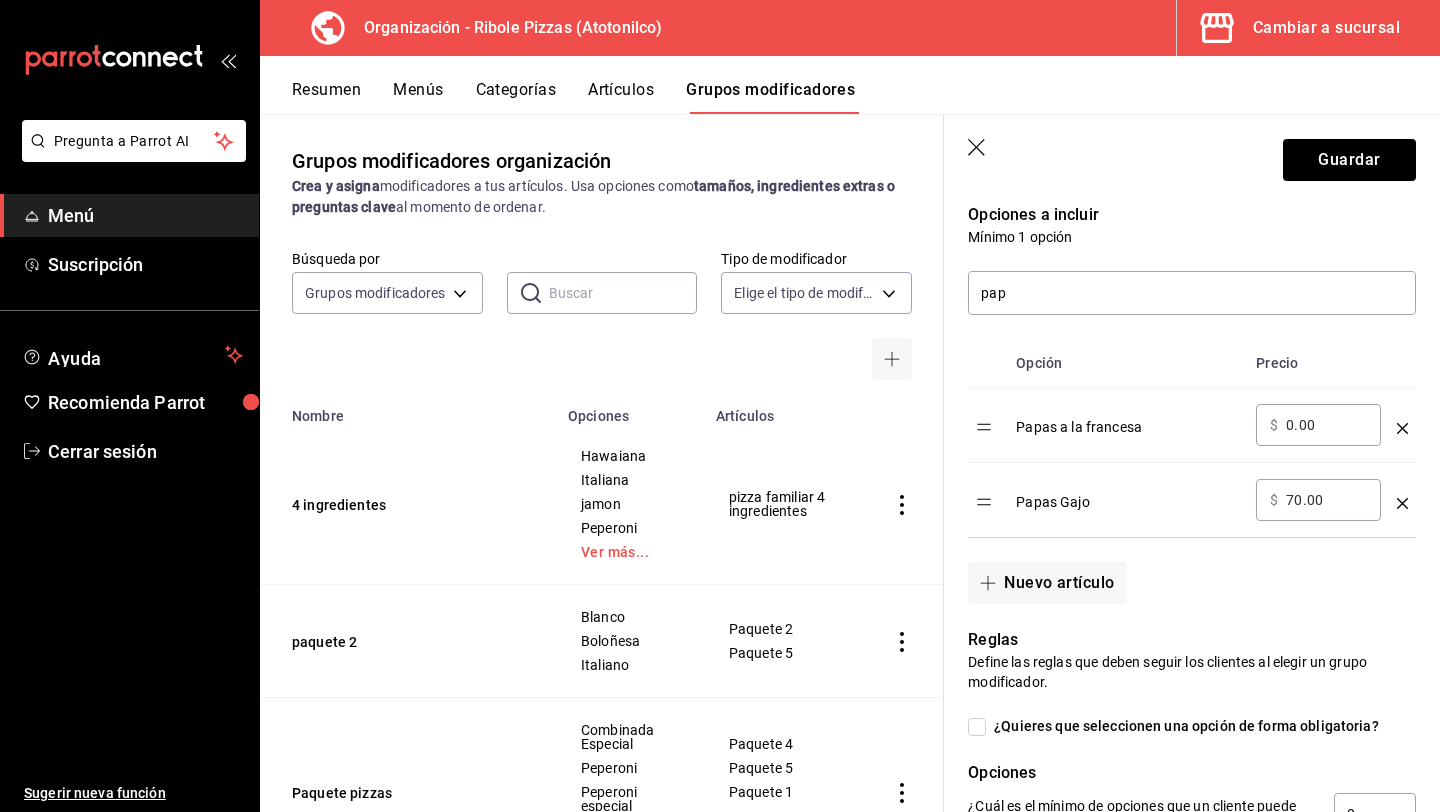 click on "70.00" at bounding box center [1326, 500] 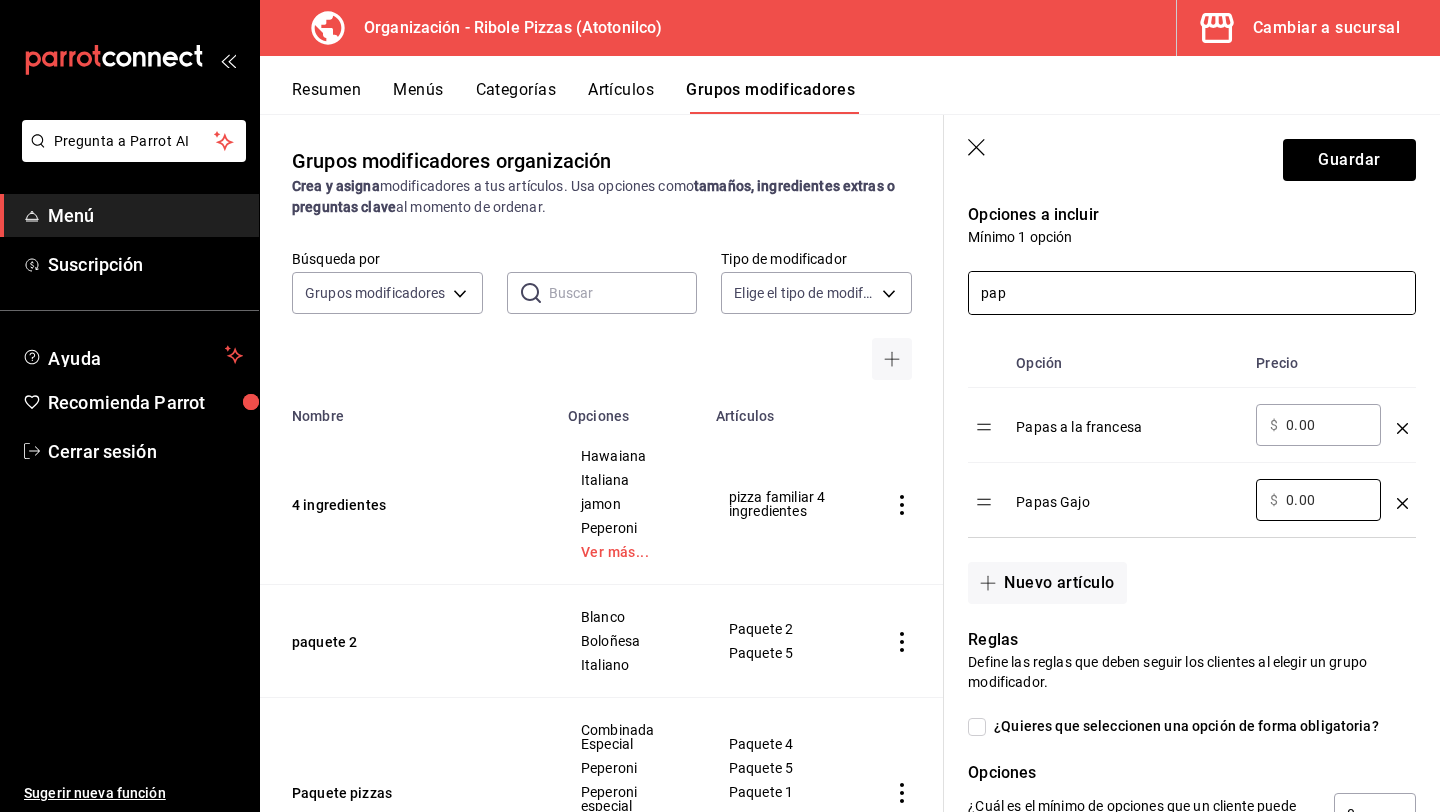 type on "0.00" 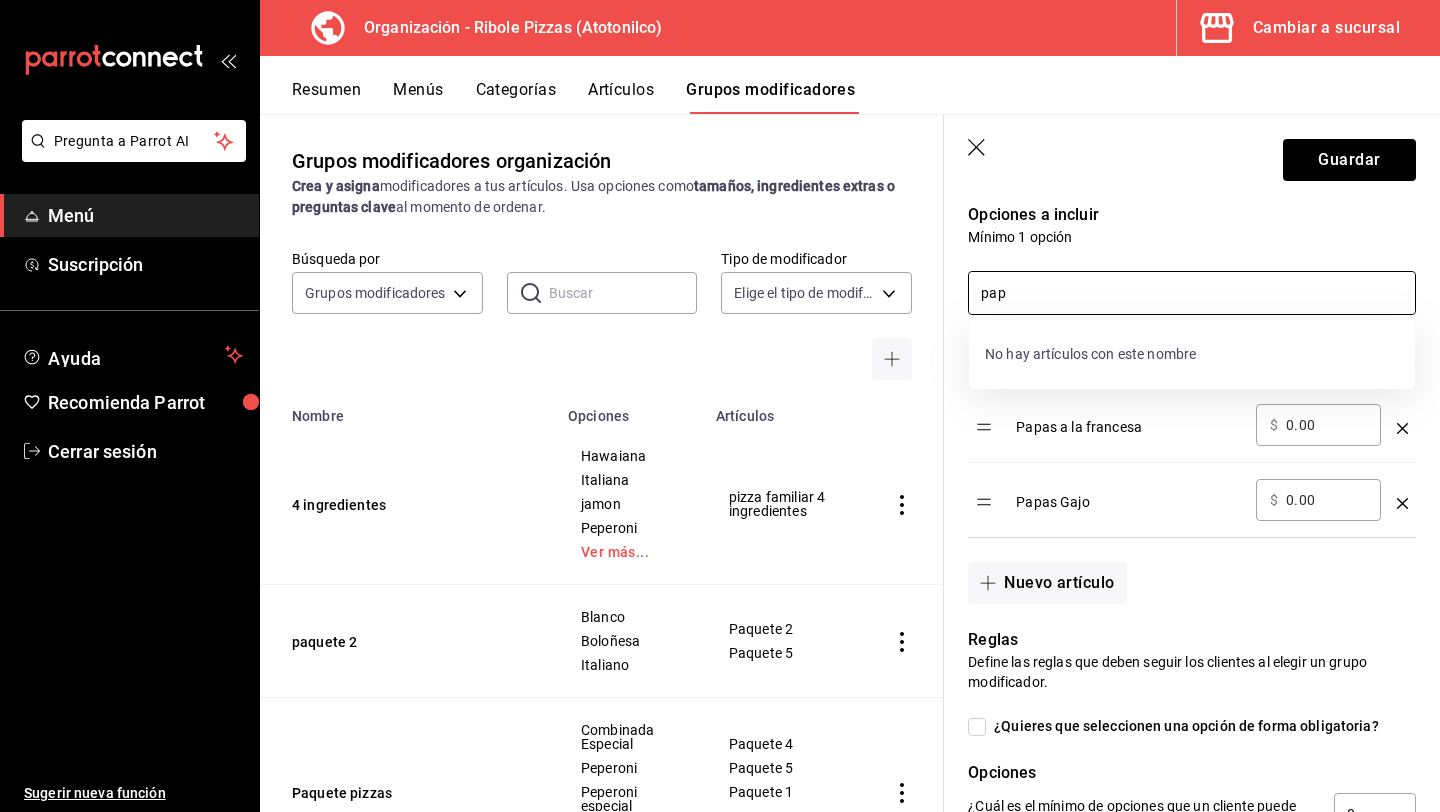 click on "pap" at bounding box center [1180, 281] 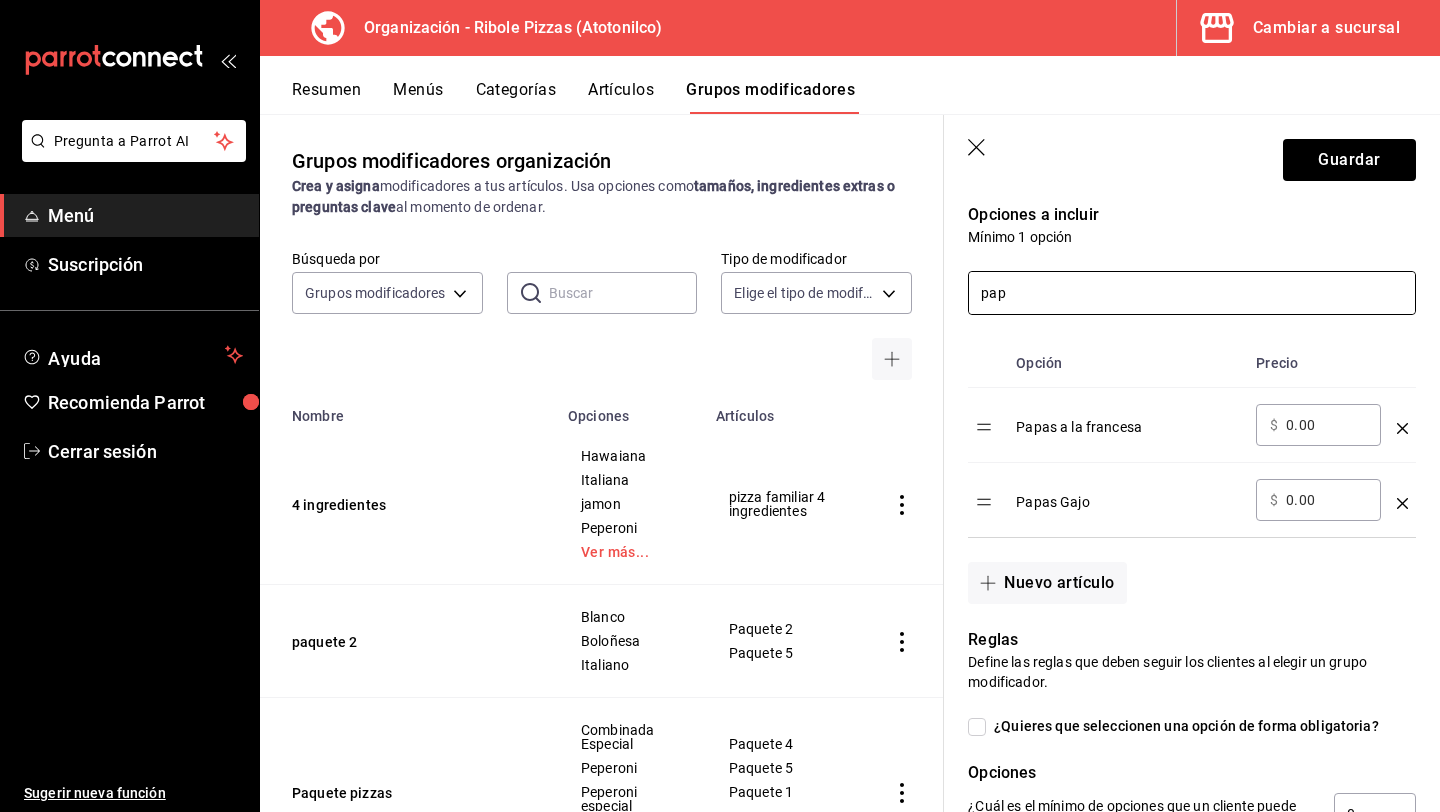 drag, startPoint x: 1056, startPoint y: 294, endPoint x: 965, endPoint y: 299, distance: 91.13726 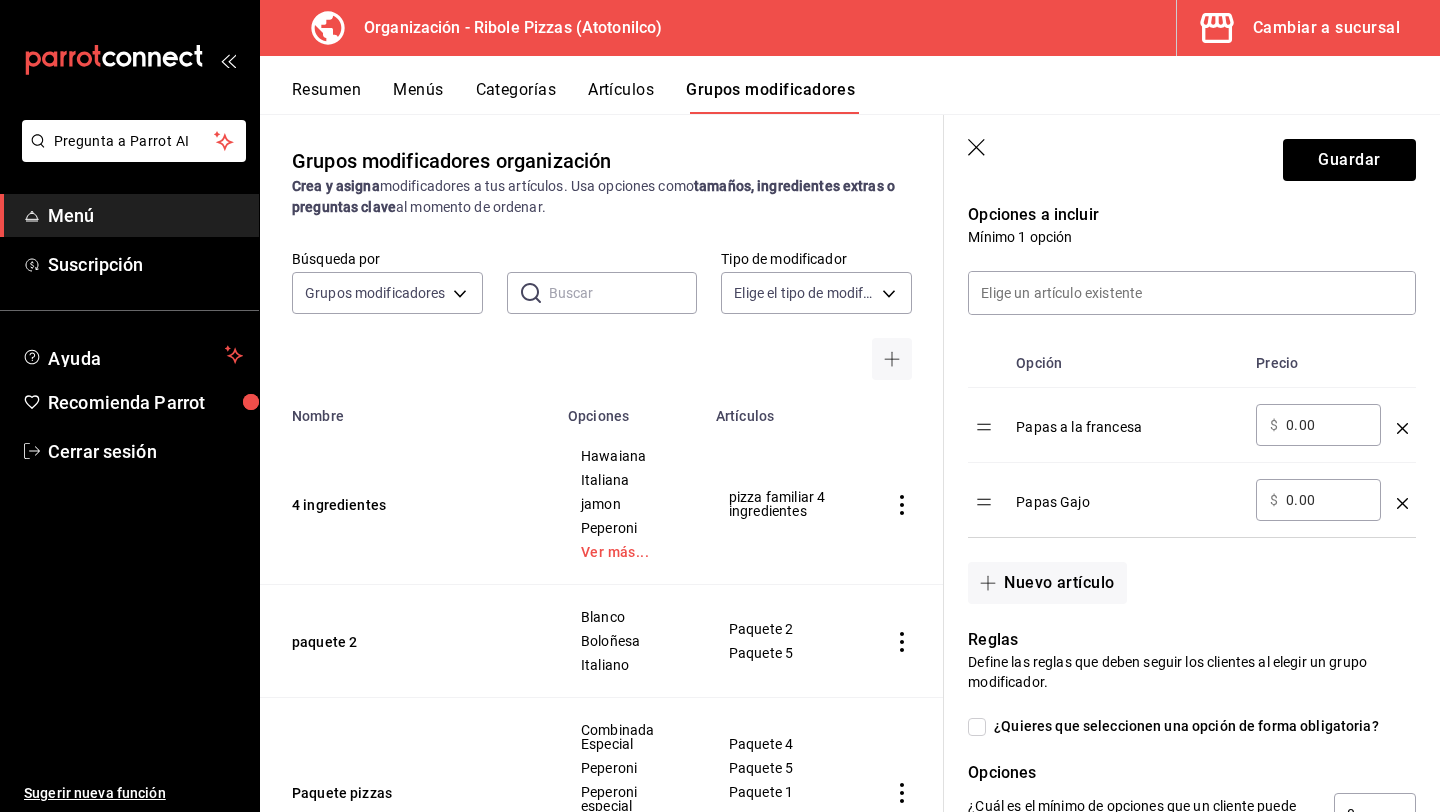 click on "Guardar" at bounding box center (1192, 156) 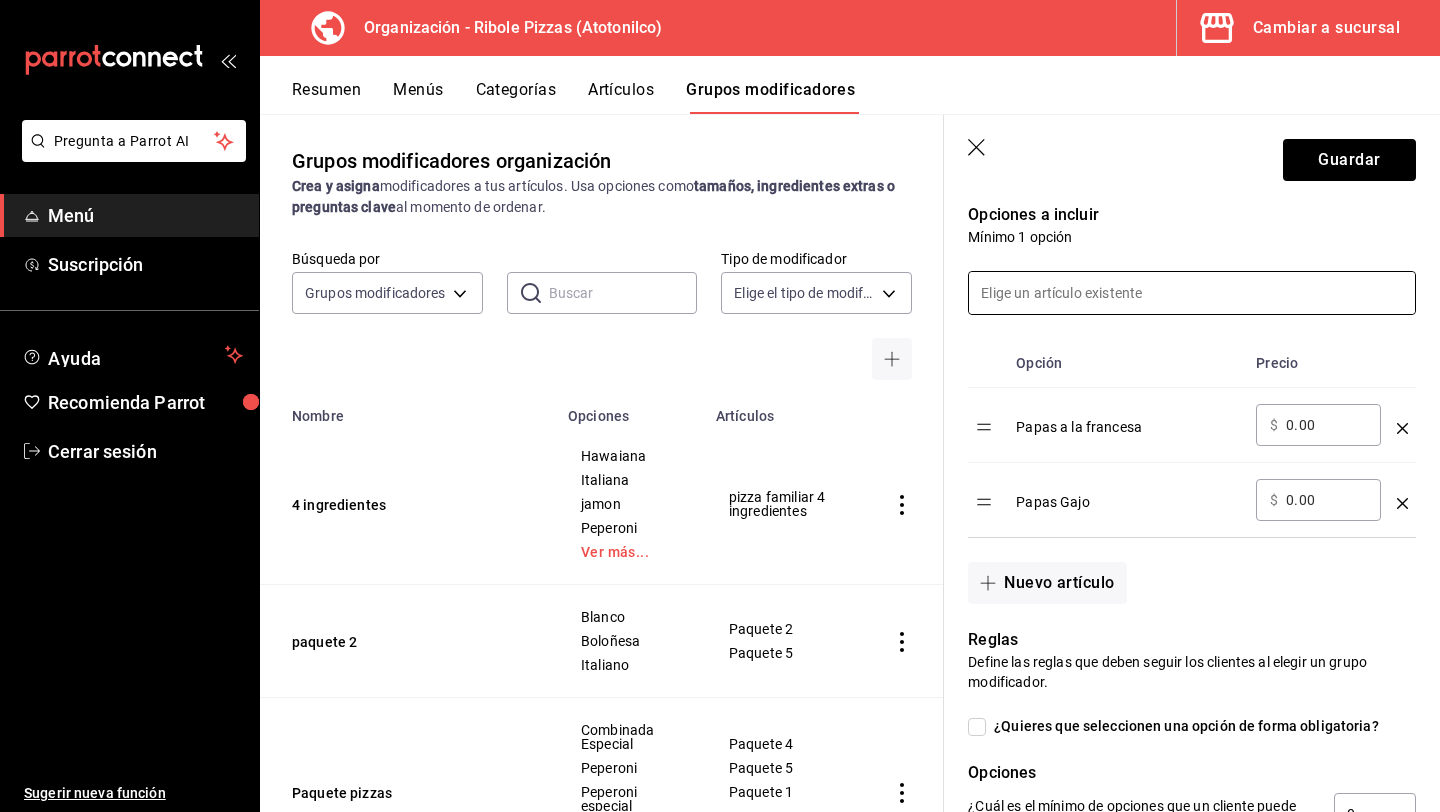 click at bounding box center [1192, 293] 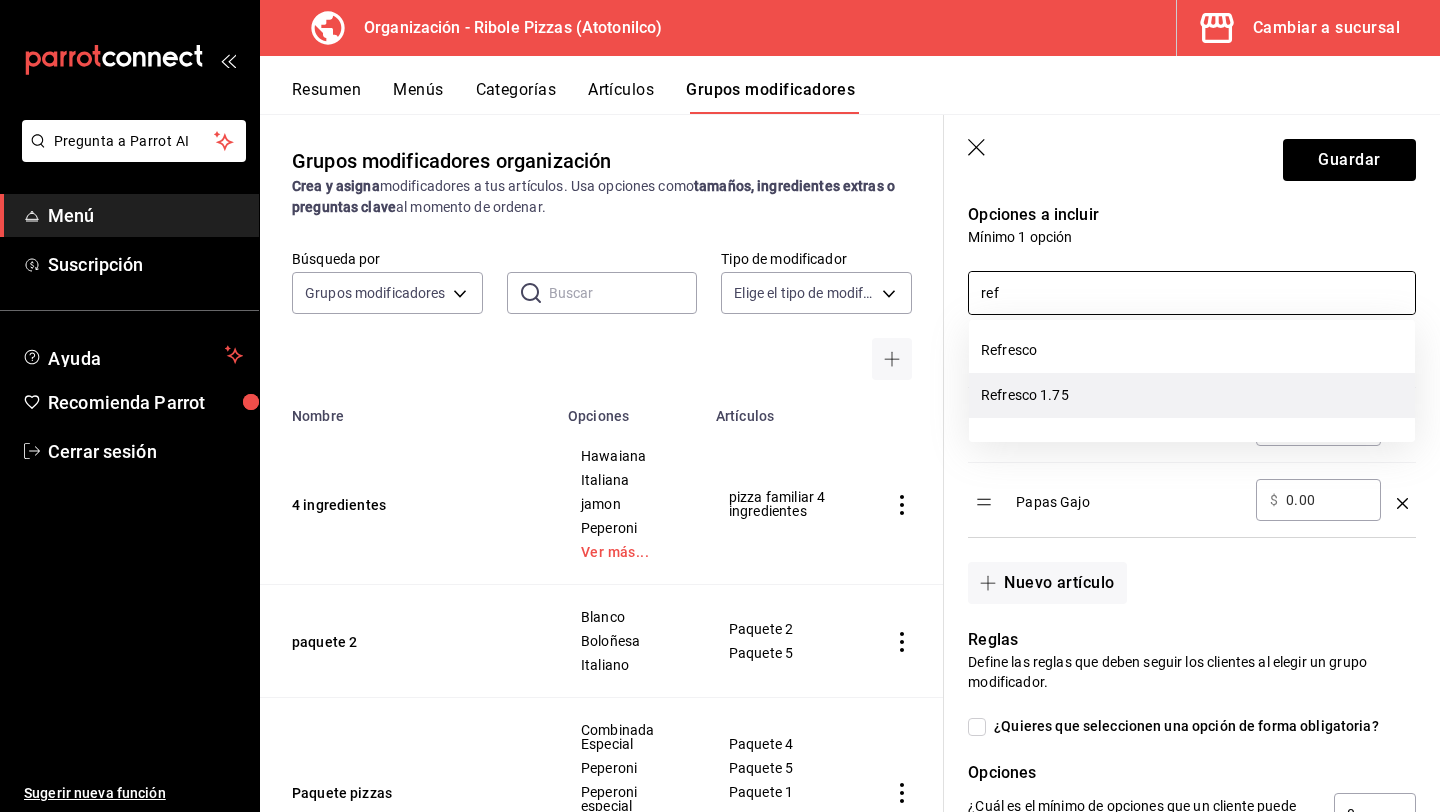 click on "Refresco 1.75" at bounding box center (1192, 395) 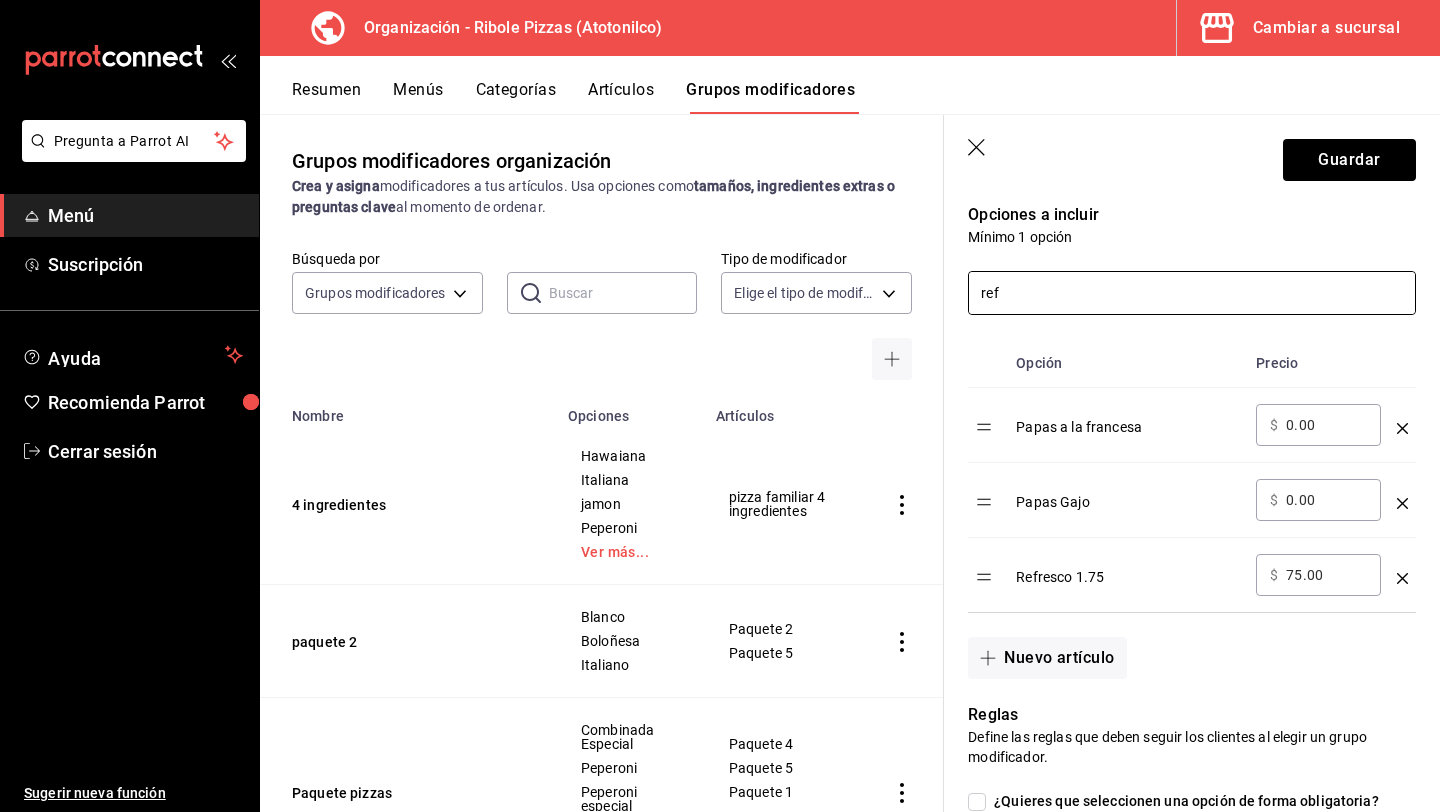 type on "ref" 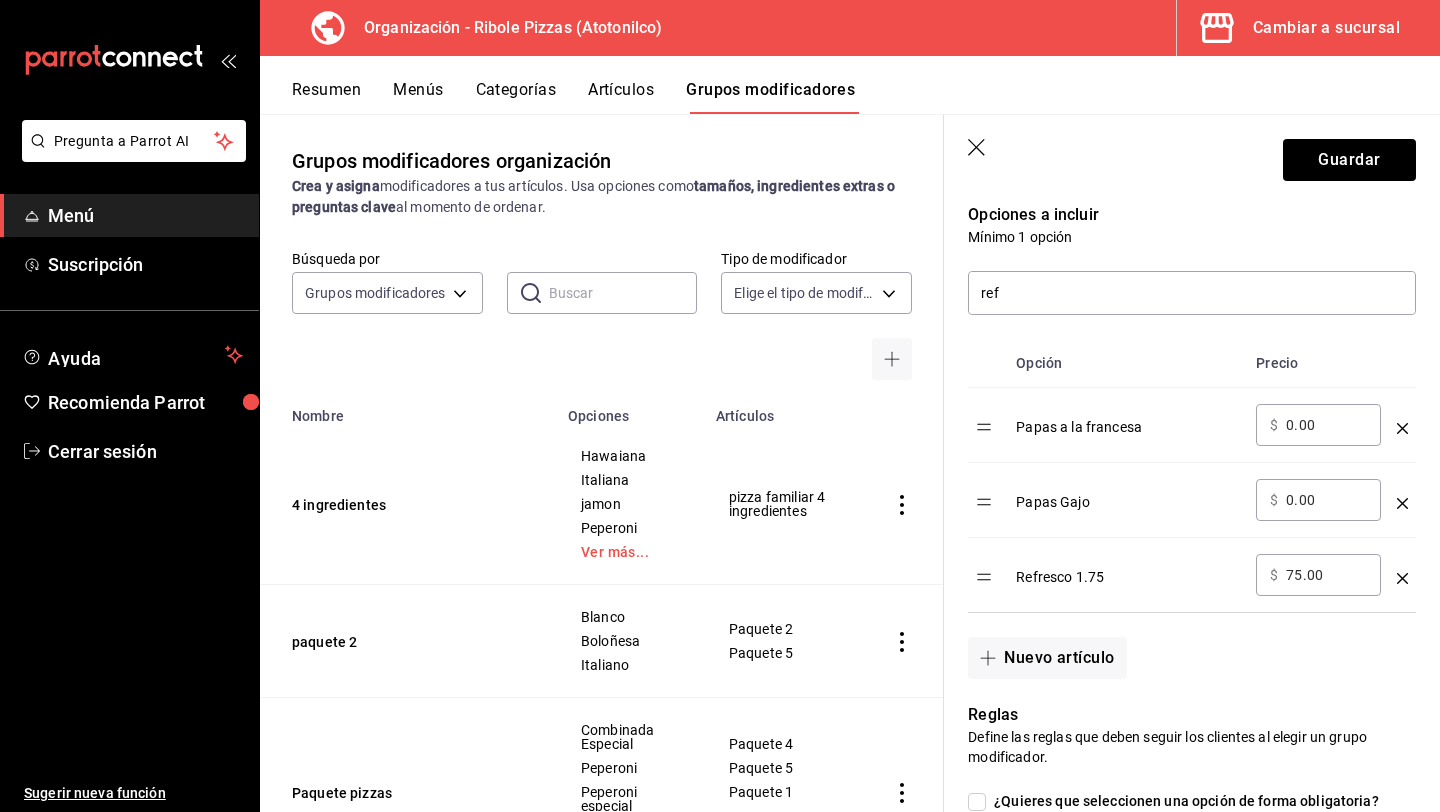 click on "75.00" at bounding box center [1326, 575] 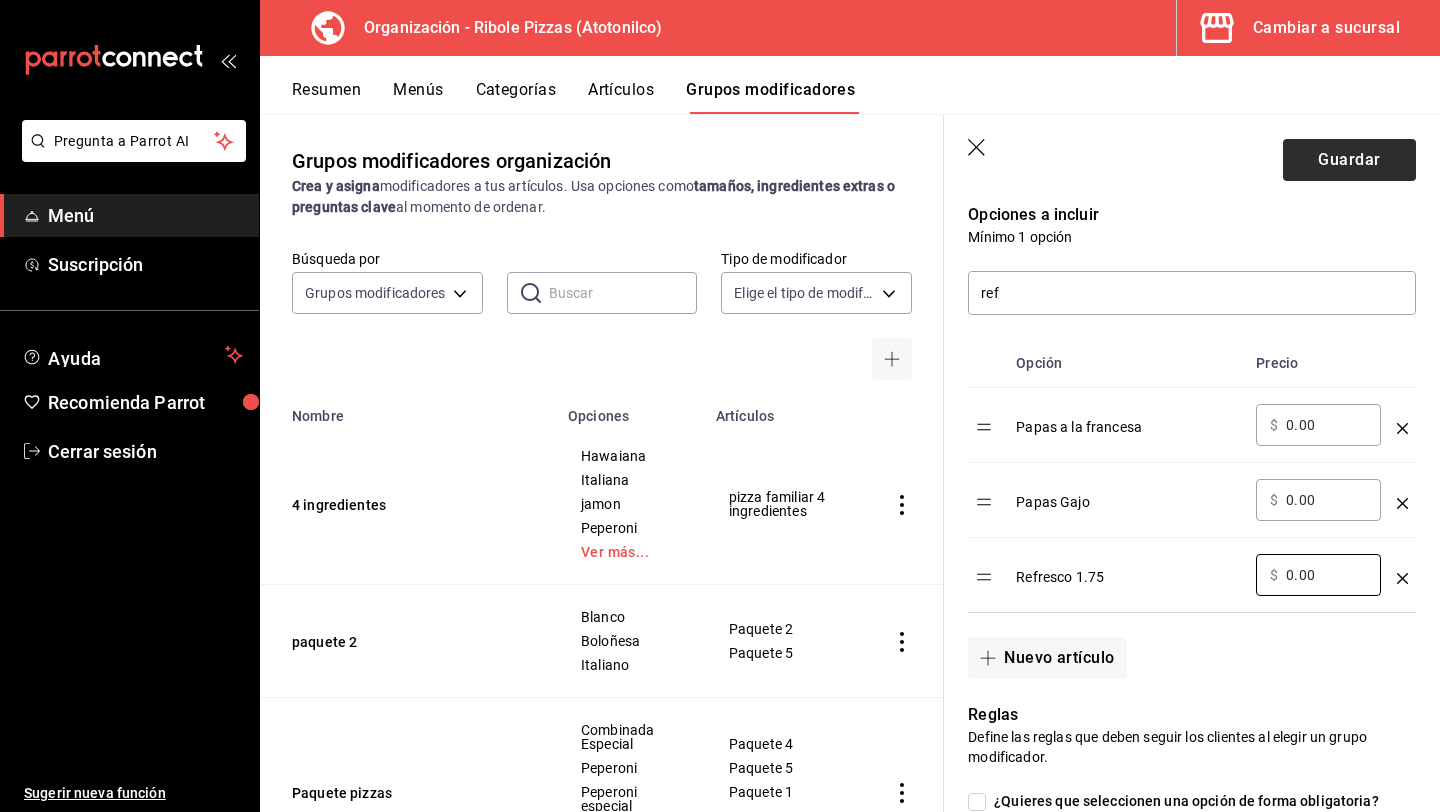 type on "0.00" 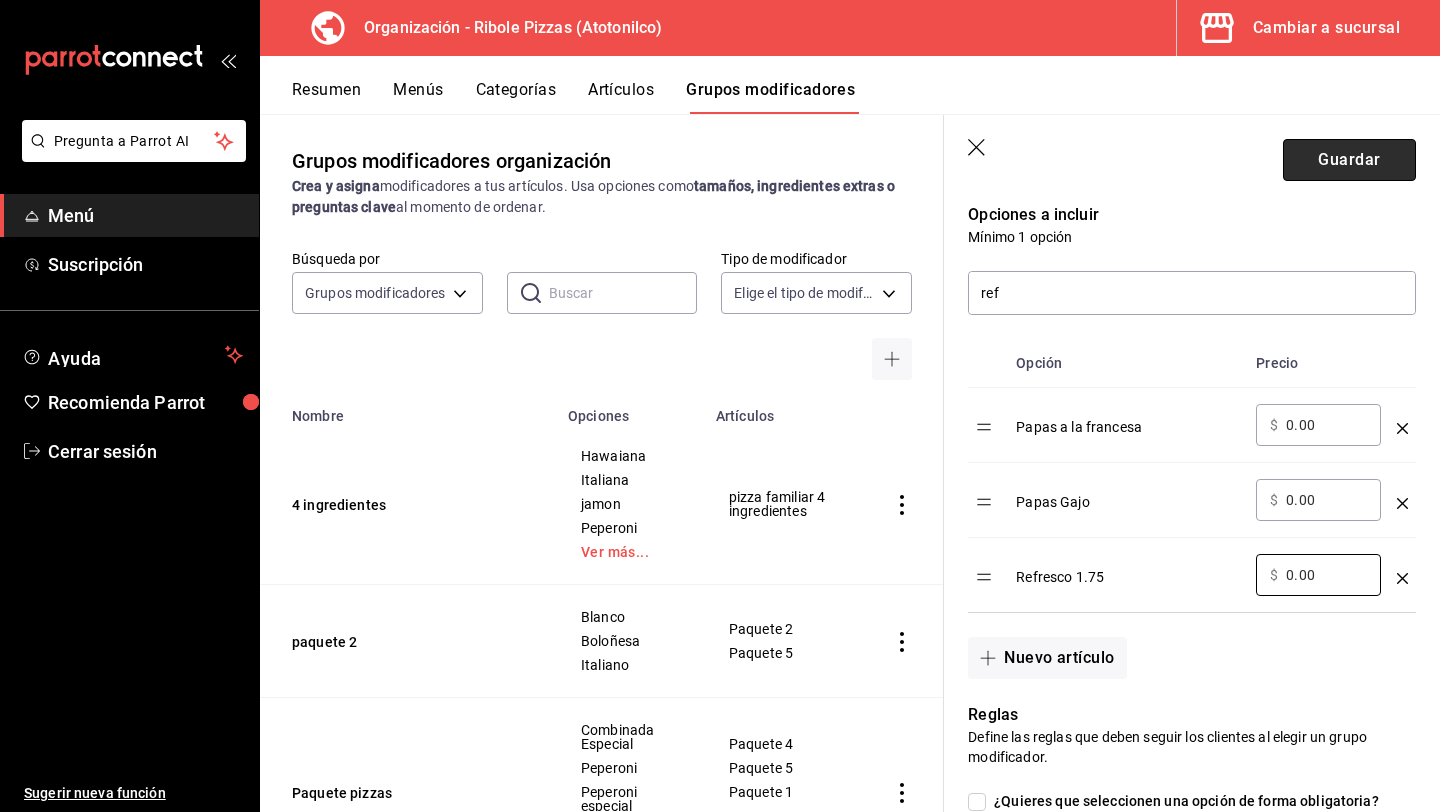 click on "Guardar" at bounding box center [1349, 160] 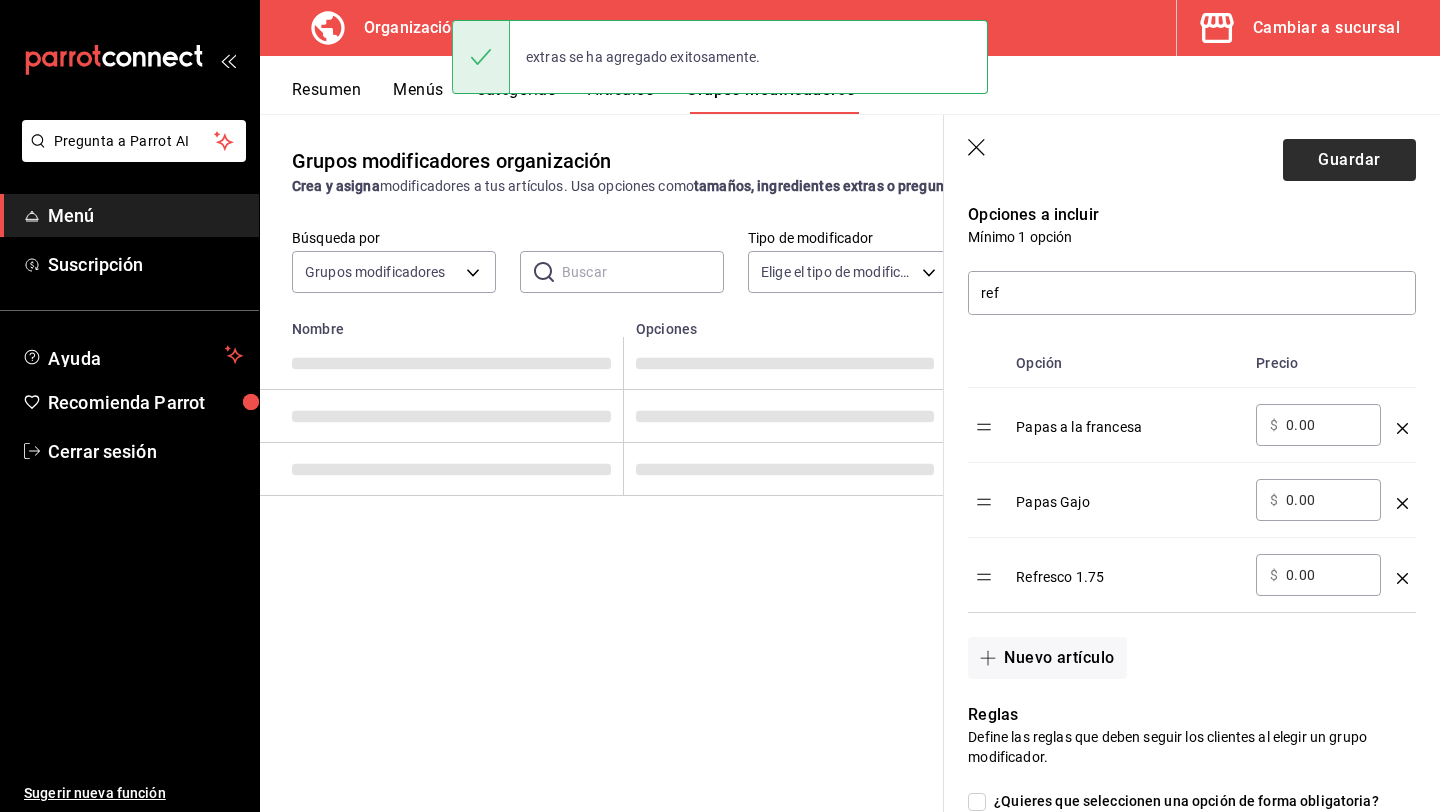 scroll, scrollTop: 0, scrollLeft: 0, axis: both 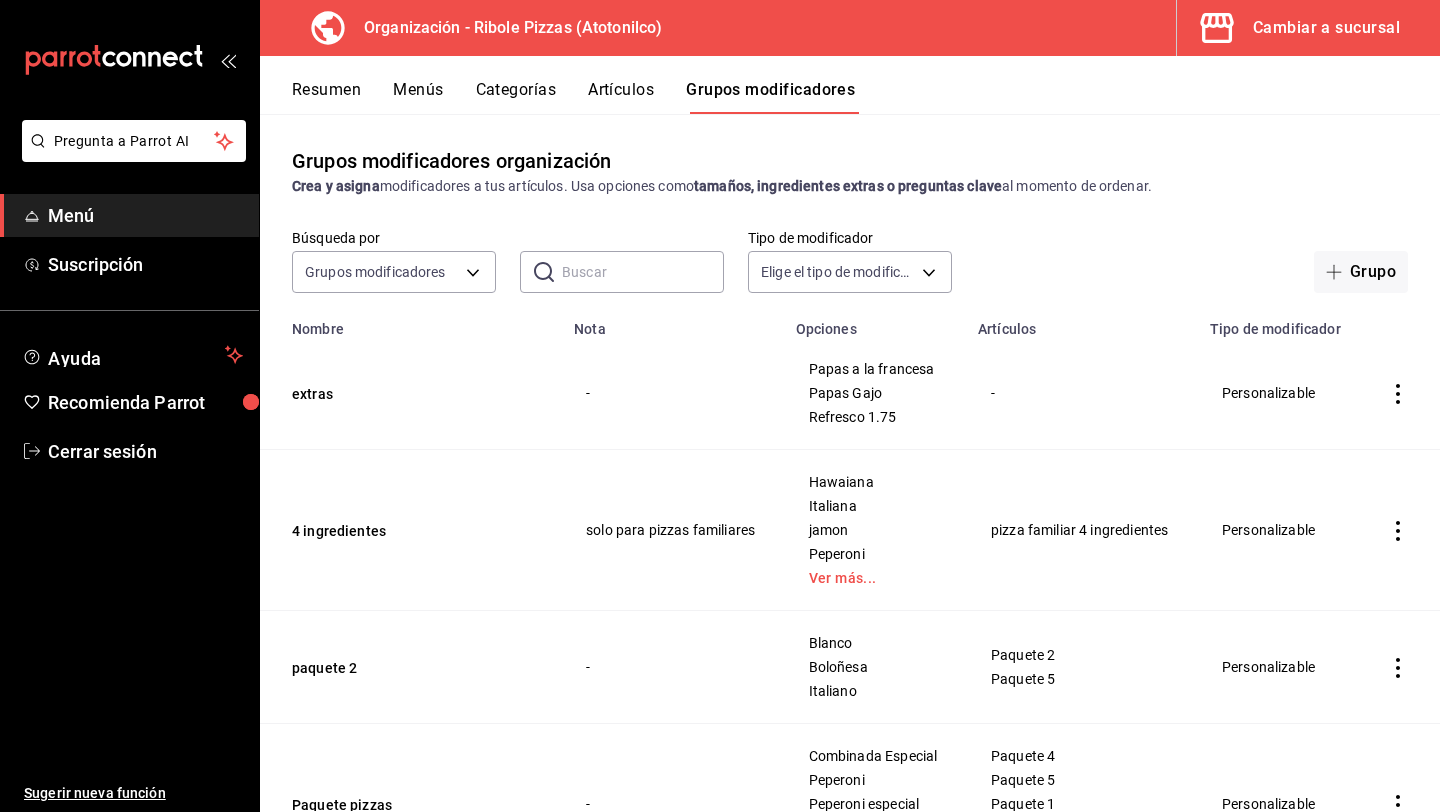 click on "-" at bounding box center [673, 393] 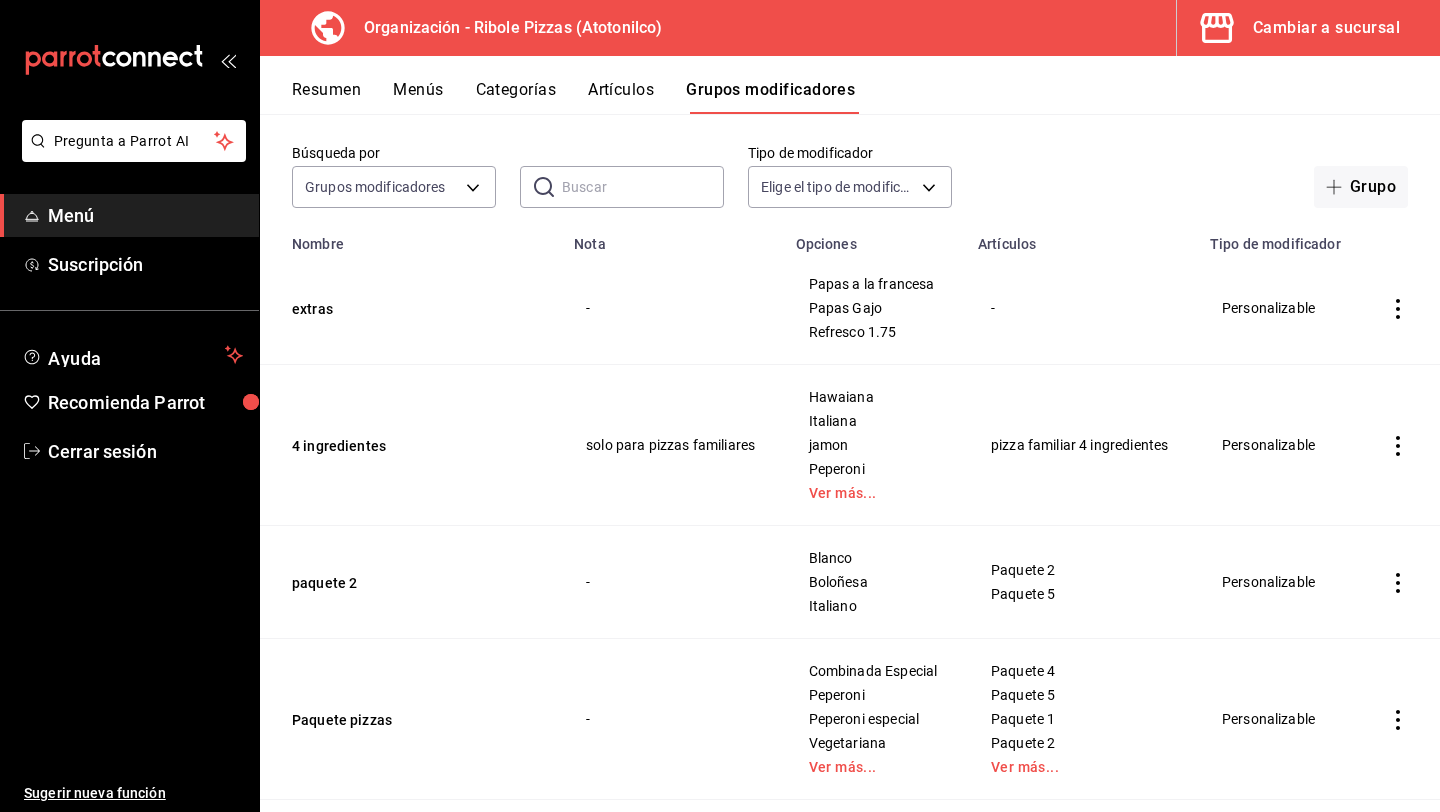 scroll, scrollTop: 42, scrollLeft: 0, axis: vertical 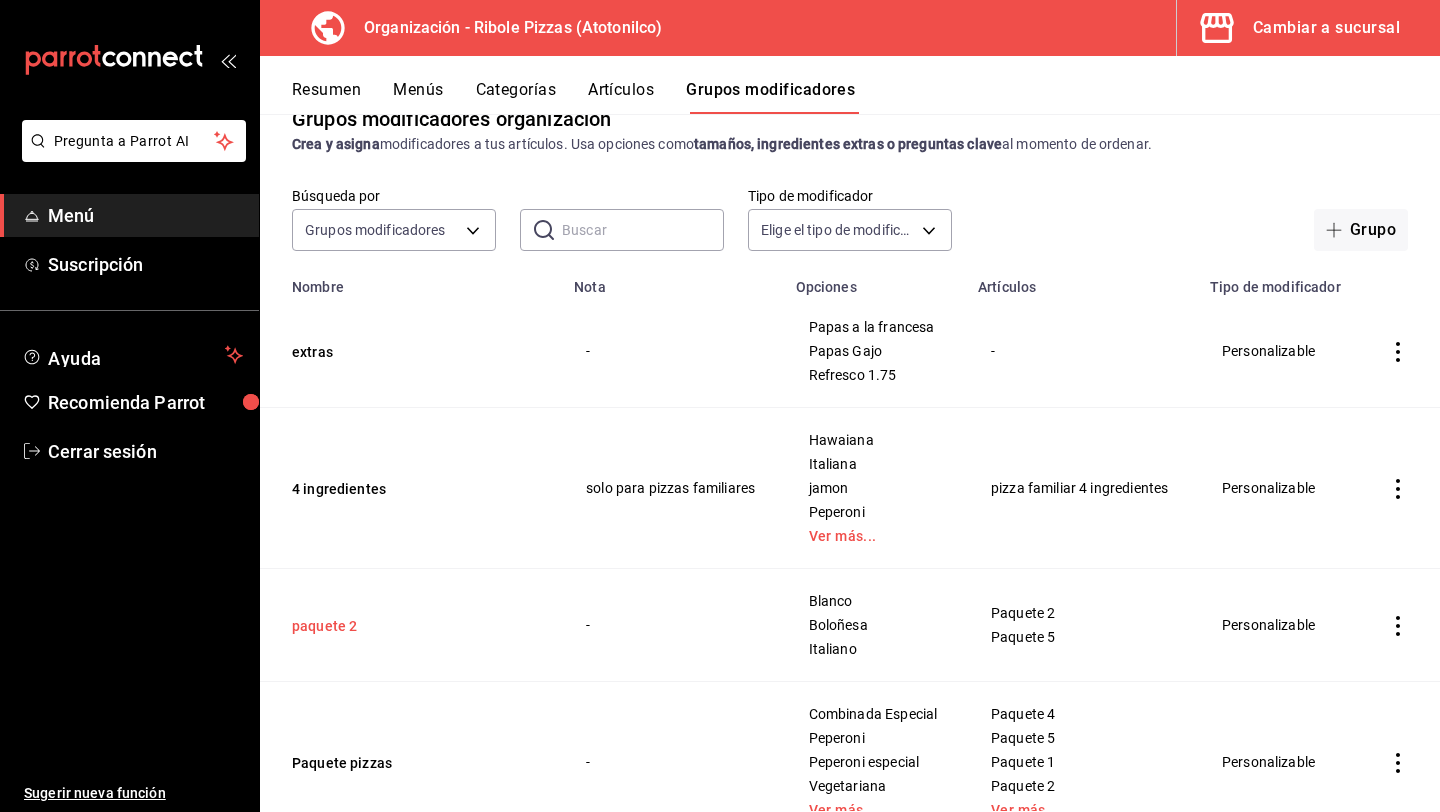 click on "paquete 2" at bounding box center [412, 626] 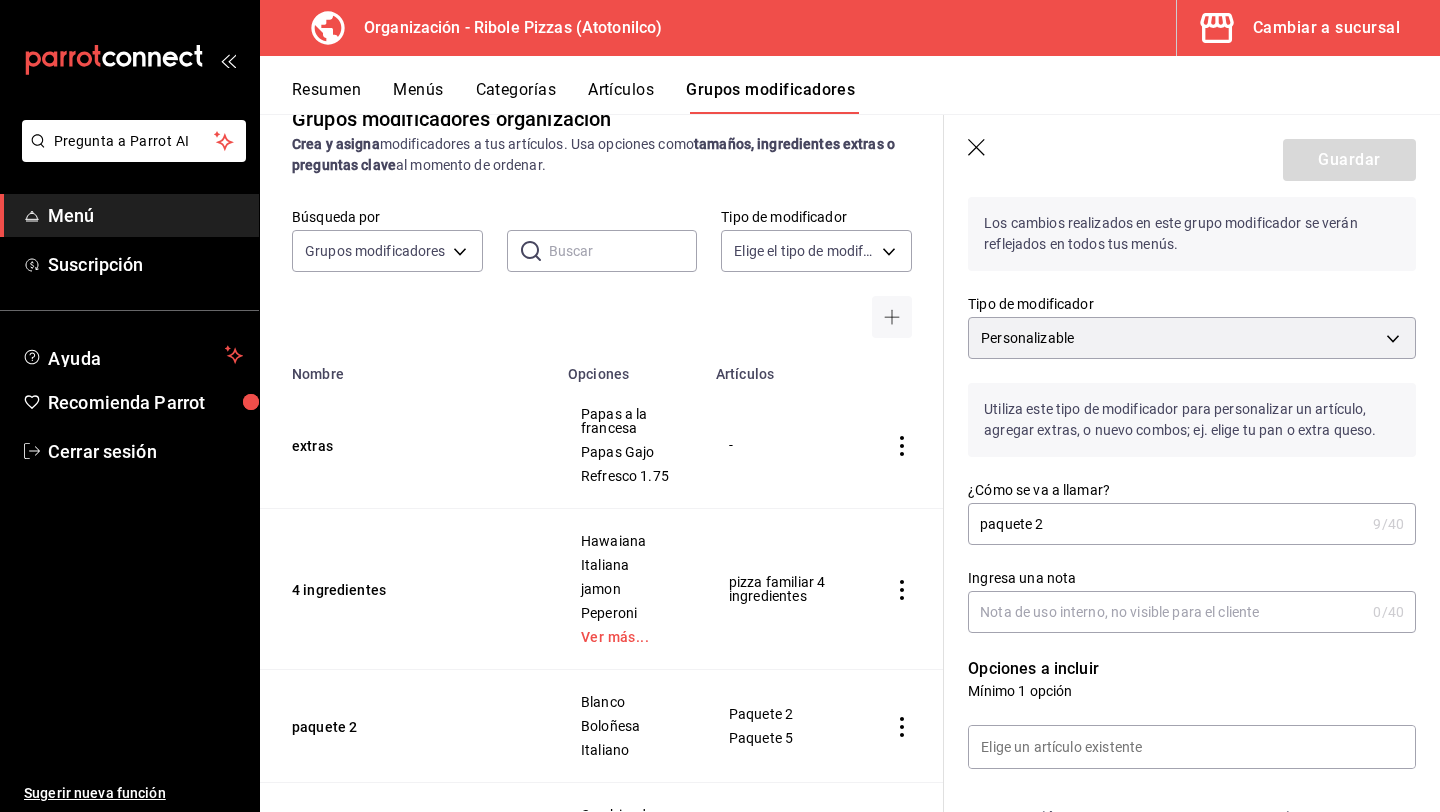 scroll, scrollTop: 57, scrollLeft: 0, axis: vertical 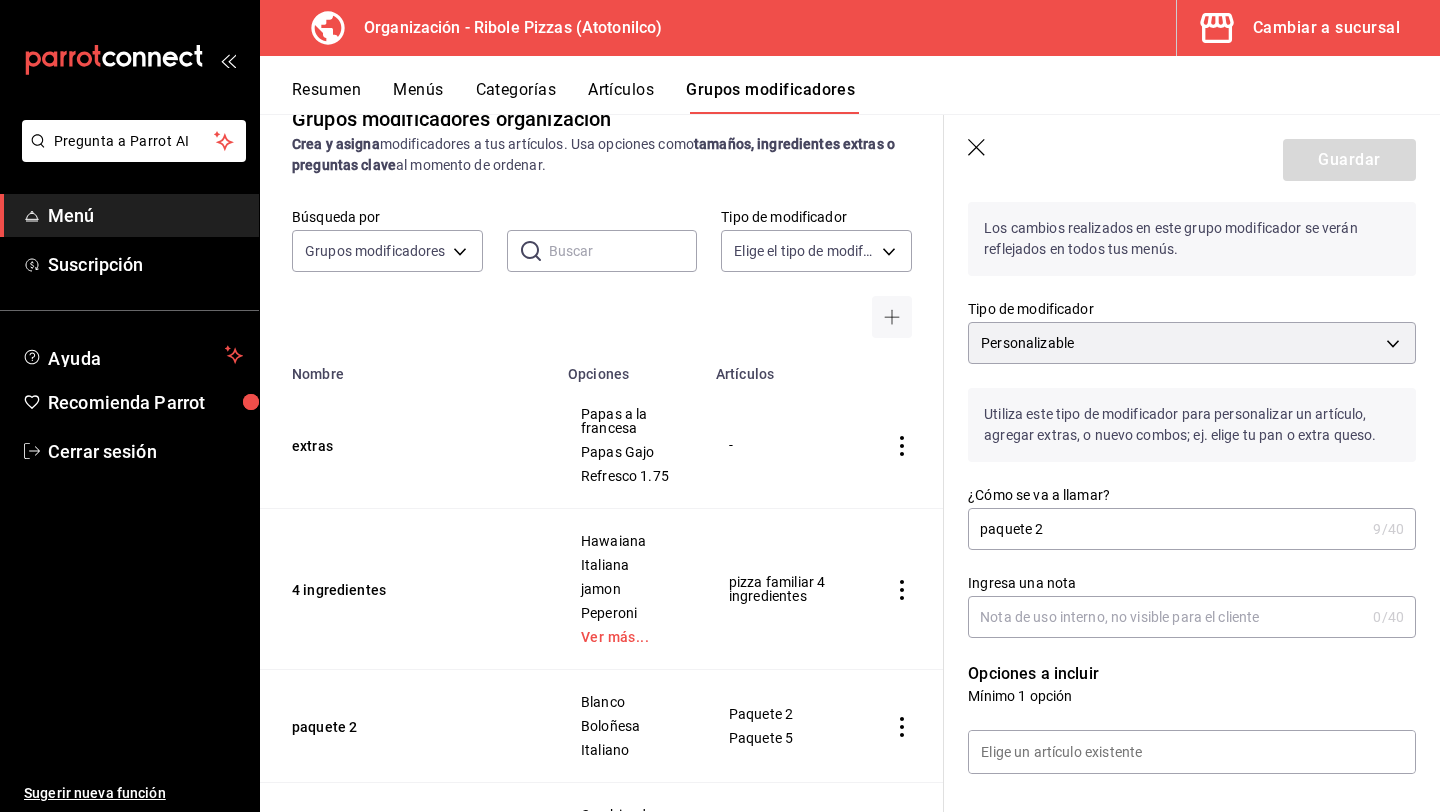 click on "Ingresa una nota" at bounding box center [1166, 617] 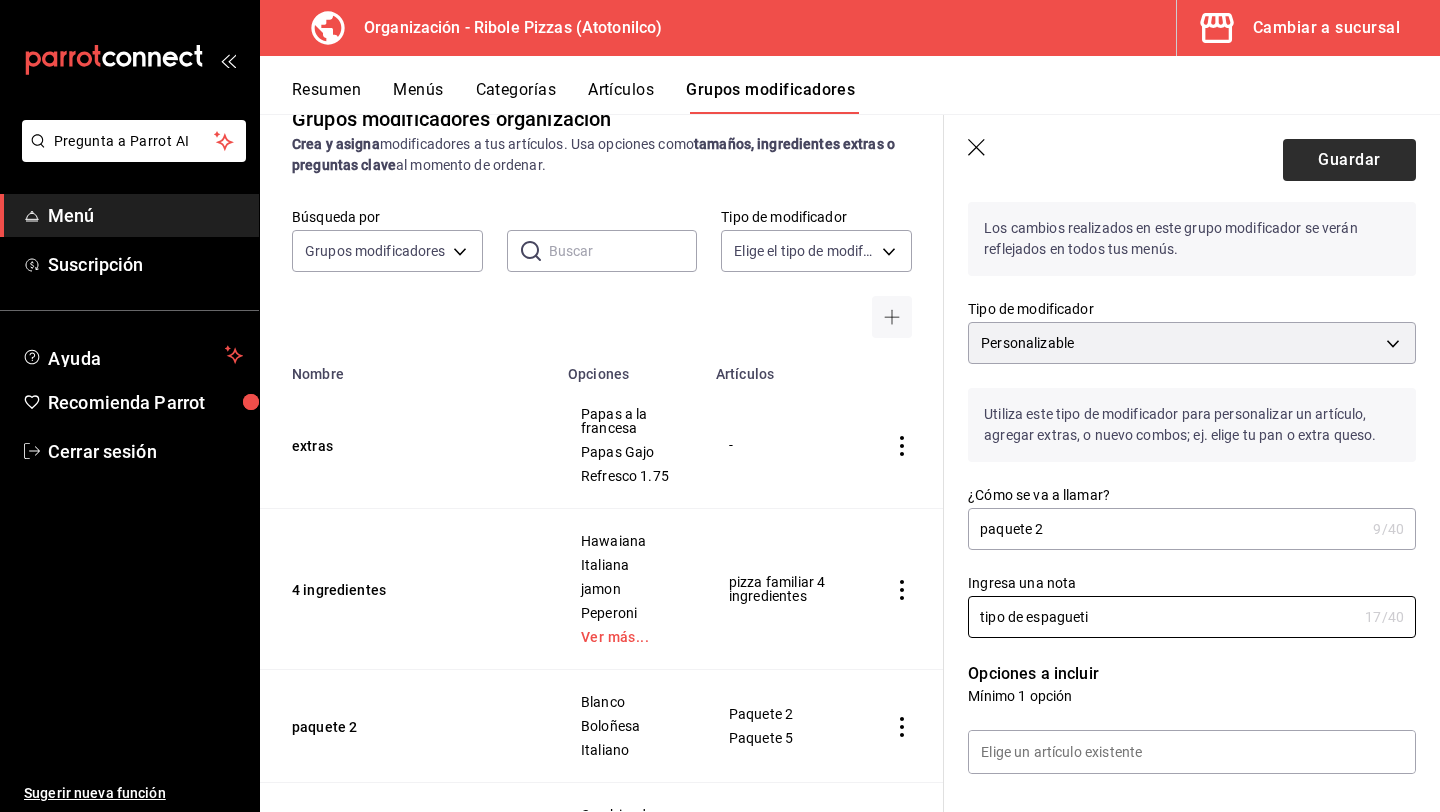 type on "tipo de espagueti" 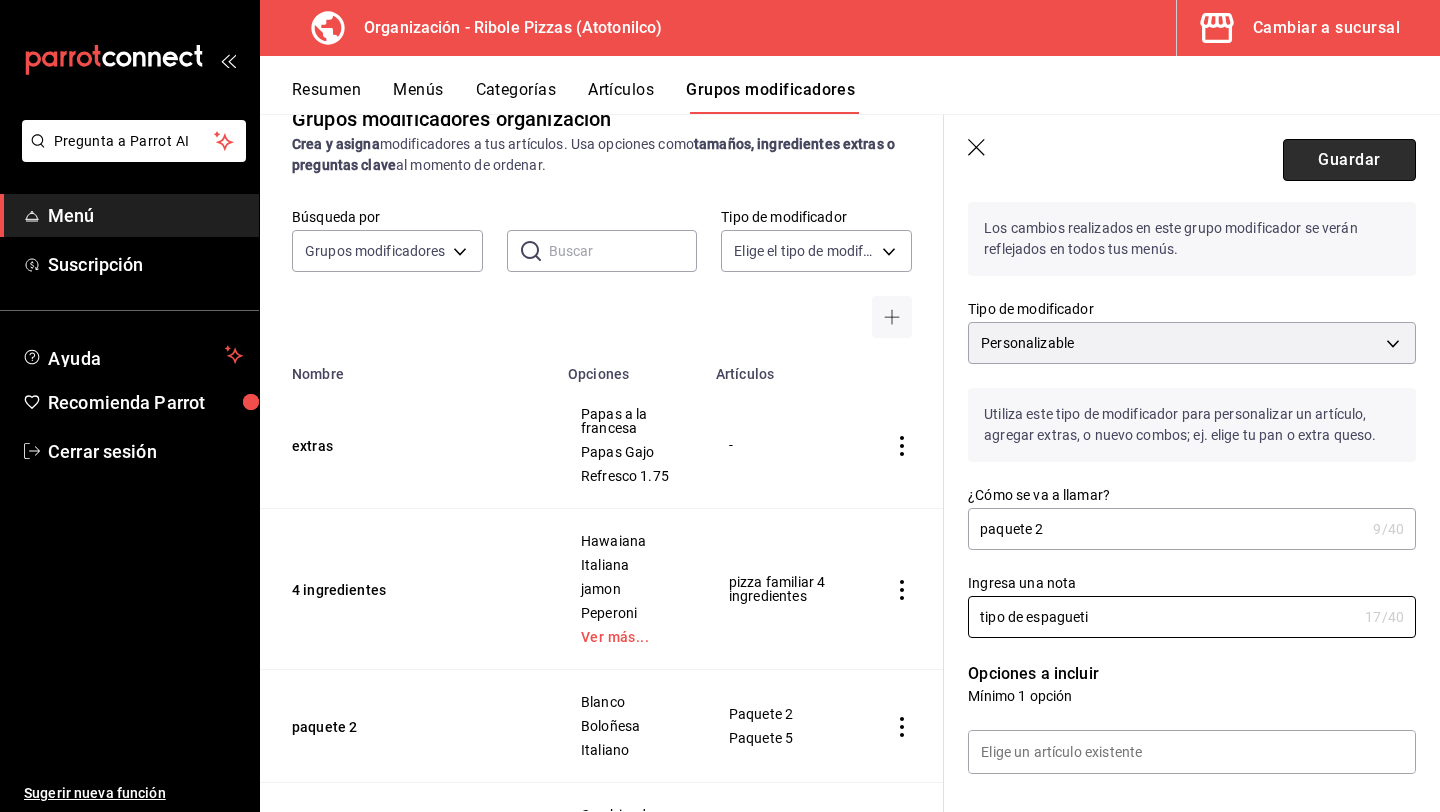 click on "Guardar" at bounding box center [1349, 160] 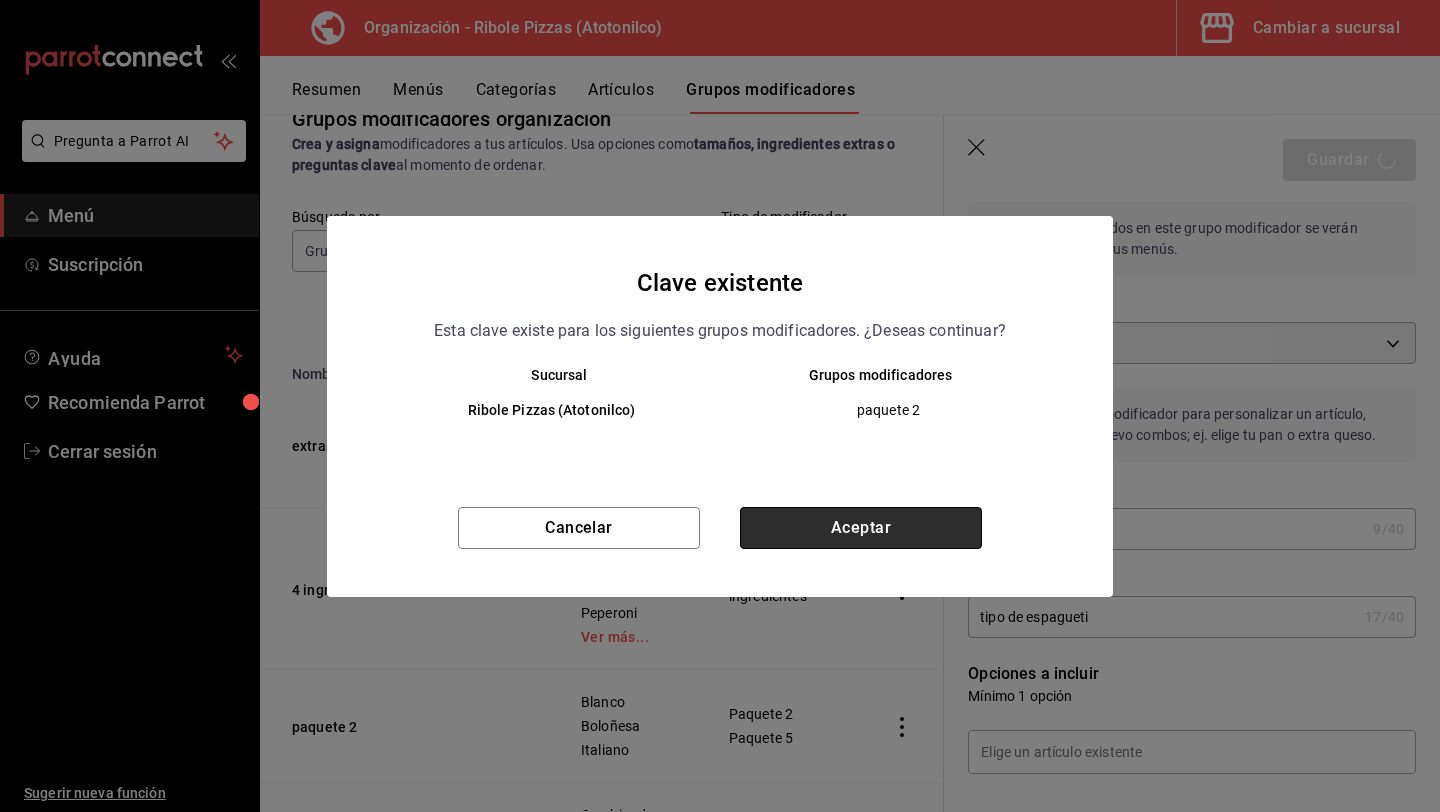 click on "Aceptar" at bounding box center [861, 528] 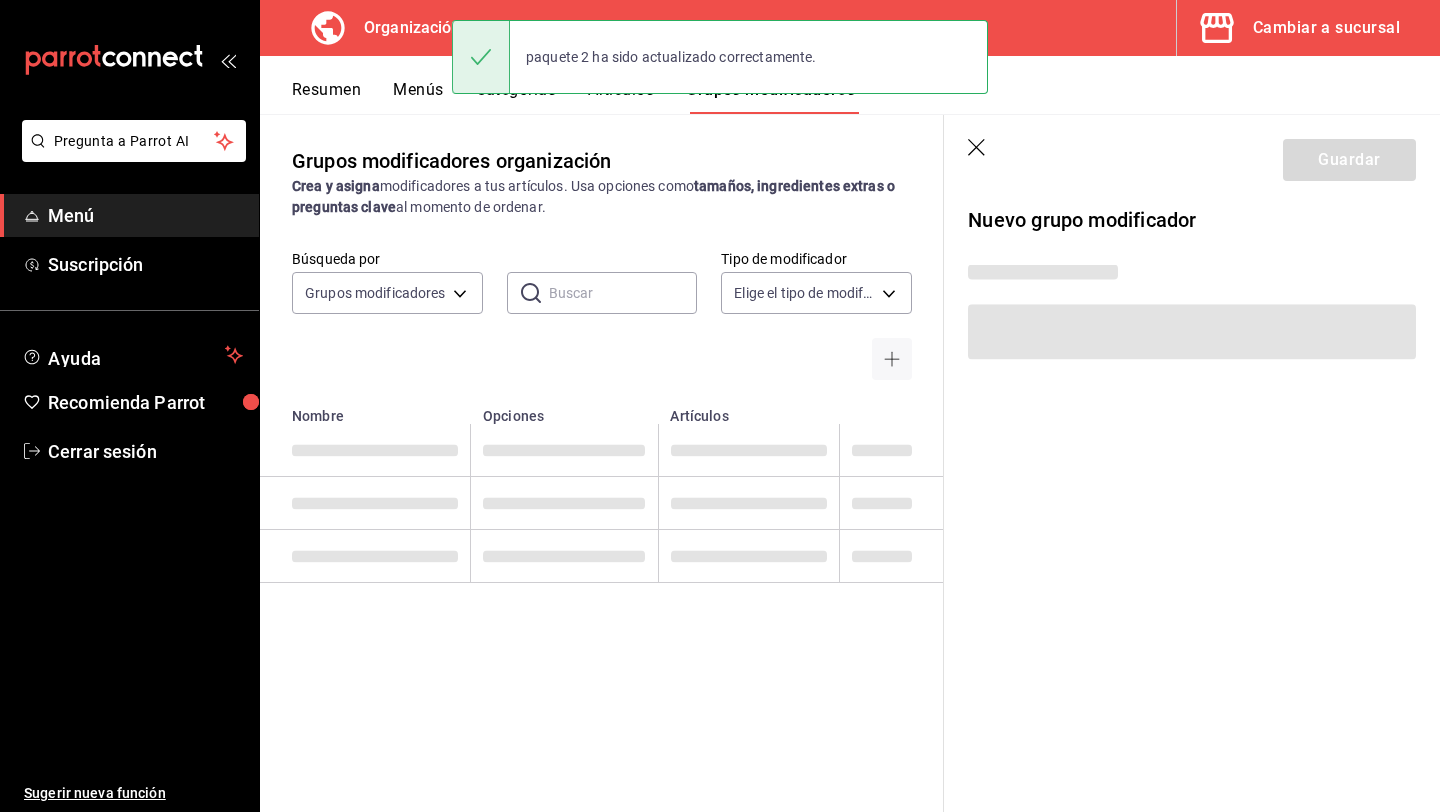 scroll, scrollTop: 0, scrollLeft: 0, axis: both 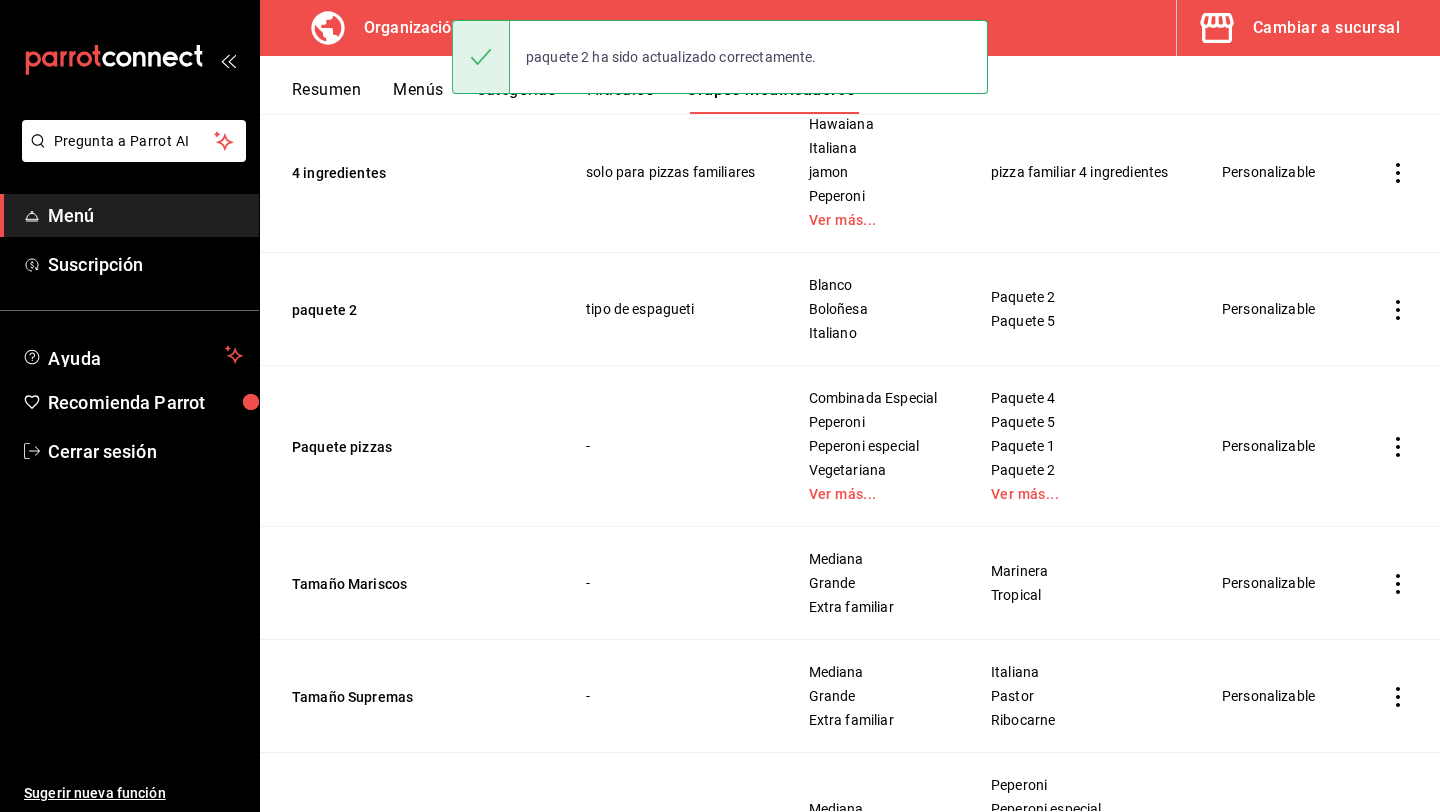 click on "-" at bounding box center (673, 446) 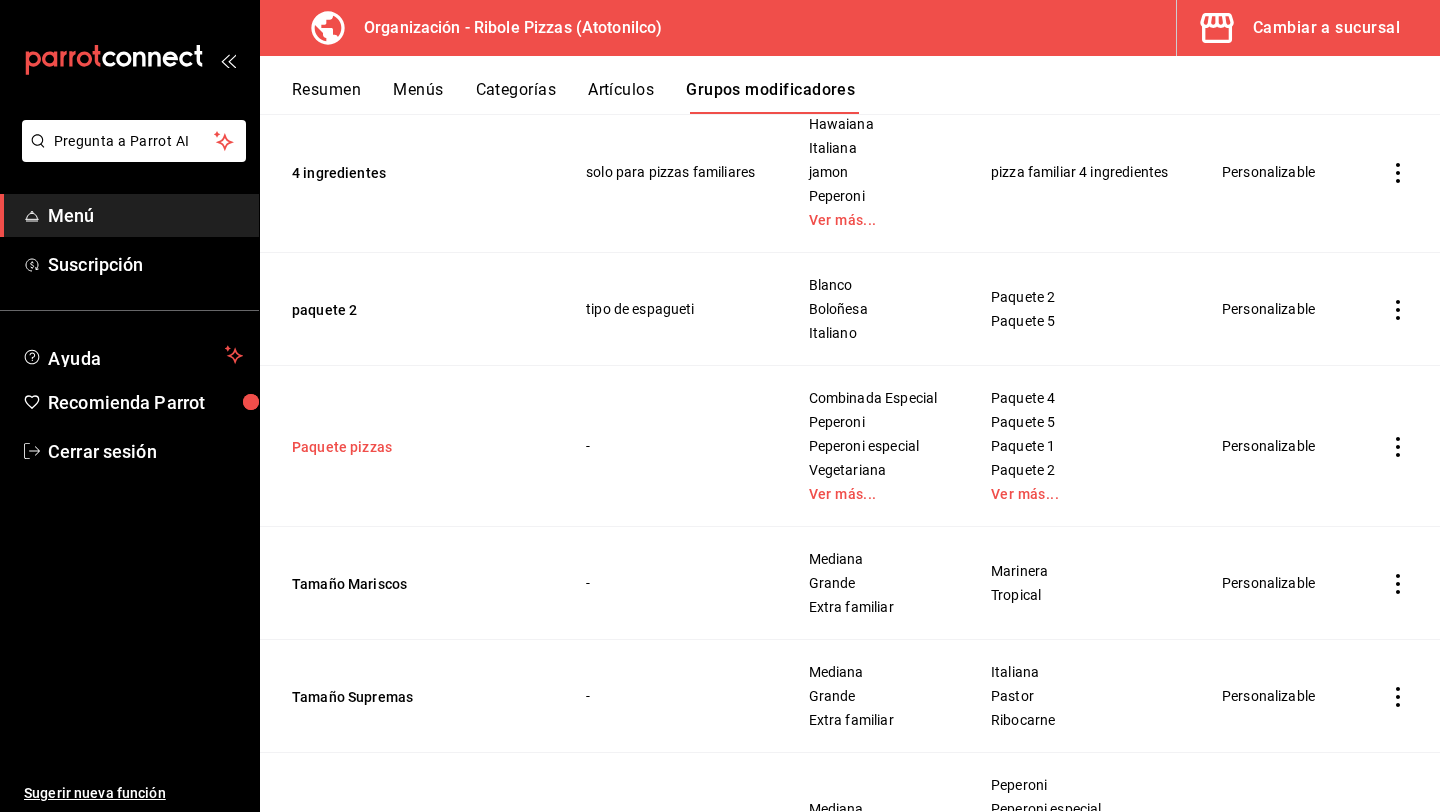 click on "Paquete pizzas" at bounding box center [412, 447] 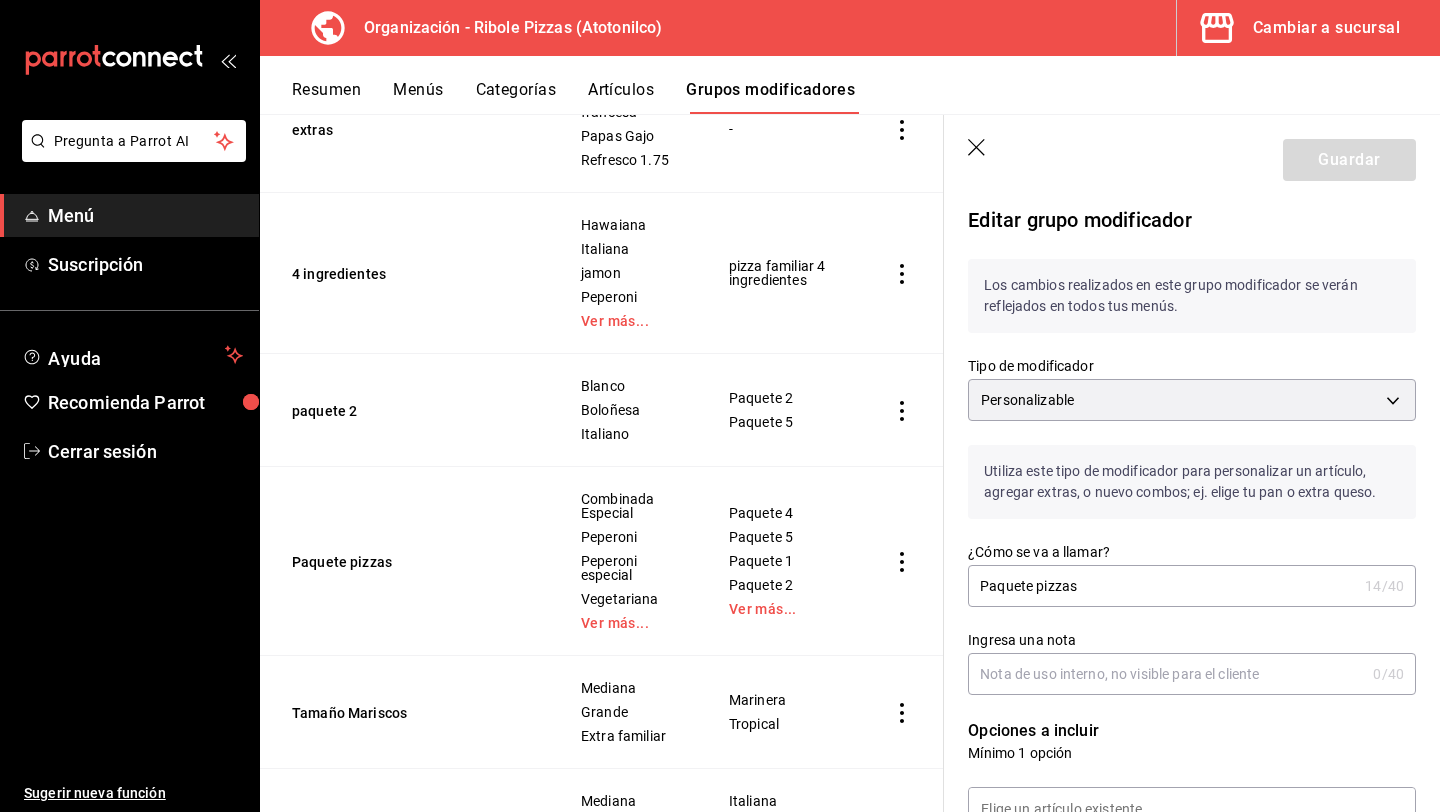 click on "Ingresa una nota" at bounding box center (1166, 674) 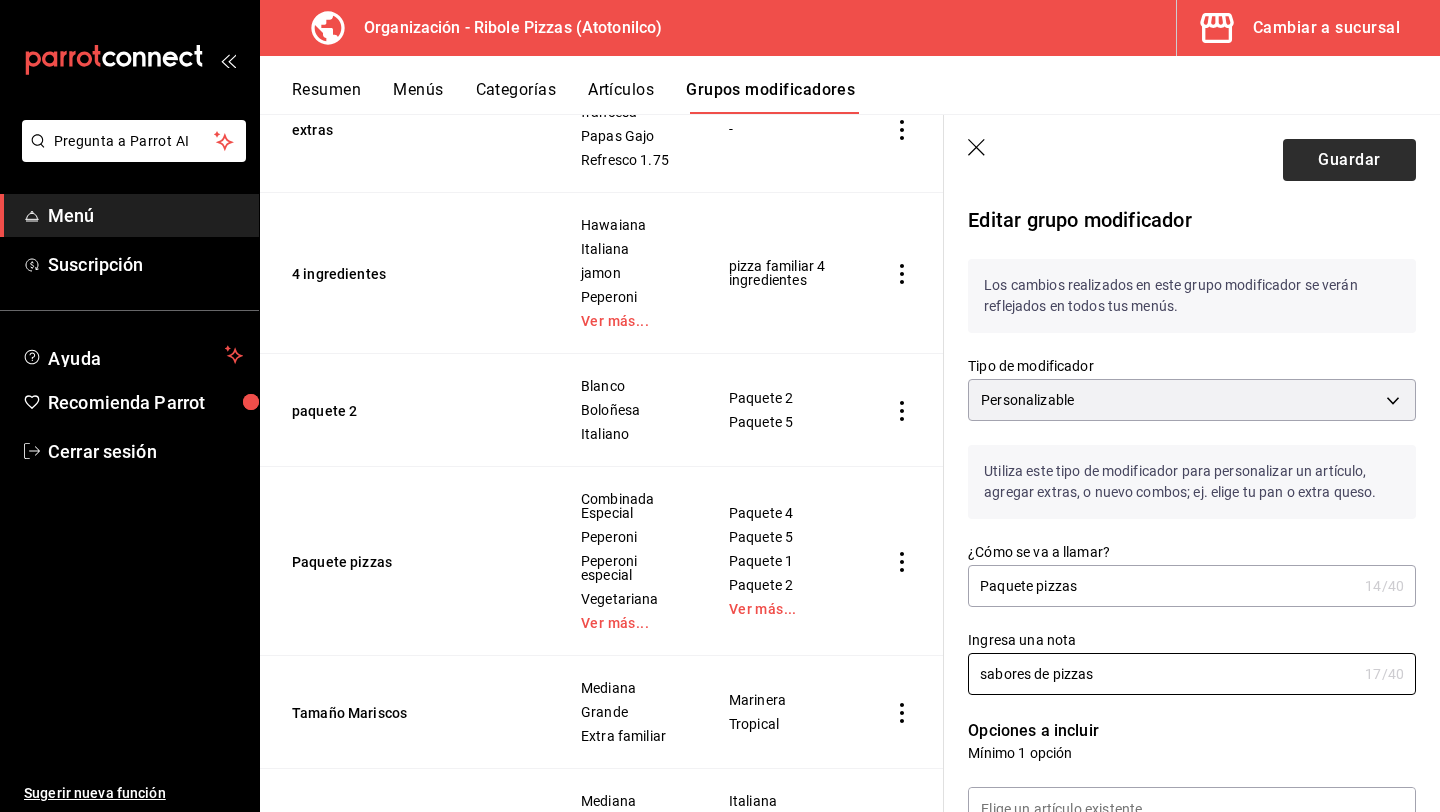 type on "sabores de pizzas" 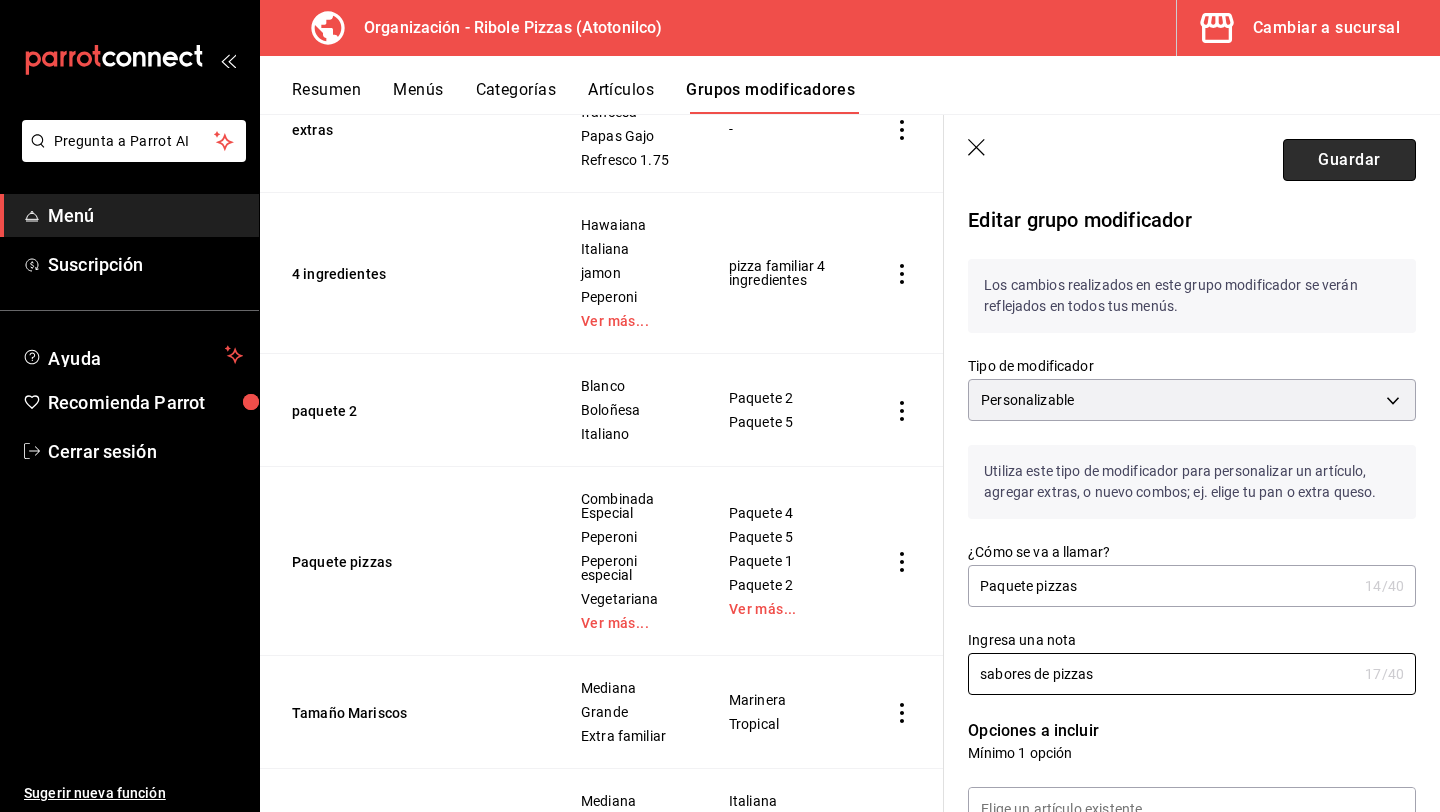 click on "Guardar" at bounding box center (1349, 160) 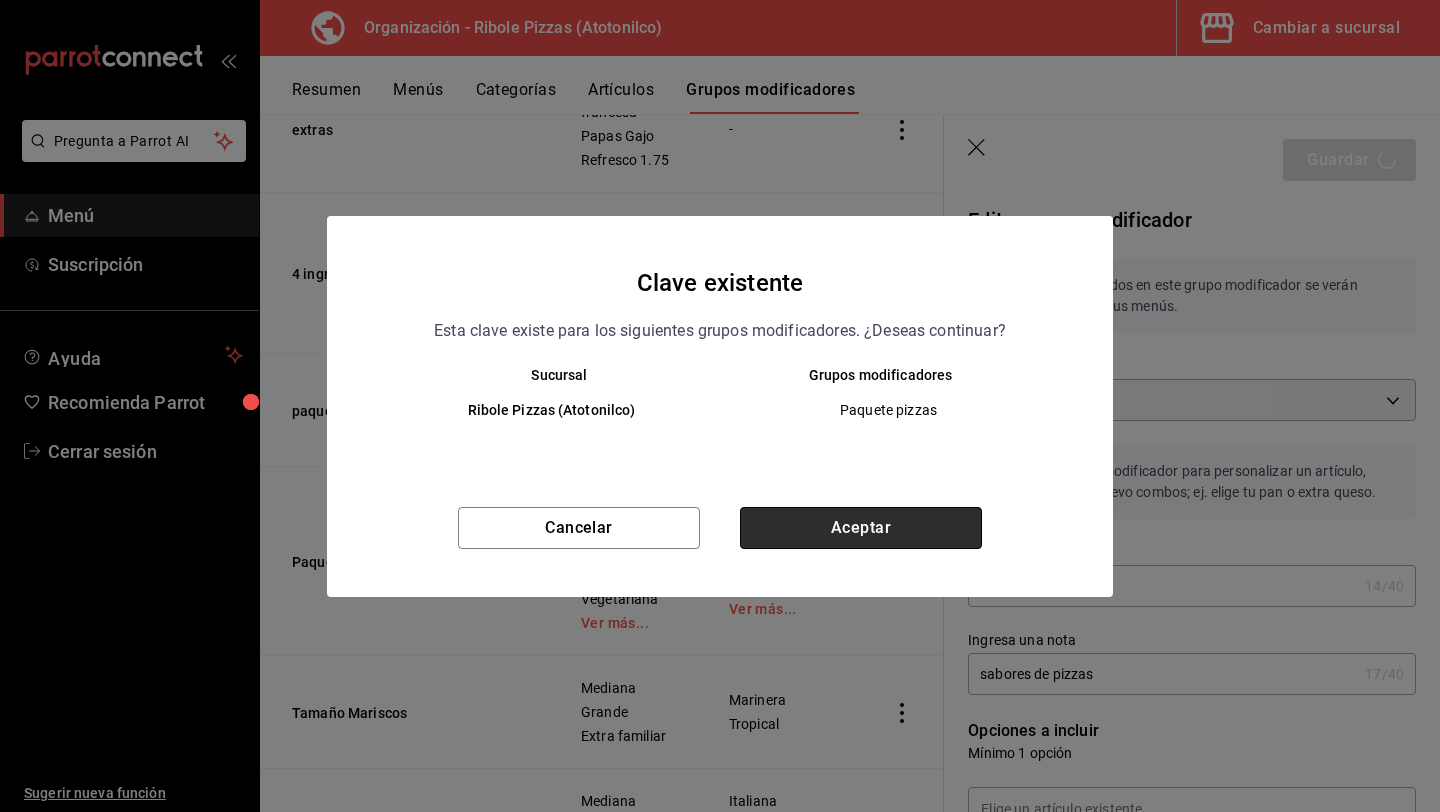 click on "Aceptar" at bounding box center (861, 528) 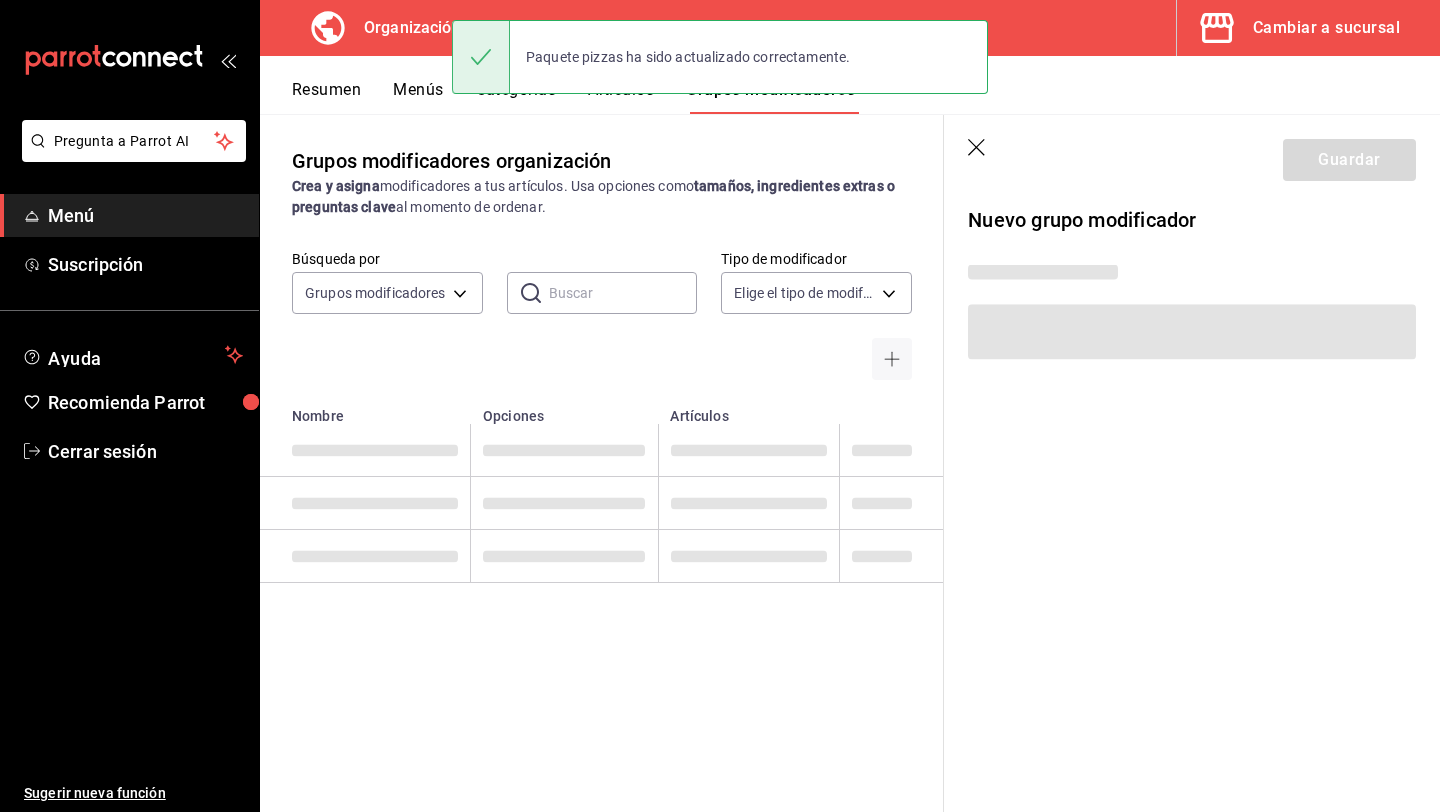 scroll, scrollTop: 0, scrollLeft: 0, axis: both 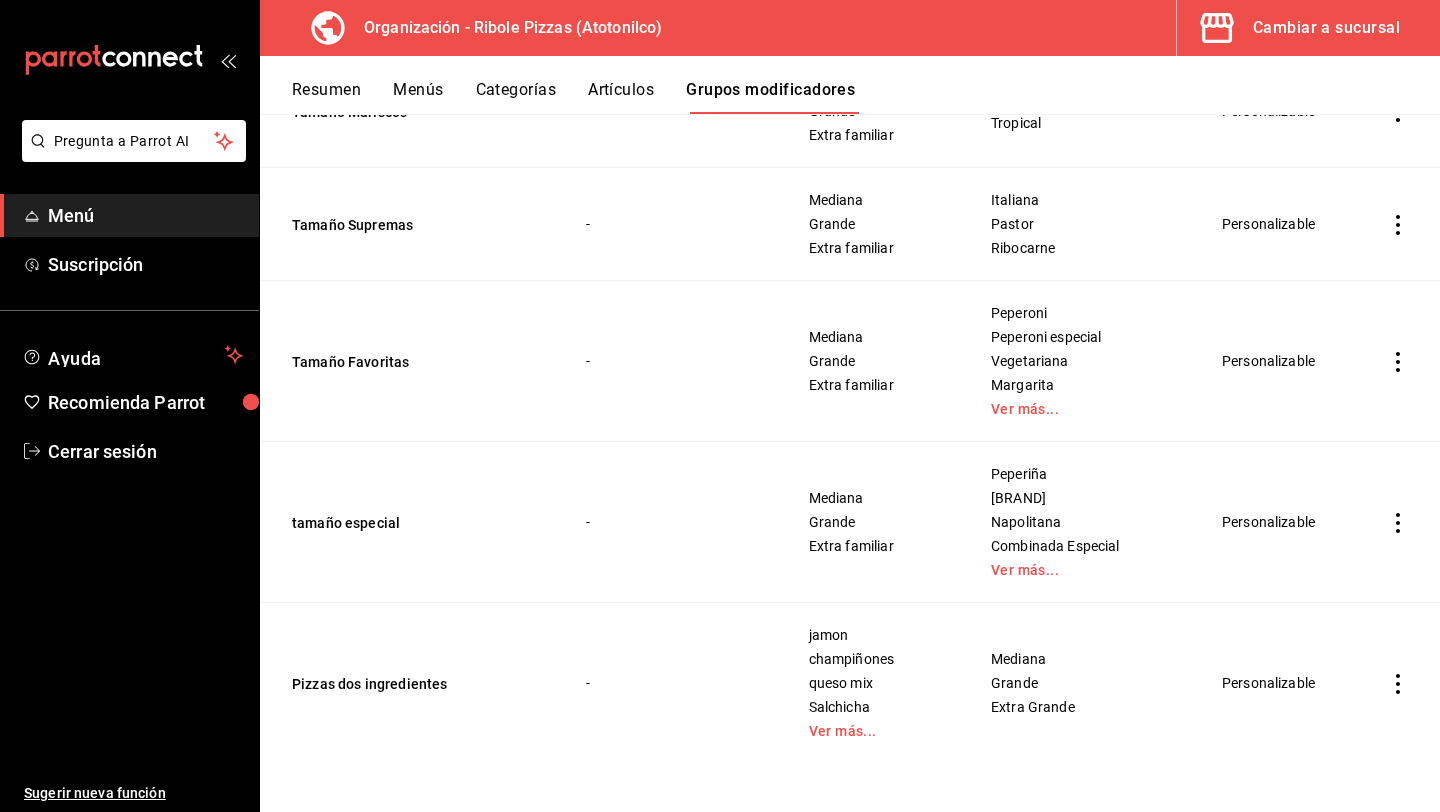 click on "Menús" at bounding box center [418, 97] 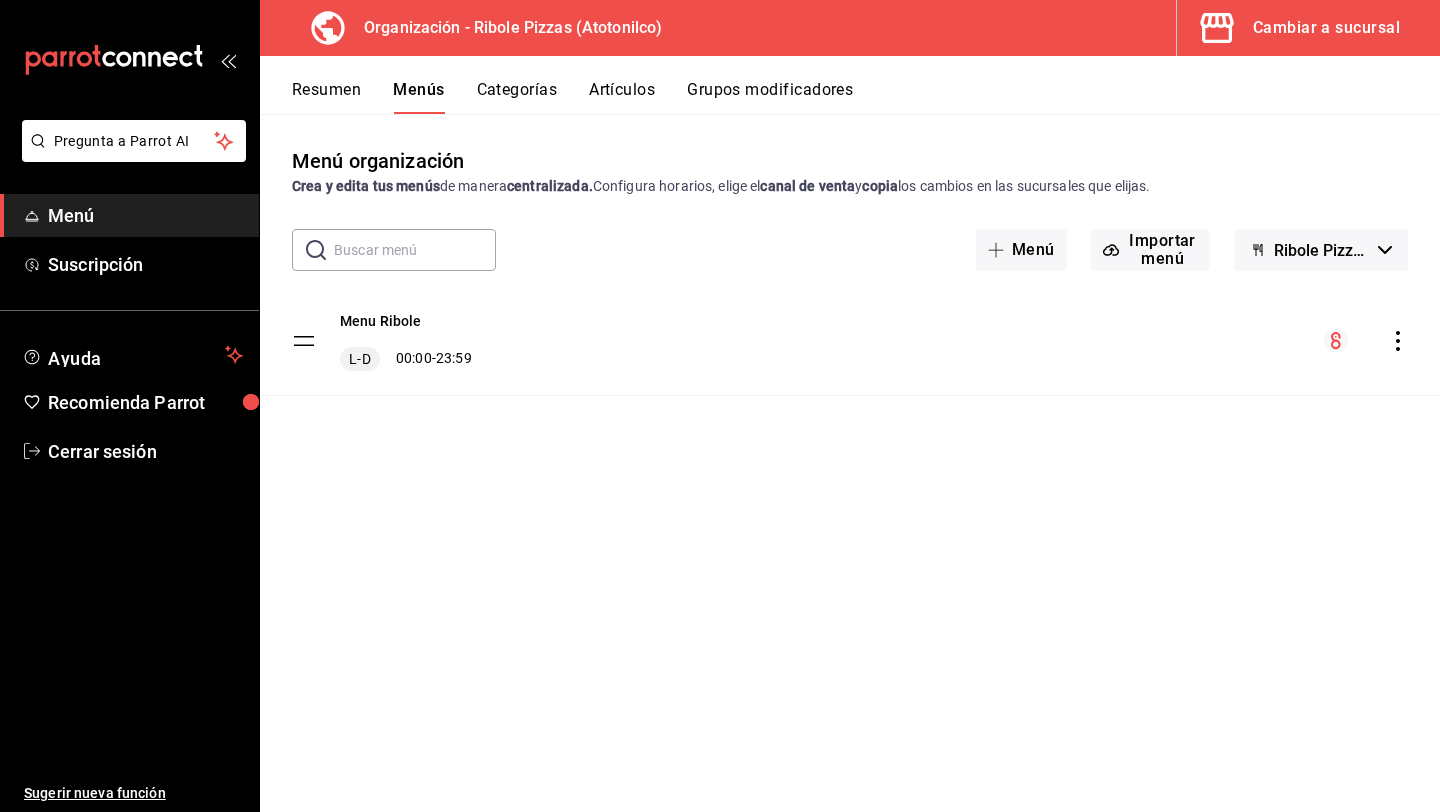 click 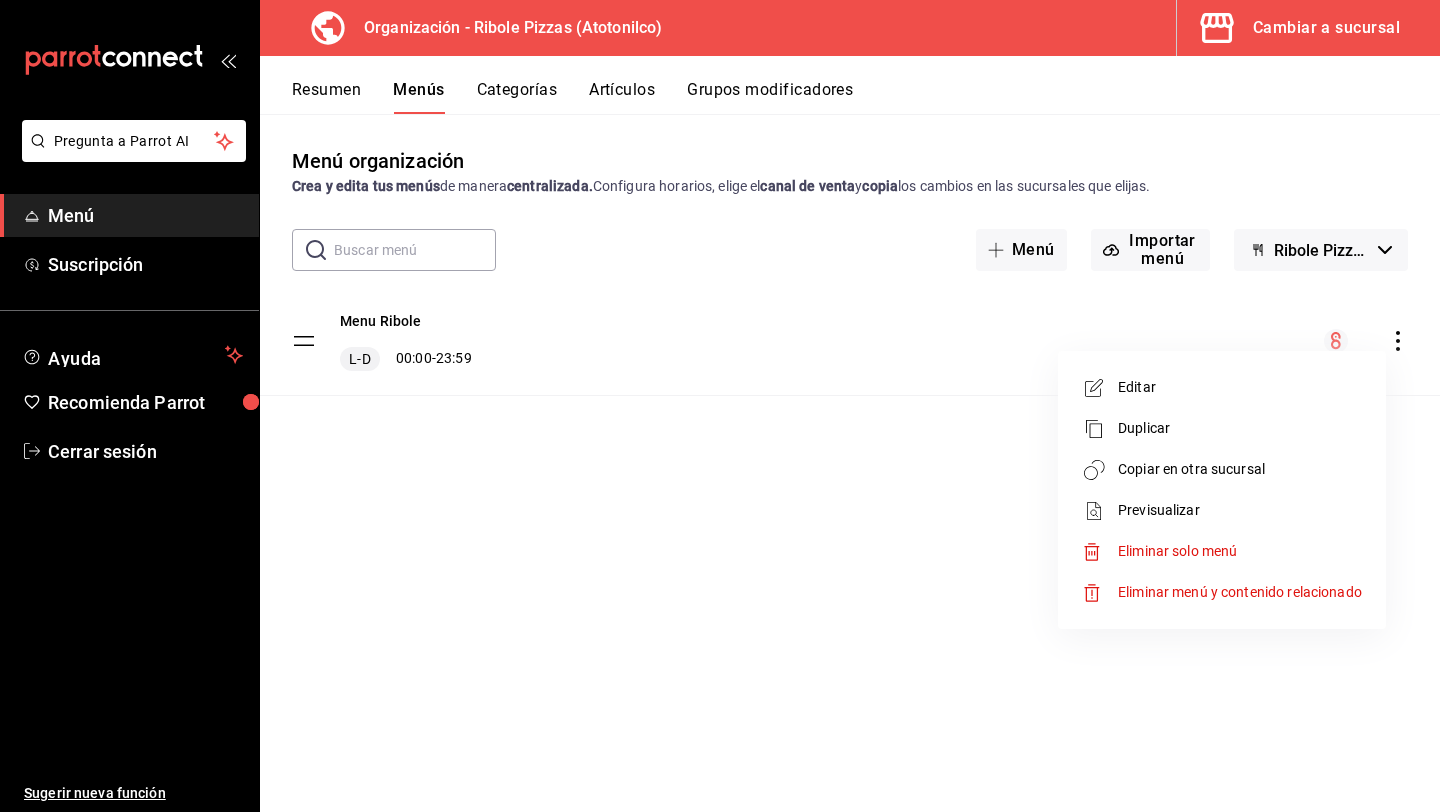 click on "Copiar en otra sucursal" at bounding box center (1240, 469) 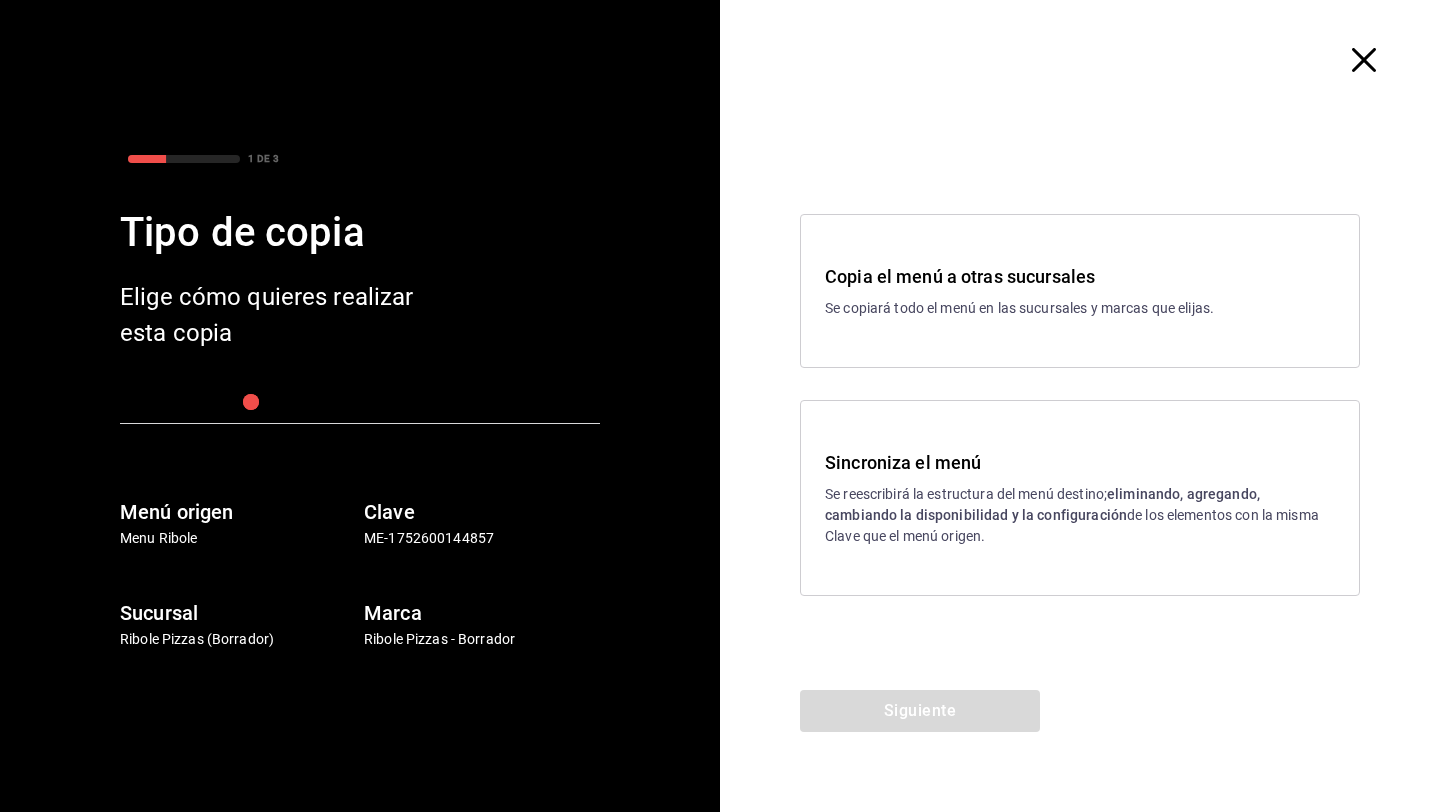 click on "Sincroniza el menú" at bounding box center (1080, 462) 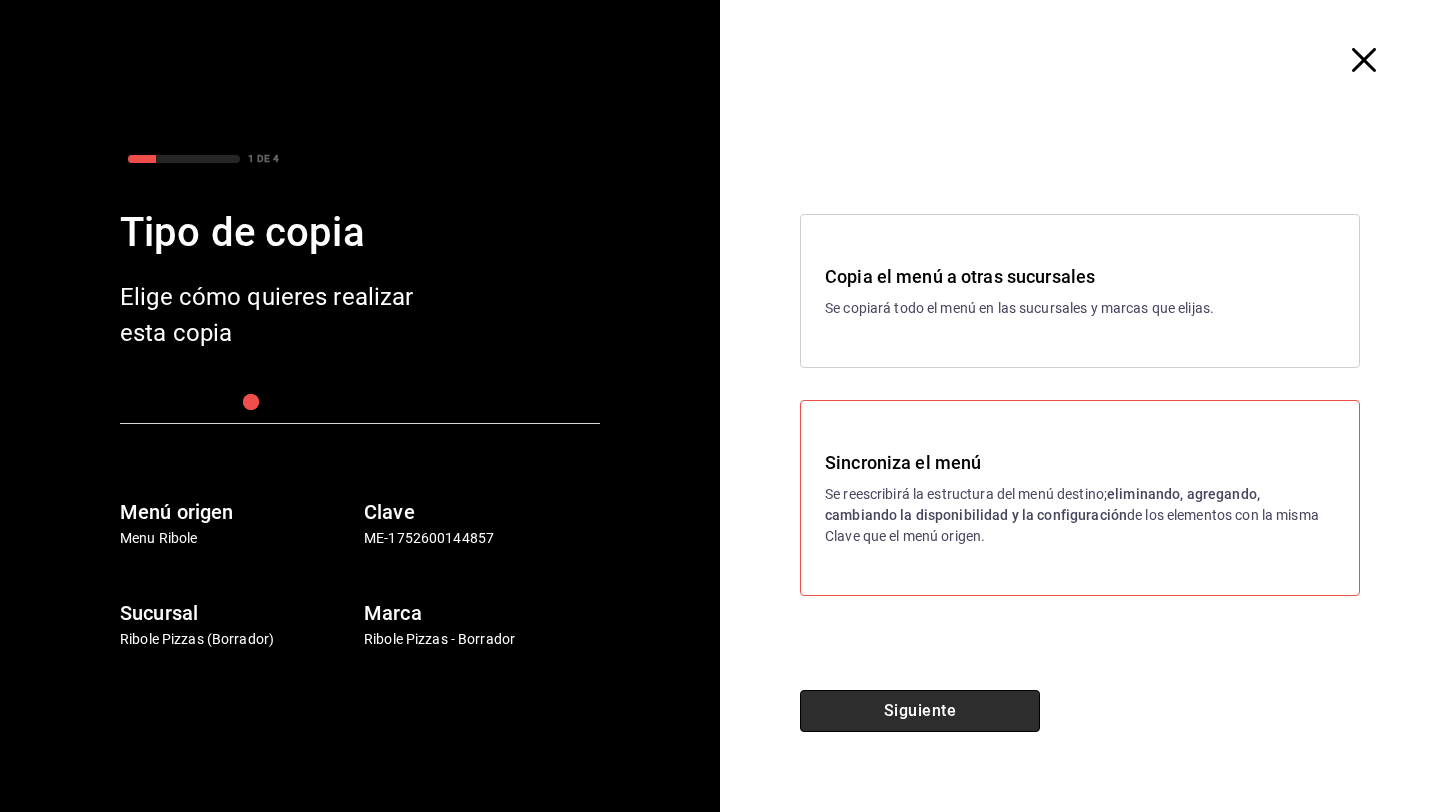 click on "Siguiente" at bounding box center (920, 711) 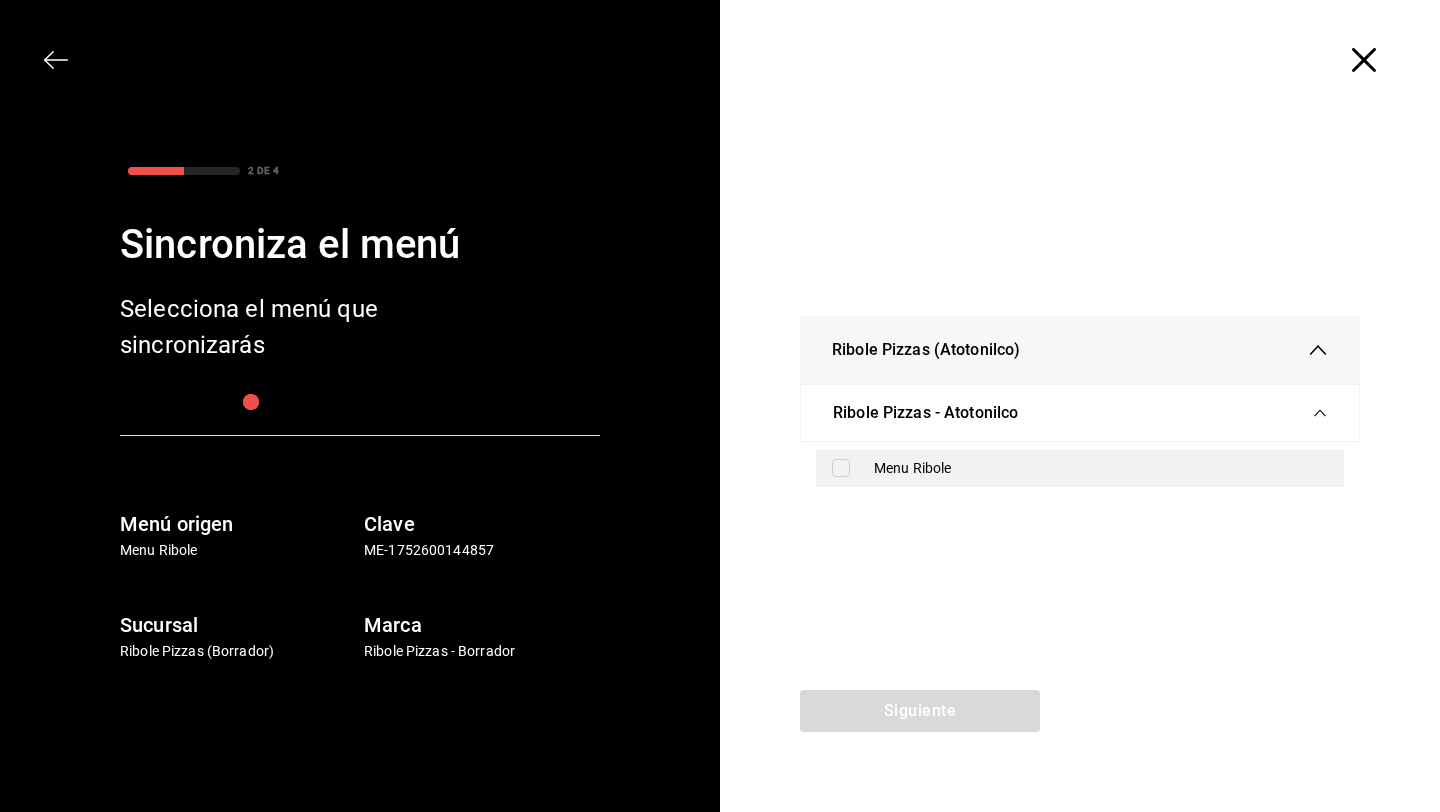 click on "Menu Ribole" at bounding box center [1080, 468] 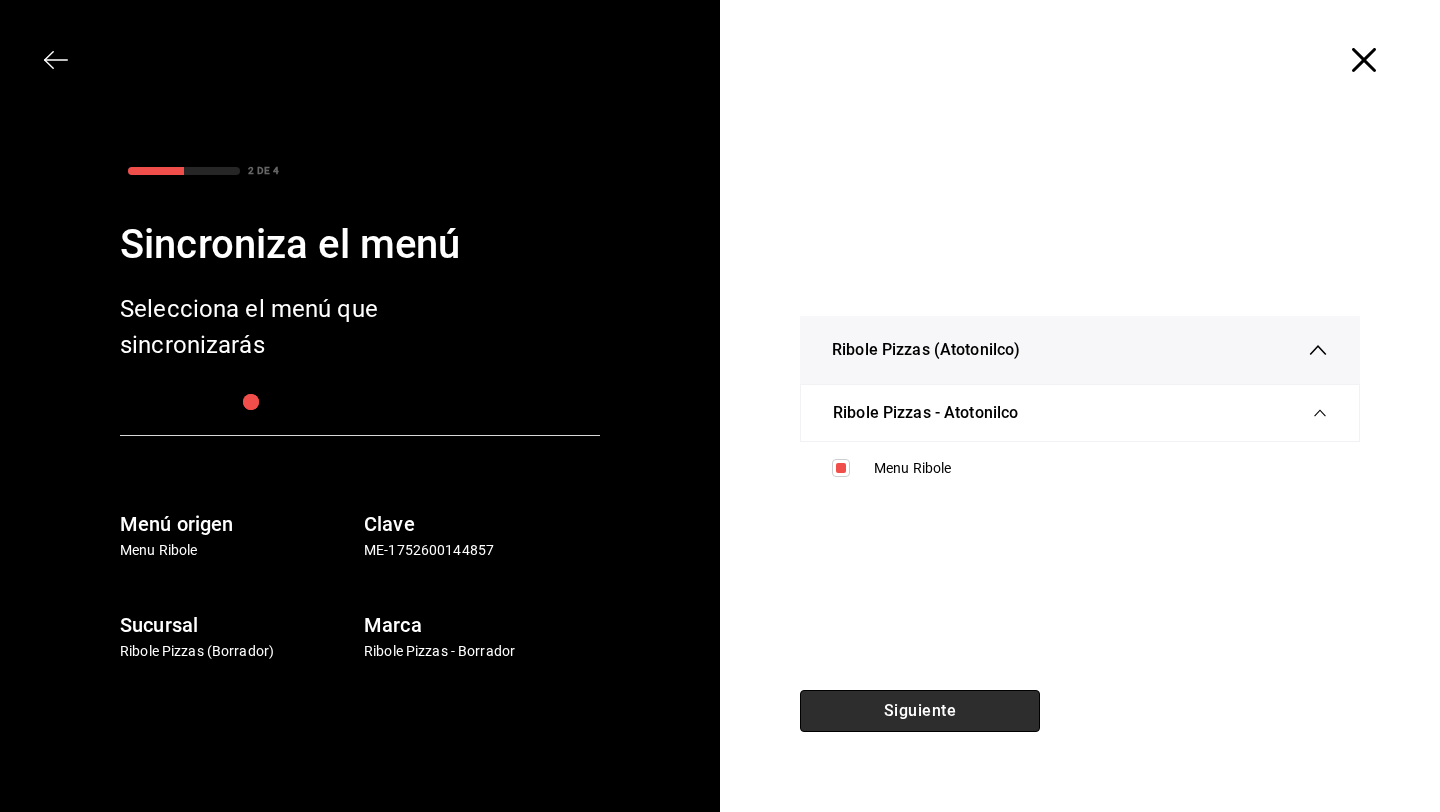 click on "Siguiente" at bounding box center [920, 711] 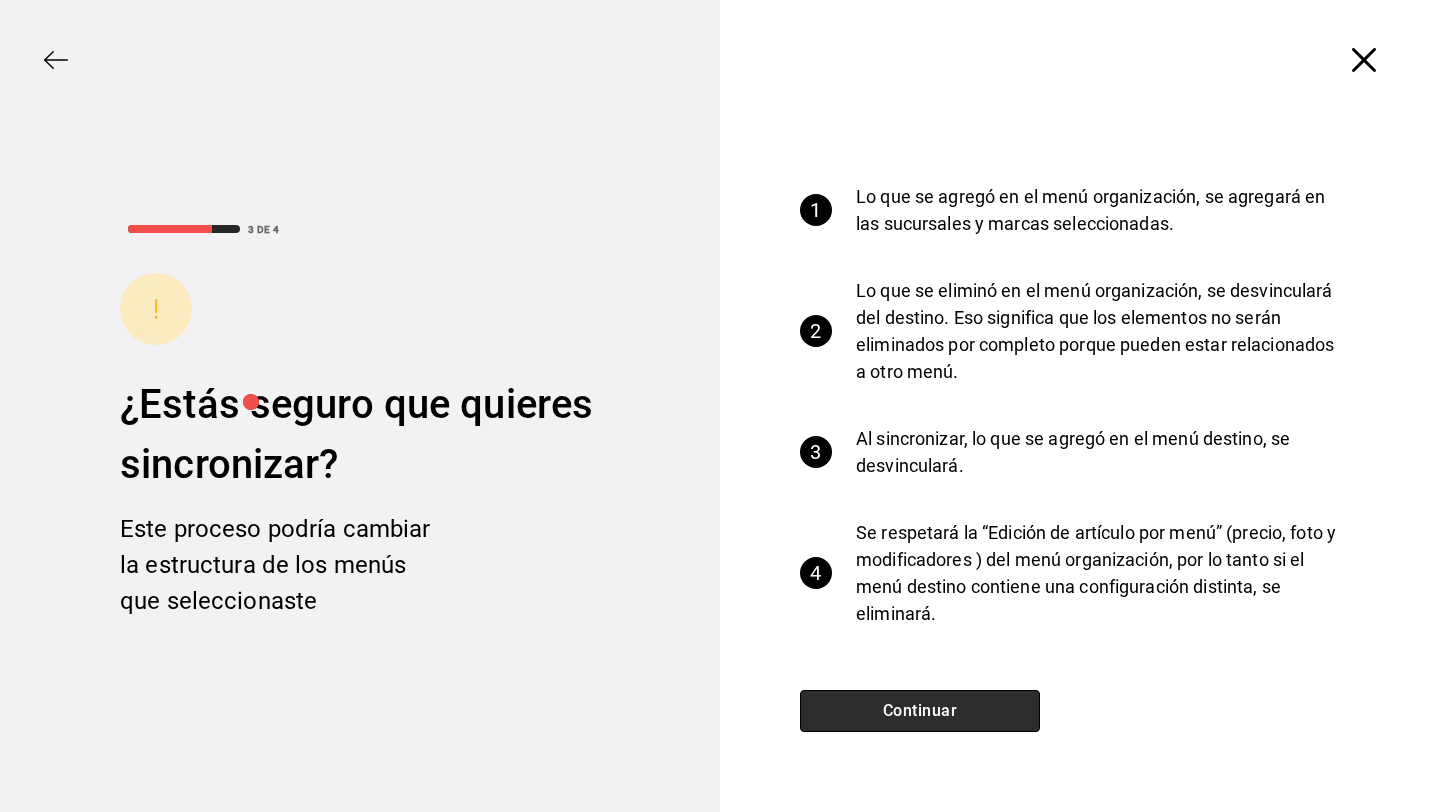 click on "Continuar" at bounding box center [920, 711] 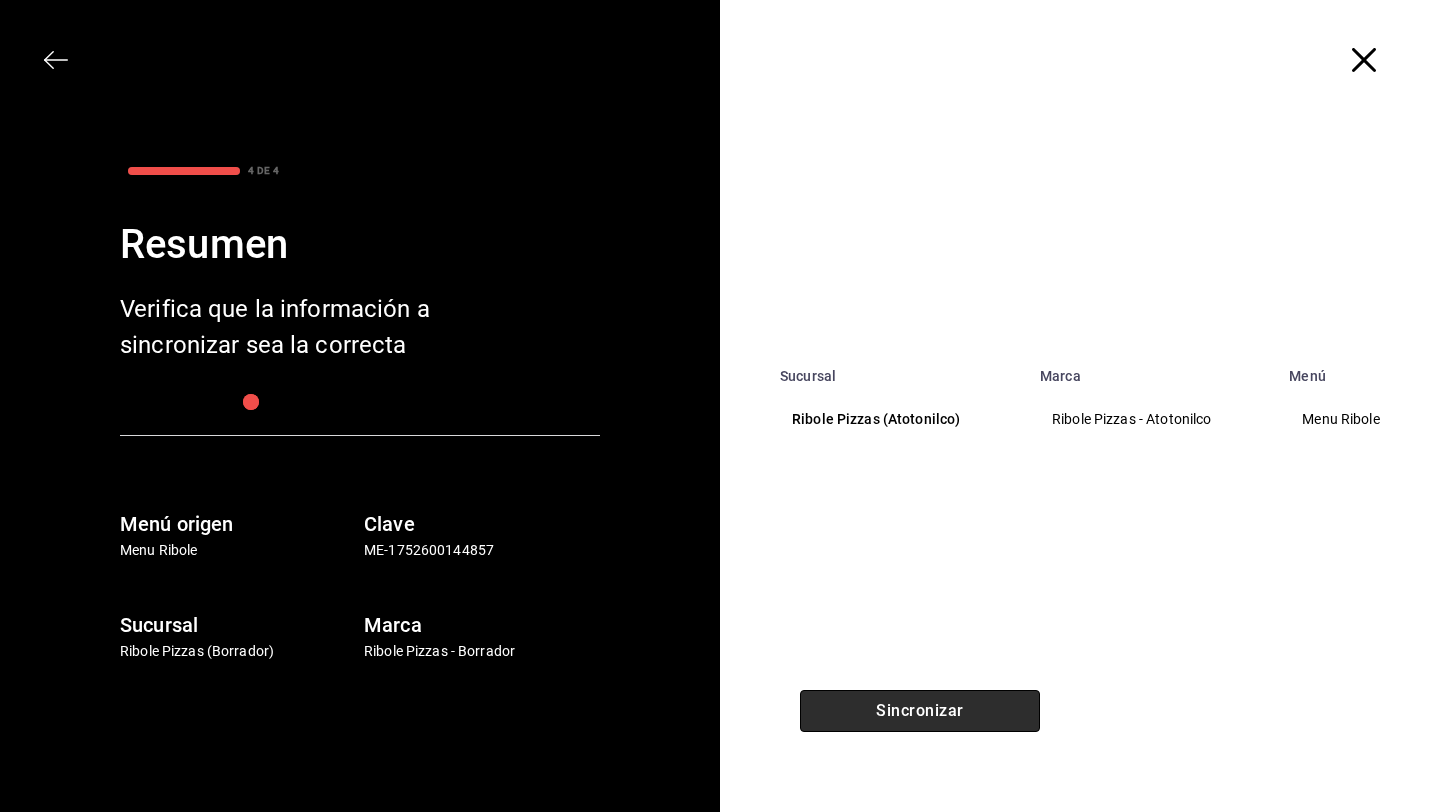 click on "Sincronizar" at bounding box center [920, 711] 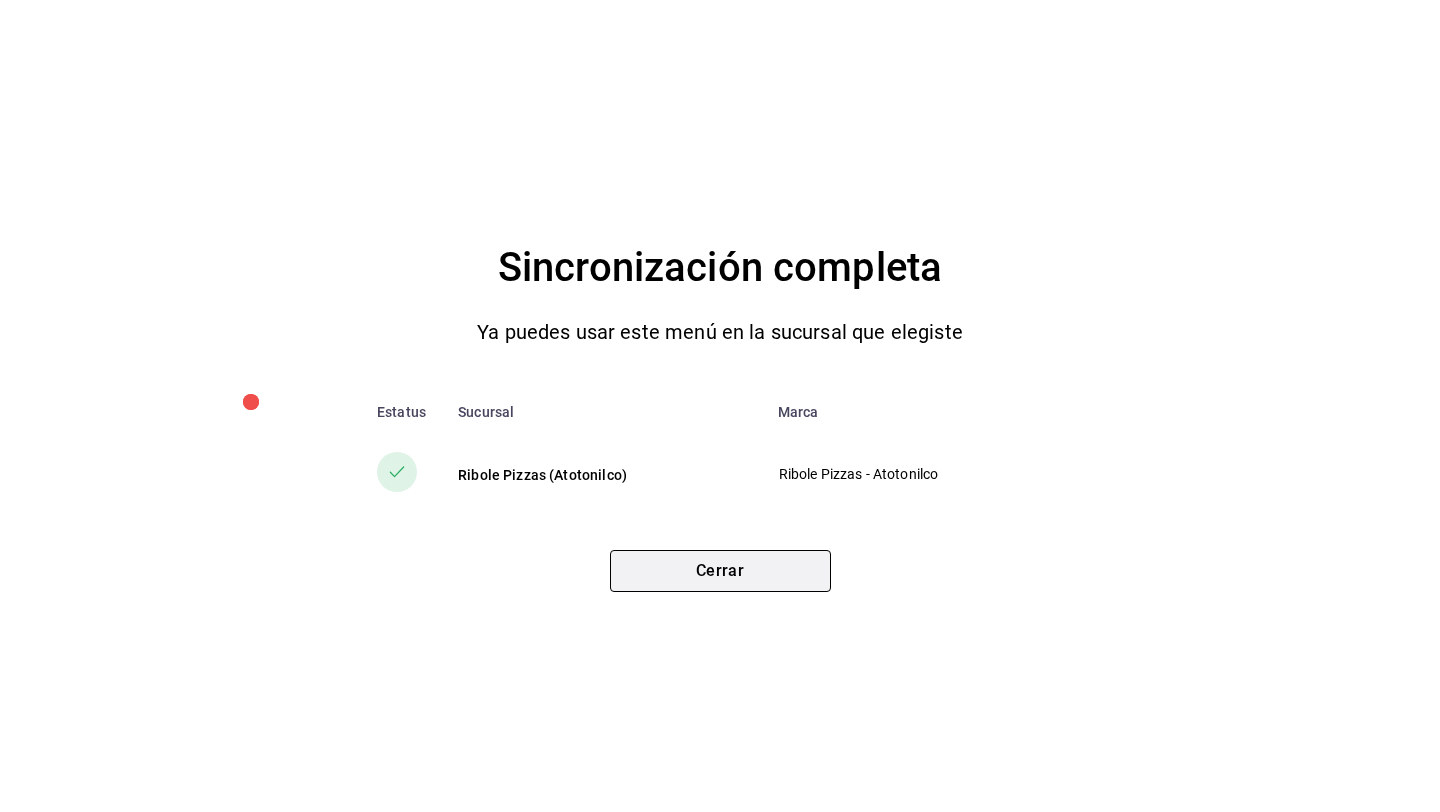 click on "Cerrar" at bounding box center (720, 571) 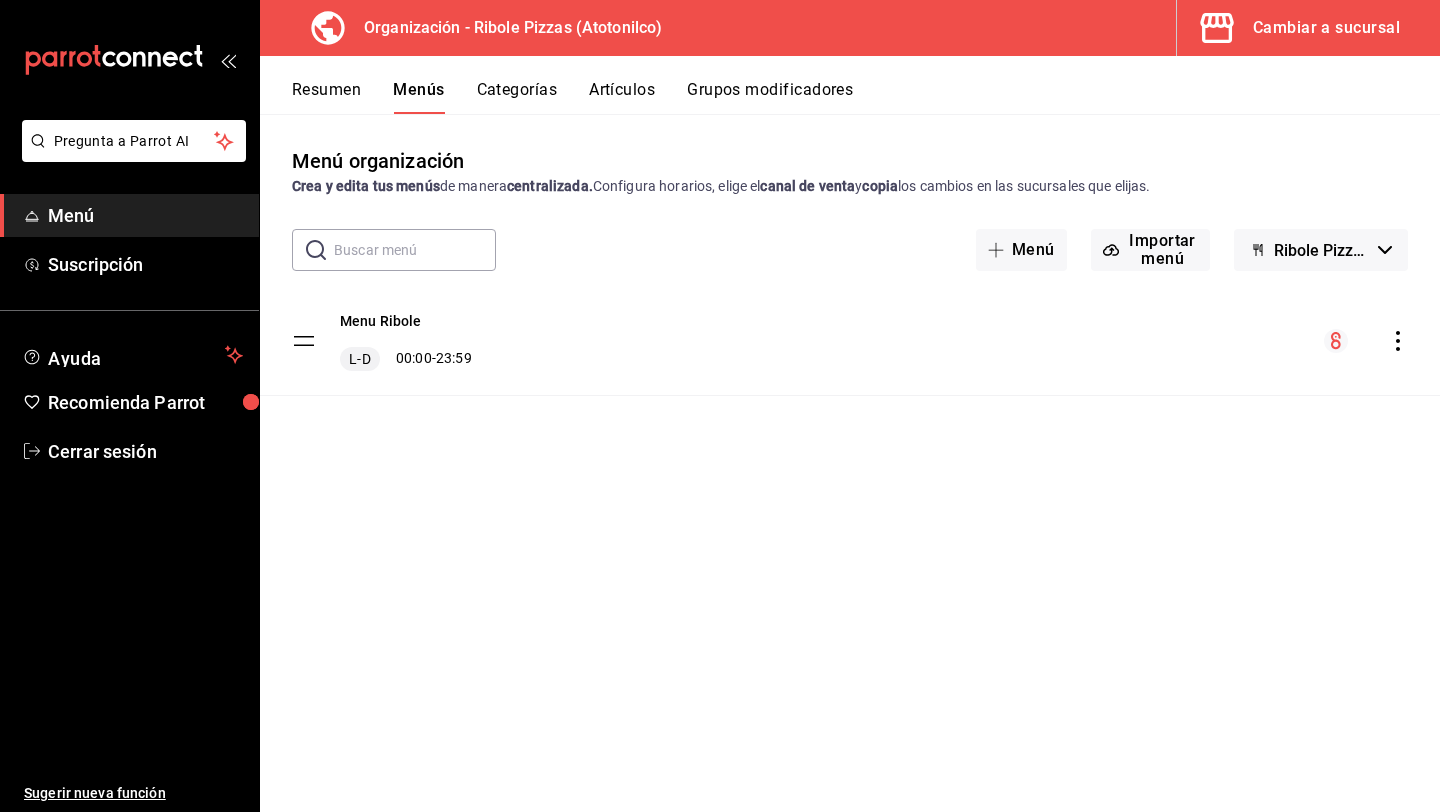 click on "Resumen Menús Categorías Artículos Grupos modificadores" at bounding box center (850, 85) 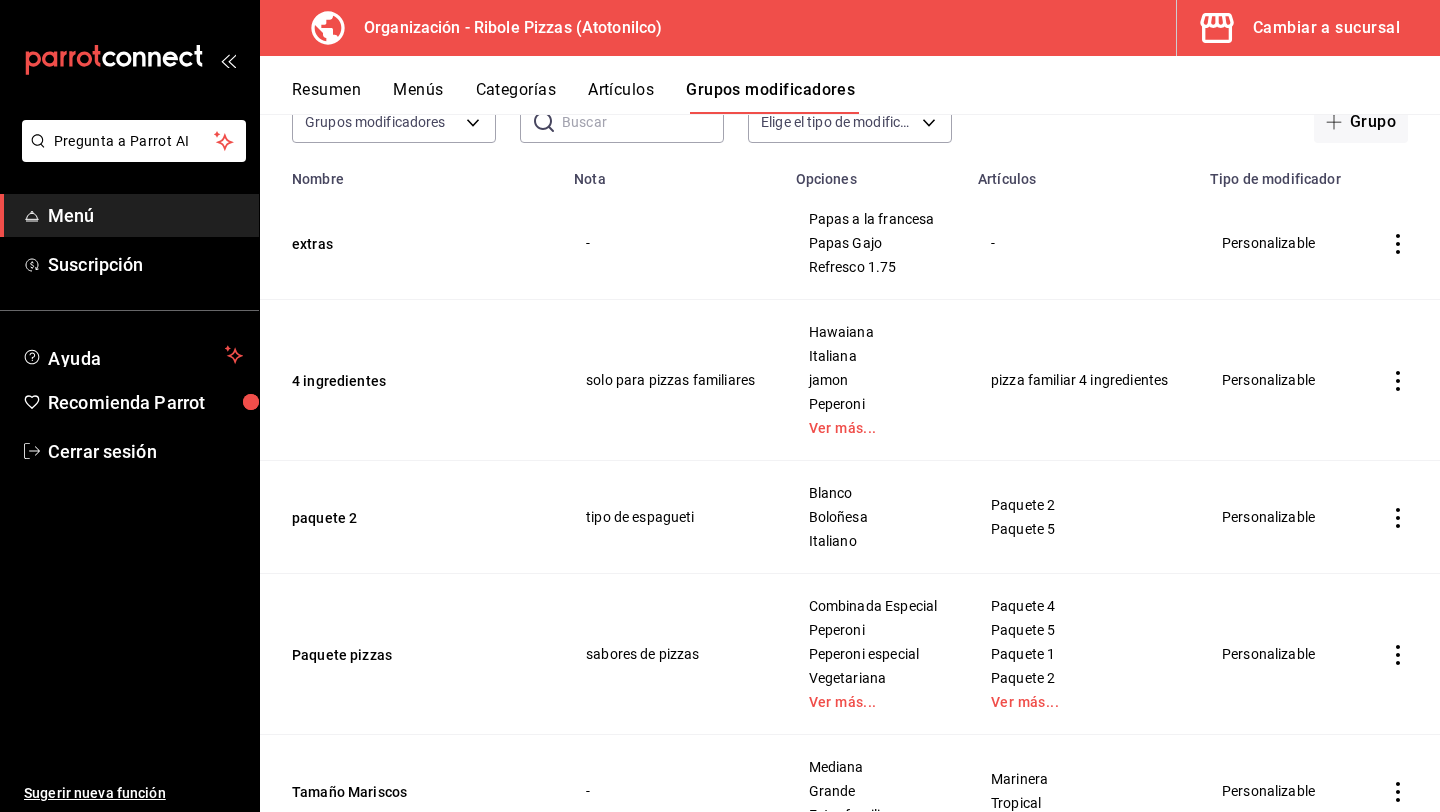scroll, scrollTop: 154, scrollLeft: 0, axis: vertical 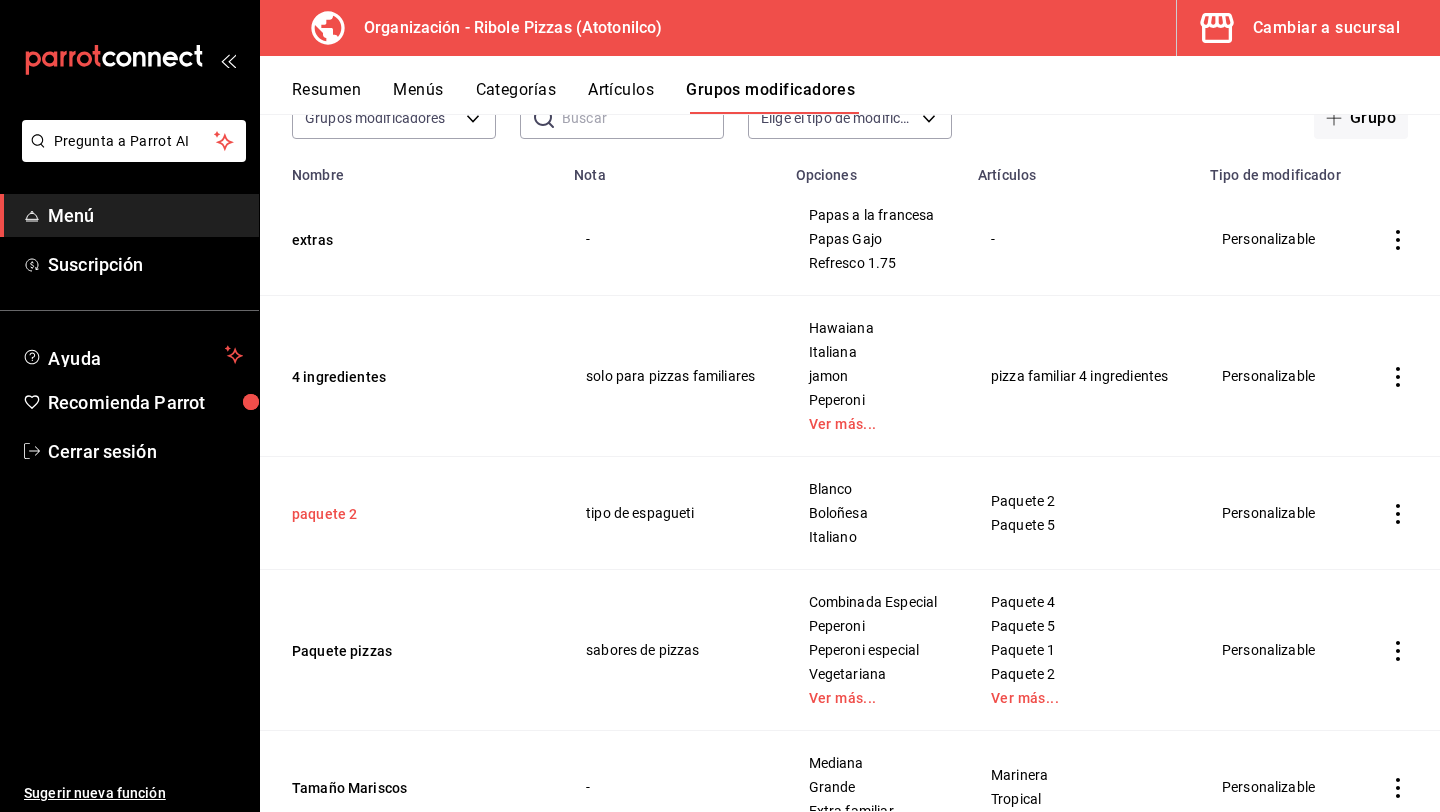 click on "paquete 2" at bounding box center [412, 514] 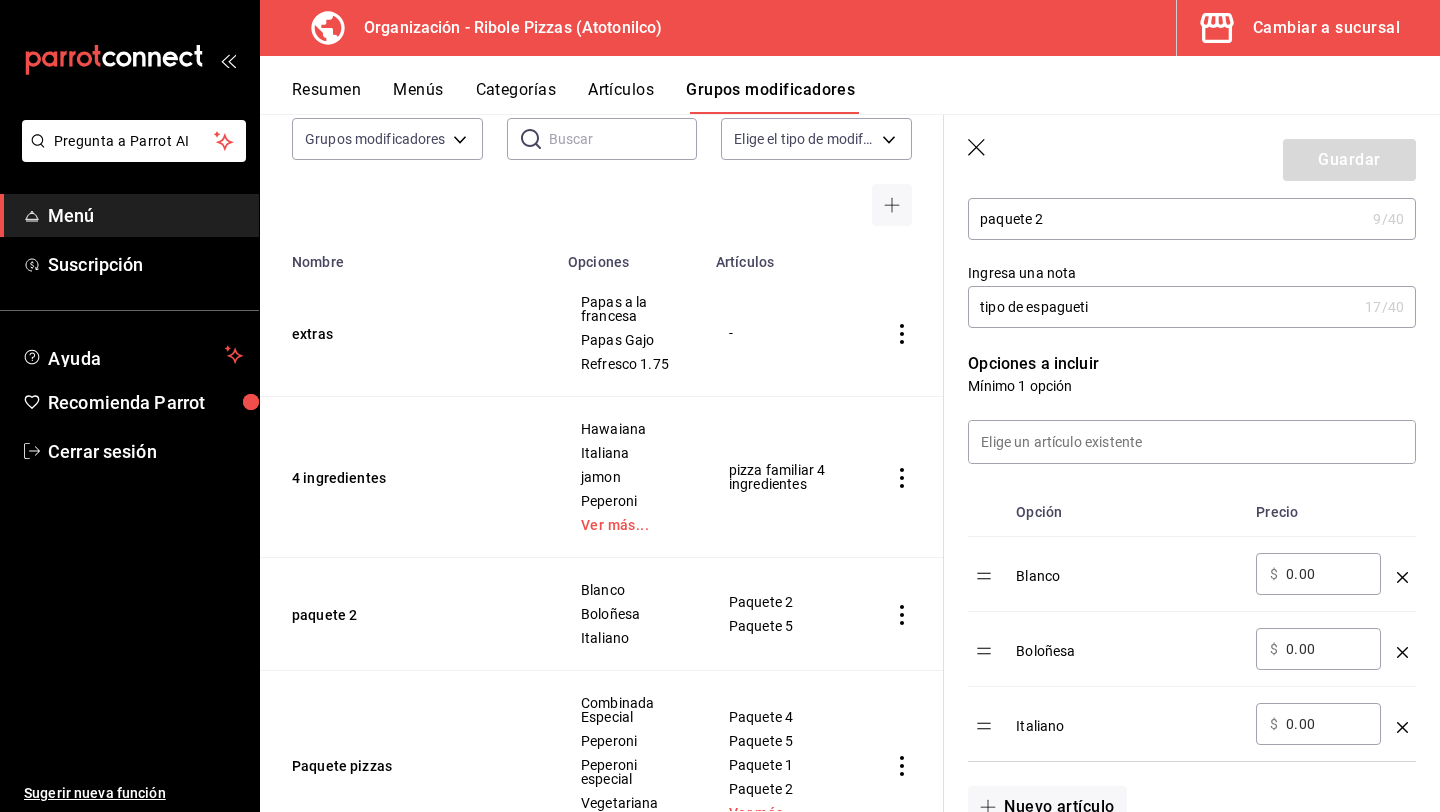 scroll, scrollTop: 658, scrollLeft: 0, axis: vertical 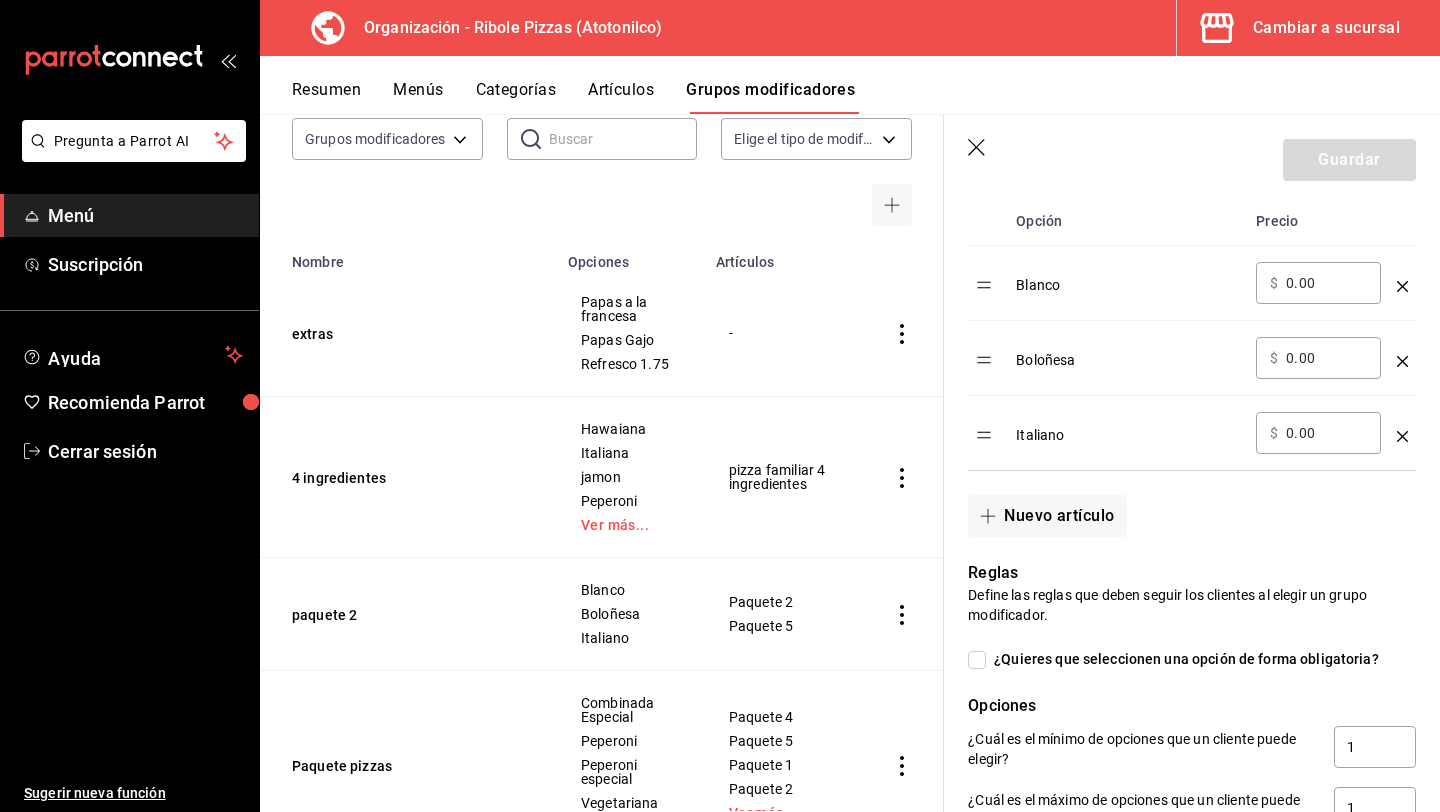 click on "Blanco" at bounding box center [1128, 278] 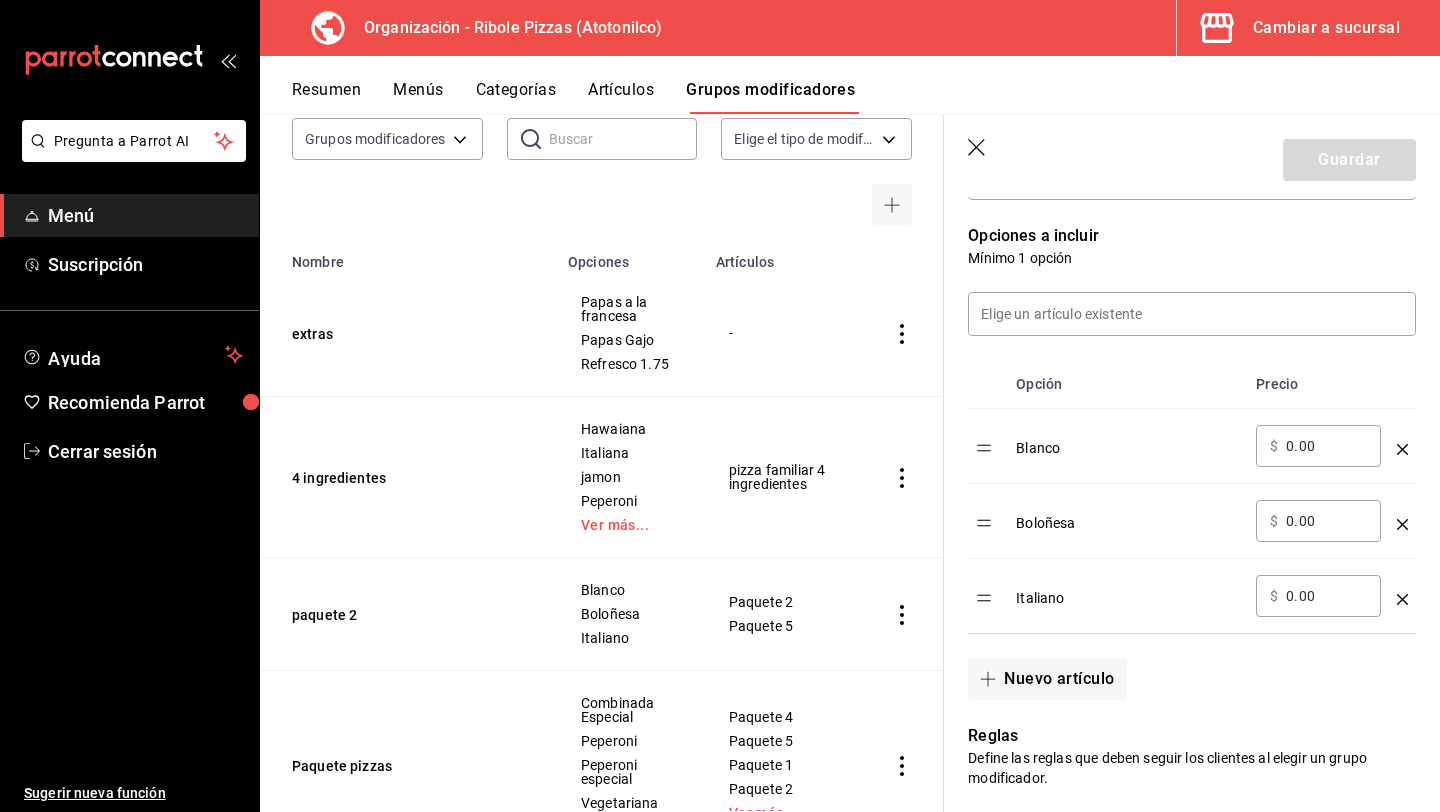 scroll, scrollTop: 493, scrollLeft: 0, axis: vertical 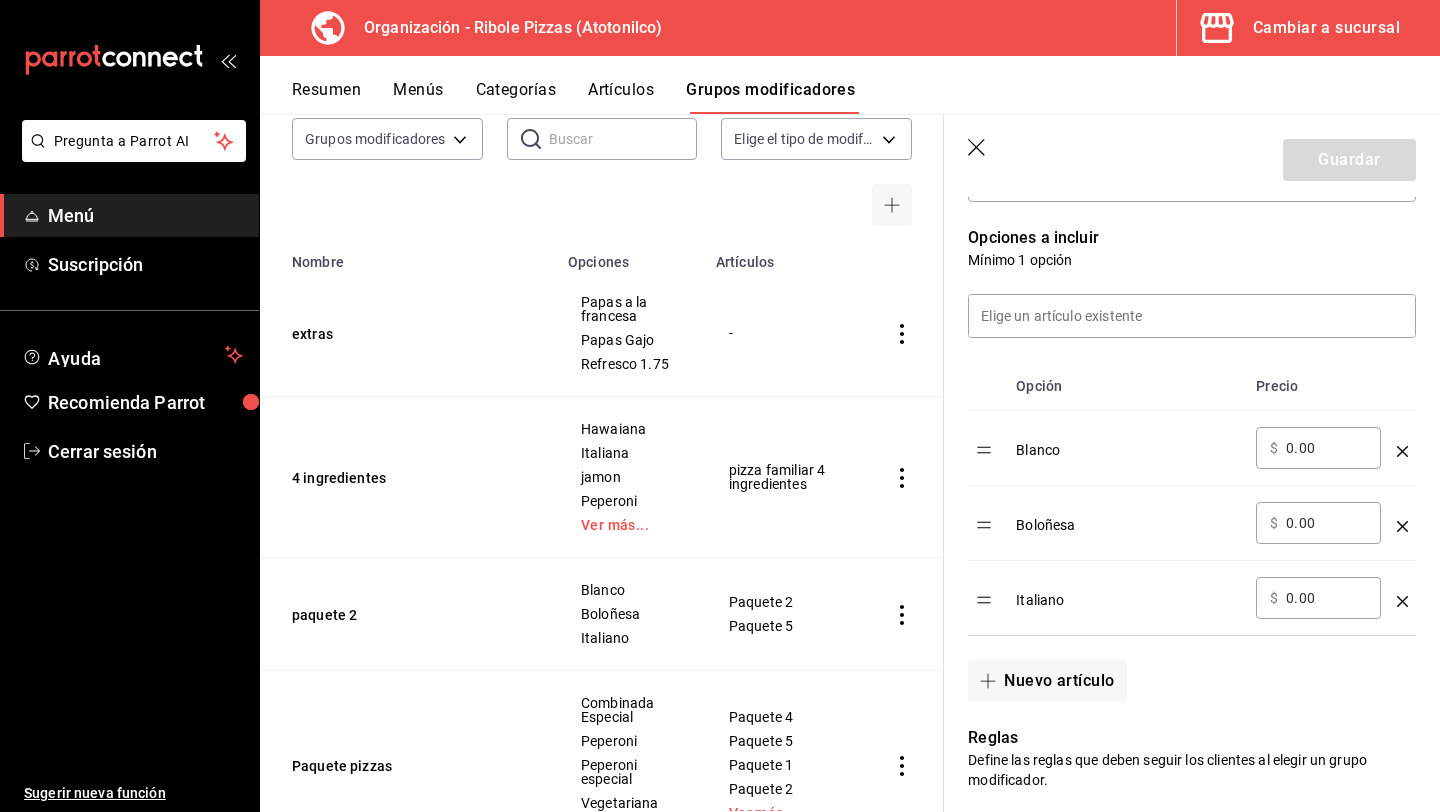 click on "Artículos" at bounding box center (621, 97) 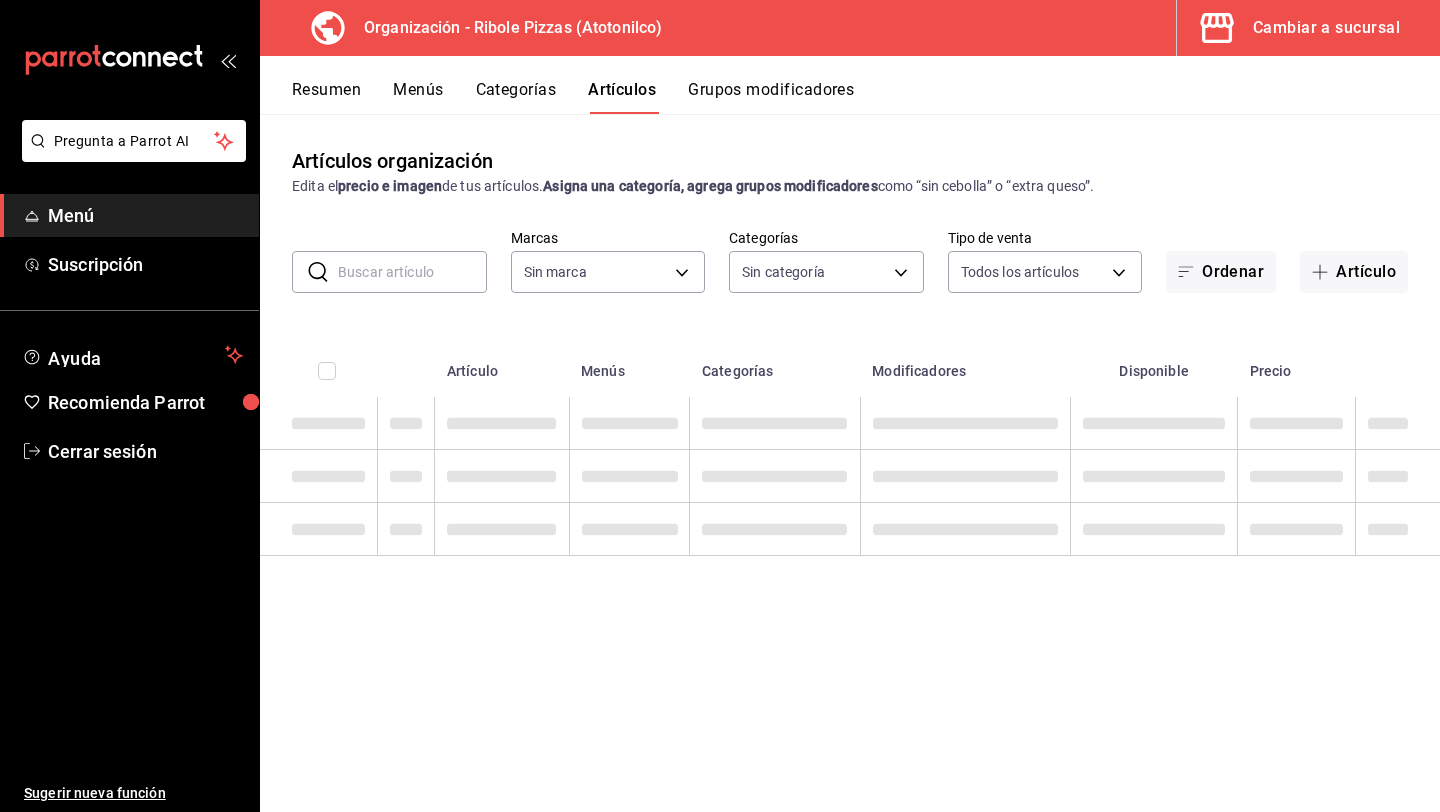type on "[UUID]" 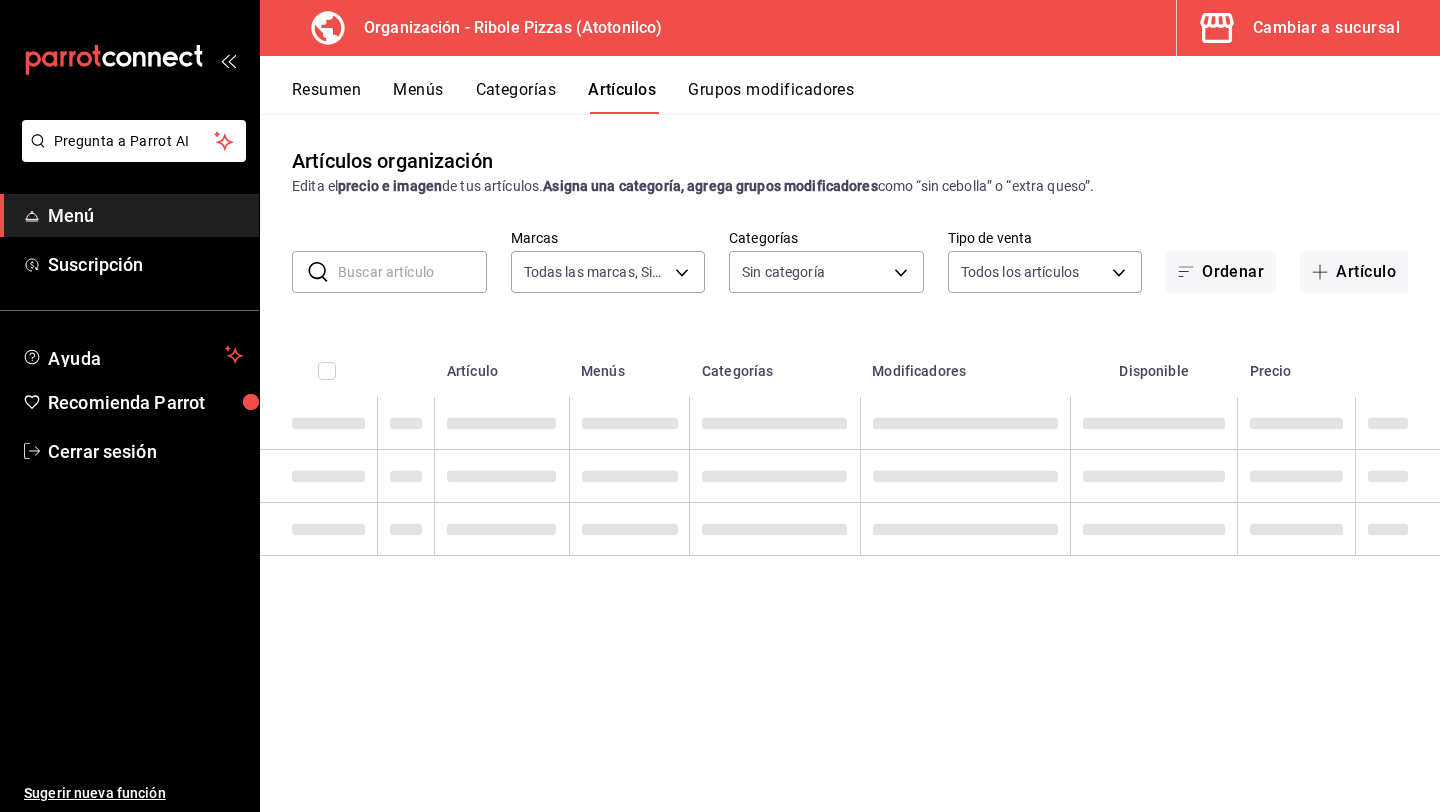 type on "[UUID]" 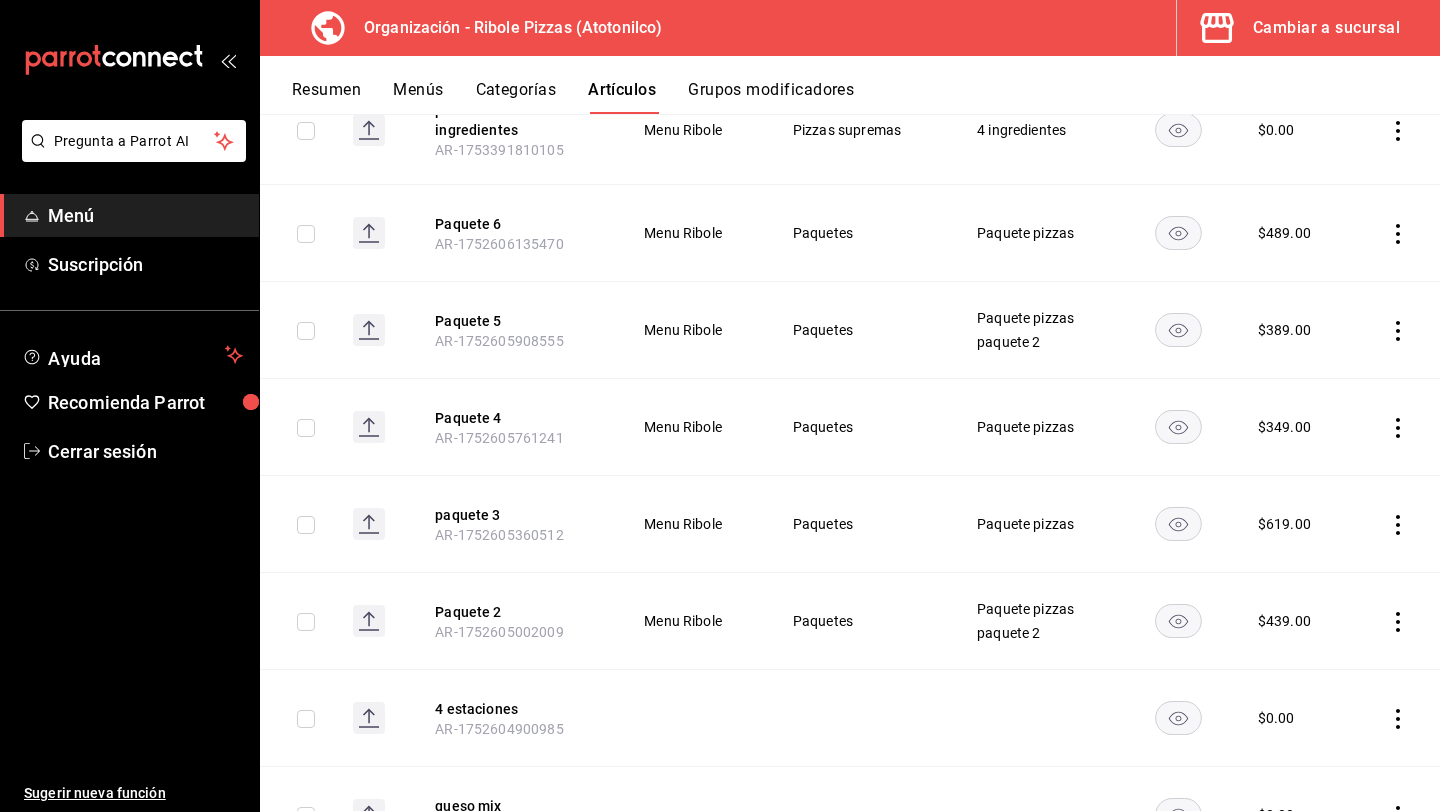 scroll, scrollTop: 635, scrollLeft: 0, axis: vertical 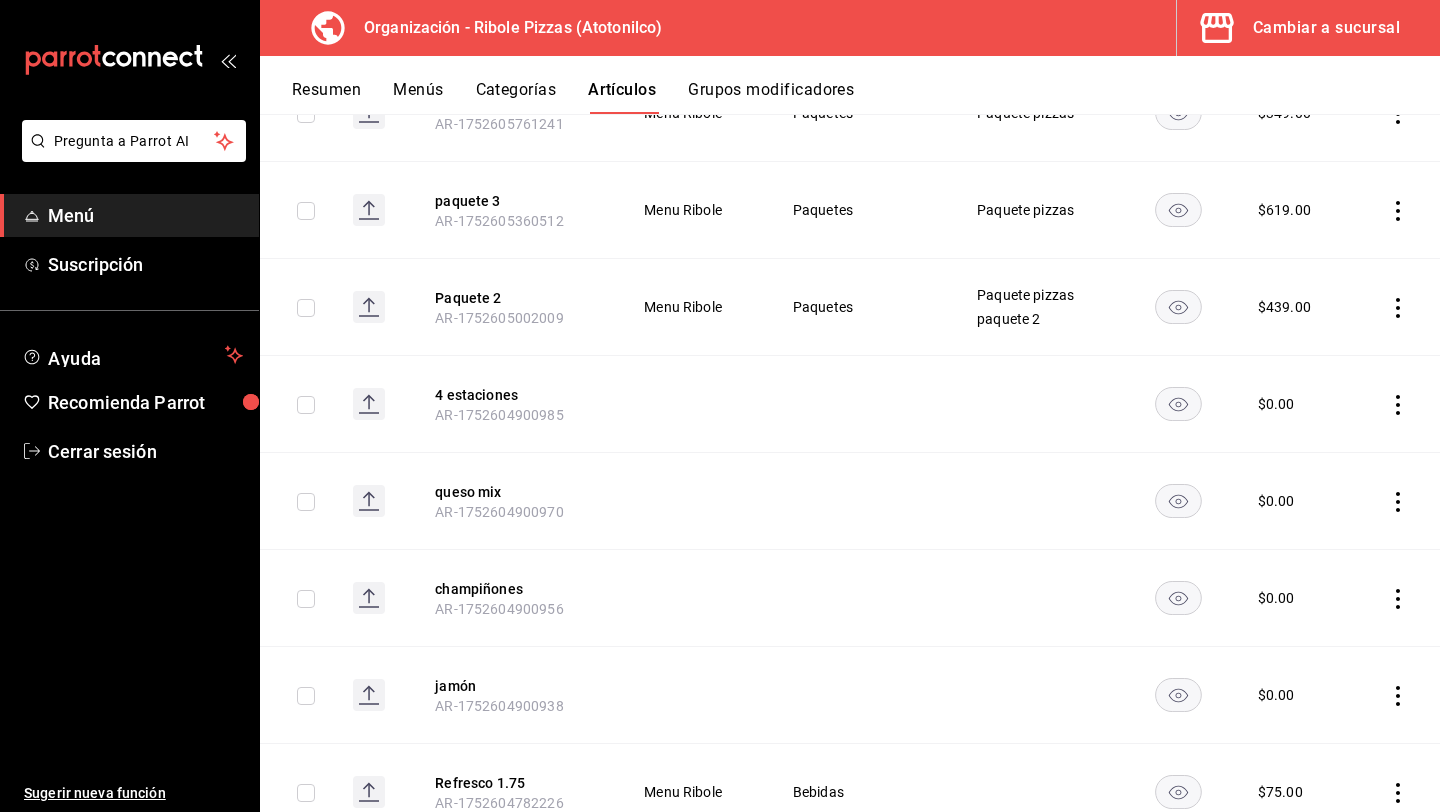 click on "Categorías" at bounding box center (516, 97) 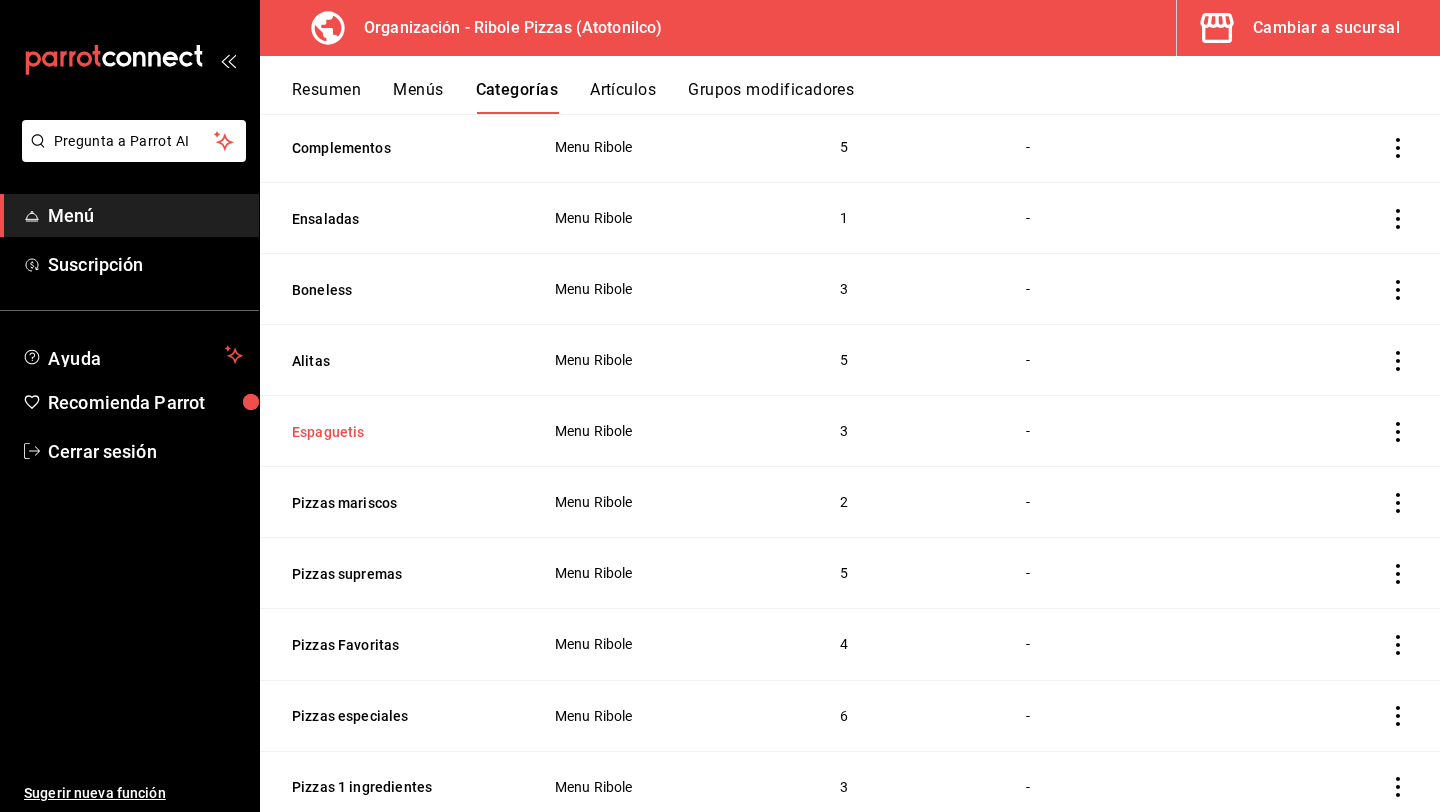 click on "Espaguetis" at bounding box center [392, 432] 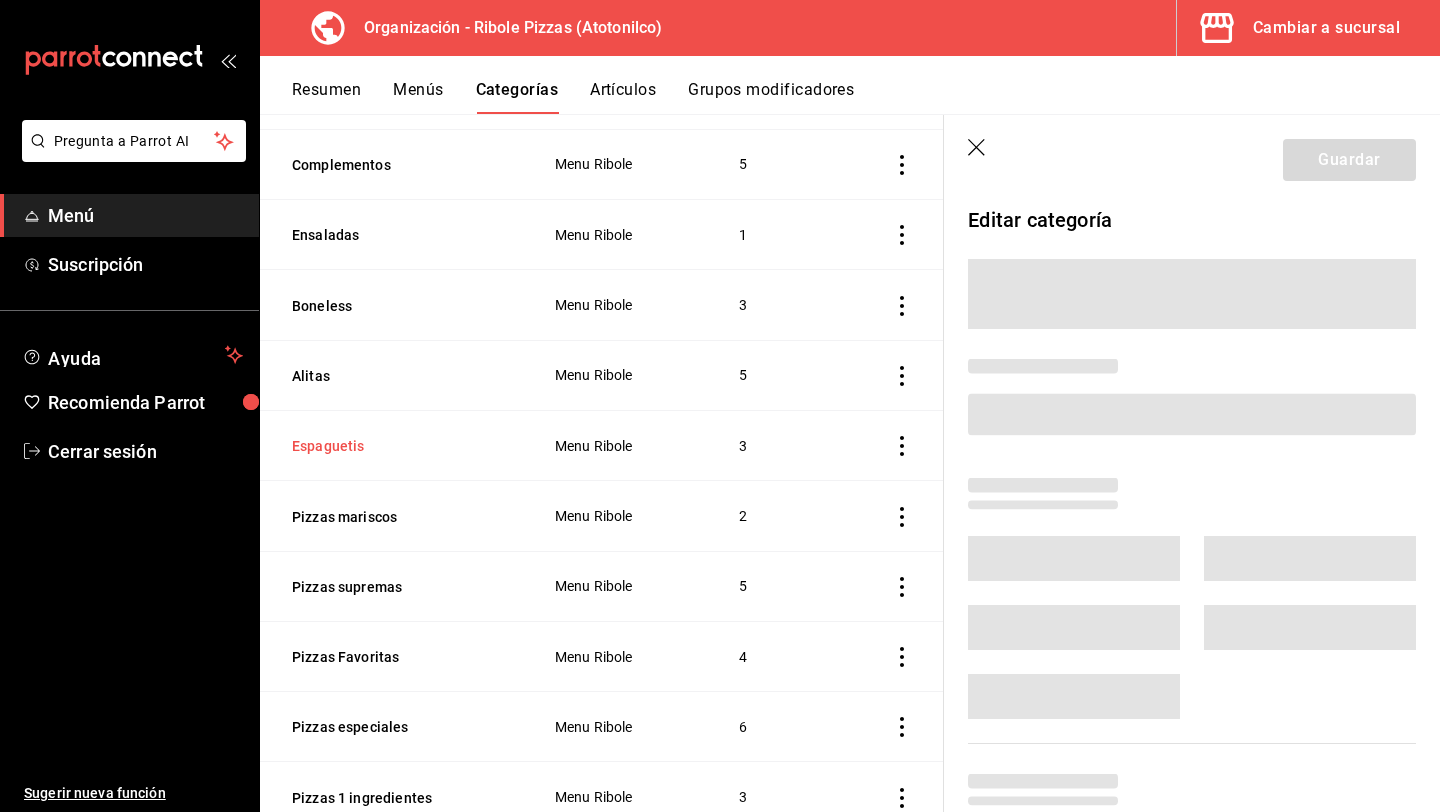 scroll, scrollTop: 621, scrollLeft: 0, axis: vertical 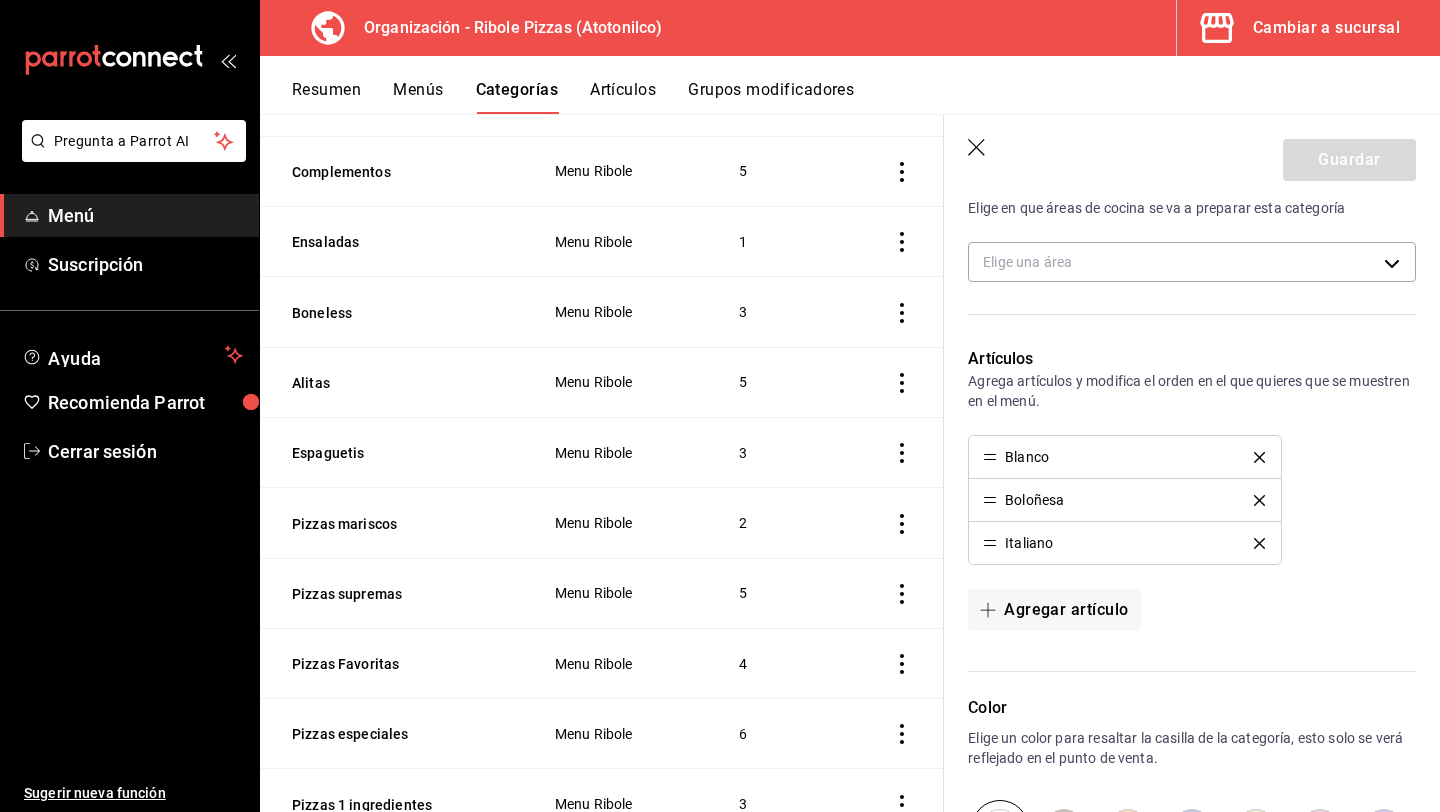 click on "Artículos" at bounding box center [623, 97] 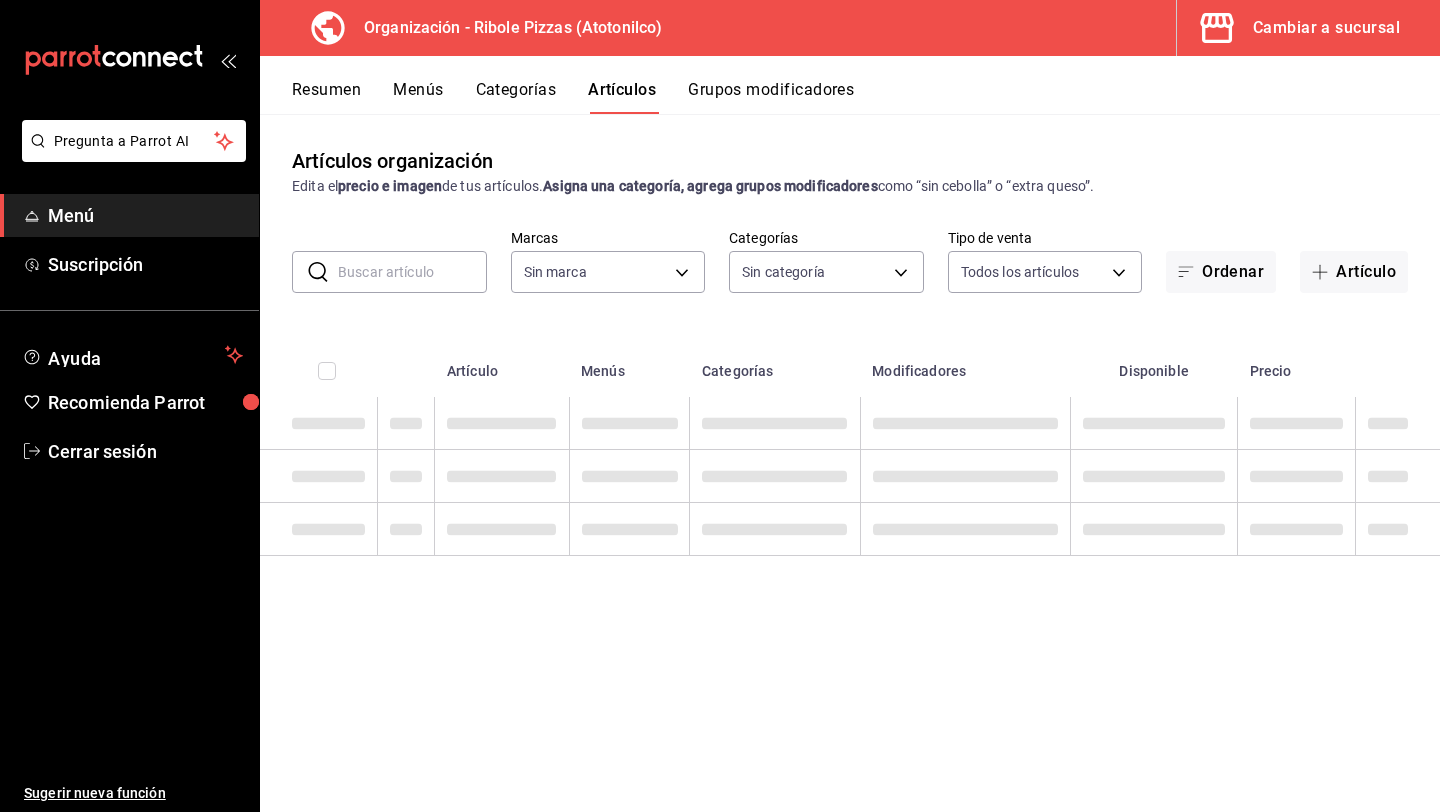 type on "[UUID]" 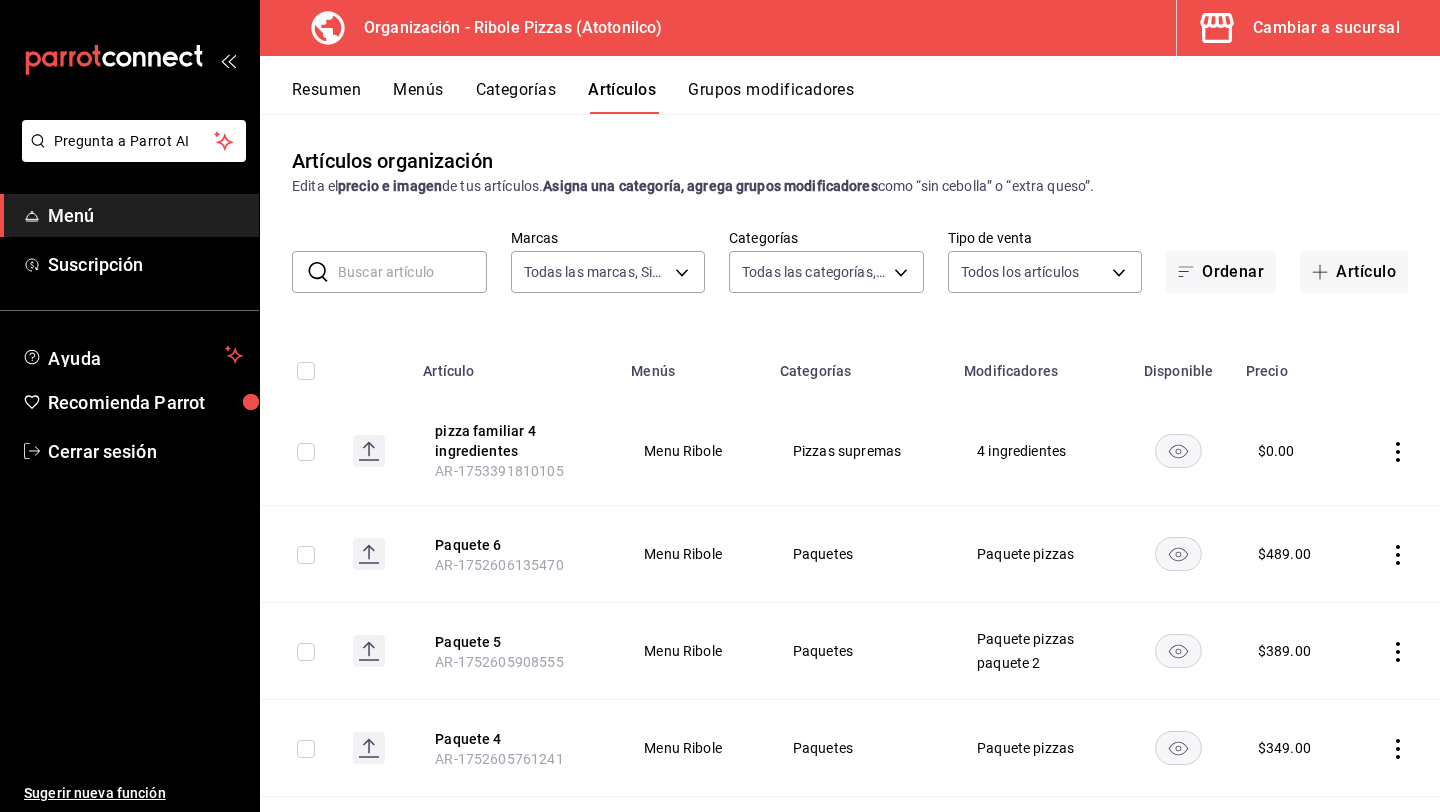 click at bounding box center [412, 272] 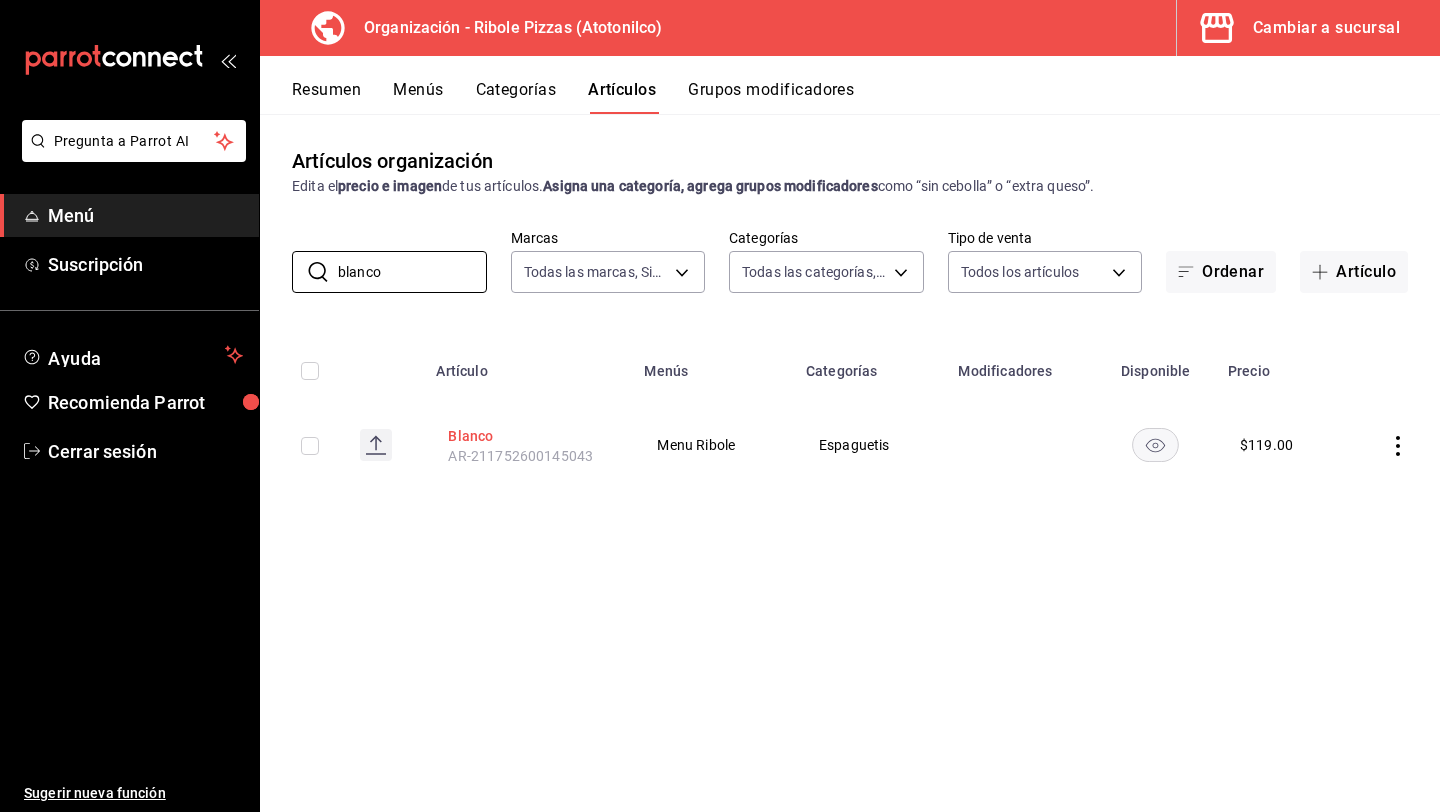 type on "blanco" 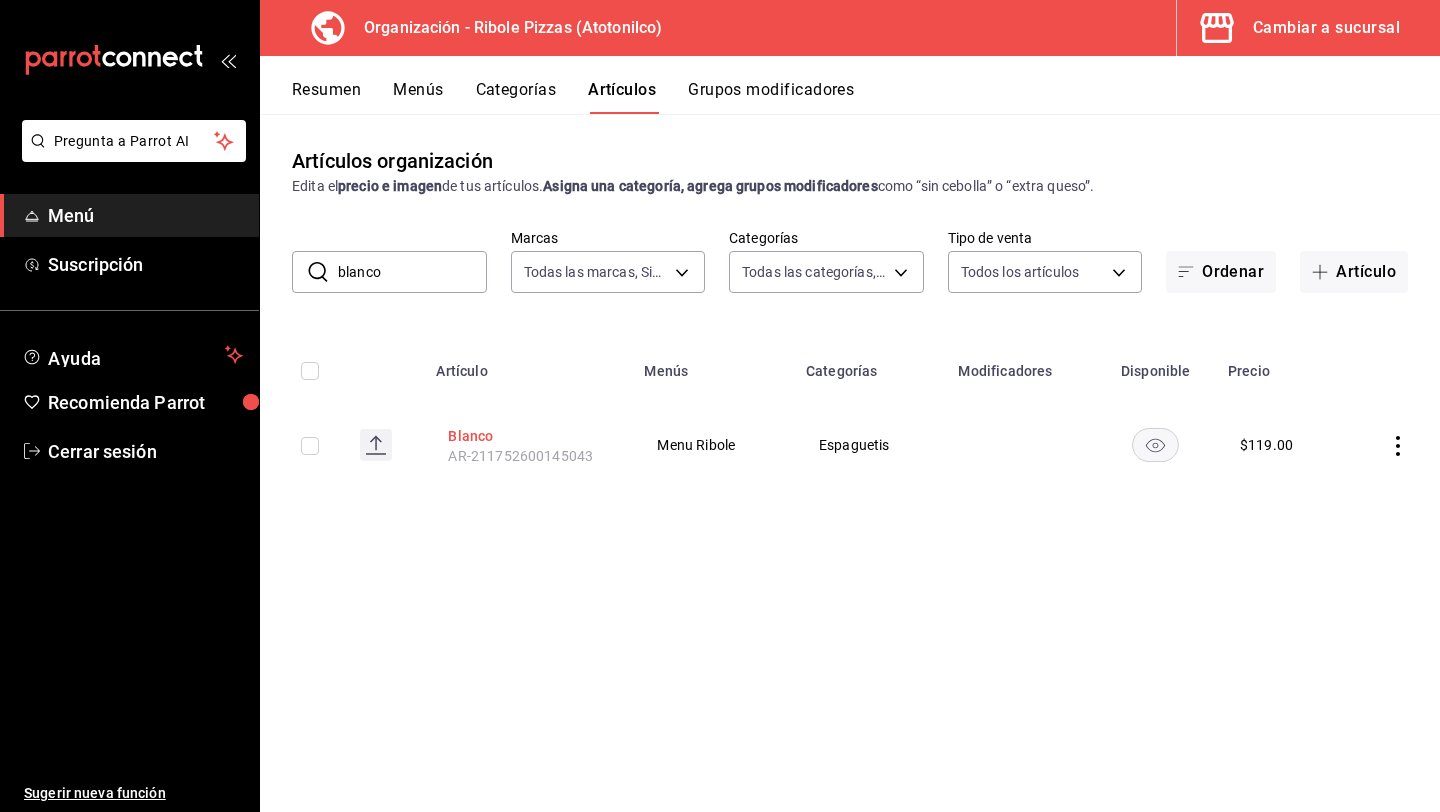 click on "Blanco" at bounding box center [528, 436] 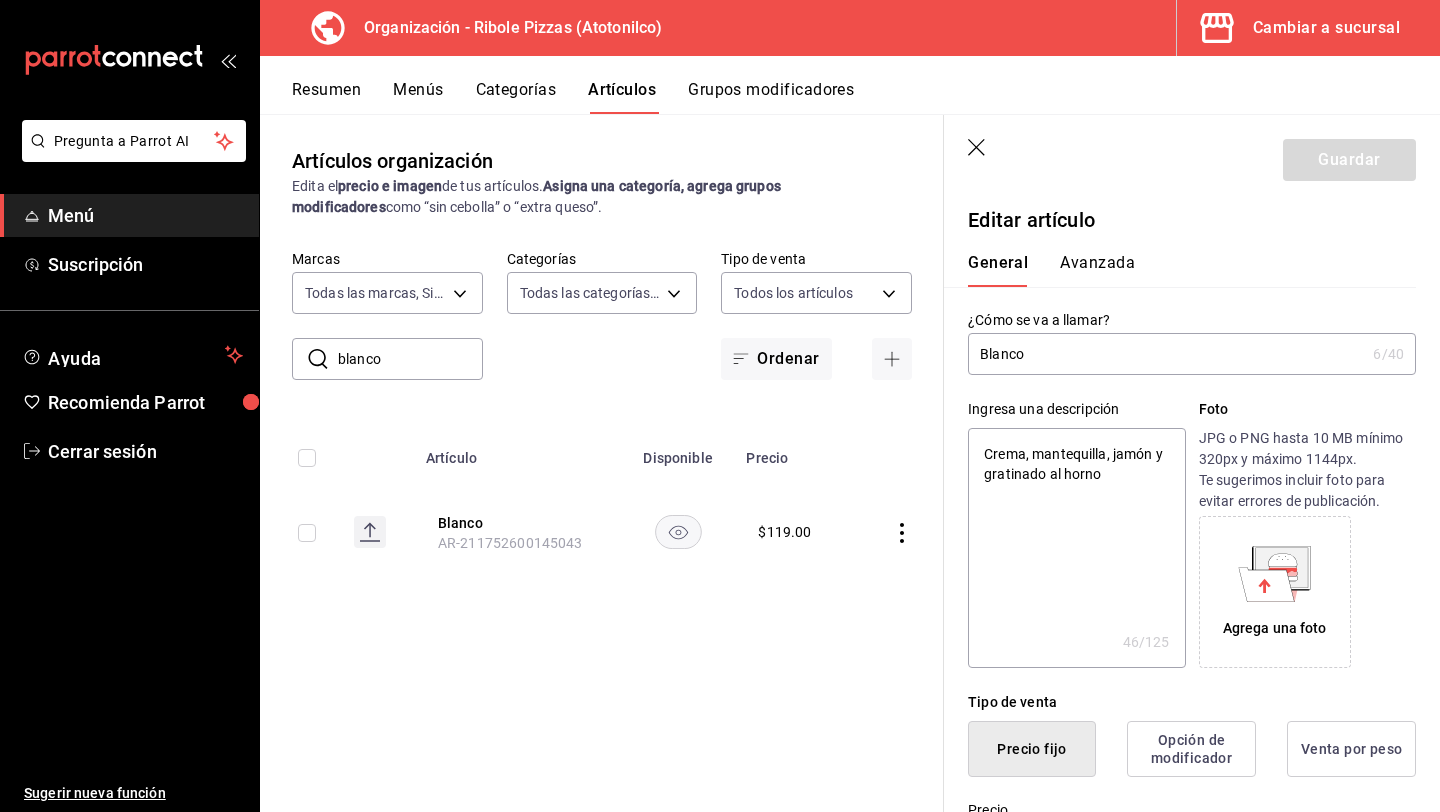 click on "Blanco" at bounding box center [1166, 354] 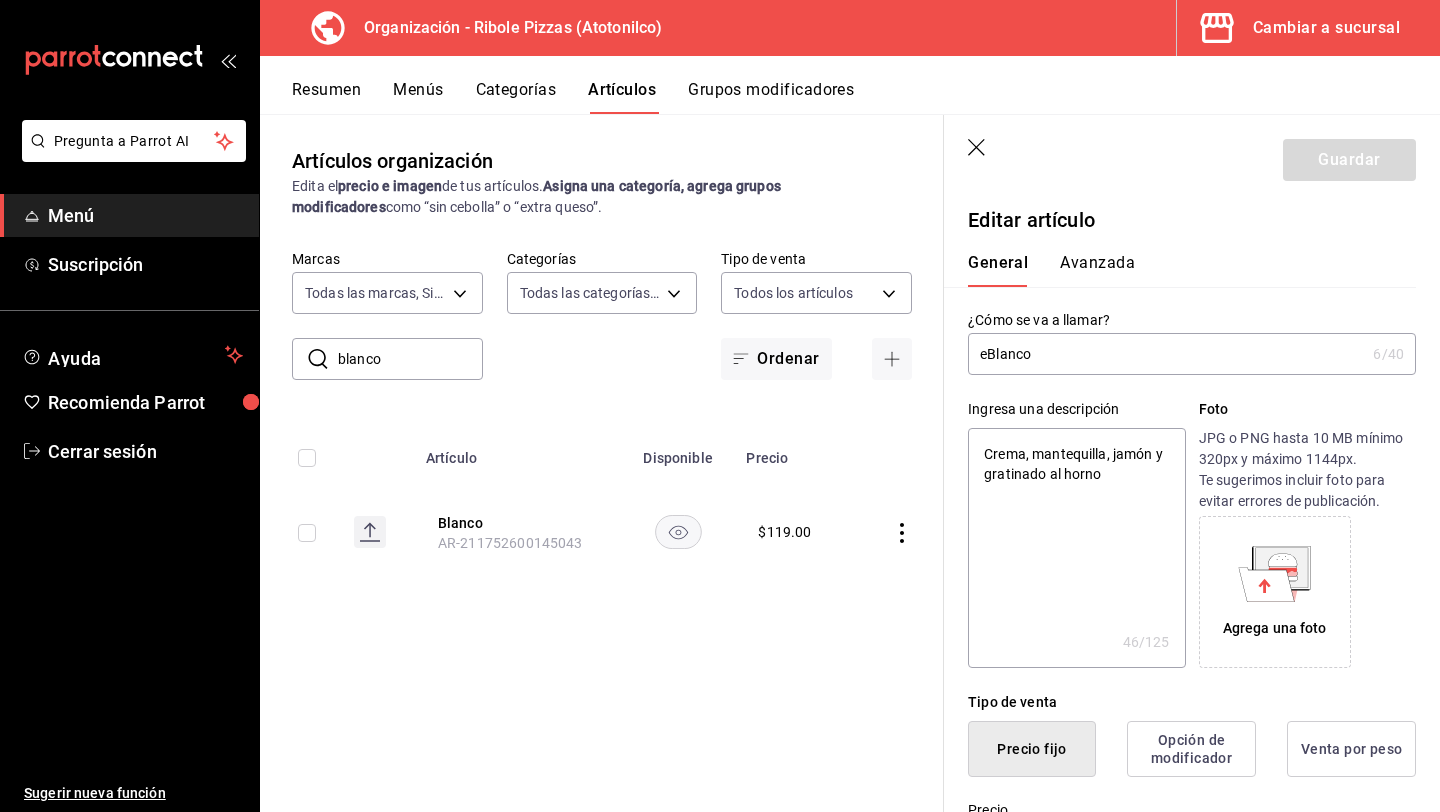 type on "x" 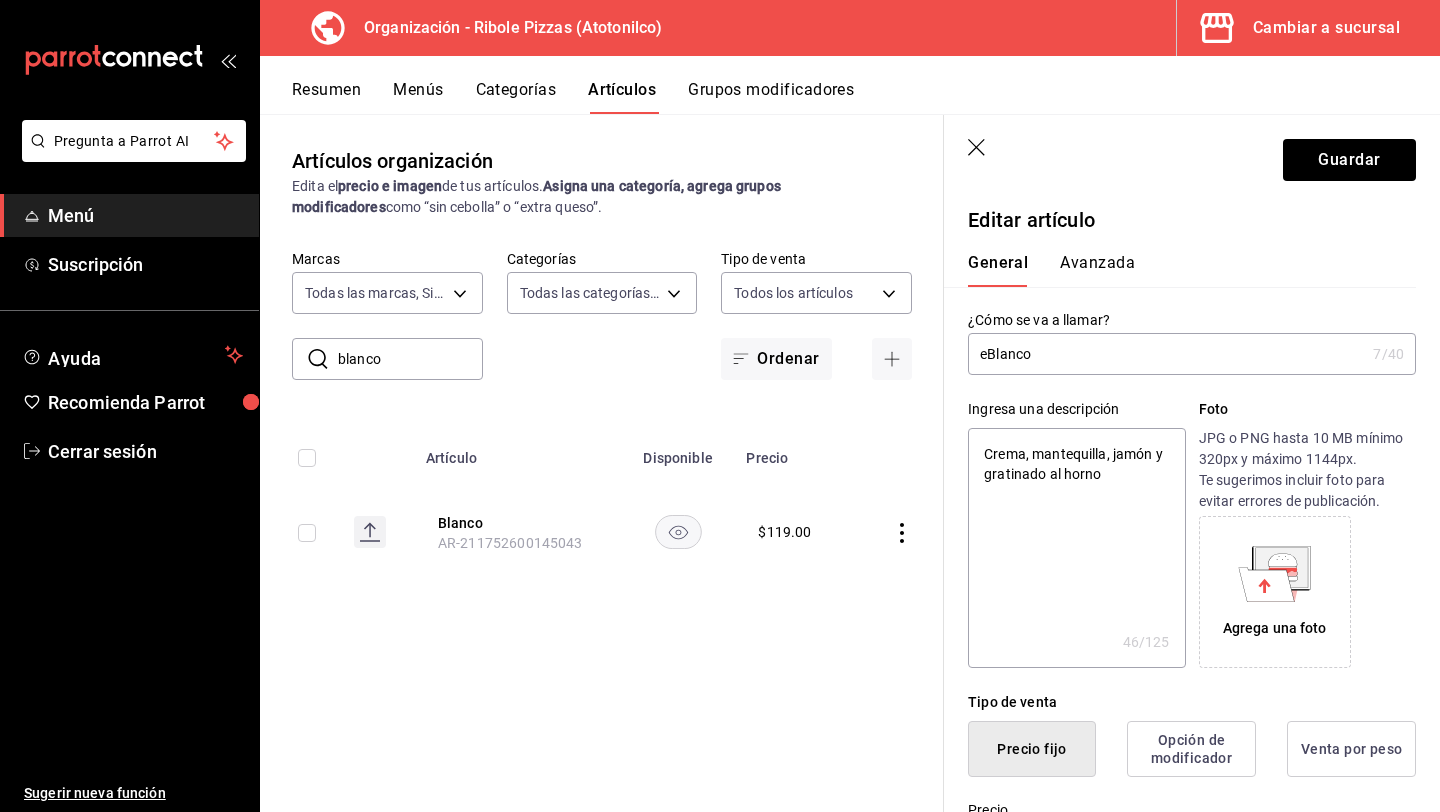 type on "esBlanco" 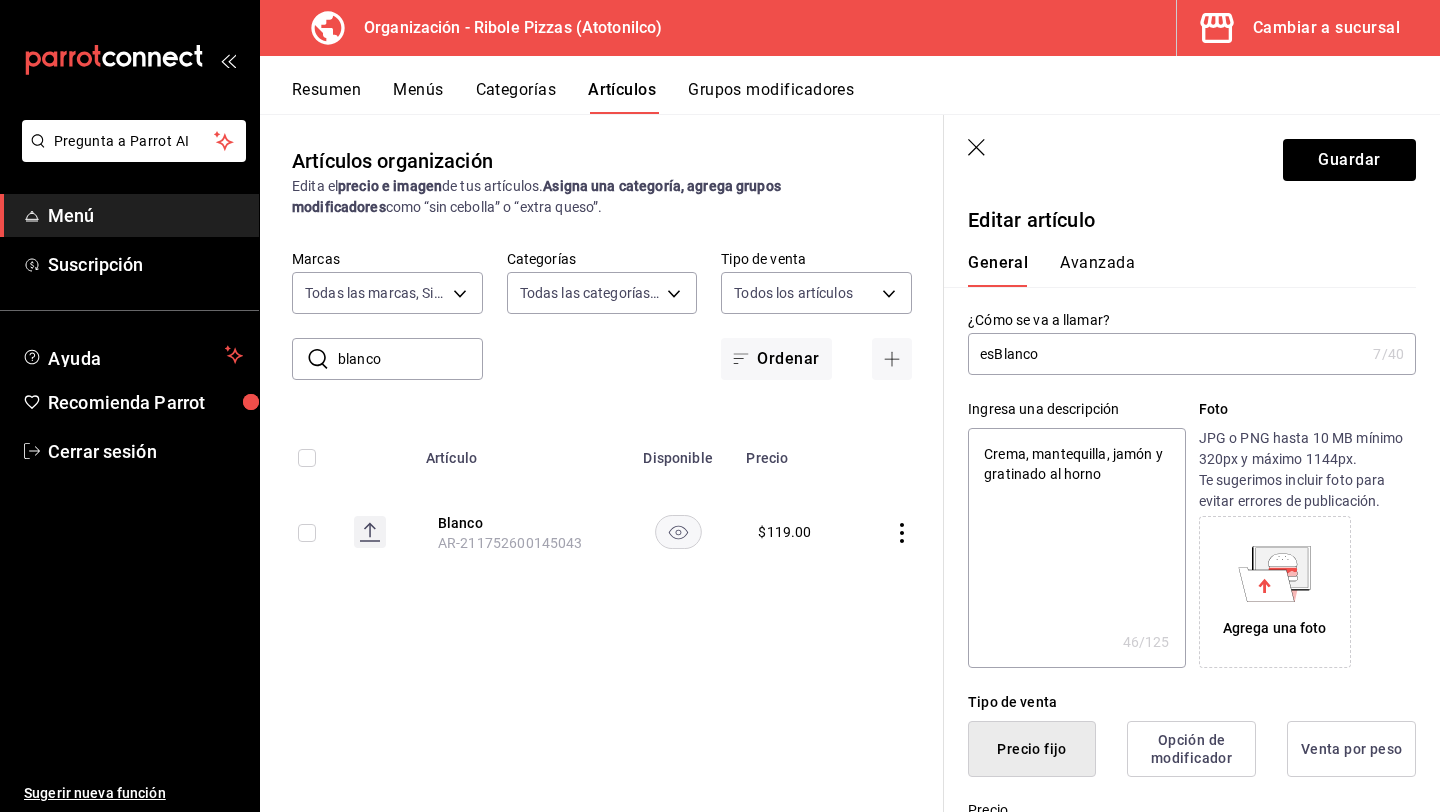 type on "espBlanco" 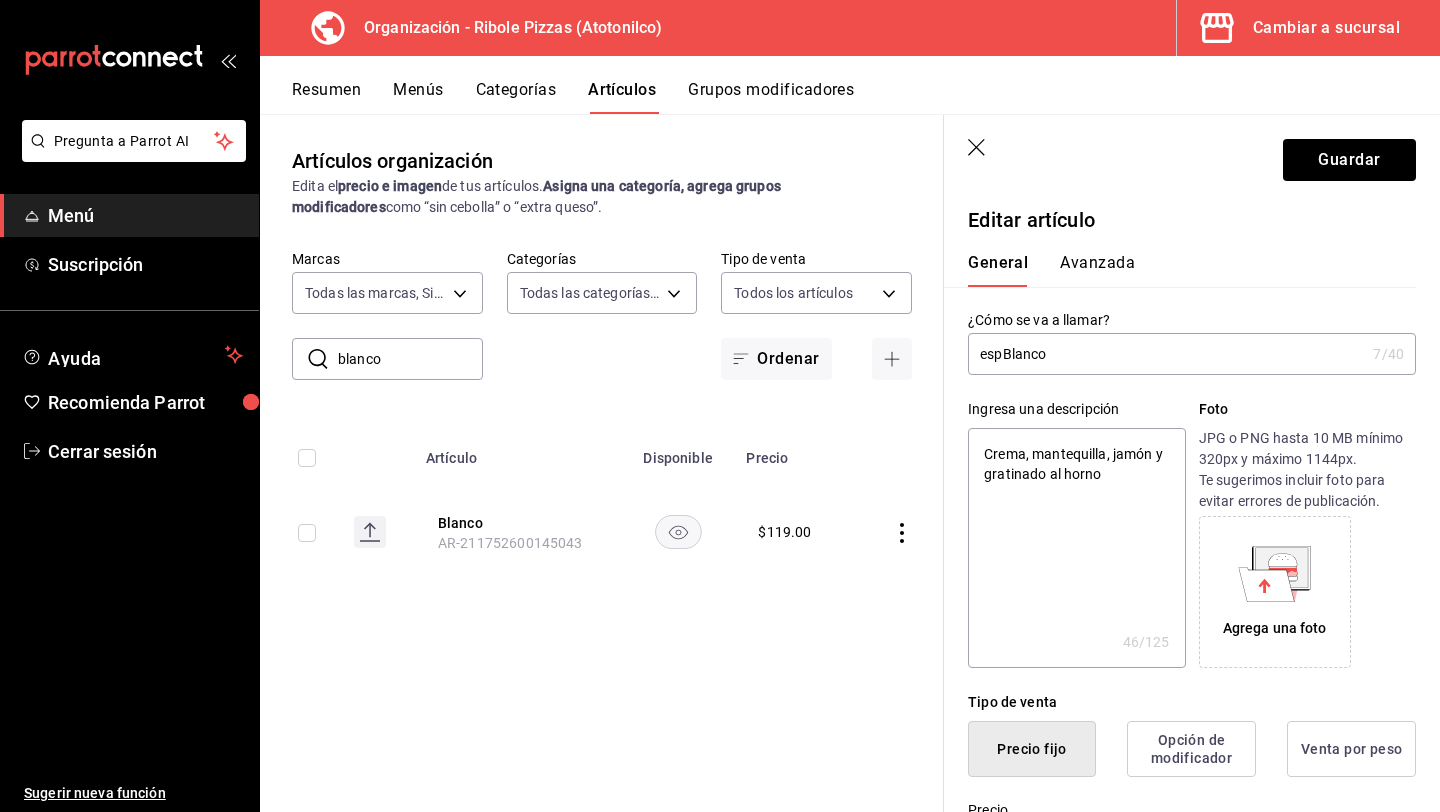 type on "x" 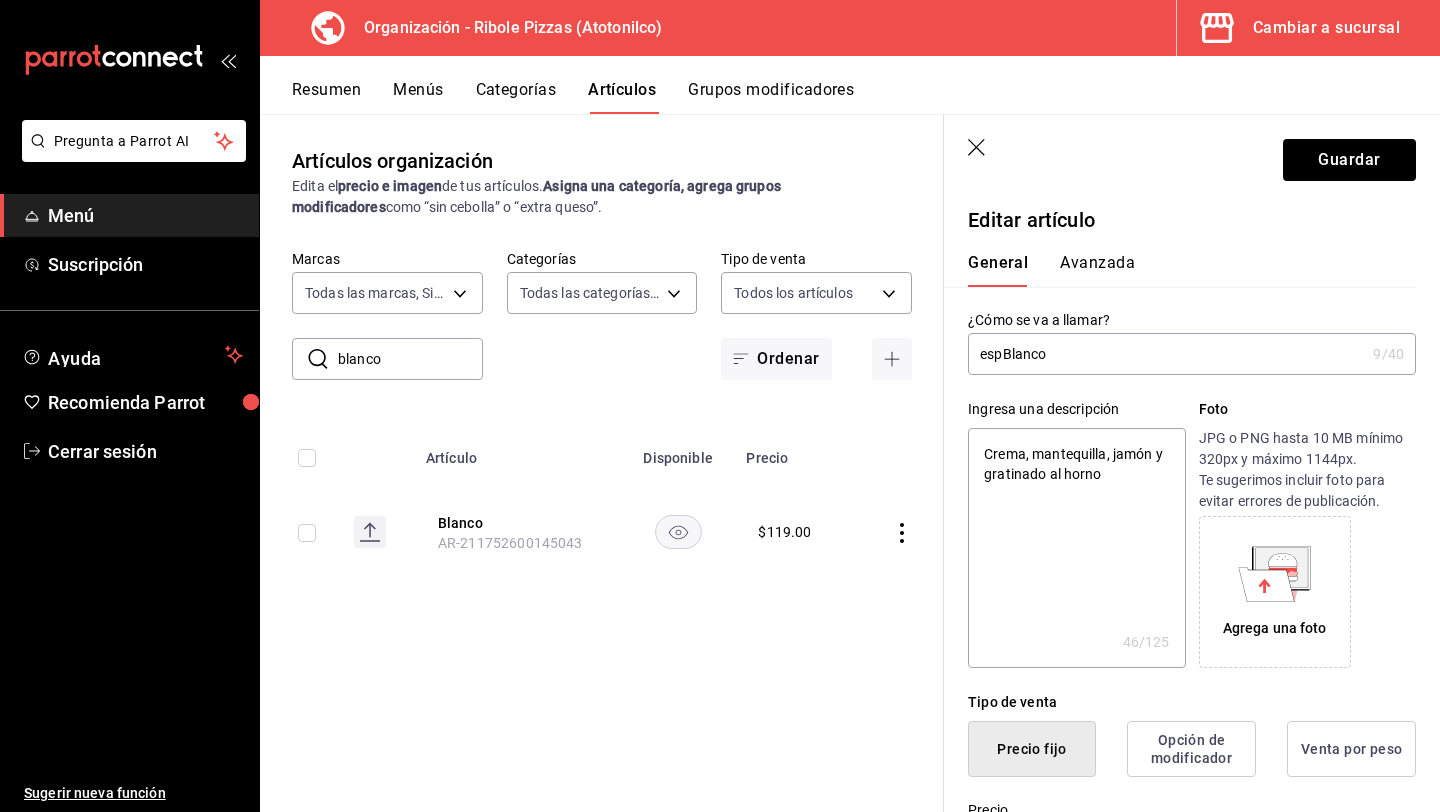 type on "espqBlanco" 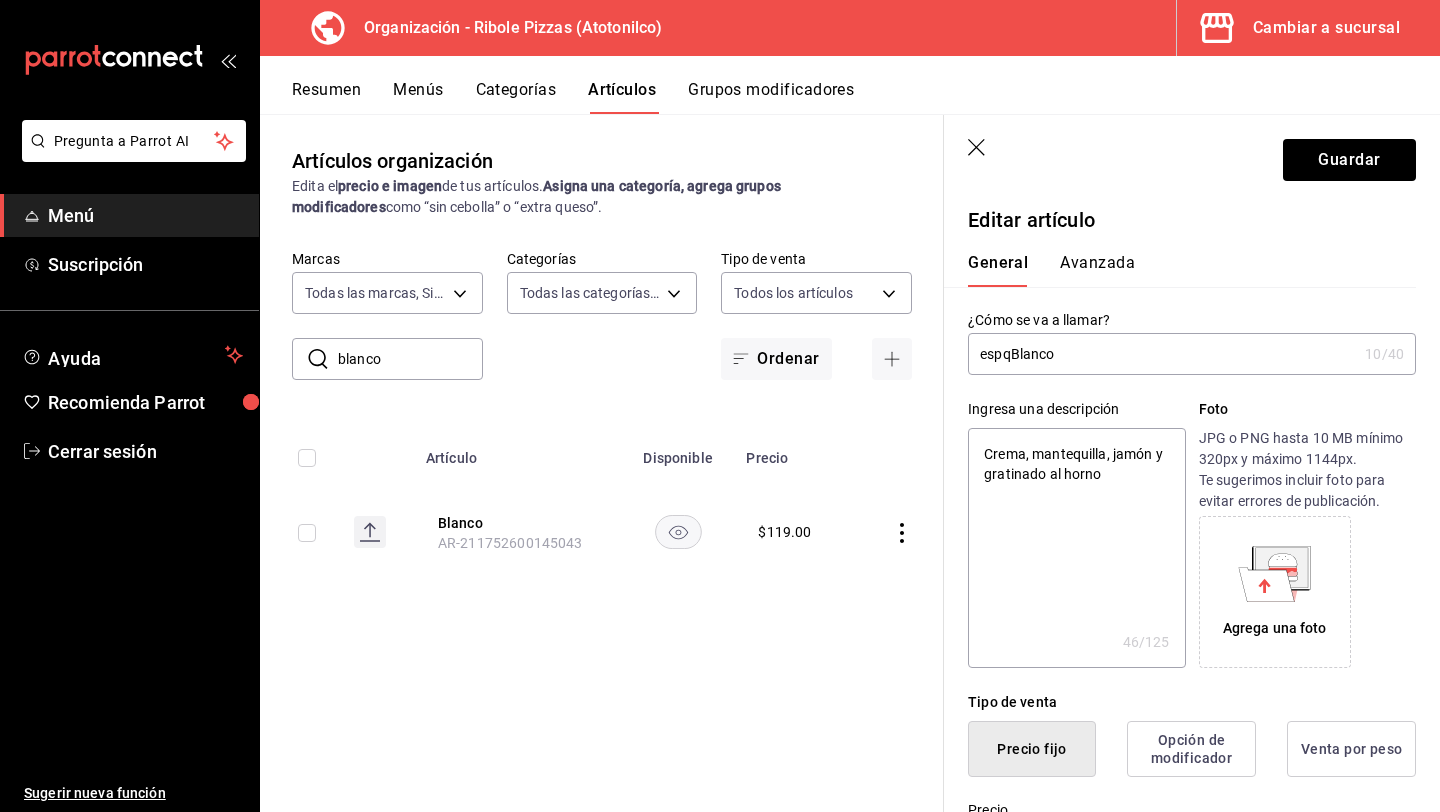 type on "espquBlanco" 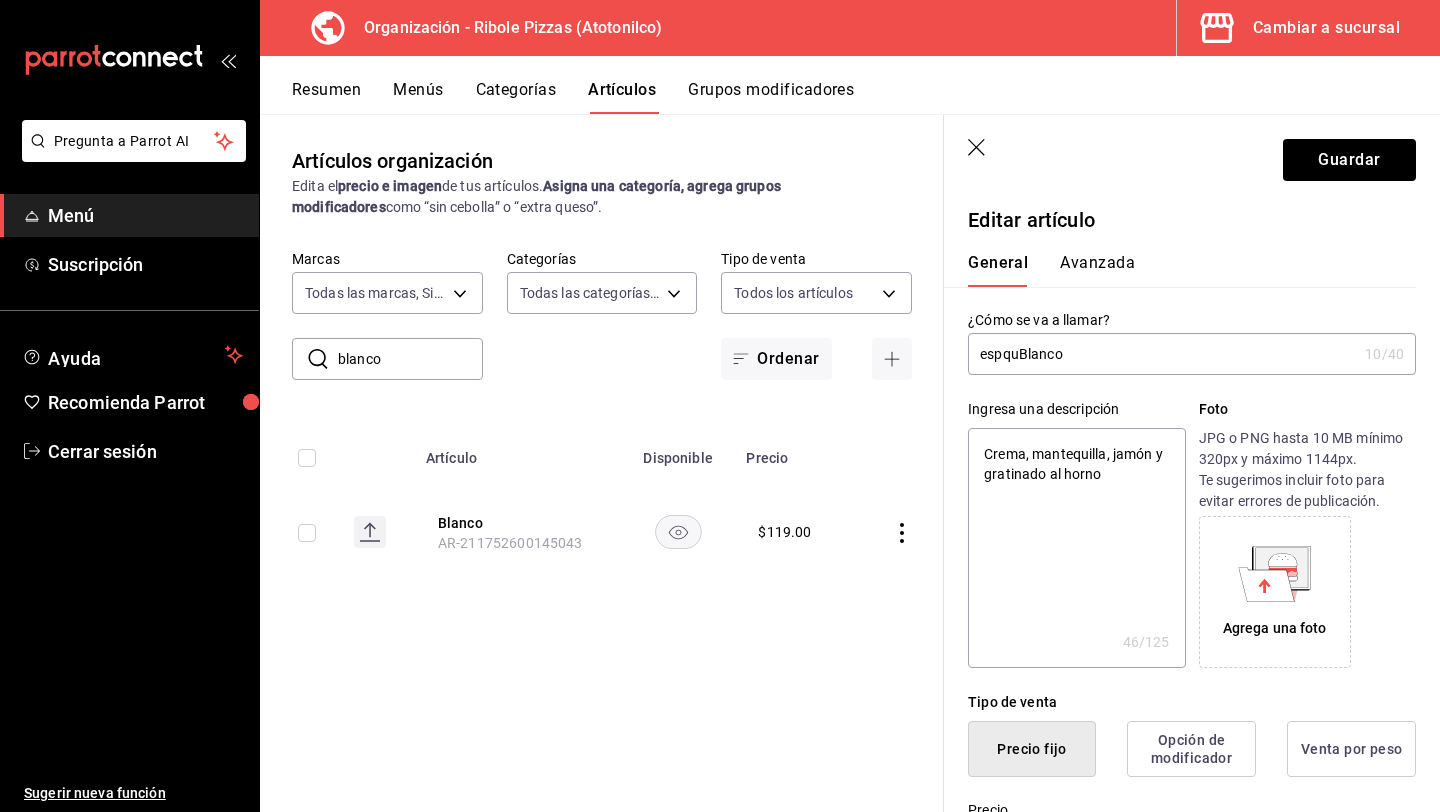 type on "espqueBlanco" 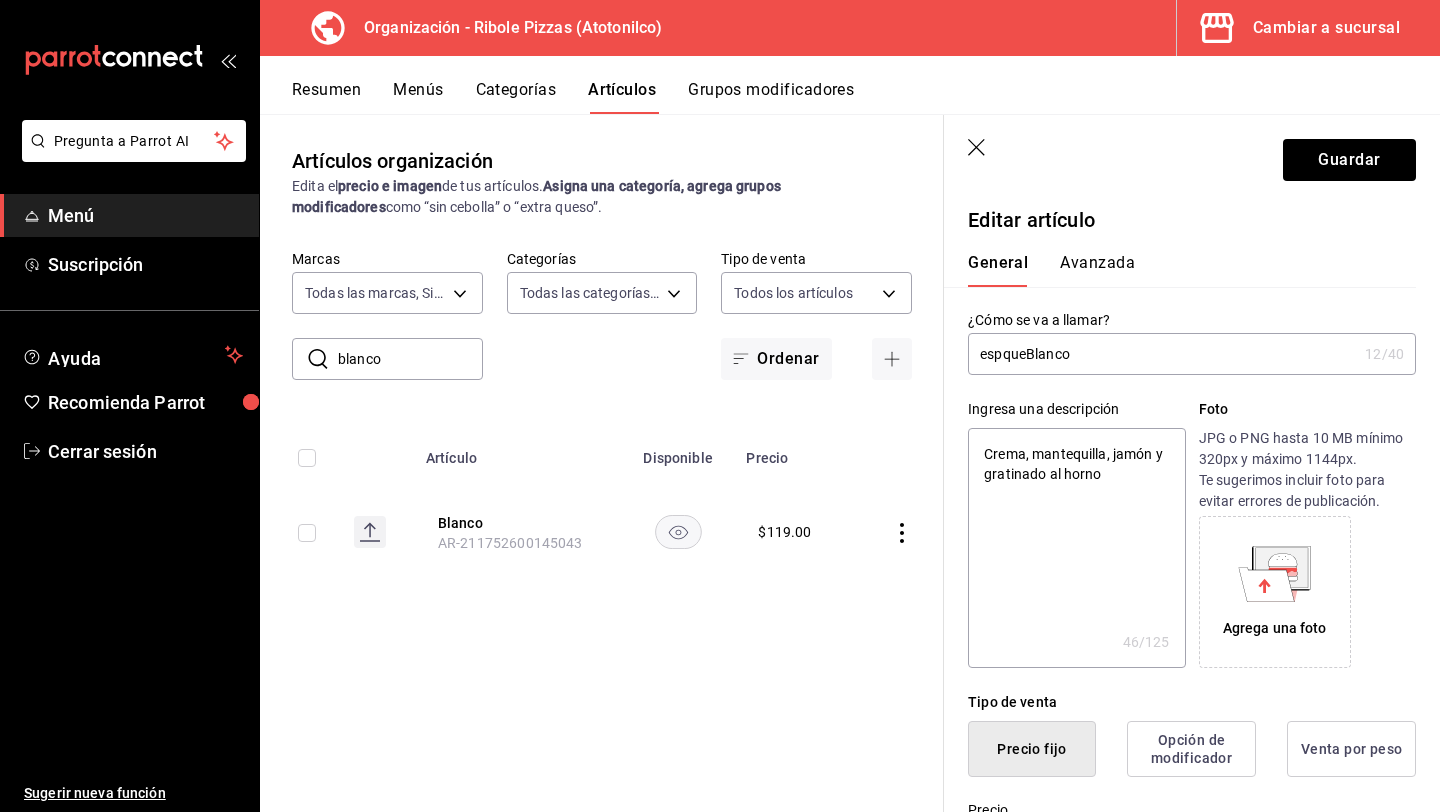 type on "espquBlanco" 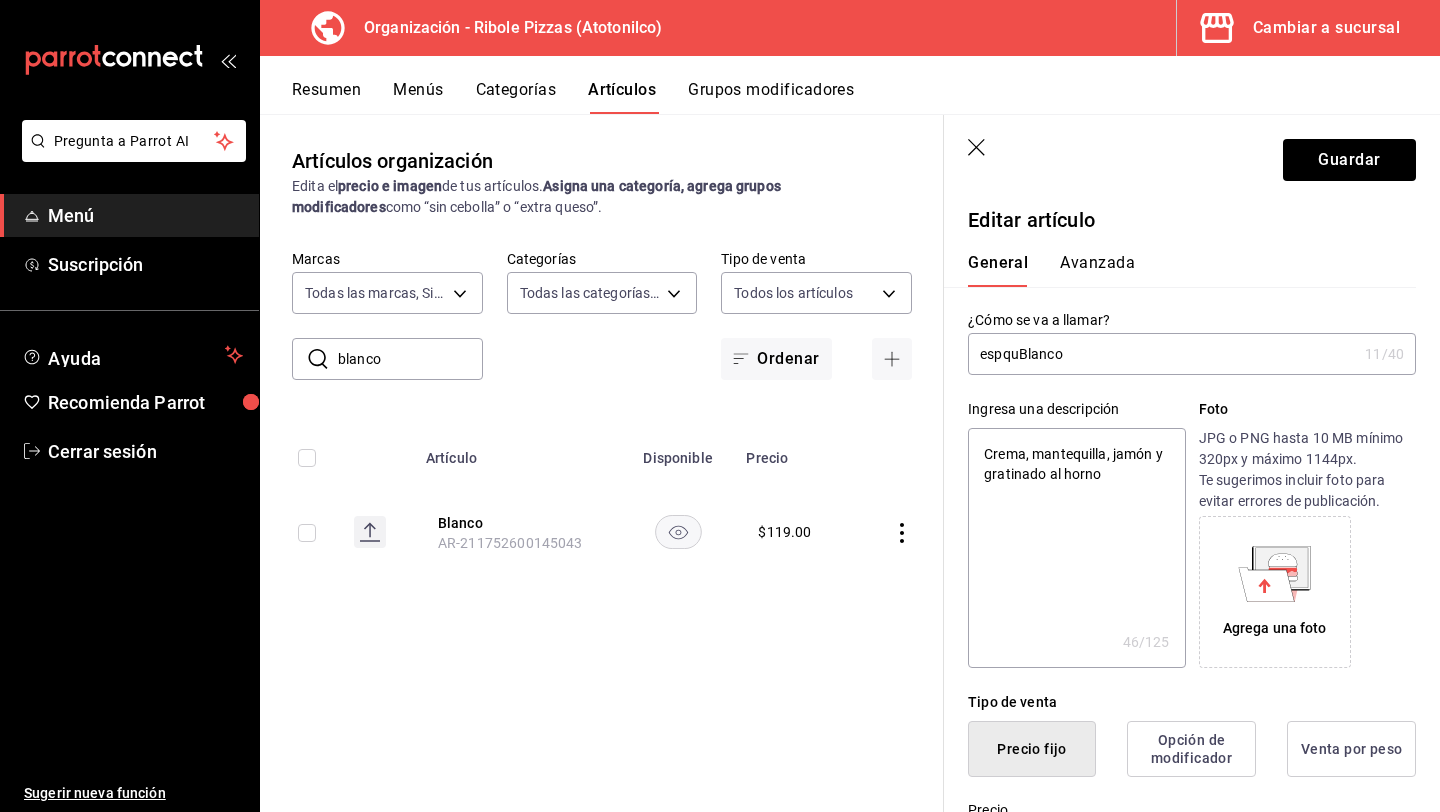 type on "espqBlanco" 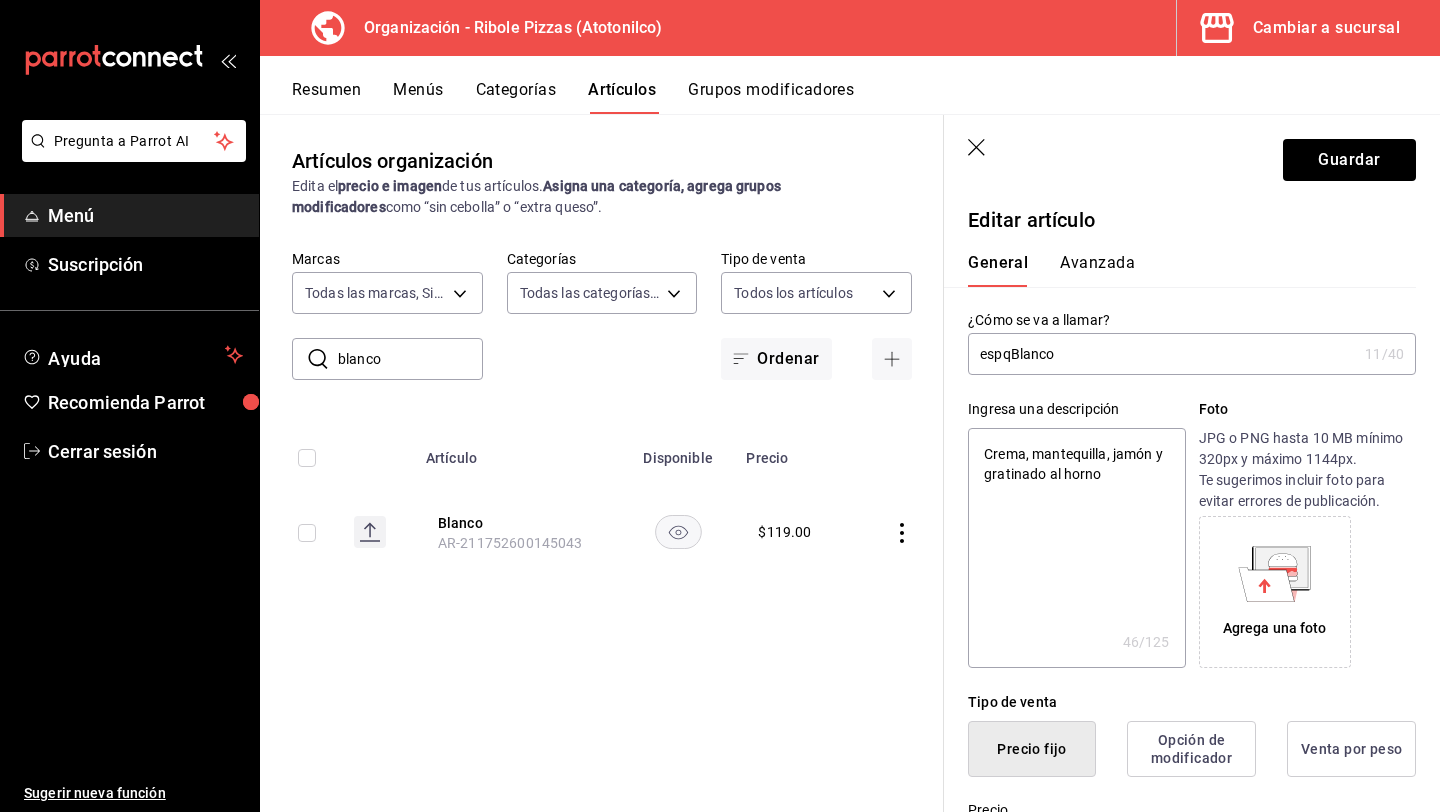 type on "espBlanco" 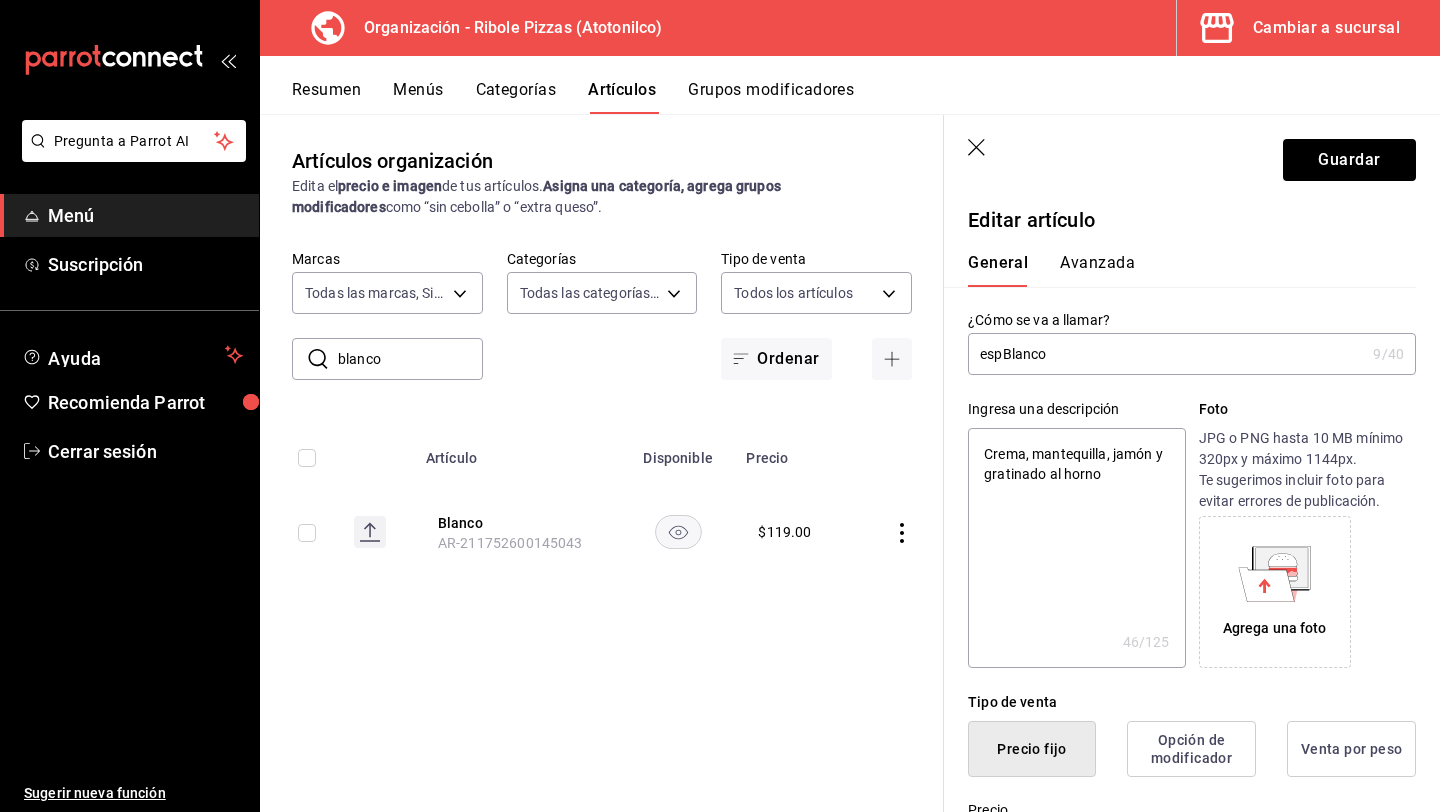 type on "espaBlanco" 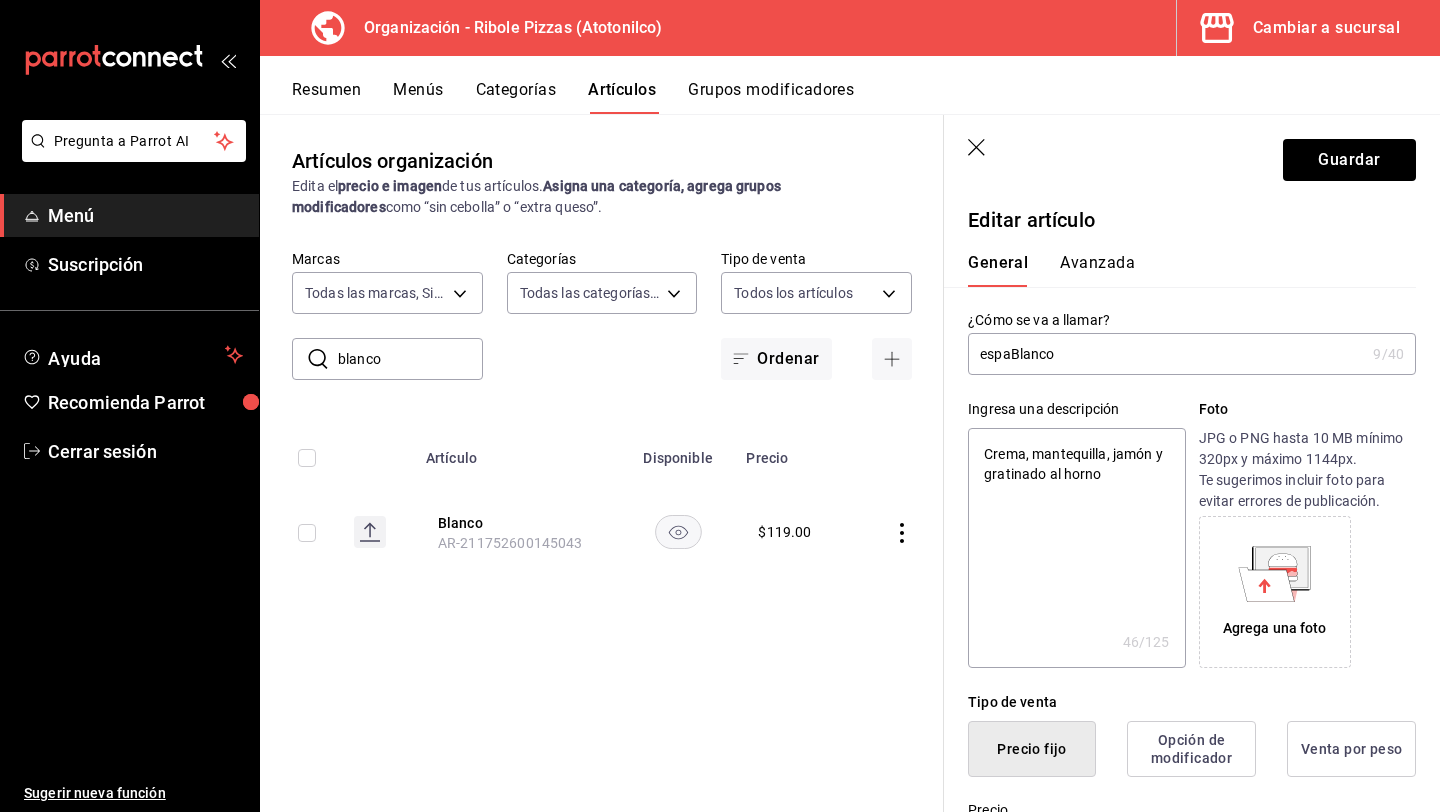 type on "x" 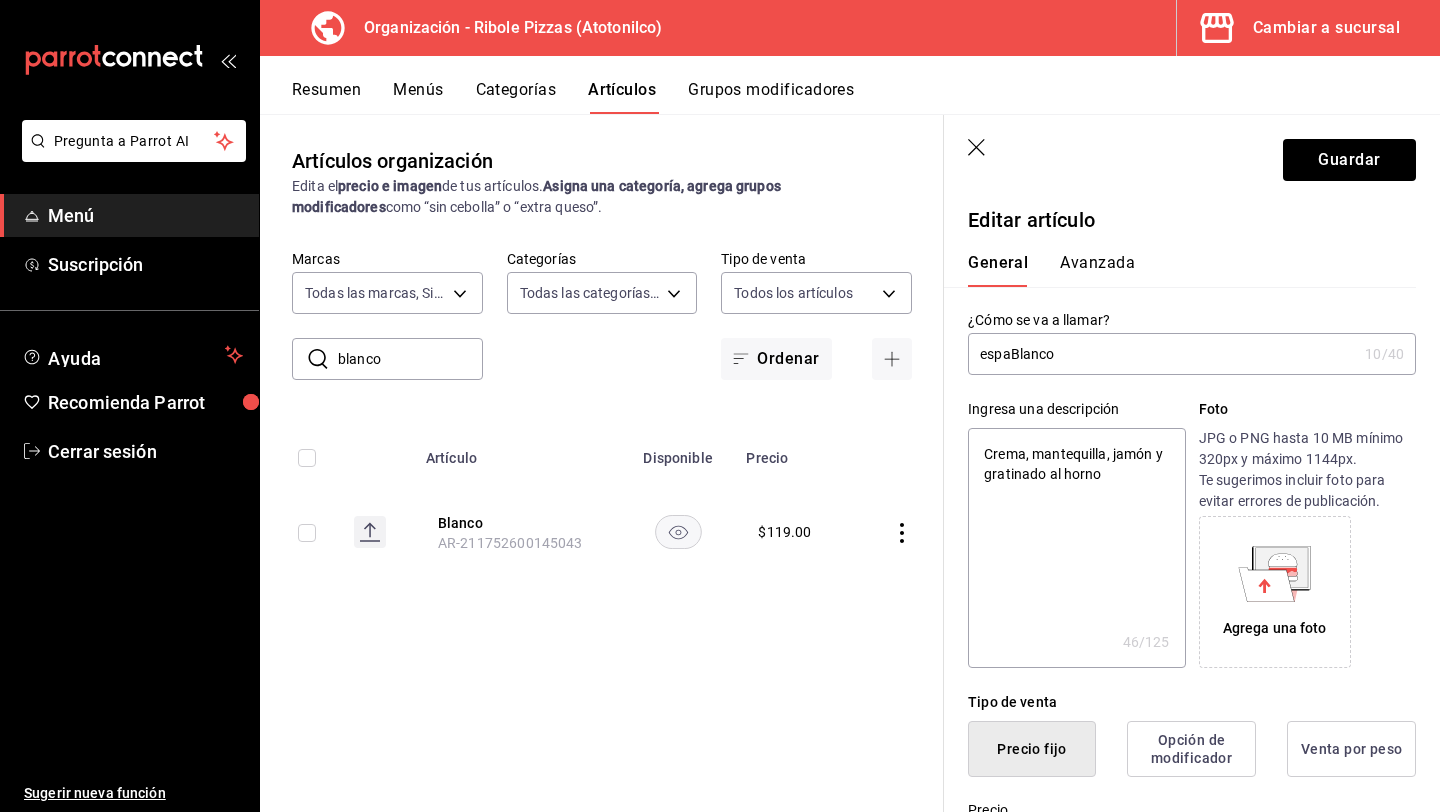 type on "espagBlanco" 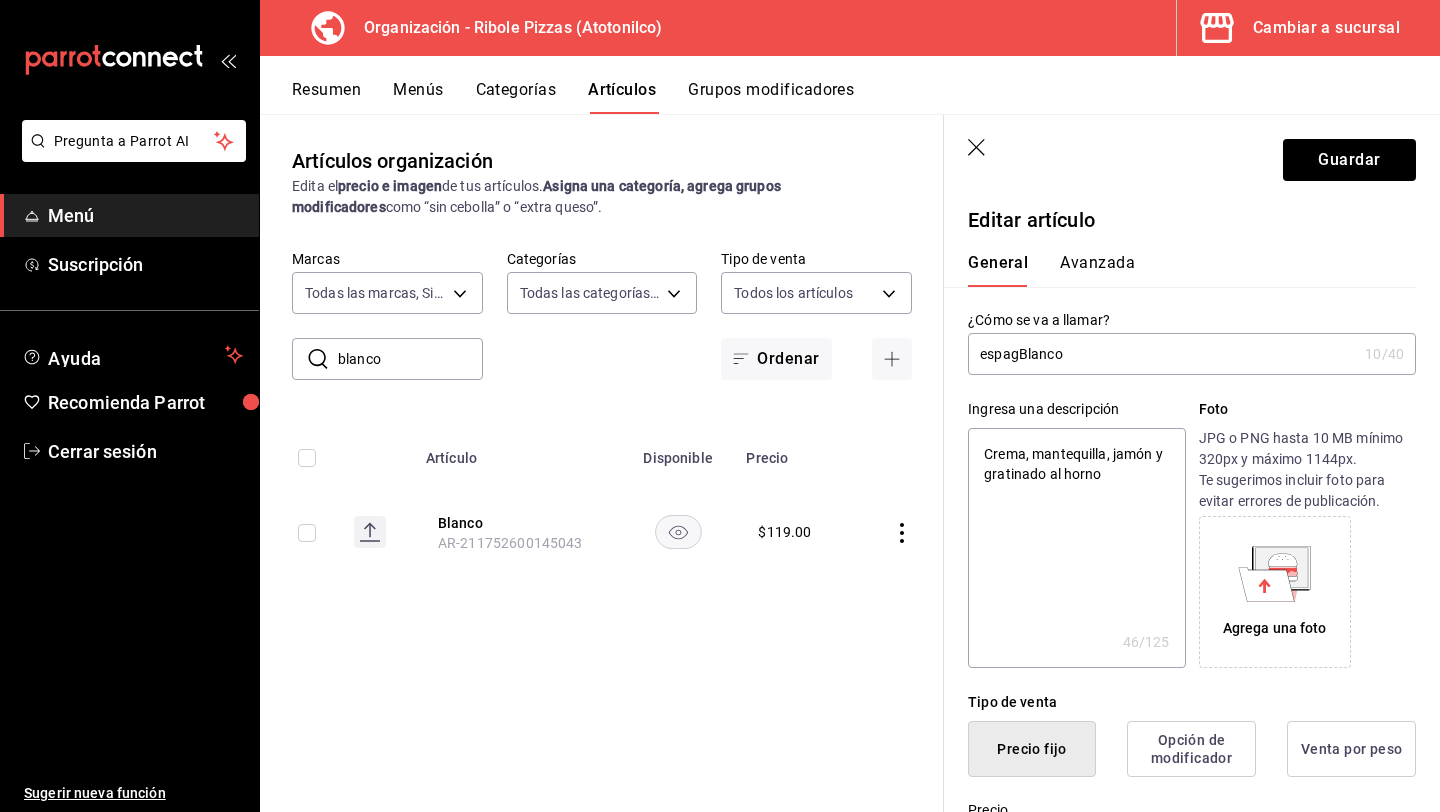 type on "espaguBlanco" 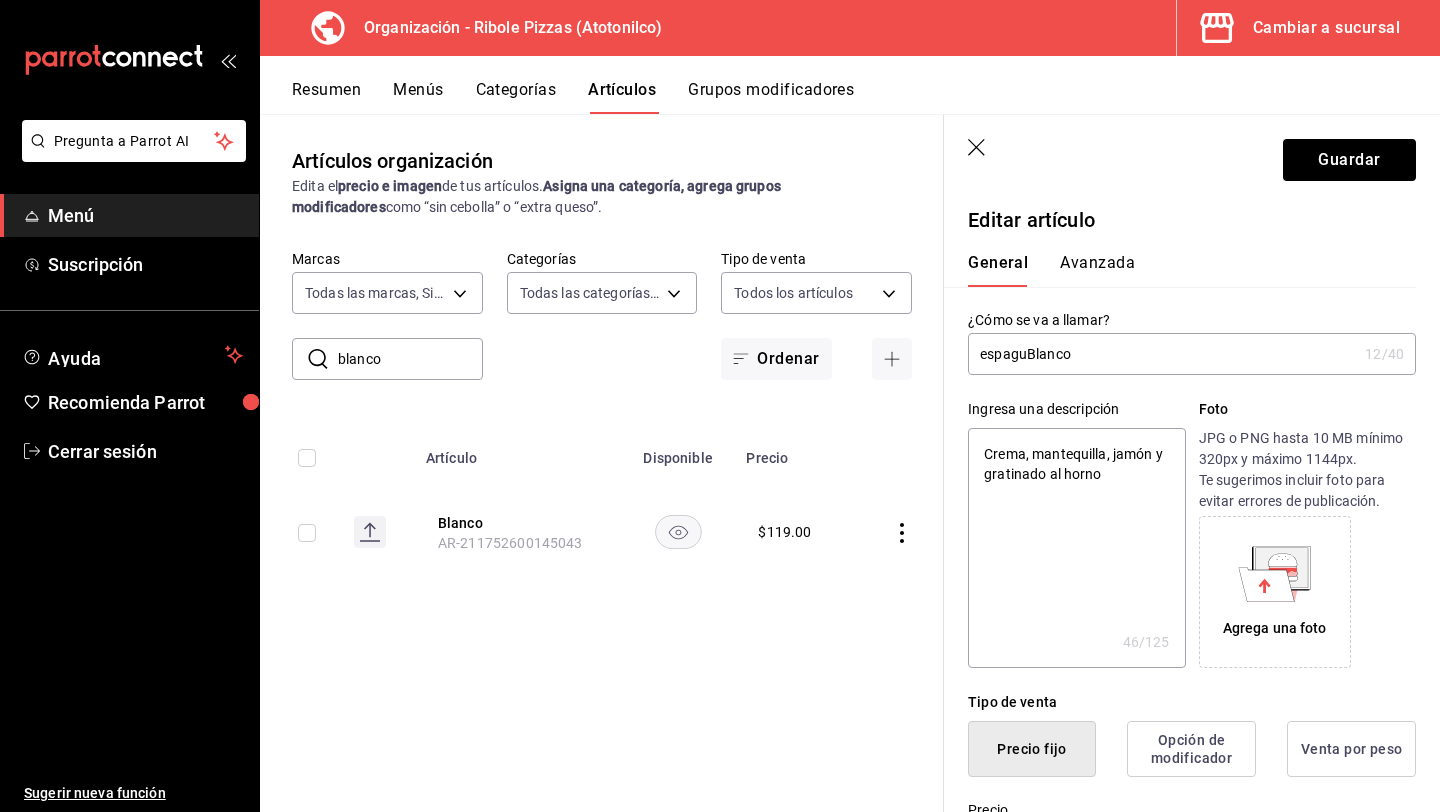 type on "espagueBlanco" 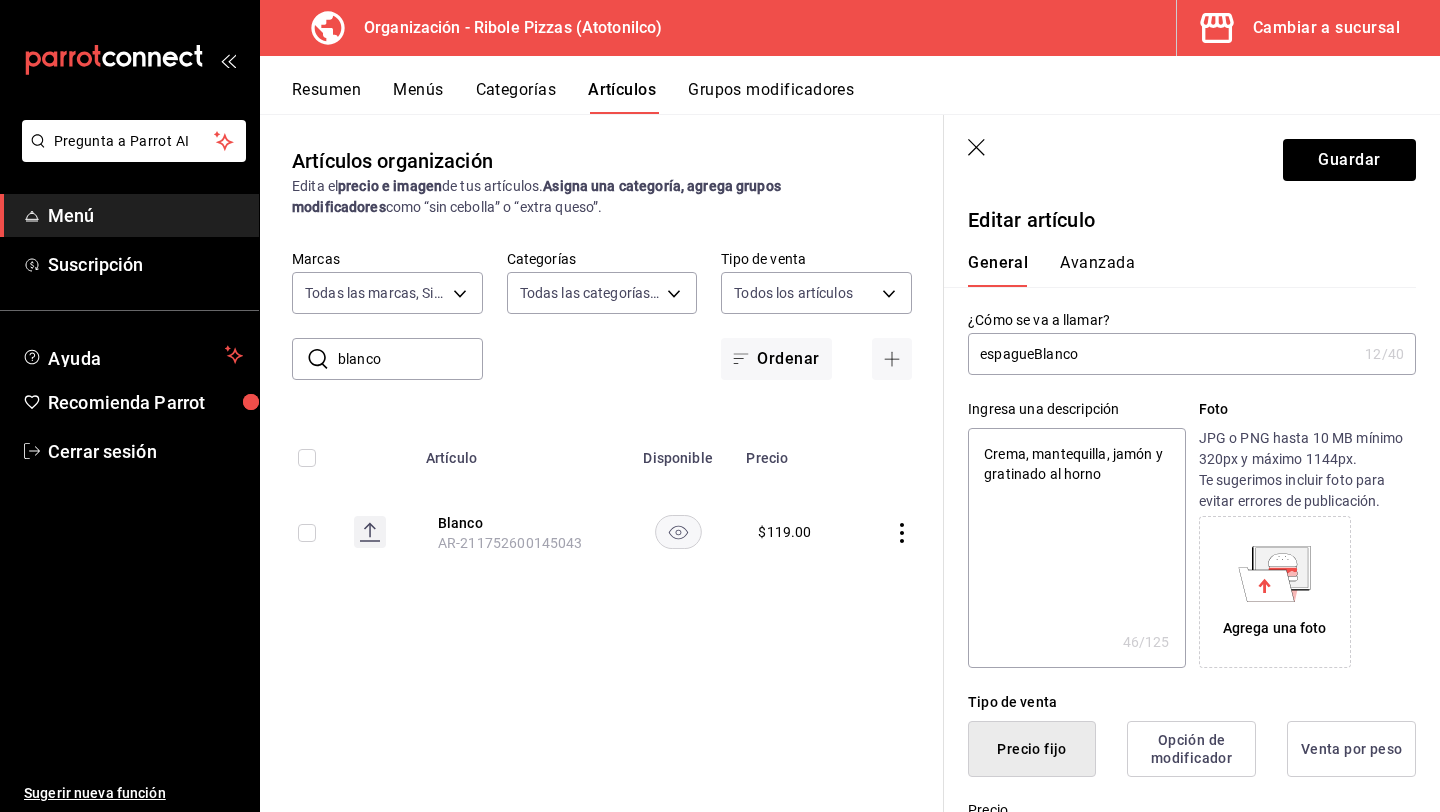 type on "espaguetBlanco" 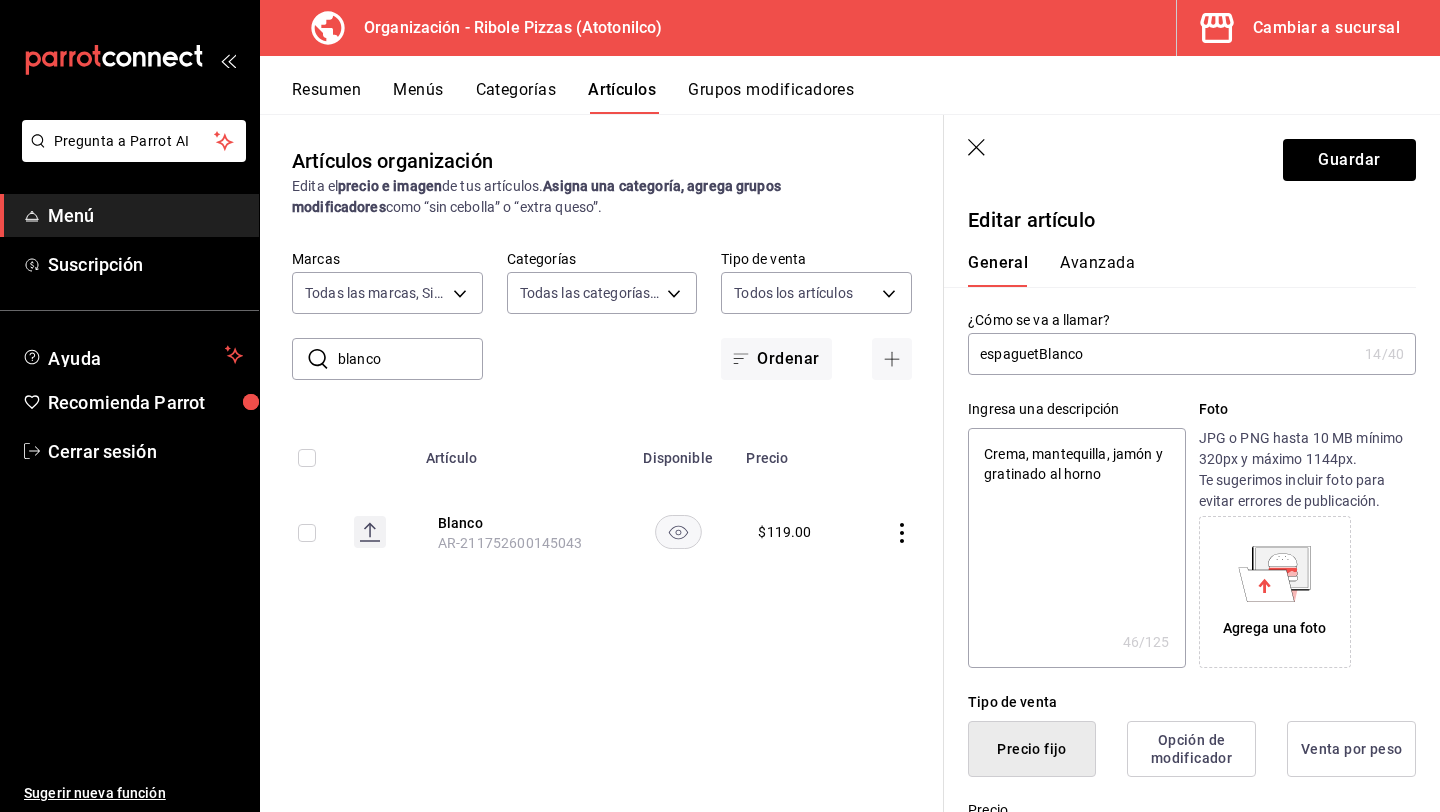 type on "espaguetiBlanco" 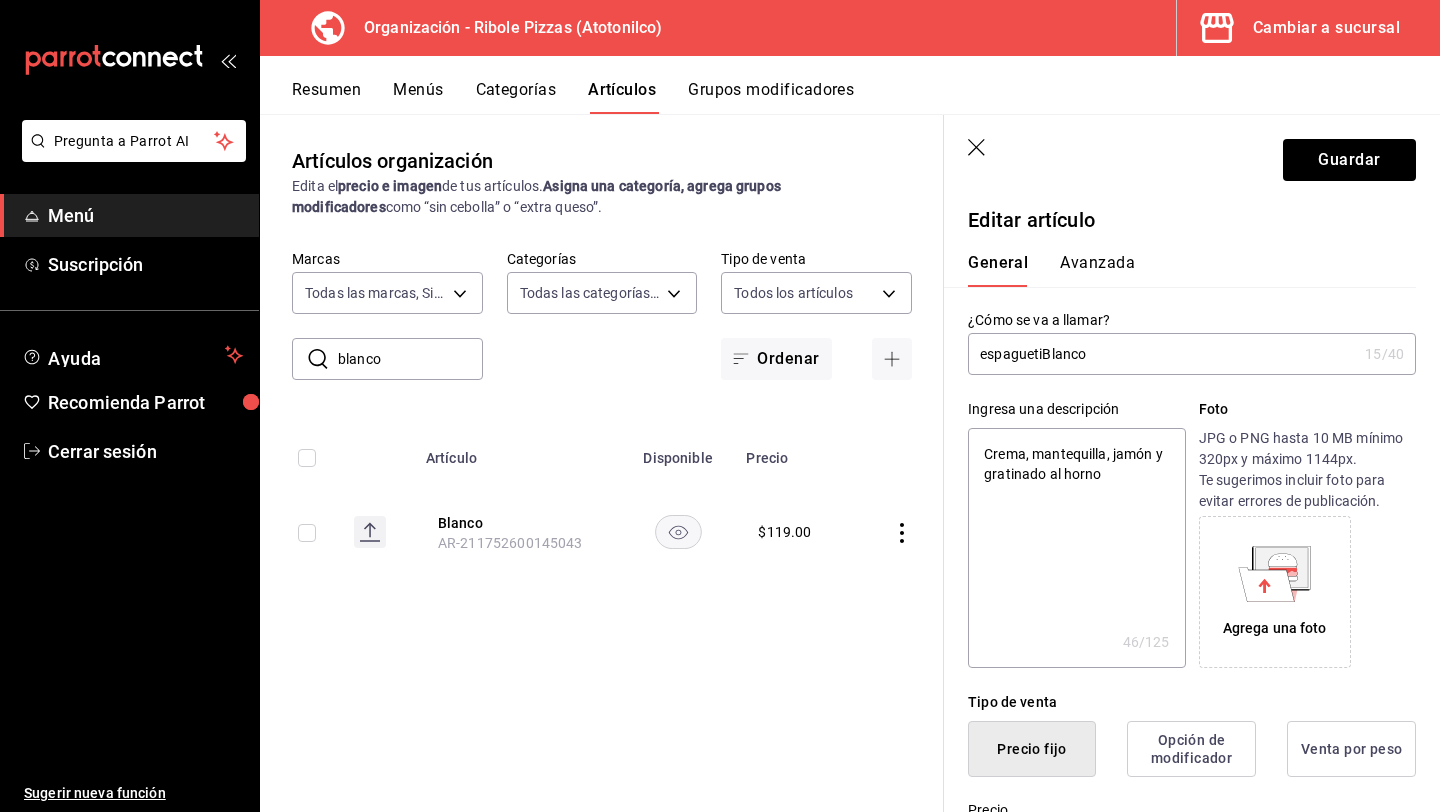 type on "espagueti Blanco" 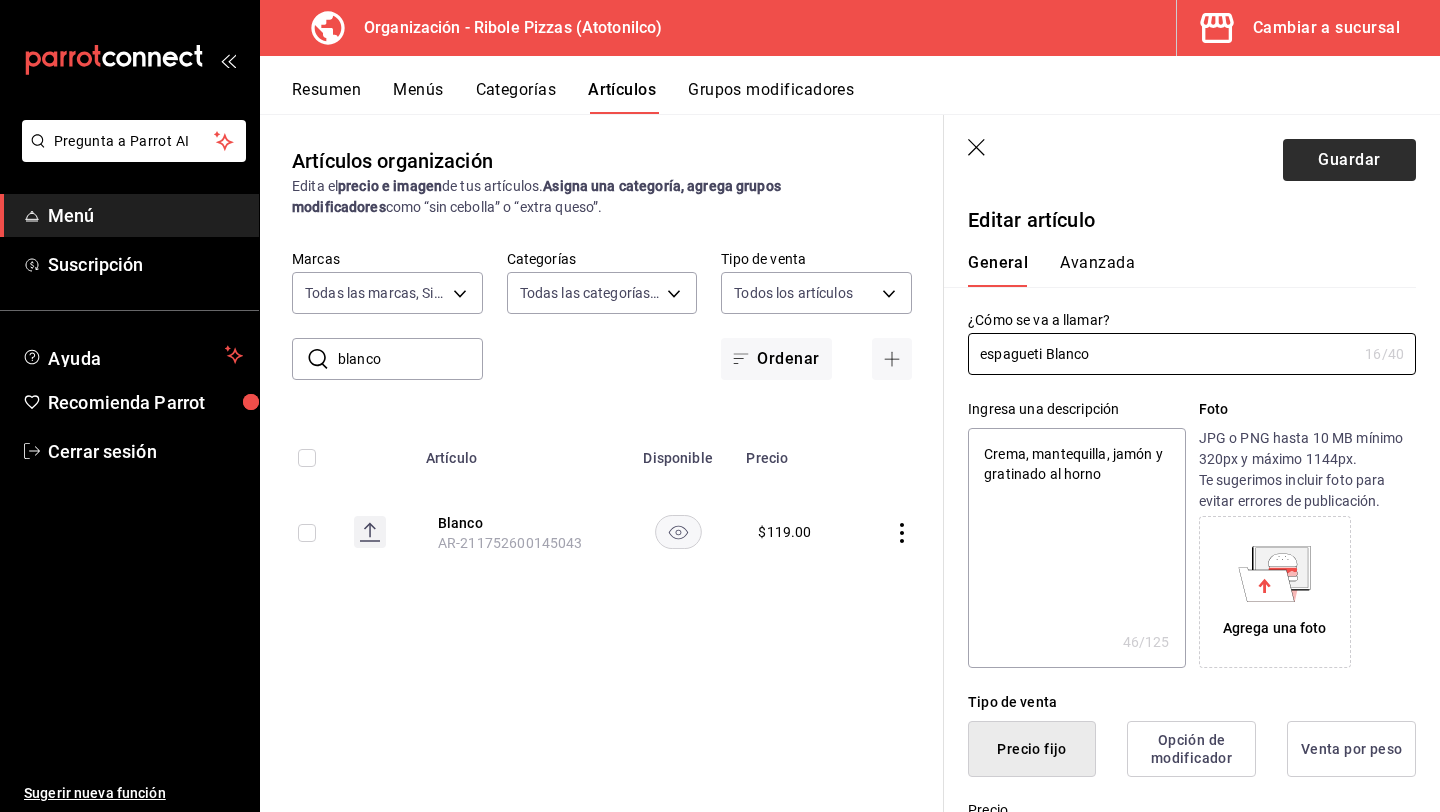 type on "espagueti Blanco" 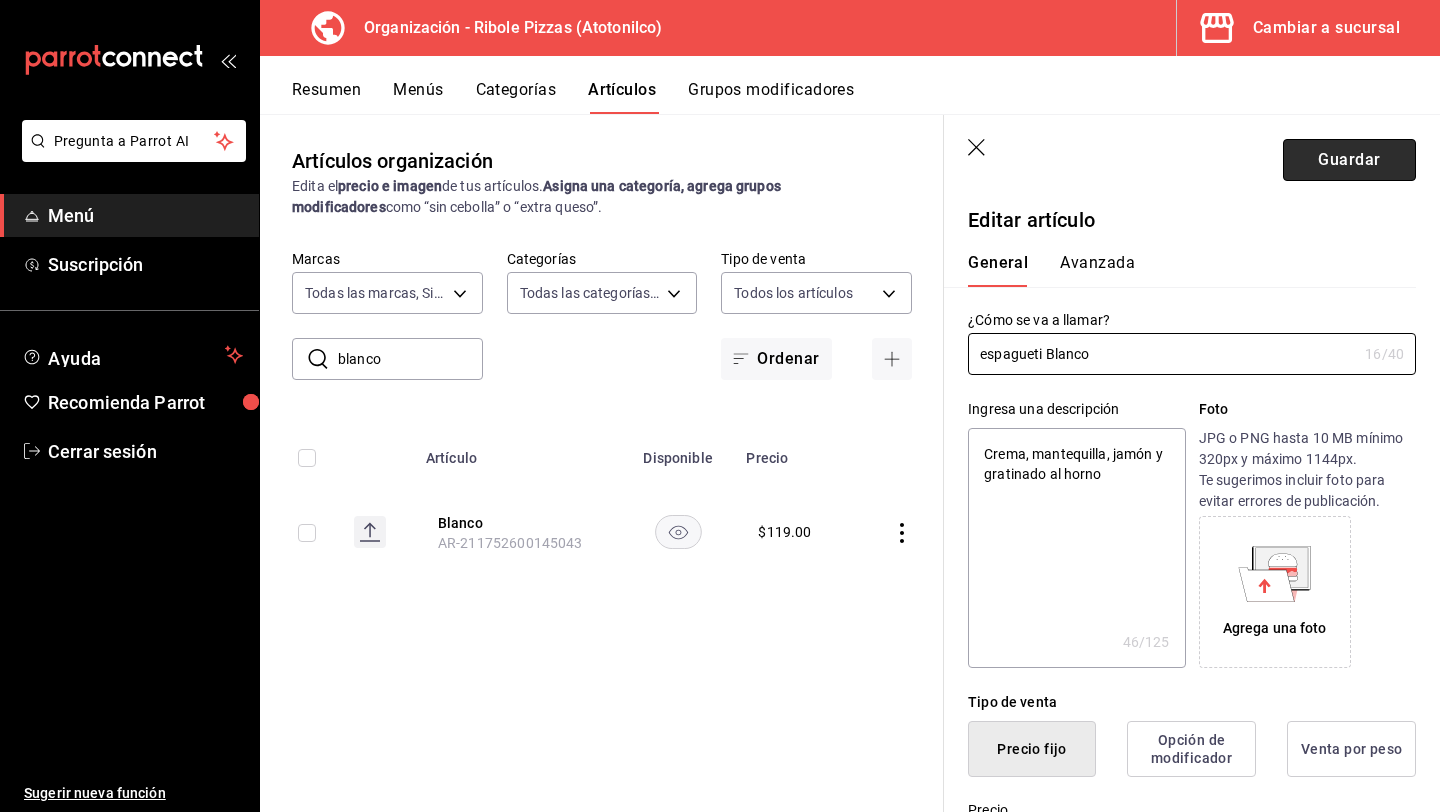 click on "Guardar" at bounding box center (1349, 160) 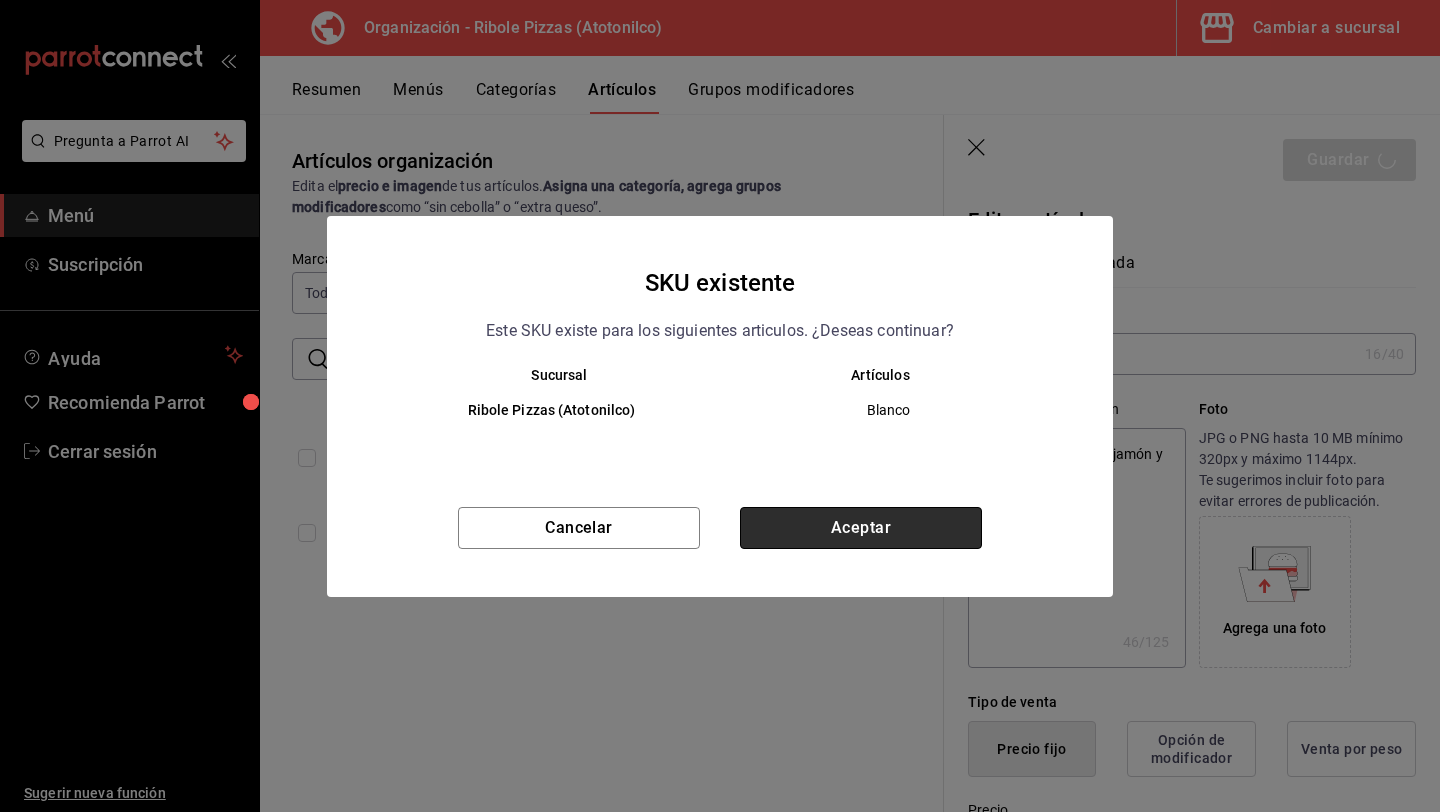 click on "Aceptar" at bounding box center (861, 528) 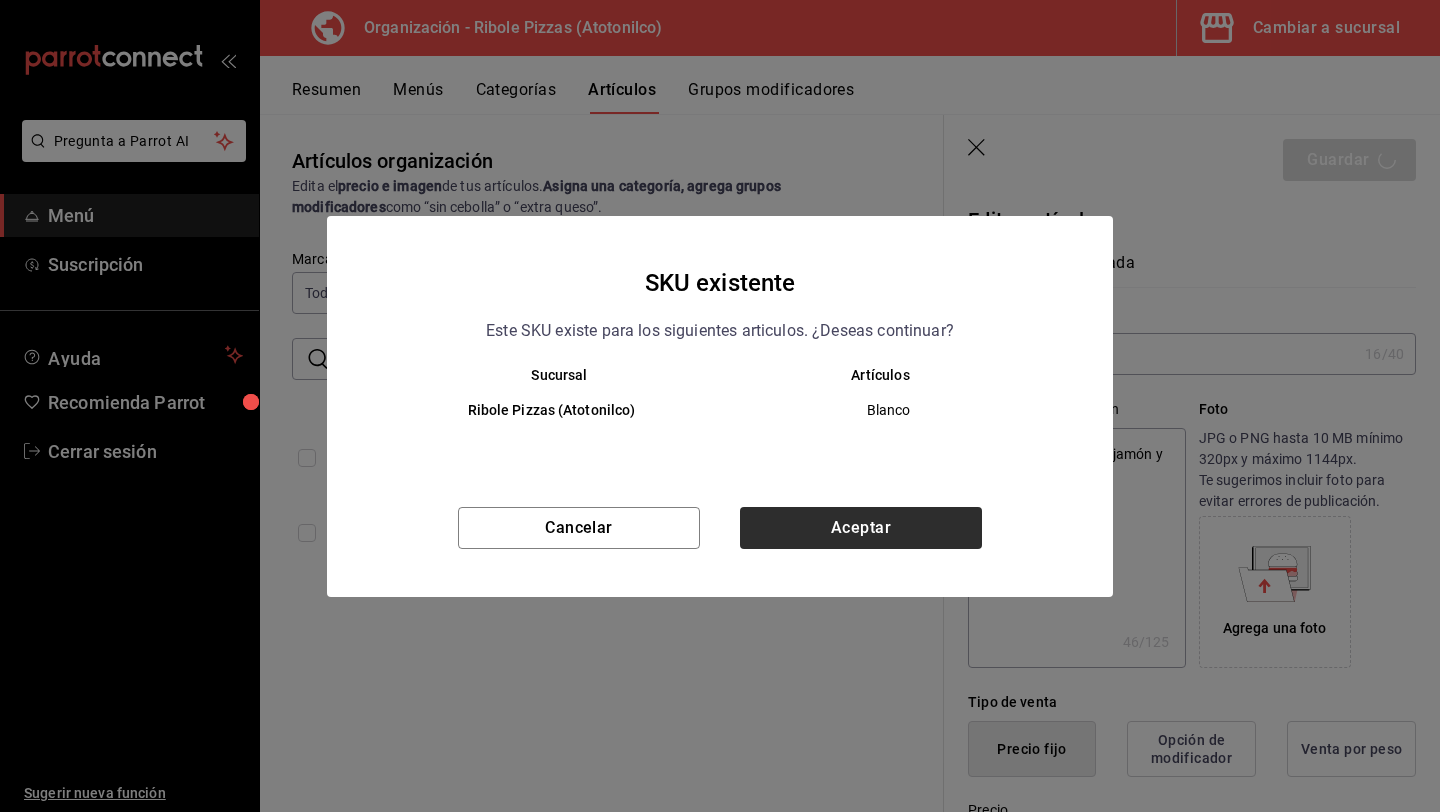 type on "x" 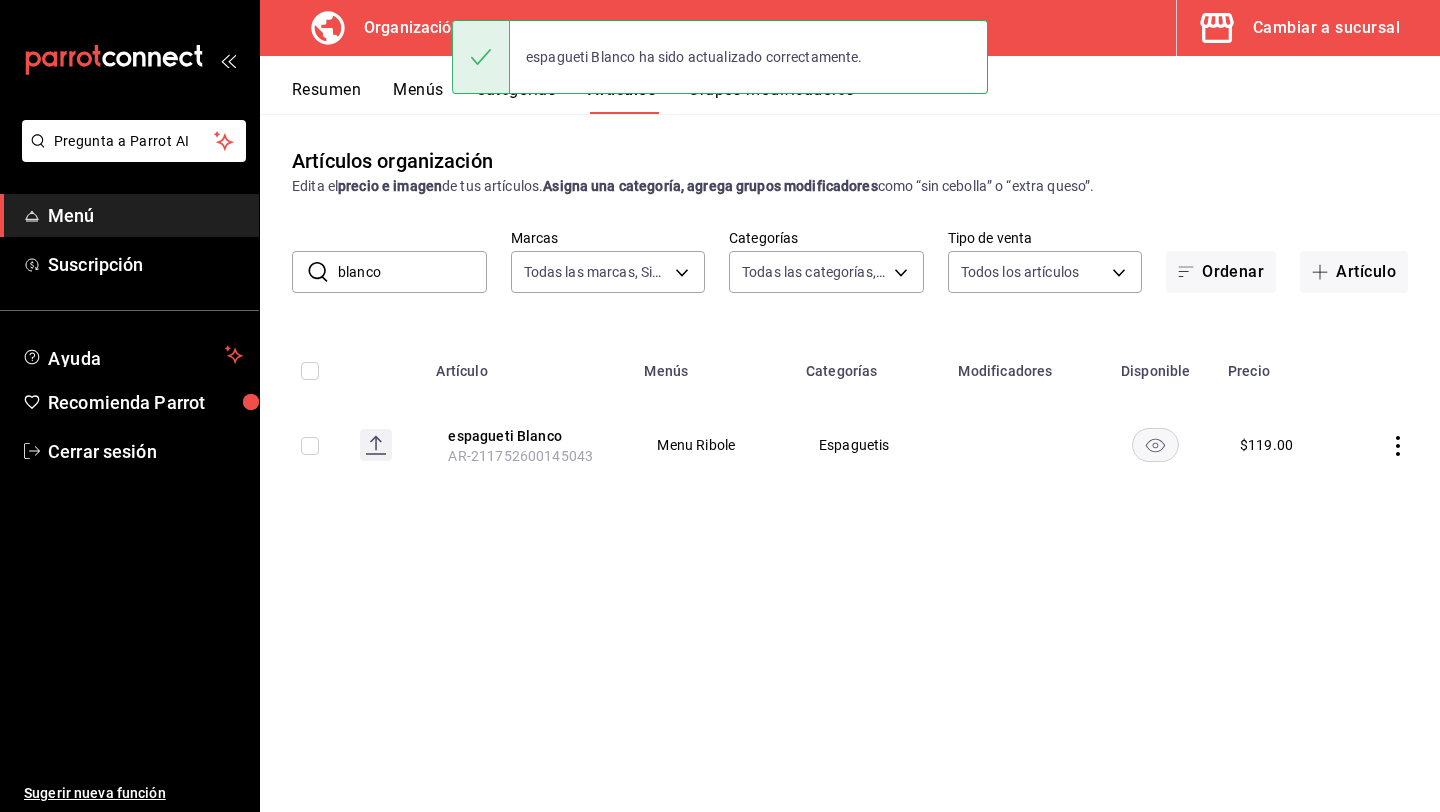 click on "blanco" at bounding box center (412, 272) 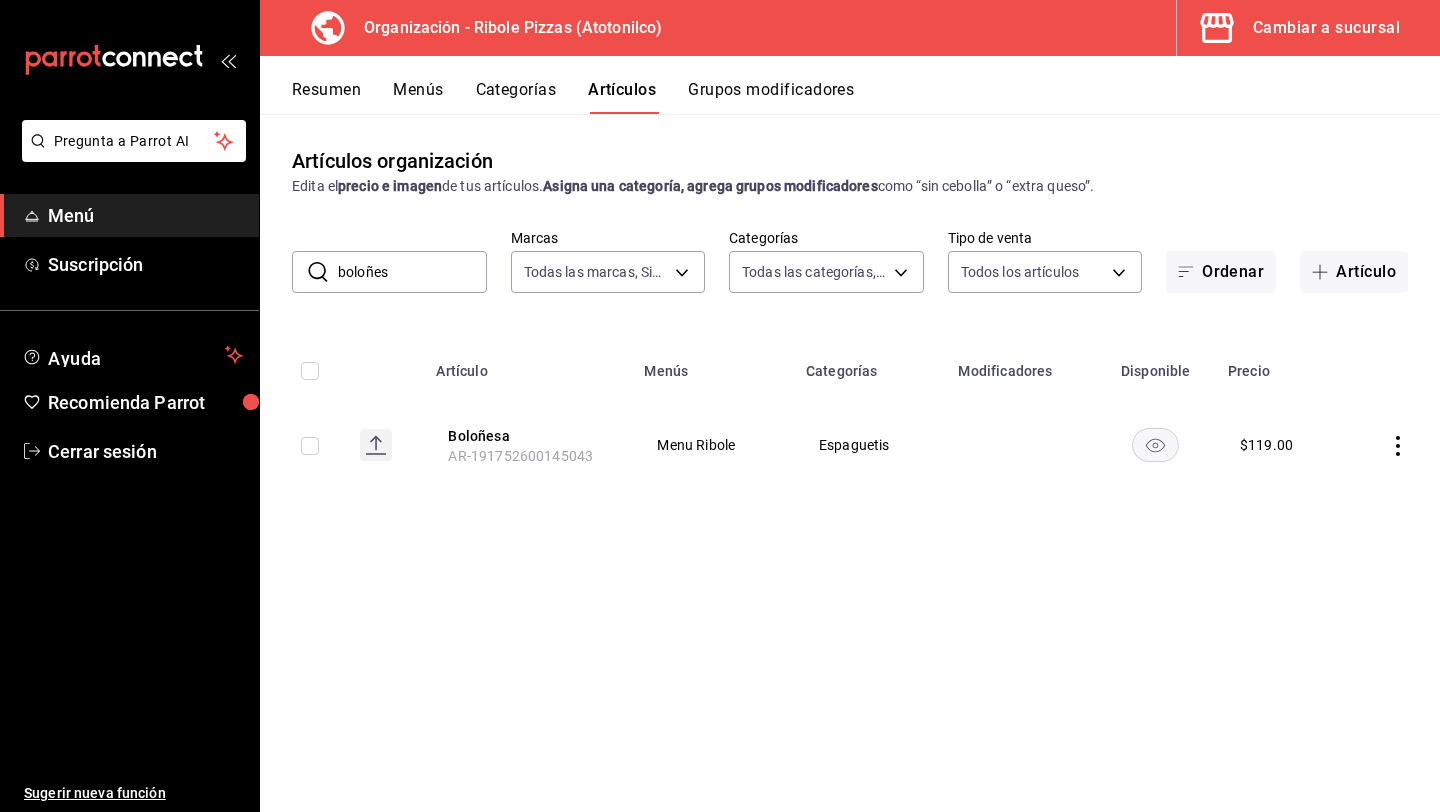 type on "boloñes" 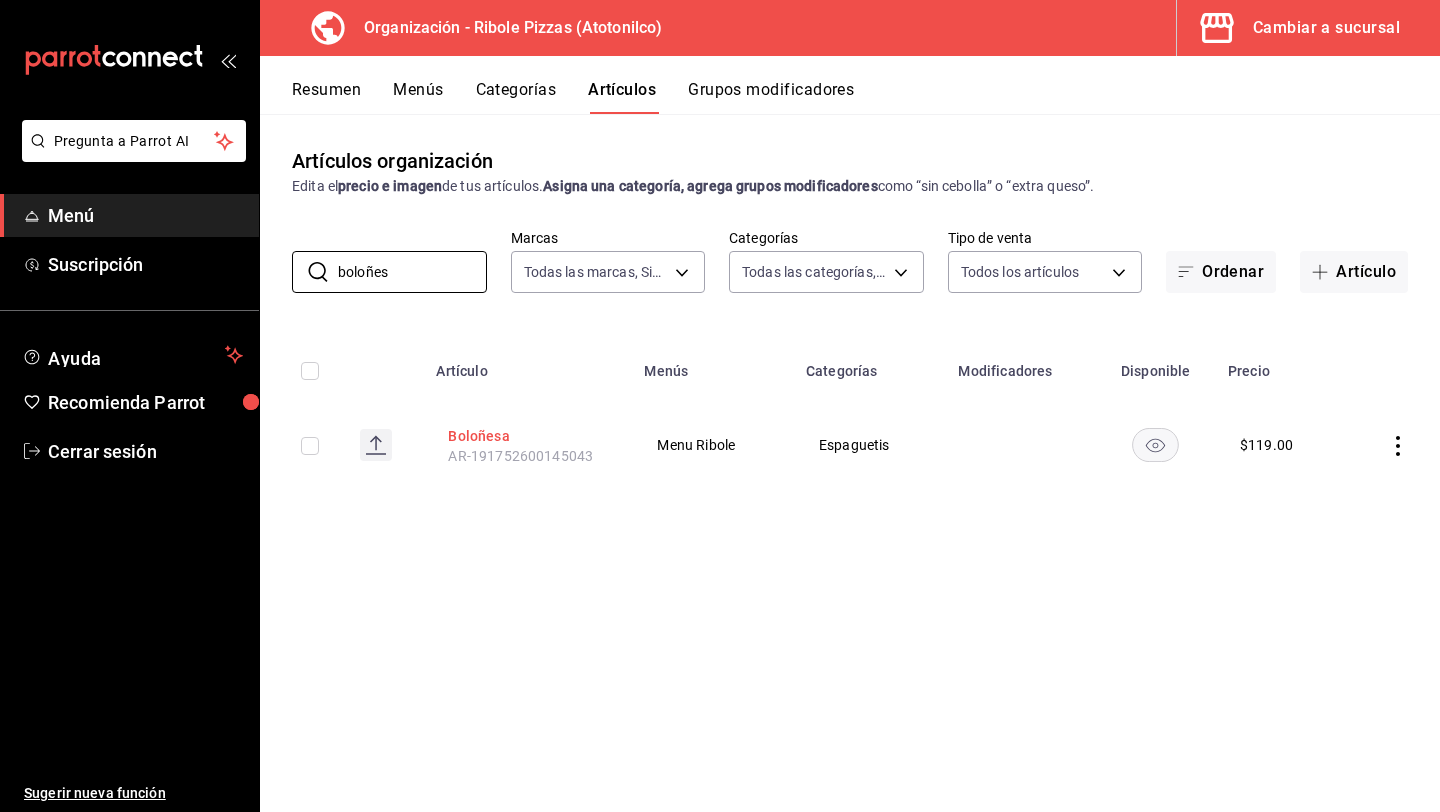 click on "Boloñesa" at bounding box center [528, 436] 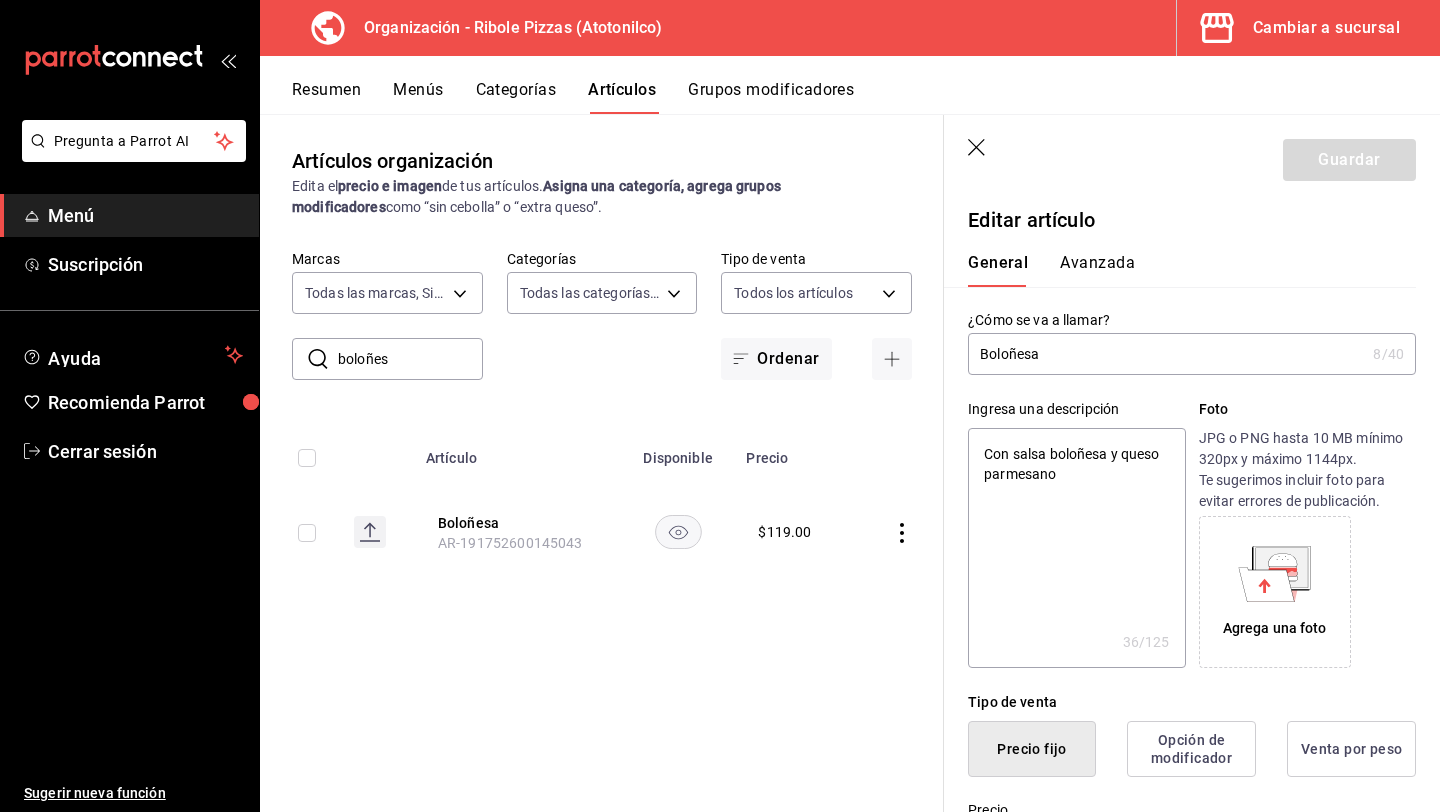 click on "Boloñesa" at bounding box center (1166, 354) 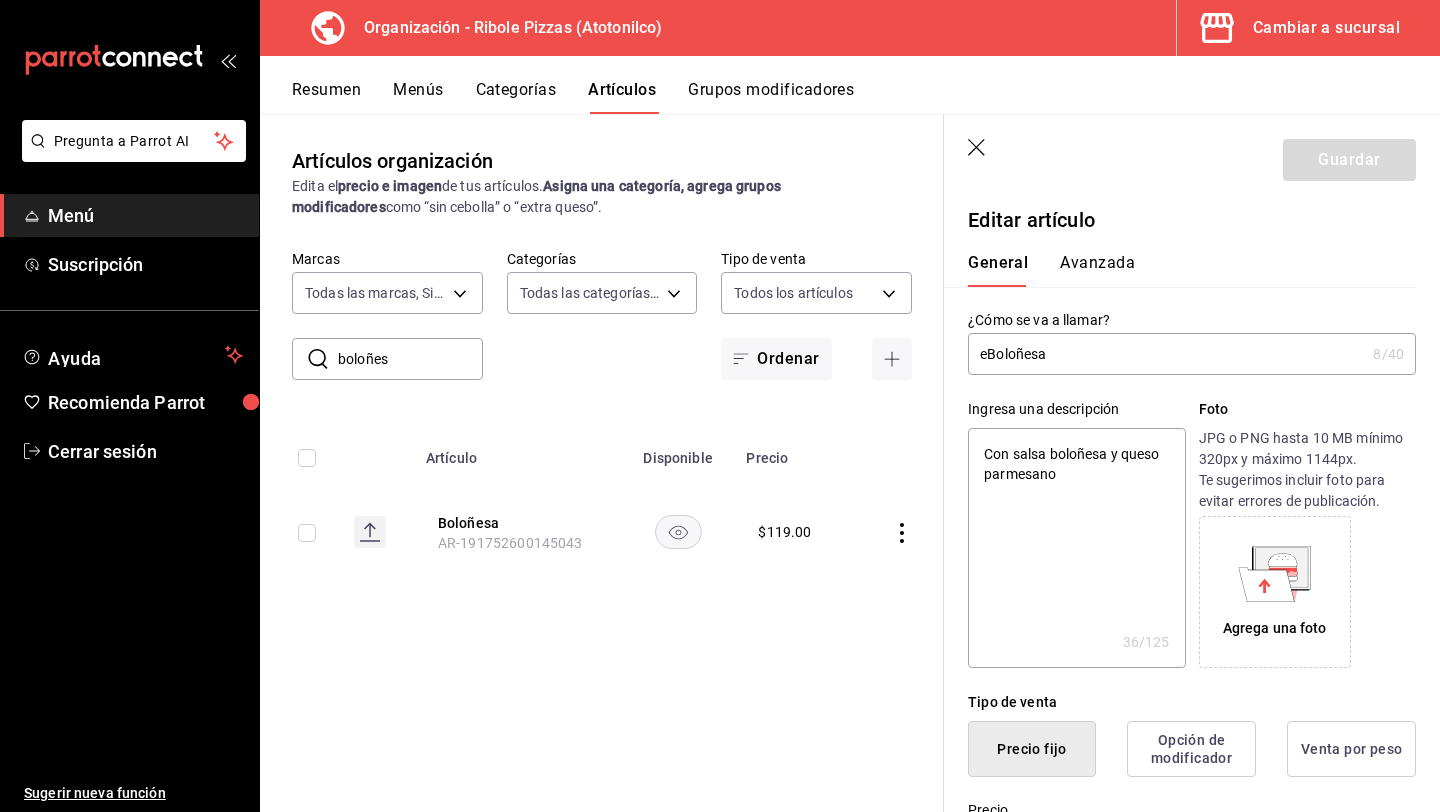 type on "x" 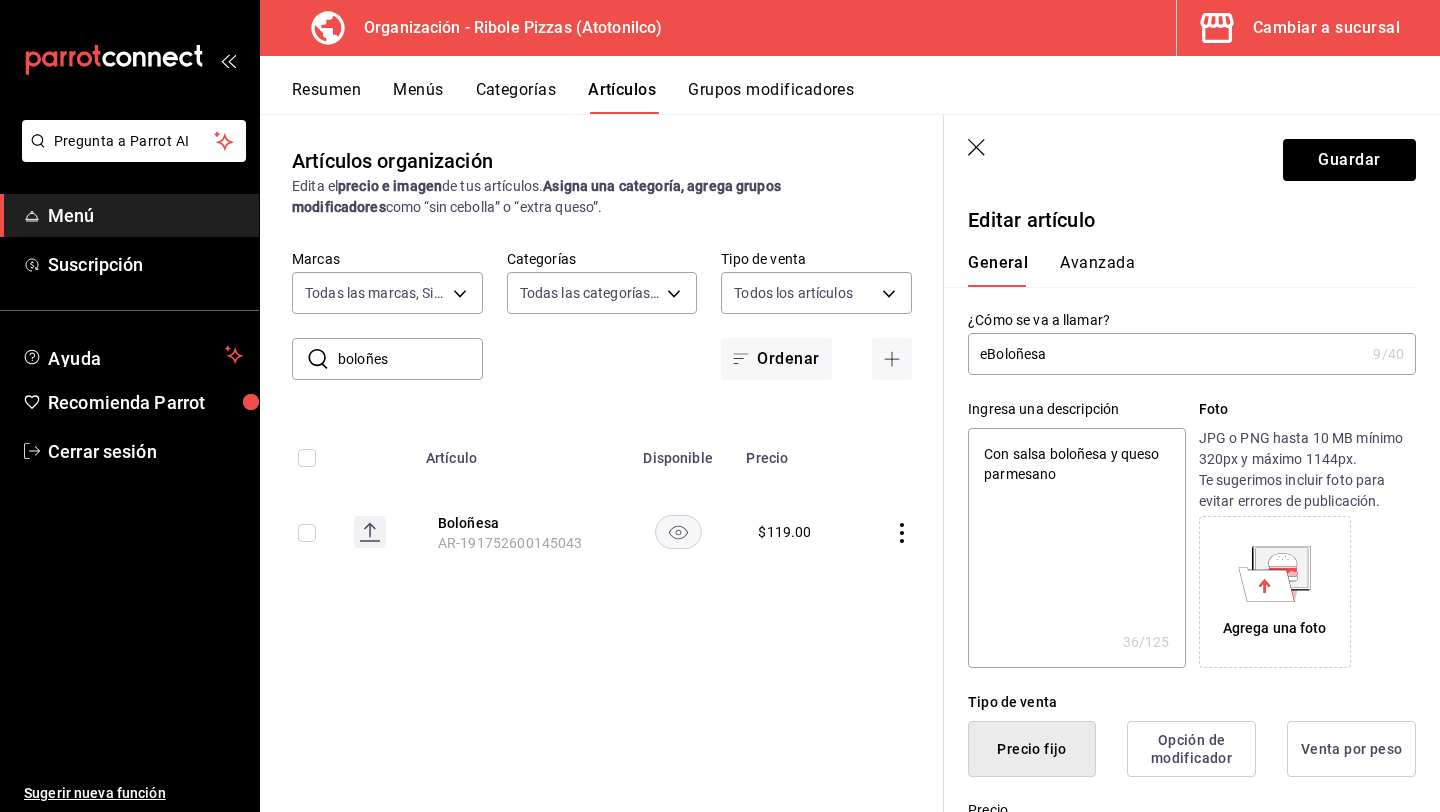 type on "esBoloñesa" 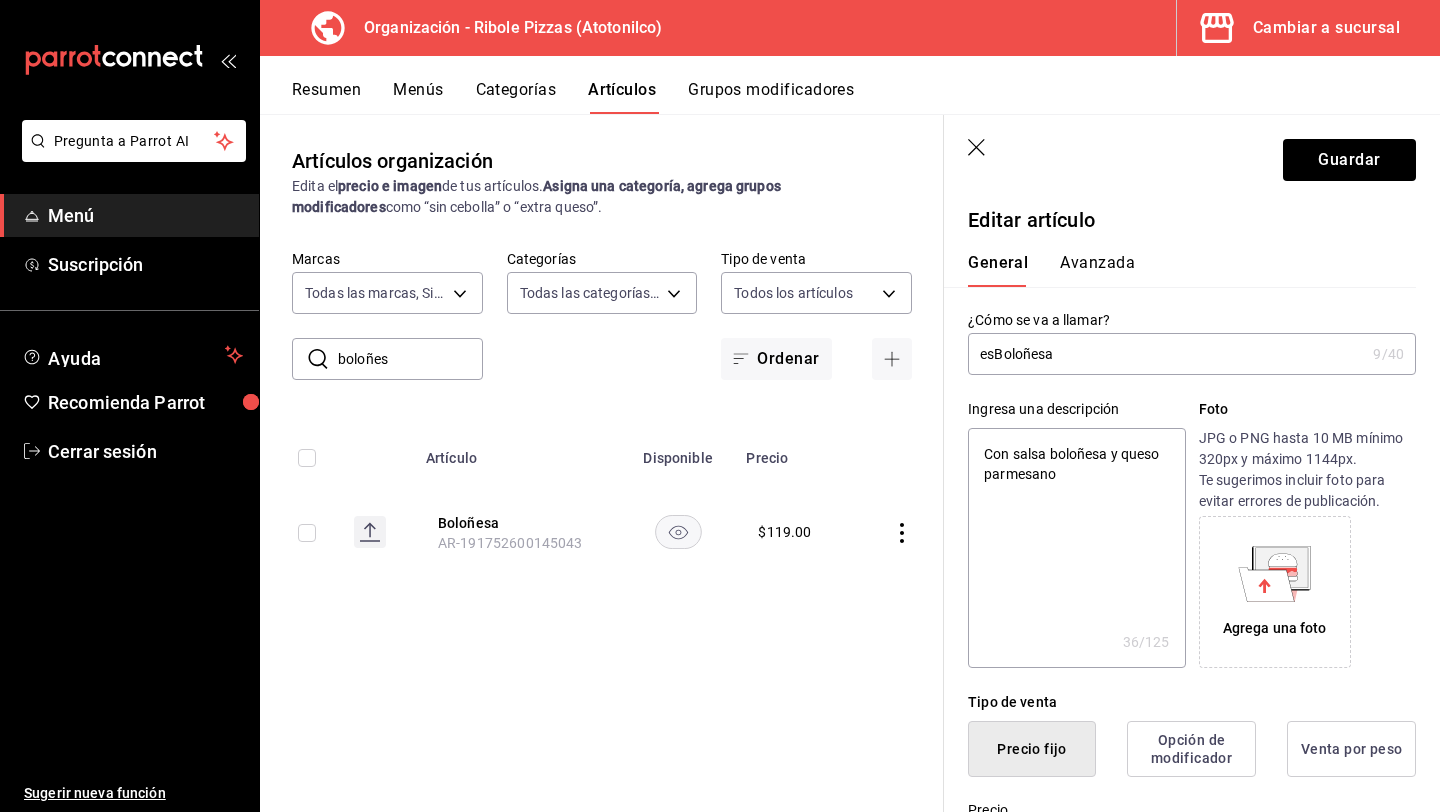 type on "espBoloñesa" 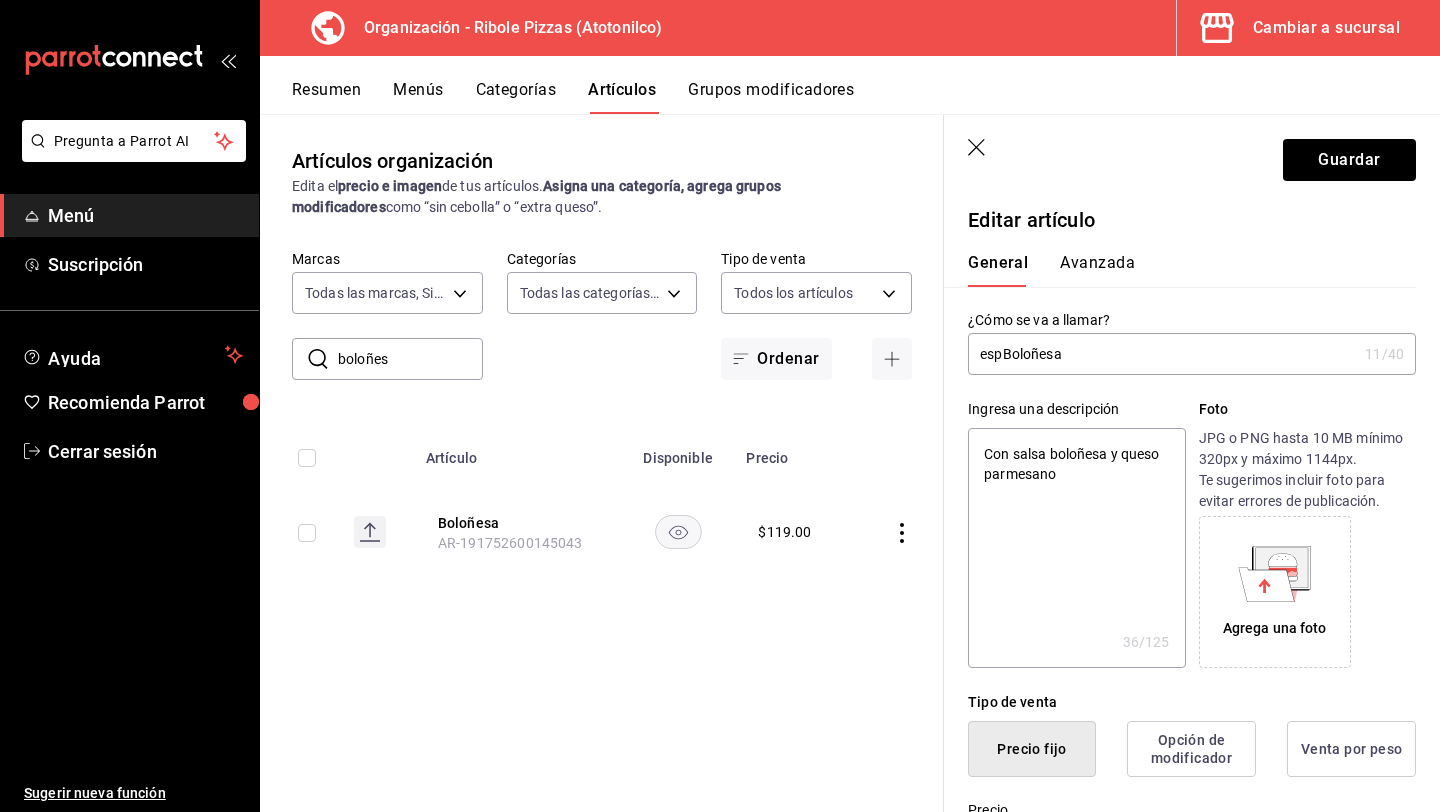 type on "espaBoloñesa" 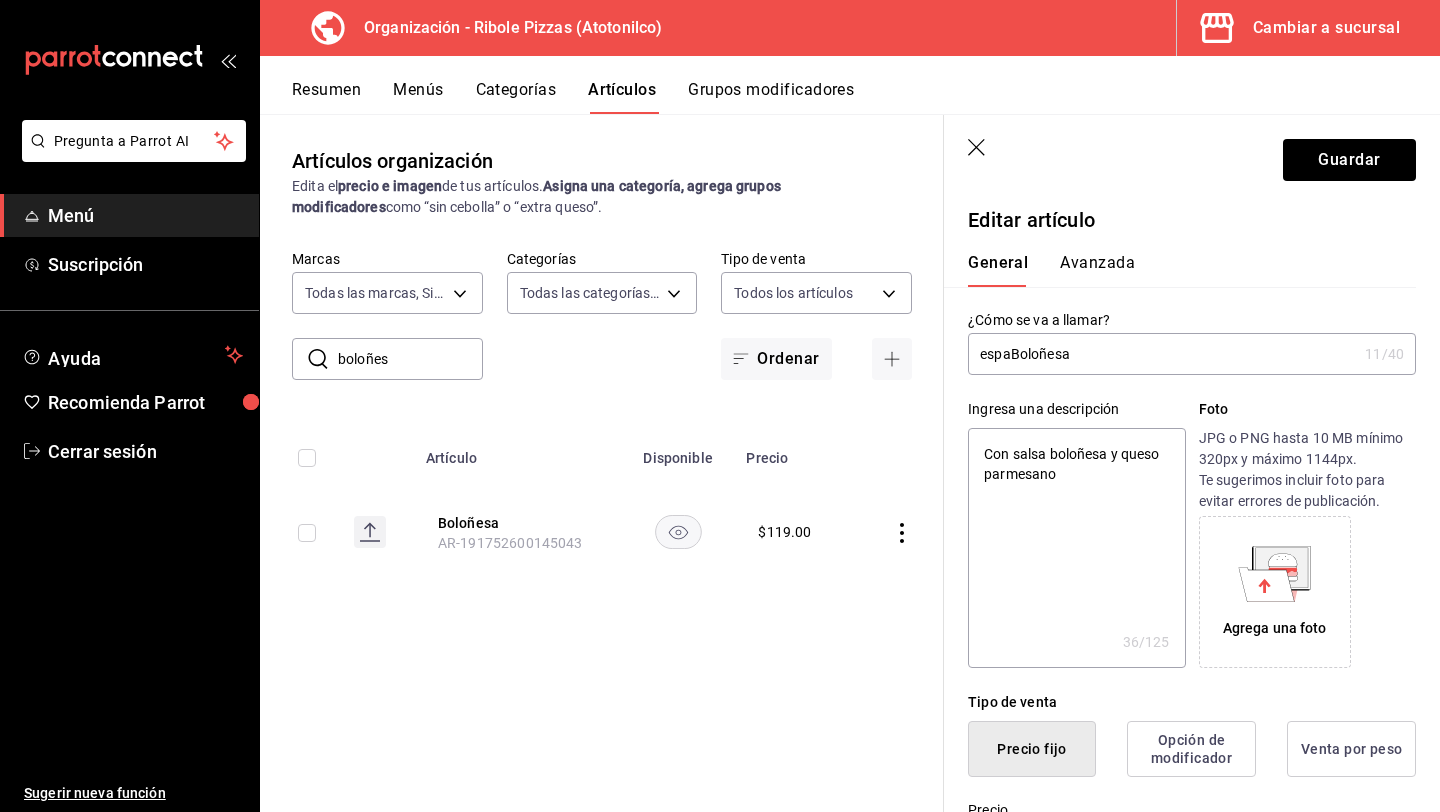 type on "x" 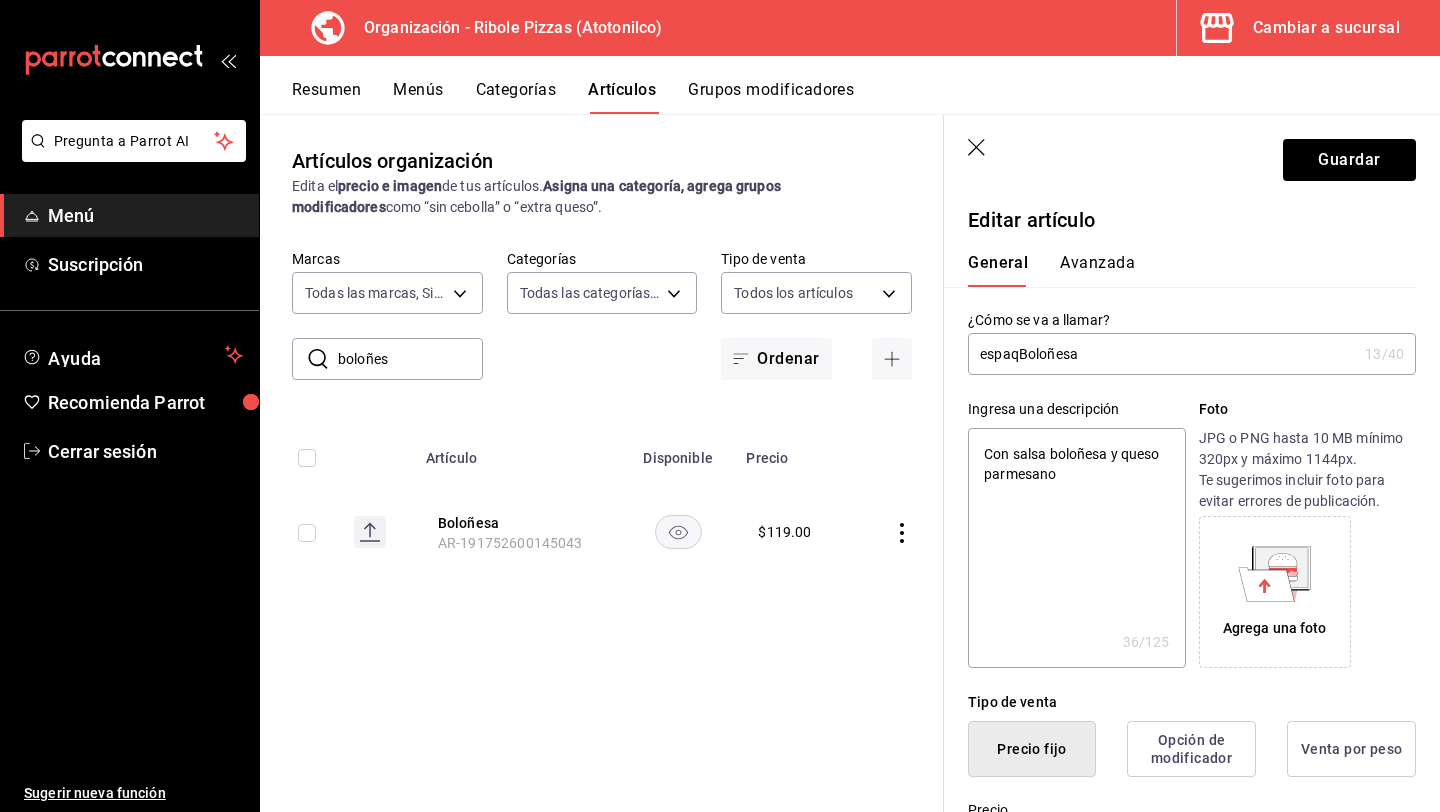 type on "espaquBoloñesa" 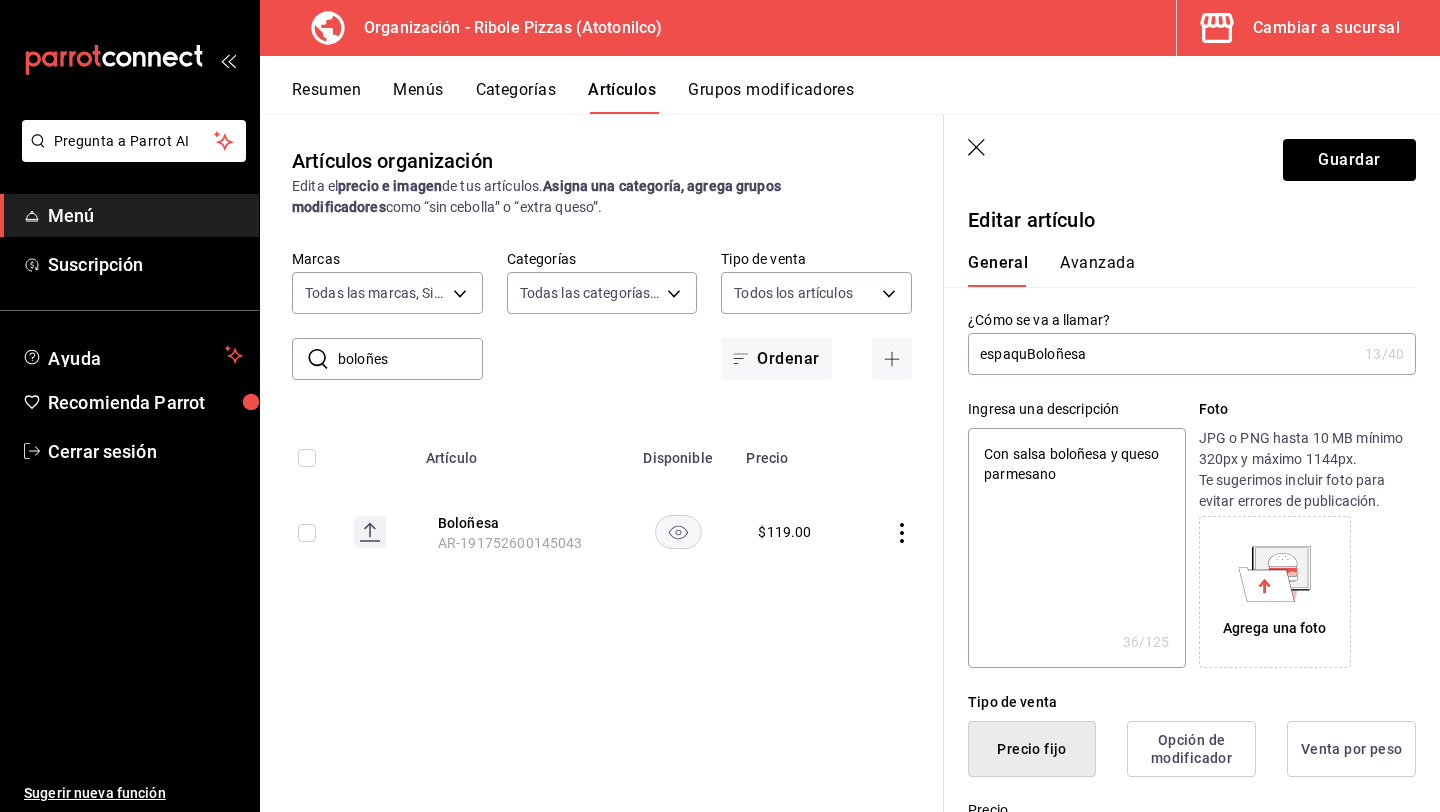 type on "espaqueBoloñesa" 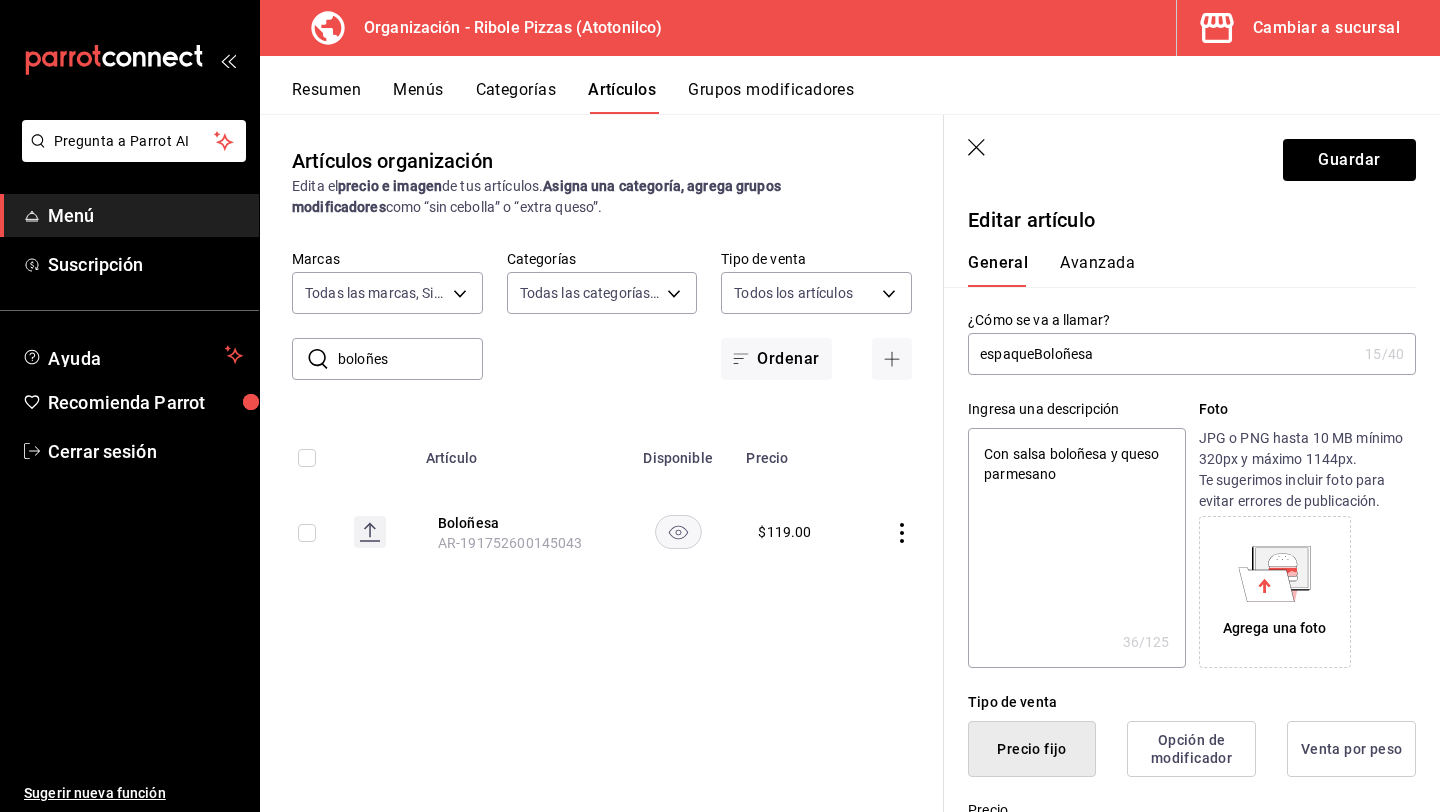 type on "espaquetBoloñesa" 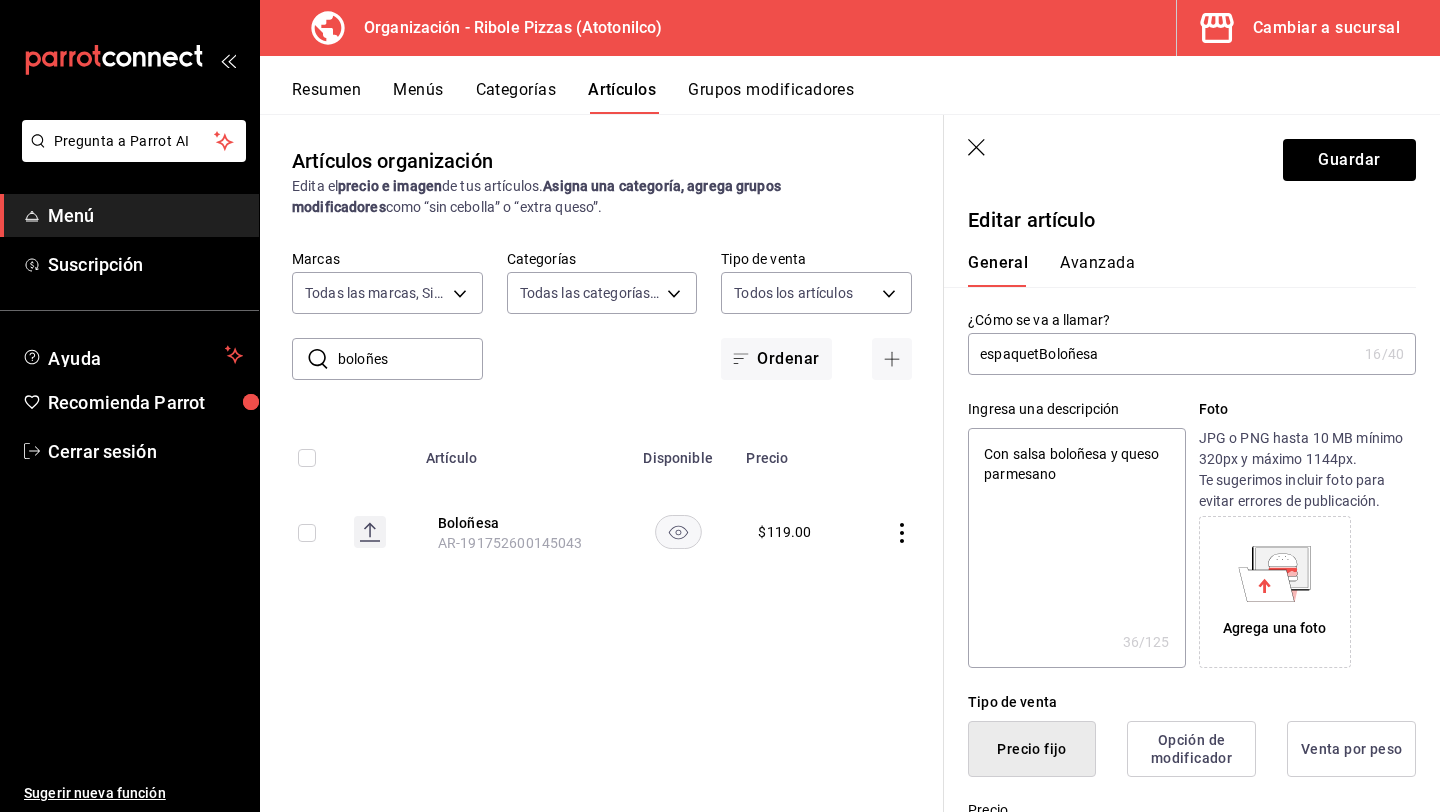 type on "espaquetiBoloñesa" 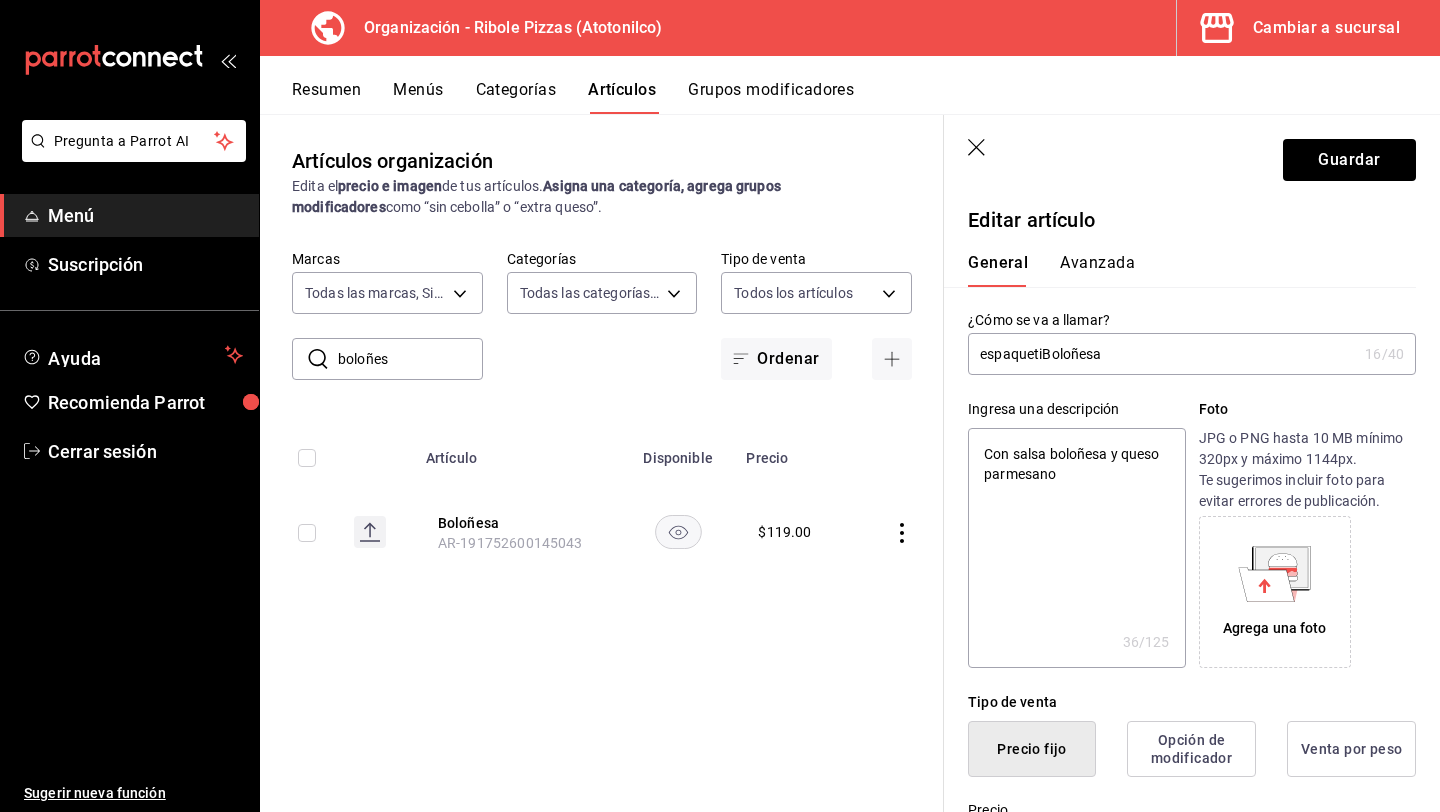 type on "x" 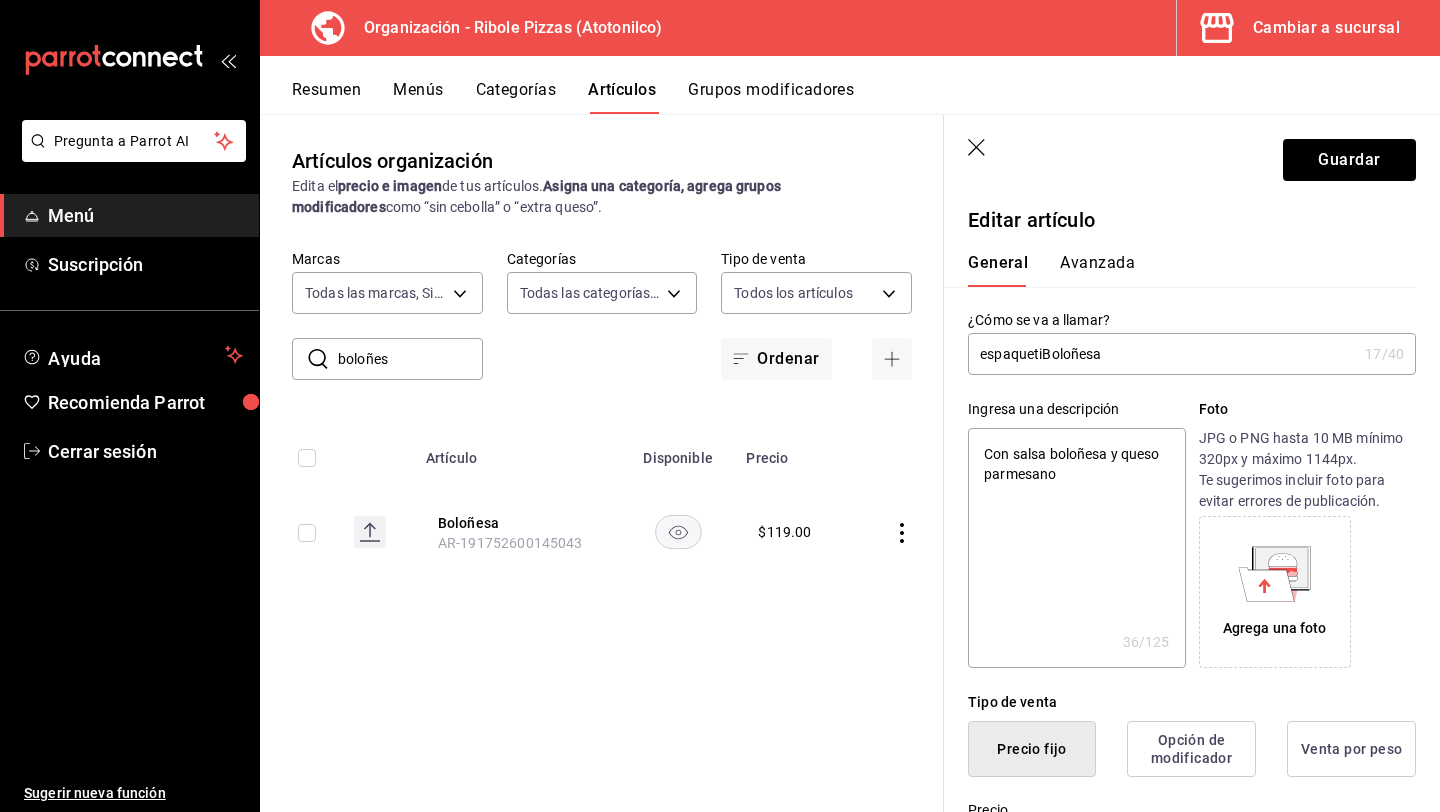 type on "espaqueti Boloñesa" 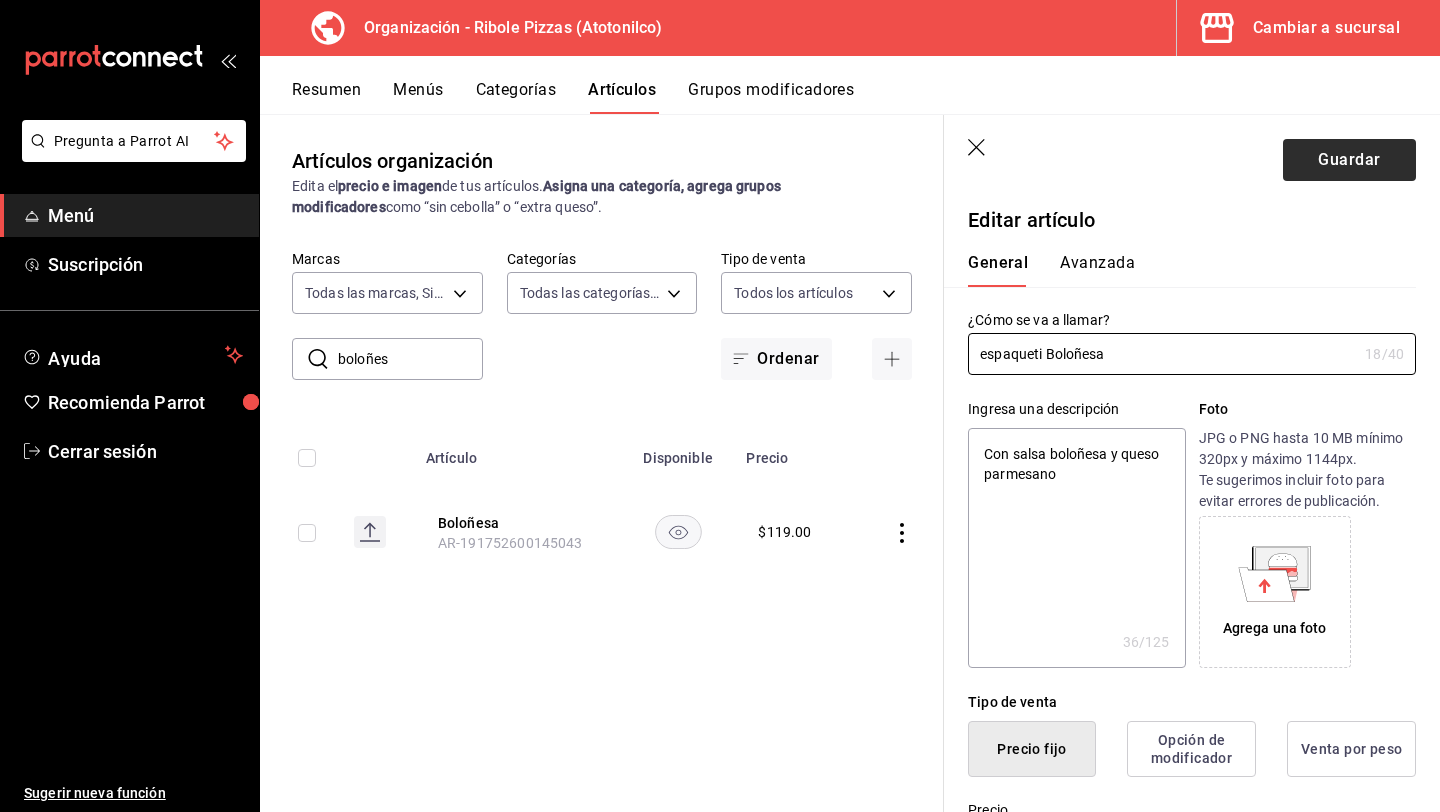 type on "espaqueti Boloñesa" 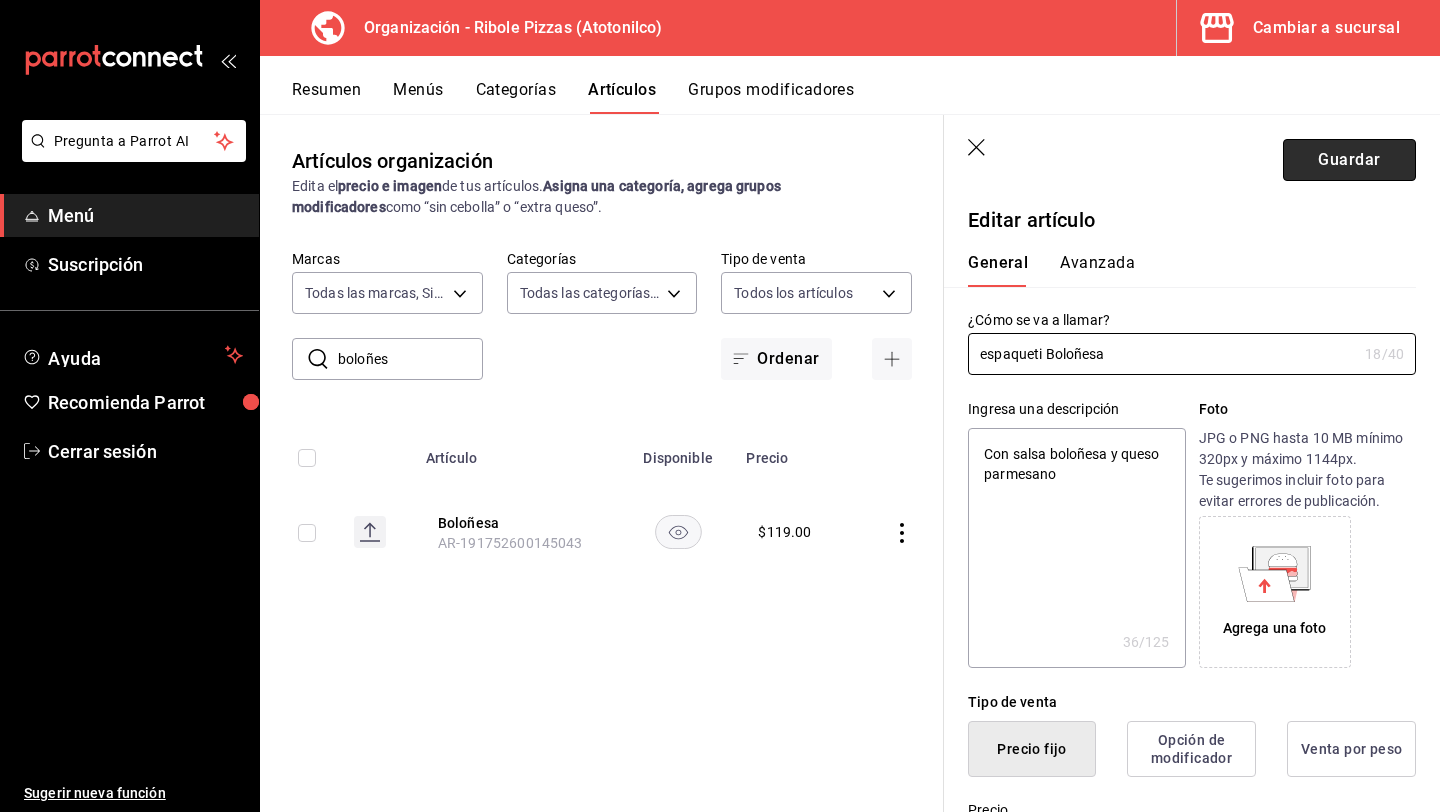 click on "Guardar" at bounding box center [1349, 160] 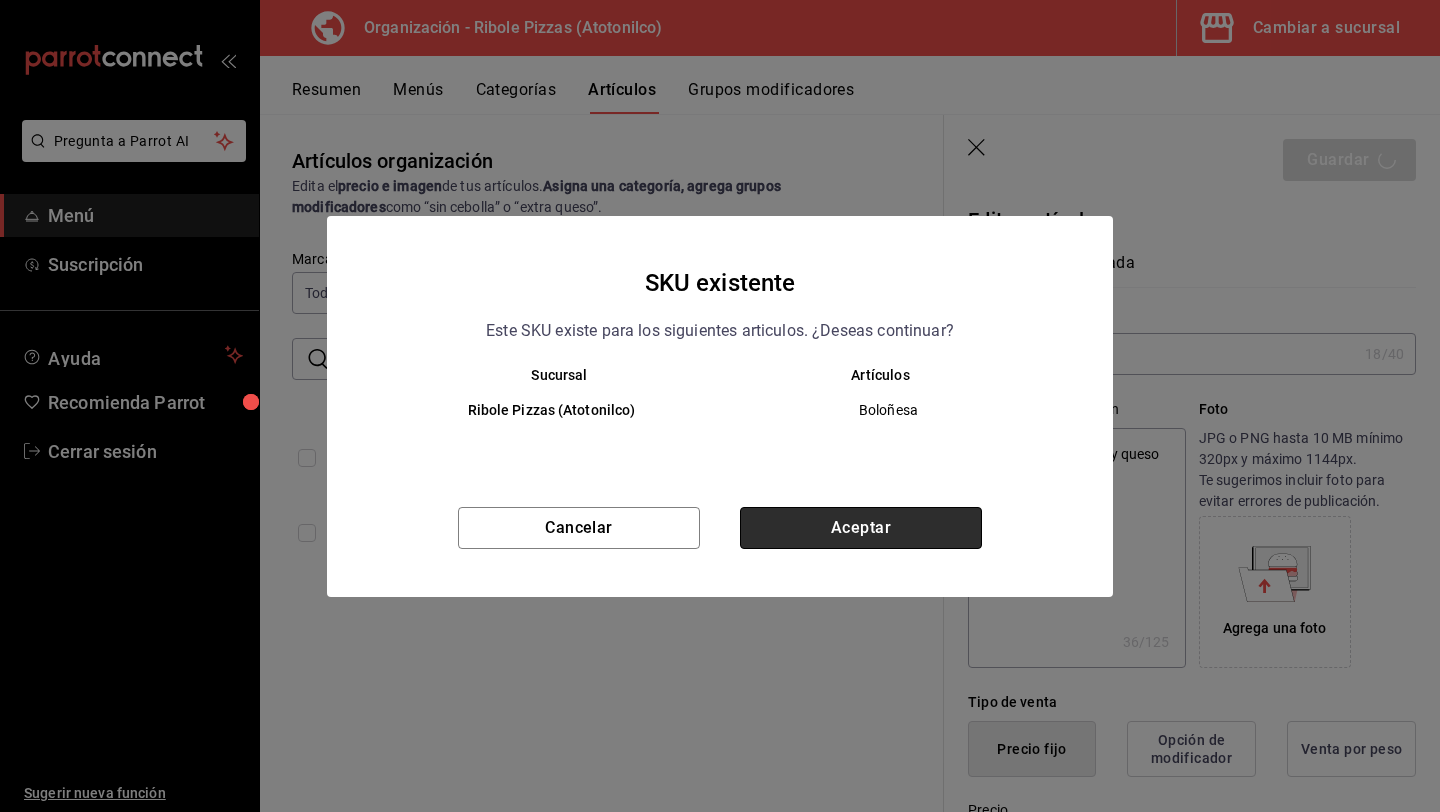 click on "Aceptar" at bounding box center [861, 528] 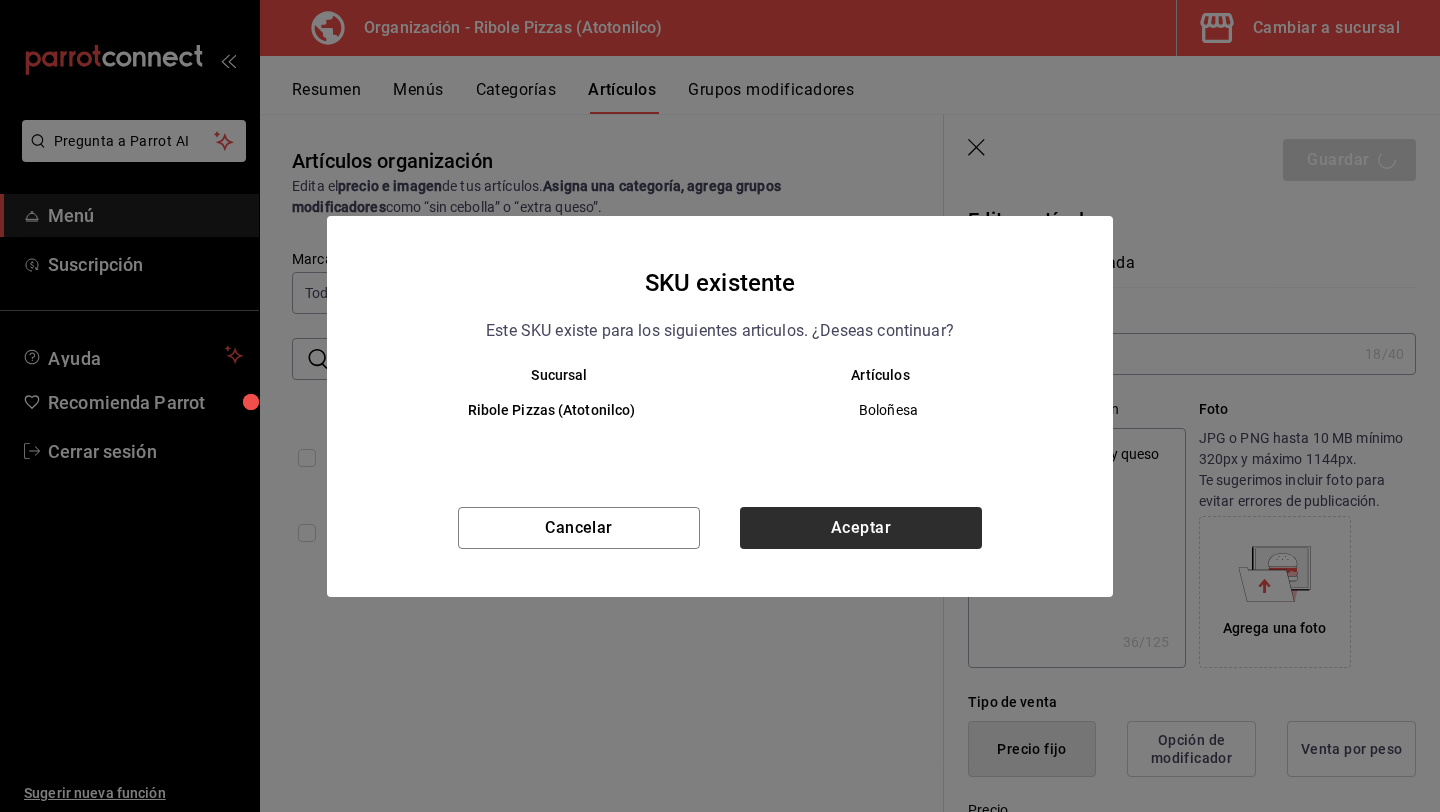 type on "x" 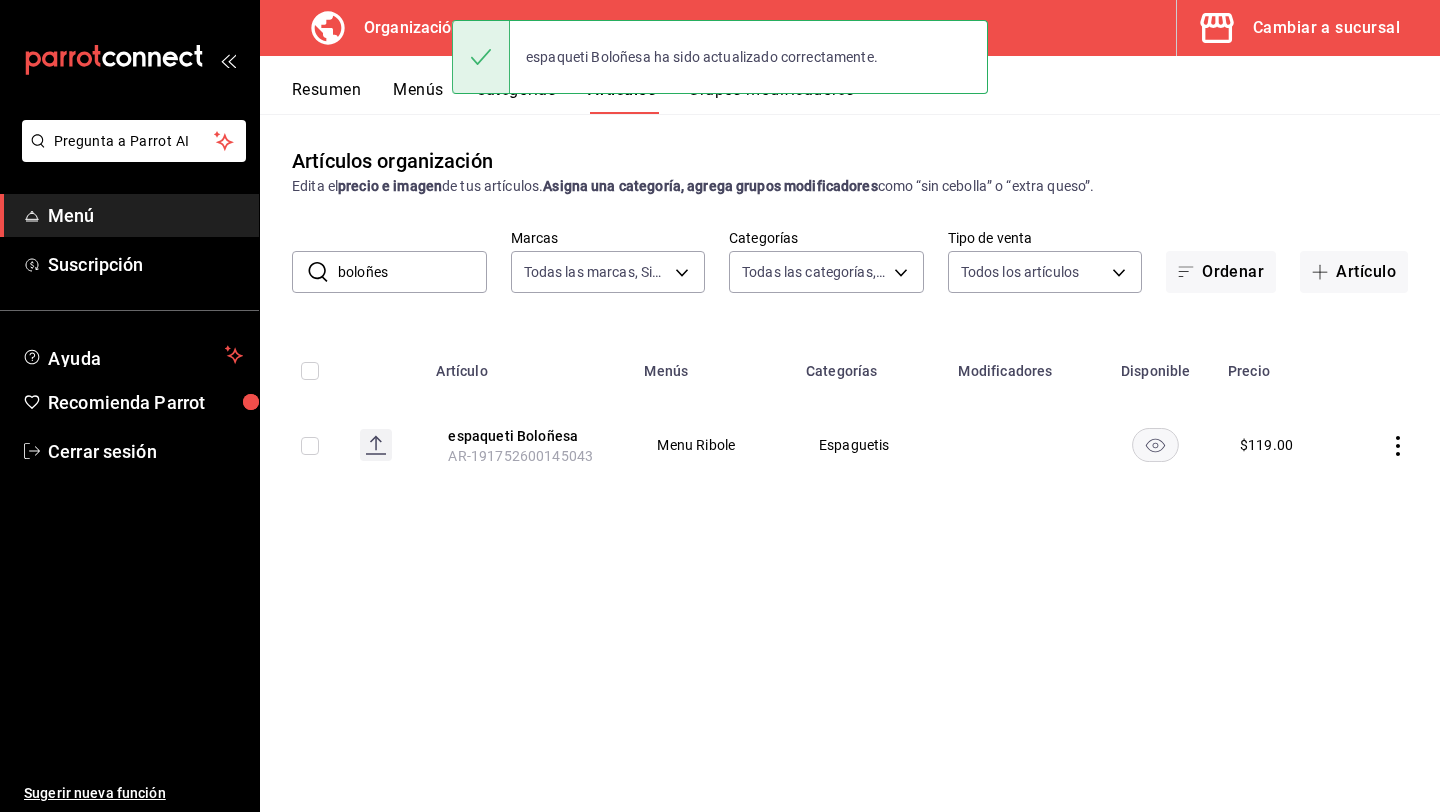 click on "boloñes" at bounding box center (412, 272) 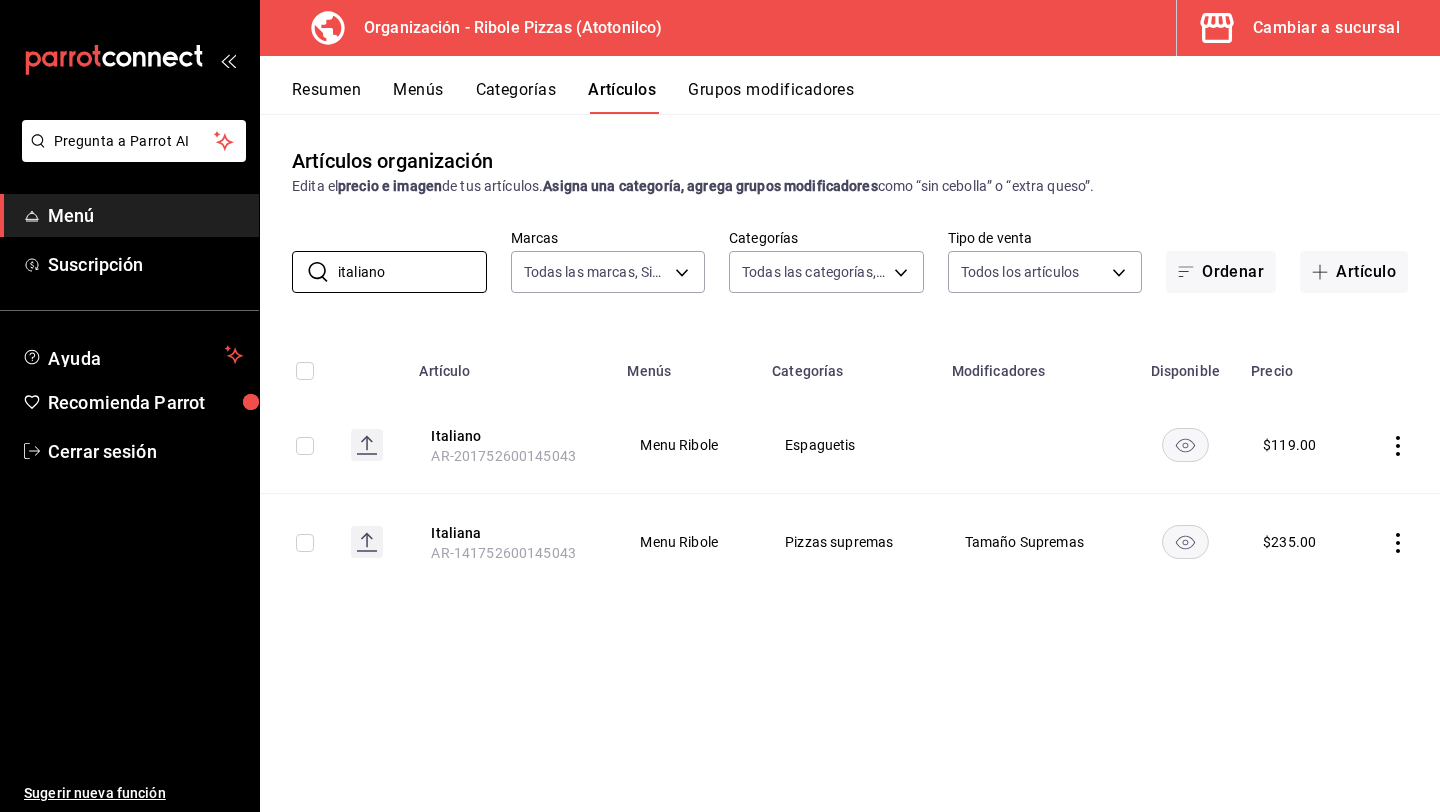 type on "italiano" 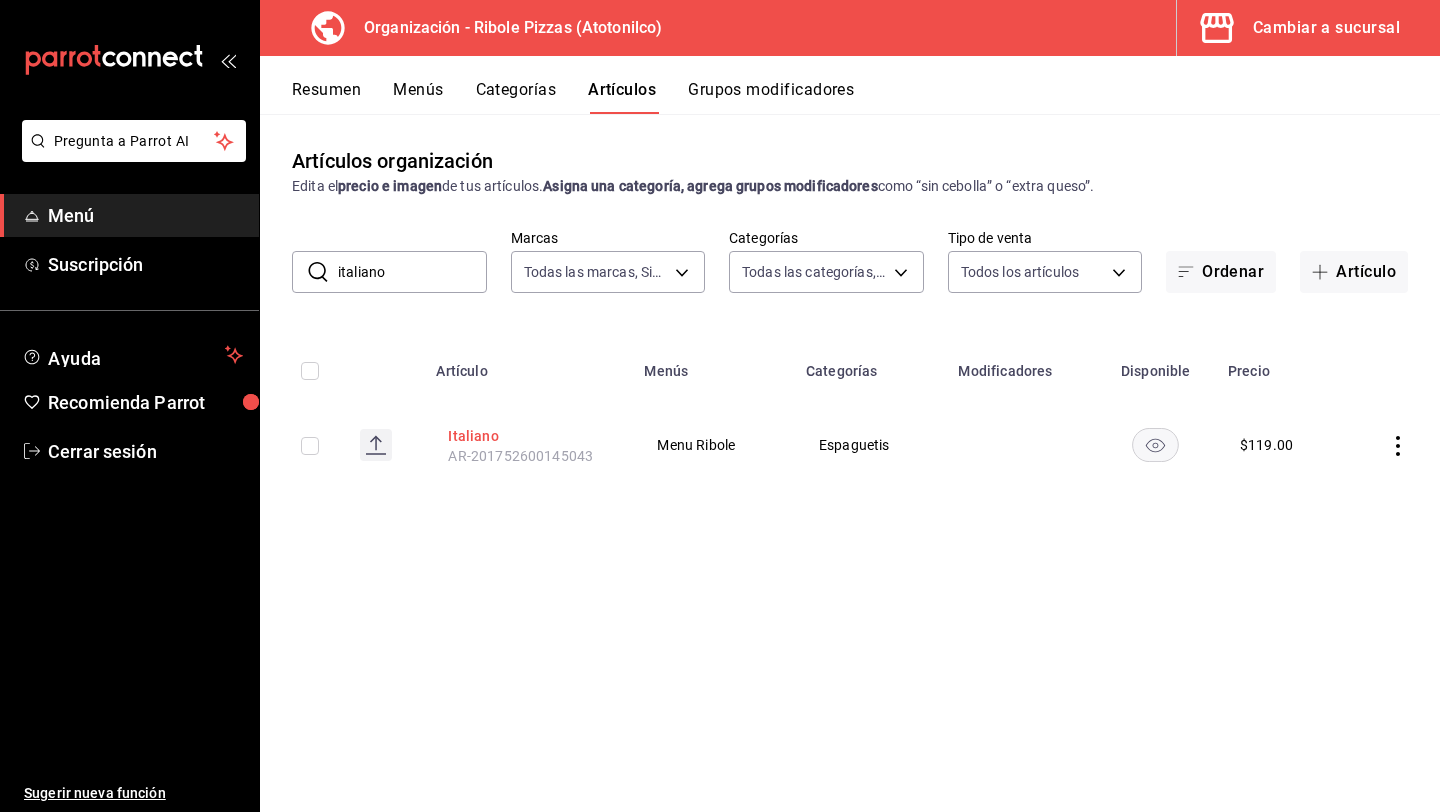 click on "Italiano" at bounding box center (528, 436) 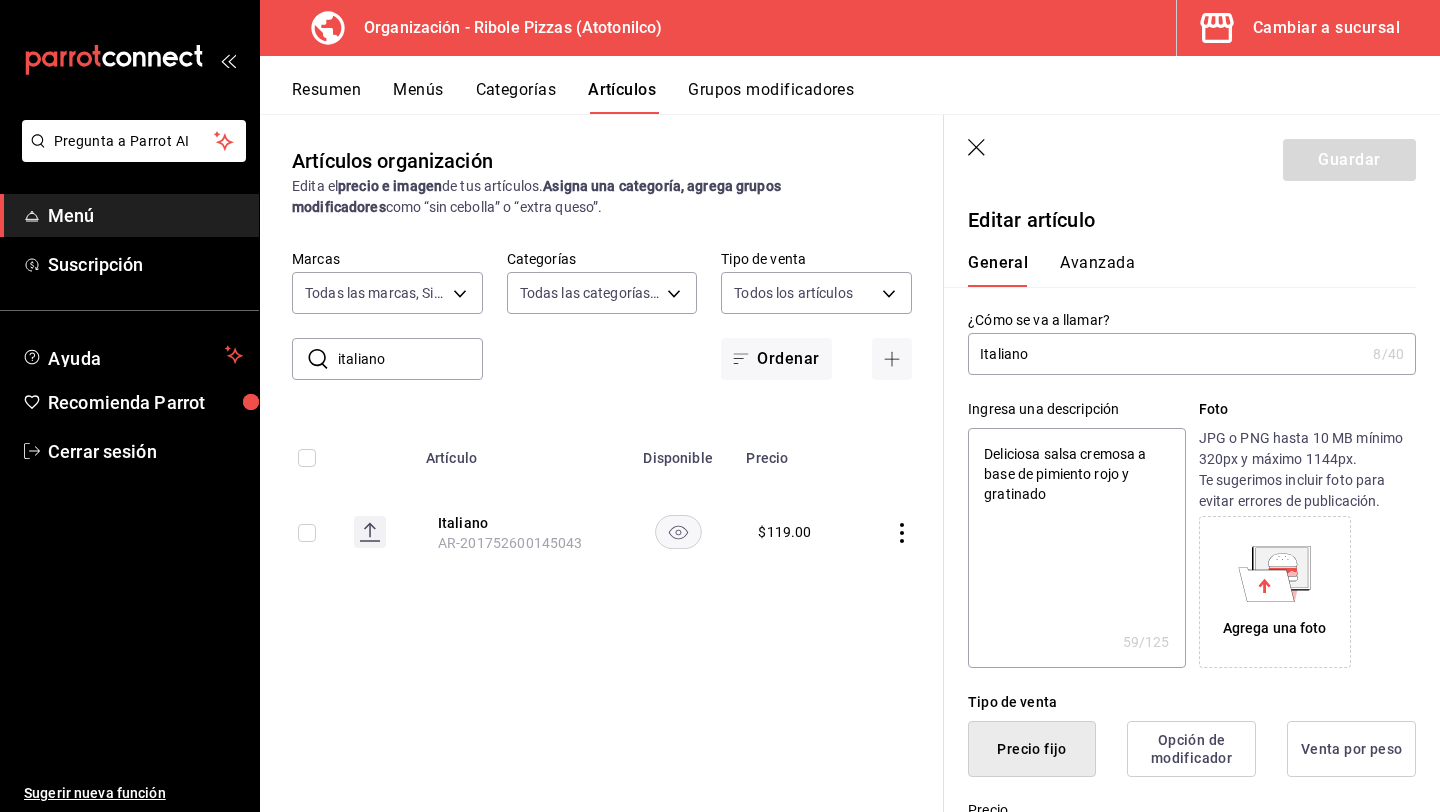 click on "Italiano" at bounding box center [1166, 354] 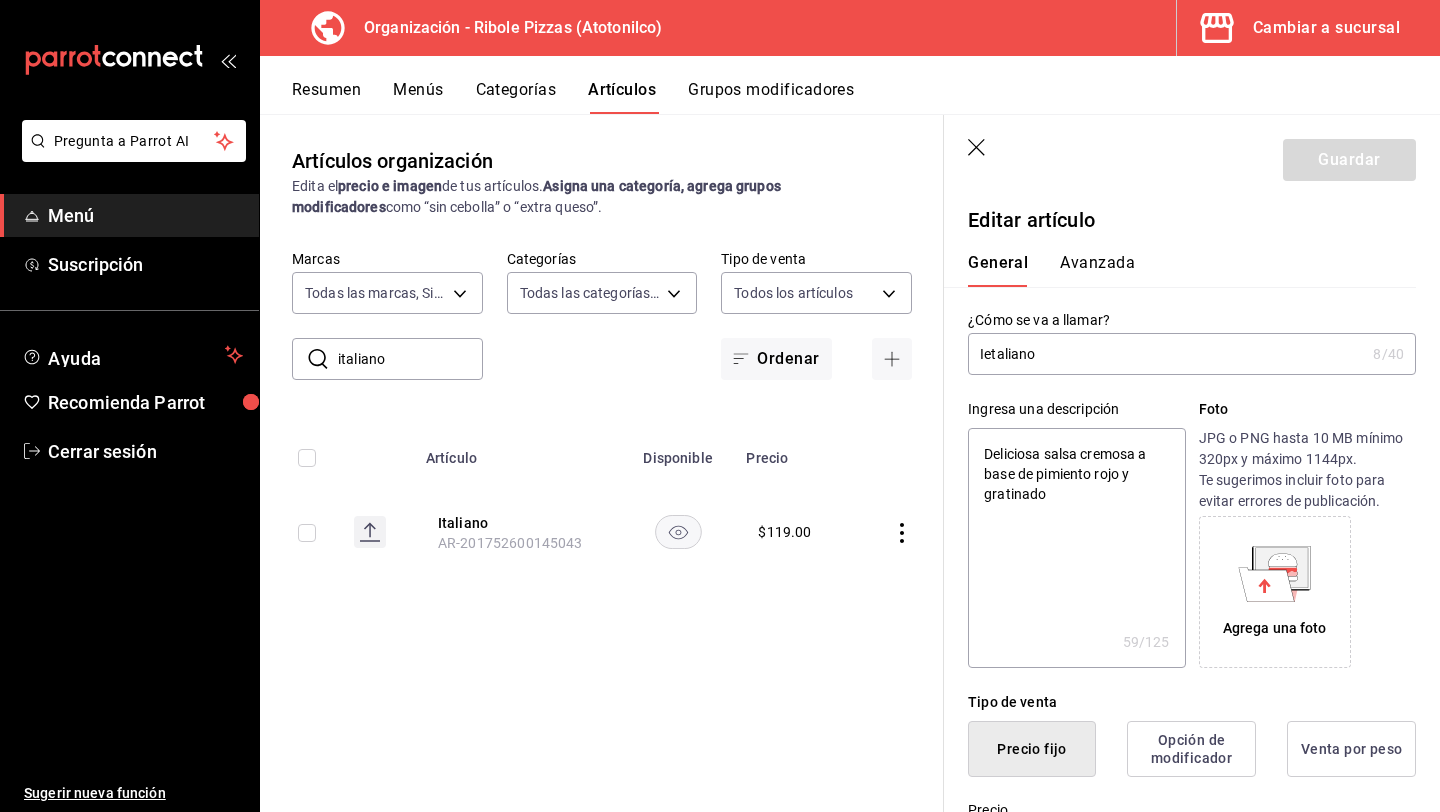 type on "x" 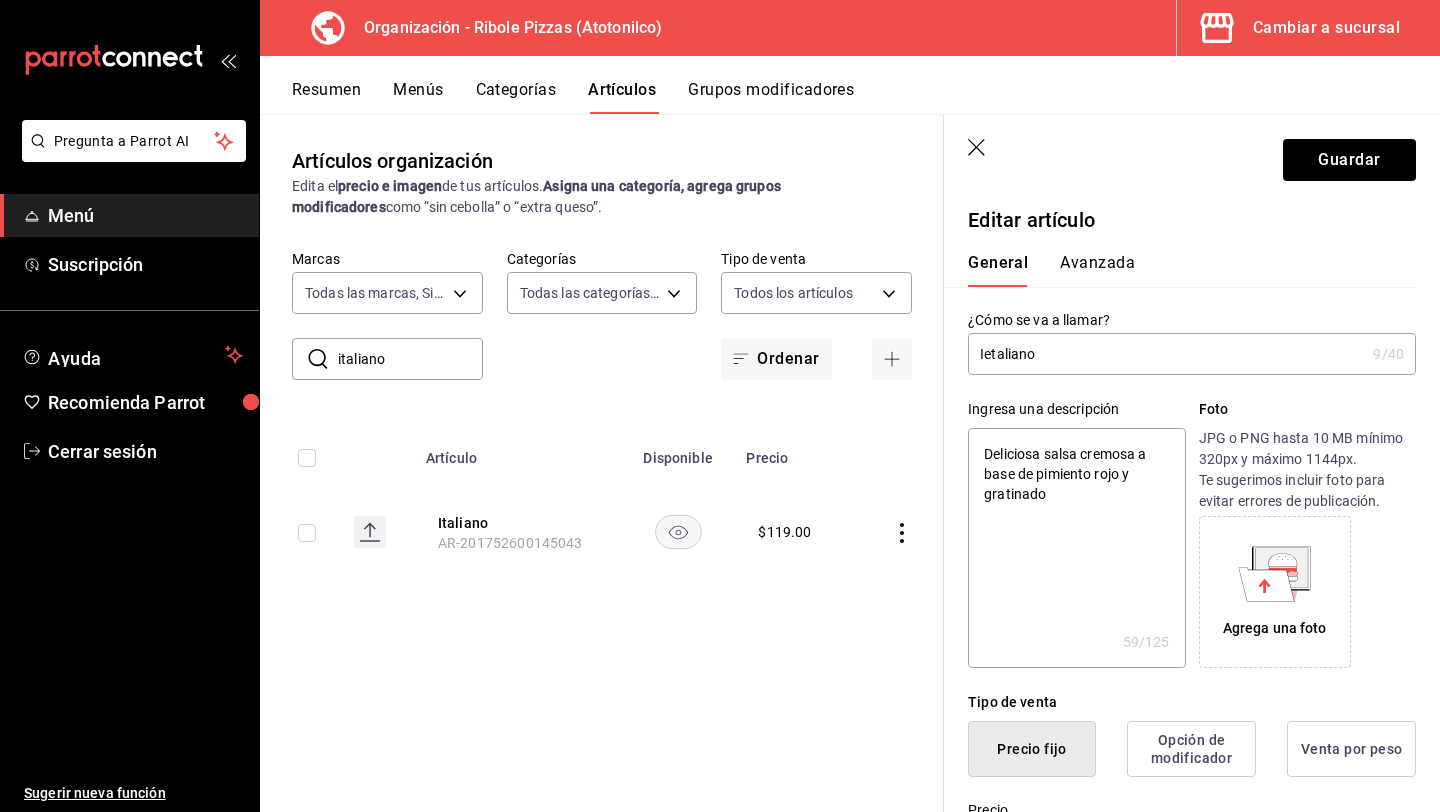 type on "Iestaliano" 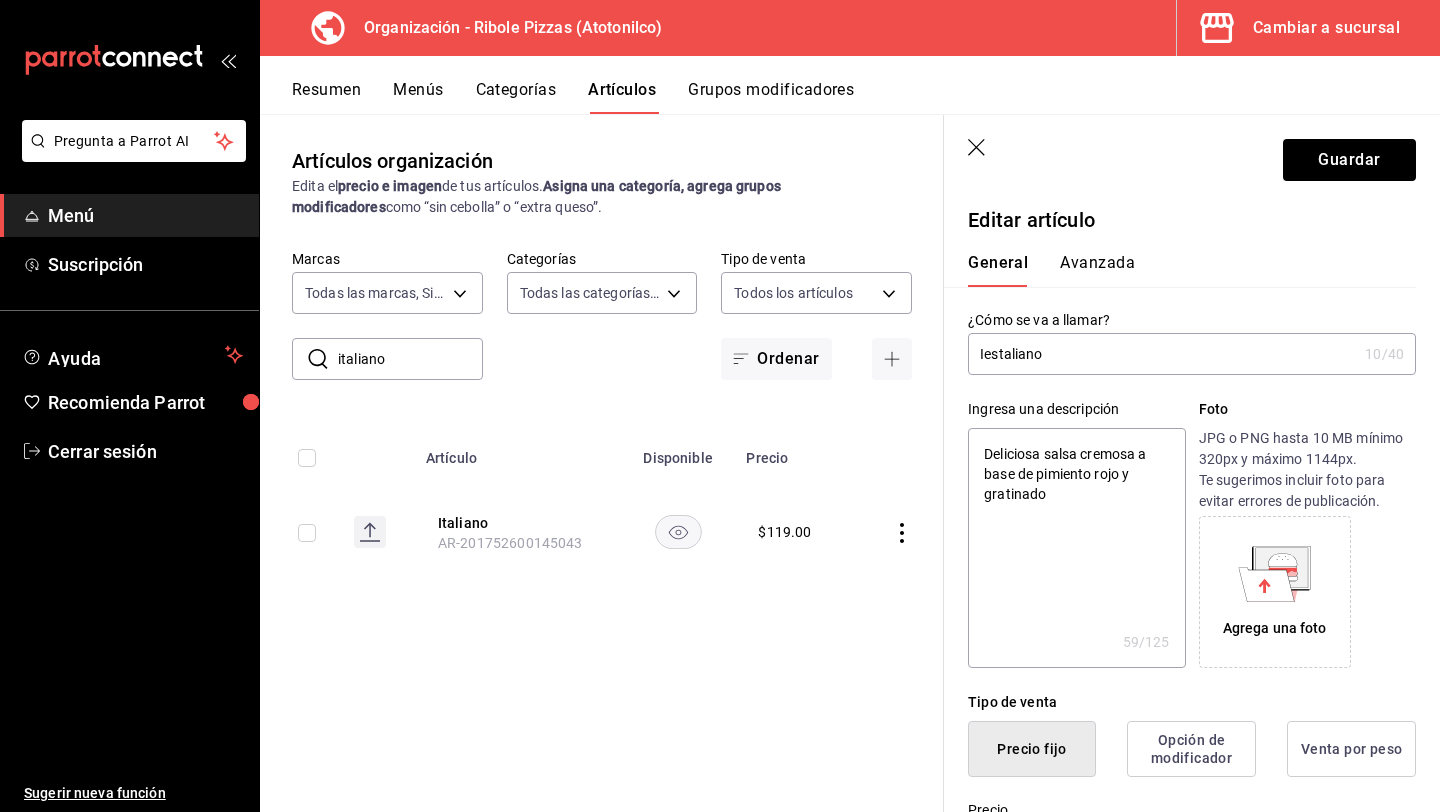 type on "Iesptaliano" 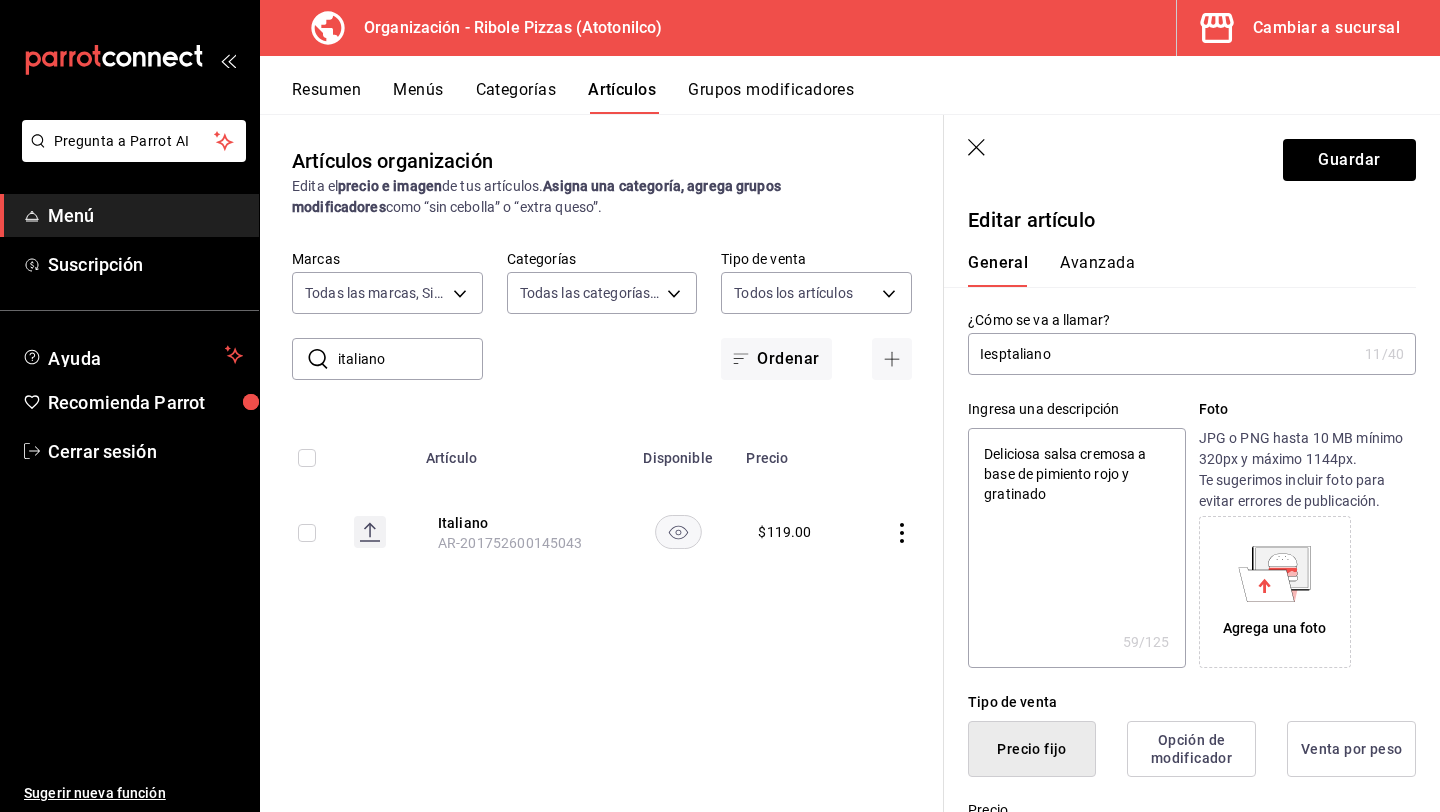 type on "Iespataliano" 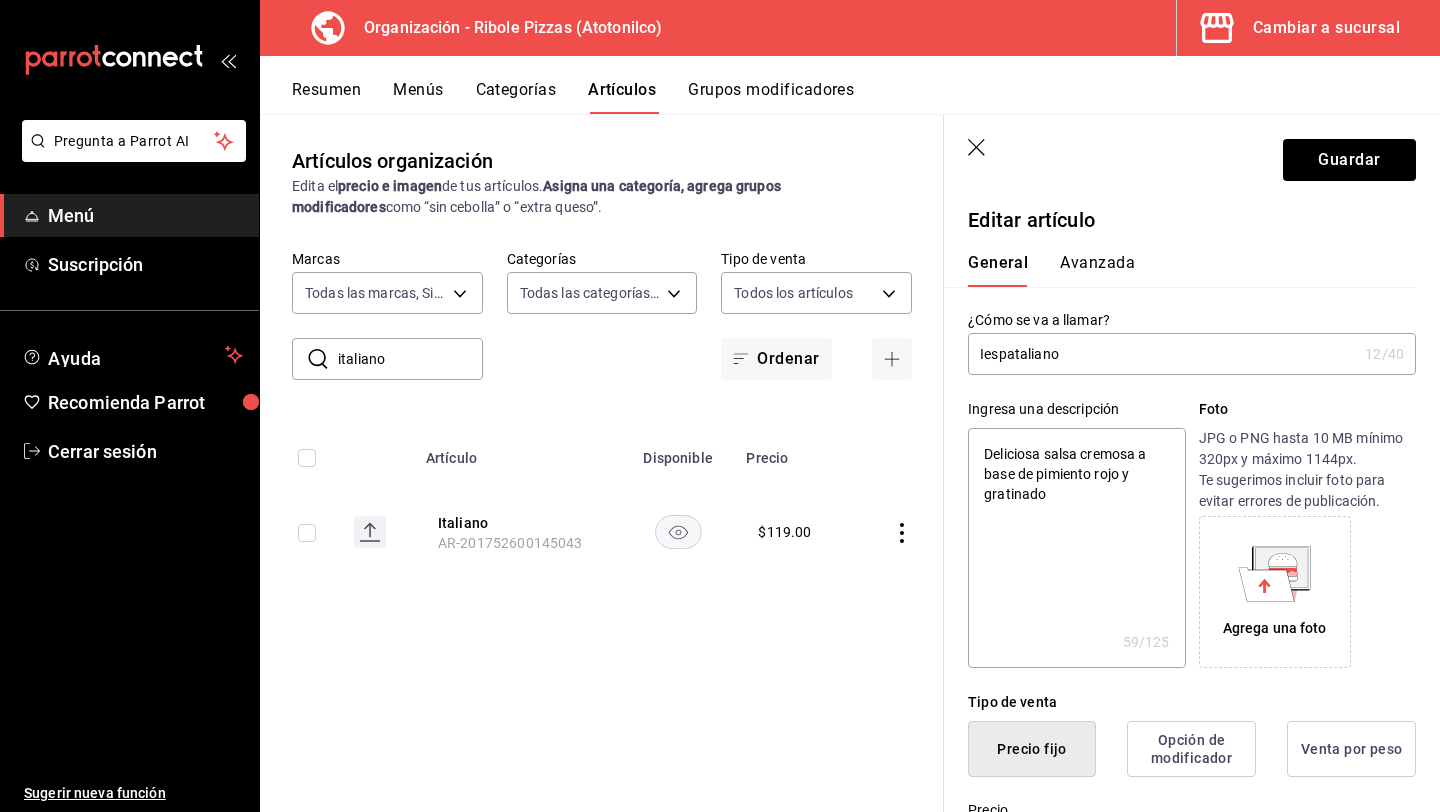 type on "Iespagtaliano" 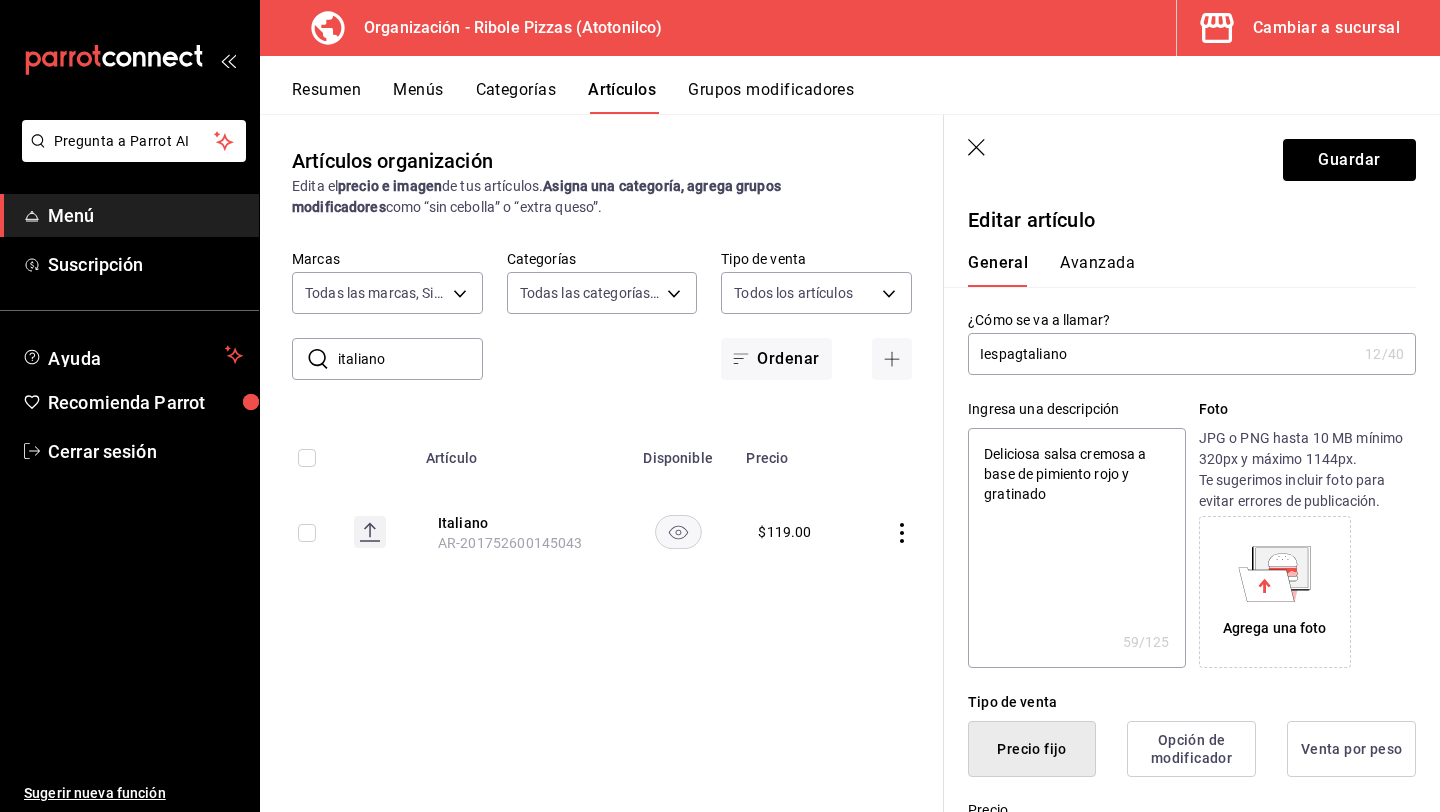 type on "Iespagutaliano" 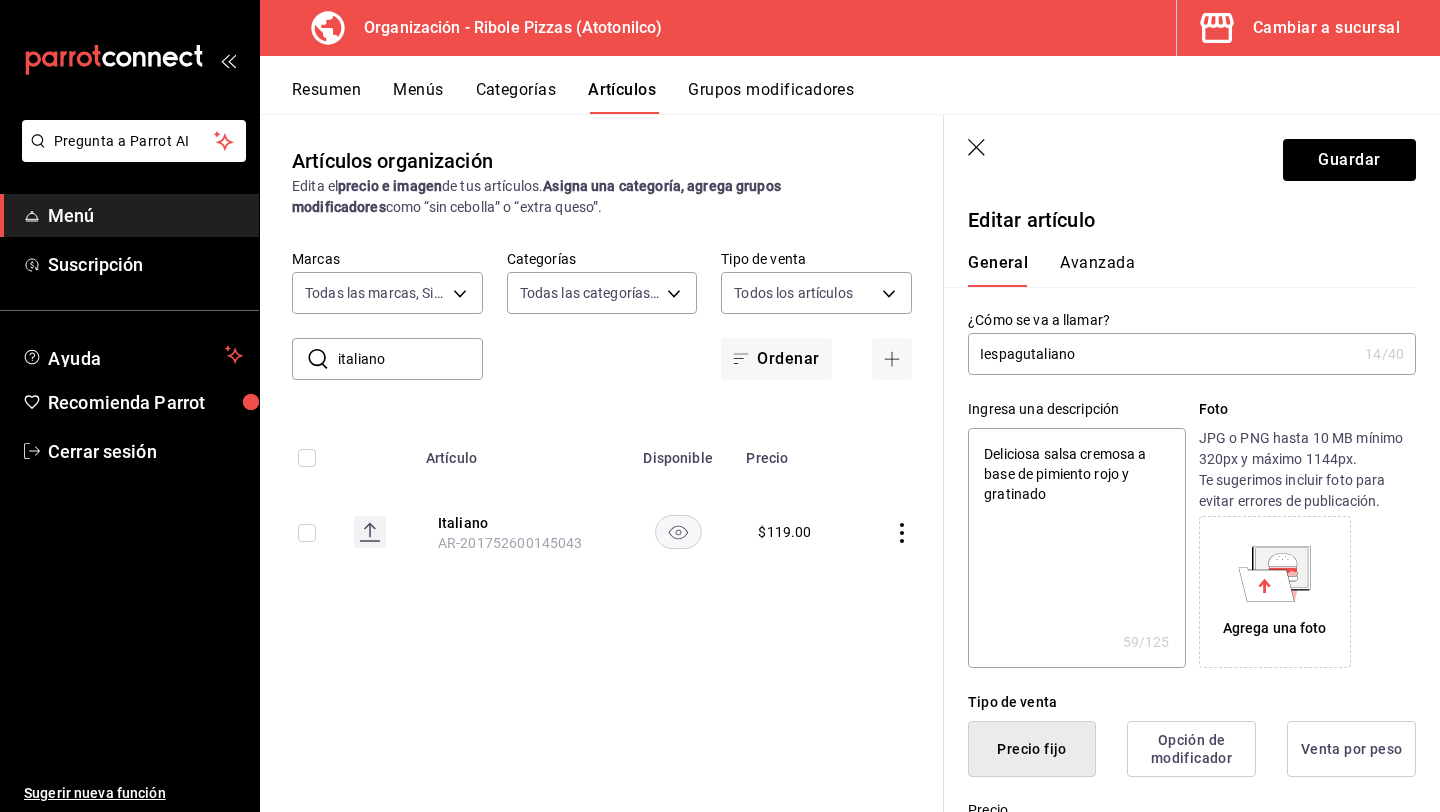 type on "Iespaguetaliano" 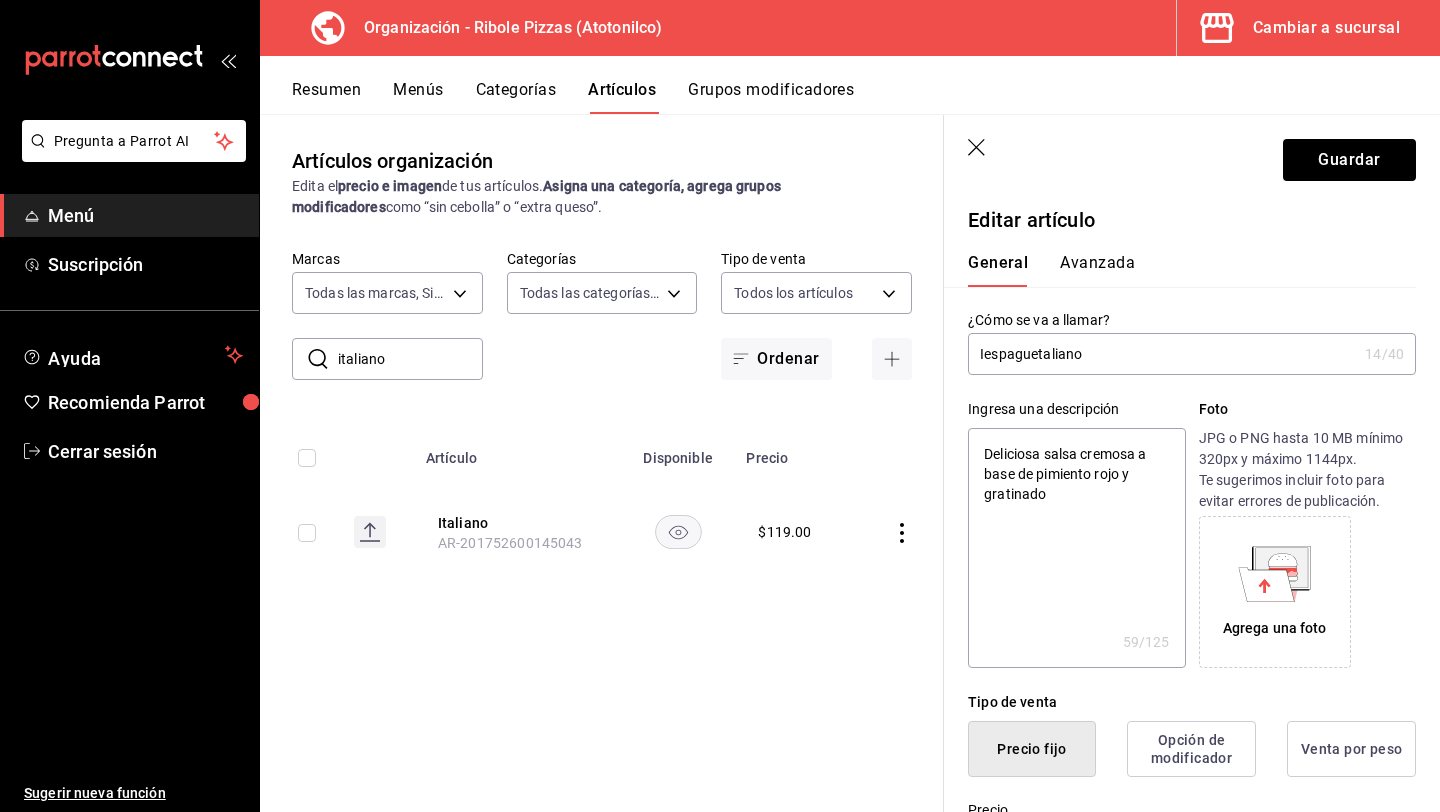 type on "x" 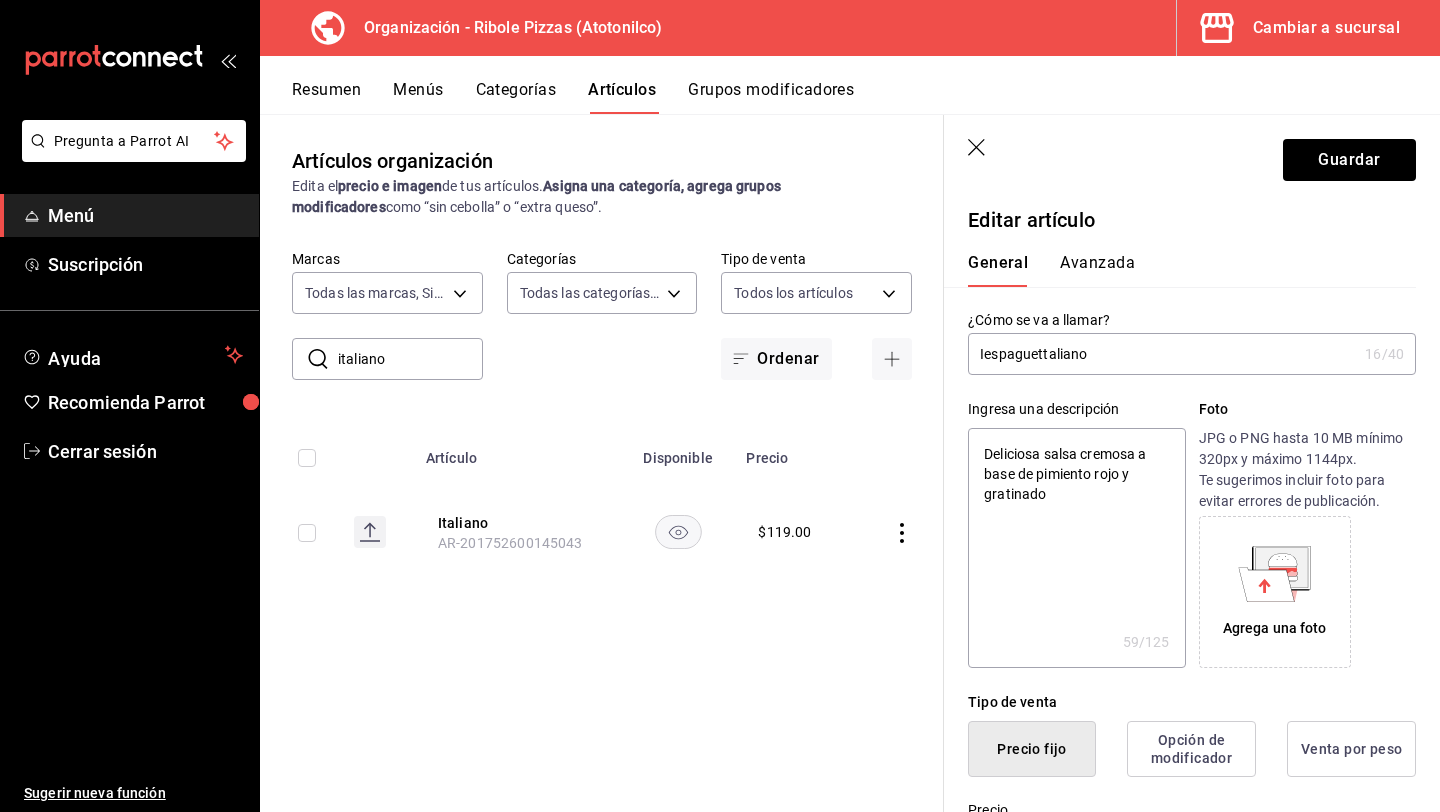 type on "Iespaguetitaliano" 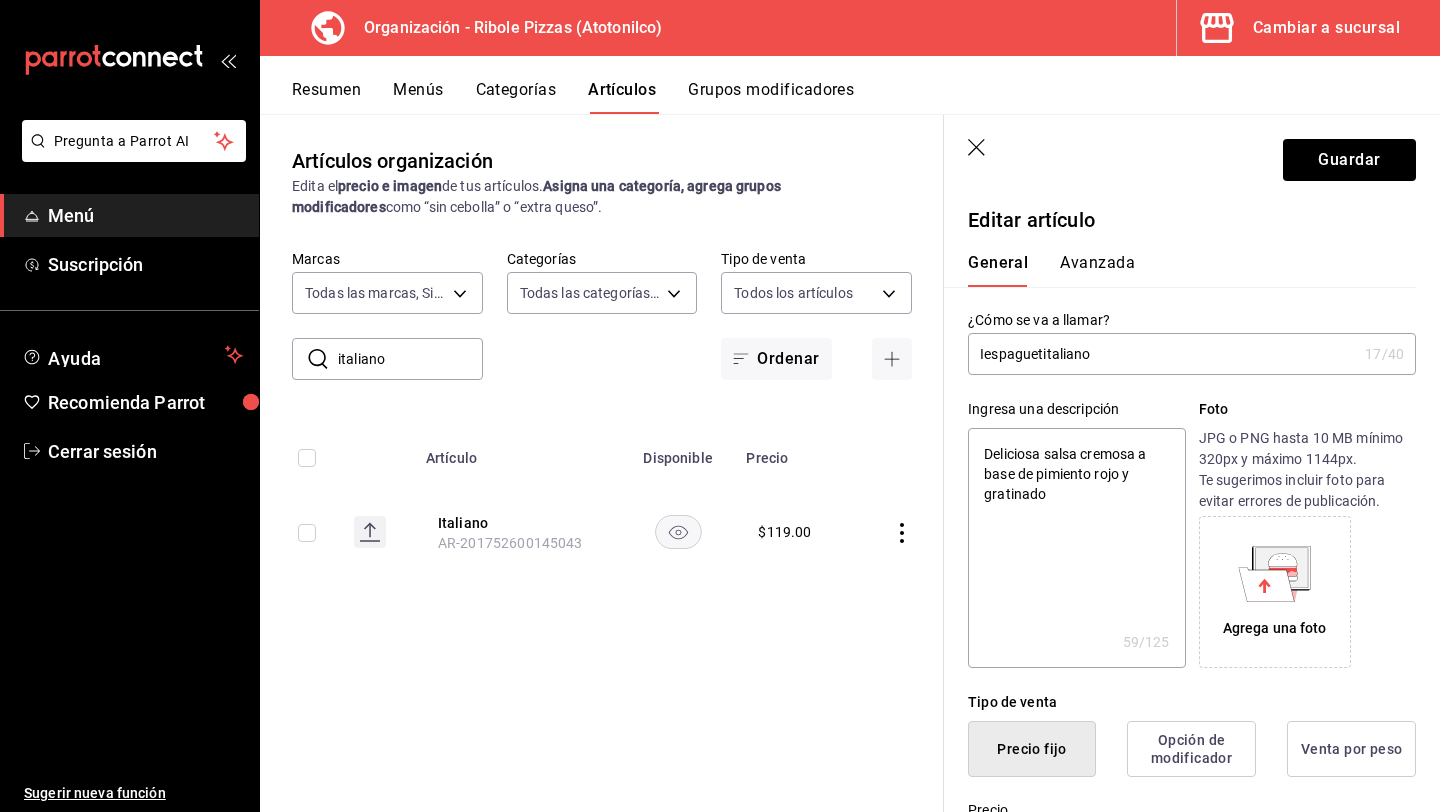 type on "Iespagueti taliano" 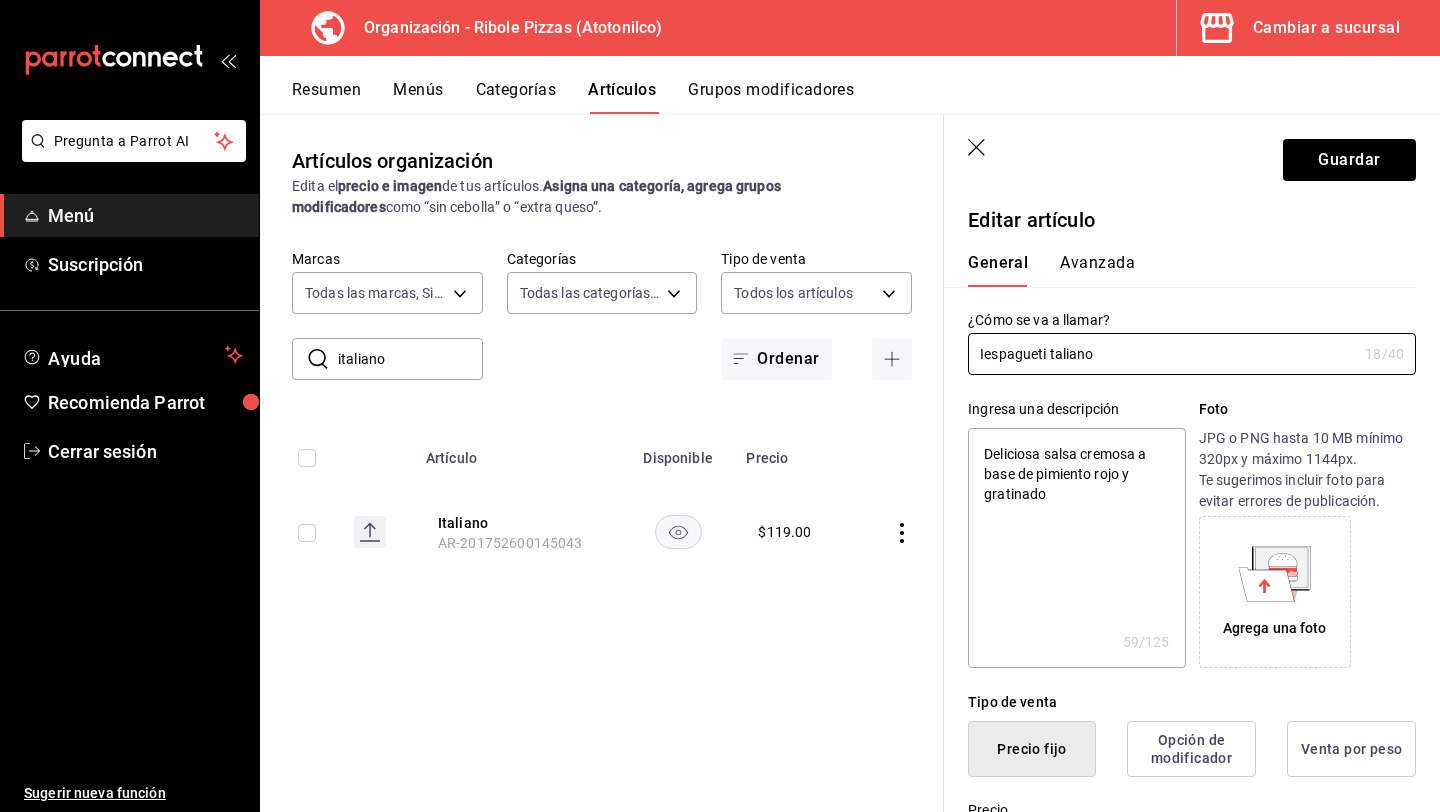 type on "Iespagueti italiano" 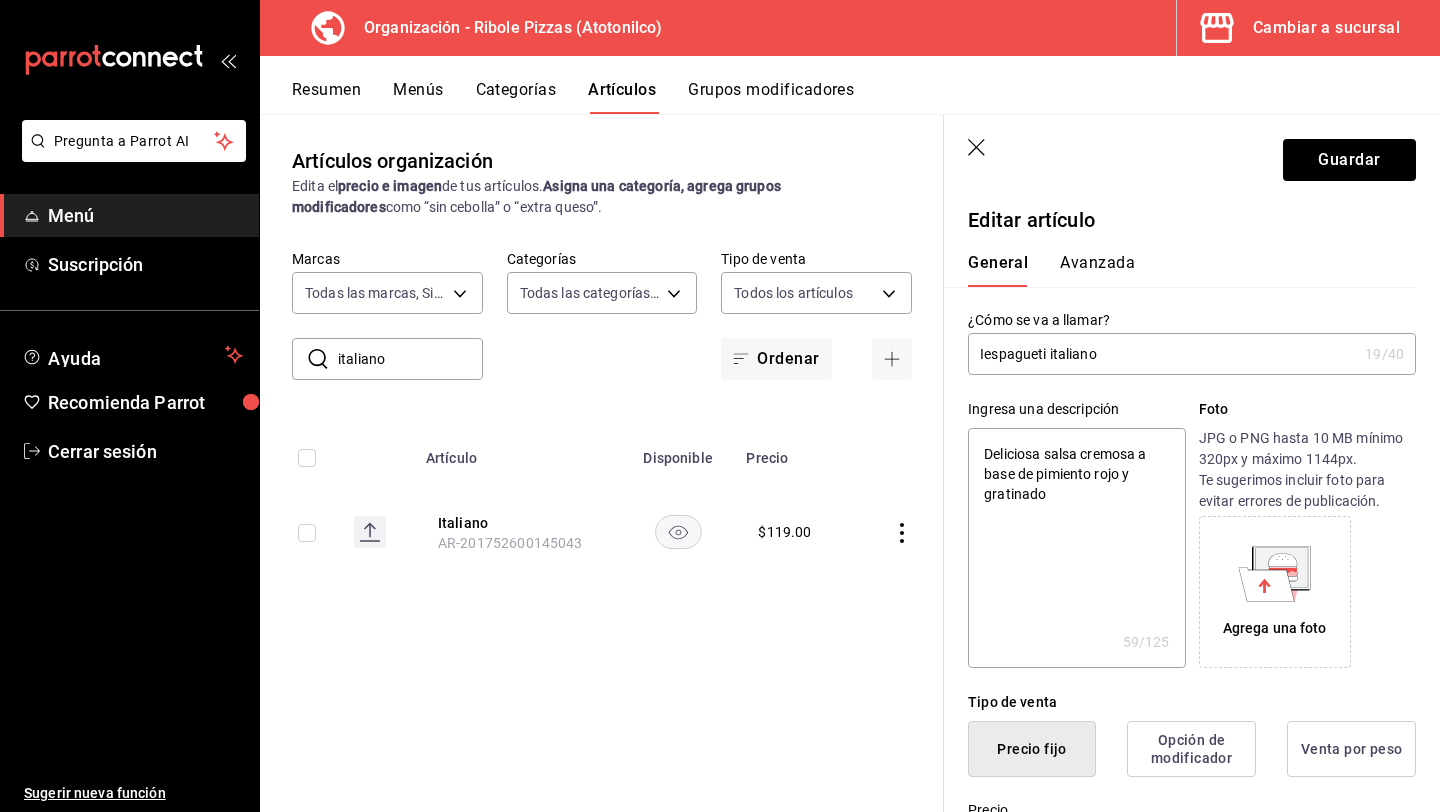 click on "Iespagueti italiano" at bounding box center (1162, 354) 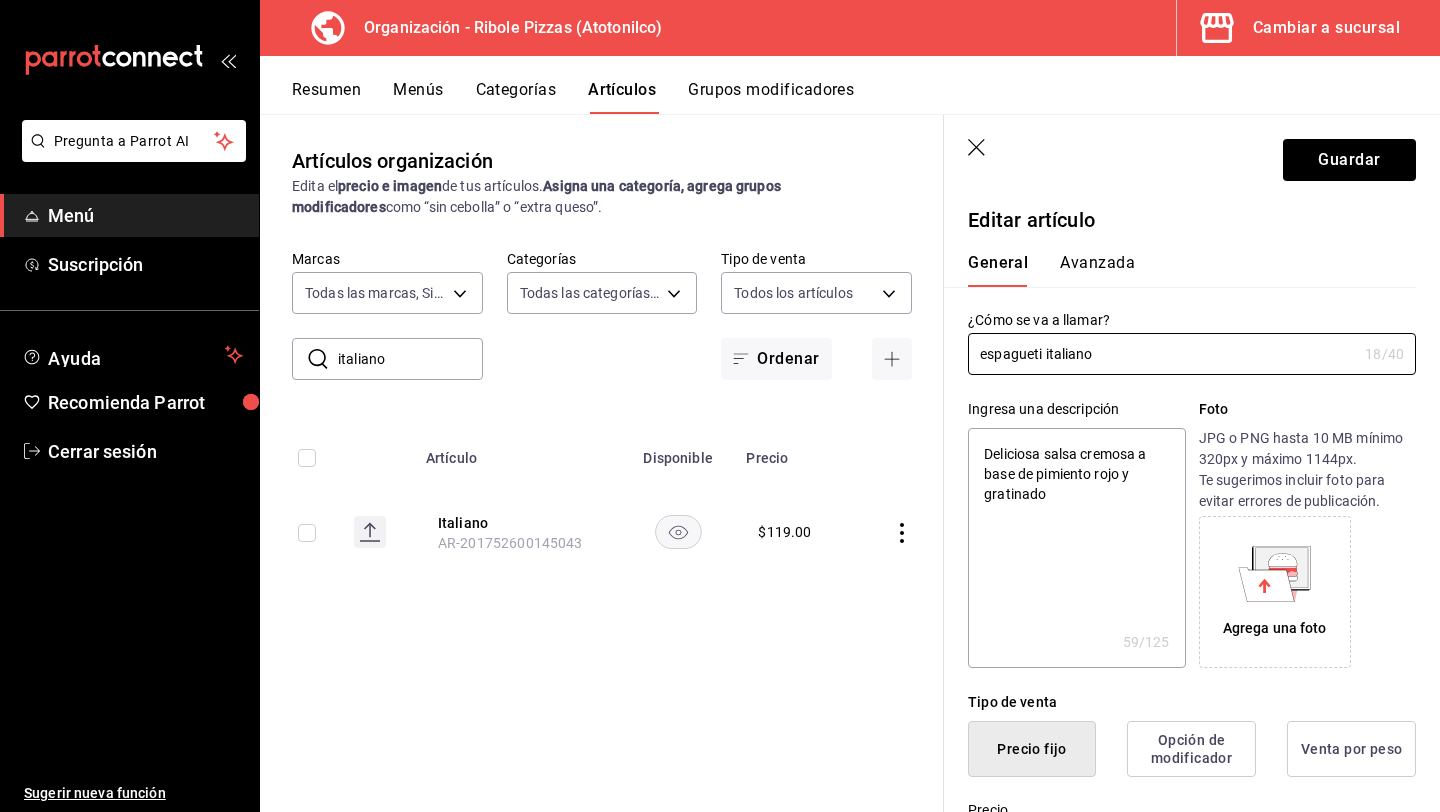 type on "espagueti italiano" 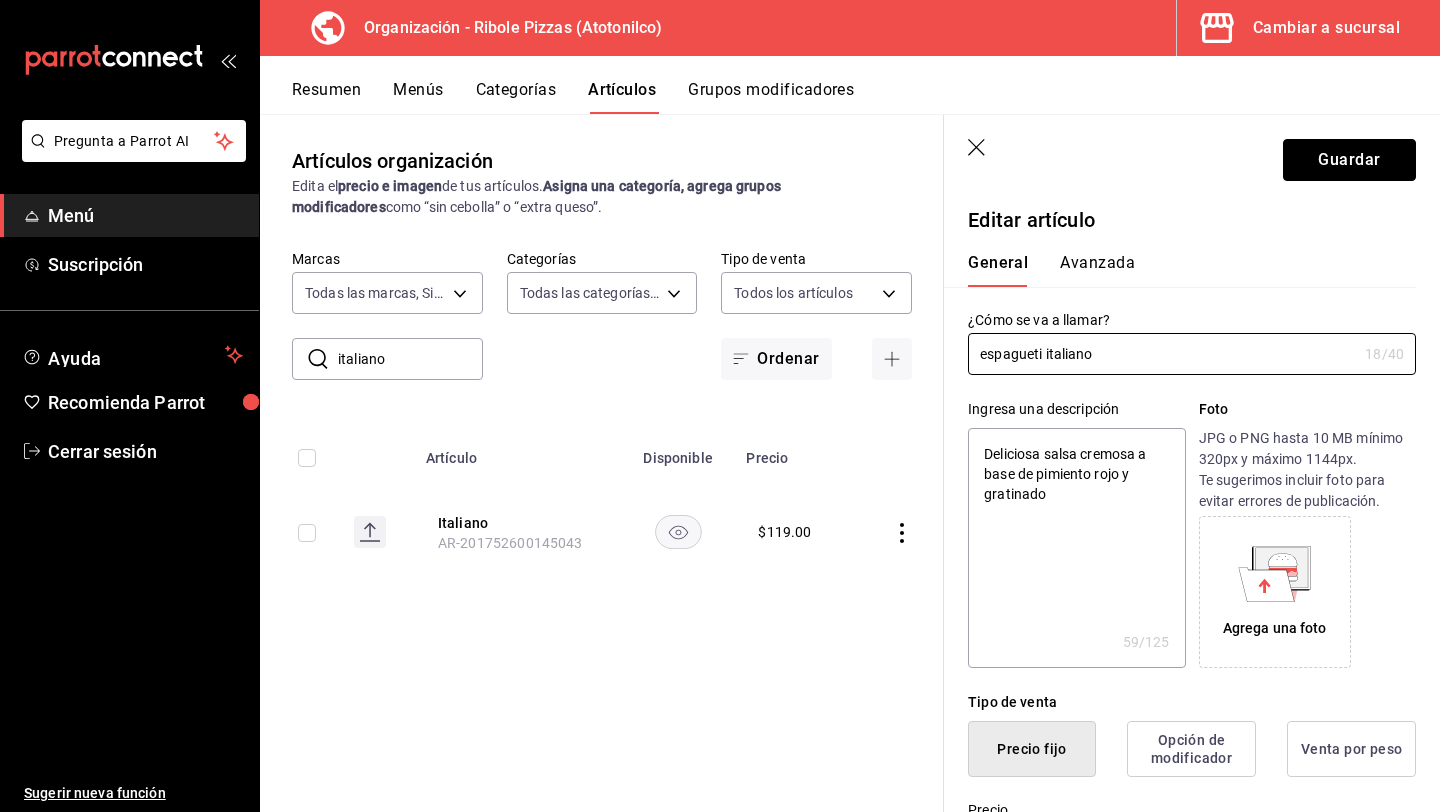 click on "Guardar" at bounding box center [1349, 160] 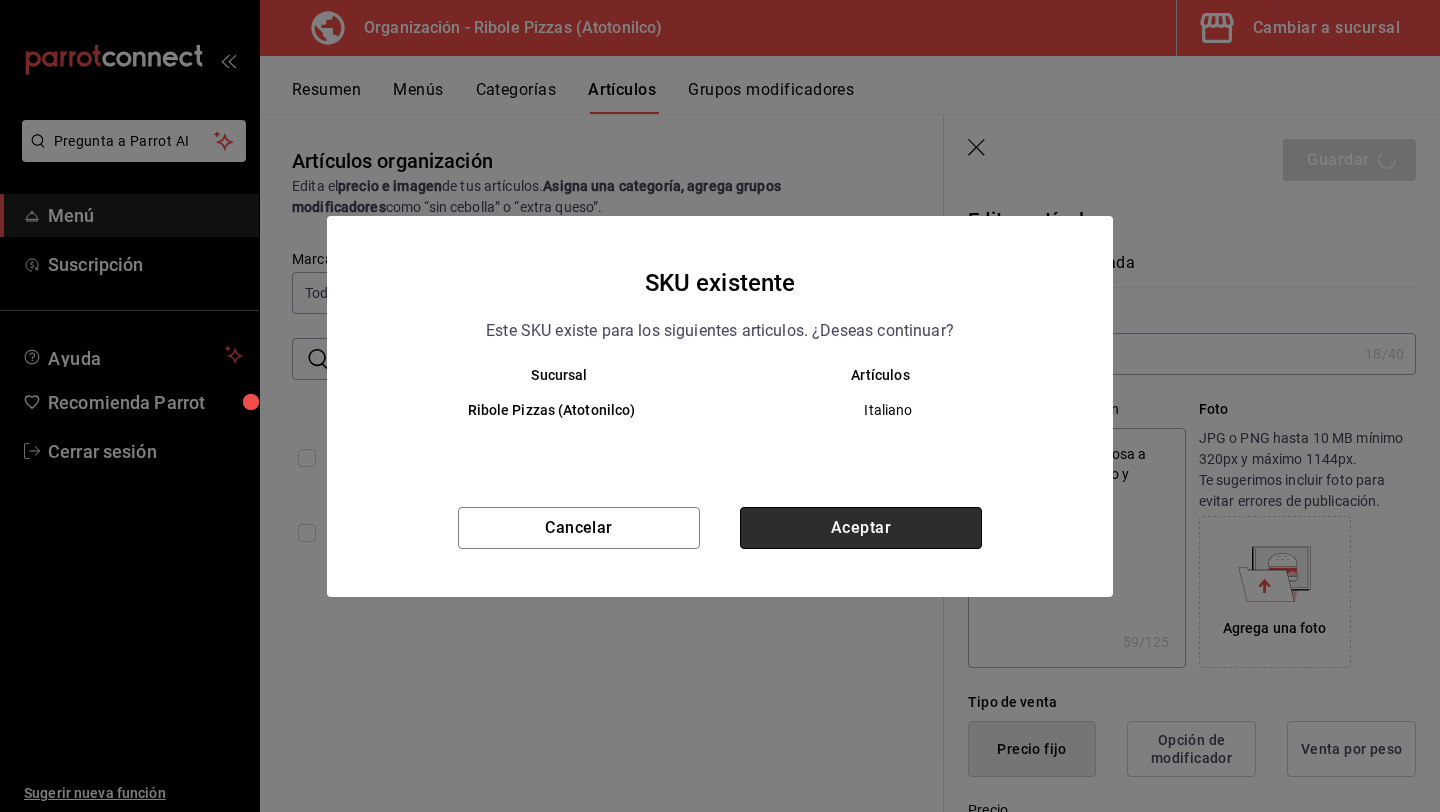 click on "Aceptar" at bounding box center (861, 528) 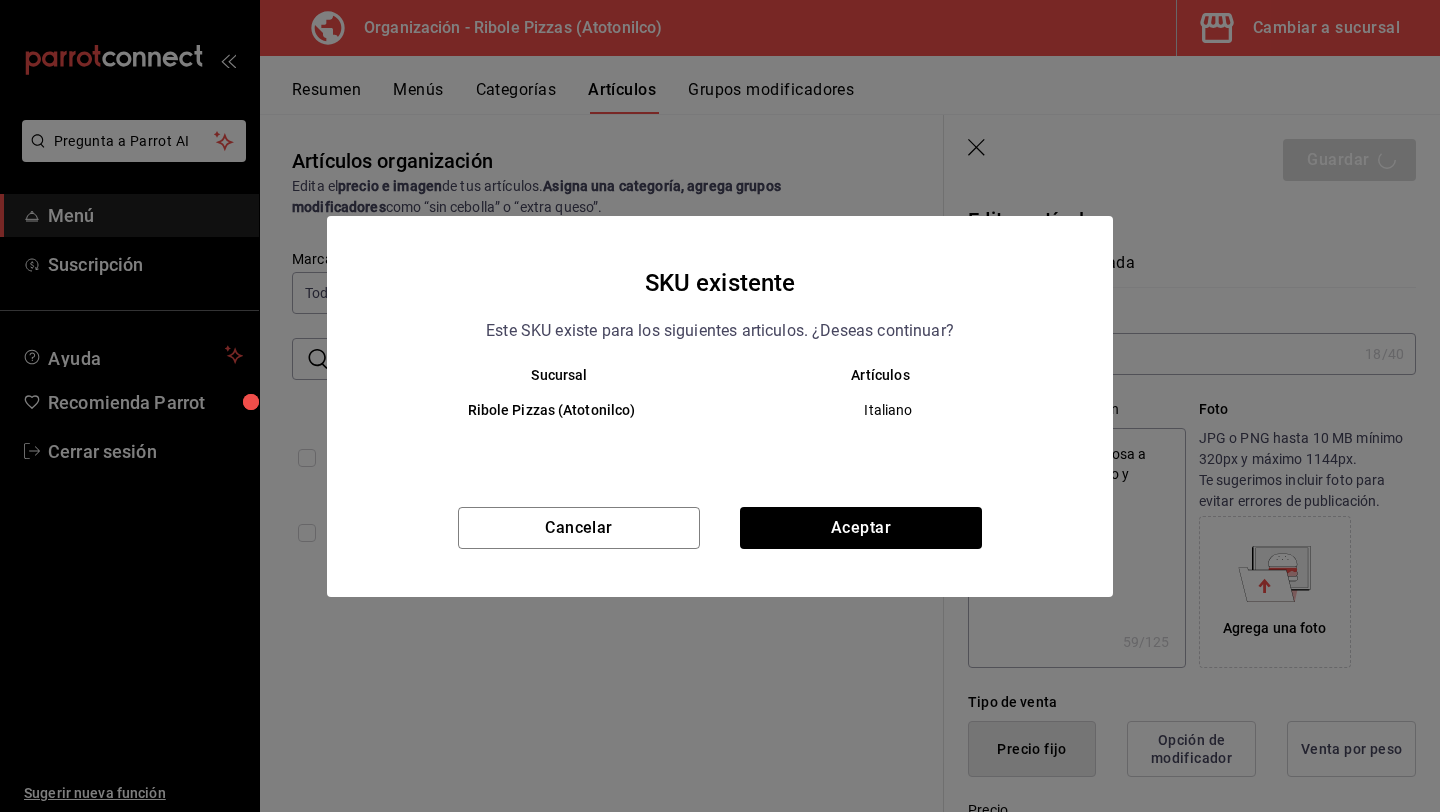 type on "x" 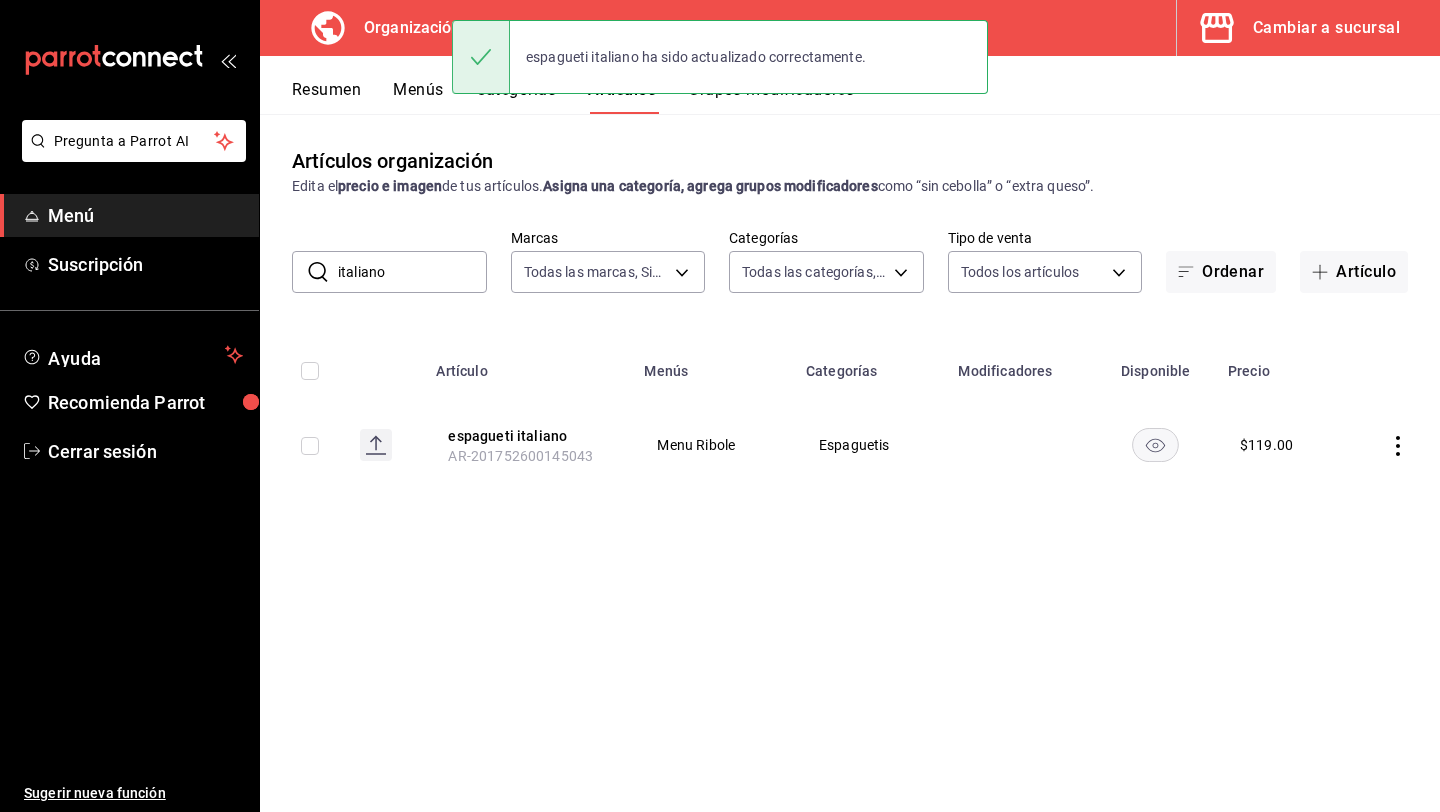 click on "espagueti italiano ha sido actualizado correctamente." at bounding box center (720, 57) 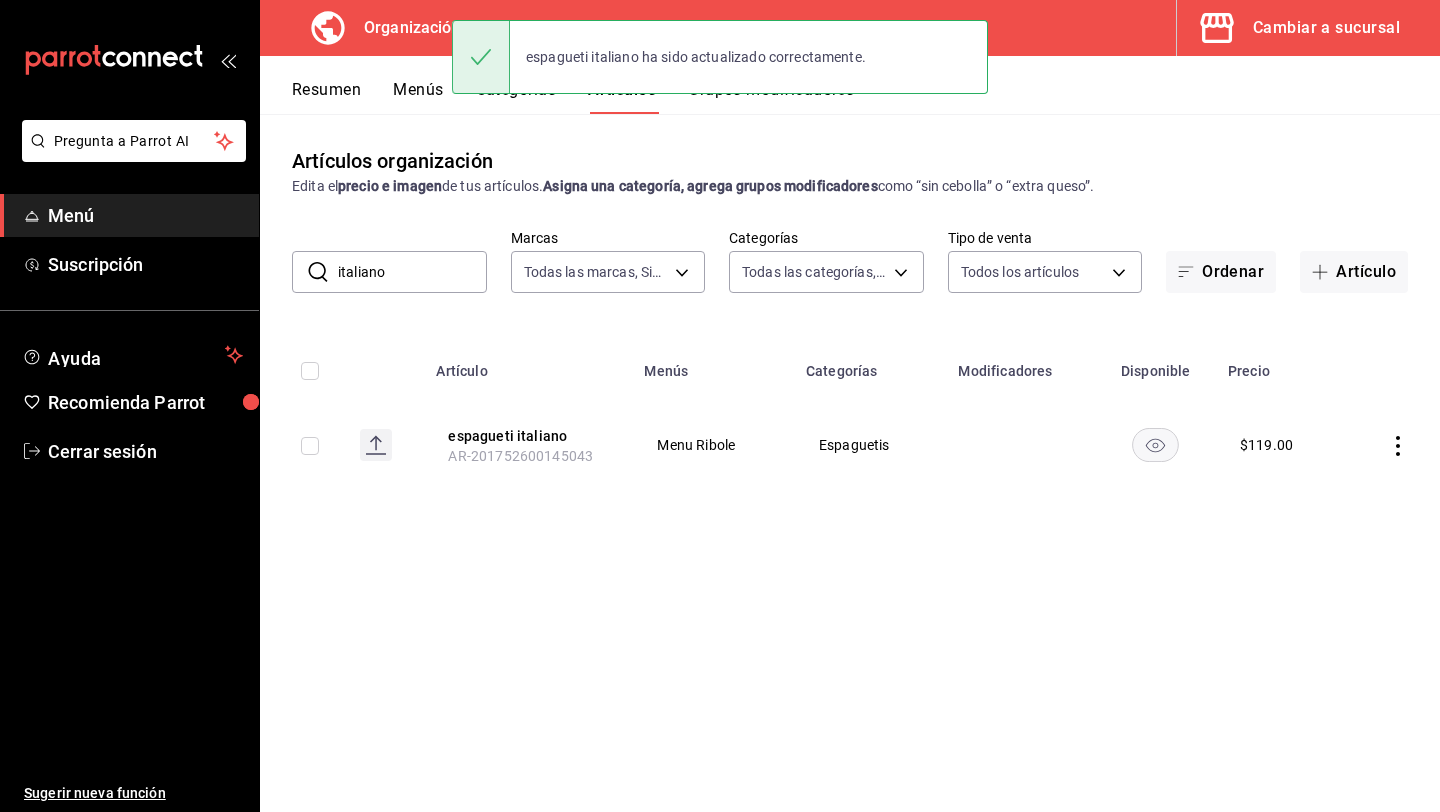 click on "espagueti italiano ha sido actualizado correctamente." at bounding box center (720, 57) 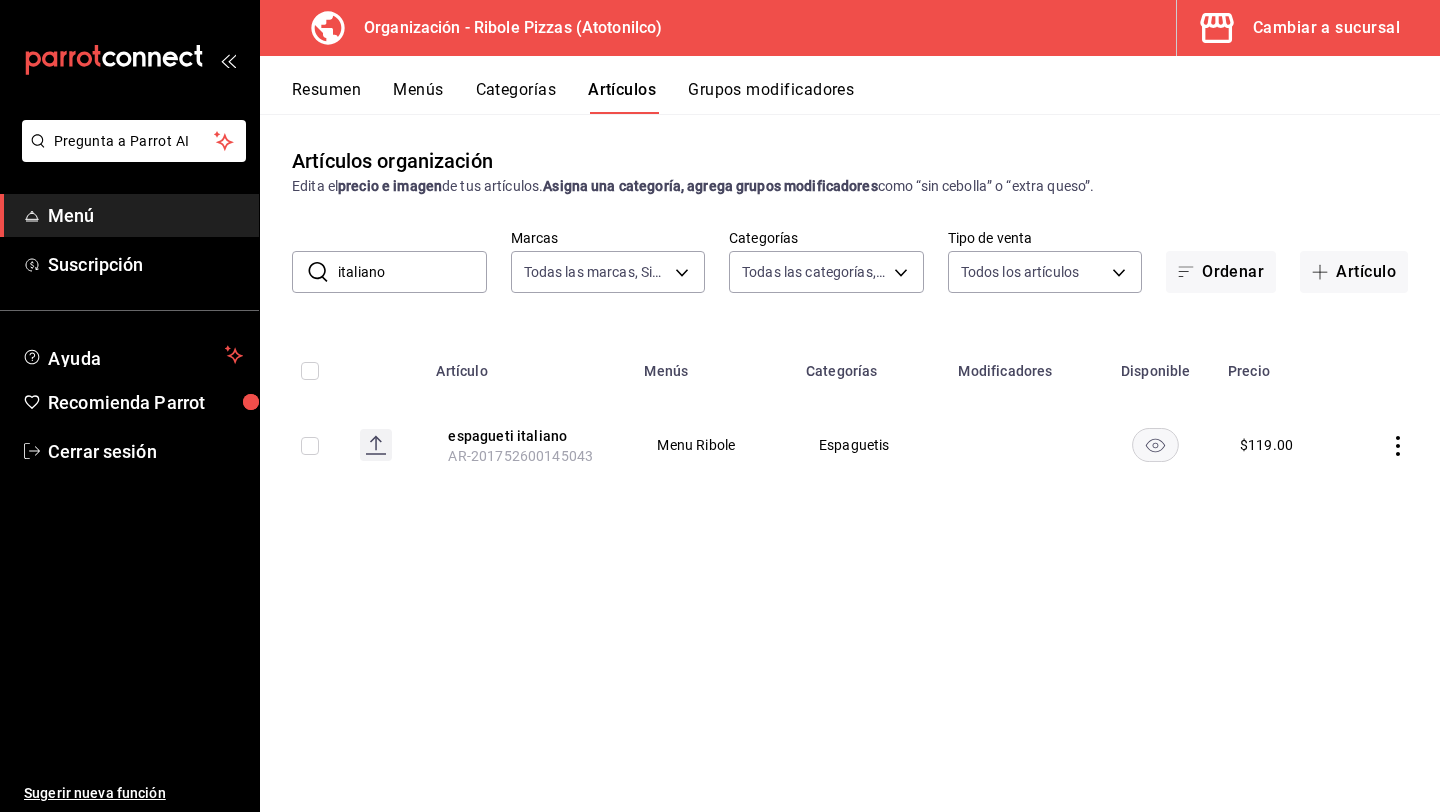 click on "Categorías" at bounding box center (516, 97) 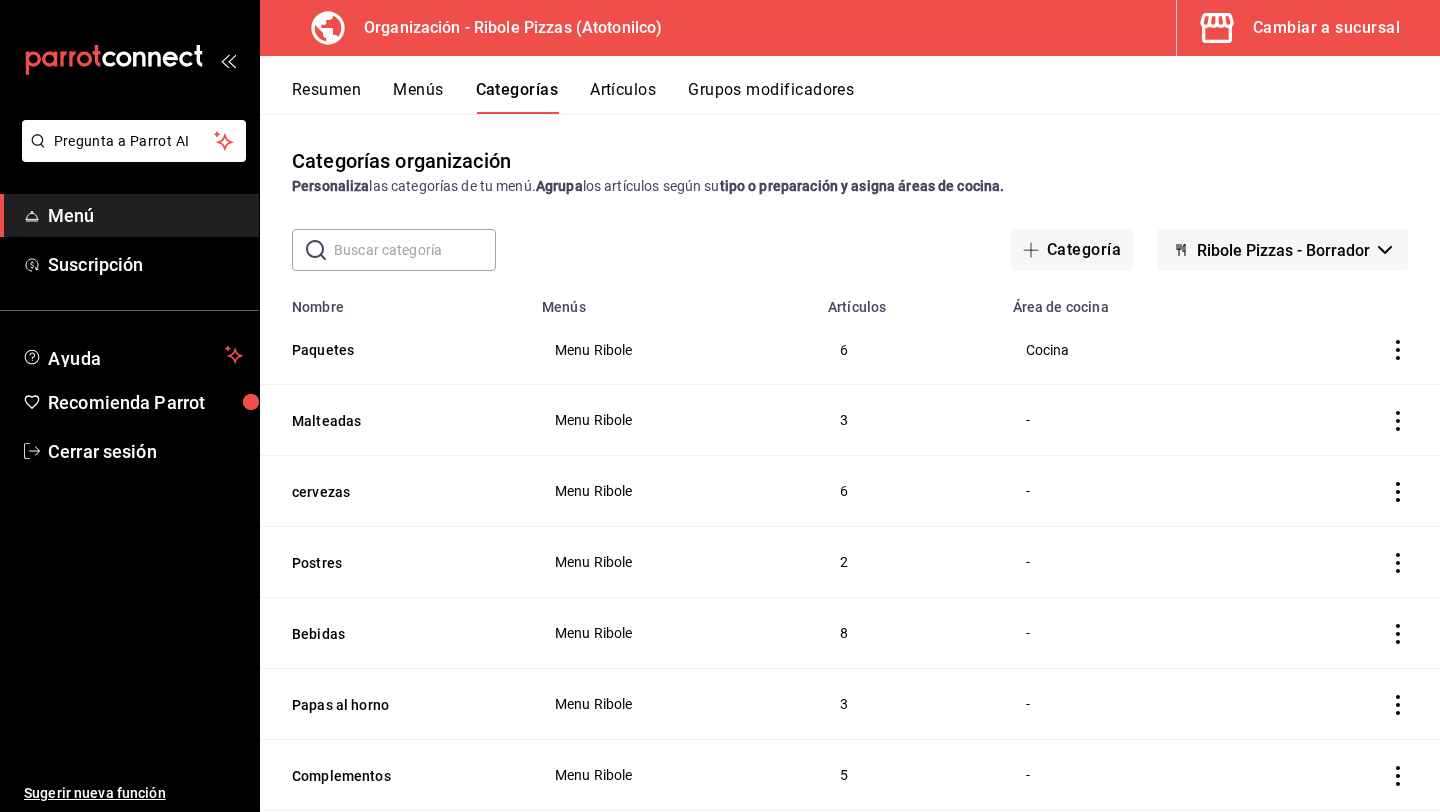 click on "Grupos modificadores" at bounding box center (771, 97) 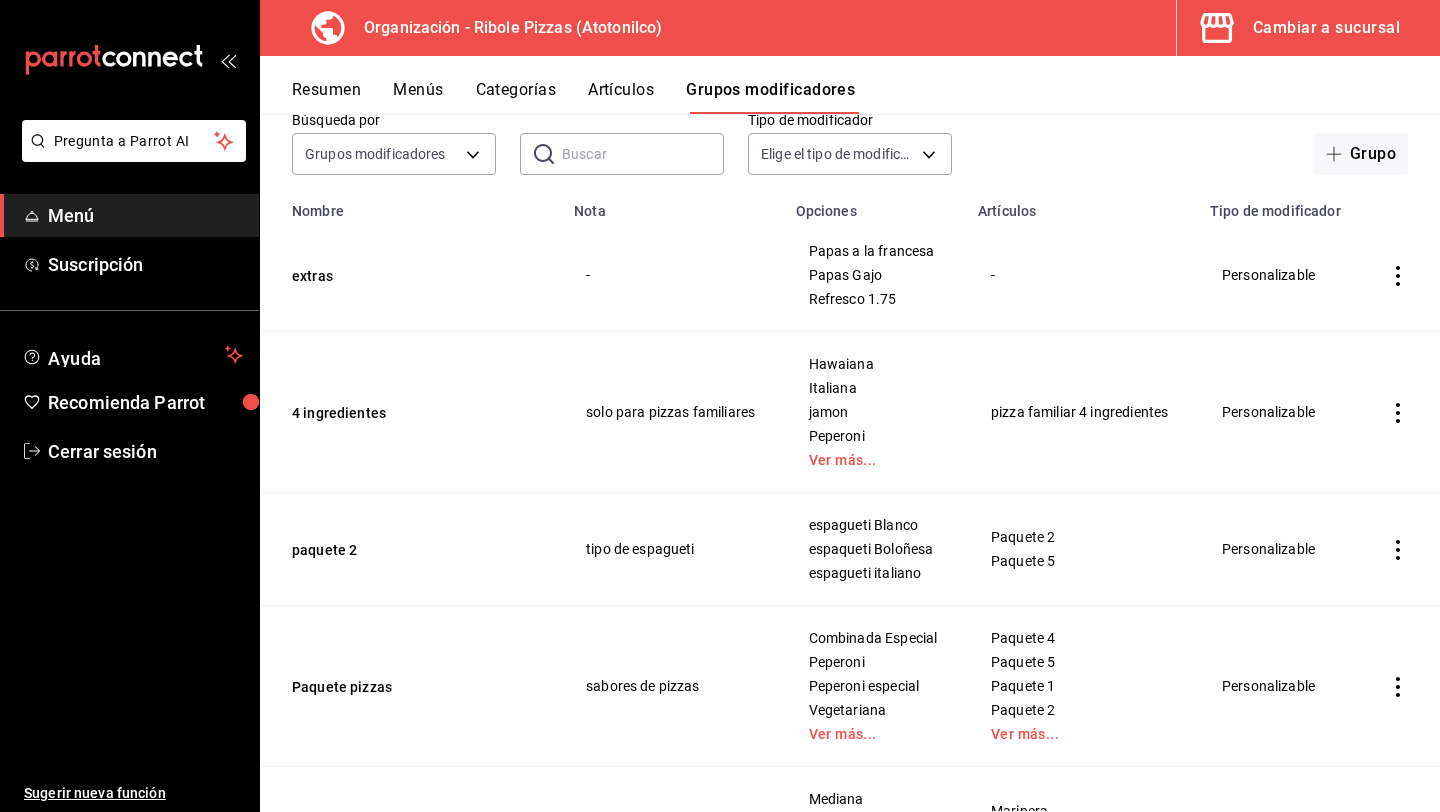 scroll, scrollTop: 121, scrollLeft: 0, axis: vertical 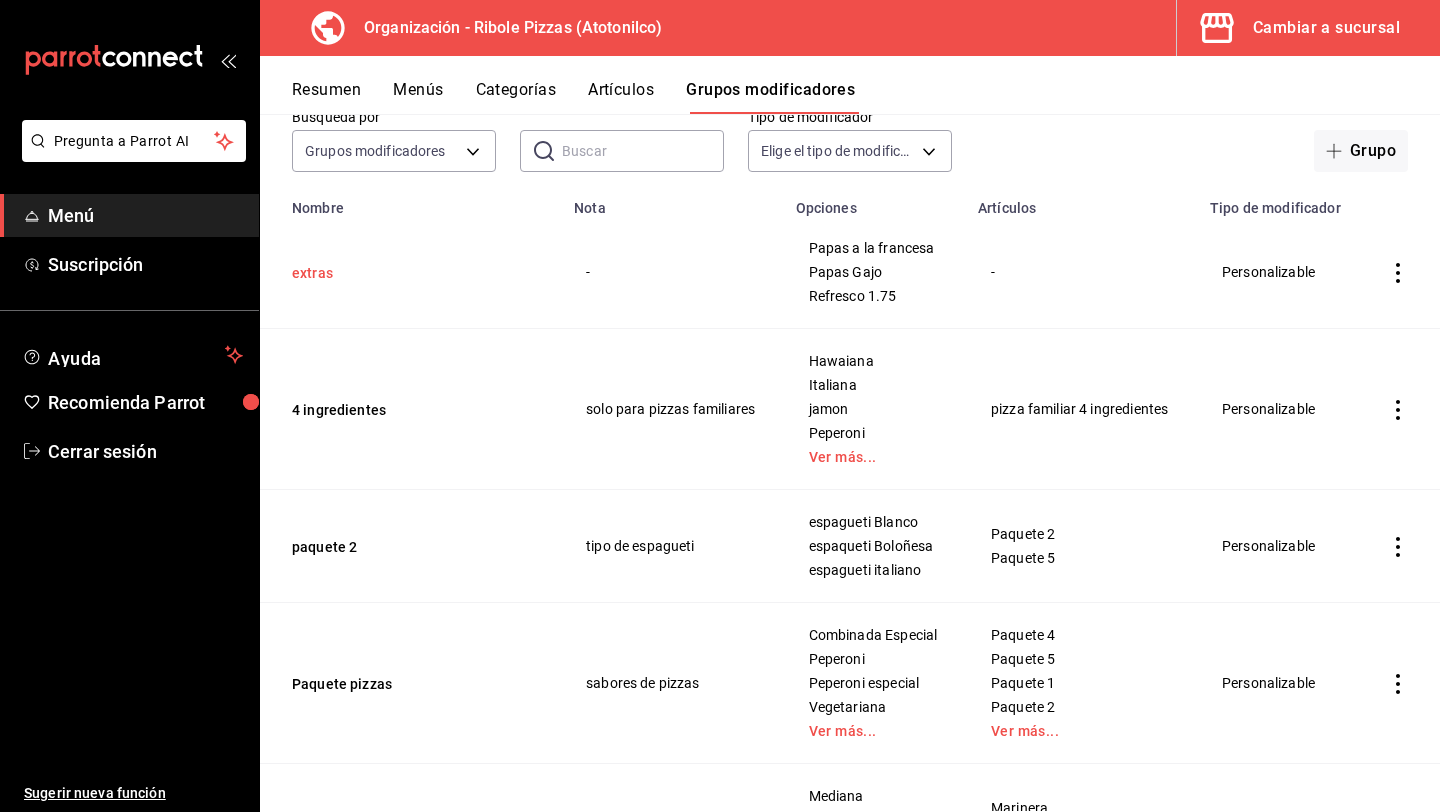 click on "extras" at bounding box center [412, 273] 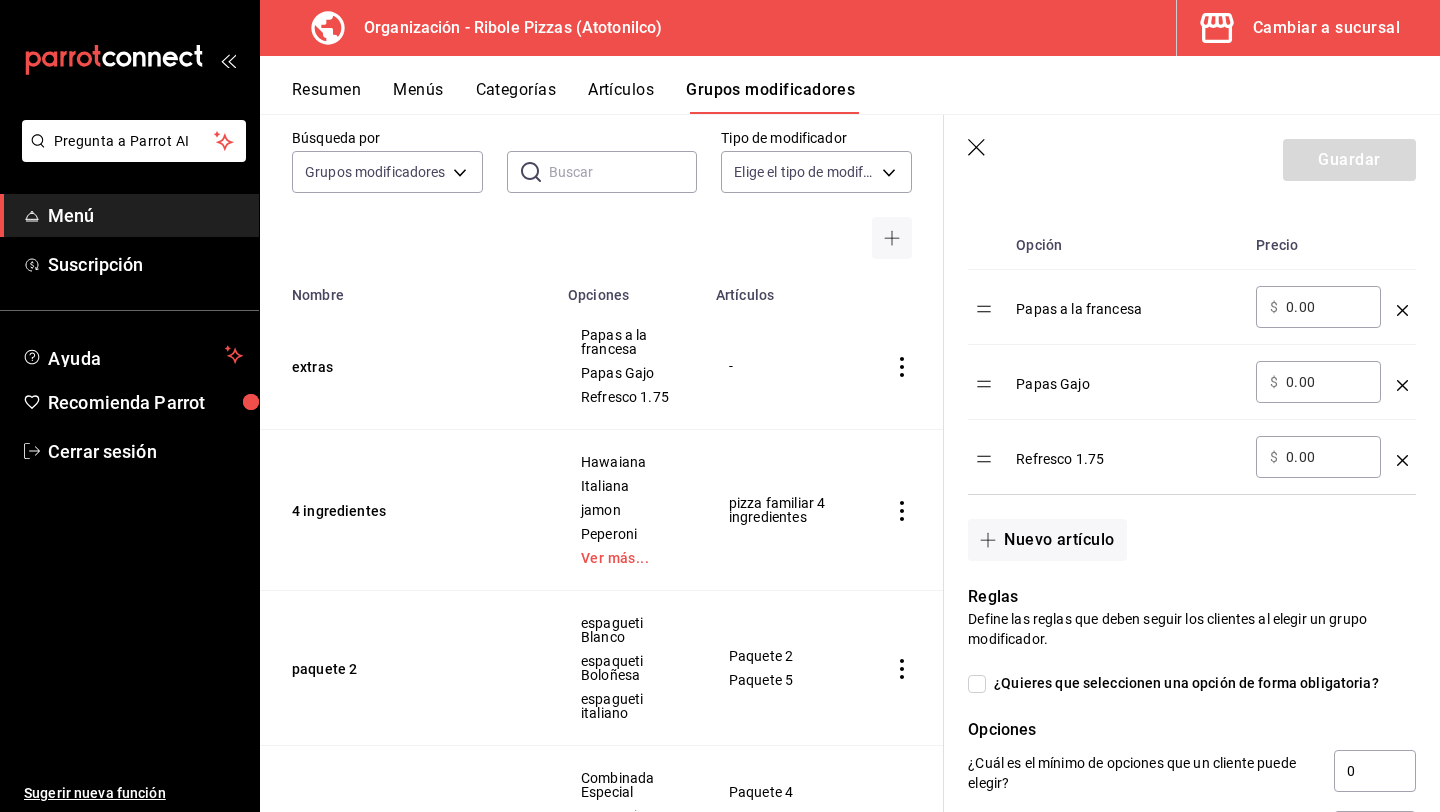 scroll, scrollTop: 668, scrollLeft: 0, axis: vertical 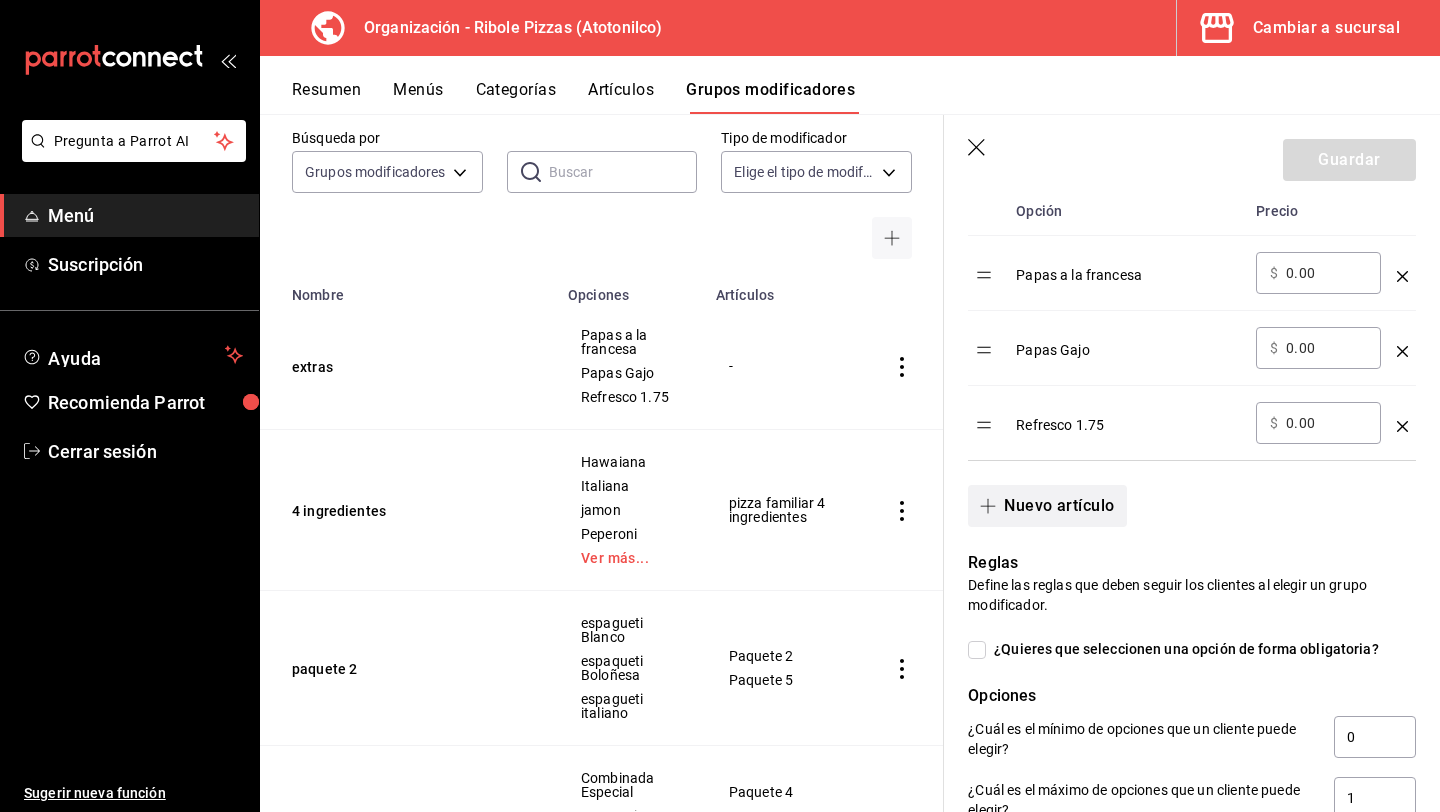 click on "Nuevo artículo" at bounding box center [1047, 506] 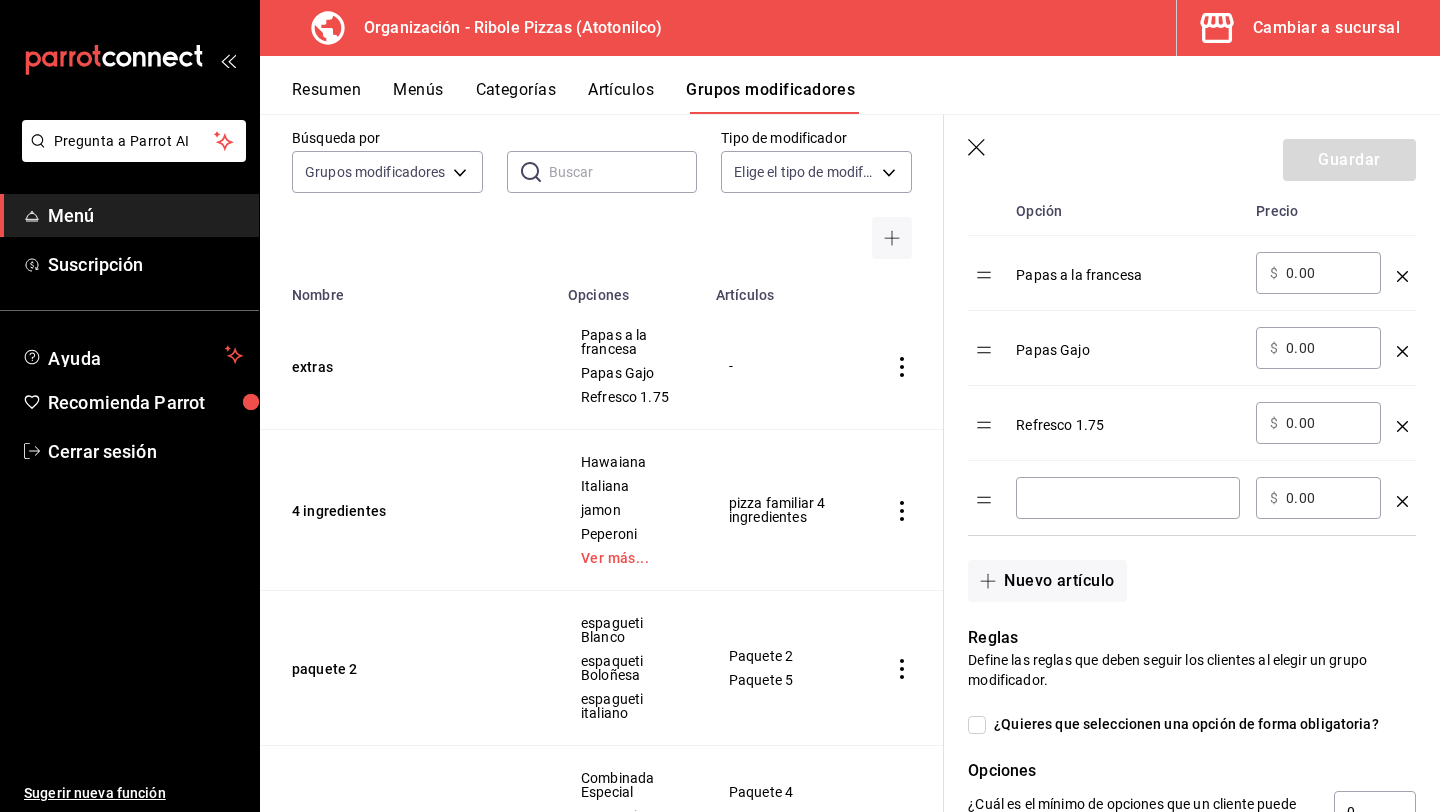 click 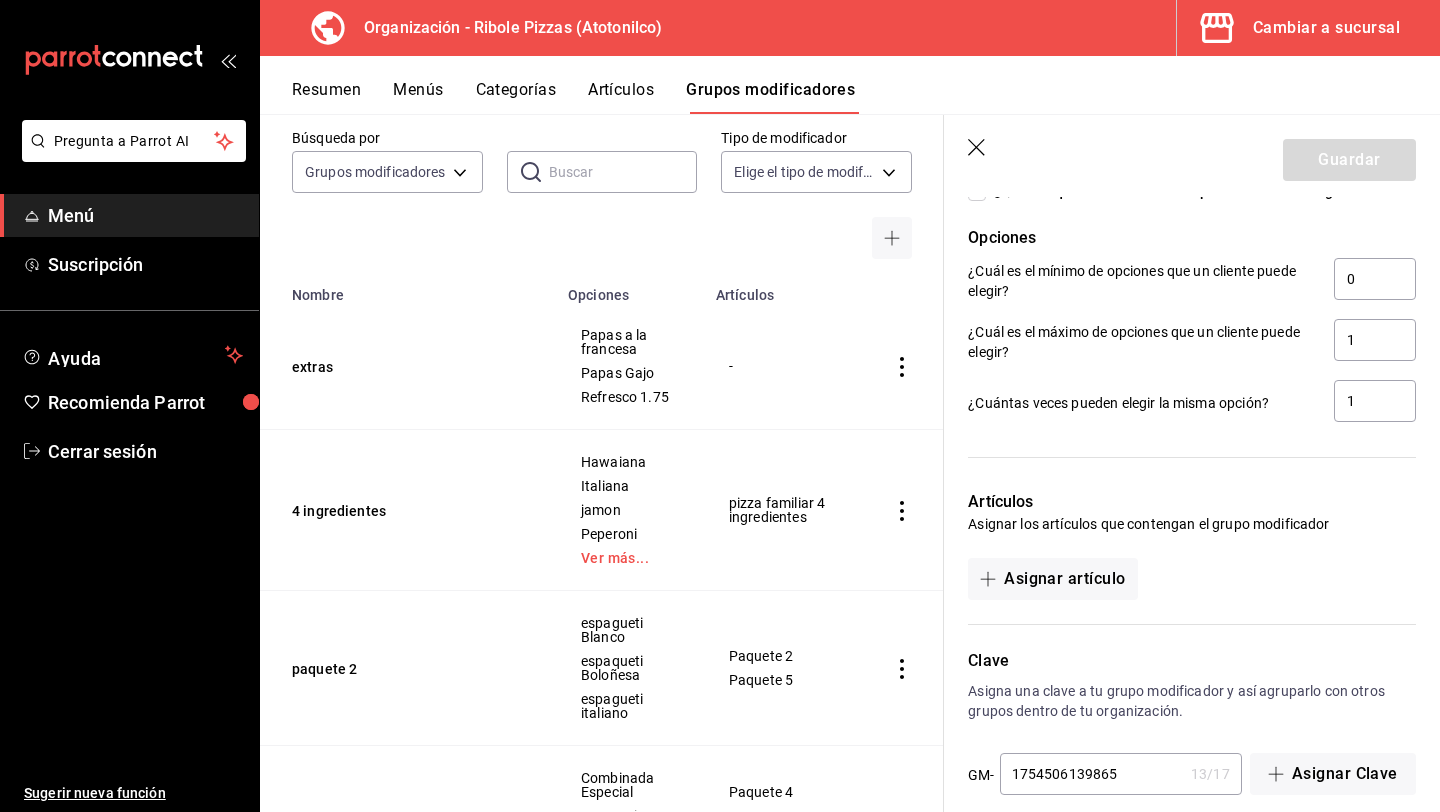 scroll, scrollTop: 1151, scrollLeft: 0, axis: vertical 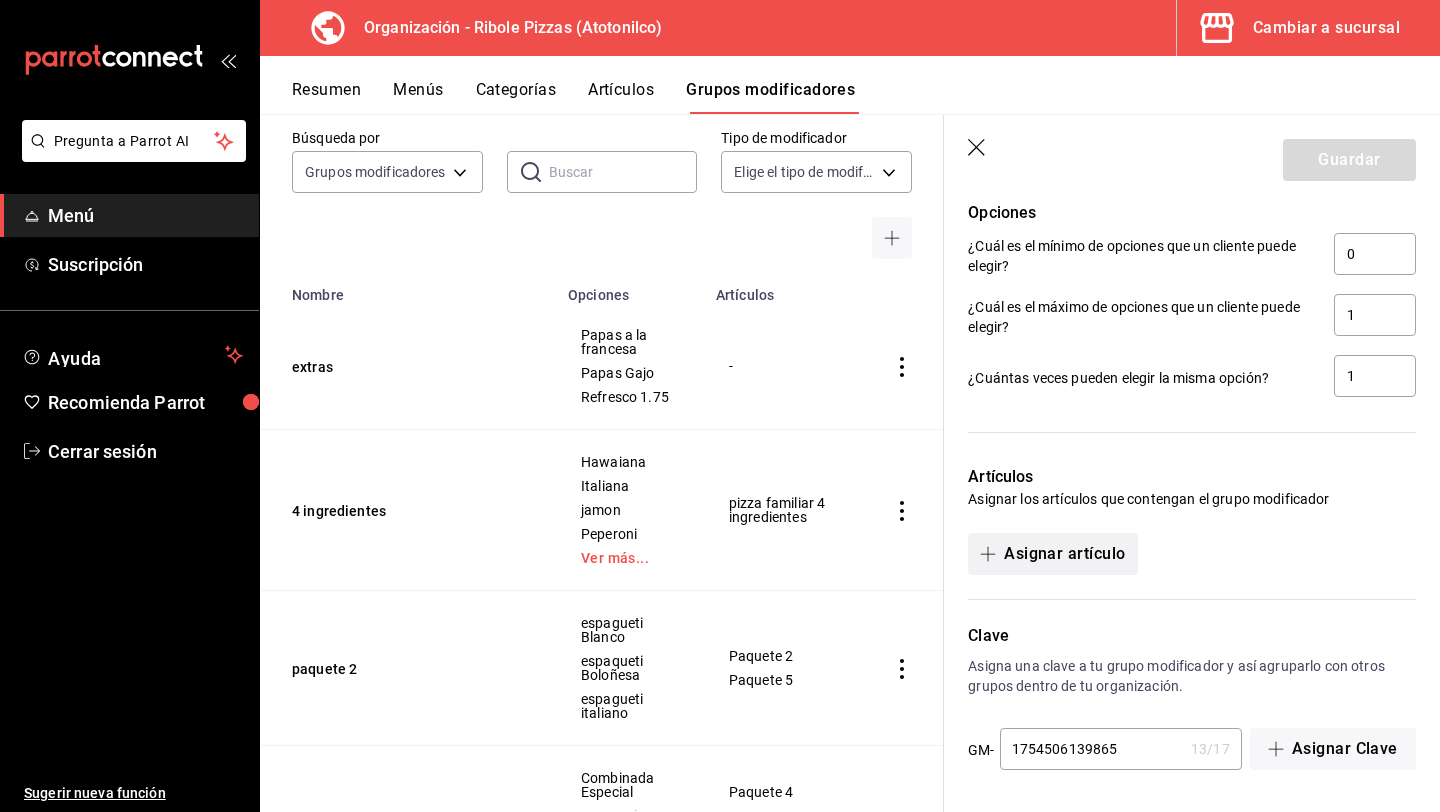 click on "Asignar artículo" at bounding box center (1052, 554) 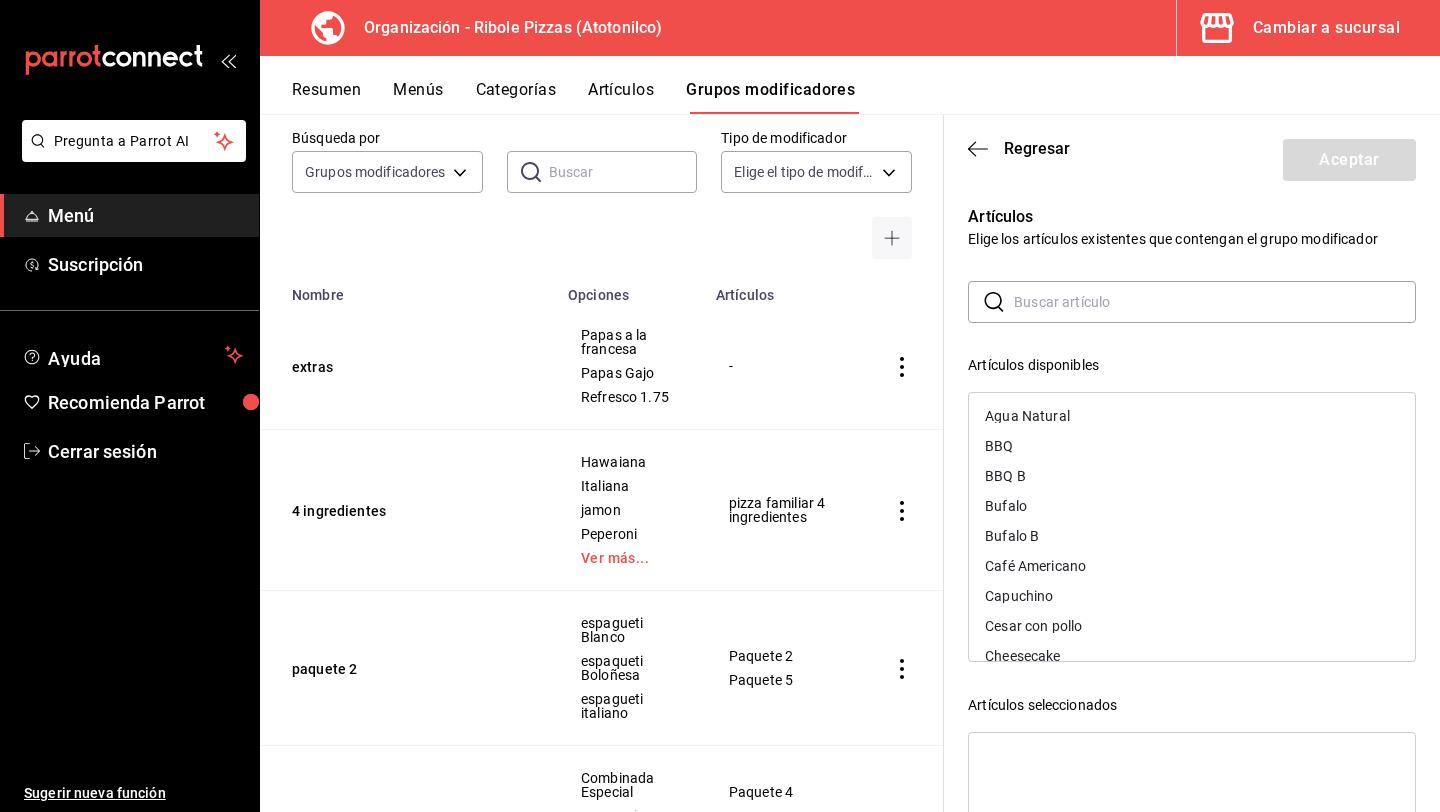 click at bounding box center [1215, 302] 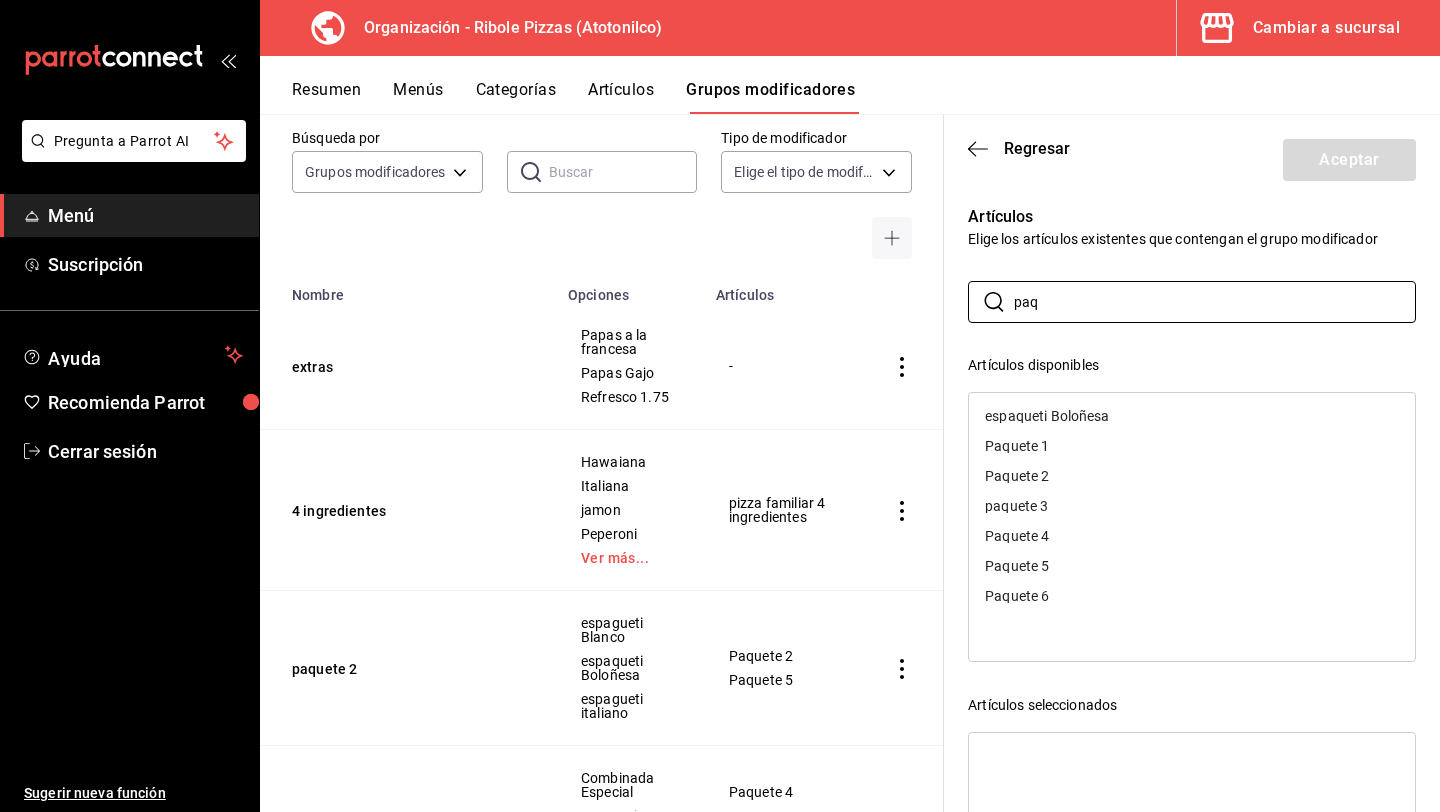 type on "paq" 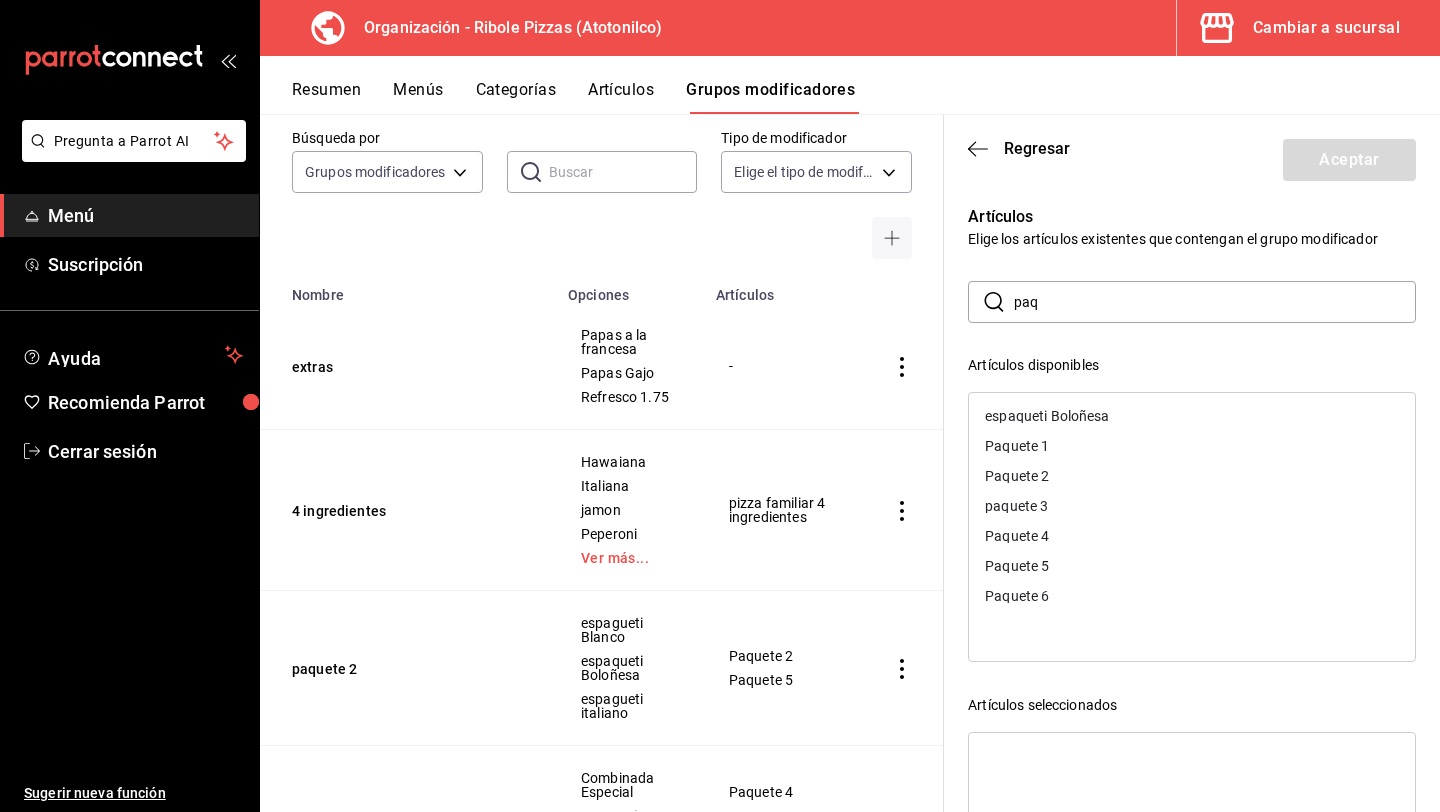 click on "Paquete 1" at bounding box center (1192, 446) 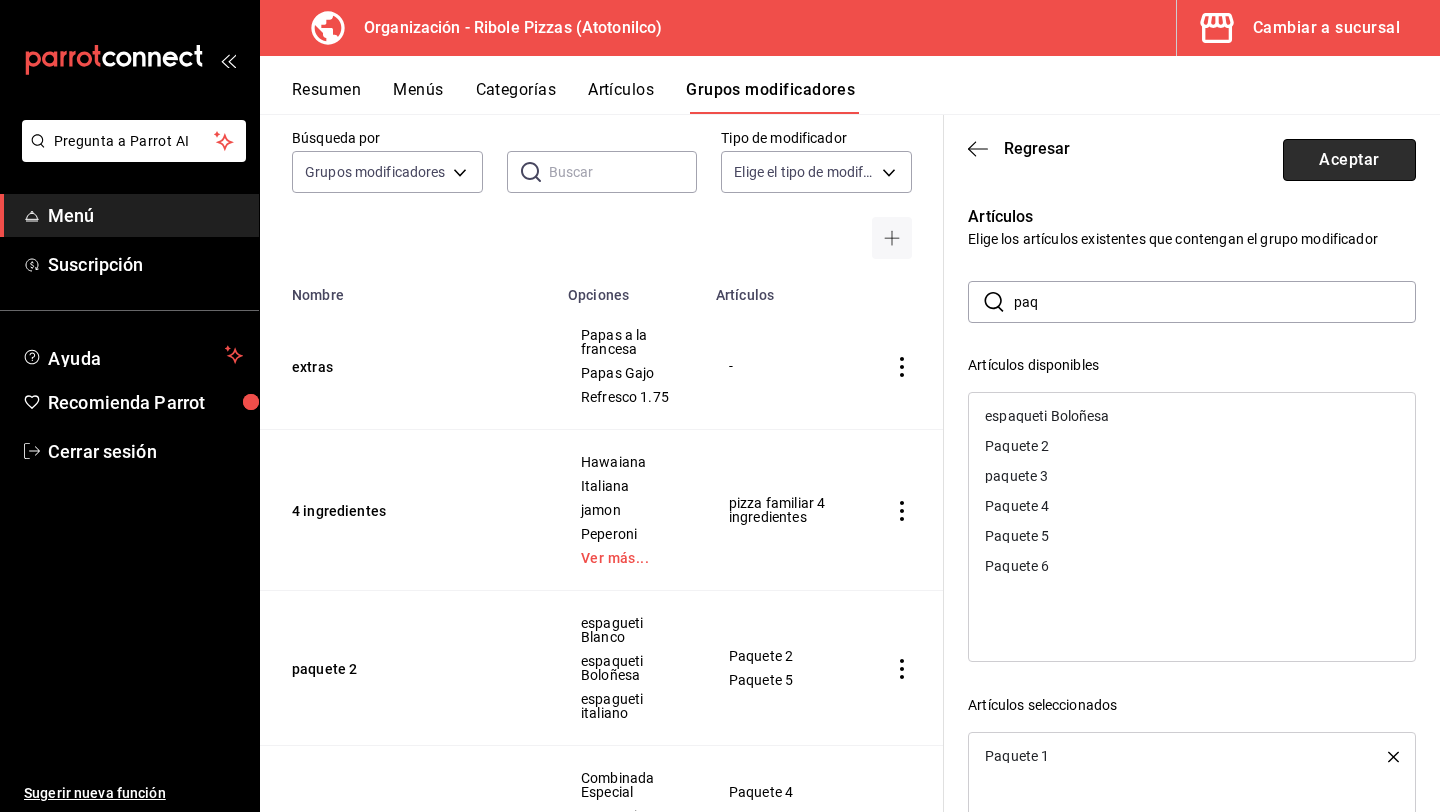 click on "Aceptar" at bounding box center [1349, 160] 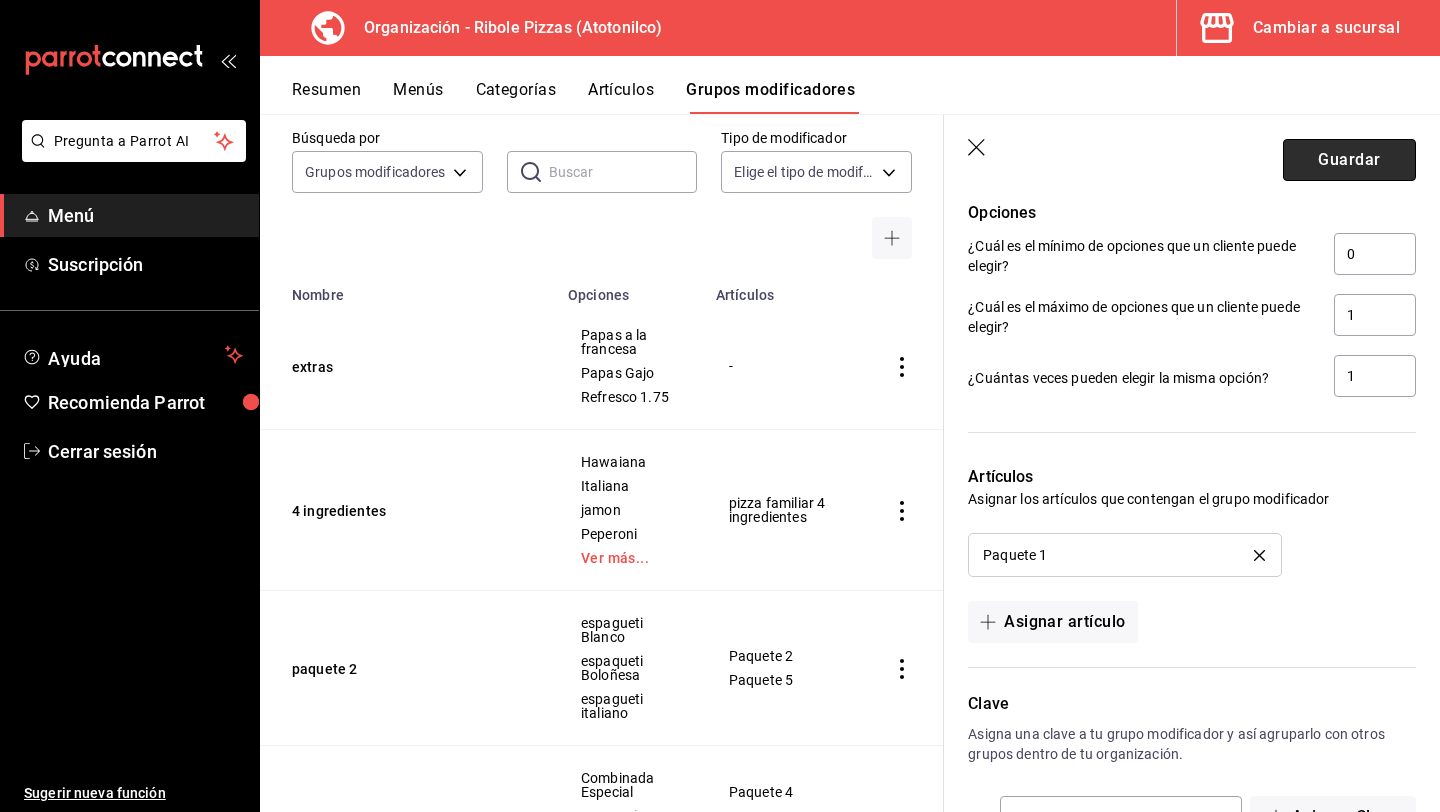 click on "Guardar" at bounding box center (1349, 160) 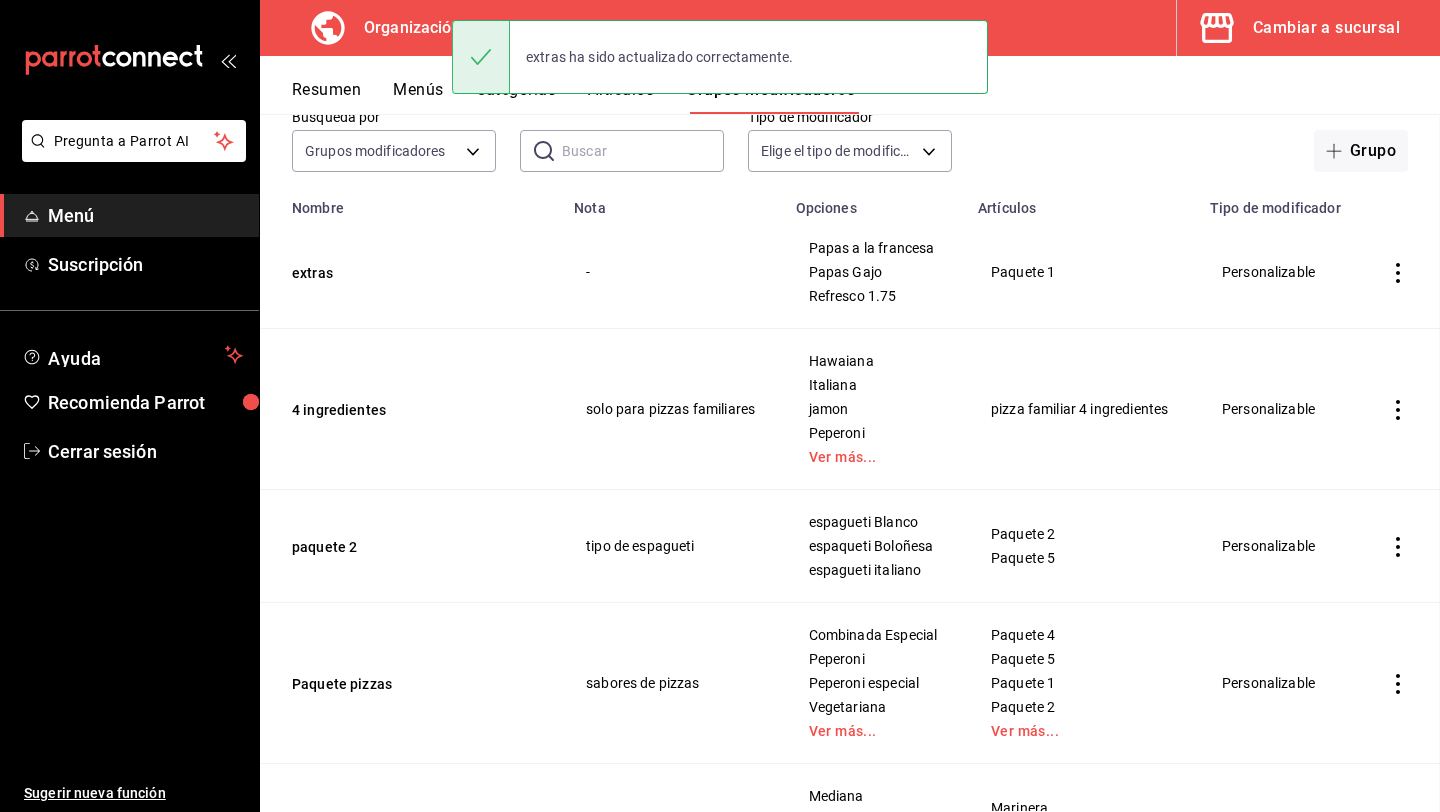 scroll, scrollTop: 0, scrollLeft: 0, axis: both 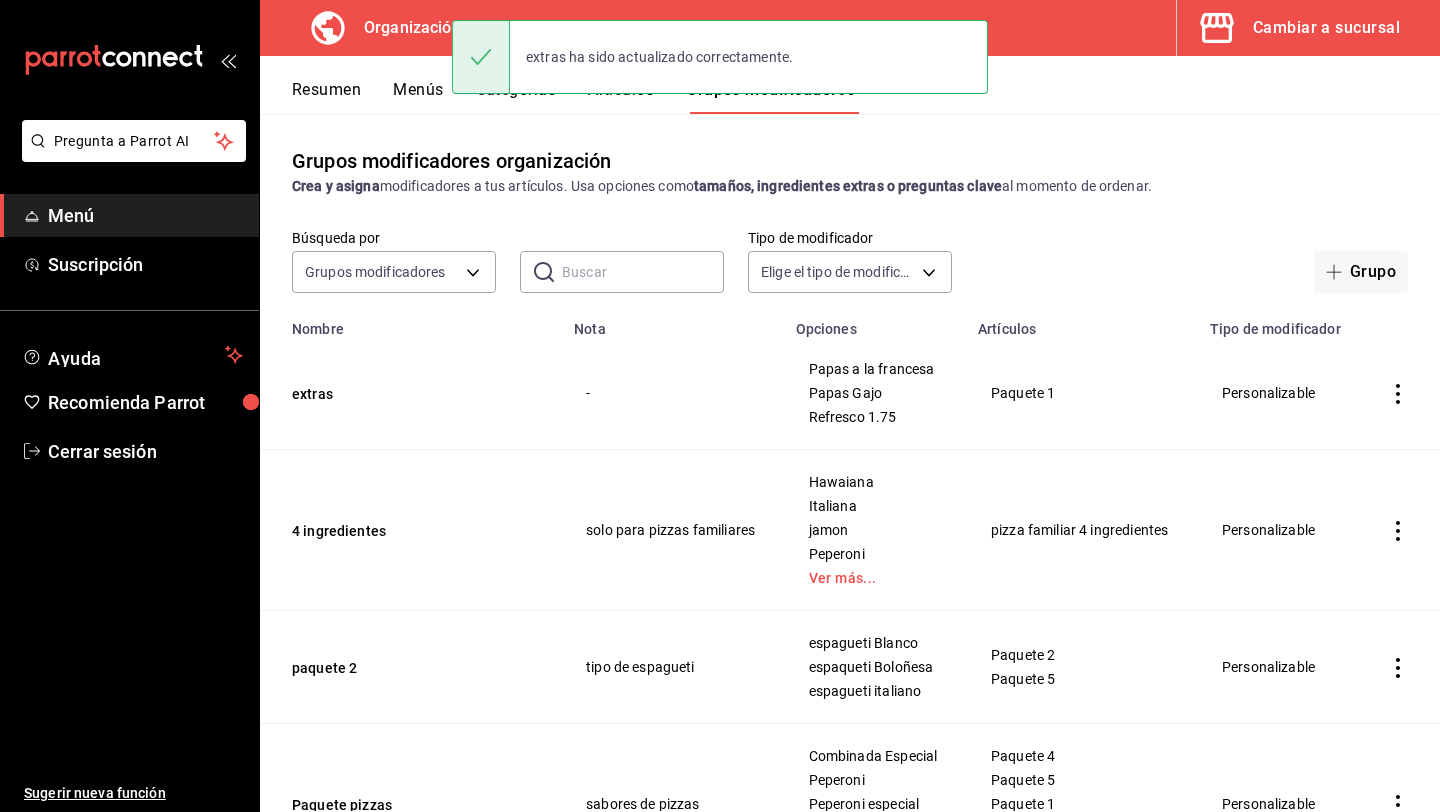 click on "Menús" at bounding box center [418, 97] 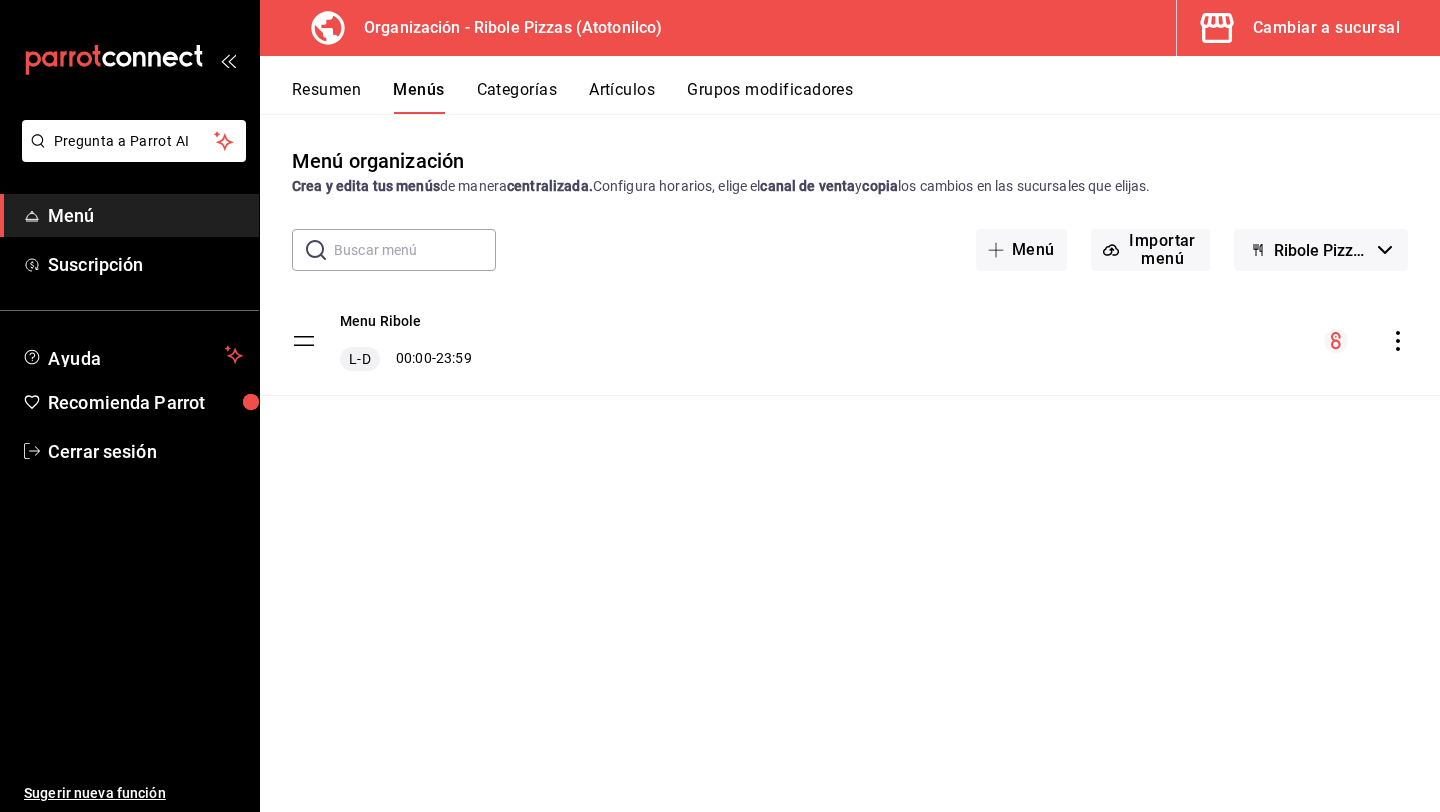 click on "Resumen" at bounding box center [326, 97] 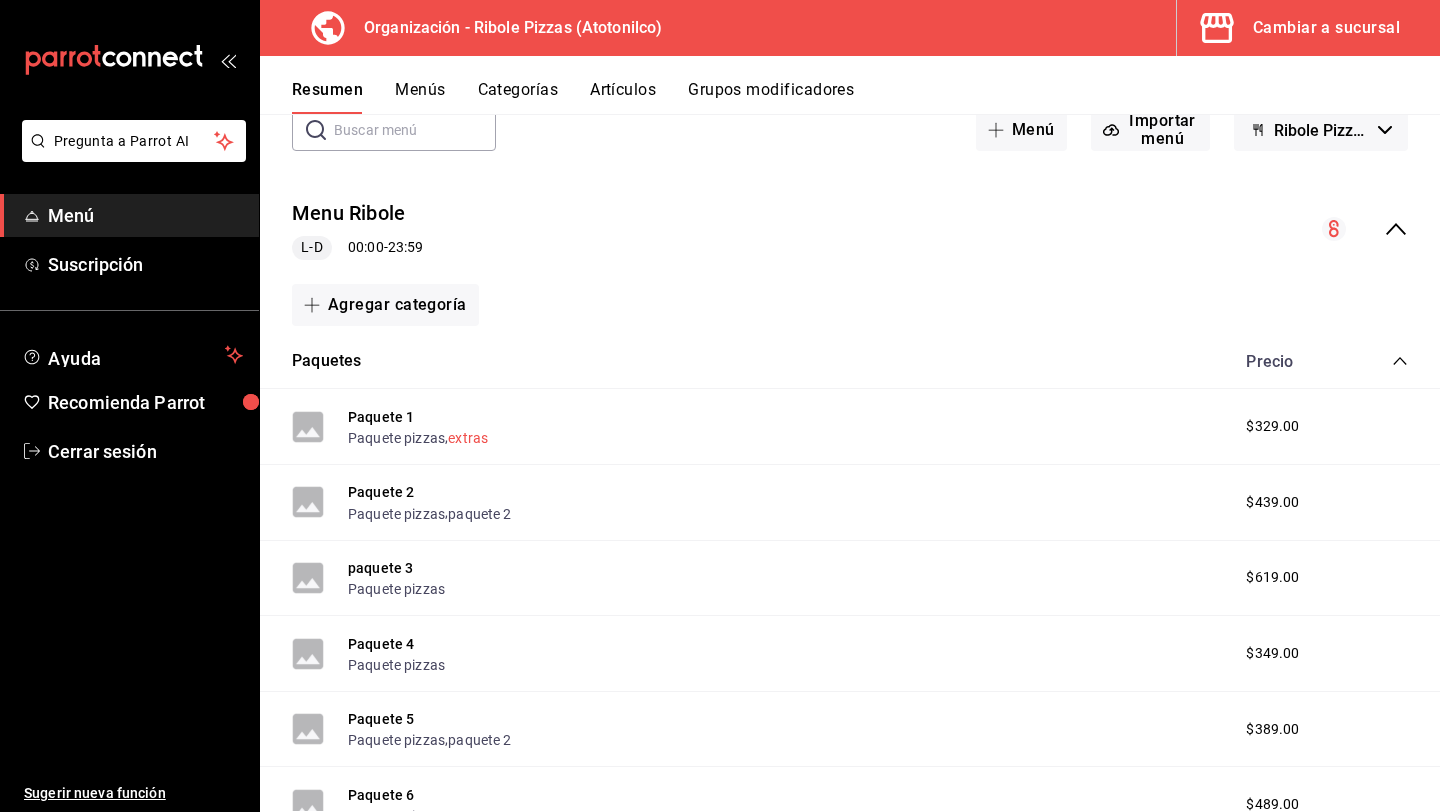 scroll, scrollTop: 126, scrollLeft: 0, axis: vertical 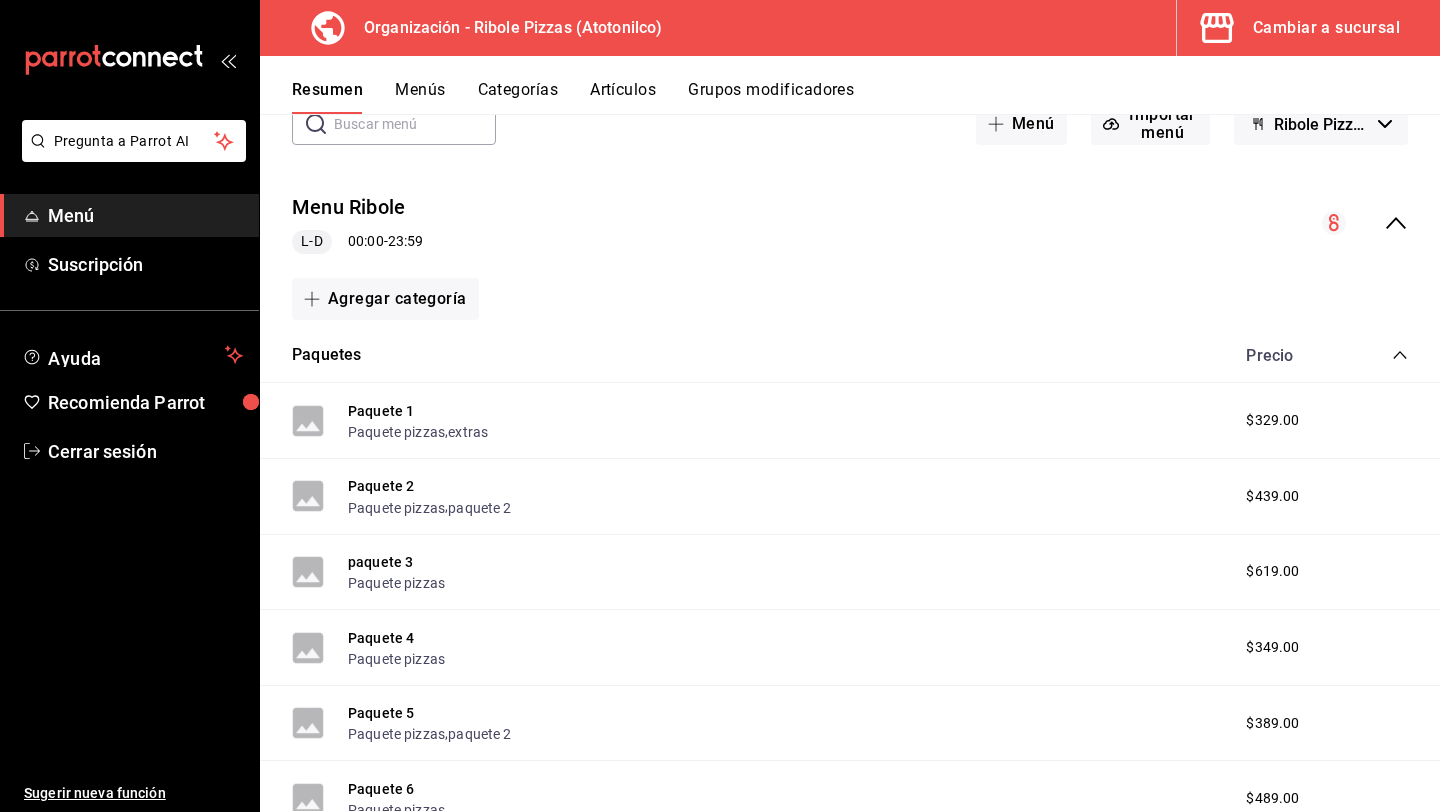 click on "Paquete 2 Paquete pizzas ,  paquete 2 $439.00" at bounding box center (850, 497) 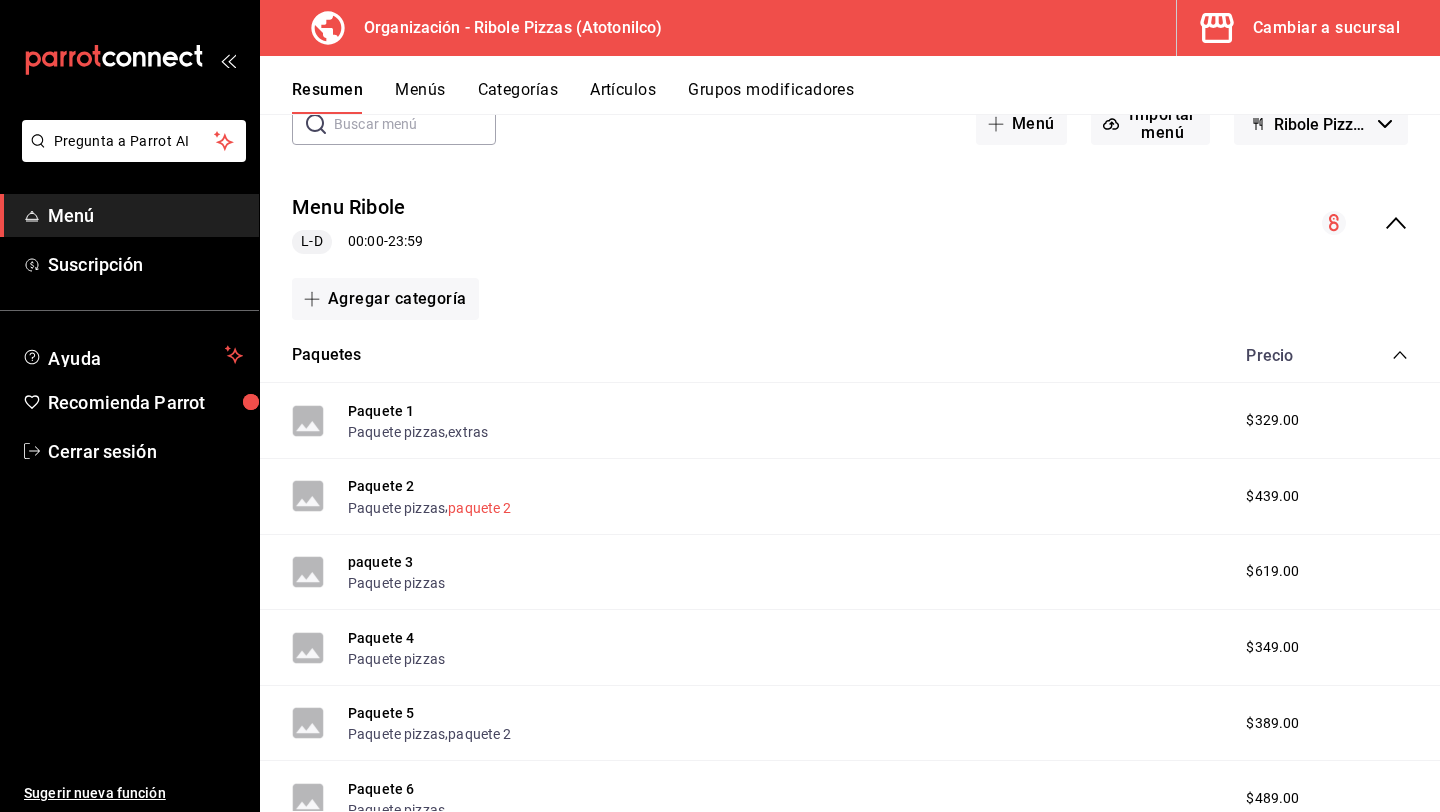 click on "paquete 2" at bounding box center [479, 508] 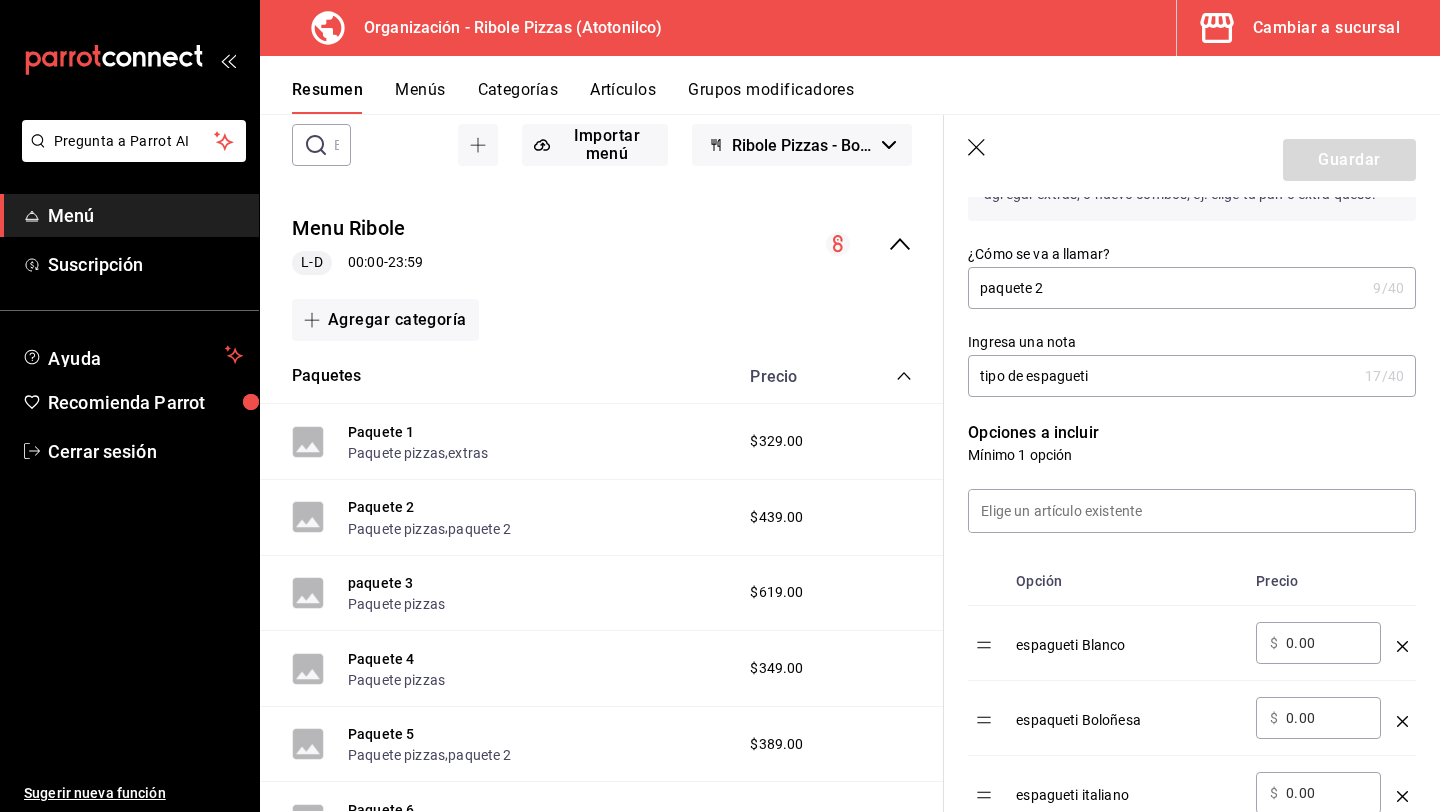 scroll, scrollTop: 357, scrollLeft: 0, axis: vertical 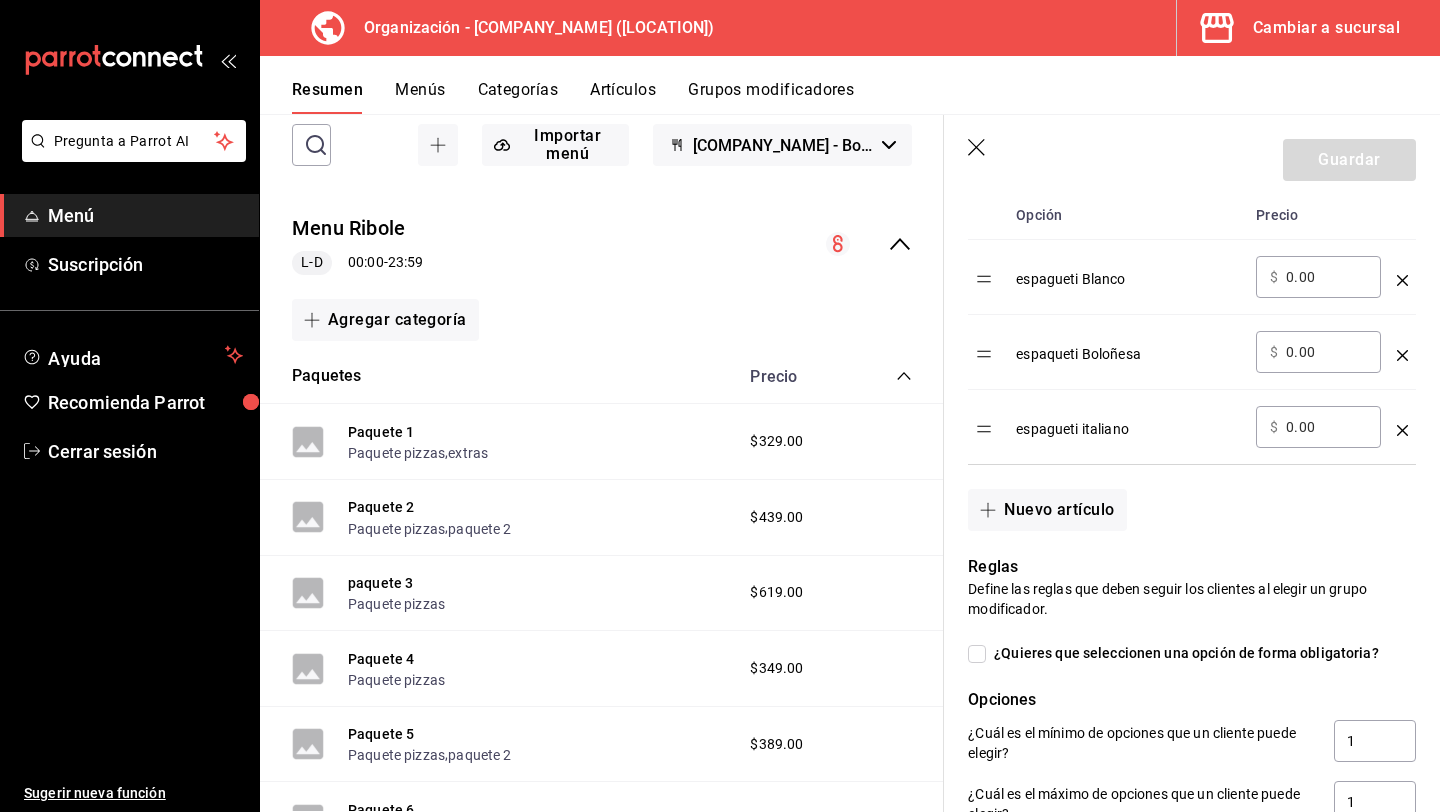 click 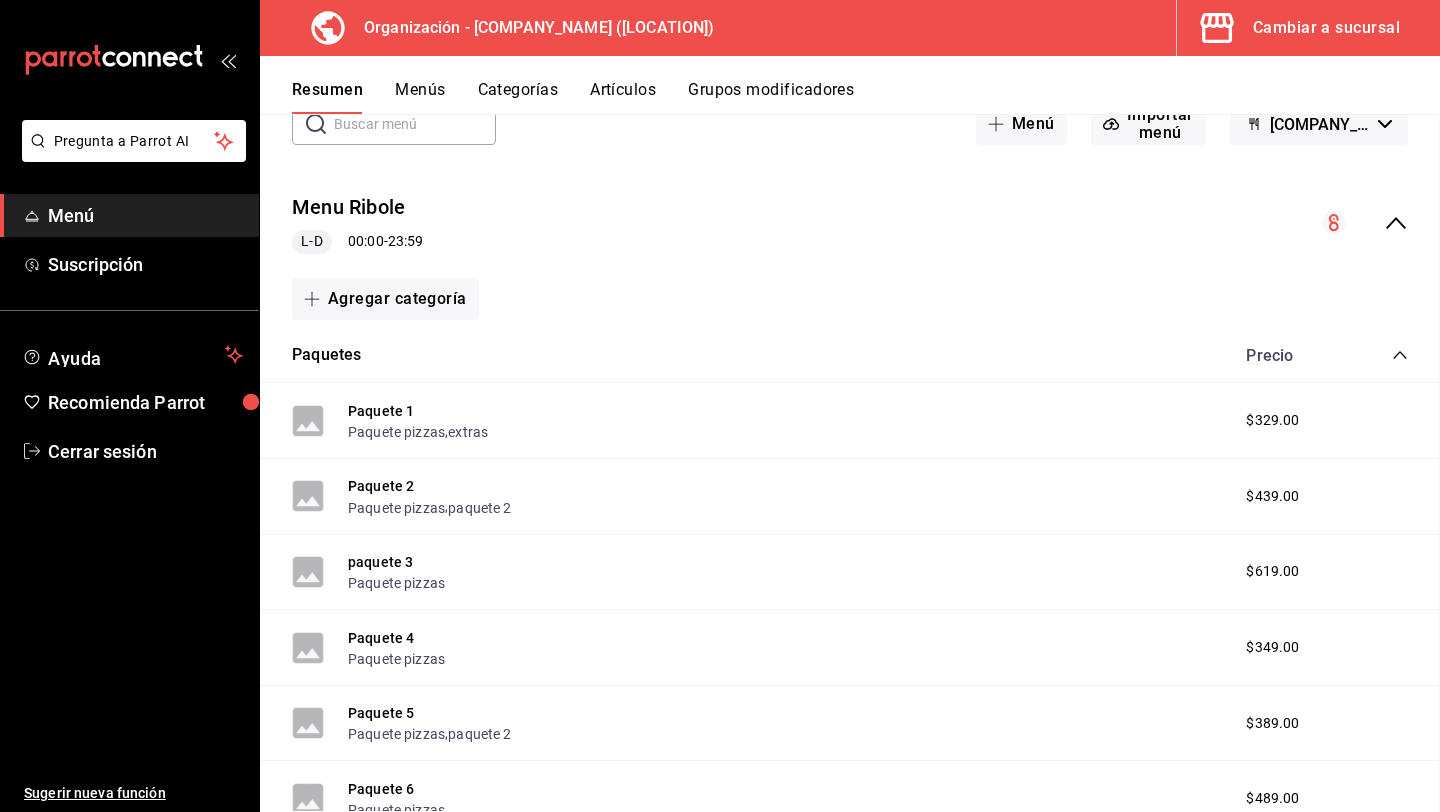 scroll, scrollTop: 0, scrollLeft: 0, axis: both 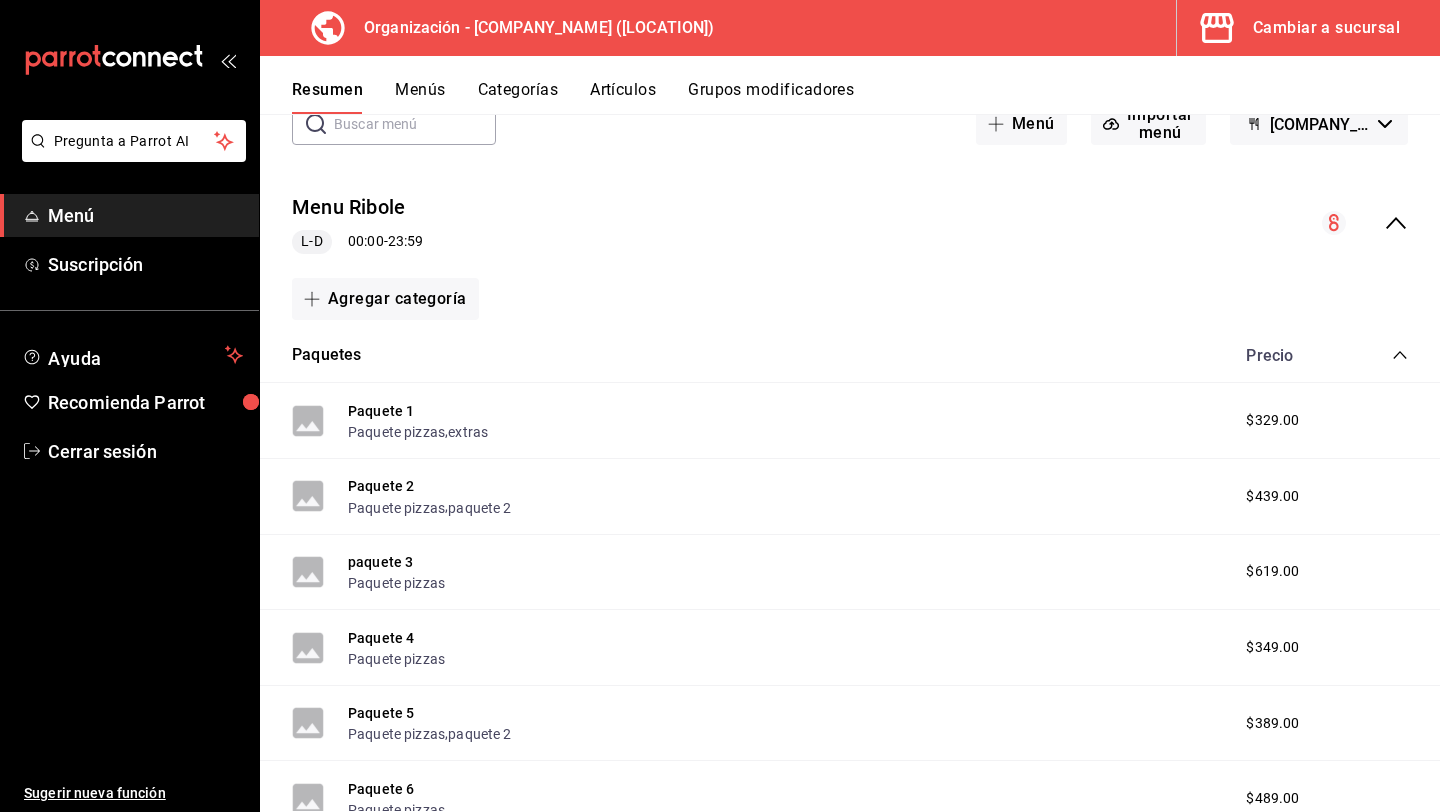 click on "Menús" at bounding box center [420, 97] 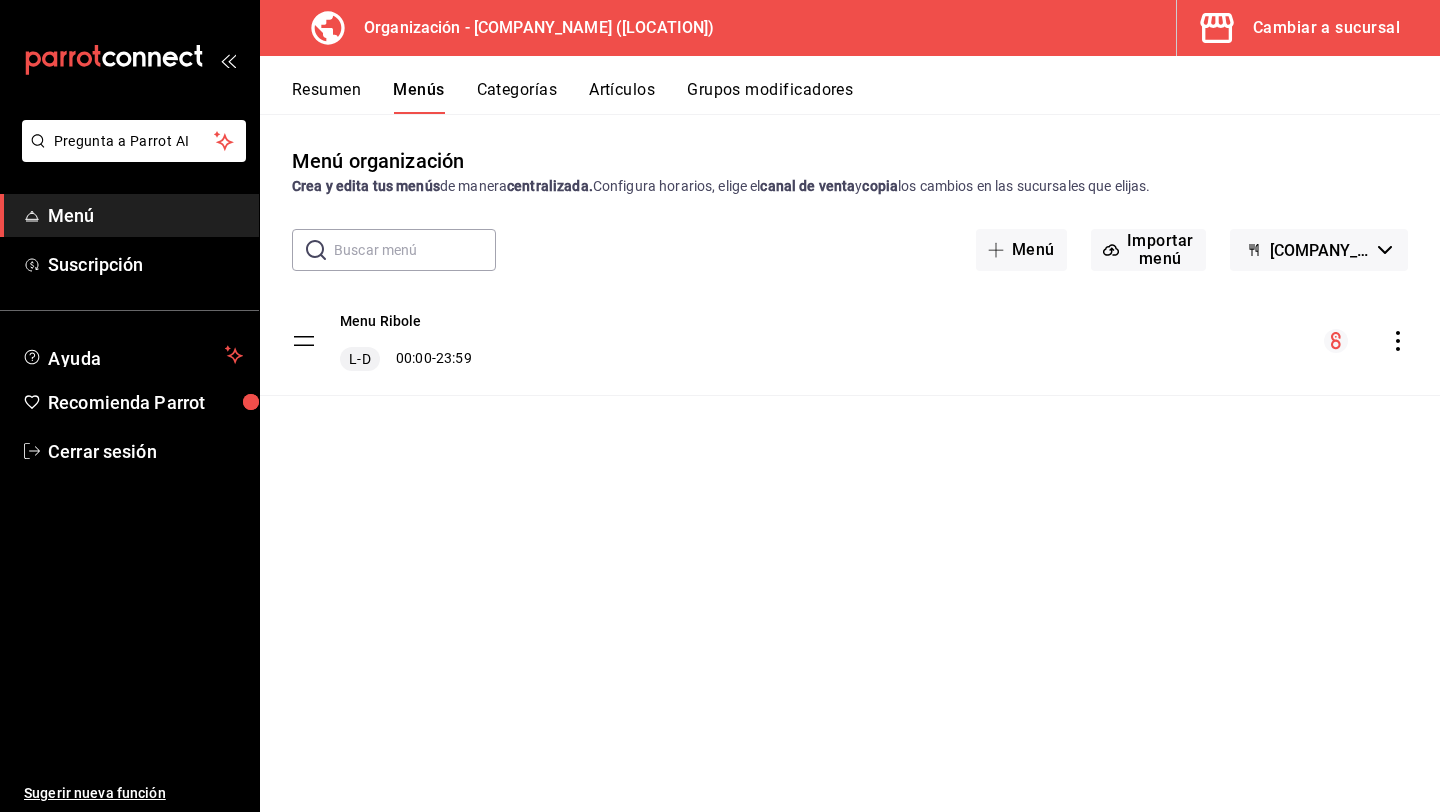 click on "Categorías" at bounding box center (517, 97) 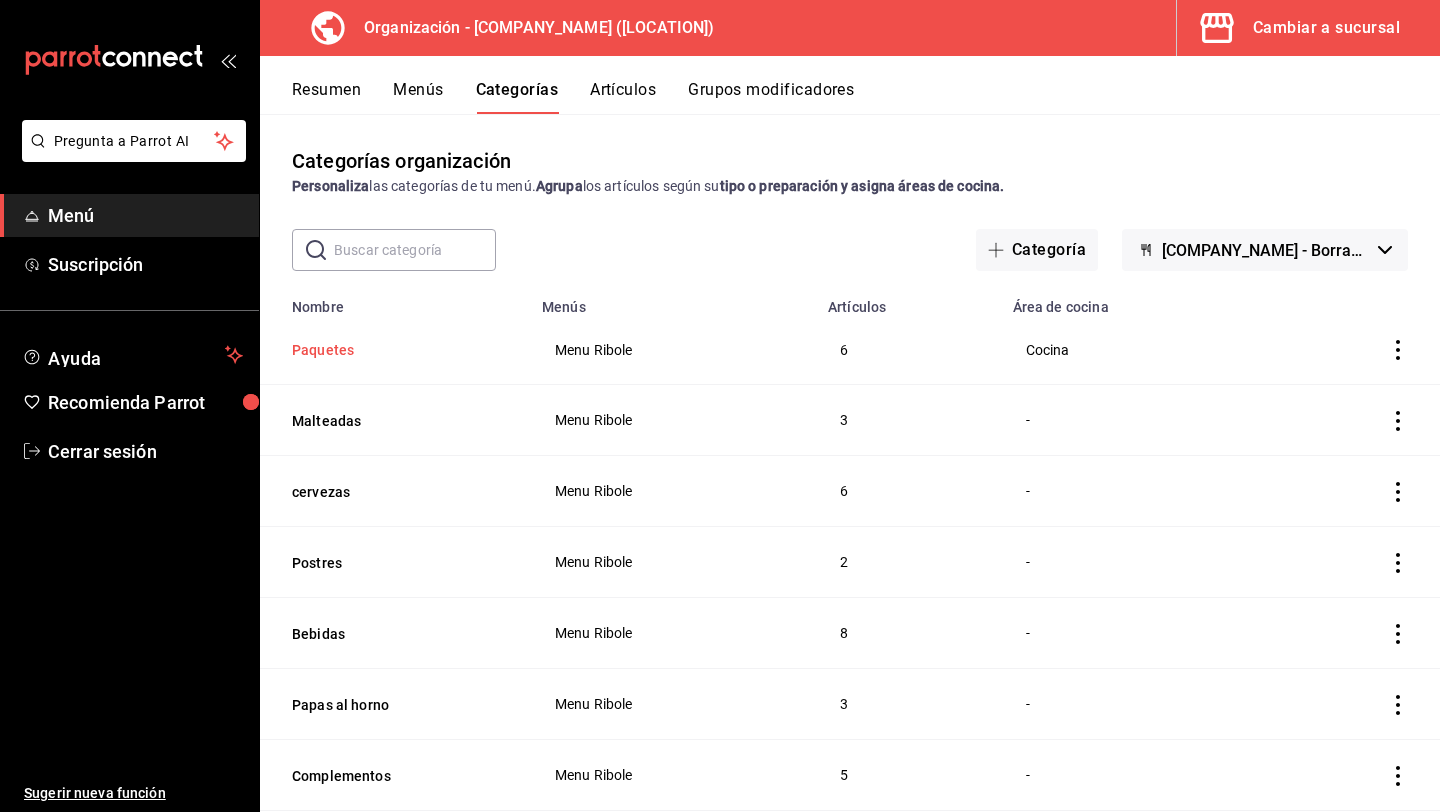 click on "Paquetes" at bounding box center (392, 350) 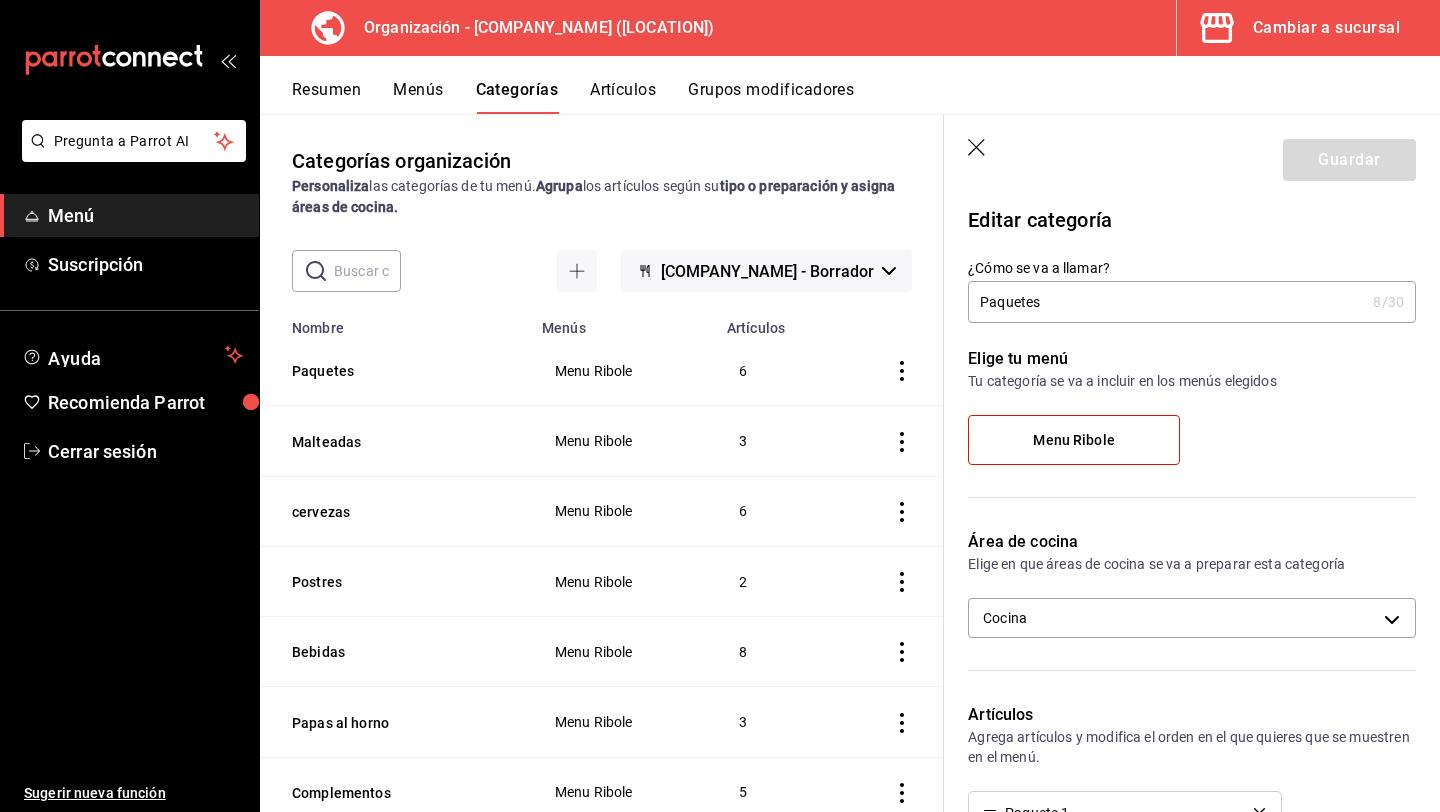 click on "Artículos" at bounding box center (623, 97) 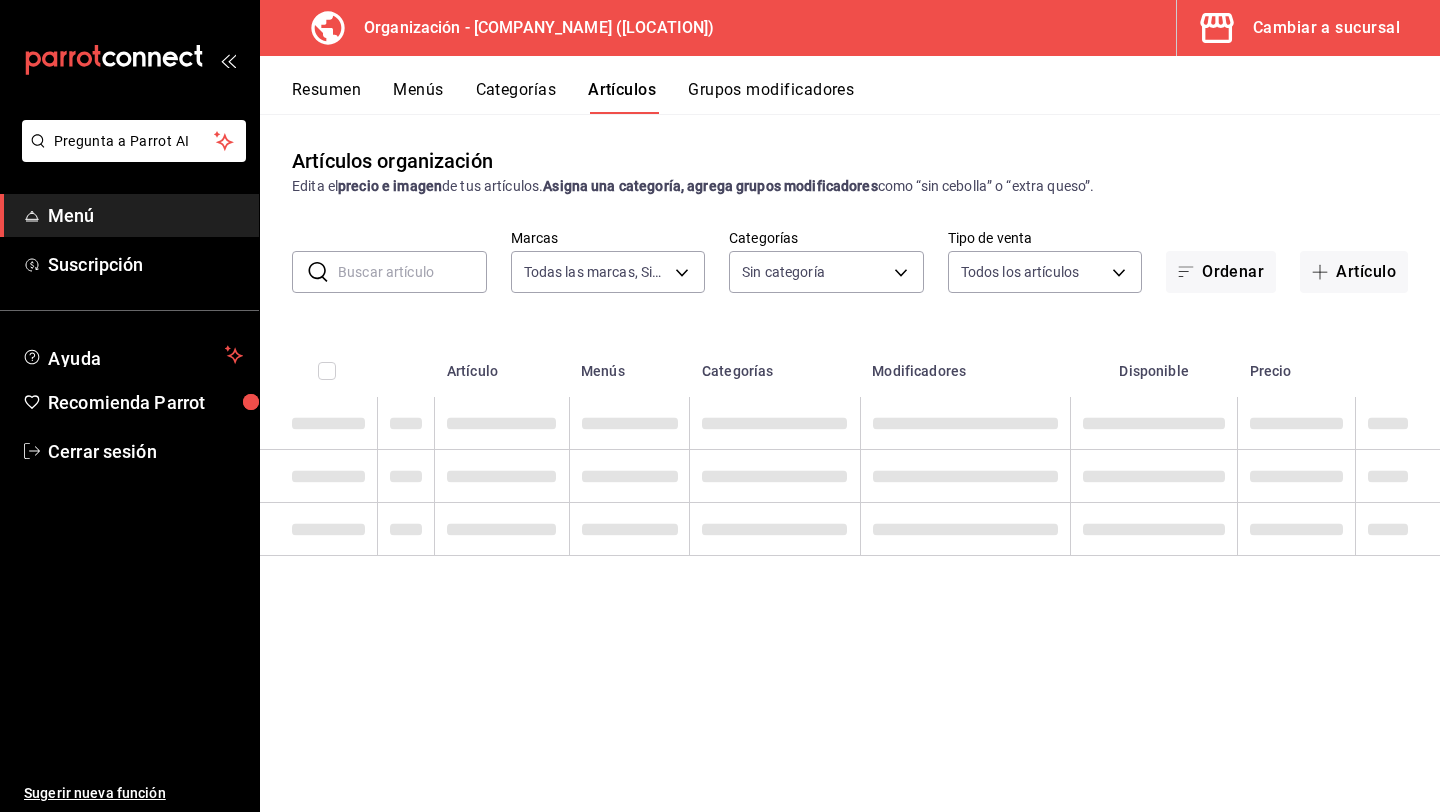 type on "[UUID]" 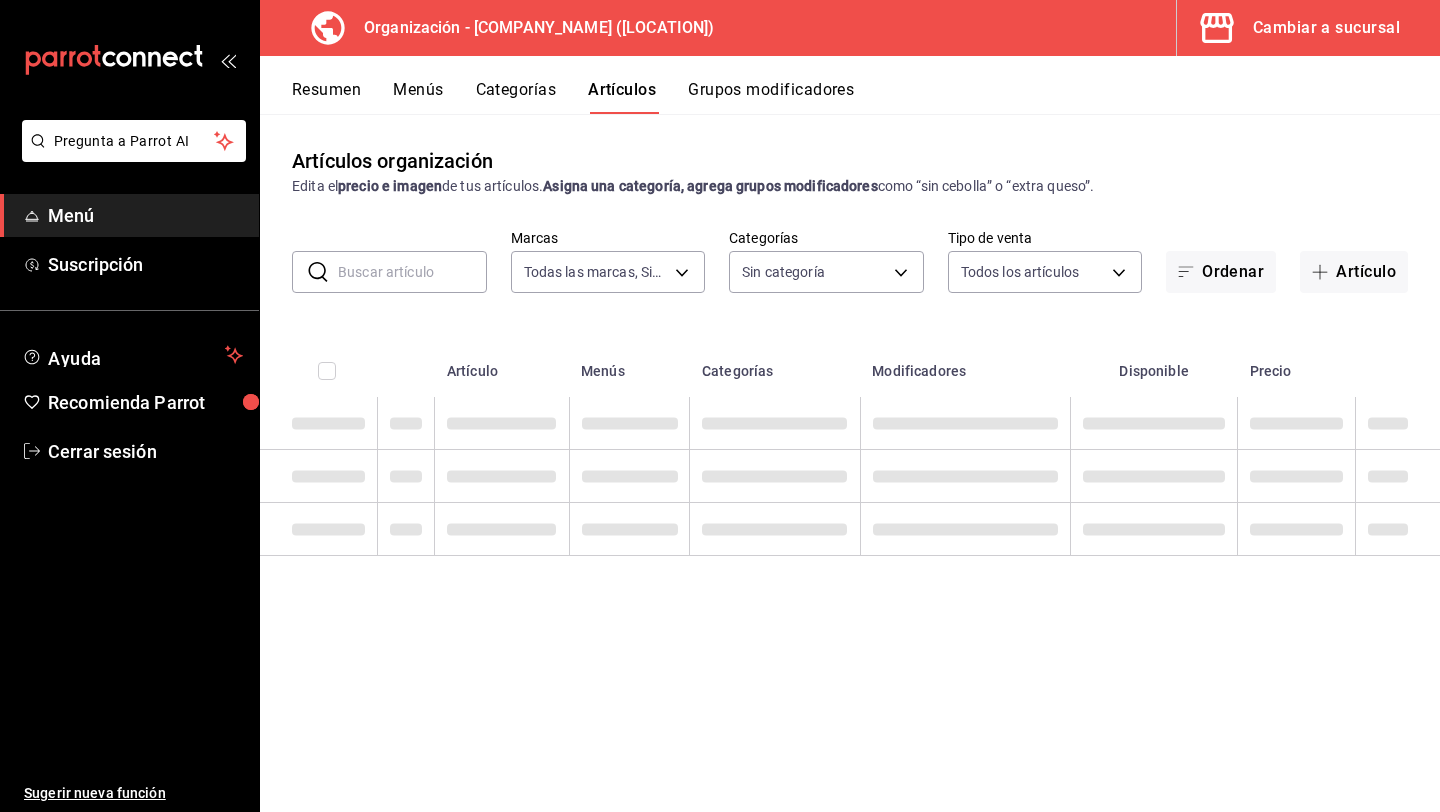 type on "[UUID]" 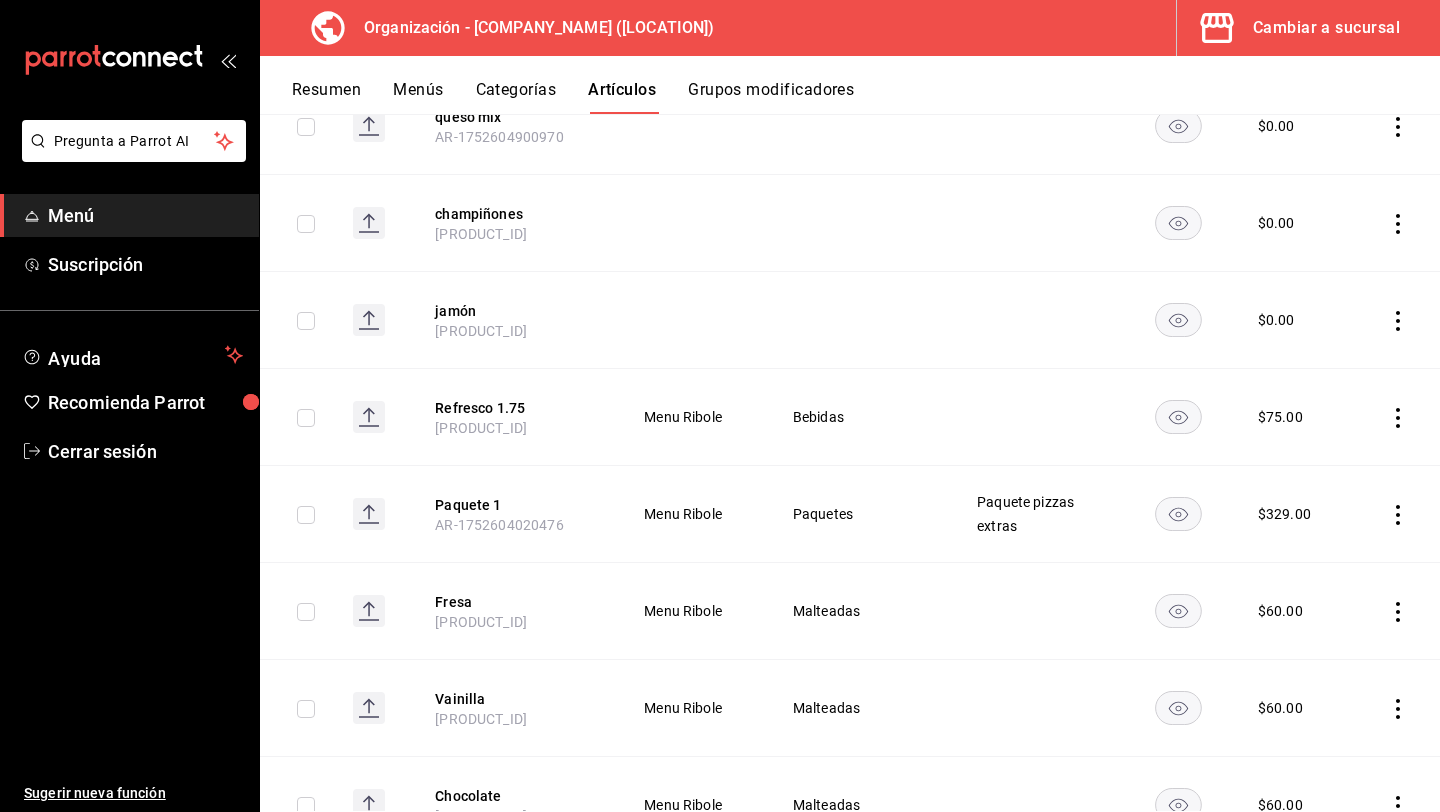 scroll, scrollTop: 865, scrollLeft: 0, axis: vertical 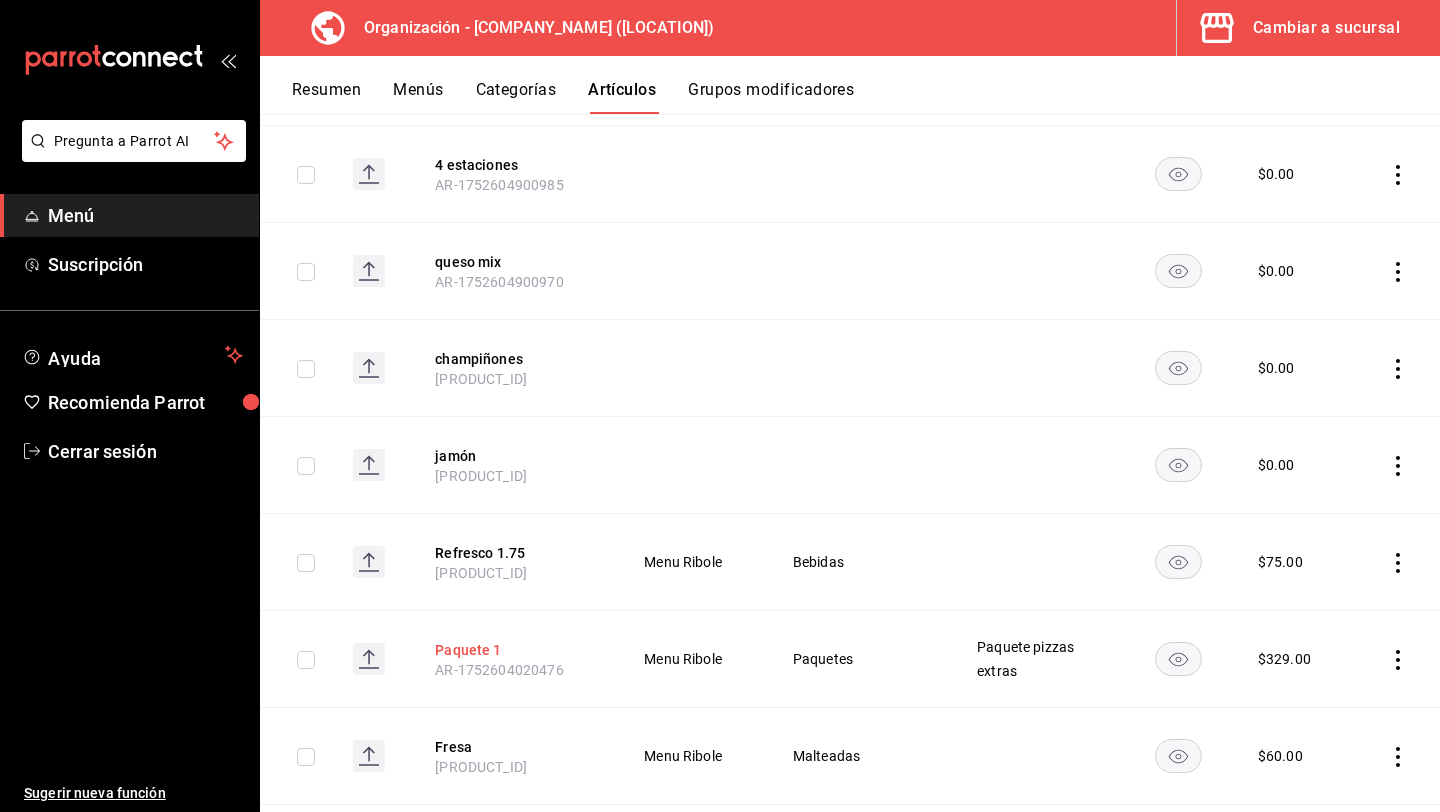 click on "Paquete 1" at bounding box center [515, 650] 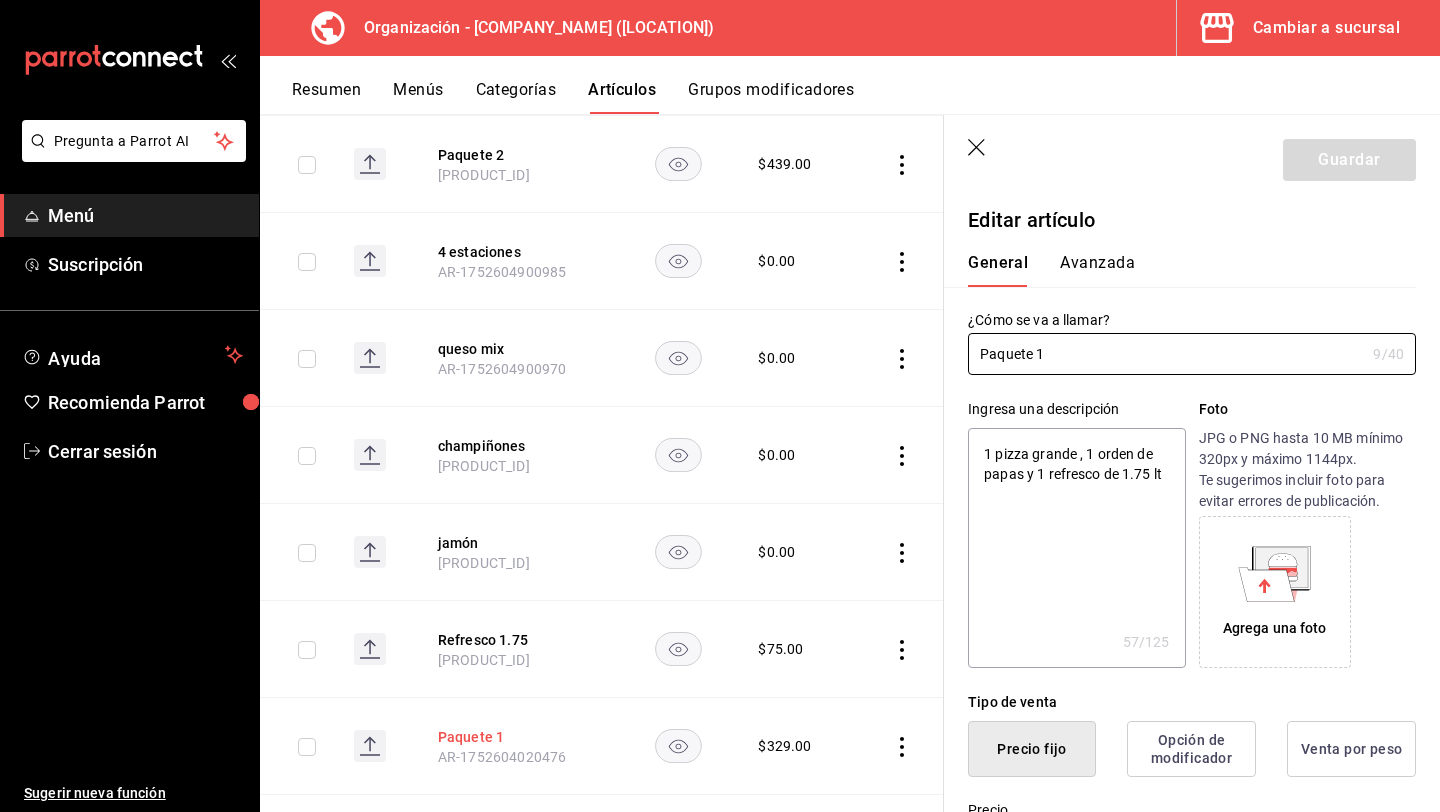 type on "x" 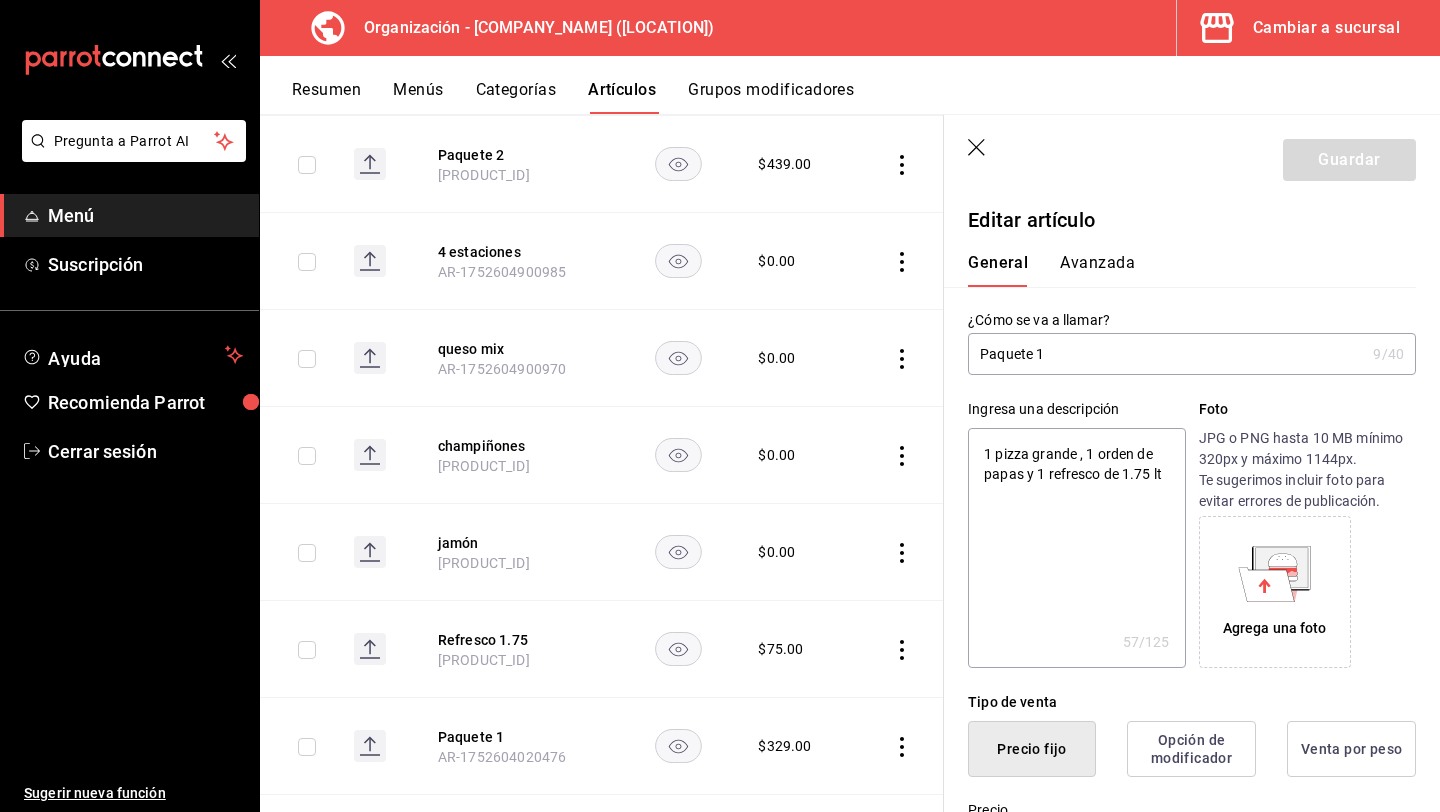click 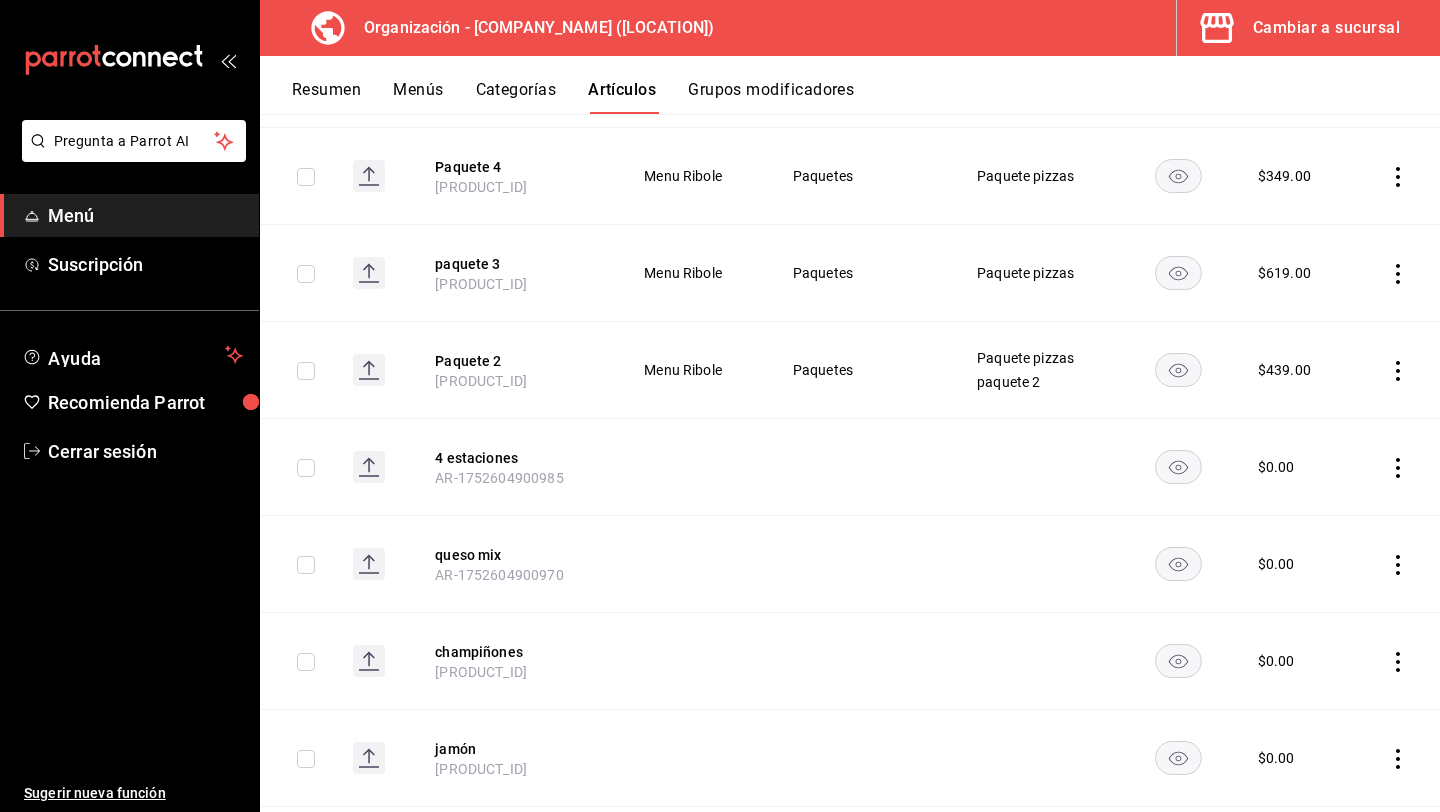 scroll, scrollTop: 479, scrollLeft: 0, axis: vertical 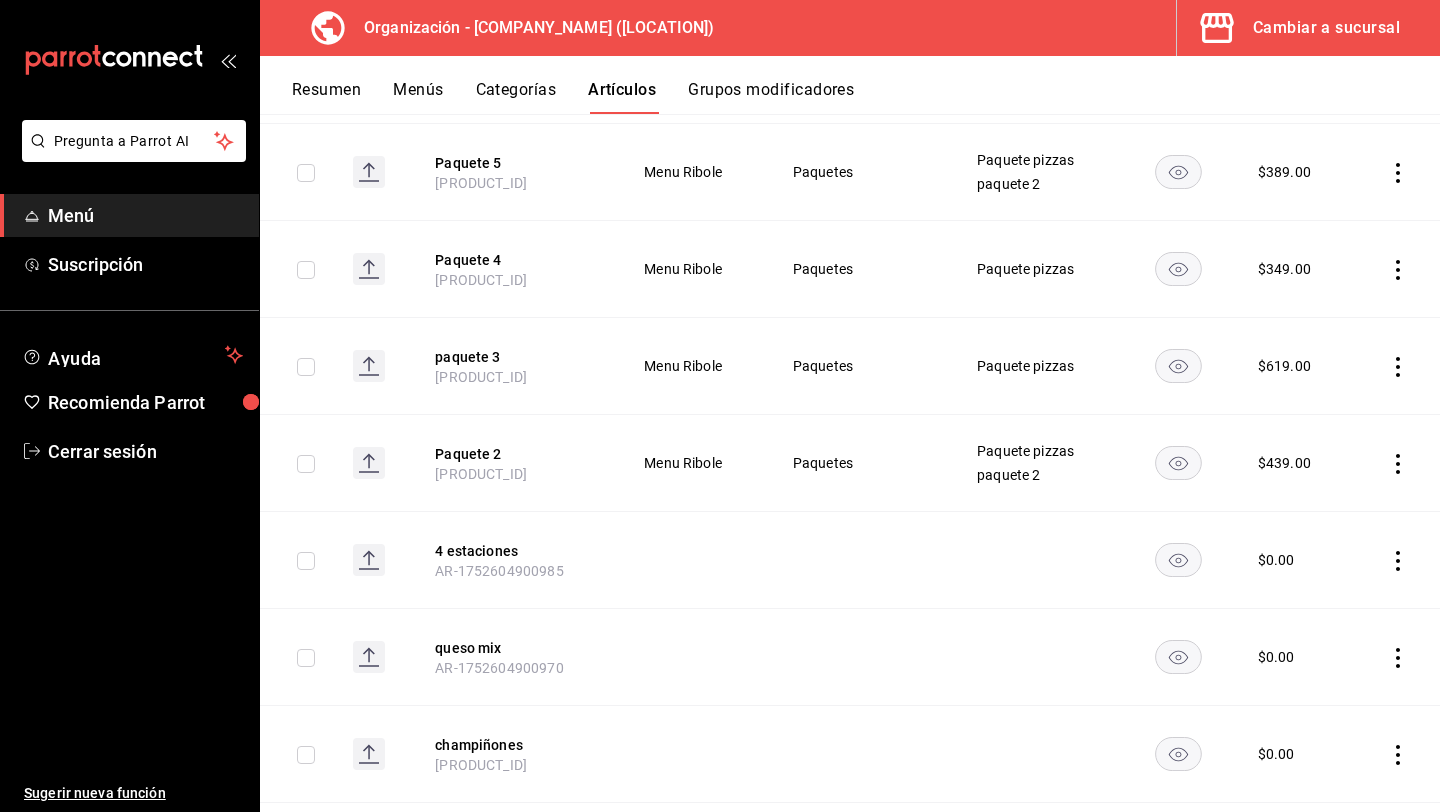 click on "Paquete 2 [PRODUCT_ID]" at bounding box center [515, 463] 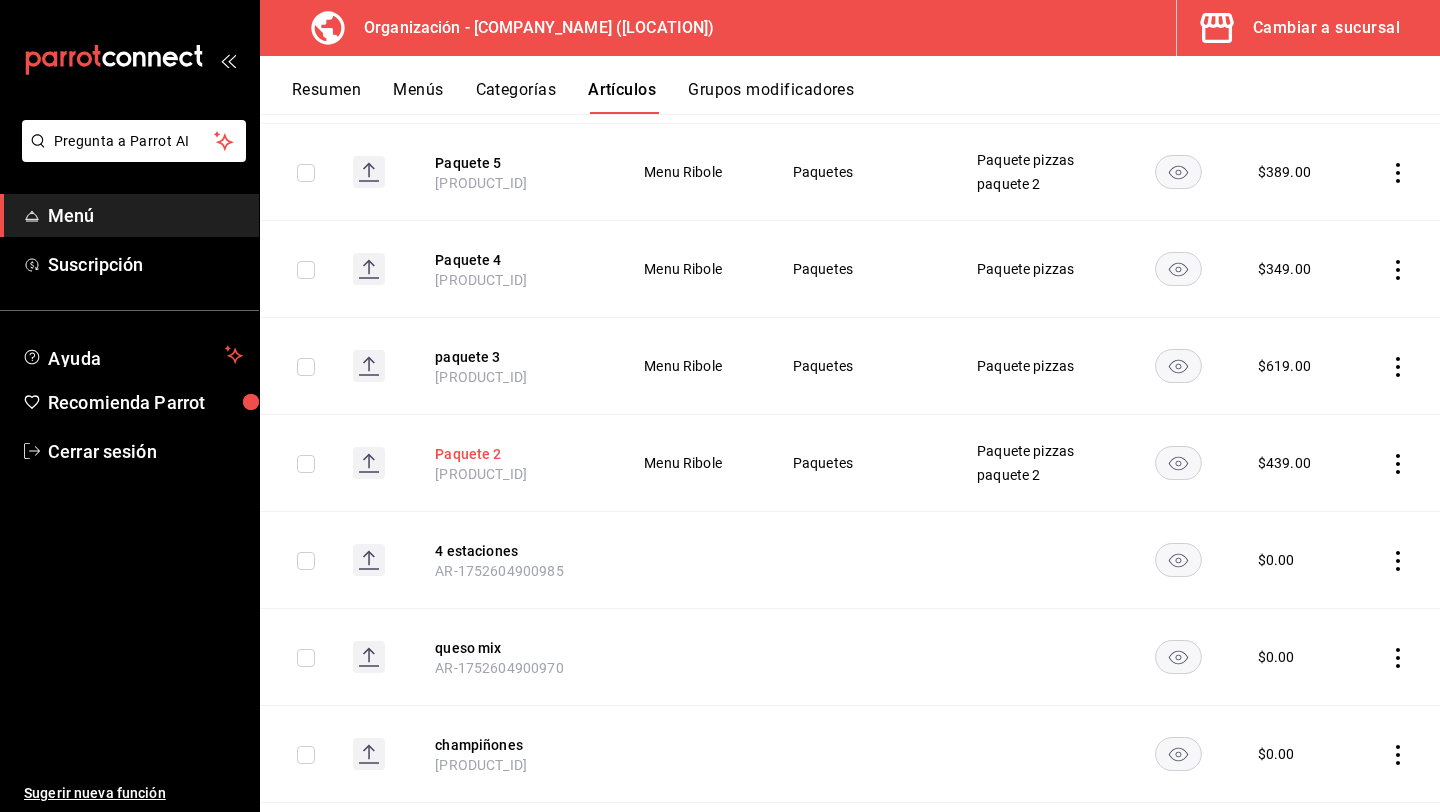 click on "Paquete 2" at bounding box center [515, 454] 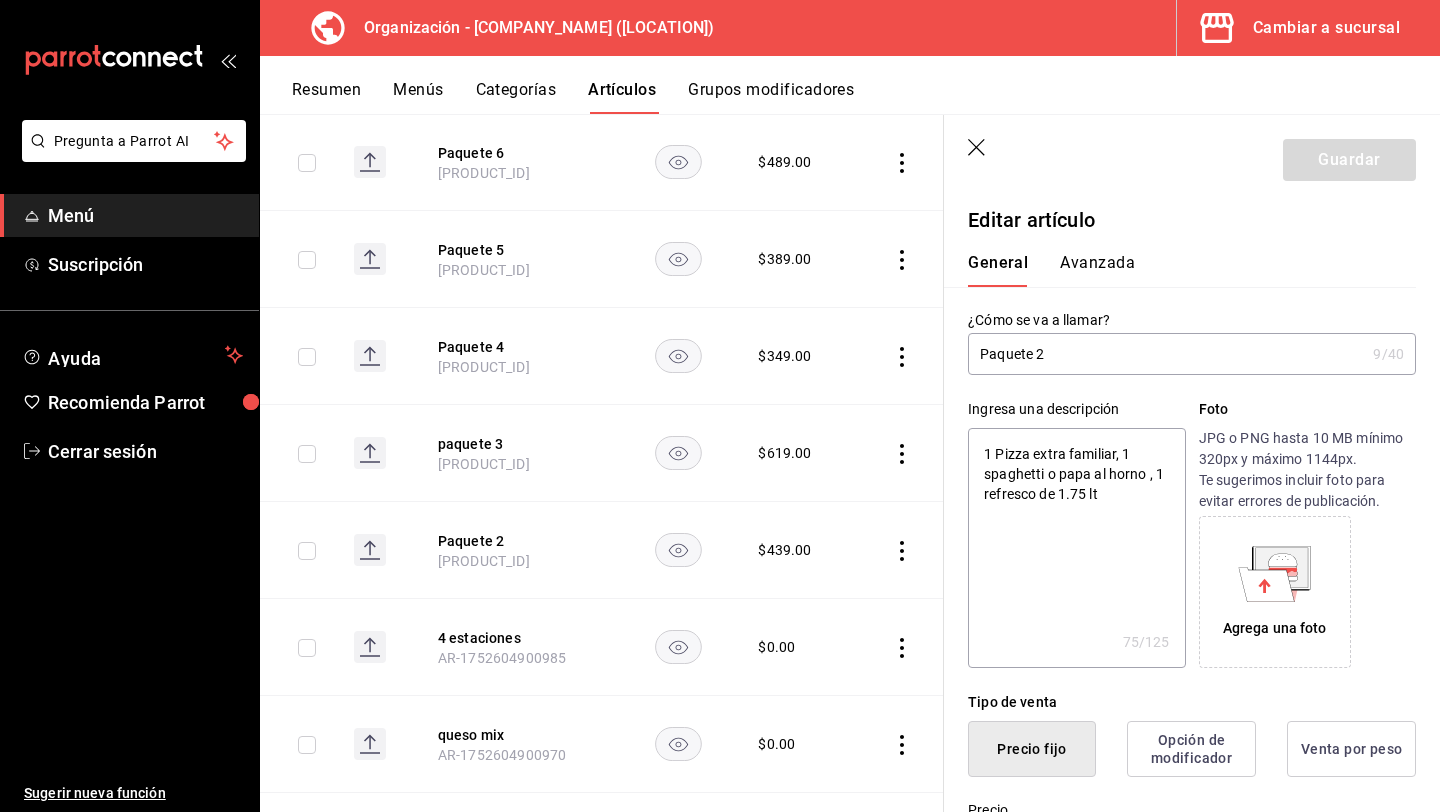 click 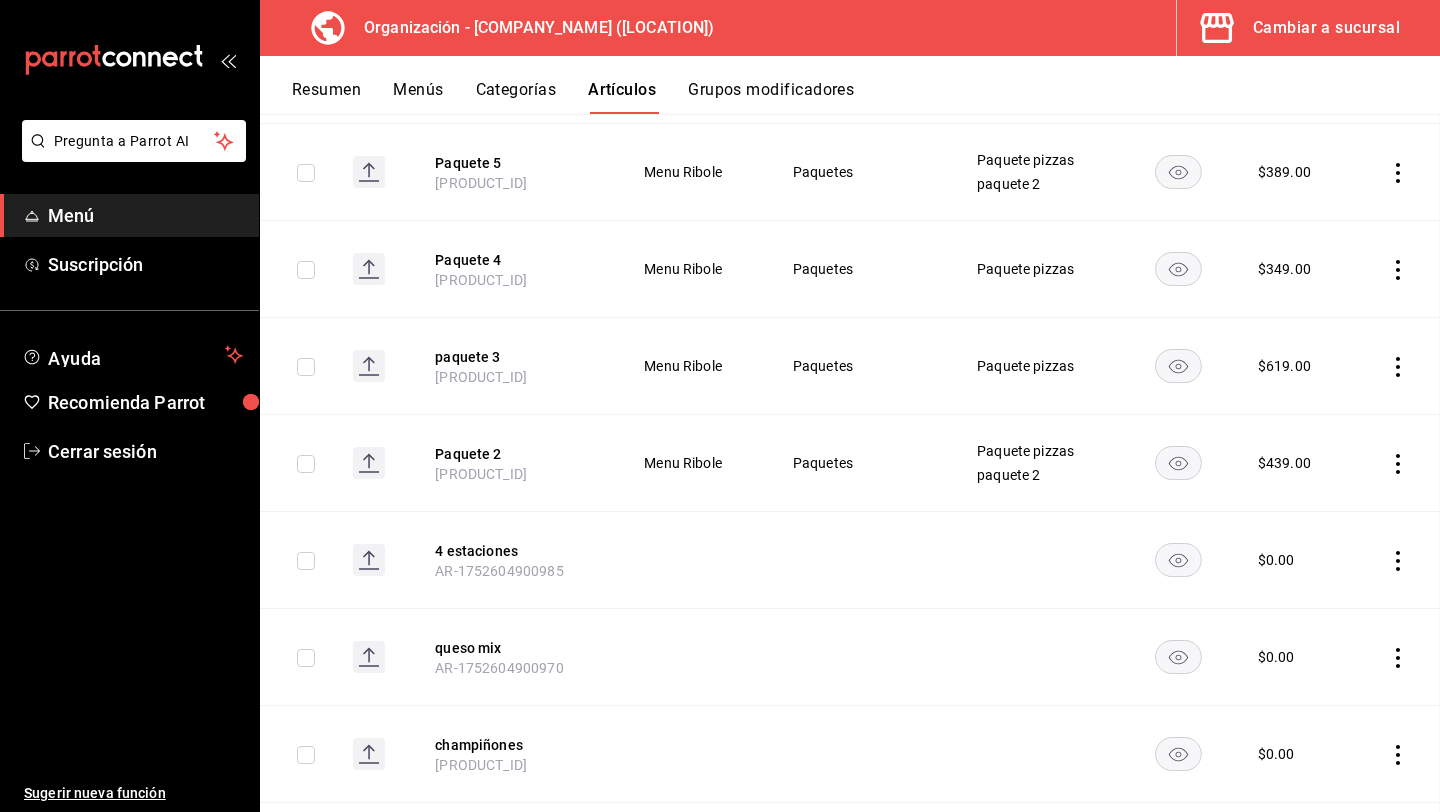 scroll, scrollTop: 413, scrollLeft: 0, axis: vertical 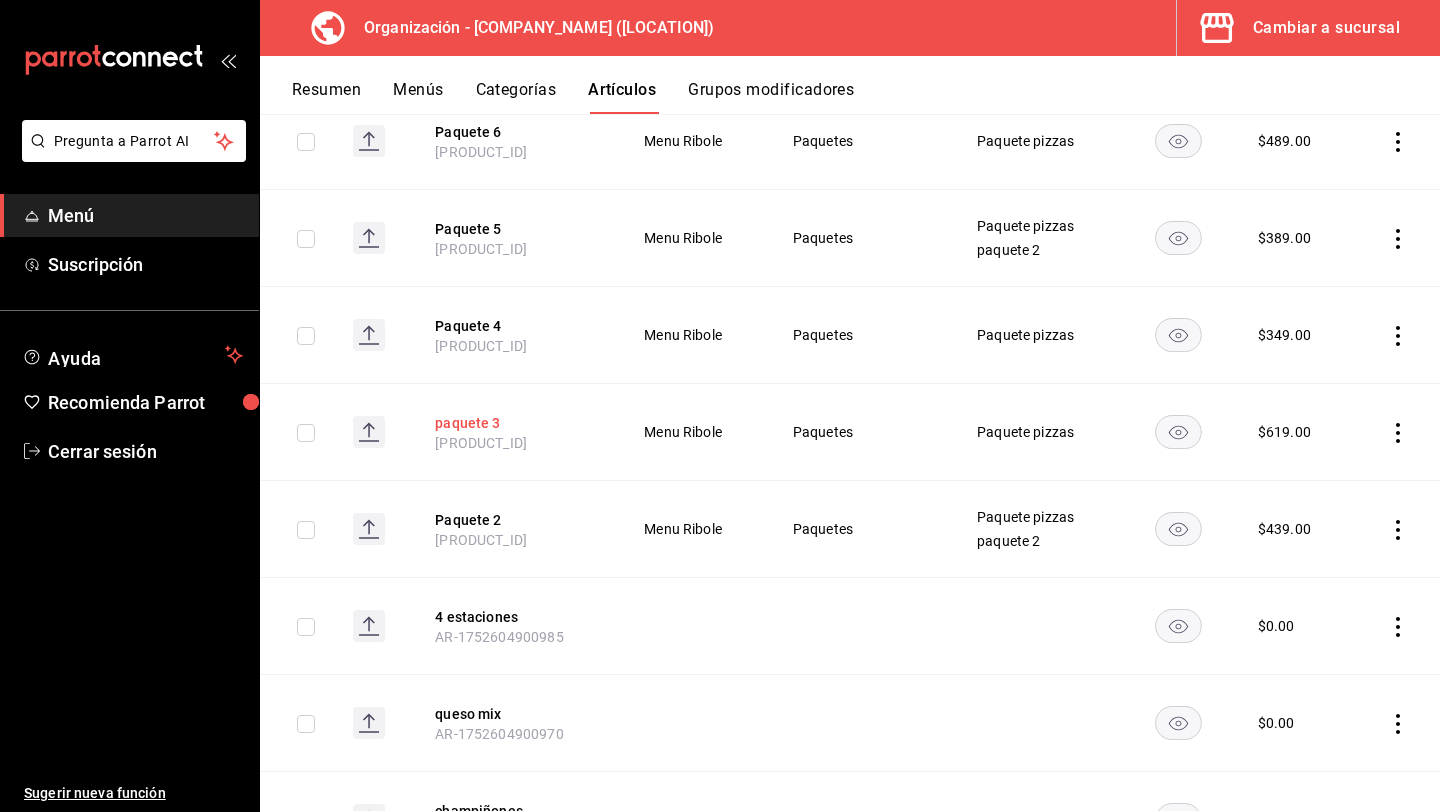 click on "paquete 3" at bounding box center [515, 423] 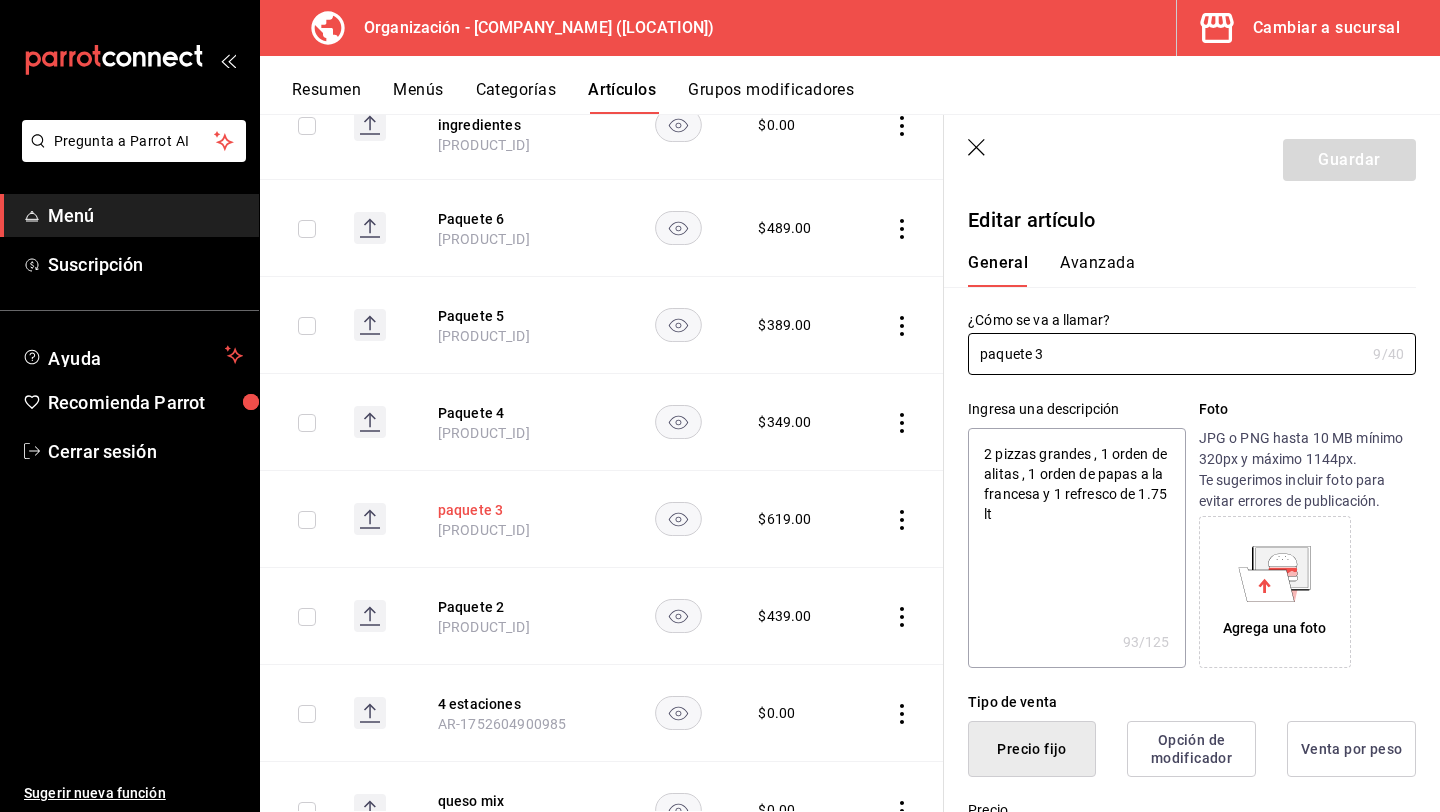 type on "x" 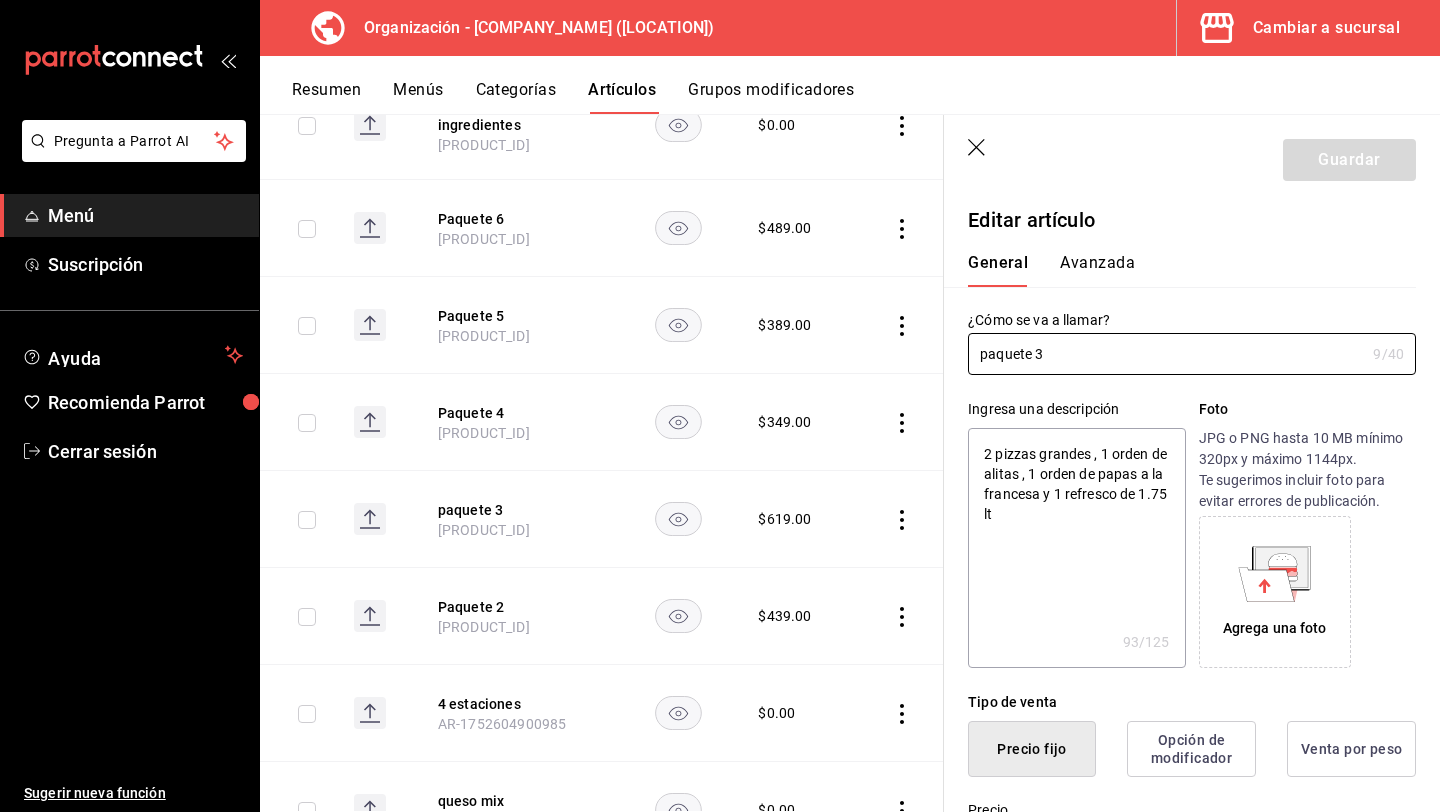 click on "Grupos modificadores" at bounding box center (771, 97) 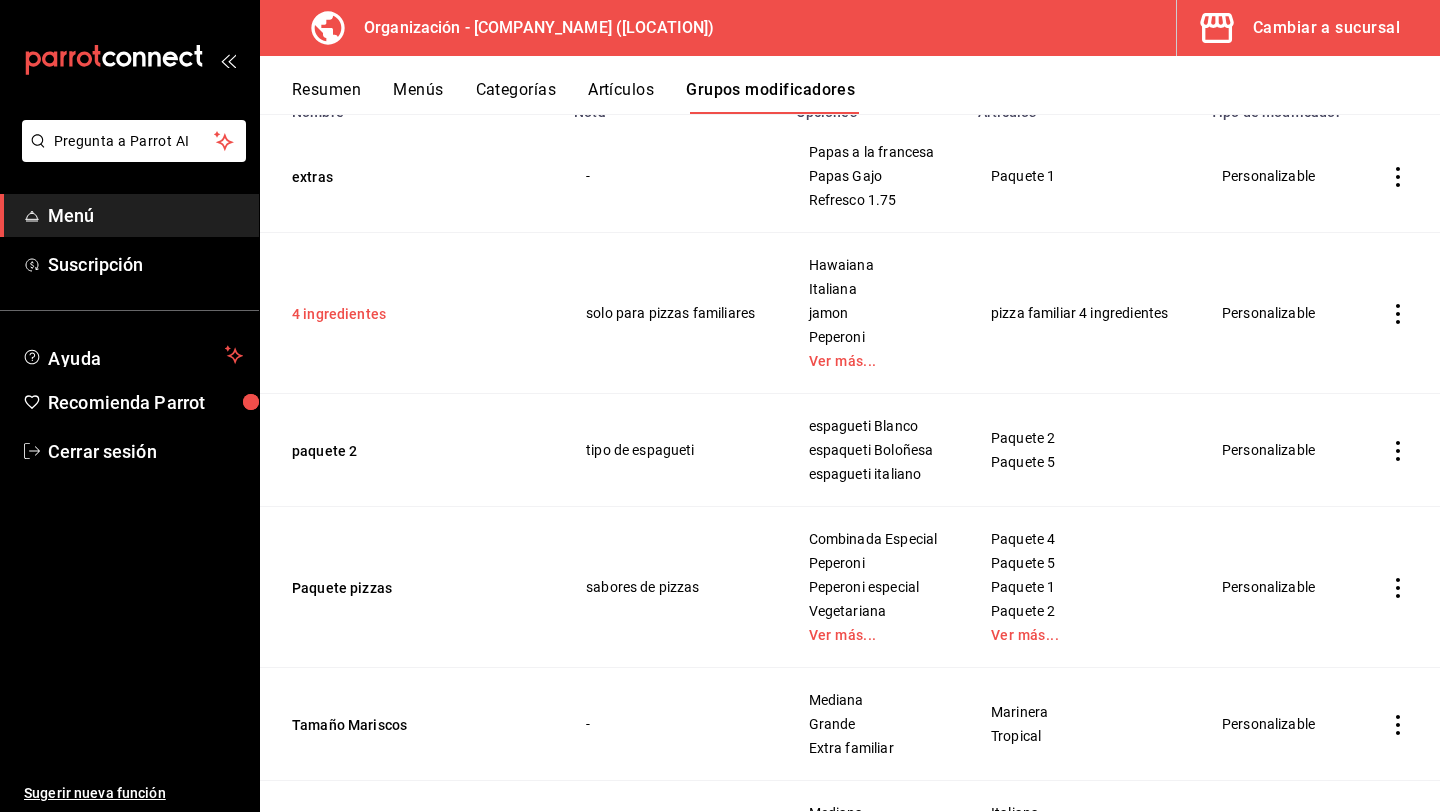 scroll, scrollTop: 0, scrollLeft: 0, axis: both 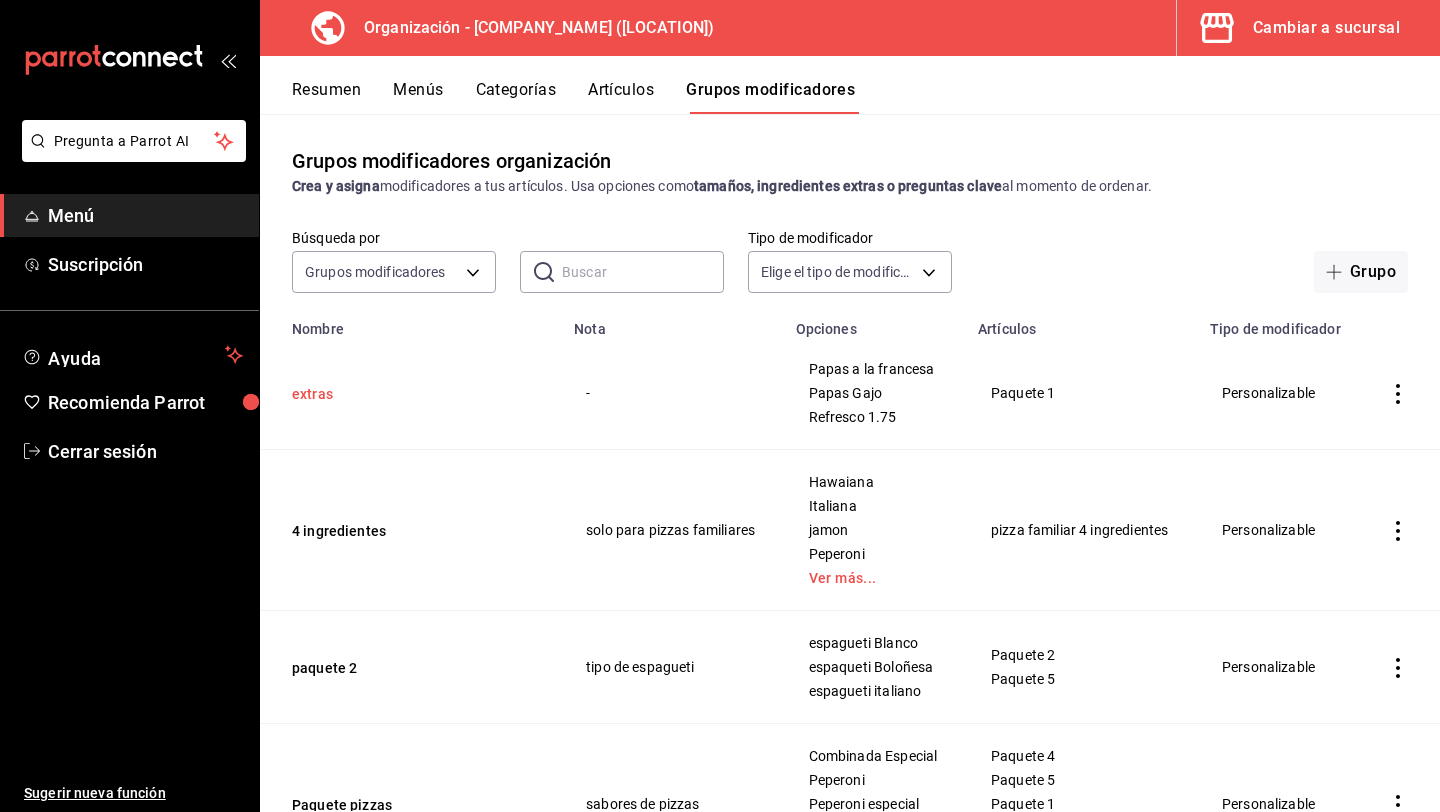 click on "extras" at bounding box center (412, 394) 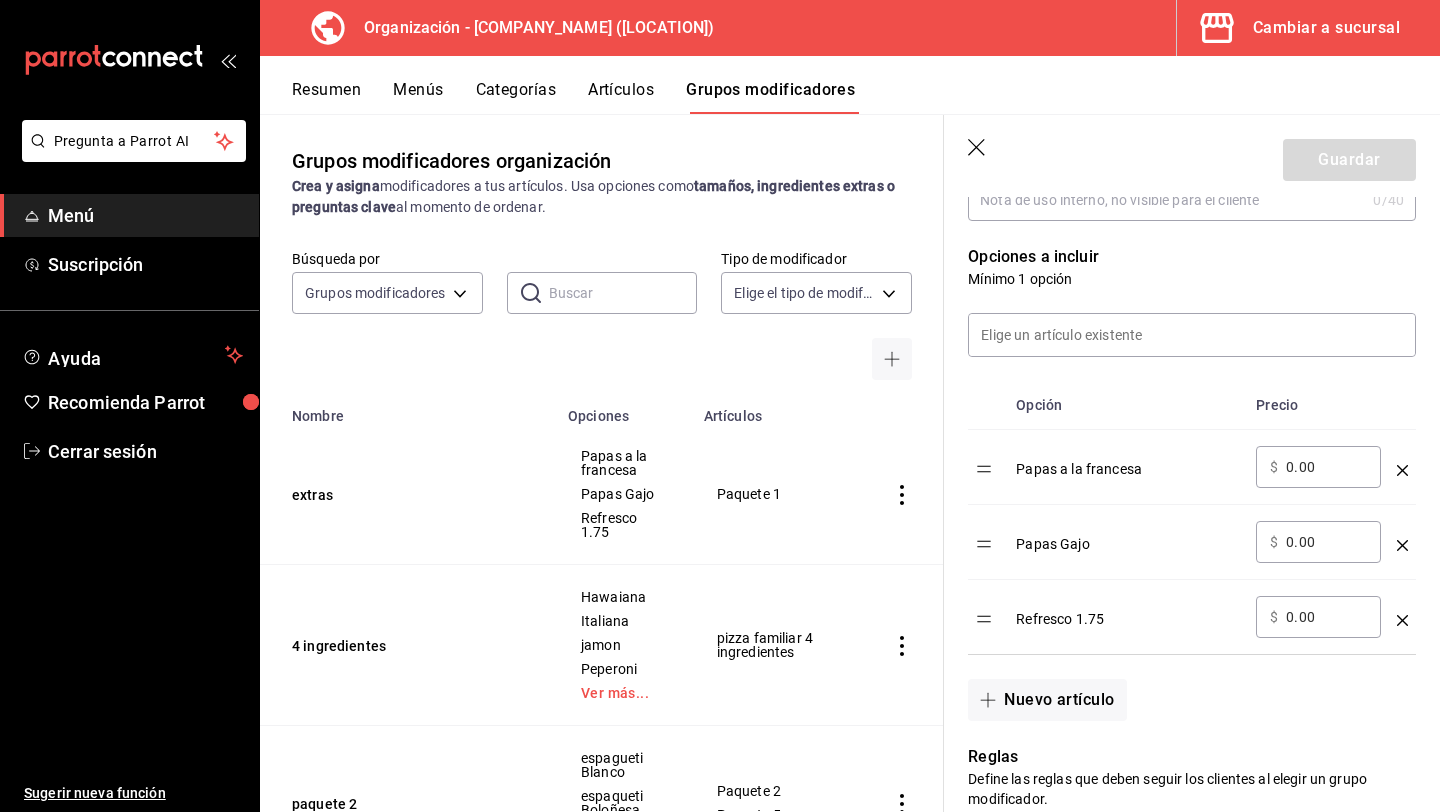 scroll, scrollTop: 714, scrollLeft: 0, axis: vertical 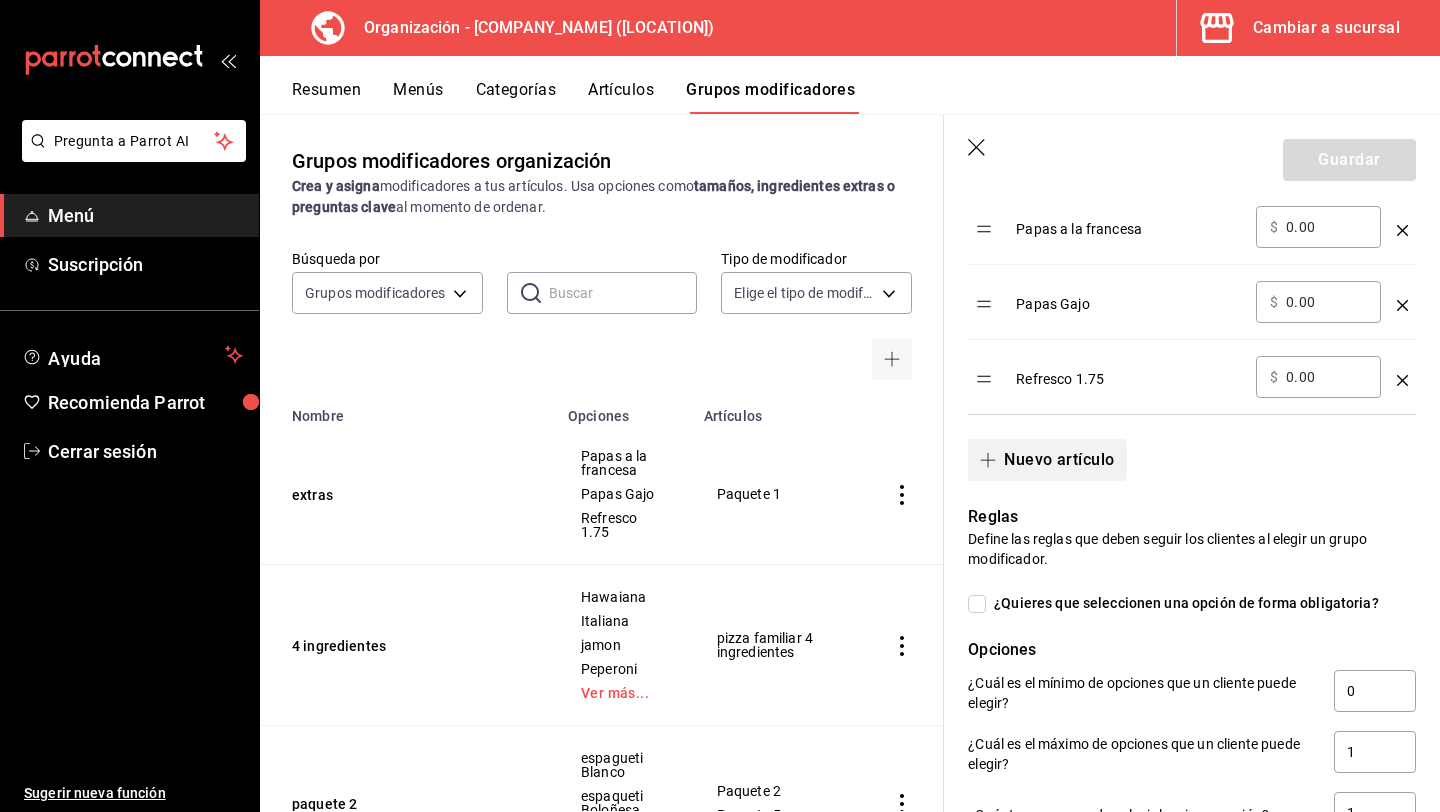 click on "Nuevo artículo" at bounding box center [1047, 460] 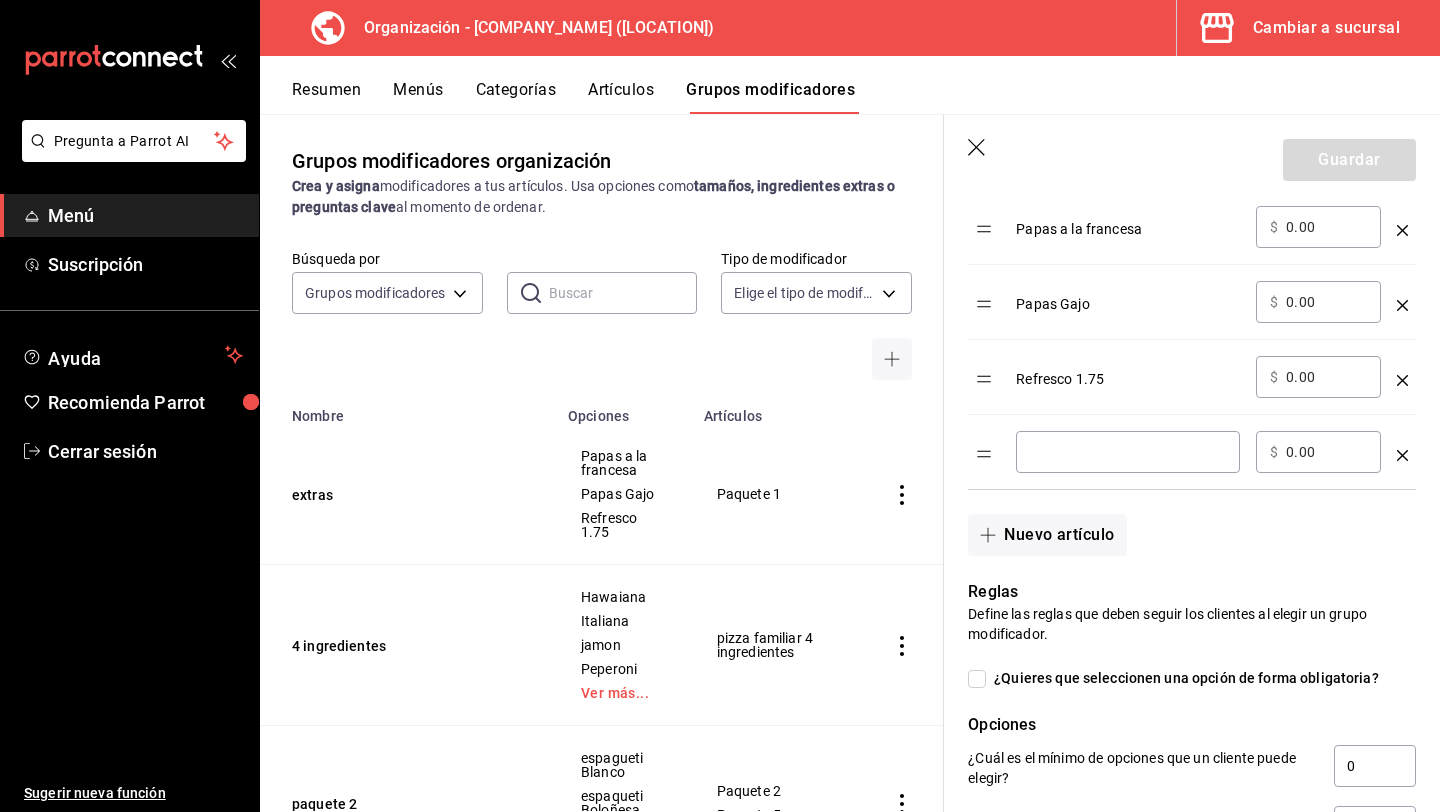 click at bounding box center (1128, 452) 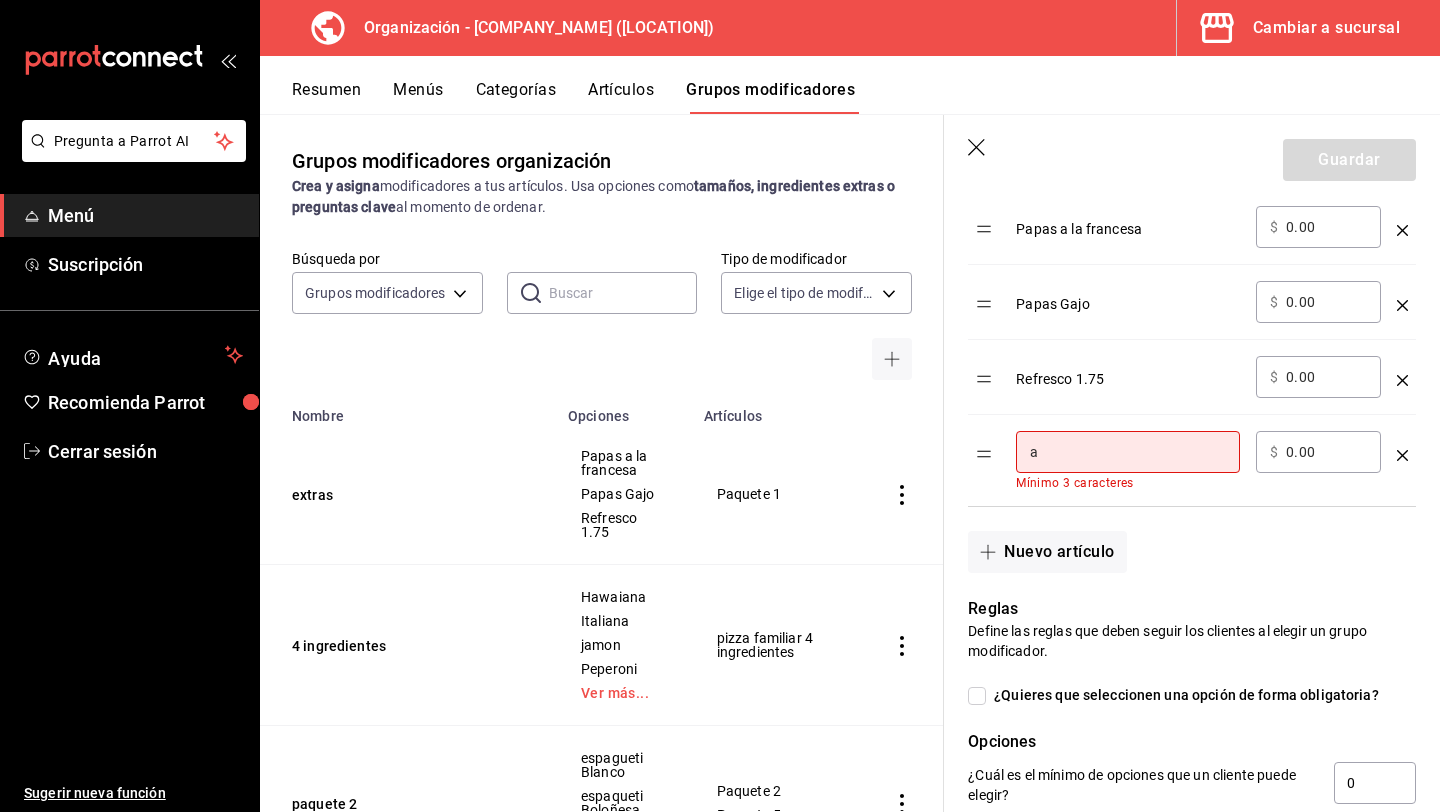 type on "a" 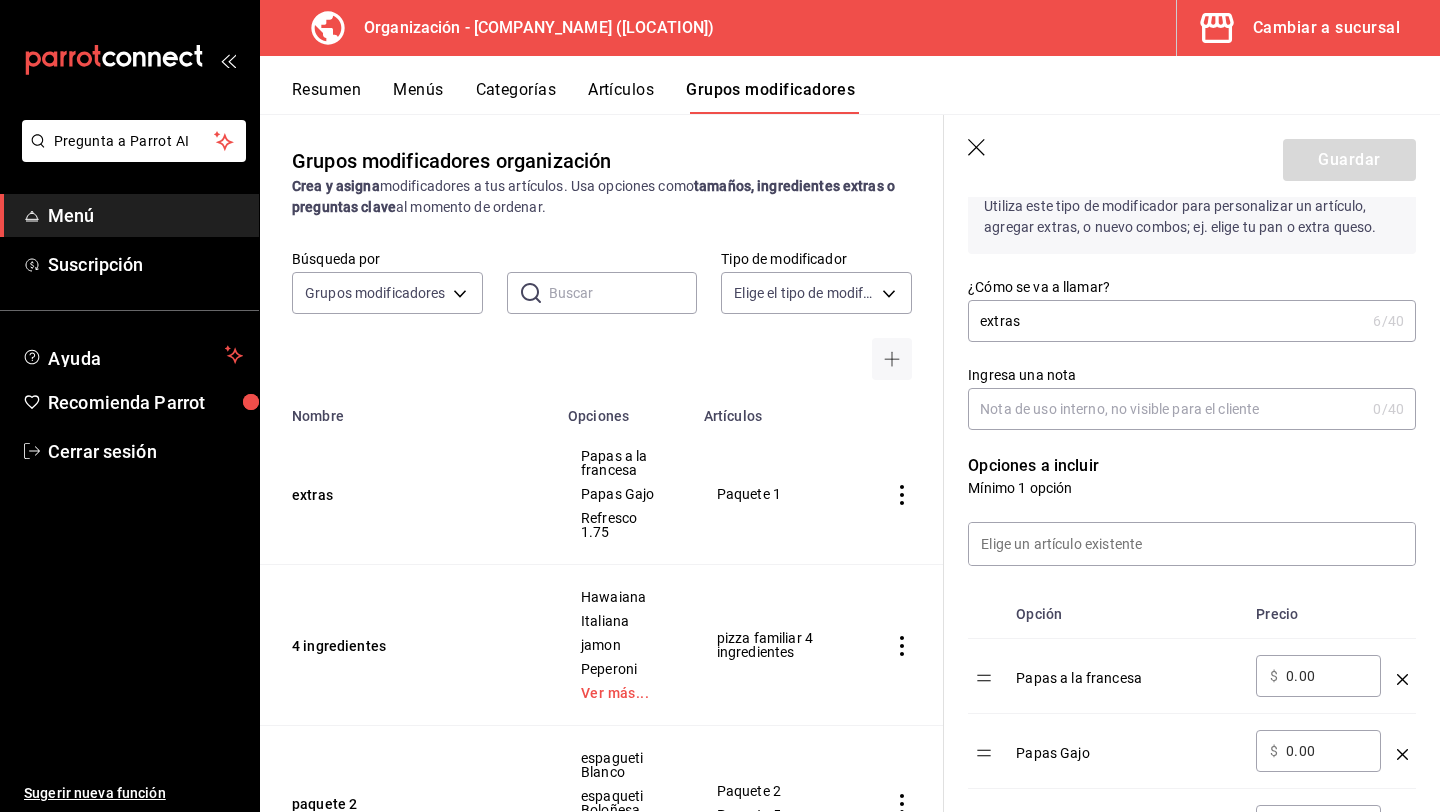 scroll, scrollTop: 172, scrollLeft: 0, axis: vertical 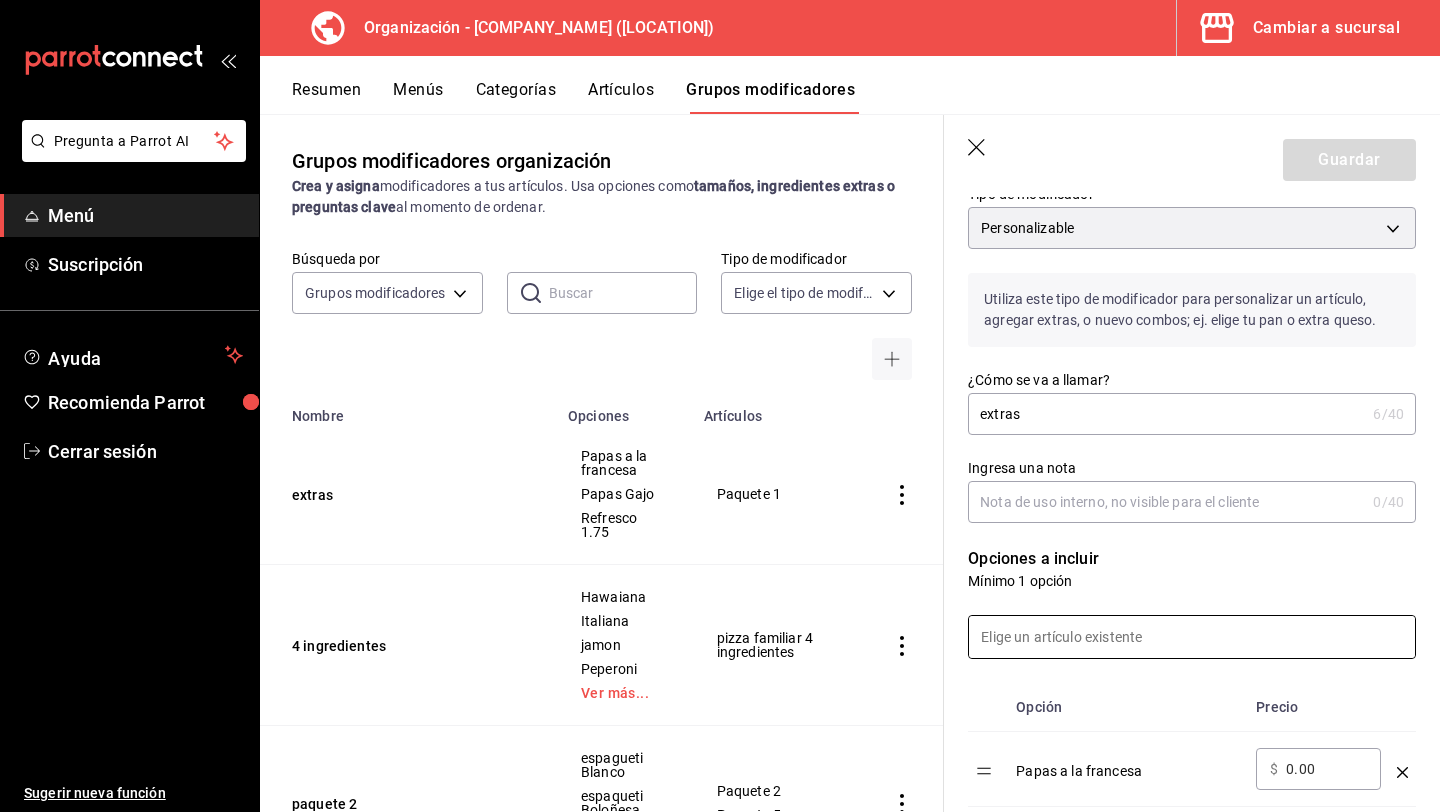 click at bounding box center (1192, 637) 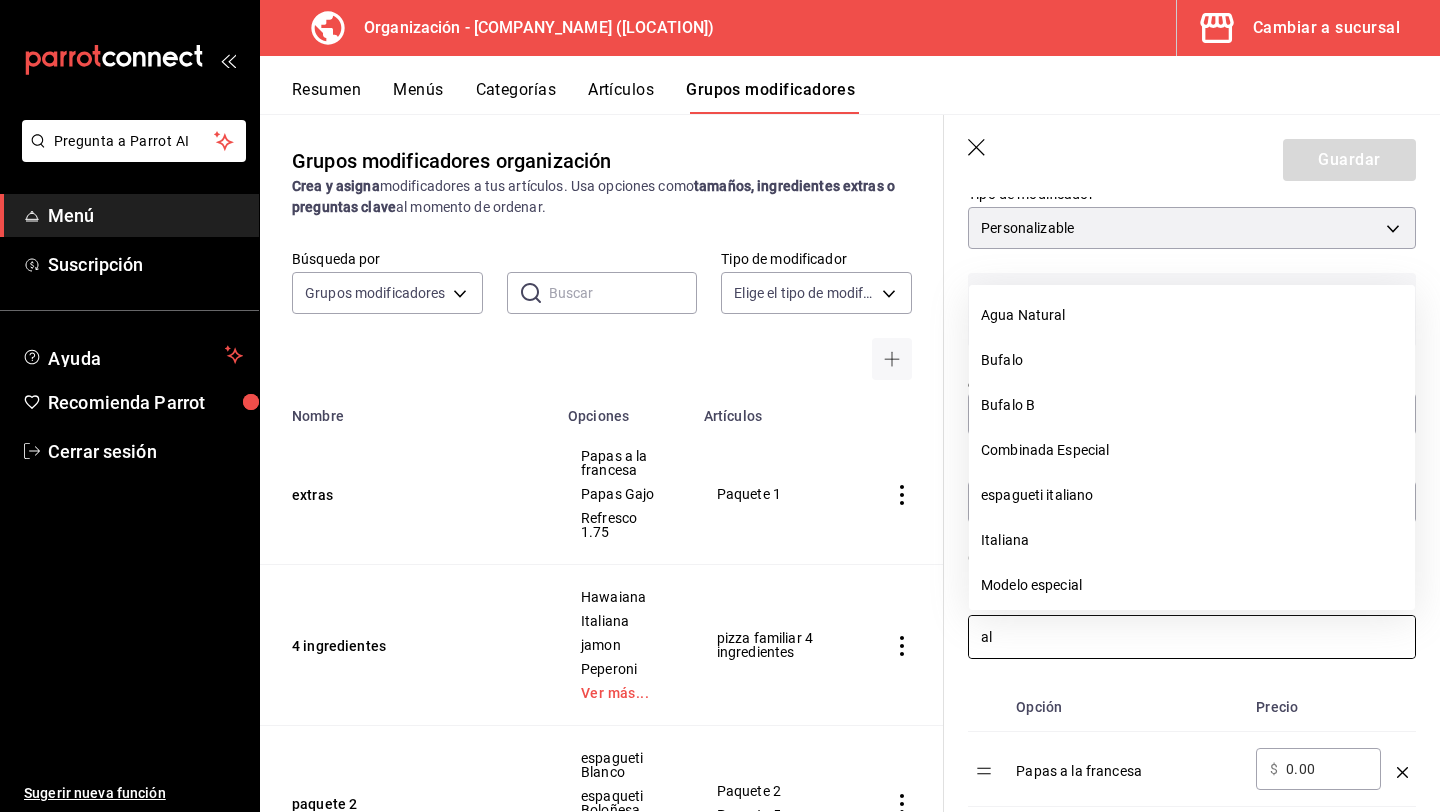 type on "a" 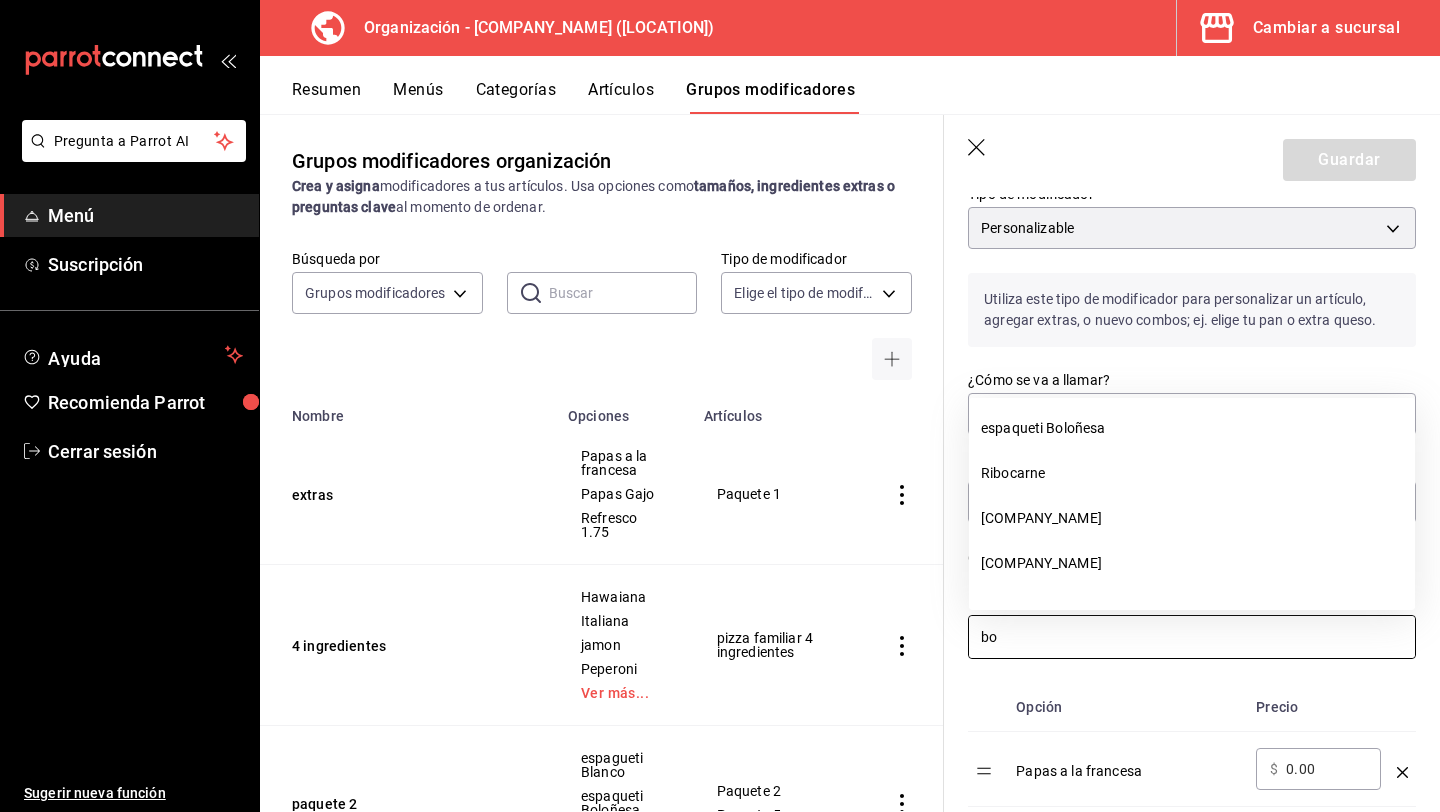 drag, startPoint x: 1041, startPoint y: 650, endPoint x: 952, endPoint y: 650, distance: 89 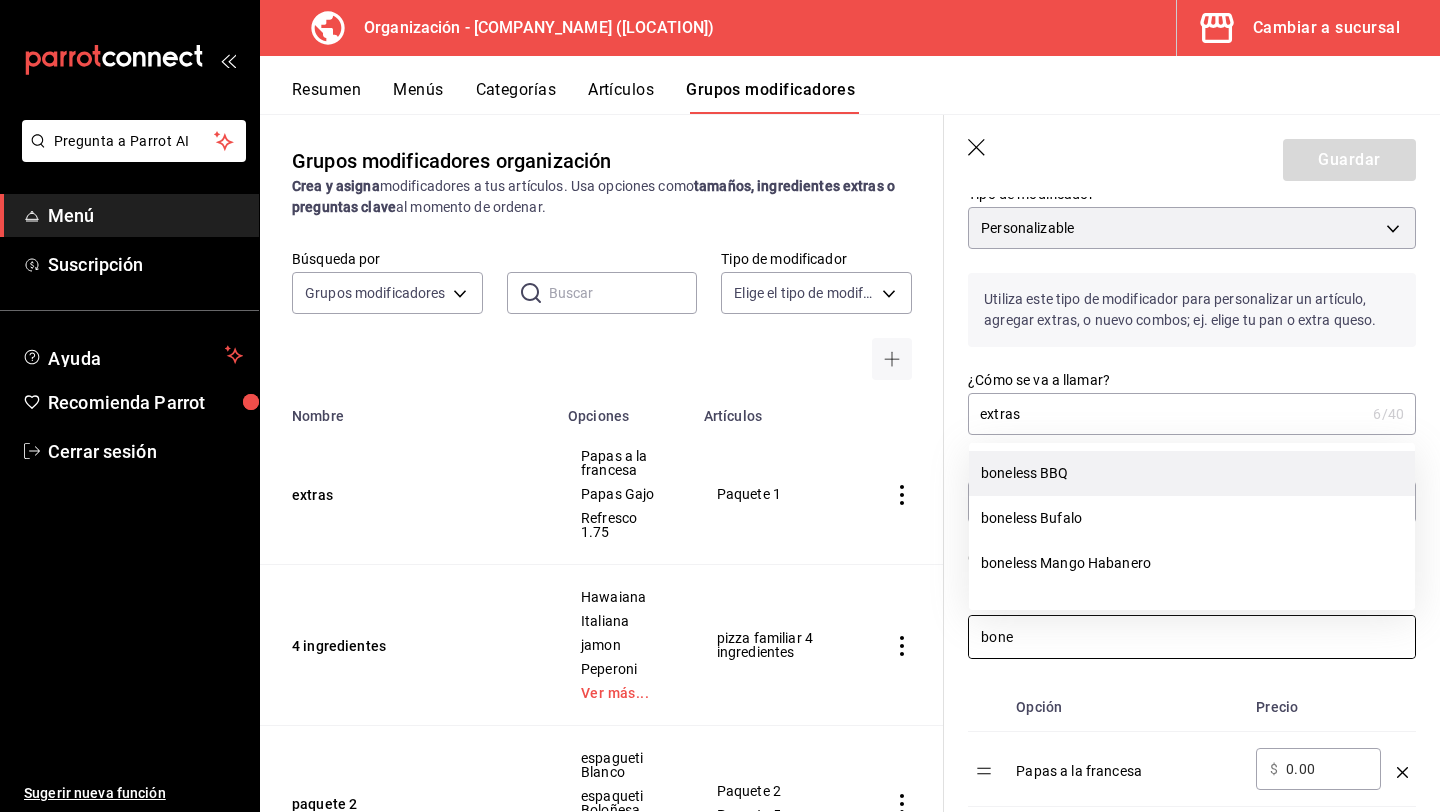 click on "boneless BBQ" at bounding box center [1192, 473] 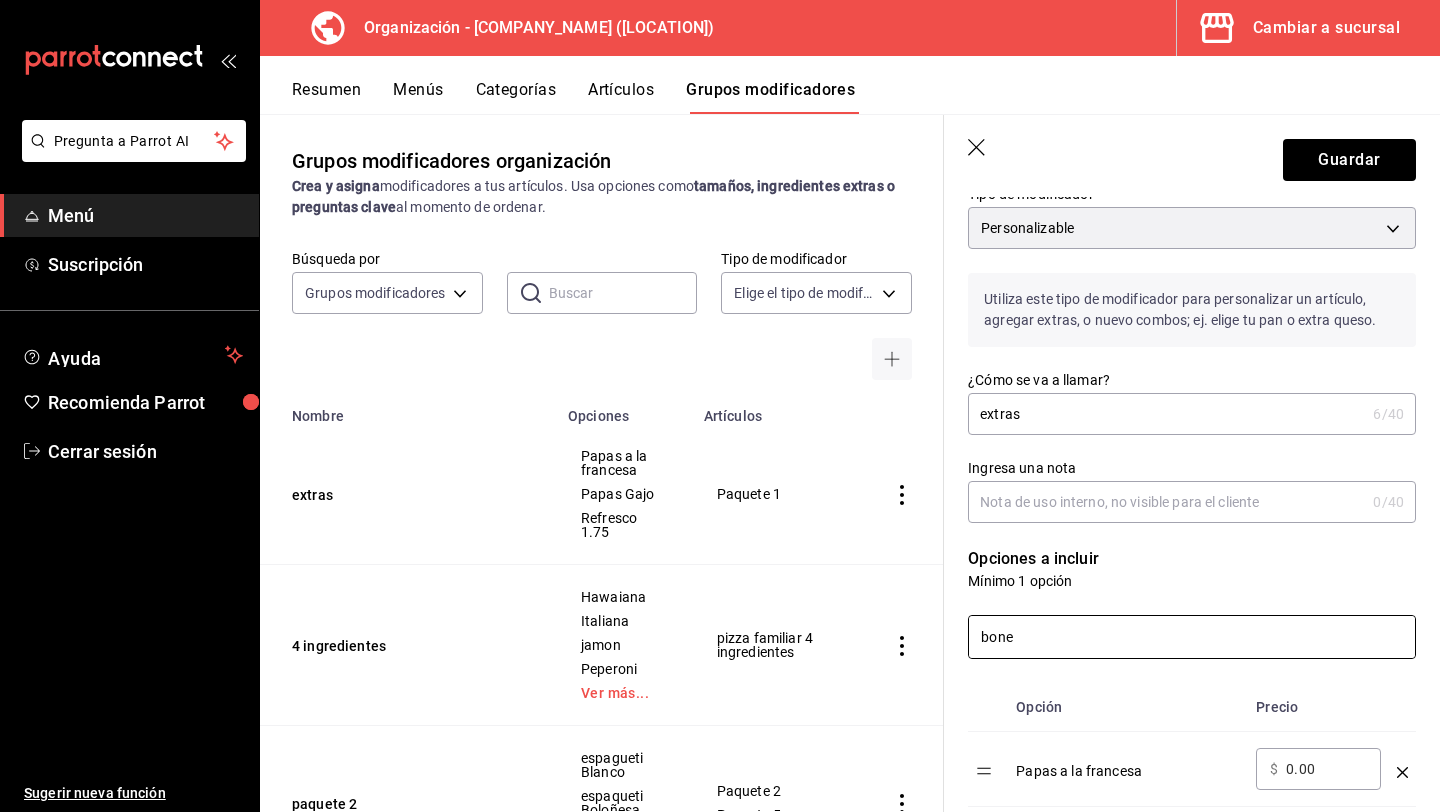 click on "bone" at bounding box center (1192, 637) 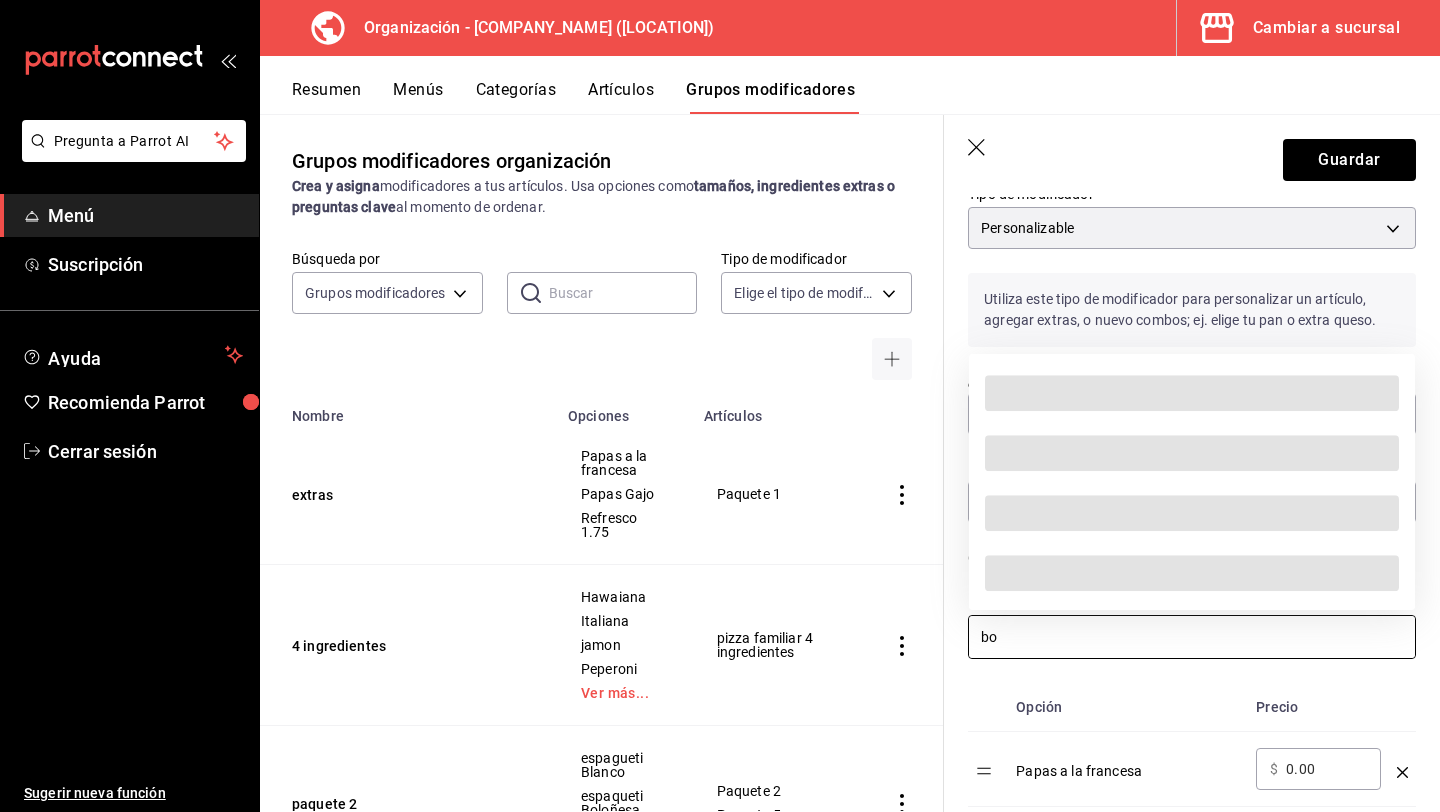 type on "b" 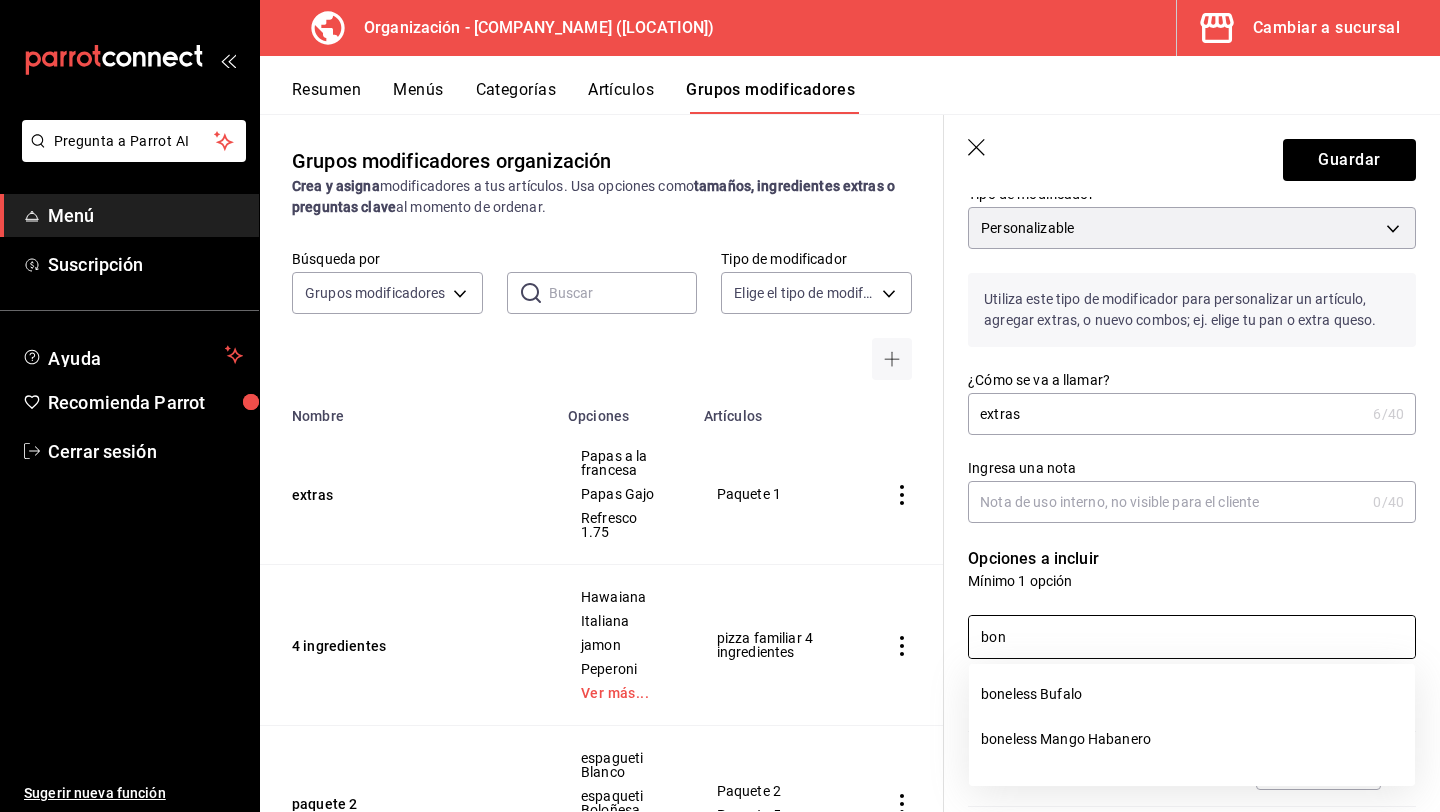 click on "bon" at bounding box center (1192, 637) 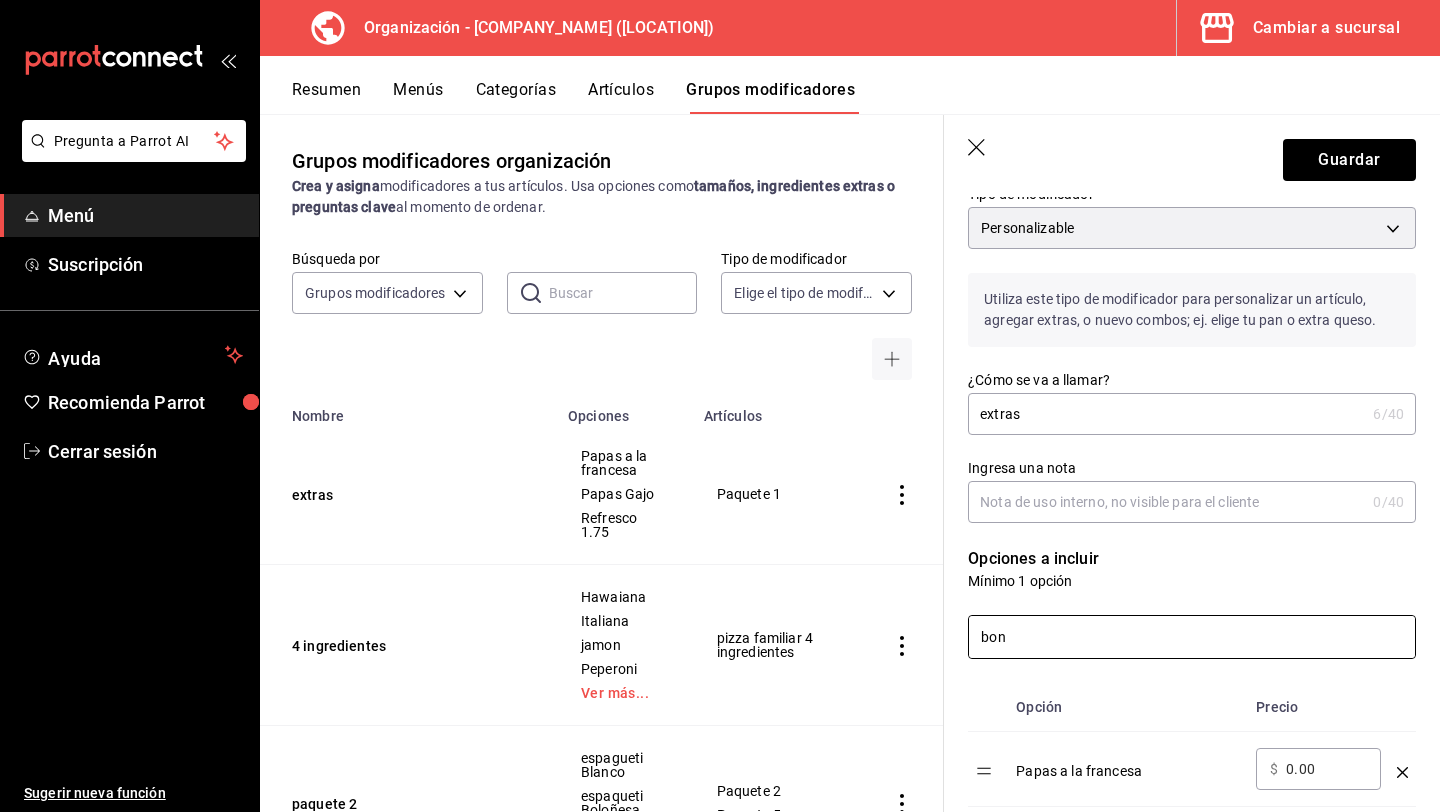 click on "bon" at bounding box center [1192, 637] 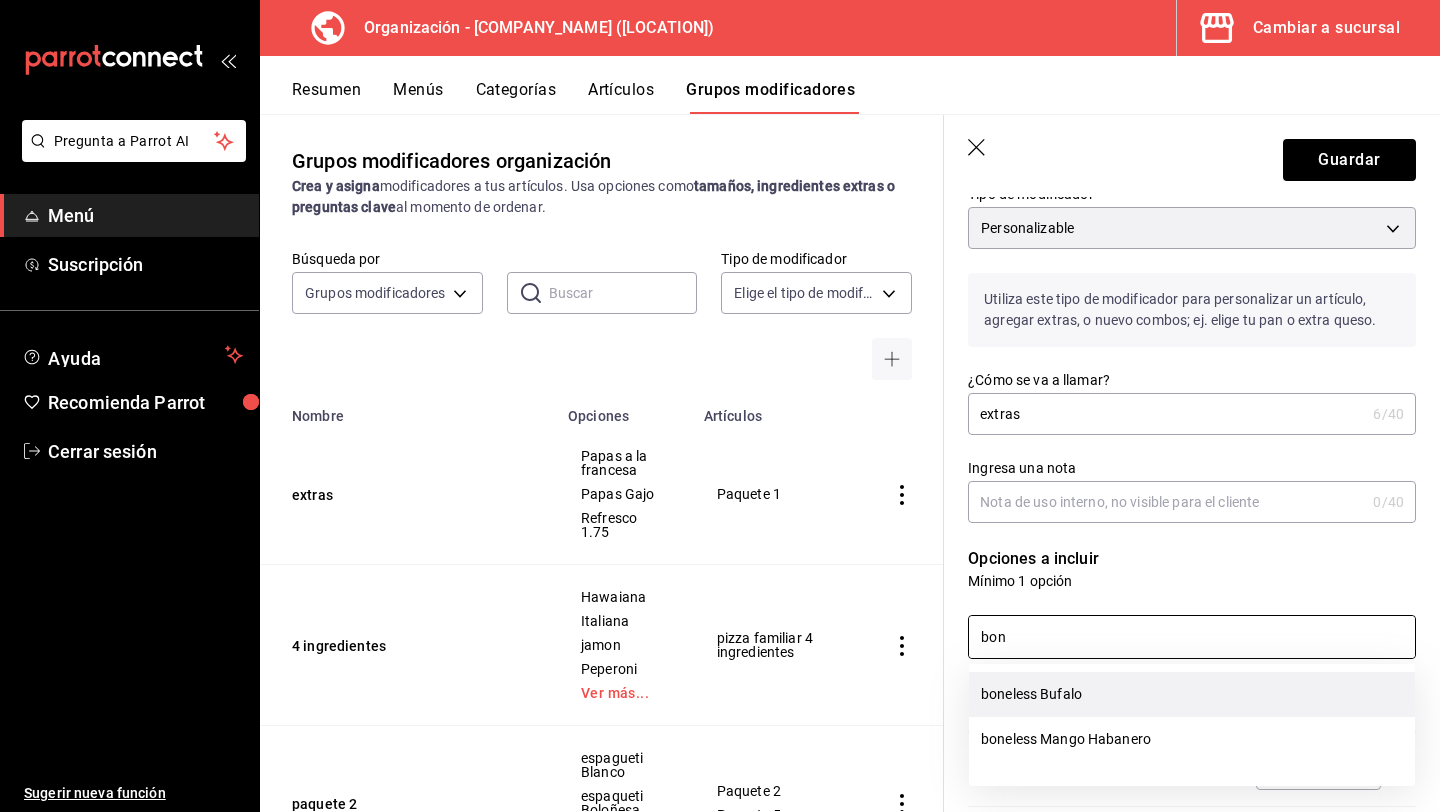 click on "boneless Bufalo" at bounding box center [1192, 694] 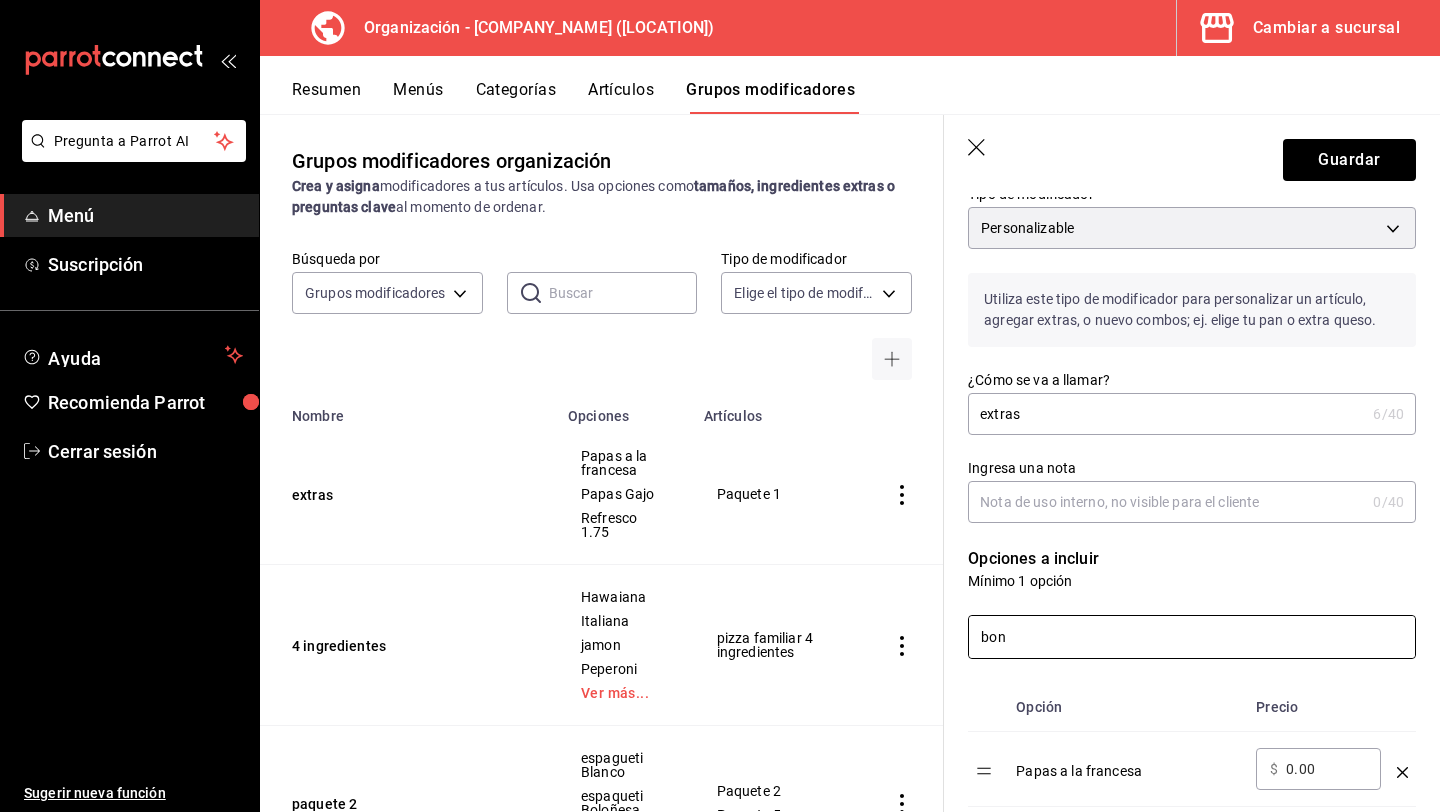 click on "bon" at bounding box center [1192, 637] 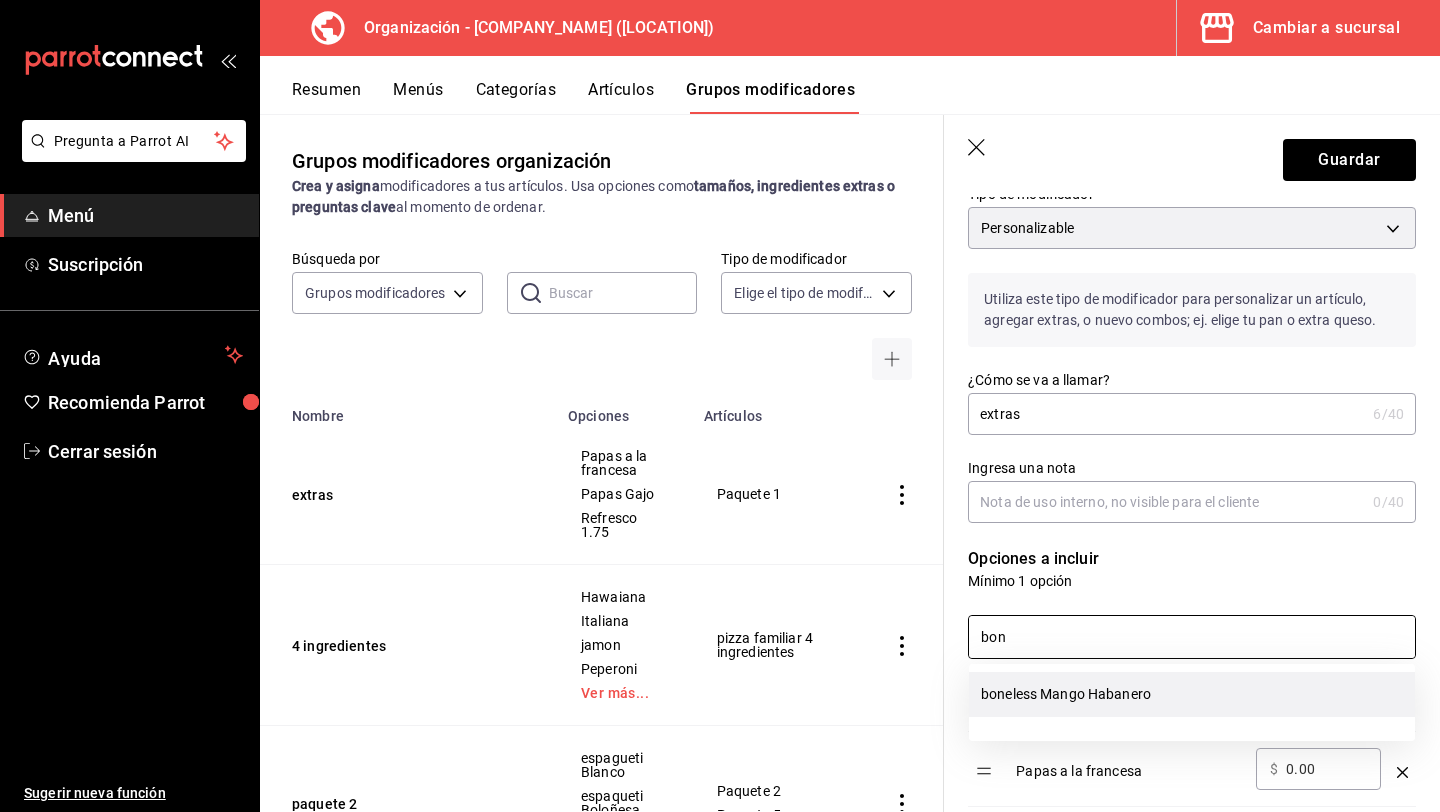 click on "boneless Mango Habanero" at bounding box center [1192, 694] 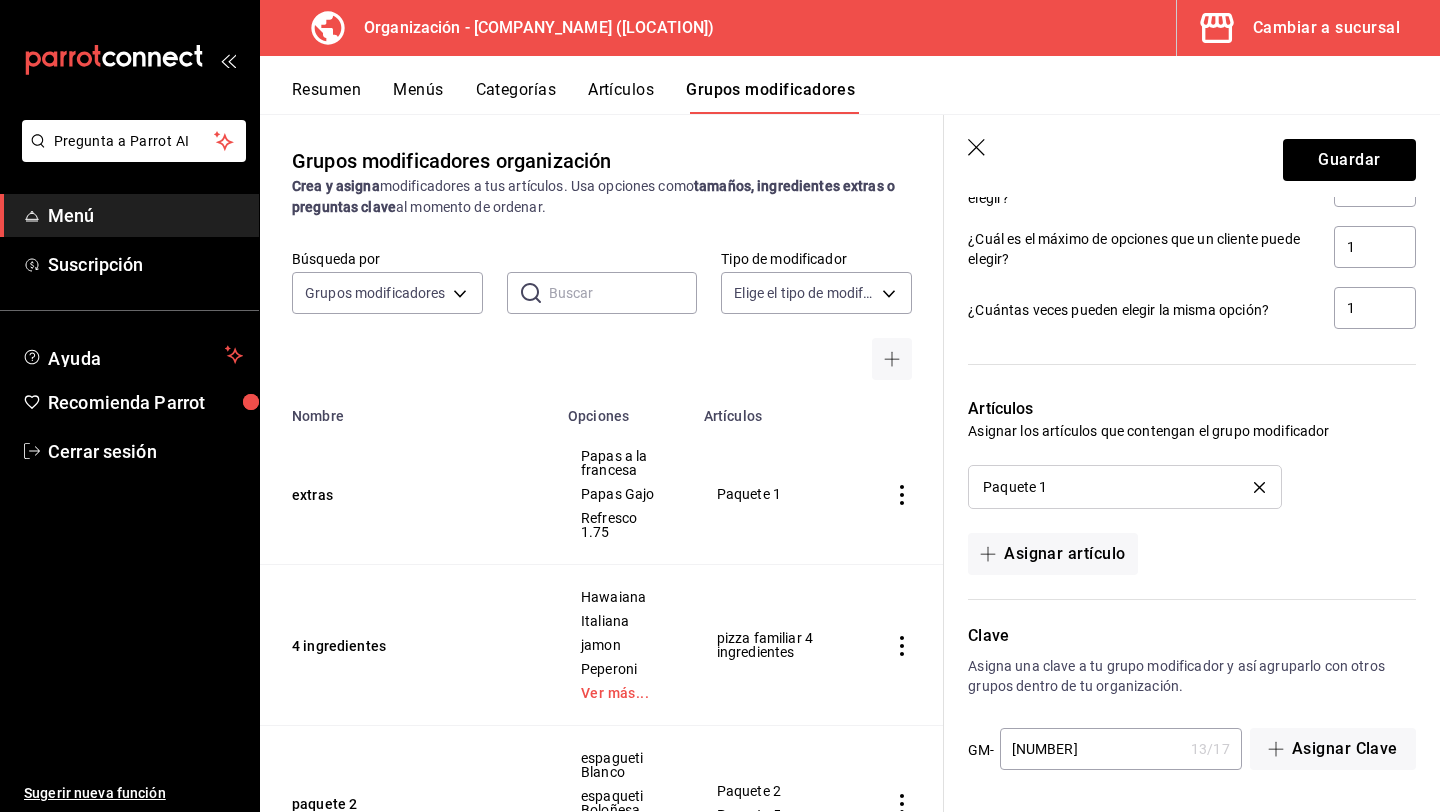 scroll, scrollTop: 1444, scrollLeft: 0, axis: vertical 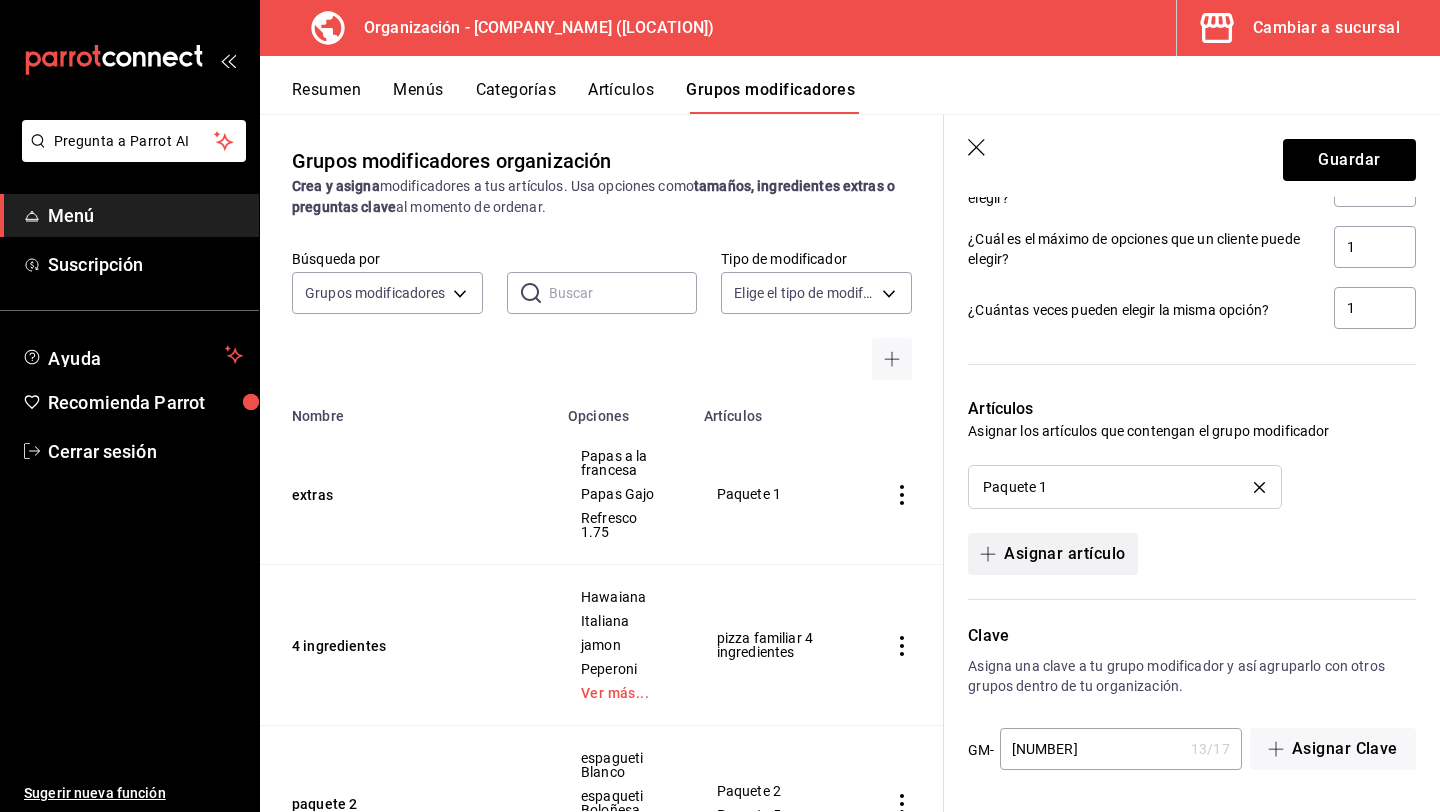 type on "bon" 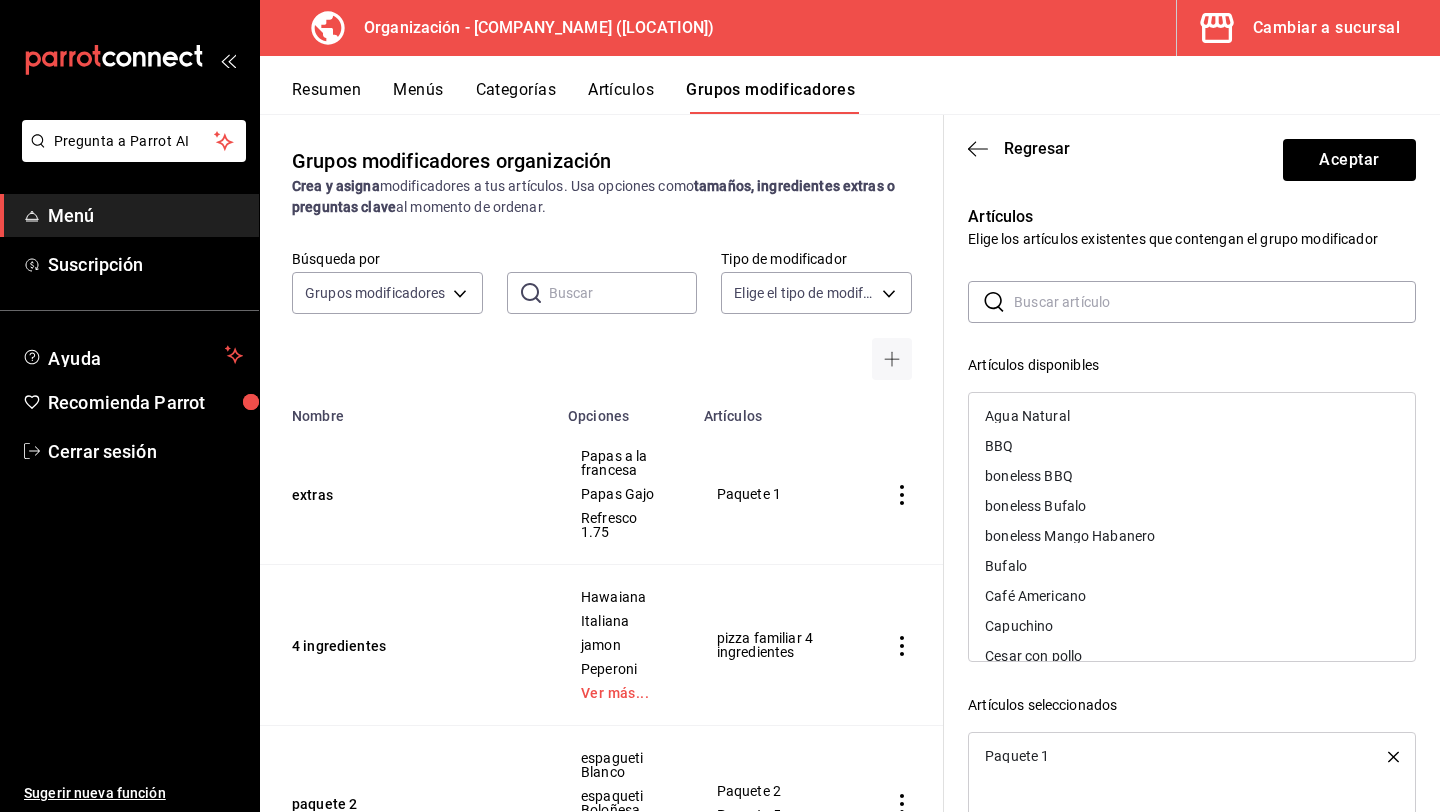 click at bounding box center [1215, 302] 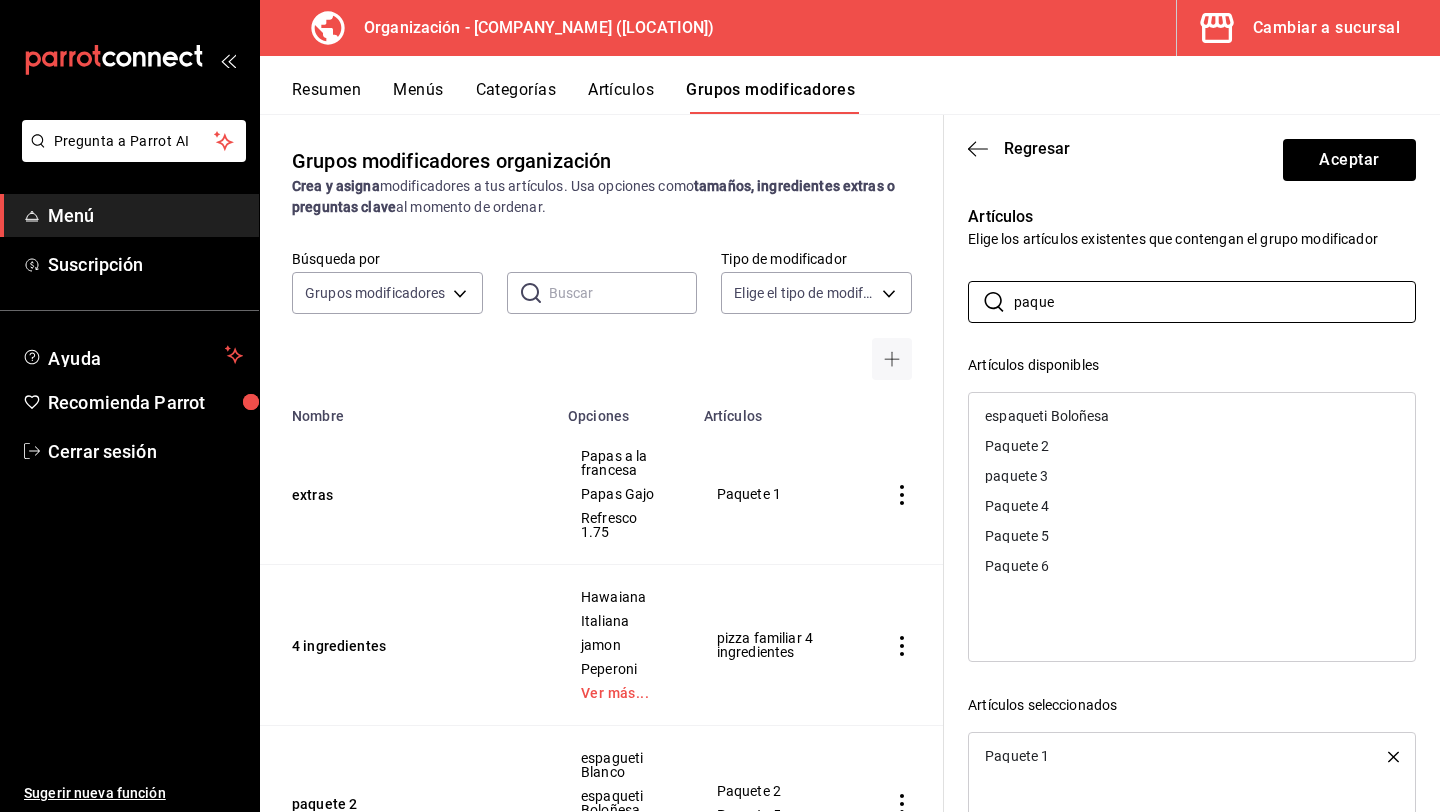 type on "paque" 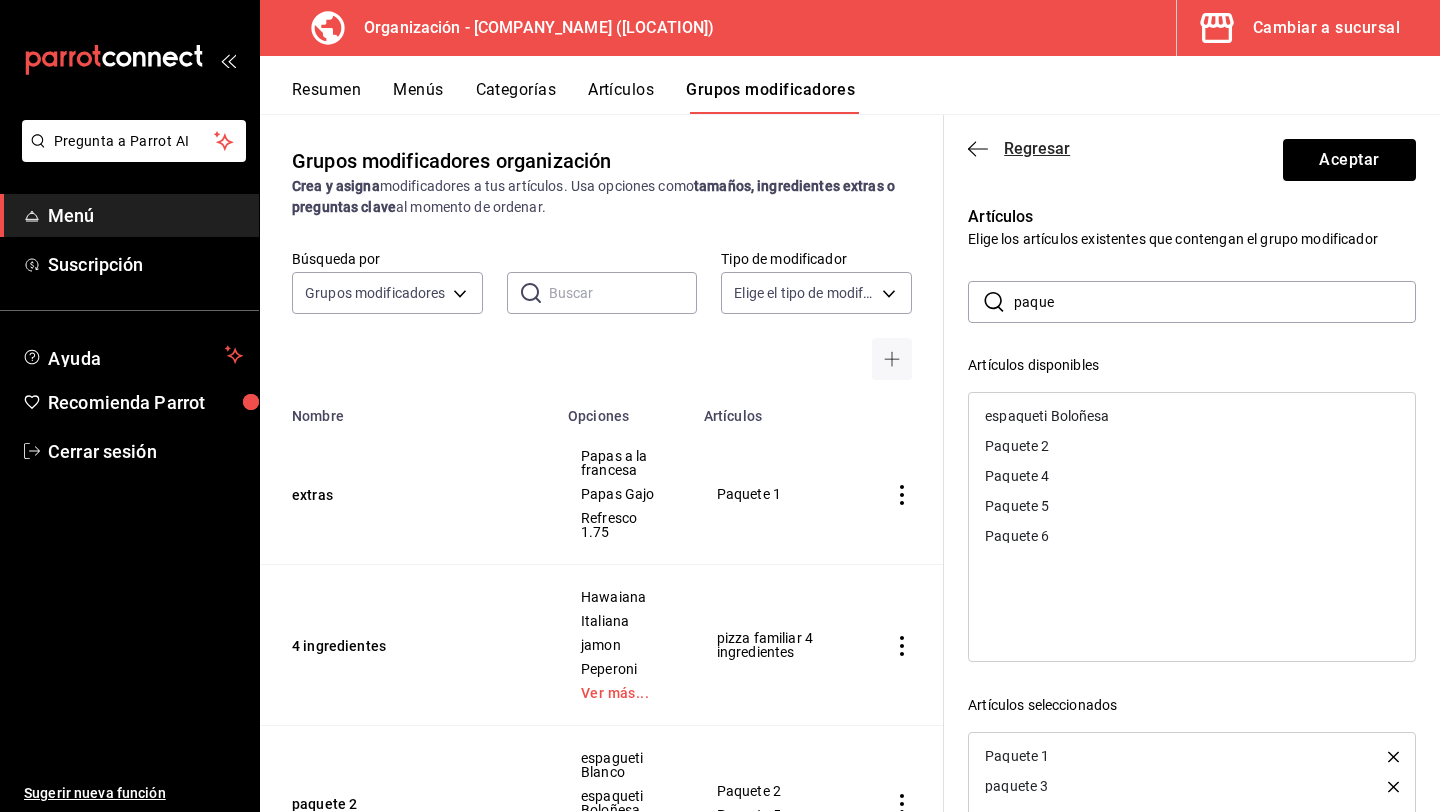 click 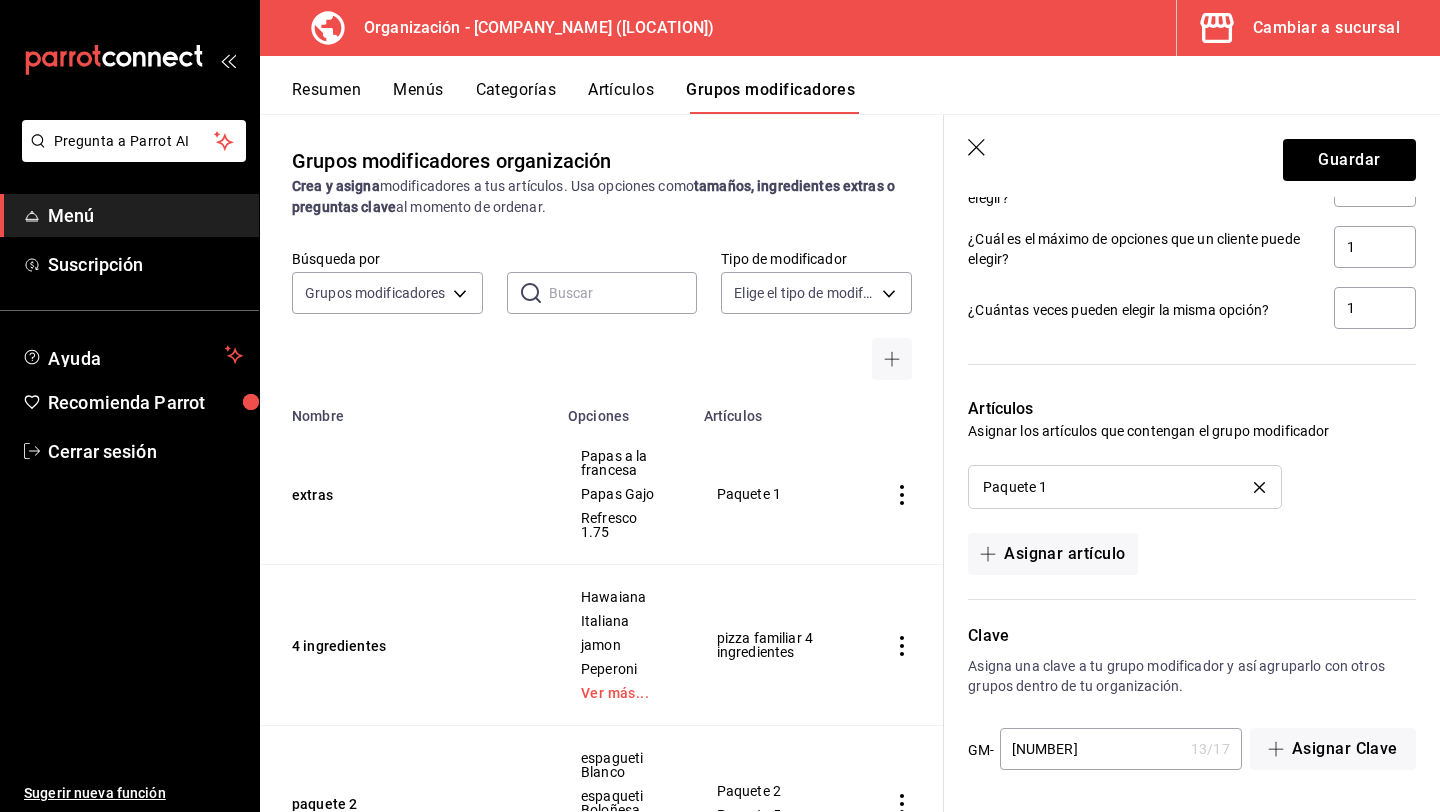 click 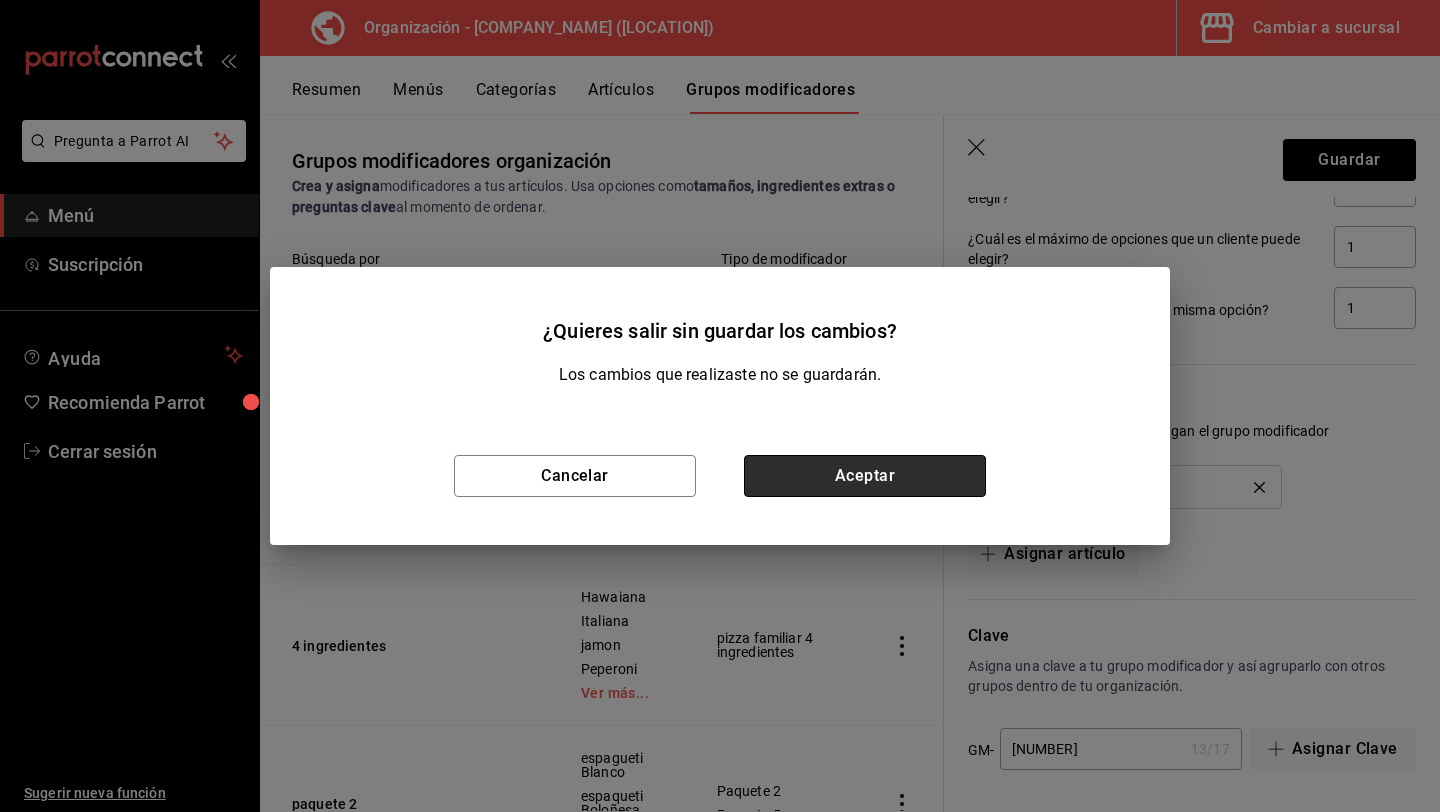 click on "Aceptar" at bounding box center [865, 476] 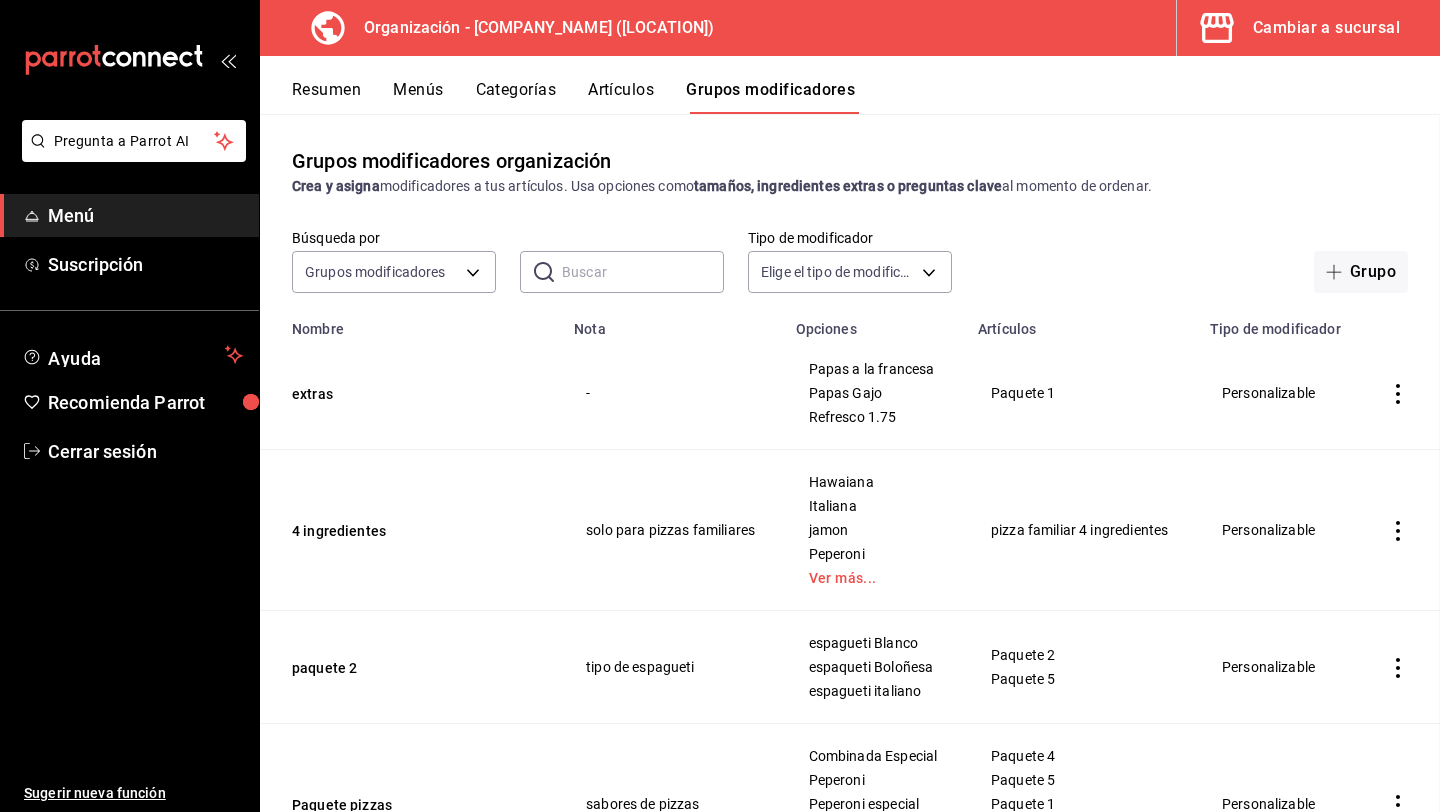 scroll, scrollTop: 0, scrollLeft: 0, axis: both 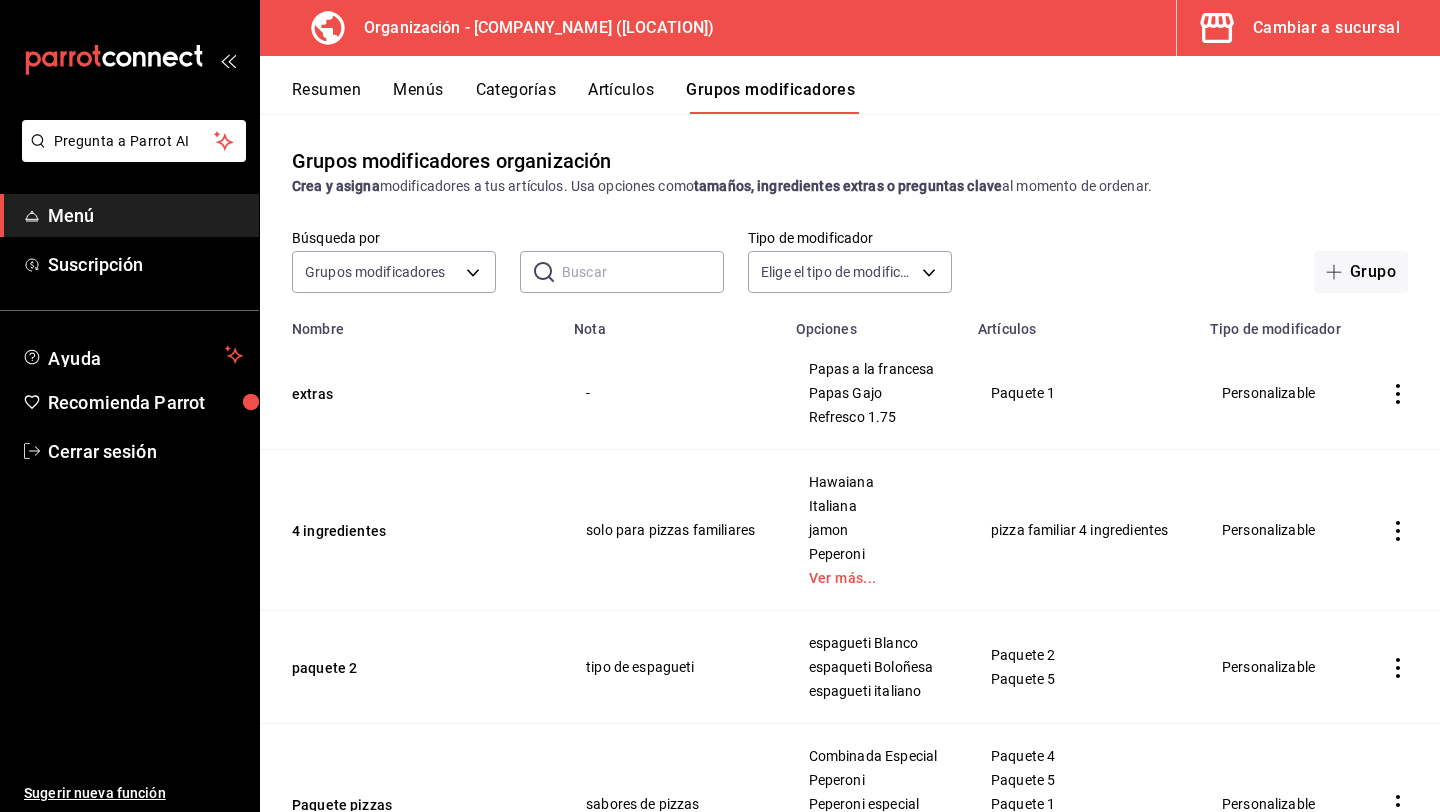 click on "Resumen" at bounding box center (326, 97) 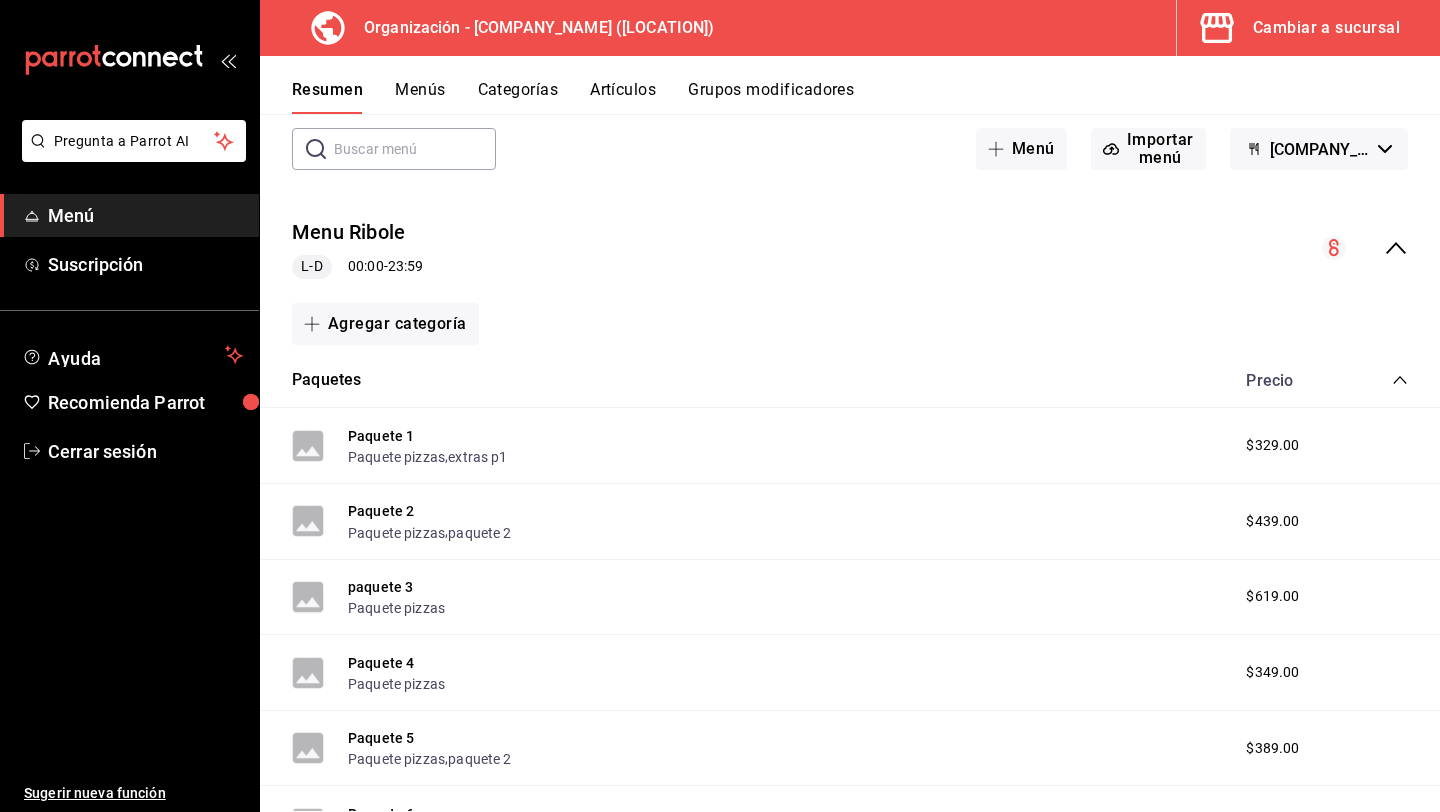 scroll, scrollTop: 125, scrollLeft: 0, axis: vertical 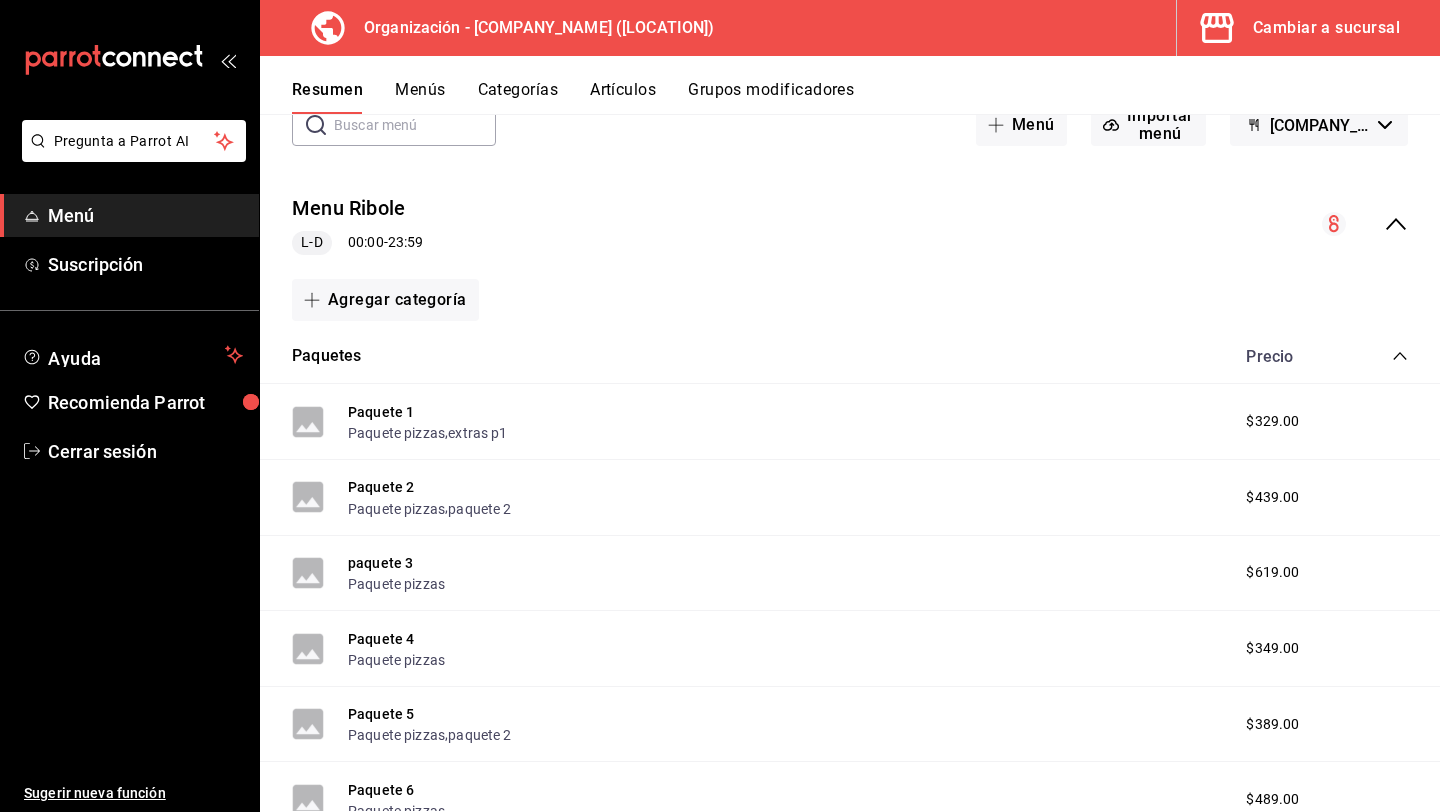 click on "Paquete 1 Paquete pizzas ,  extras p1" at bounding box center [428, 421] 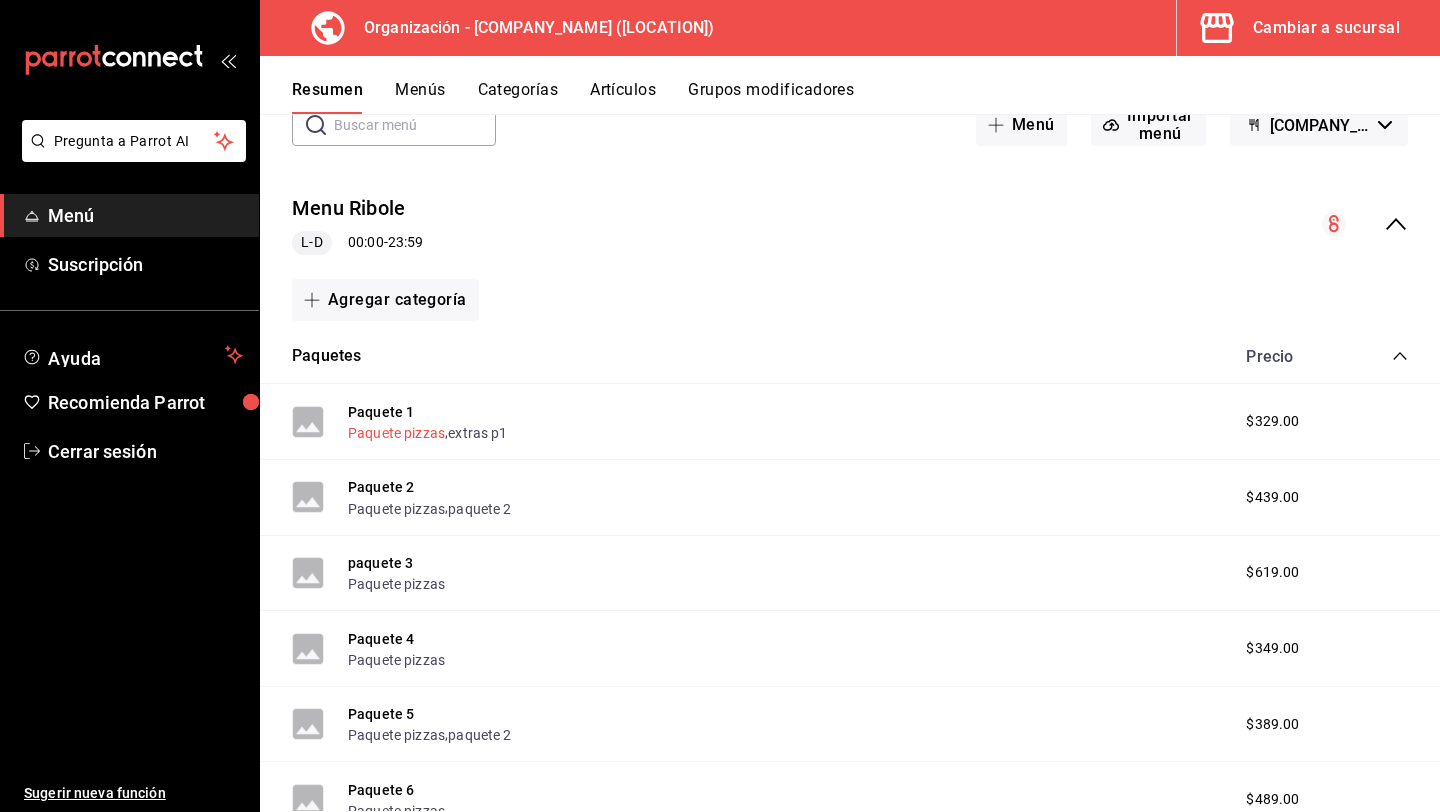 click on "Paquete pizzas" at bounding box center [396, 433] 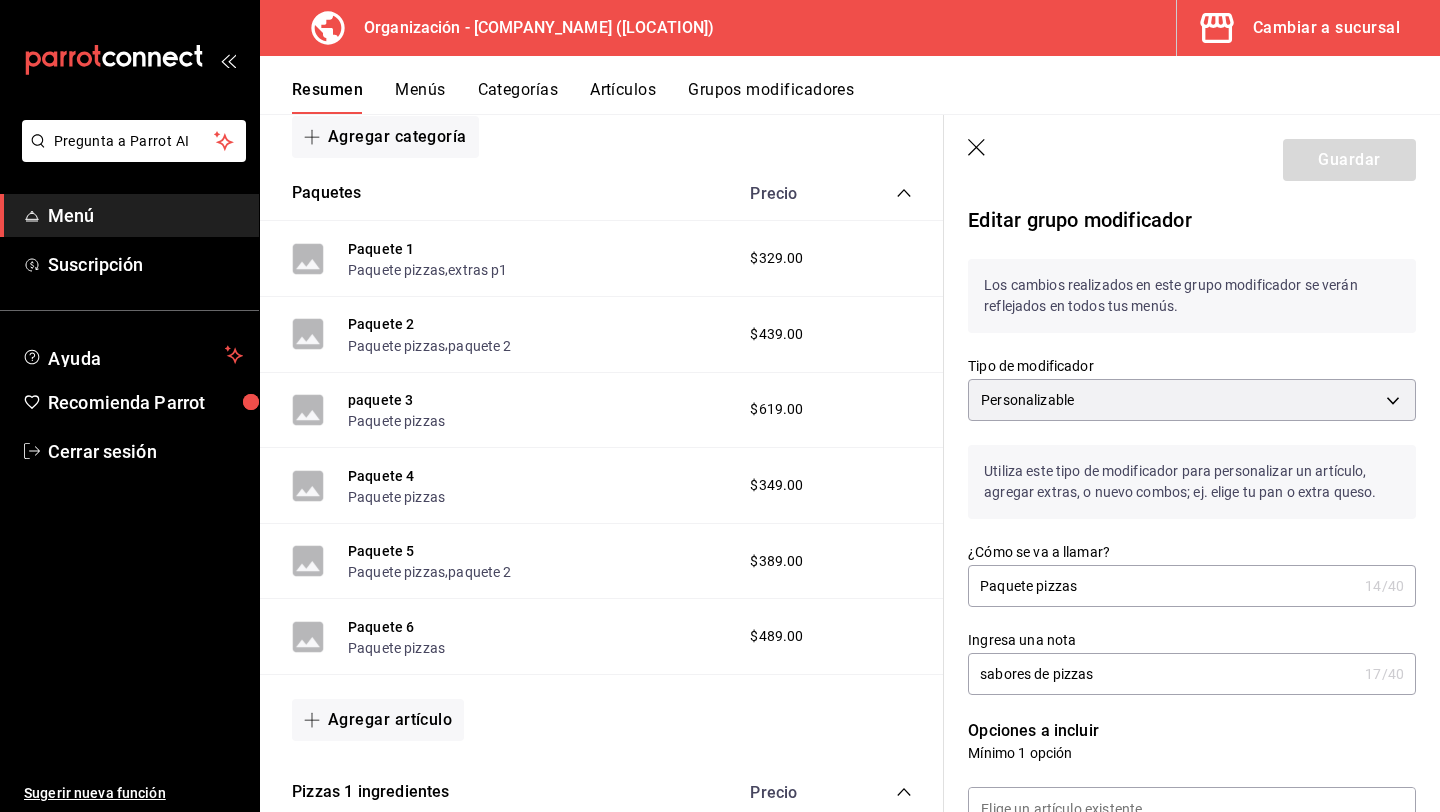scroll, scrollTop: 328, scrollLeft: 0, axis: vertical 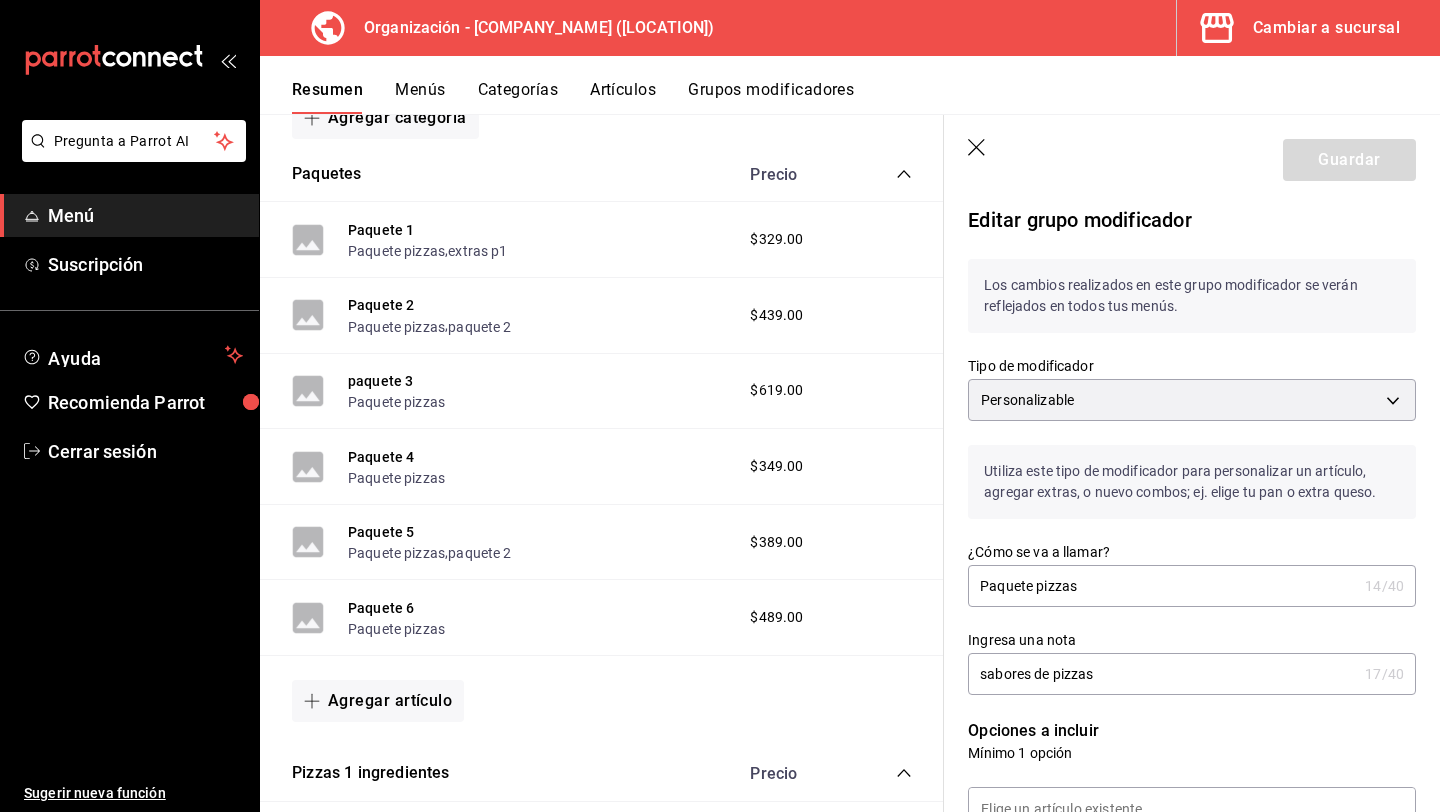 click 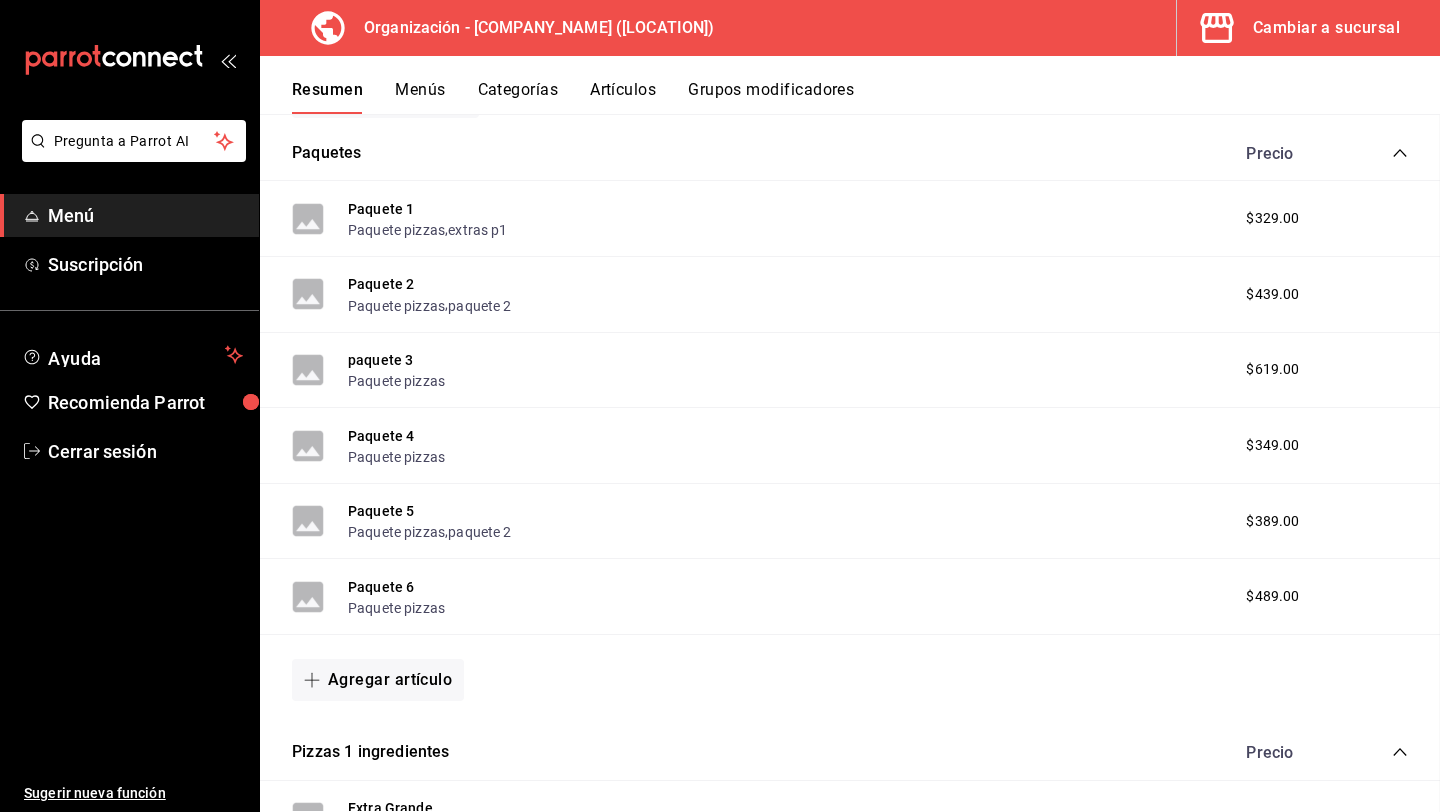 scroll, scrollTop: 0, scrollLeft: 0, axis: both 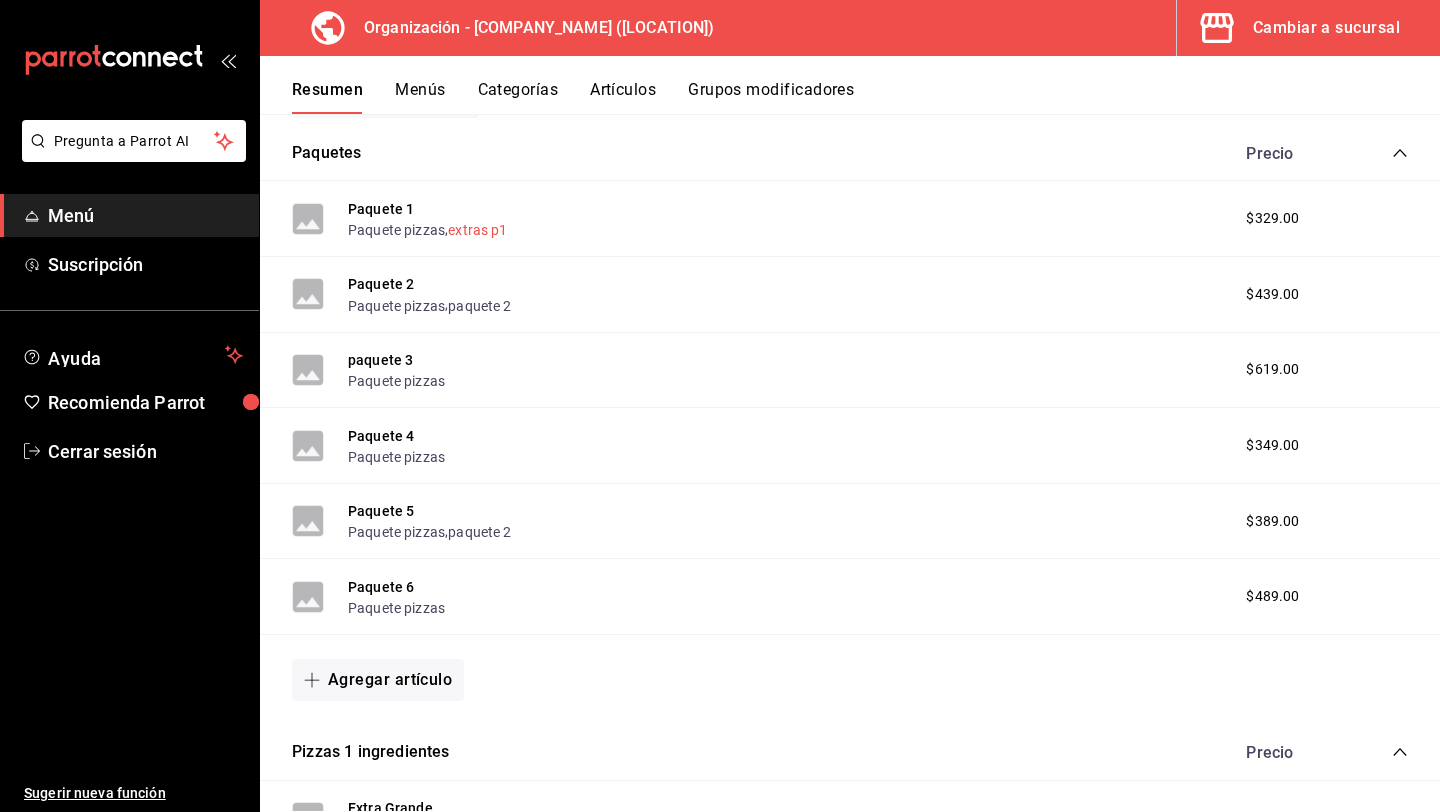 click on "extras p1" at bounding box center [477, 230] 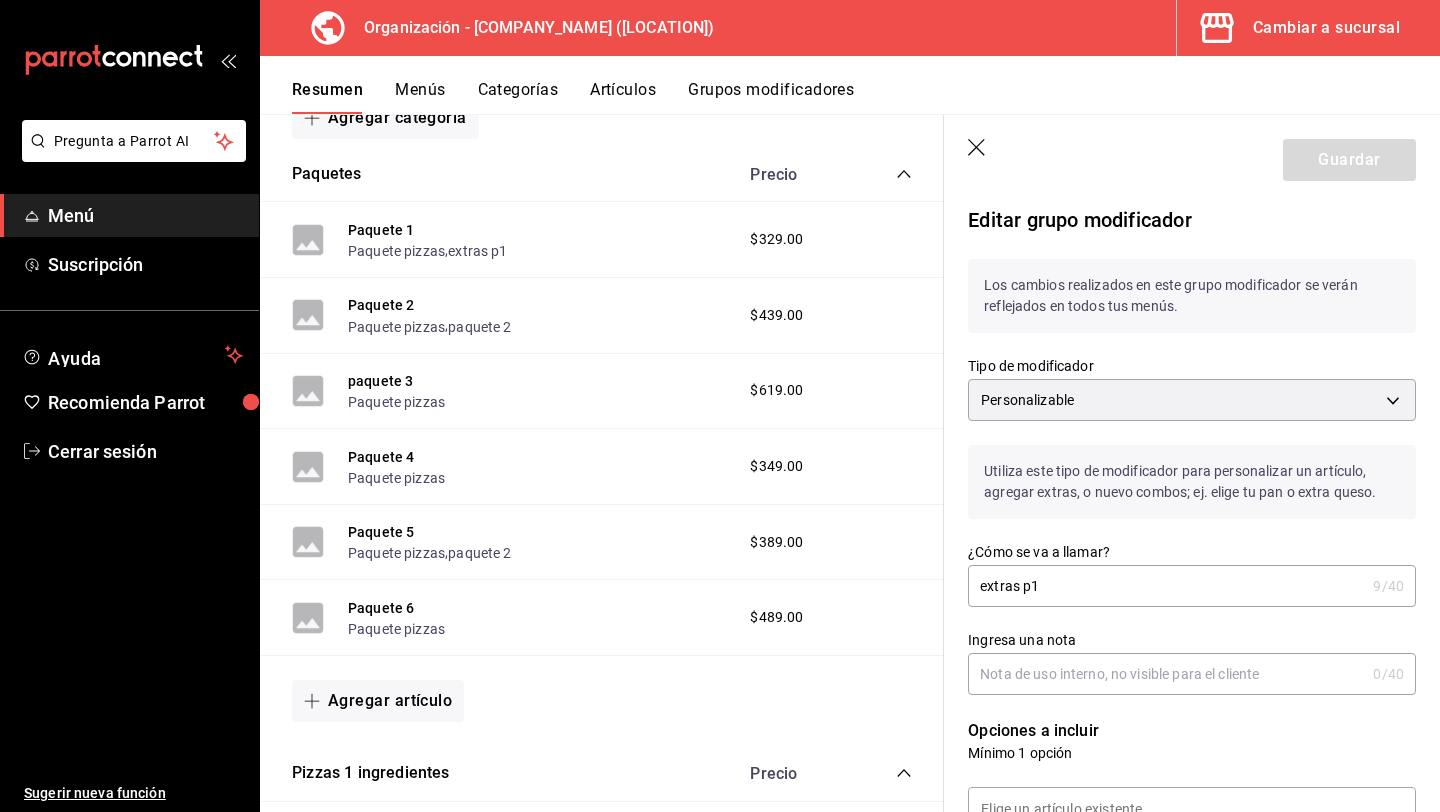 click 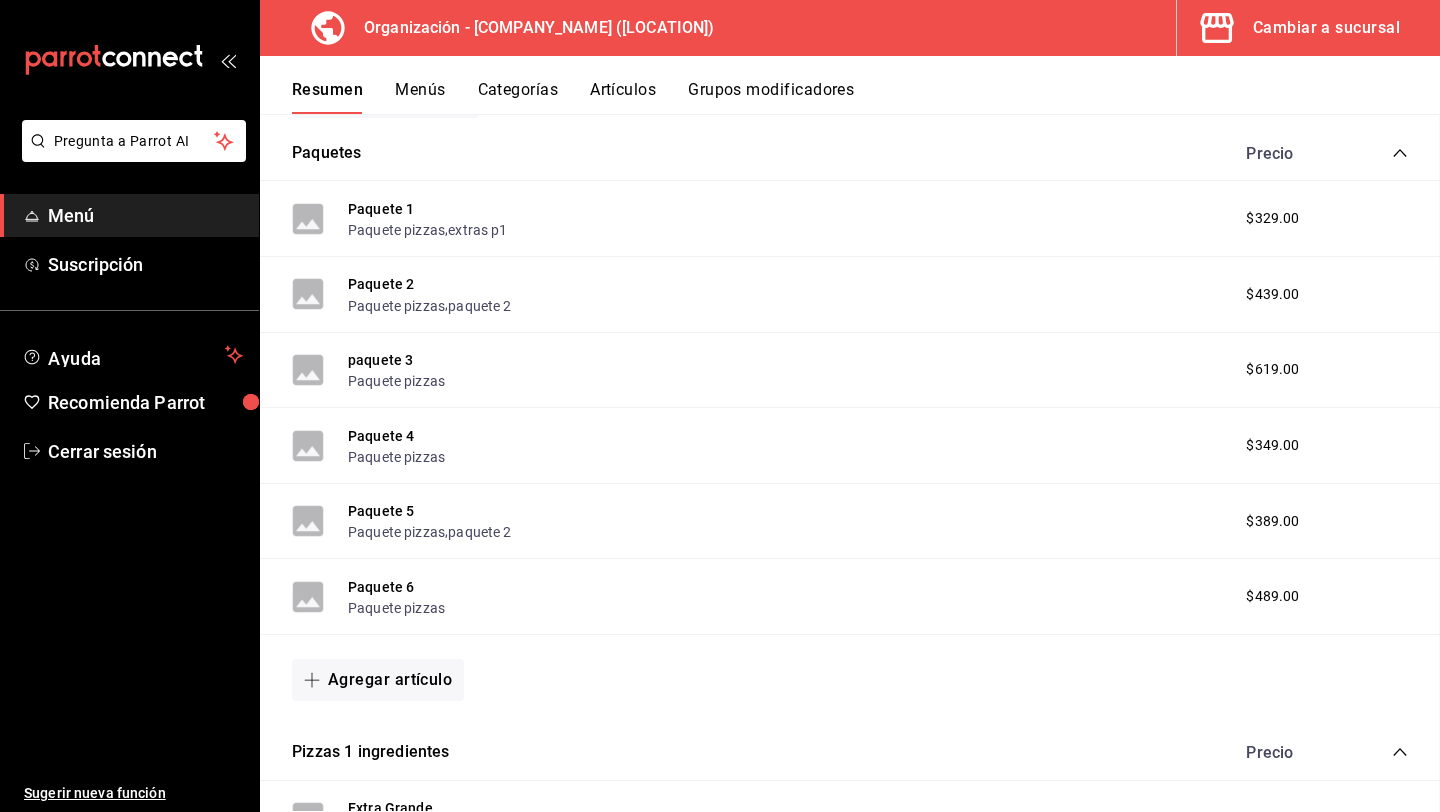 scroll, scrollTop: 0, scrollLeft: 0, axis: both 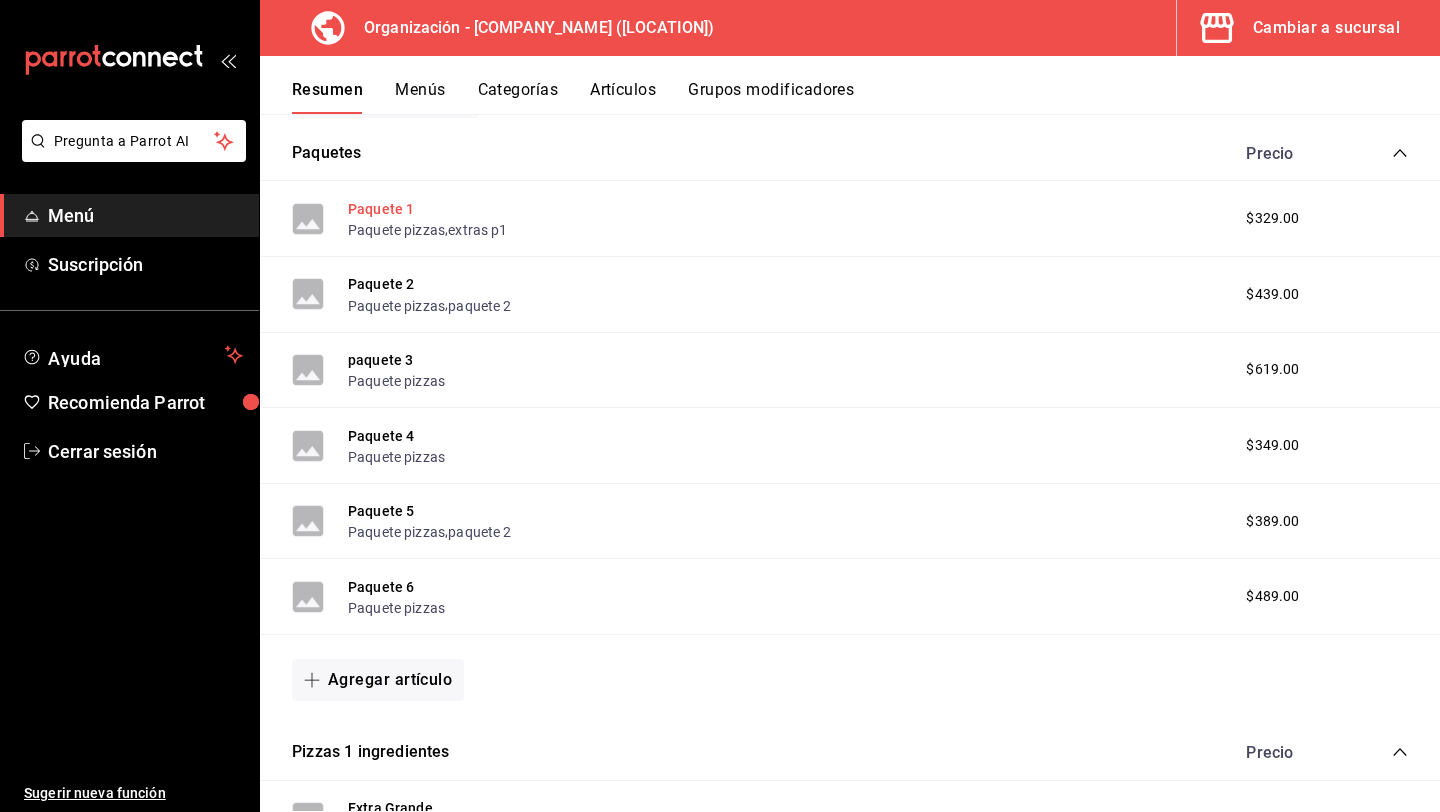 click on "Paquete 1" at bounding box center [381, 209] 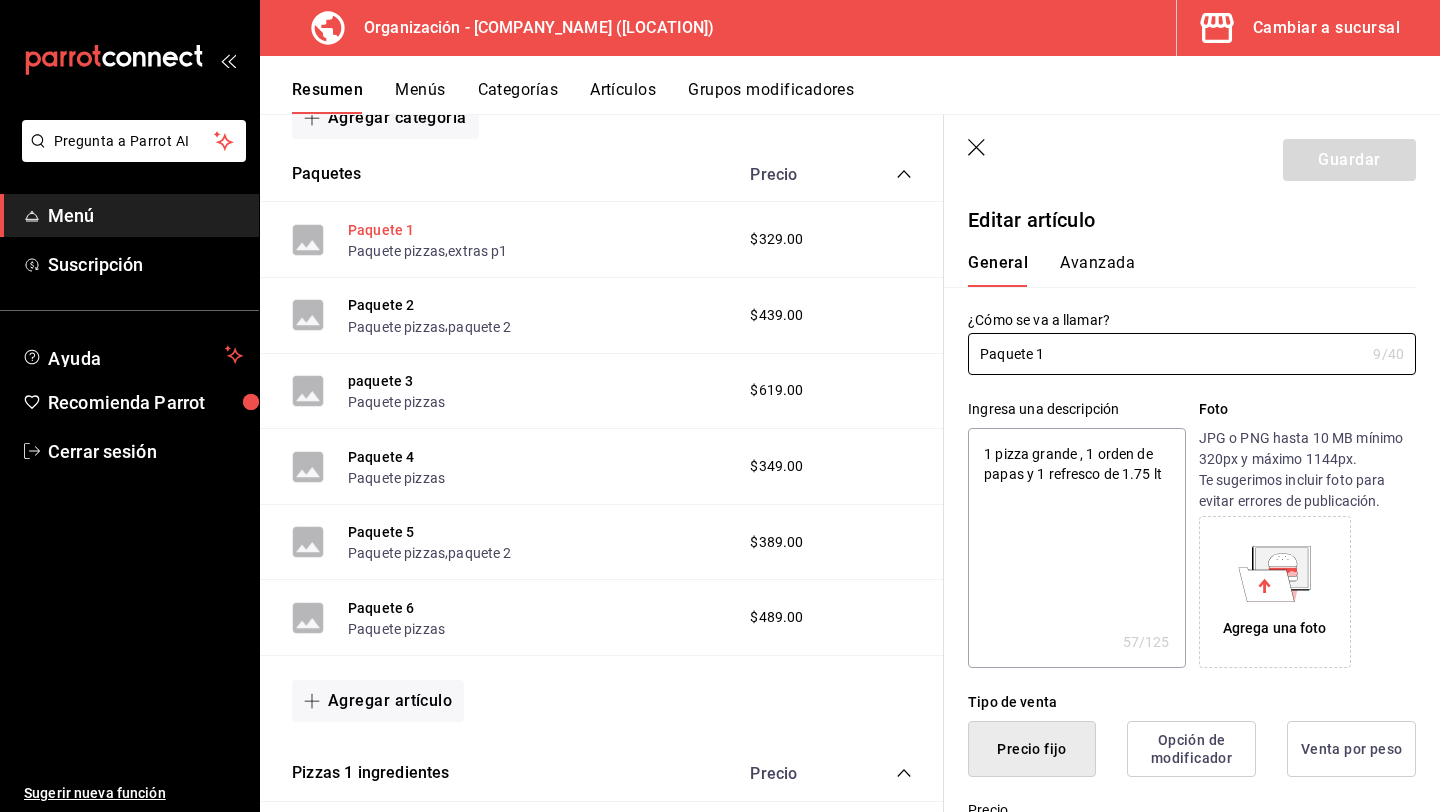 type on "x" 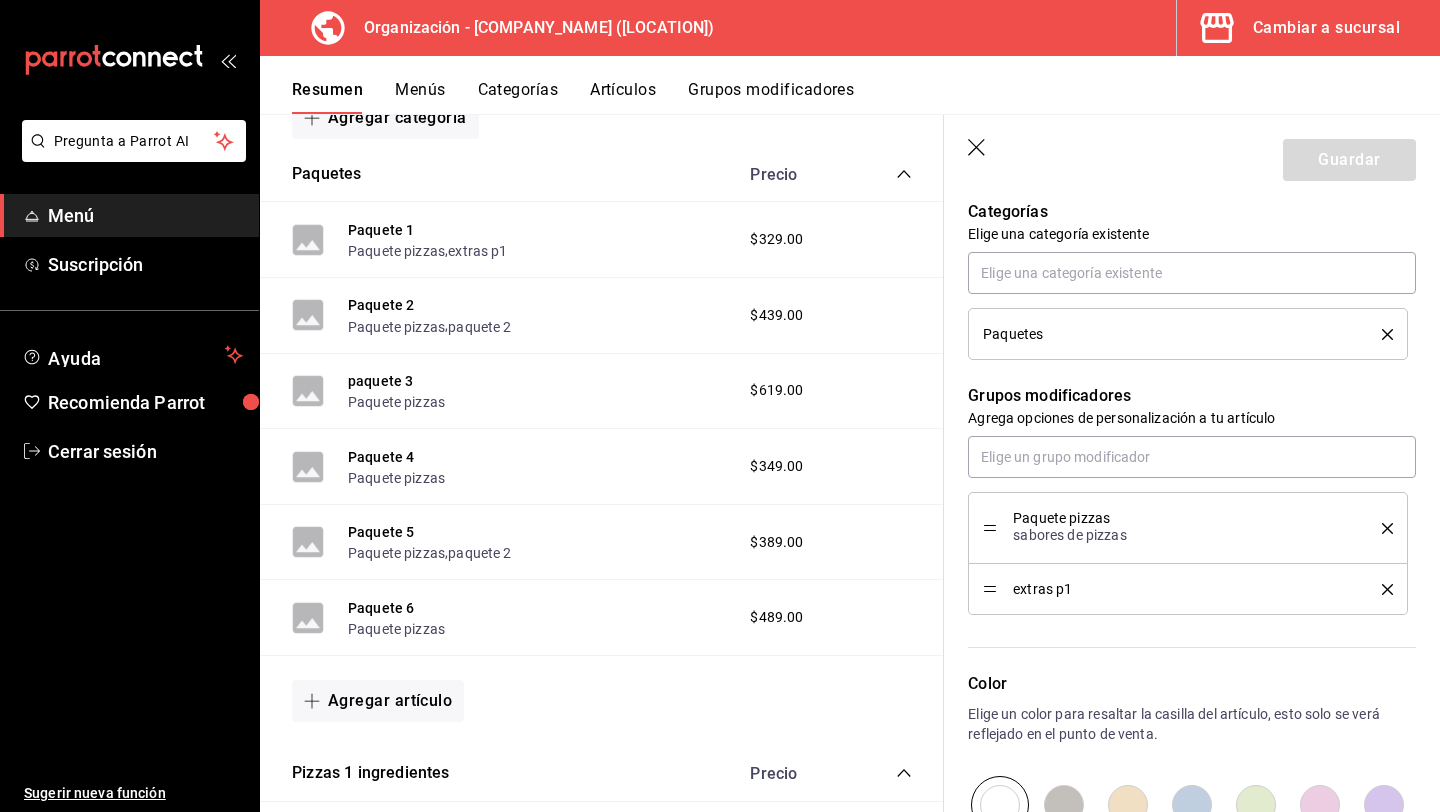 scroll, scrollTop: 776, scrollLeft: 0, axis: vertical 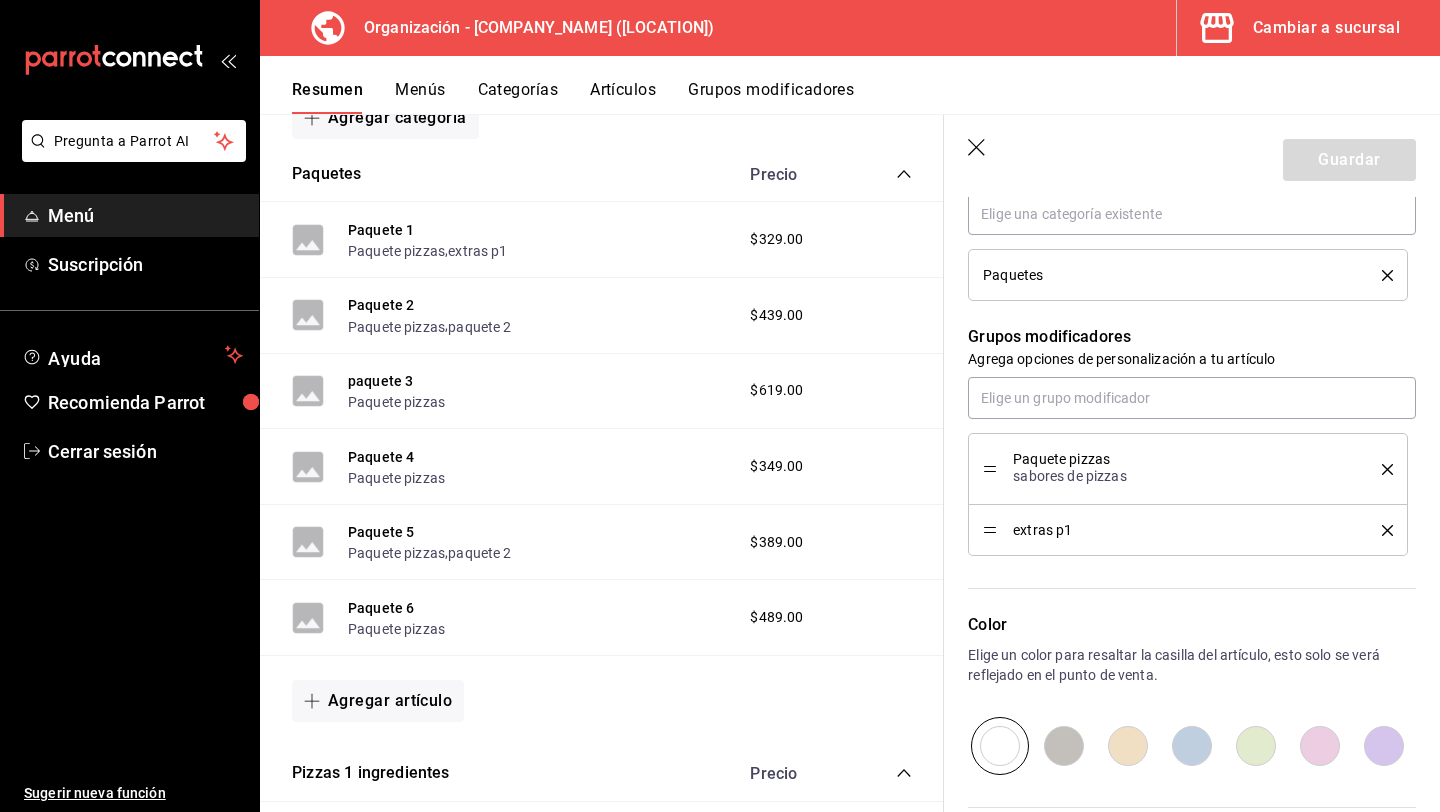 click 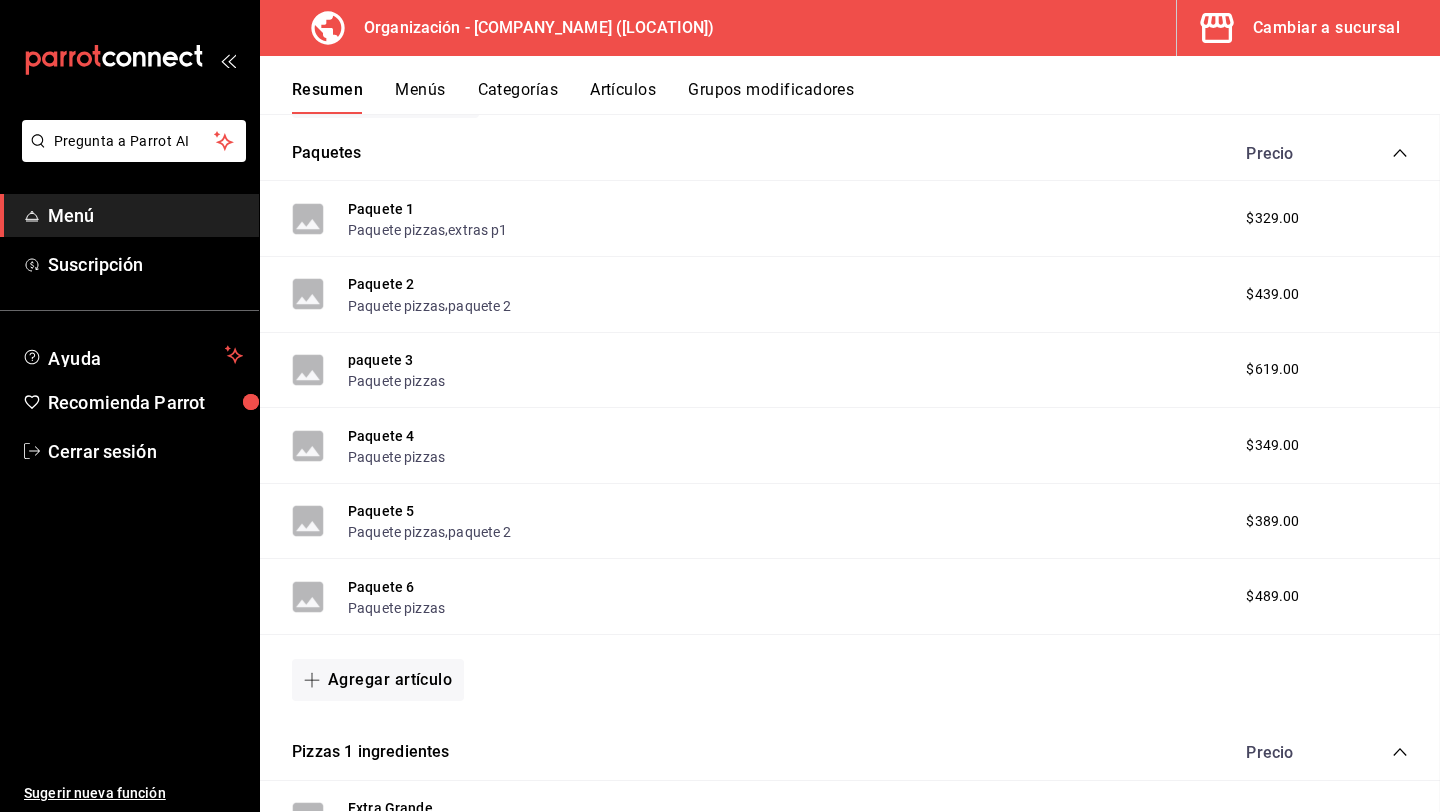 scroll, scrollTop: 0, scrollLeft: 0, axis: both 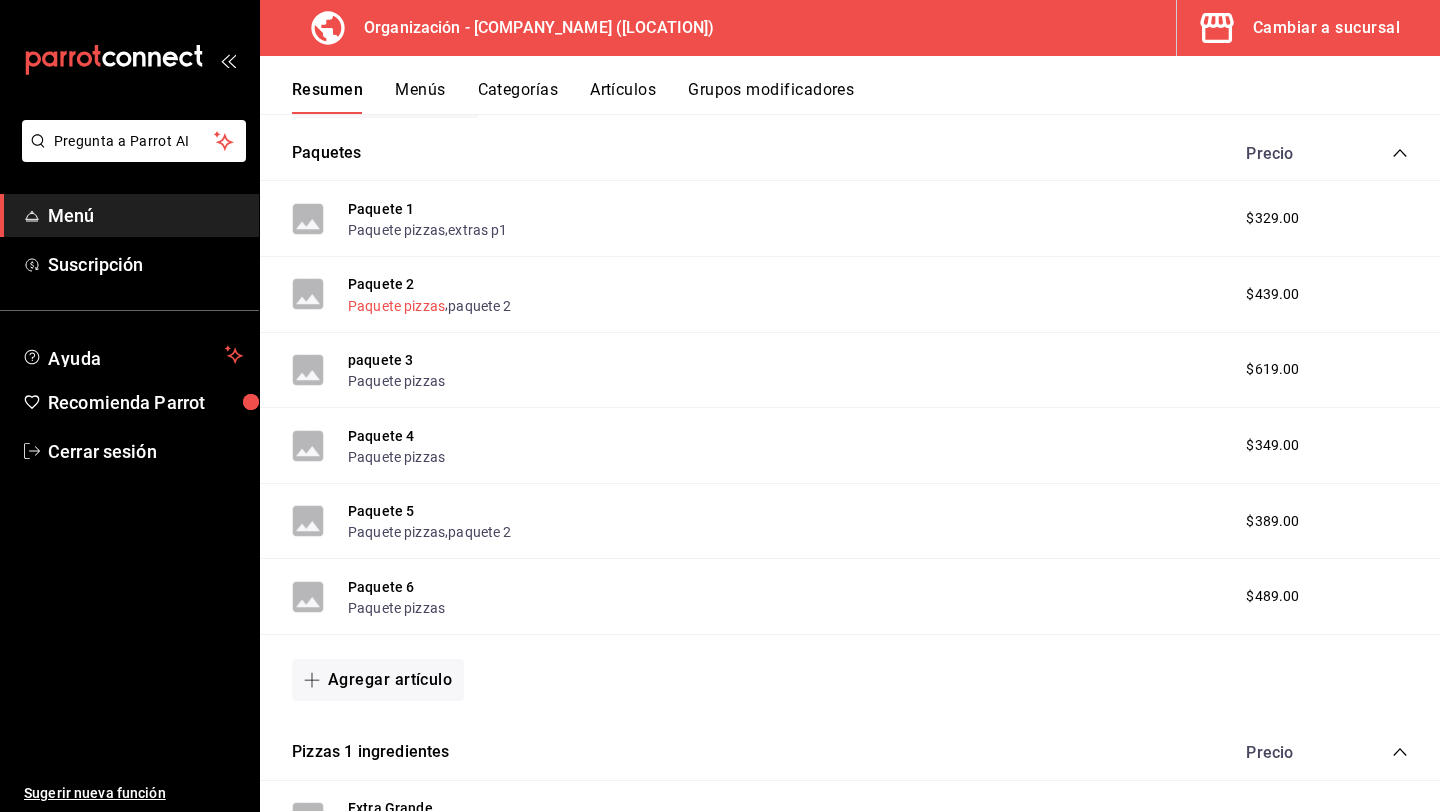 click on "Paquete pizzas" at bounding box center (396, 306) 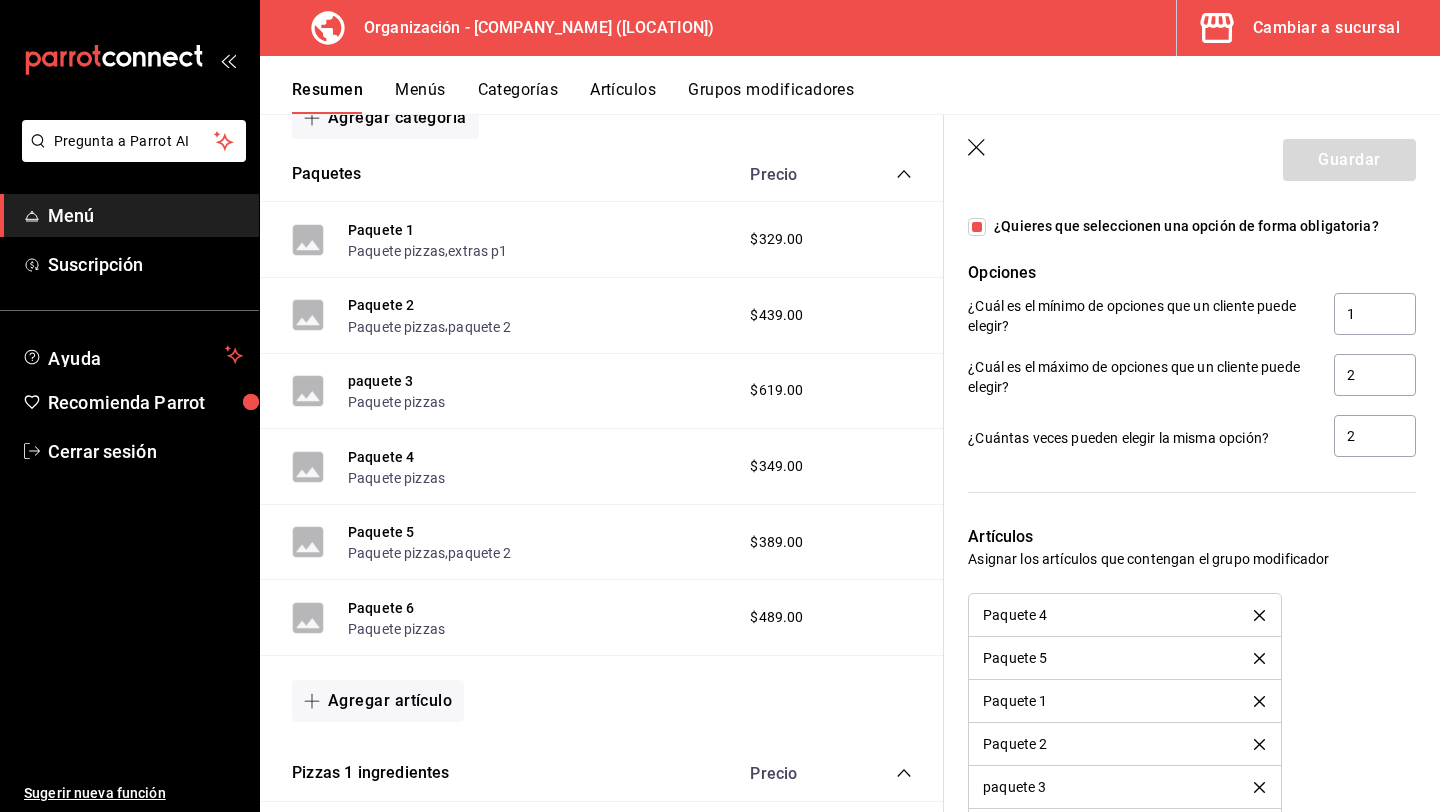 scroll, scrollTop: 1914, scrollLeft: 0, axis: vertical 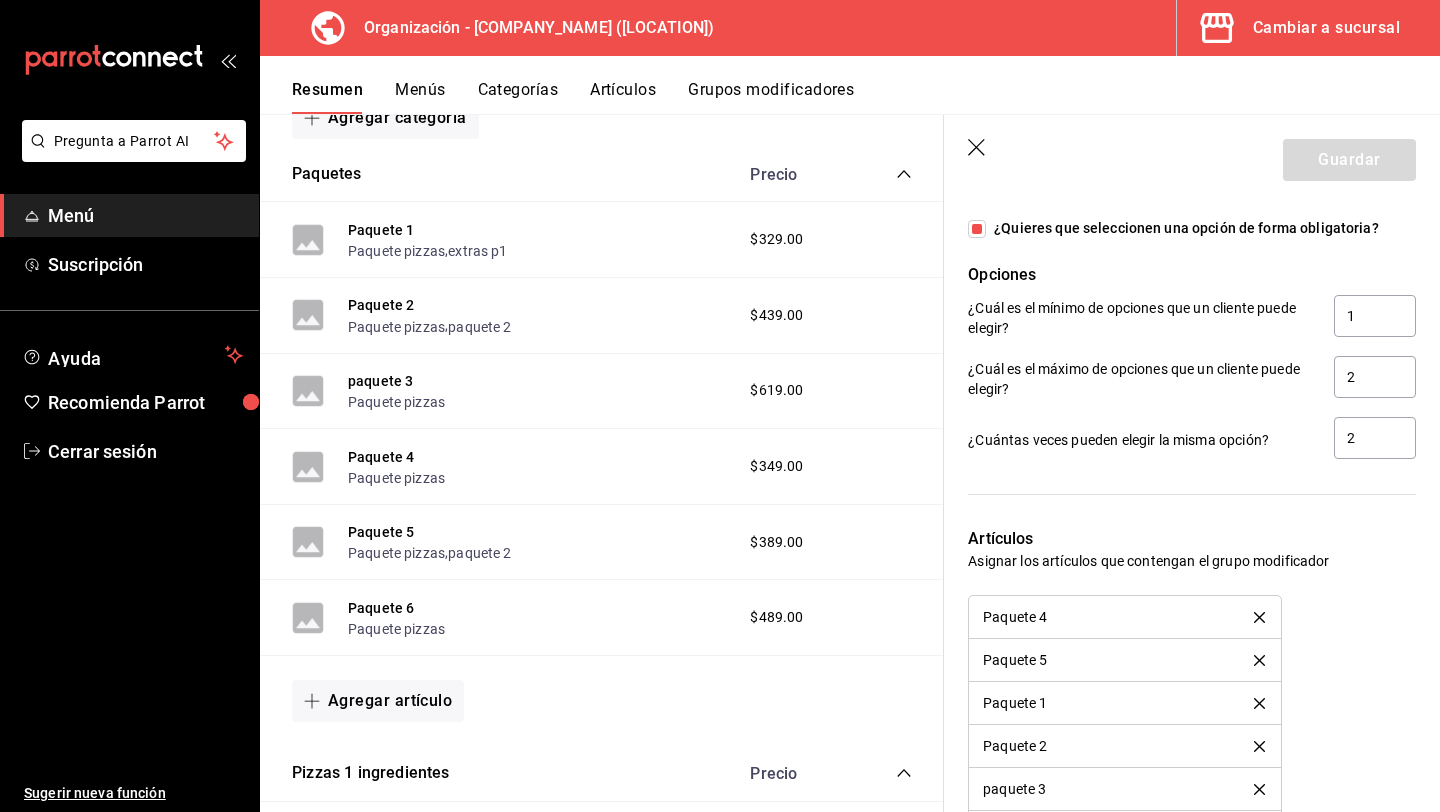 click 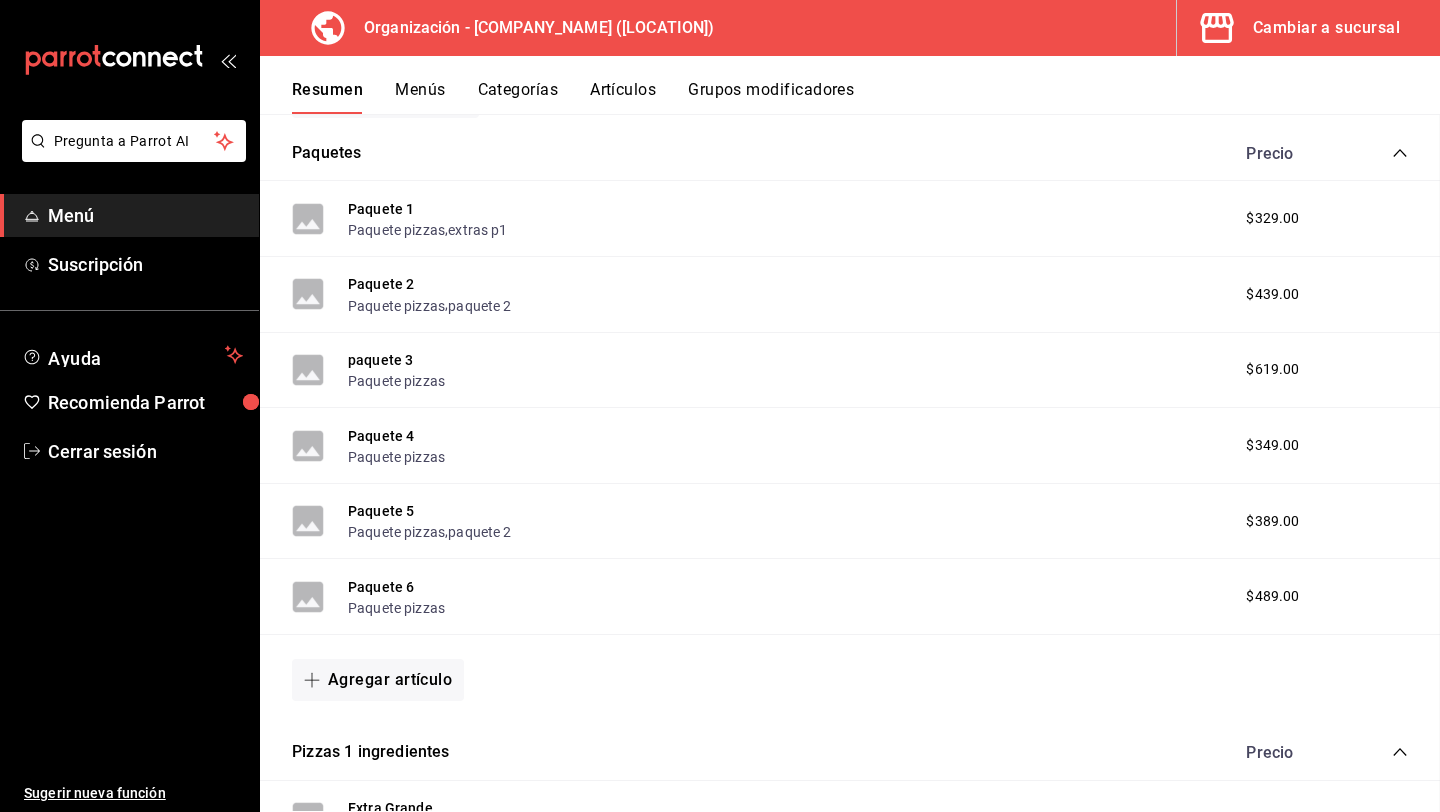 scroll, scrollTop: 0, scrollLeft: 0, axis: both 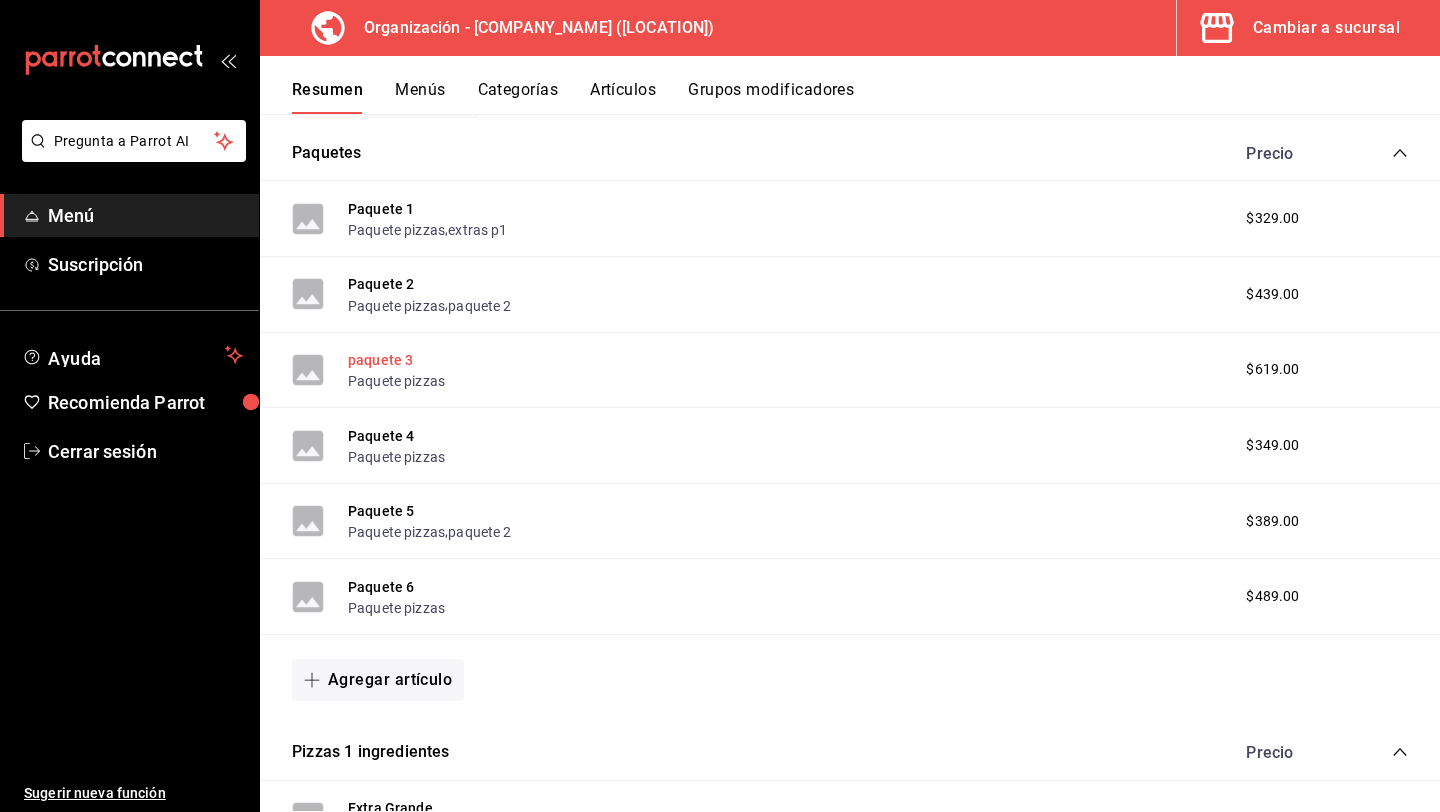 click on "paquete 3" at bounding box center [380, 360] 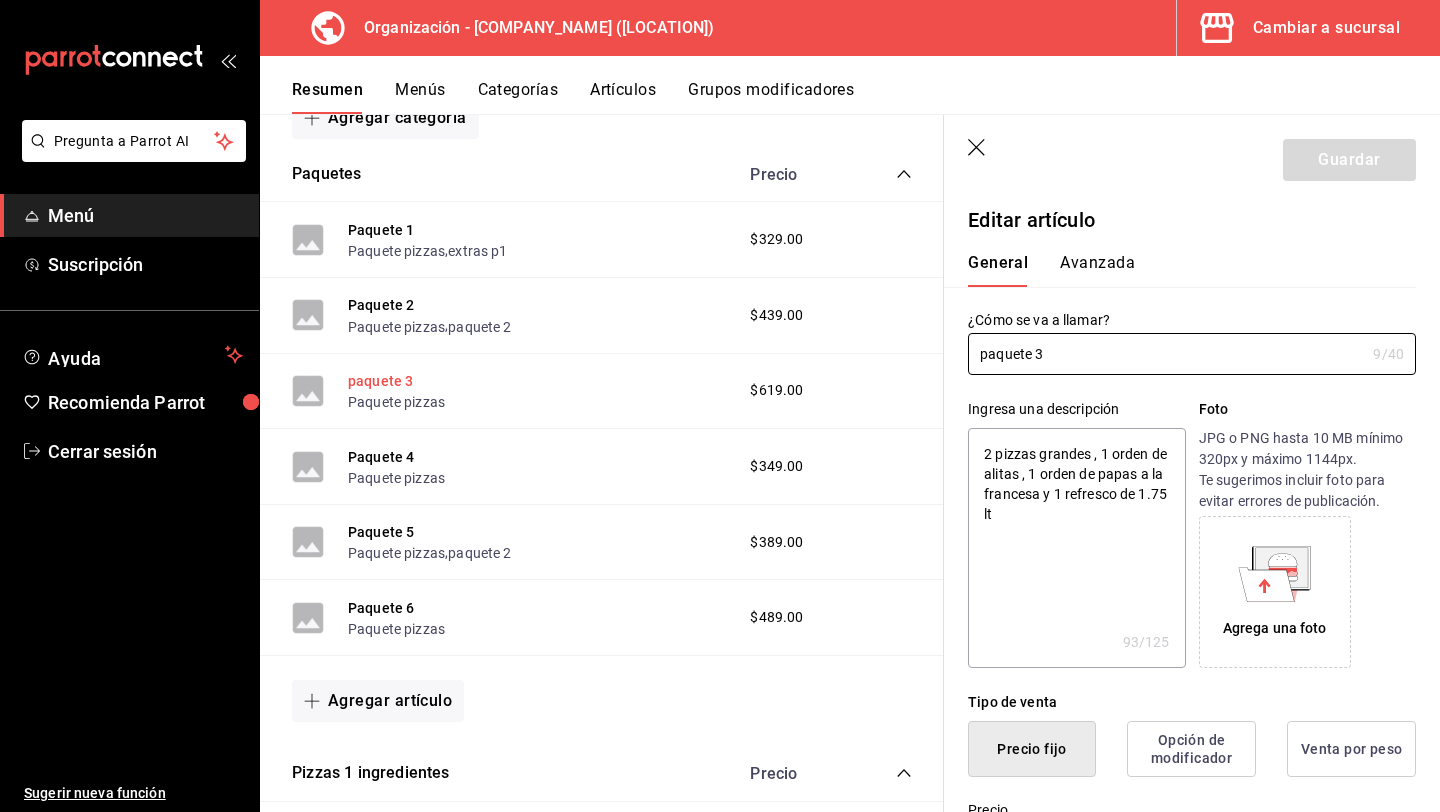 type on "x" 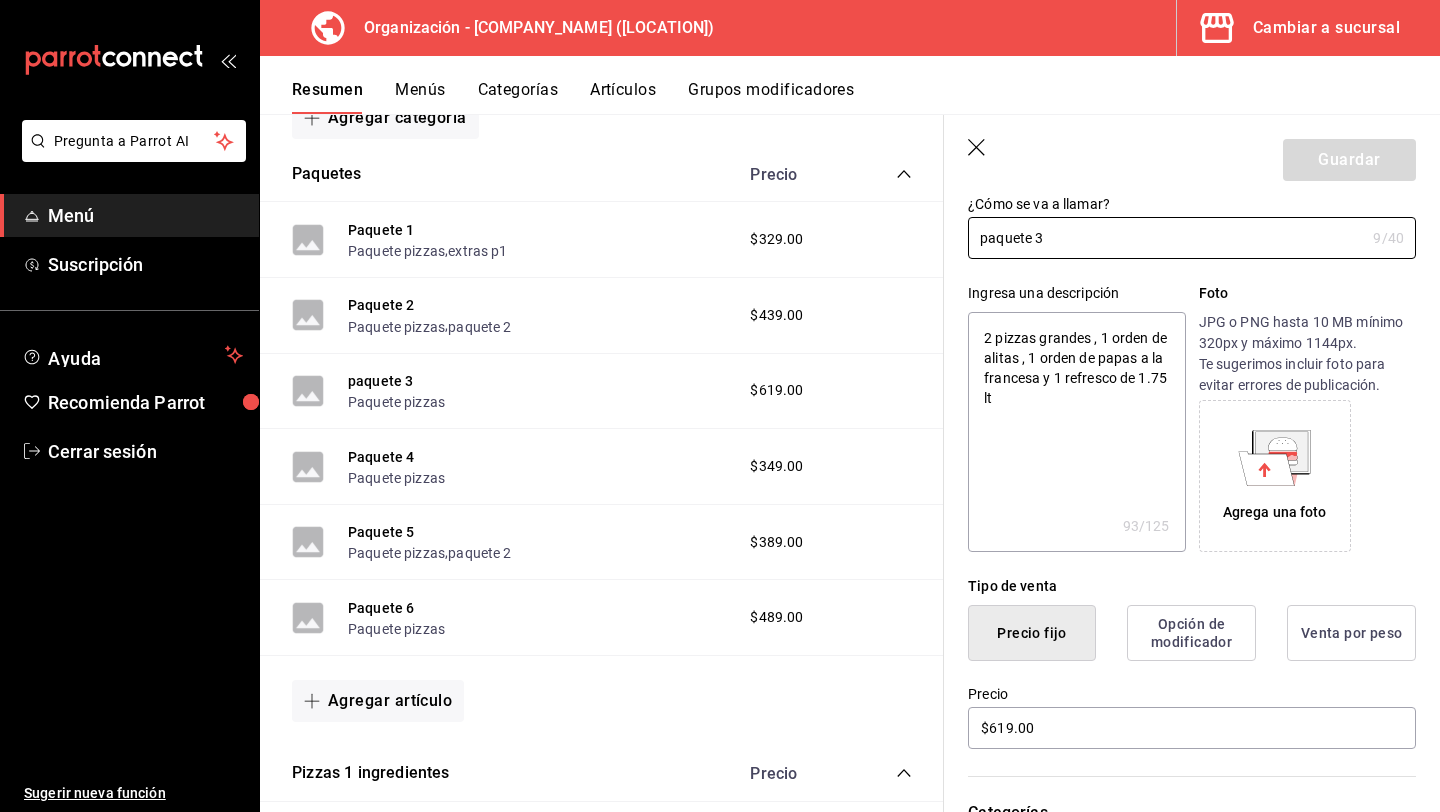 scroll, scrollTop: 118, scrollLeft: 0, axis: vertical 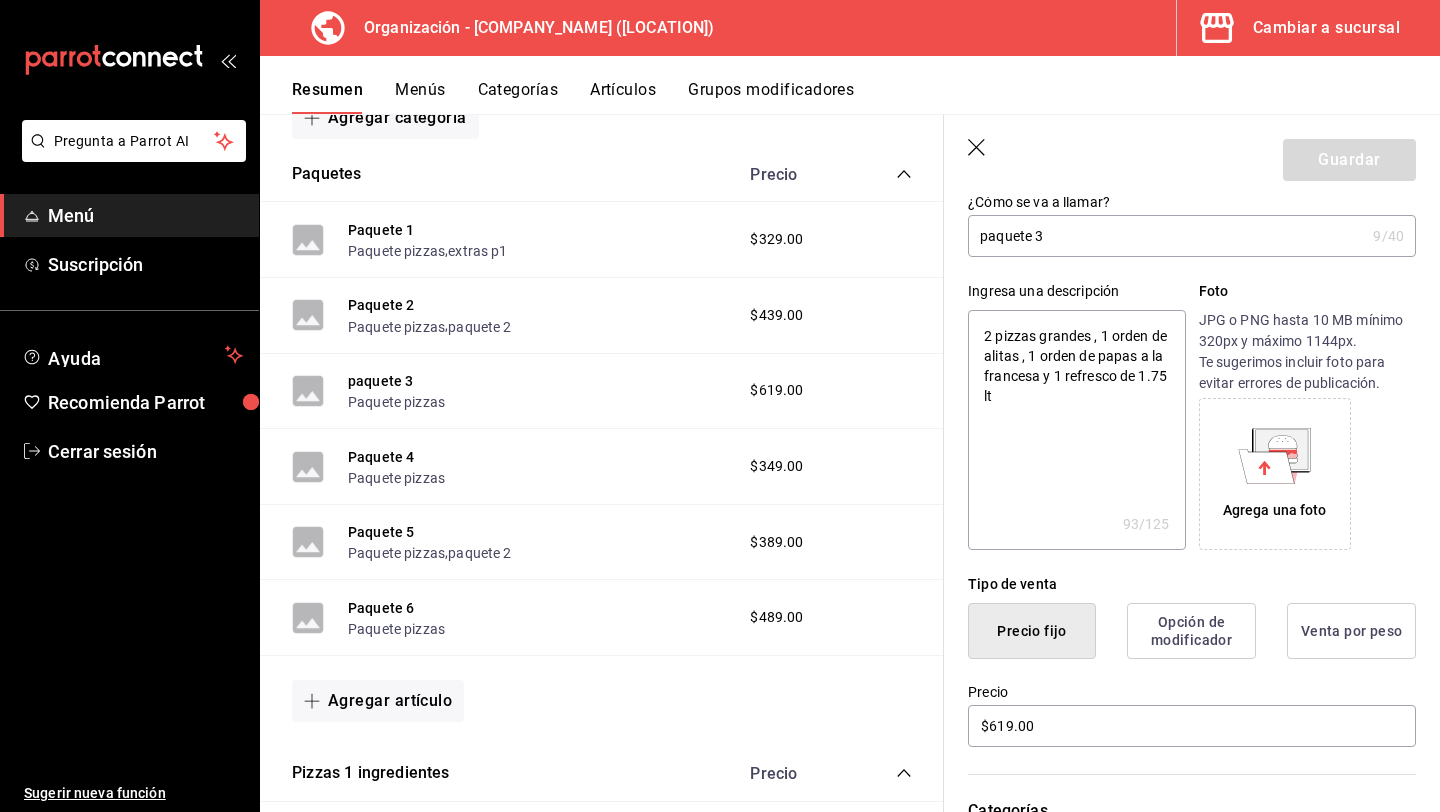 click 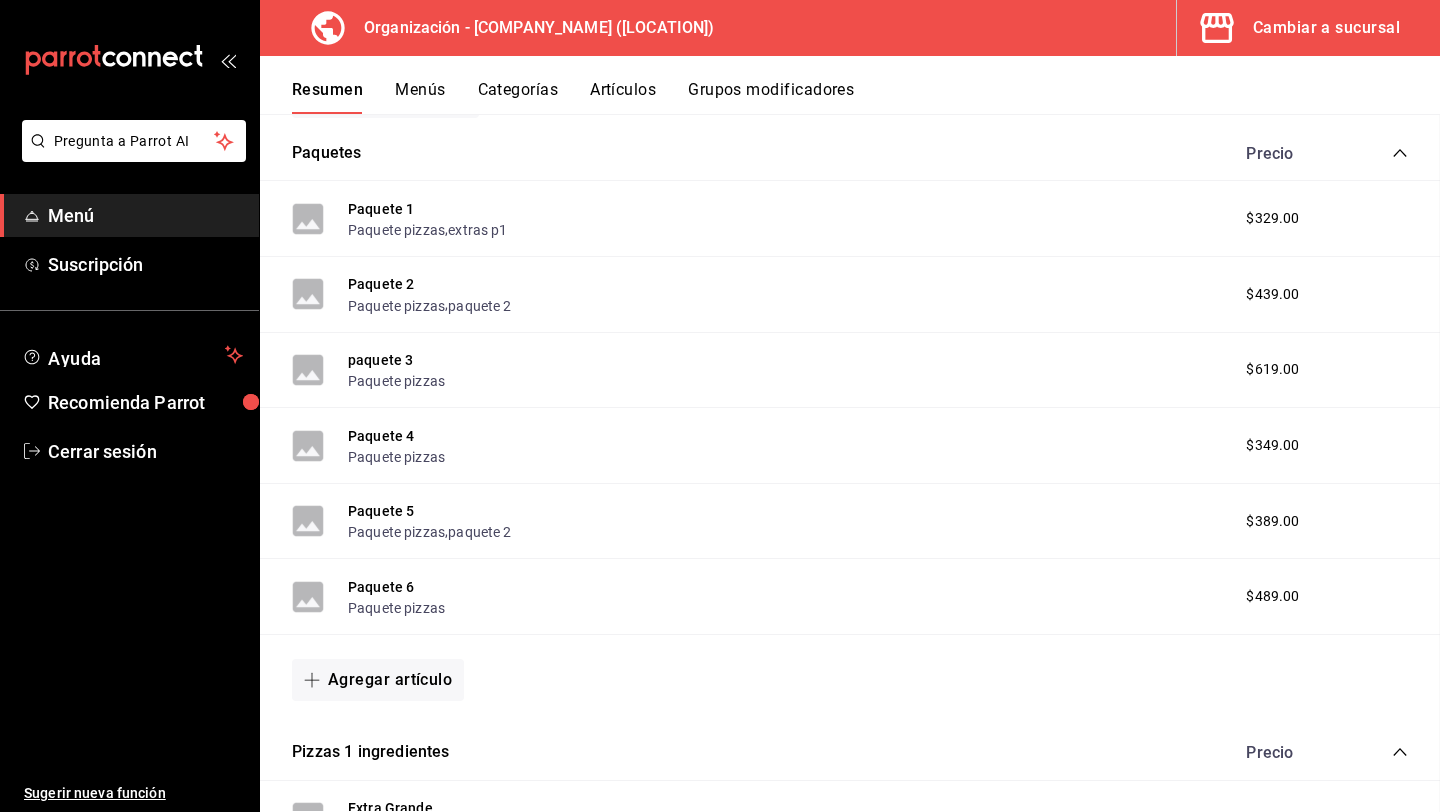 scroll, scrollTop: 0, scrollLeft: 0, axis: both 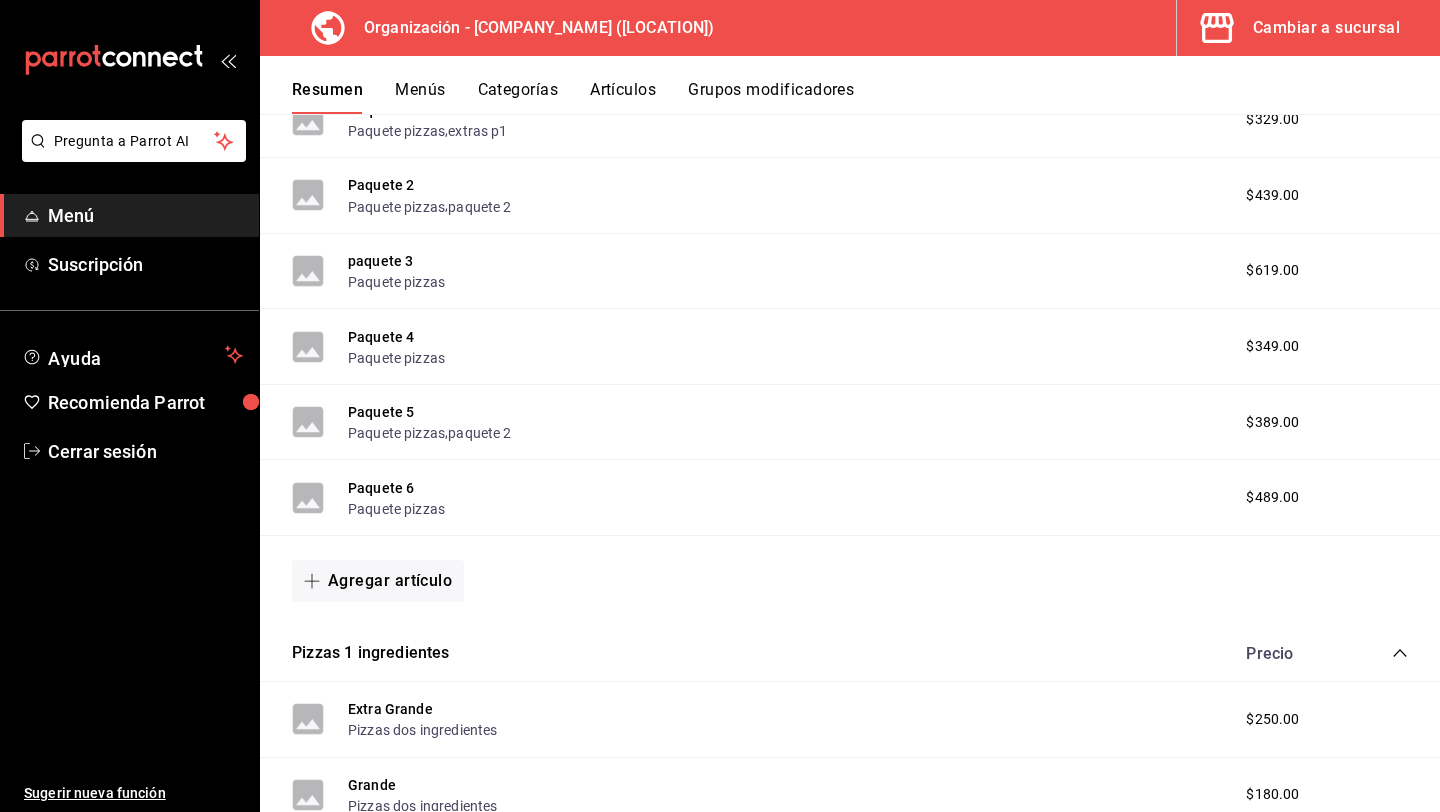click on "Grupos modificadores" at bounding box center [771, 97] 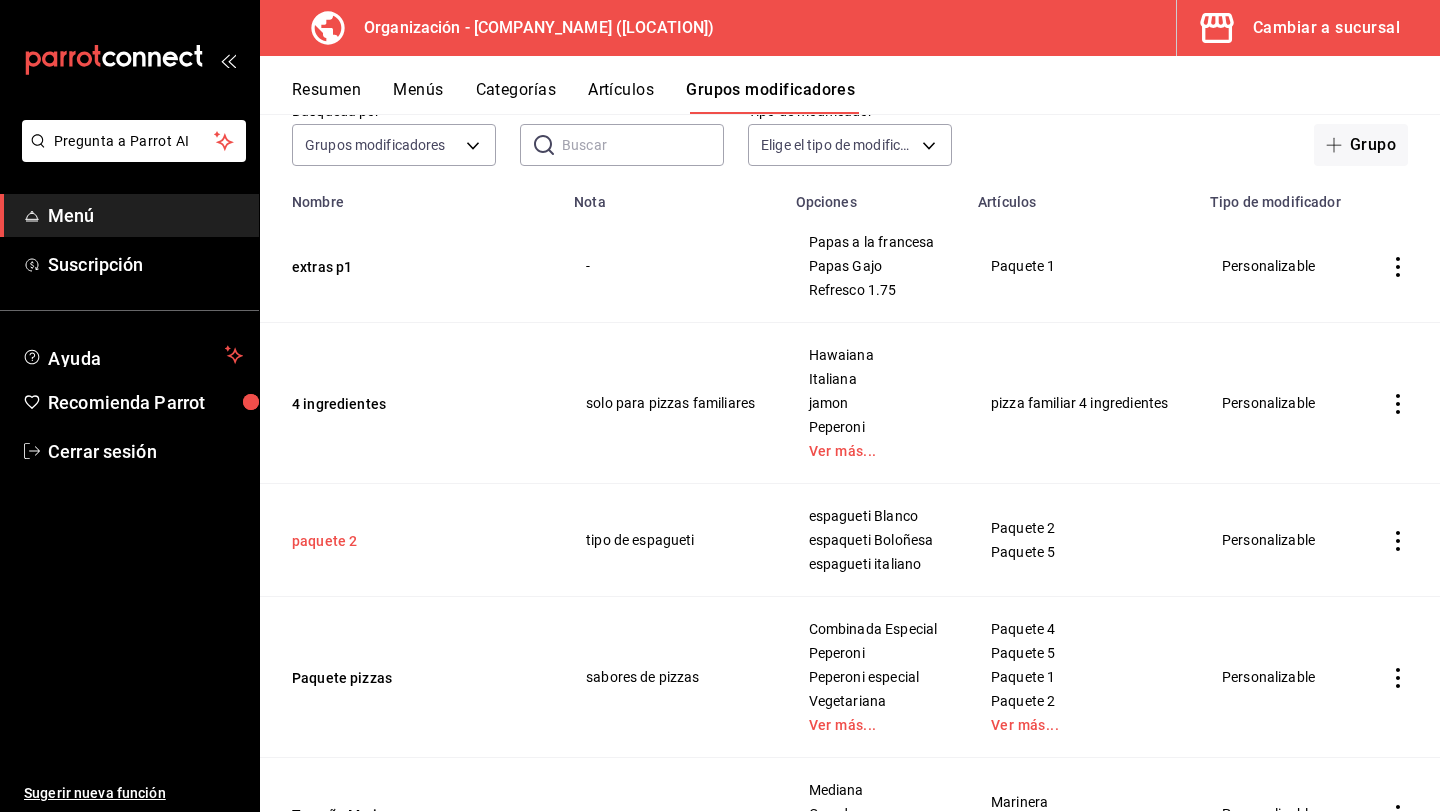 scroll, scrollTop: 129, scrollLeft: 0, axis: vertical 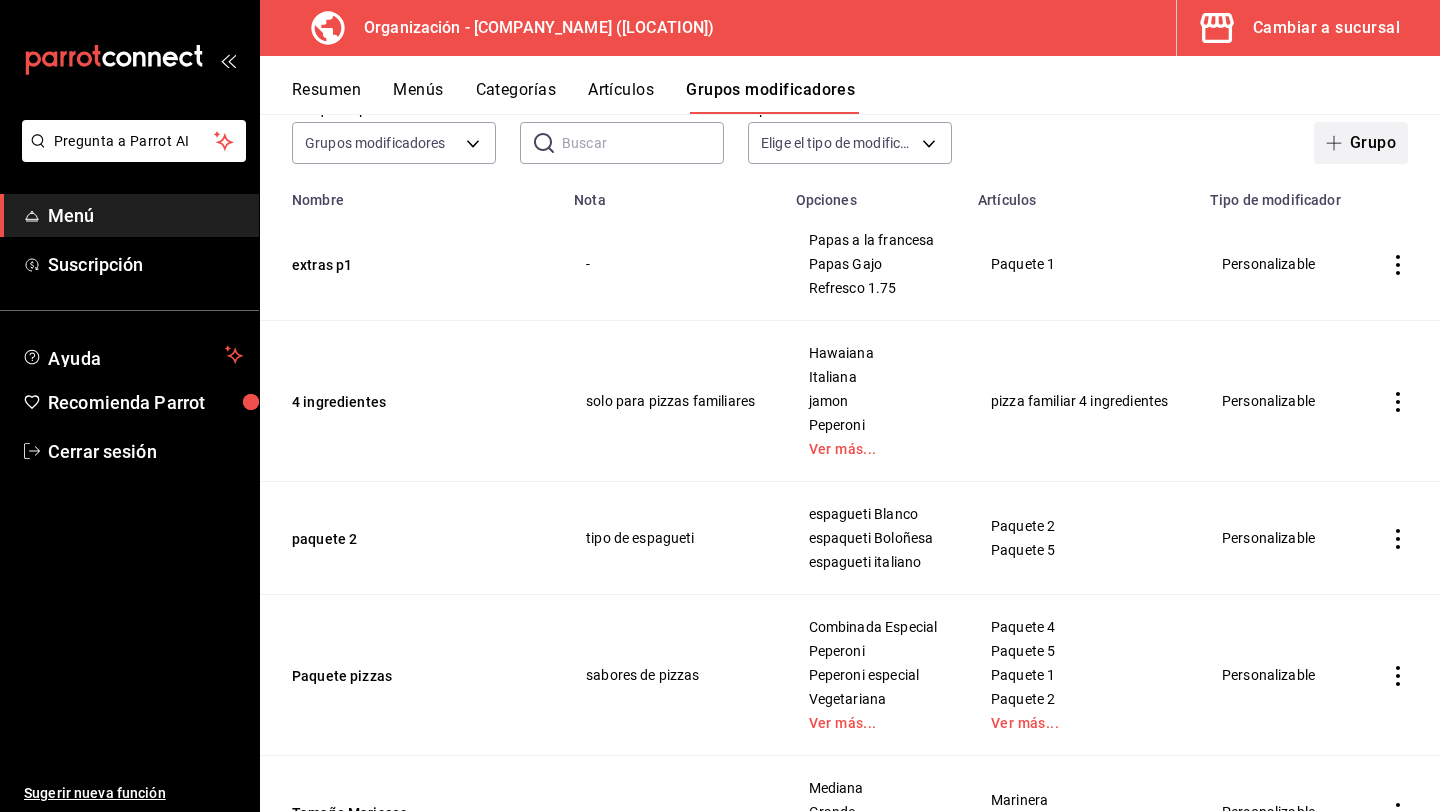 click on "Grupo" at bounding box center (1361, 143) 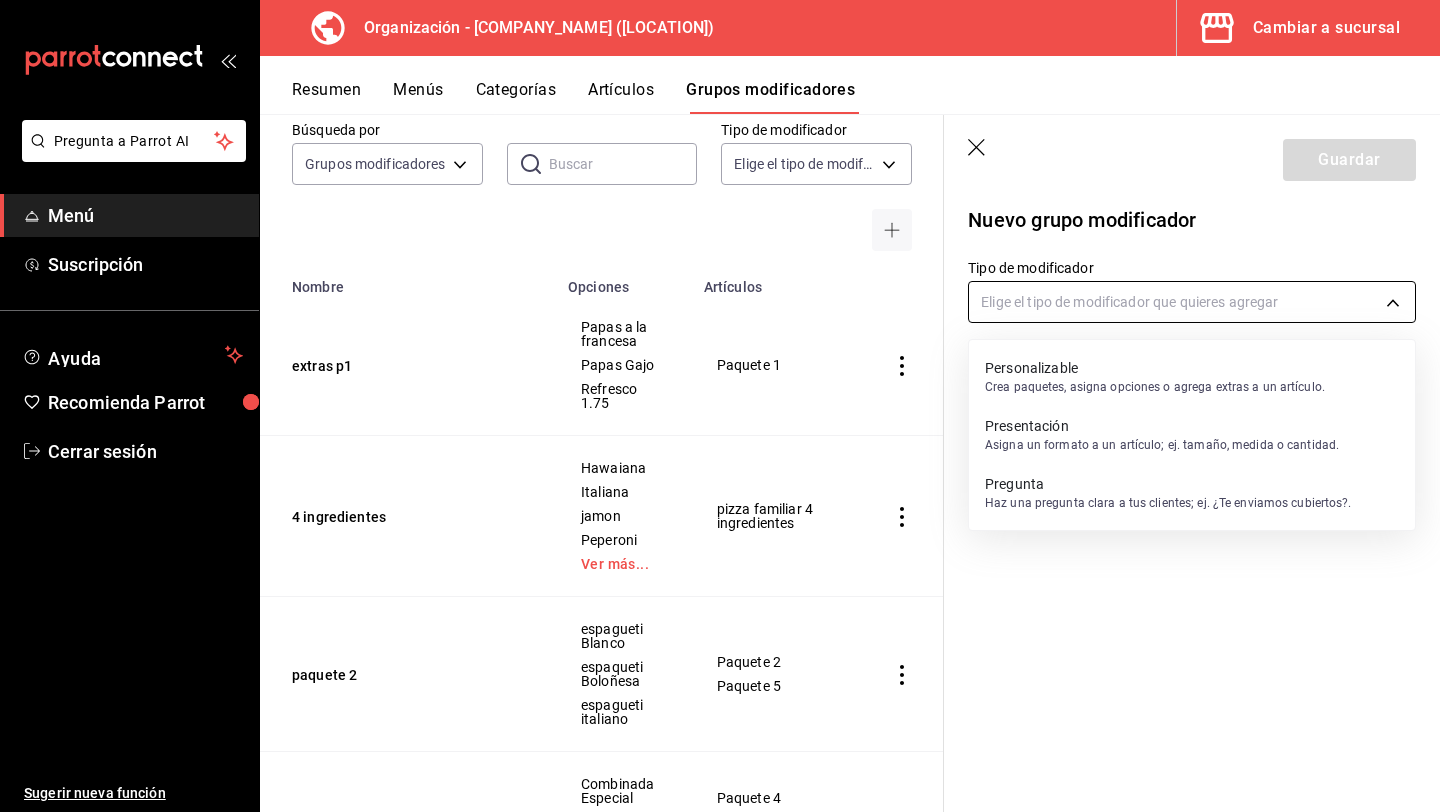 click on "Pregunta a Parrot AI Menú   Suscripción   Ayuda Recomienda Parrot   Cerrar sesión   Sugerir nueva función   Organización - Ribole Pizzas ([CITY]) Cambiar a sucursal Resumen Menús Categorías Artículos Grupos modificadores Grupos modificadores organización Crea y asigna  modificadores a tus artículos. Usa opciones como  tamaños, ingredientes extras o preguntas clave  al momento de ordenar. Búsqueda por Grupos modificadores GROUP ​ ​ Tipo de modificador Elige el tipo de modificador Nombre Opciones Artículos extras p1 Papas a la francesa Papas Gajo Refresco 1.75 Paquete 1 4 ingredientes Hawaiana Italiana jamon Peperoni Ver más... pizza familiar 4 ingredientes paquete 2 espagueti Blanco espaqueti Boloñesa espagueti italiano Paquete 2 Paquete 5 Paquete pizzas Combinada Especial Peperoni Peperoni especial Vegetariana Ver más... Paquete 4 Paquete 5 Paquete 1 Paquete 2 Ver más... Tamaño Mariscos Mediana Grande Extra familiar Marinera Tropical Tamaño Supremas Mediana Grande Extra familiar" at bounding box center [720, 406] 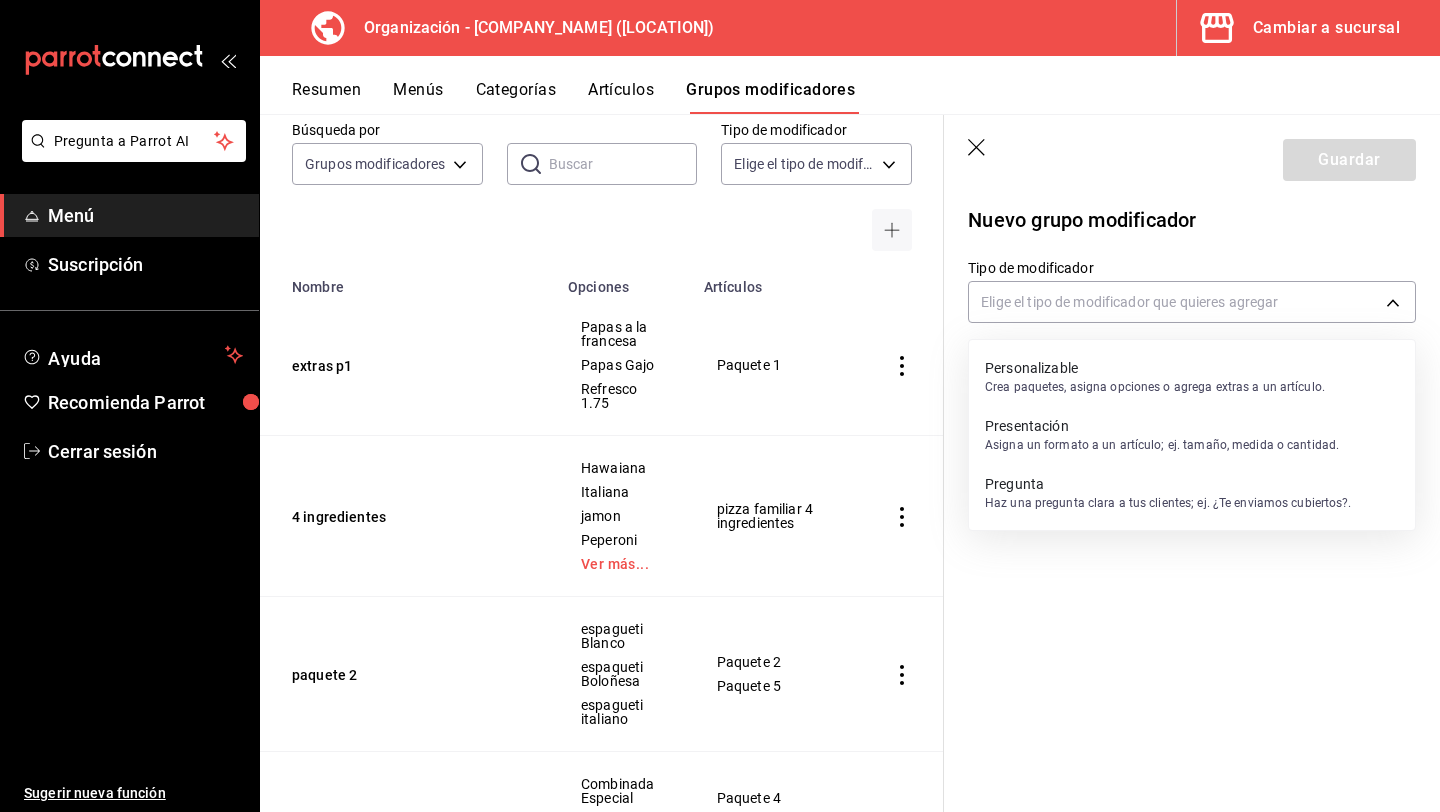 click on "Crea paquetes, asigna opciones o agrega extras a un artículo." at bounding box center [1155, 387] 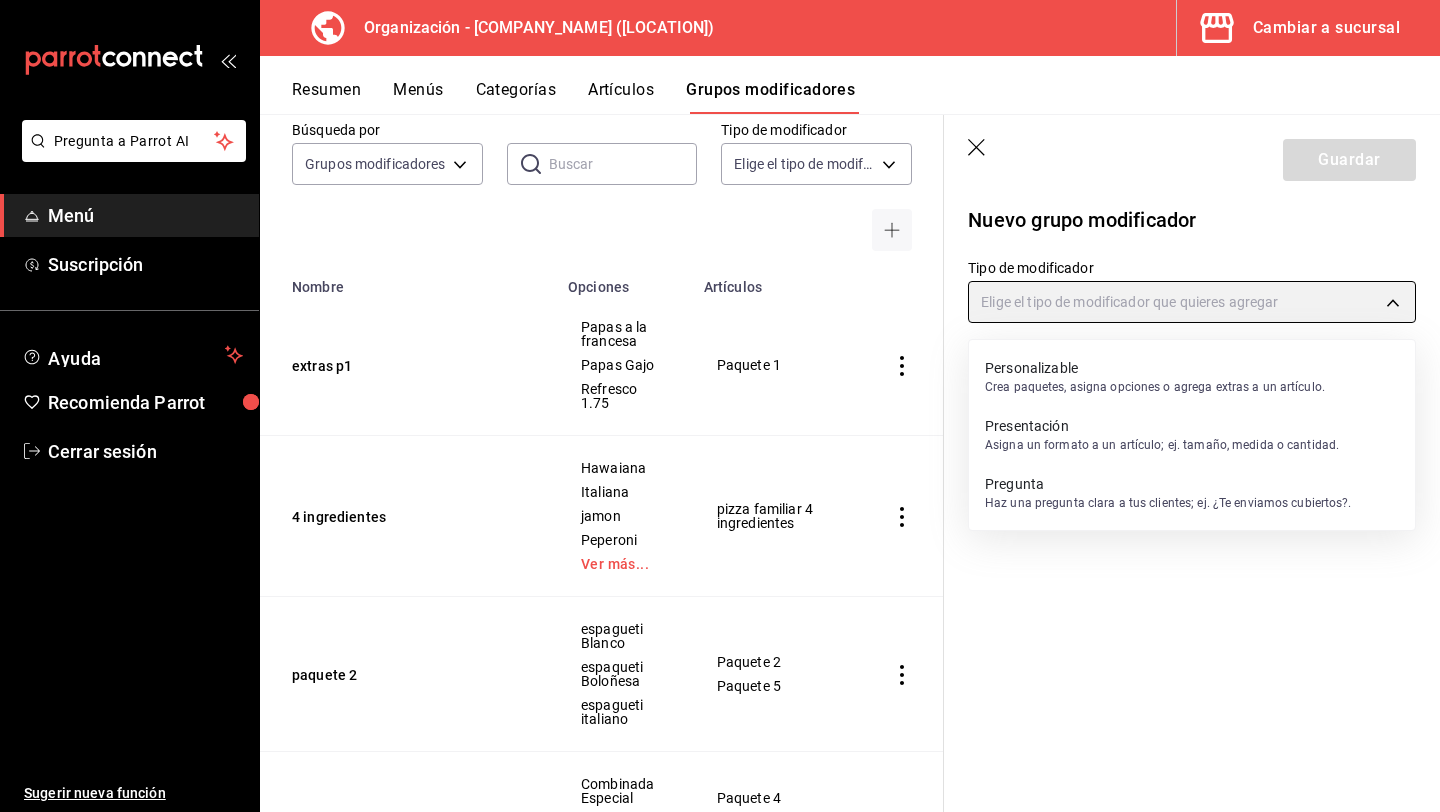 type on "CUSTOMIZABLE" 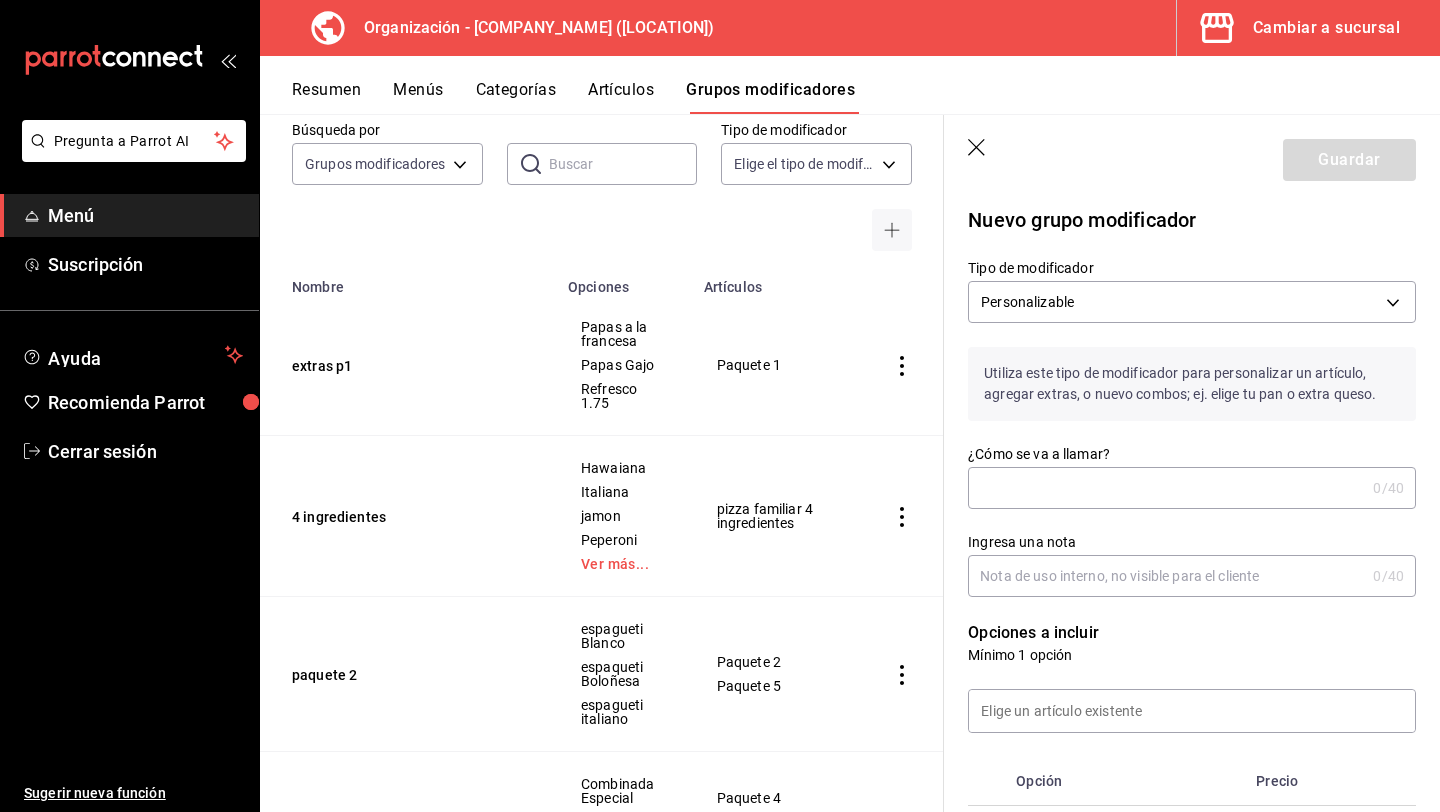 click on "¿Cómo se va a llamar?" at bounding box center (1166, 488) 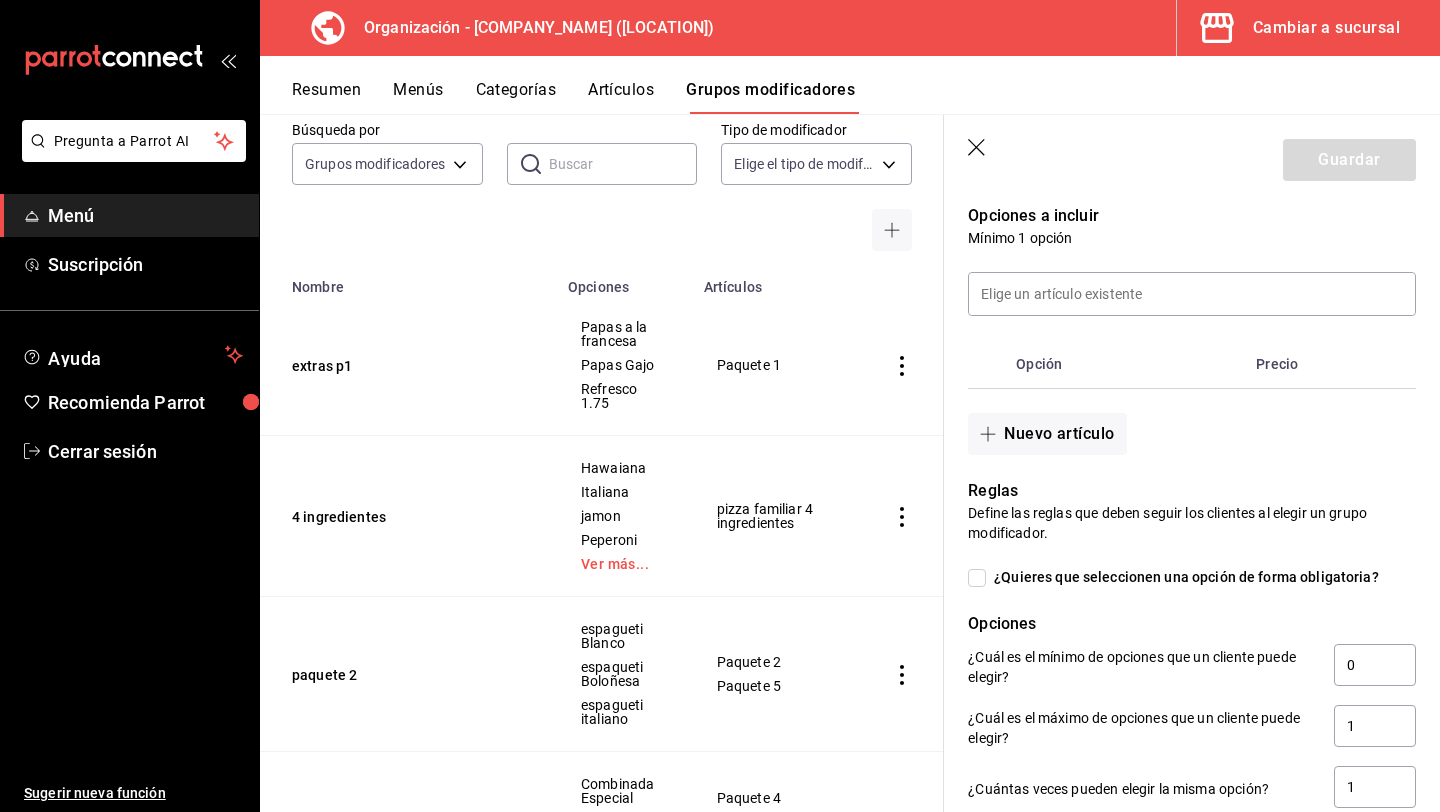 scroll, scrollTop: 435, scrollLeft: 0, axis: vertical 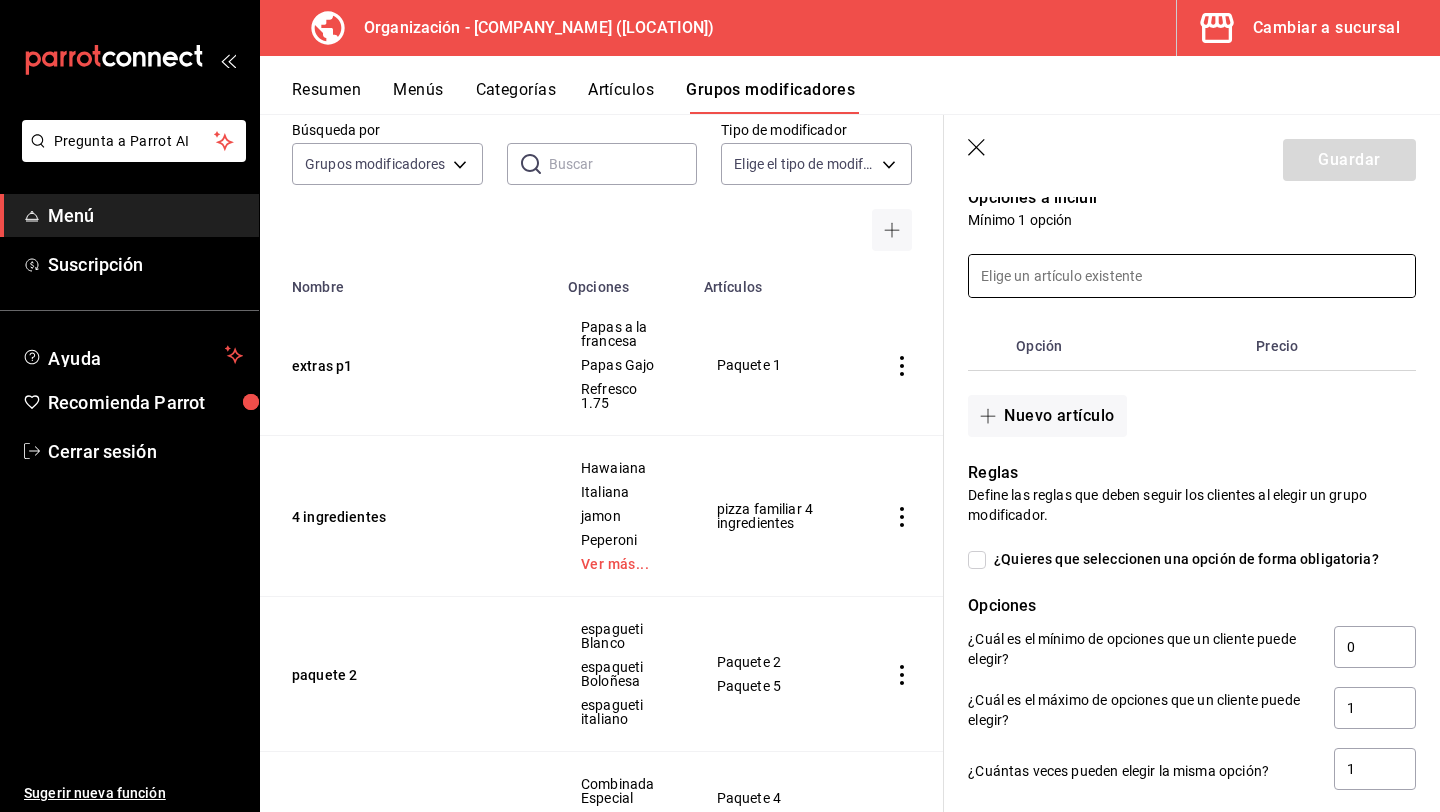 type on "extras p3" 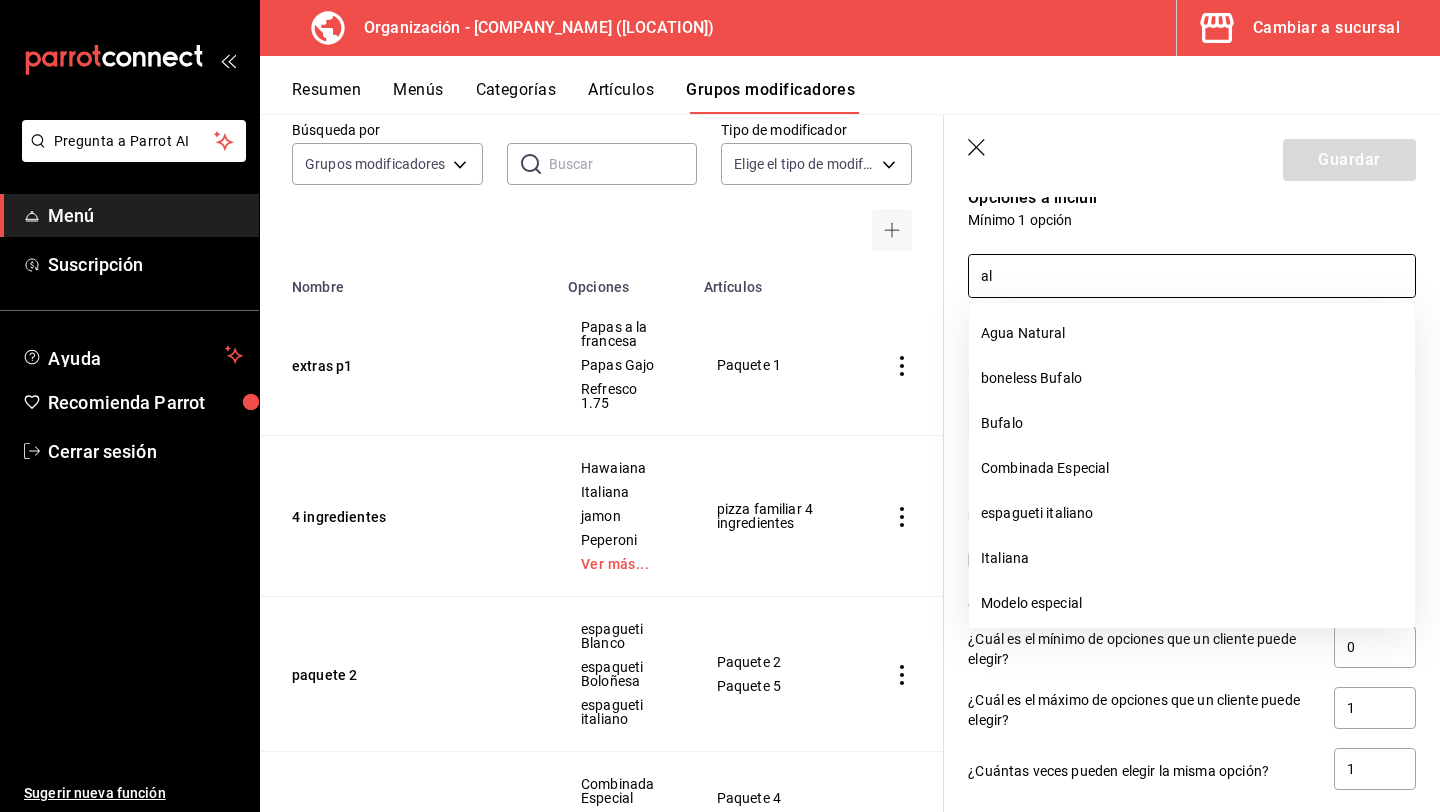 type on "a" 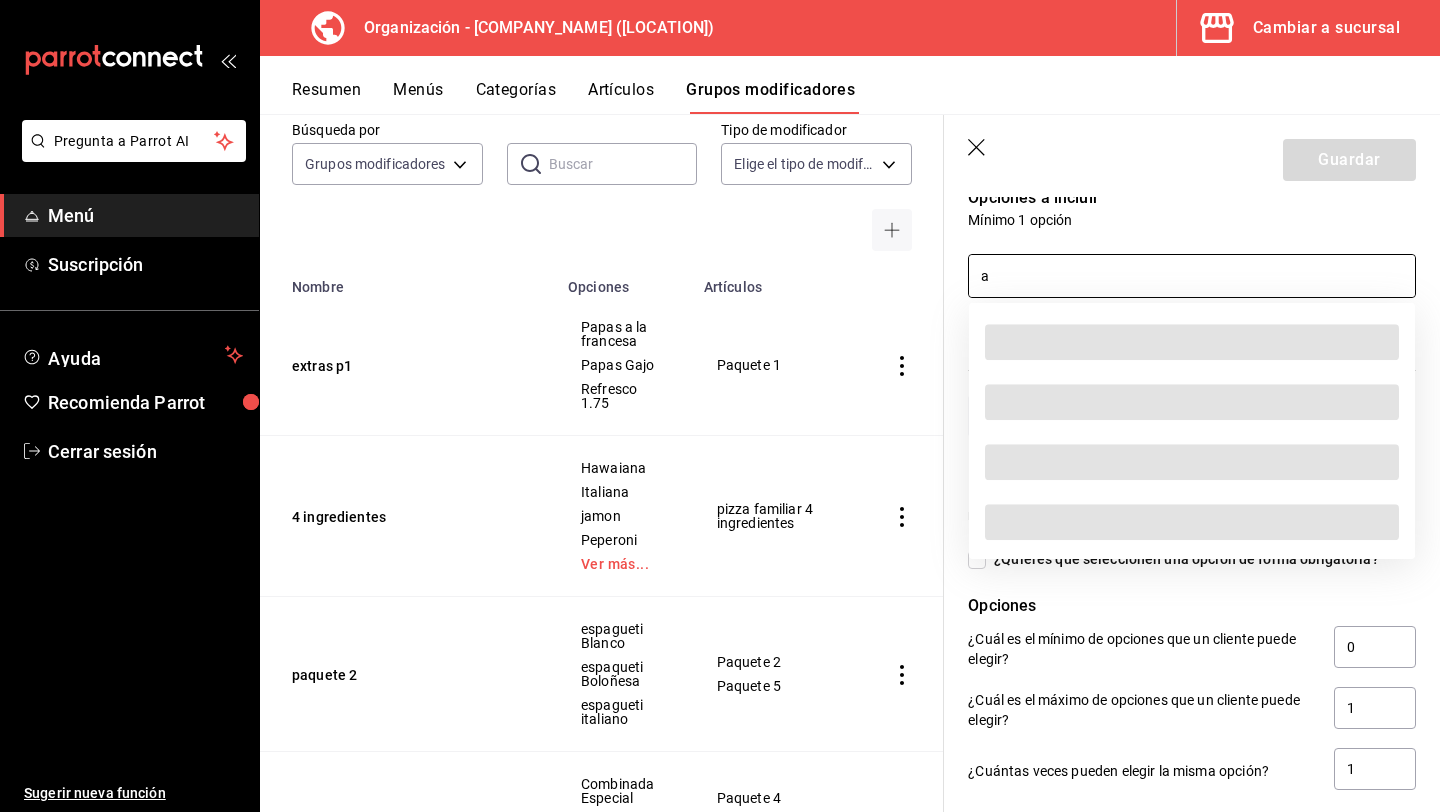 type 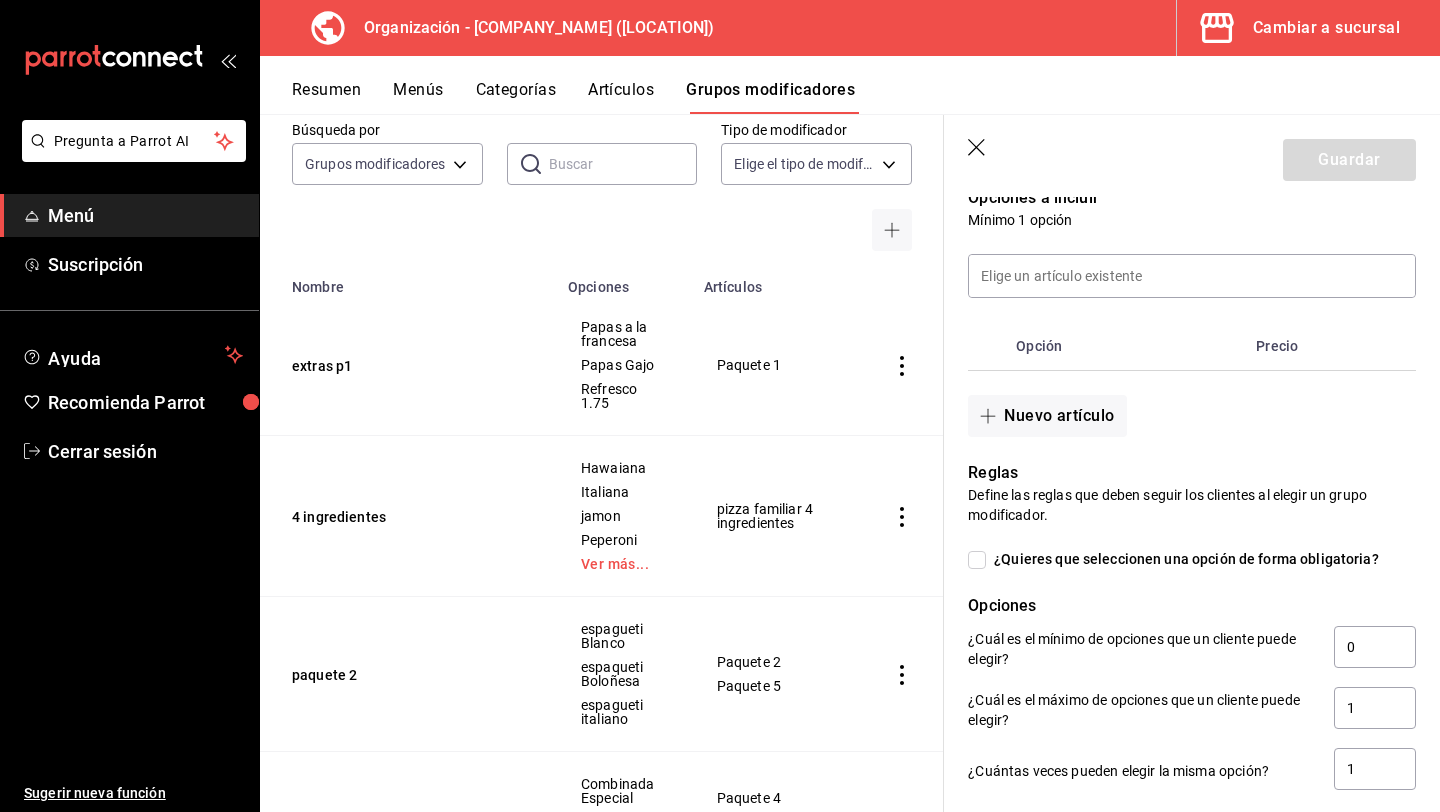 click 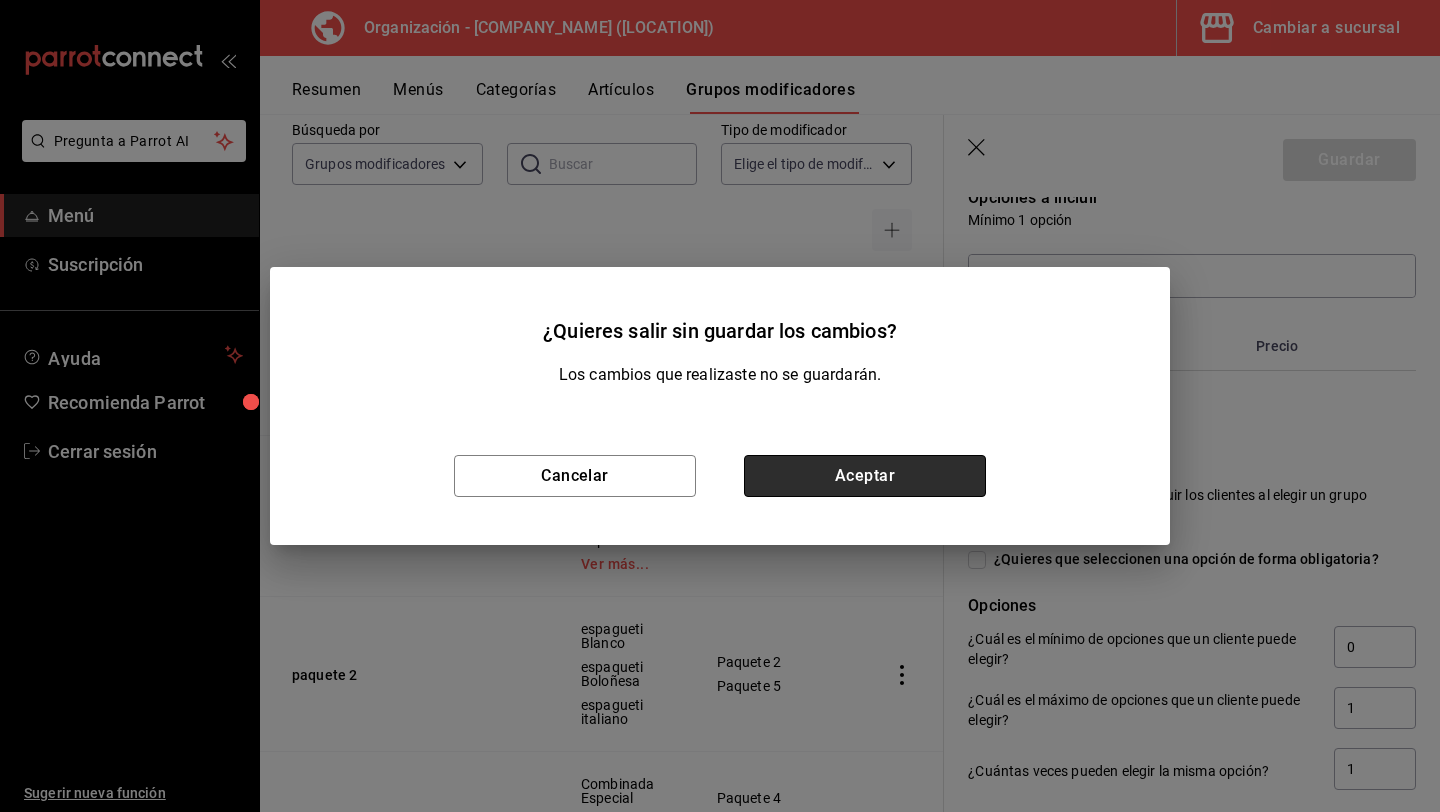 click on "Aceptar" at bounding box center [865, 476] 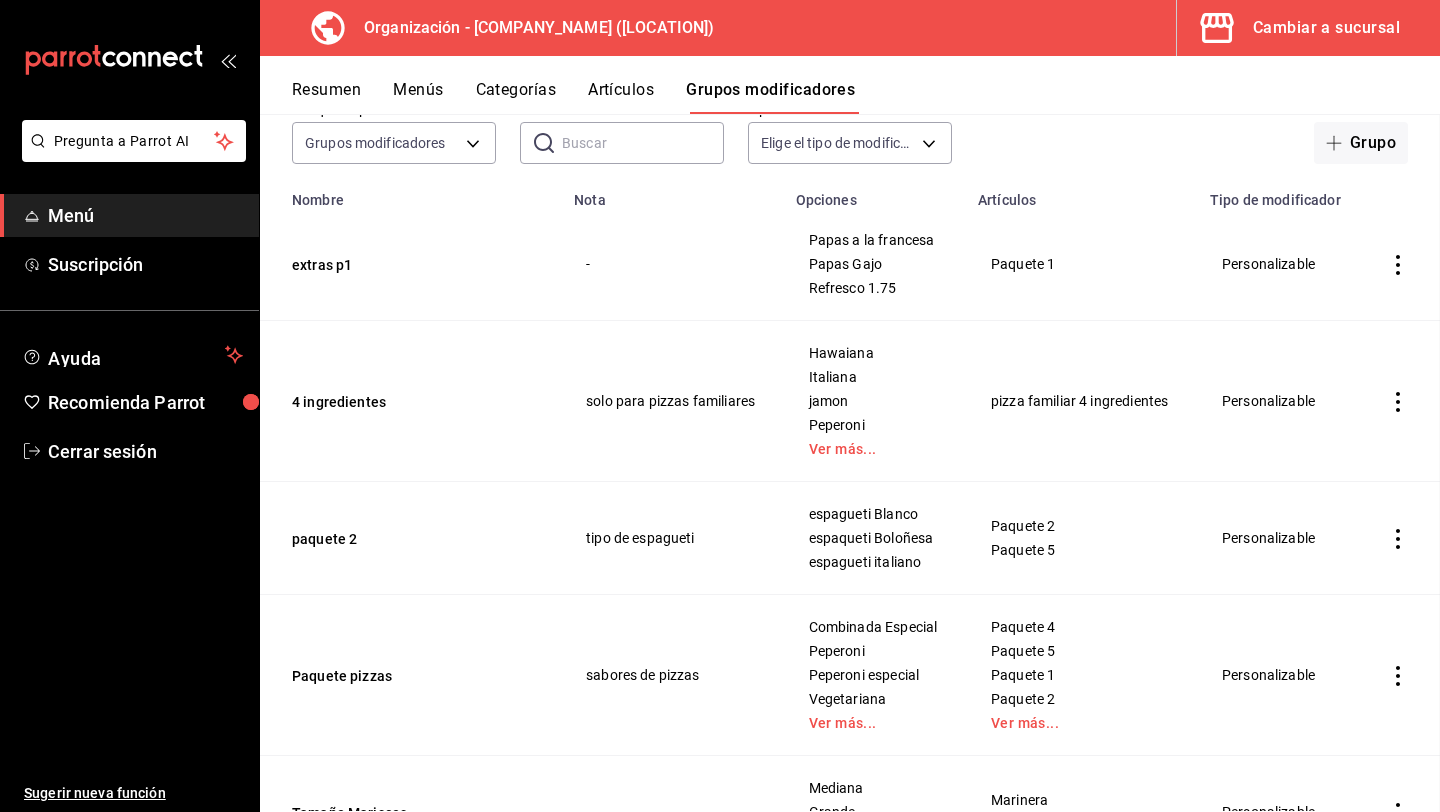 scroll, scrollTop: 0, scrollLeft: 0, axis: both 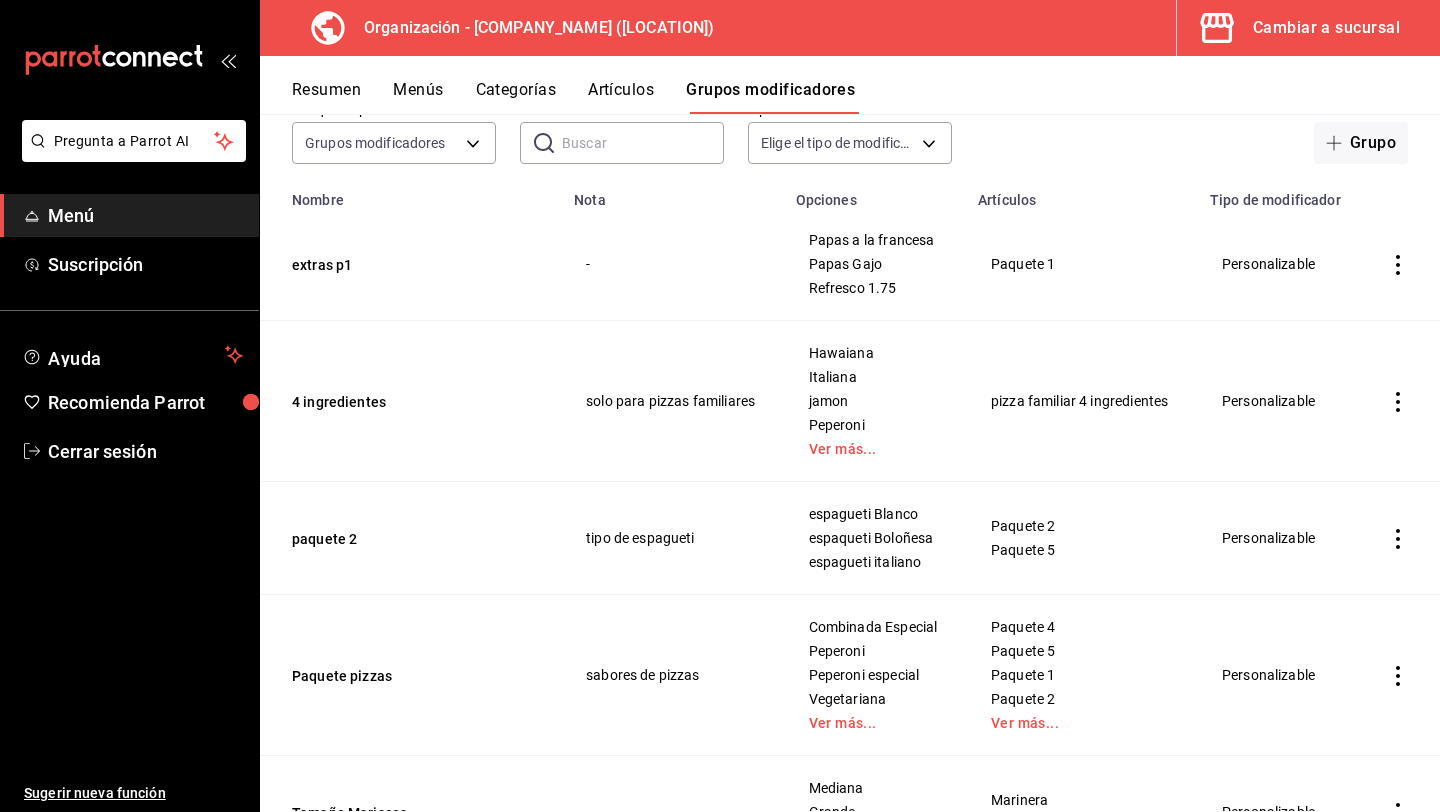 click on "Artículos" at bounding box center (621, 97) 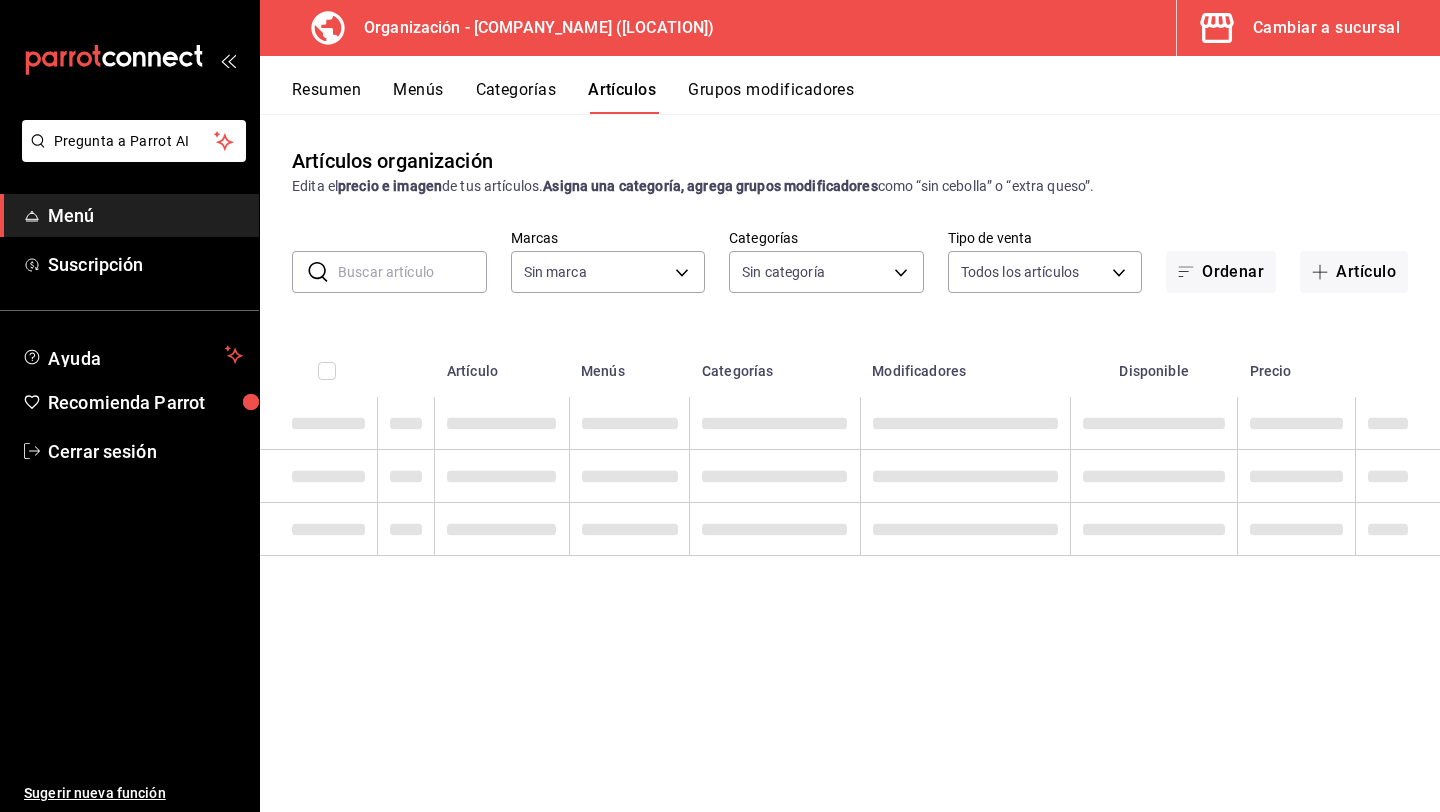 type on "[UUID]" 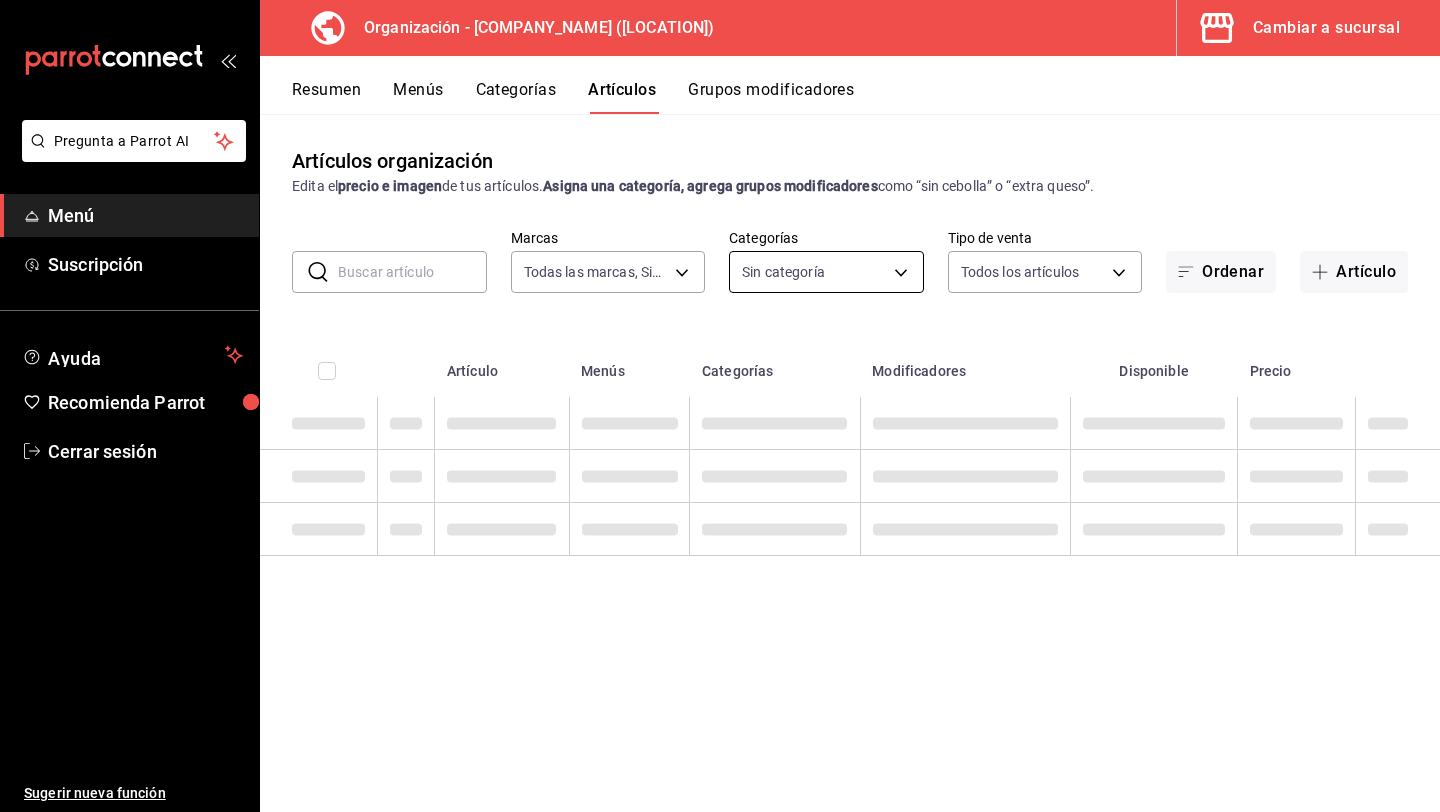 type on "[UUID]" 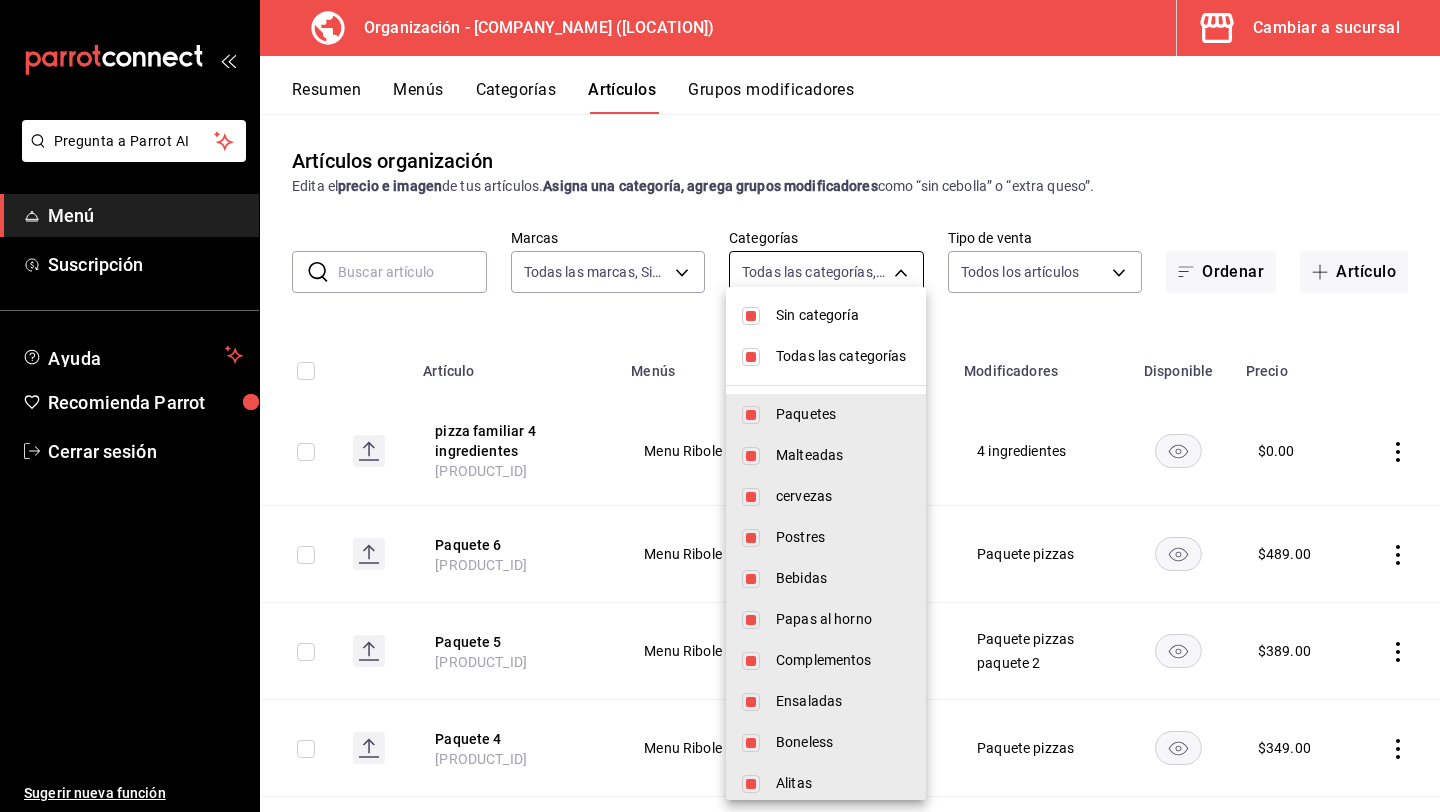 click on "Organización - [COMPANY_NAME] ([LOCATION]) Cambiar a sucursal Resumen Menús Categorías Artículos Grupos modificadores Artículos organización Edita el  precio e imagen  de tus artículos.  Asigna una categoría, agrega grupos modificadores  como “sin cebolla” o “extra queso”. ​ ​ Marcas Todas las marcas, Sin marca [UUID] Categorías Todas las categorías, Sin categoría Tipo de venta Todos los artículos ALL Ordenar Artículo Artículo Menús Categorías Modificadores Disponible Precio pizza familiar 4 ingredientes [PRODUCT_ID] Menu [COMPANY_NAME] supremas 4 ingredientes $ 0.00 Paquete 6 [PRODUCT_ID] Menu [COMPANY_NAME] Paquetes Paquete pizzas $ 489.00 Paquete 5 [PRODUCT_ID] Menu [COMPANY_NAME] Paquetes Paquete pizzas paquete 2 $ 389.00 Paquete 4 [PRODUCT_ID] Menu [COMPANY_NAME] Paquetes Paquete pizzas $ 349.00 paquete 3 [PRODUCT_ID] Menu [COMPANY_NAME] Paquetes $ $" at bounding box center [720, 406] 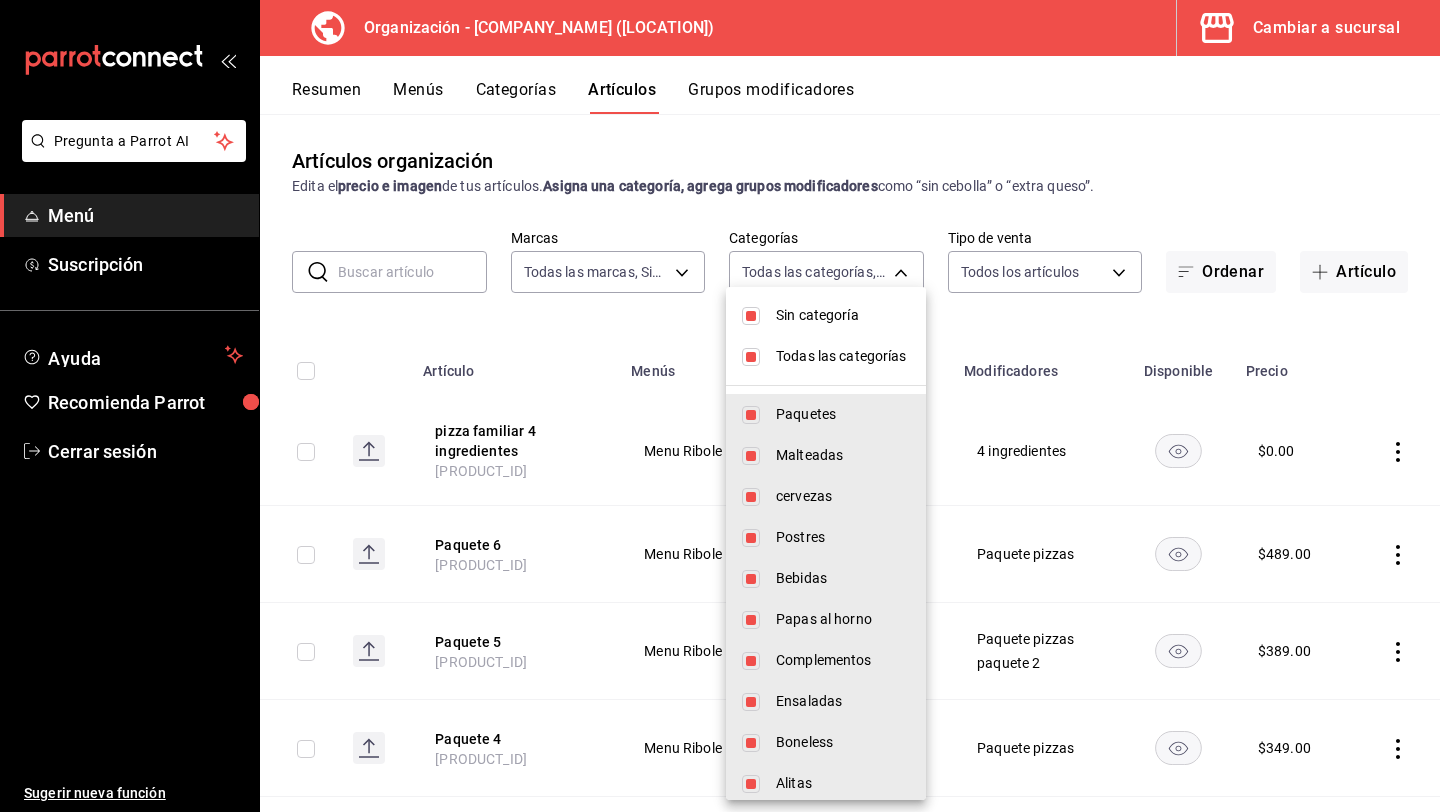 click on "Todas las categorías" at bounding box center [843, 356] 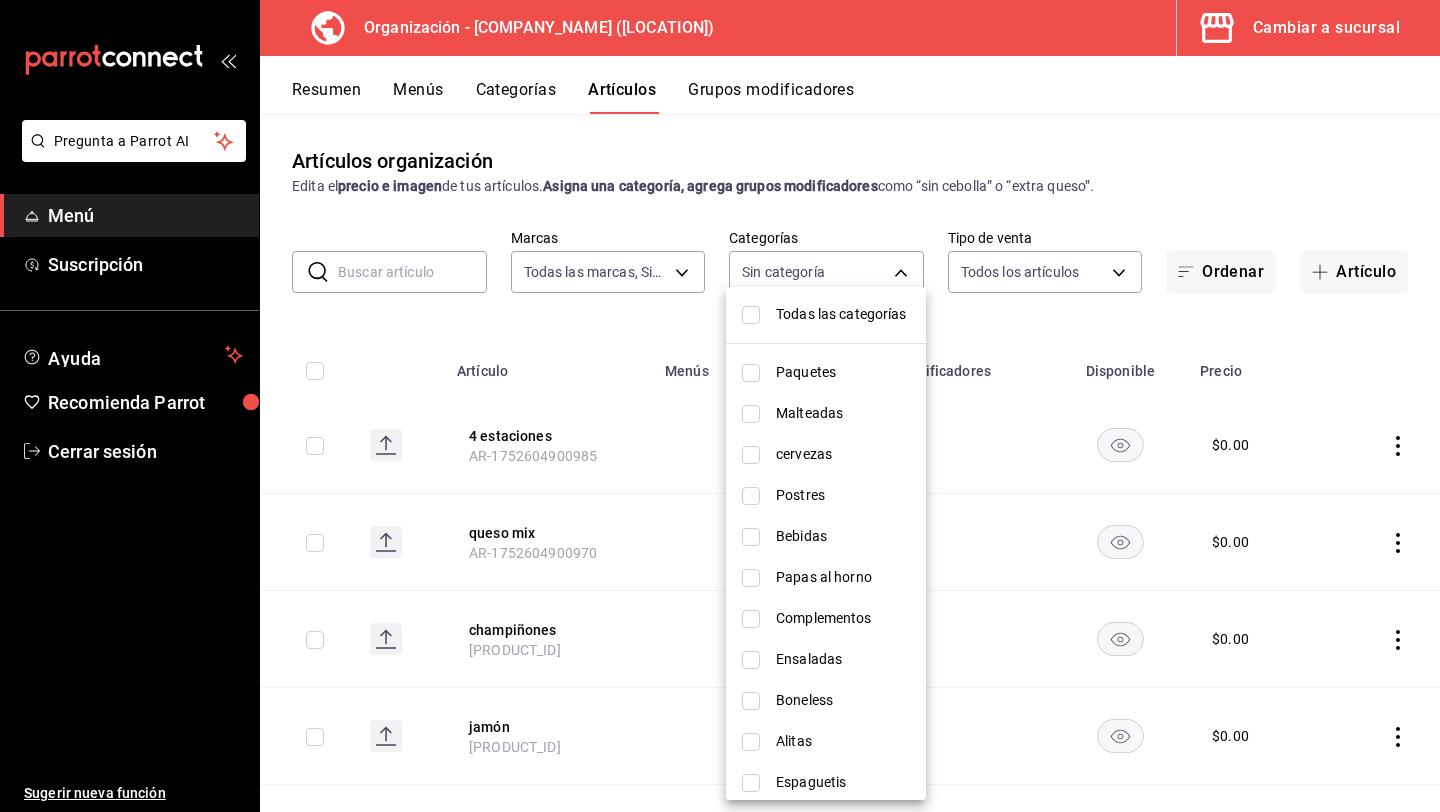 scroll, scrollTop: 0, scrollLeft: 0, axis: both 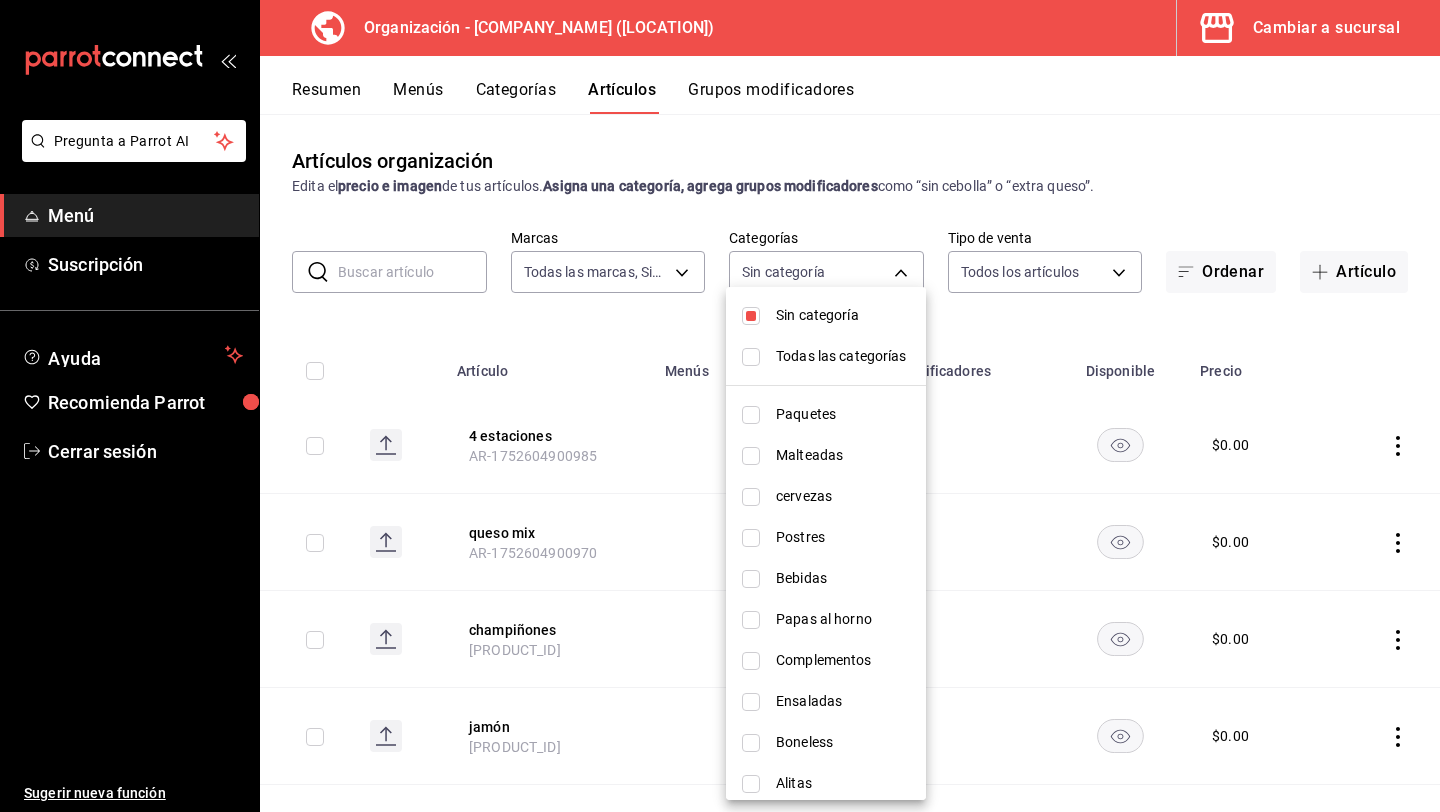 click on "Sin categoría" at bounding box center [843, 315] 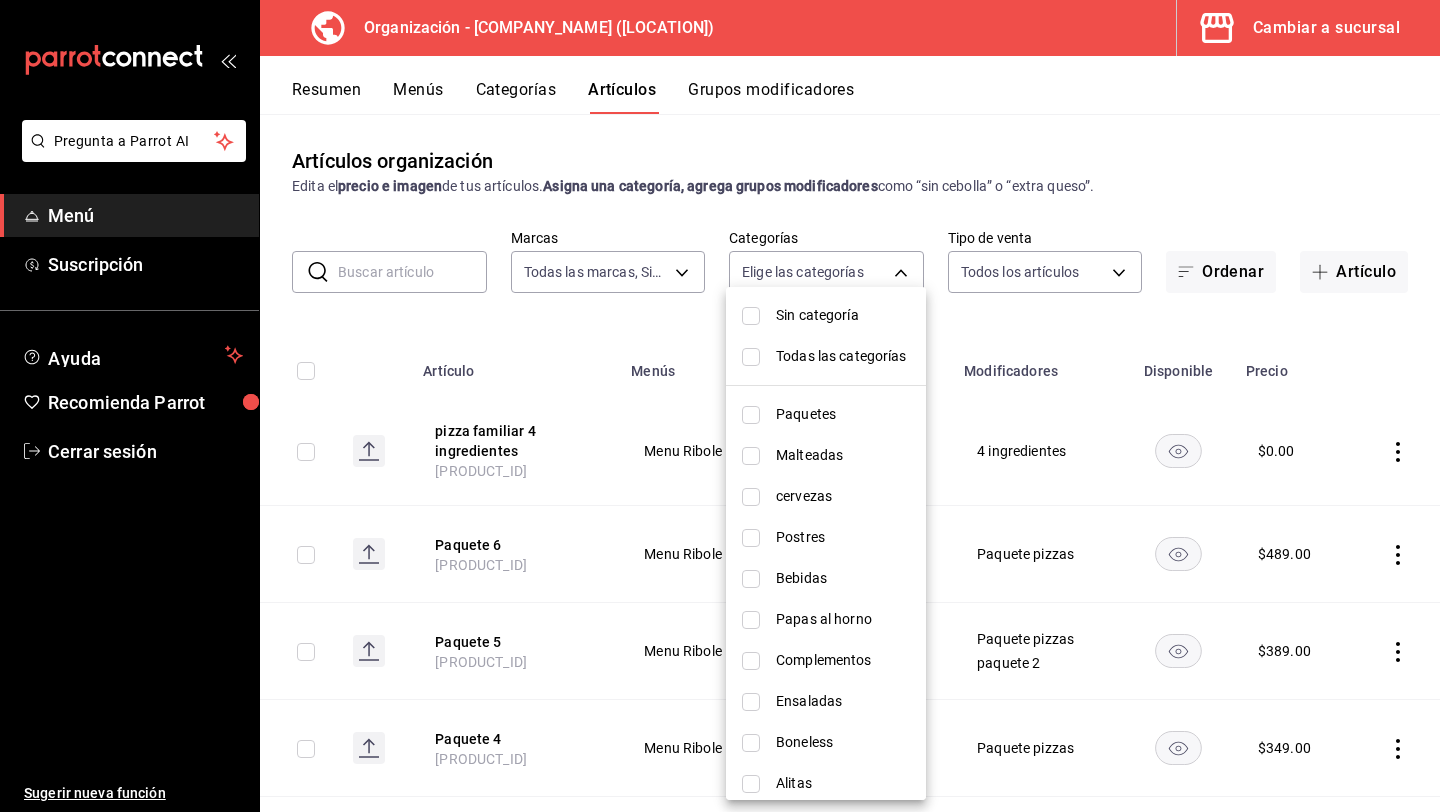 click on "Alitas" at bounding box center (843, 783) 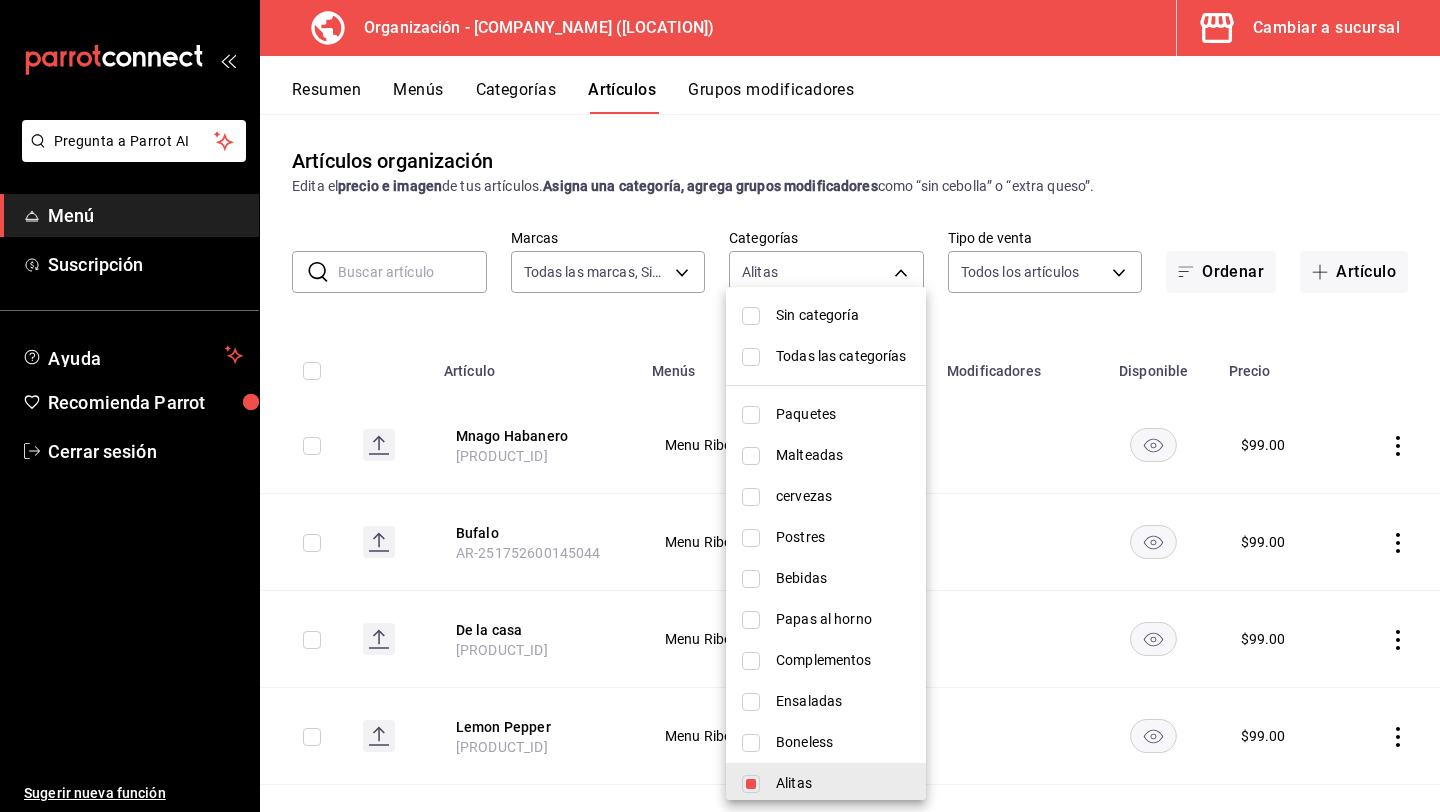 click at bounding box center (720, 406) 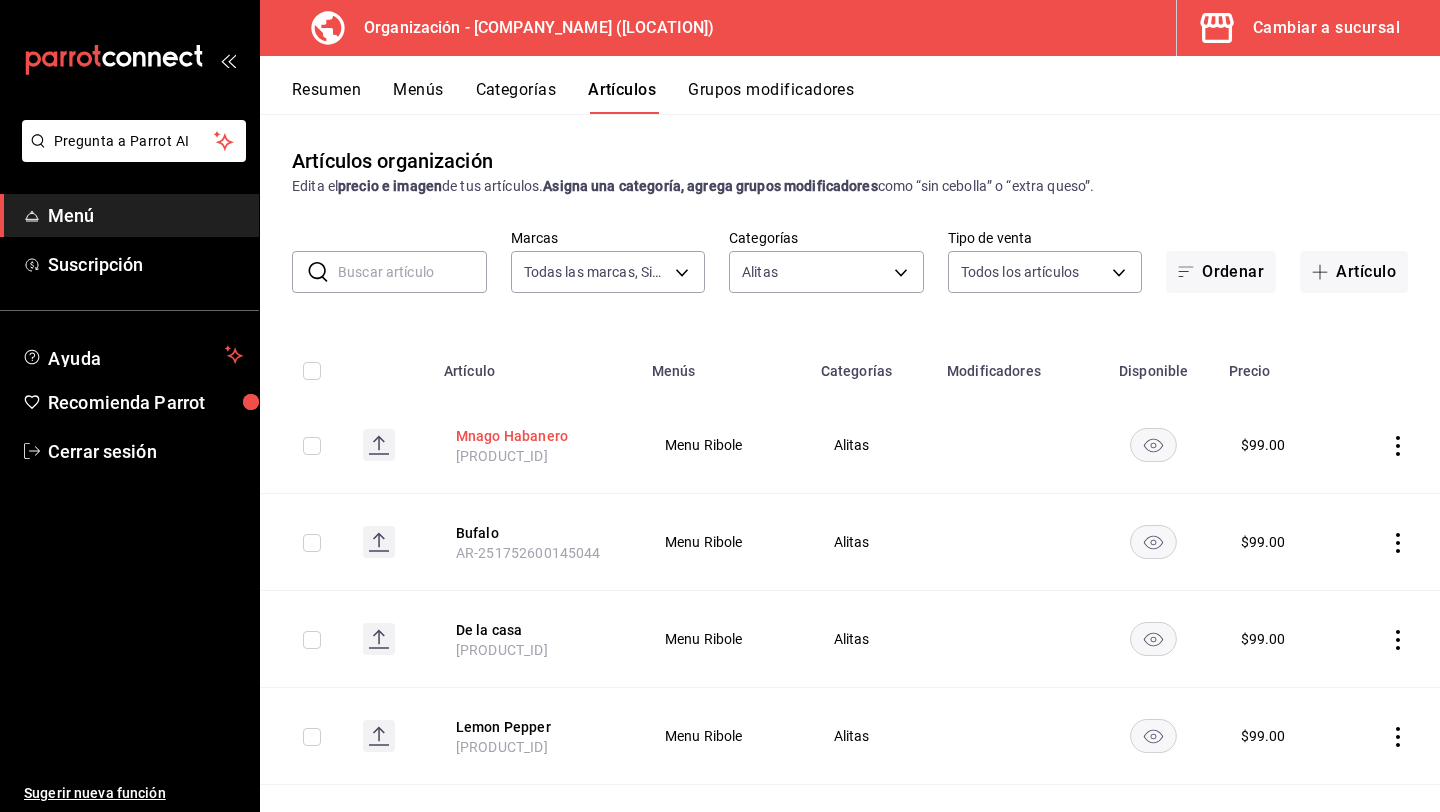 click on "Mnago Habanero" at bounding box center [536, 436] 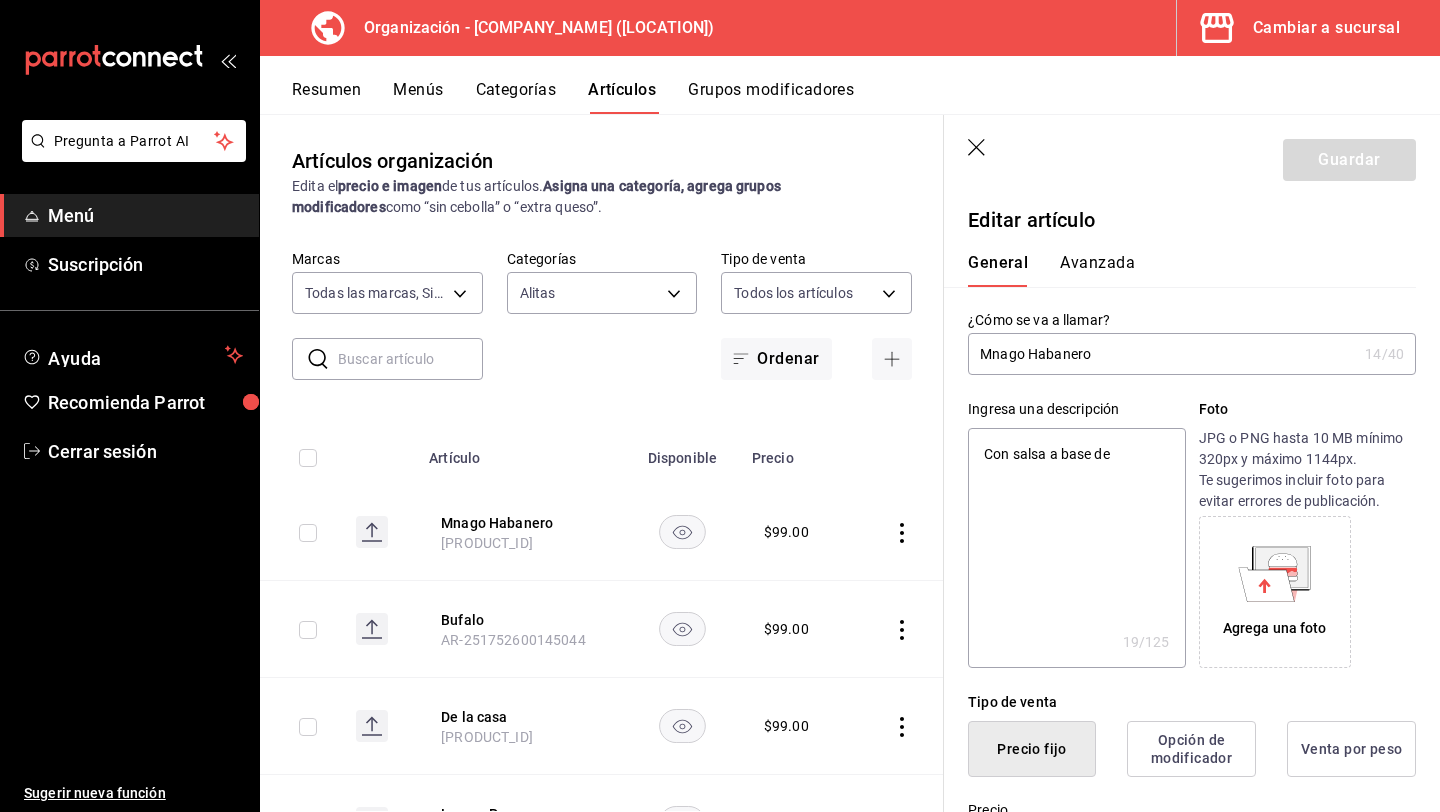 click on "Mnago Habanero" at bounding box center (1162, 354) 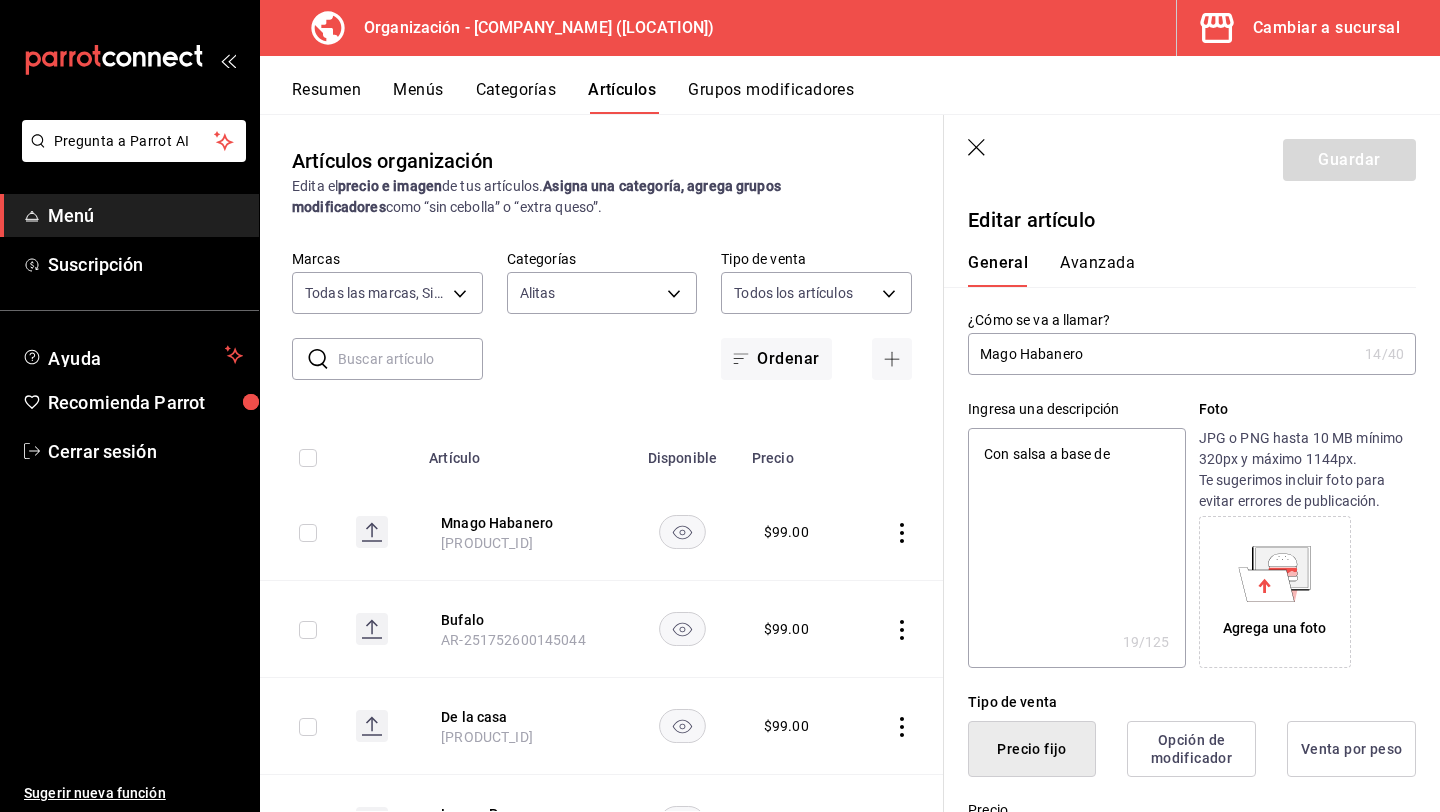 type on "x" 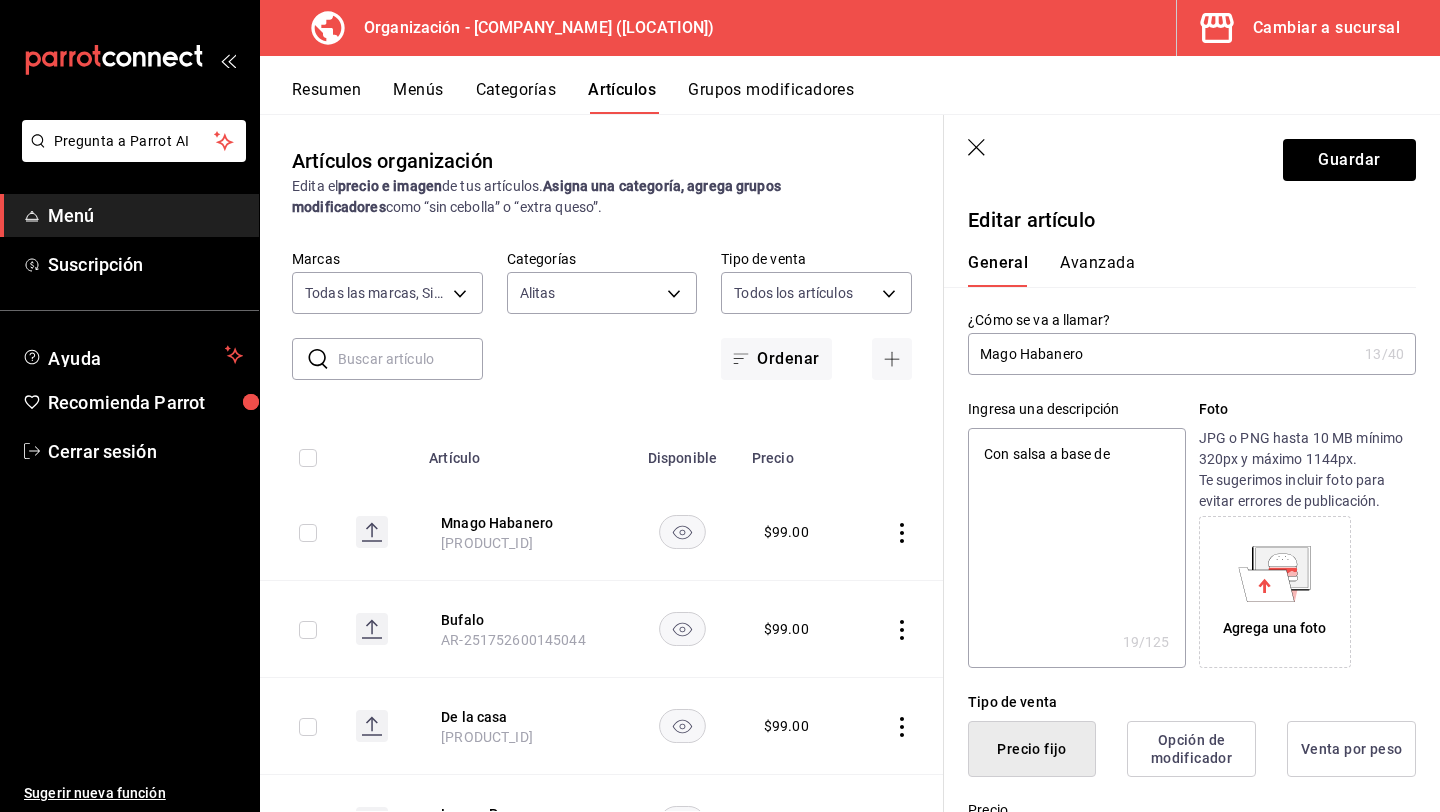 type on "Mango Habanero" 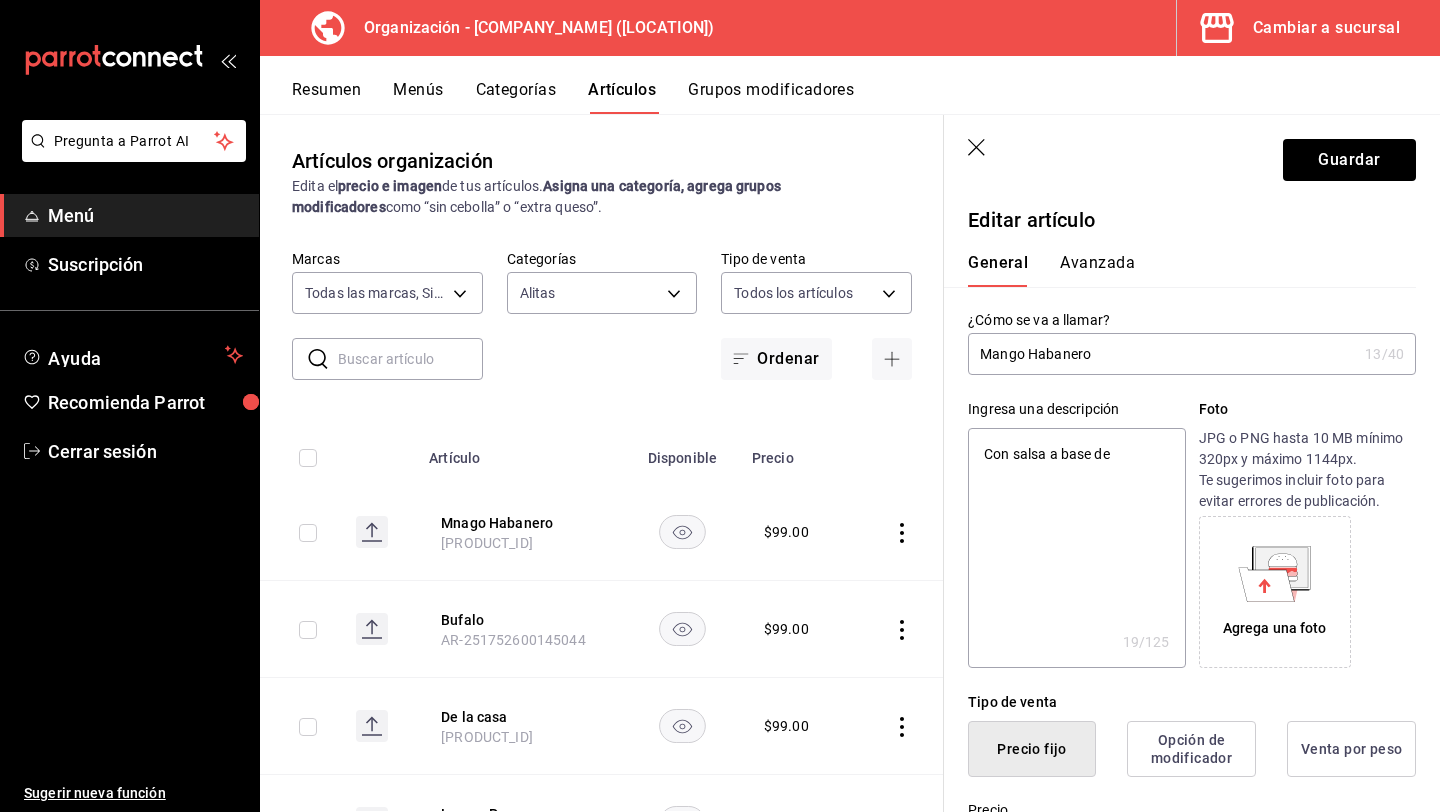 type on "x" 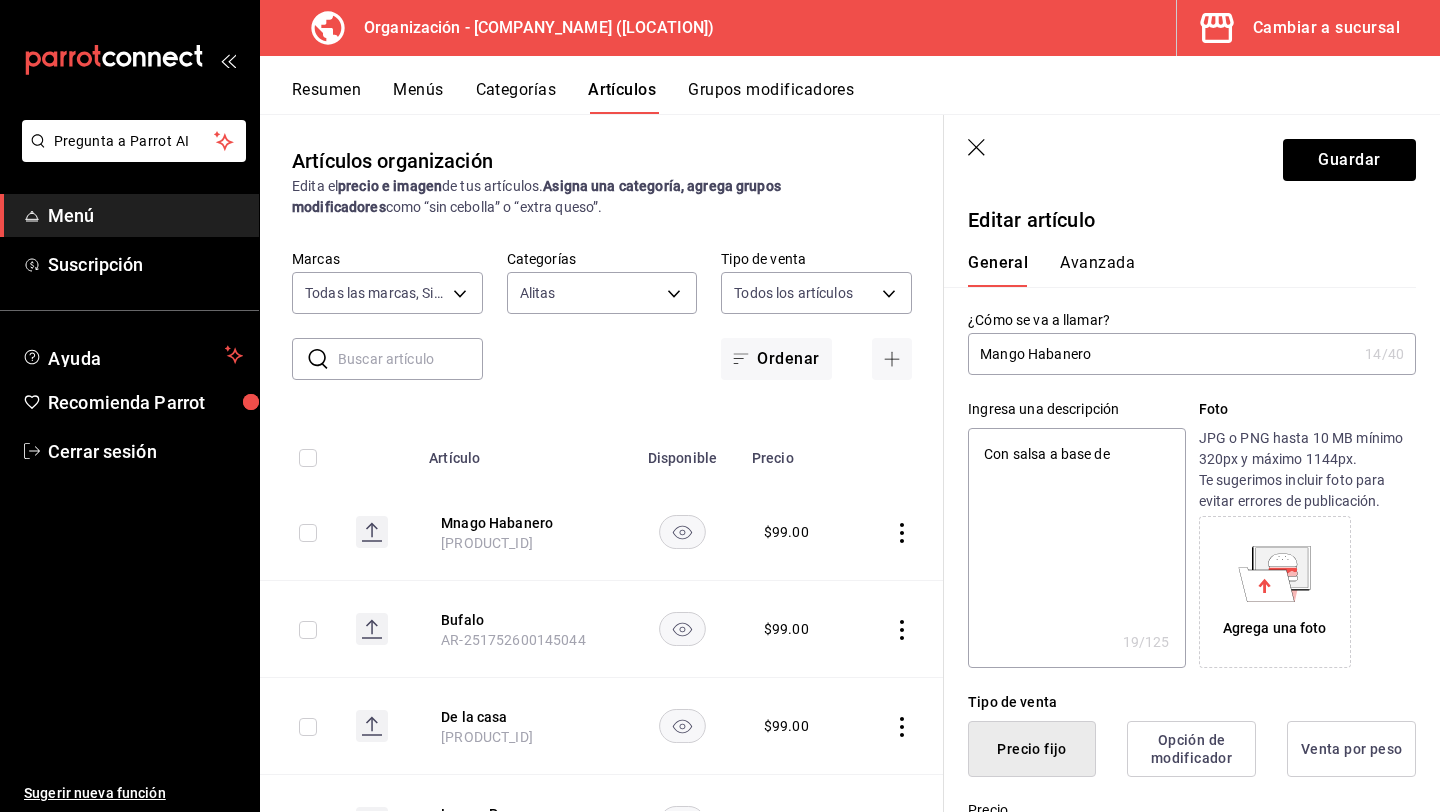 click on "Mango Habanero" at bounding box center [1162, 354] 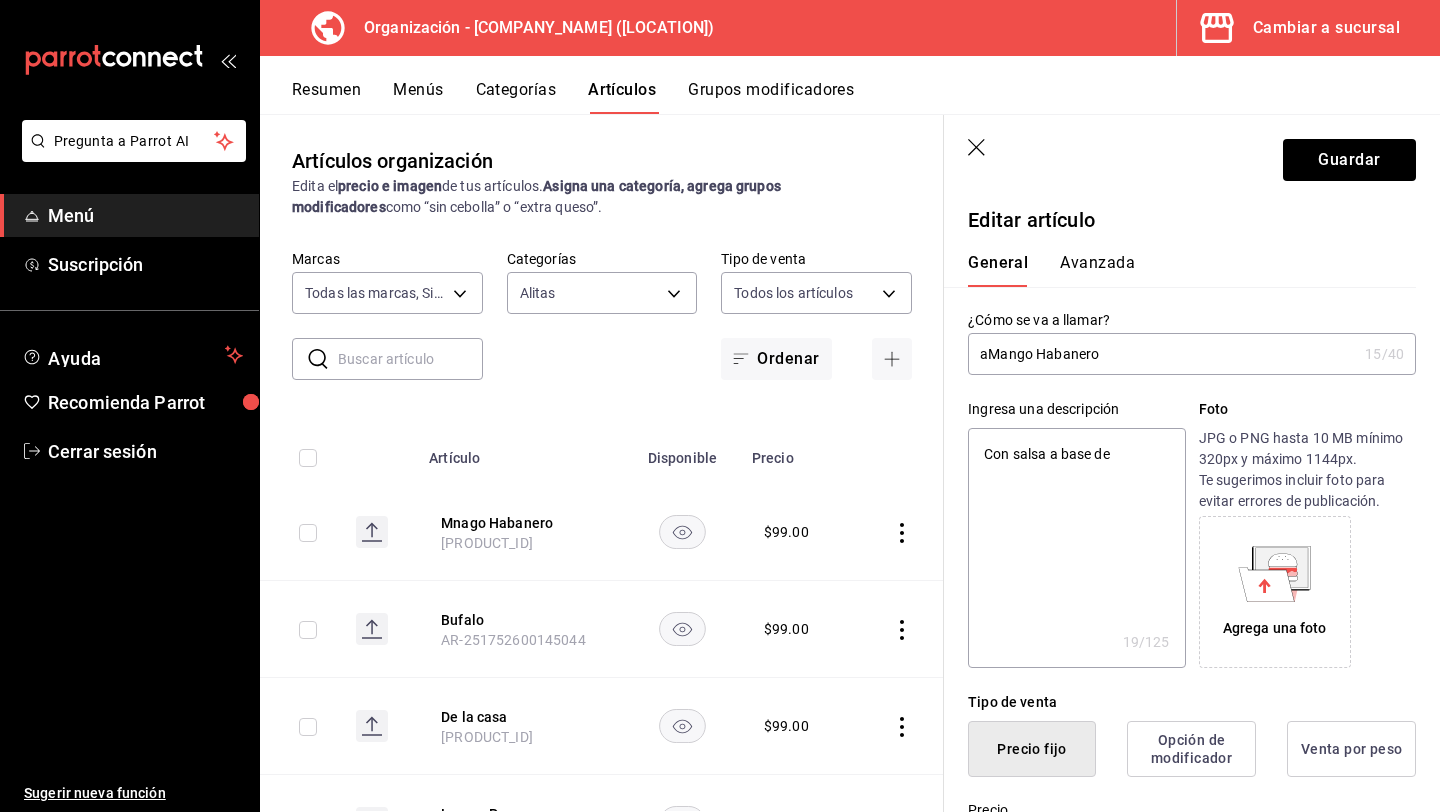 type on "alMango Habanero" 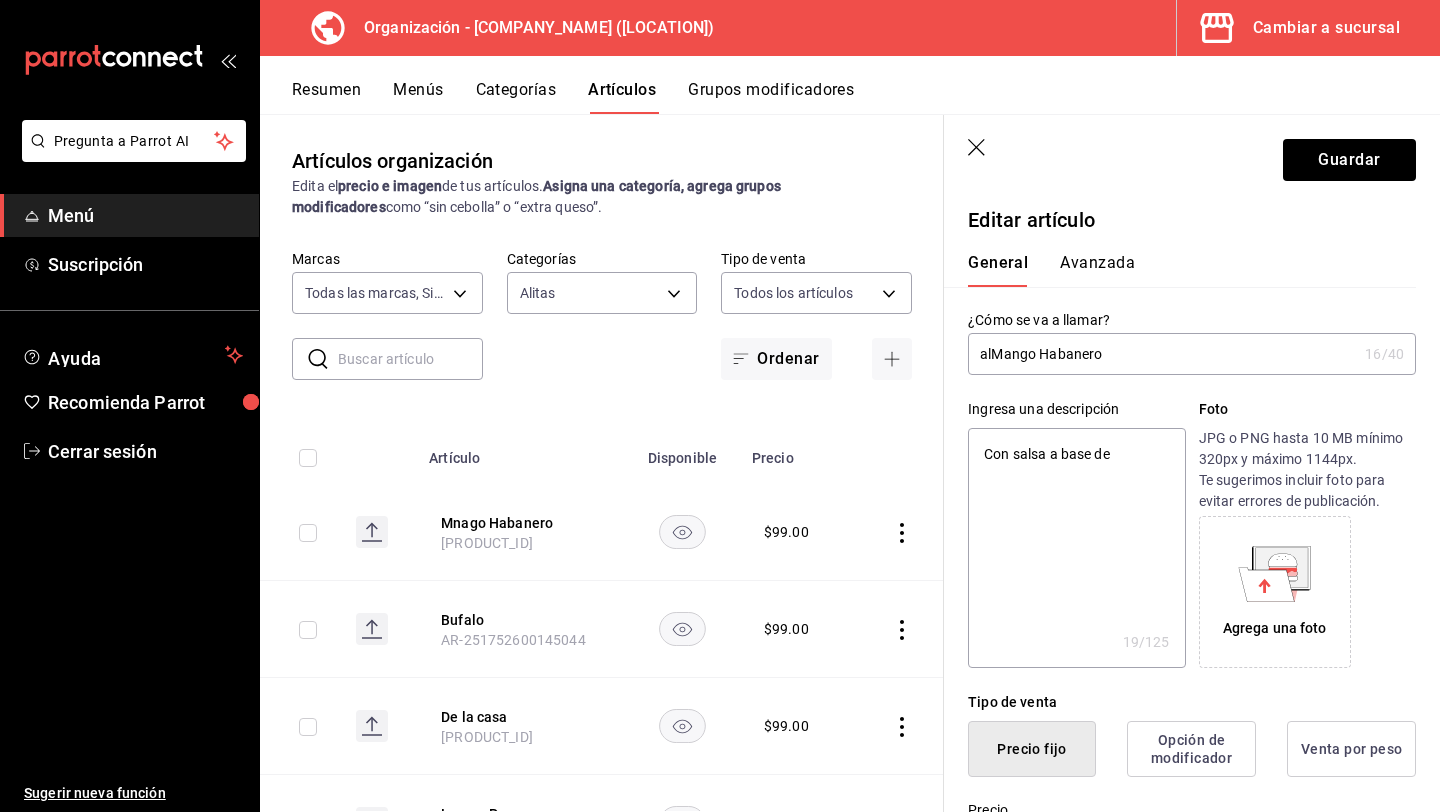 type on "aliMango Habanero" 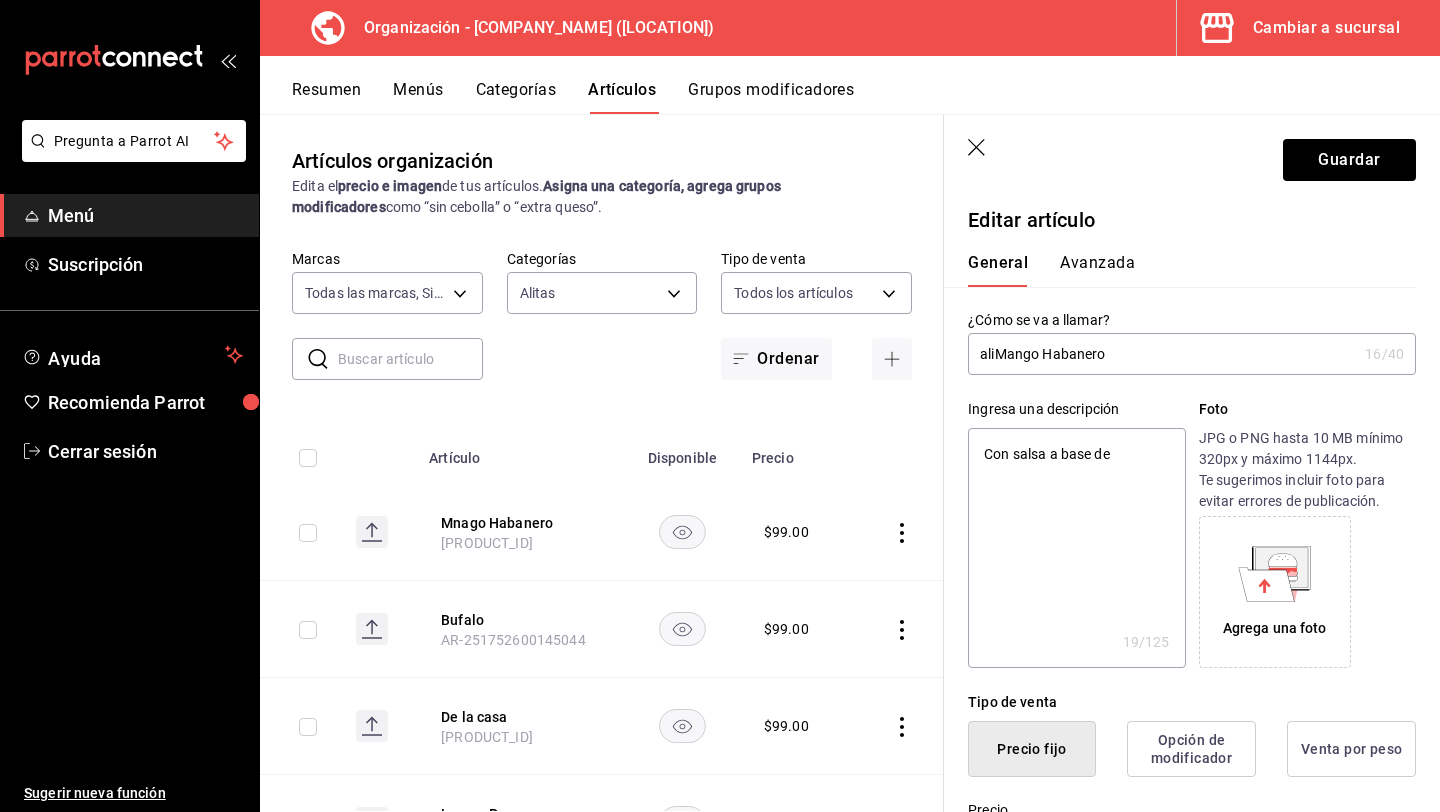 type on "alitMango Habanero" 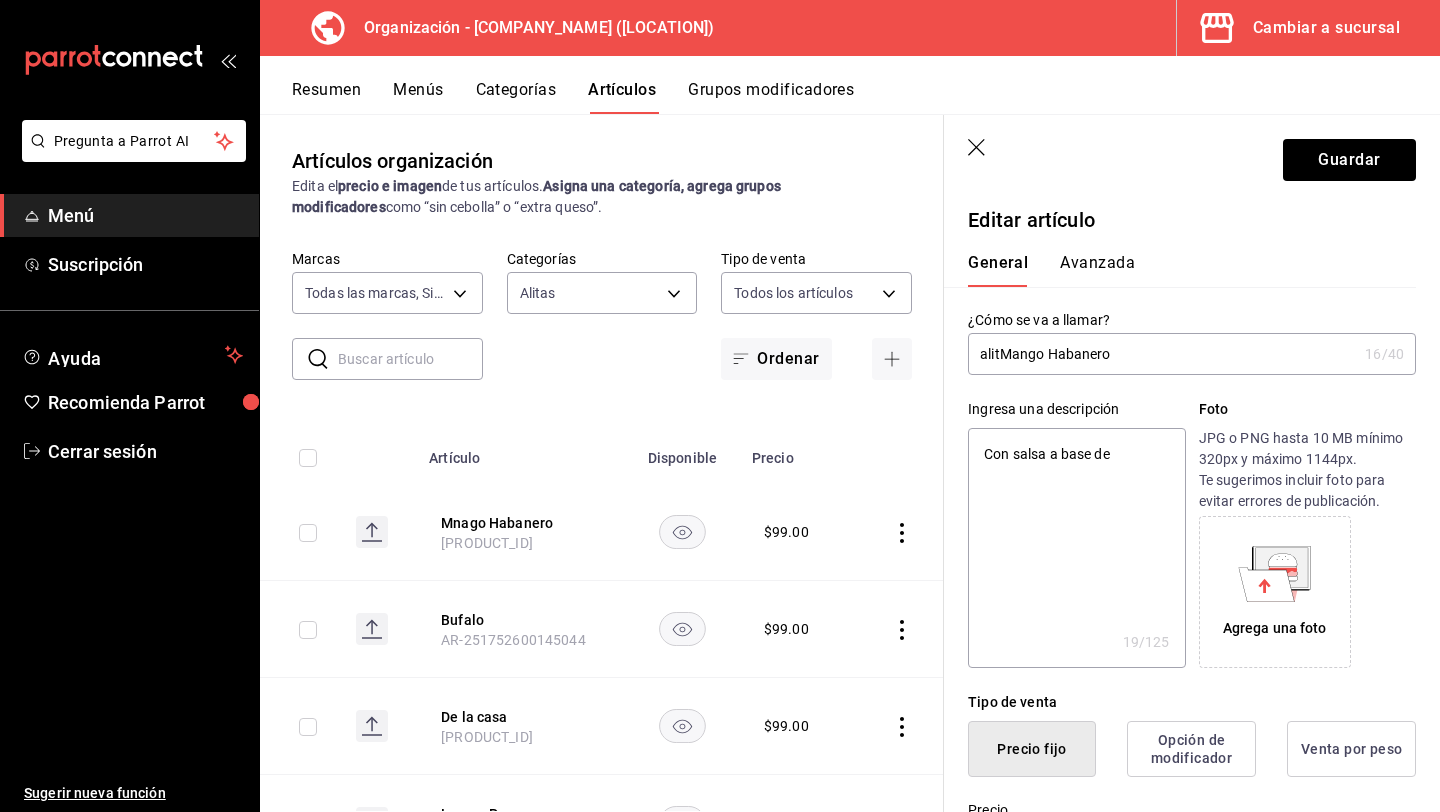 type on "x" 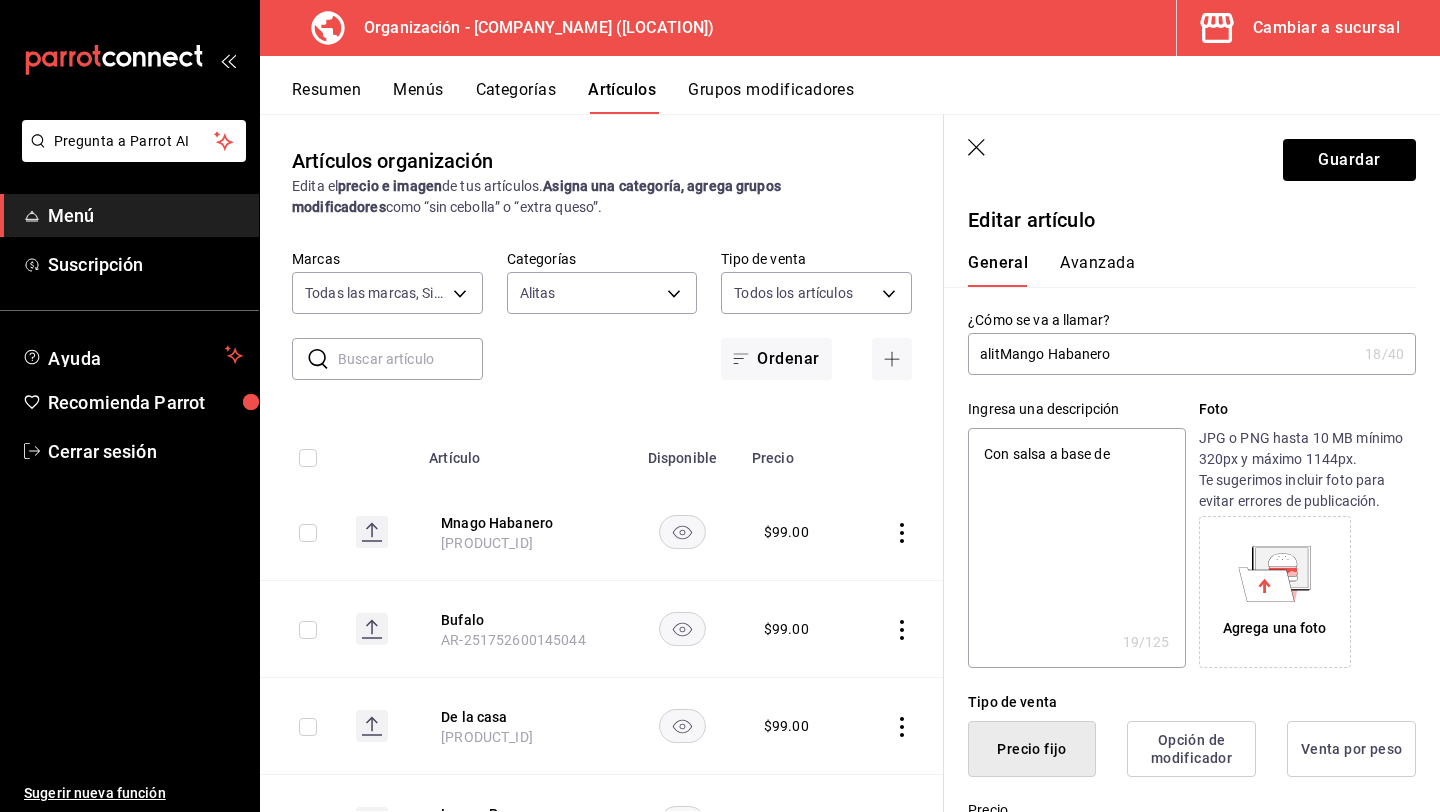 type on "alitaMango Habanero" 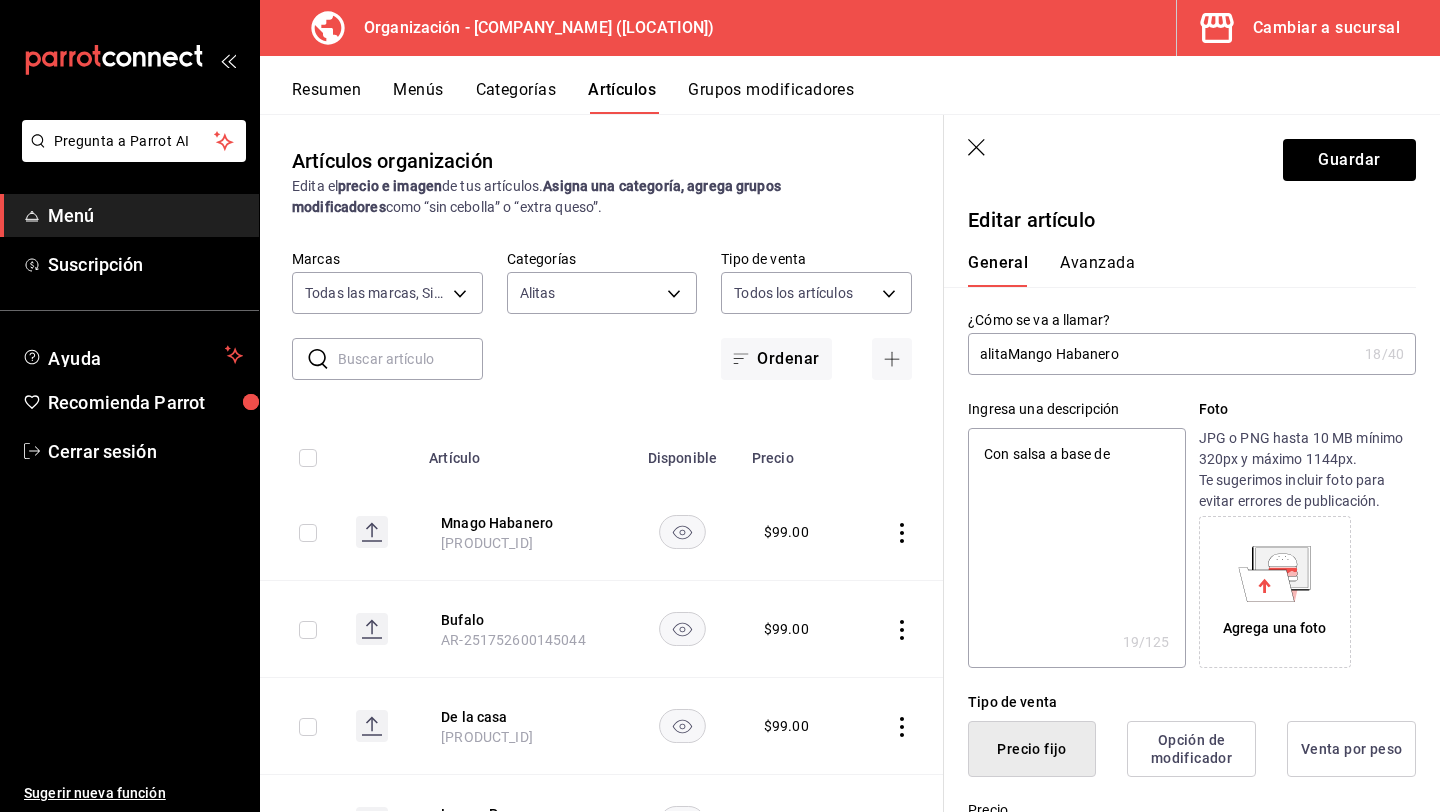 type on "alitasMango Habanero" 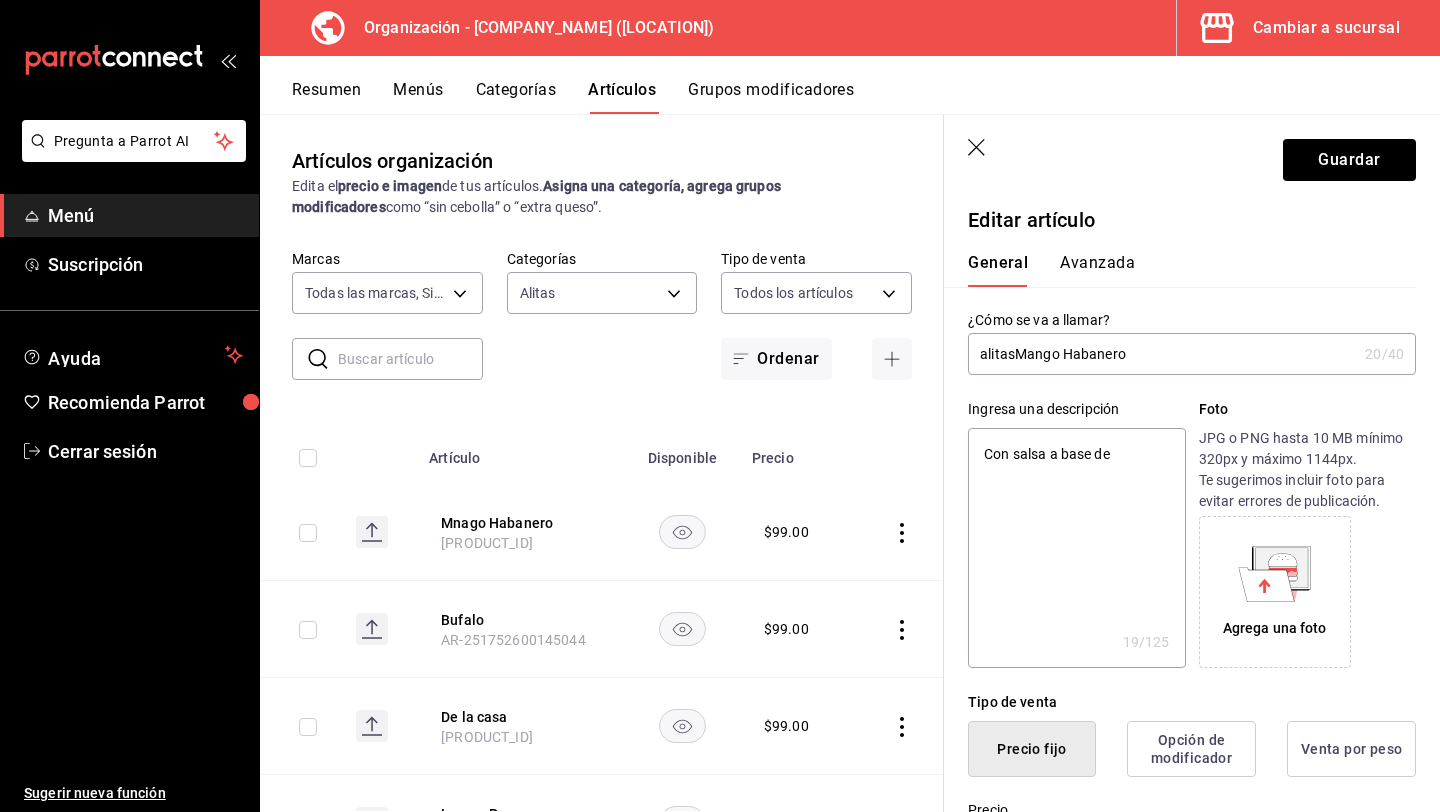 type on "alitas Mango Habanero" 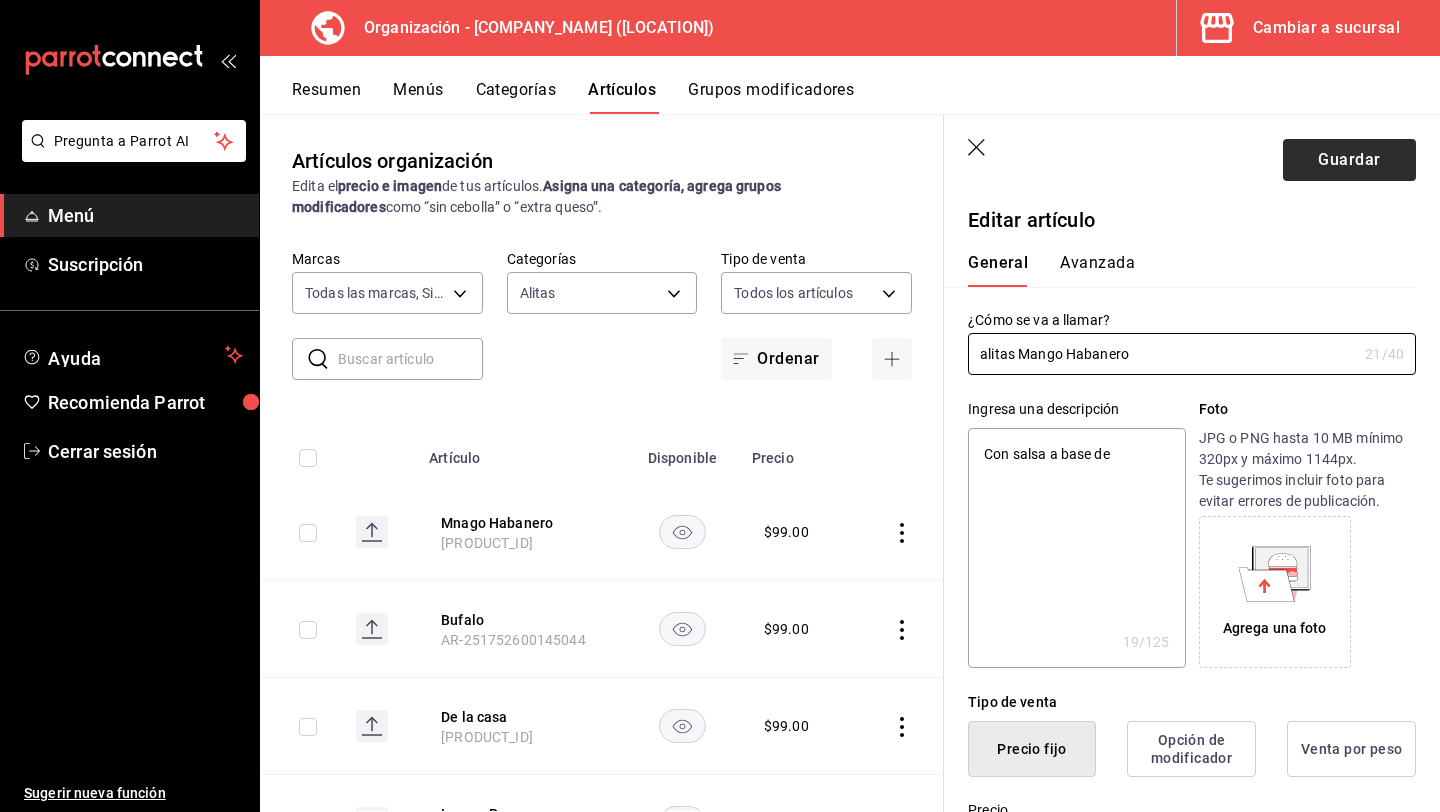 type on "alitas Mango Habanero" 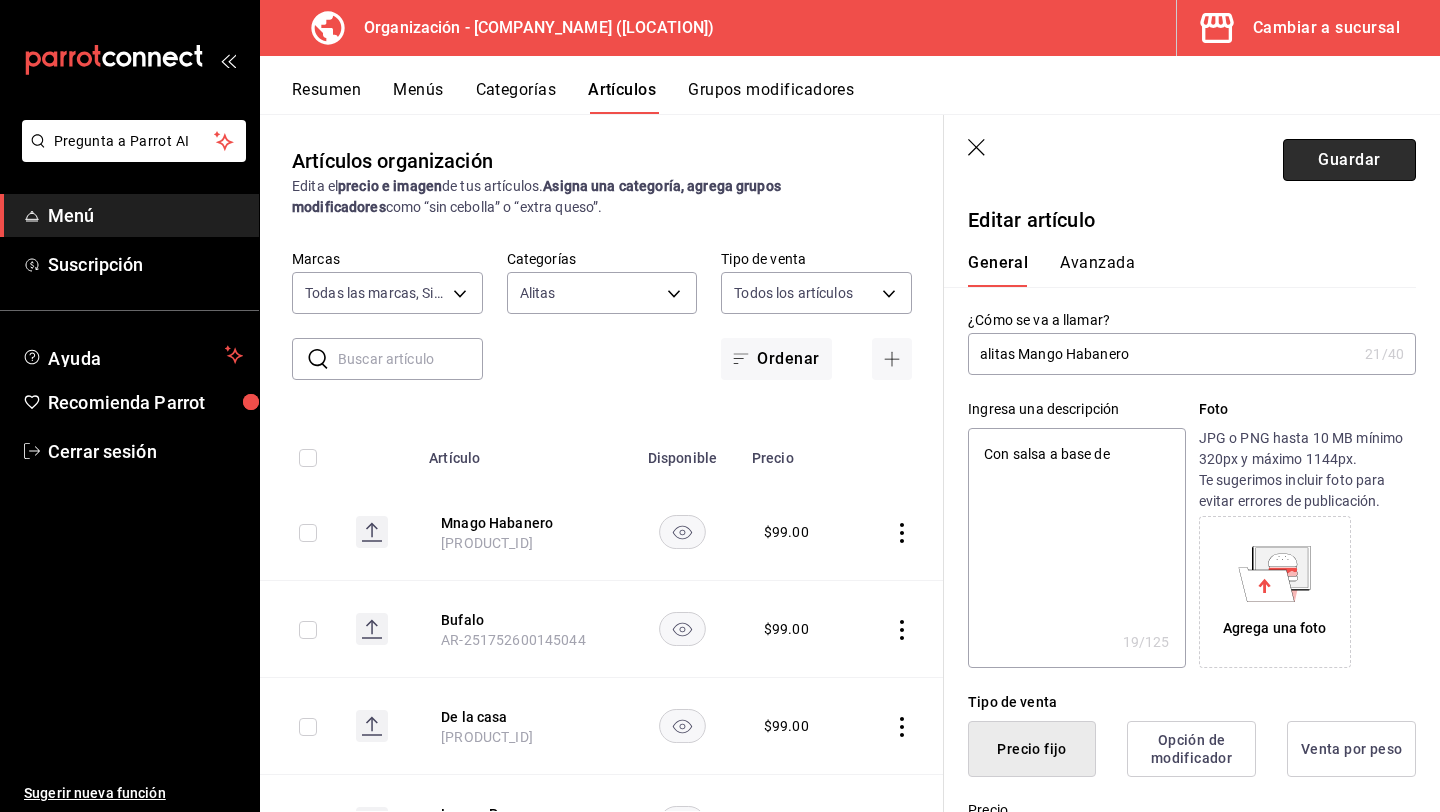 click on "Guardar" at bounding box center (1349, 160) 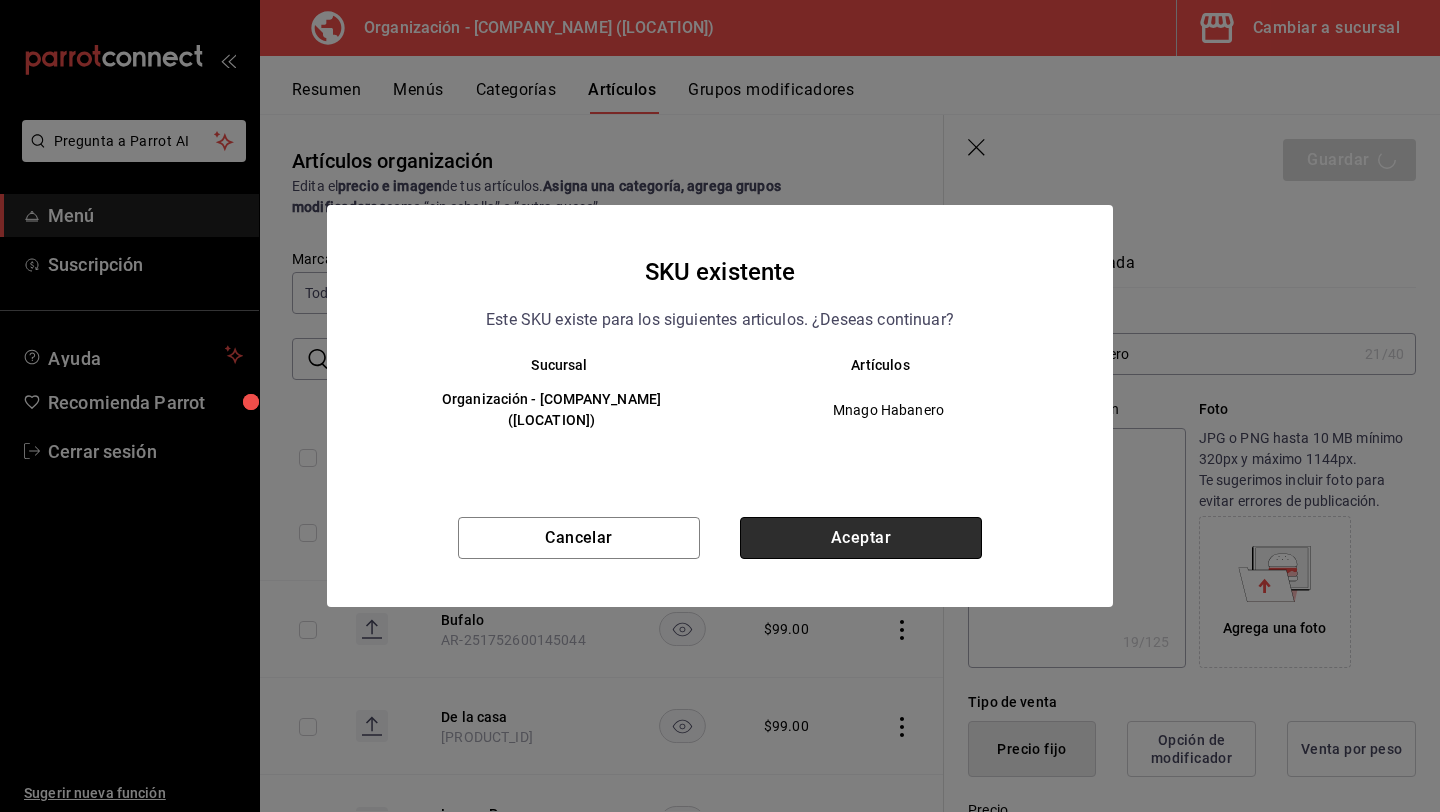click on "Aceptar" at bounding box center (861, 538) 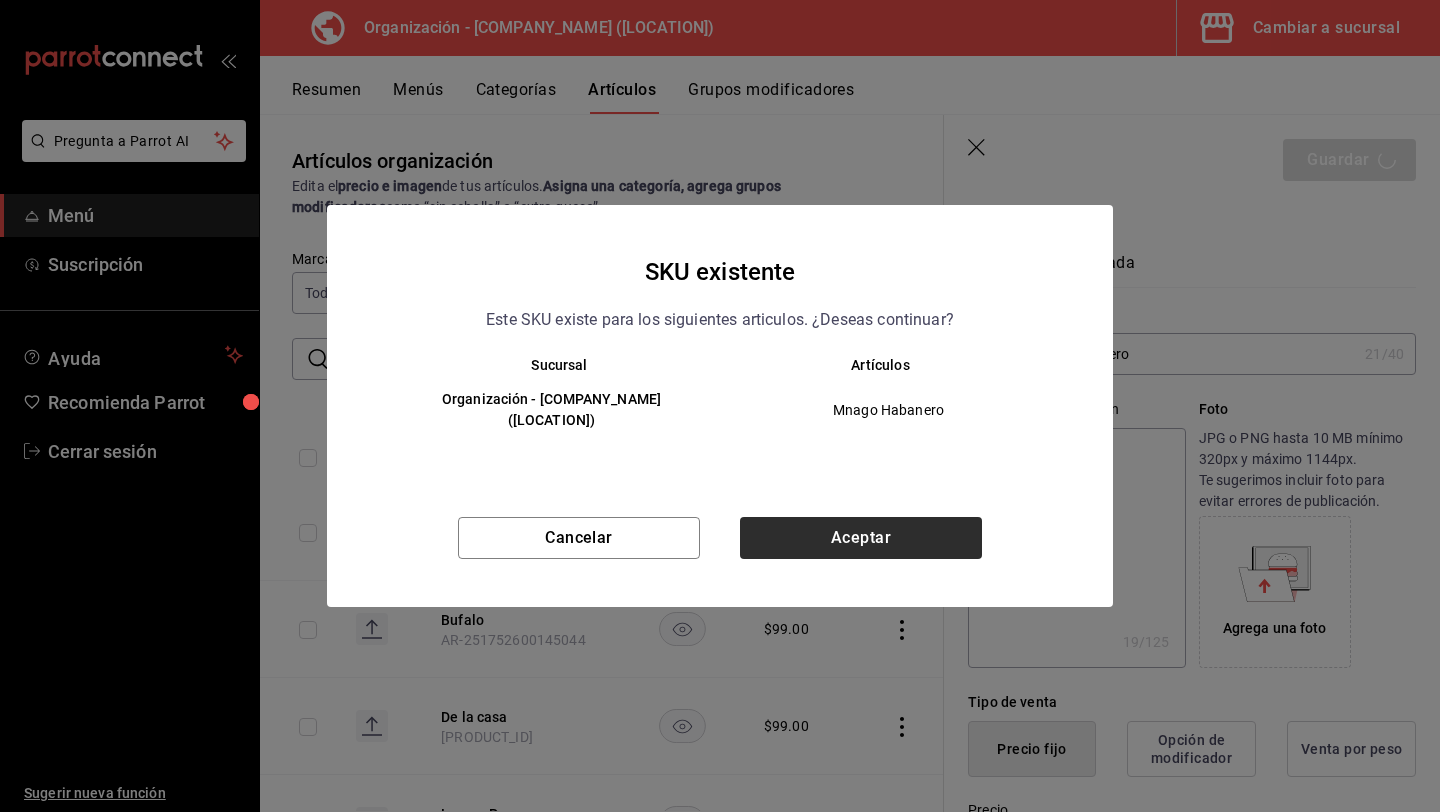type on "x" 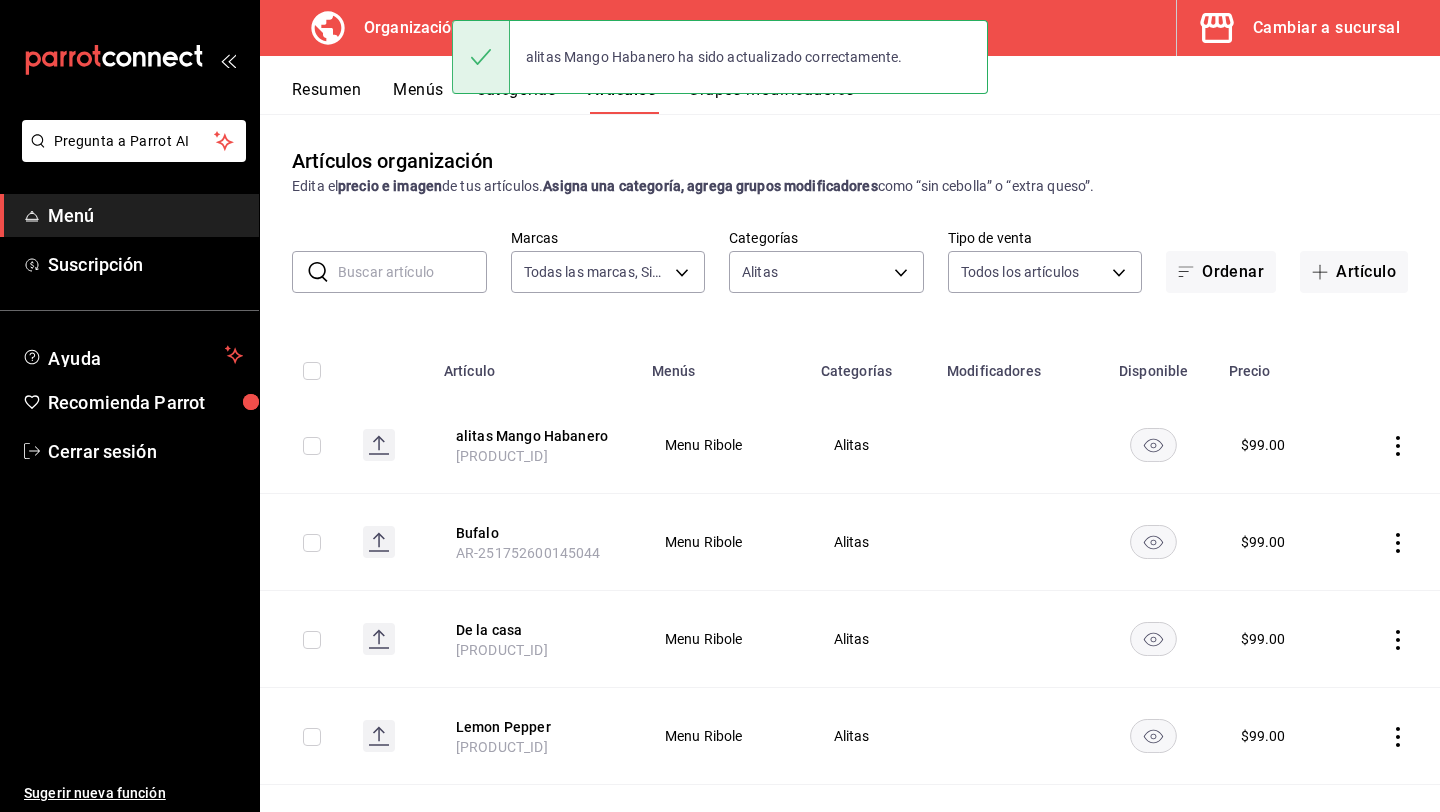 scroll, scrollTop: 118, scrollLeft: 0, axis: vertical 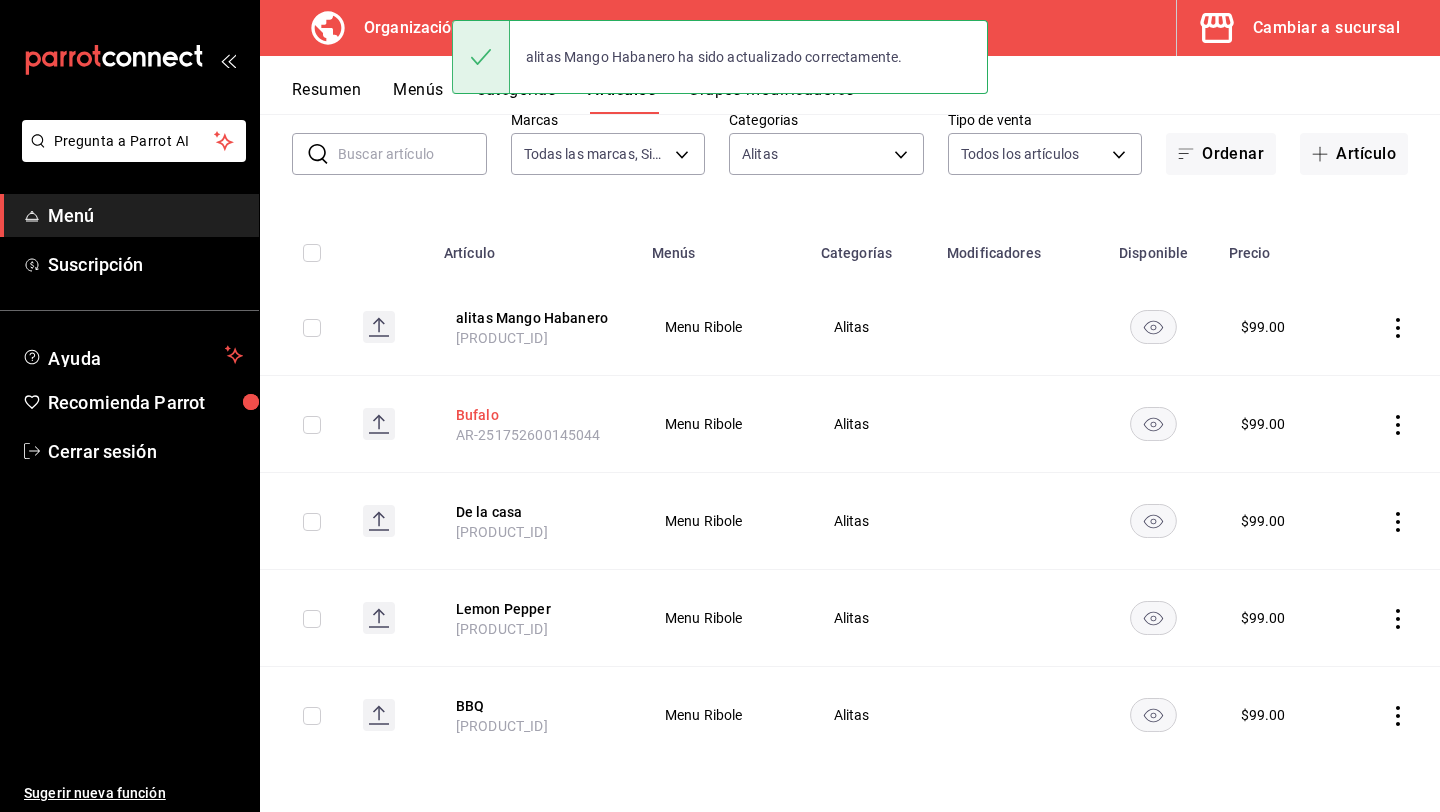 click on "Bufalo" at bounding box center [536, 415] 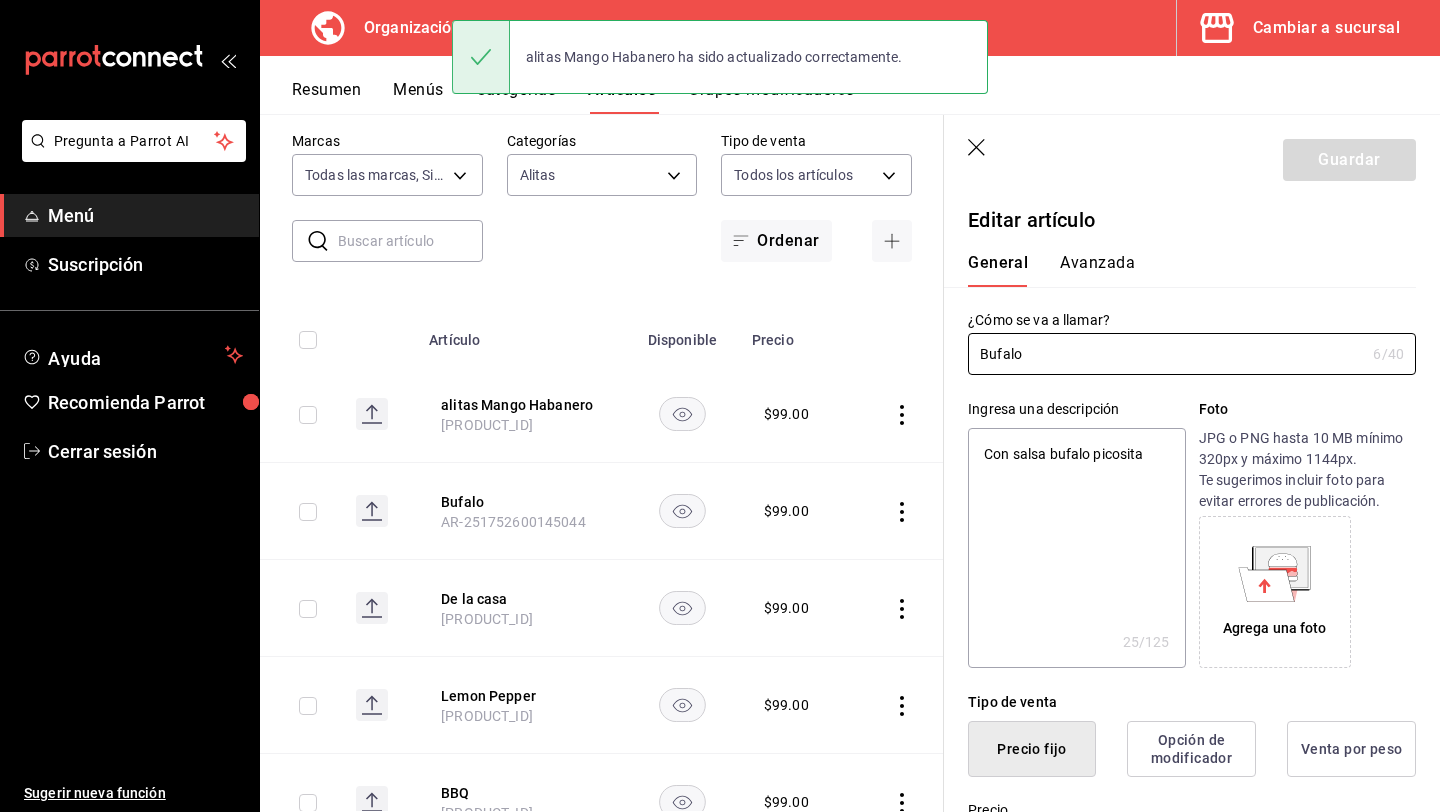type on "x" 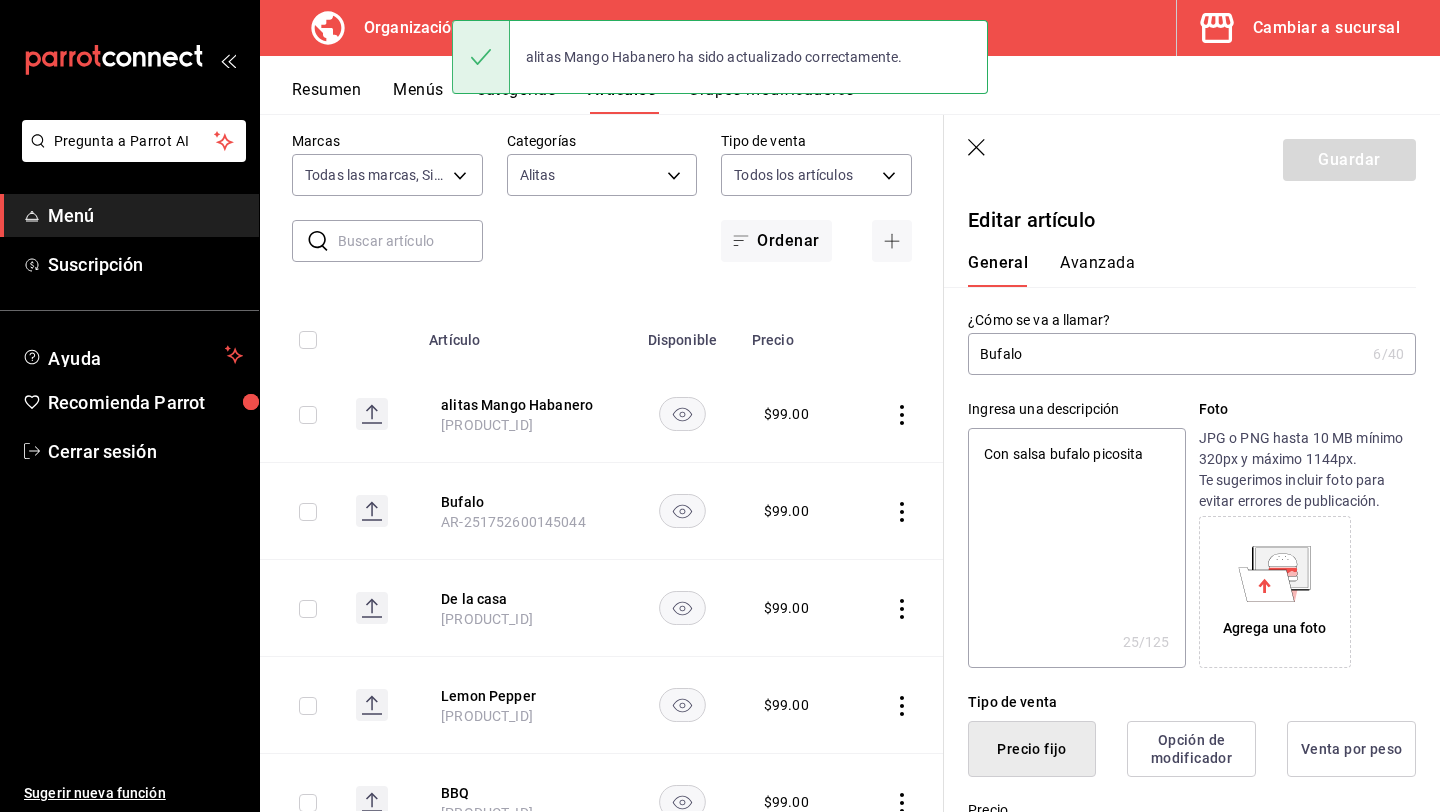 click on "Bufalo" at bounding box center (1166, 354) 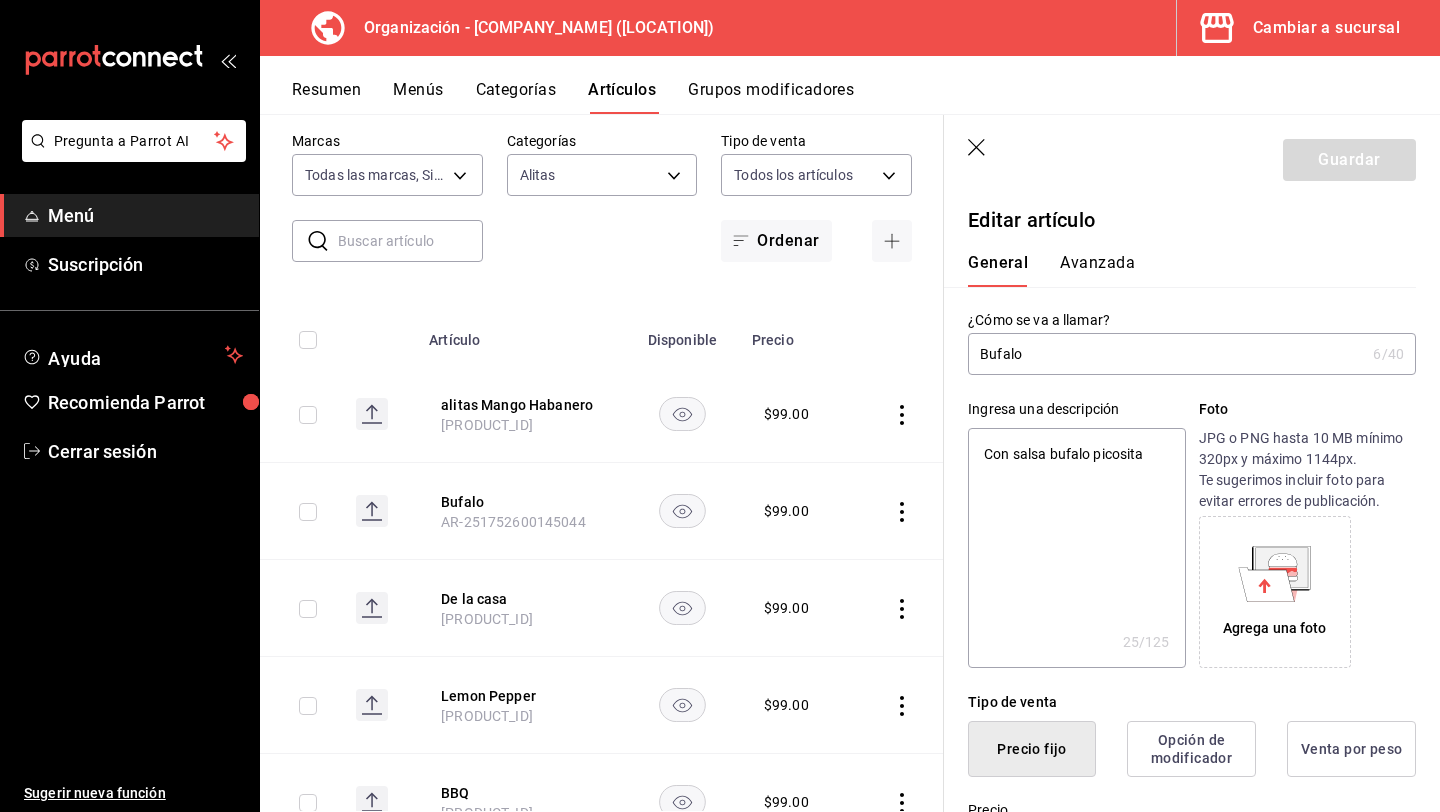 type on "ABufalo" 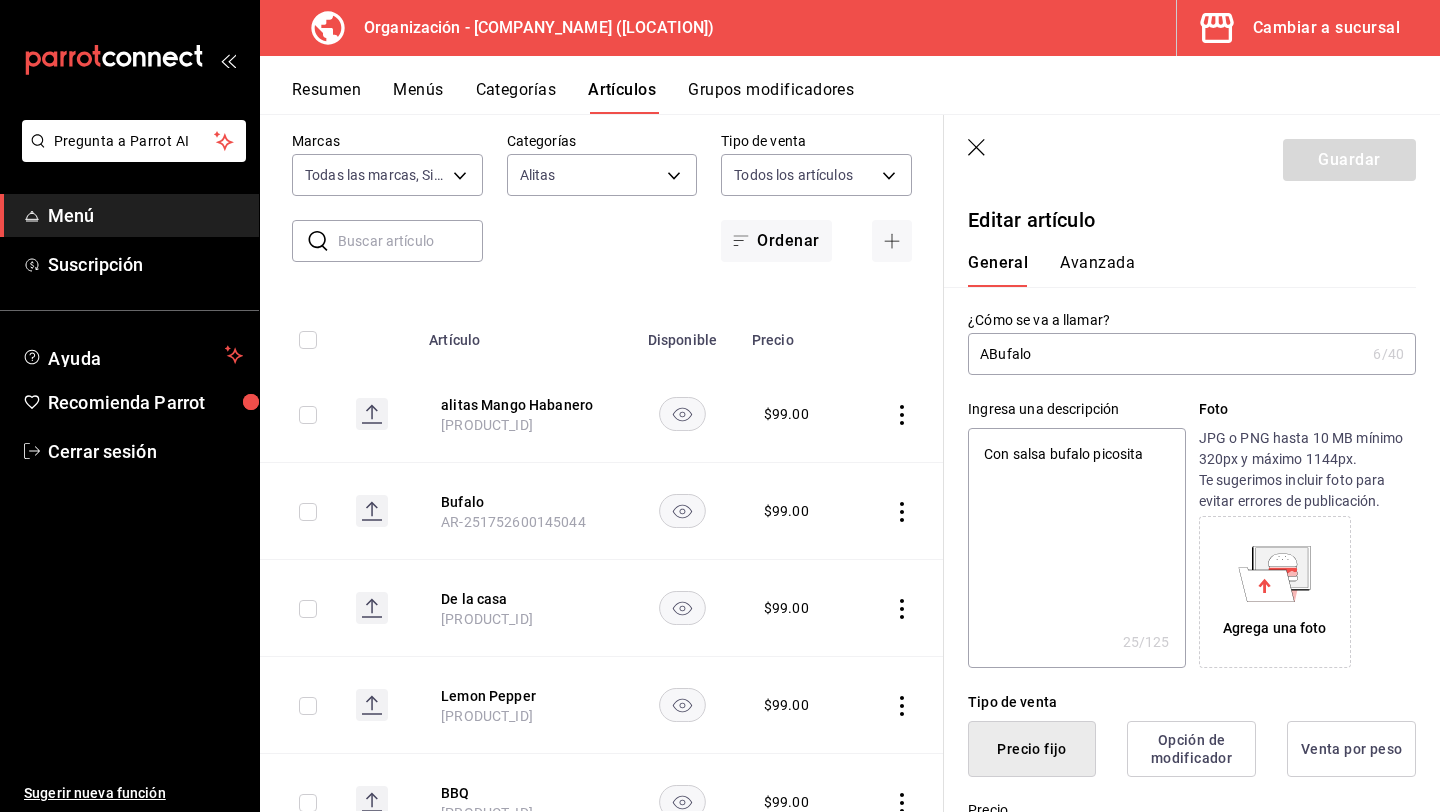 type on "x" 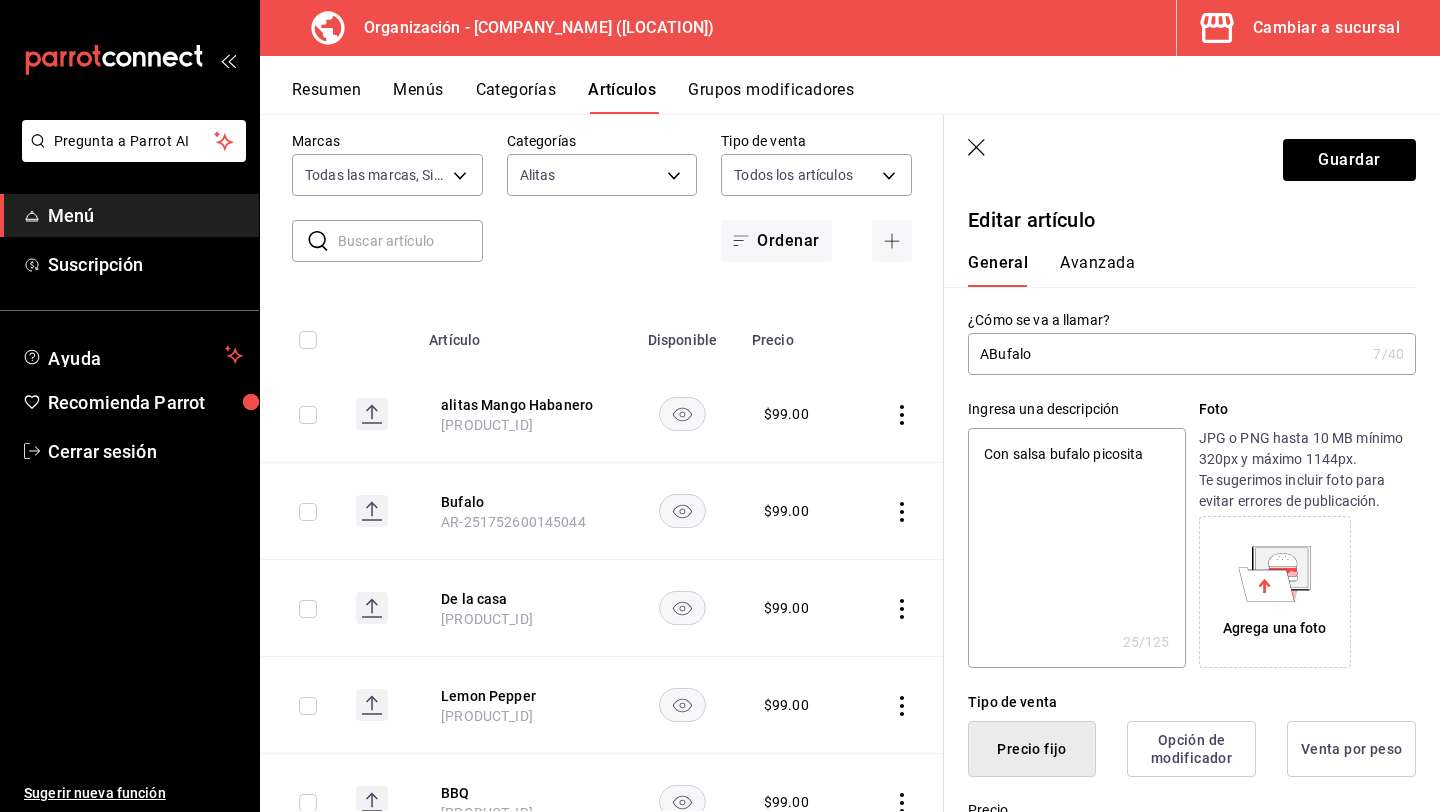 type on "AlBufalo" 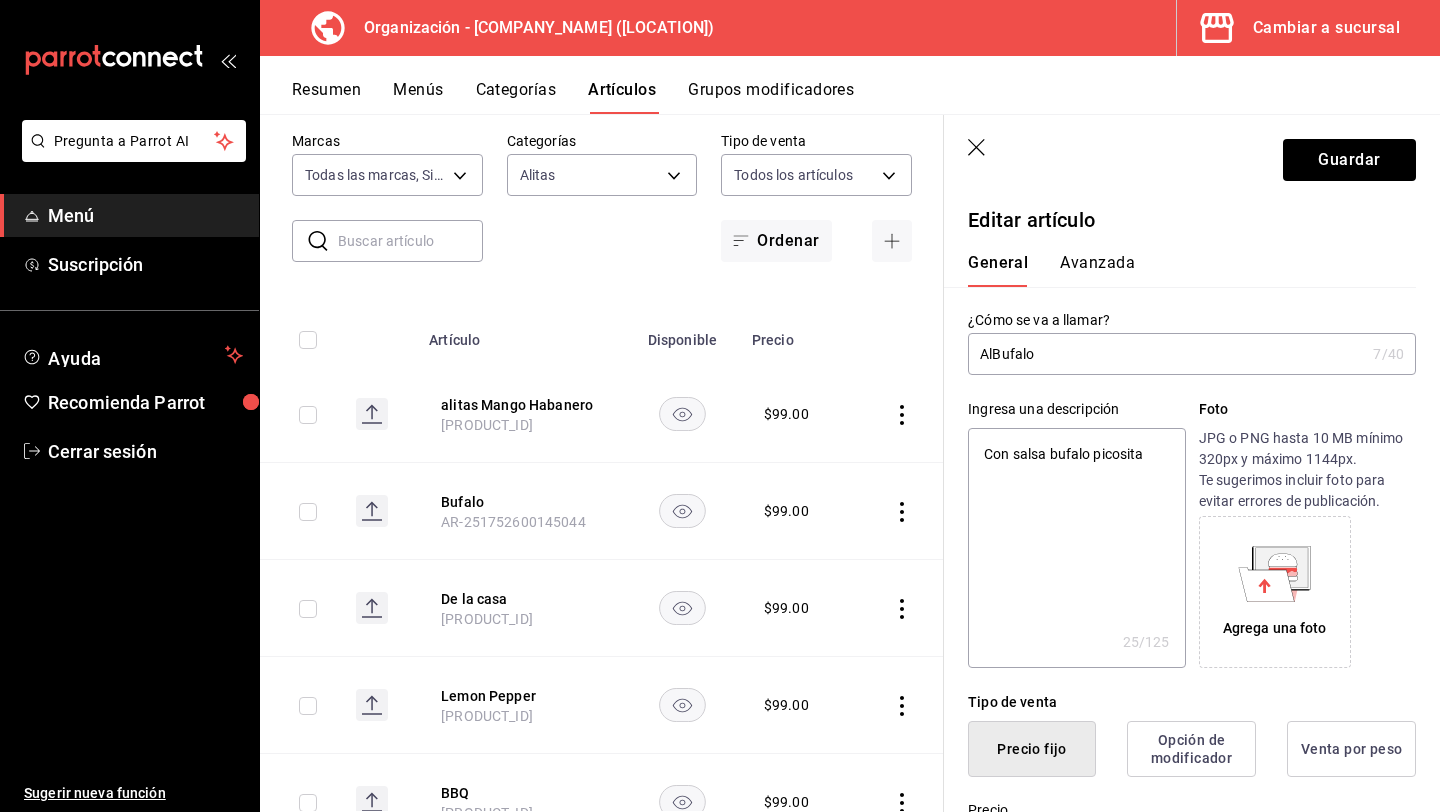 type on "AliBufalo" 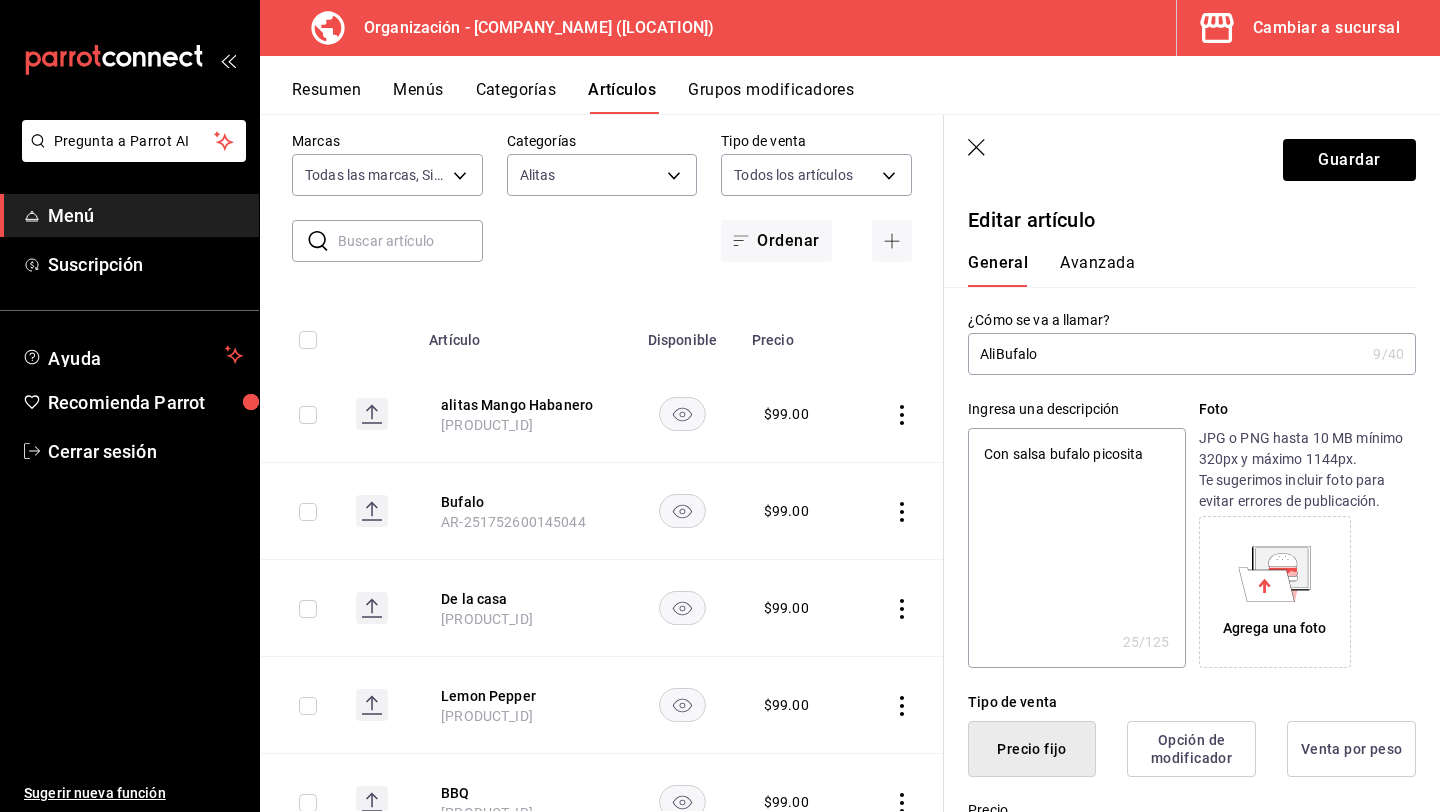 type on "AlitBufalo" 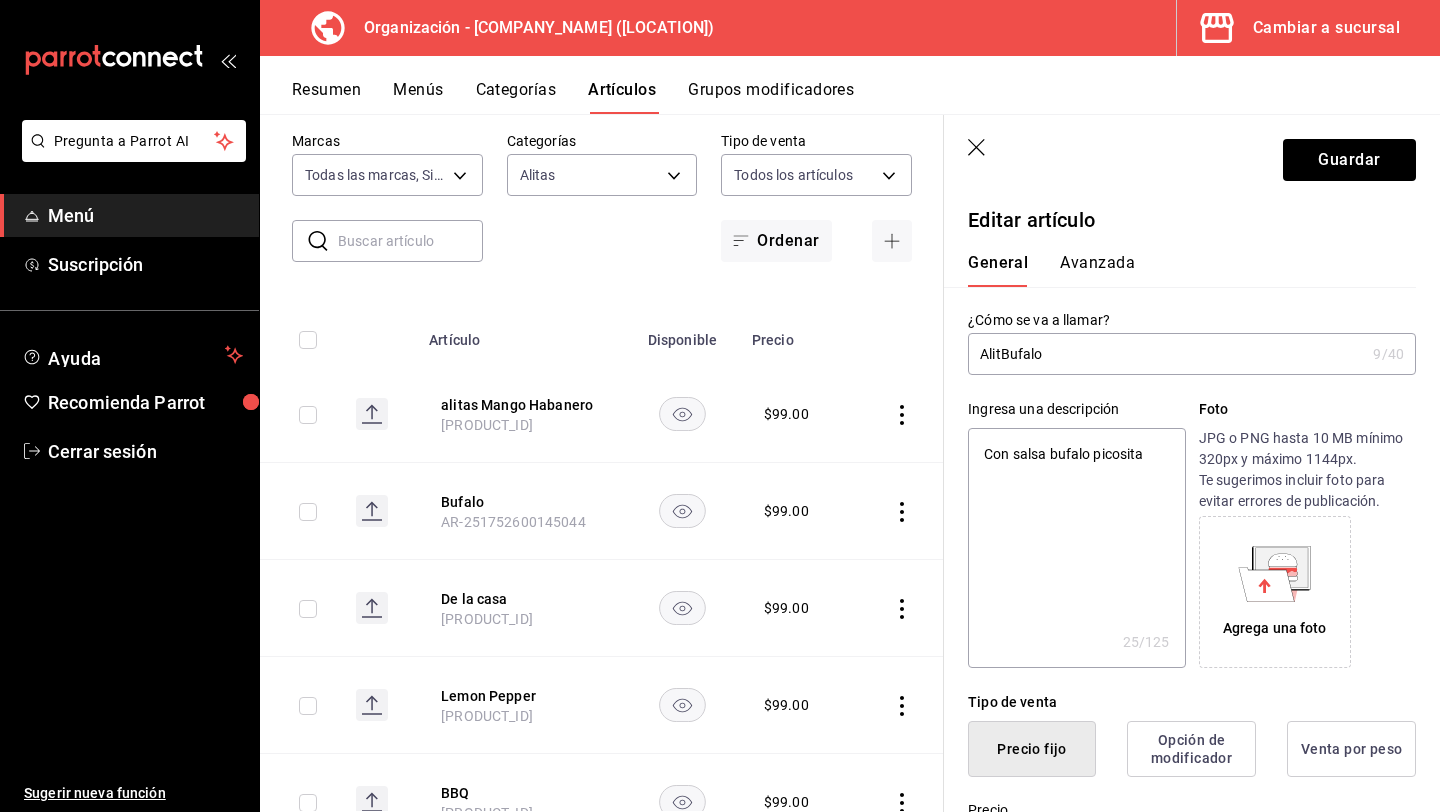 type on "x" 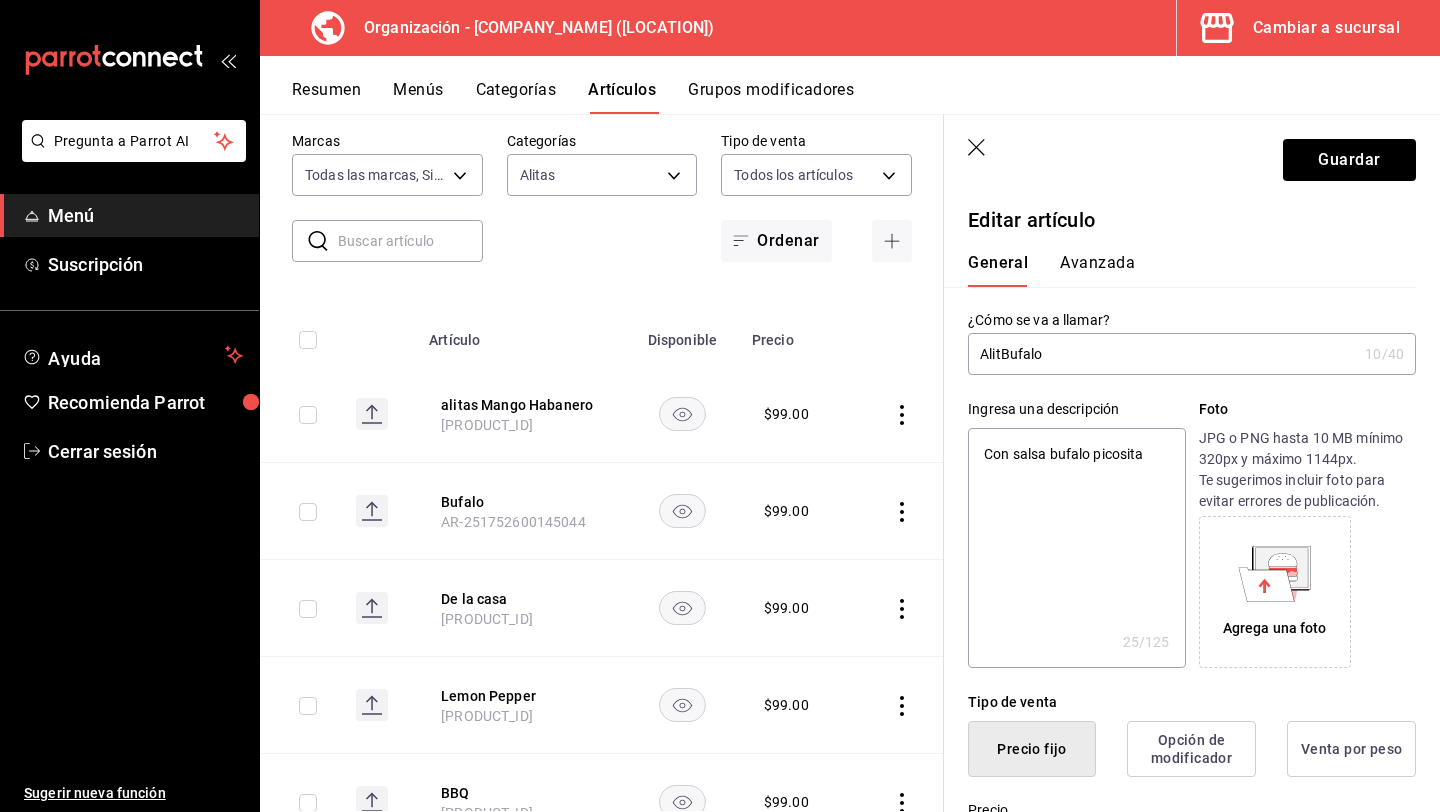 type on "AlitaBufalo" 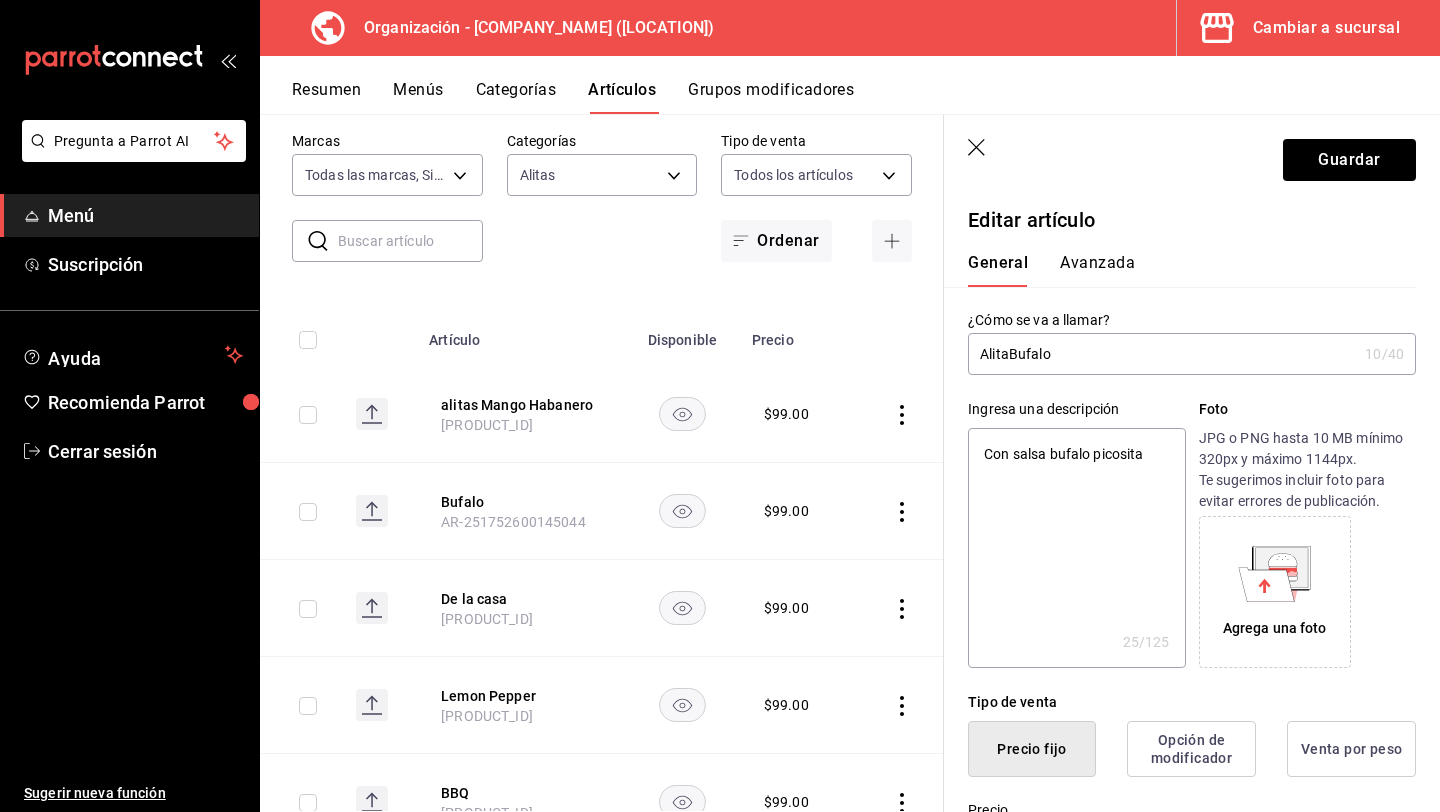 type on "AlitasBufalo" 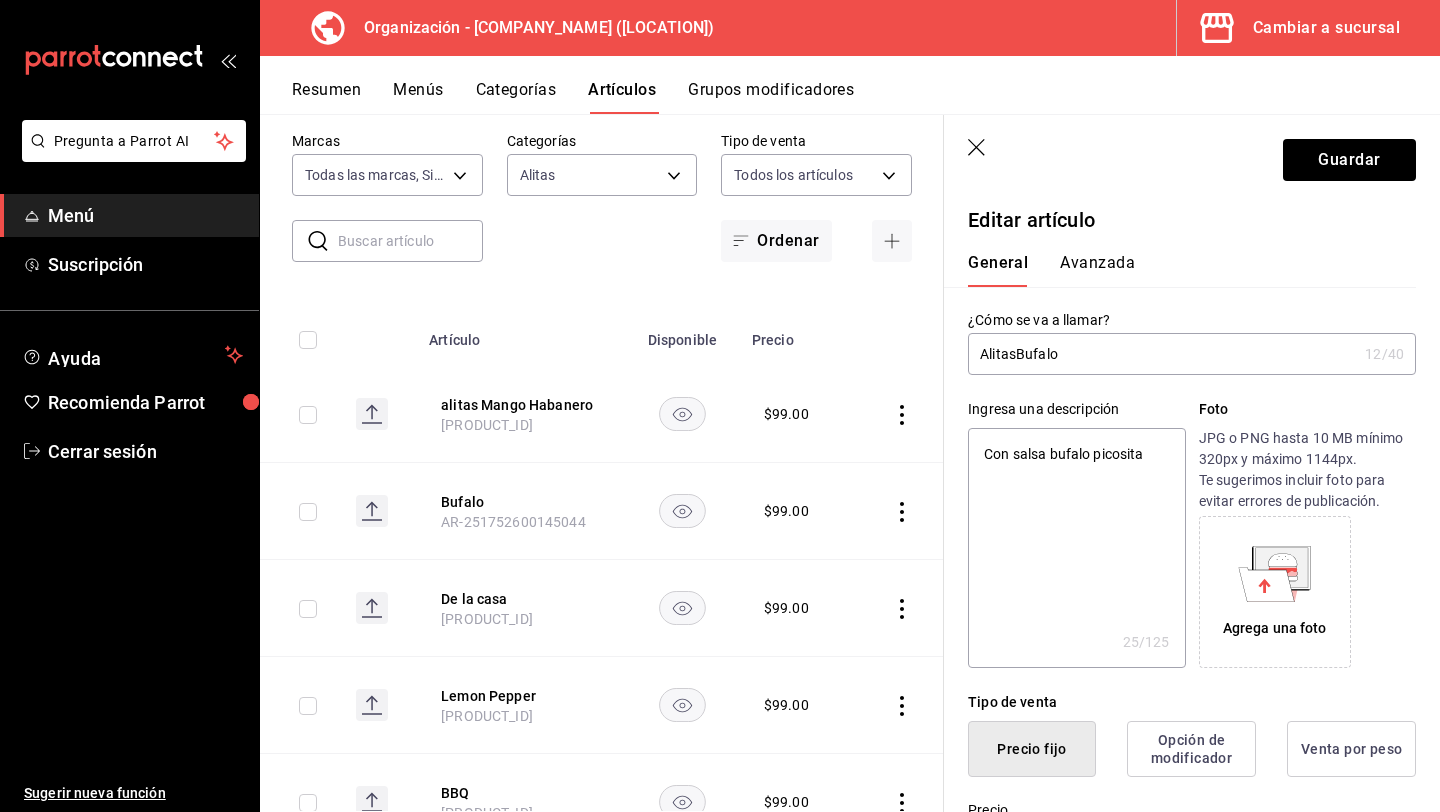 type on "Alitas Bufalo" 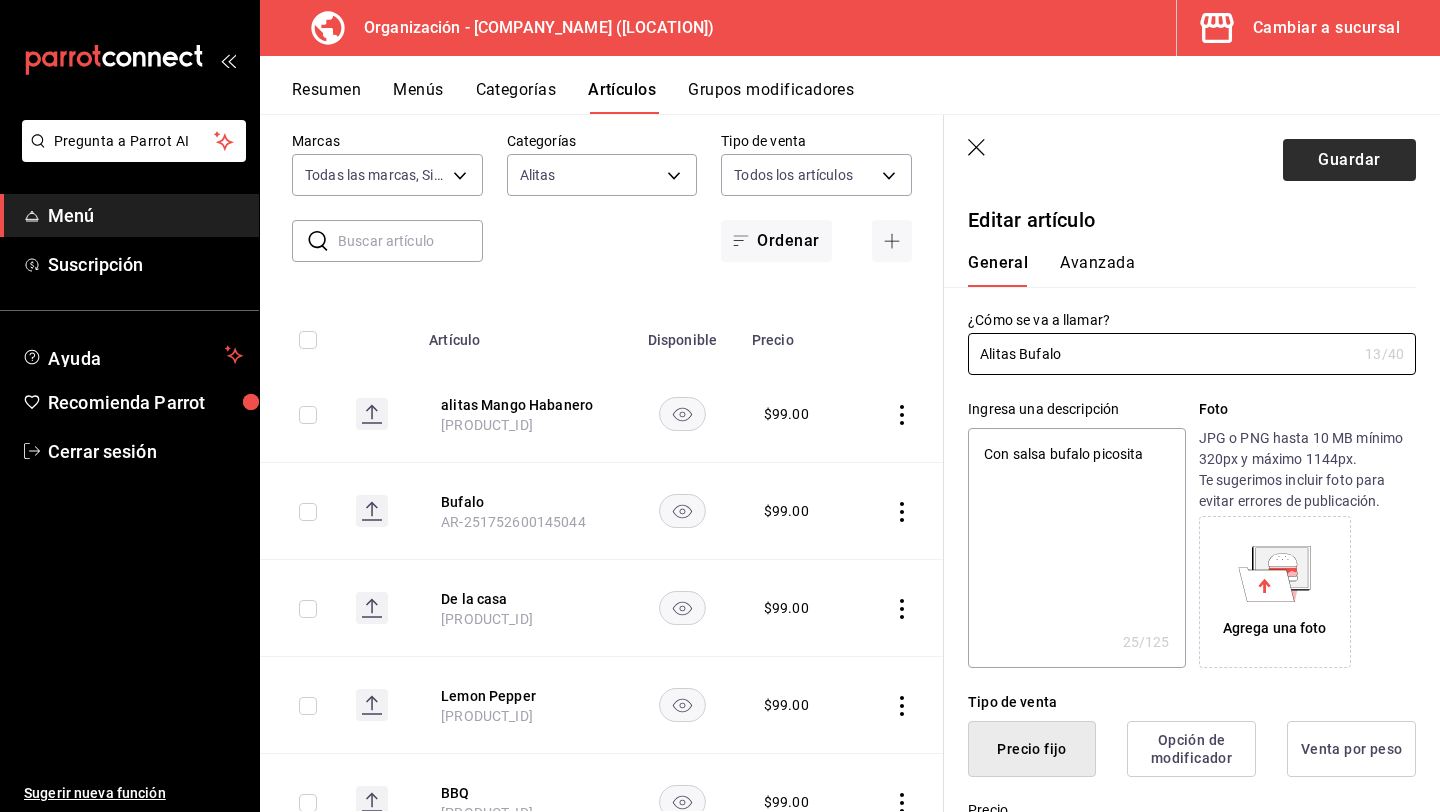 type on "Alitas Bufalo" 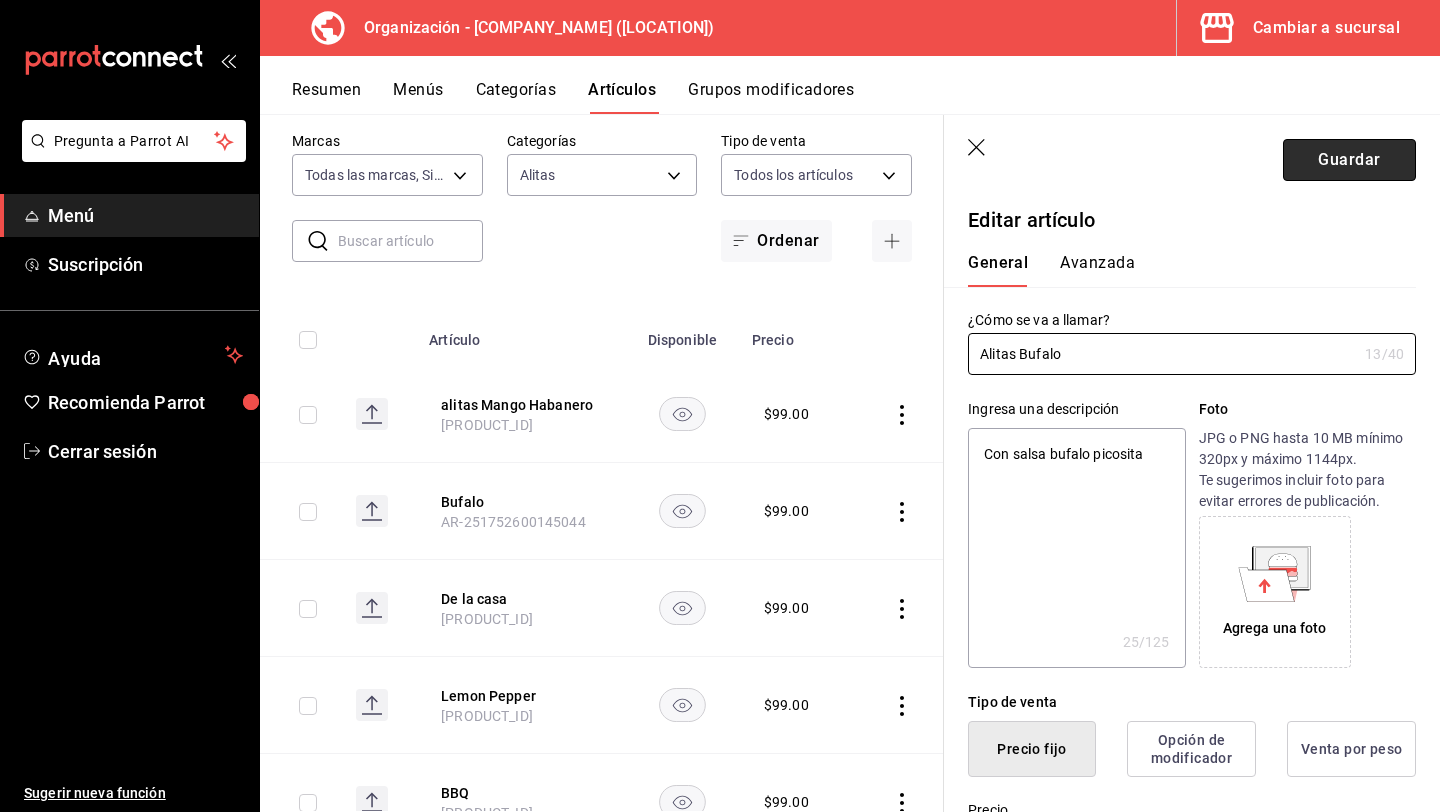 click on "Guardar" at bounding box center [1349, 160] 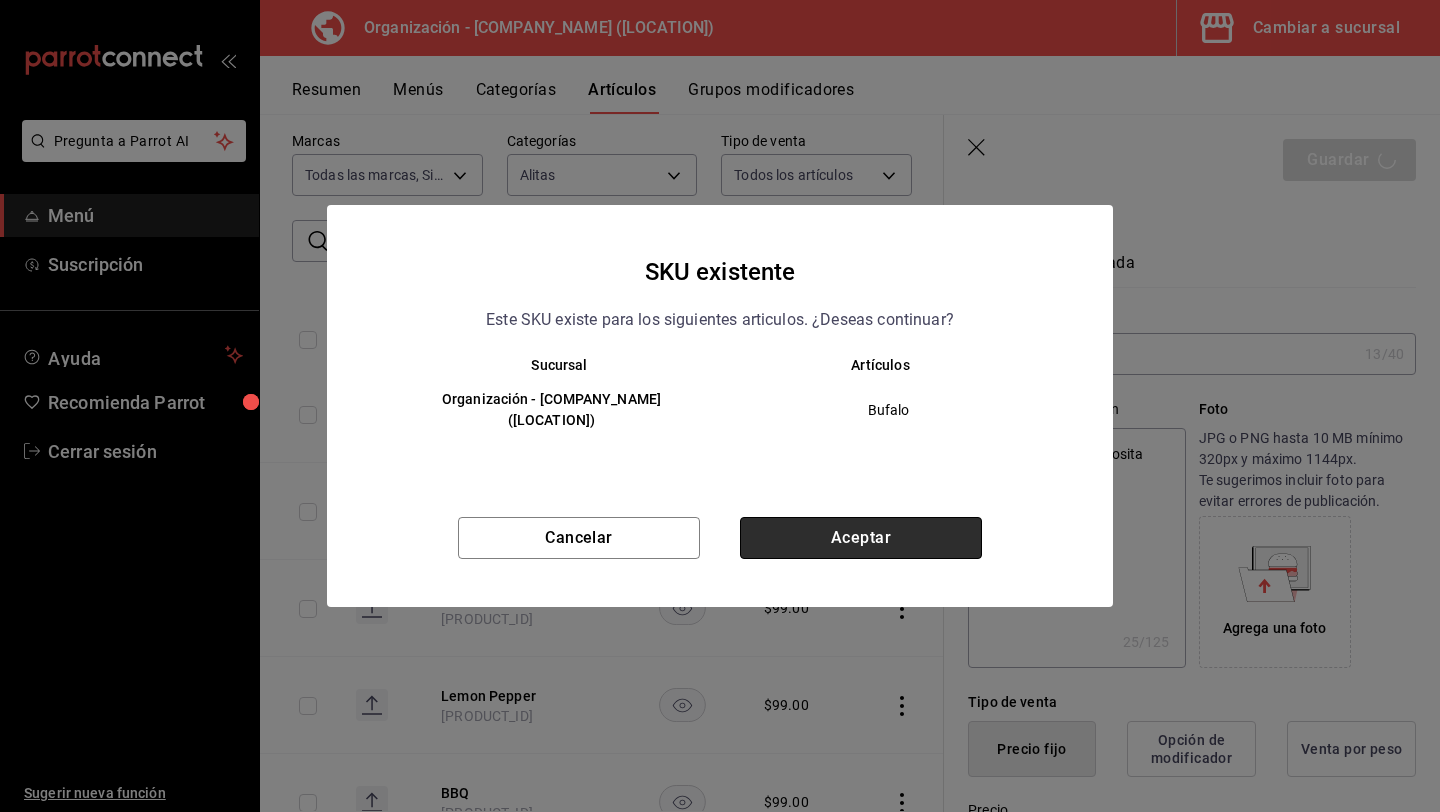 click on "Aceptar" at bounding box center (861, 538) 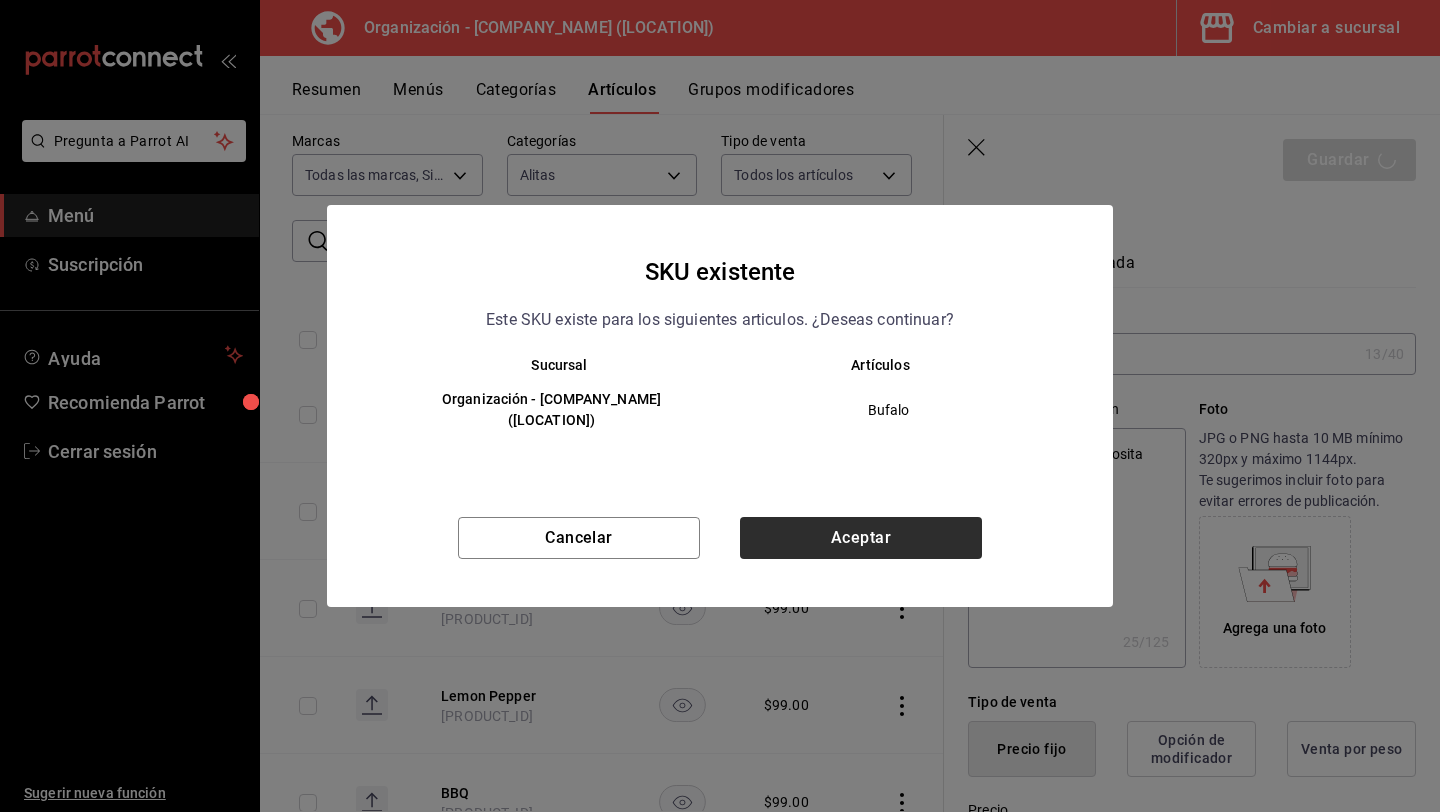 type on "x" 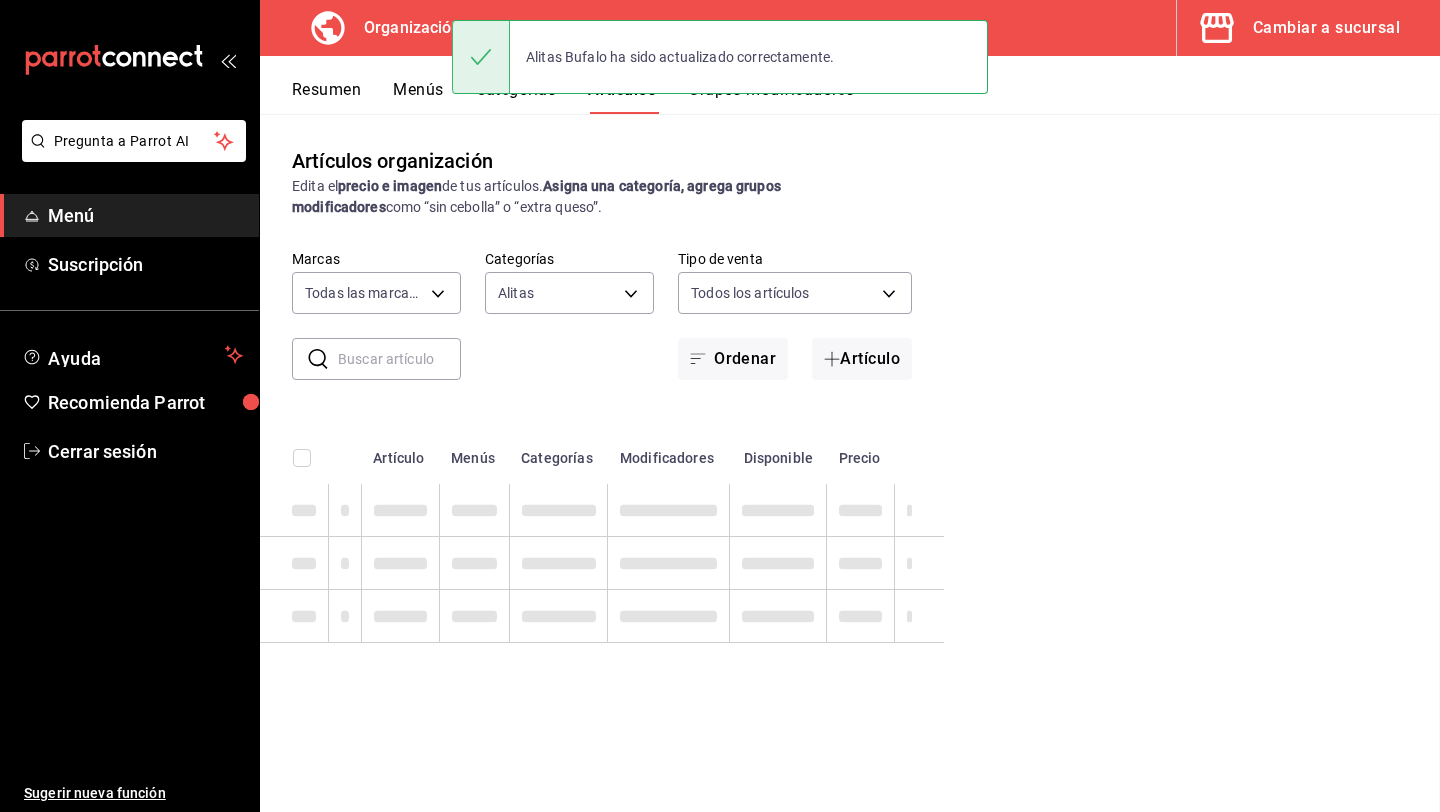 scroll, scrollTop: 0, scrollLeft: 0, axis: both 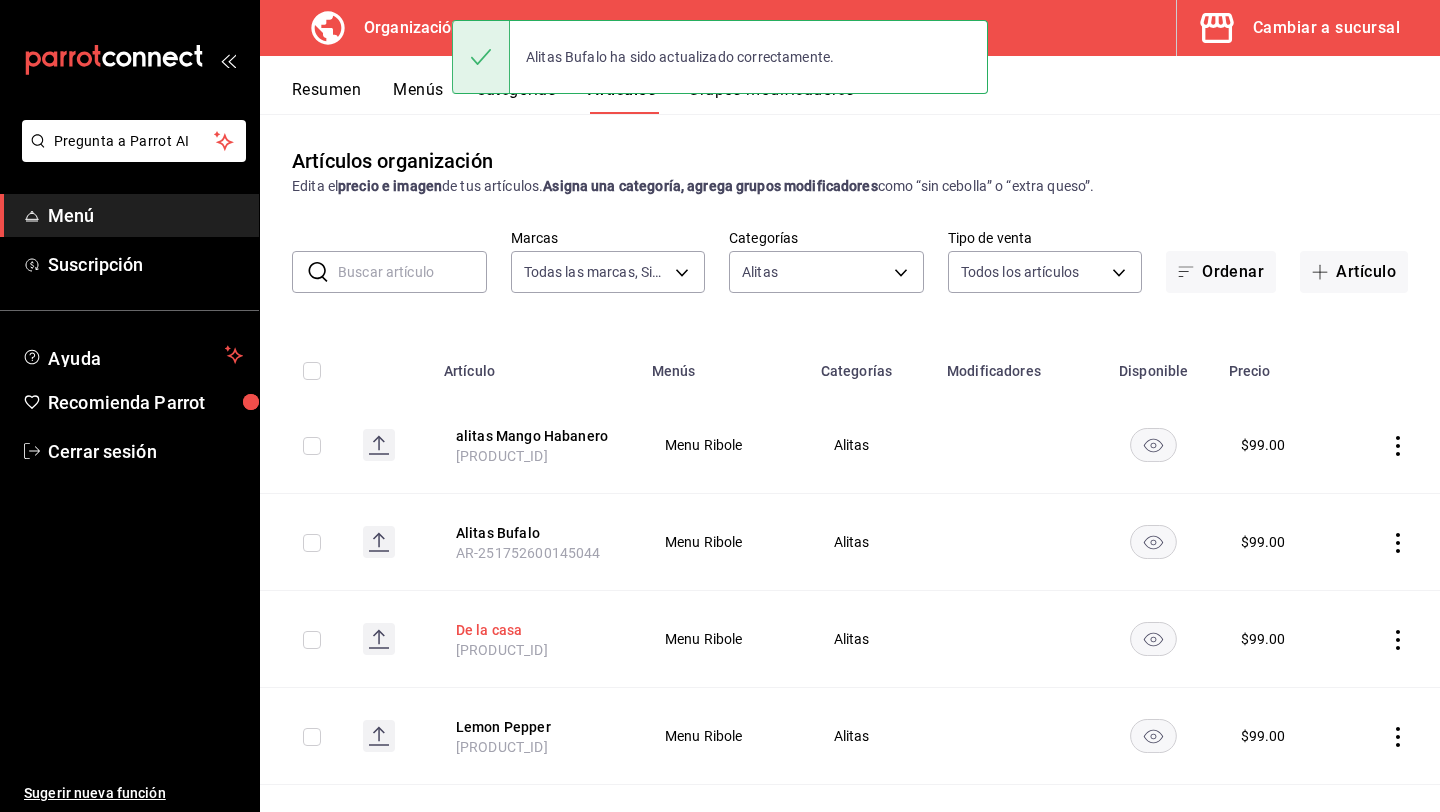 click on "De la casa" at bounding box center (536, 630) 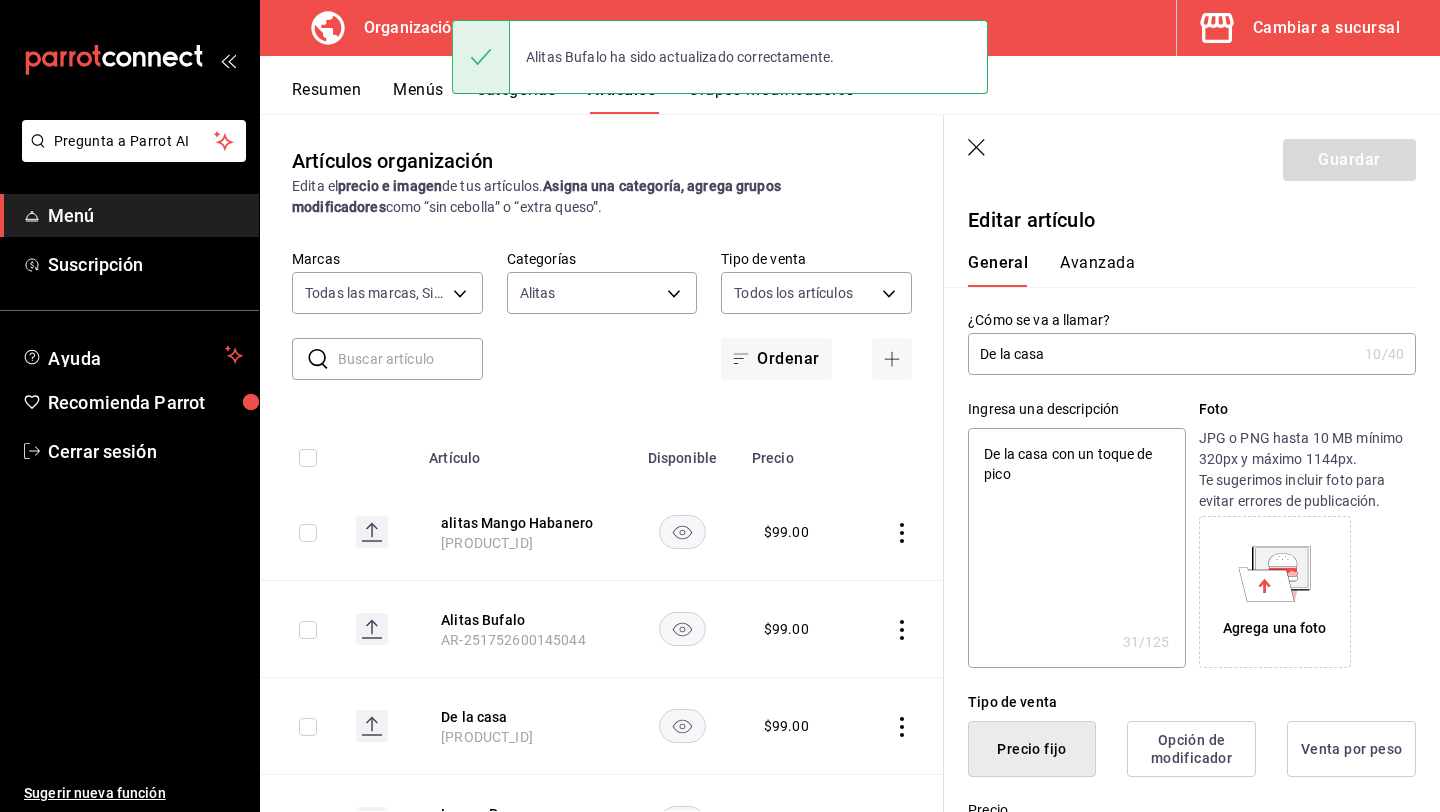 click on "De la casa" at bounding box center (1162, 354) 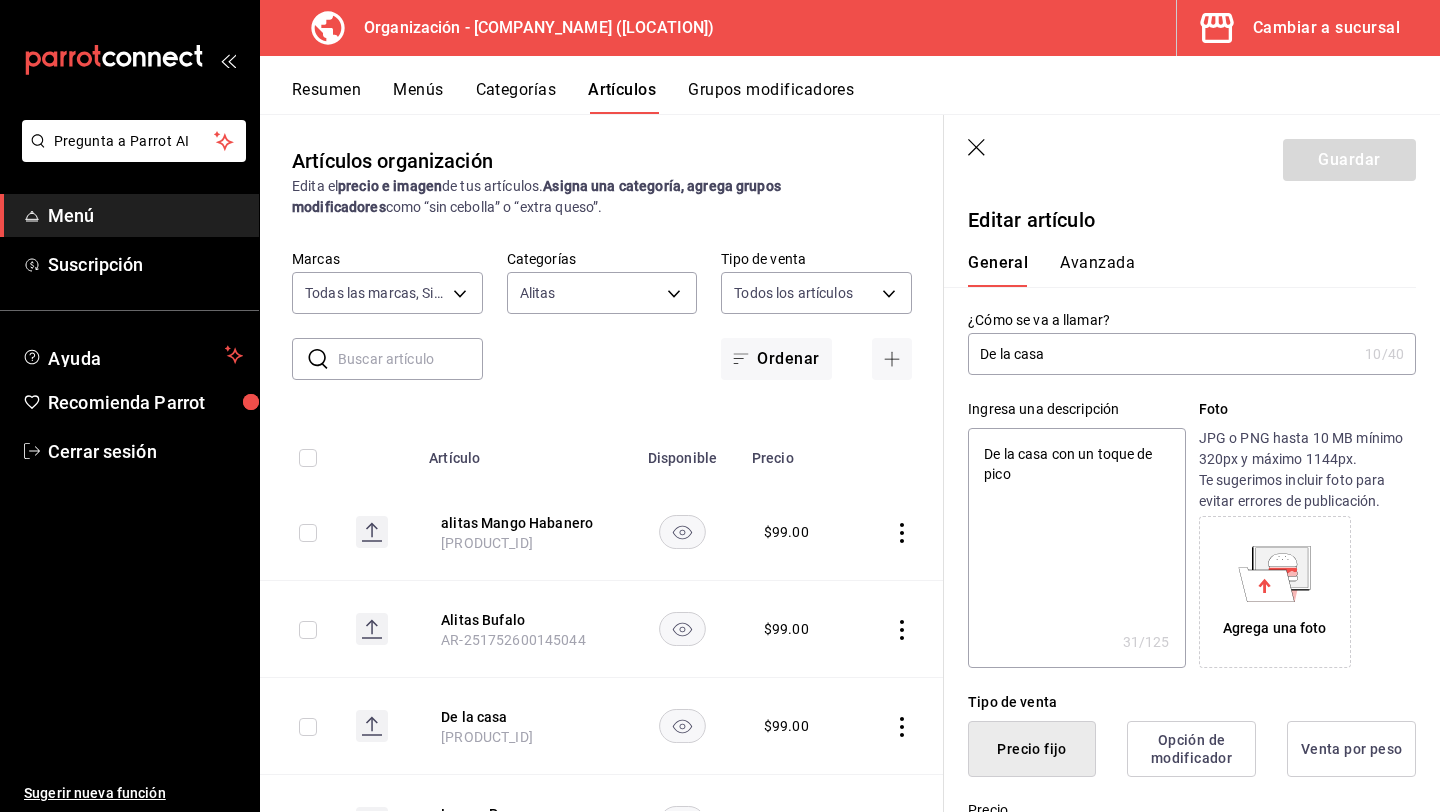 type on "ADe la casa" 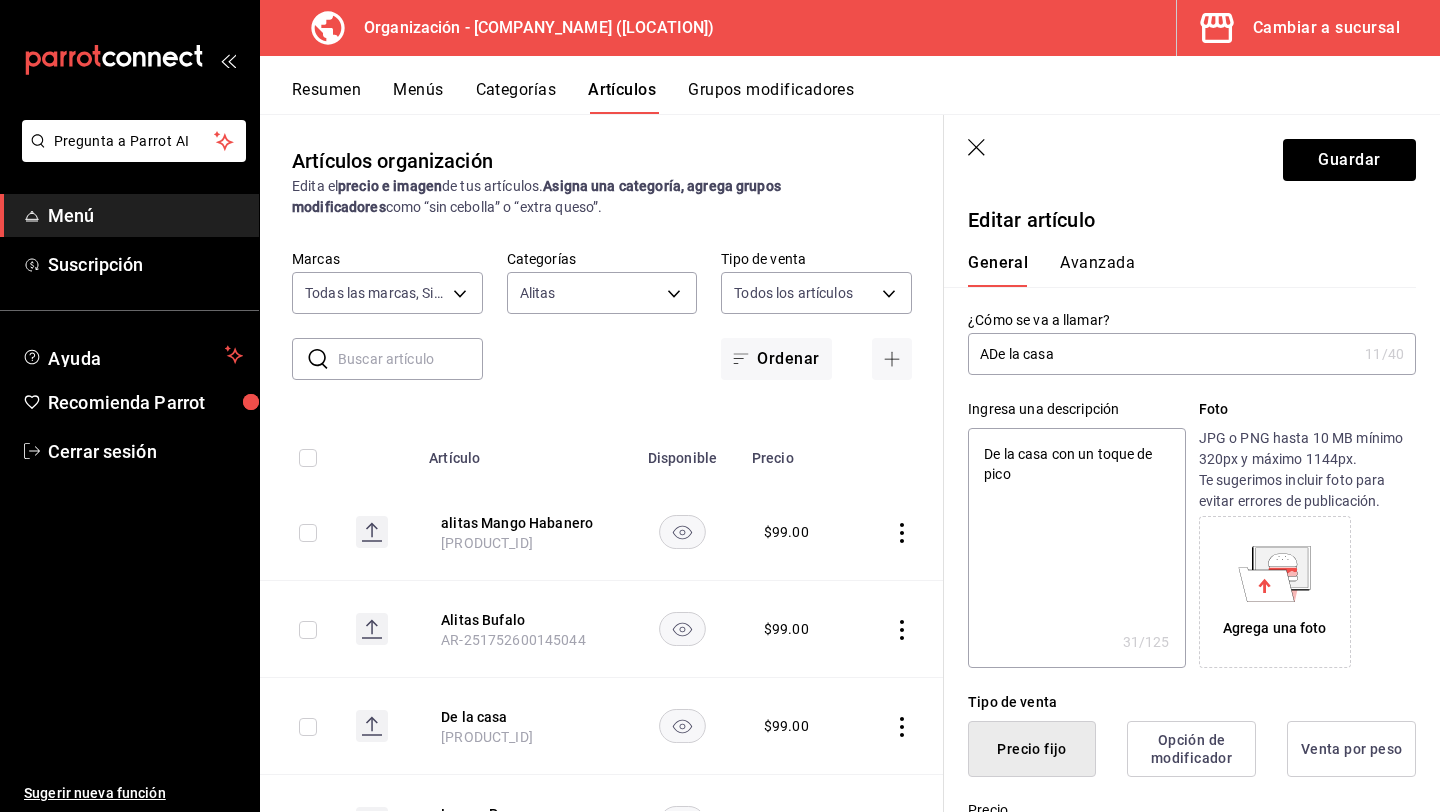type on "x" 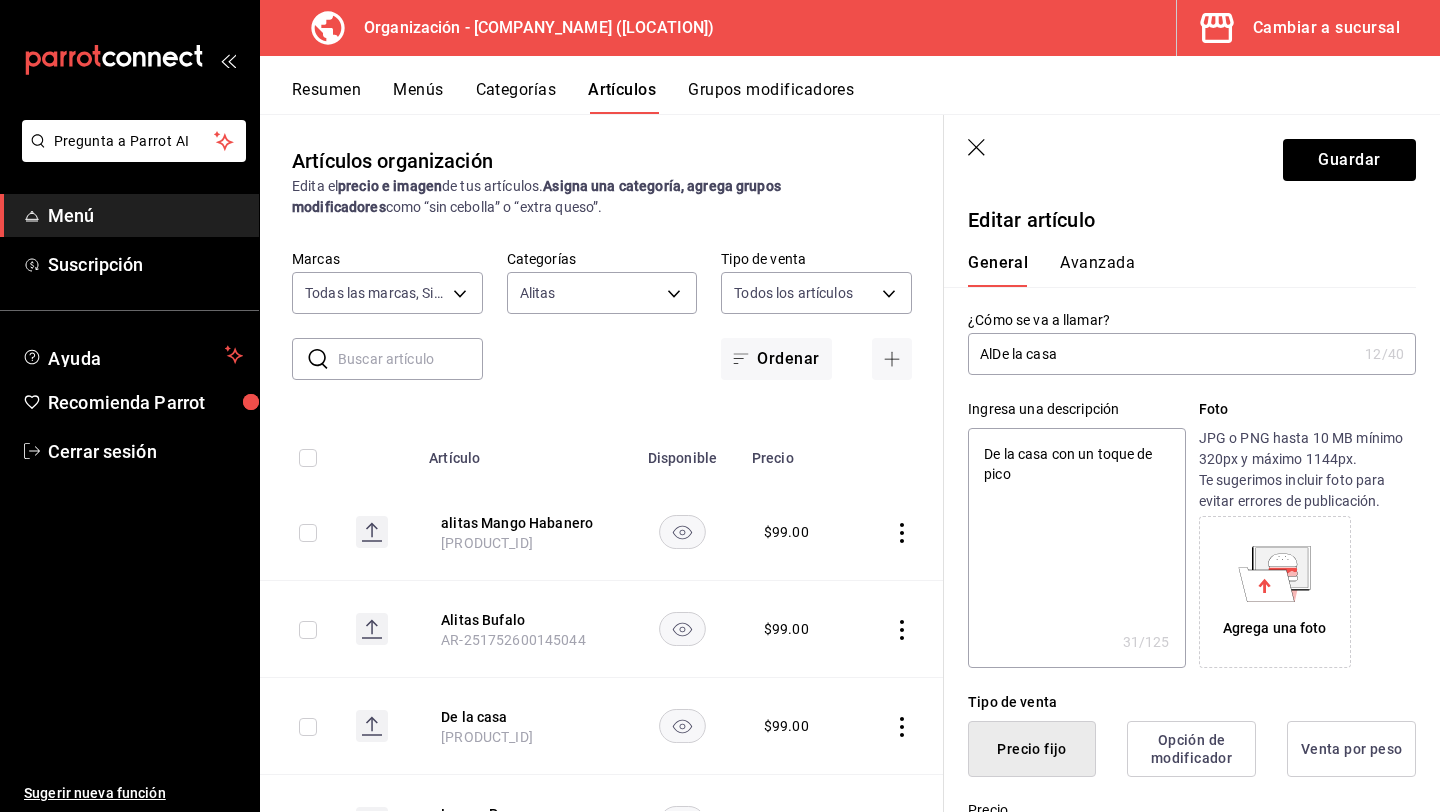 type on "AliDe la casa" 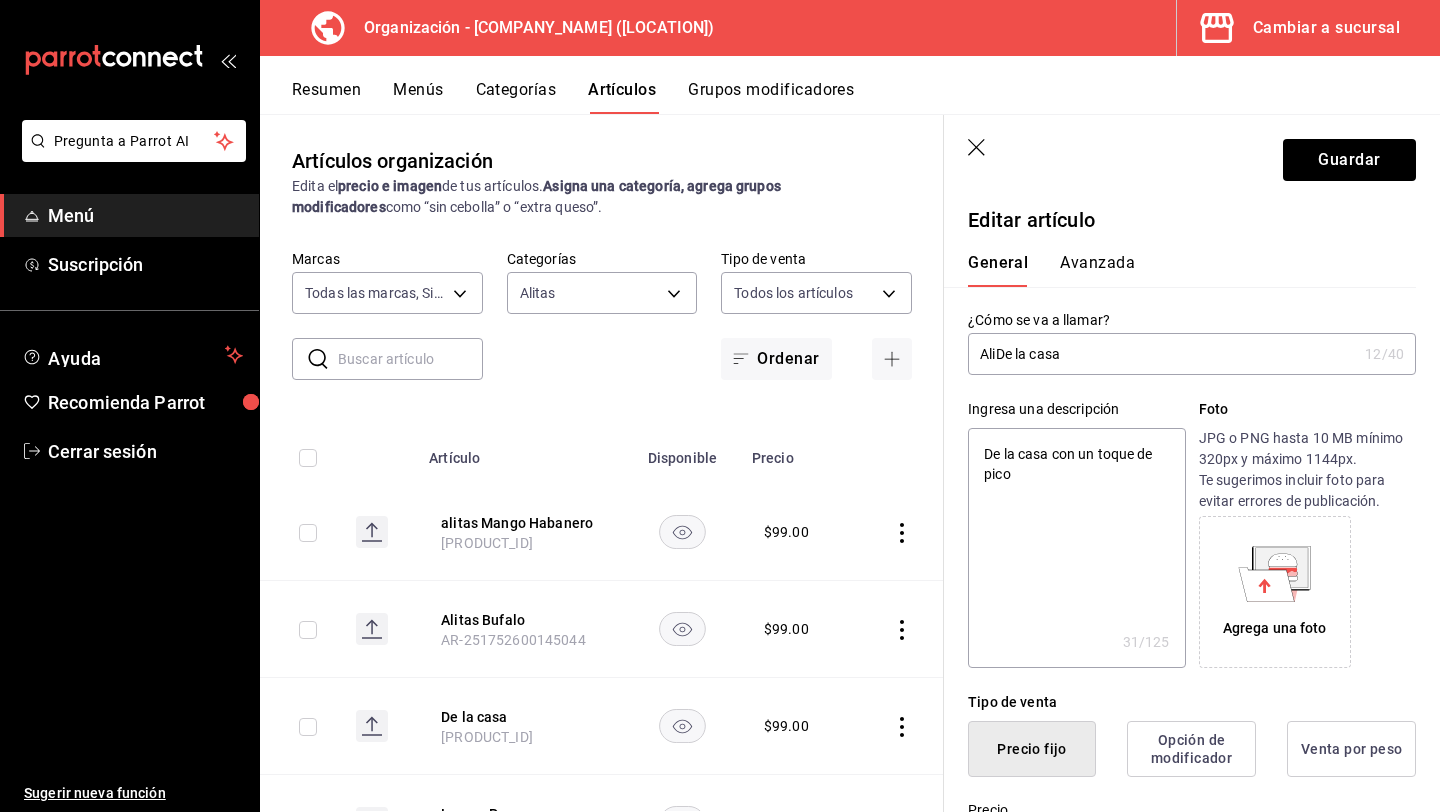type on "AlitDe la casa" 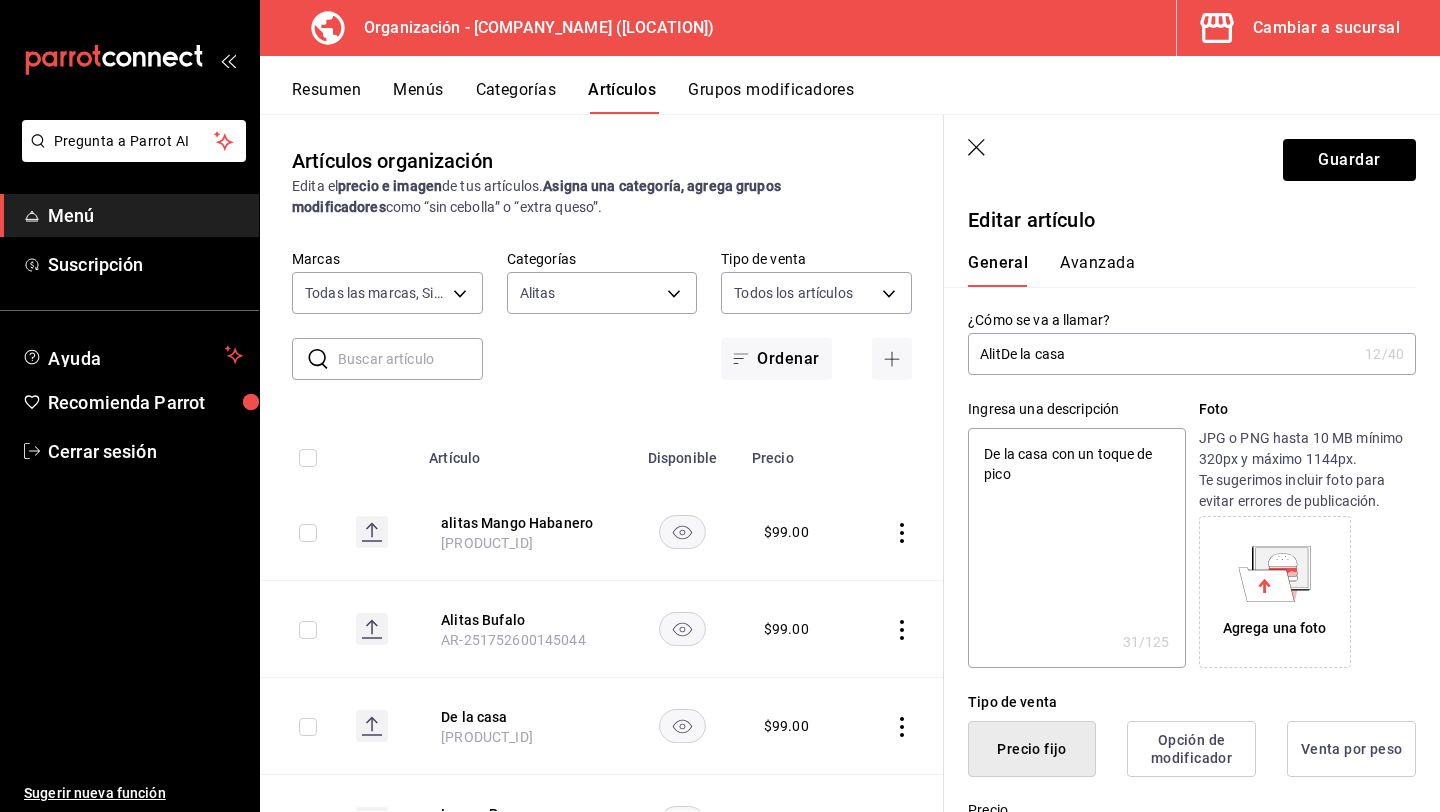 type on "x" 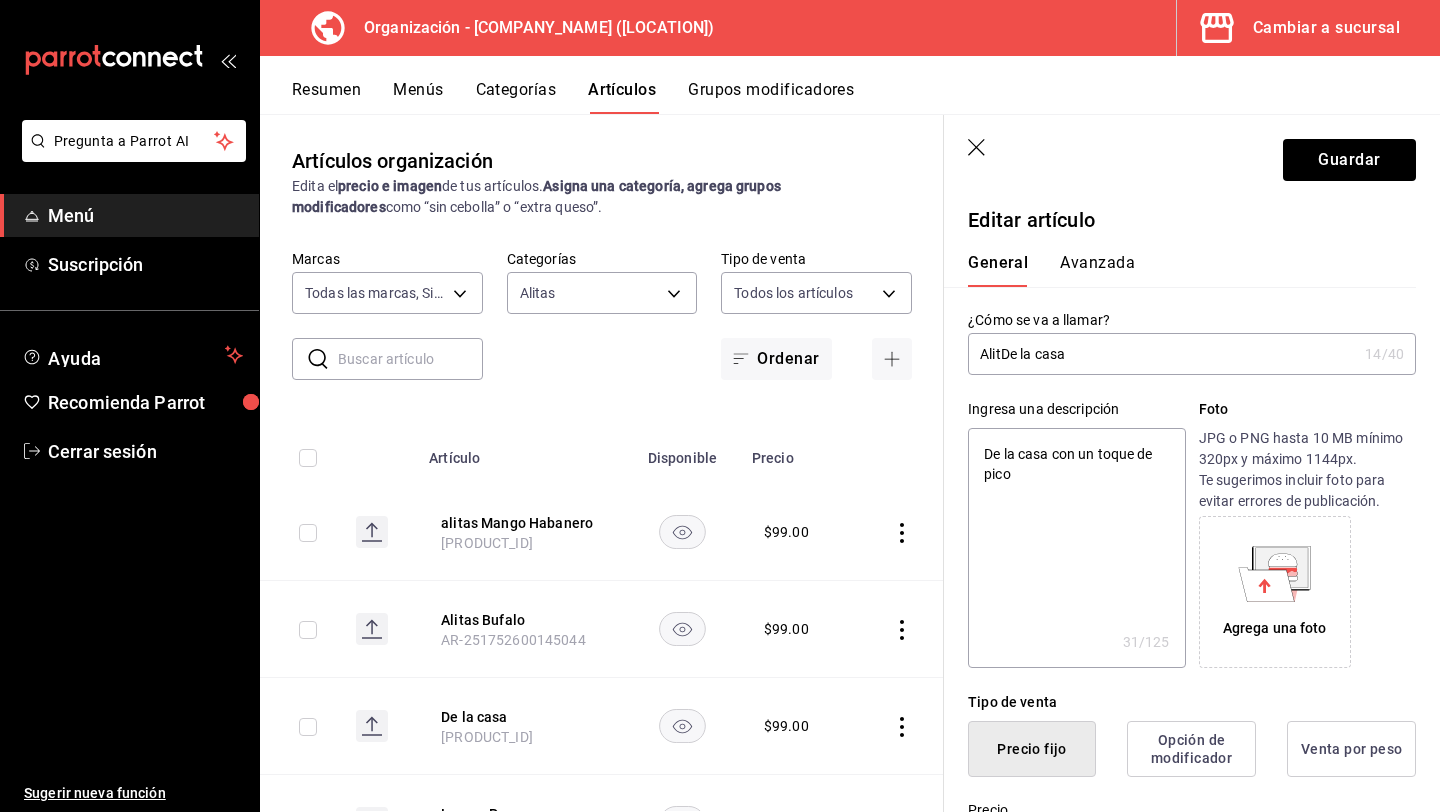 type on "AlitaDe la casa" 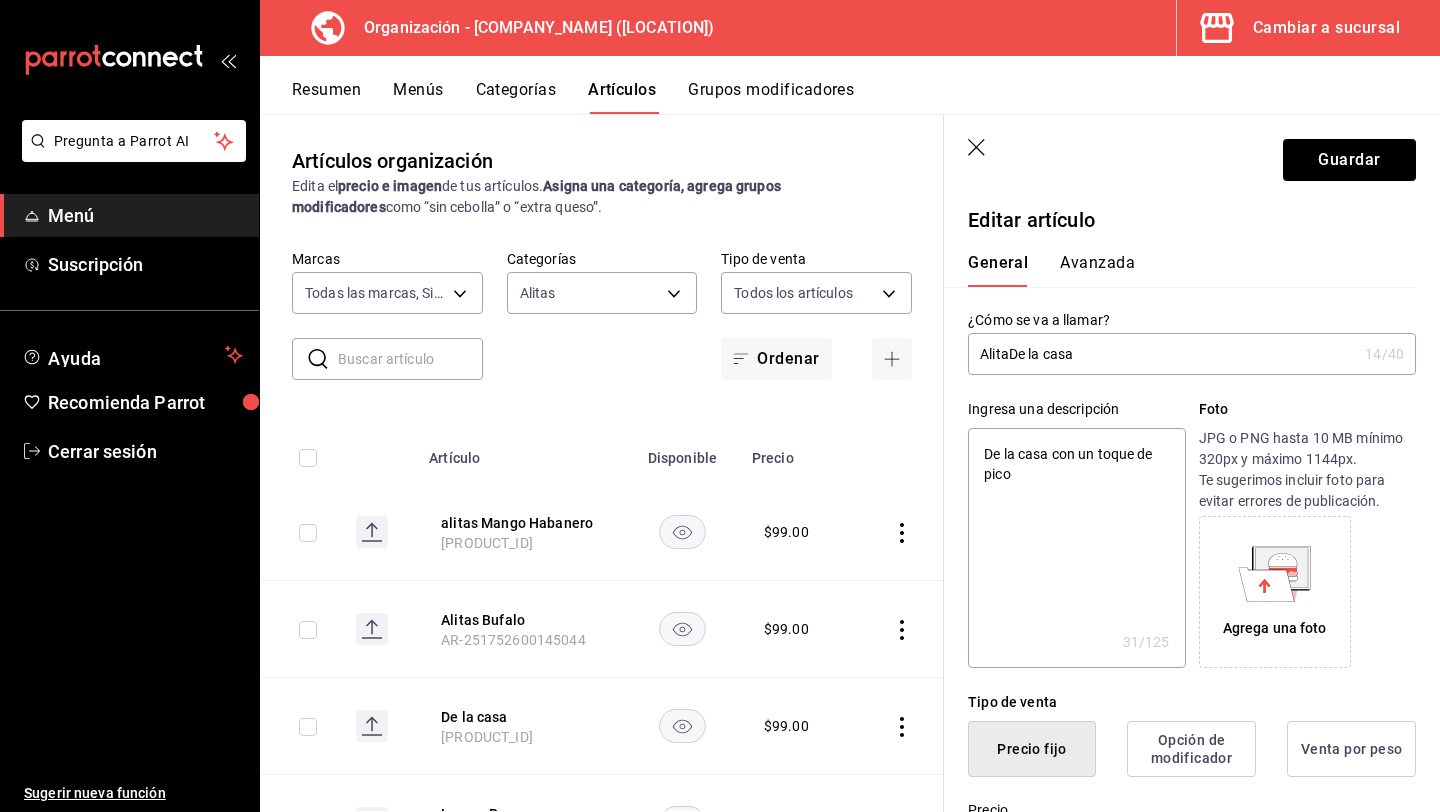 type on "AlitasDe la casa" 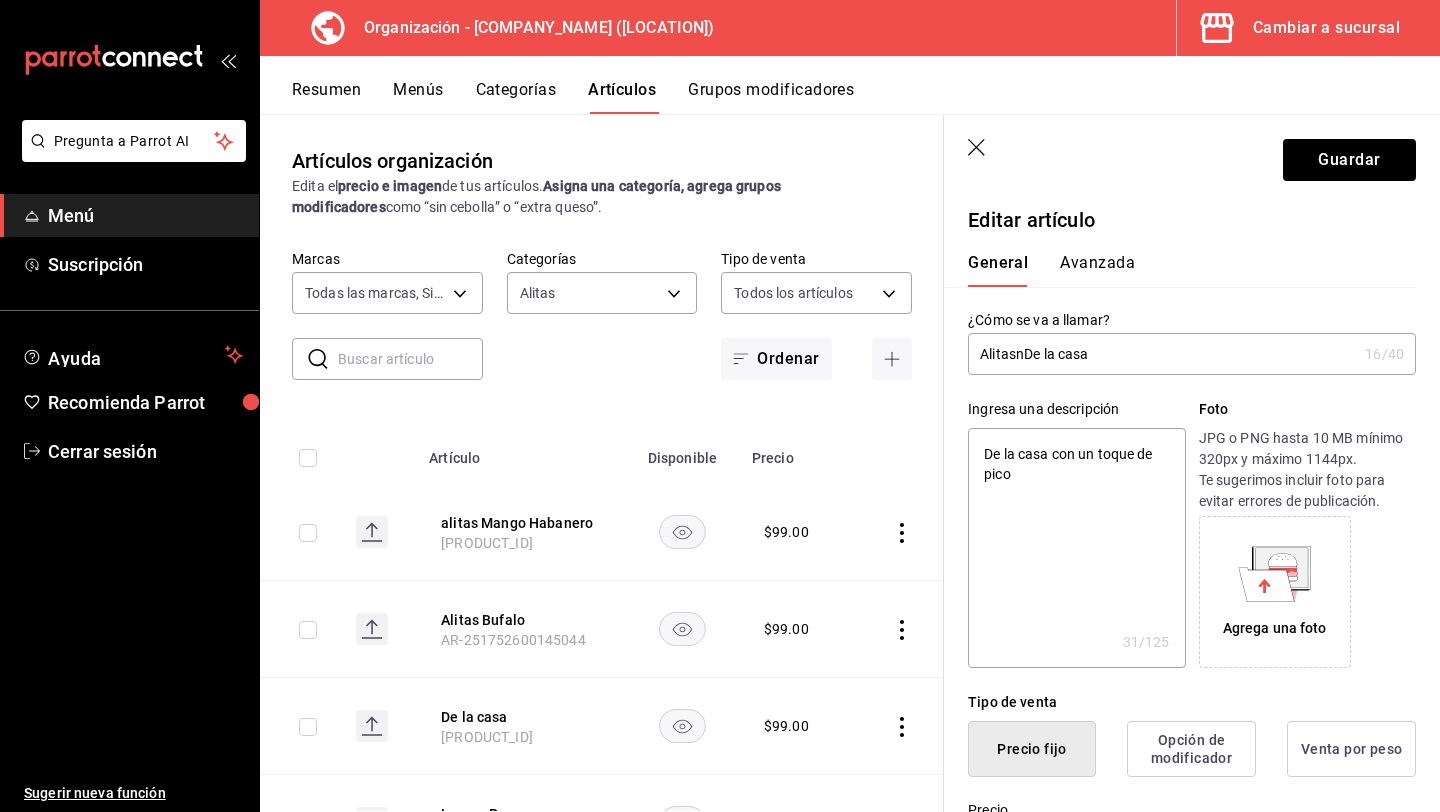 type on "Alitasn De la casa" 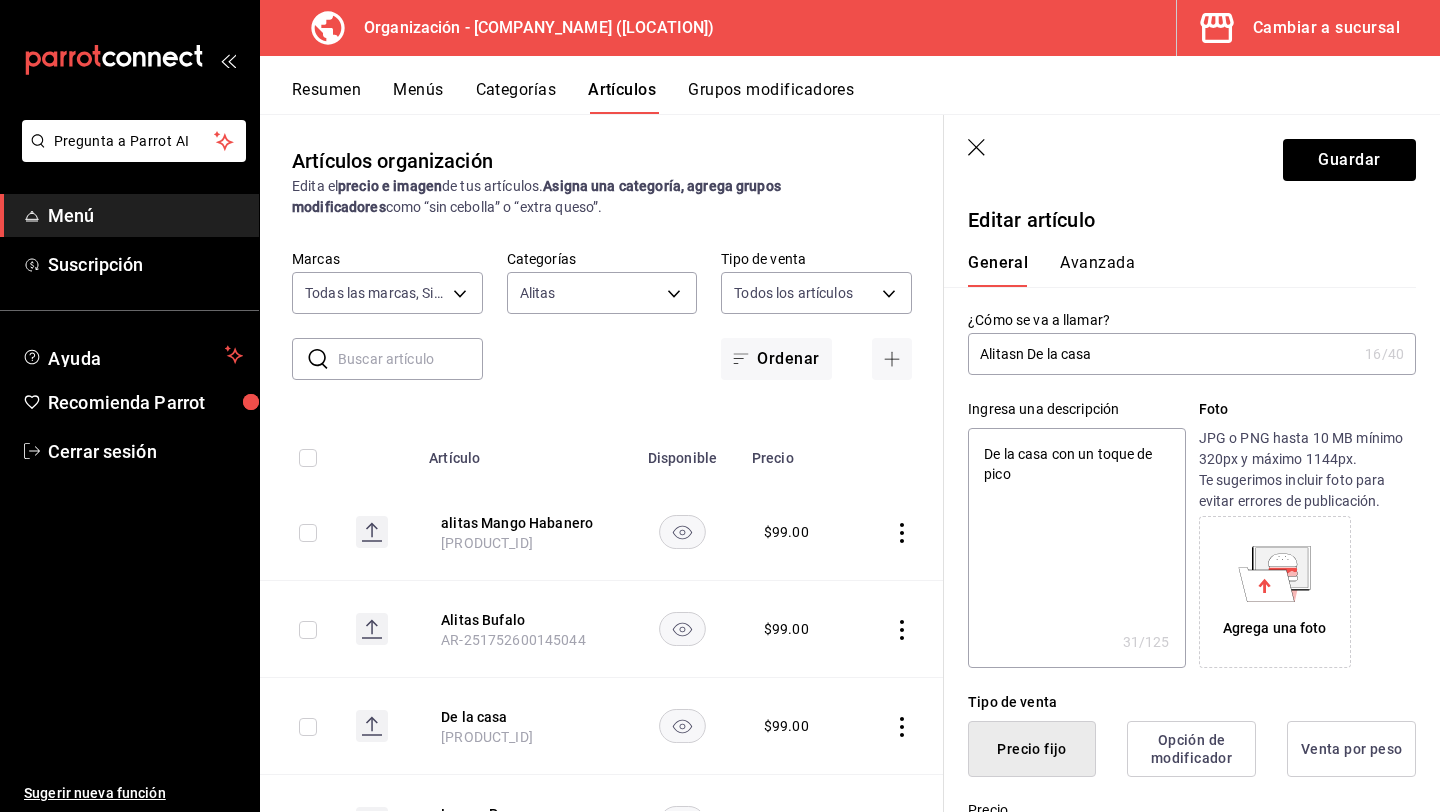 type on "x" 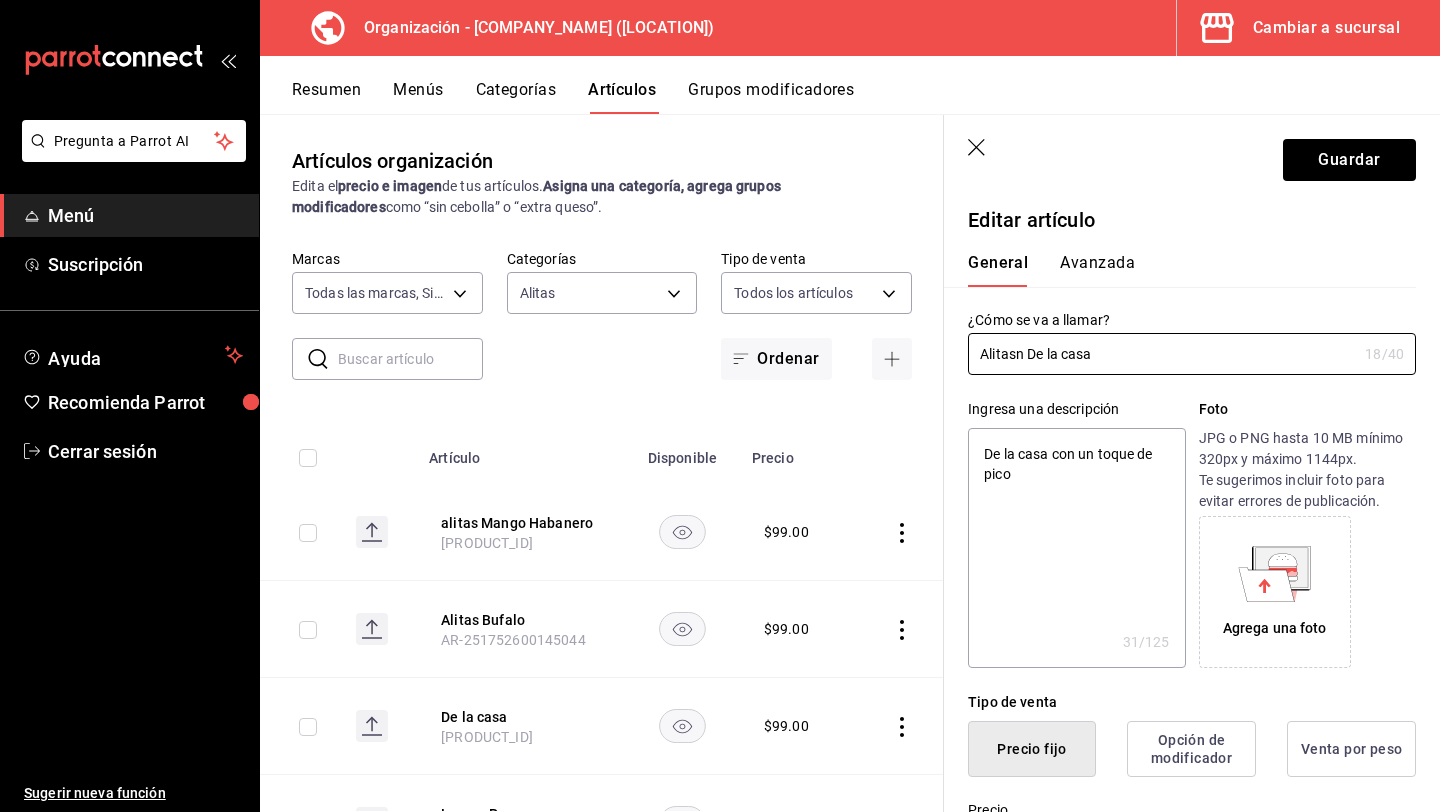 type on "AlitasnDe la casa" 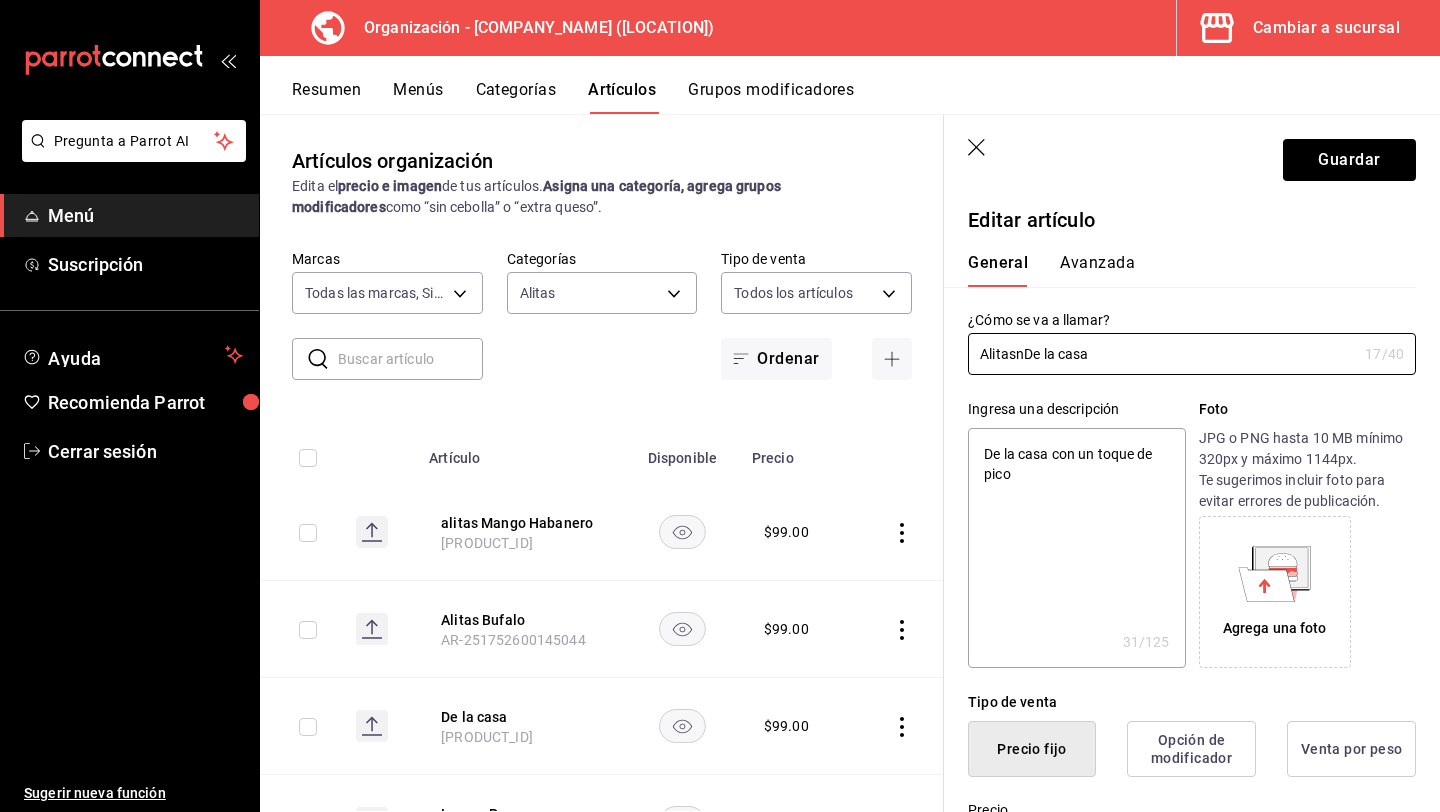 type on "AlitasDe la casa" 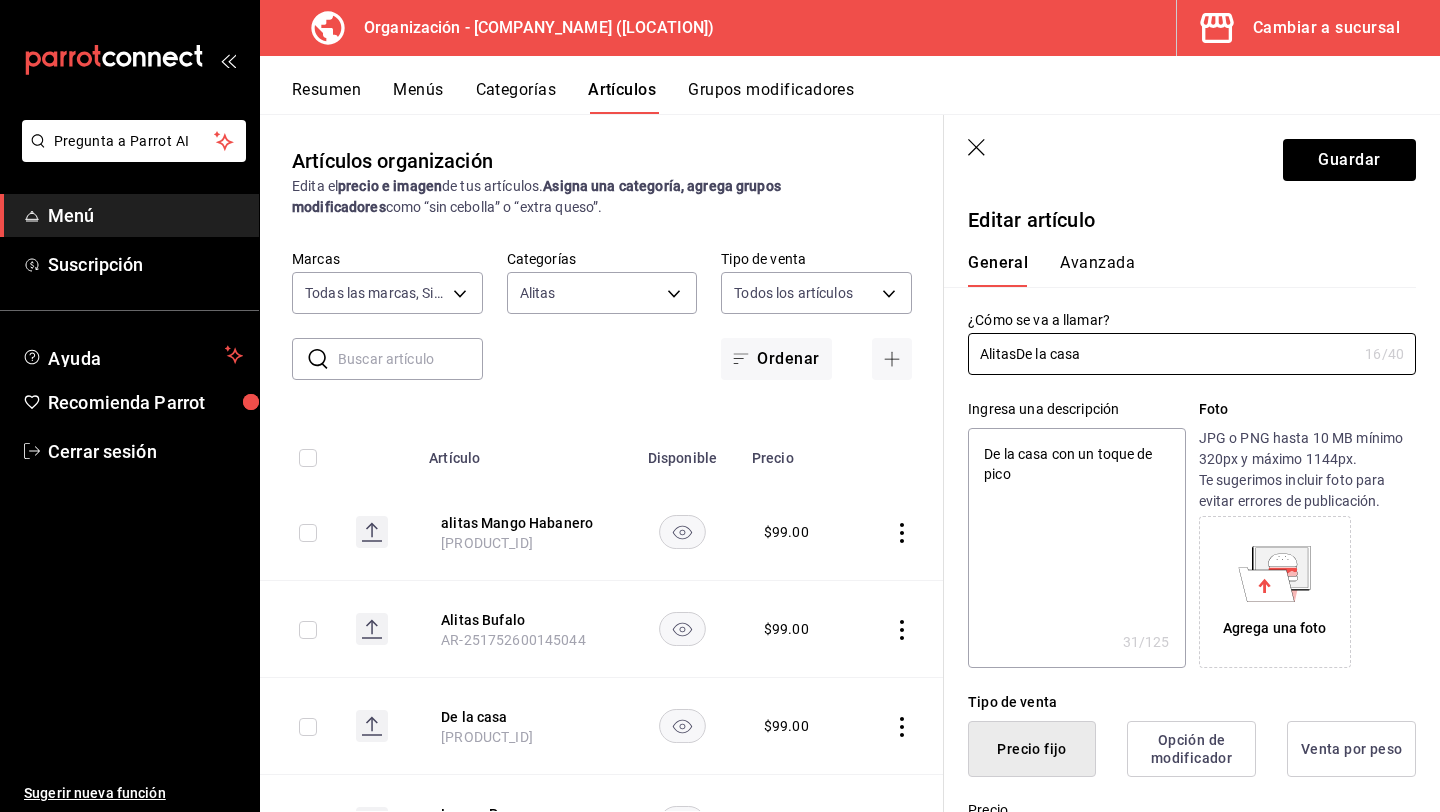 type on "Alitas De la casa" 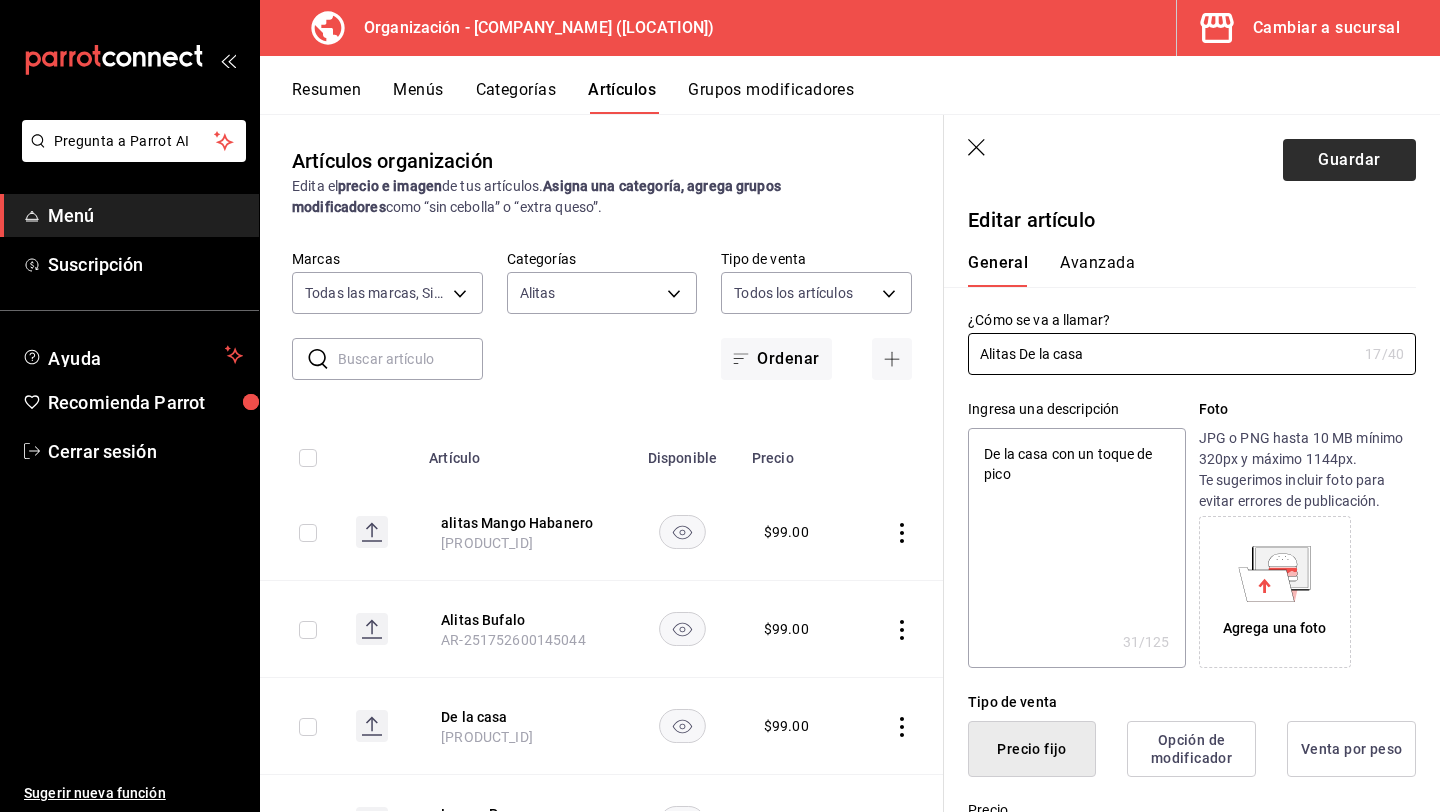type on "Alitas De la casa" 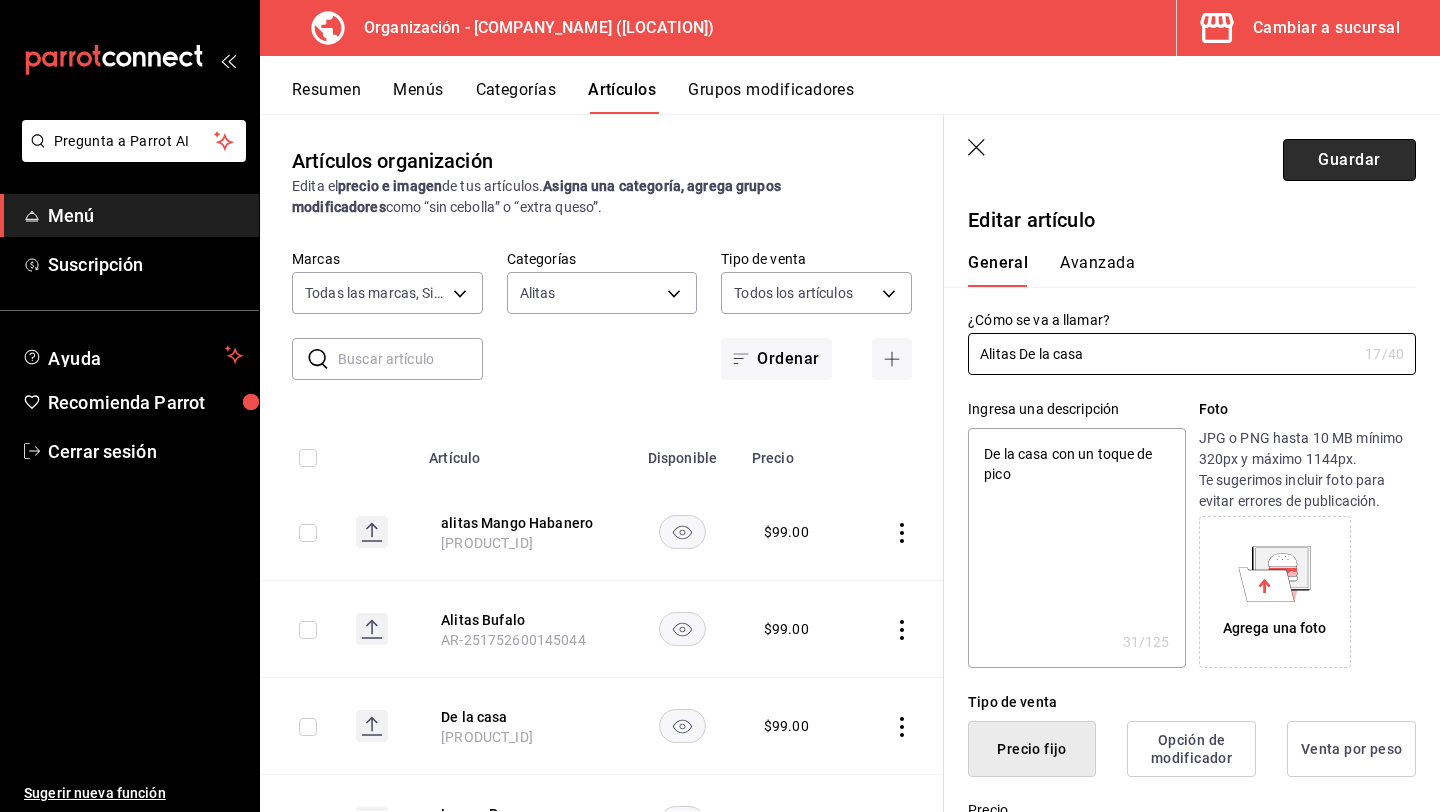 click on "Guardar" at bounding box center (1349, 160) 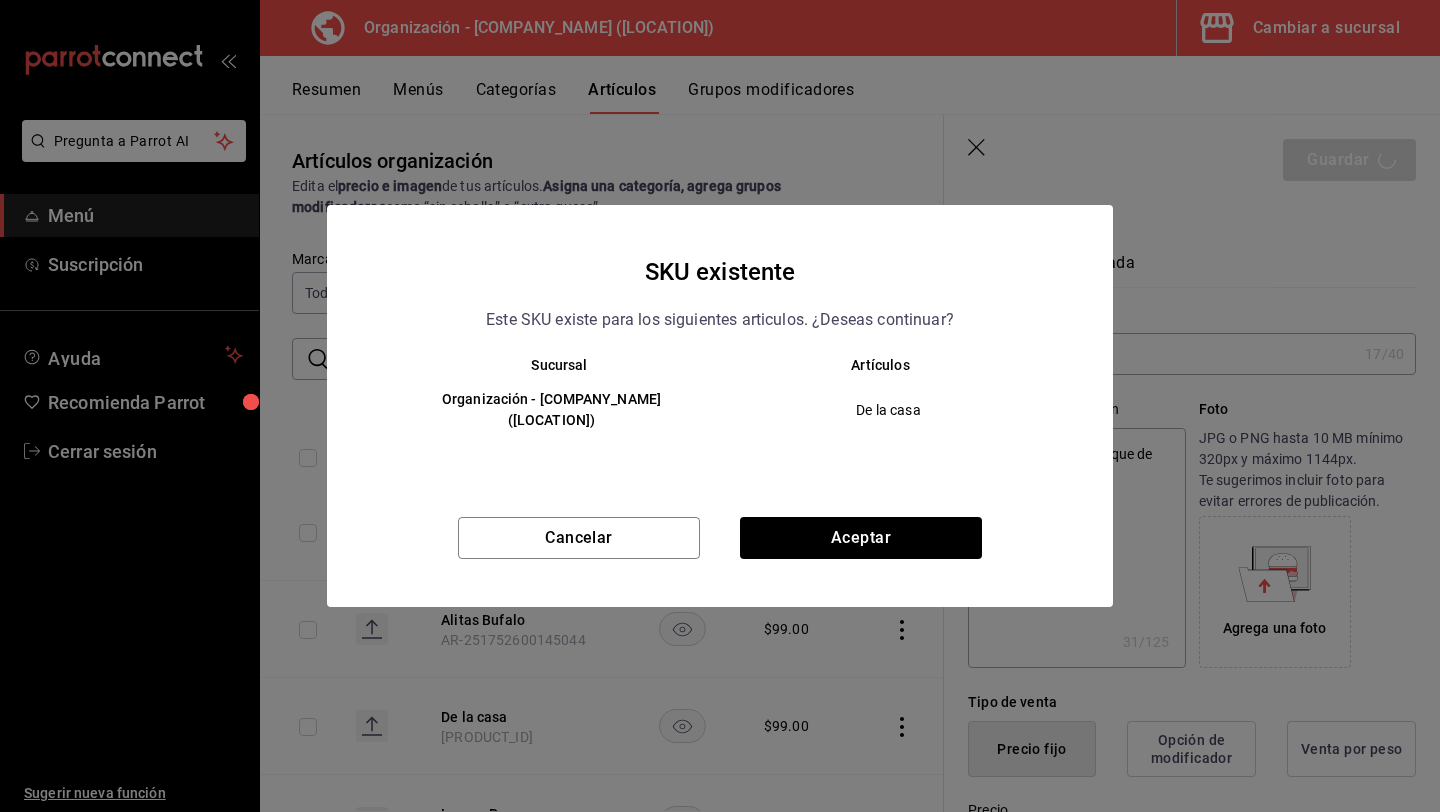click on "Cancelar Aceptar" at bounding box center (720, 562) 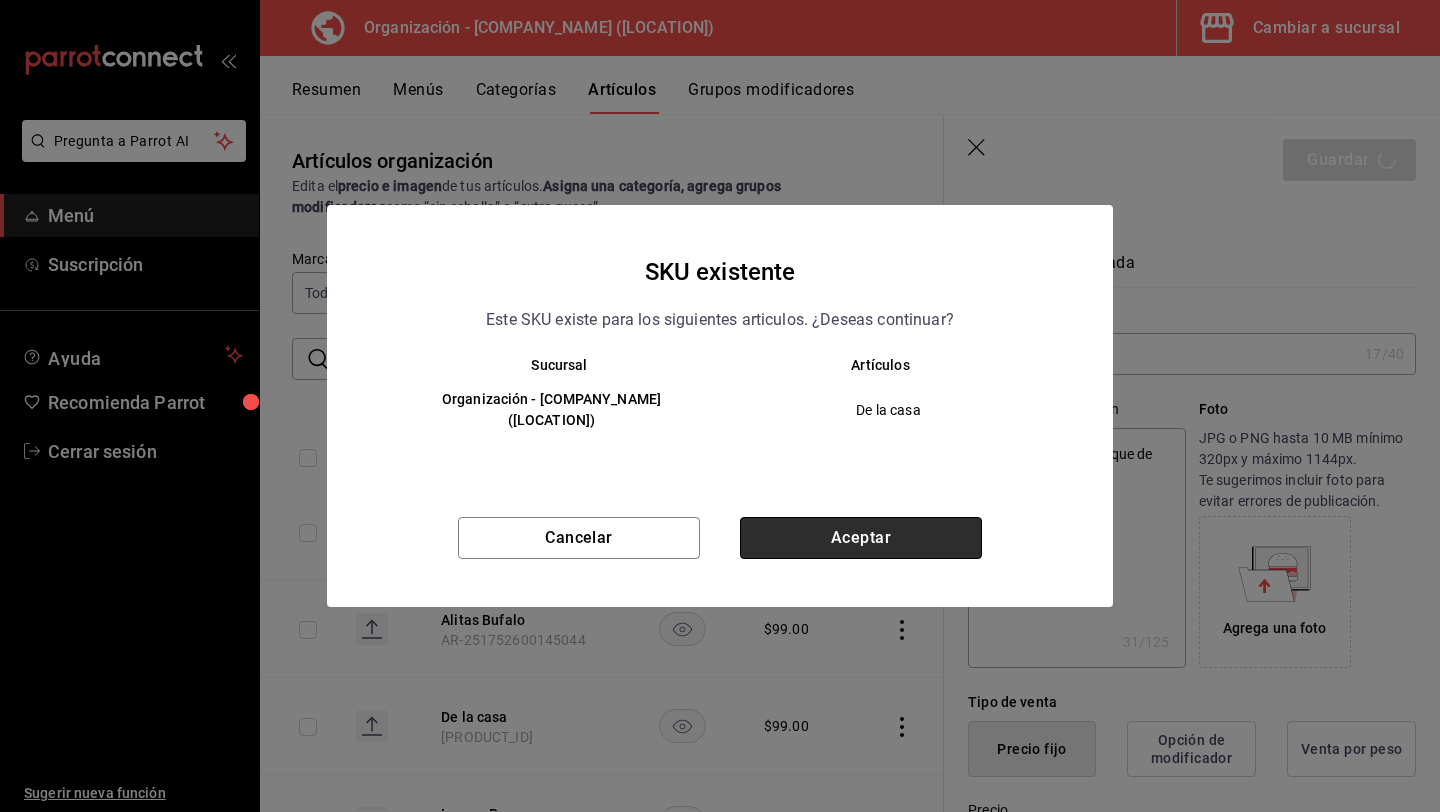 click on "Aceptar" at bounding box center [861, 538] 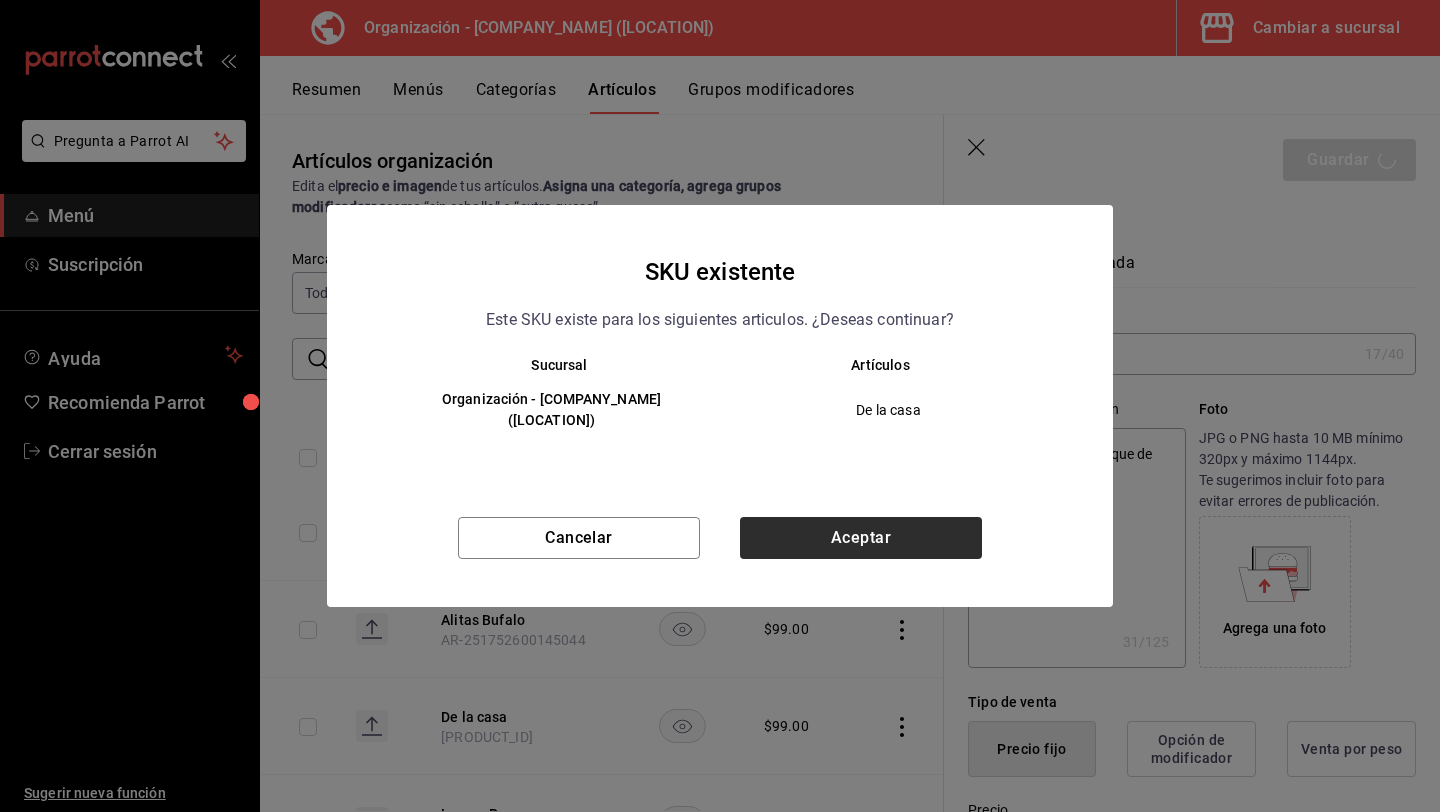 type on "x" 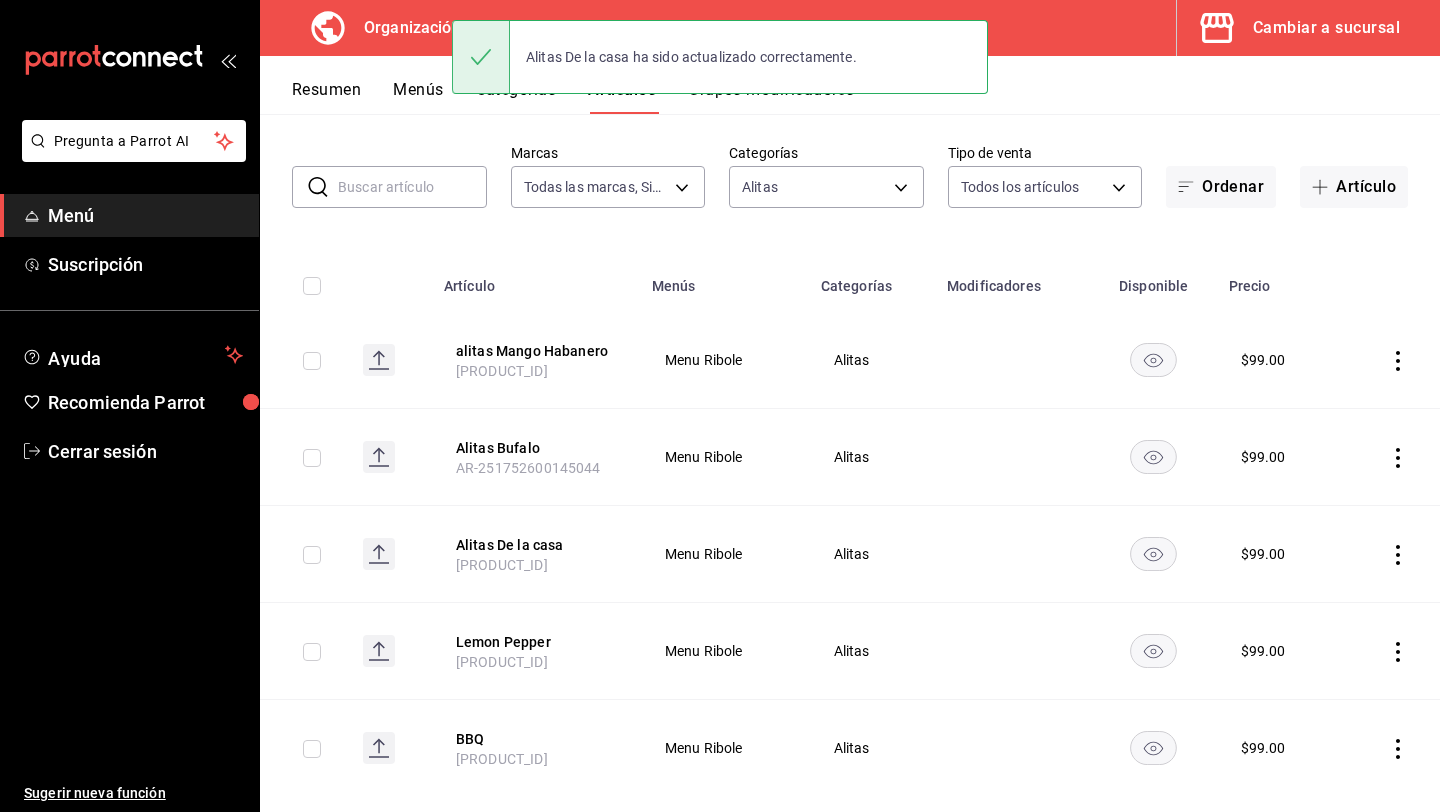 scroll, scrollTop: 118, scrollLeft: 0, axis: vertical 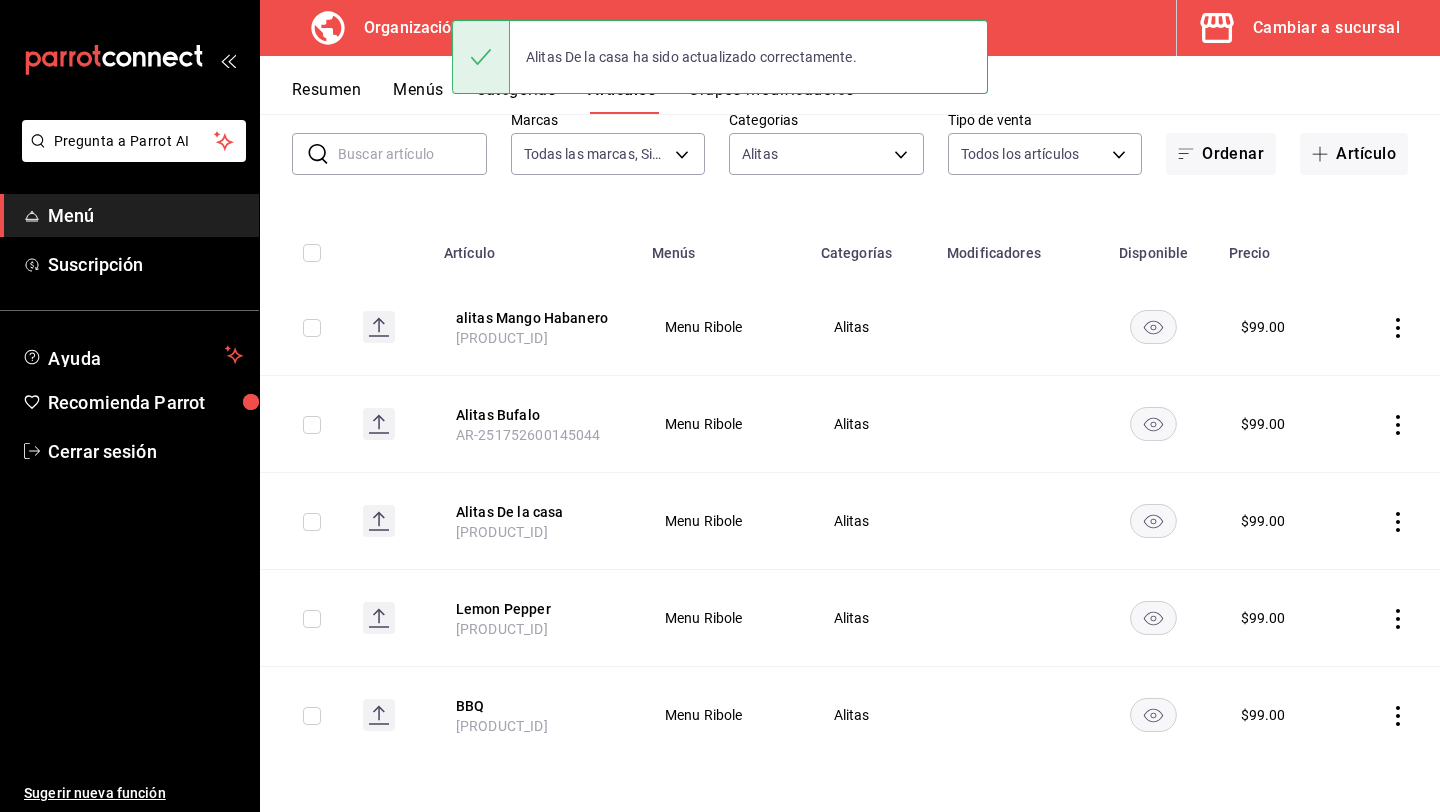 click on "[PRODUCT_ID]" at bounding box center (536, 618) 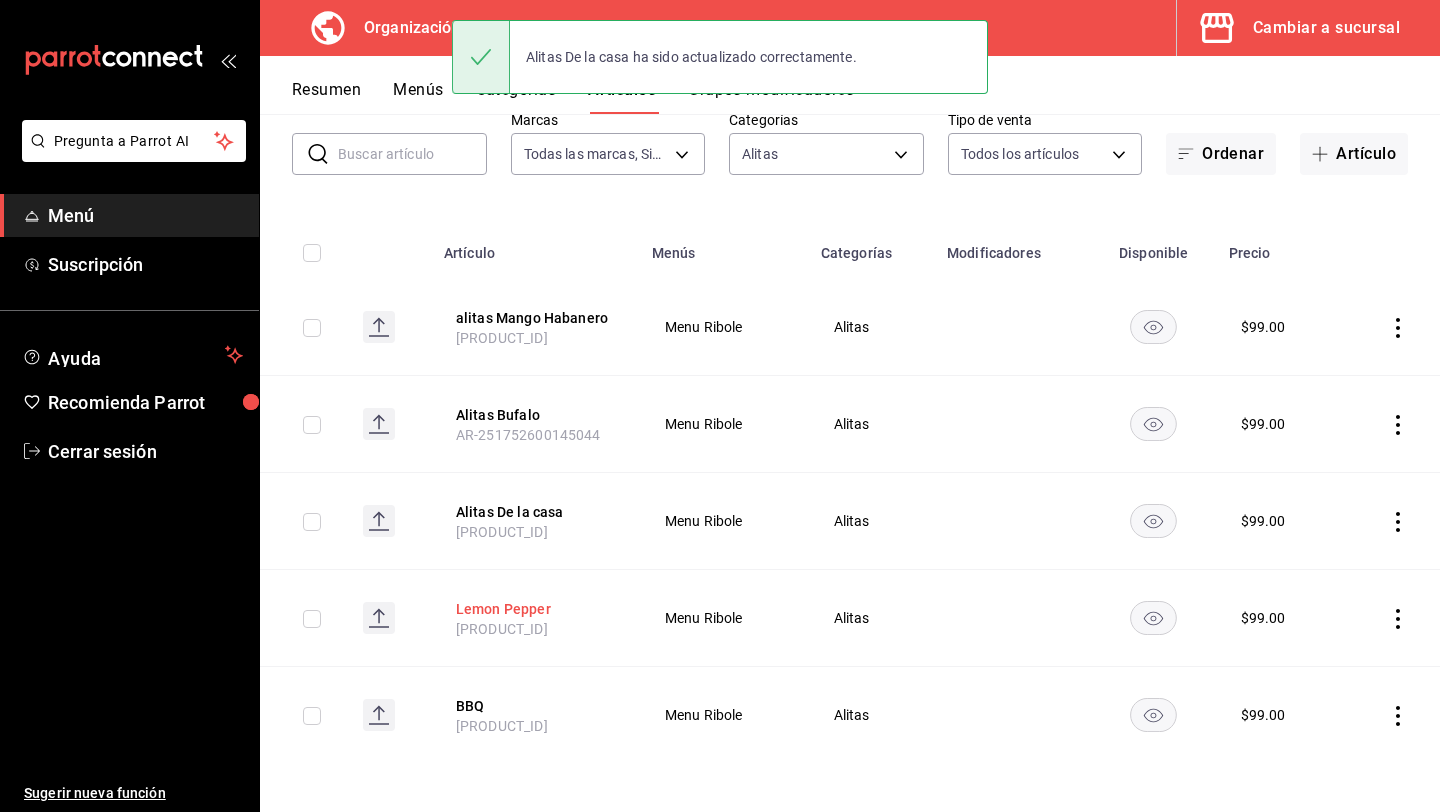 click on "Lemon Pepper" at bounding box center [536, 609] 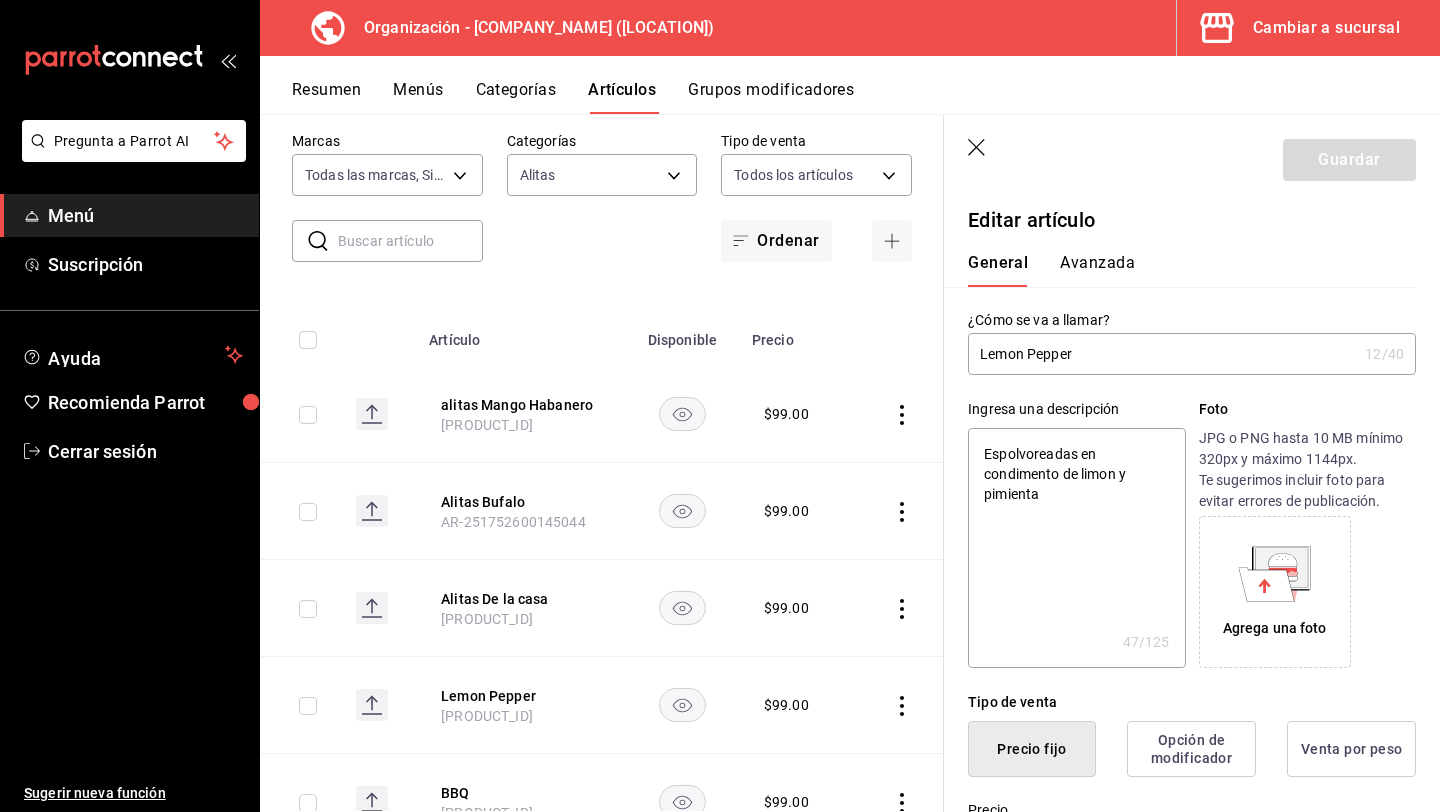 click on "Lemon Pepper" at bounding box center [1162, 354] 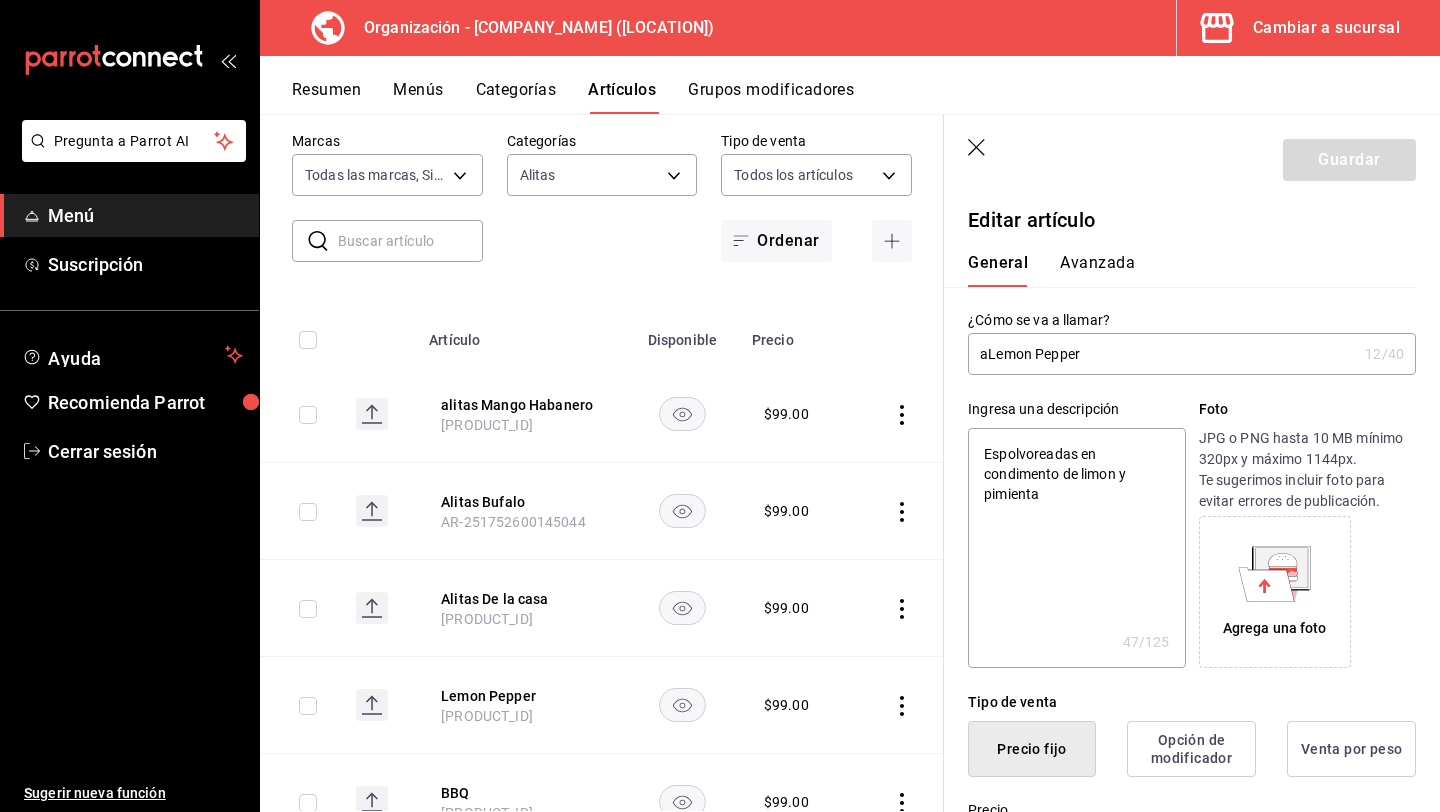 type on "x" 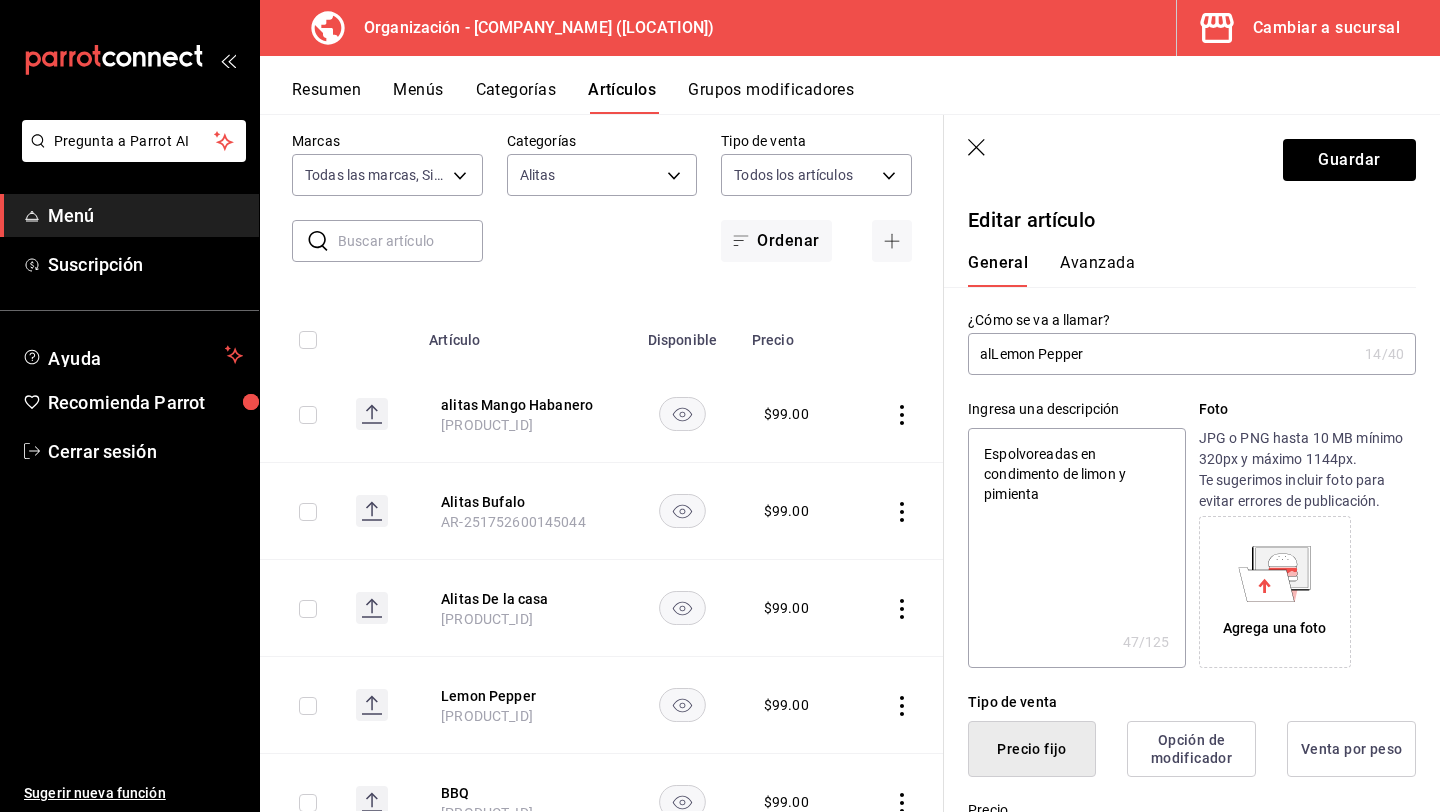 type on "aliLemon Pepper" 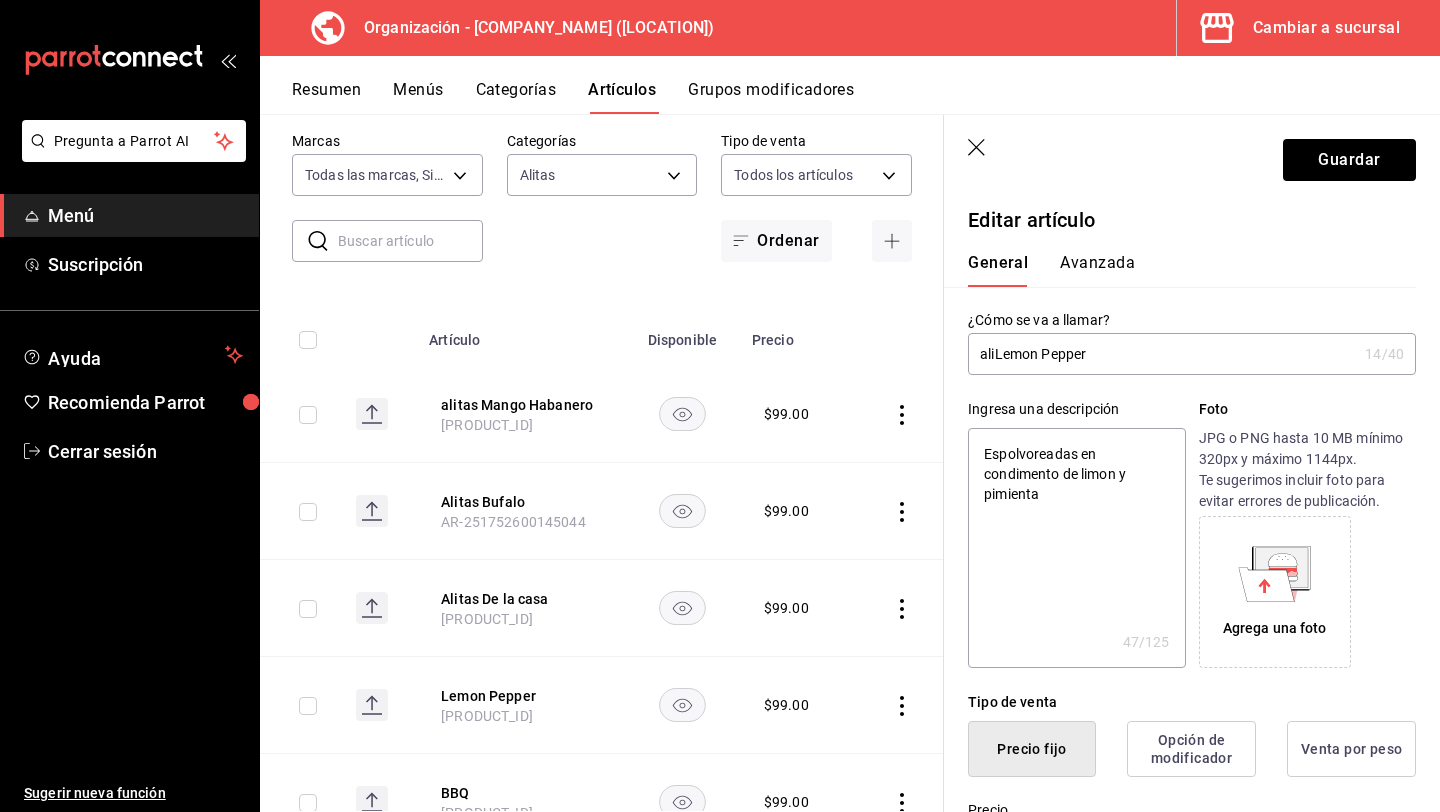 type on "alitLemon Pepper" 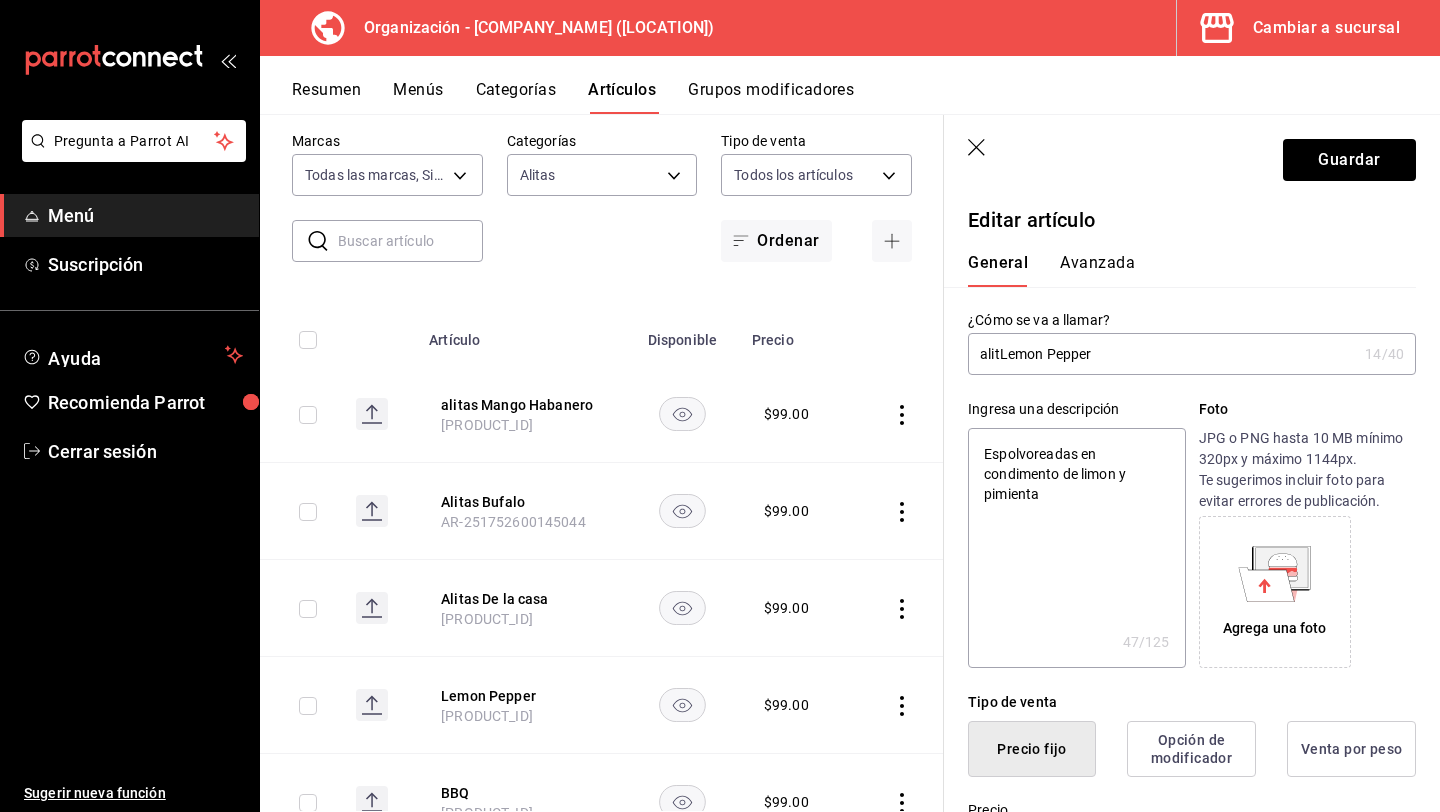 type on "x" 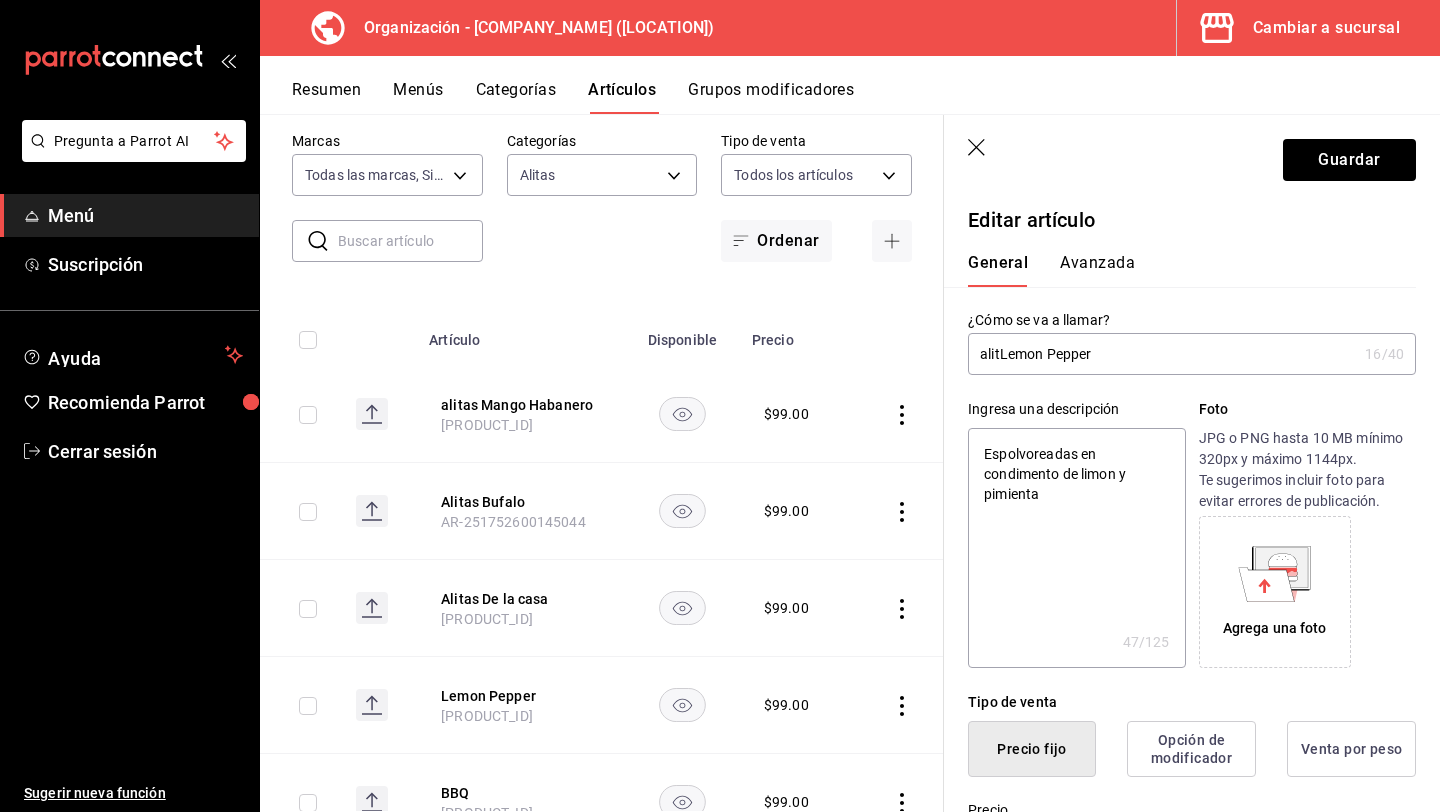 type on "alitaLemon Pepper" 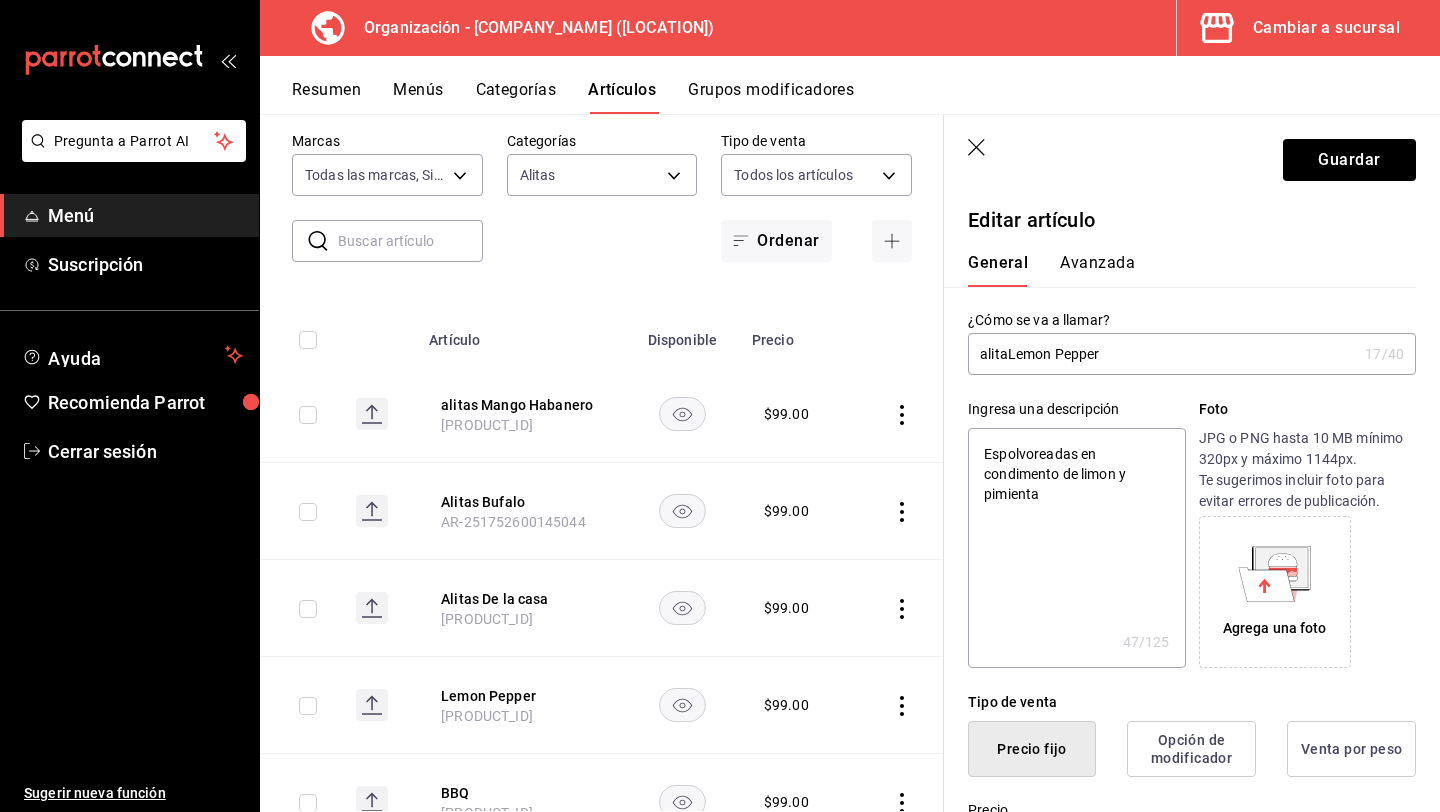 type on "alitasLemon Pepper" 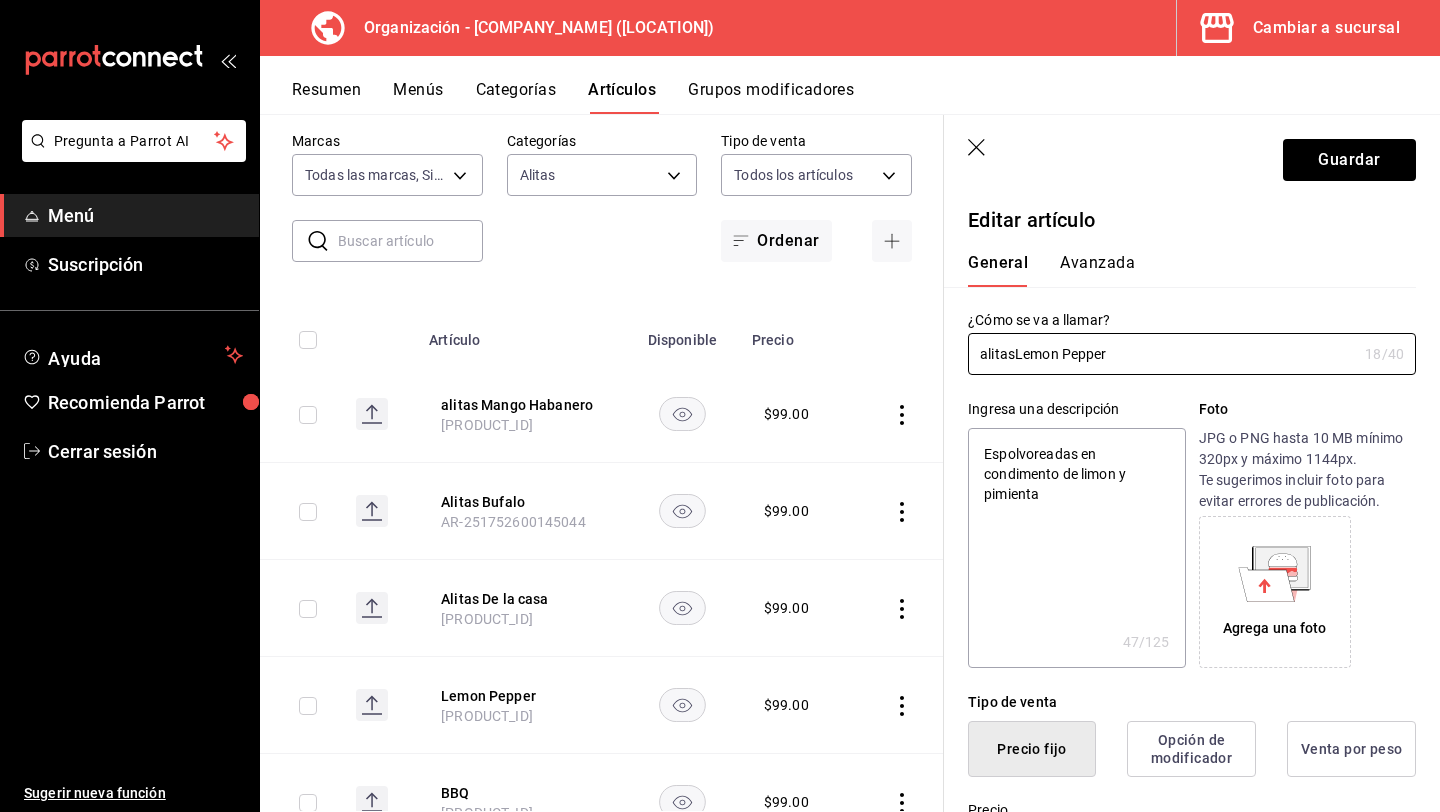 type on "alitas Lemon Pepper" 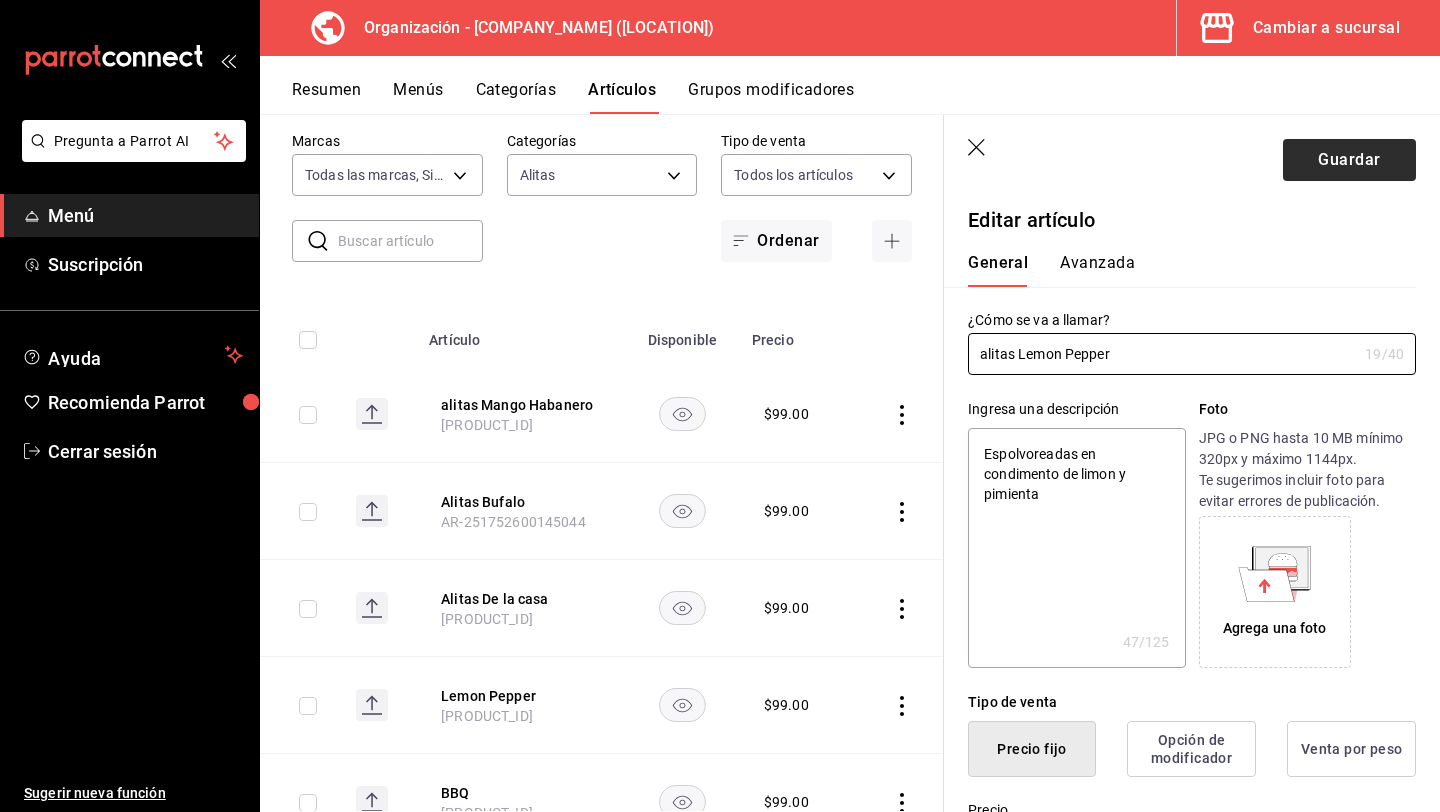type on "alitas Lemon Pepper" 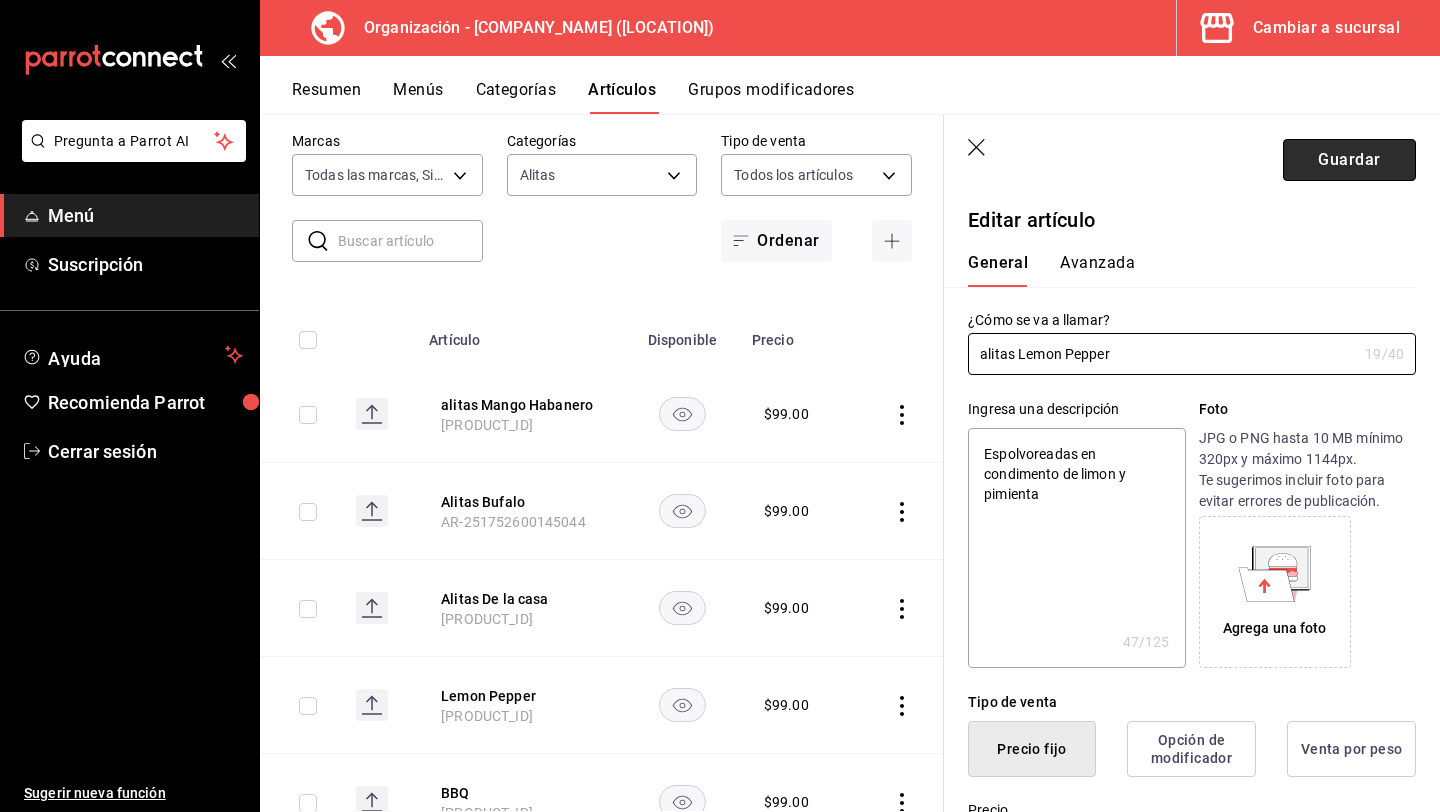 click on "Guardar" at bounding box center (1349, 160) 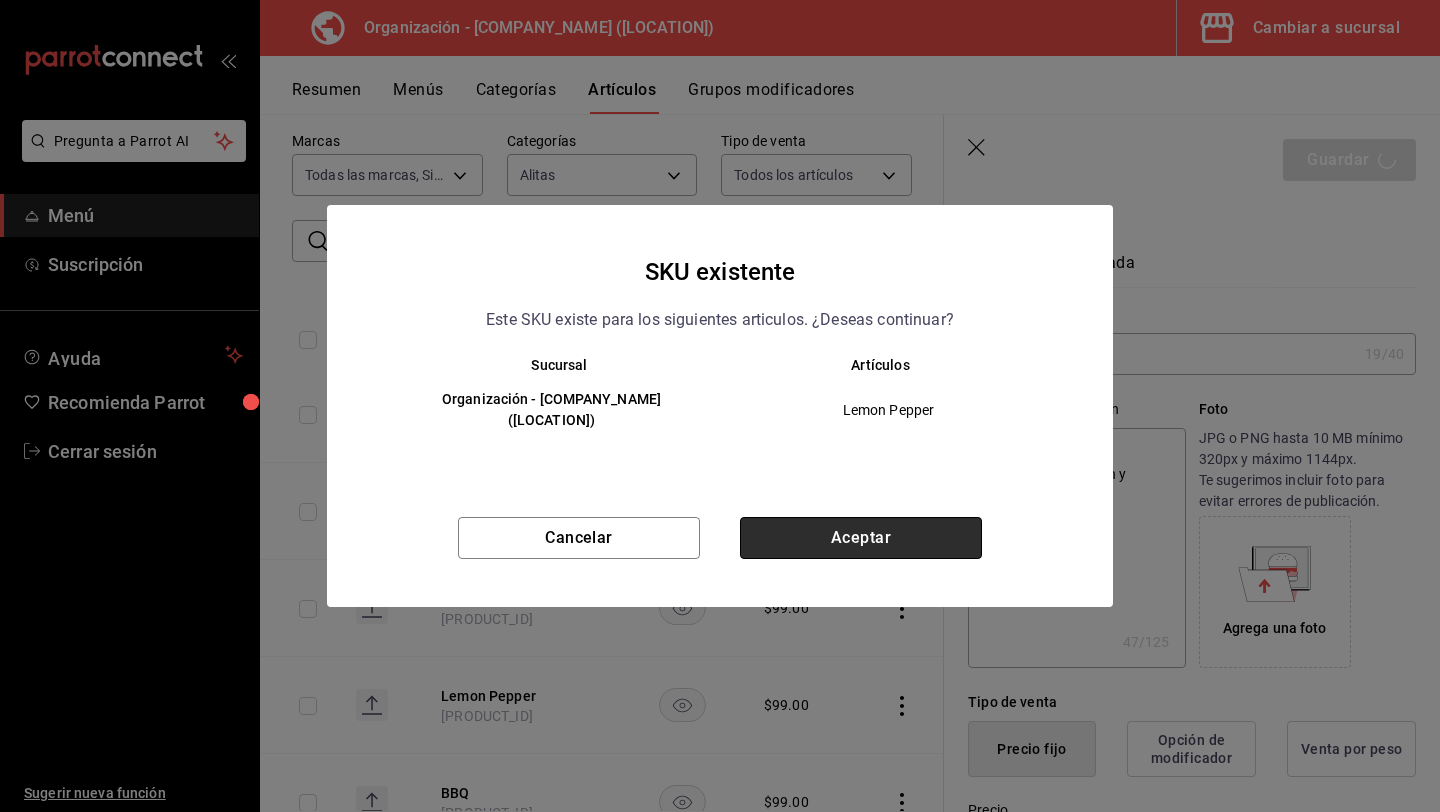 click on "Aceptar" at bounding box center (861, 538) 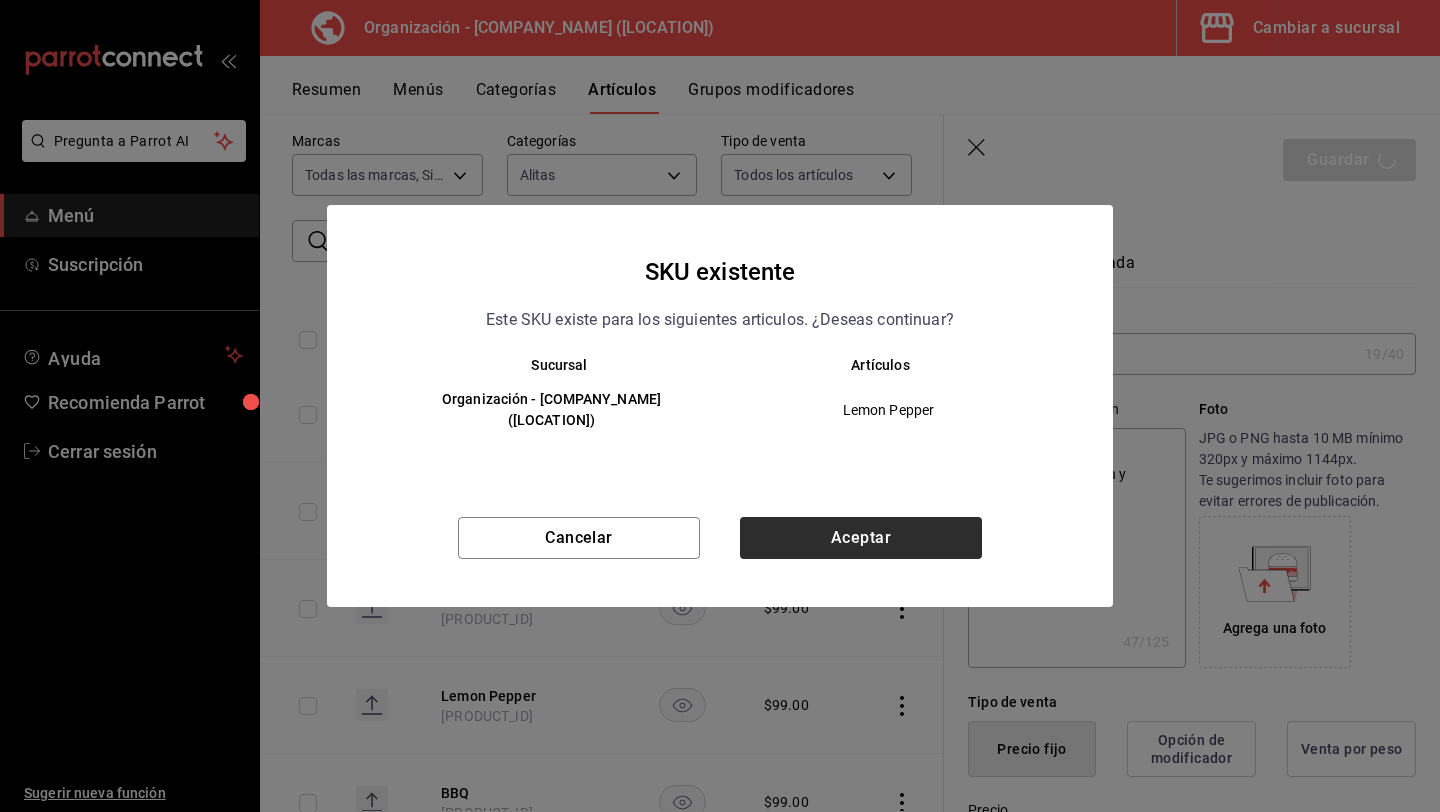 type on "x" 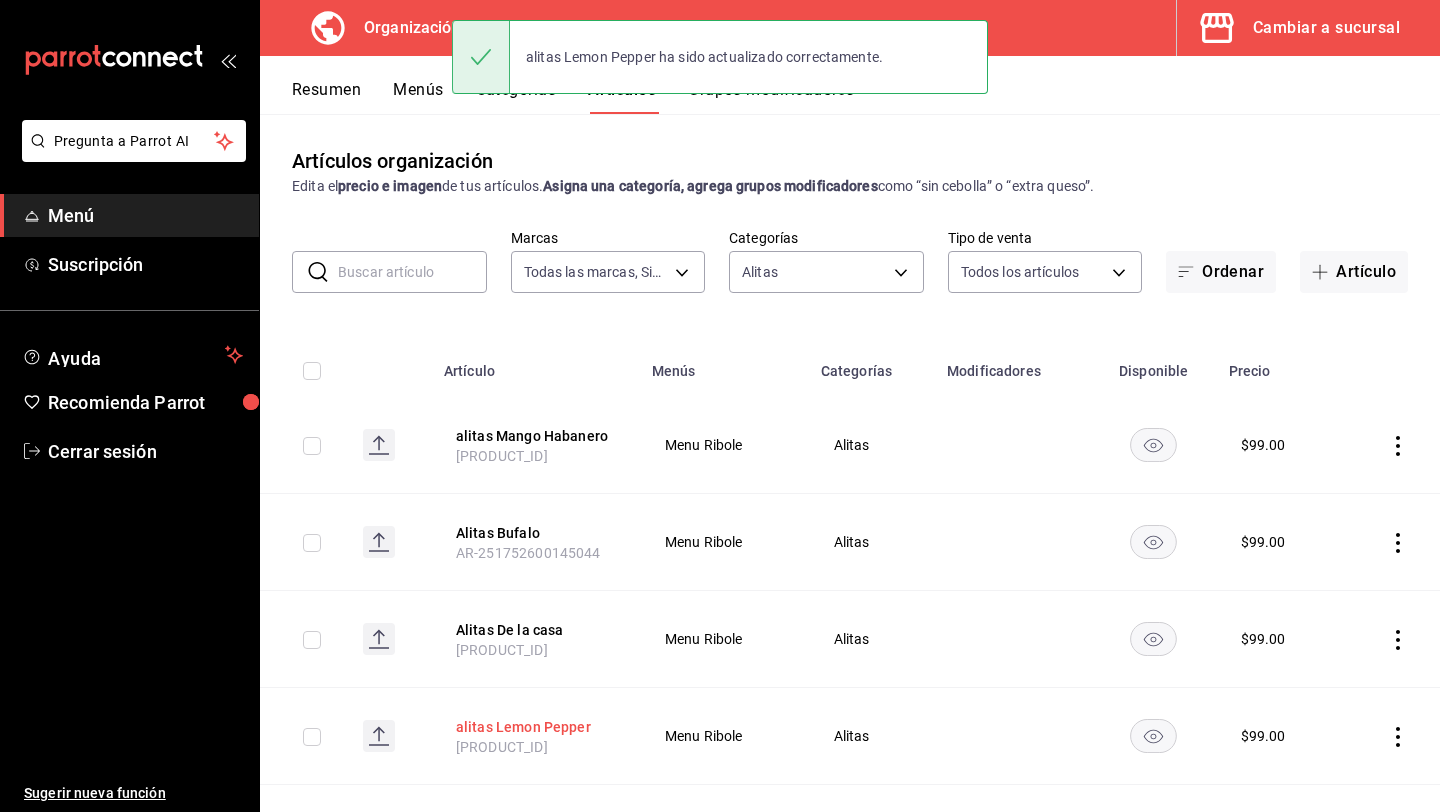 scroll, scrollTop: 118, scrollLeft: 0, axis: vertical 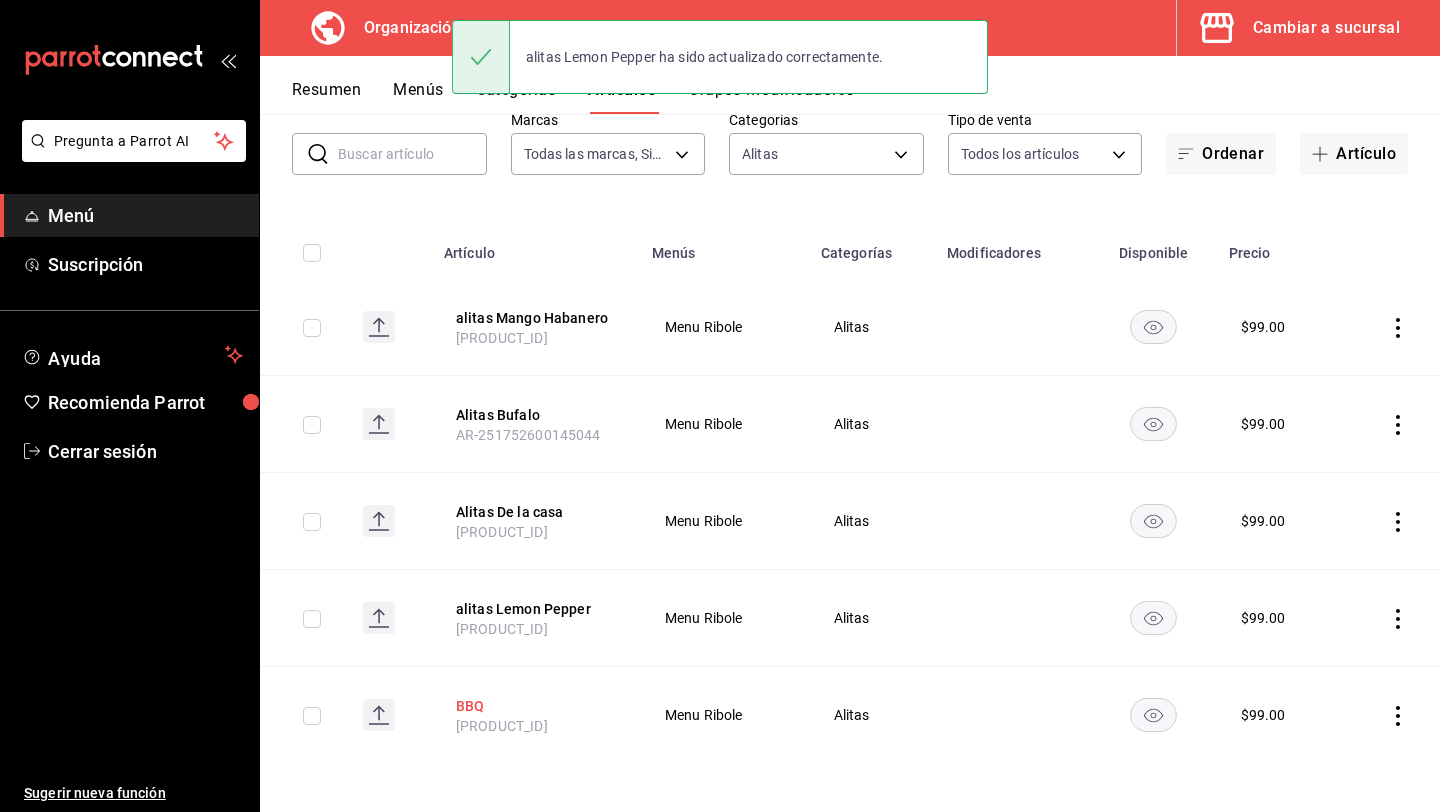 click on "BBQ" at bounding box center (536, 706) 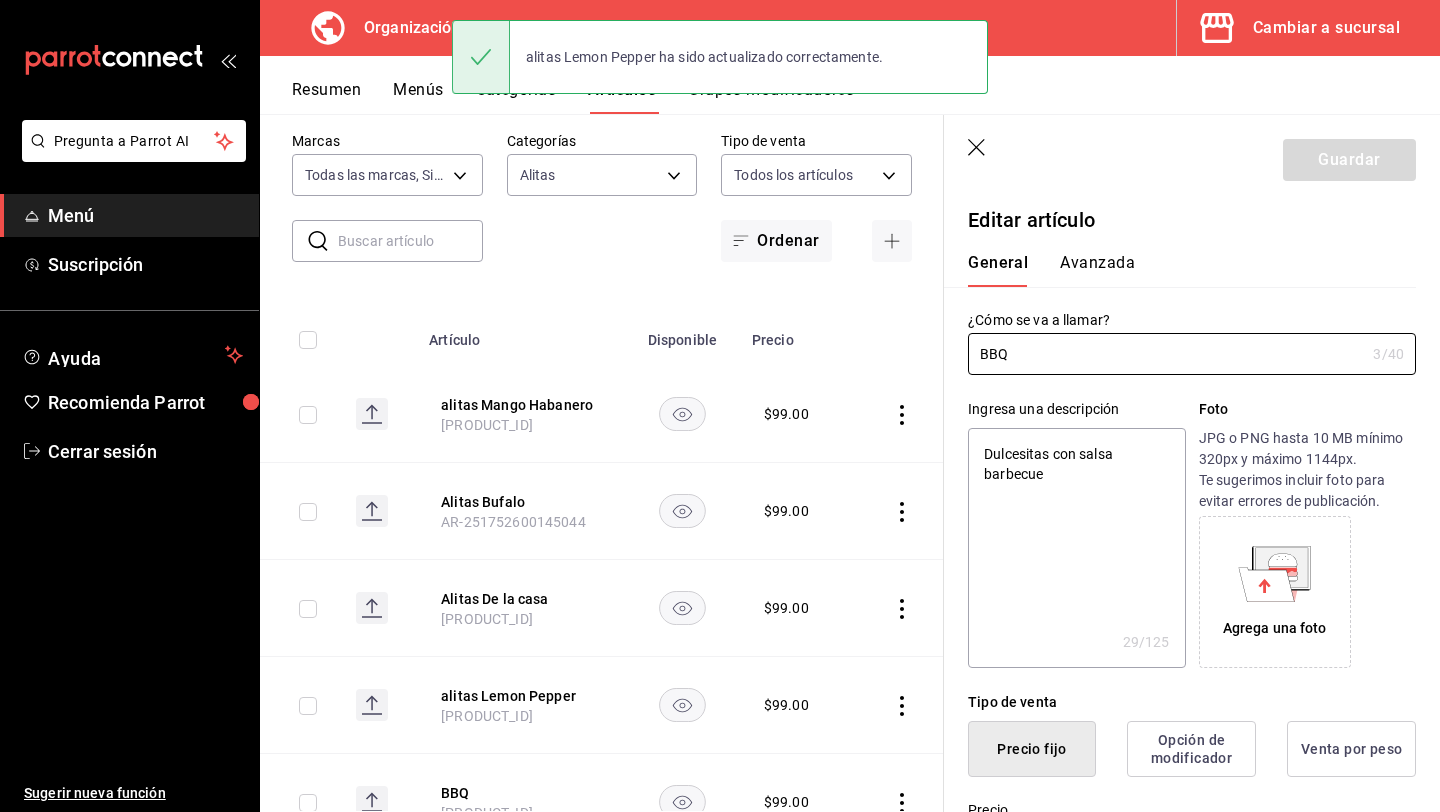type on "x" 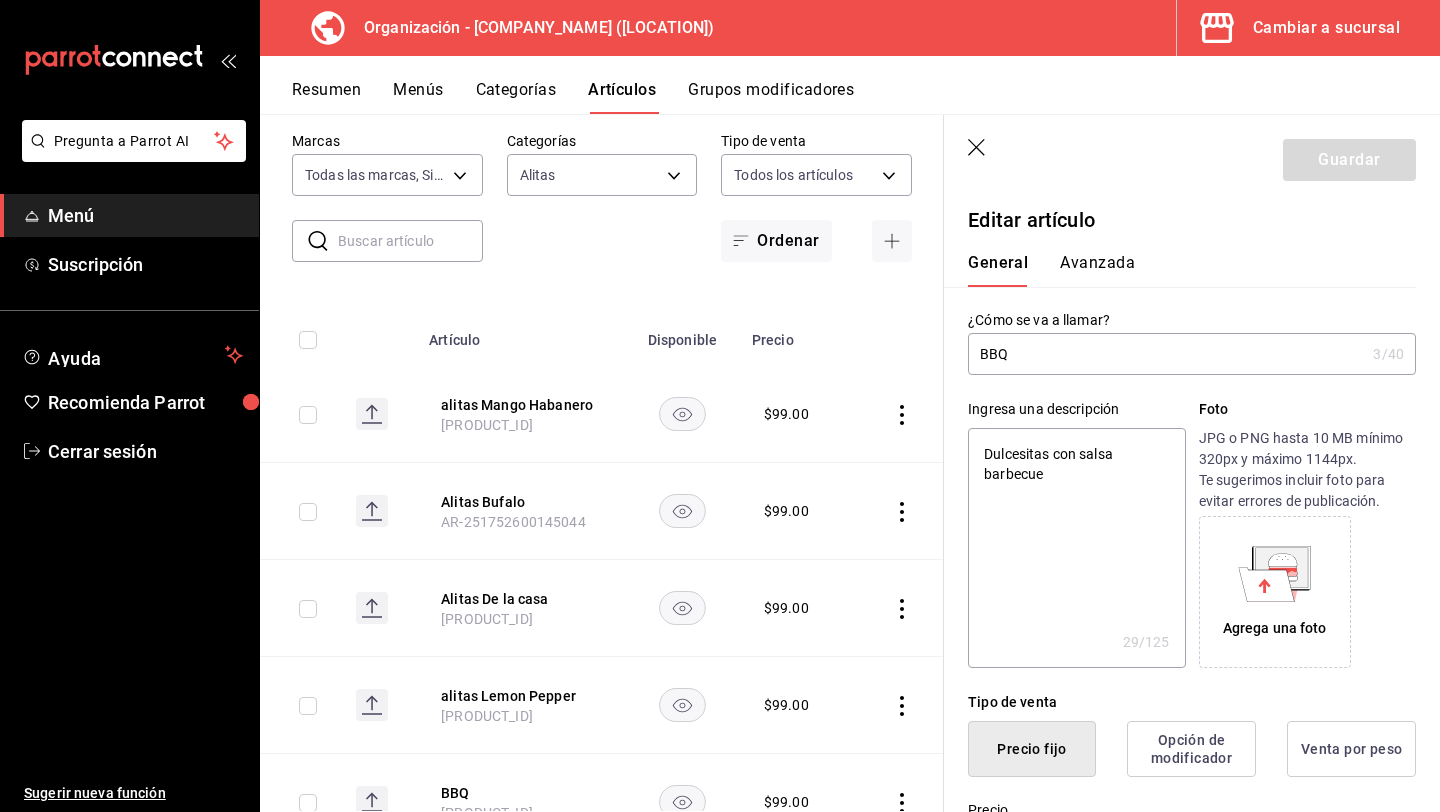 click on "BBQ" at bounding box center [1166, 354] 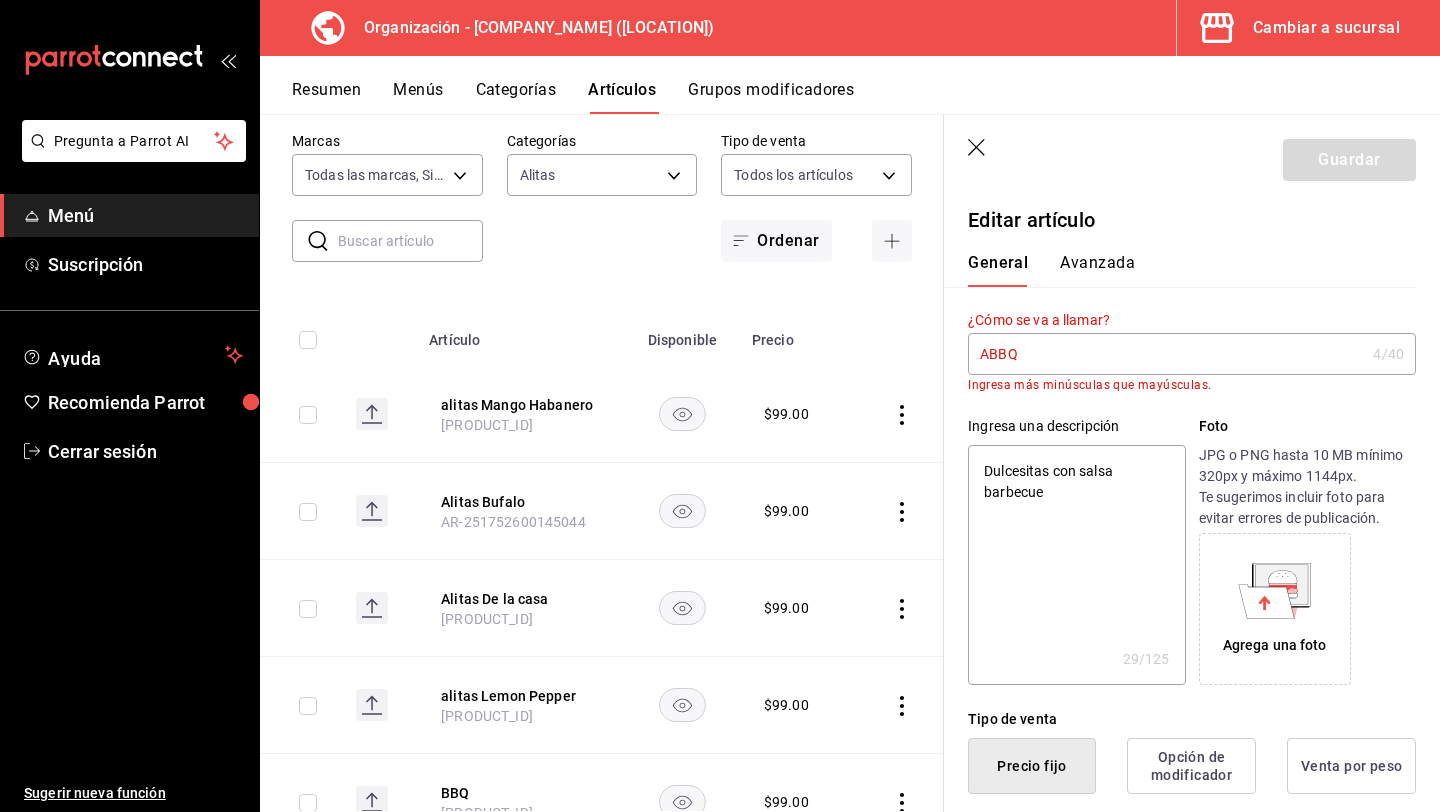 type on "x" 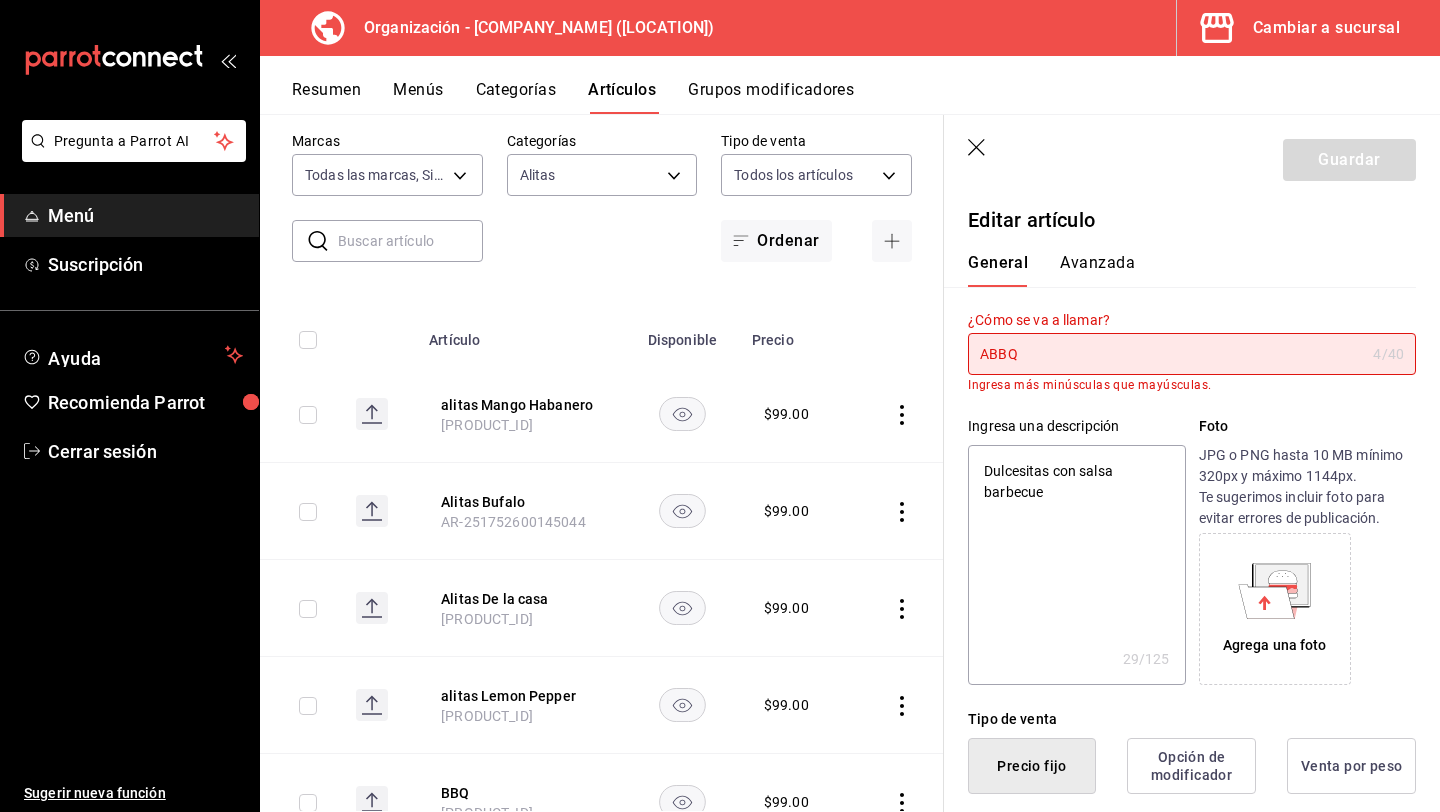 type on "AlBBQ" 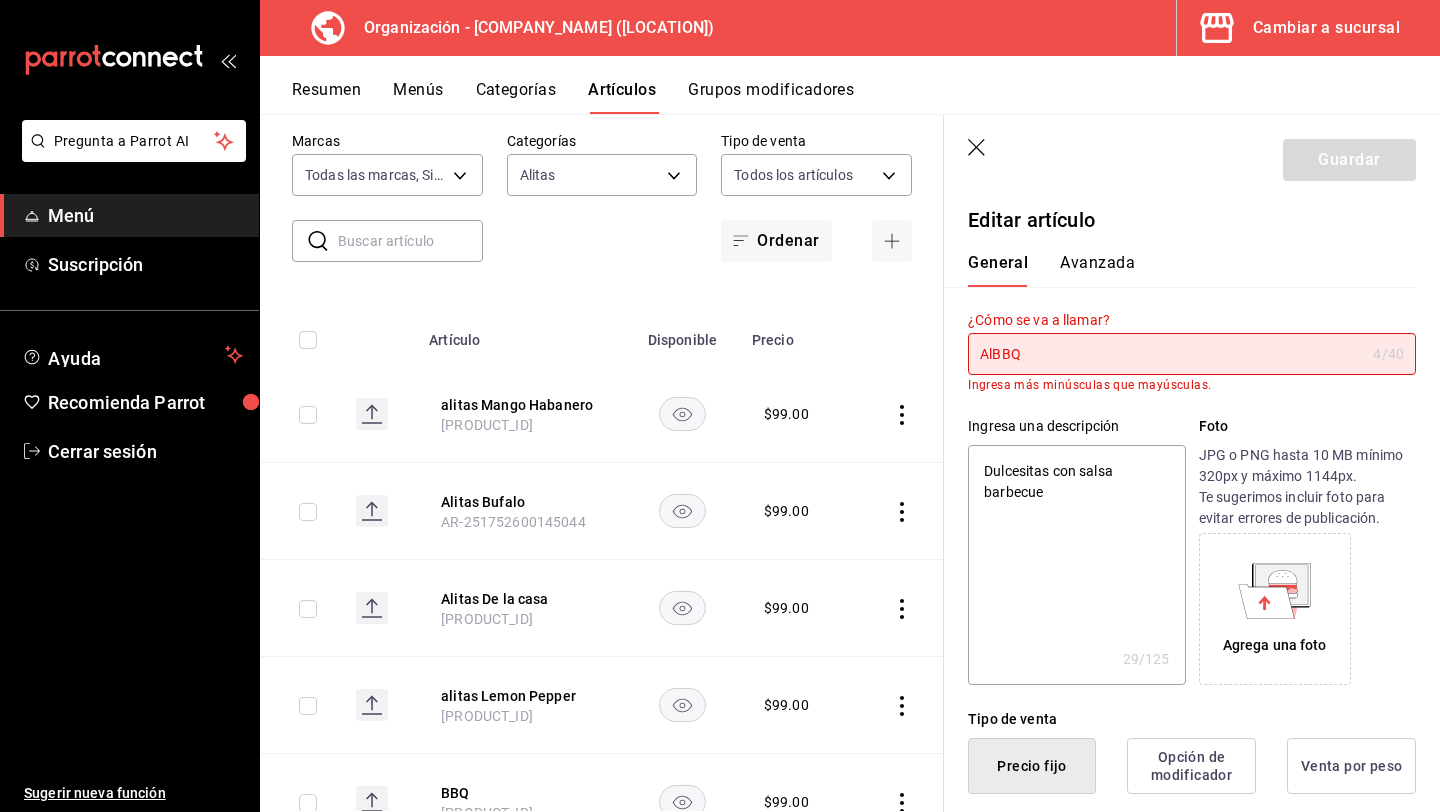 type on "AliBBQ" 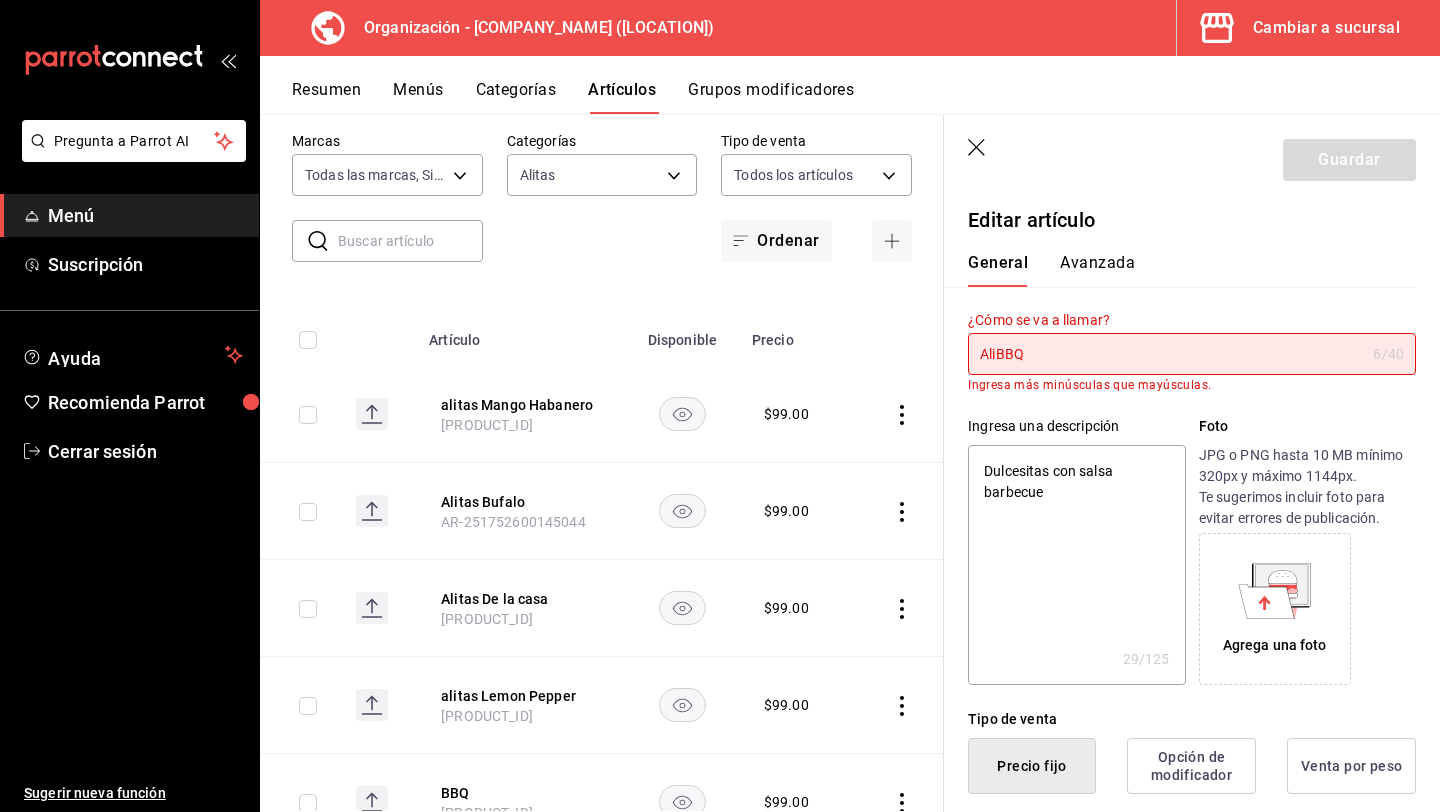 type on "AlitBBQ" 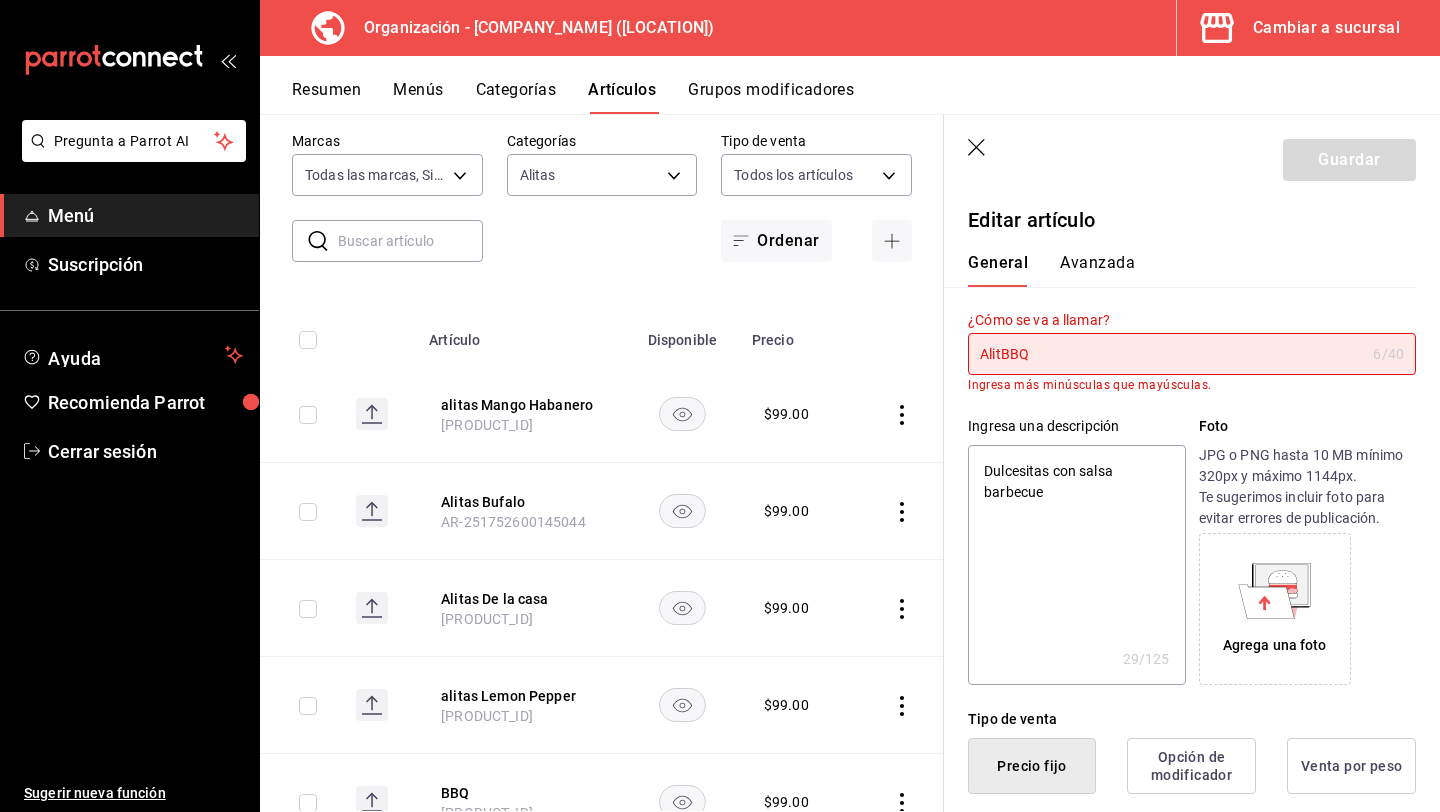 type on "x" 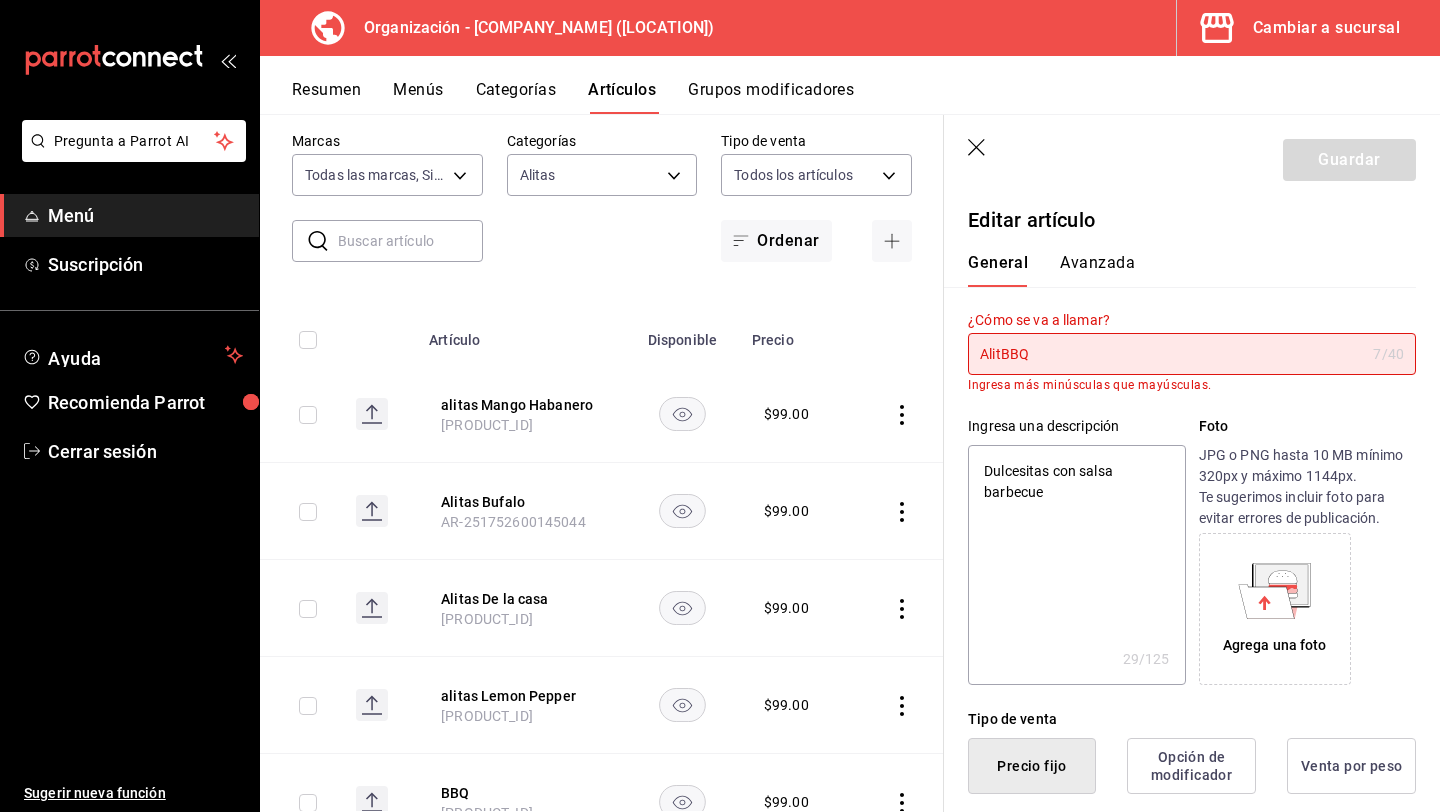 type on "AlitaBBQ" 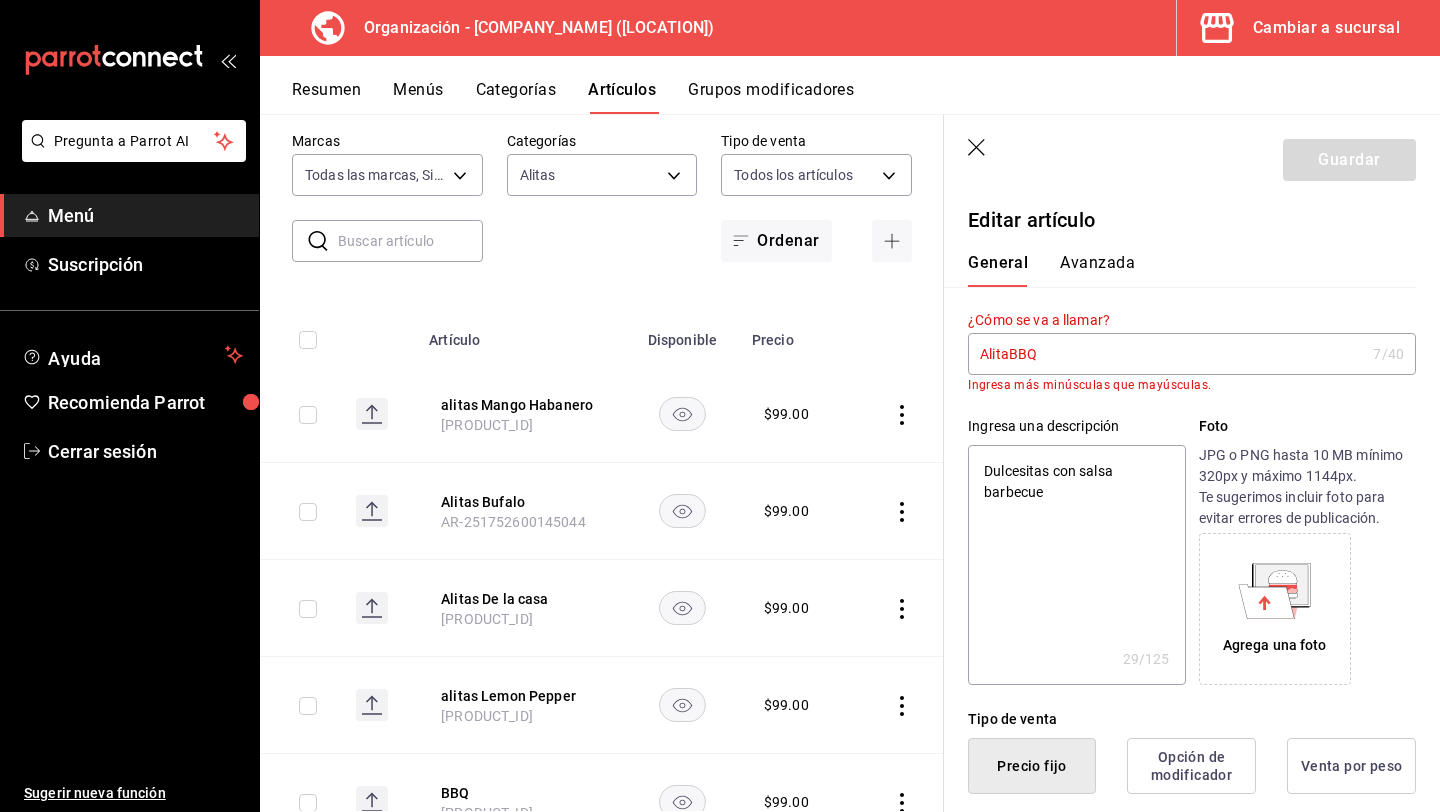 type on "AlitasBBQ" 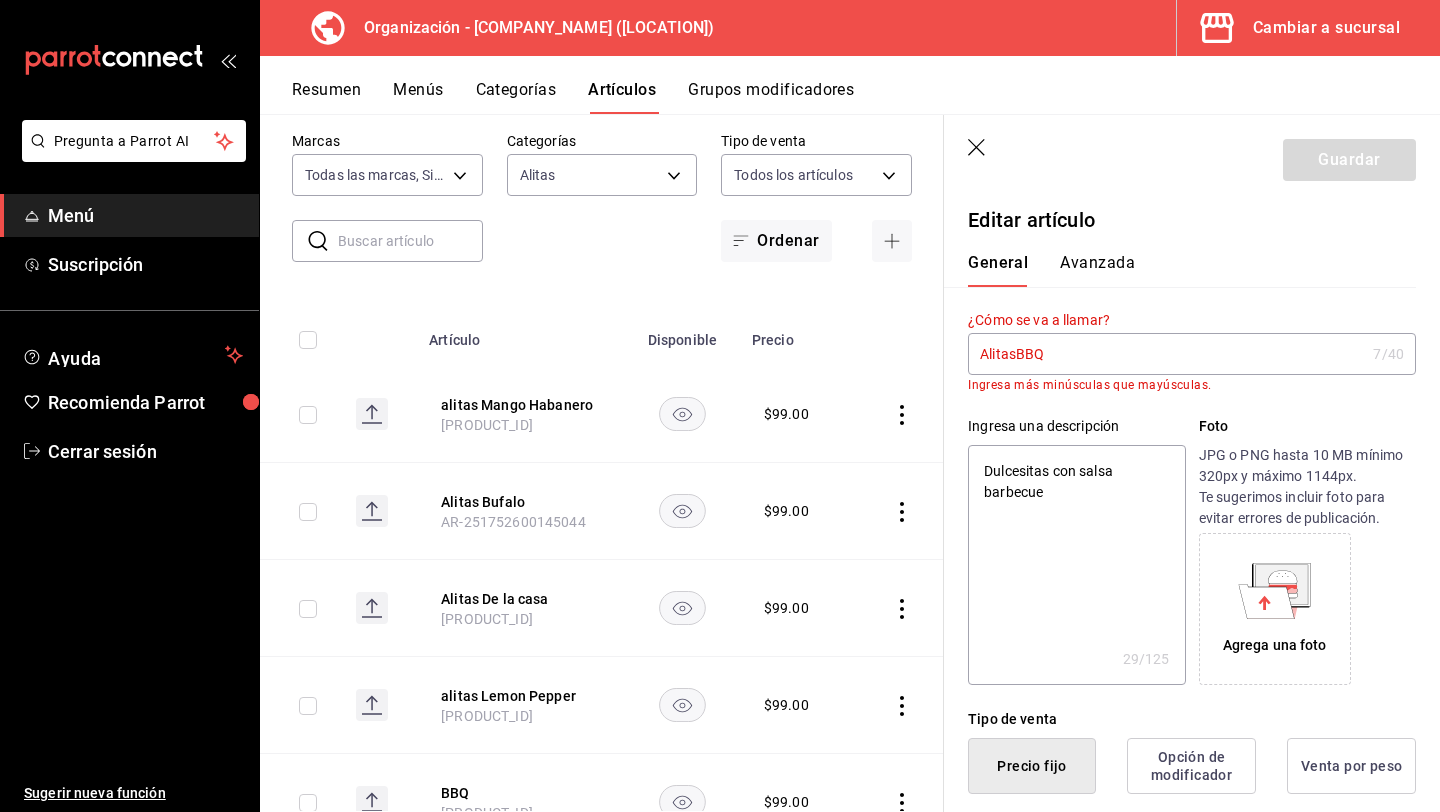 type on "Alitas BBQ" 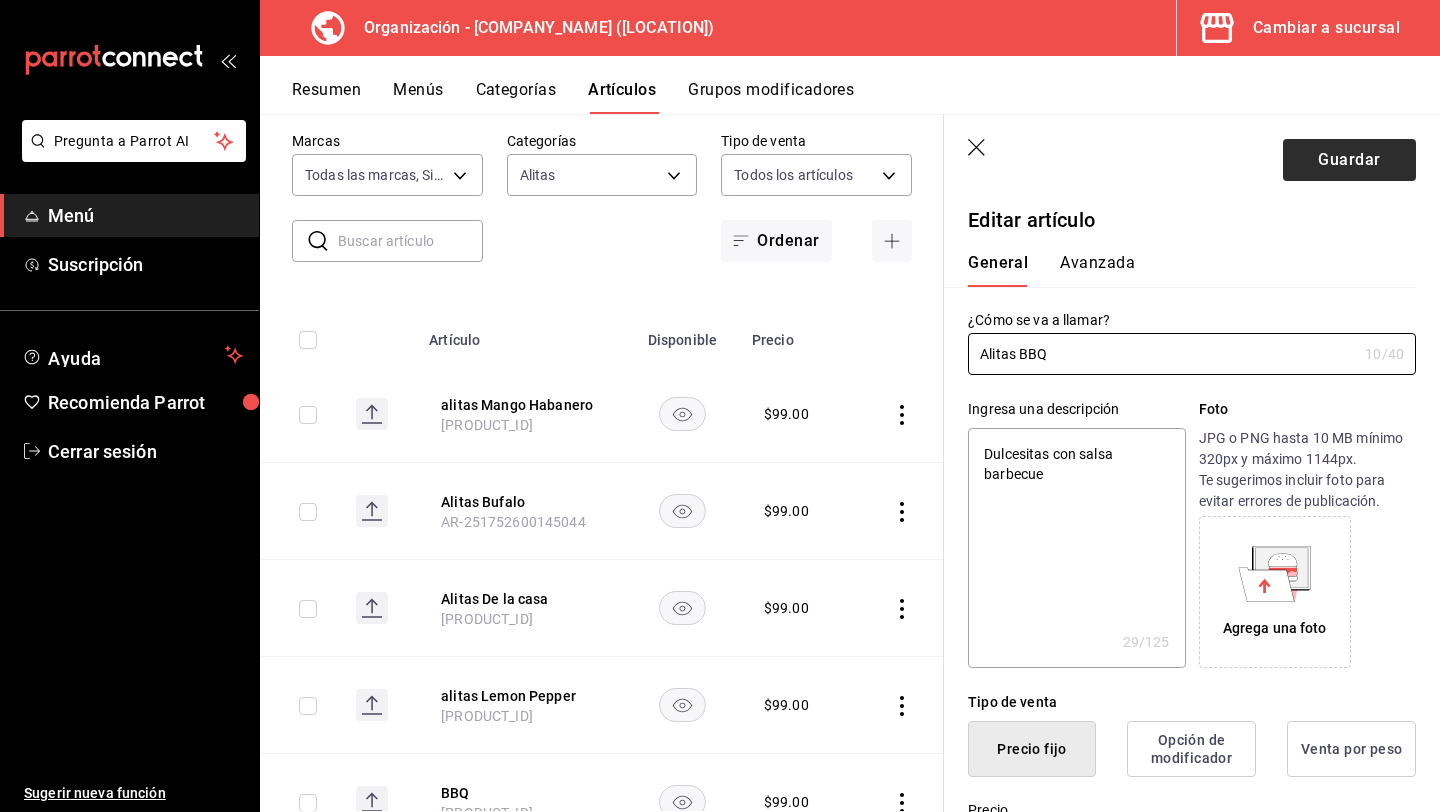 type on "Alitas BBQ" 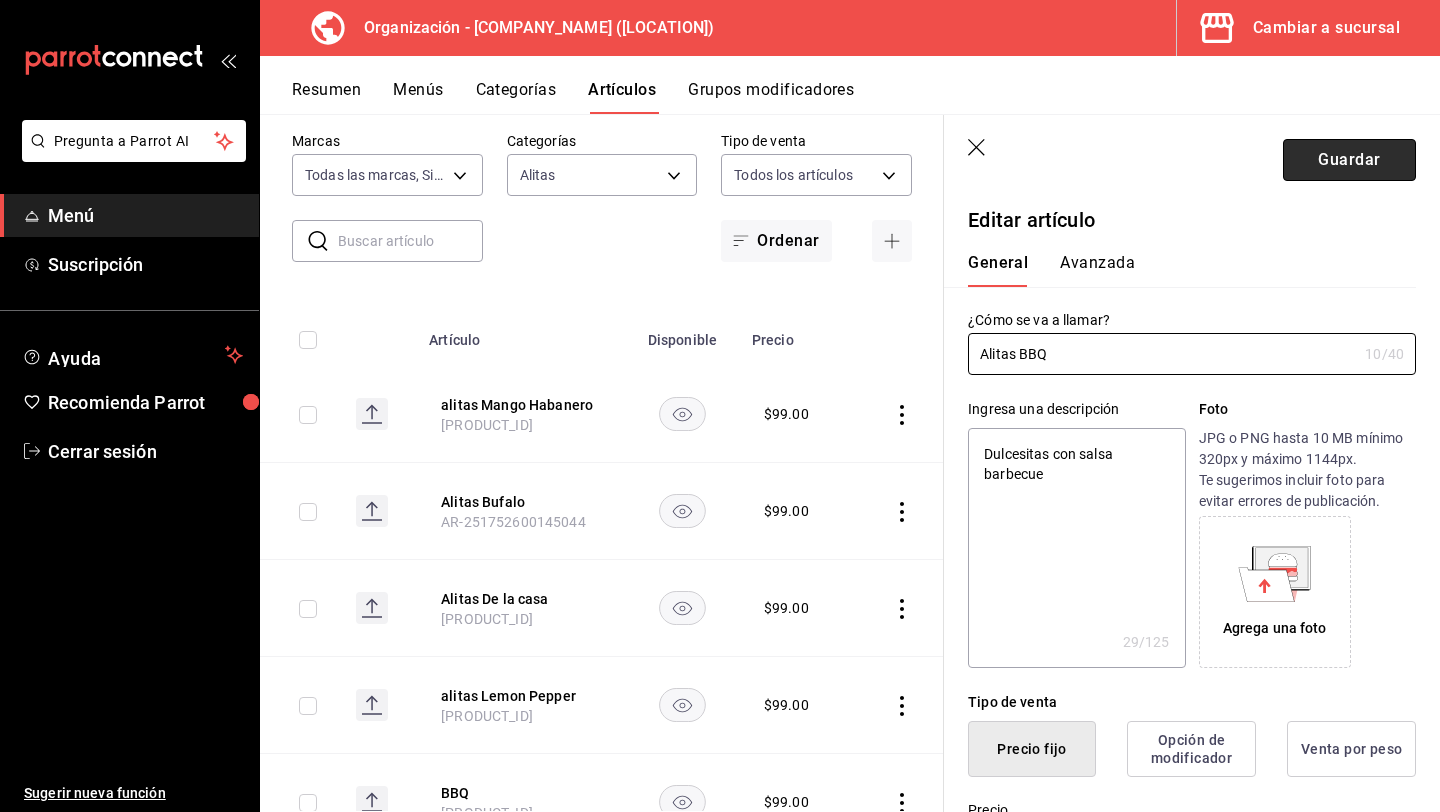 click on "Guardar" at bounding box center (1349, 160) 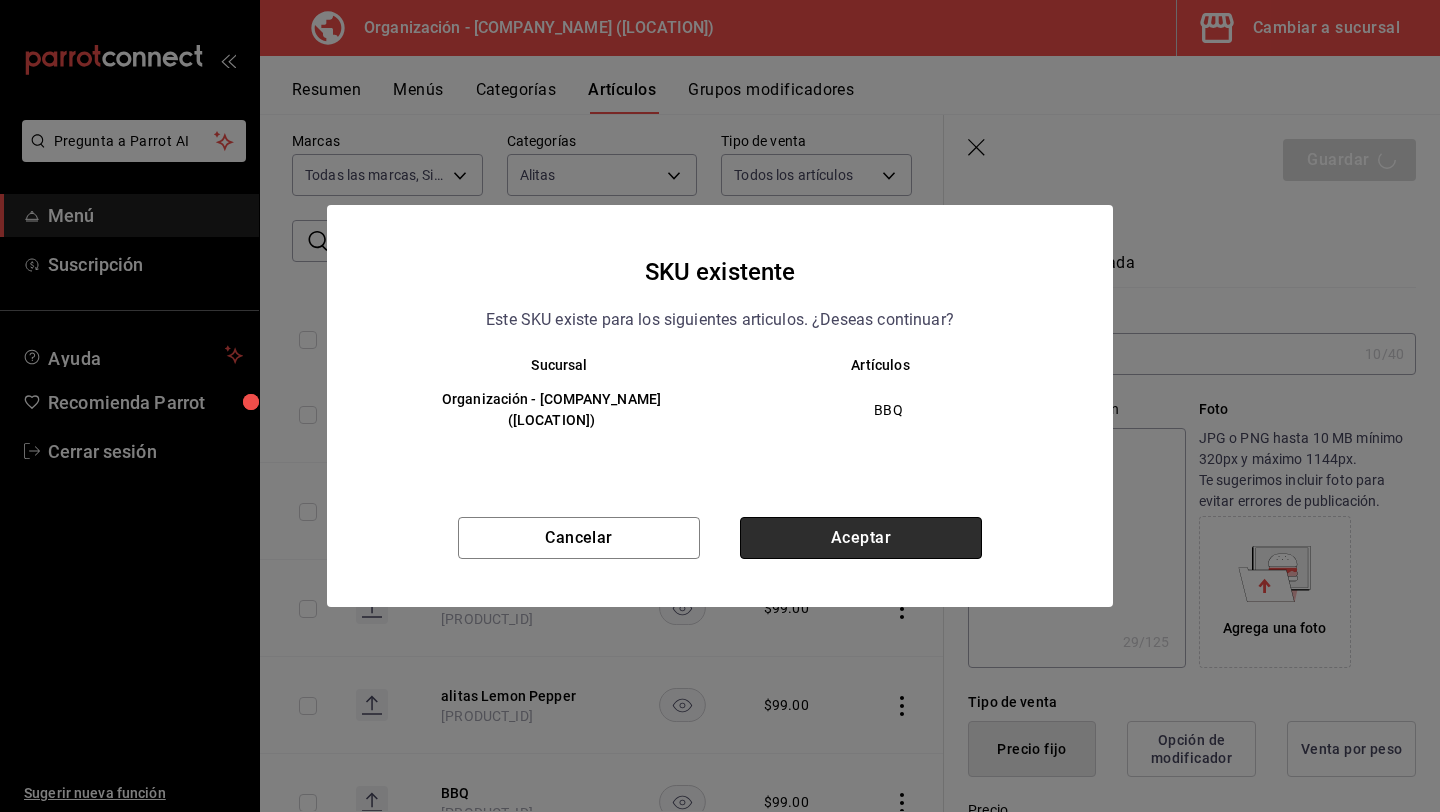 click on "Aceptar" at bounding box center (861, 538) 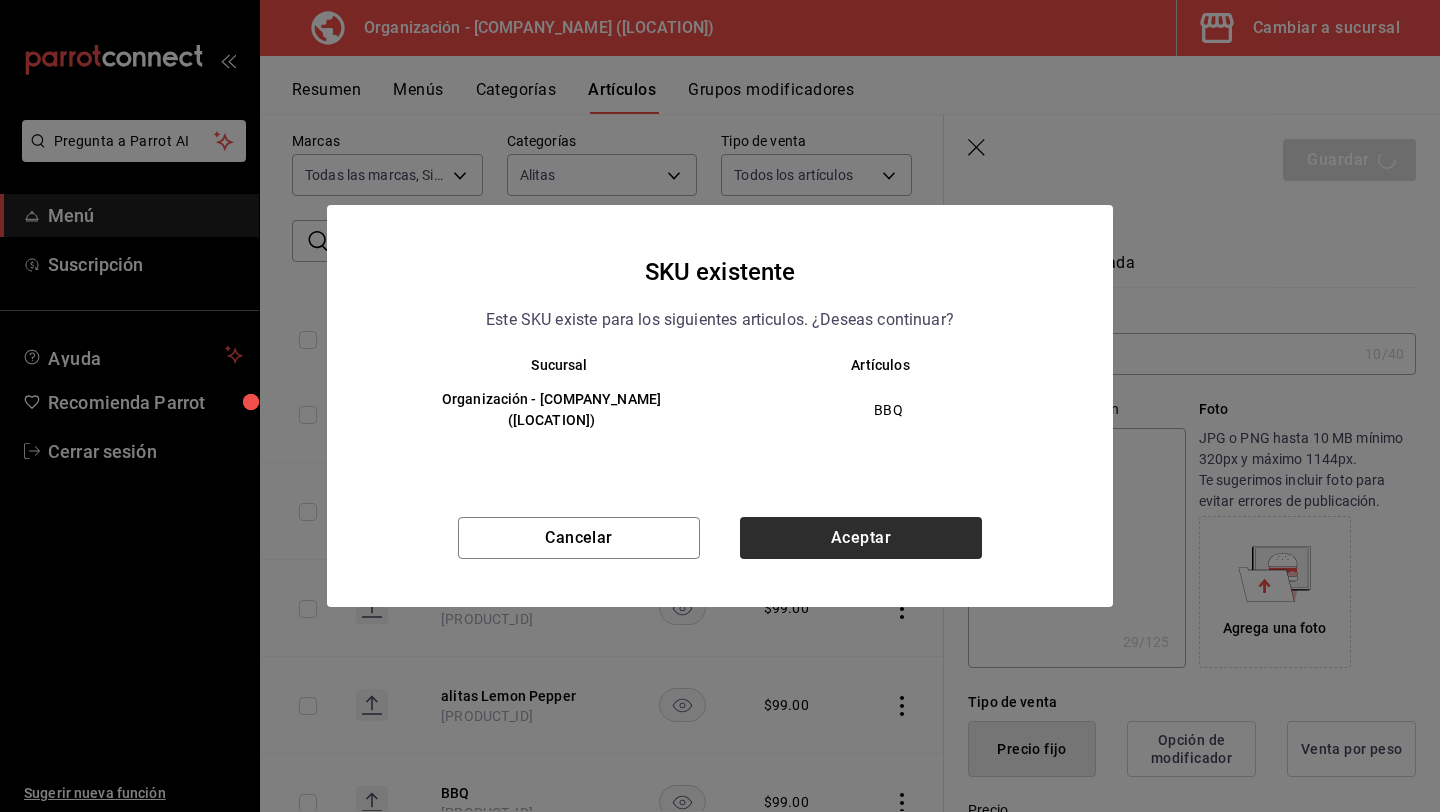 type on "x" 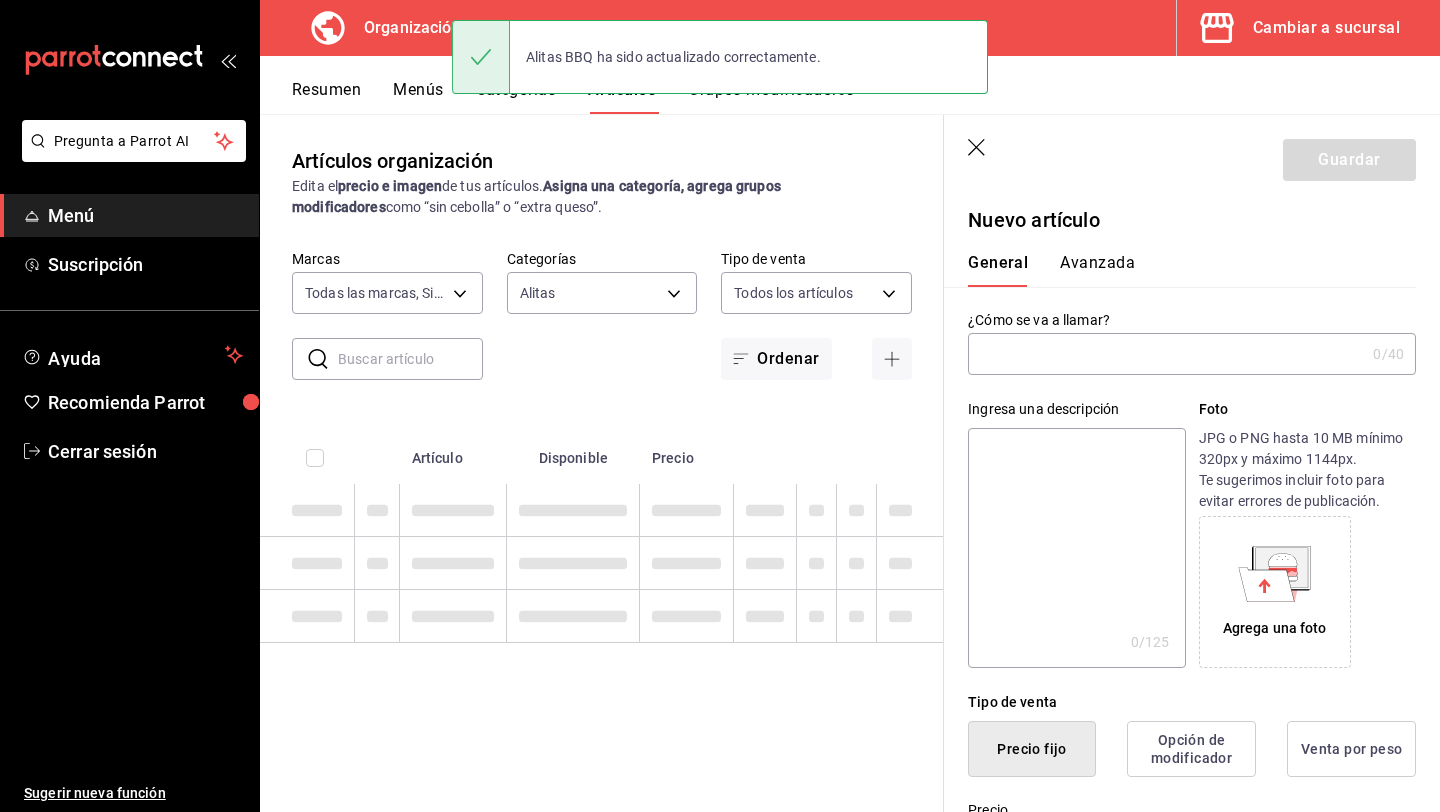 scroll, scrollTop: 0, scrollLeft: 0, axis: both 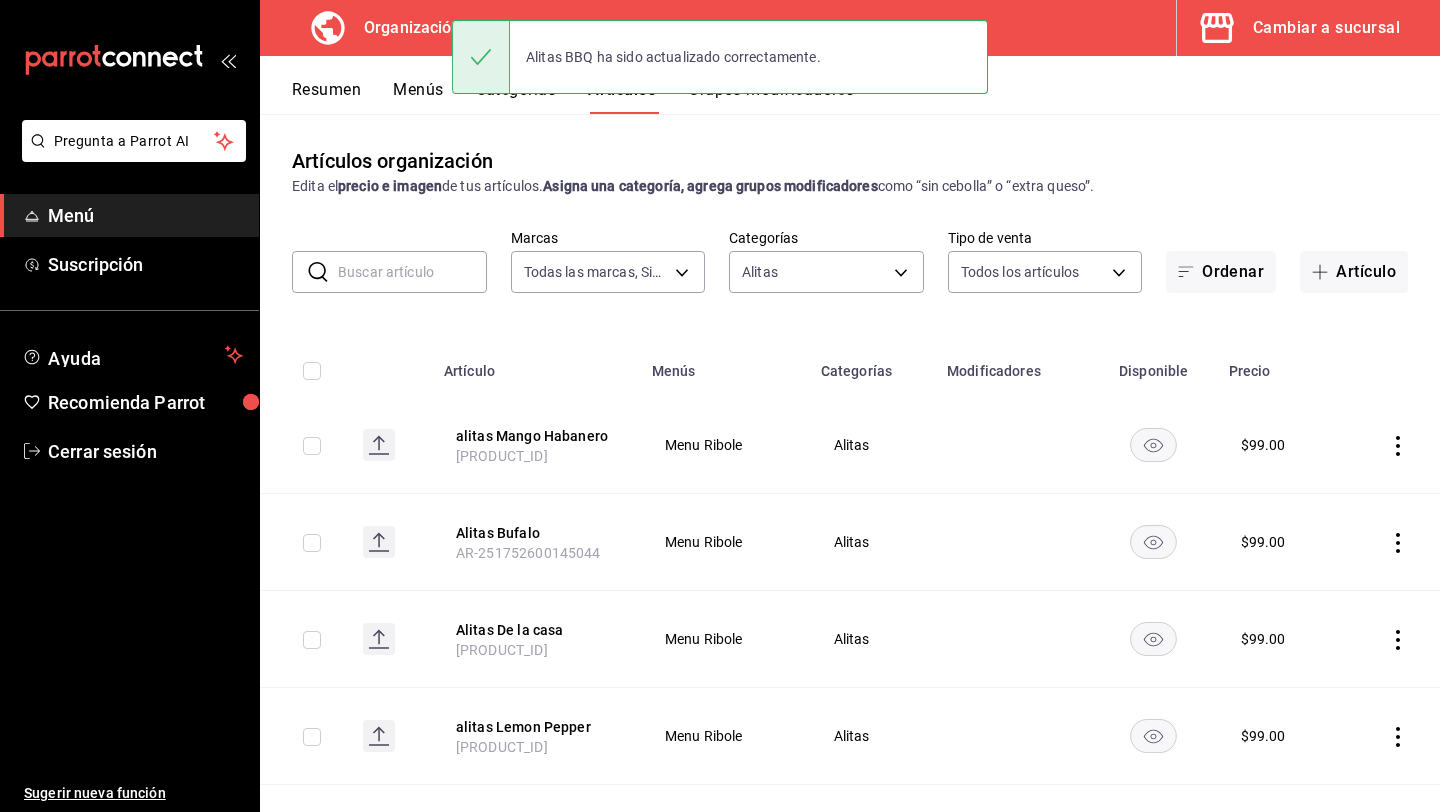 click on "Alitas BBQ ha sido actualizado correctamente." at bounding box center (720, 57) 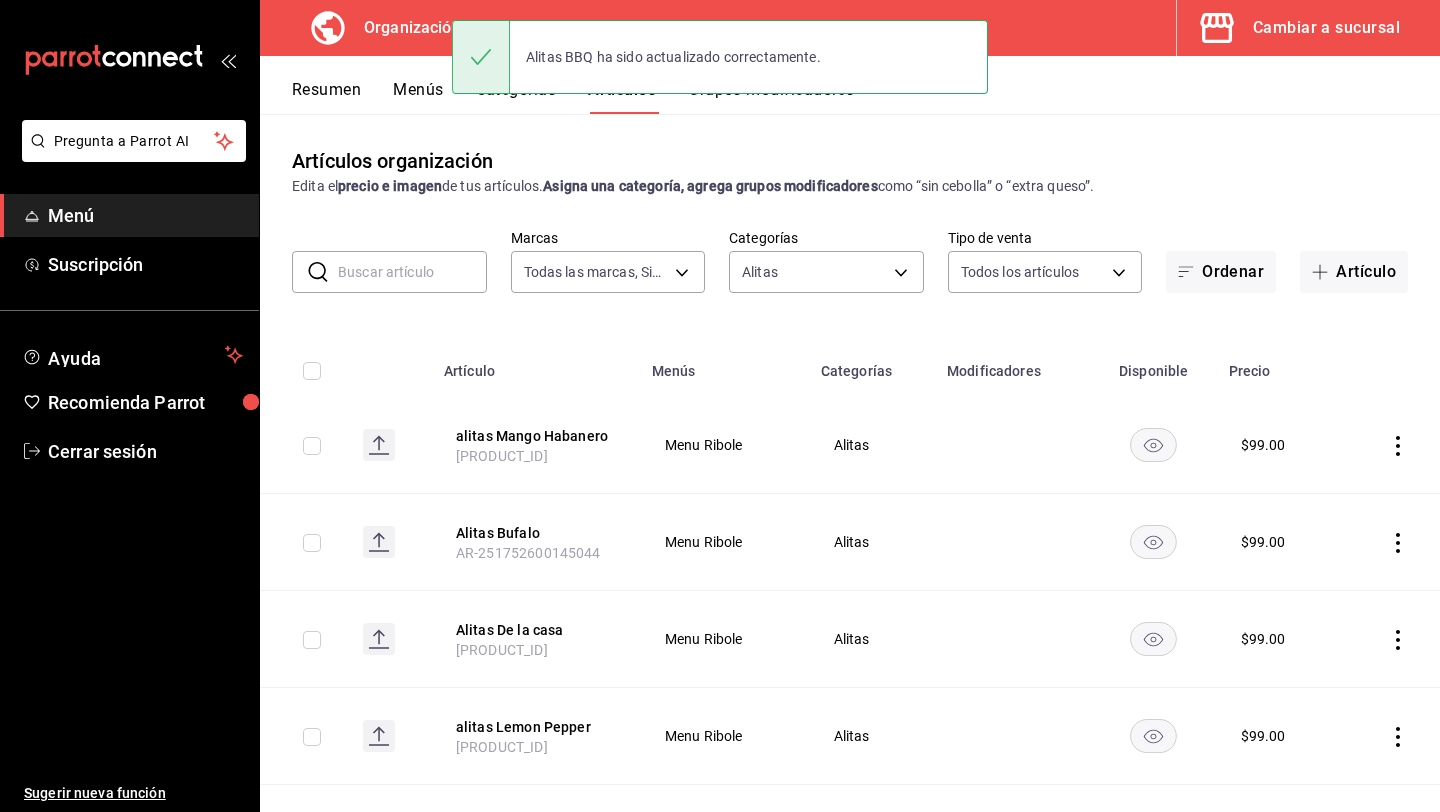 click on "Alitas BBQ ha sido actualizado correctamente." at bounding box center [720, 57] 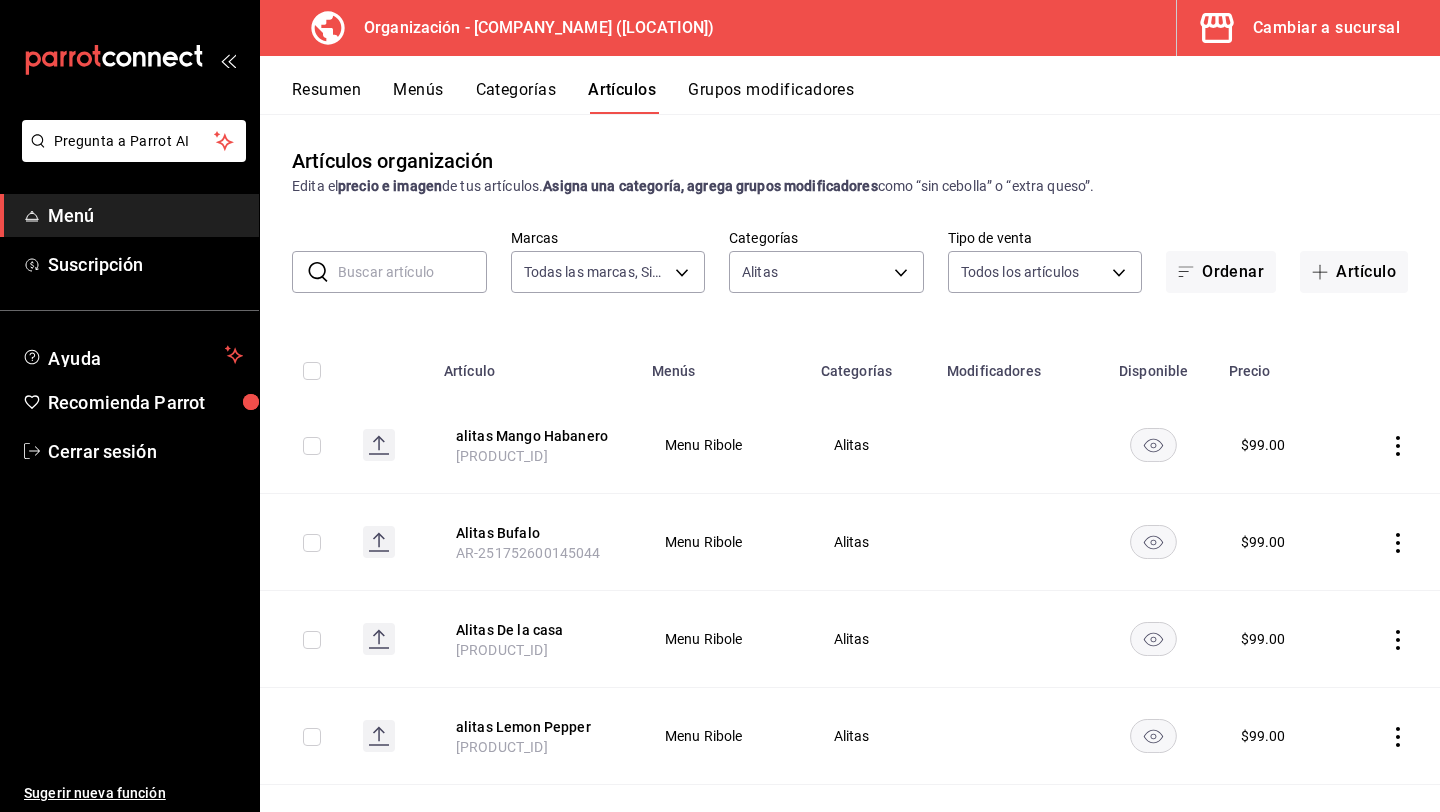 click on "Grupos modificadores" at bounding box center [771, 97] 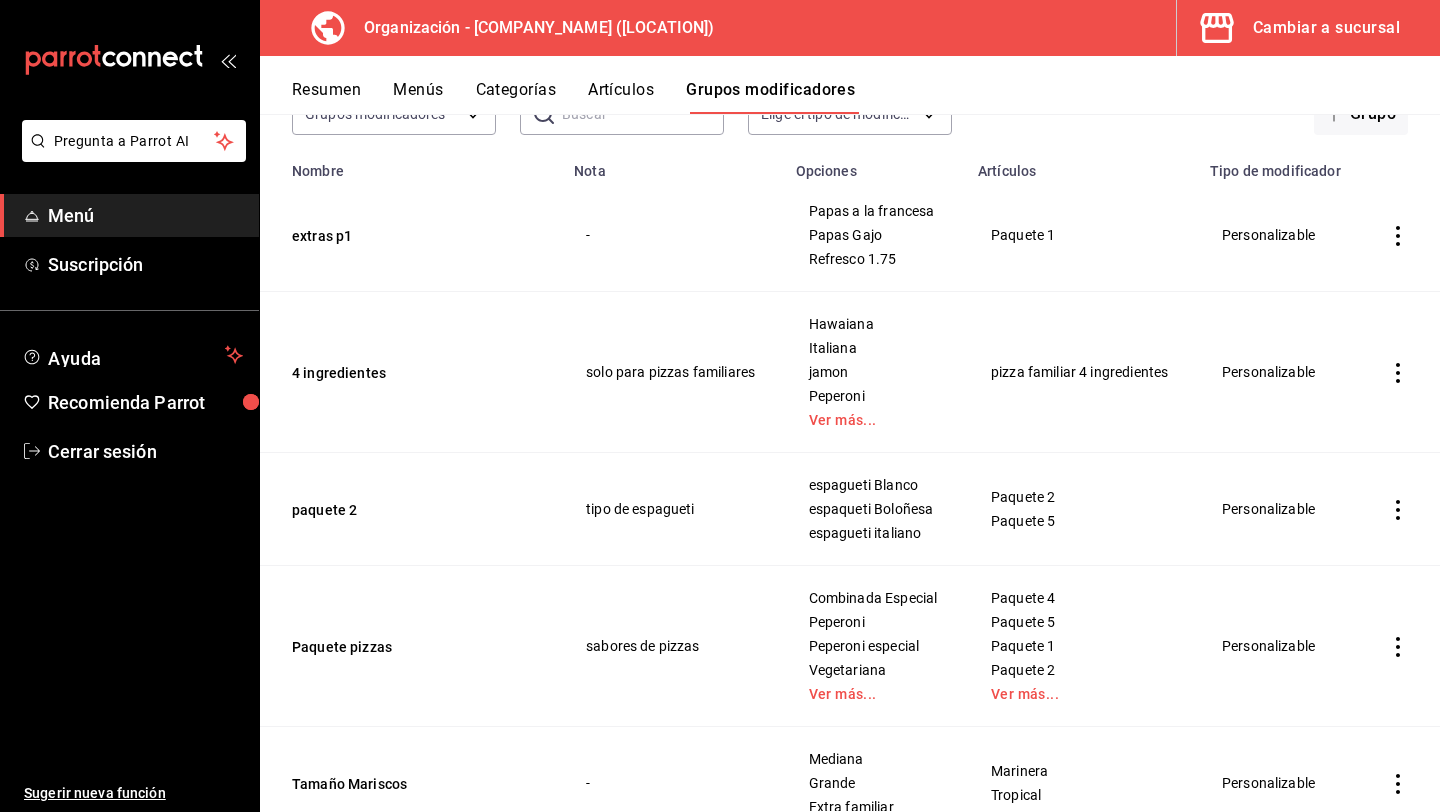 scroll, scrollTop: 0, scrollLeft: 0, axis: both 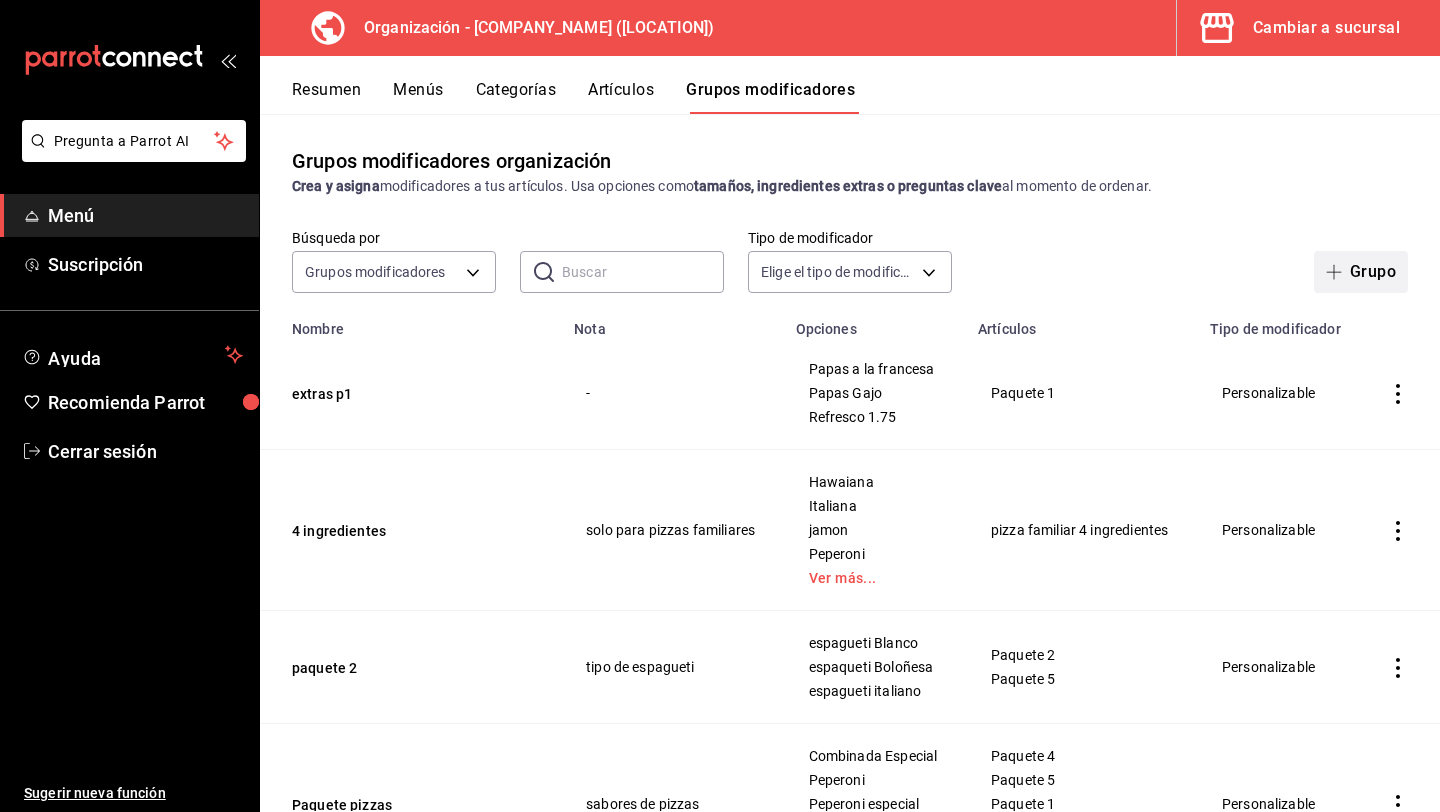 click on "Grupo" at bounding box center [1361, 272] 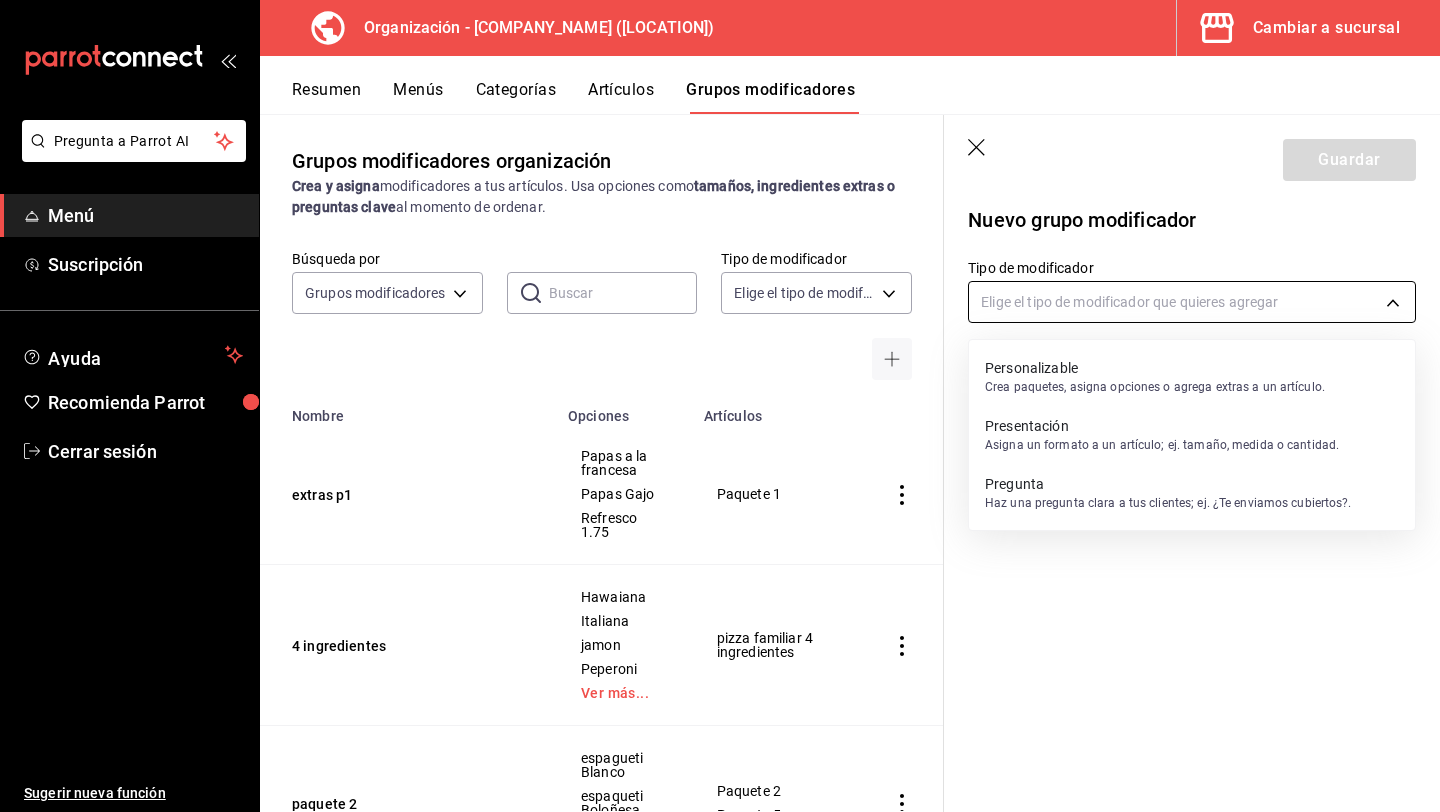 click on "Pregunta a Parrot AI Menú   Suscripción   Ayuda Recomienda Parrot   Cerrar sesión   Sugerir nueva función   Organización - Ribole Pizzas ([CITY]) Cambiar a sucursal Resumen Menús Categorías Artículos Grupos modificadores Grupos modificadores organización Crea y asigna  modificadores a tus artículos. Usa opciones como  tamaños, ingredientes extras o preguntas clave  al momento de ordenar. Búsqueda por Grupos modificadores GROUP ​ ​ Tipo de modificador Elige el tipo de modificador Nombre Opciones Artículos extras p1 Papas a la francesa Papas Gajo Refresco 1.75 Paquete 1 4 ingredientes Hawaiana Italiana jamon Peperoni Ver más... pizza familiar 4 ingredientes paquete 2 espagueti Blanco espaqueti Boloñesa espagueti italiano Paquete 2 Paquete 5 Paquete pizzas Combinada Especial Peperoni Peperoni especial Vegetariana Ver más... Paquete 4 Paquete 5 Paquete 1 Paquete 2 Ver más... Tamaño Mariscos Mediana Grande Extra familiar Marinera Tropical Tamaño Supremas Mediana Grande Extra familiar" at bounding box center (720, 406) 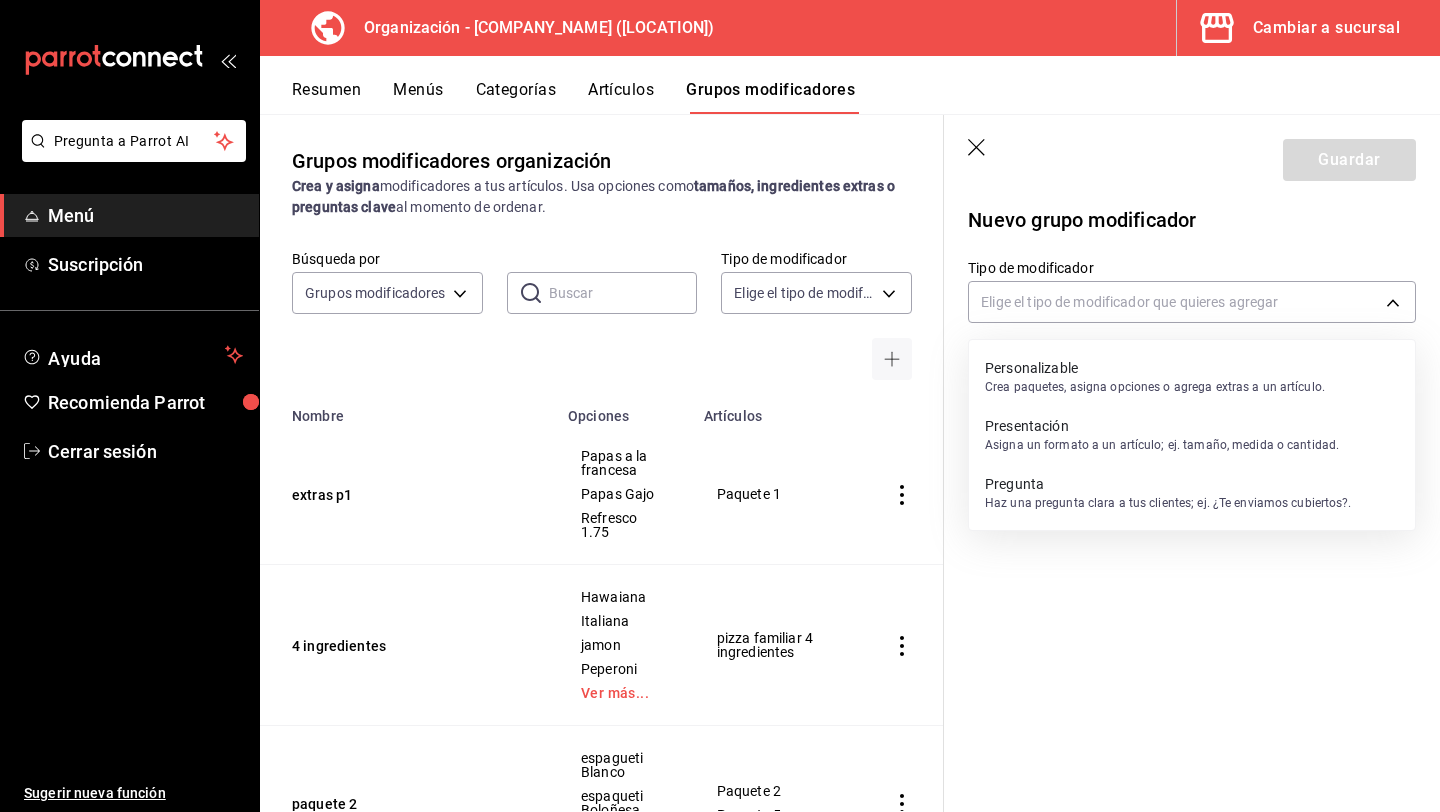 click on "Crea paquetes, asigna opciones o agrega extras a un artículo." at bounding box center [1155, 387] 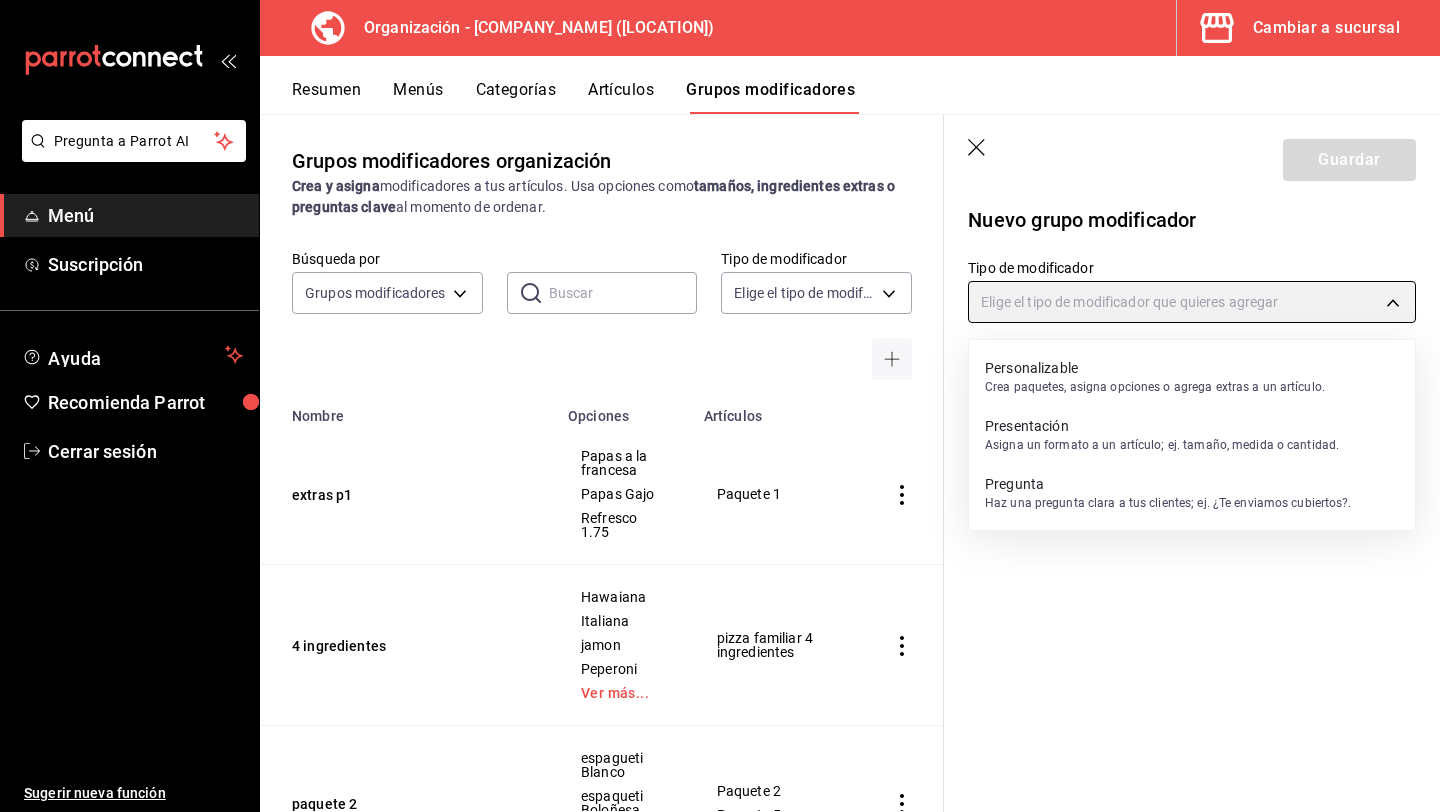 type on "CUSTOMIZABLE" 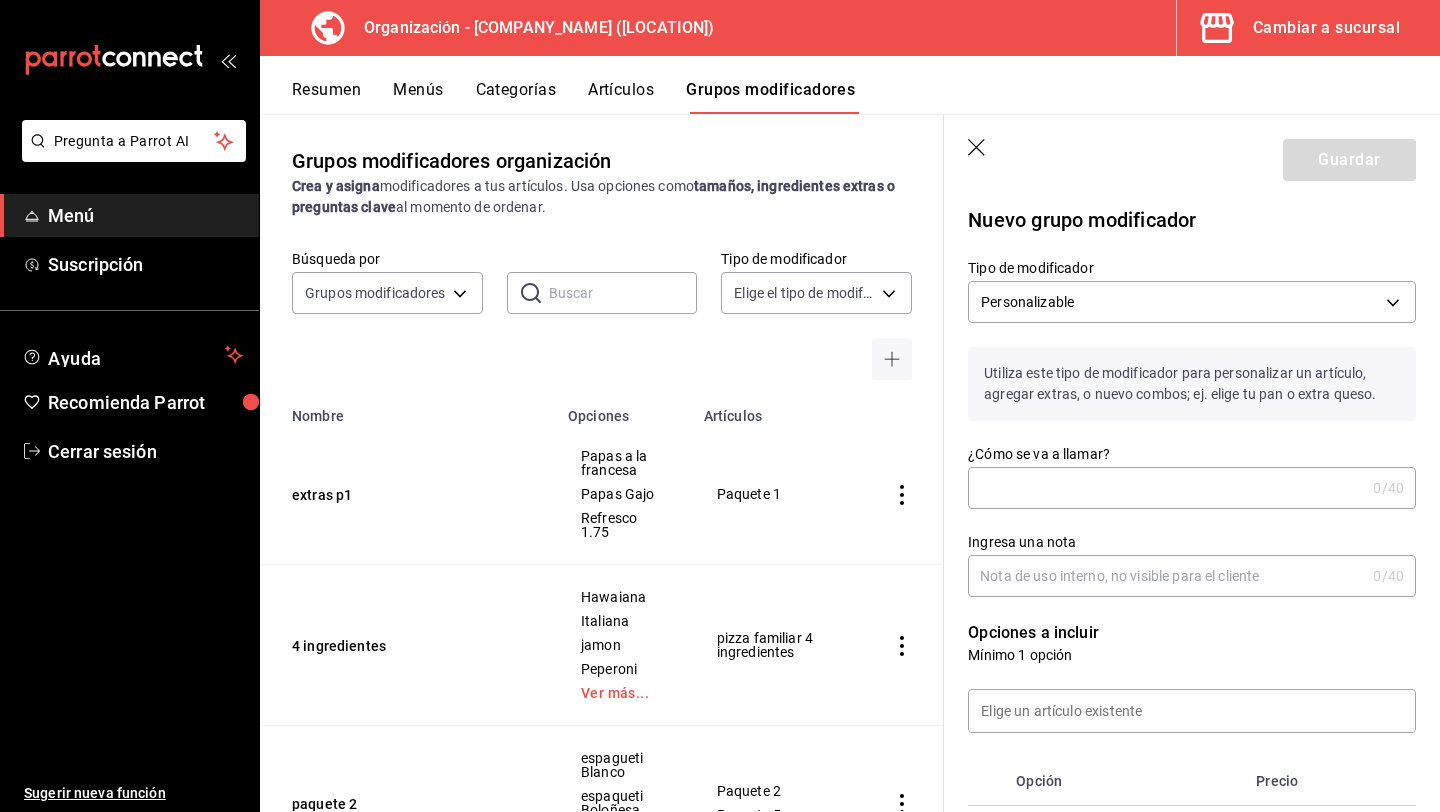 click on "¿Cómo se va a llamar?" at bounding box center [1166, 488] 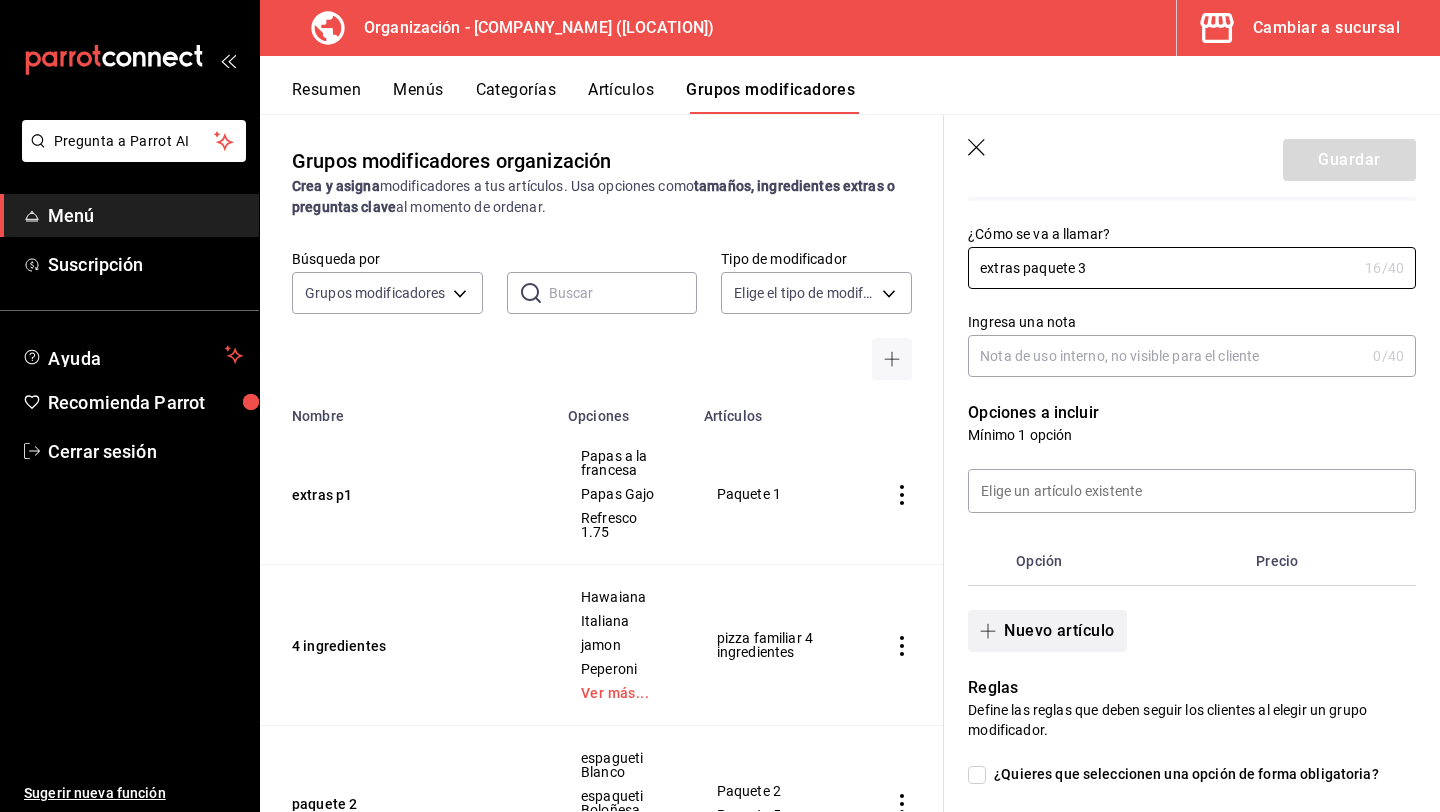 scroll, scrollTop: 232, scrollLeft: 0, axis: vertical 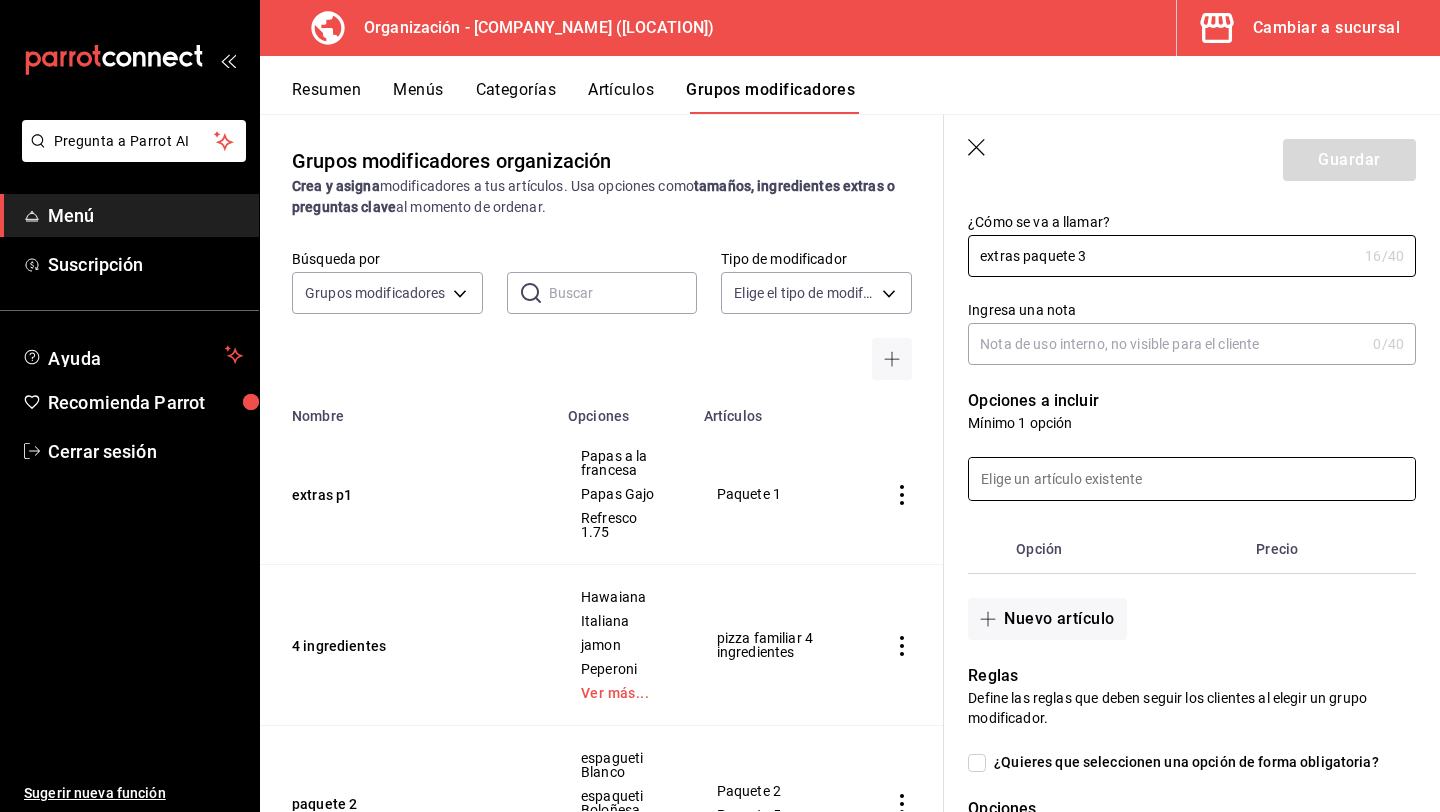 type on "extras paquete 3" 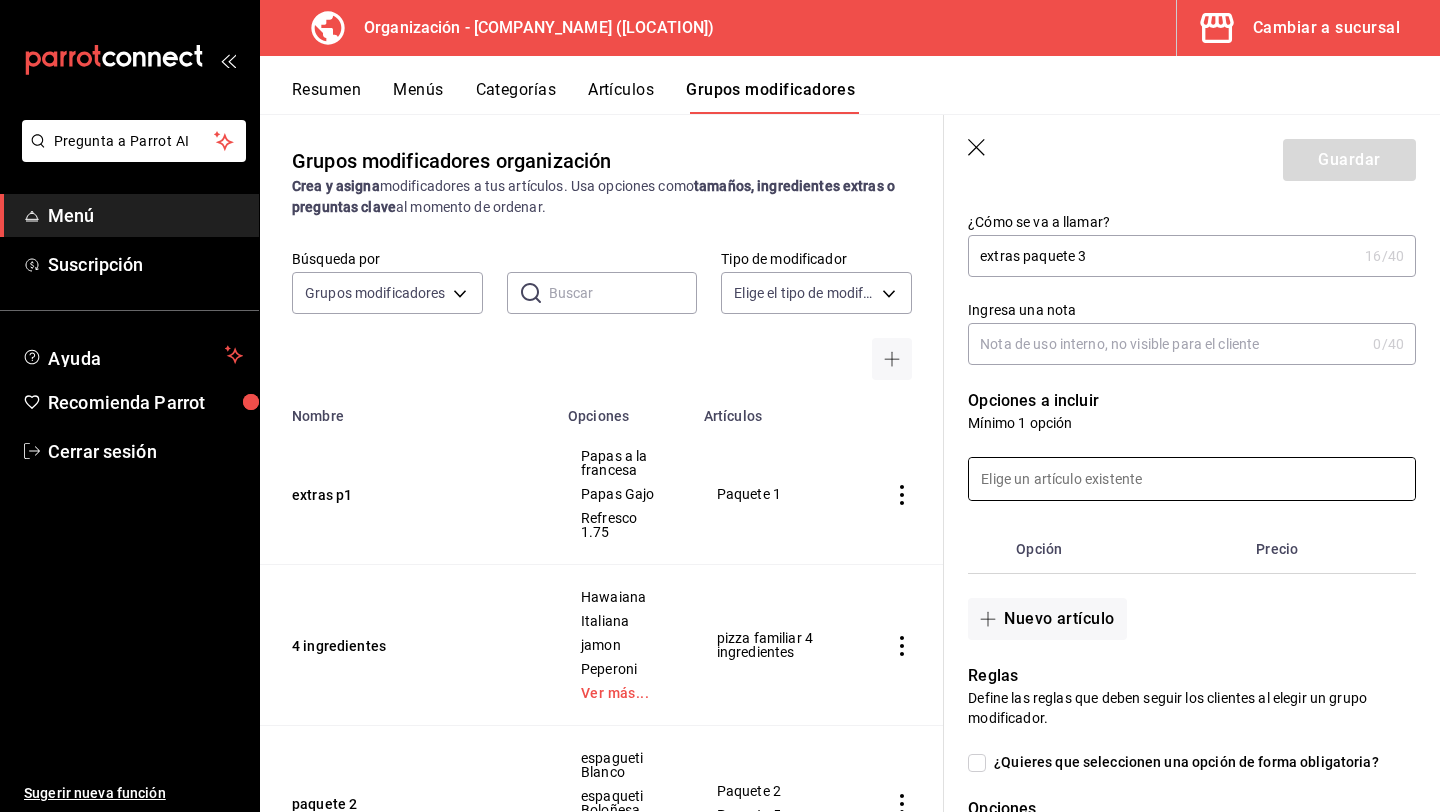 click at bounding box center [1192, 479] 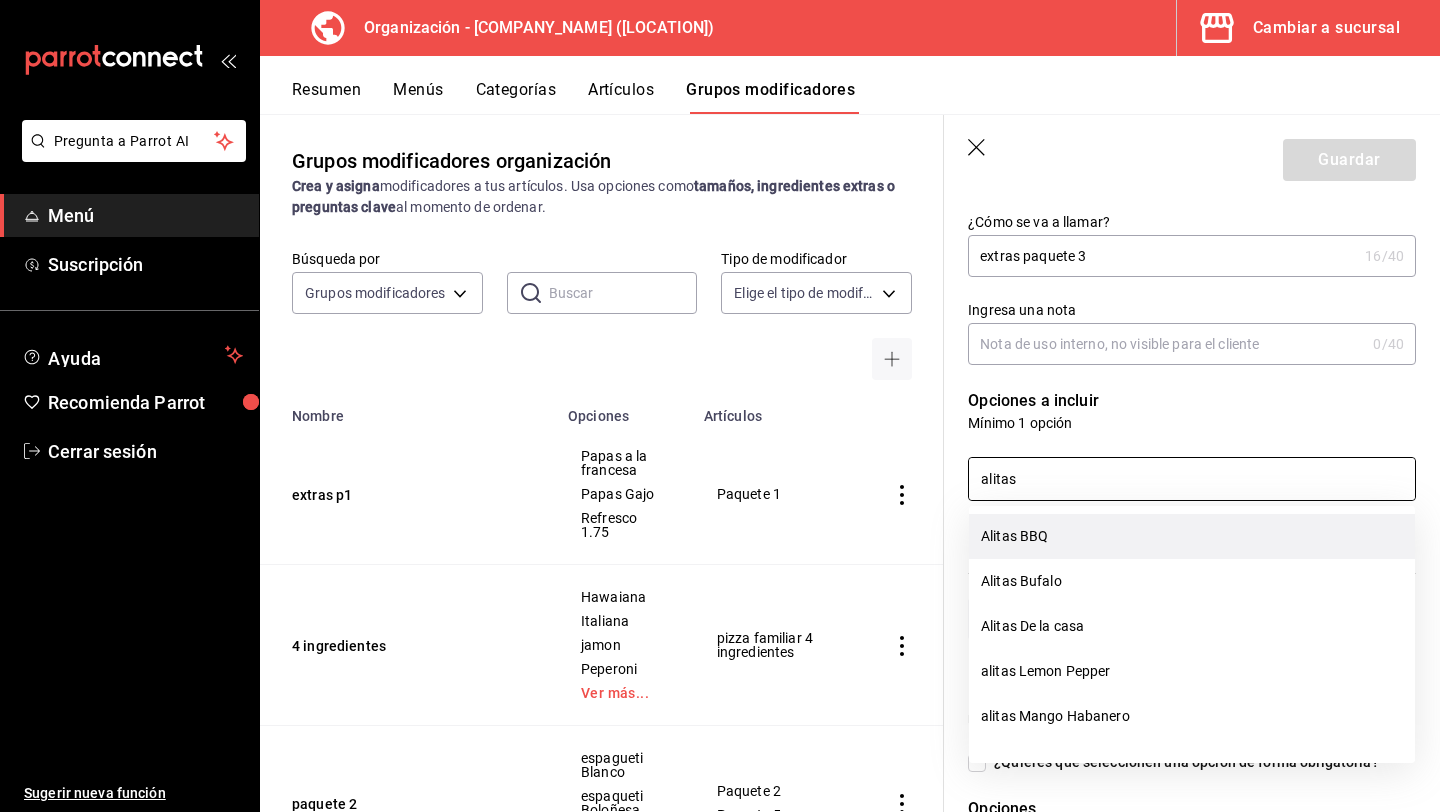 click on "Alitas BBQ" at bounding box center (1192, 536) 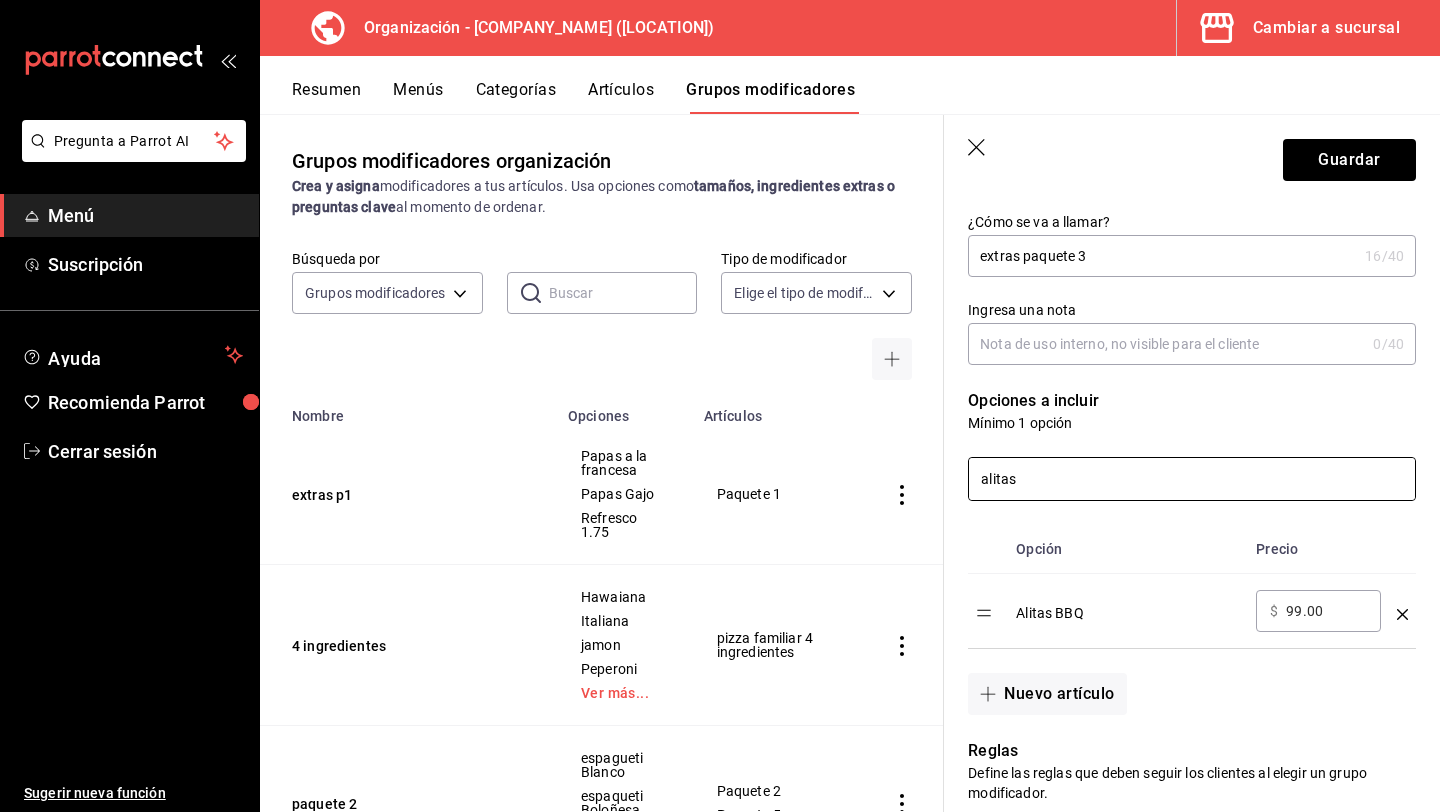click on "alitas" at bounding box center (1192, 479) 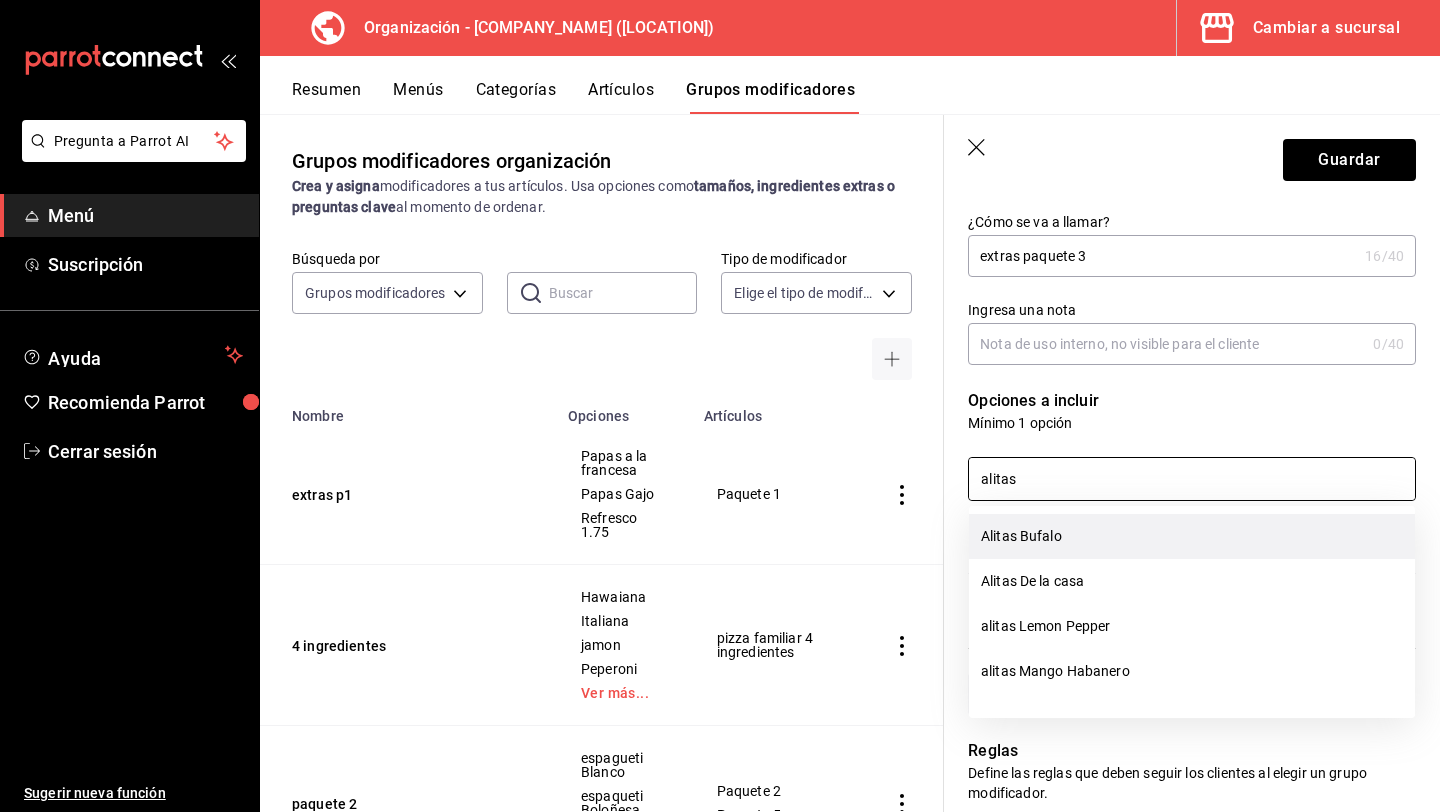 click on "Alitas Bufalo" at bounding box center (1192, 536) 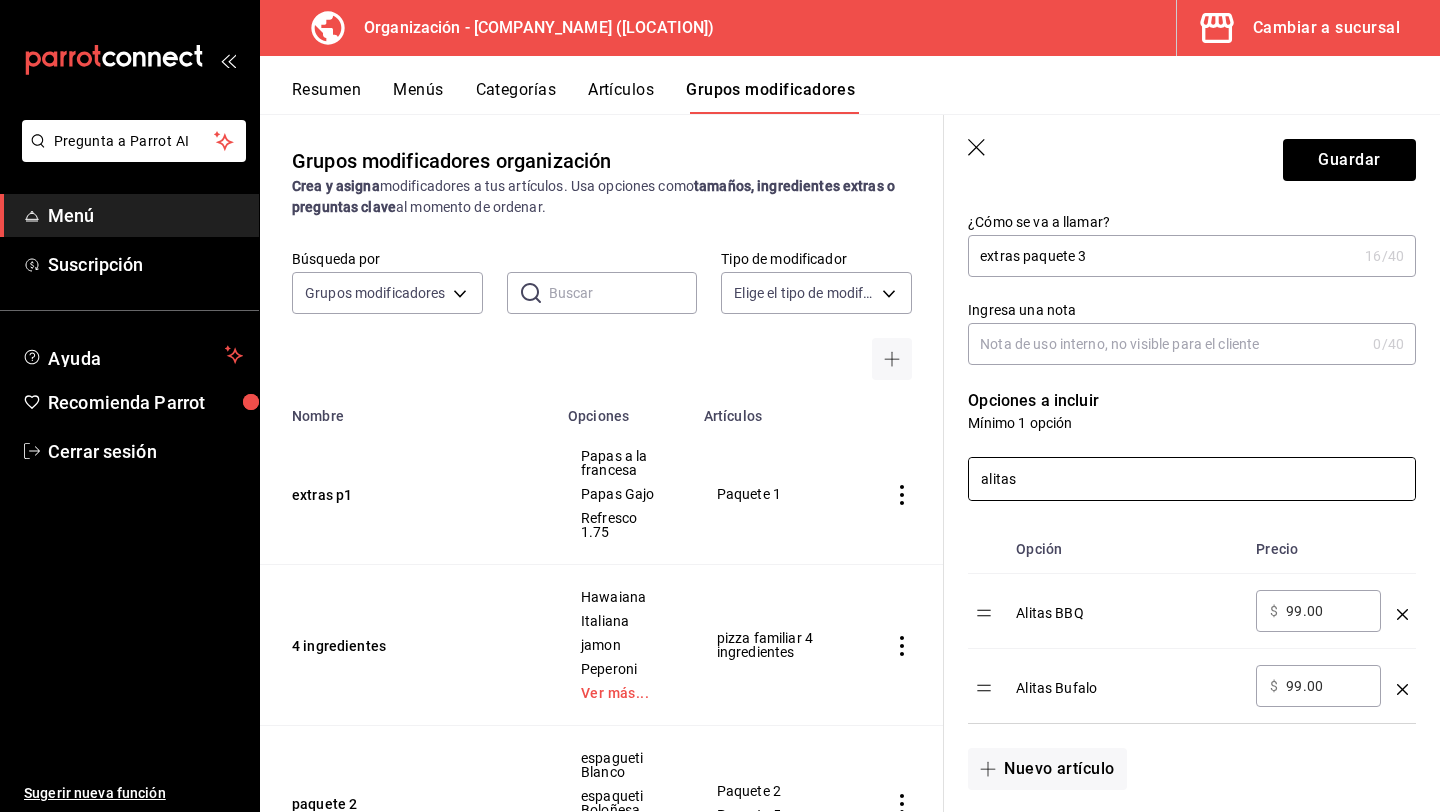 click on "alitas" at bounding box center [1192, 479] 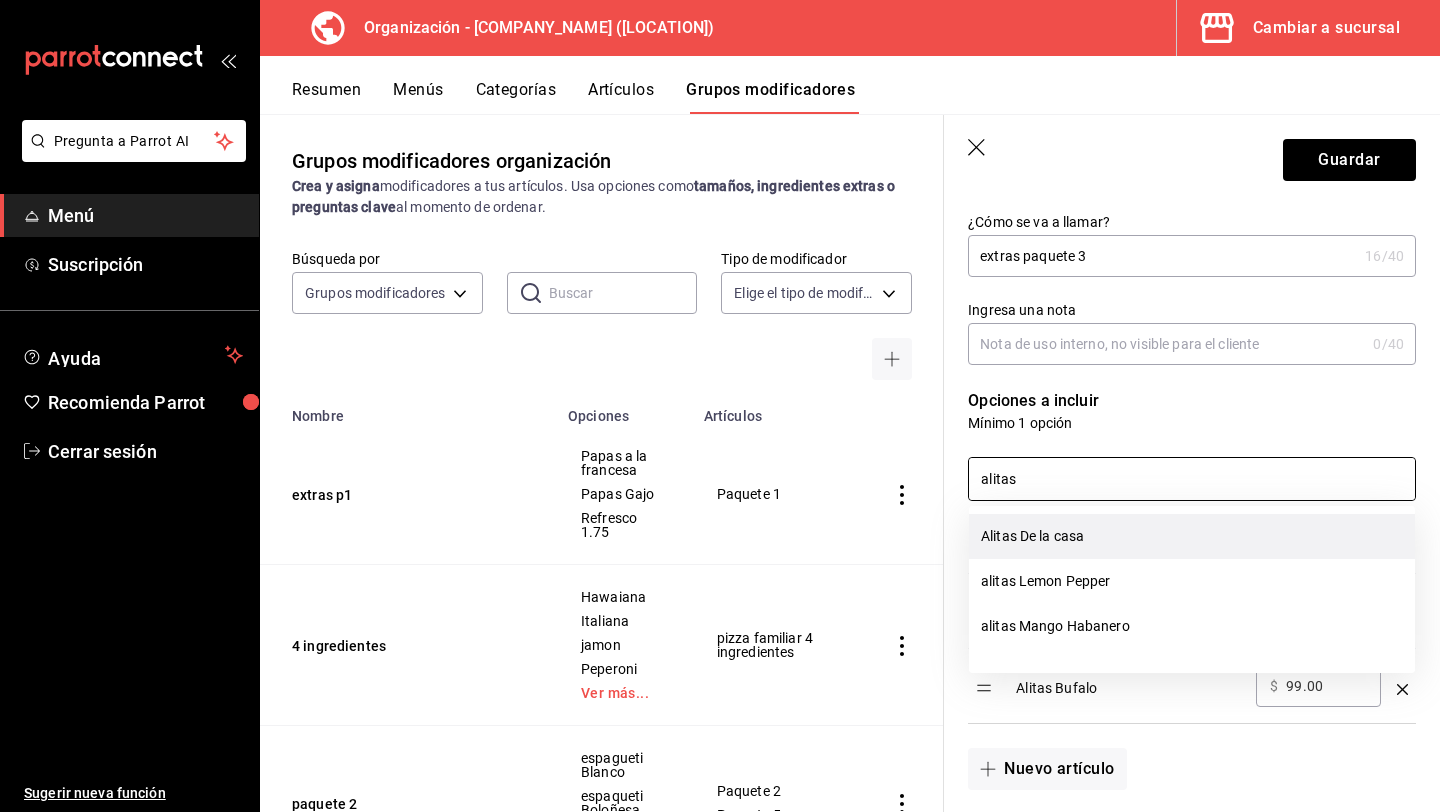 click on "Alitas De la casa" at bounding box center (1192, 536) 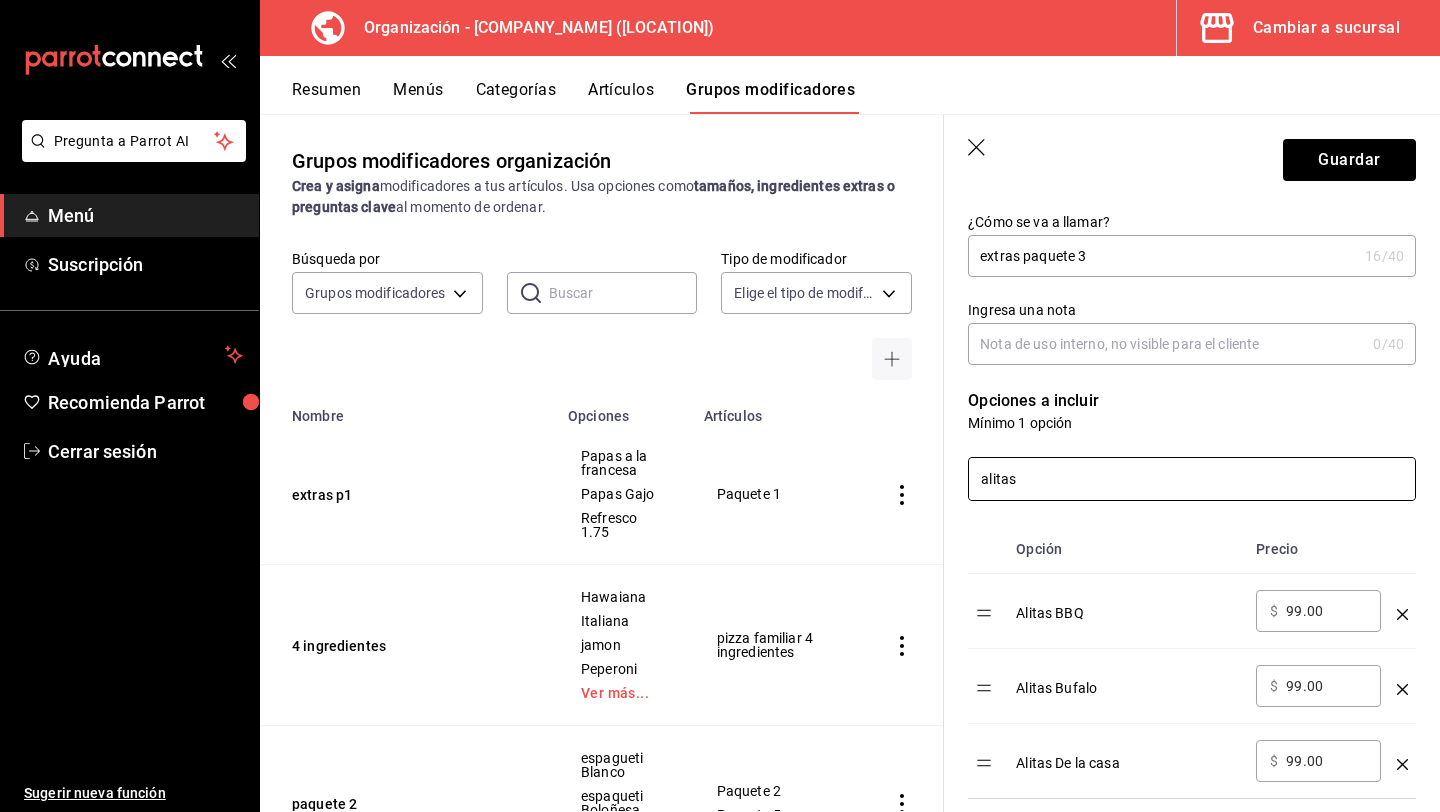 click on "alitas" at bounding box center [1192, 479] 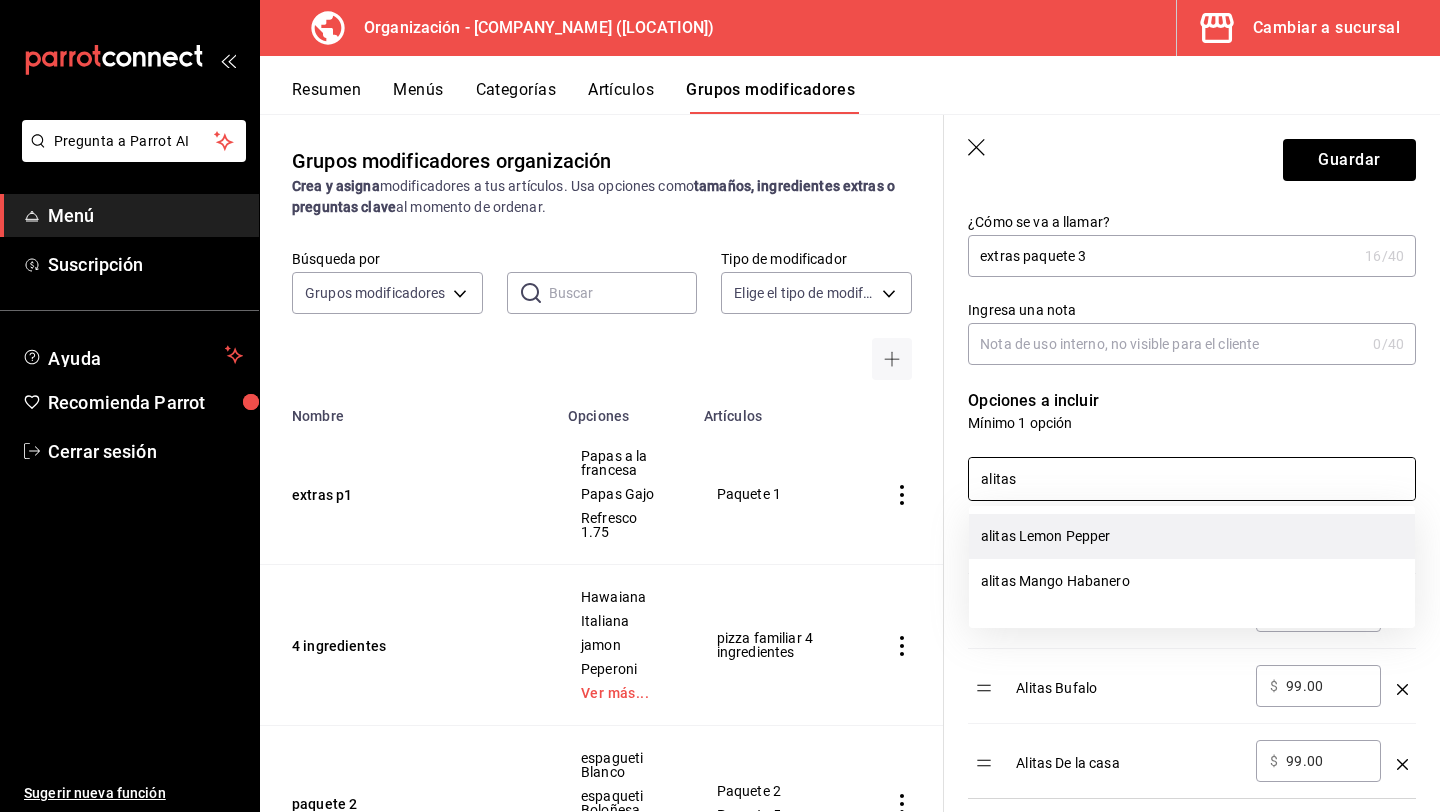 click on "alitas Lemon Pepper" at bounding box center [1192, 536] 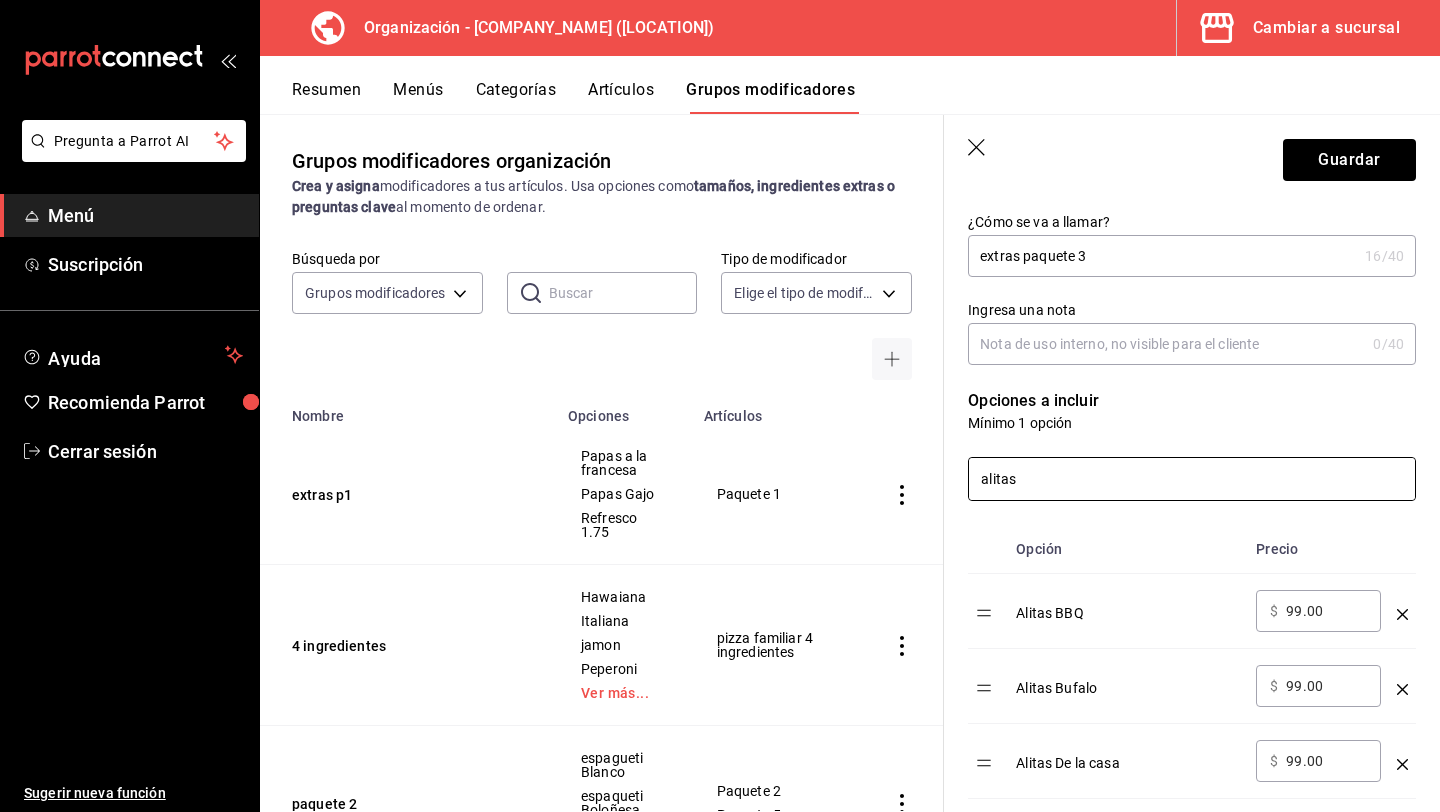 click on "alitas" at bounding box center (1192, 479) 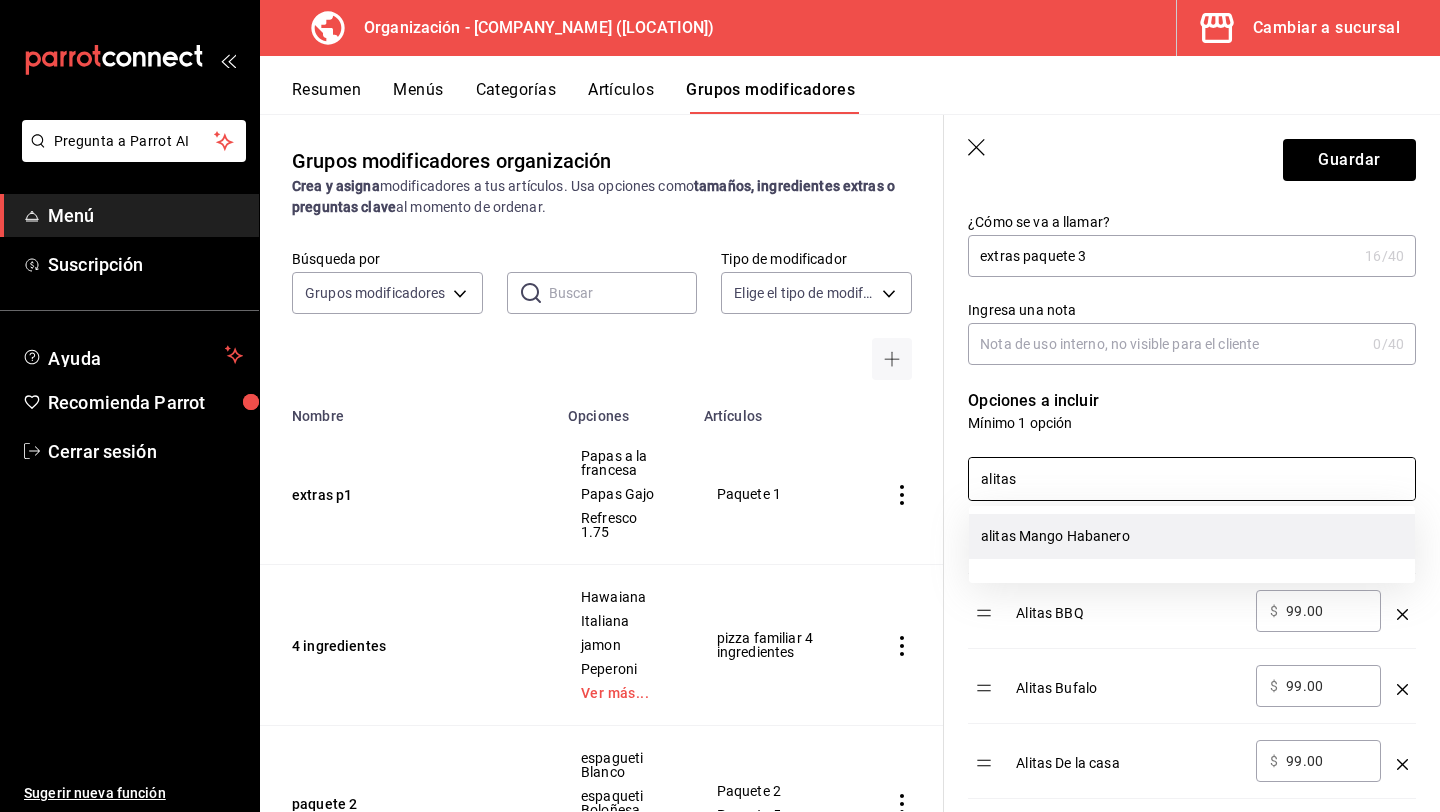 click on "alitas Mango Habanero" at bounding box center (1192, 536) 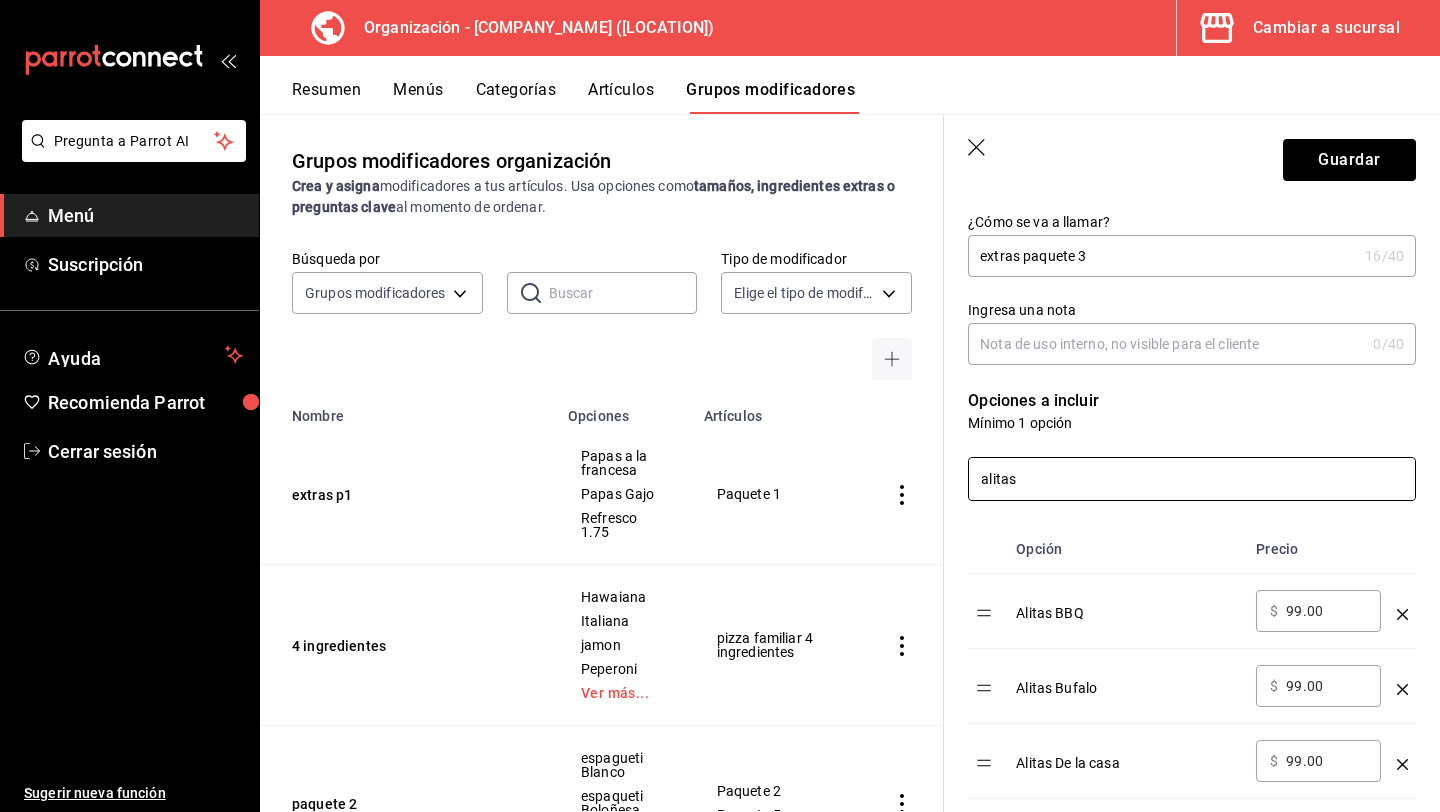 type on "alitas" 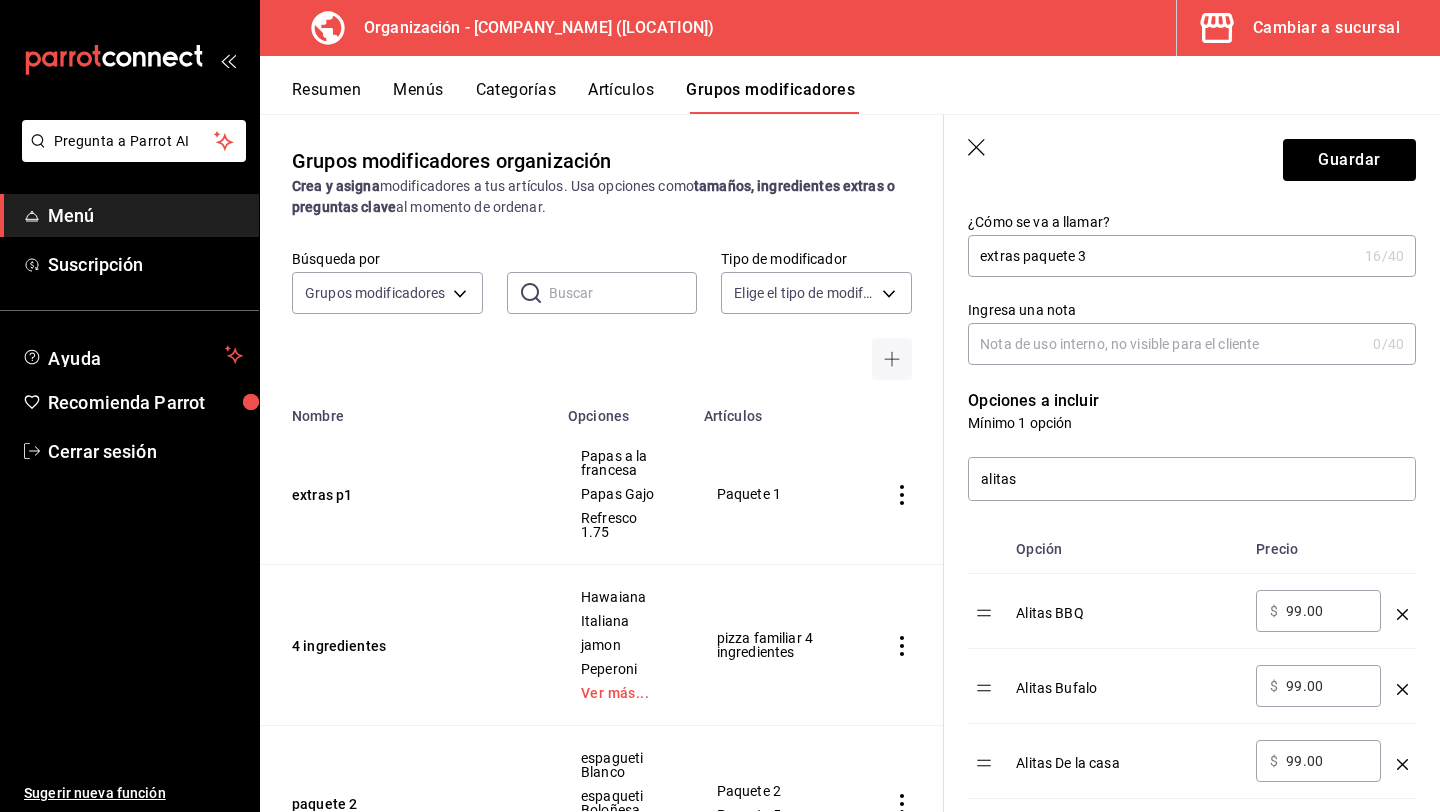click on "99.00" at bounding box center [1326, 611] 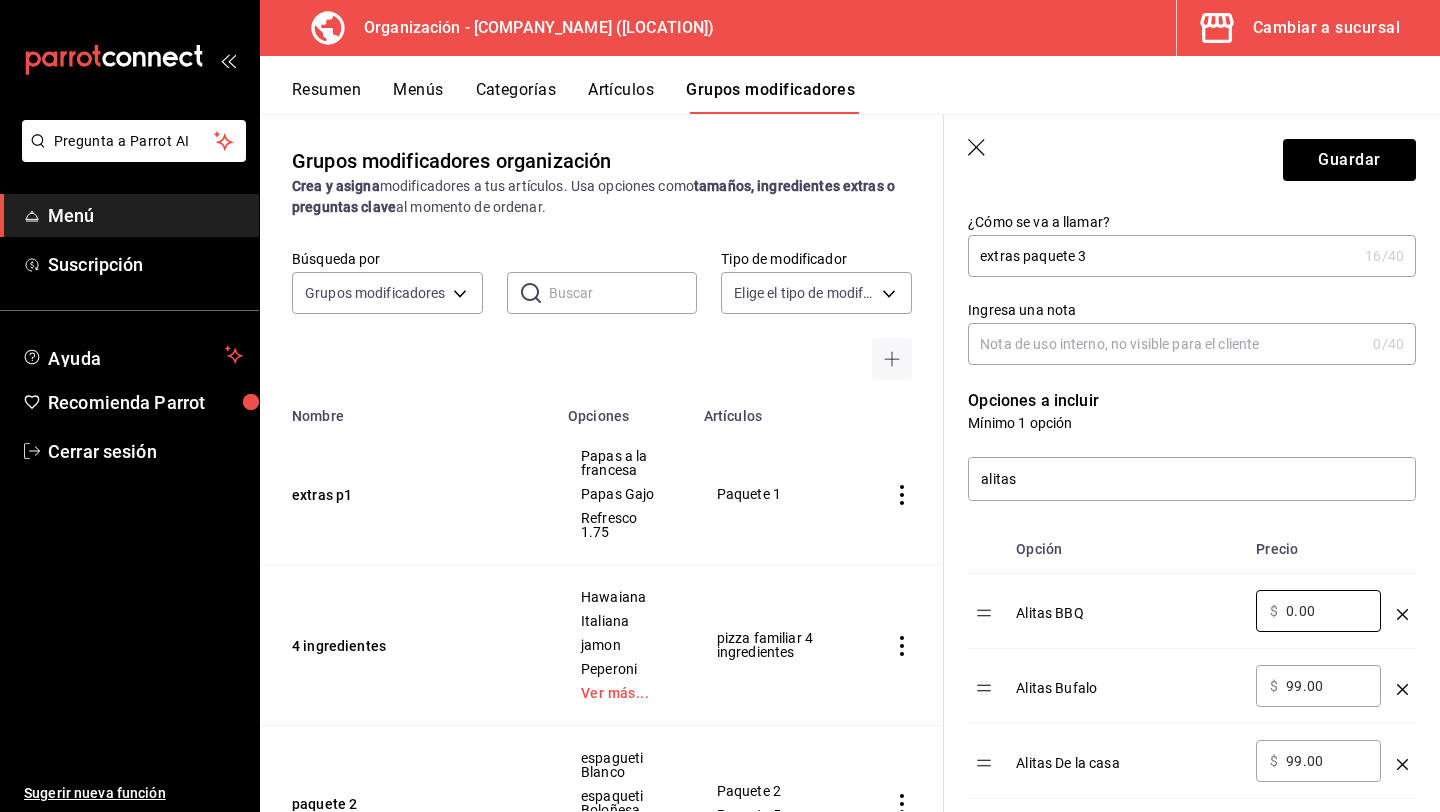 type on "0.00" 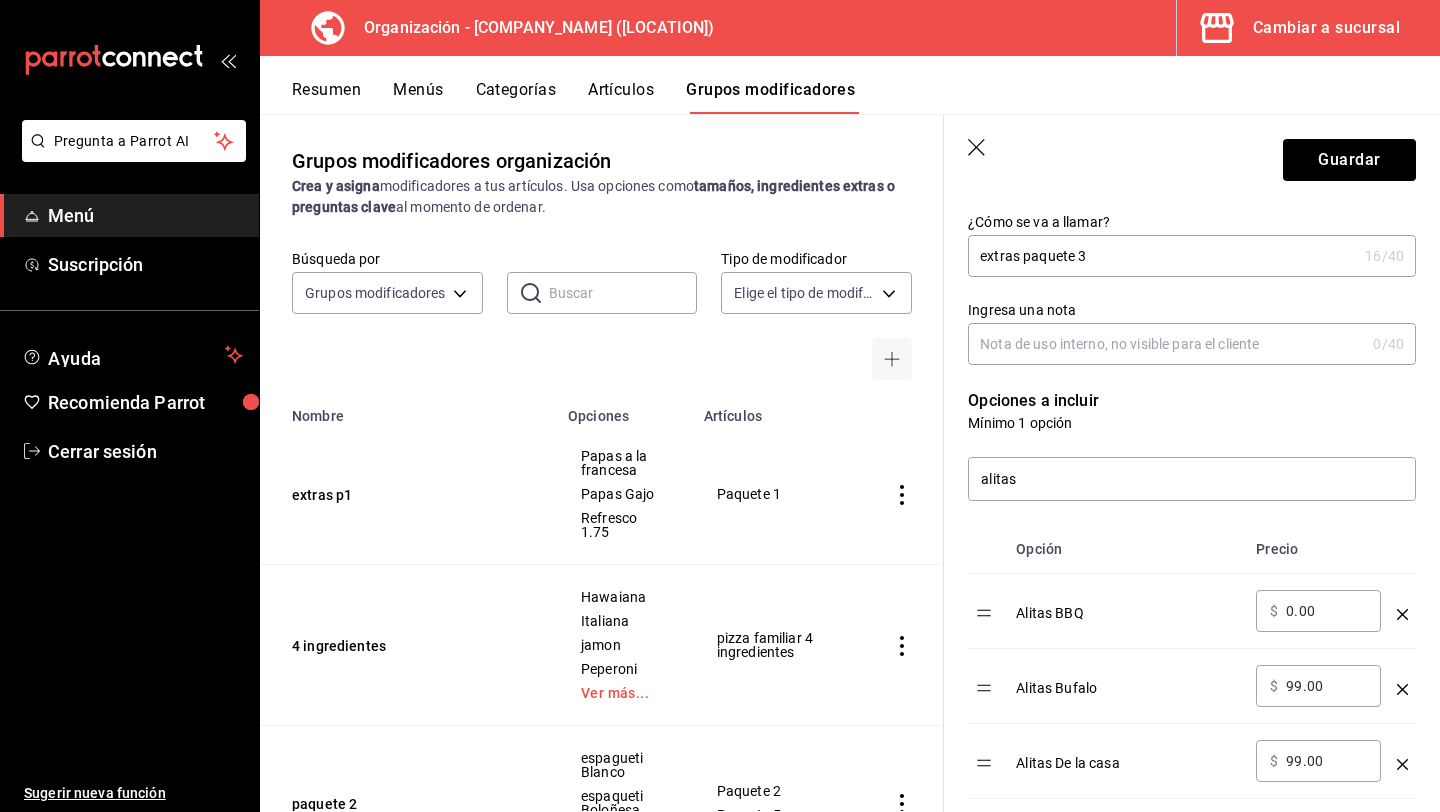 click on "99.00" at bounding box center (1326, 686) 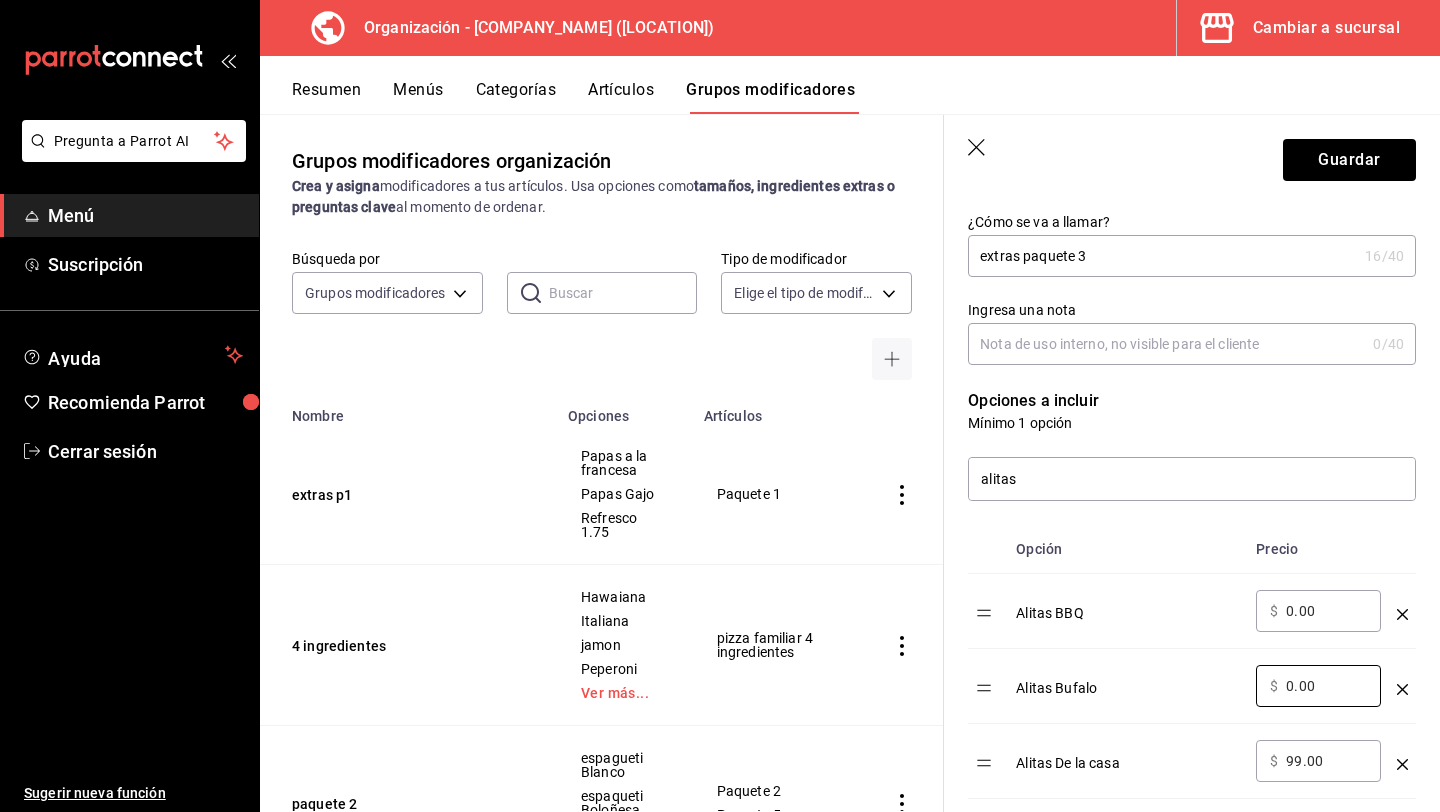 type on "0.00" 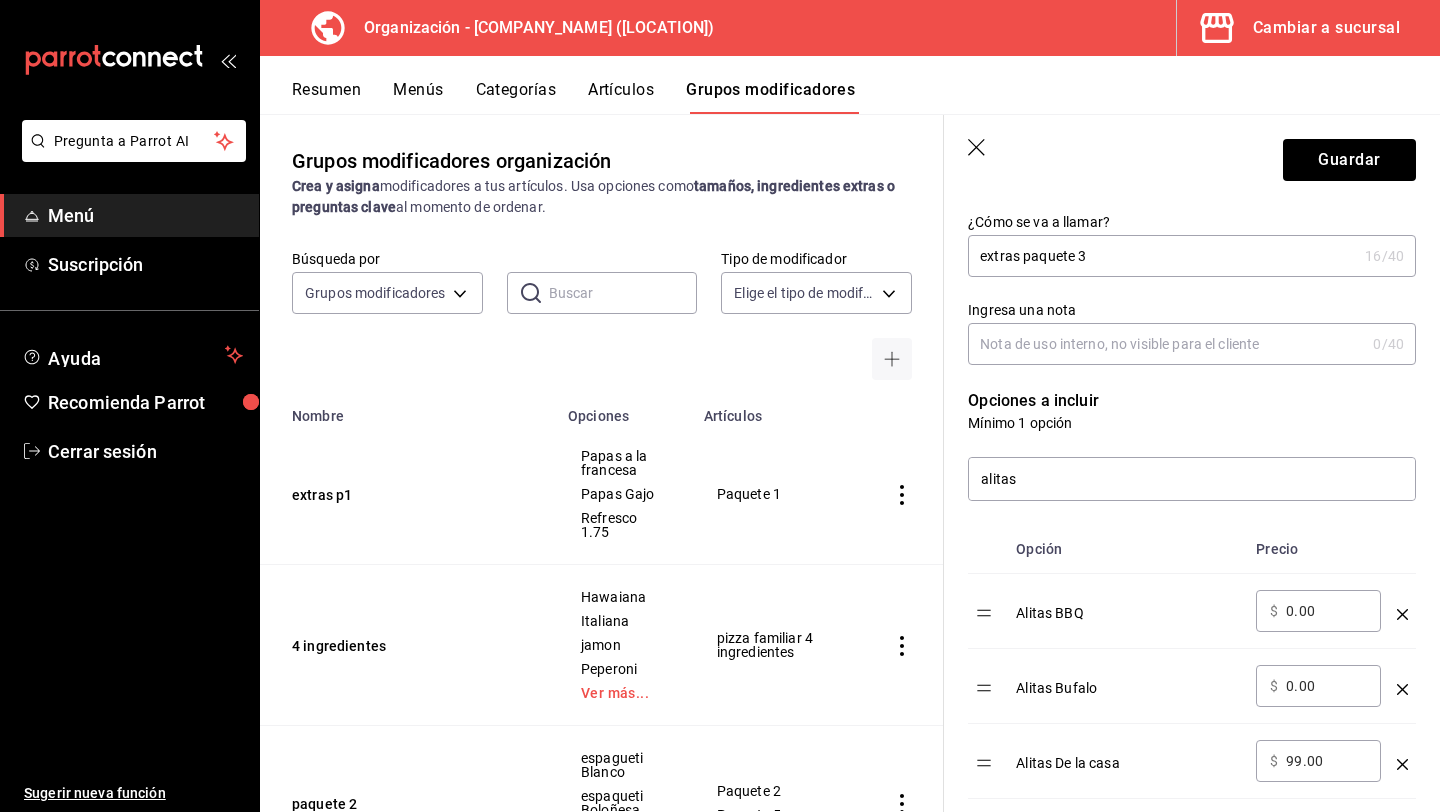 click on "99.00" at bounding box center (1326, 761) 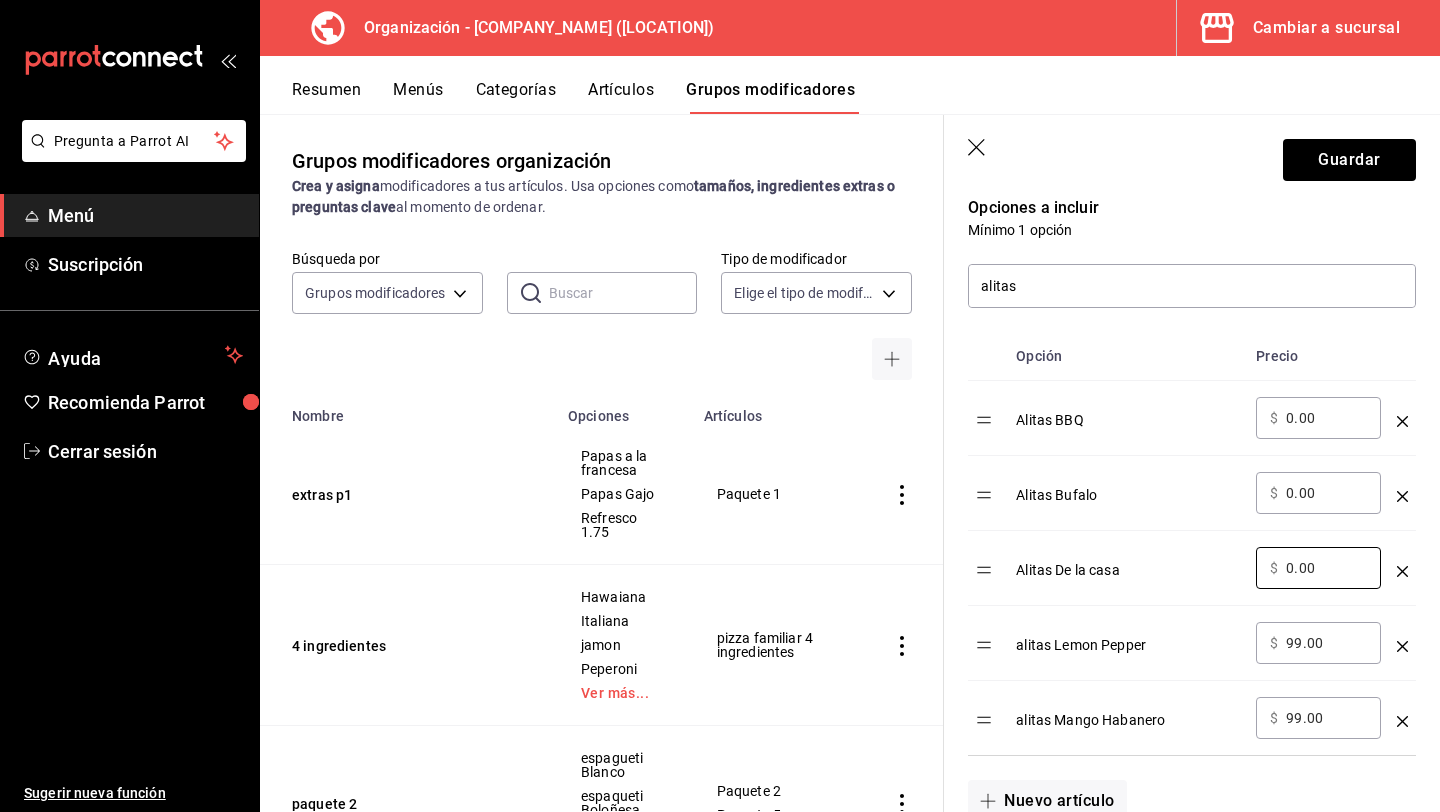 scroll, scrollTop: 427, scrollLeft: 0, axis: vertical 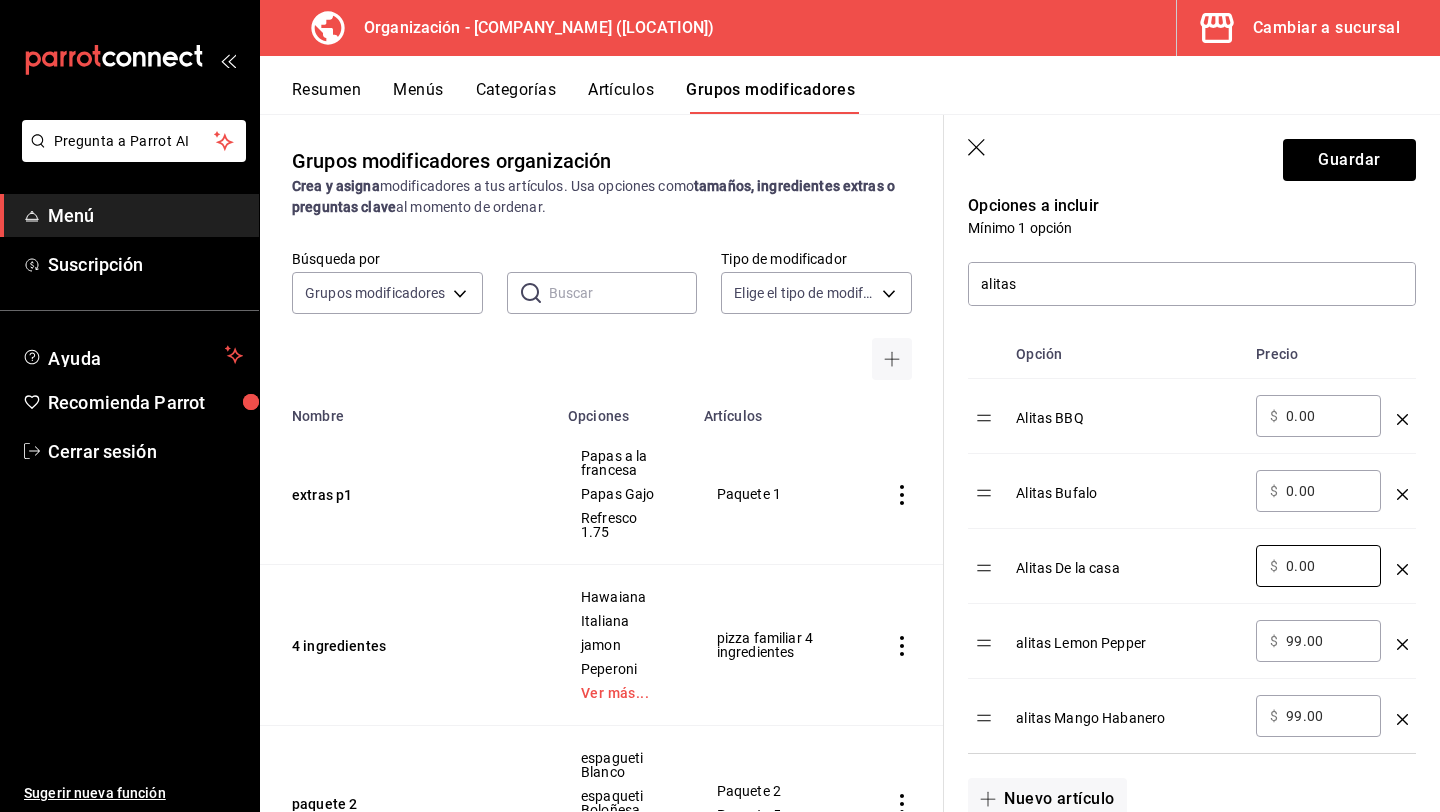 type on "0.00" 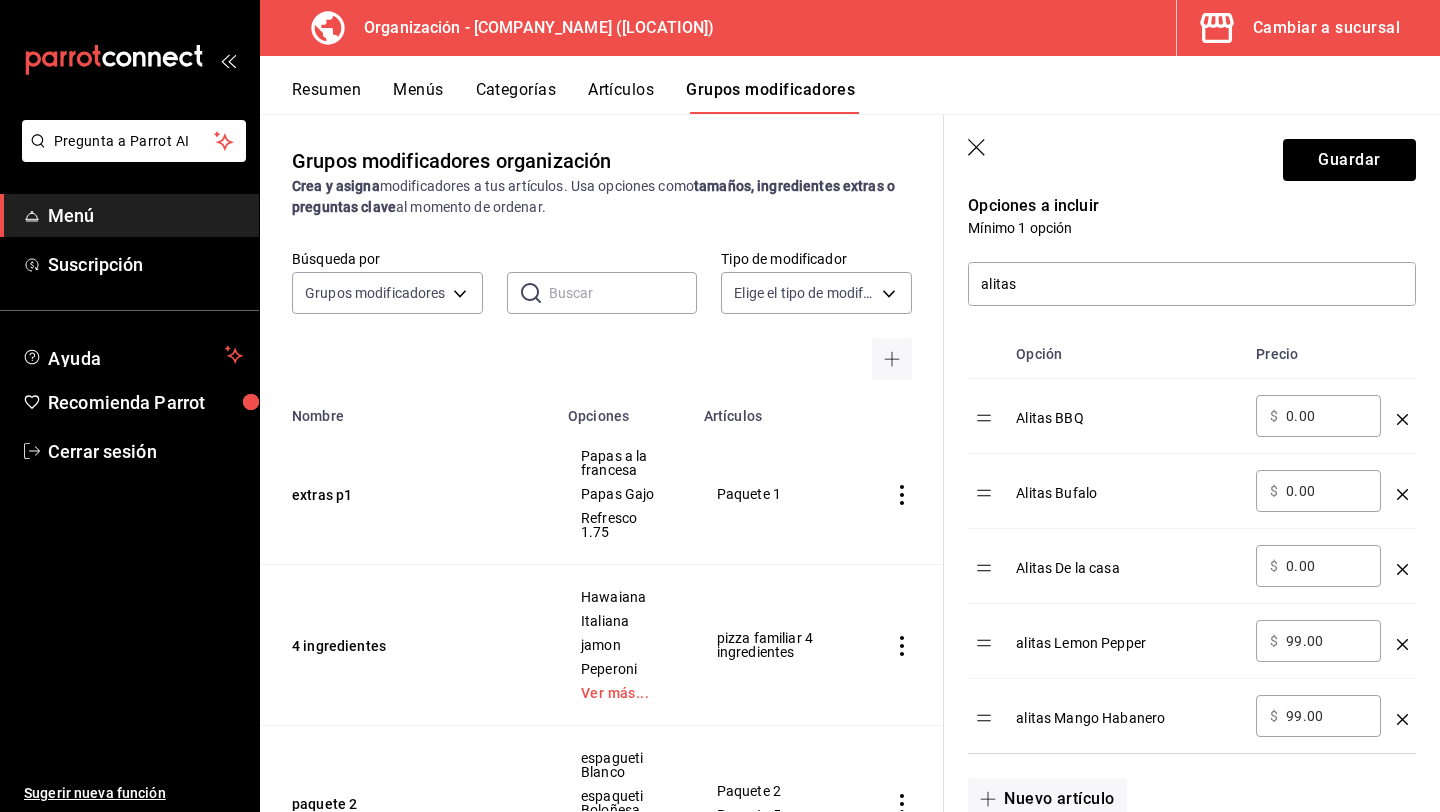 click on "​ $ 99.00 ​" at bounding box center (1318, 641) 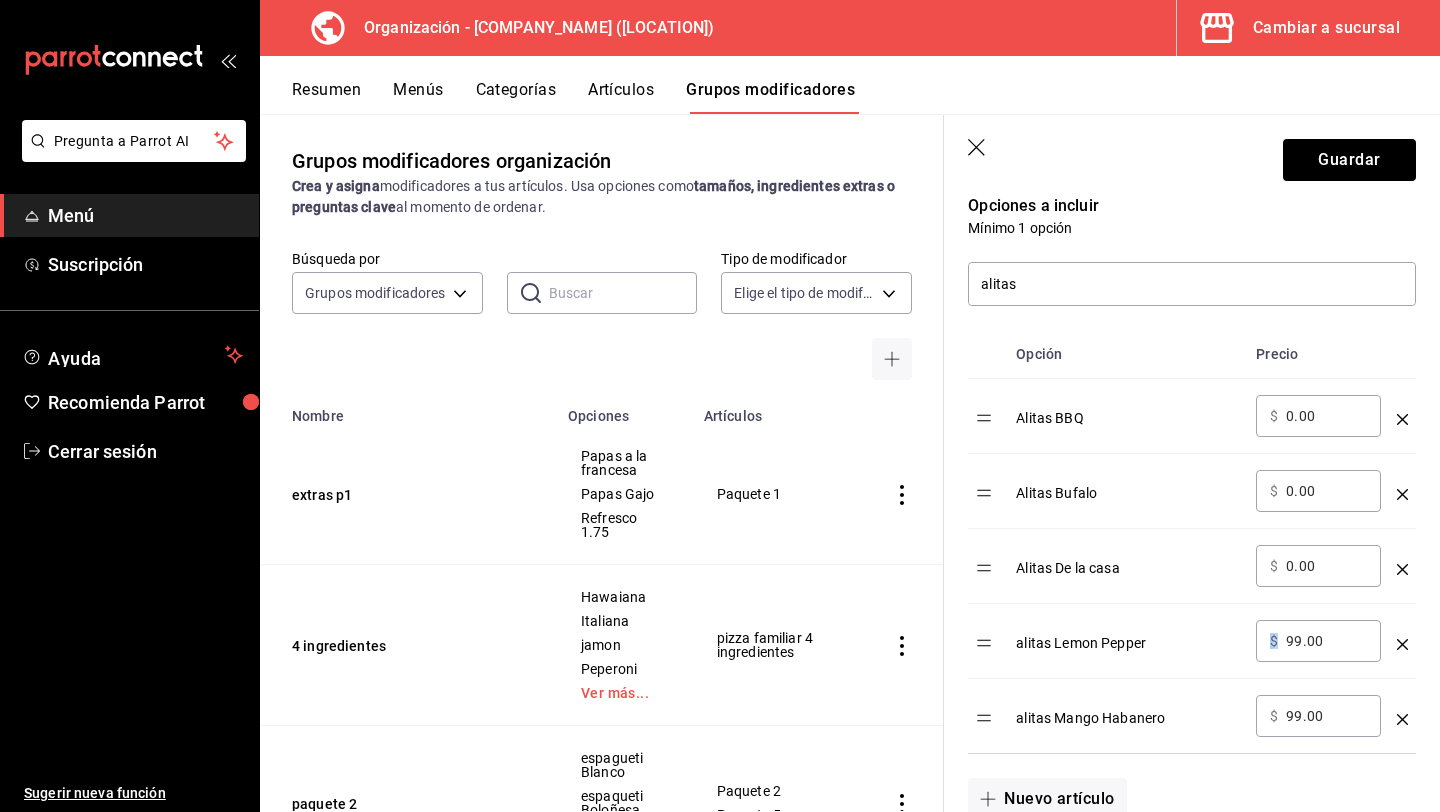 click on "​ $ 99.00 ​" at bounding box center (1318, 641) 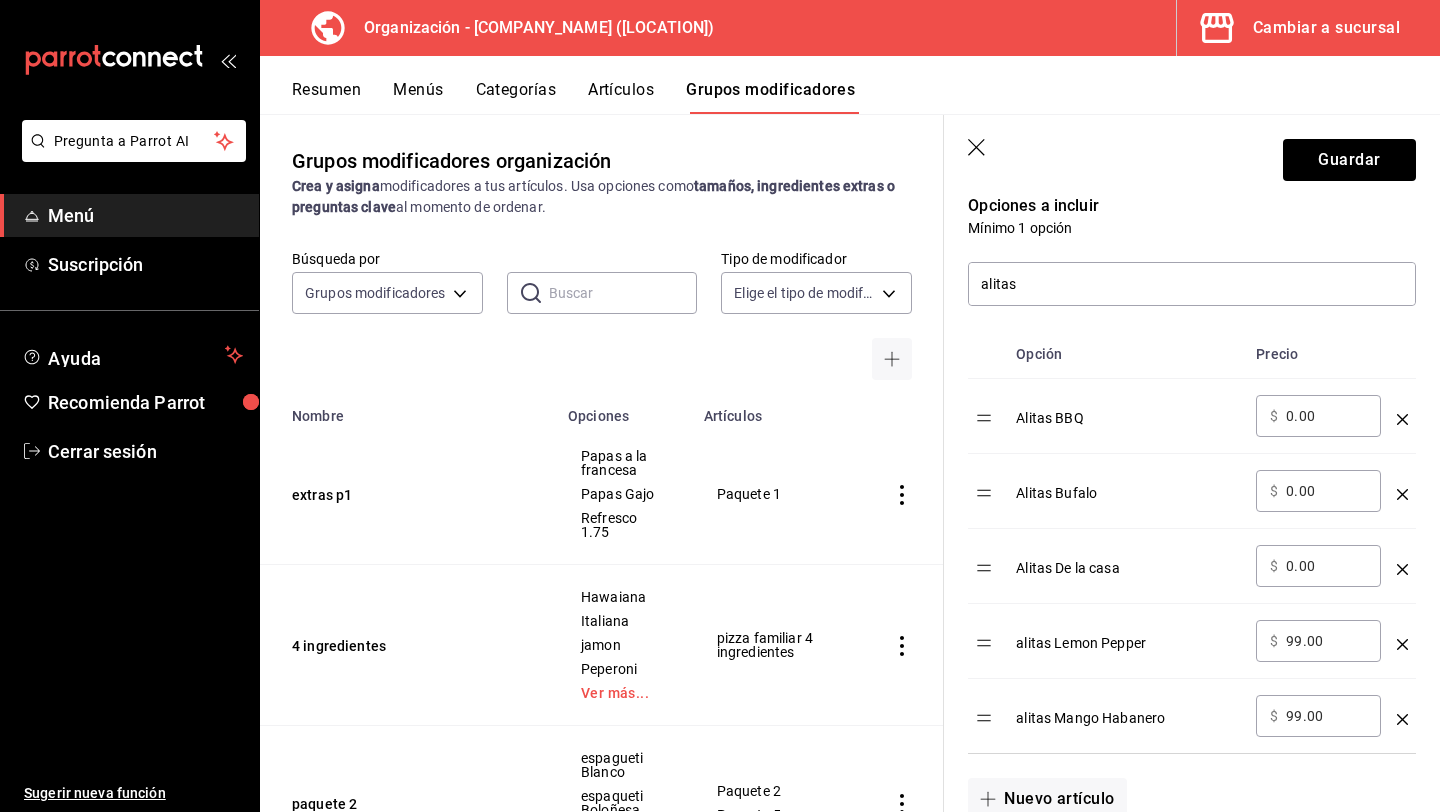 click on "​ $ 99.00 ​" at bounding box center (1318, 641) 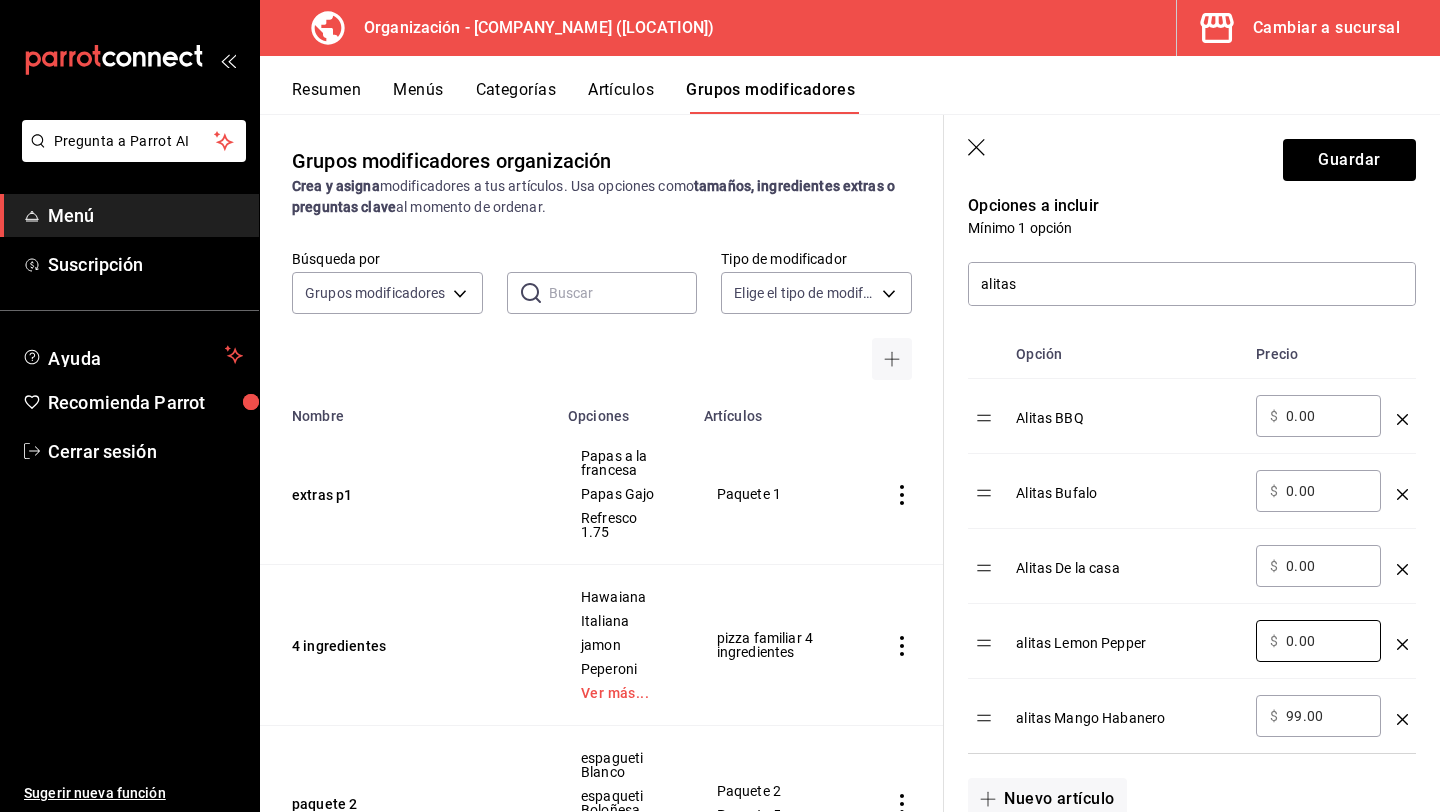 type on "0.00" 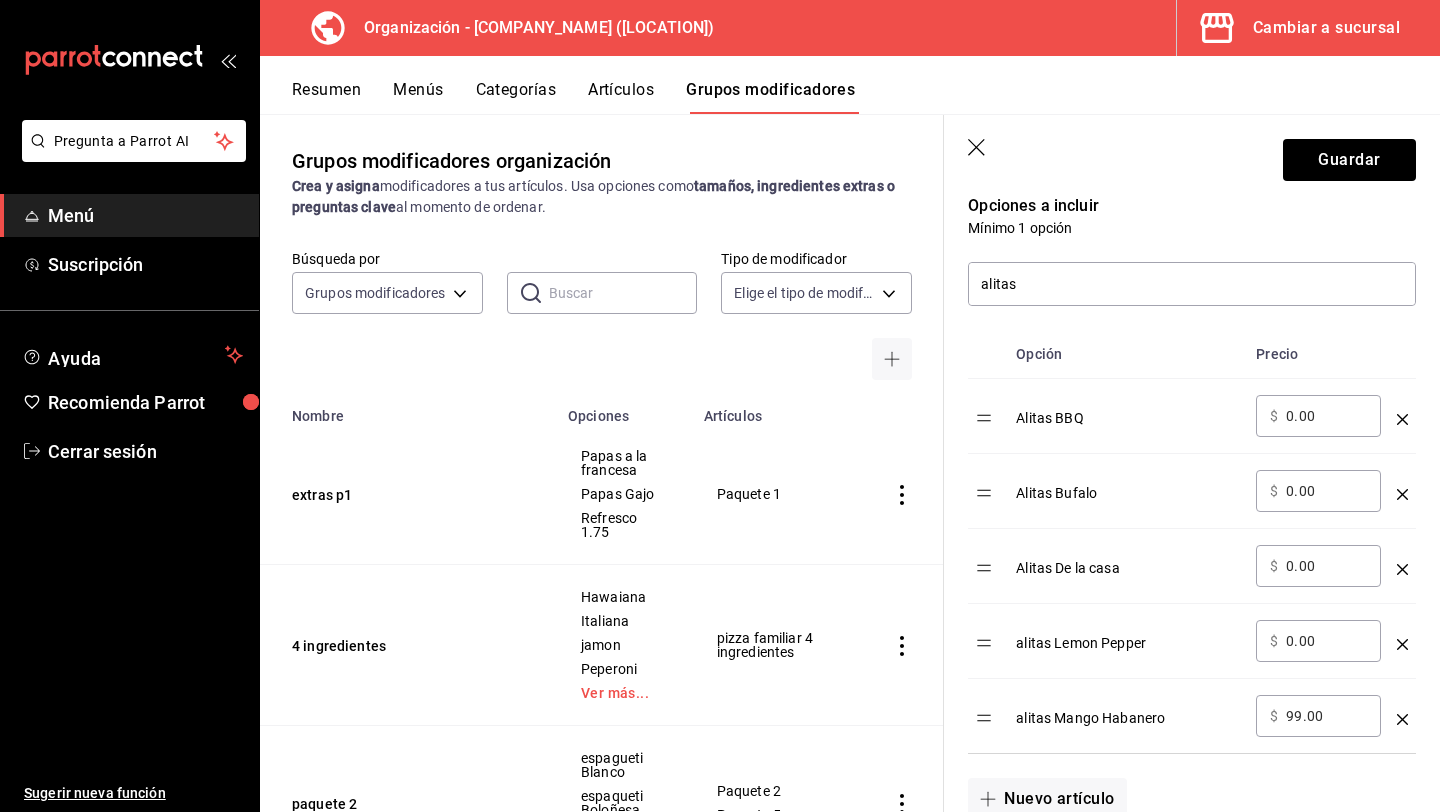 click on "99.00" at bounding box center (1326, 716) 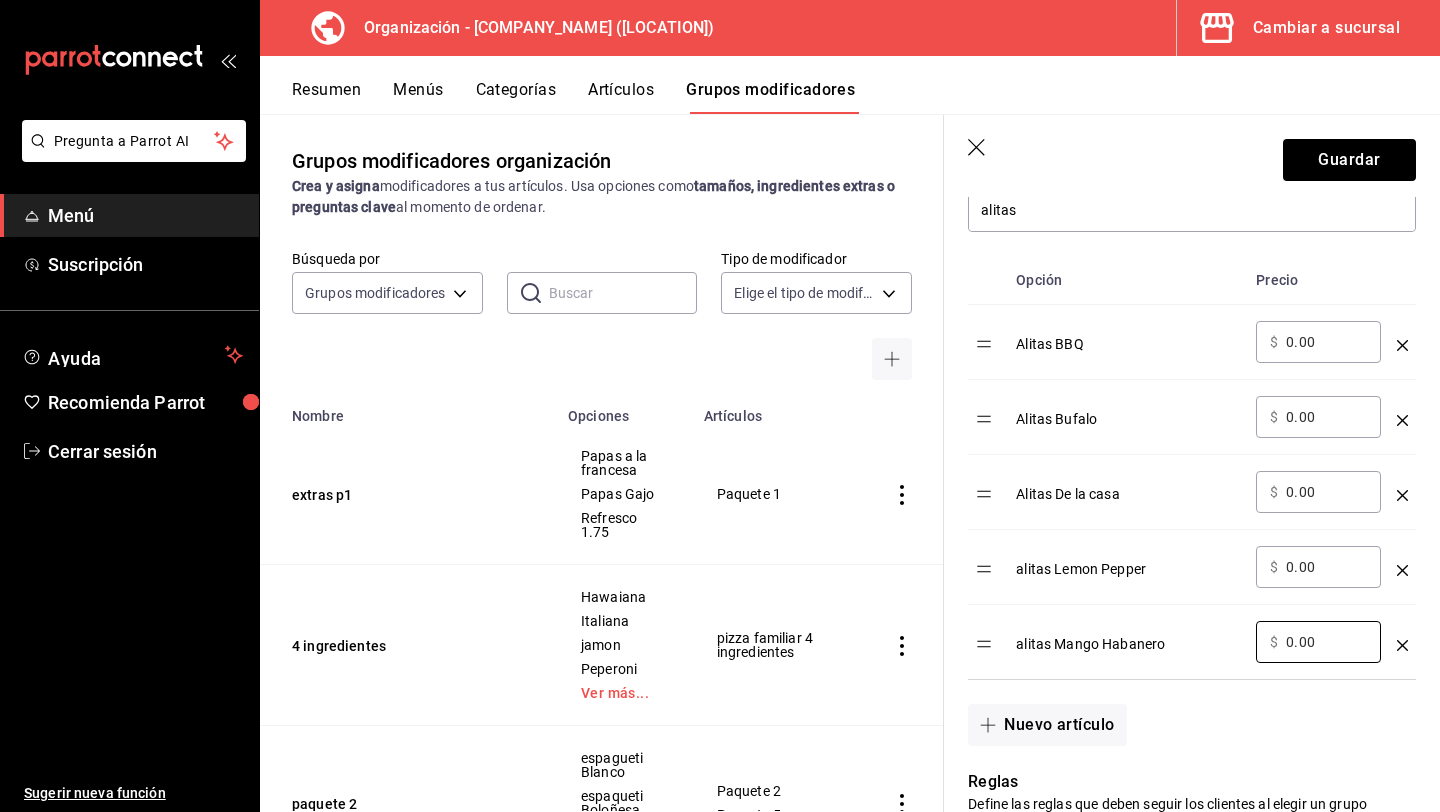 scroll, scrollTop: 534, scrollLeft: 0, axis: vertical 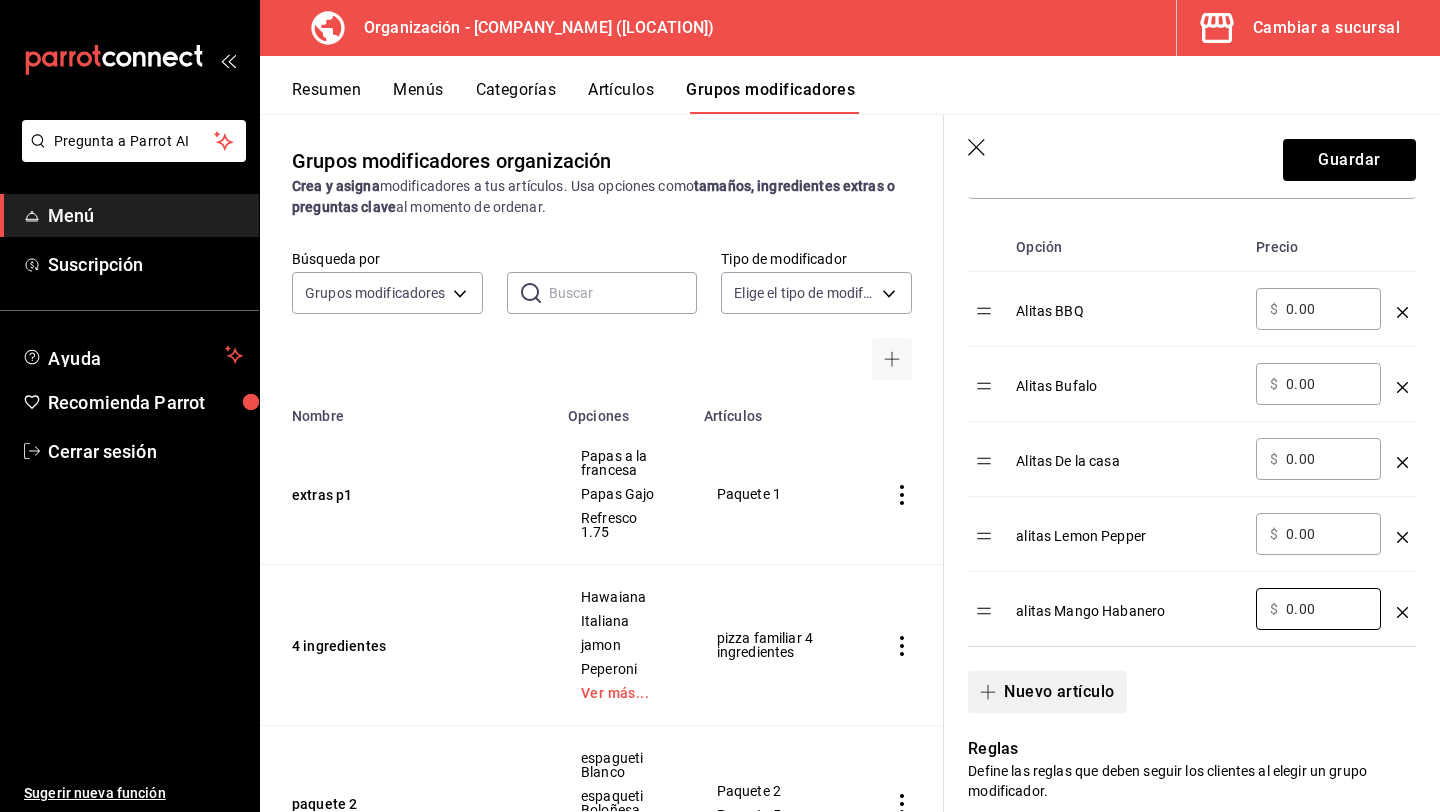 type on "0.00" 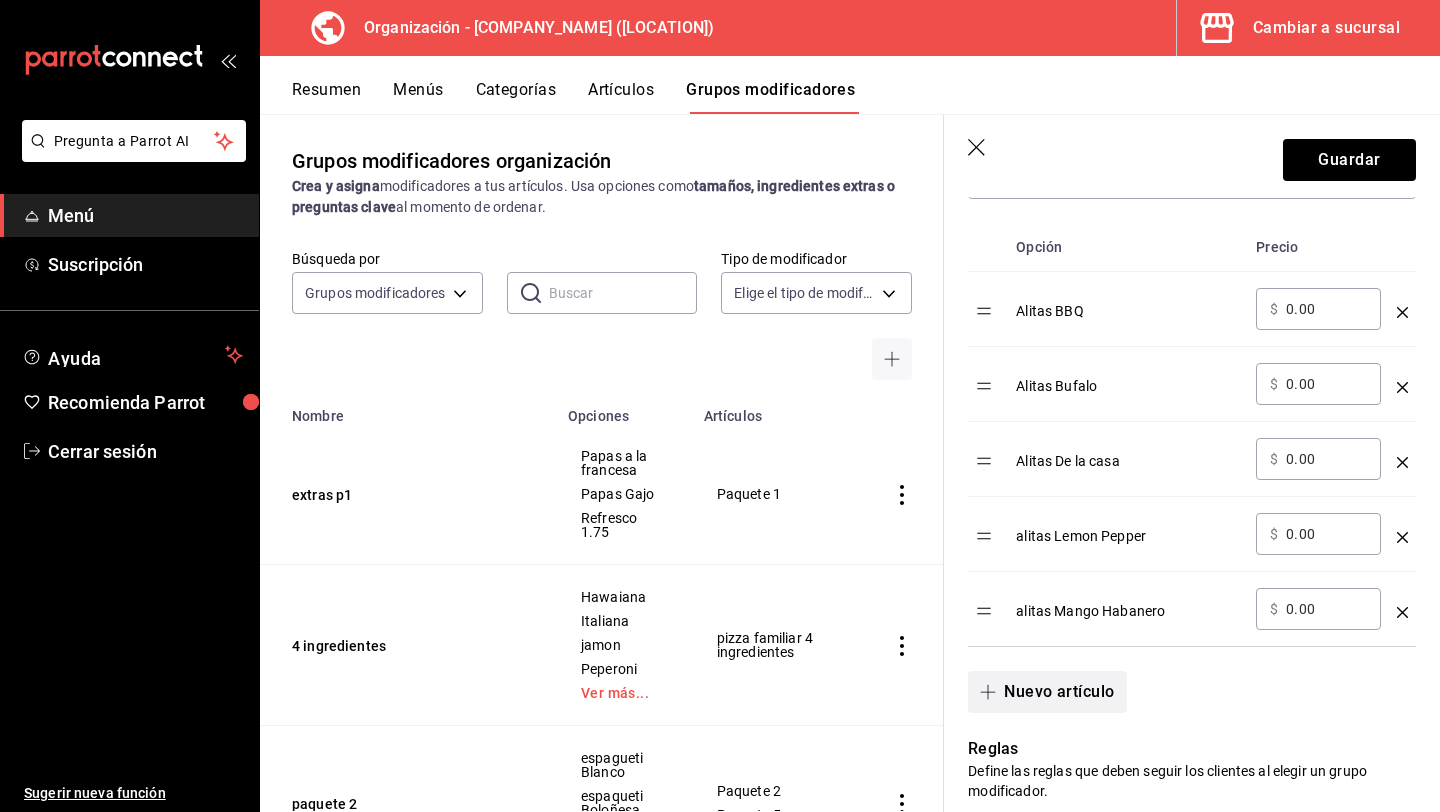 click on "Nuevo artículo" at bounding box center [1047, 692] 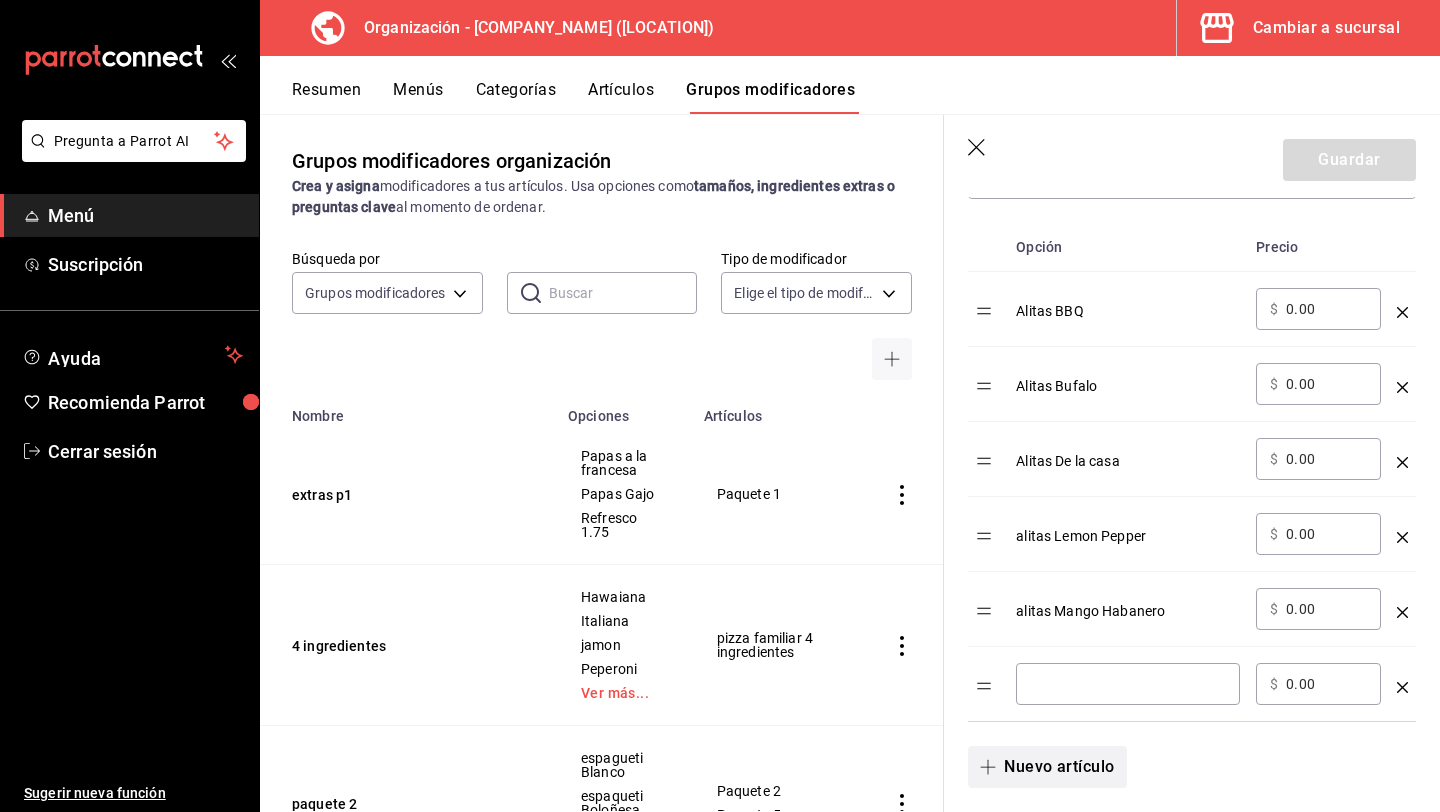 click on "​" at bounding box center (1128, 684) 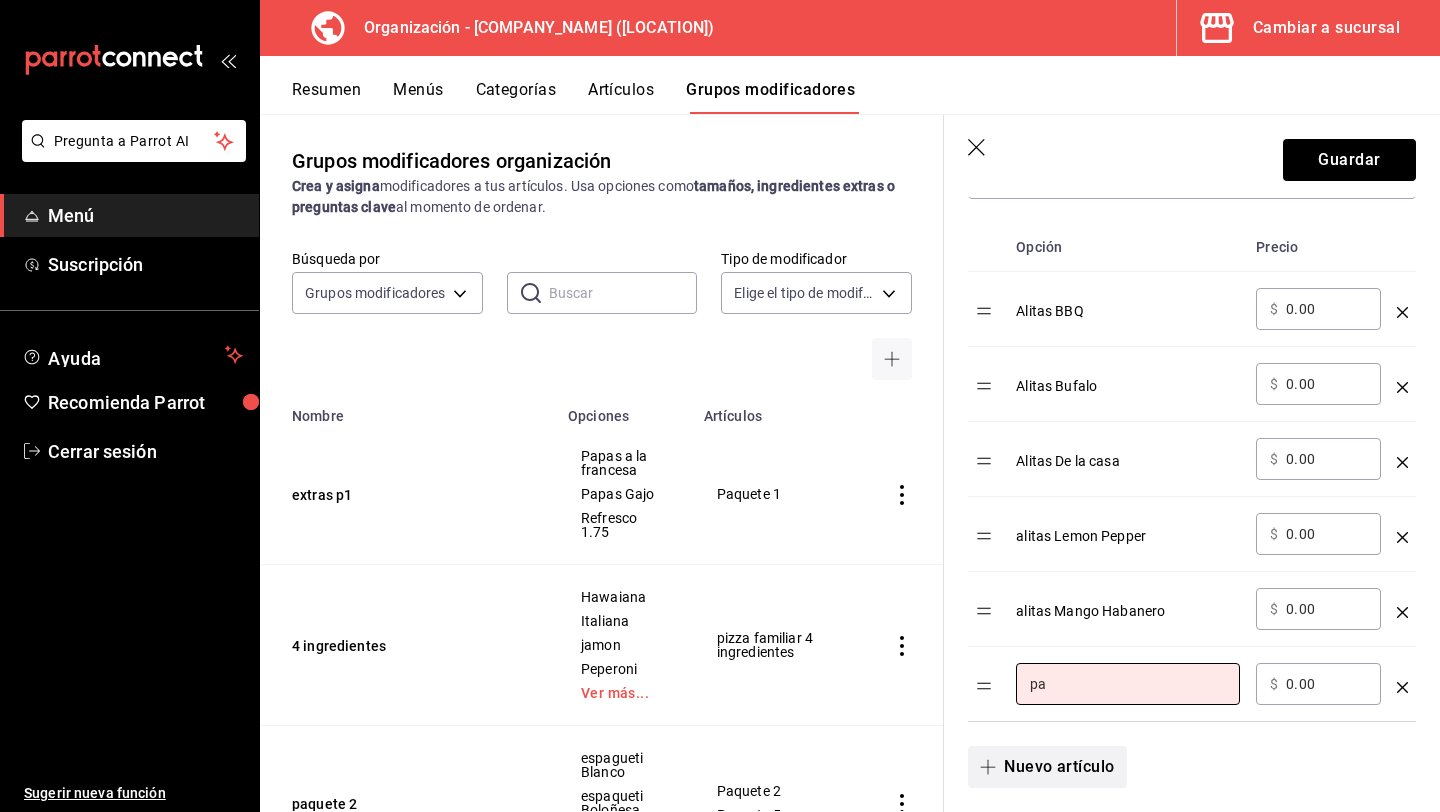 type on "p" 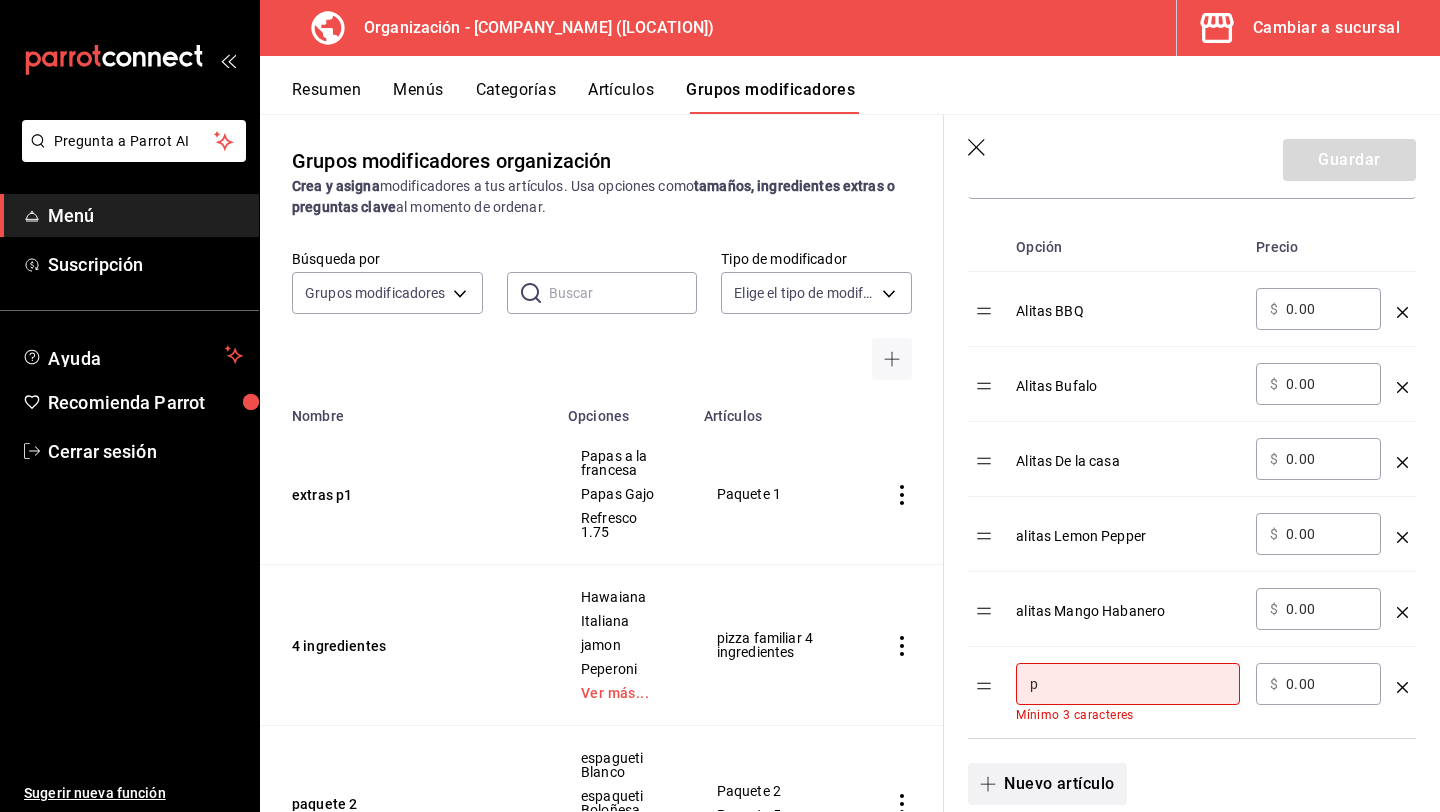 type 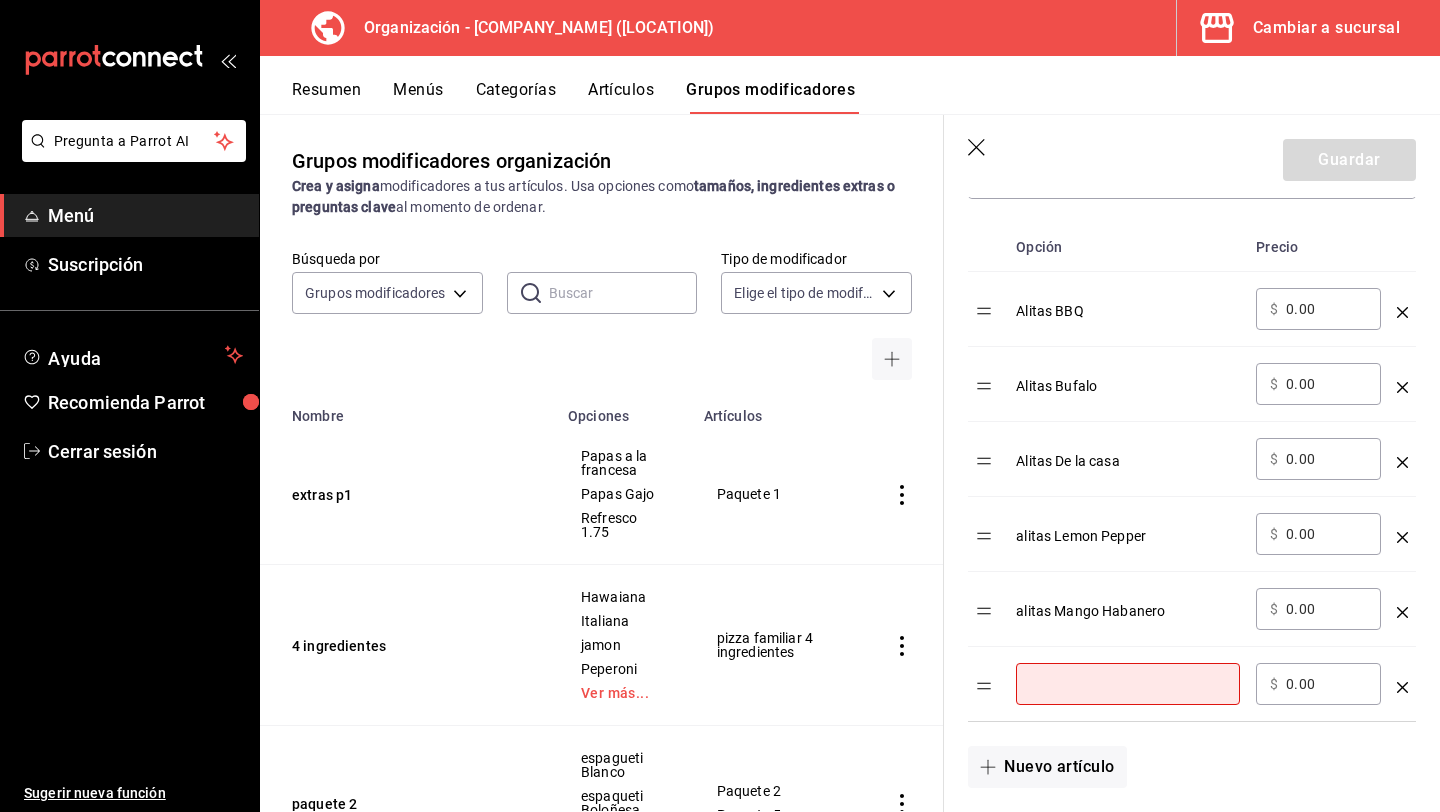 click 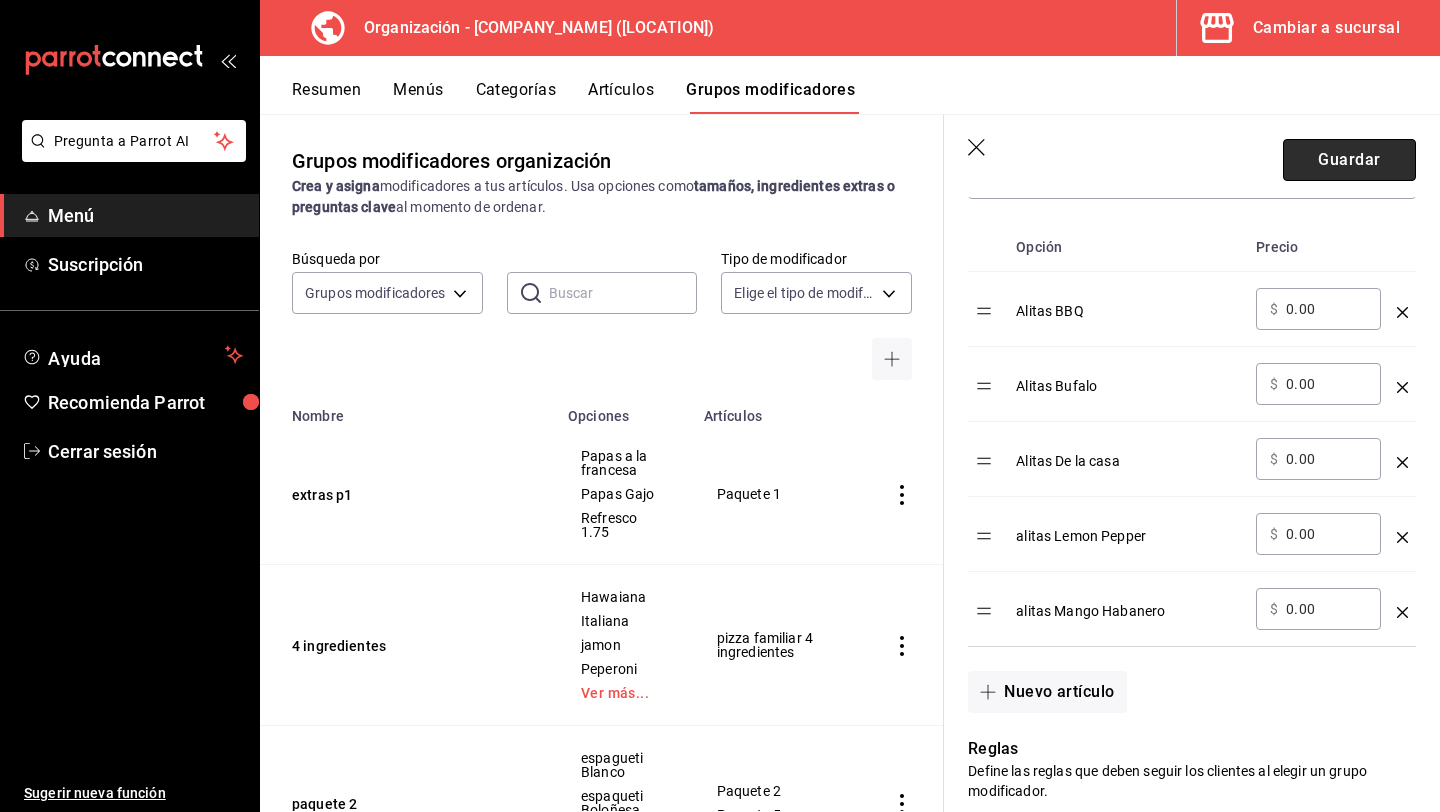 click on "Guardar" at bounding box center [1349, 160] 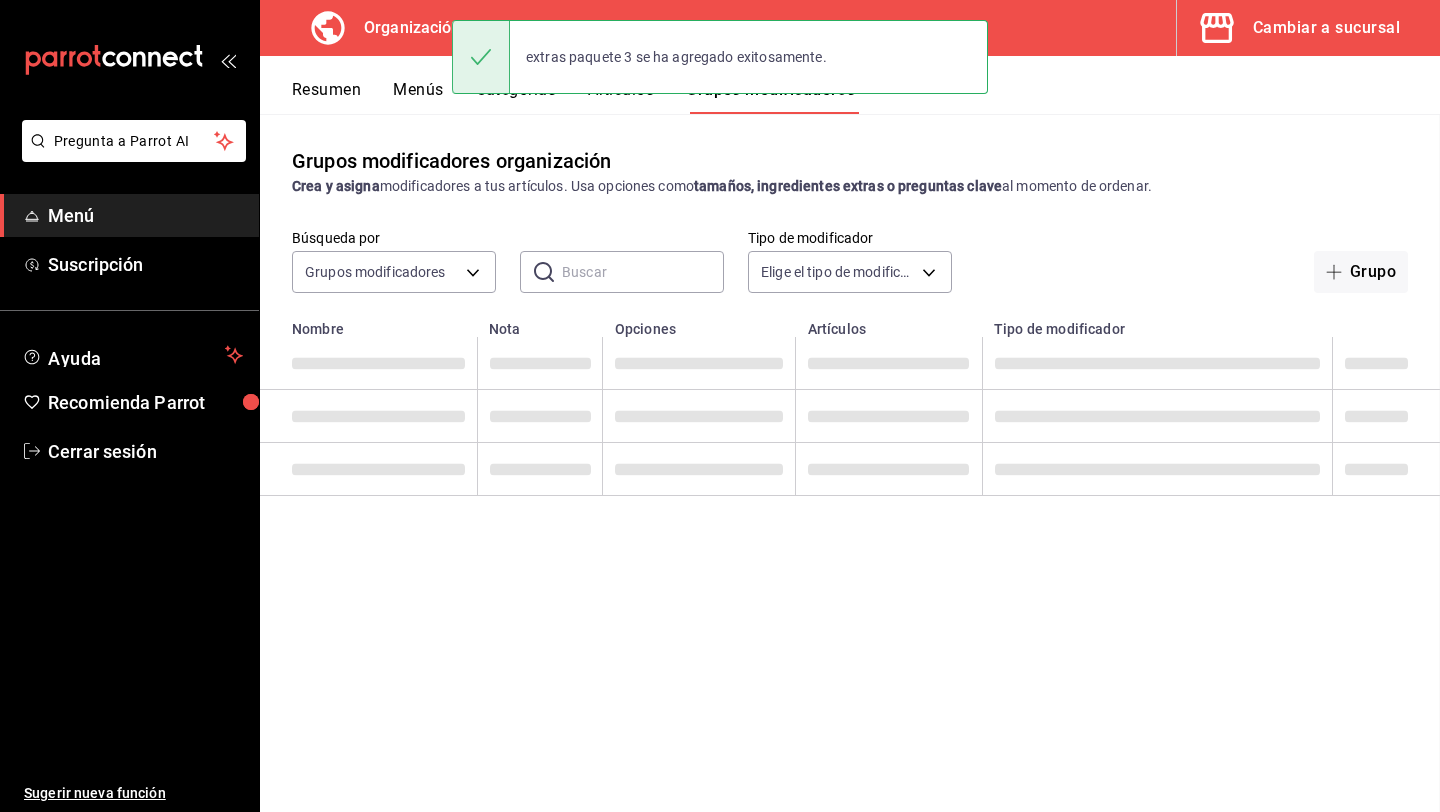scroll, scrollTop: 0, scrollLeft: 0, axis: both 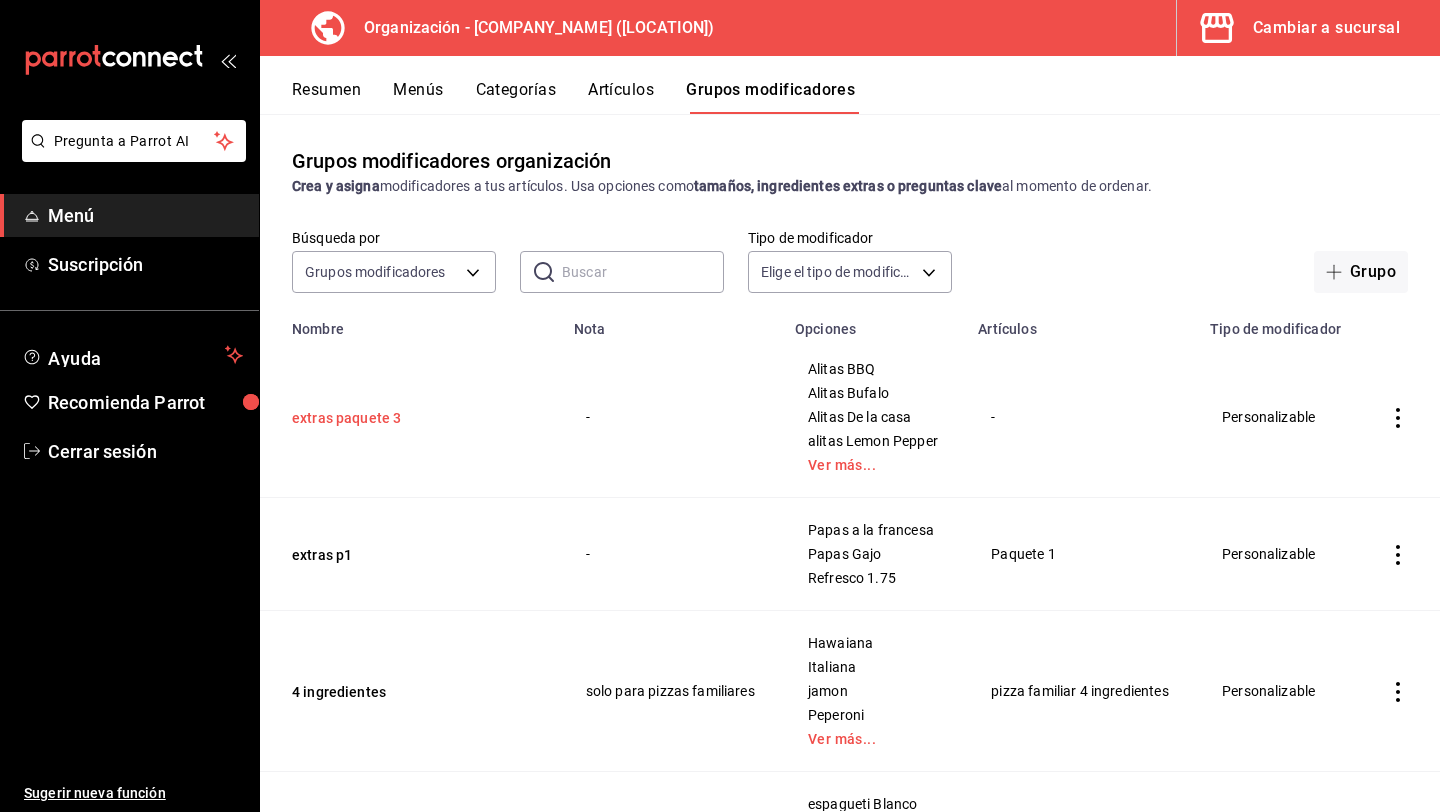 click on "extras paquete 3" at bounding box center [412, 418] 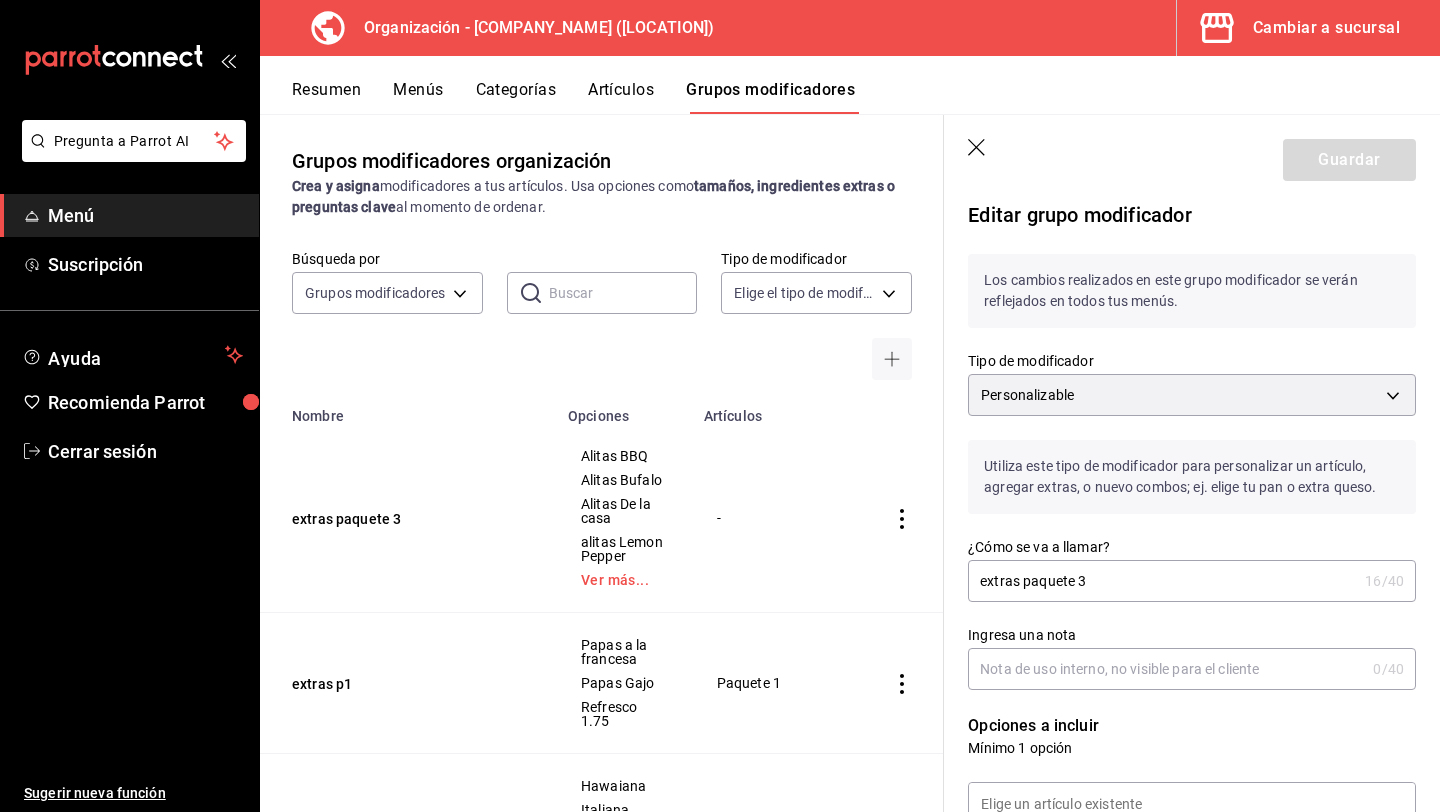 scroll, scrollTop: 0, scrollLeft: 0, axis: both 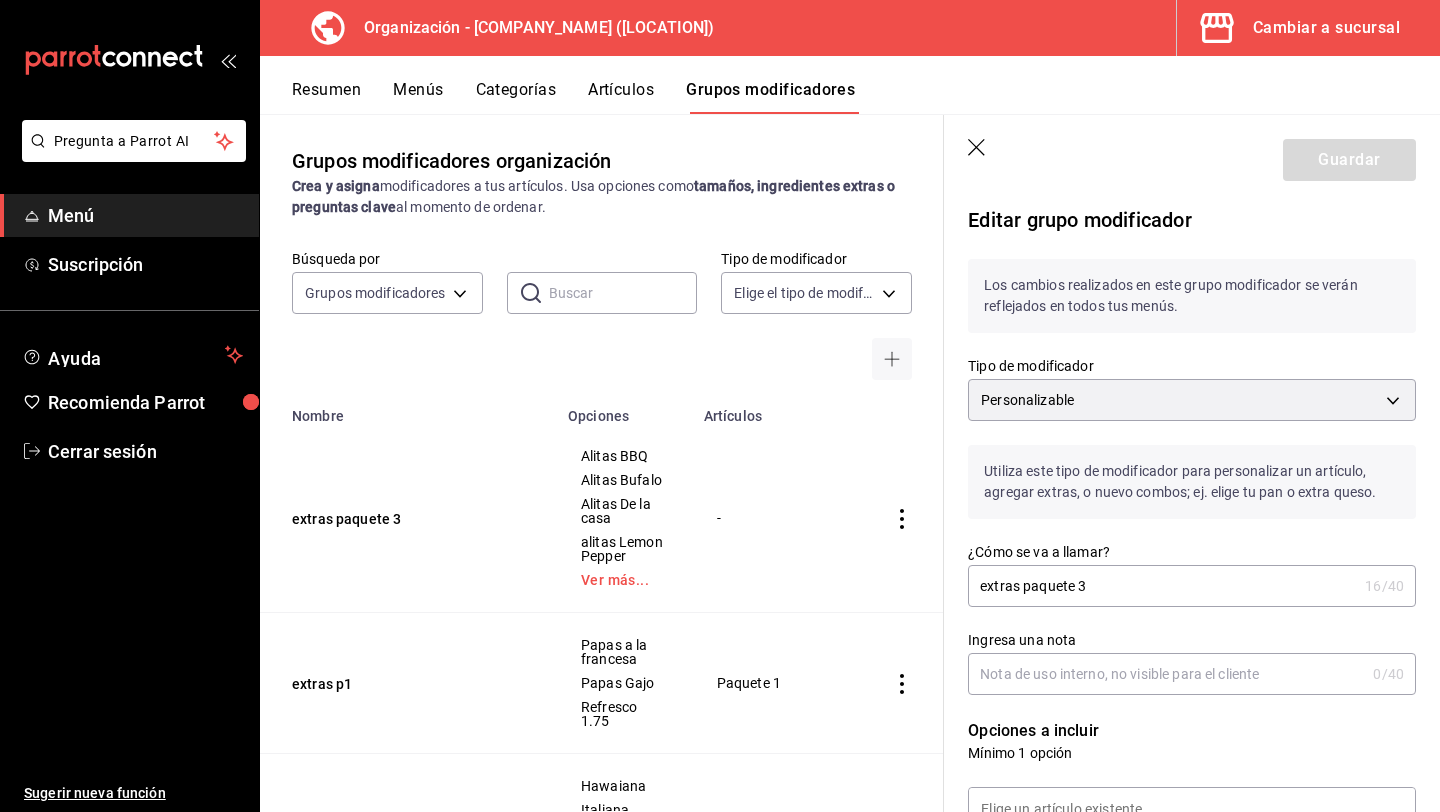 click on "extras paquete 3" at bounding box center [1162, 586] 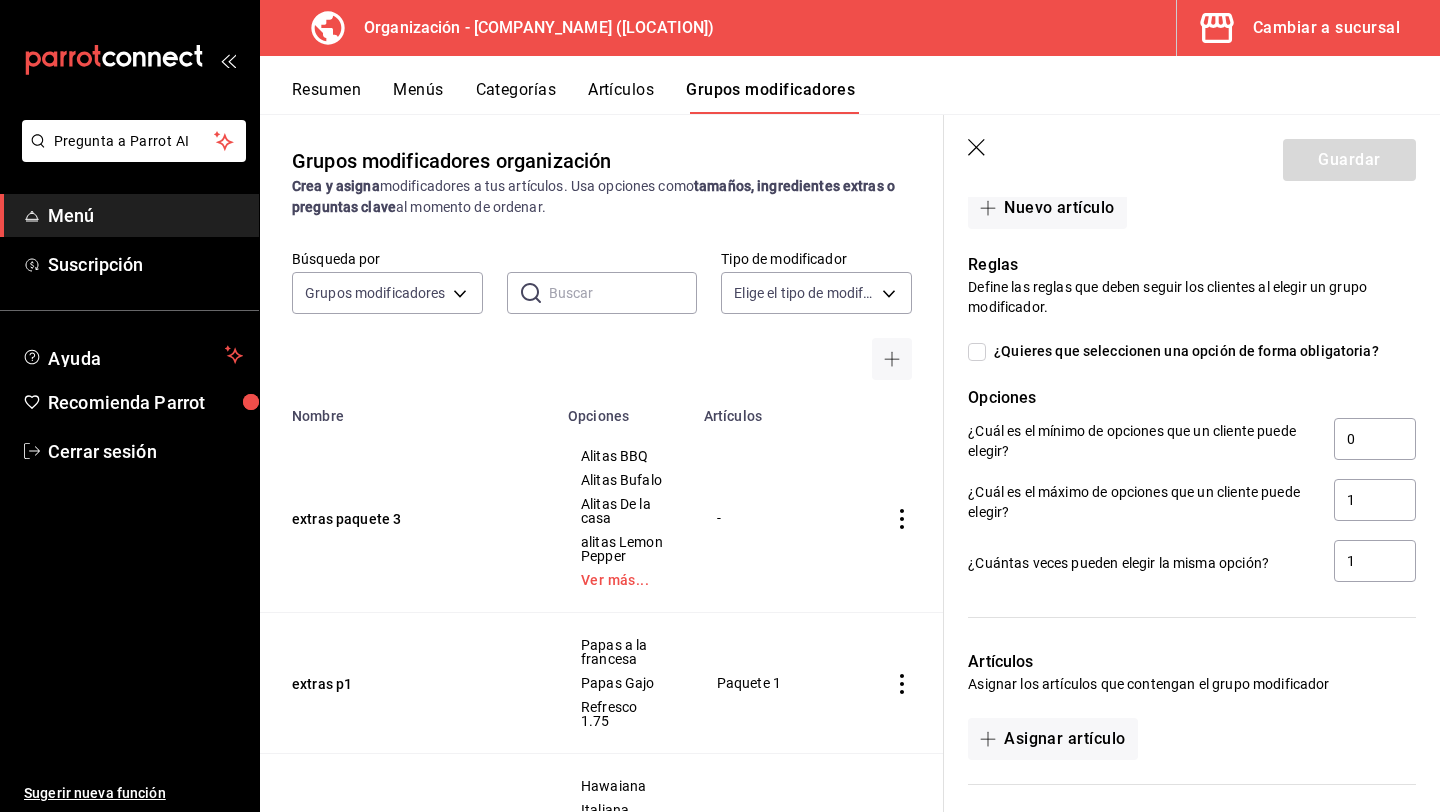 scroll, scrollTop: 1200, scrollLeft: 0, axis: vertical 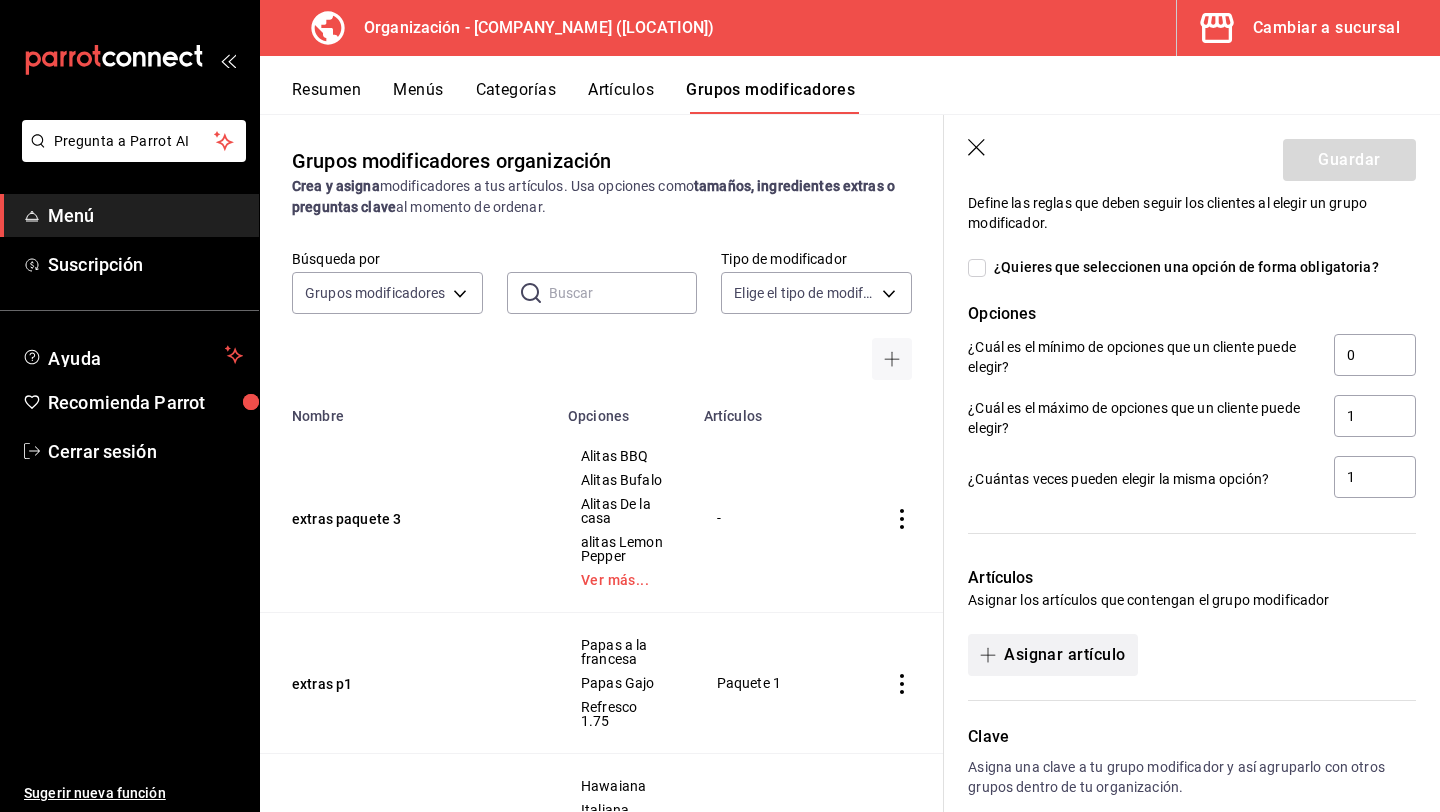click on "Asignar artículo" at bounding box center (1052, 655) 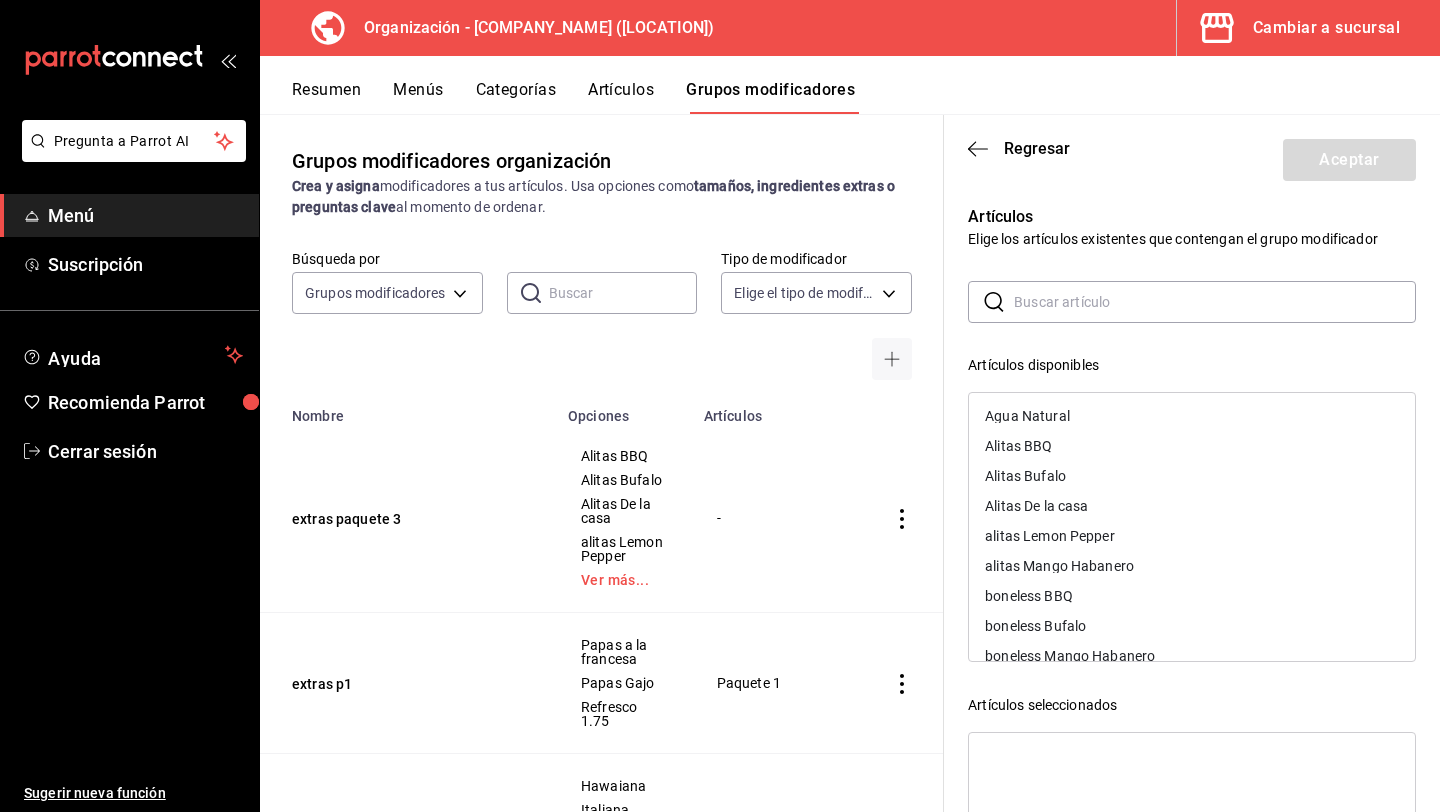 click at bounding box center (1215, 302) 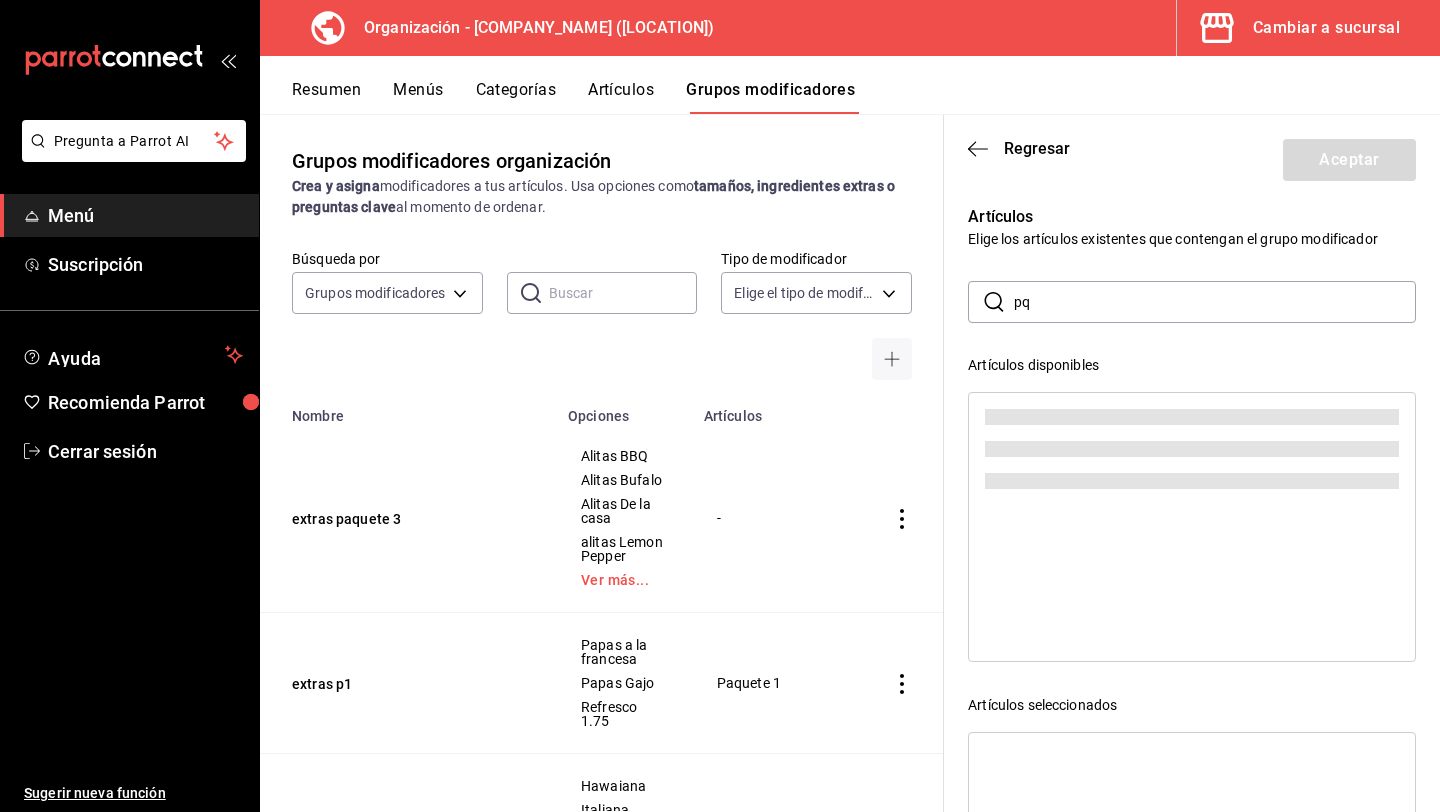 type on "p" 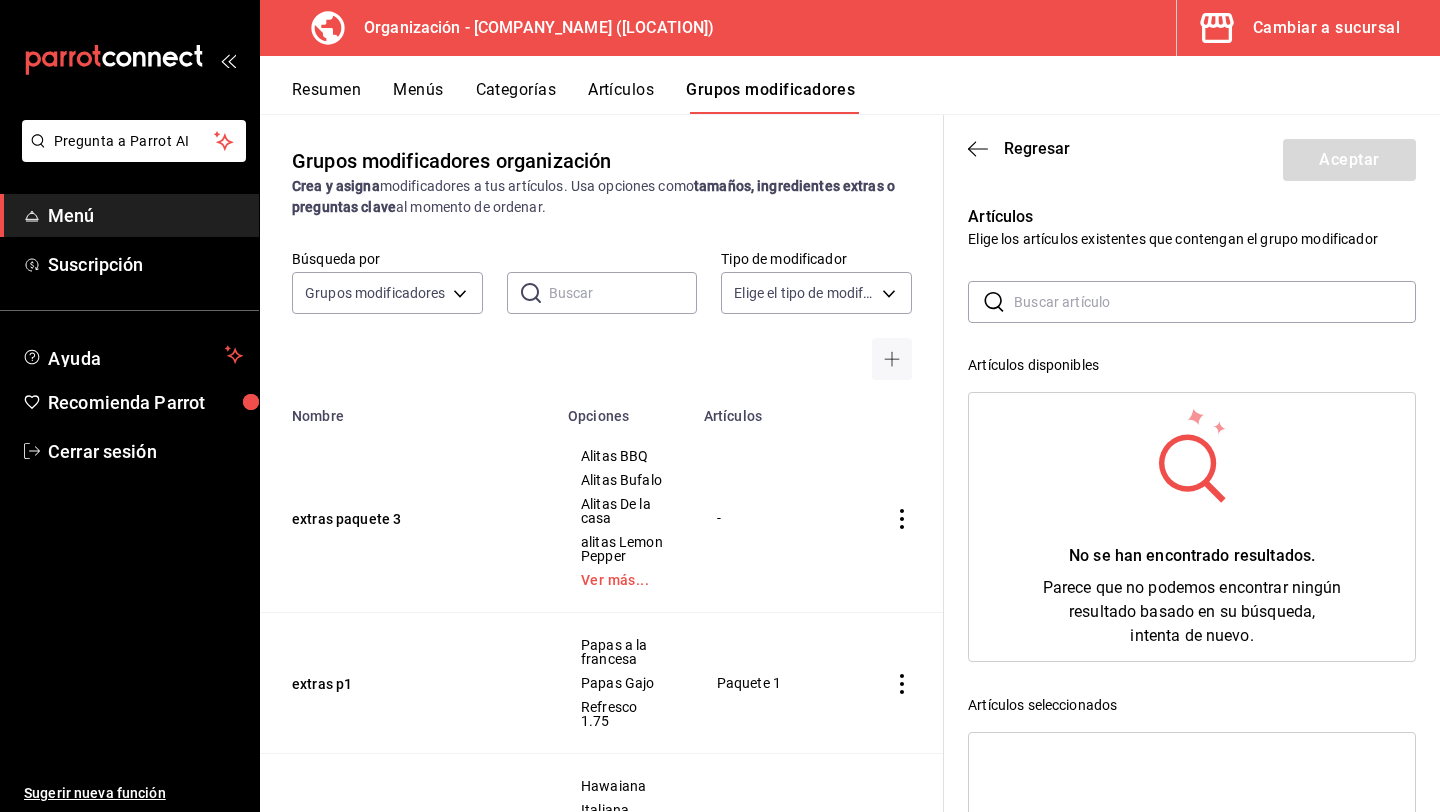 type on "a" 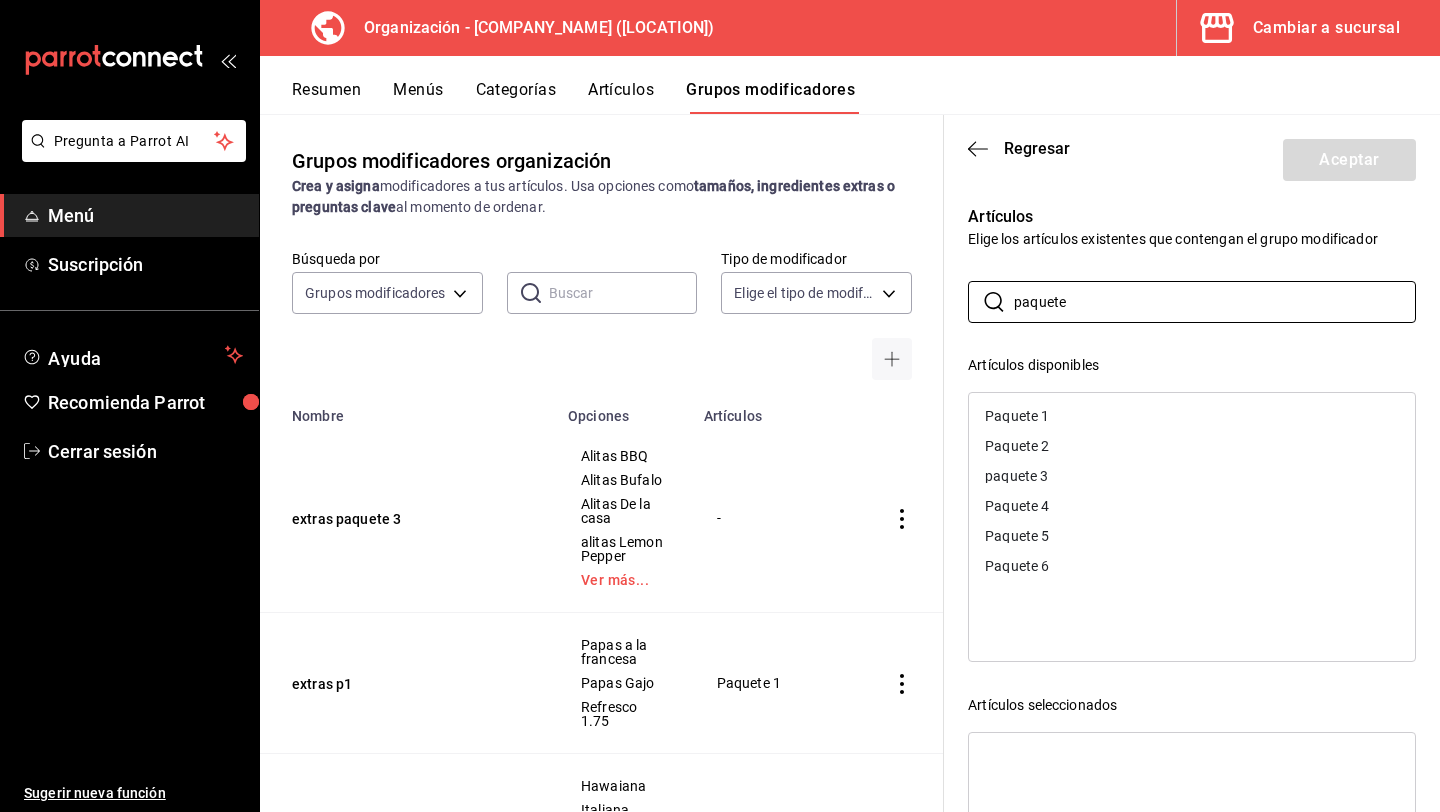 type on "paquete" 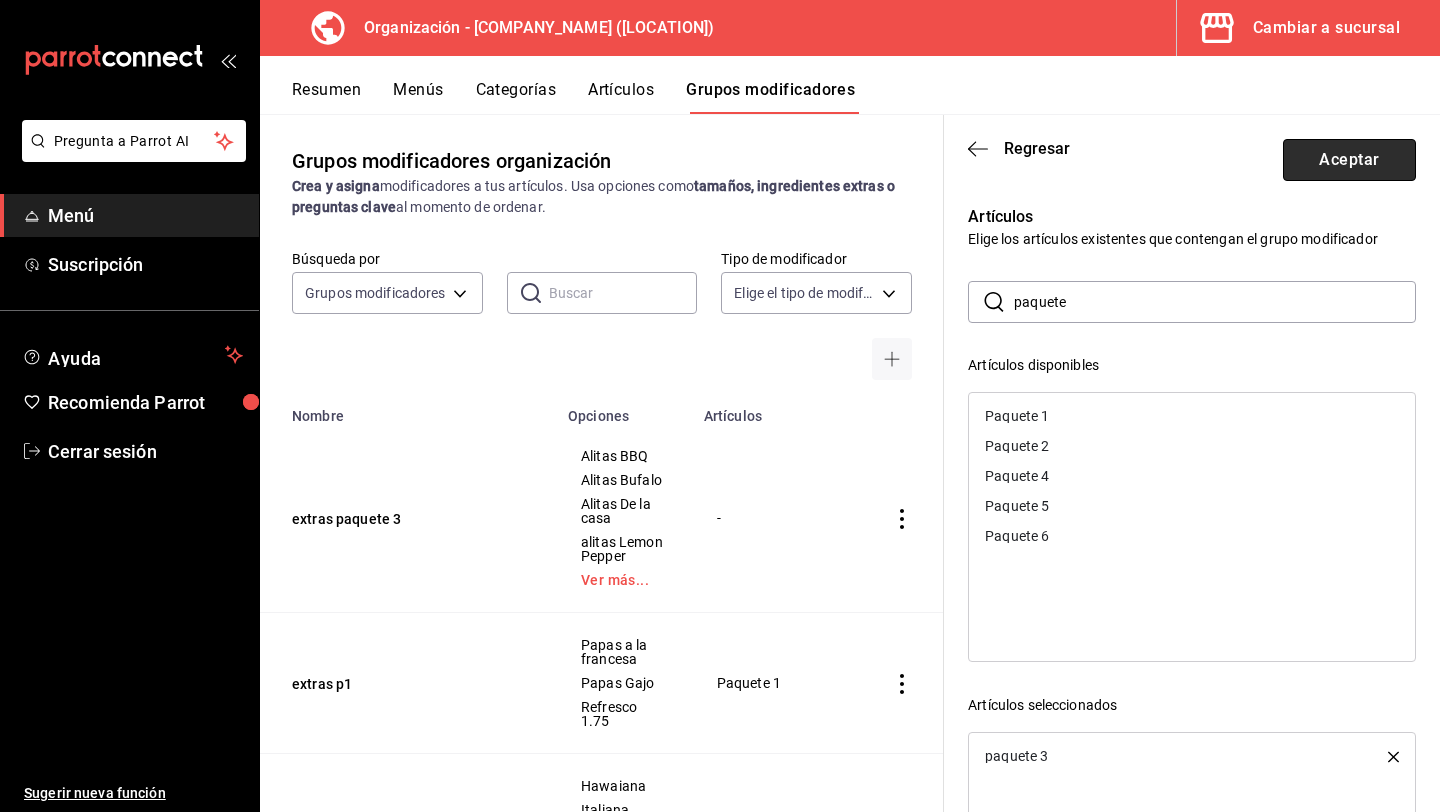 click on "Aceptar" at bounding box center [1349, 160] 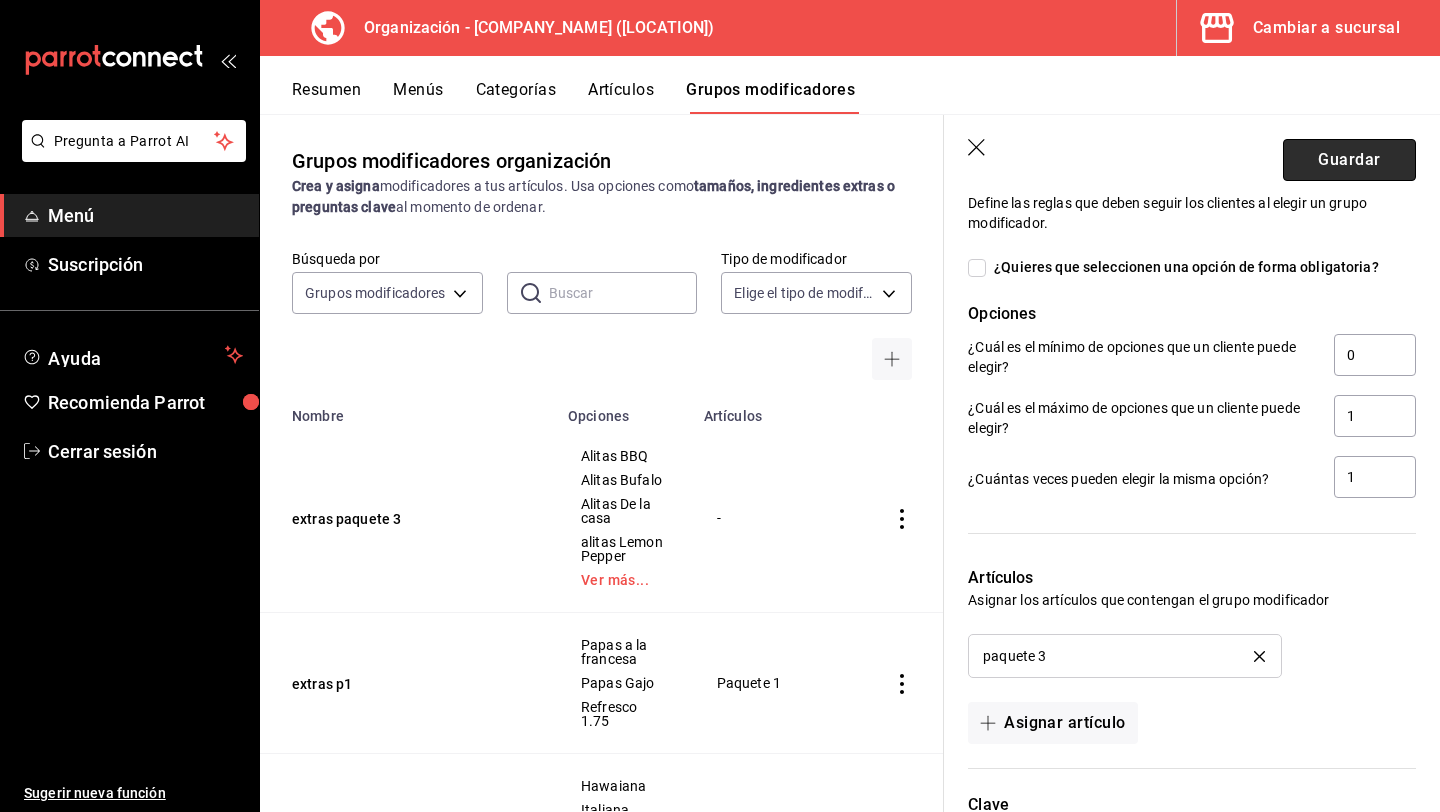 click on "Guardar" at bounding box center [1349, 160] 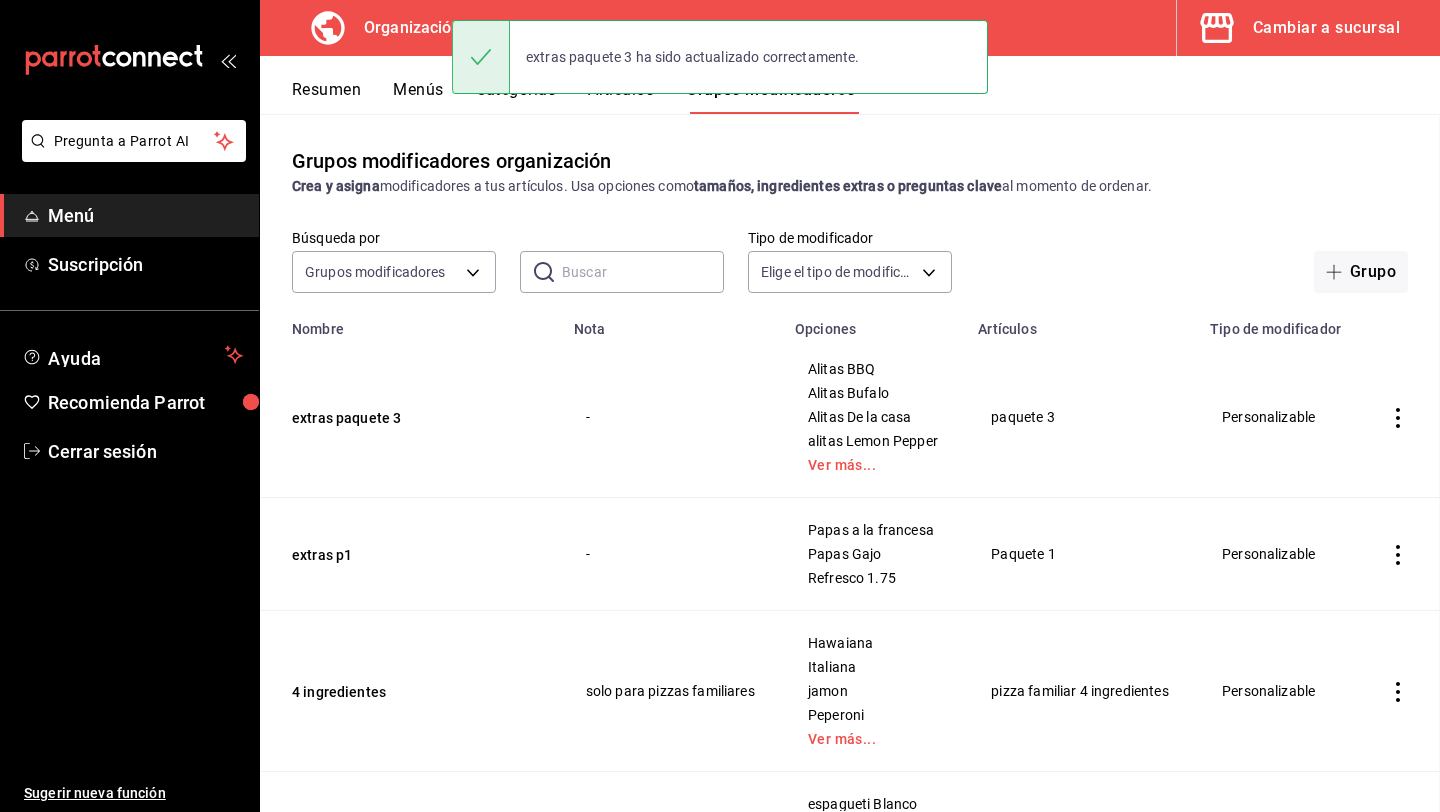 scroll, scrollTop: 0, scrollLeft: 0, axis: both 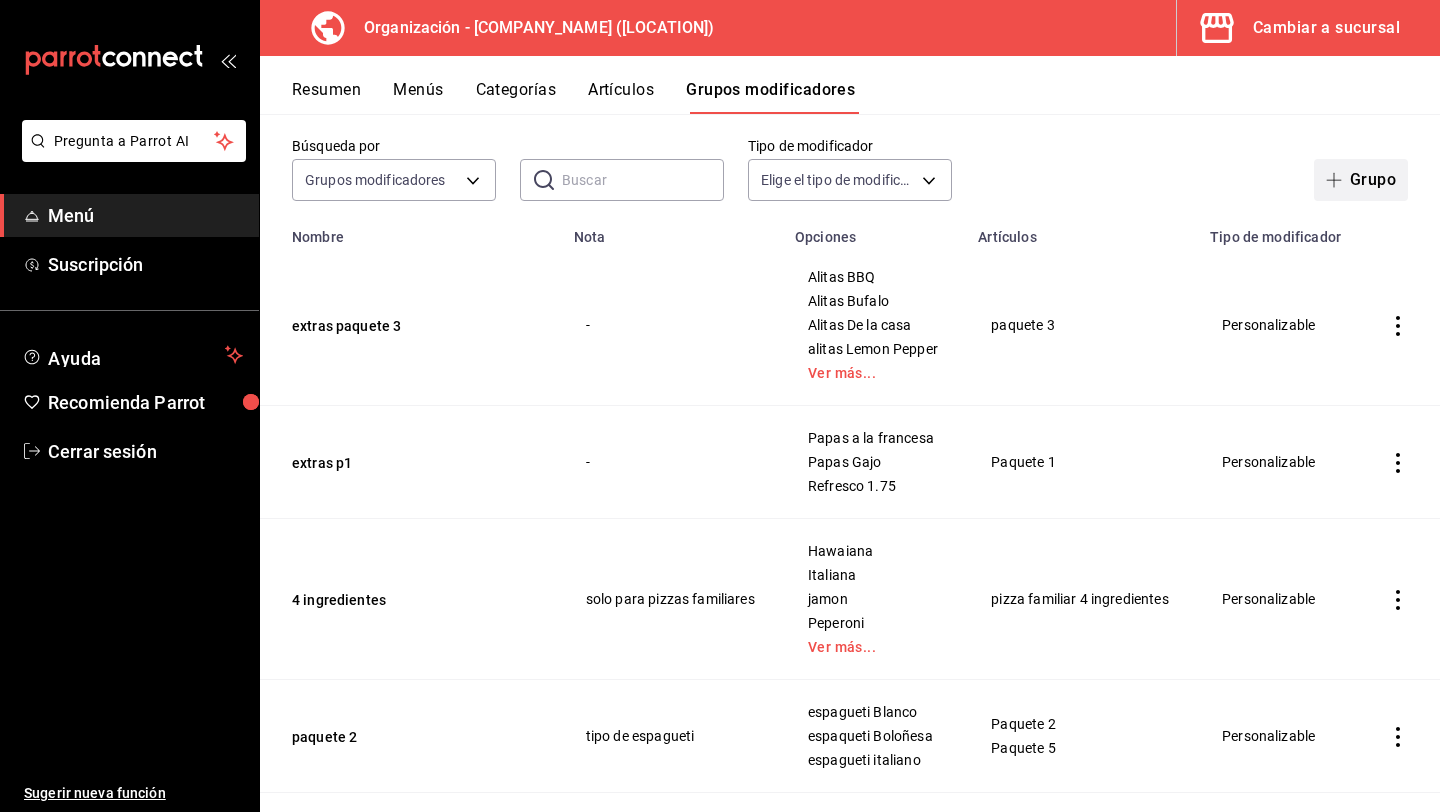 click on "Grupo" at bounding box center [1361, 180] 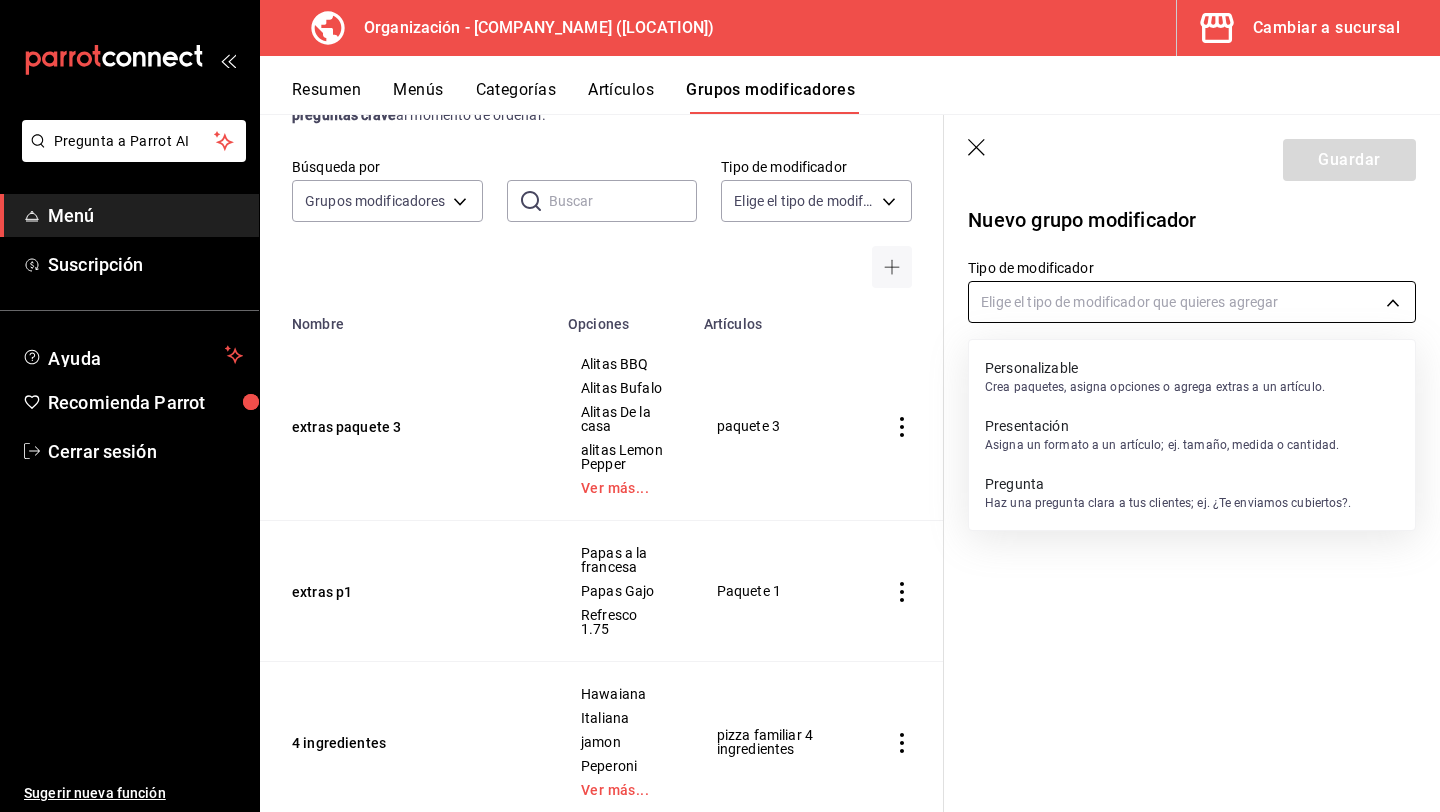 click on "Organización - [COMPANY_NAME] ([LOCATION]) Cambiar a sucursal Resumen Menús Categorías Artículos Grupos modificadores Grupos modificadores organización Crea y asigna  modificadores a tus artículos. Usa opciones como  tamaños, ingredientes extras o preguntas clave  al momento de ordenar. Búsqueda por Grupos modificadores GROUP ​ ​ Tipo de modificador Elige el tipo de modificador Nombre Opciones Artículos extras paquete 3 Alitas BBQ Alitas Bufalo Alitas De la casa alitas Lemon Pepper Ver más... paquete 3 extras p1 Papas a la francesa Papas Gajo Refresco 1.75 Paquete 1 4 ingredientes Hawaiana Italiana jamon Peperoni Ver más... pizza familiar 4 ingredientes paquete 2 espagueti Blanco espaqueti Boloñesa espagueti italiano Paquete 2 Paquete 5 Paquete pizzas Combinada Especial Peperoni Peperoni especial Vegetariana Ver más... Paquete 4 Paquete 5 Paquete 1 Paquete 2 Ver más... Mediana jamon" at bounding box center (720, 406) 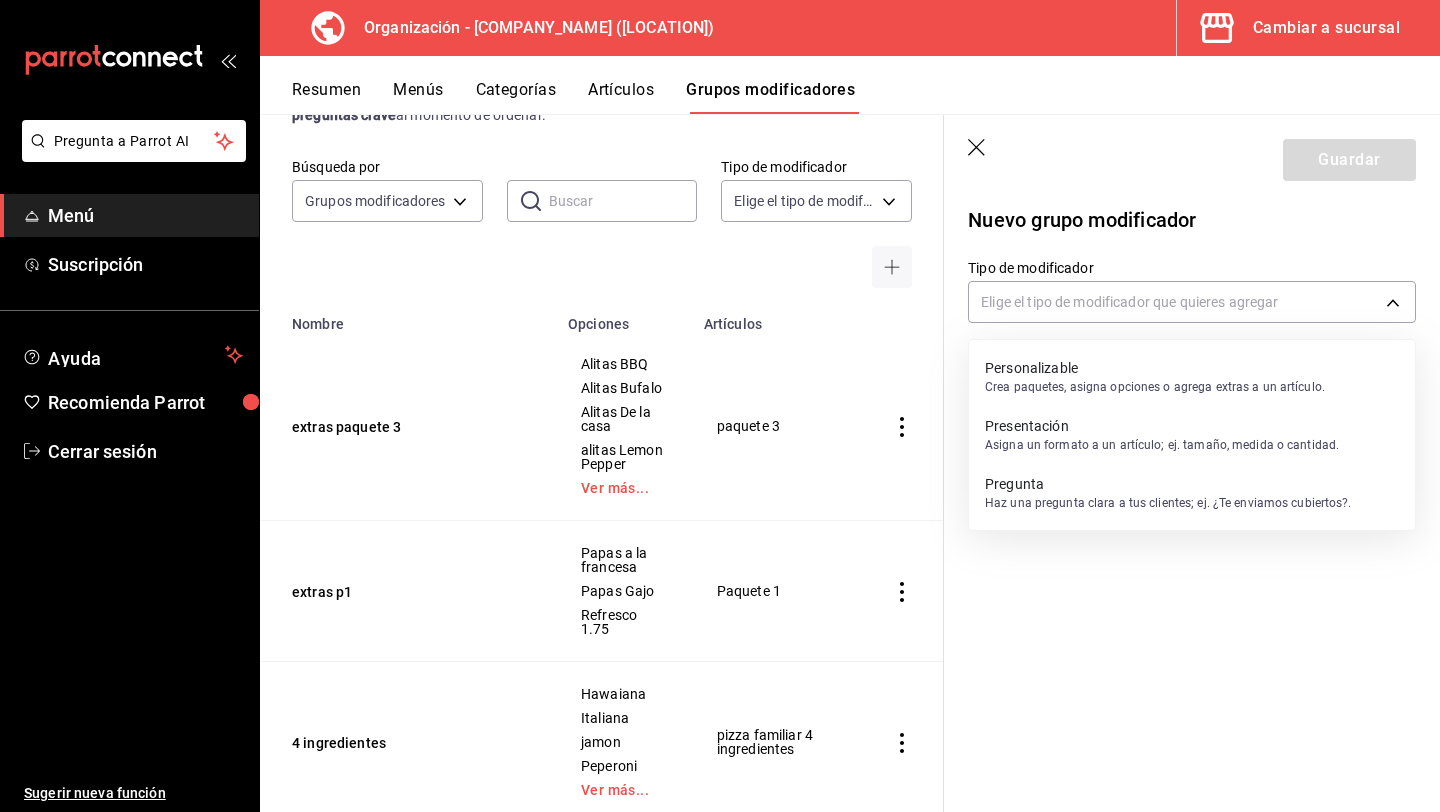 click on "Personalizable" at bounding box center [1155, 368] 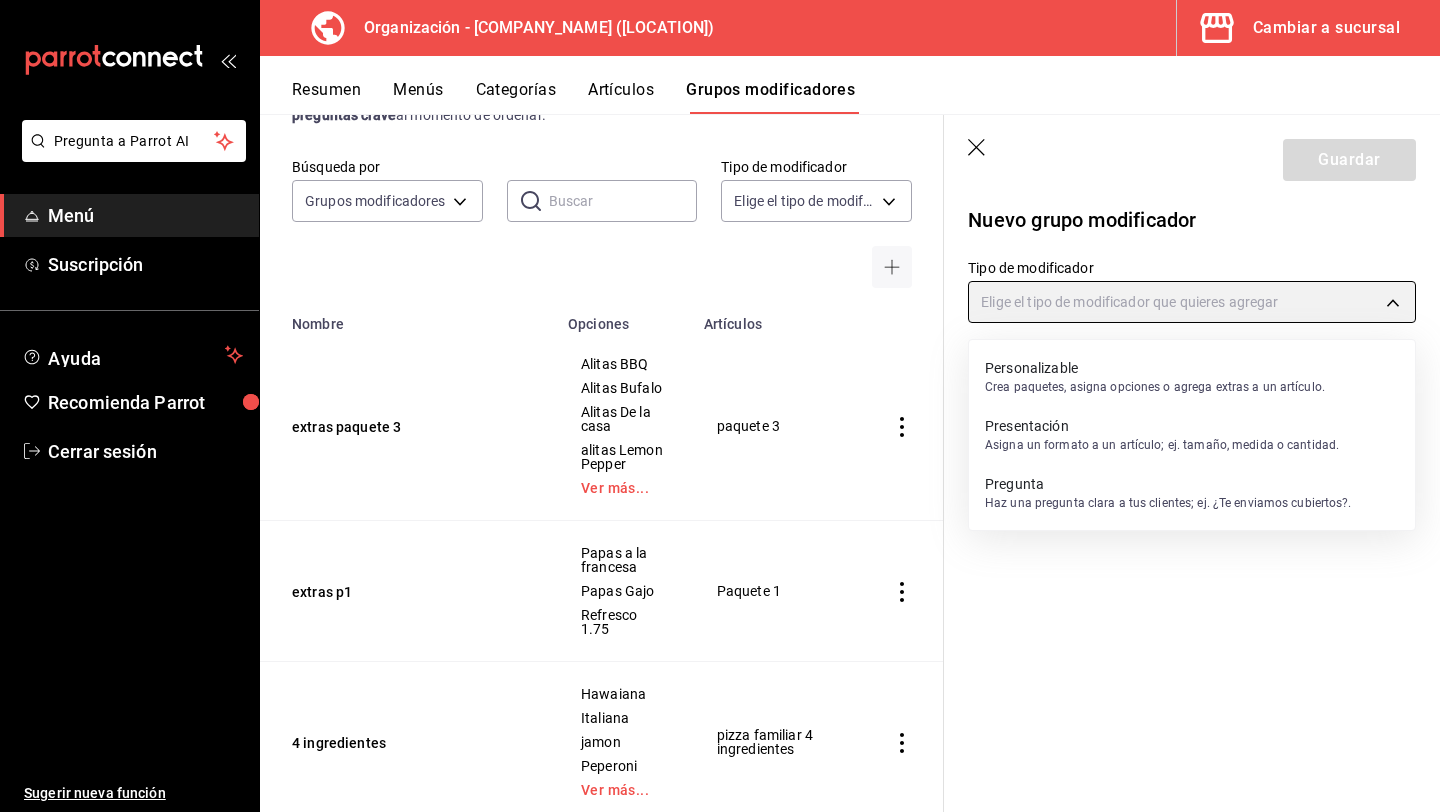 type on "CUSTOMIZABLE" 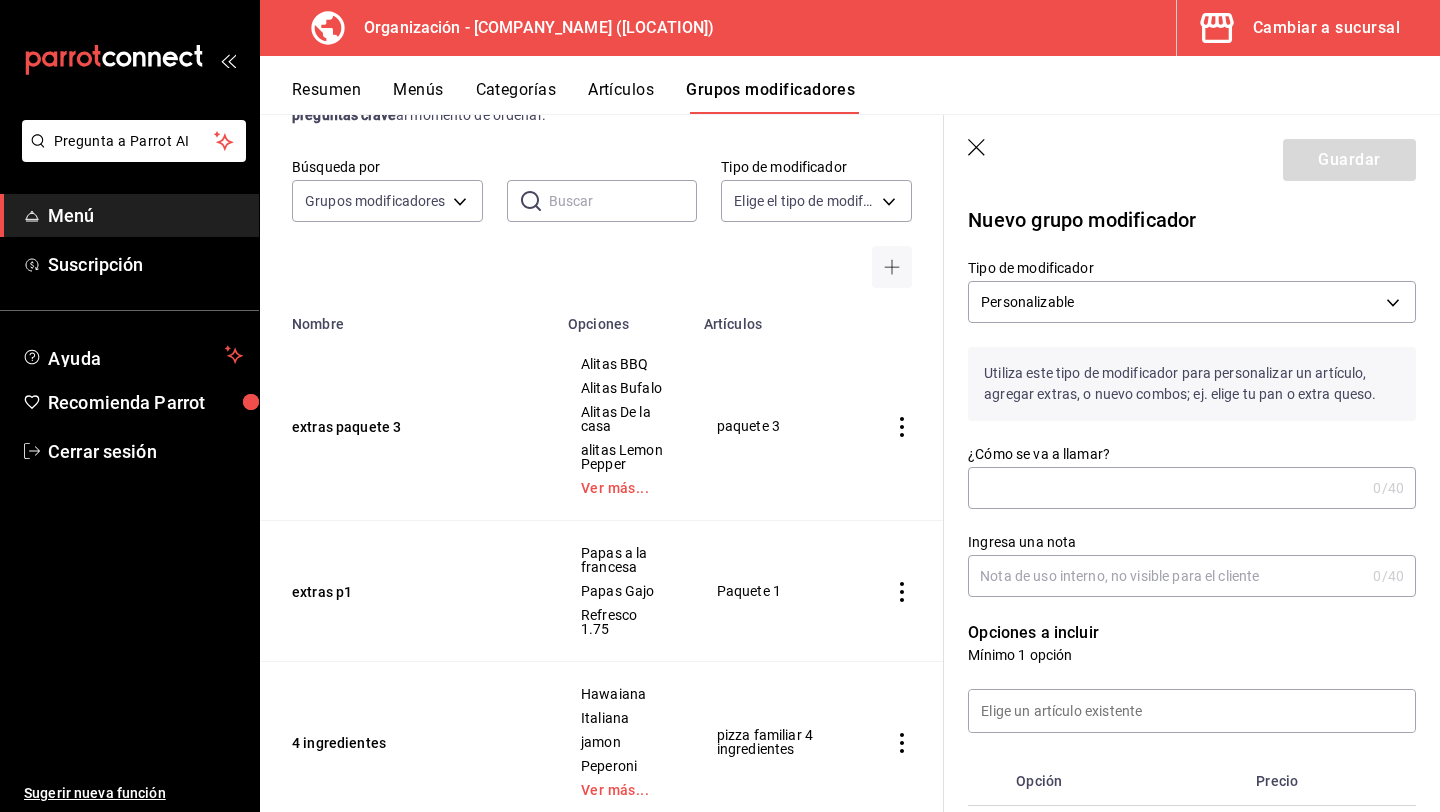click on "¿Cómo se va a llamar?" at bounding box center (1166, 488) 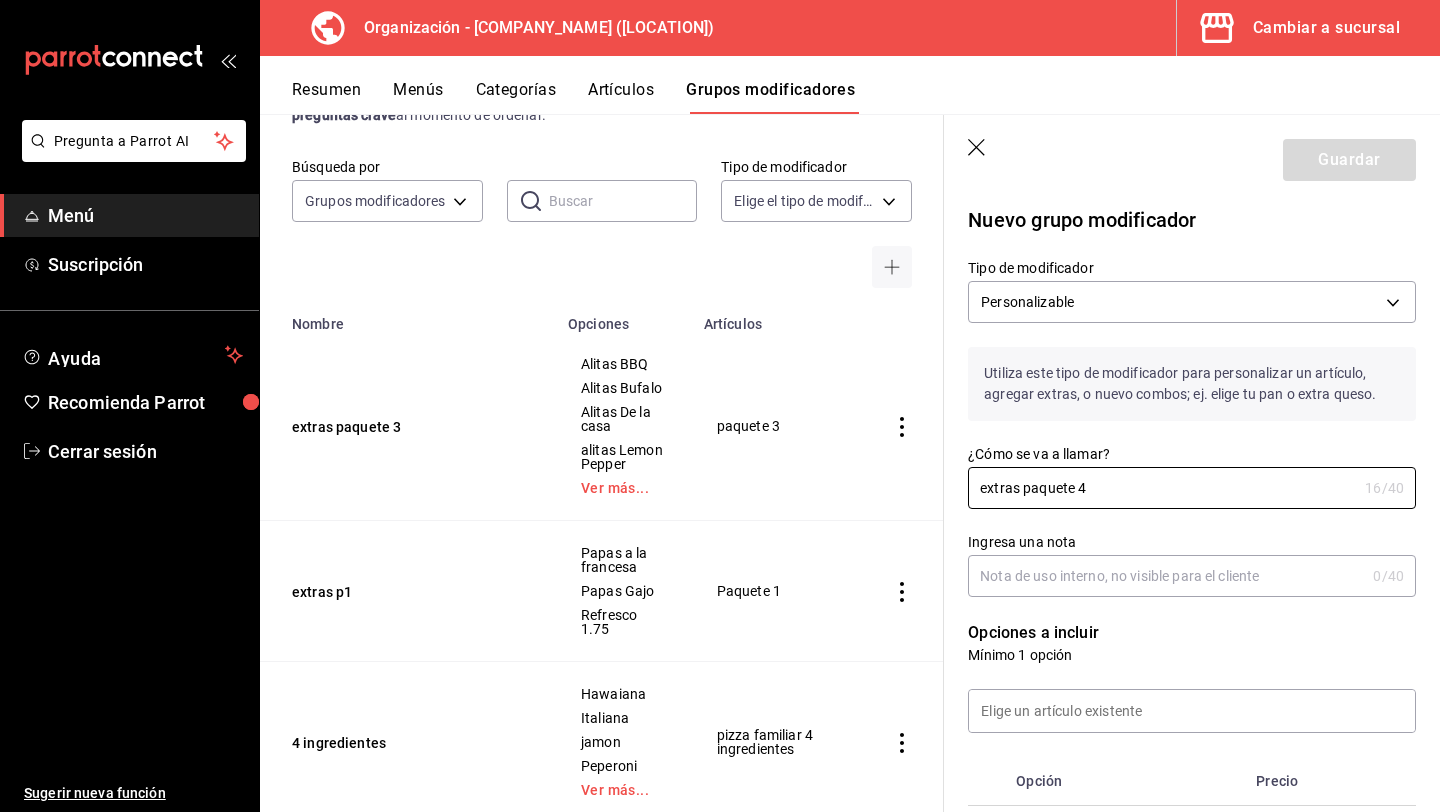 type on "extras paquete 4" 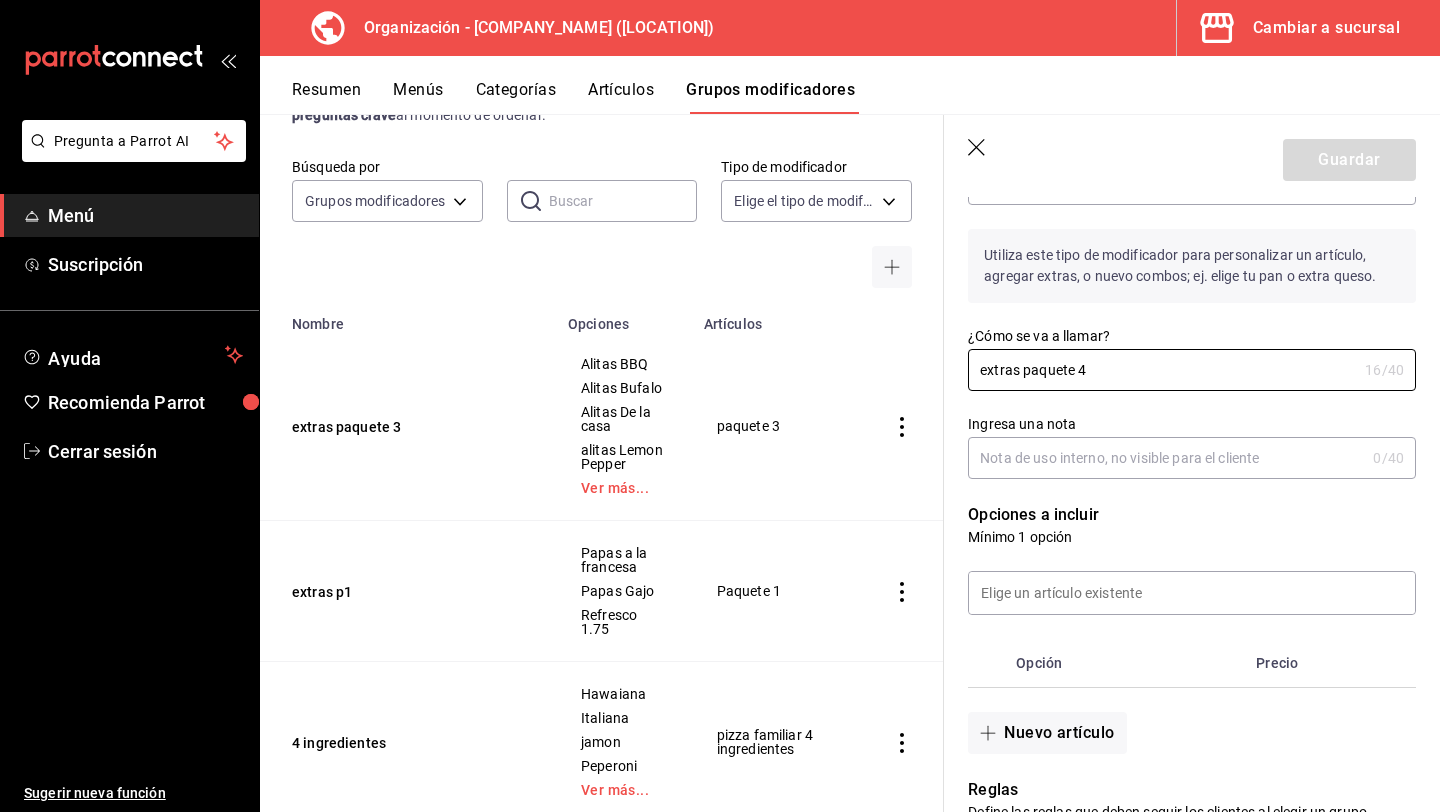 scroll, scrollTop: 132, scrollLeft: 0, axis: vertical 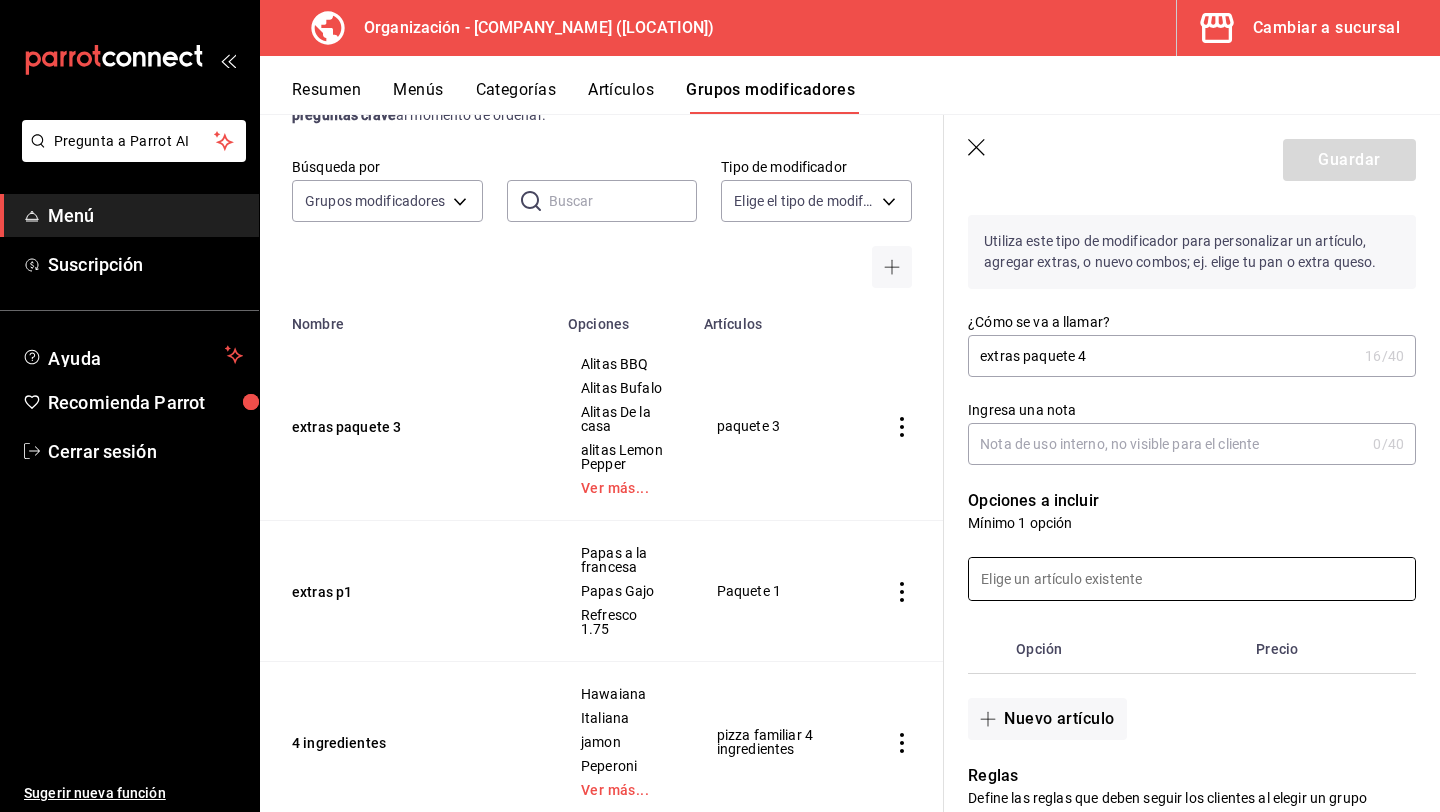 click at bounding box center (1192, 579) 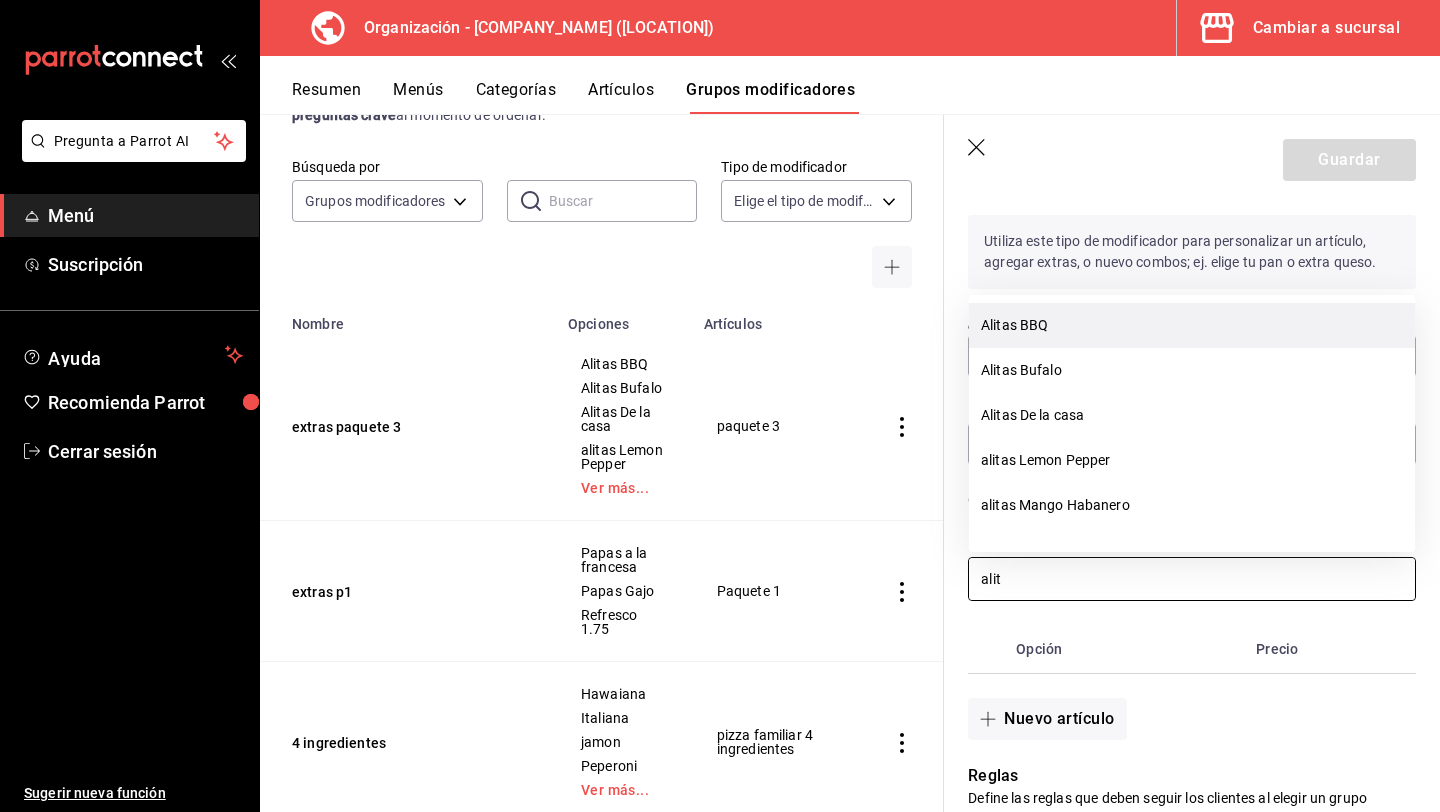 click on "Alitas BBQ" at bounding box center (1192, 325) 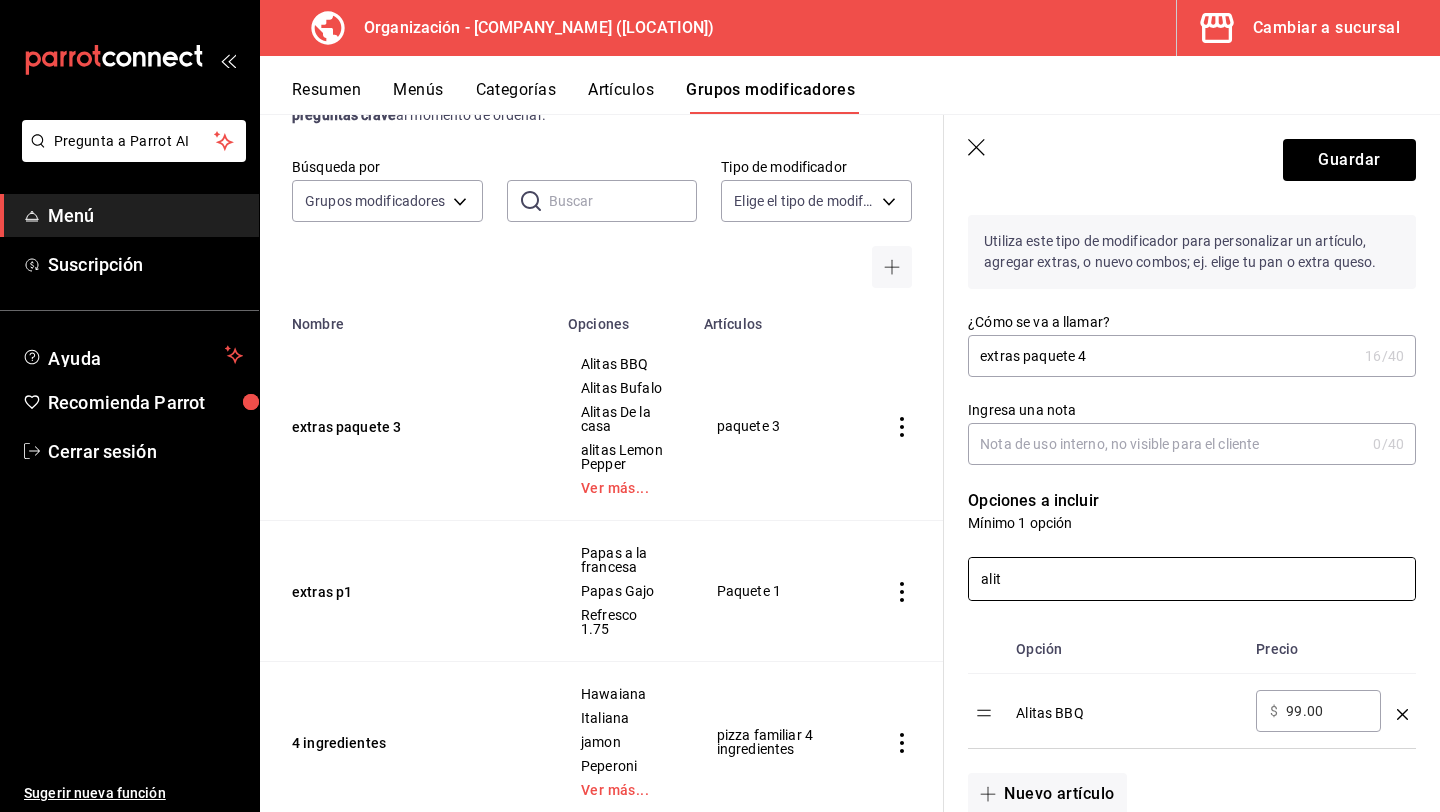 type on "alit" 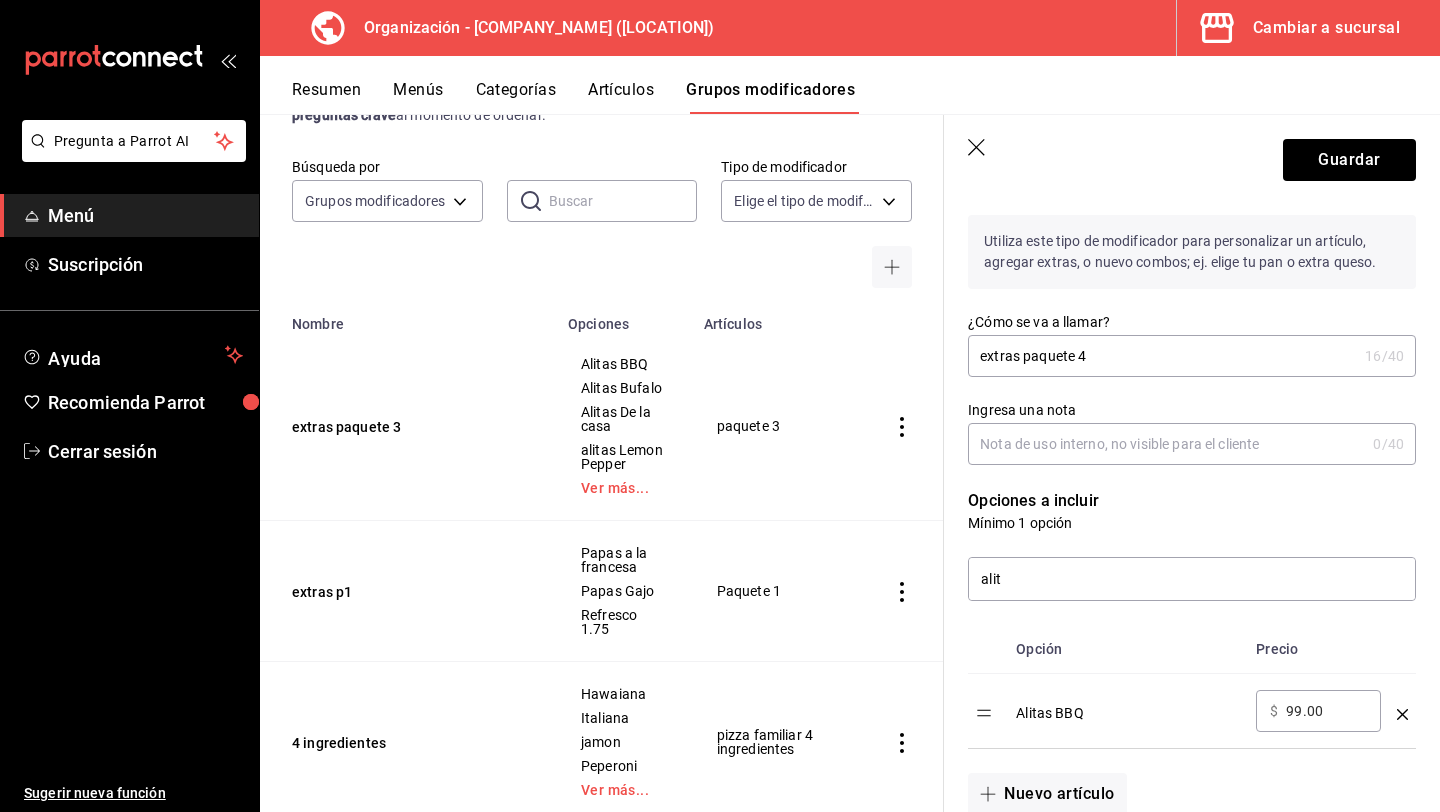 click on "Opción Precio Alitas BBQ ​ $ 99.00 ​" at bounding box center (1180, 675) 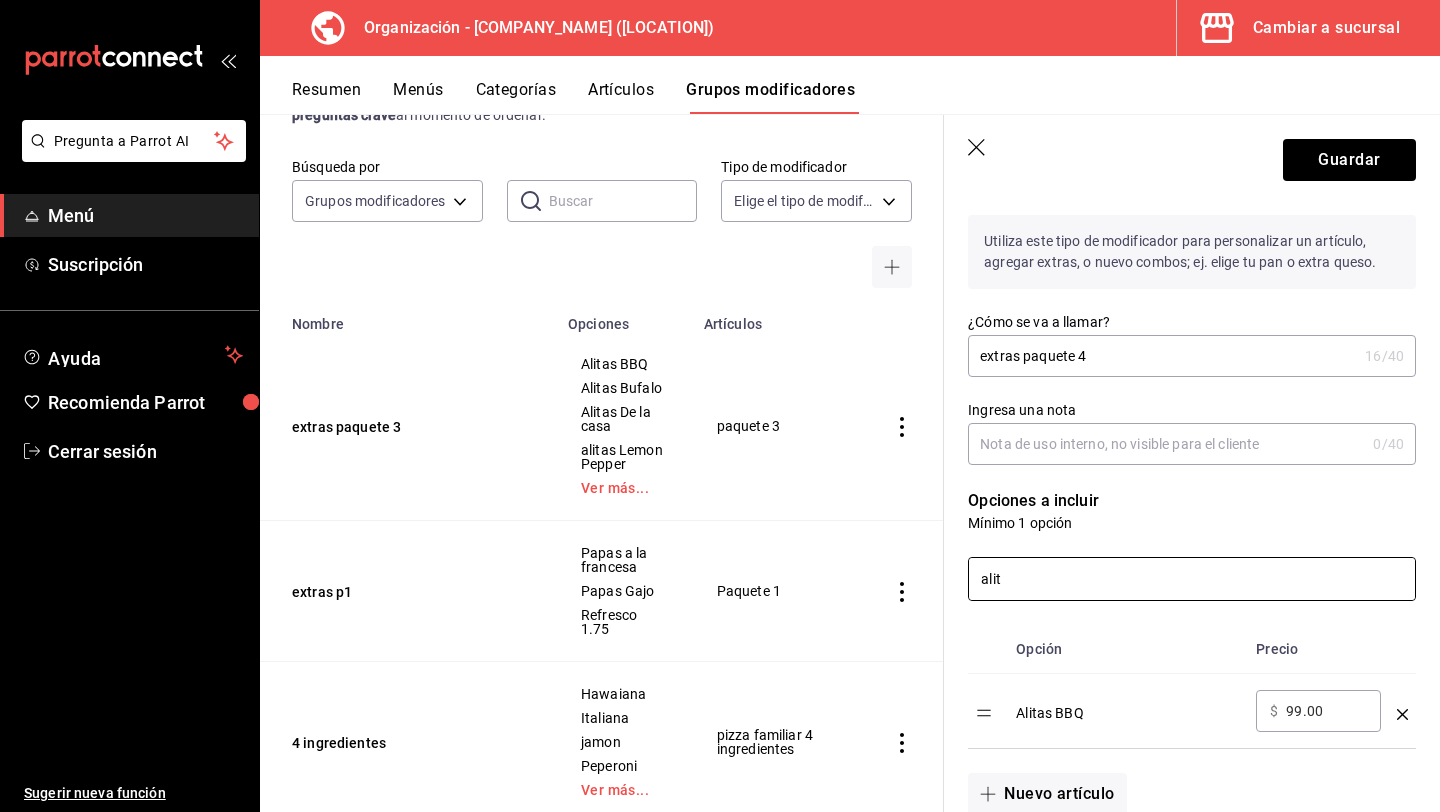 click on "alit" at bounding box center (1192, 579) 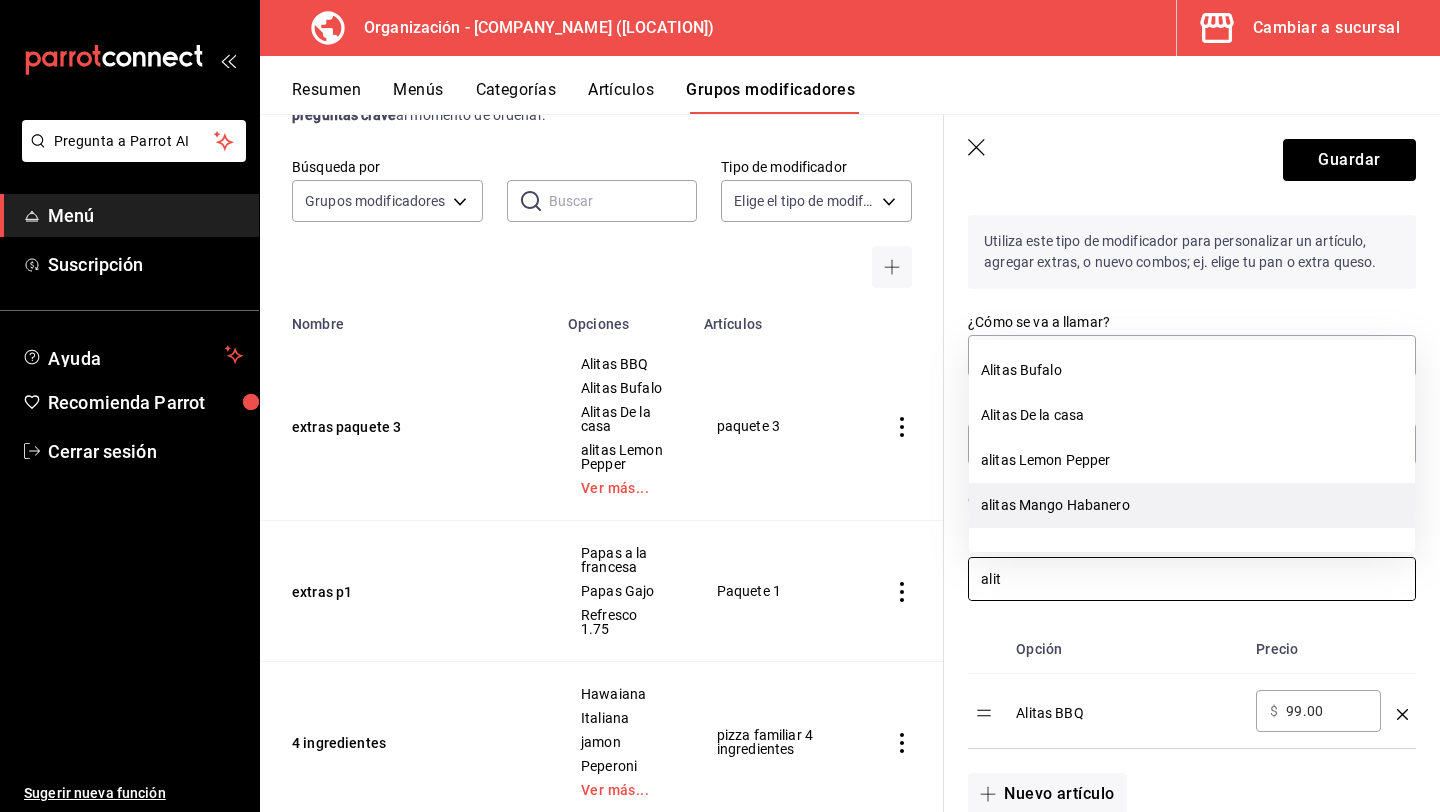 click on "alitas Mango Habanero" at bounding box center (1192, 505) 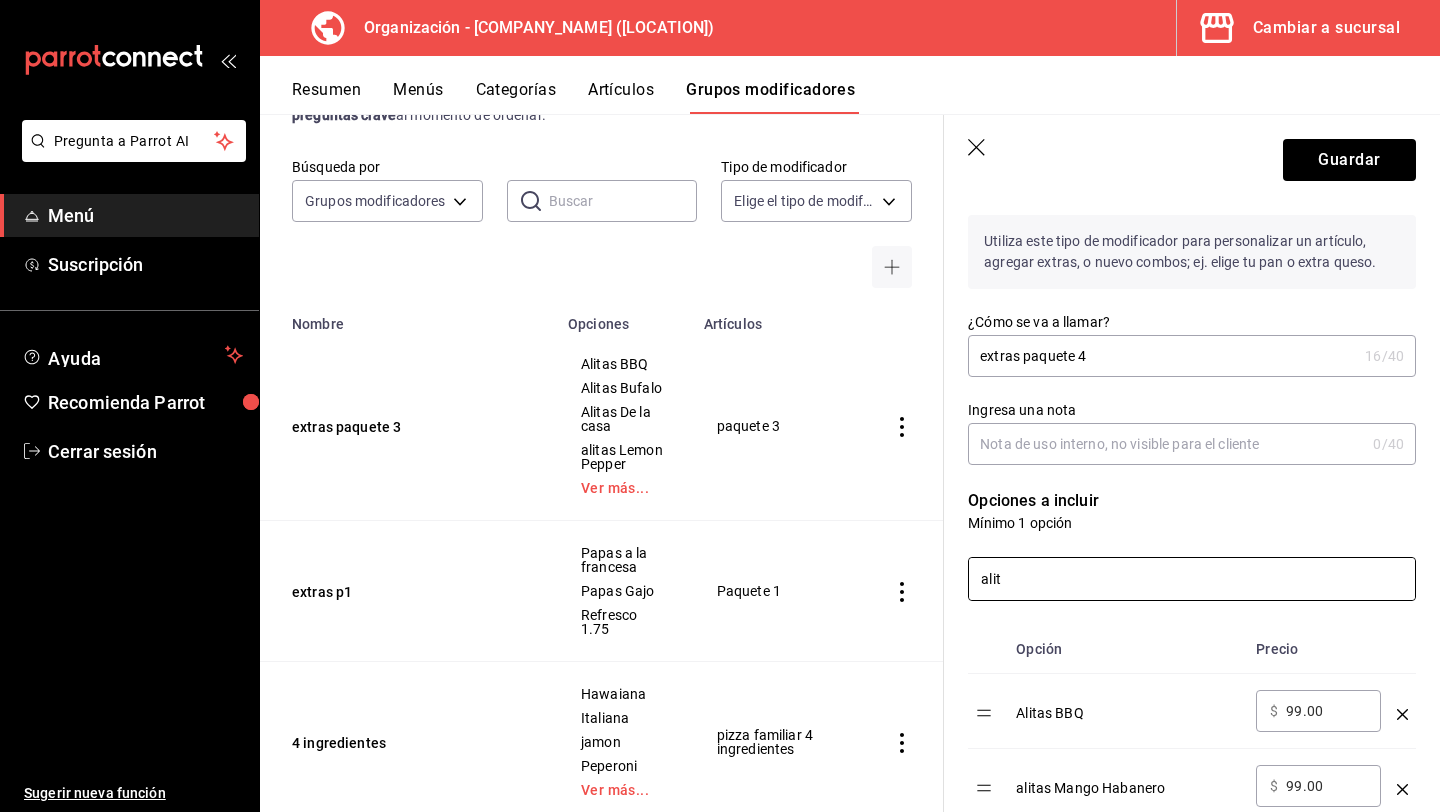 click on "alit" at bounding box center (1192, 579) 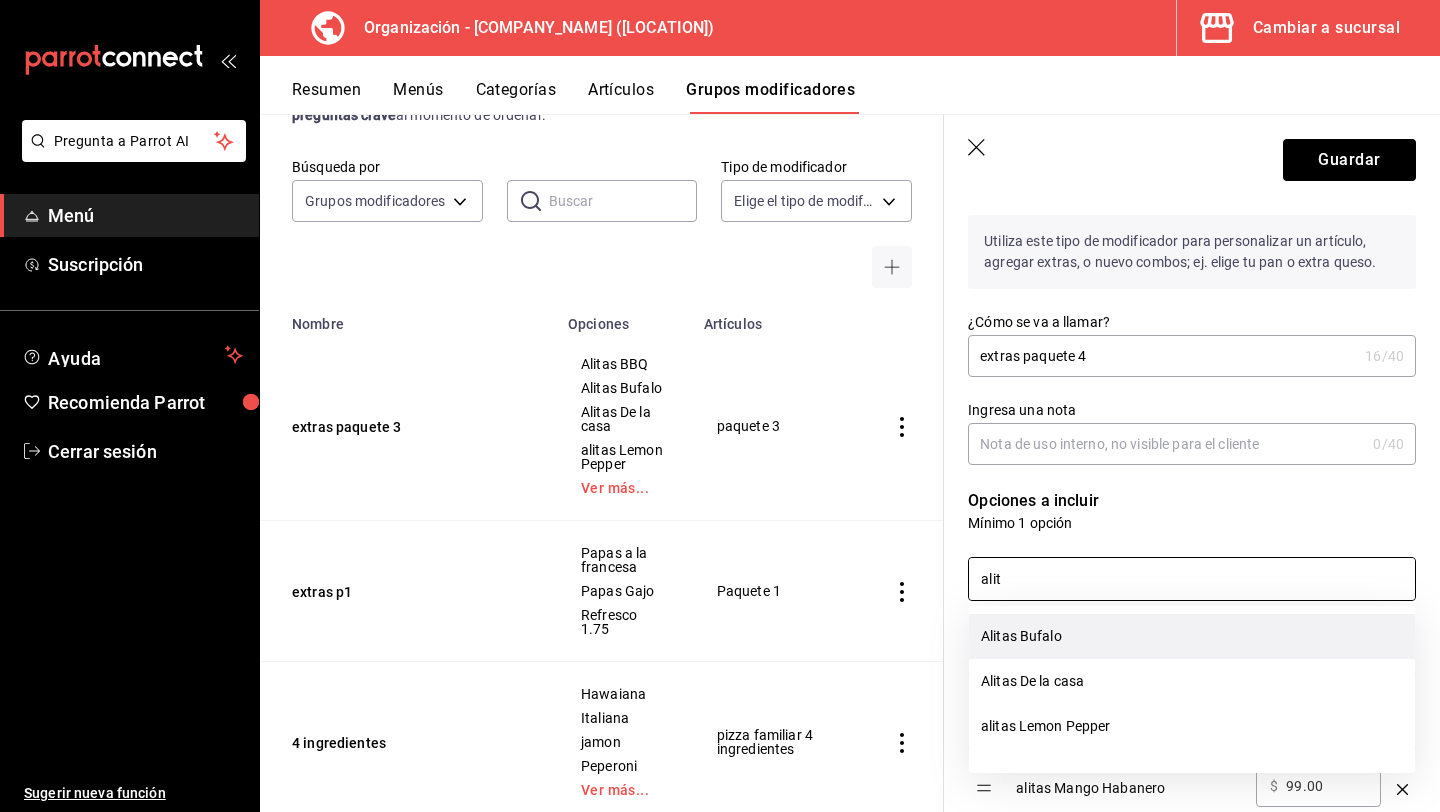 click on "Alitas Bufalo" at bounding box center [1192, 636] 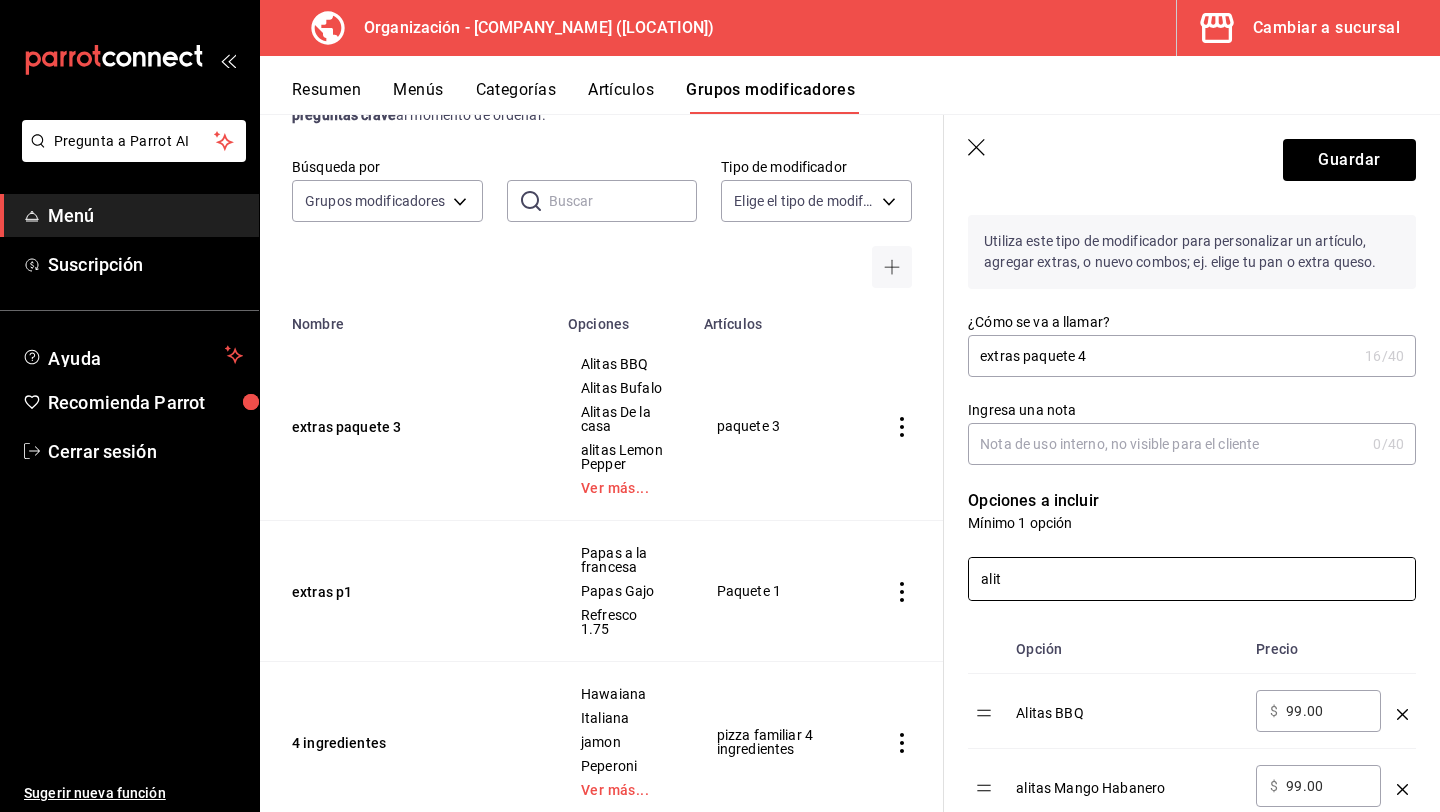 click on "alit" at bounding box center (1192, 579) 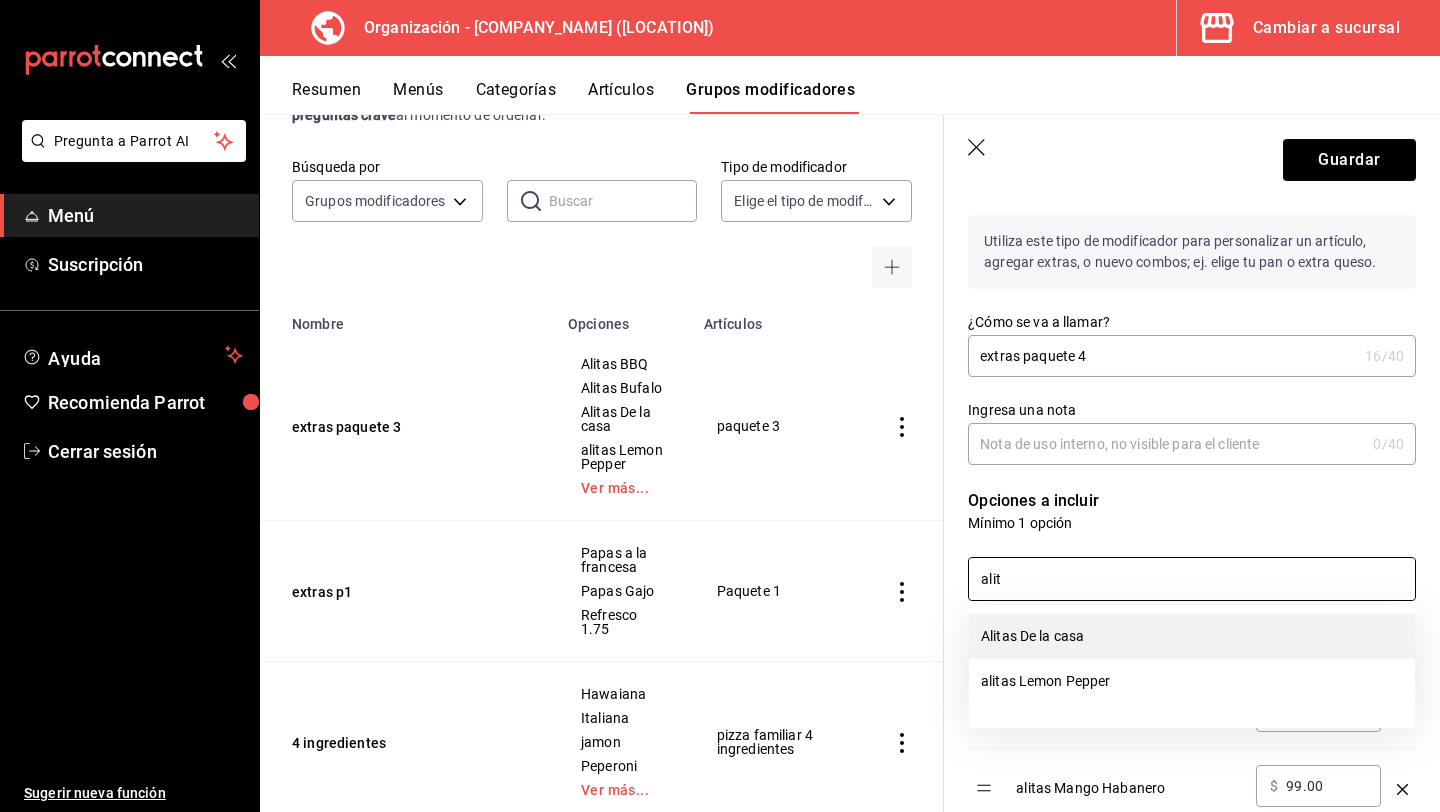 click on "Alitas De la casa" at bounding box center [1192, 636] 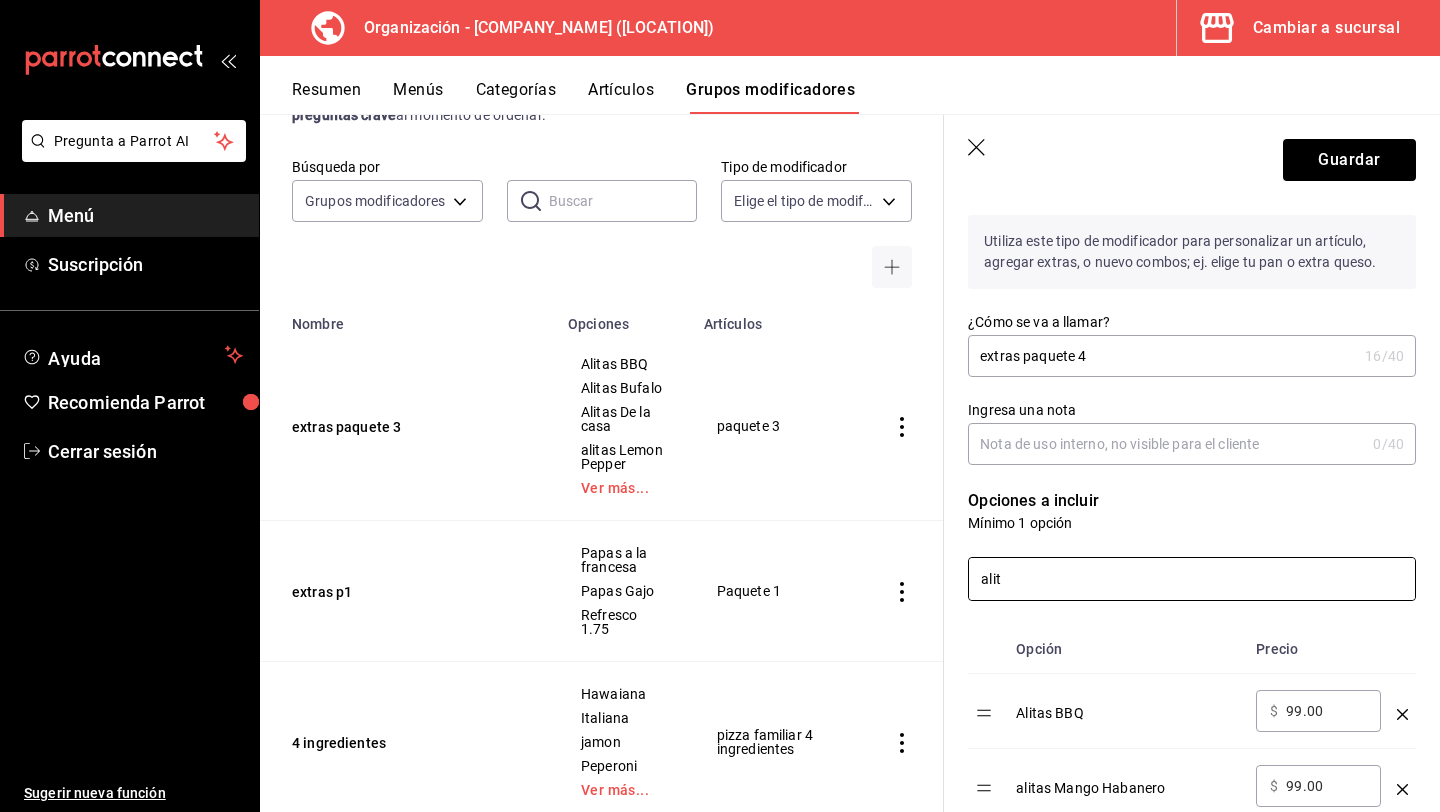 click on "alit" at bounding box center [1192, 579] 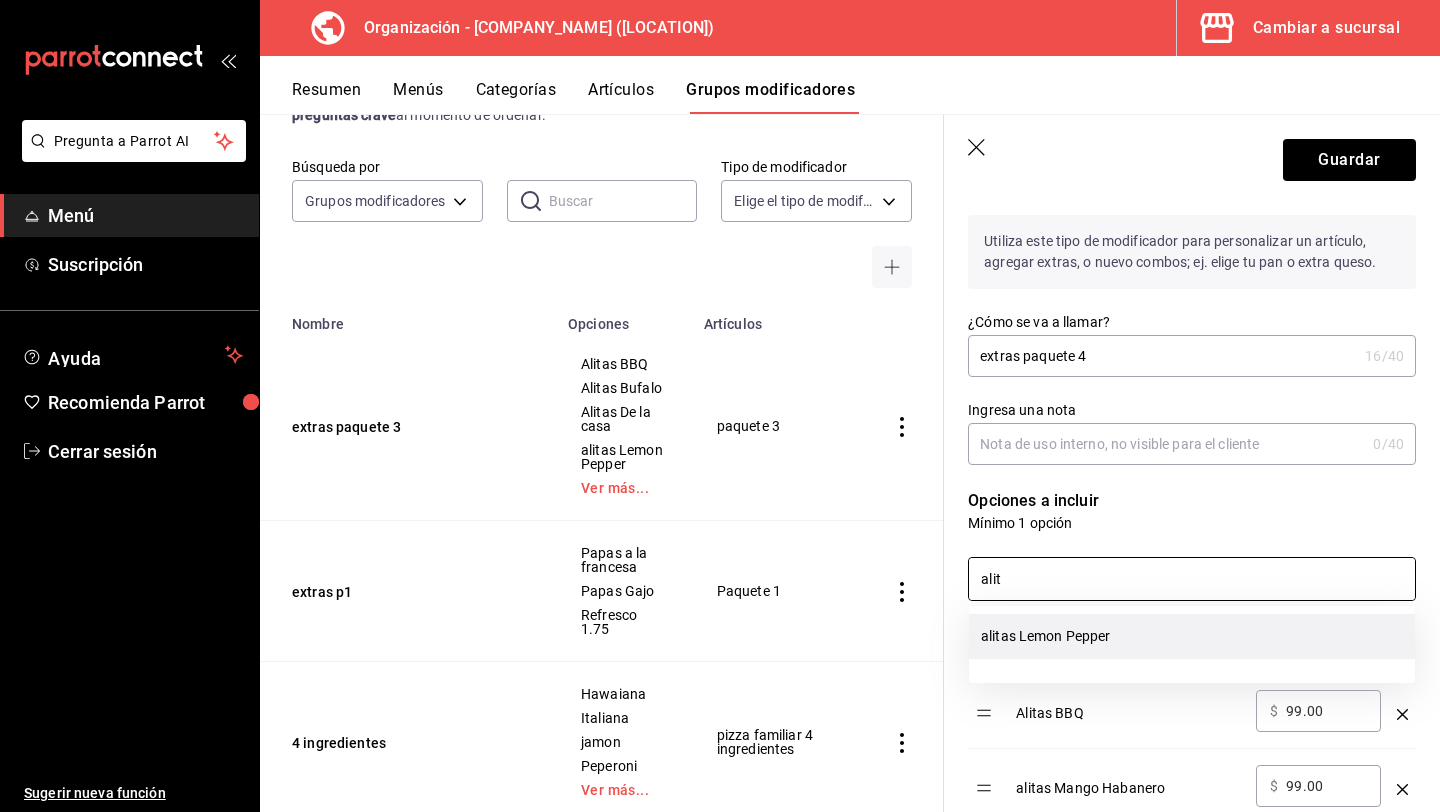 click on "alitas Lemon Pepper" at bounding box center [1192, 636] 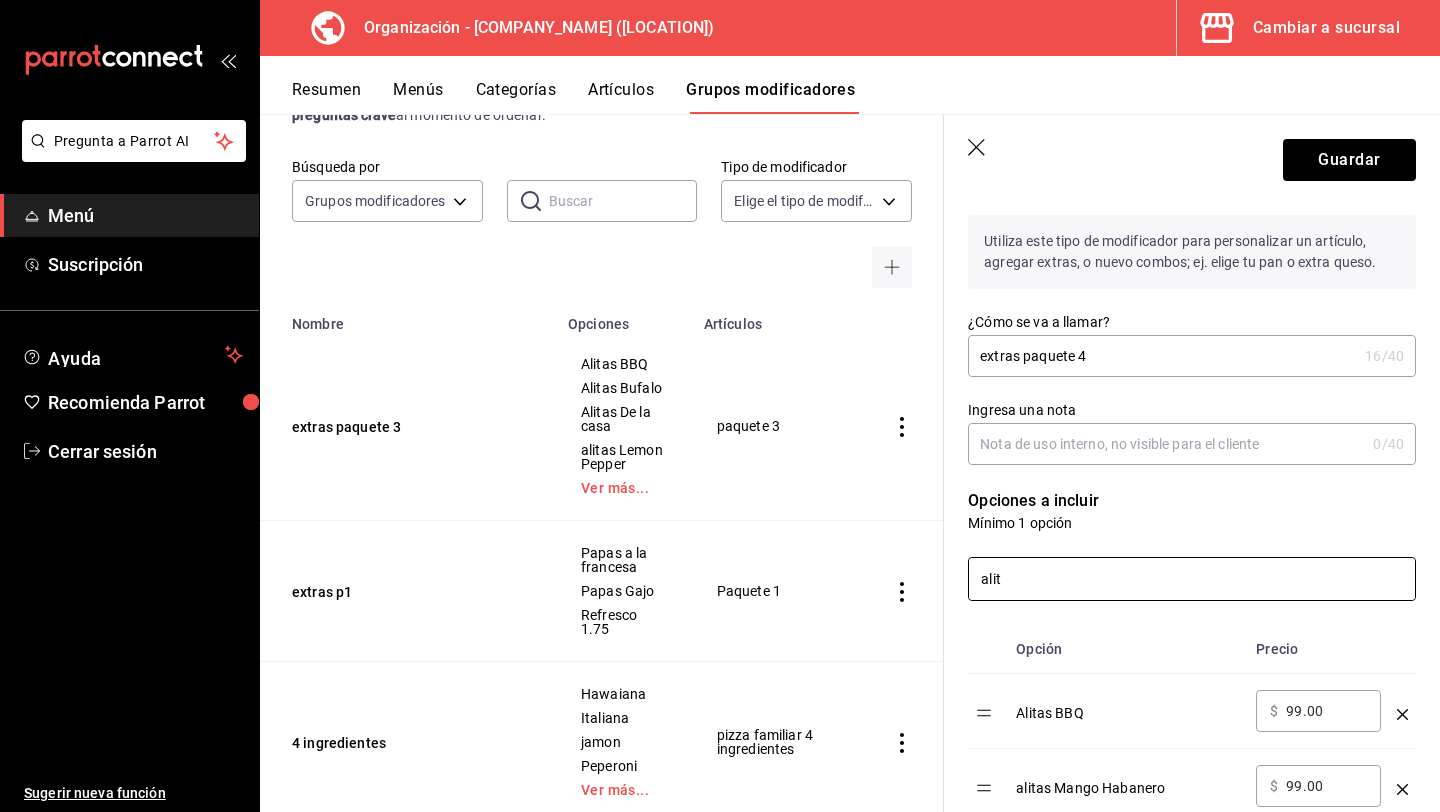 scroll, scrollTop: 333, scrollLeft: 0, axis: vertical 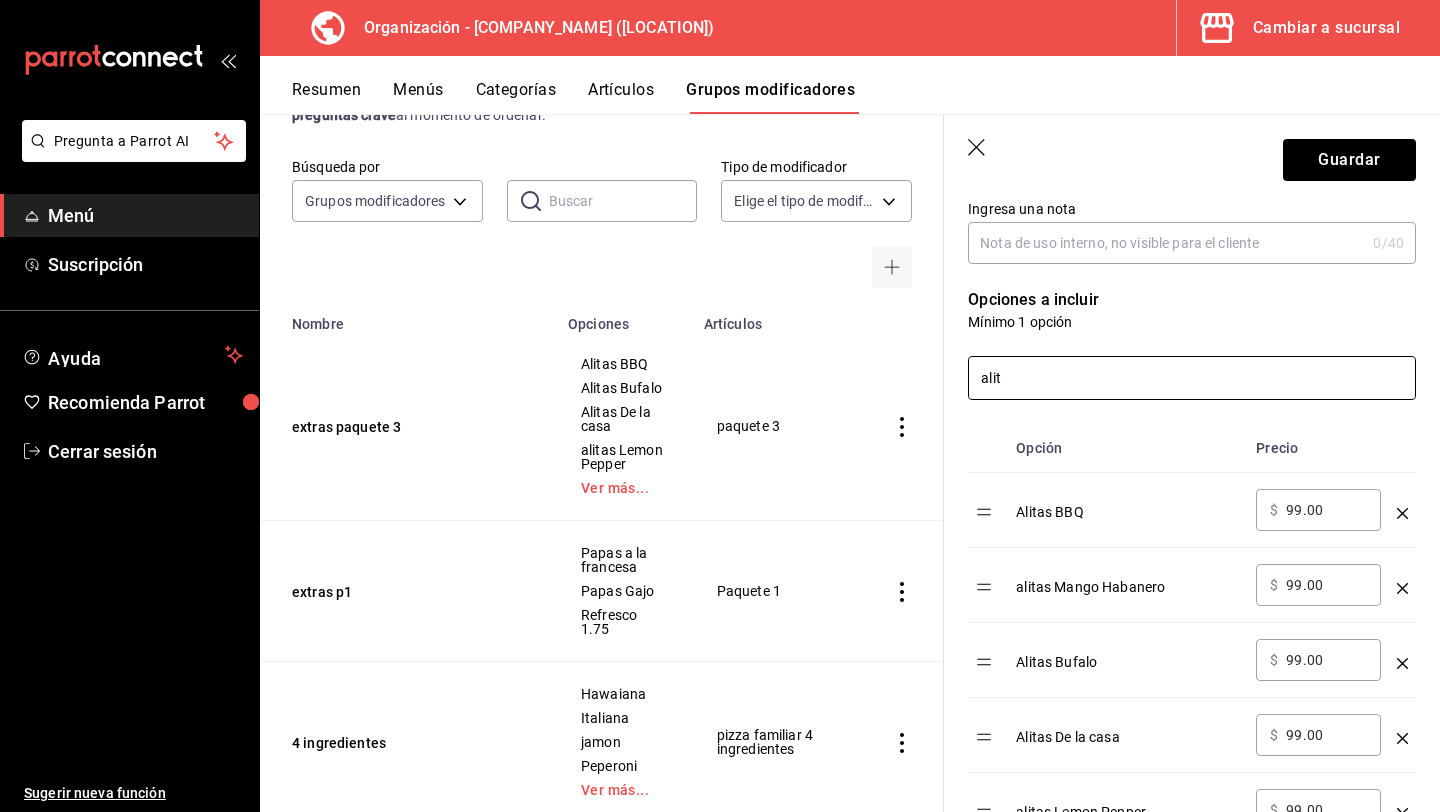 click on "99.00" at bounding box center [1326, 510] 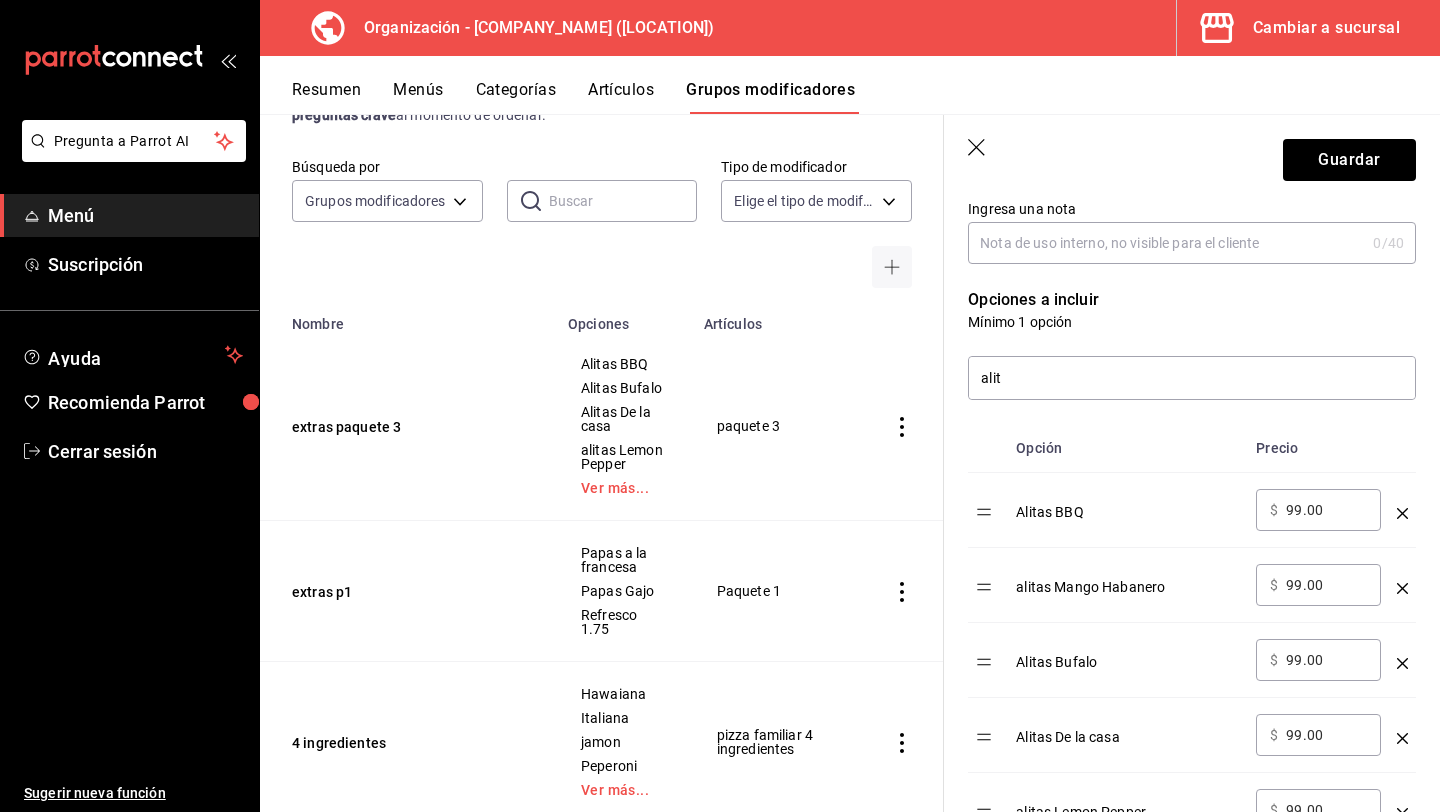 click on "99.00" at bounding box center [1326, 510] 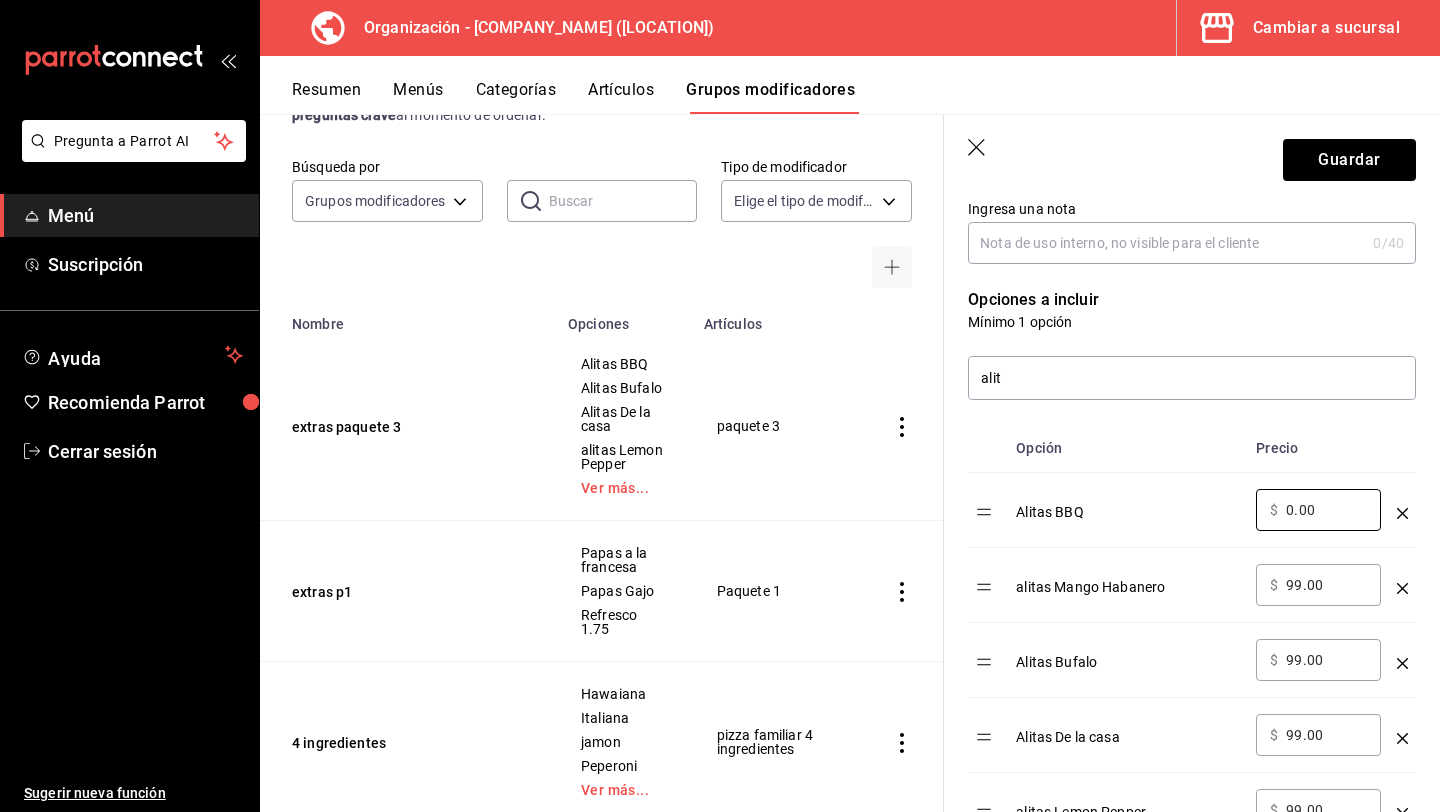 type on "0.00" 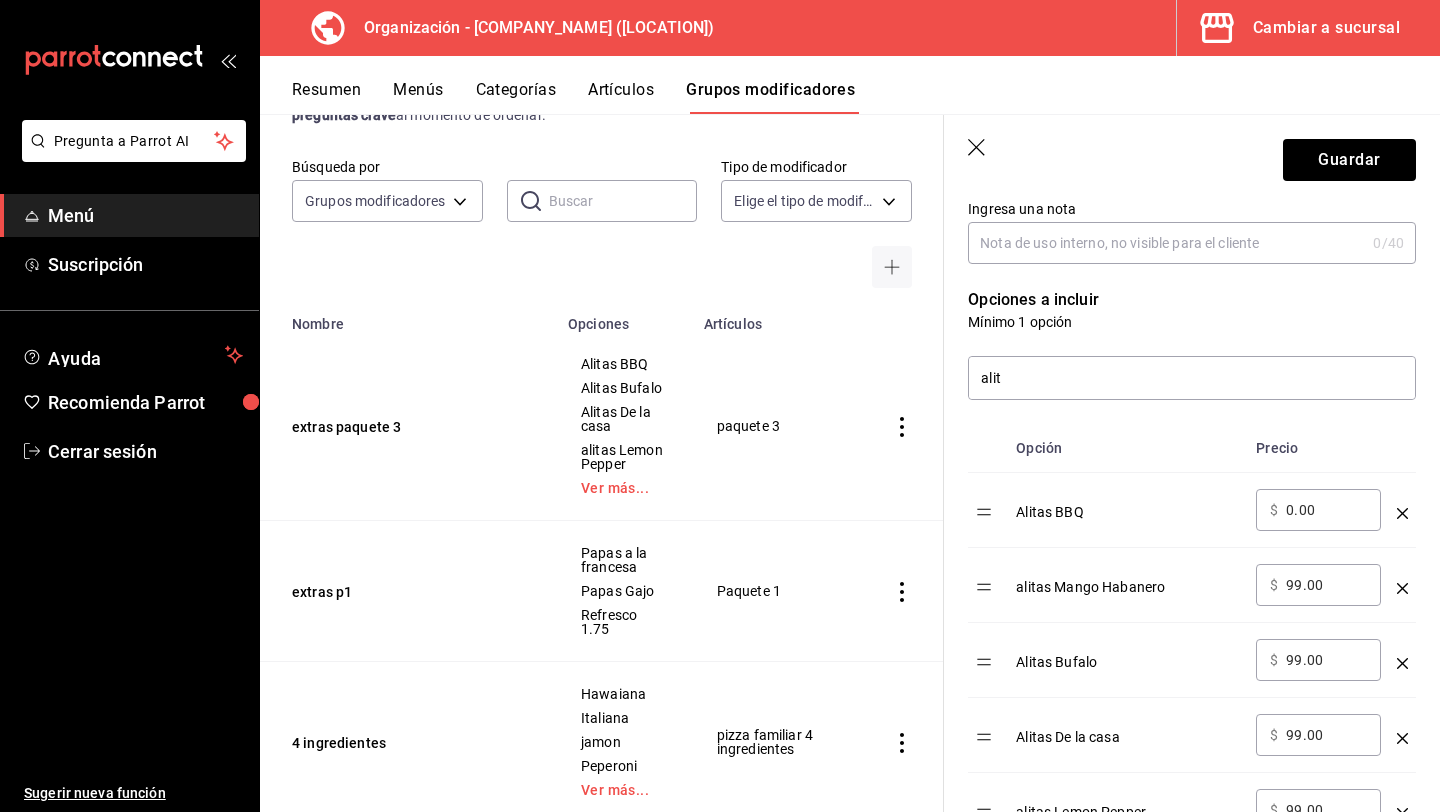 click on "99.00" at bounding box center (1326, 585) 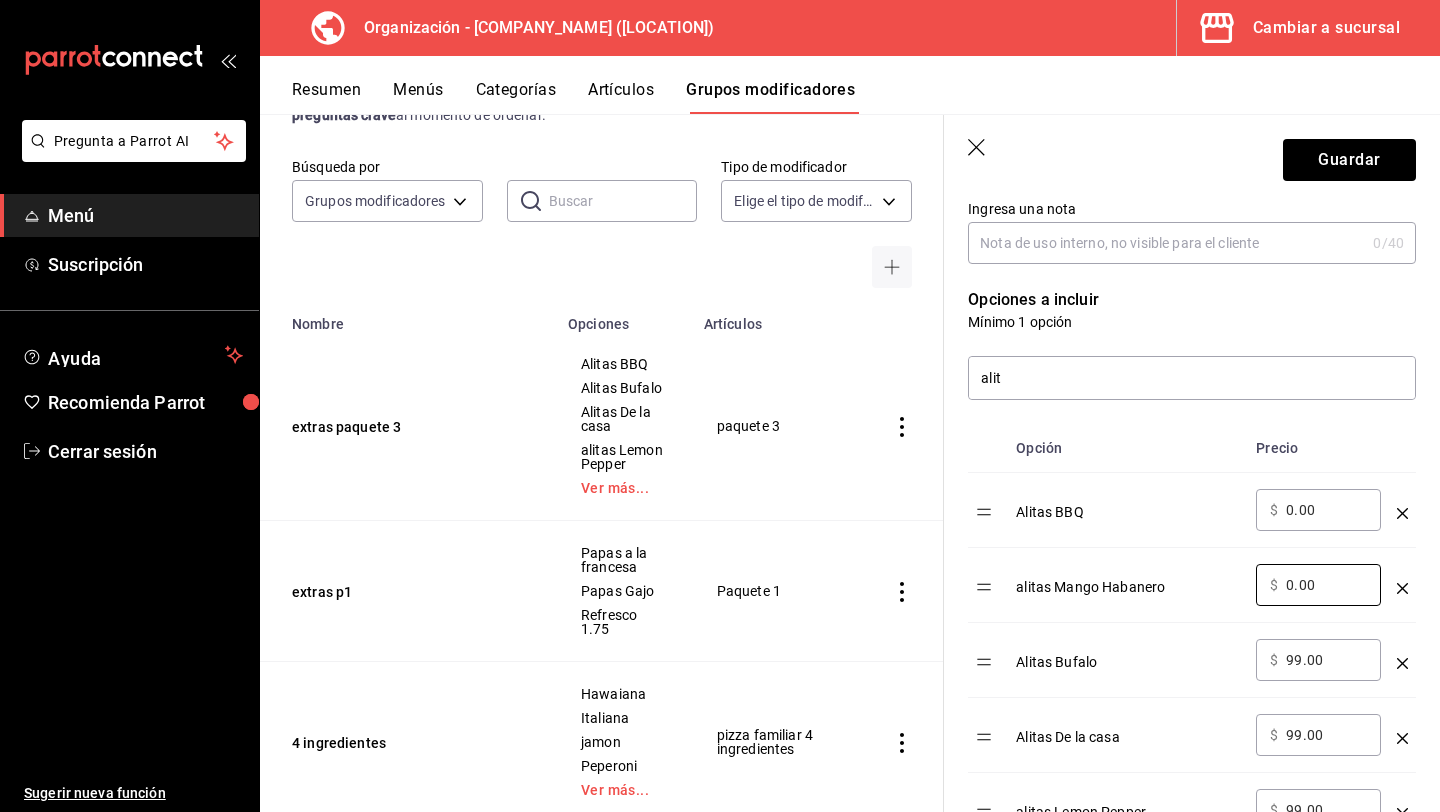 type on "0.00" 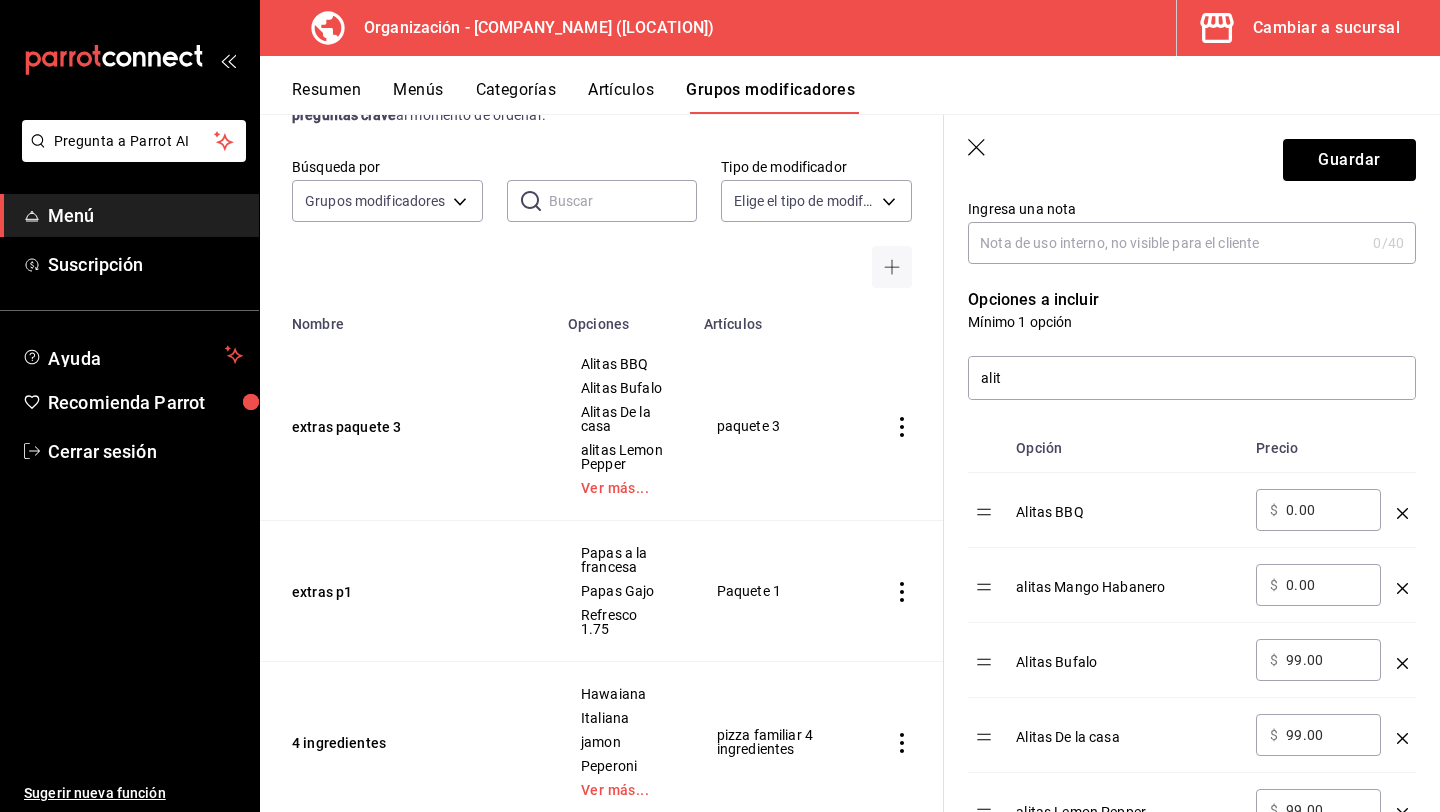 click on "99.00" at bounding box center [1326, 660] 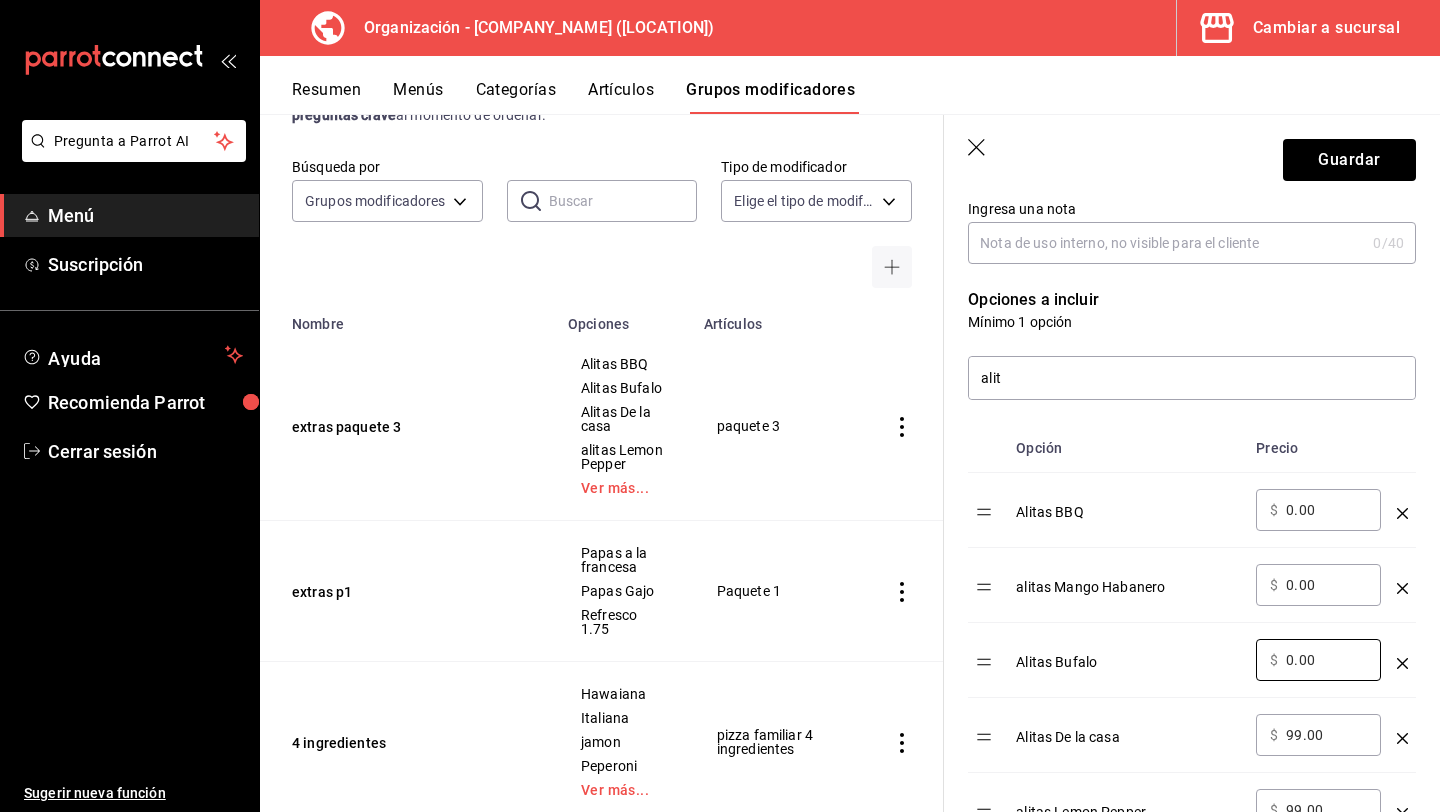 type on "0.00" 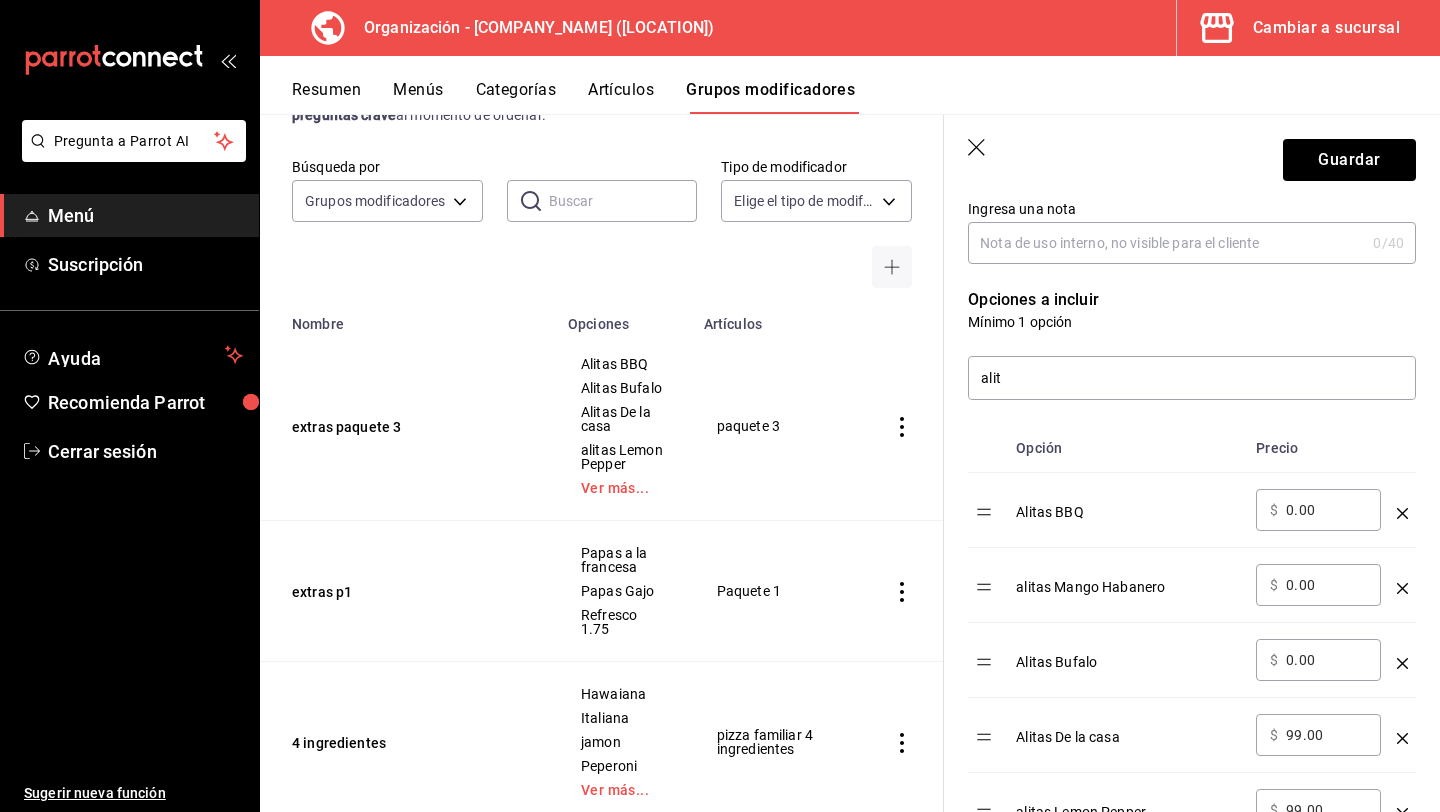 click on "​ $ 99.00 ​" at bounding box center [1318, 735] 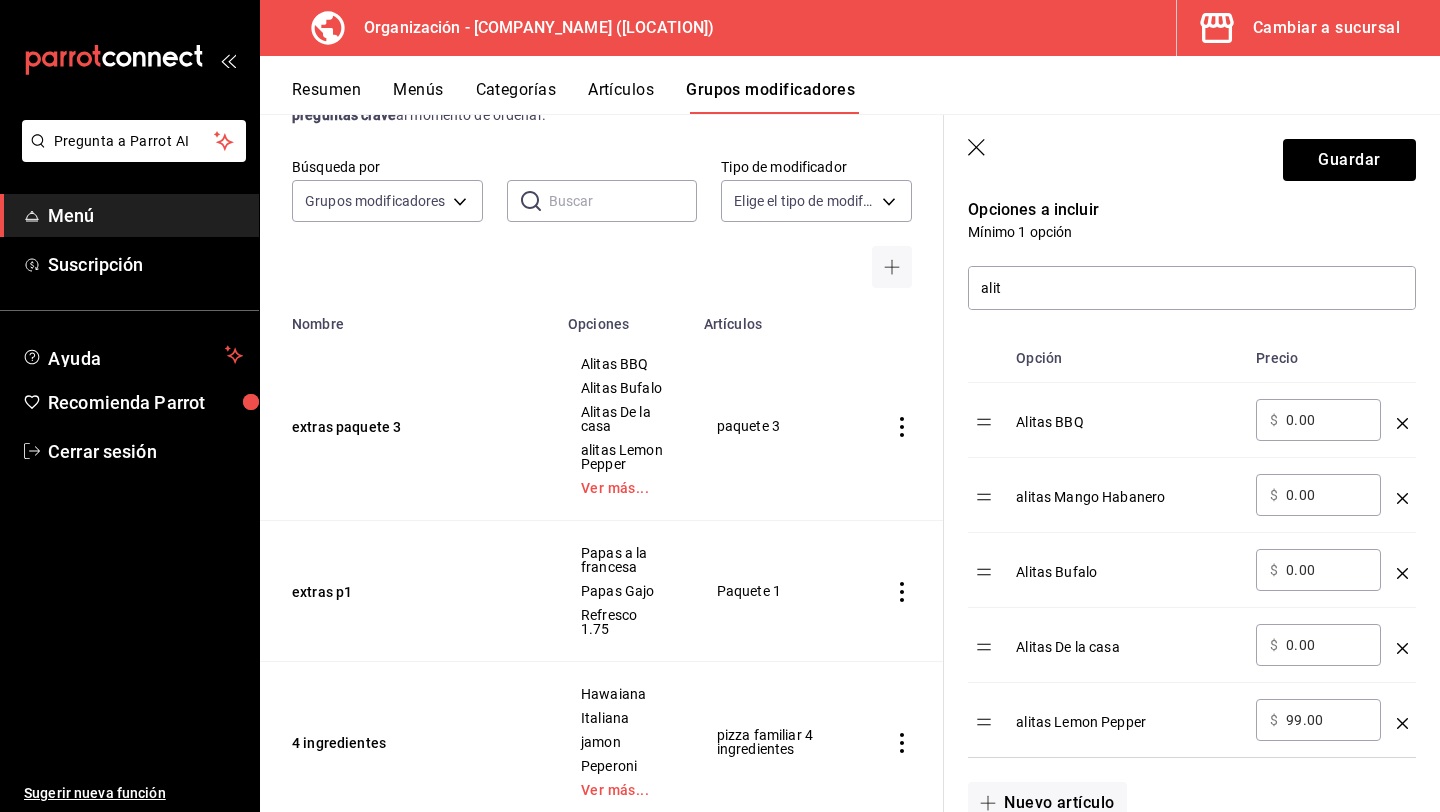 scroll, scrollTop: 432, scrollLeft: 0, axis: vertical 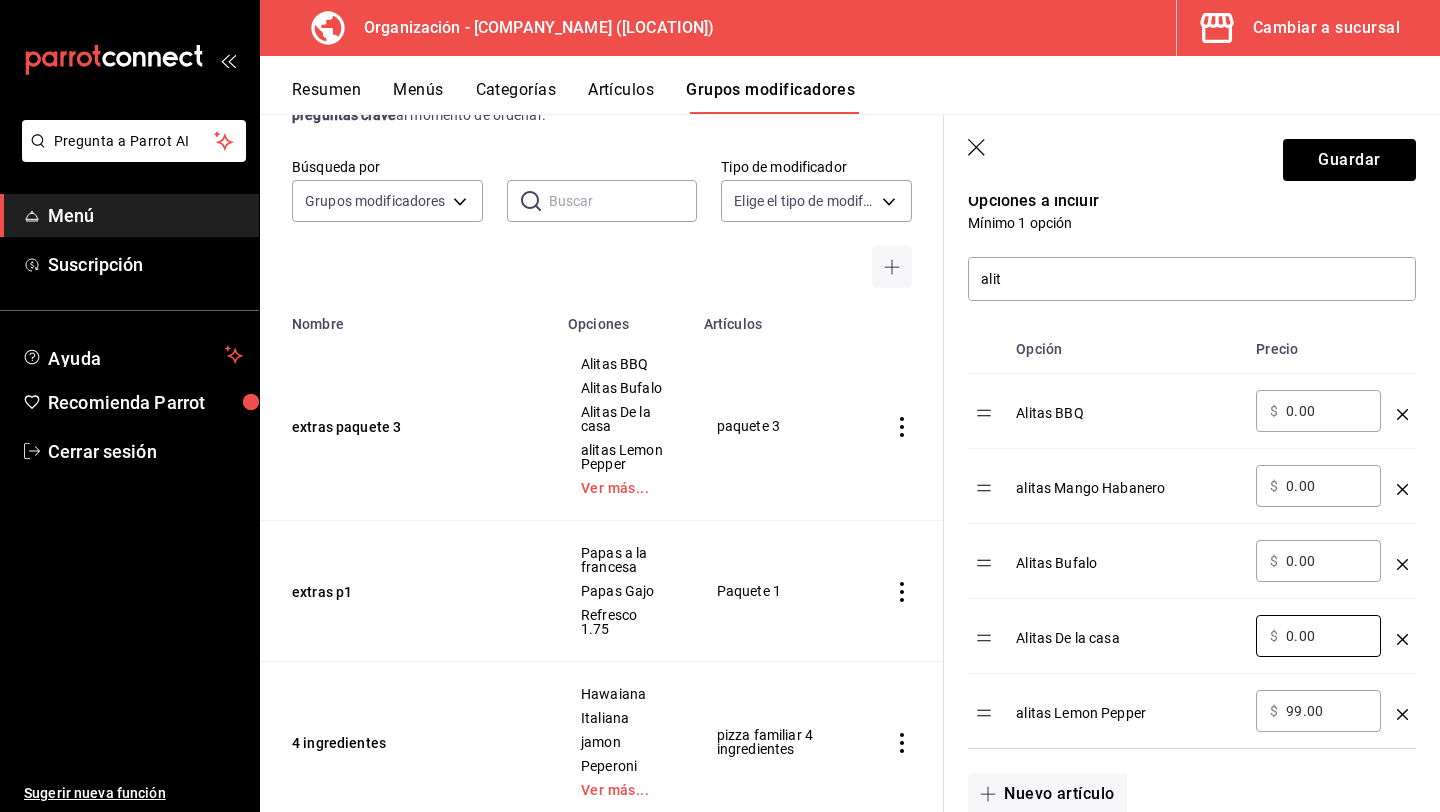 type on "0.00" 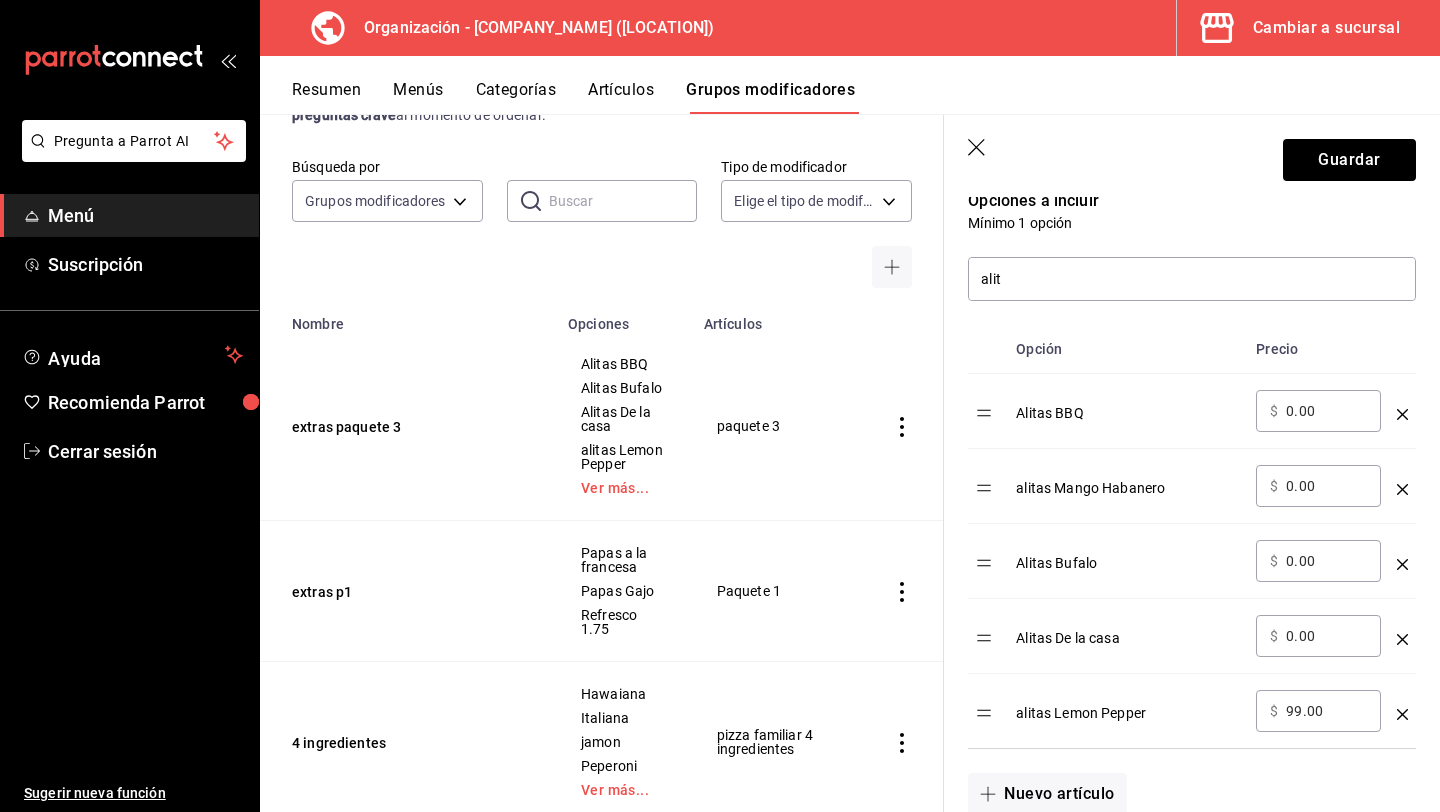 click on "99.00" at bounding box center (1326, 711) 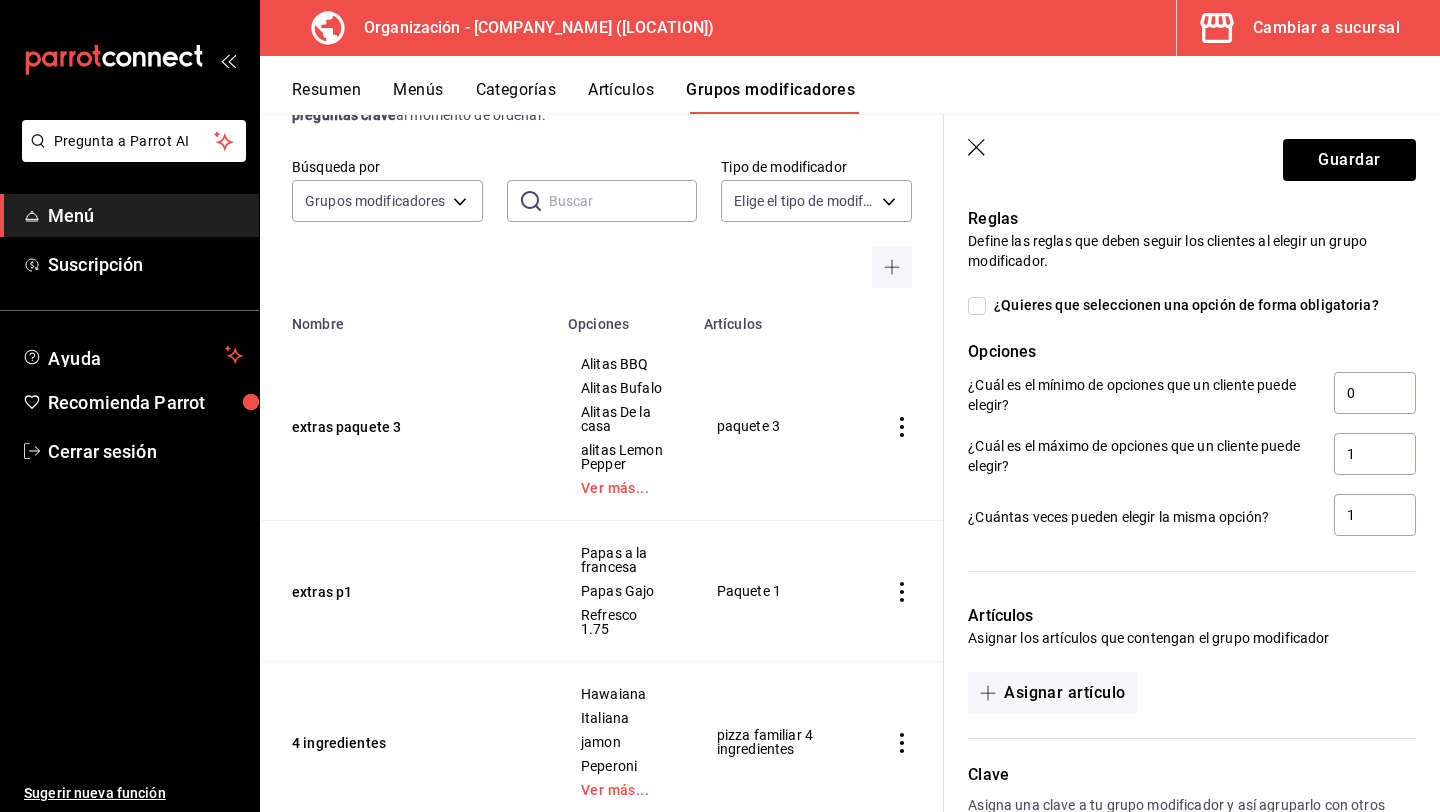scroll, scrollTop: 1097, scrollLeft: 0, axis: vertical 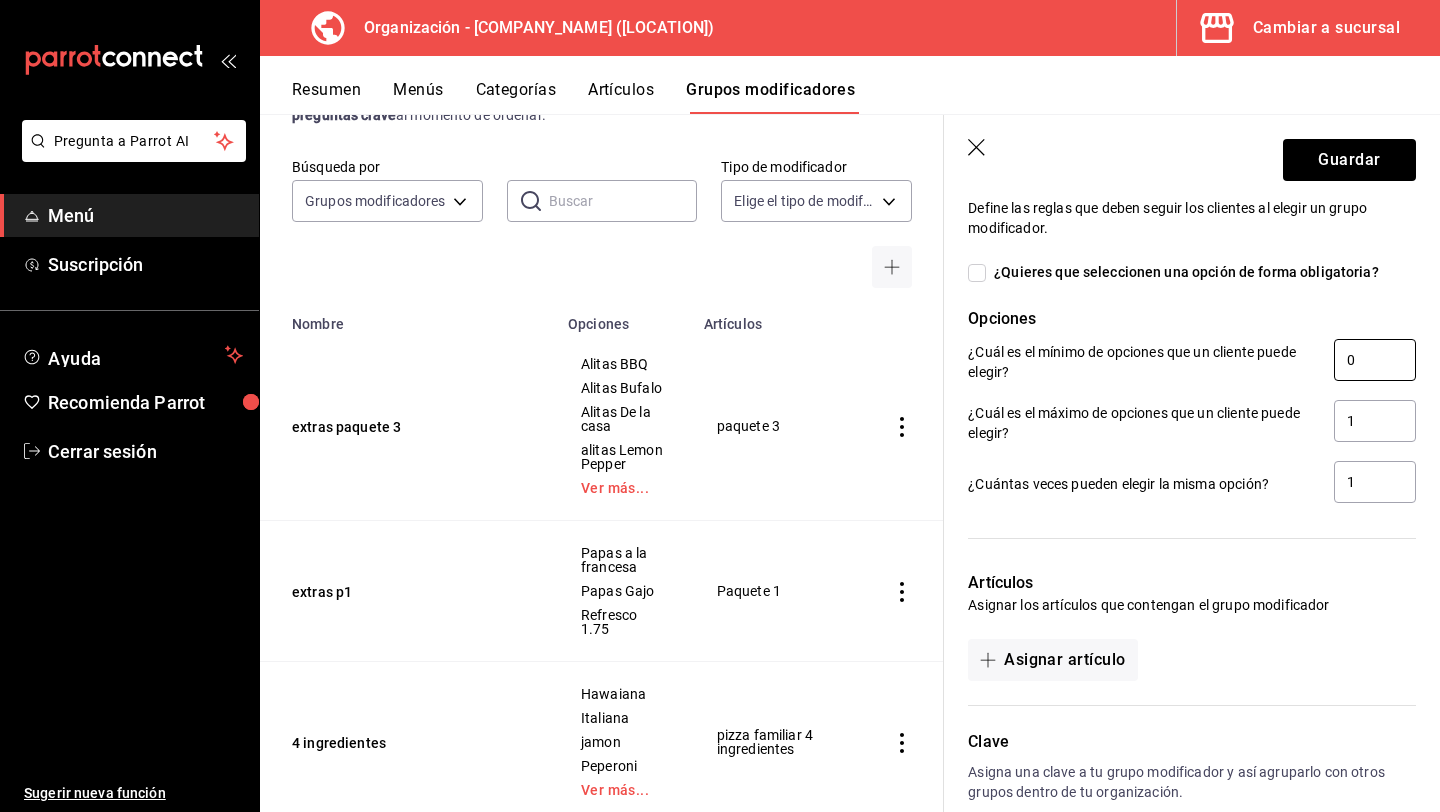 type on "0.00" 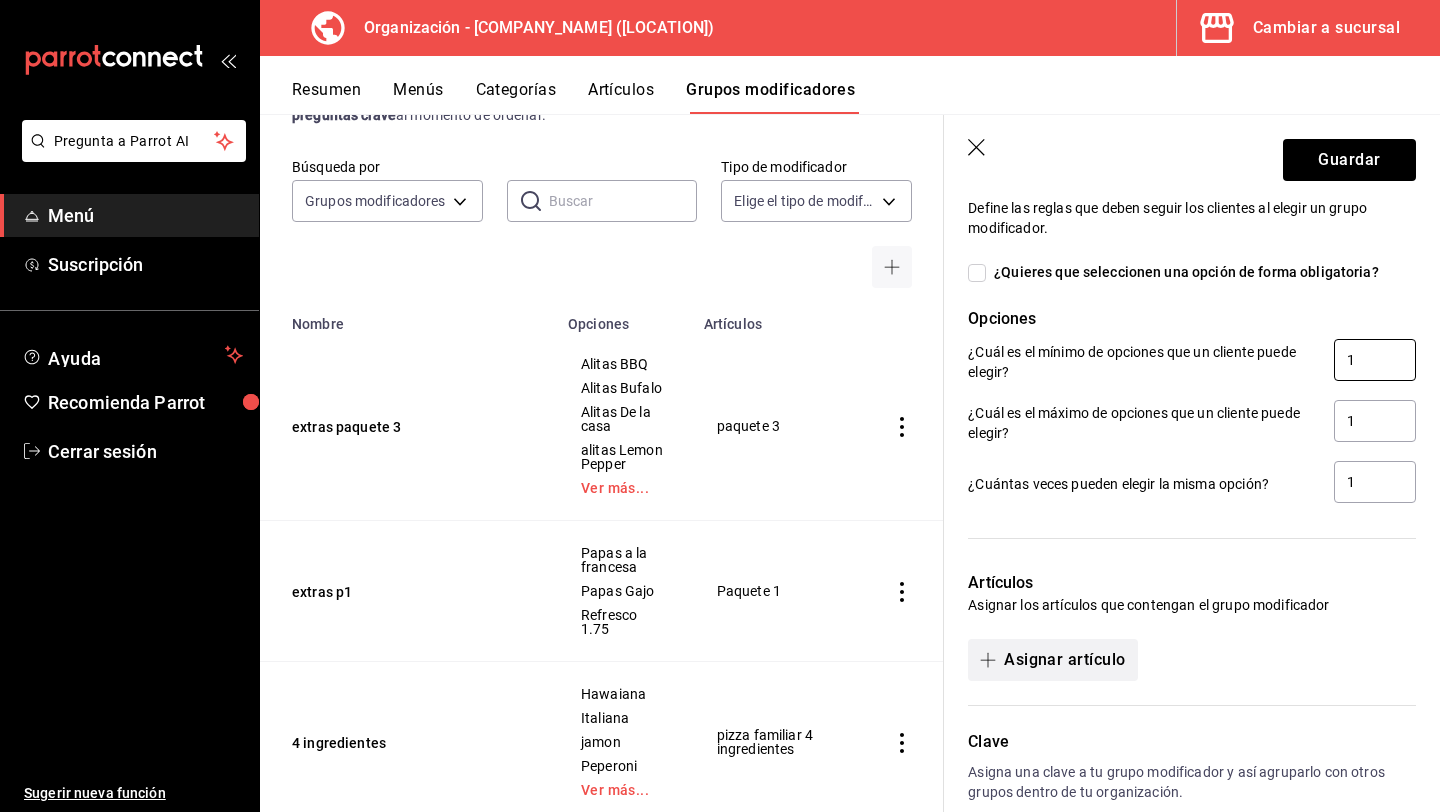 type on "1" 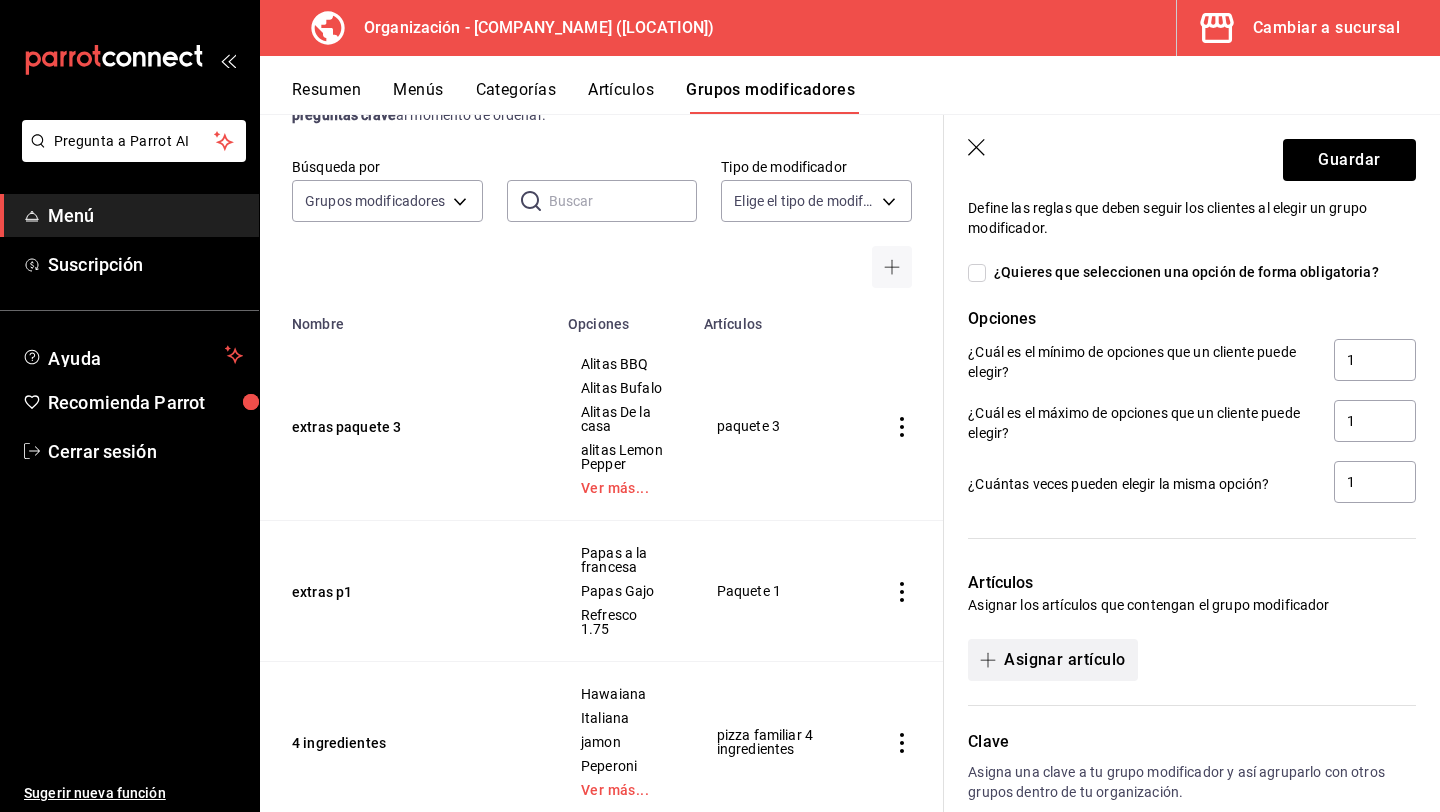 click on "Asignar artículo" at bounding box center (1052, 660) 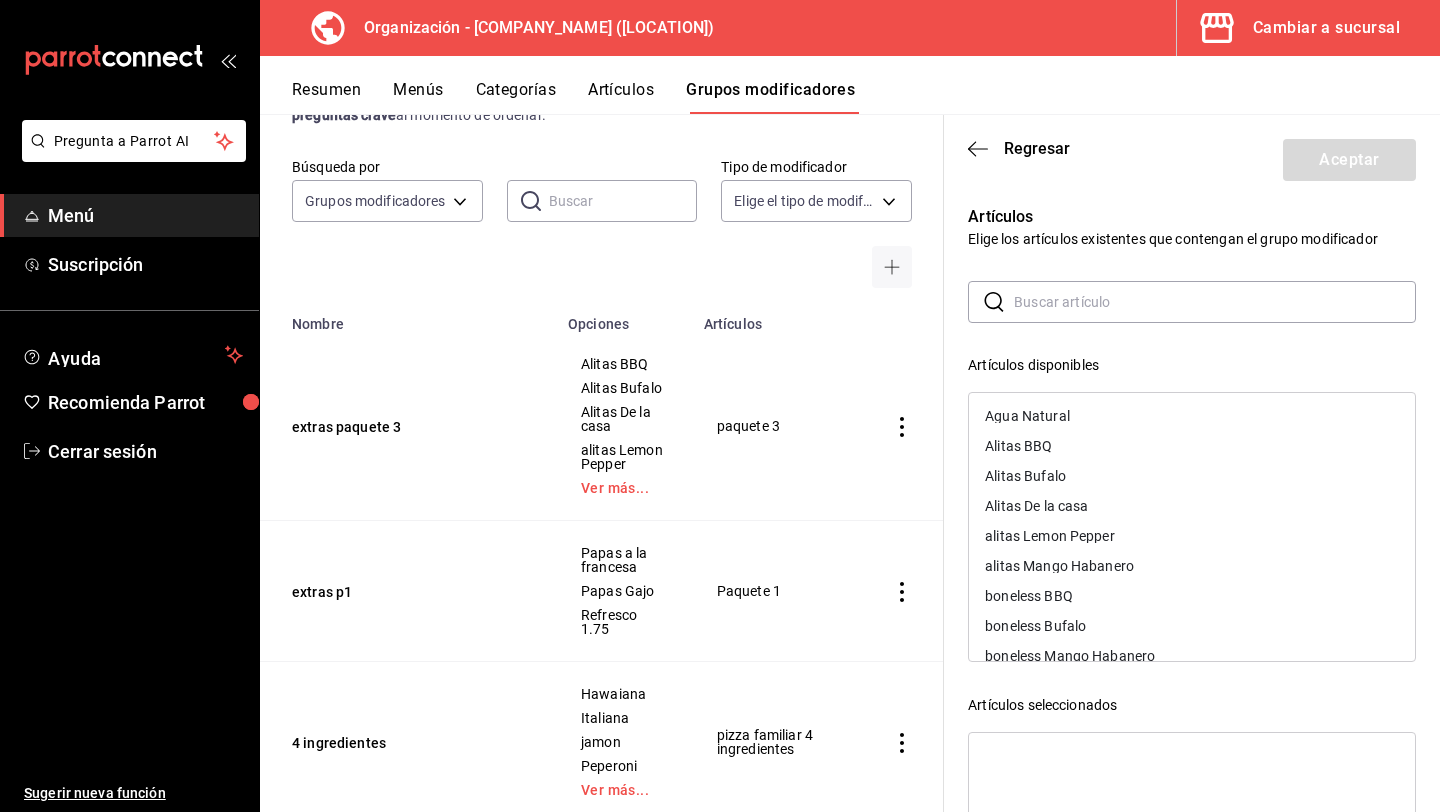 click at bounding box center (1215, 302) 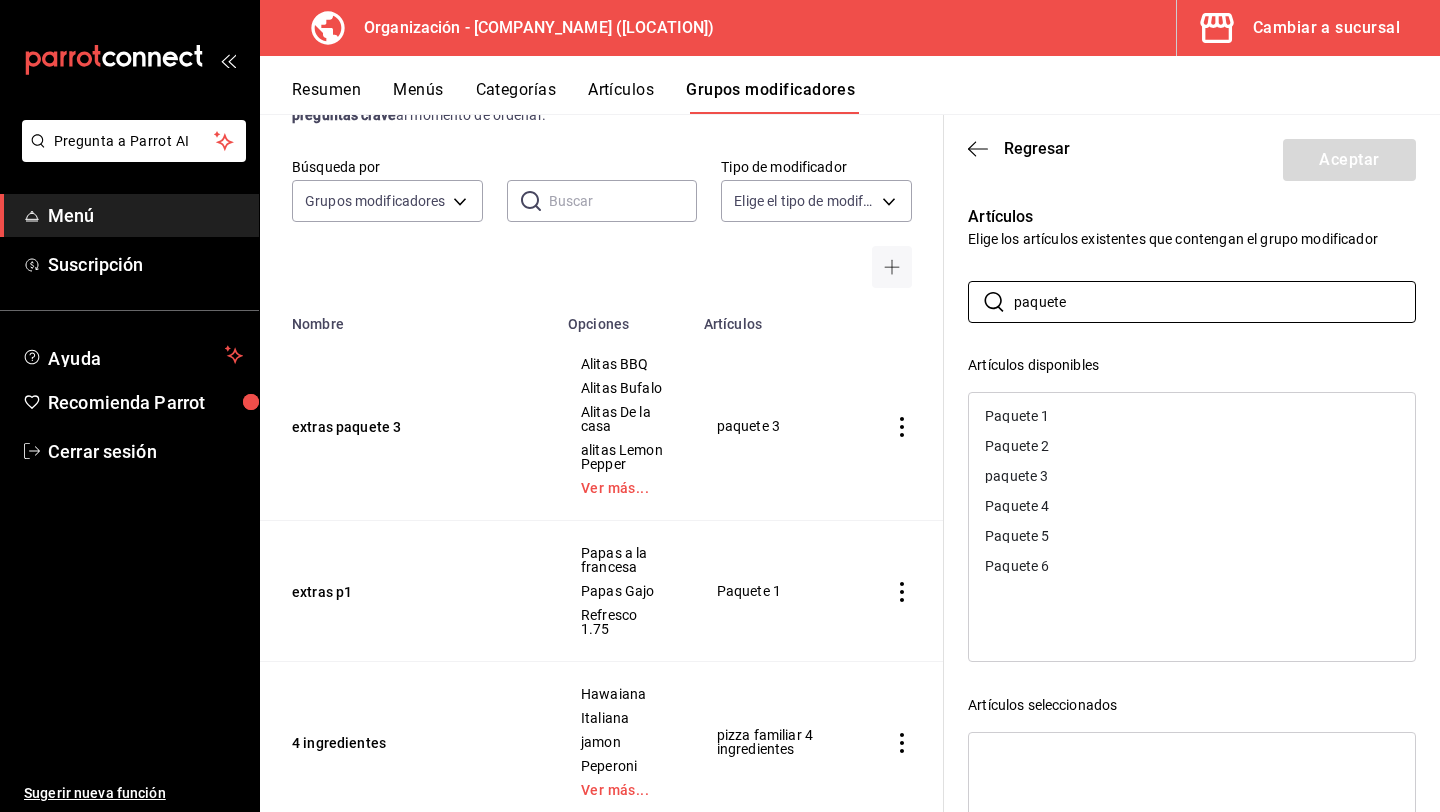 type on "paquete" 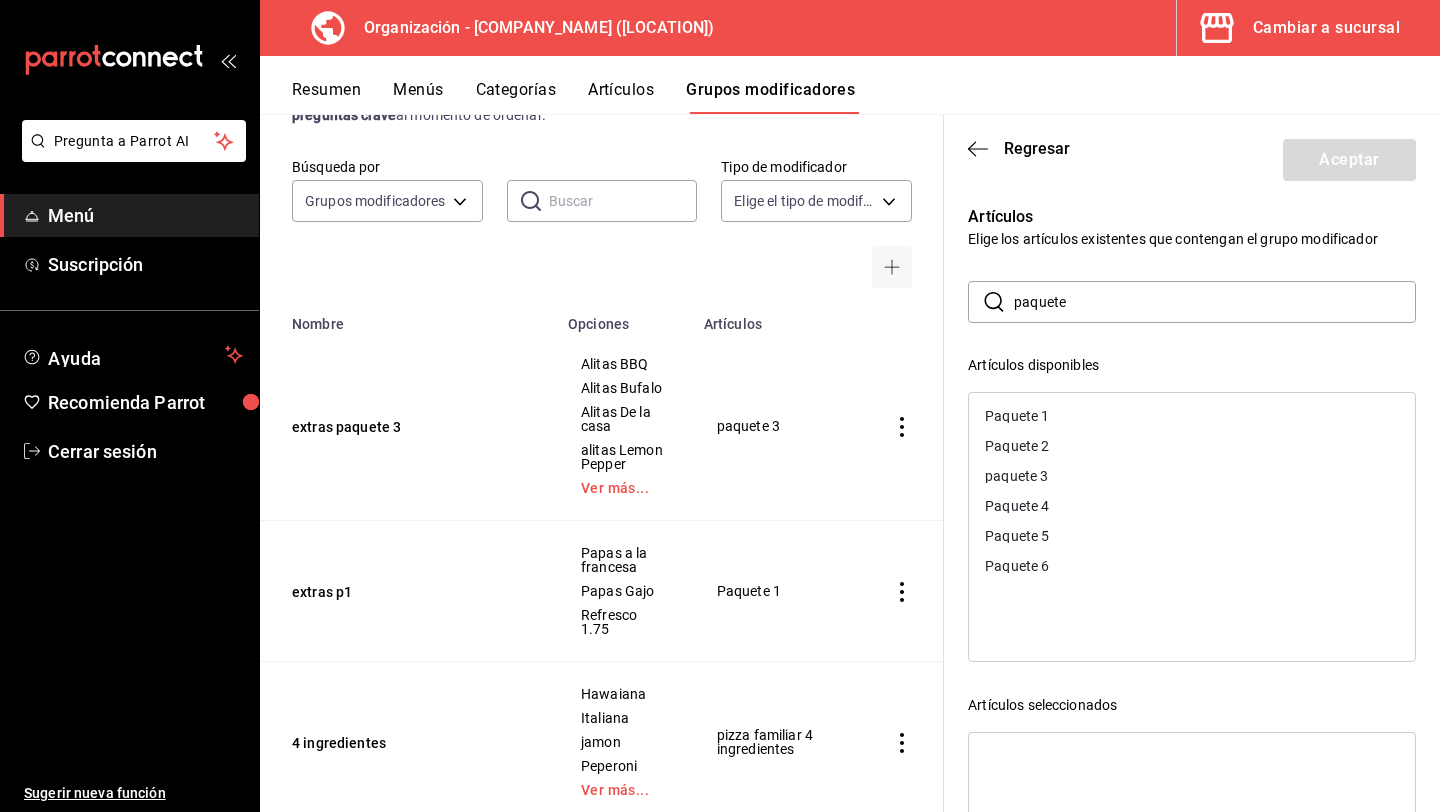 click on "Paquete 4" at bounding box center [1017, 506] 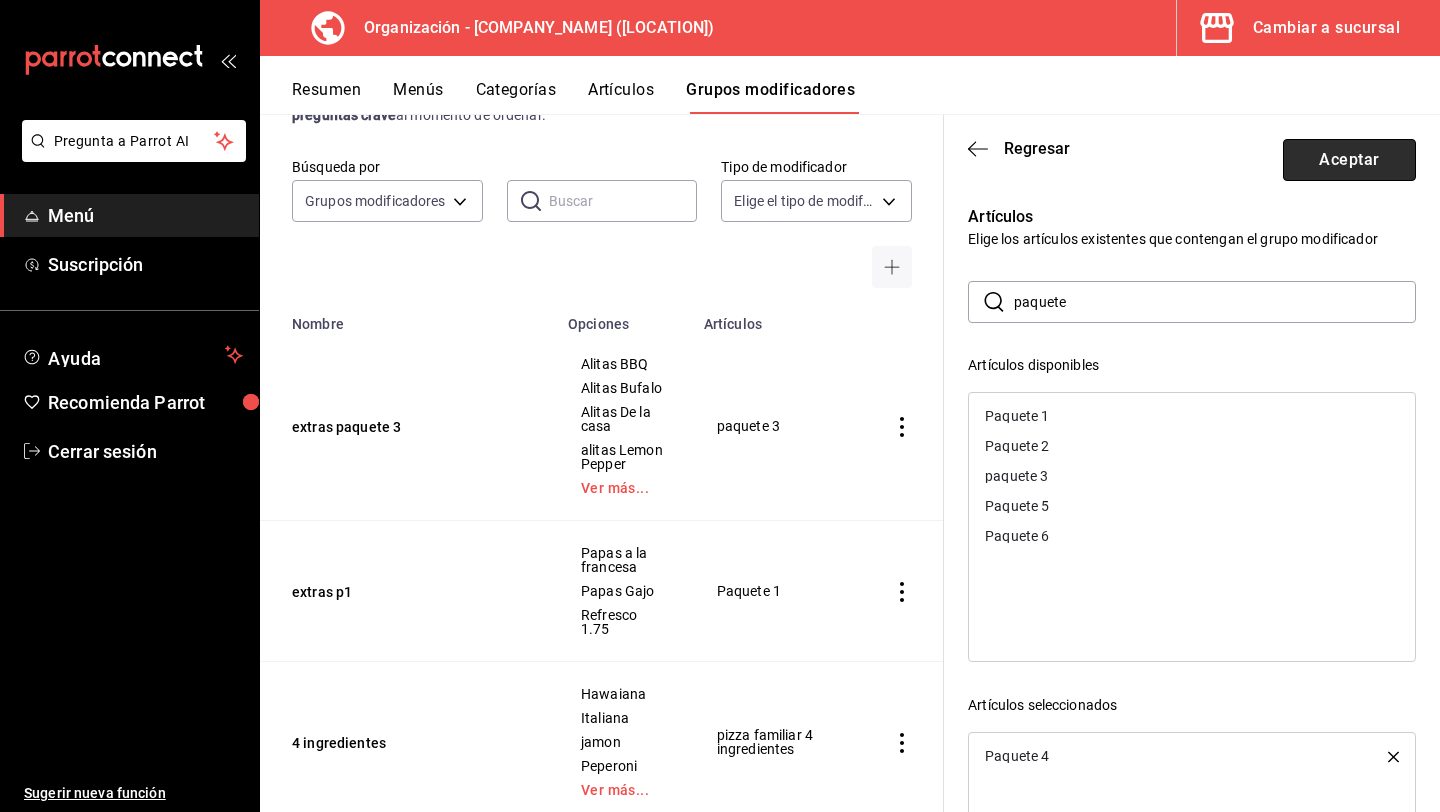 click on "Aceptar" at bounding box center [1349, 160] 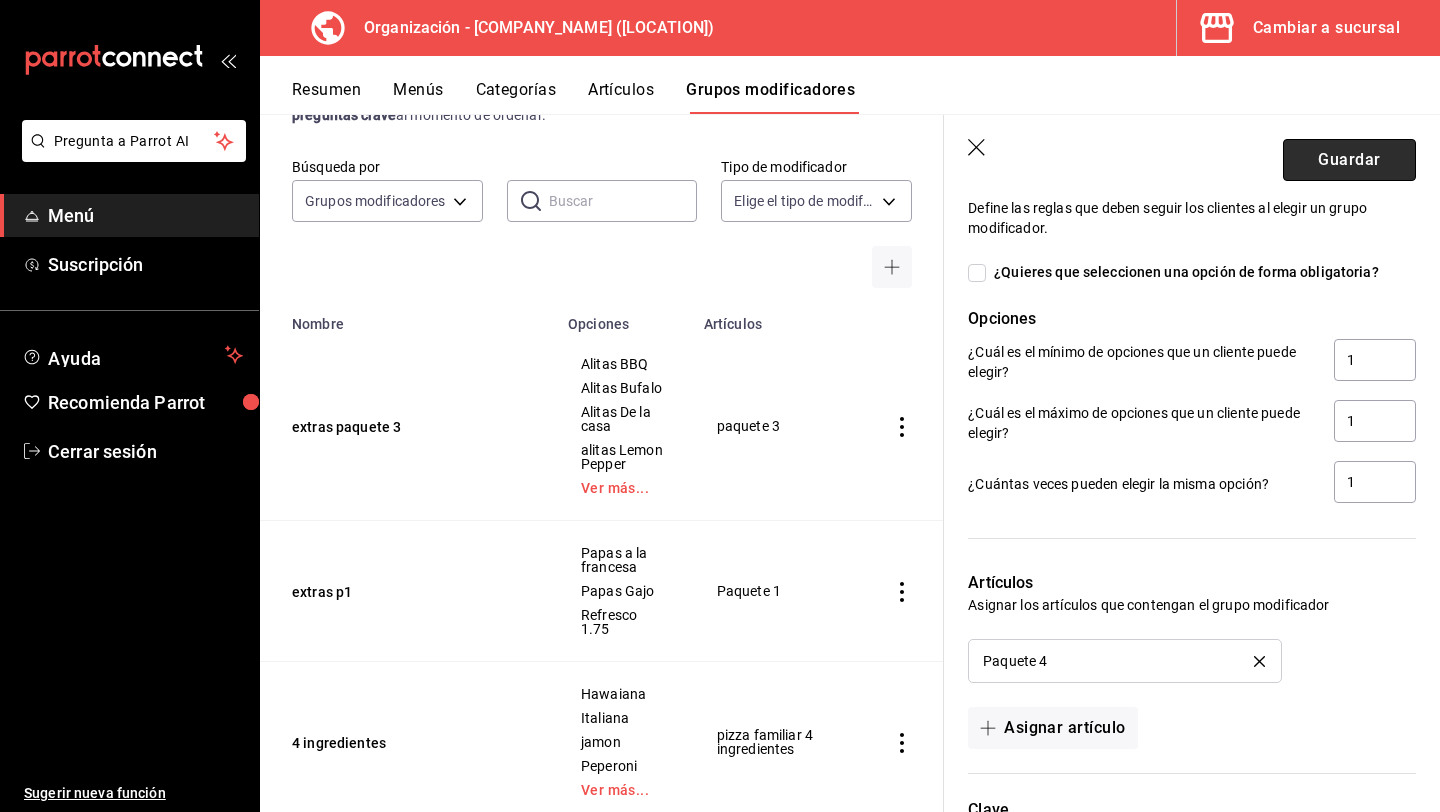 click on "Guardar" at bounding box center (1349, 160) 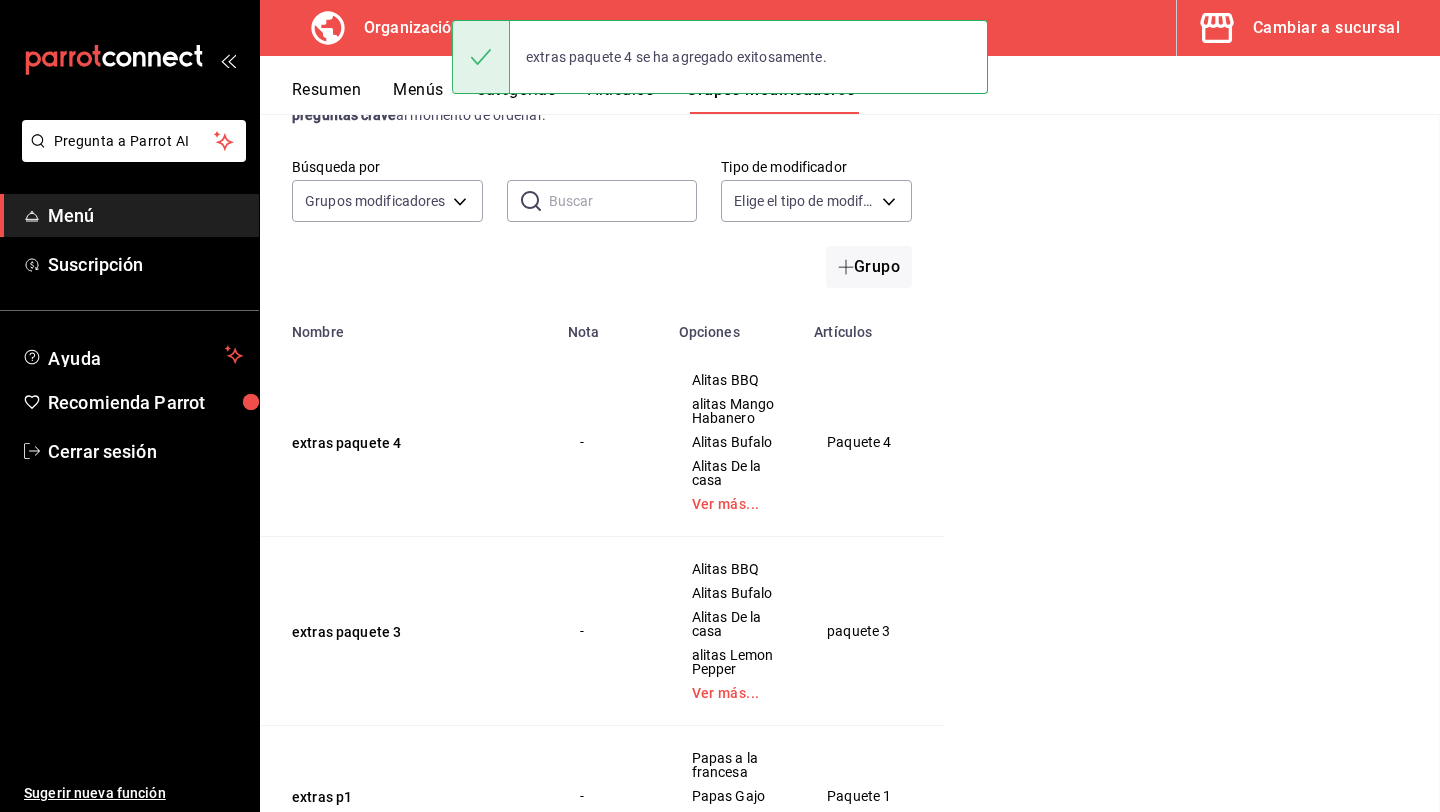 scroll, scrollTop: 0, scrollLeft: 0, axis: both 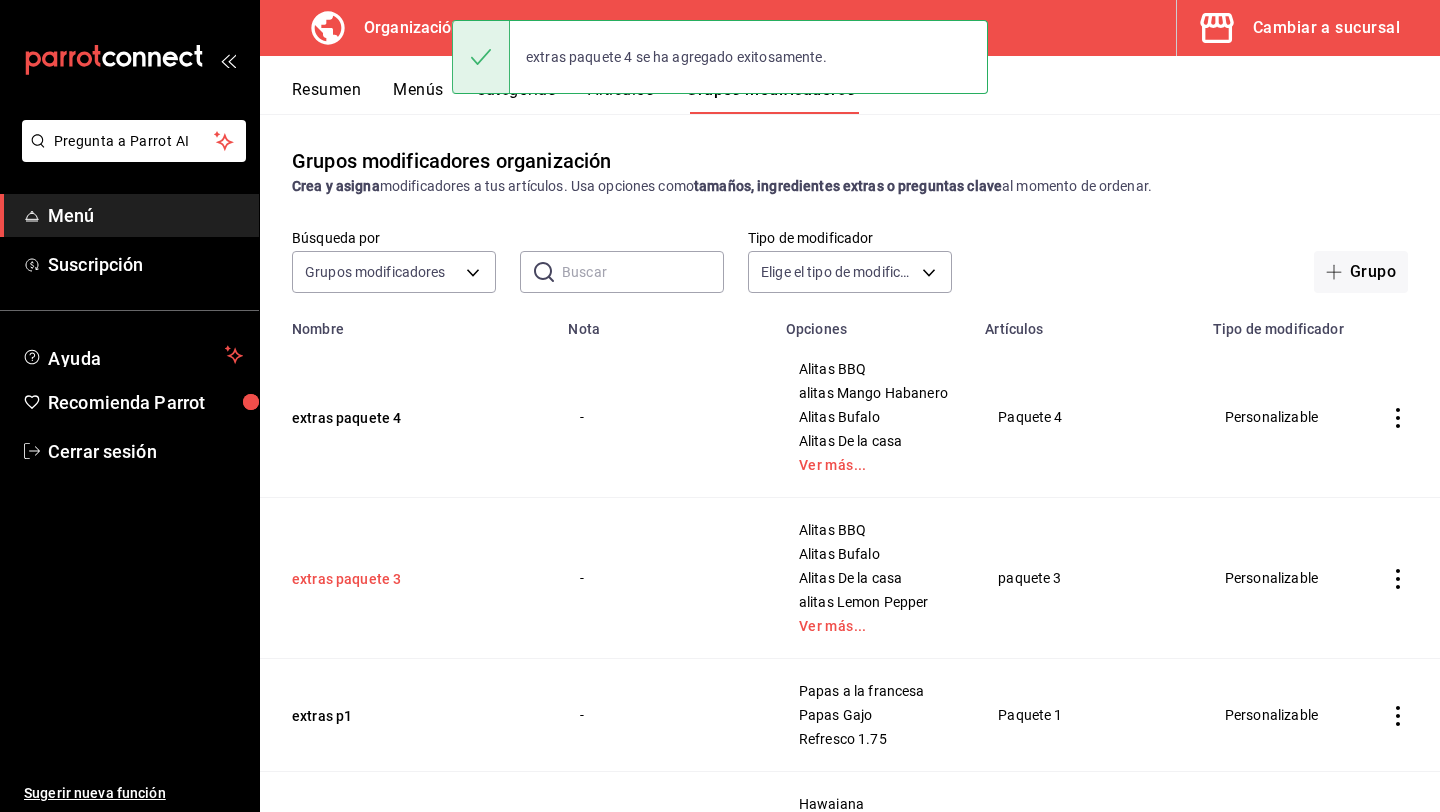 click on "extras paquete 3" at bounding box center (412, 579) 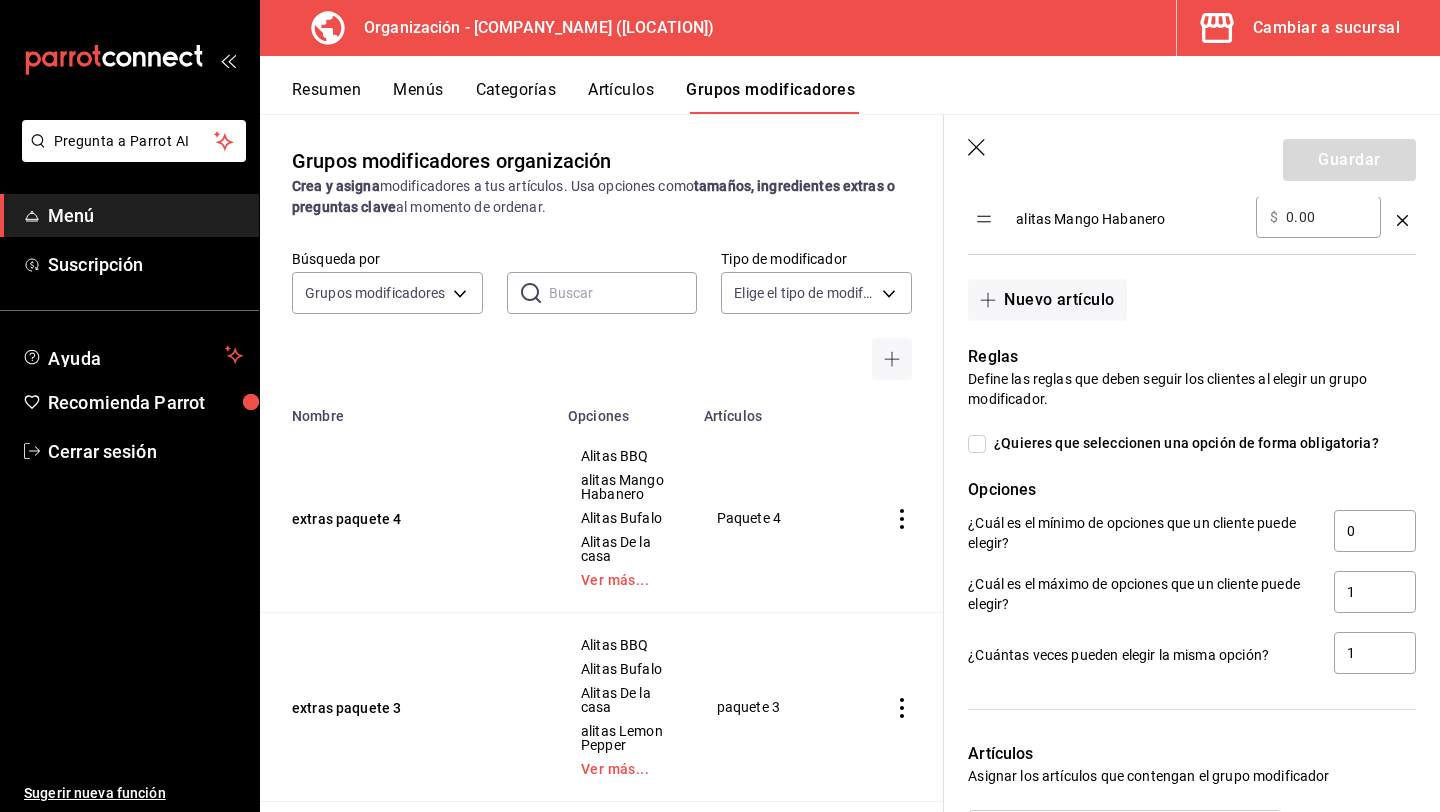 scroll, scrollTop: 1040, scrollLeft: 0, axis: vertical 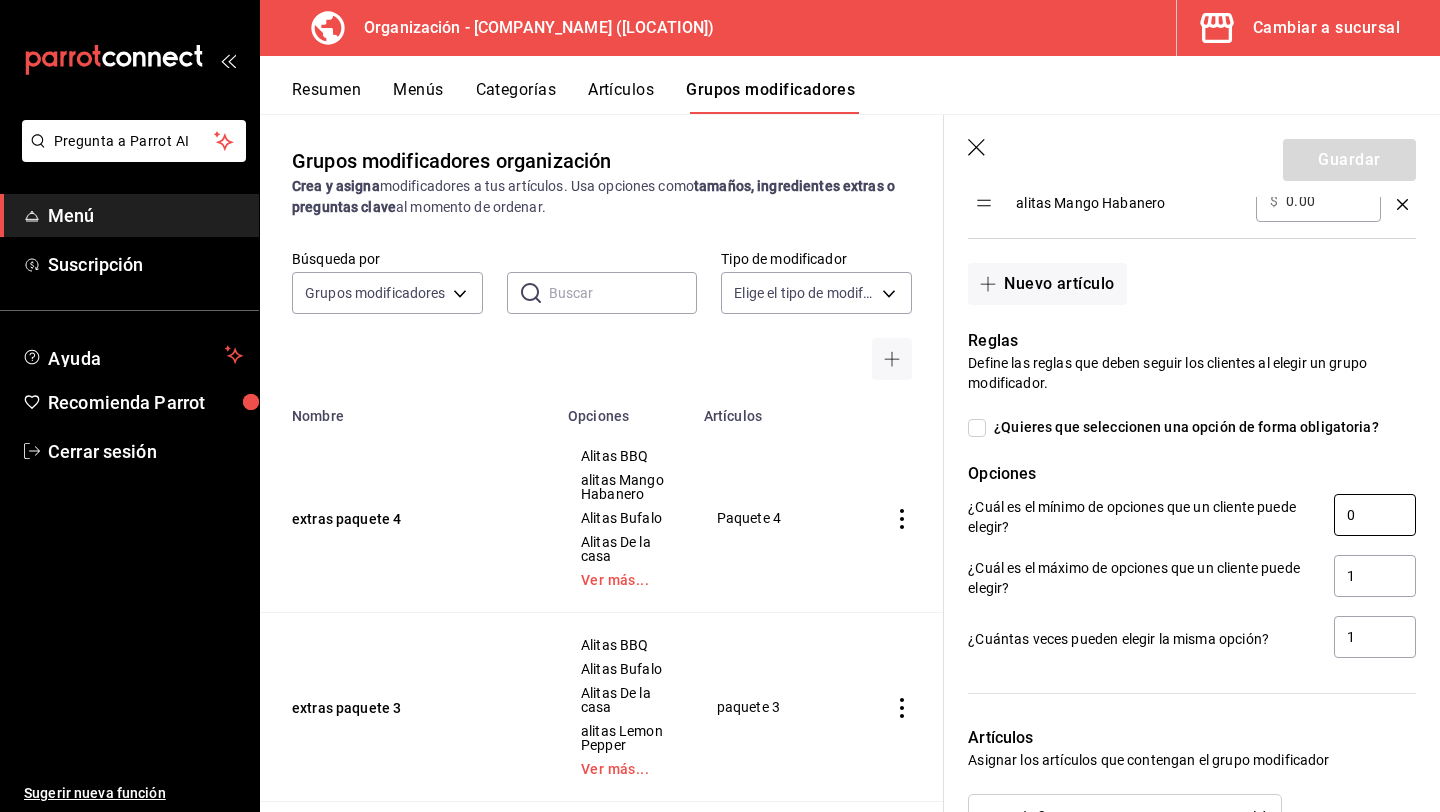 click on "0" at bounding box center [1375, 515] 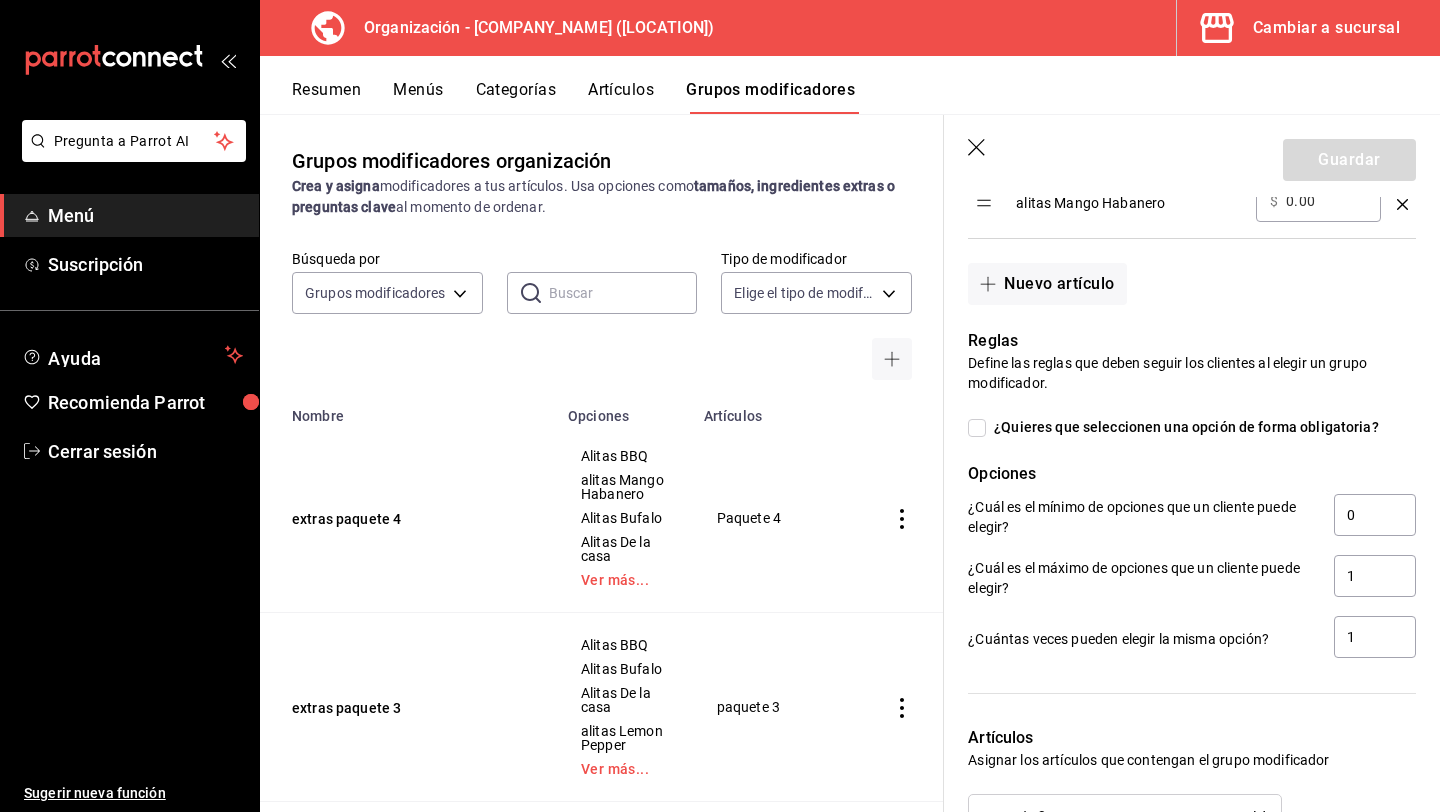 click on "¿Quieres que seleccionen una opción de forma obligatoria?" at bounding box center [1173, 427] 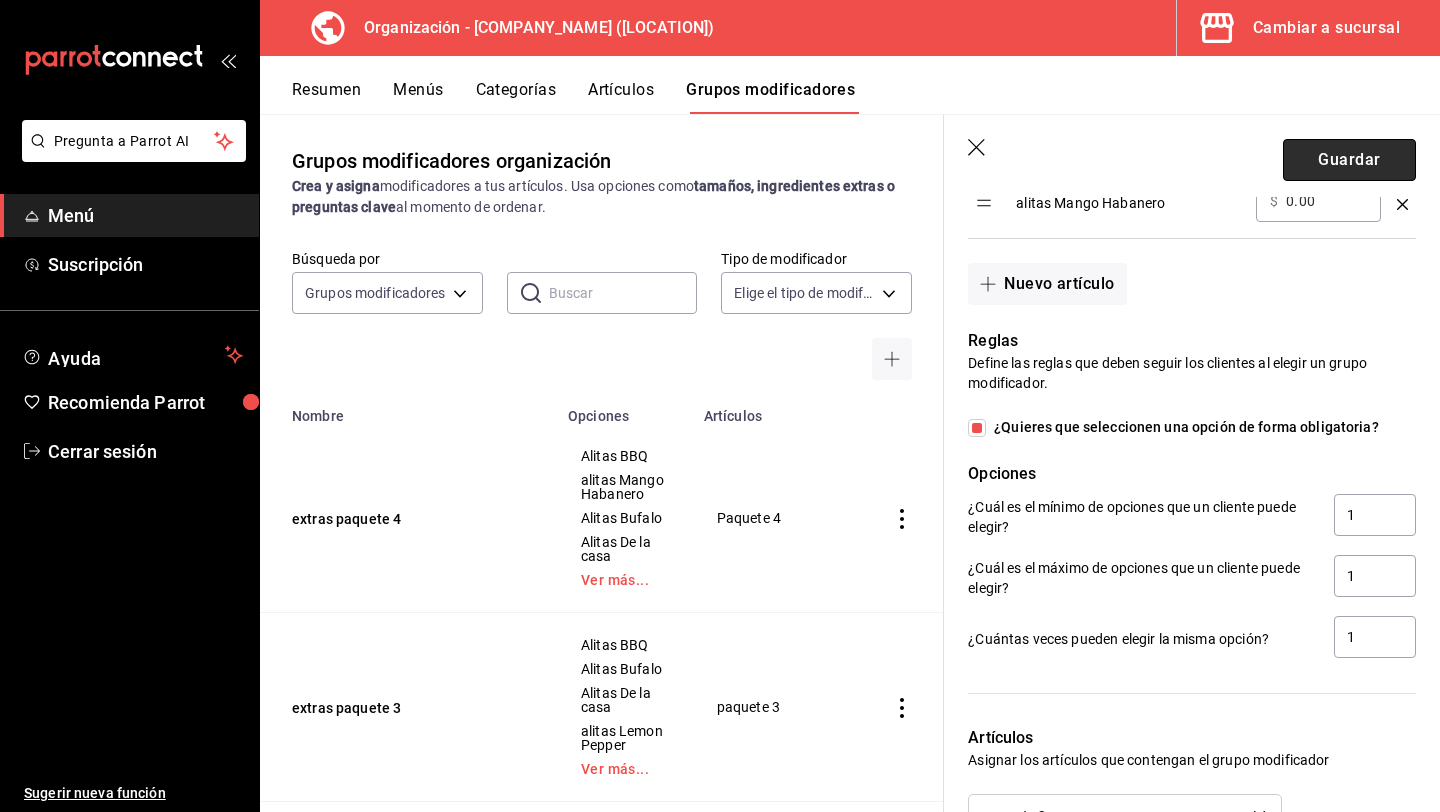 click on "Guardar" at bounding box center [1349, 160] 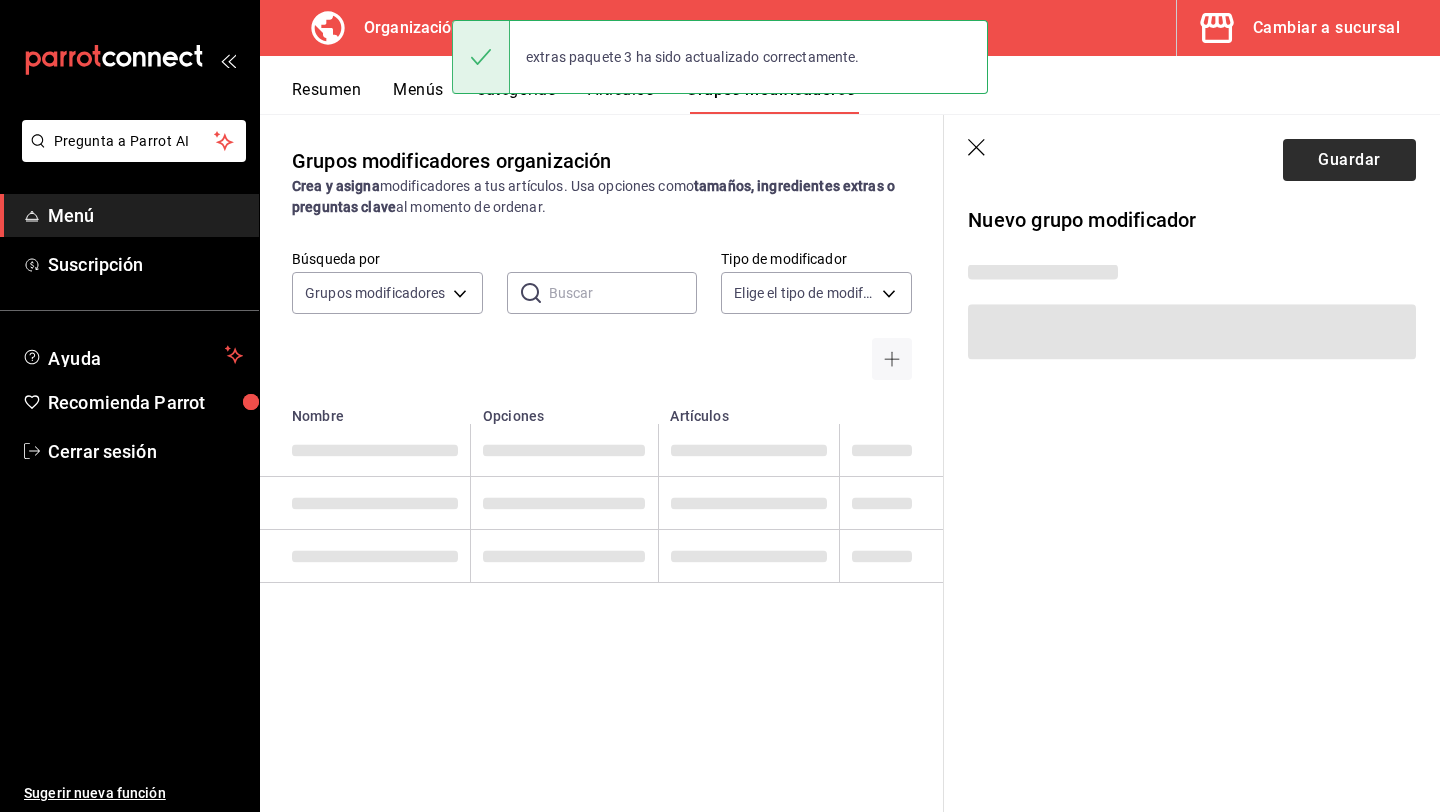 scroll, scrollTop: 0, scrollLeft: 0, axis: both 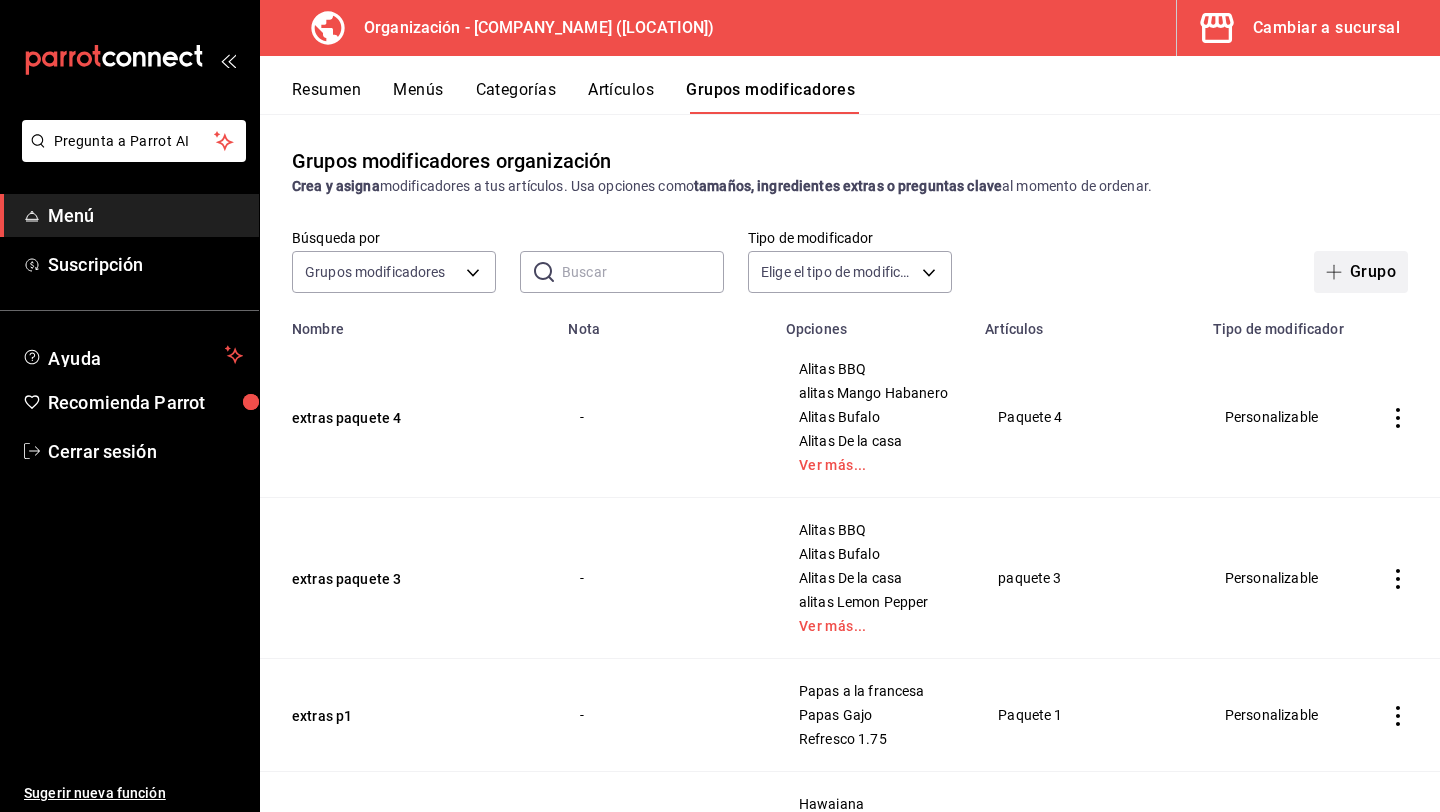 click on "Grupo" at bounding box center (1361, 272) 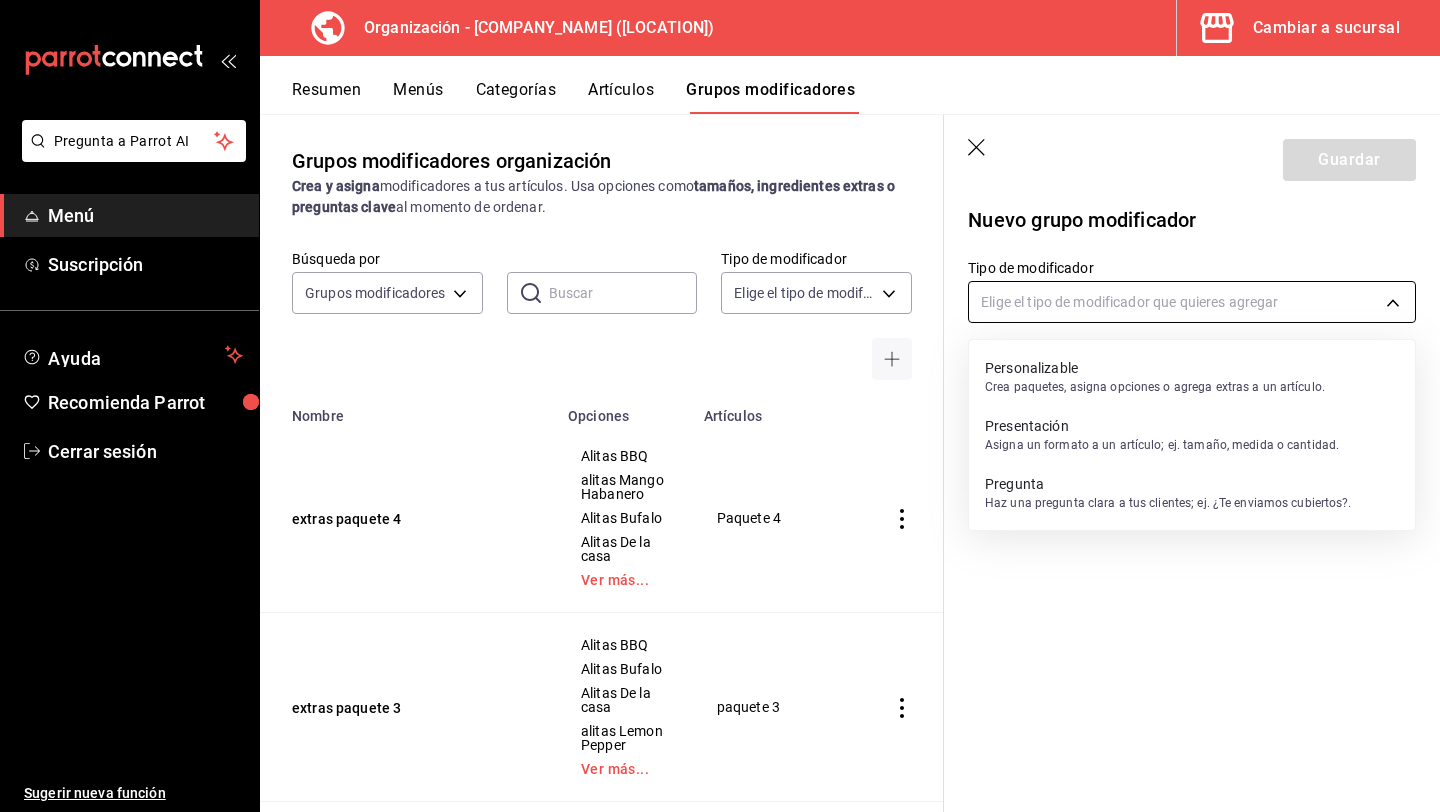 click on "Organización - [COMPANY_NAME] ([LOCATION]) Cambiar a sucursal Resumen Menús Categorías Artículos Grupos modificadores Grupos modificadores organización Crea y asigna  modificadores a tus artículos. Usa opciones como  tamaños, ingredientes extras o preguntas clave  al momento de ordenar. Búsqueda por Grupos modificadores GROUP ​ ​ Tipo de modificador Elige el tipo de modificador Nombre Opciones Artículos extras paquete 4 Alitas BBQ alitas Mango Habanero Alitas Bufalo Alitas De la casa Ver más... Paquete 4 extras paquete 3 Alitas BBQ Alitas Bufalo Alitas De la casa alitas Lemon Pepper Ver más... paquete 3 extras p1 Papas a la francesa Papas Gajo Refresco 1.75 Paquete 1 4 ingredientes Hawaiana Italiana jamon Peperoni Ver más... pizza familiar 4 ingredientes paquete 2 espagueti Blanco espaqueti Boloñesa espagueti italiano Paquete 2 Paquete 5 Paquete pizzas Combinada Especial Peperoni" at bounding box center (720, 406) 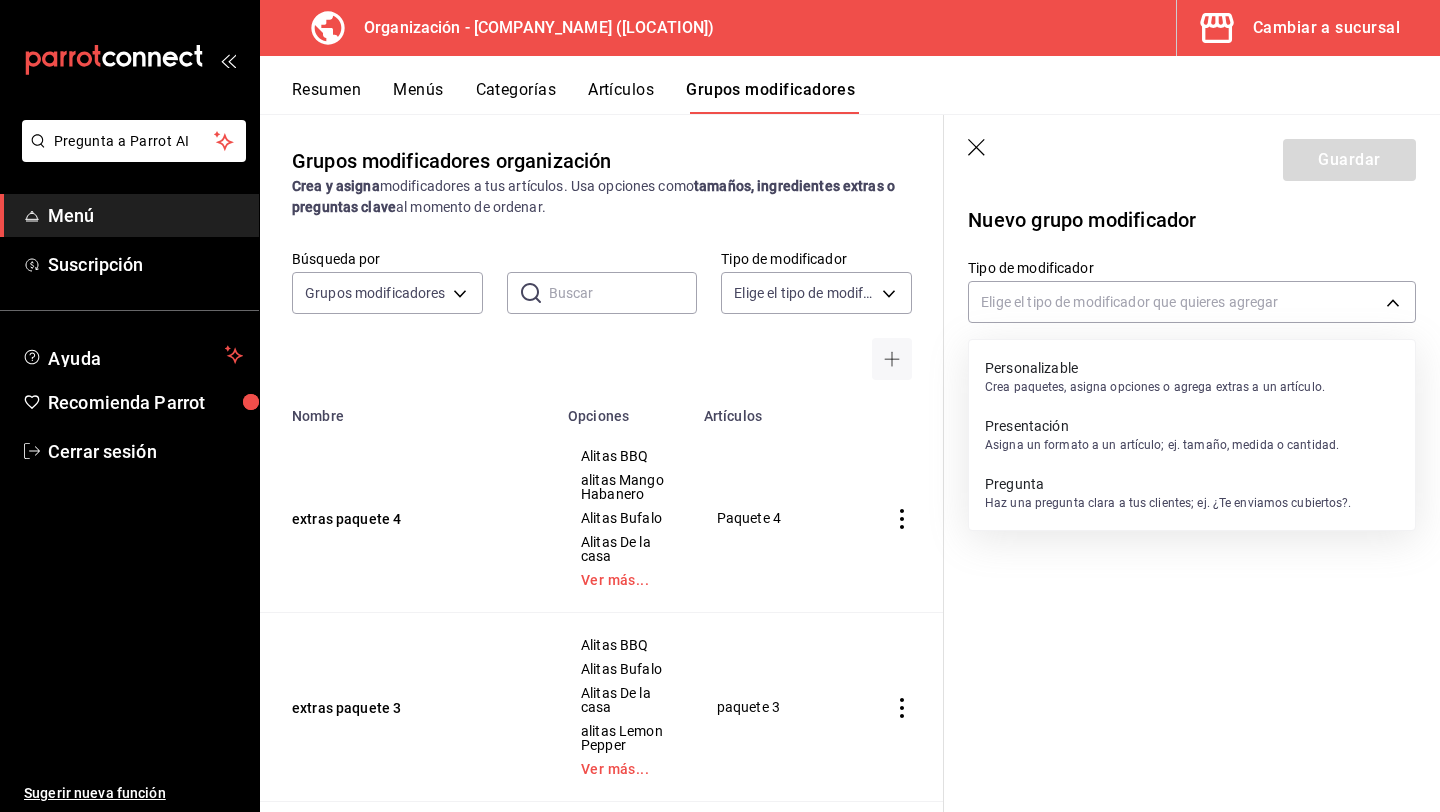 click on "Personalizable" at bounding box center (1155, 368) 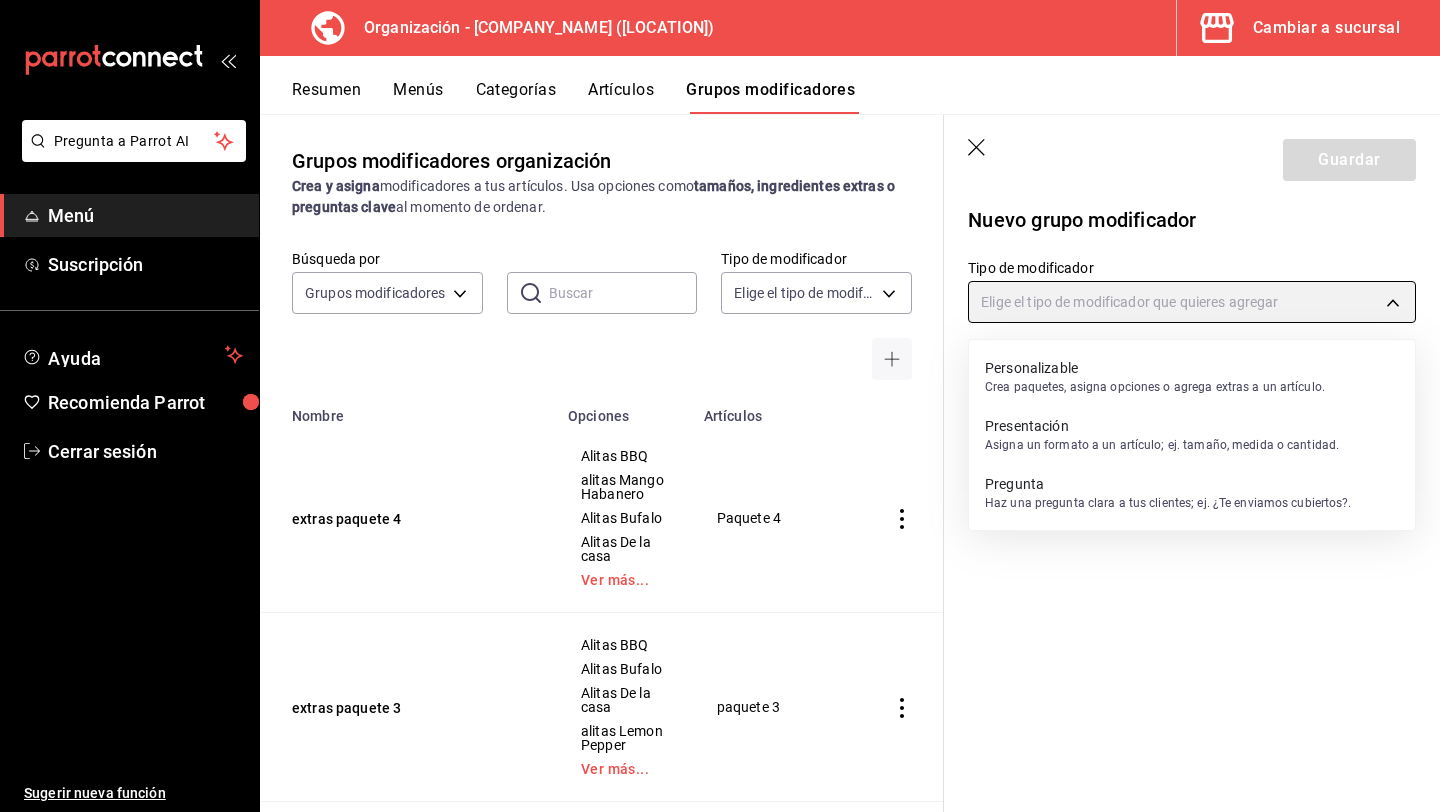 type on "CUSTOMIZABLE" 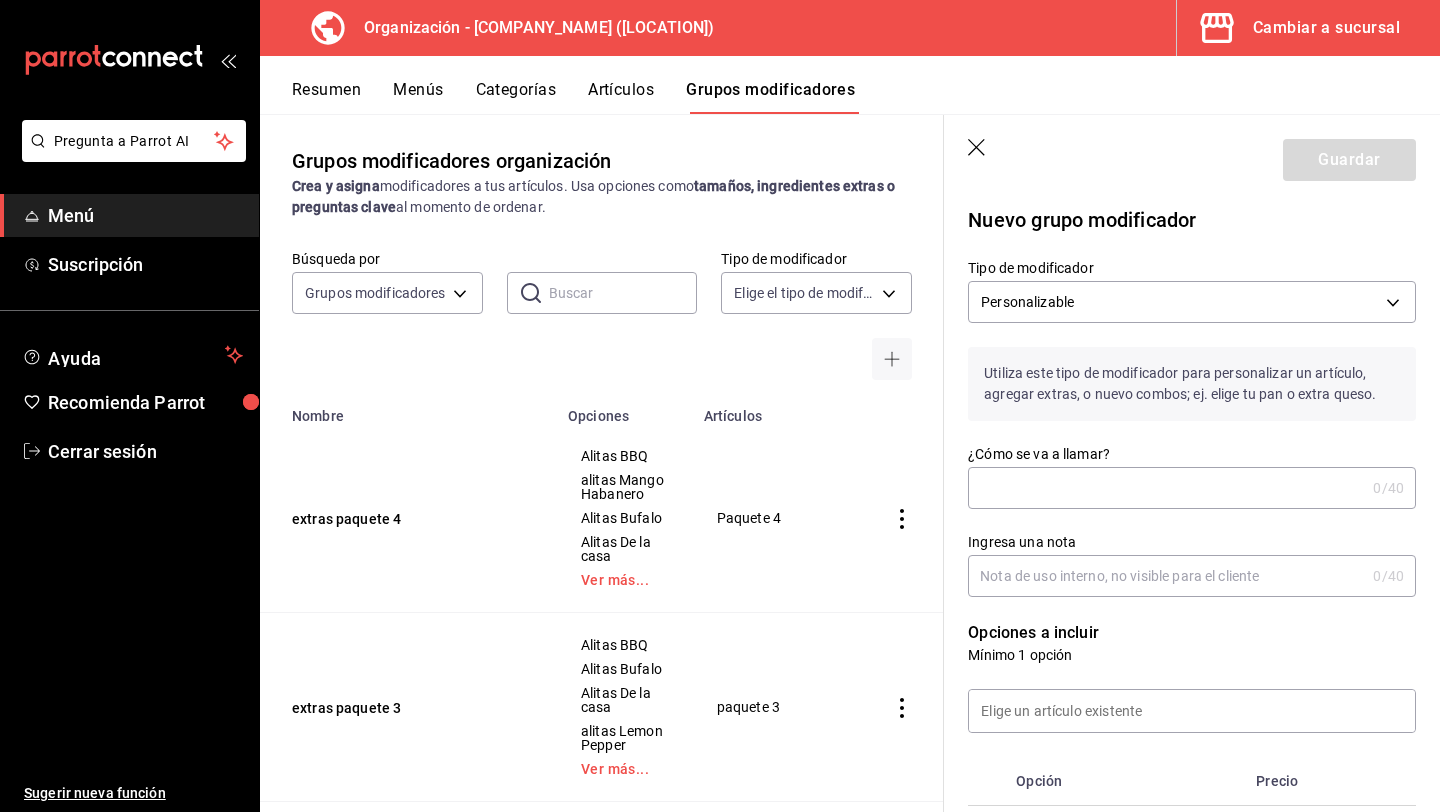 click on "¿Cómo se va a llamar?" at bounding box center [1166, 488] 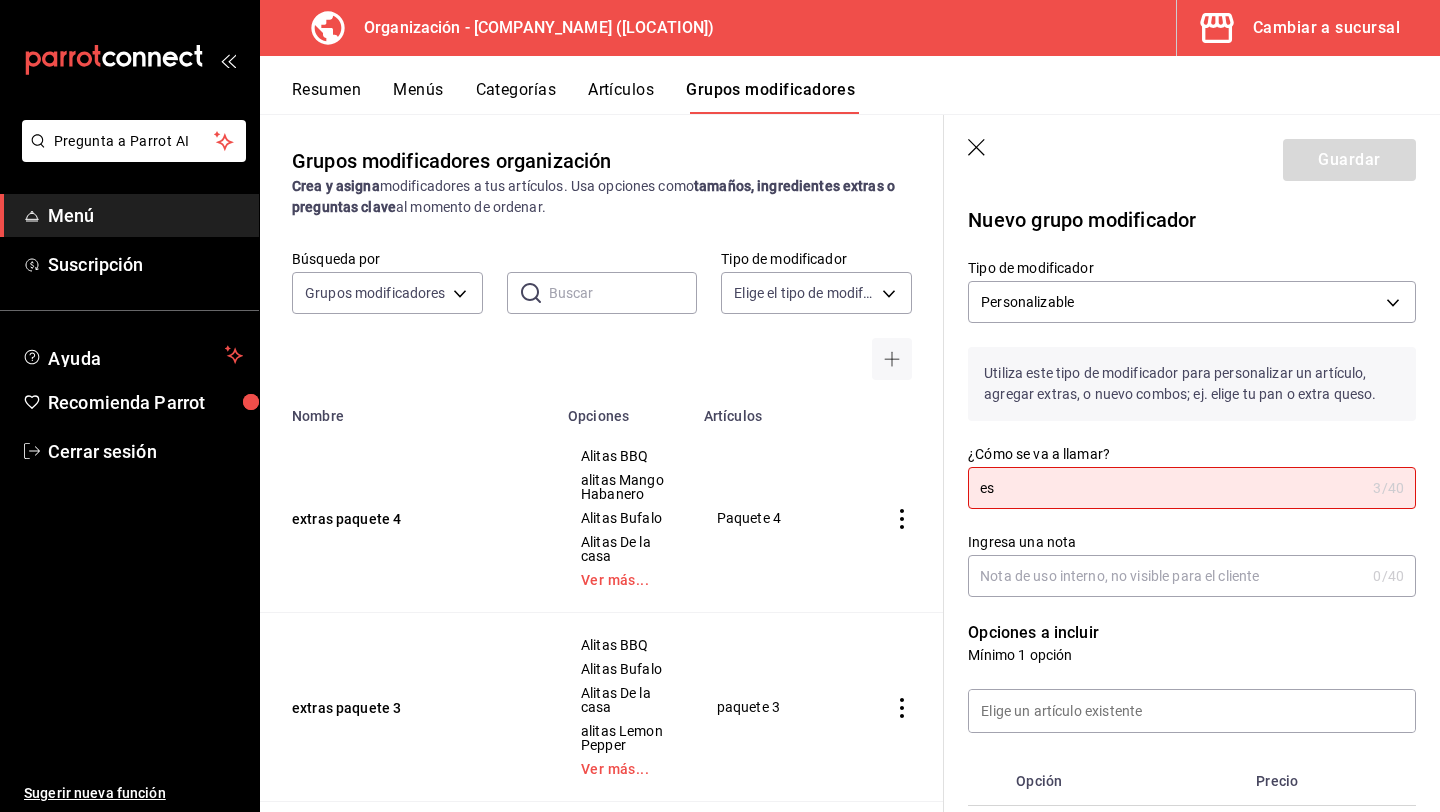 type on "e" 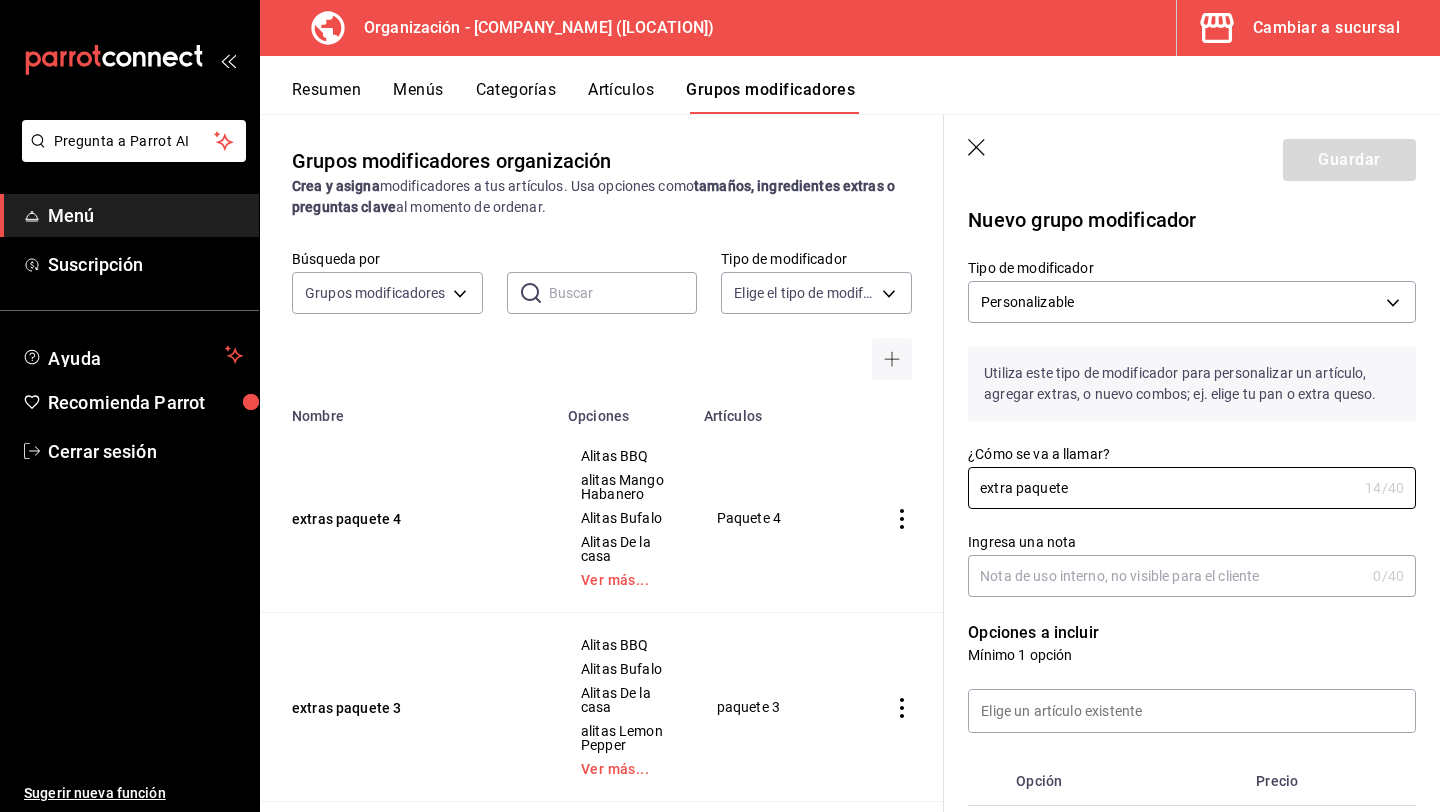 type on "extra paquete" 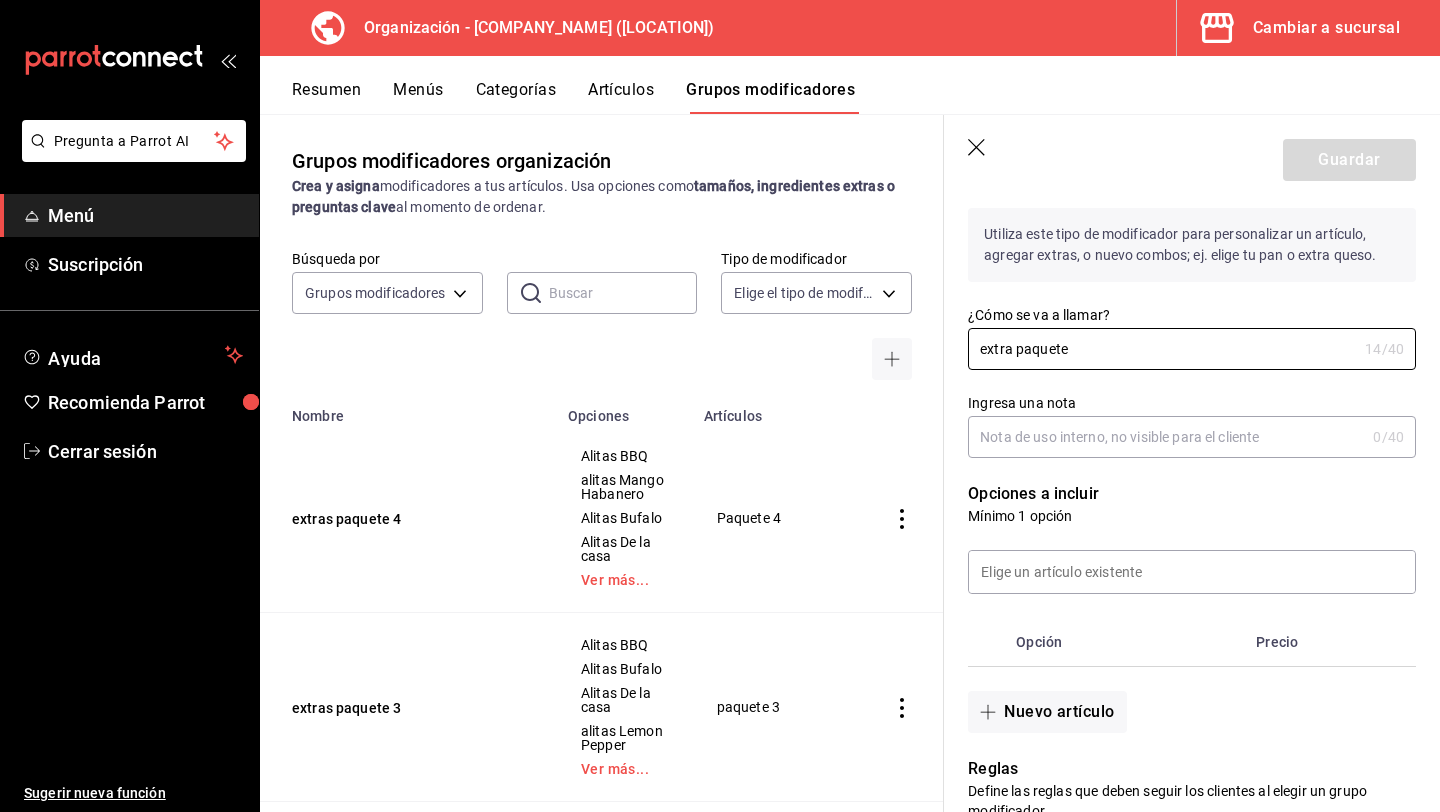 scroll, scrollTop: 149, scrollLeft: 0, axis: vertical 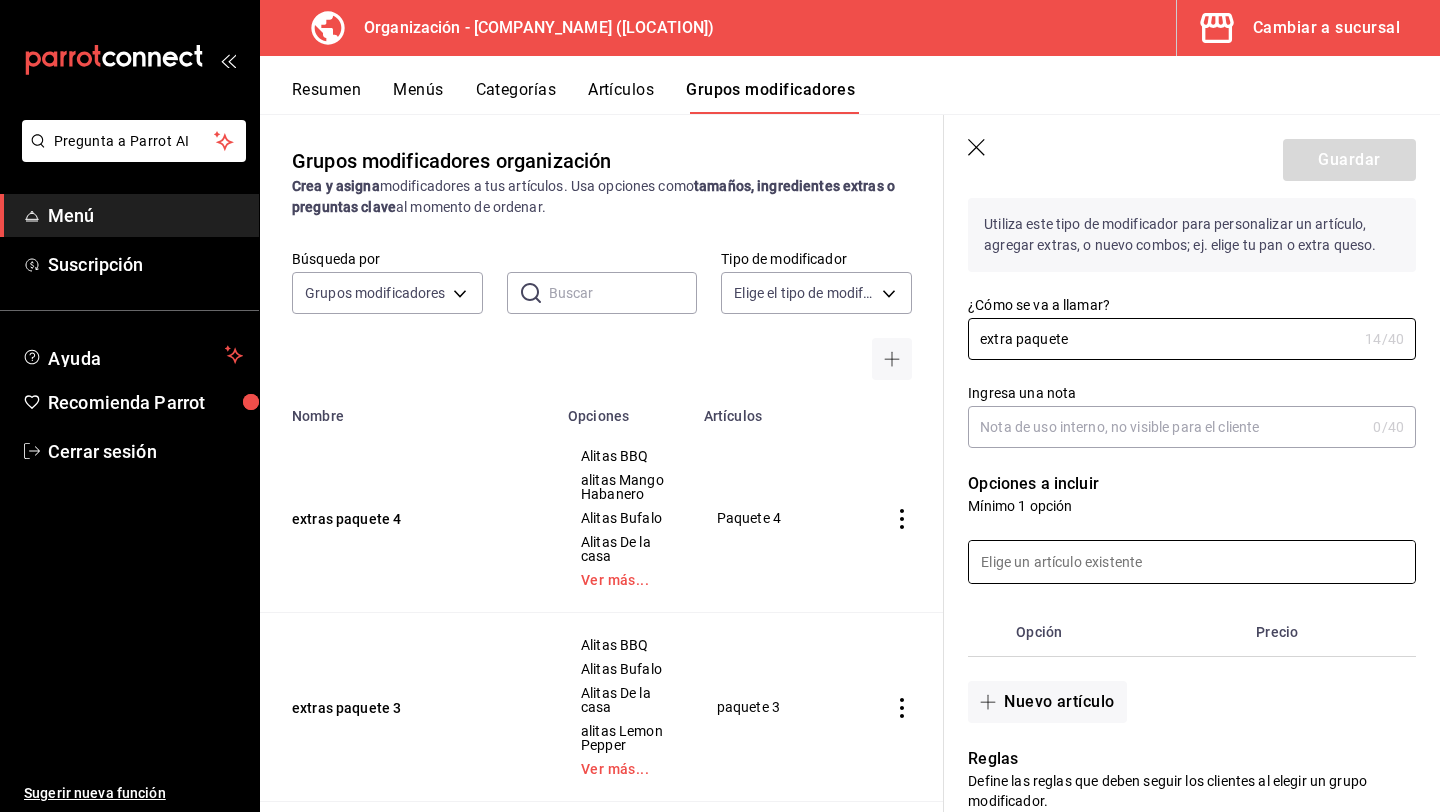 click at bounding box center [1192, 562] 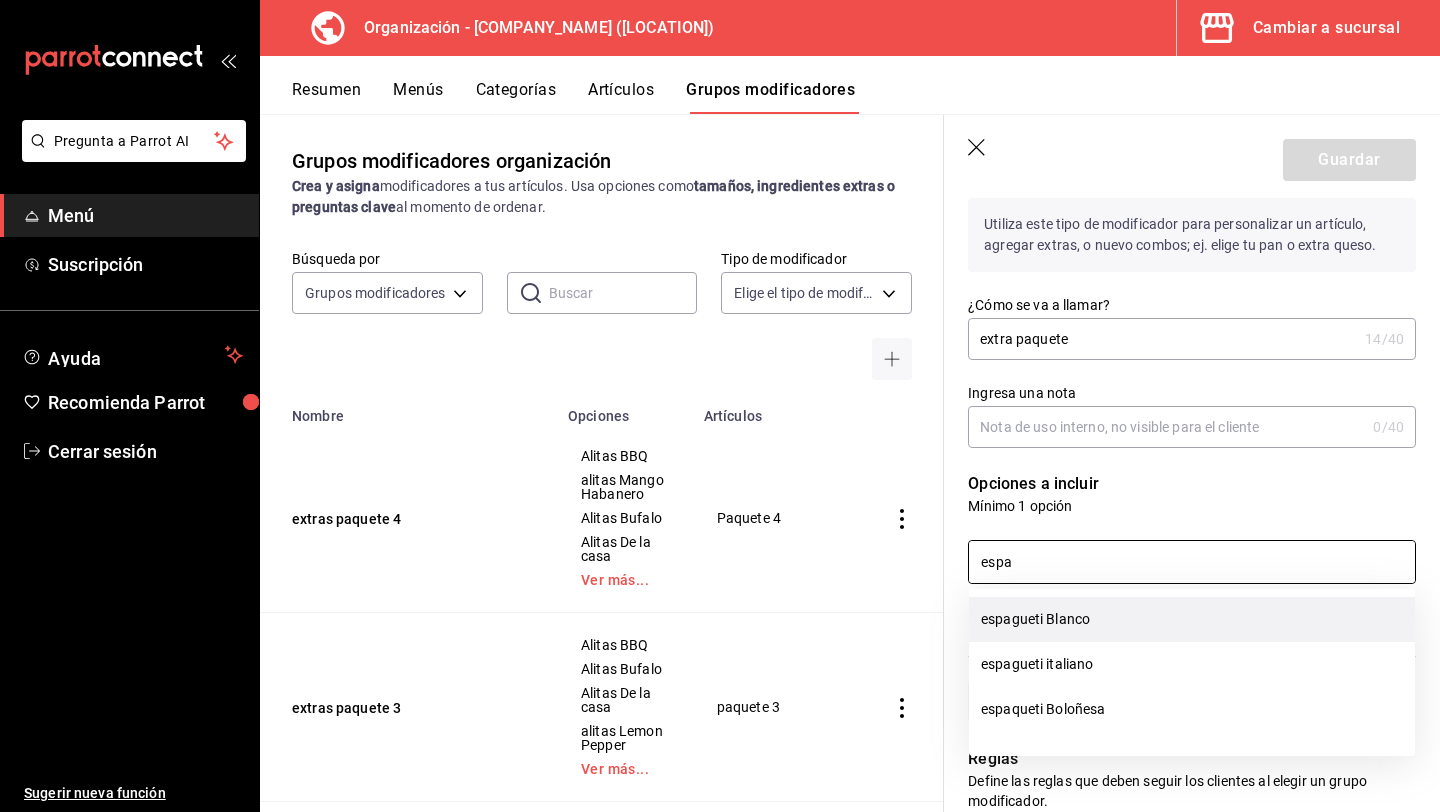 click on "espagueti Blanco" at bounding box center [1192, 619] 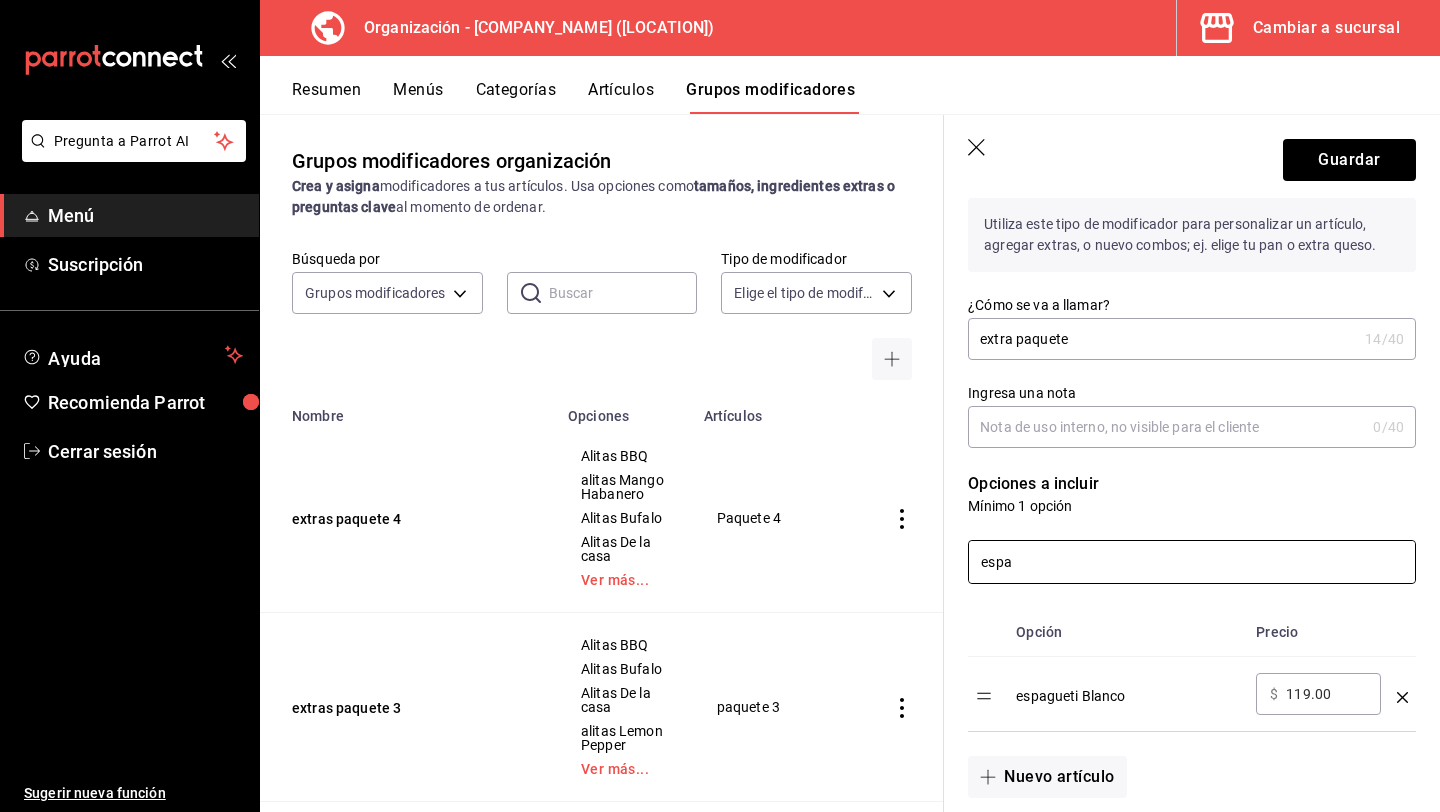 click on "espa" at bounding box center [1192, 562] 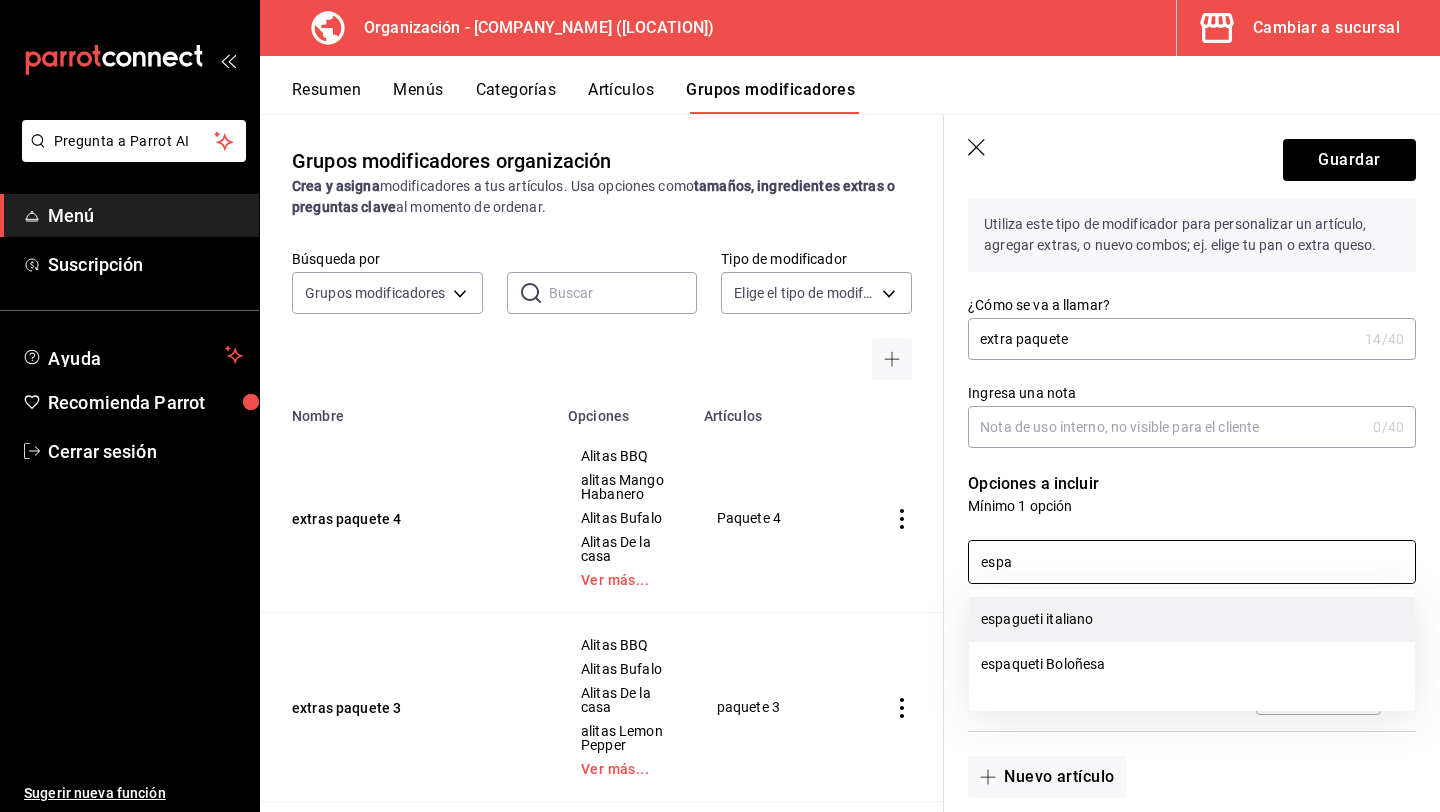 click on "espagueti italiano" at bounding box center [1192, 619] 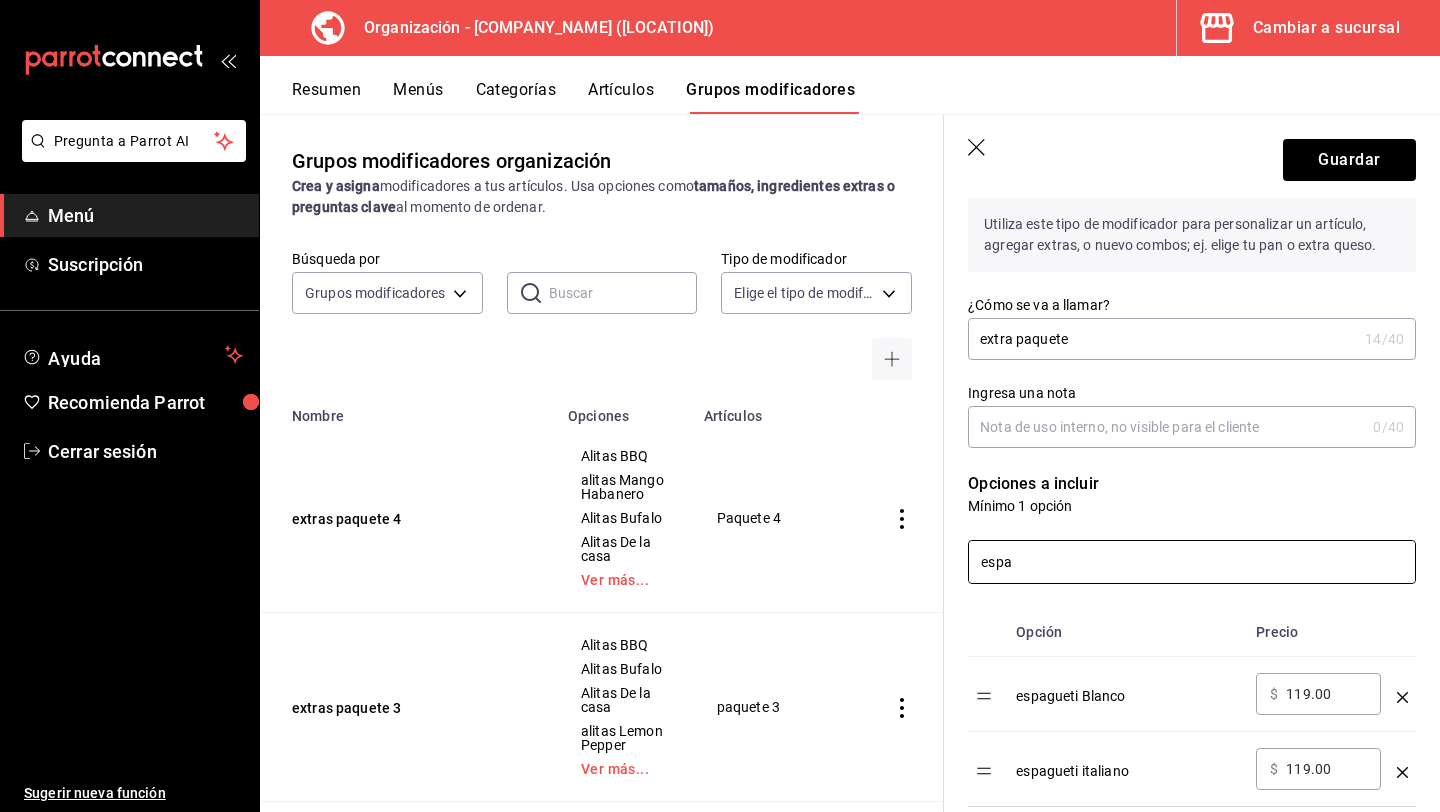 click on "espa" at bounding box center [1192, 562] 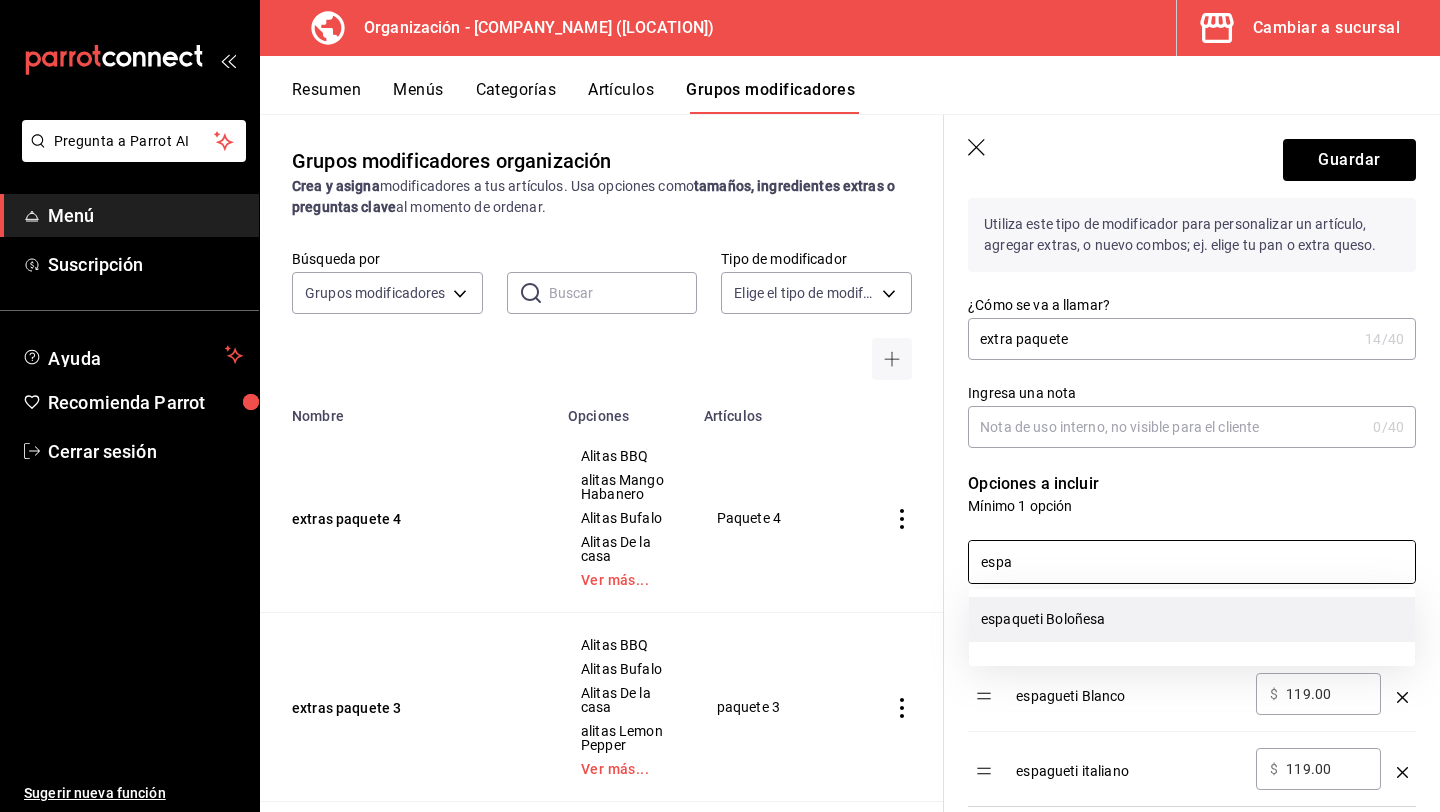 click on "espaqueti Boloñesa" at bounding box center [1192, 619] 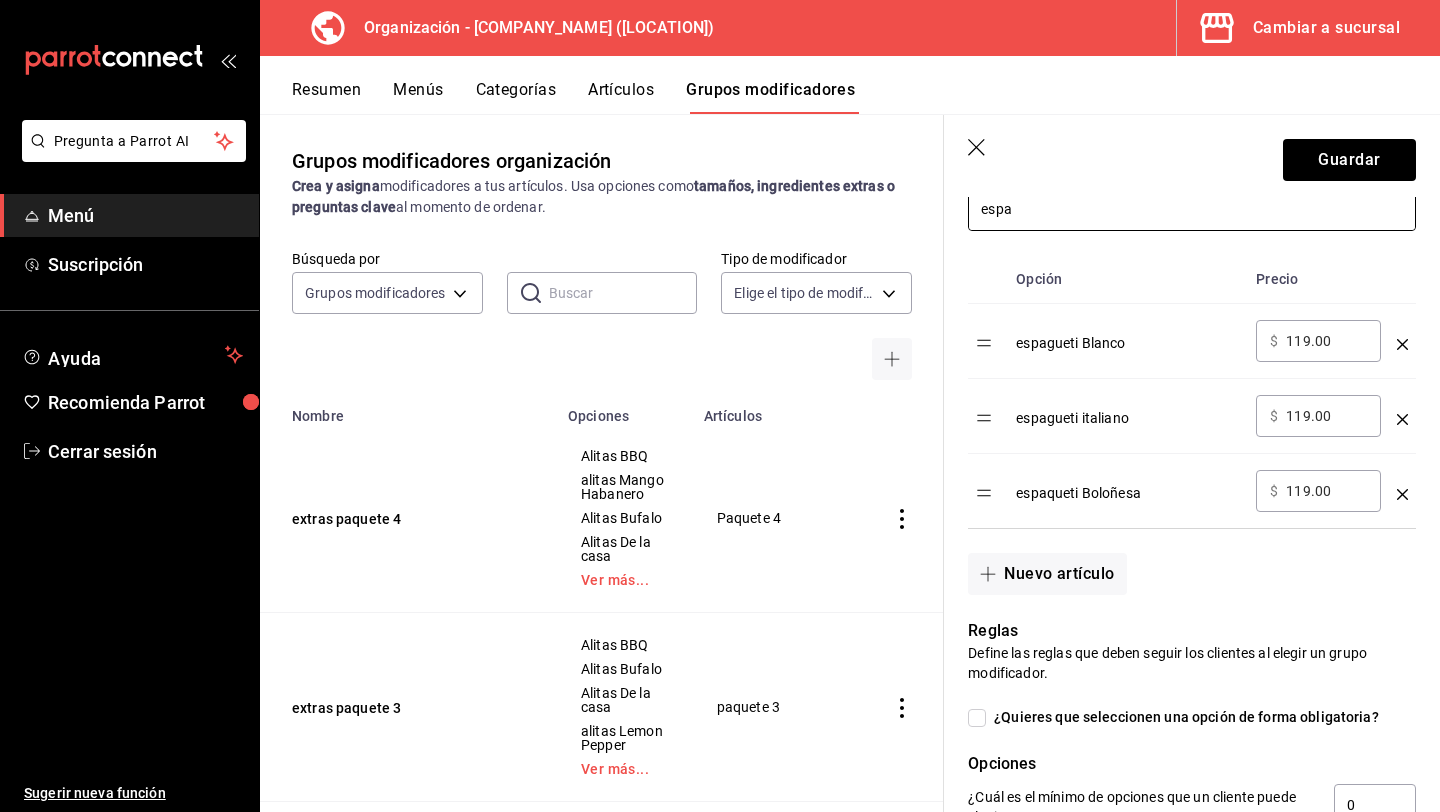 scroll, scrollTop: 503, scrollLeft: 0, axis: vertical 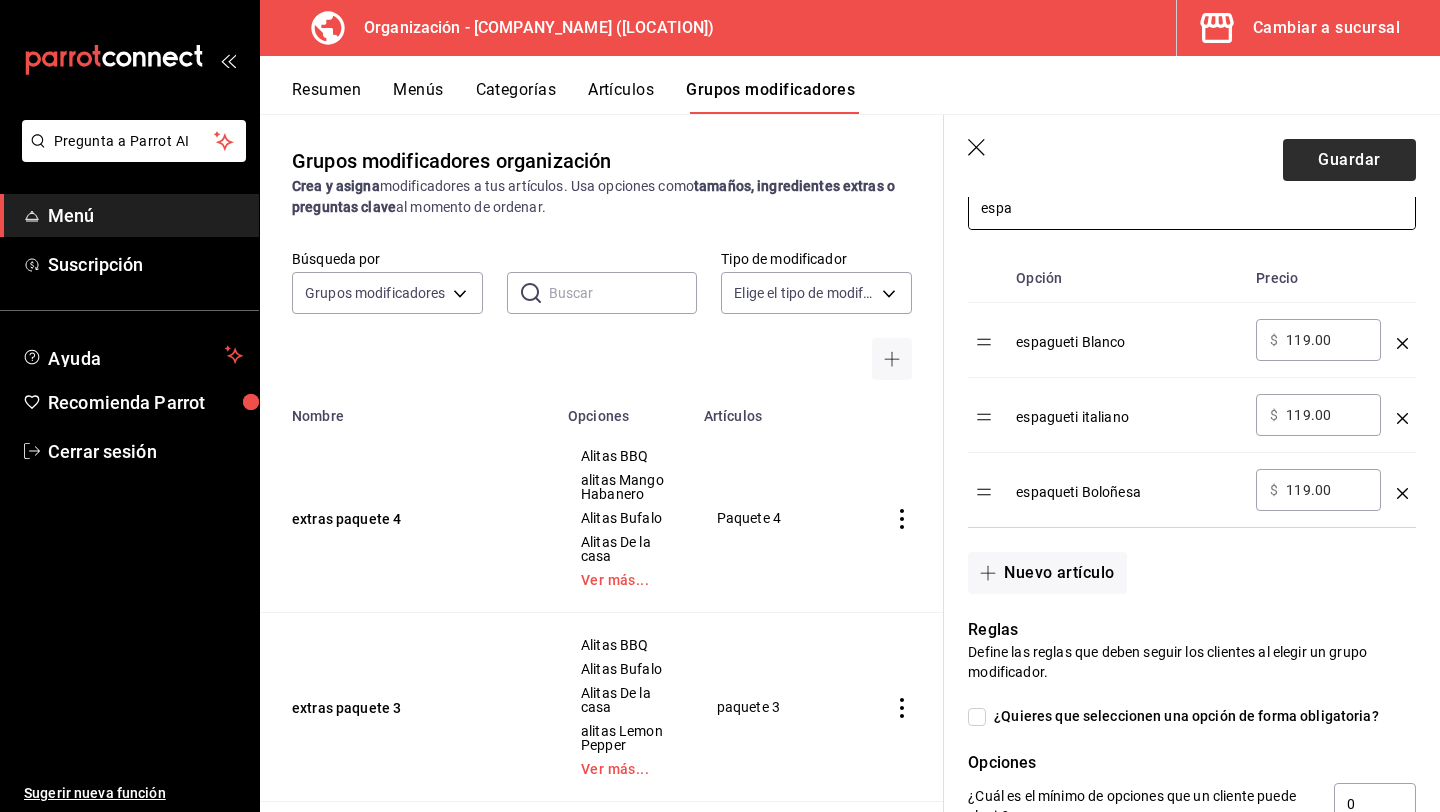 type on "espa" 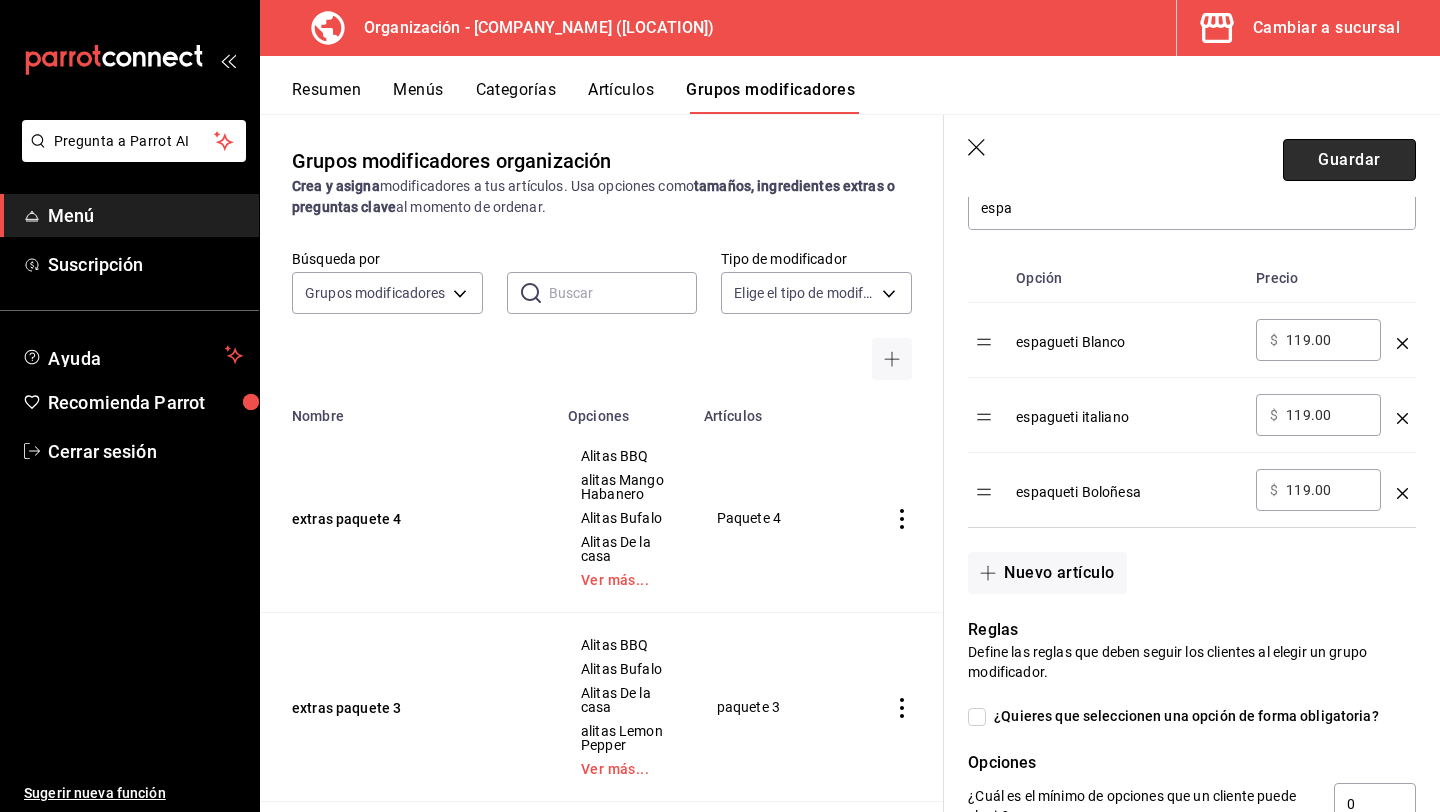 click on "Guardar" at bounding box center [1349, 160] 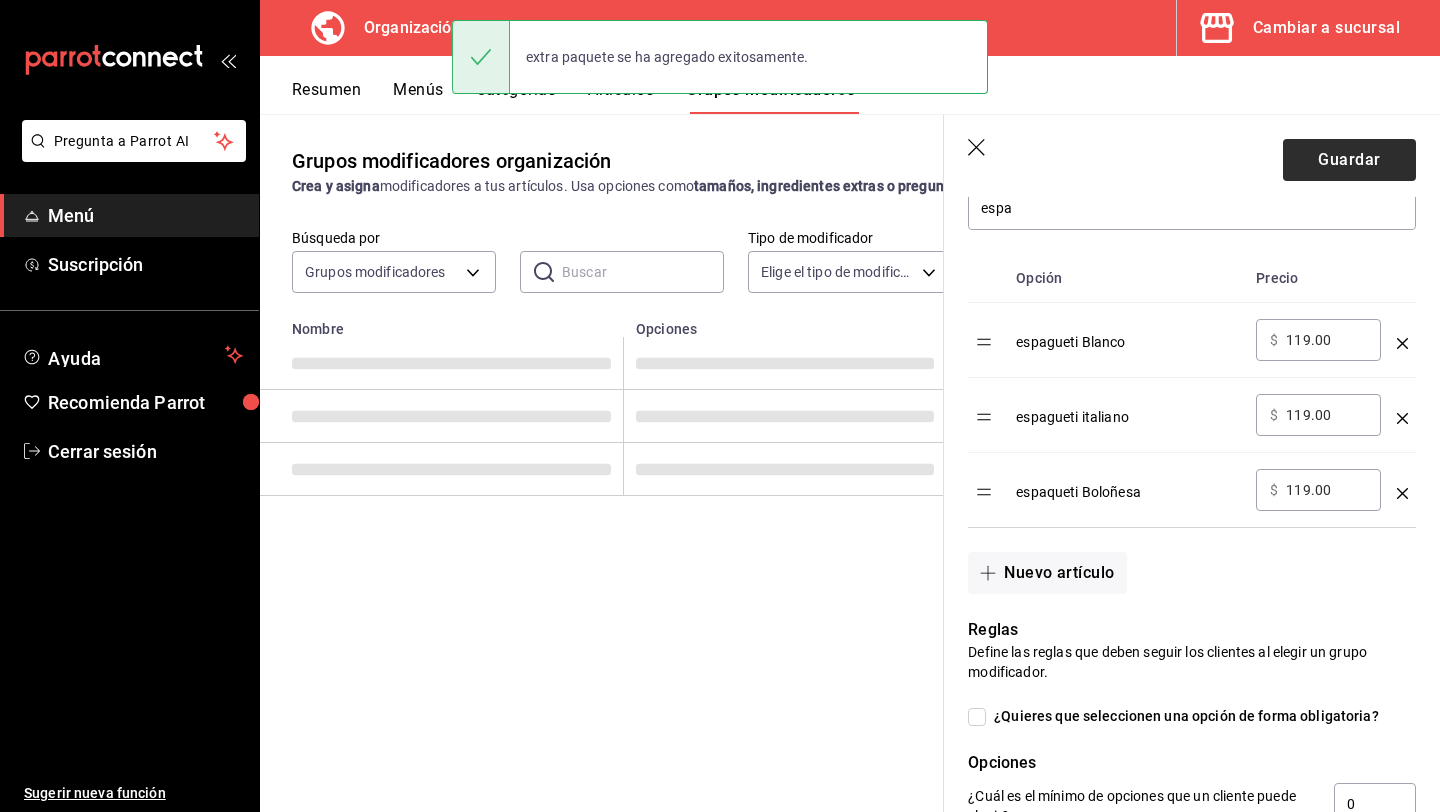 scroll, scrollTop: 0, scrollLeft: 0, axis: both 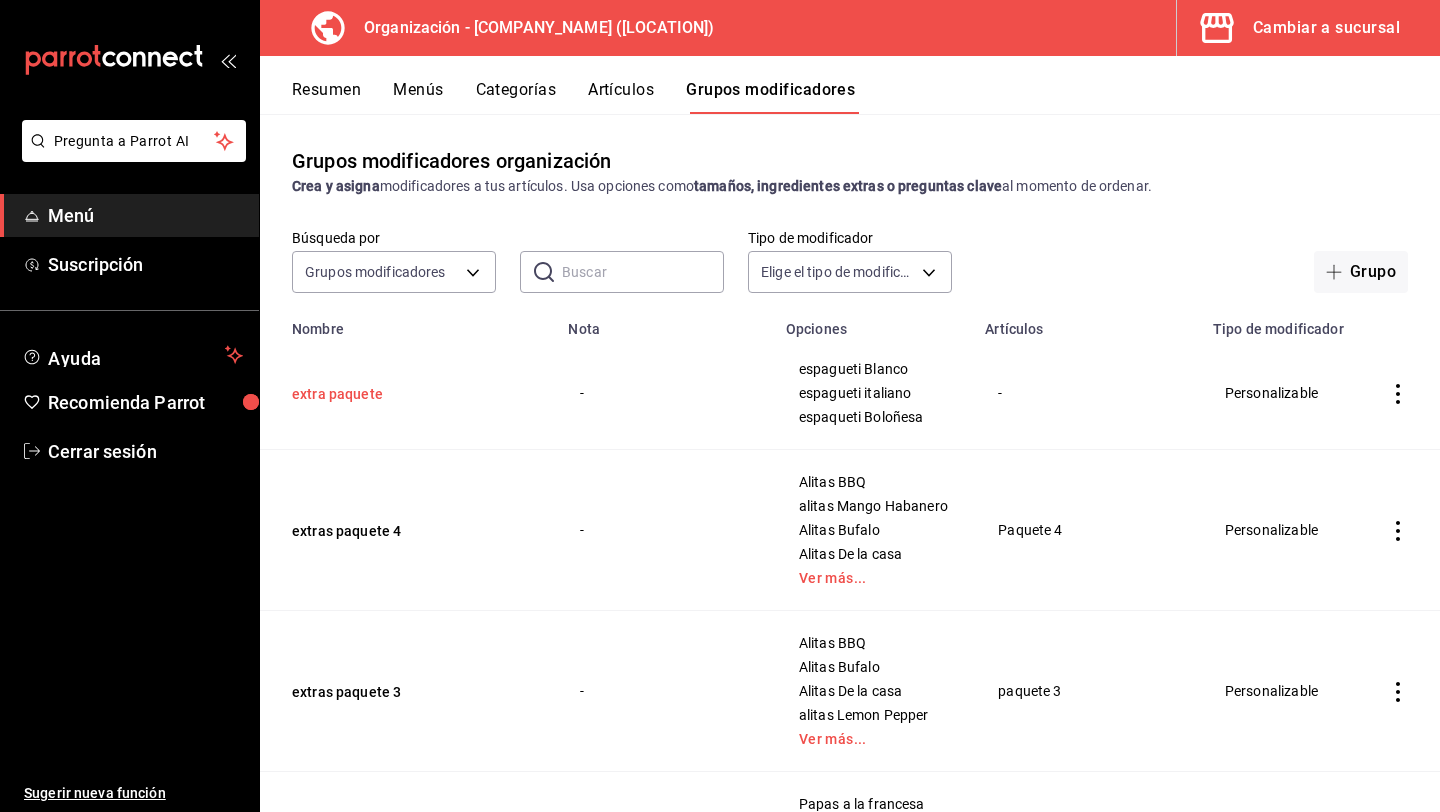 click on "extra paquete" at bounding box center (412, 394) 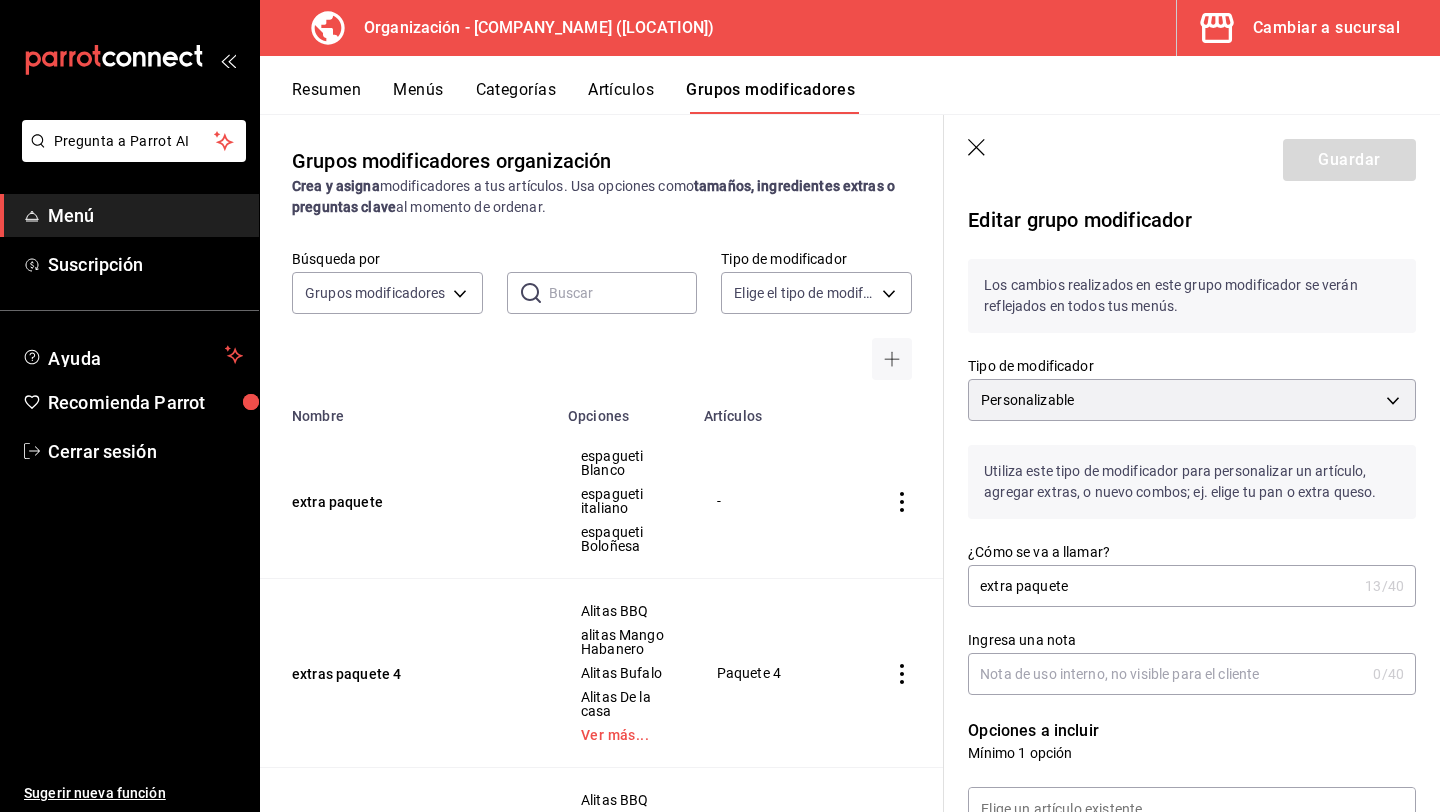 click on "extra paquete" at bounding box center [1162, 586] 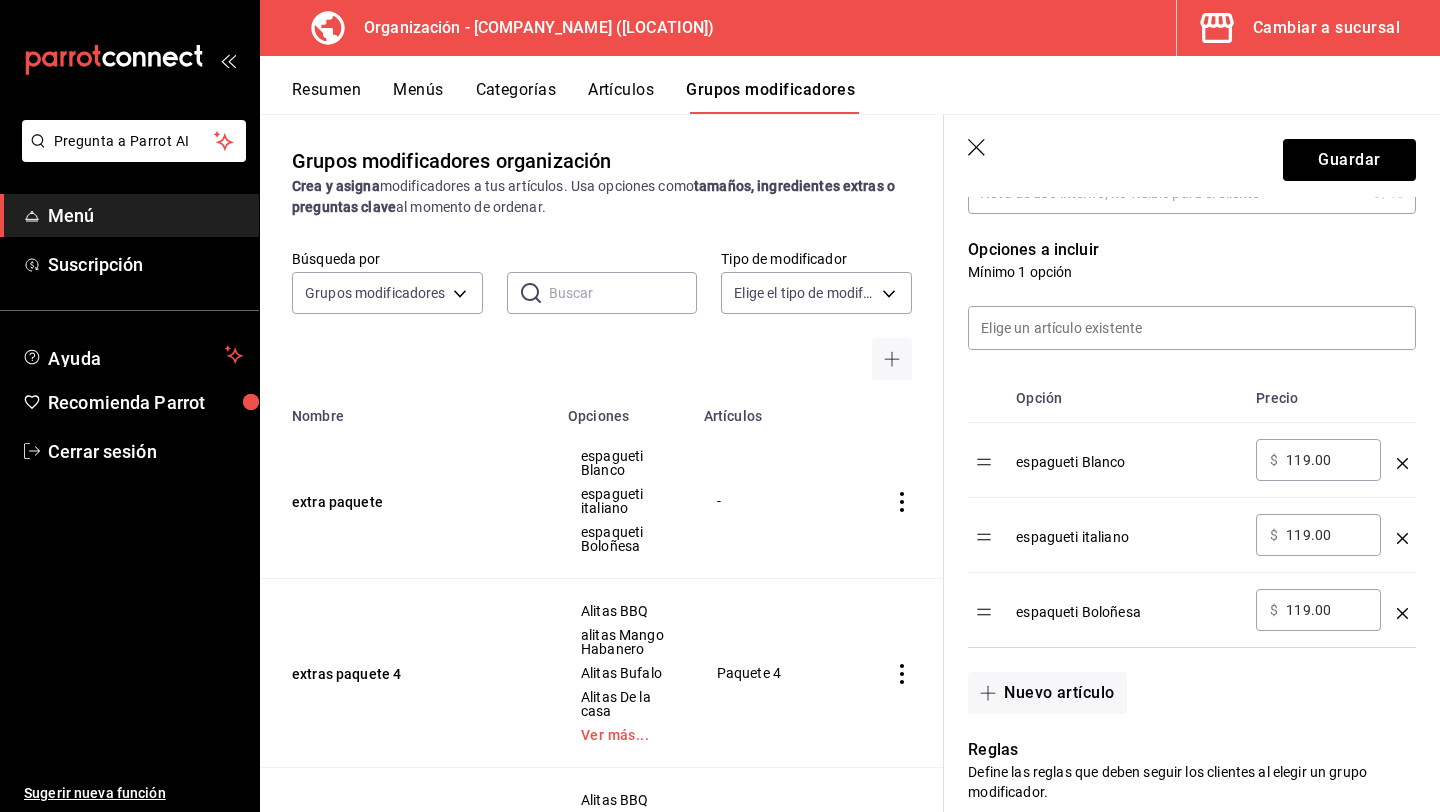 scroll, scrollTop: 496, scrollLeft: 0, axis: vertical 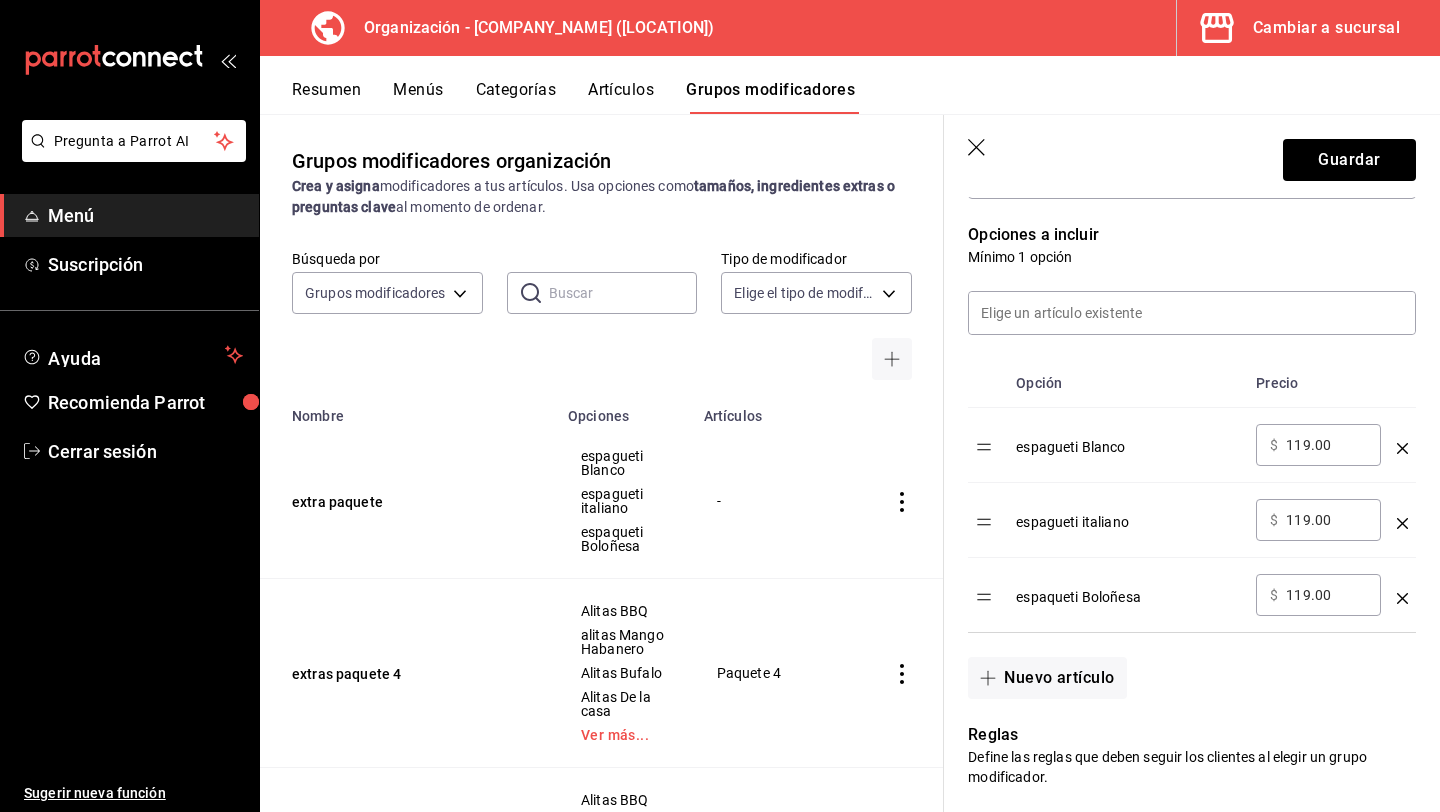 type on "extra paquete 5" 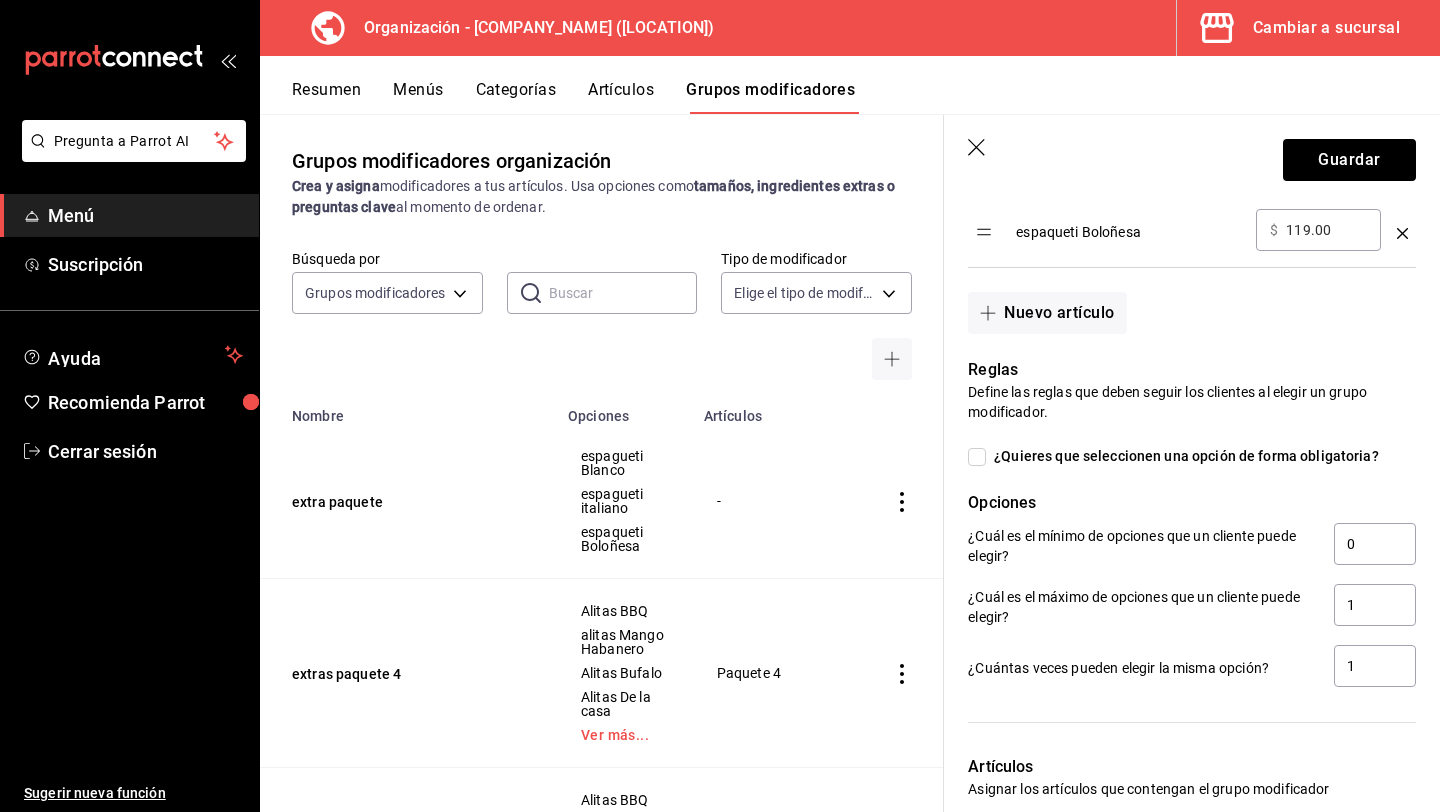 scroll, scrollTop: 866, scrollLeft: 0, axis: vertical 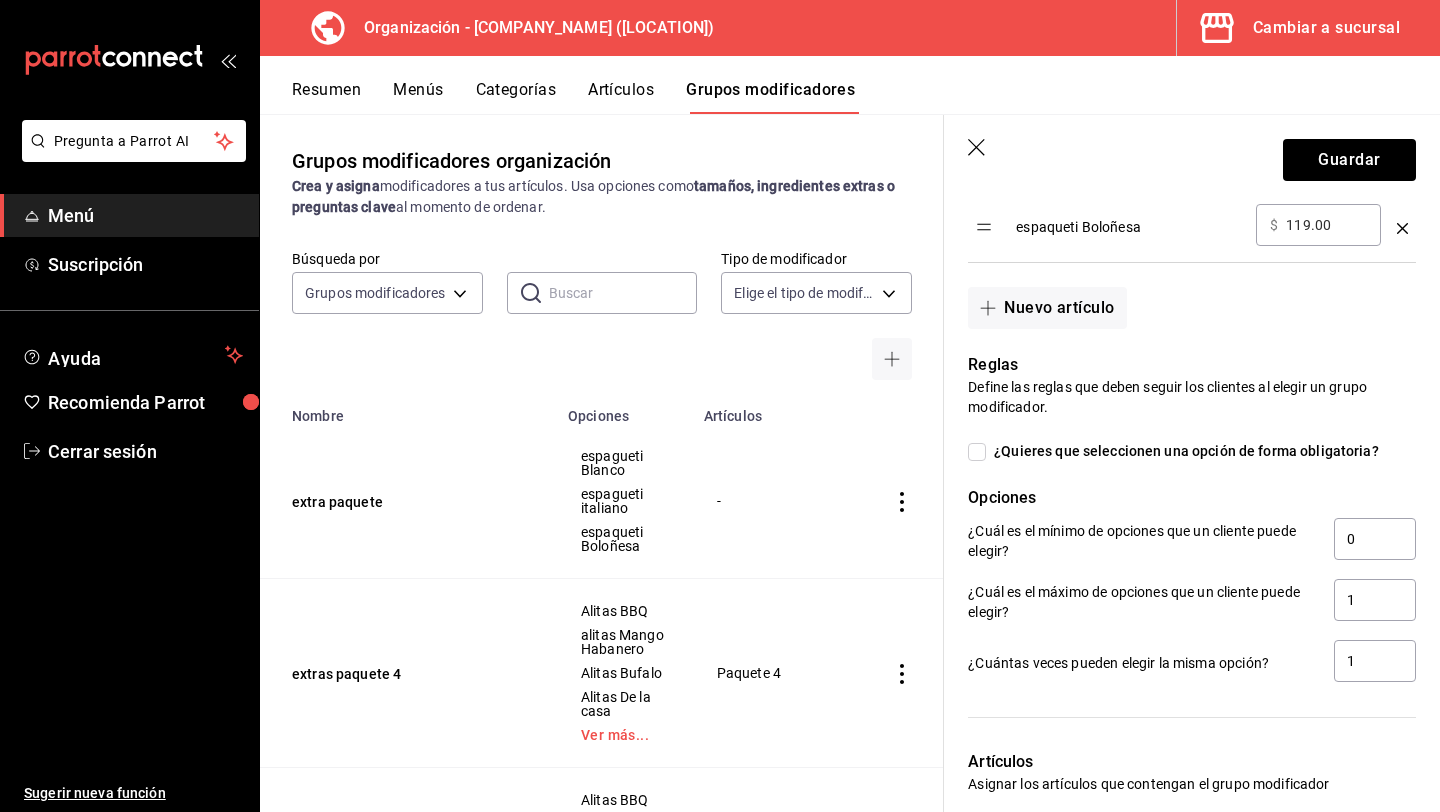 click on "¿Quieres que seleccionen una opción de forma obligatoria?" at bounding box center (1182, 451) 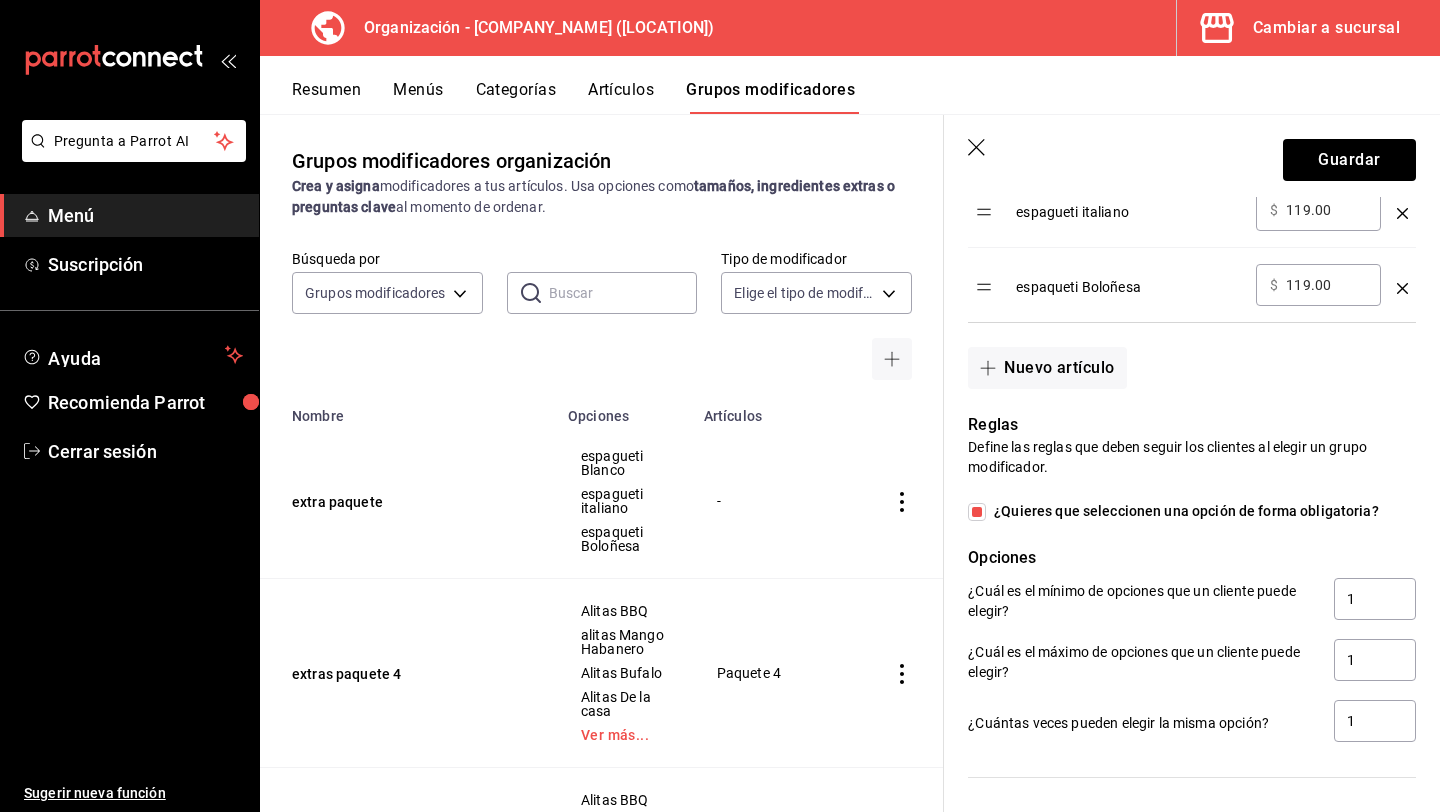 scroll, scrollTop: 378, scrollLeft: 0, axis: vertical 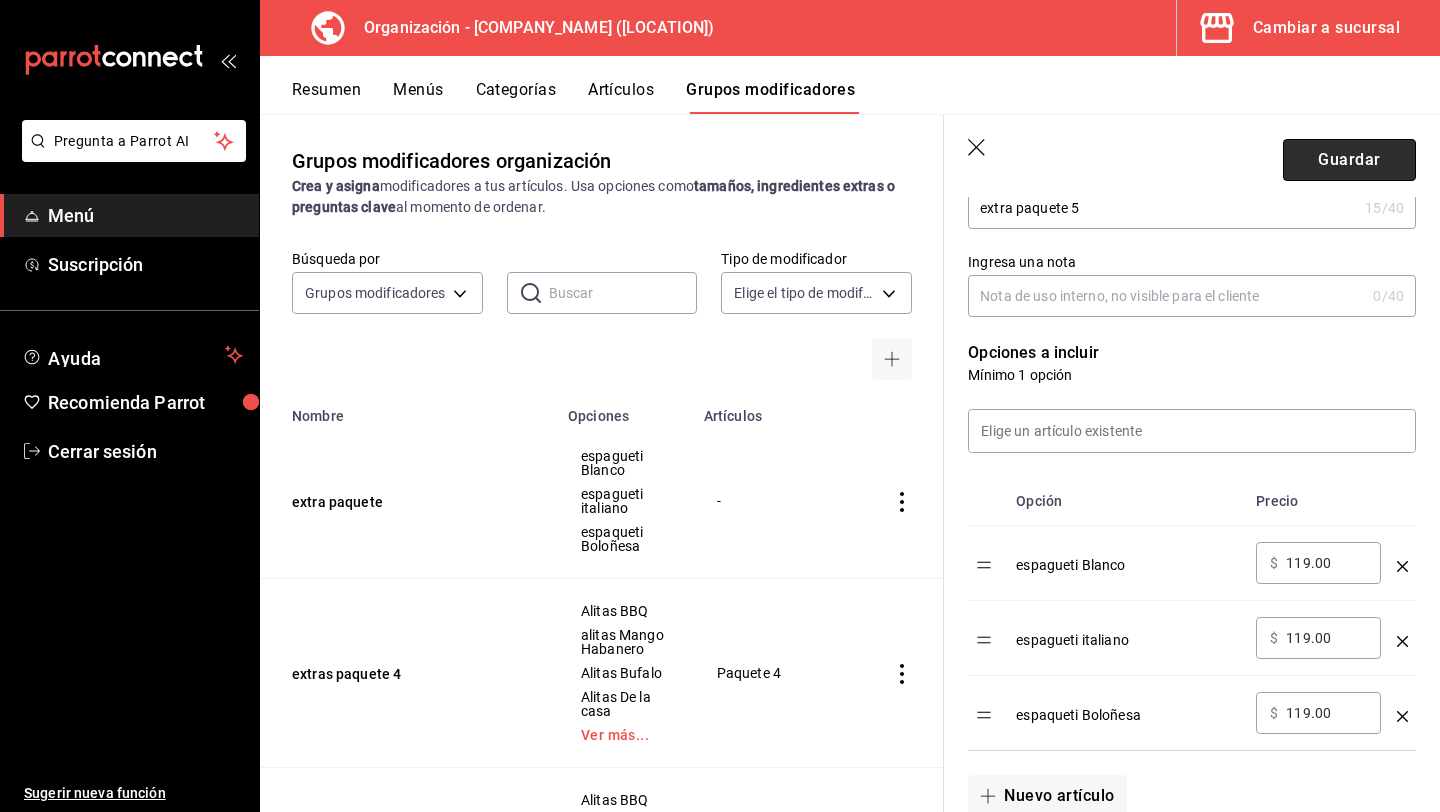click on "Guardar" at bounding box center (1349, 160) 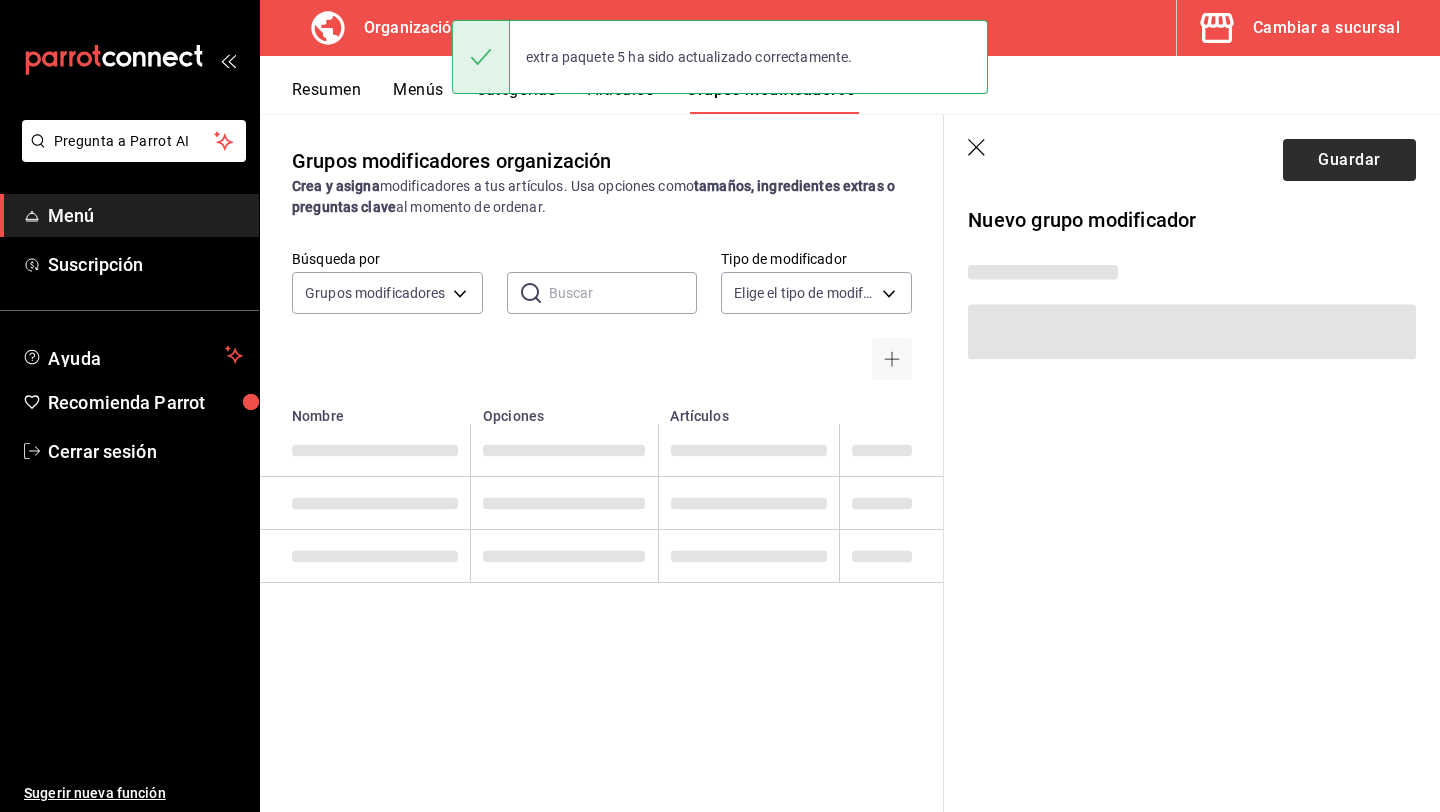 scroll, scrollTop: 0, scrollLeft: 0, axis: both 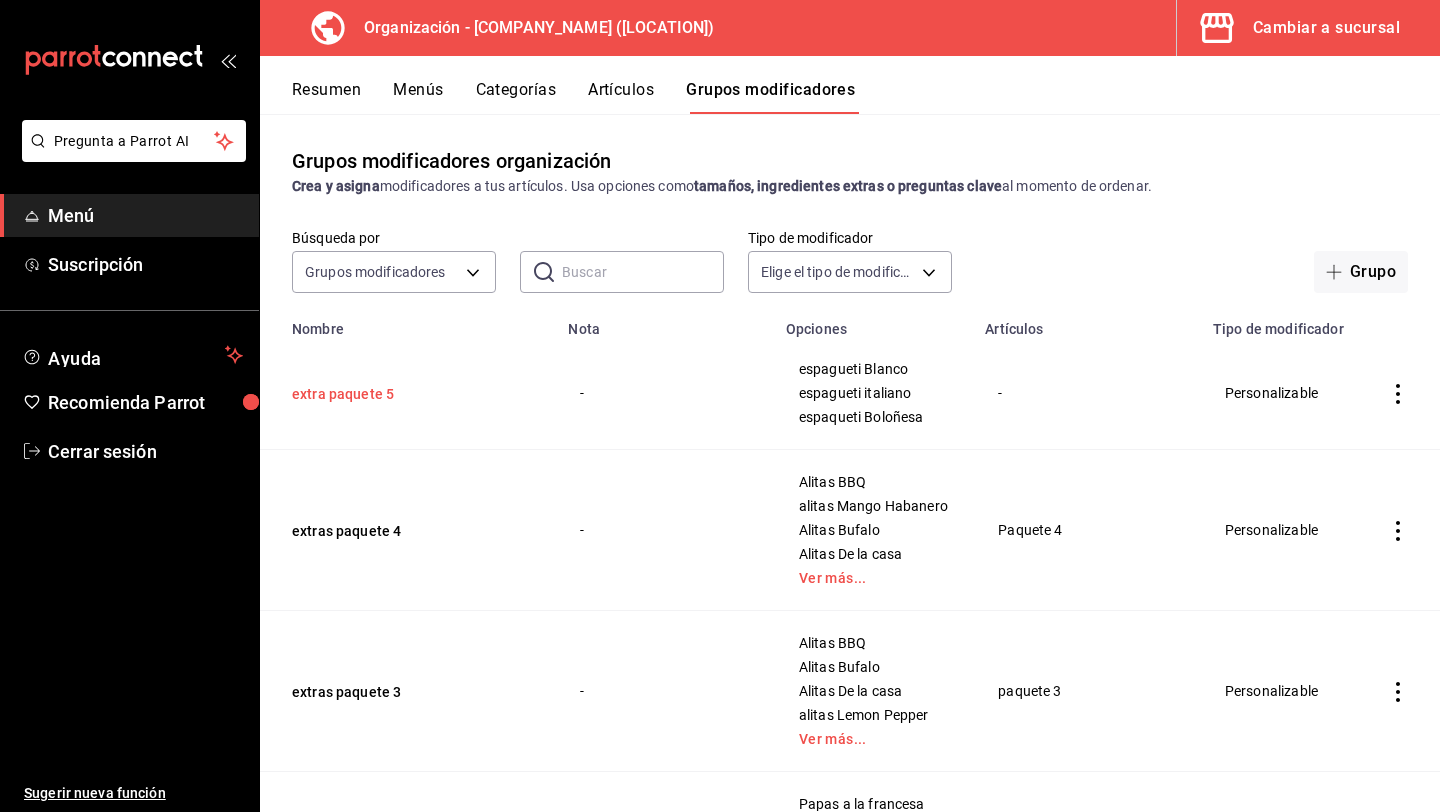 click on "extra paquete 5" at bounding box center (412, 394) 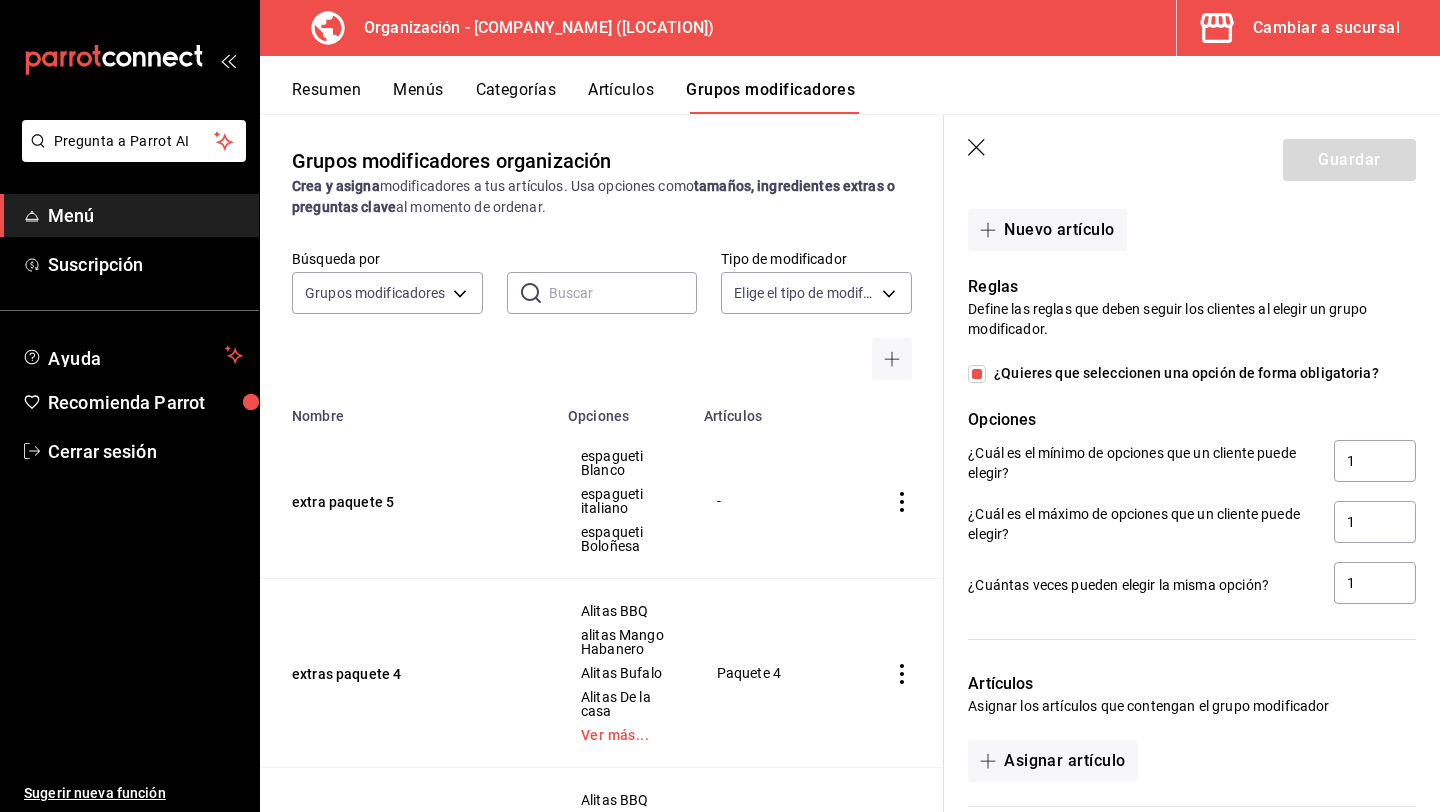 scroll, scrollTop: 1151, scrollLeft: 0, axis: vertical 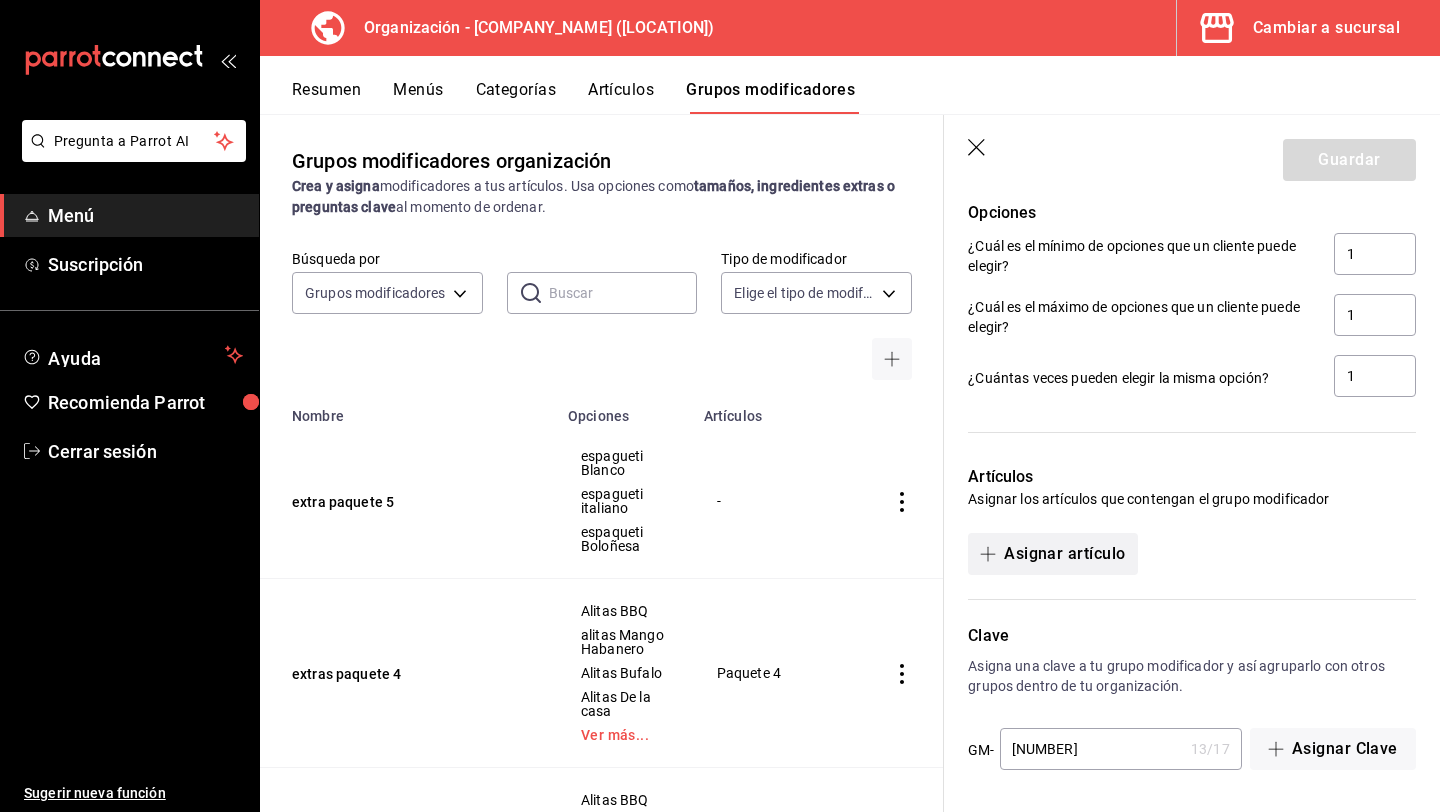 click on "Asignar artículo" at bounding box center (1052, 554) 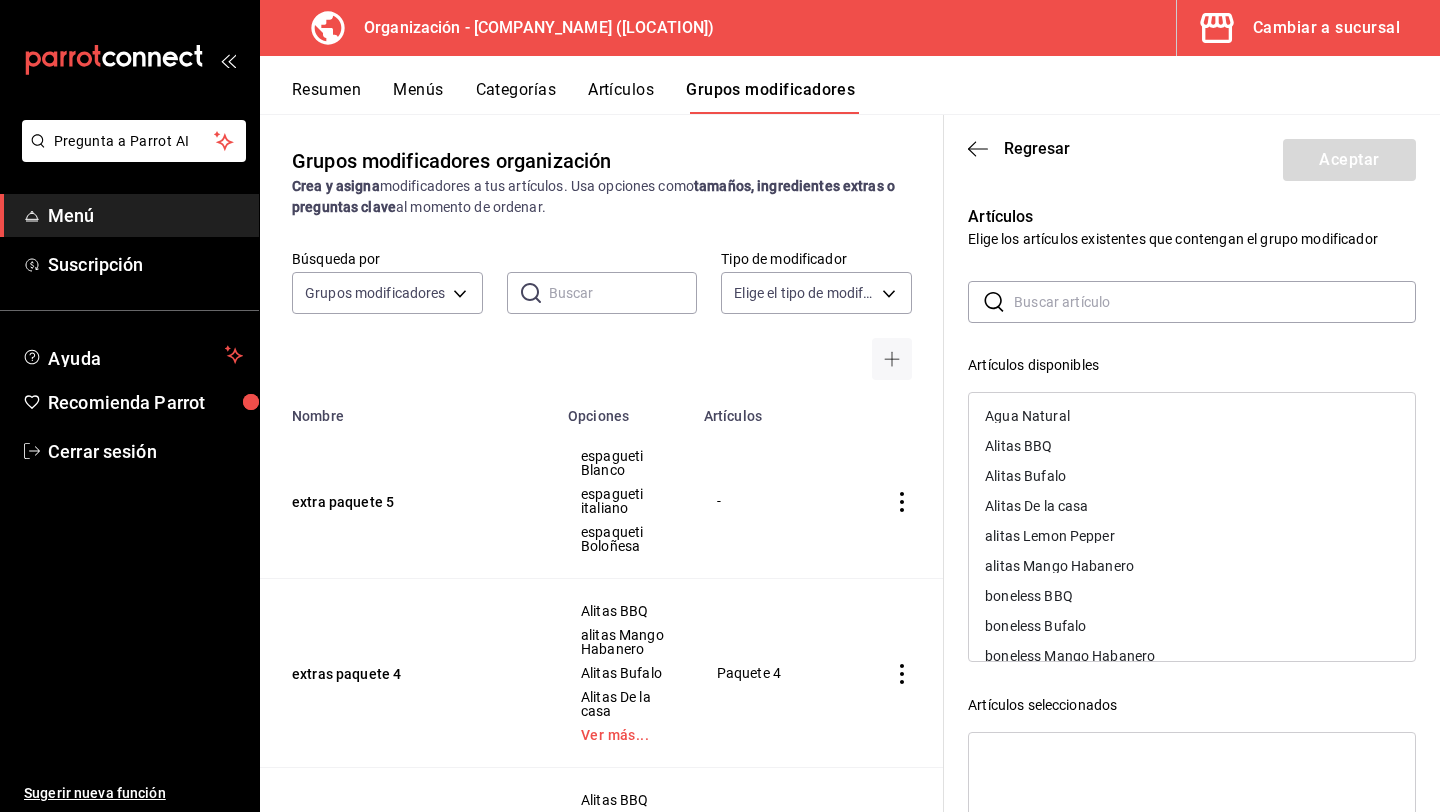 click at bounding box center [1215, 302] 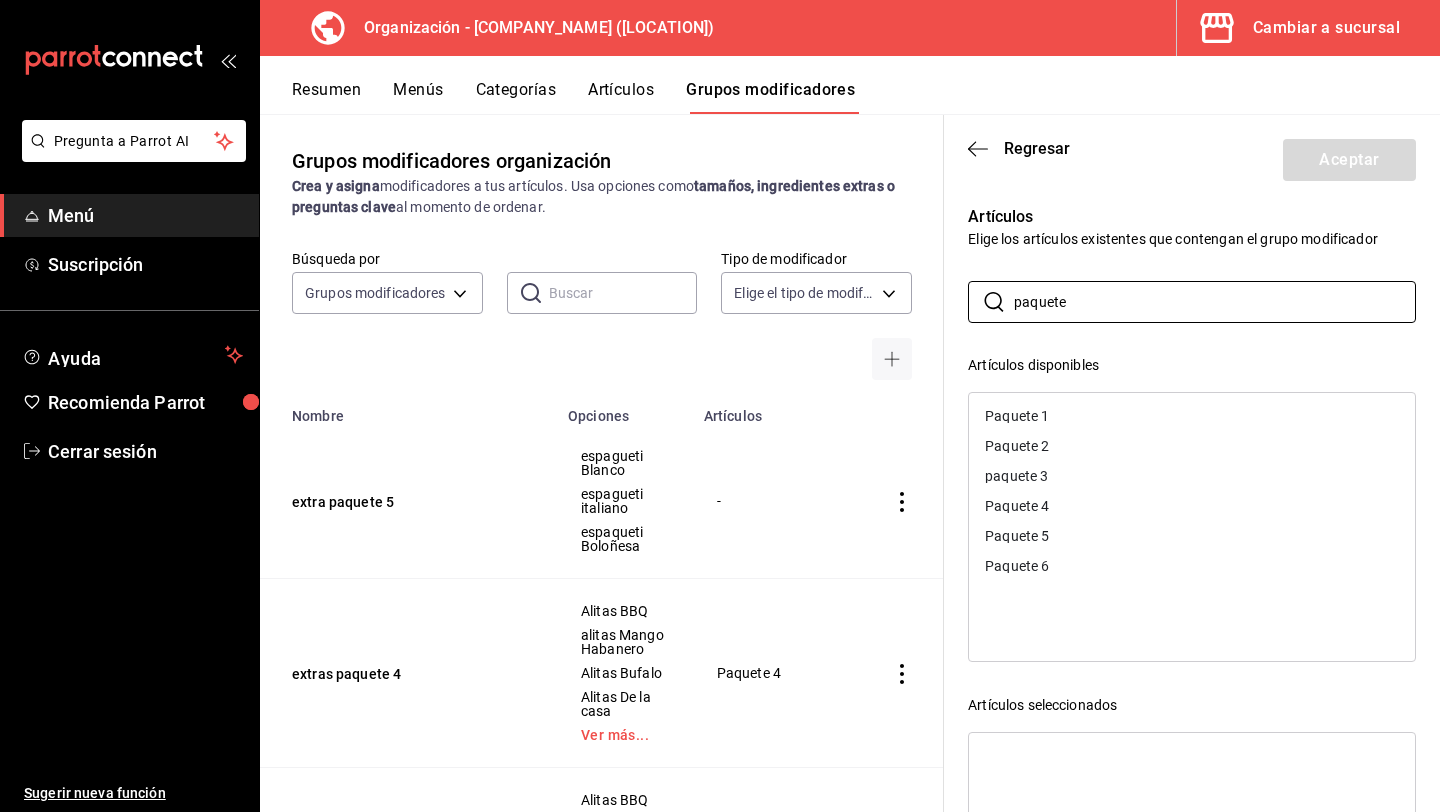 type on "paquete" 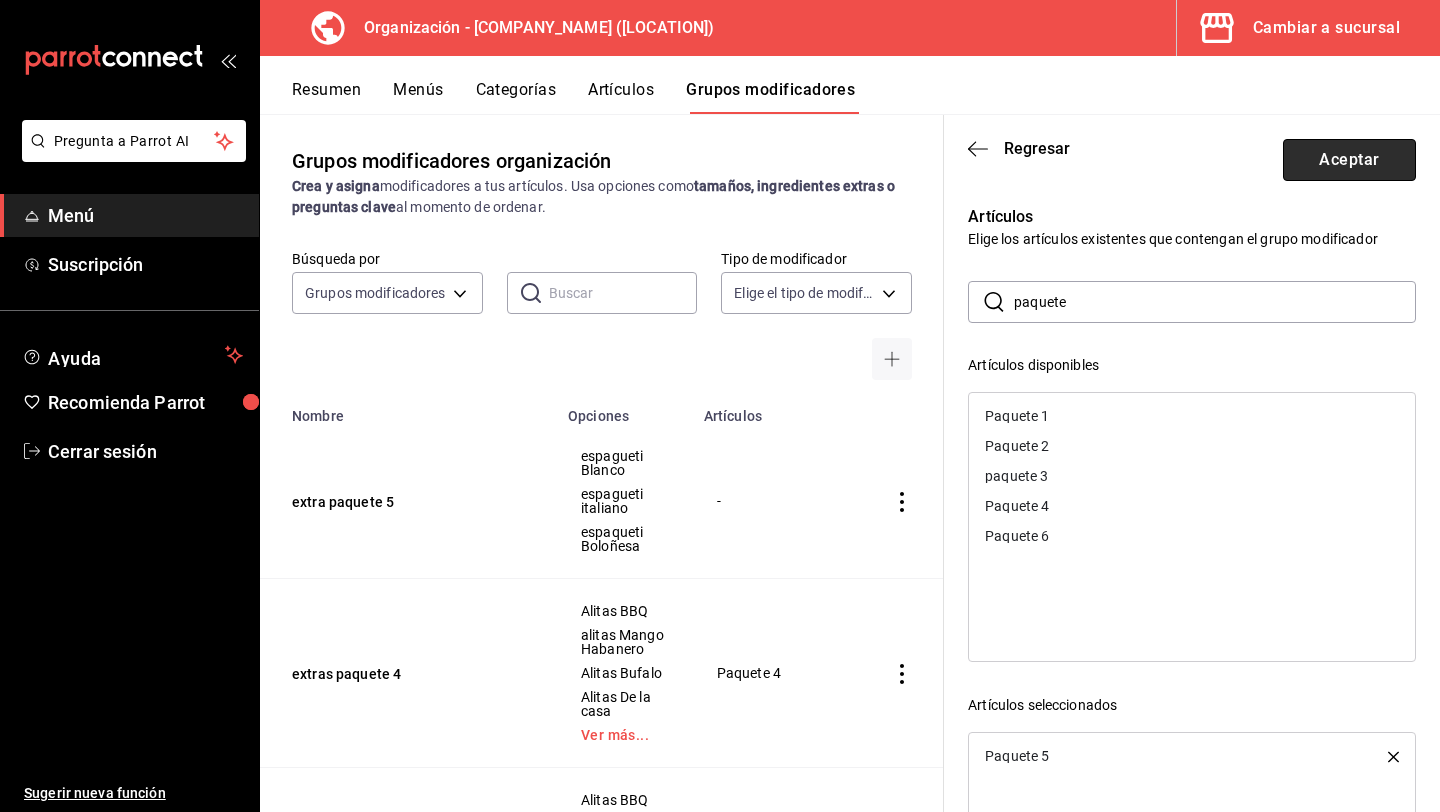 click on "Aceptar" at bounding box center [1349, 160] 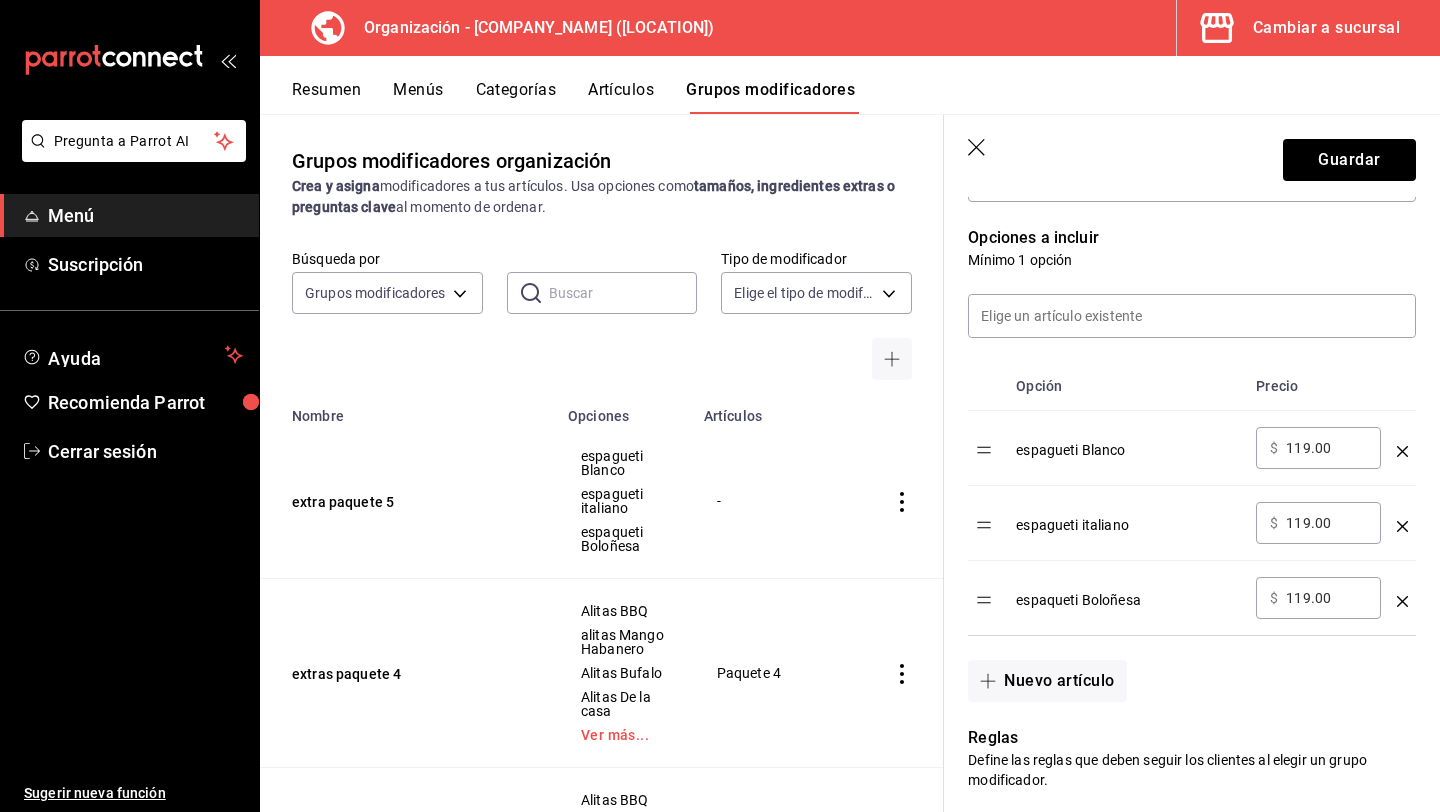 scroll, scrollTop: 551, scrollLeft: 0, axis: vertical 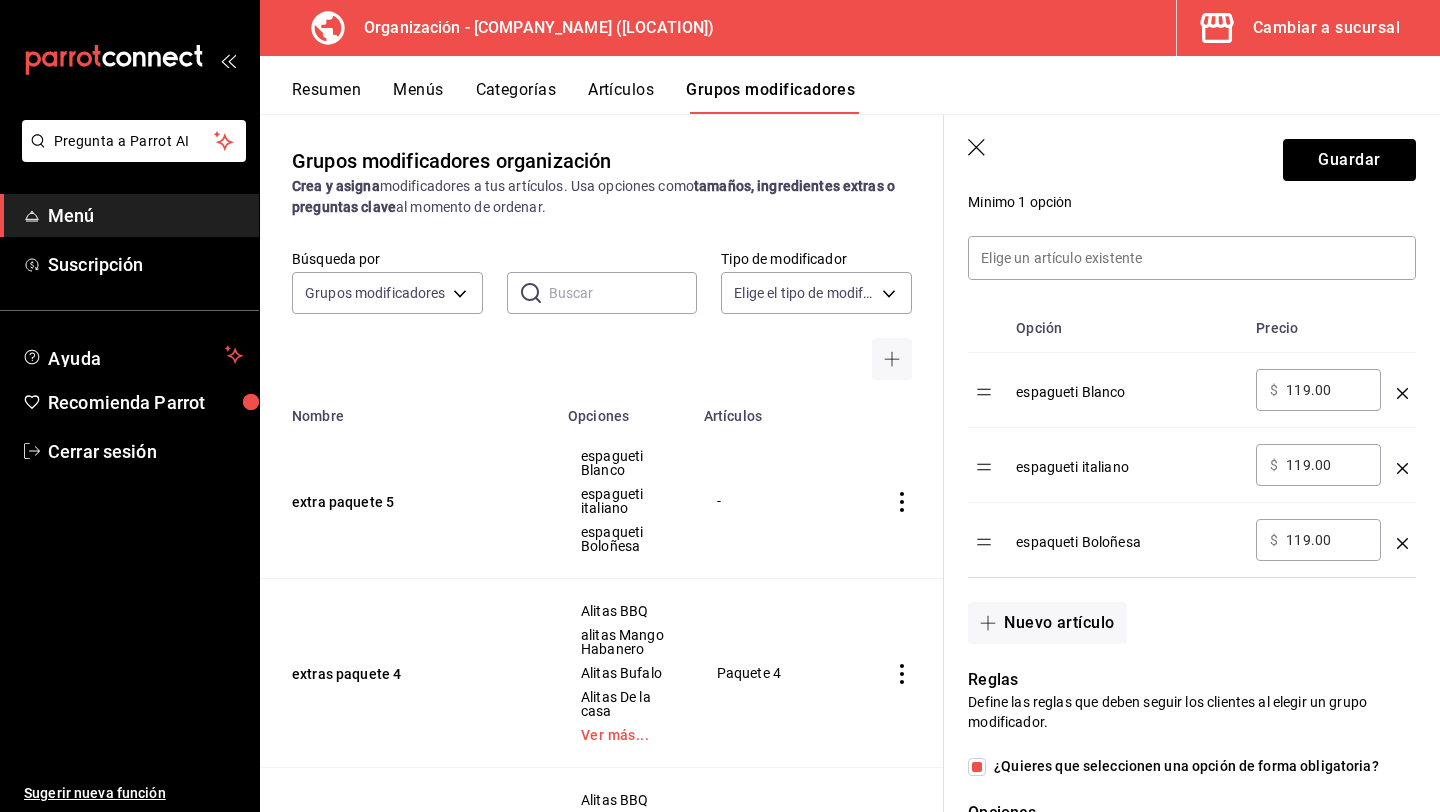 click on "119.00" at bounding box center [1326, 390] 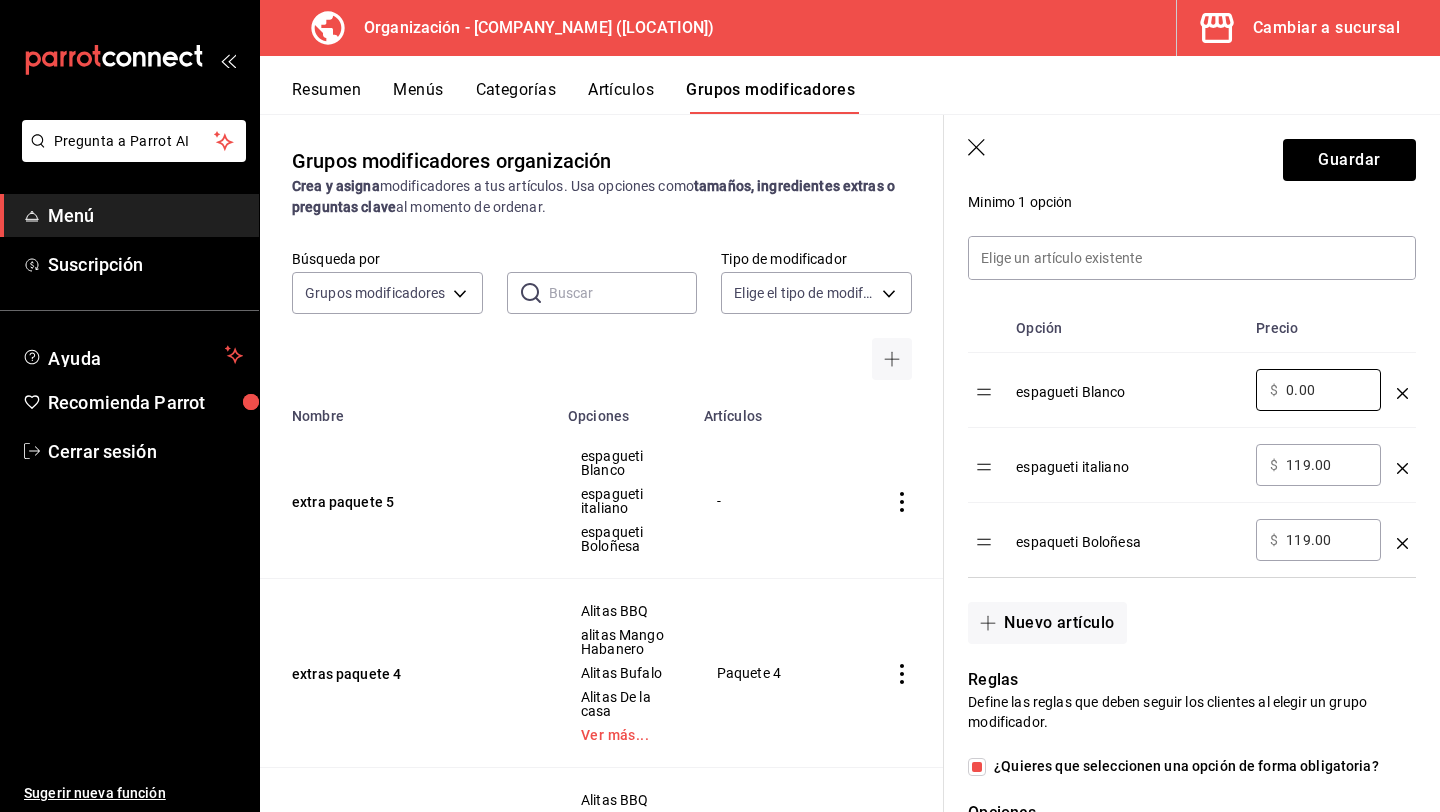 type on "0.00" 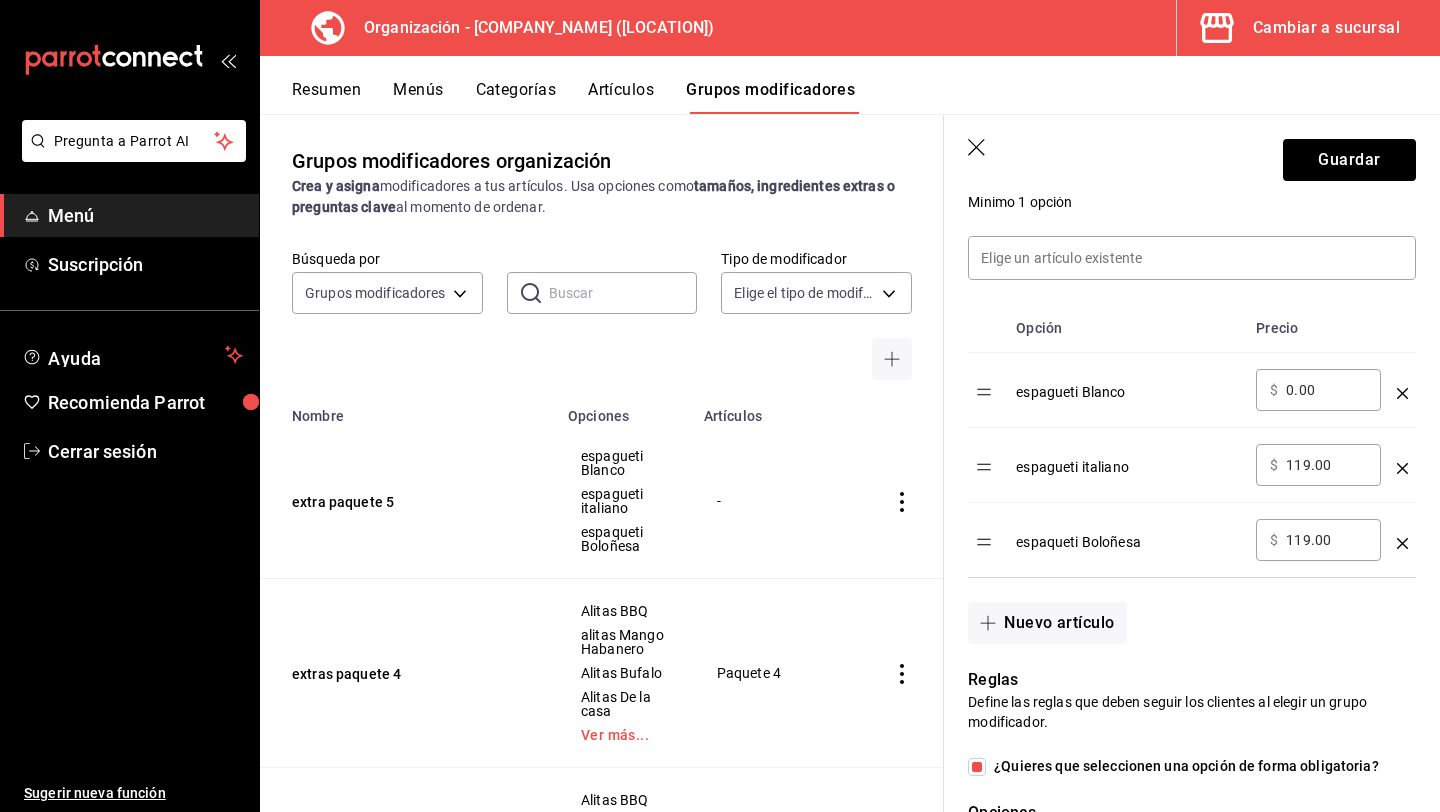 click on "​ $ 119.00 ​" at bounding box center [1318, 465] 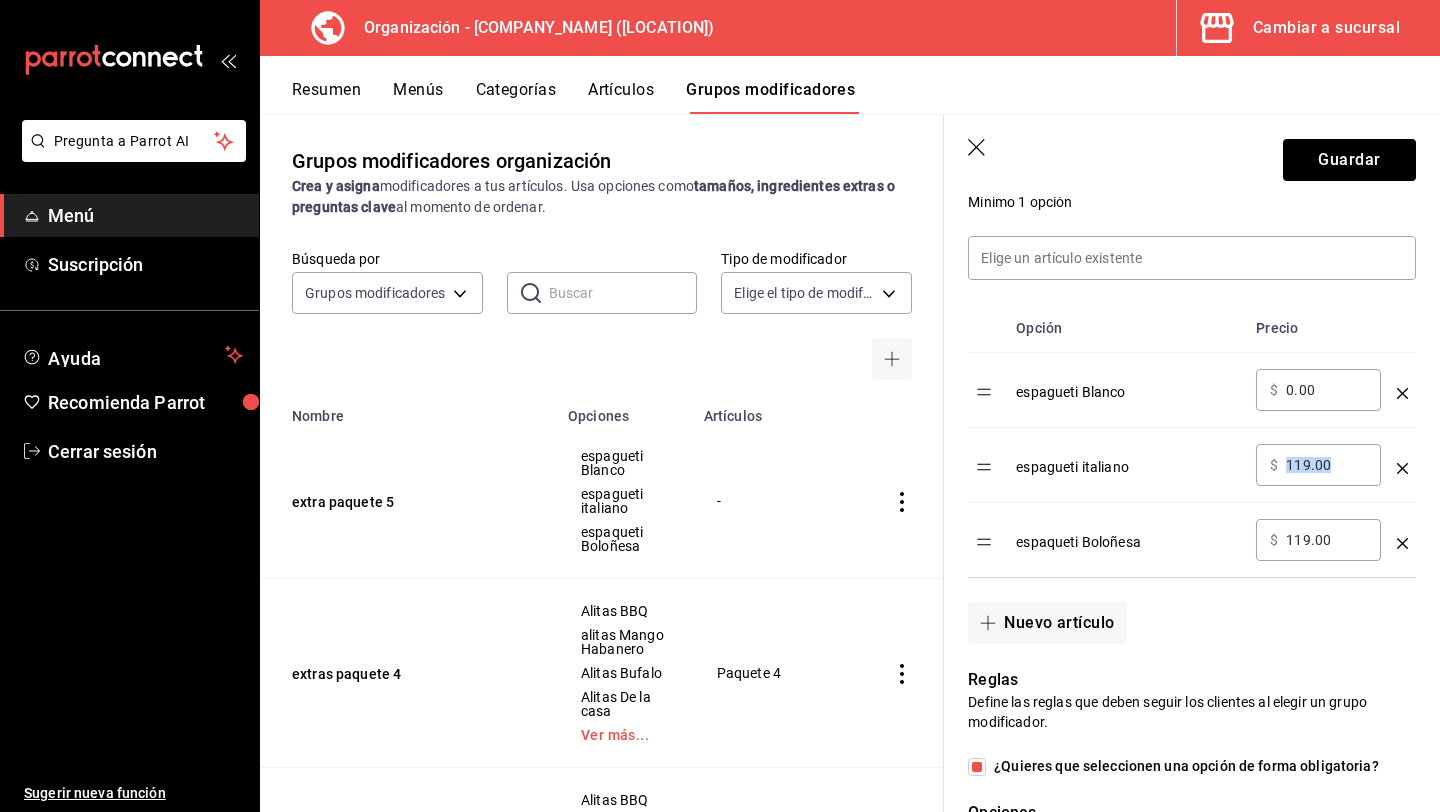 click on "​ $ 119.00 ​" at bounding box center [1318, 465] 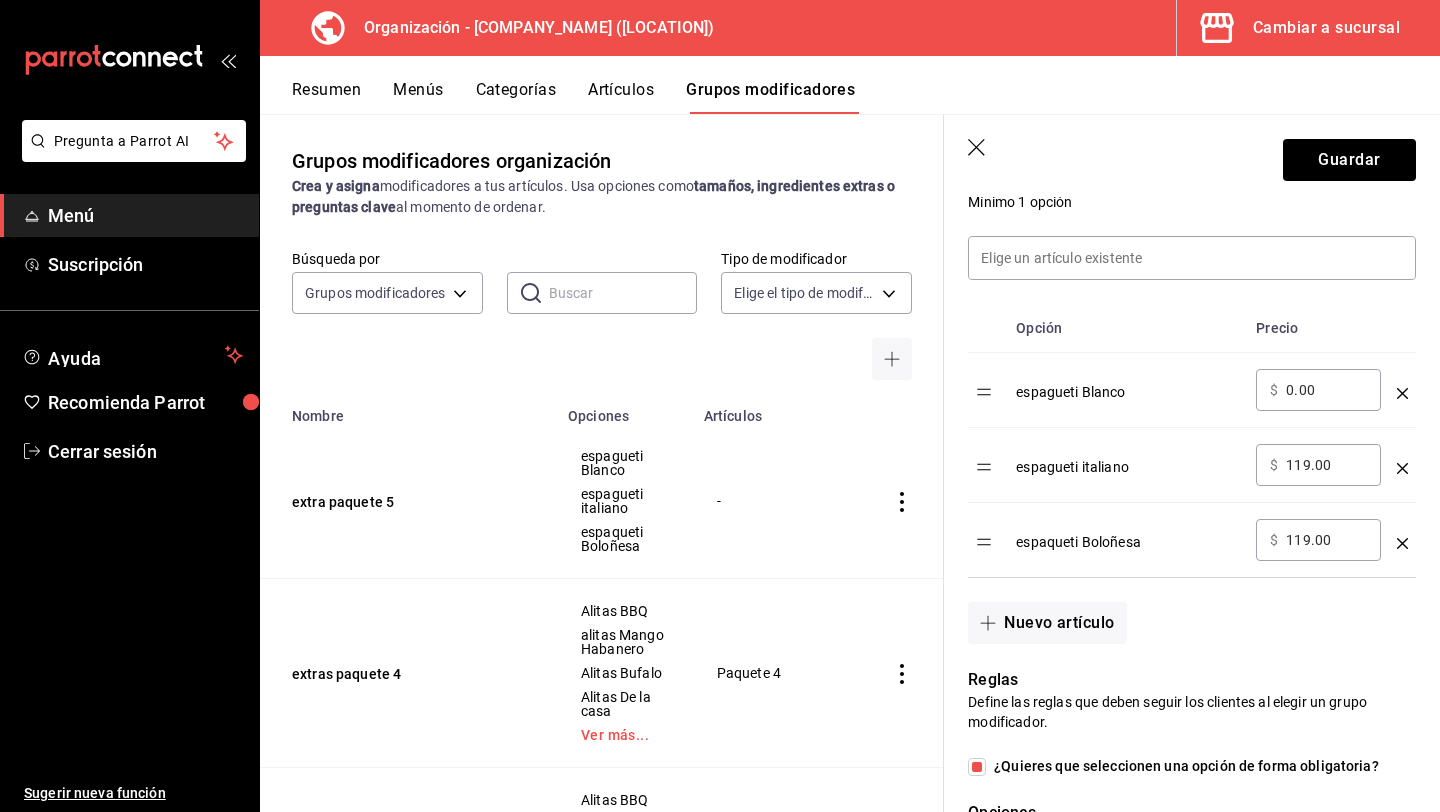 click on "119.00" at bounding box center (1326, 465) 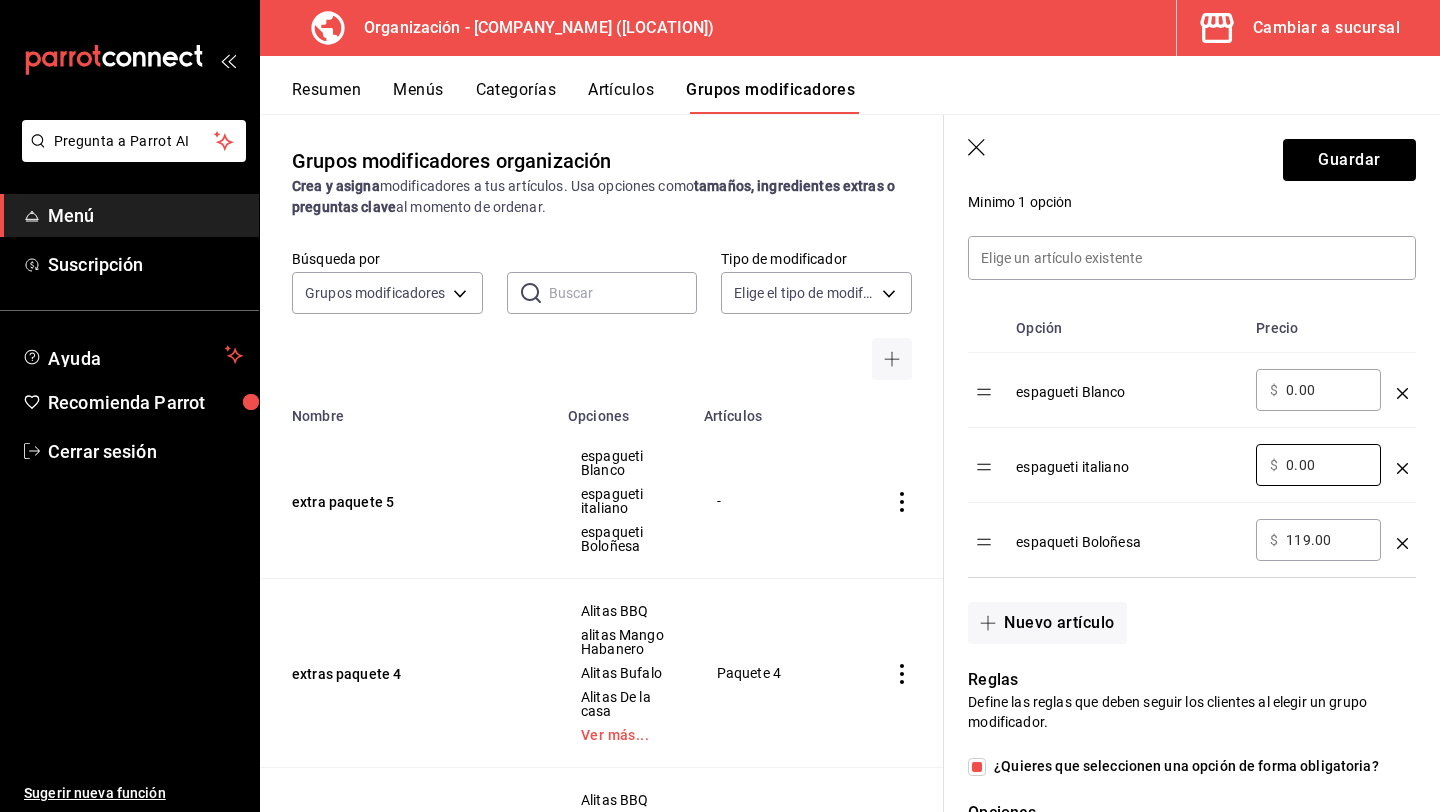 type on "0.00" 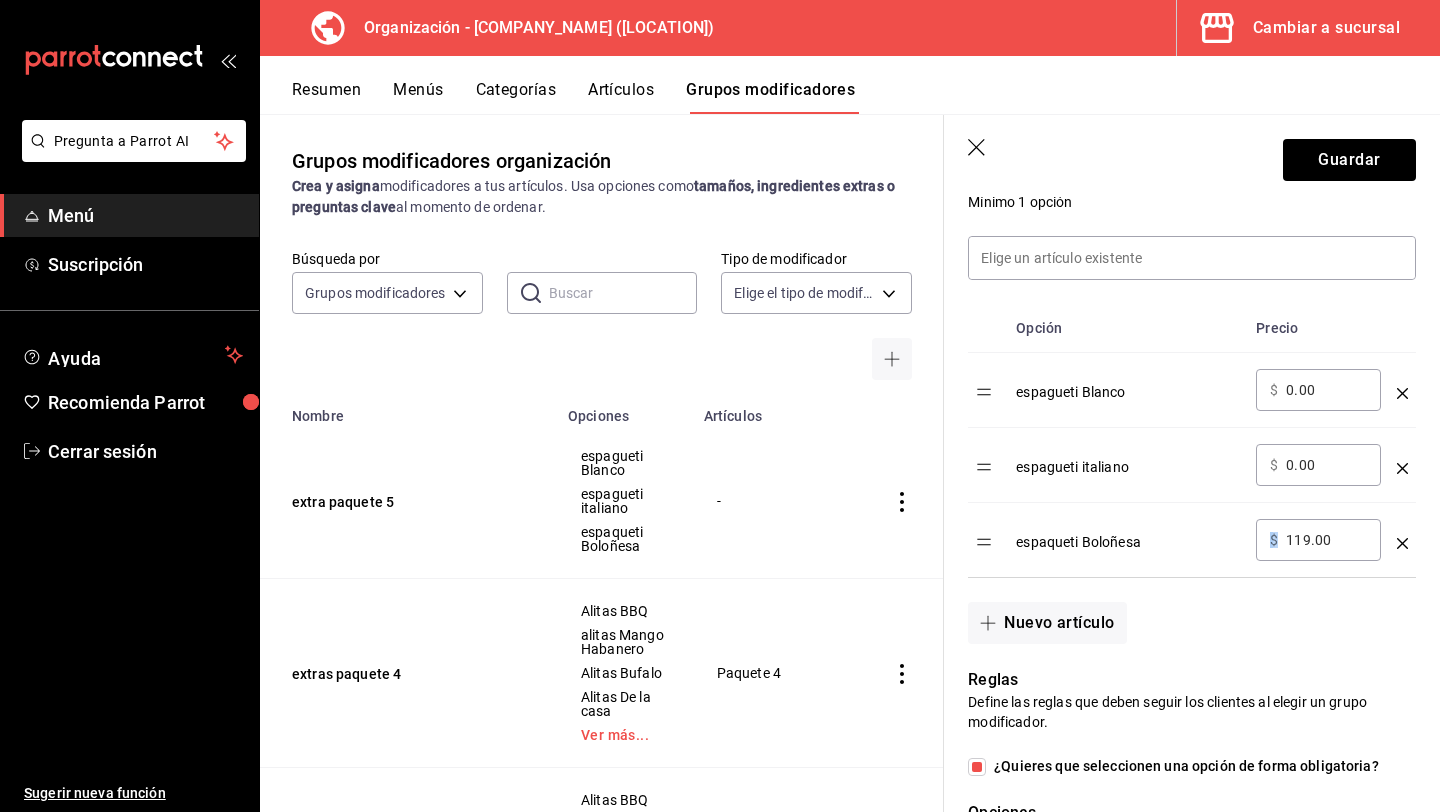click on "​ $ 119.00 ​" at bounding box center [1318, 540] 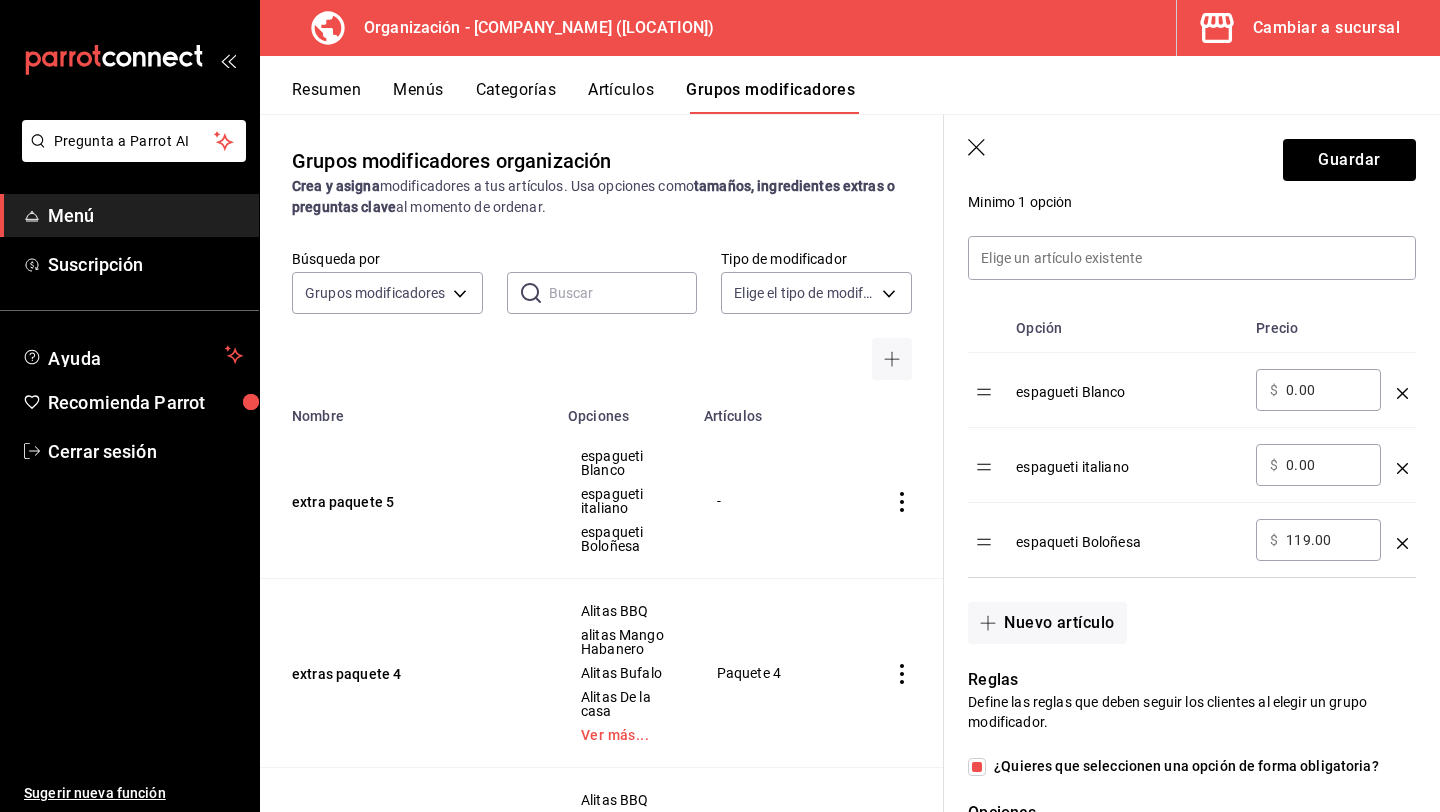 click on "​ $ 119.00 ​" at bounding box center [1318, 540] 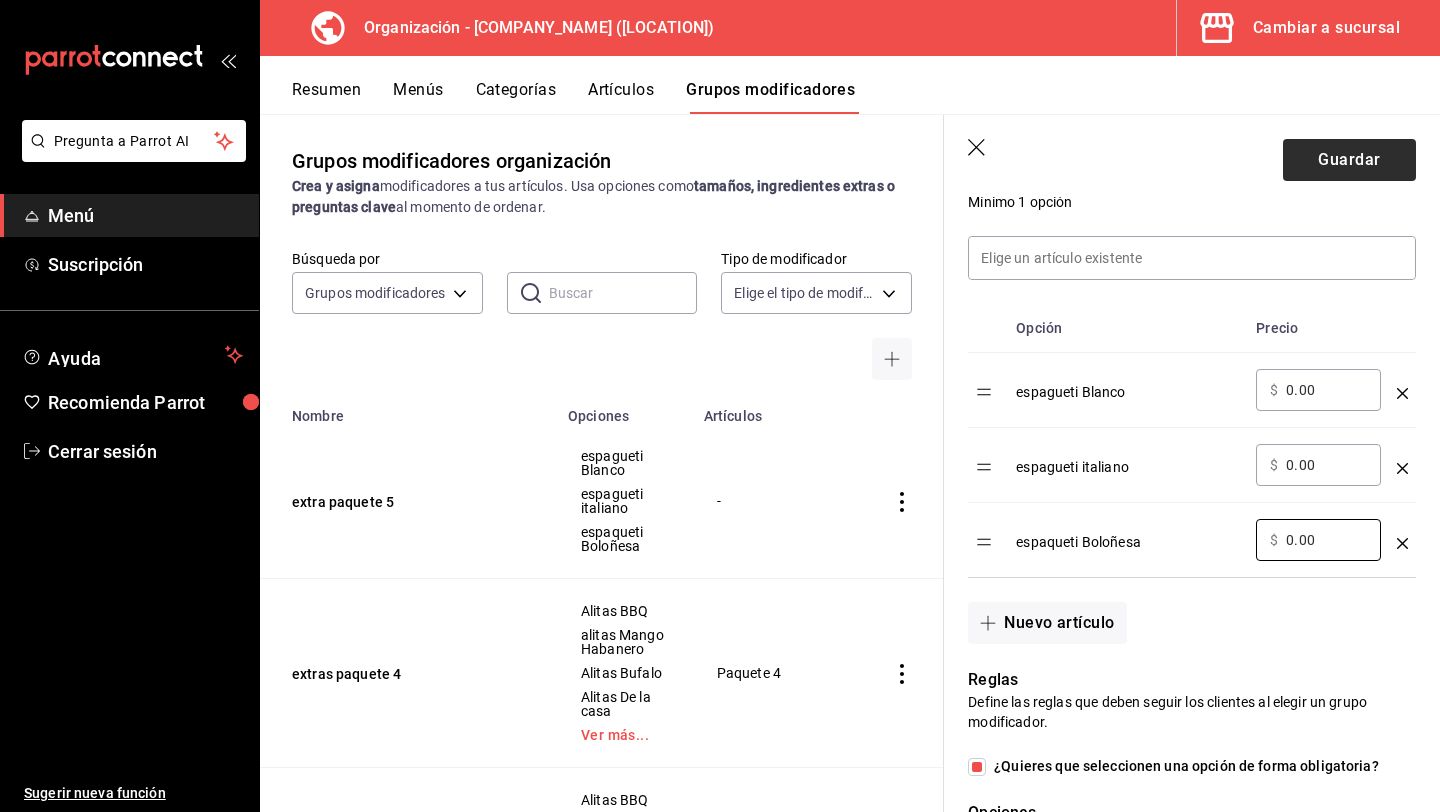 type on "0.00" 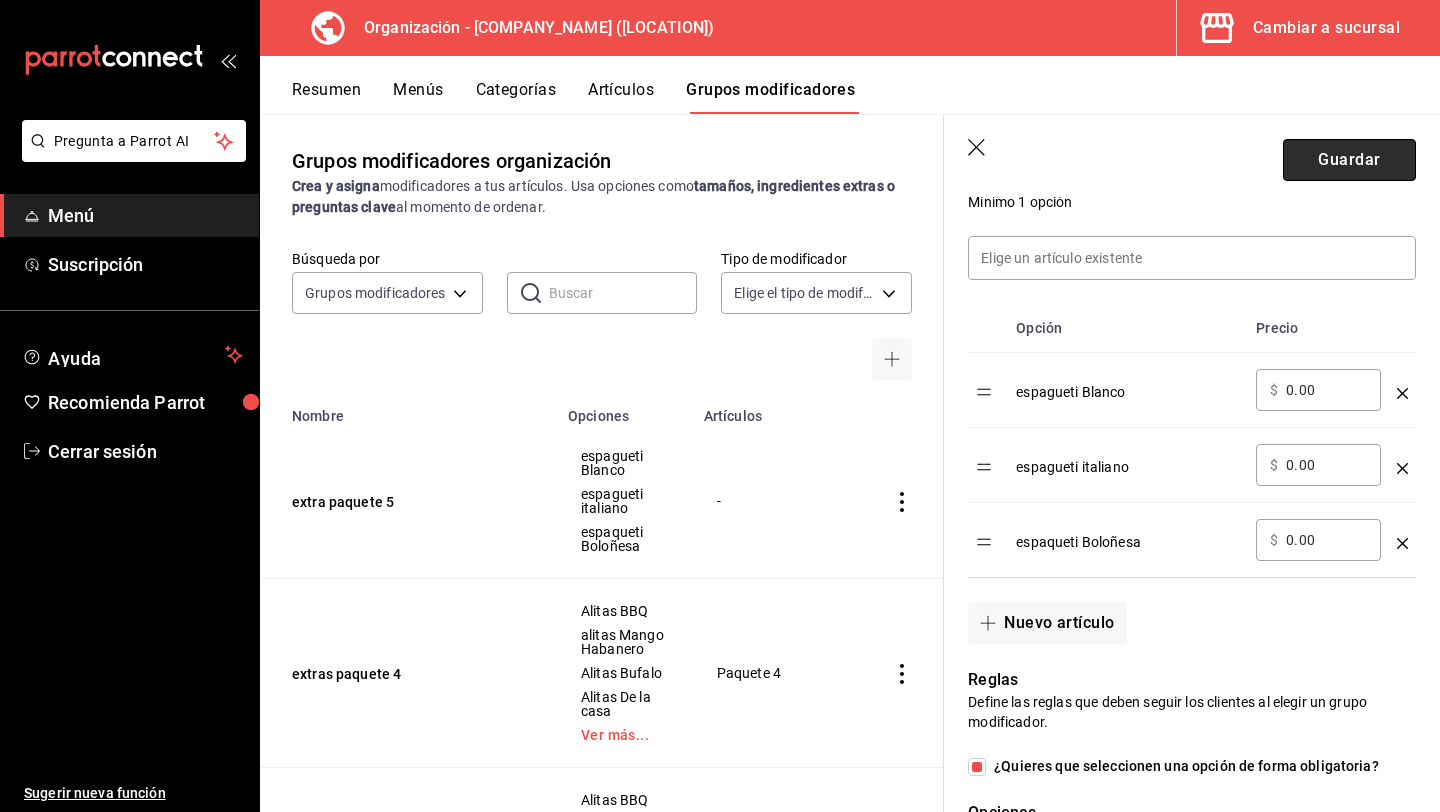 click on "Guardar" at bounding box center (1349, 160) 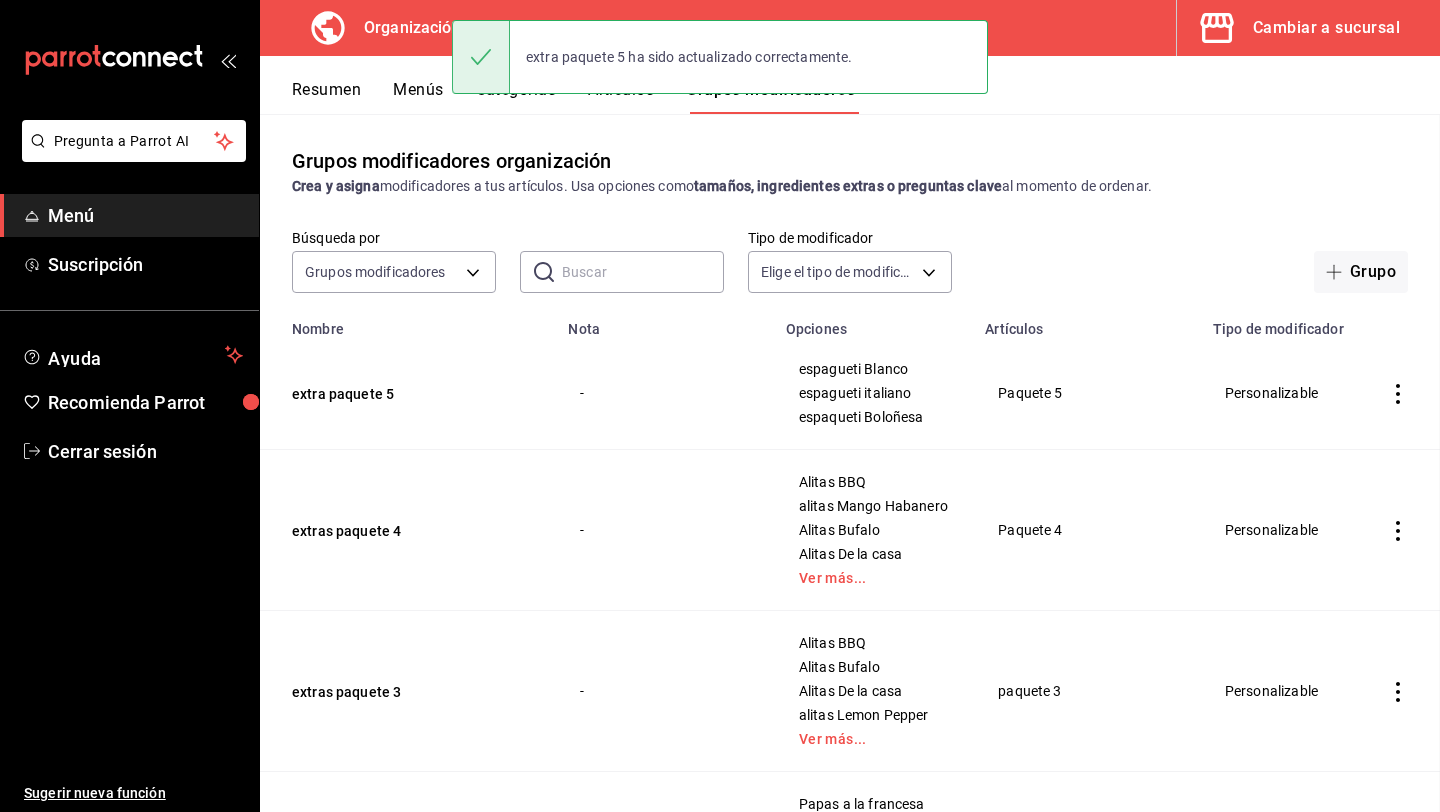scroll, scrollTop: 0, scrollLeft: 0, axis: both 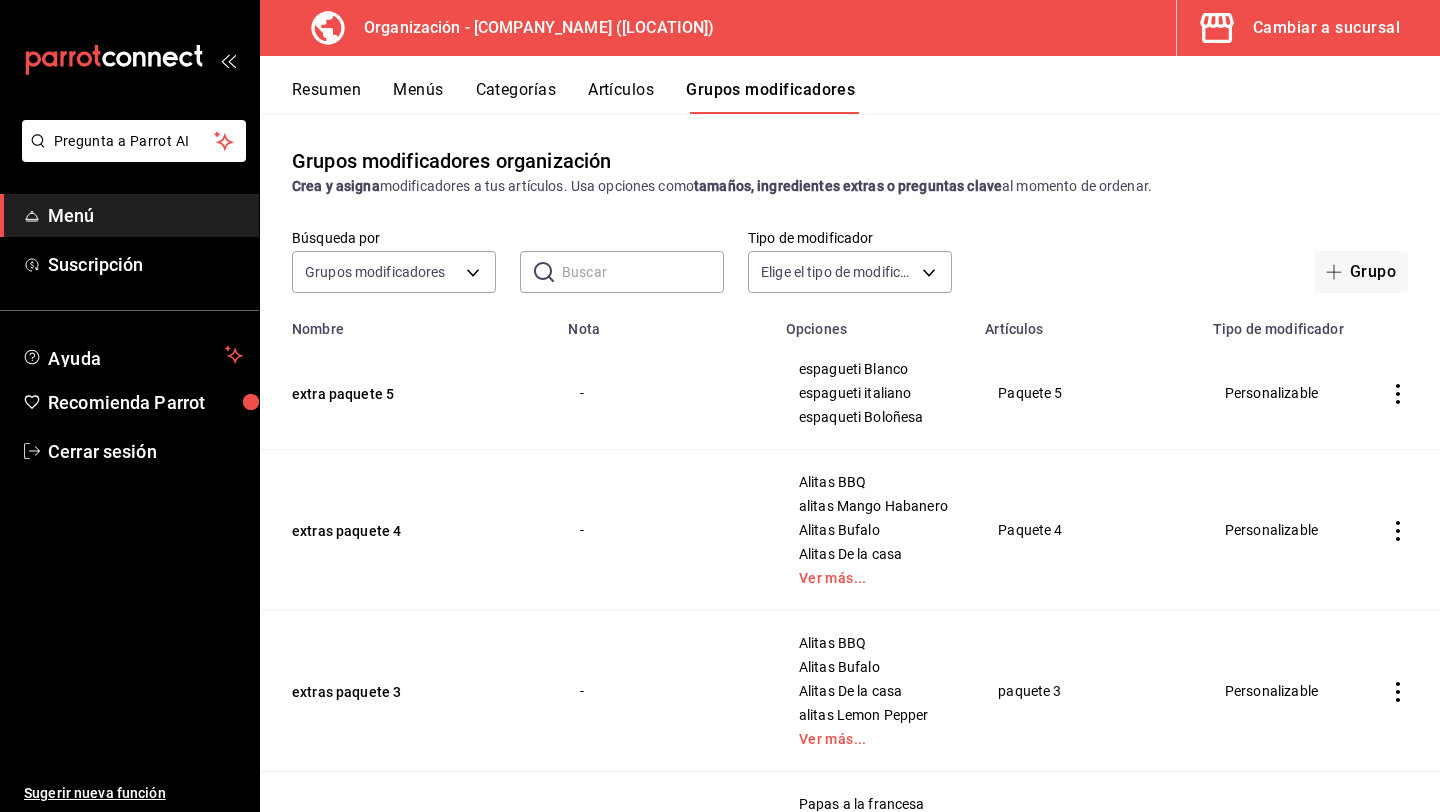 click on "Cambiar a sucursal" at bounding box center (1300, 28) 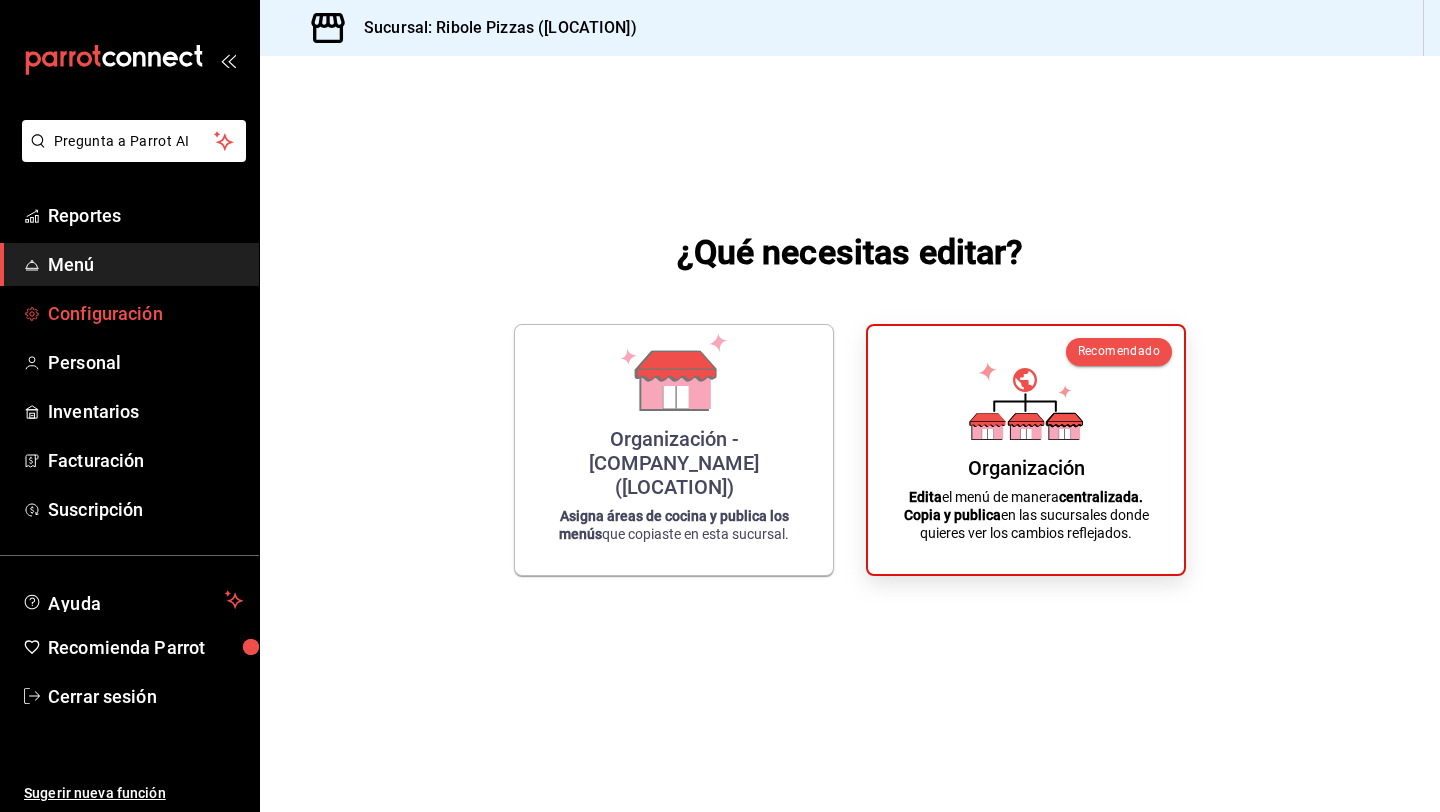 click on "Configuración" at bounding box center (145, 313) 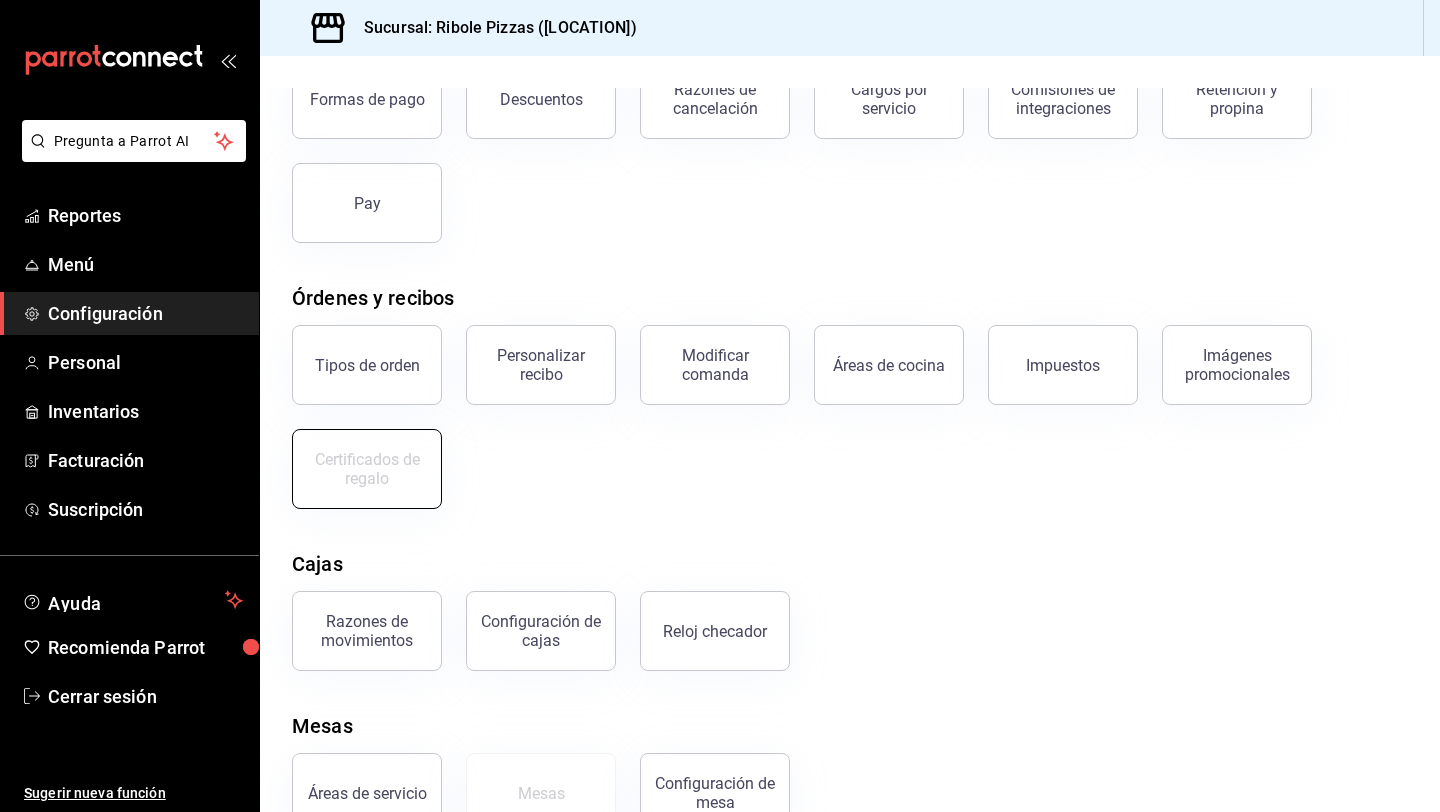 scroll, scrollTop: 202, scrollLeft: 0, axis: vertical 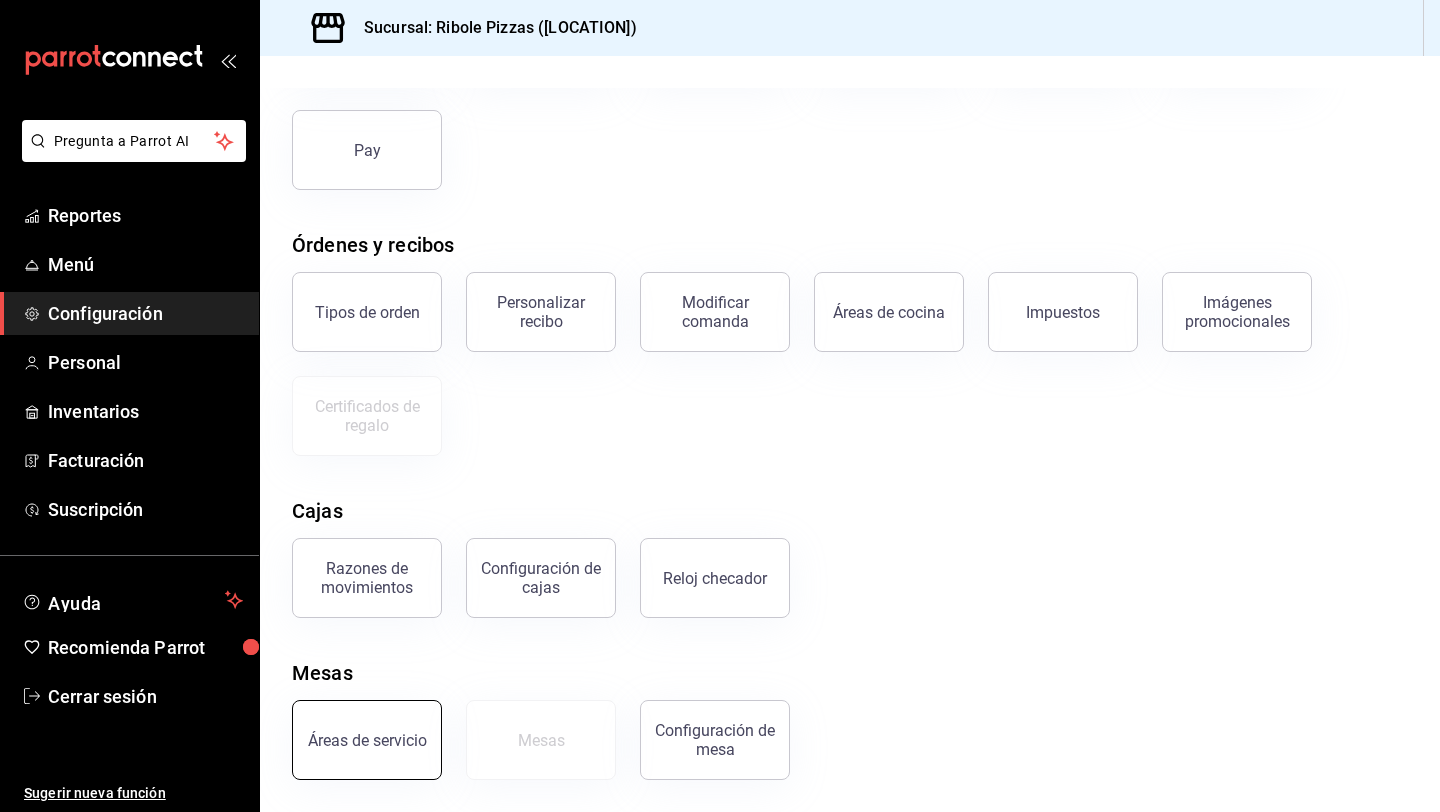click on "Áreas de servicio" at bounding box center [367, 740] 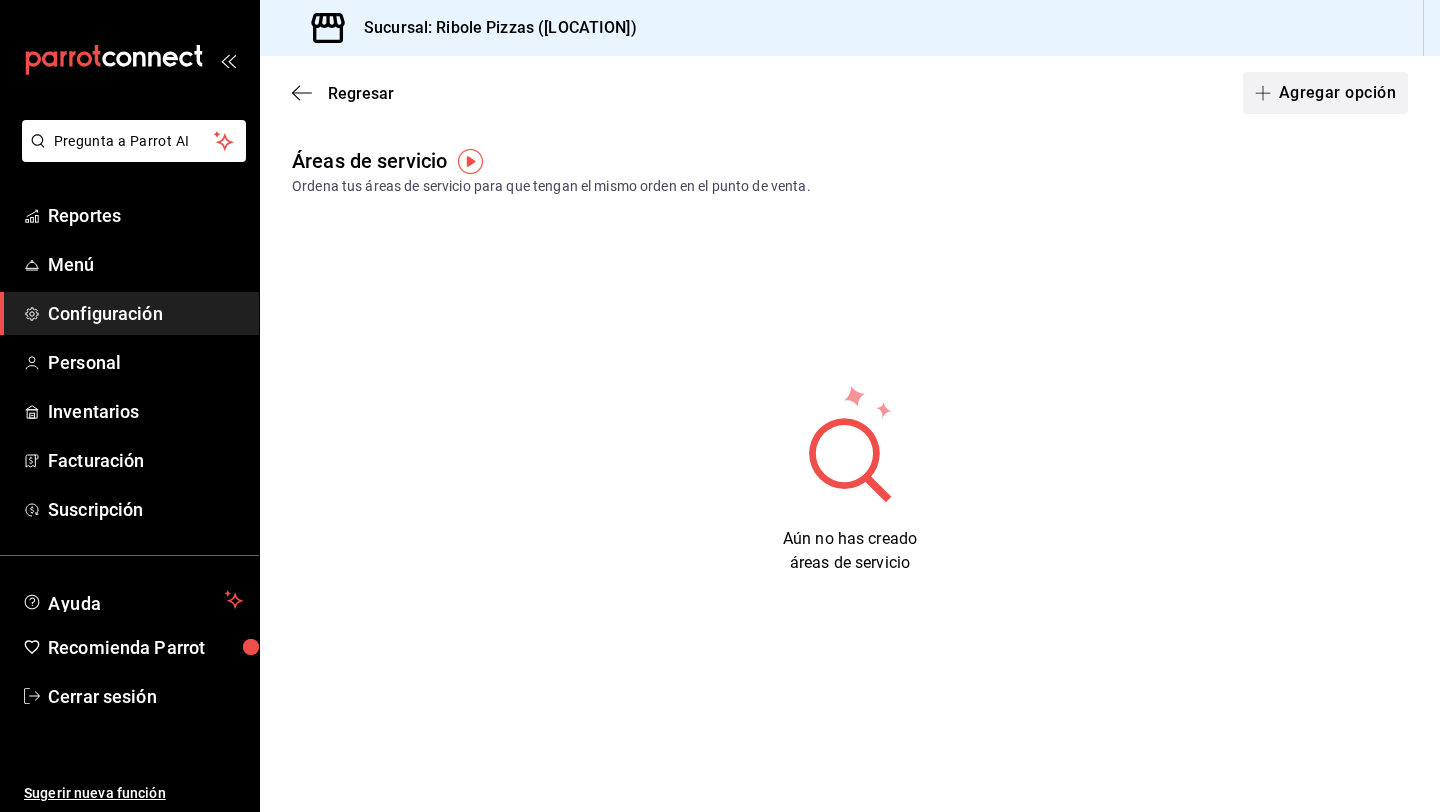 click 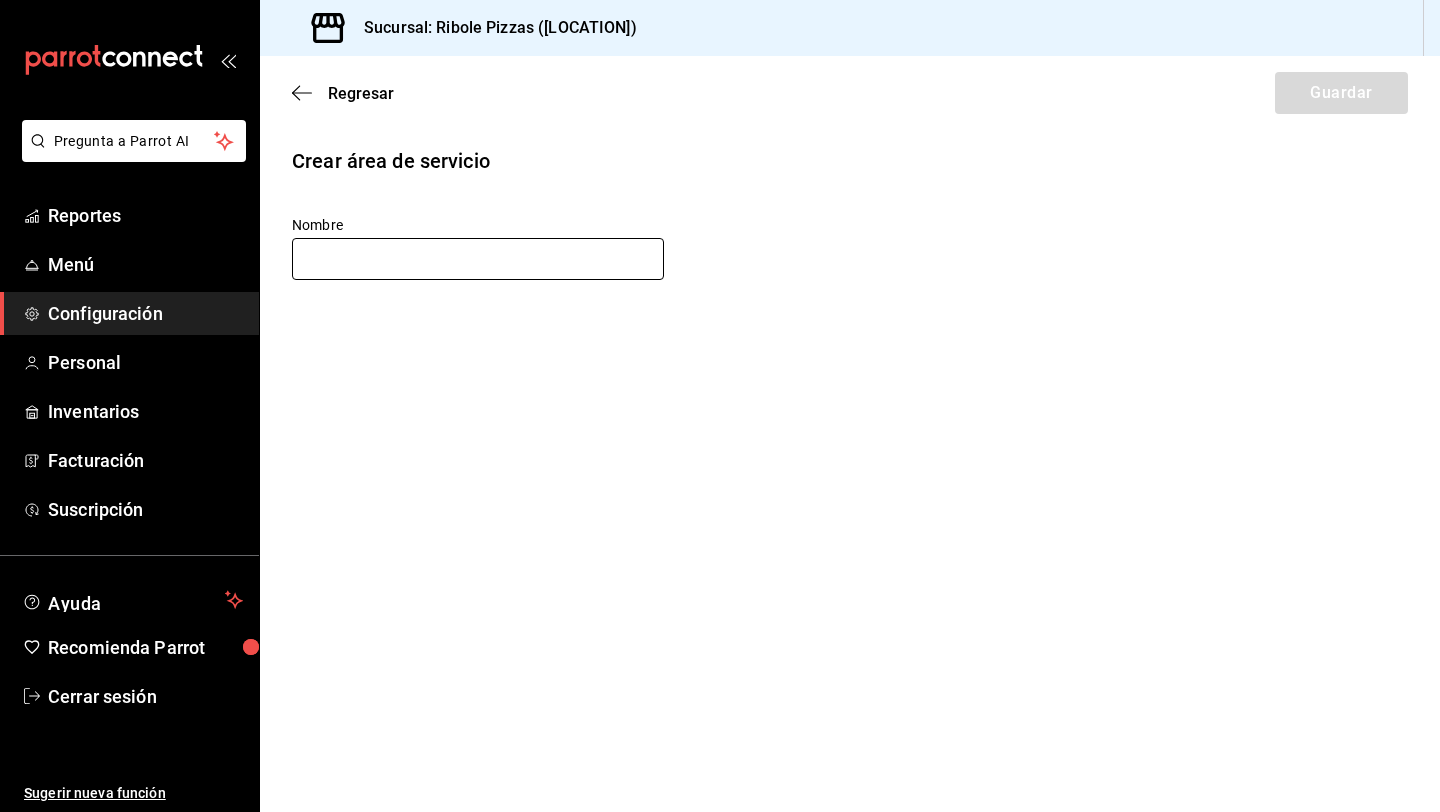 click at bounding box center (478, 259) 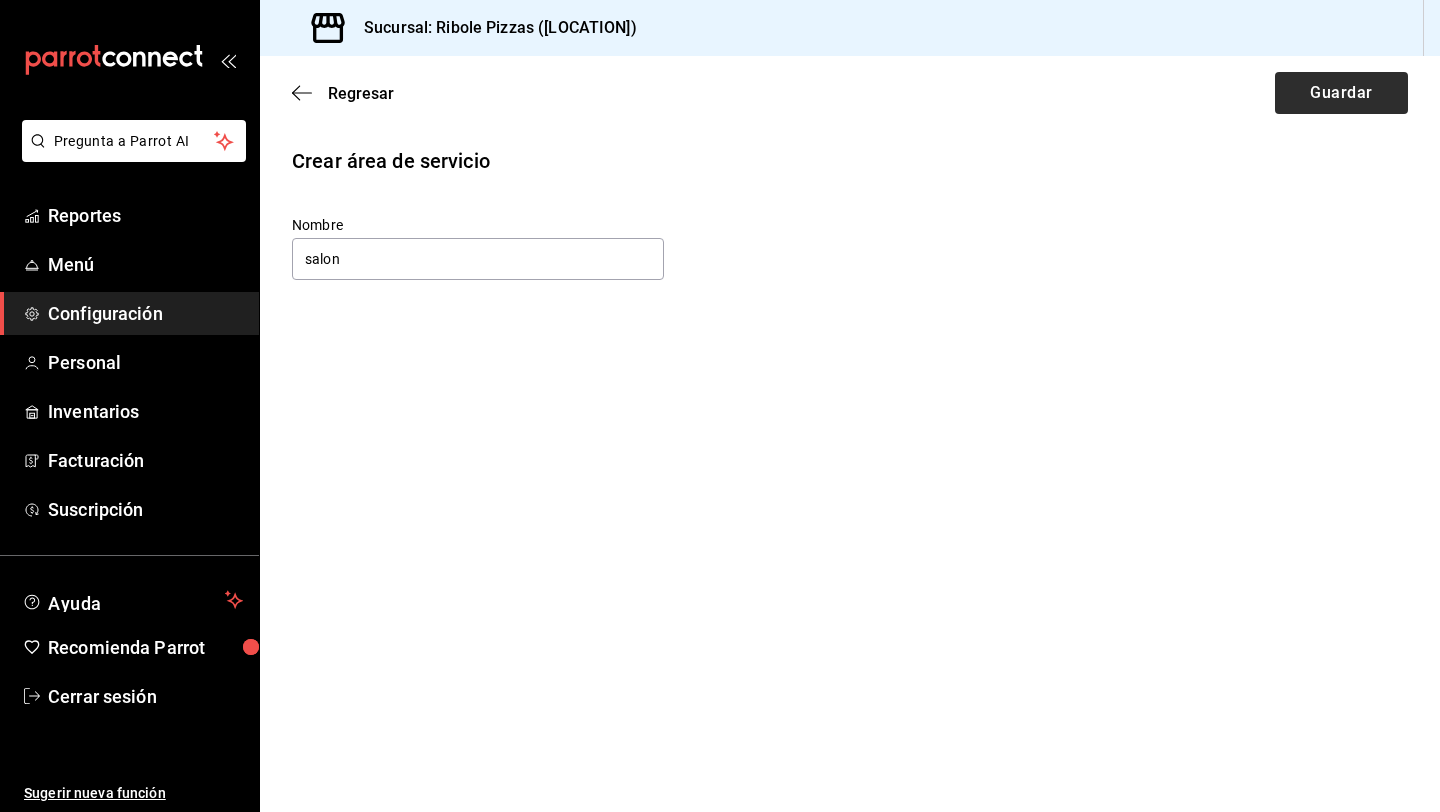type on "salon" 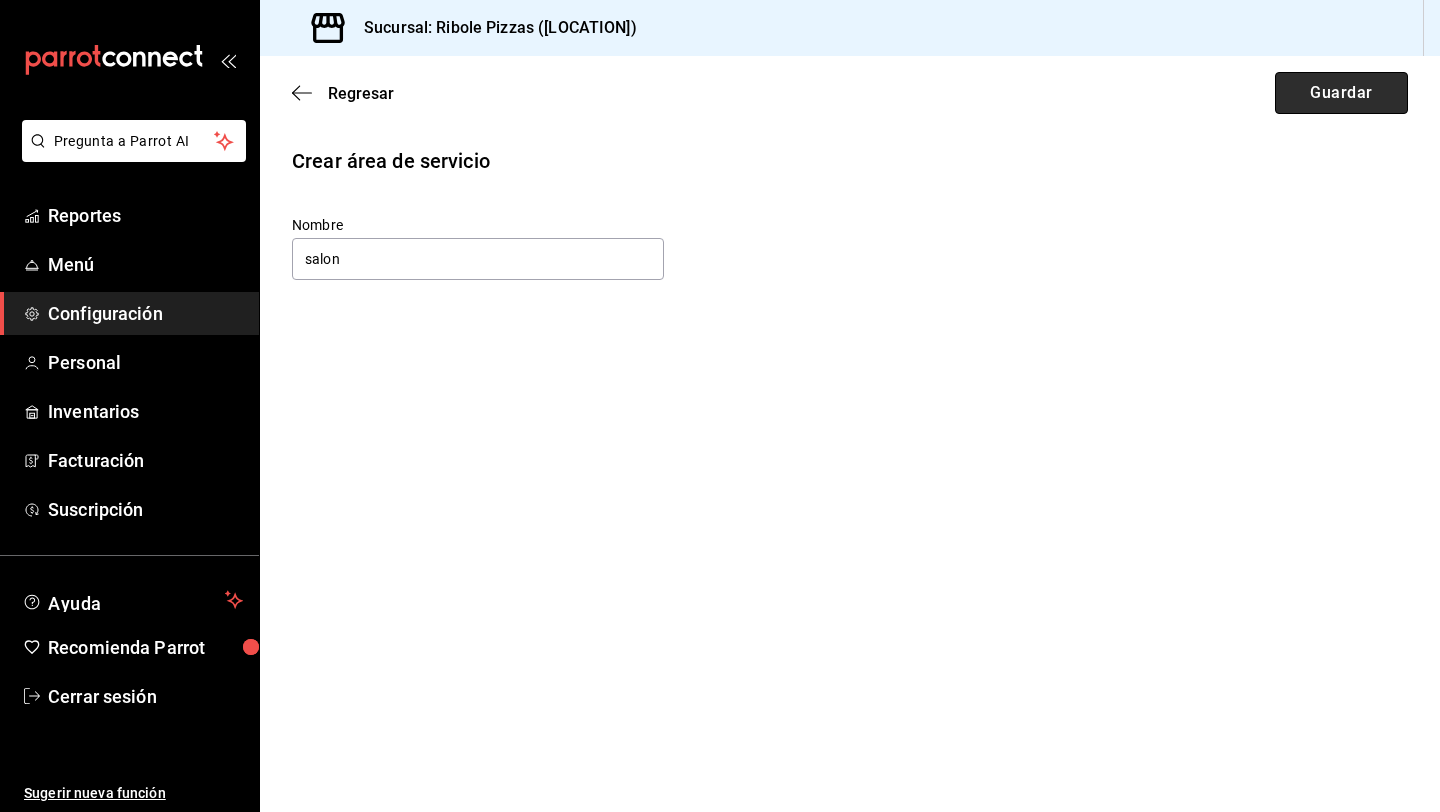 click on "Guardar" at bounding box center (1341, 93) 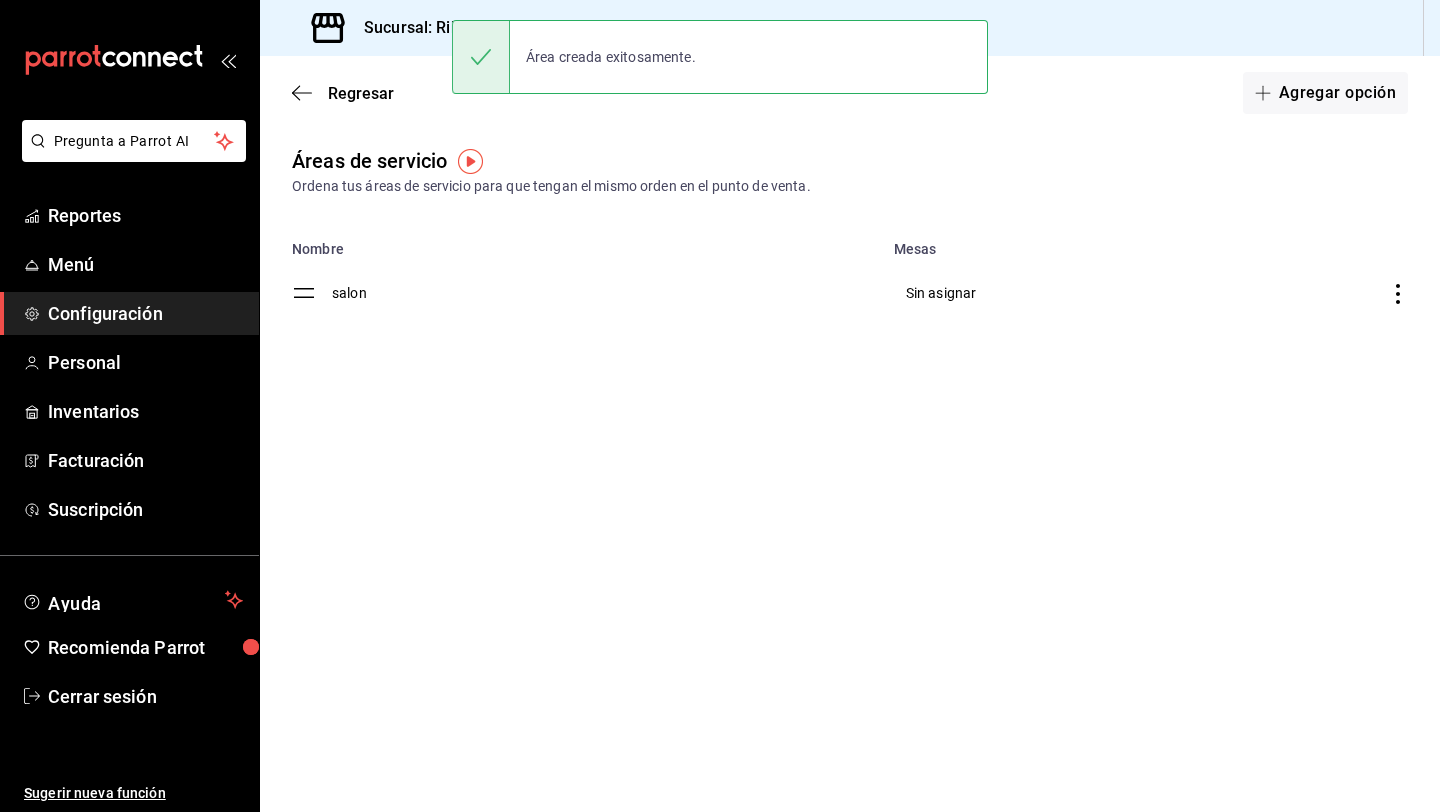 click on "Regresar Agregar opción" at bounding box center [850, 93] 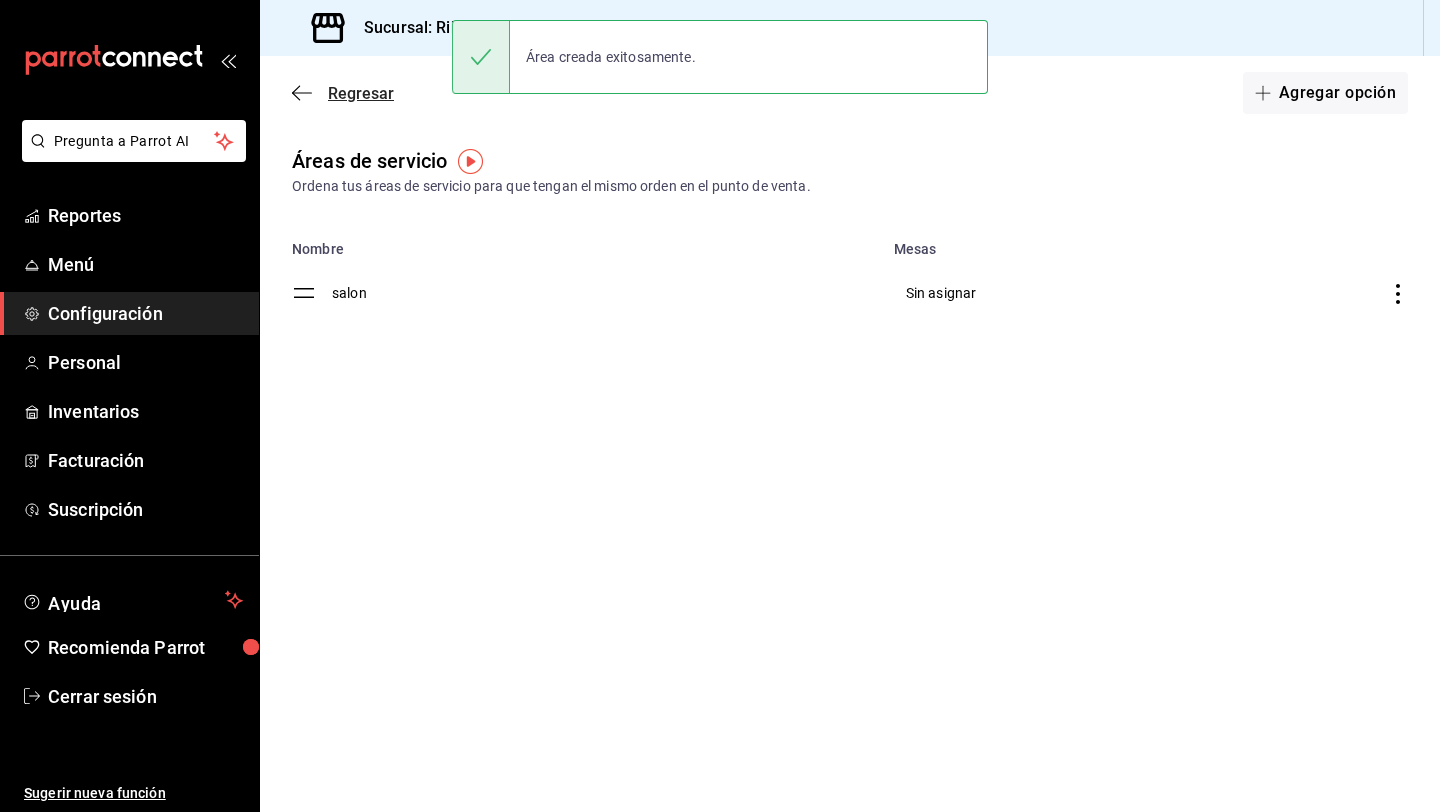 click 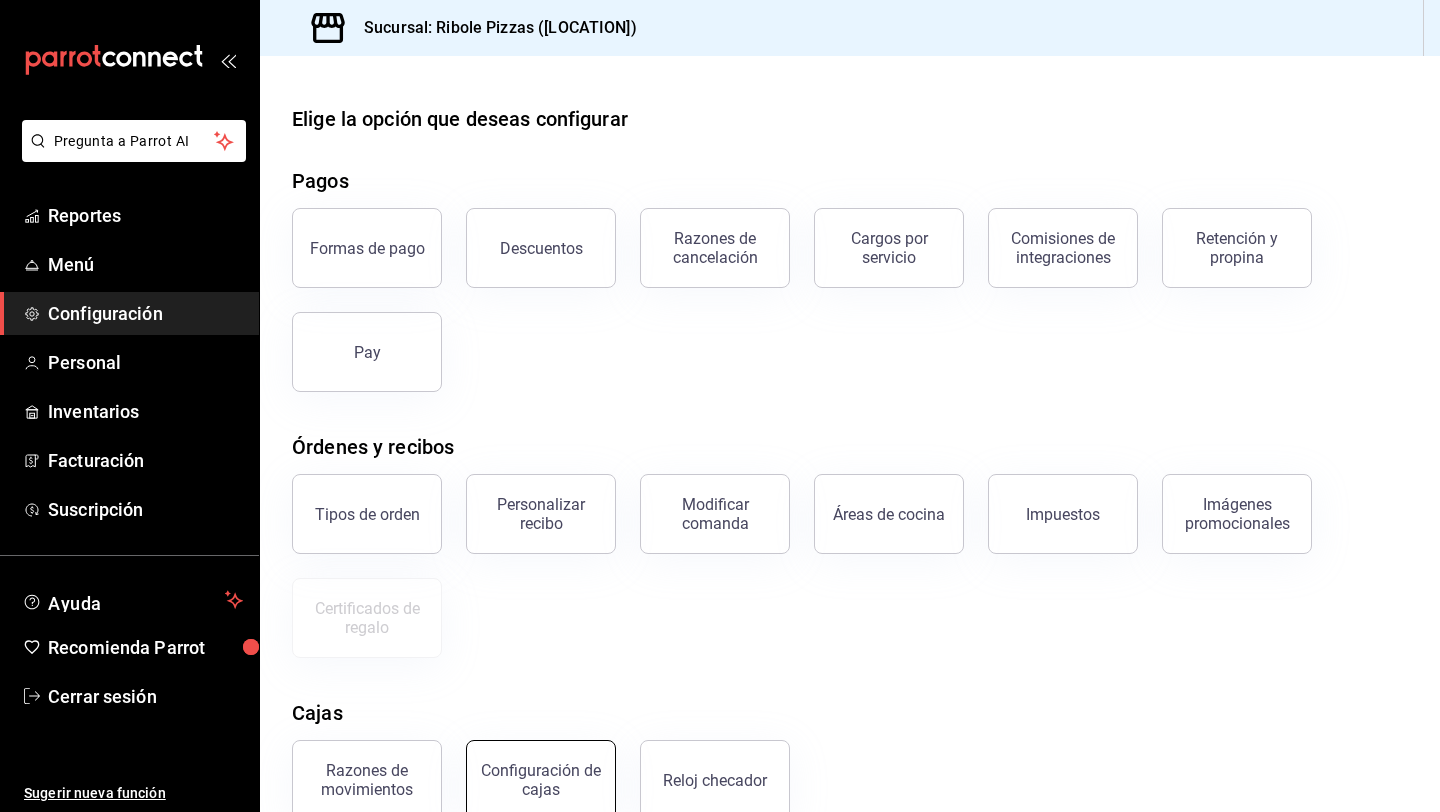 click on "Configuración de cajas" at bounding box center (541, 780) 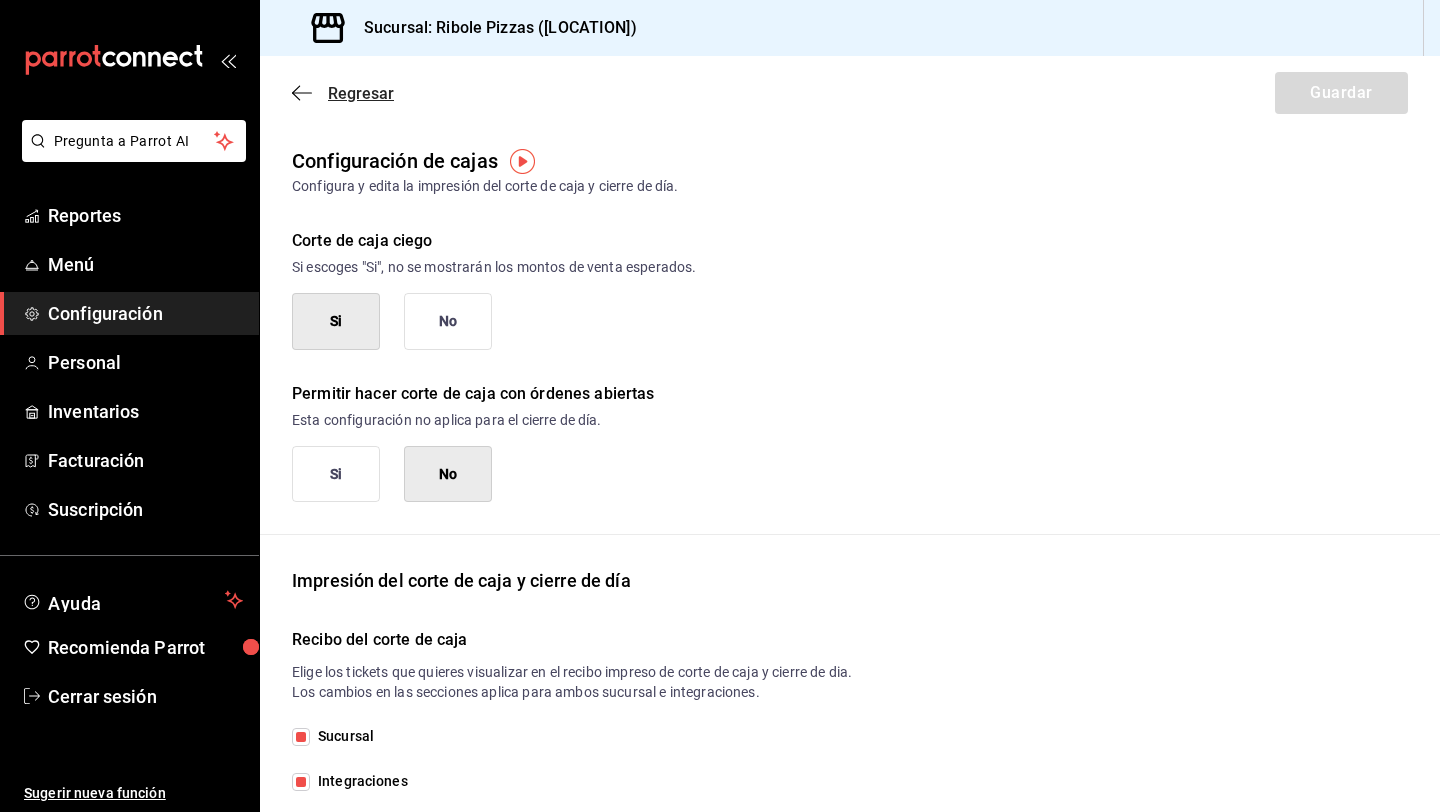 click 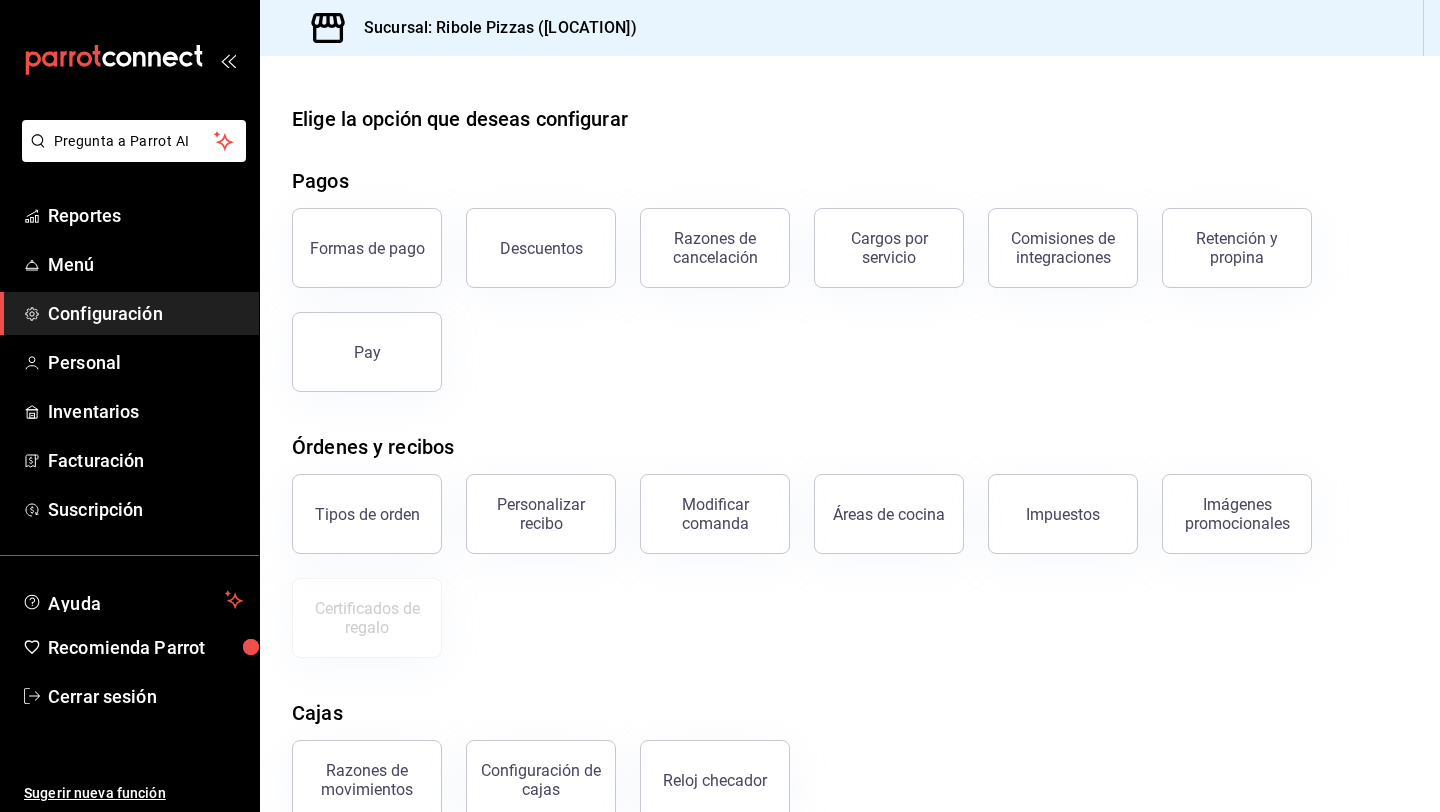 scroll, scrollTop: 202, scrollLeft: 0, axis: vertical 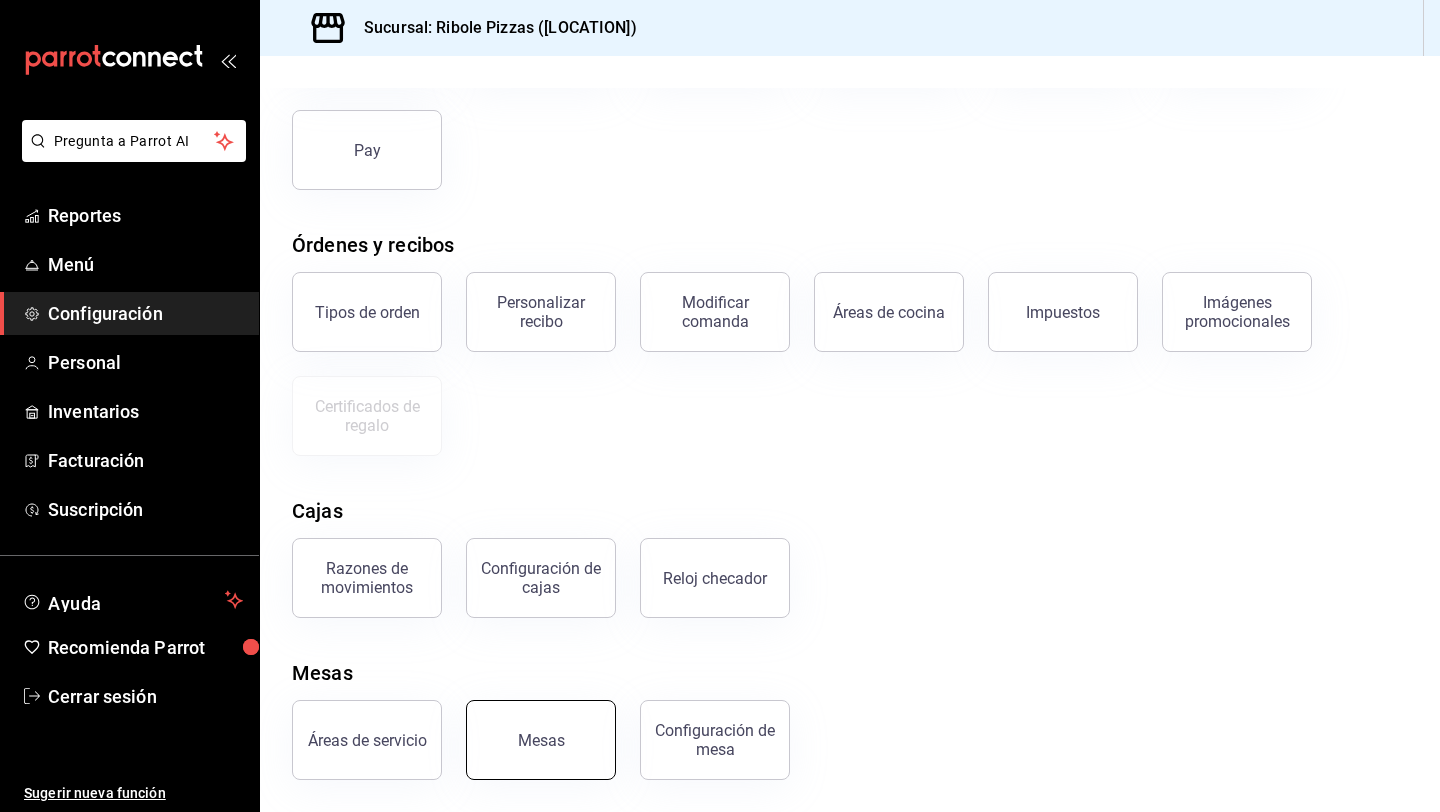 click on "Mesas" at bounding box center [541, 740] 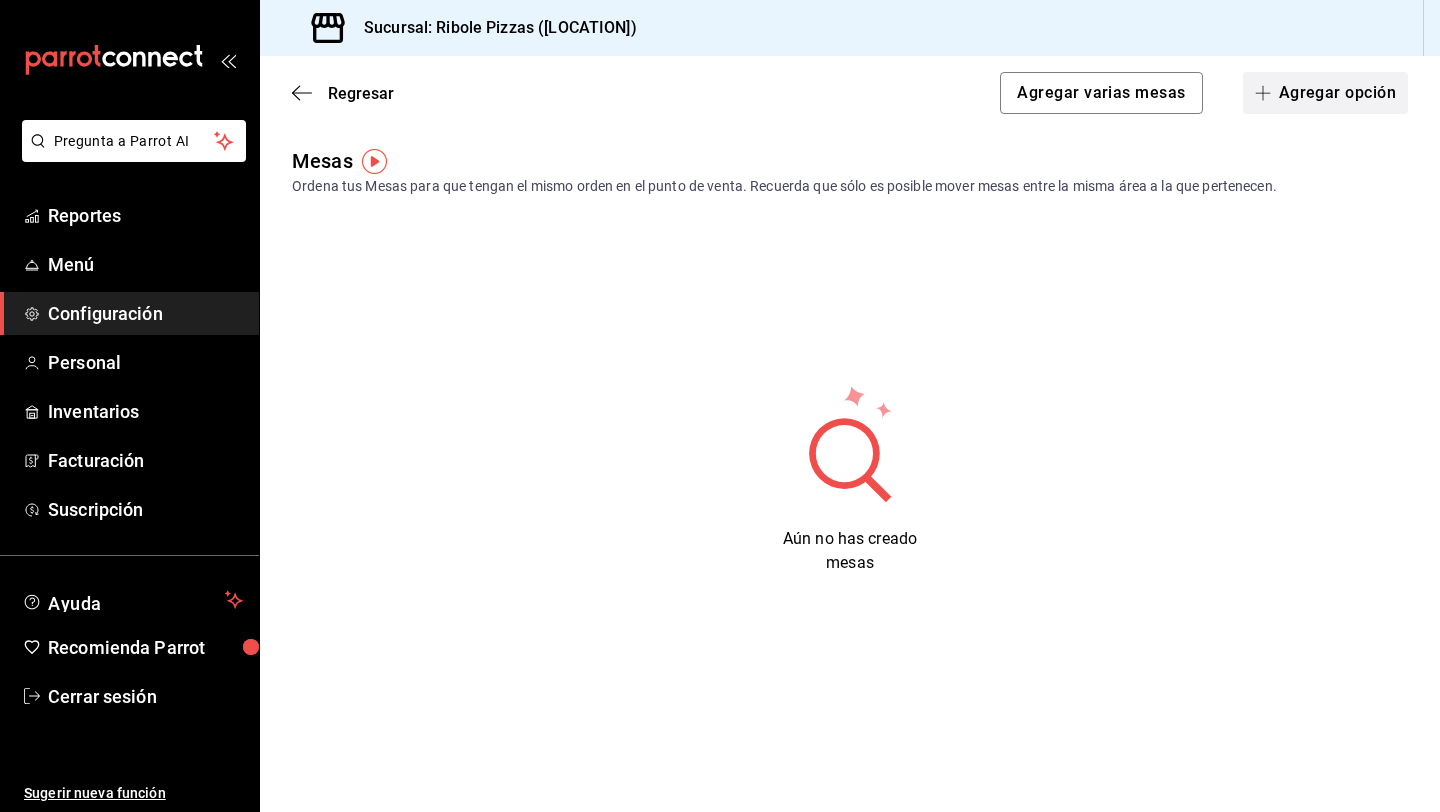 click on "Agregar opción" at bounding box center [1325, 93] 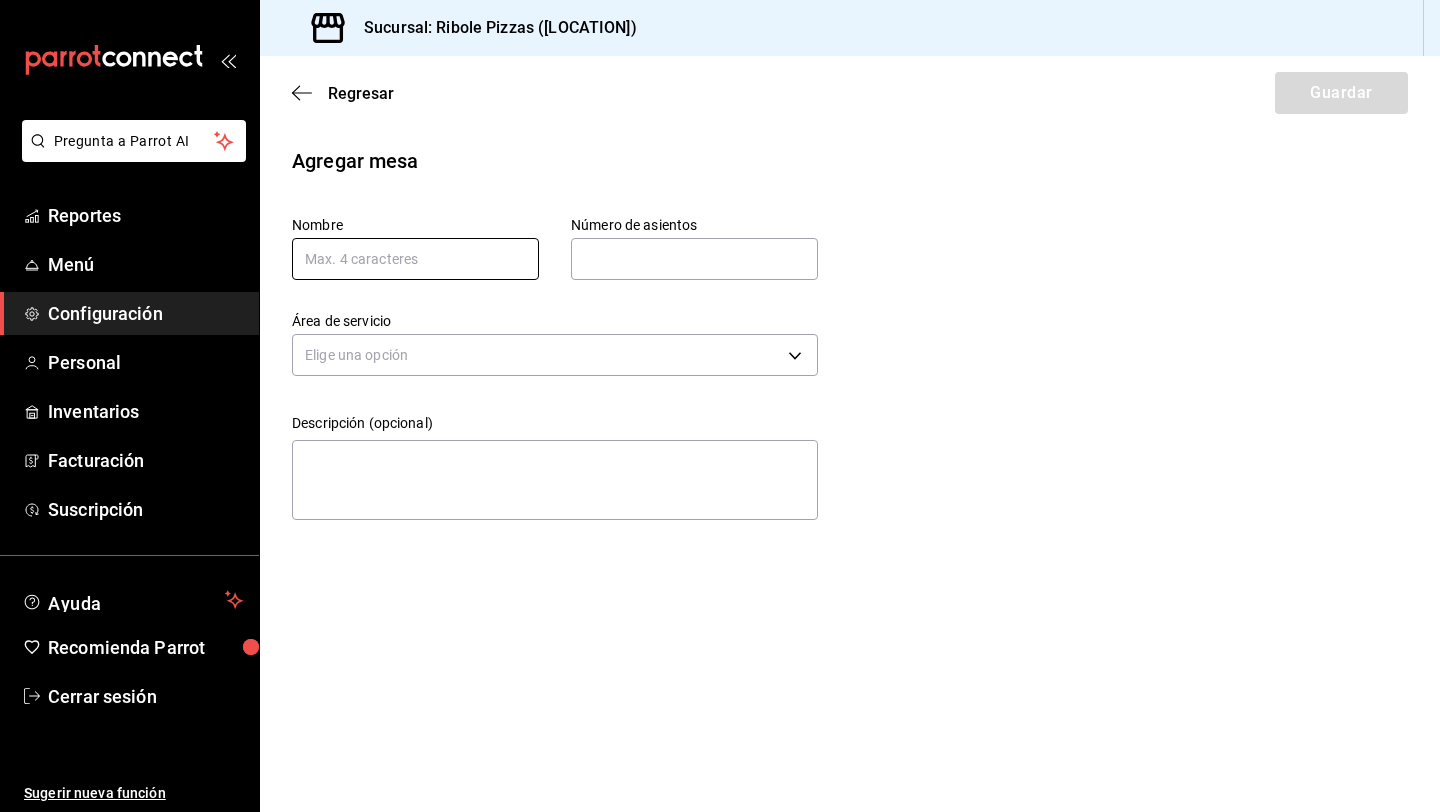 click at bounding box center [415, 259] 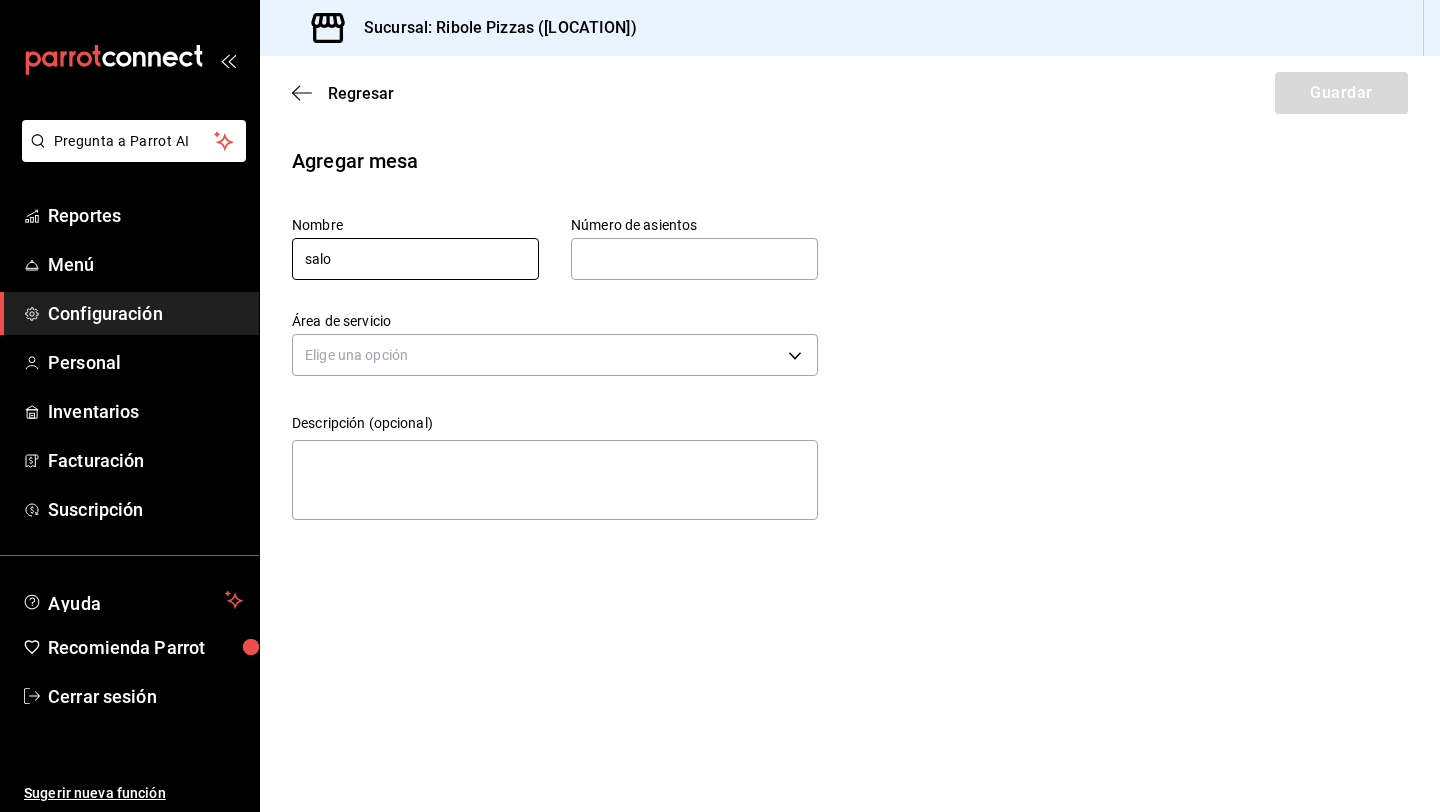 type on "salo" 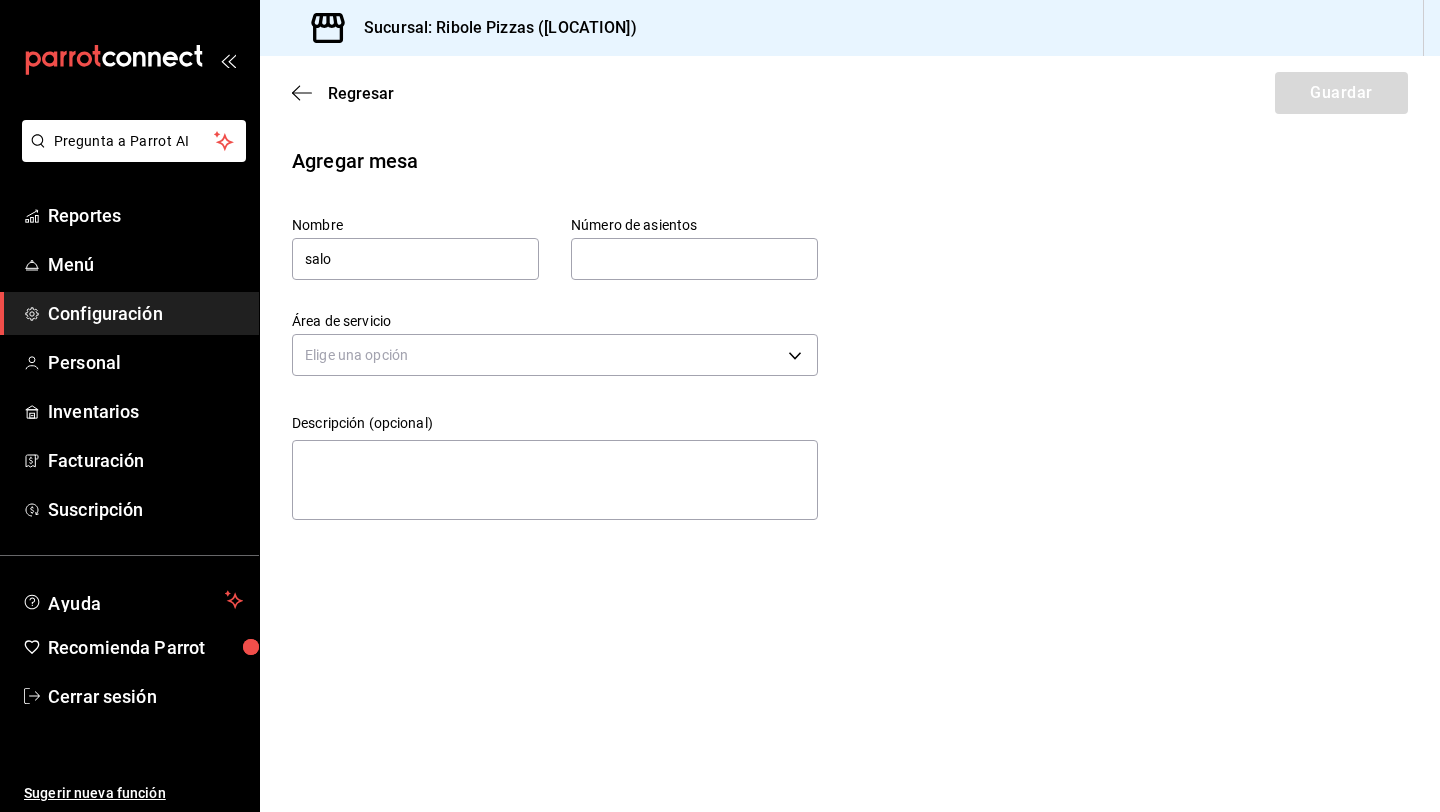 click at bounding box center (694, 259) 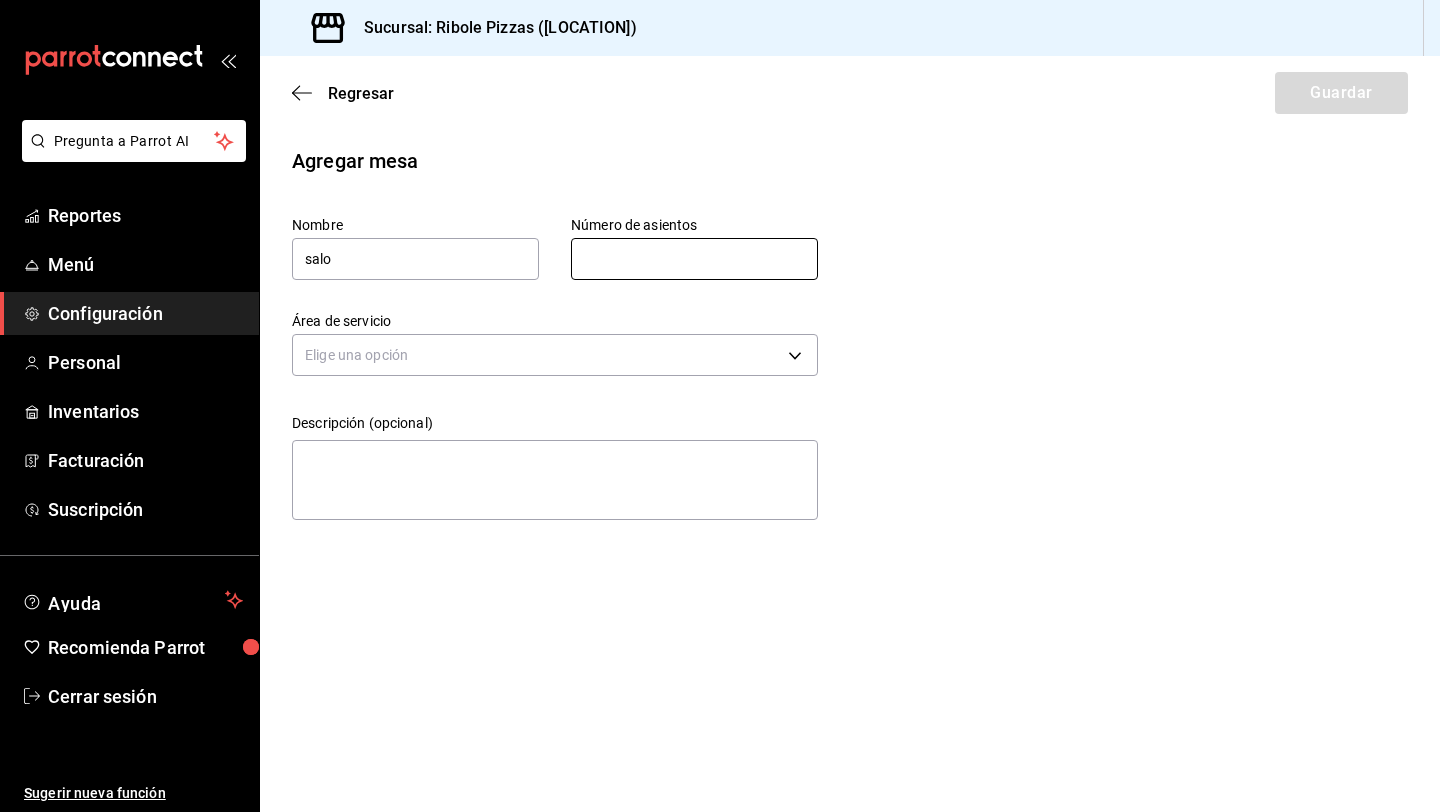 type on "4" 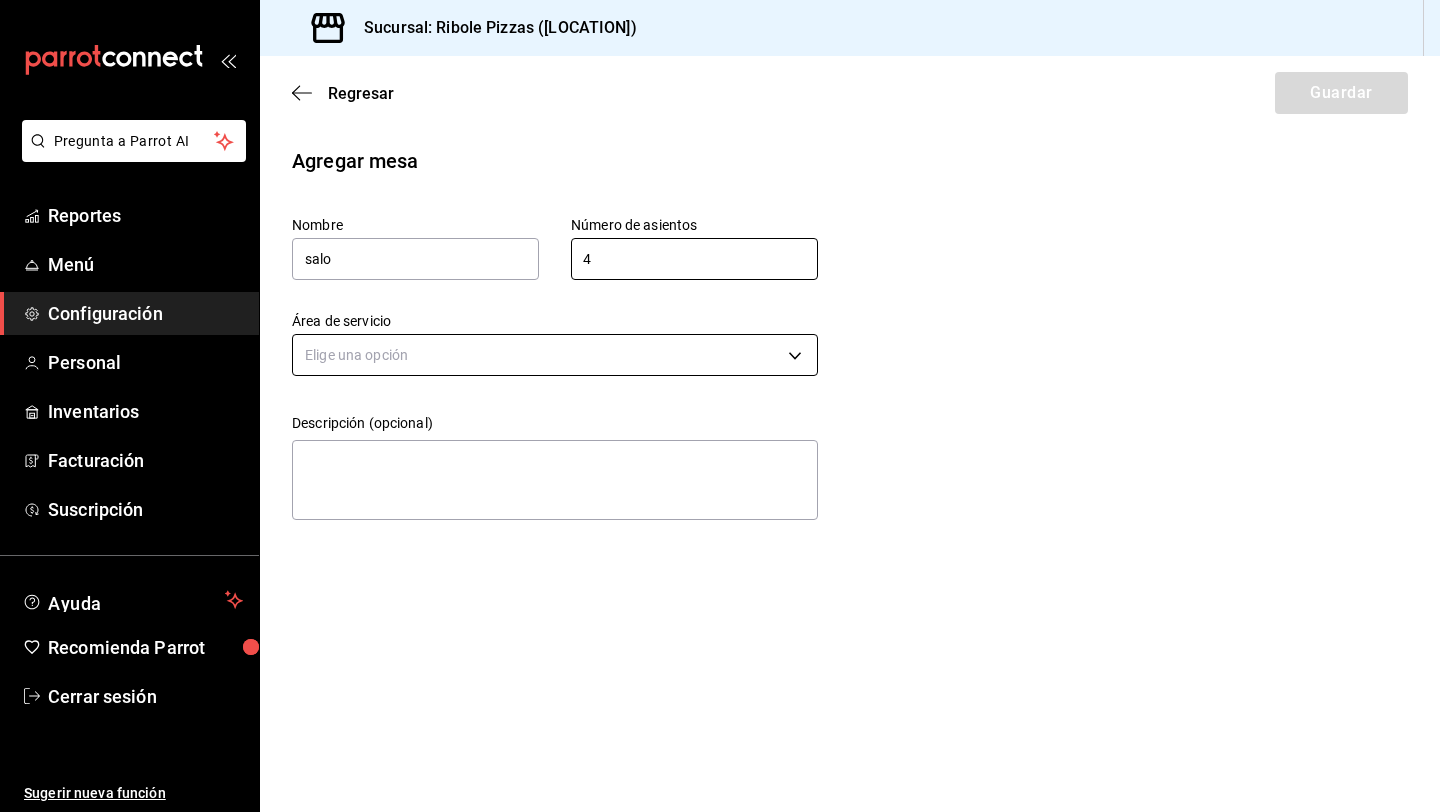 click on "Pregunta a Parrot AI Reportes   Menú   Configuración   Personal   Inventarios   Facturación   Suscripción   Ayuda Recomienda Parrot   Cerrar sesión   Sugerir nueva función   Sucursal: [COMPANY_NAME] ([LOCATION]) Regresar Guardar Agregar mesa Nombre salo Número de asientos 4 Número de asientos Área de servicio Elige una opción Descripción (opcional) x GANA 1 MES GRATIS EN TU SUSCRIPCIÓN AQUÍ ¿Recuerdas cómo empezó tu restaurante?
Hoy puedes ayudar a un colega a tener el mismo cambio que tú viviste.
Recomienda Parrot directamente desde tu Portal Administrador.
Es fácil y rápido.
🎁 Por cada restaurante que se una, ganas 1 mes gratis. Ver video tutorial Ir a video Ver video tutorial Ir a video Ver video tutorial Ir a video Pregunta a Parrot AI Reportes   Menú   Configuración   Personal   Inventarios   Facturación   Suscripción   Ayuda Recomienda Parrot   Cerrar sesión   Sugerir nueva función   Visitar centro de ayuda ([PHONE]) soporte@parrotsoftware.io Visitar centro de ayuda" at bounding box center (720, 406) 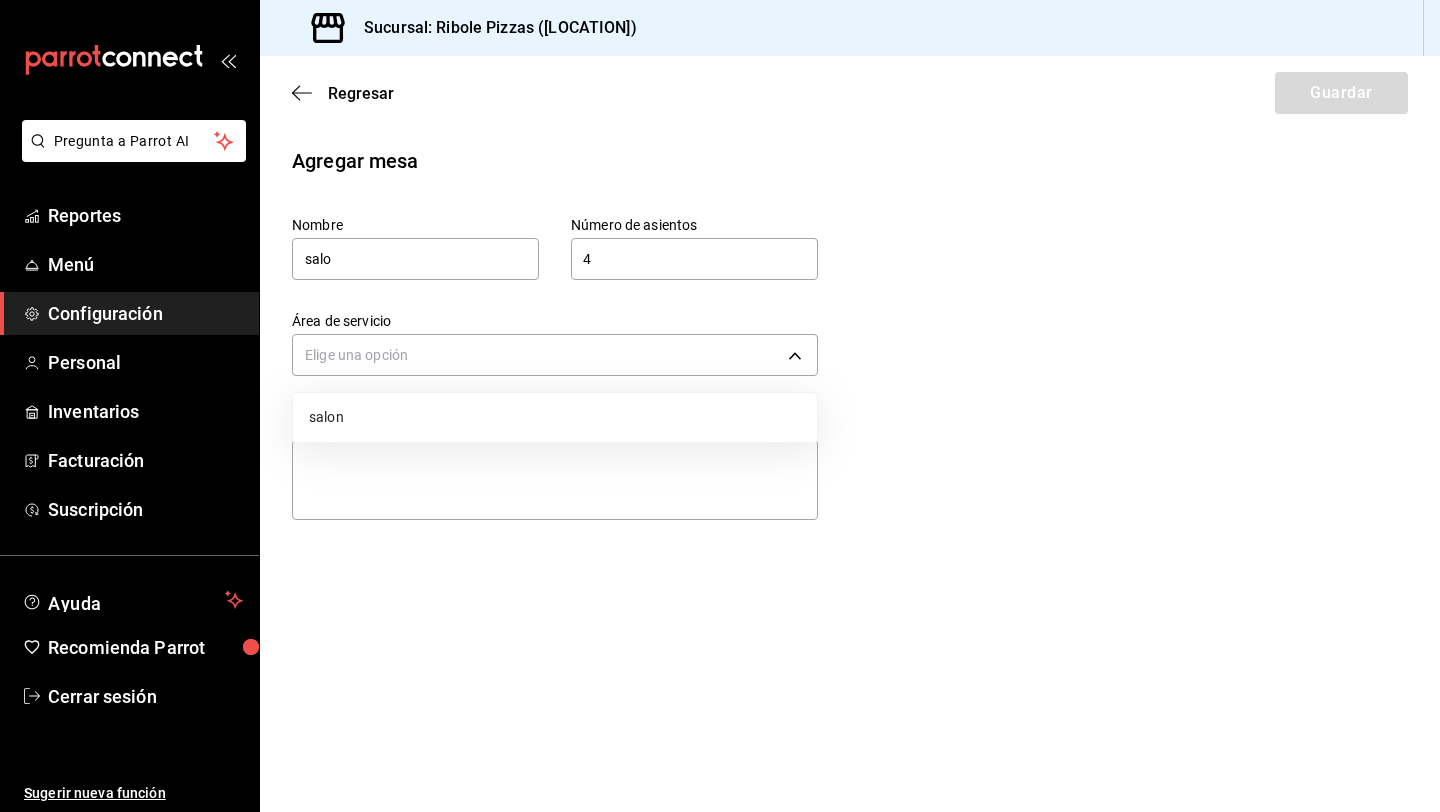 click on "salon" at bounding box center [555, 417] 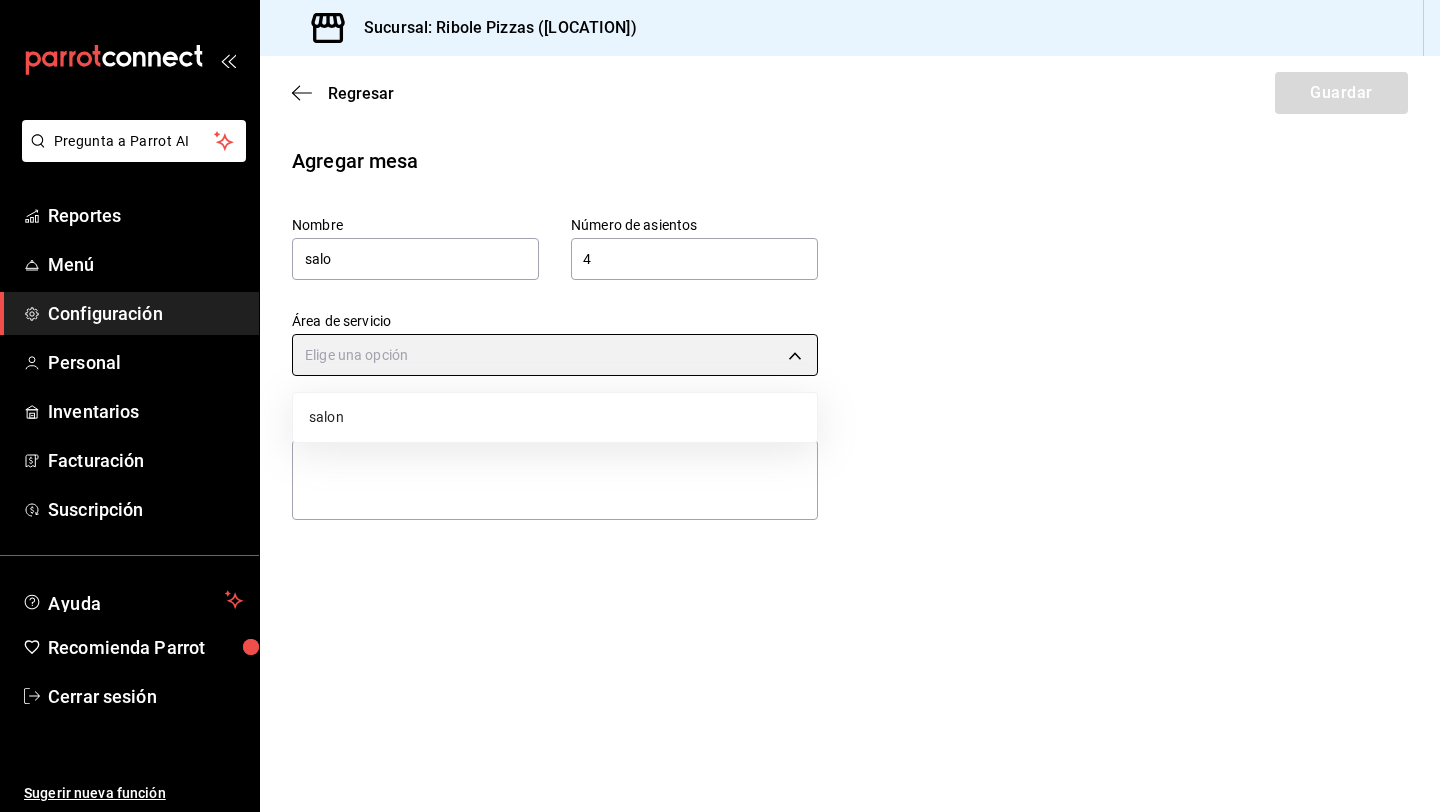 type on "[UUID]" 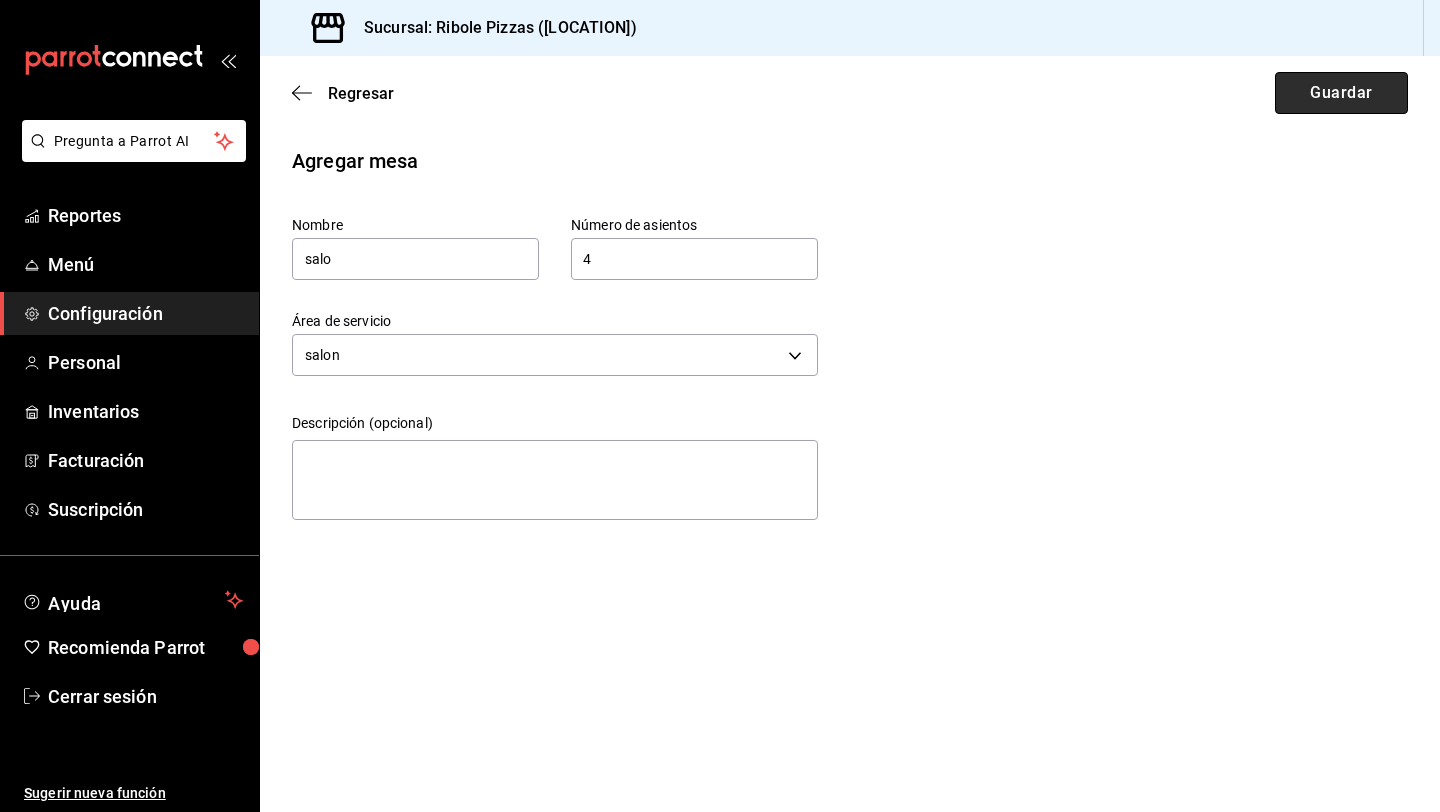 click on "Guardar" at bounding box center (1341, 93) 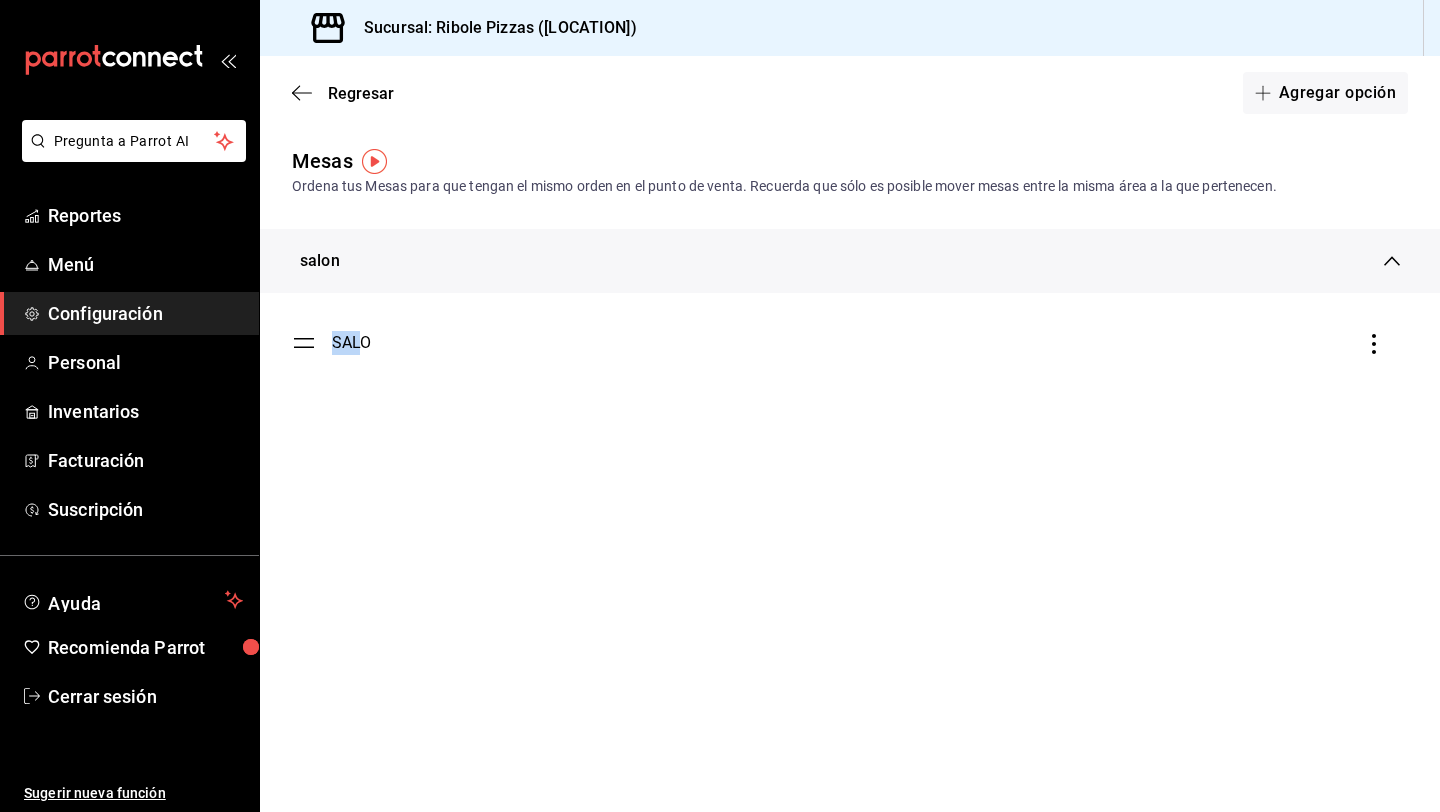 drag, startPoint x: 356, startPoint y: 348, endPoint x: 283, endPoint y: 358, distance: 73.68175 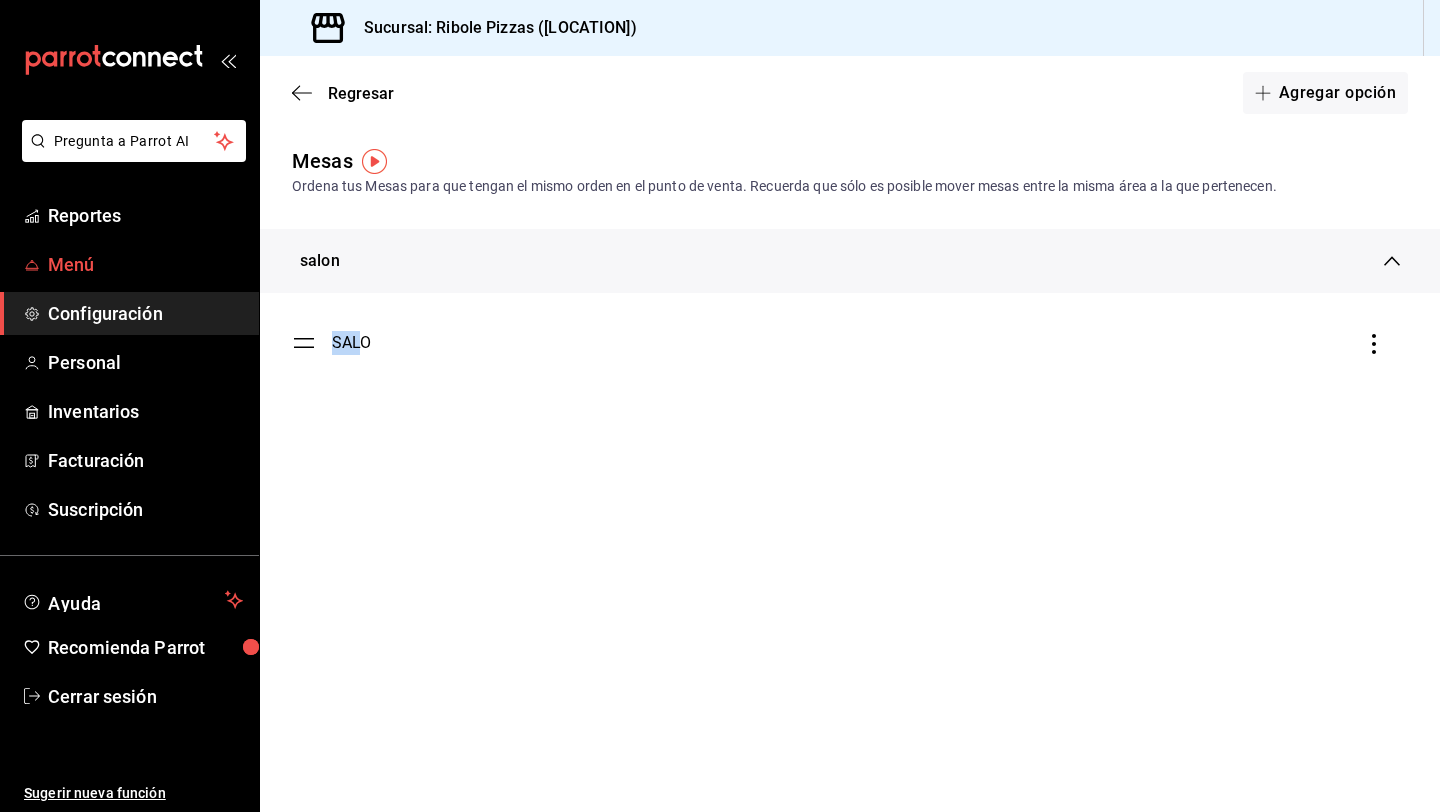 click on "Menú" at bounding box center (145, 264) 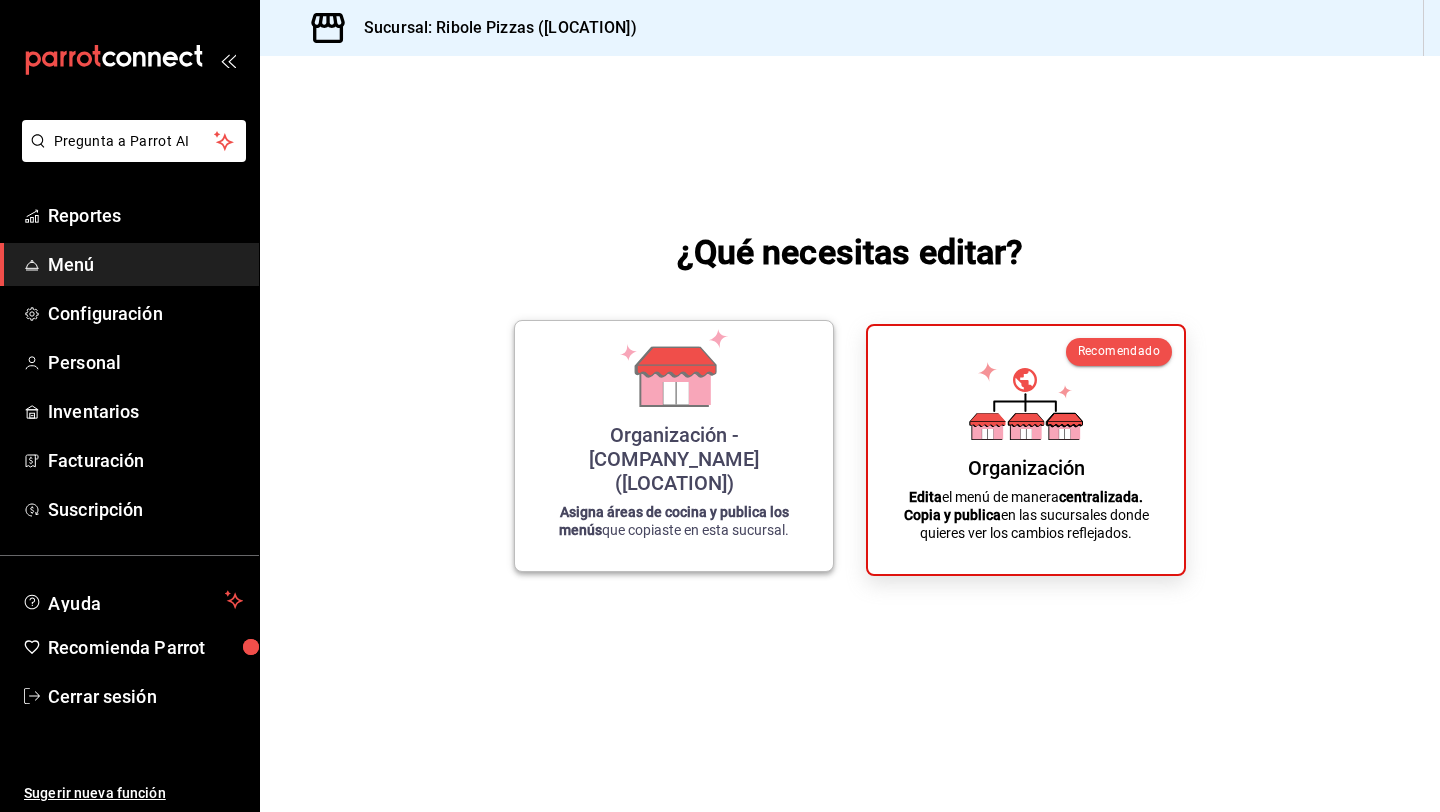 click 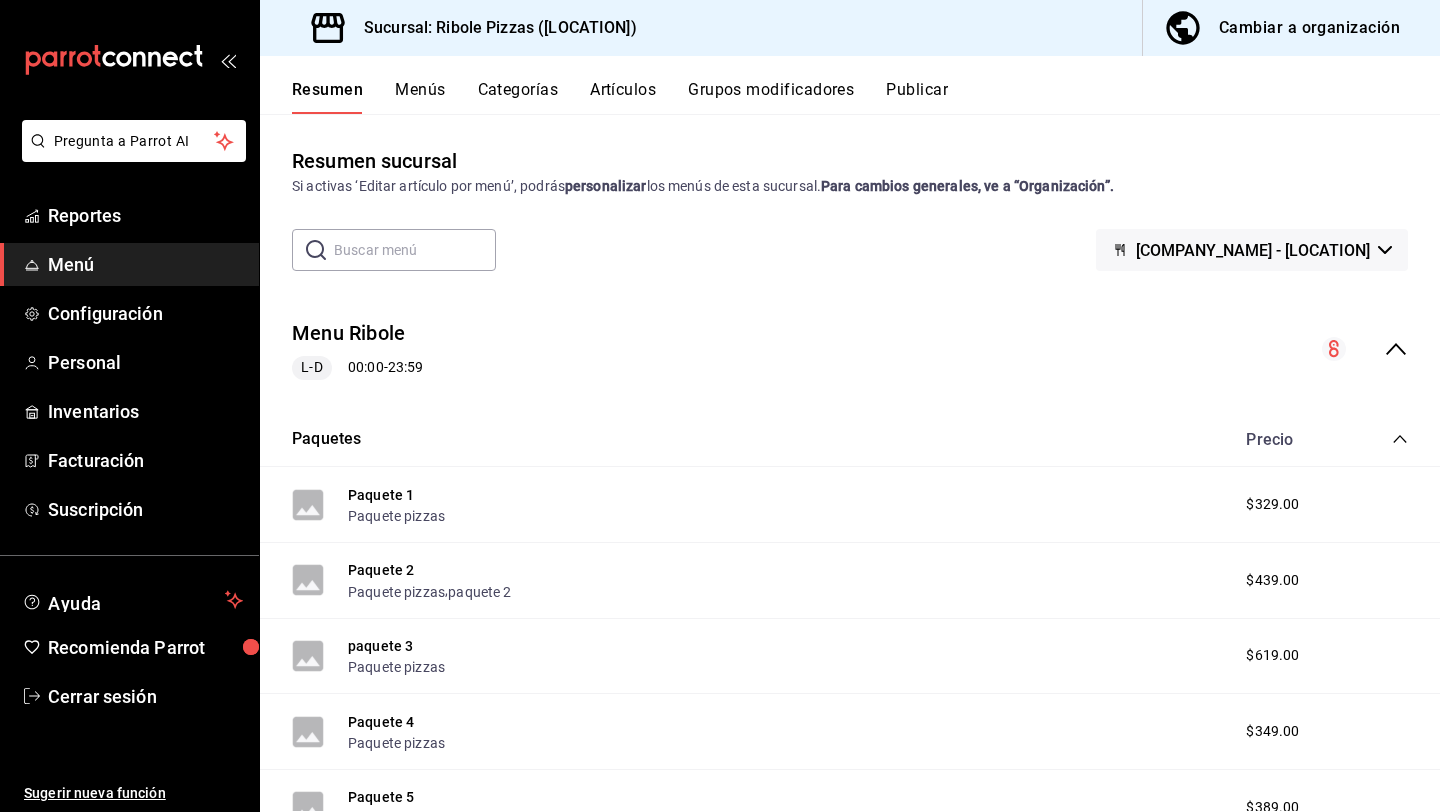 click on "Categorías" at bounding box center [518, 97] 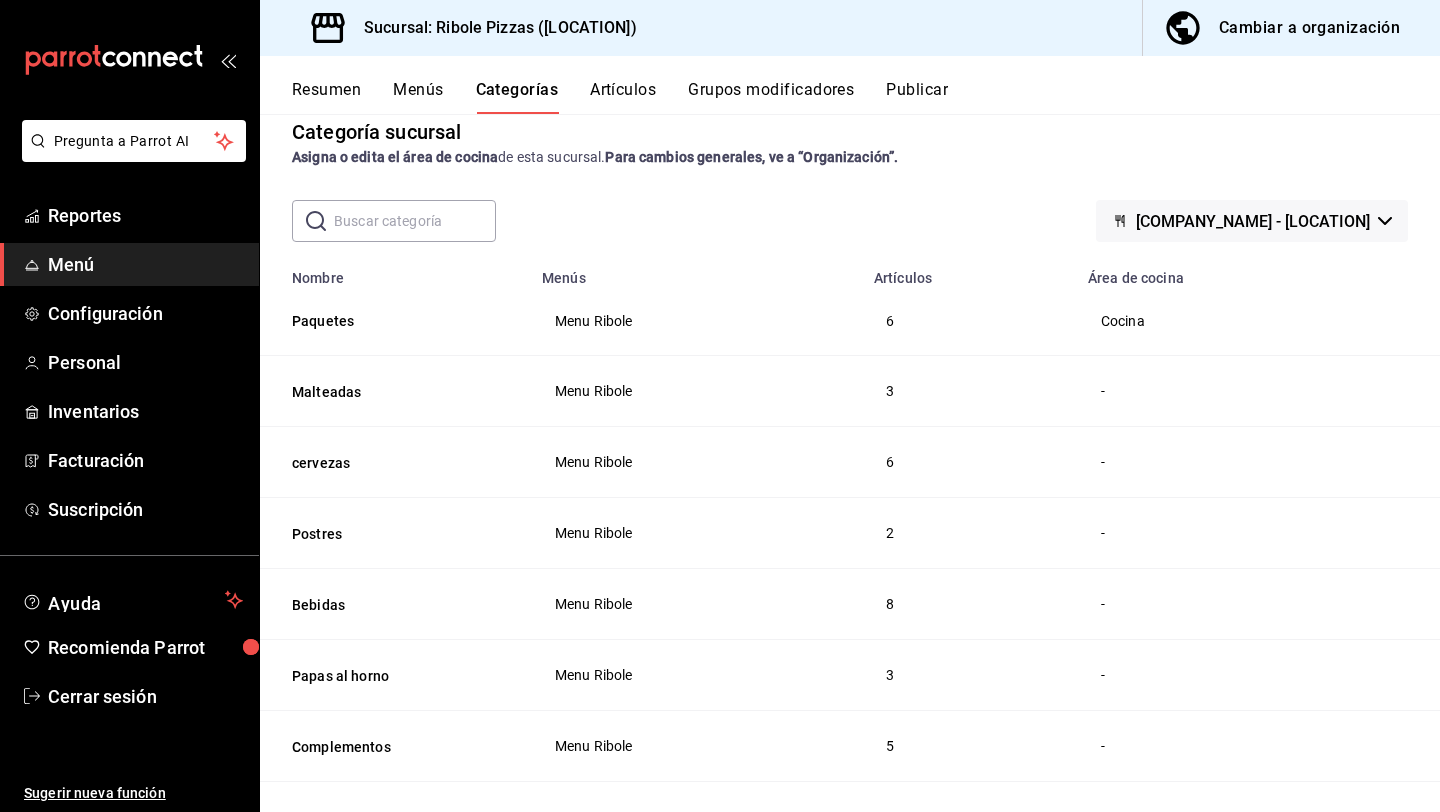 scroll, scrollTop: 42, scrollLeft: 0, axis: vertical 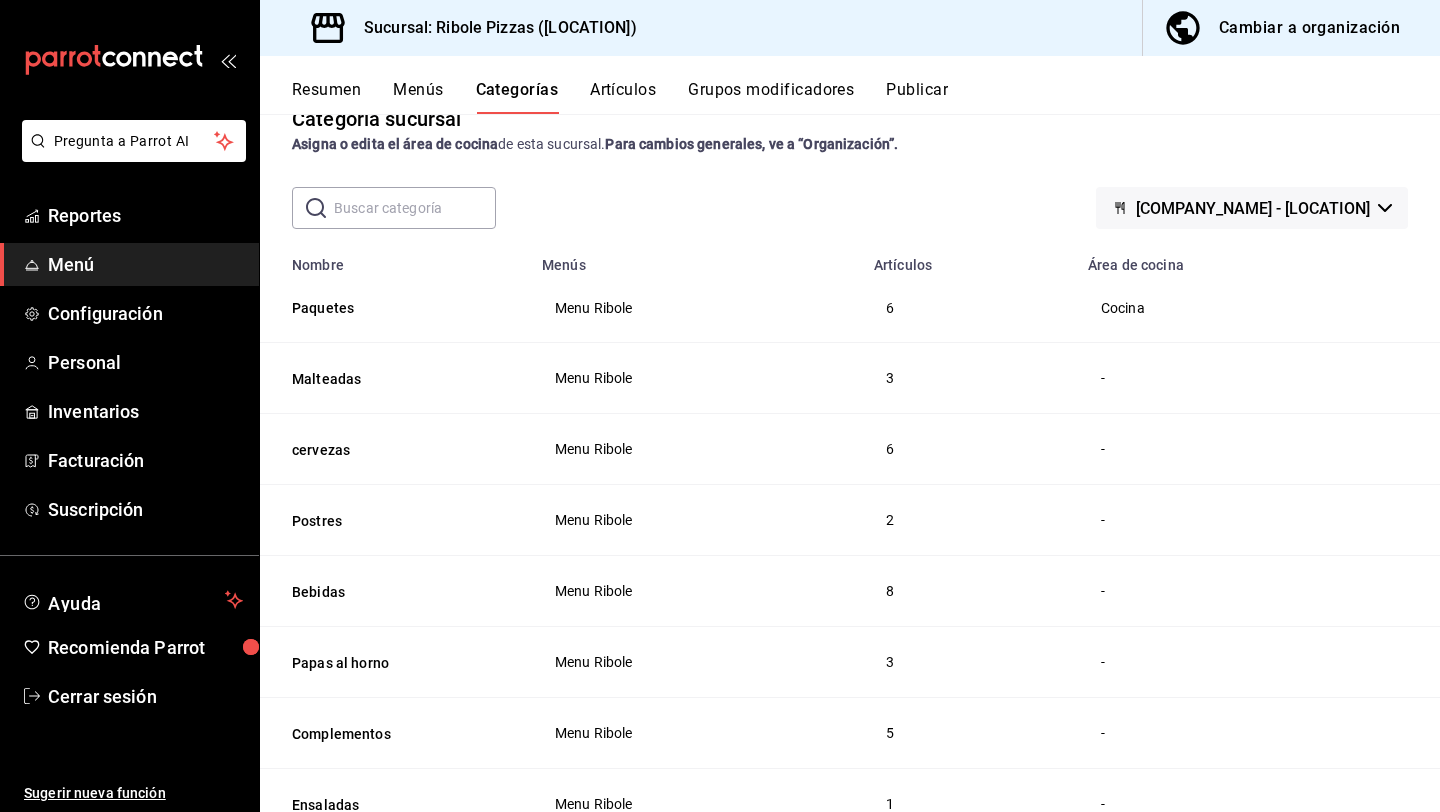 click on "-" at bounding box center [1254, 378] 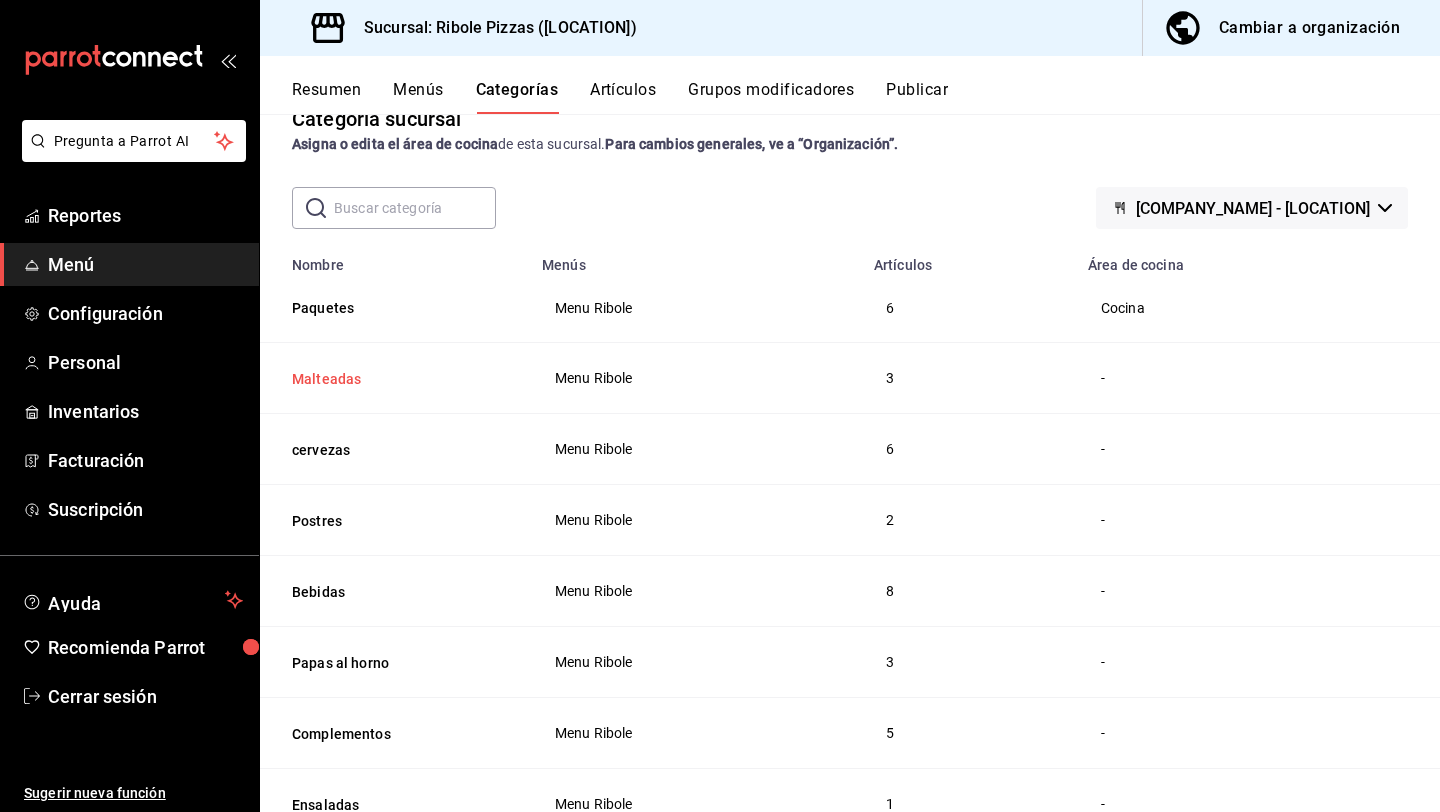 click on "Malteadas" at bounding box center (392, 379) 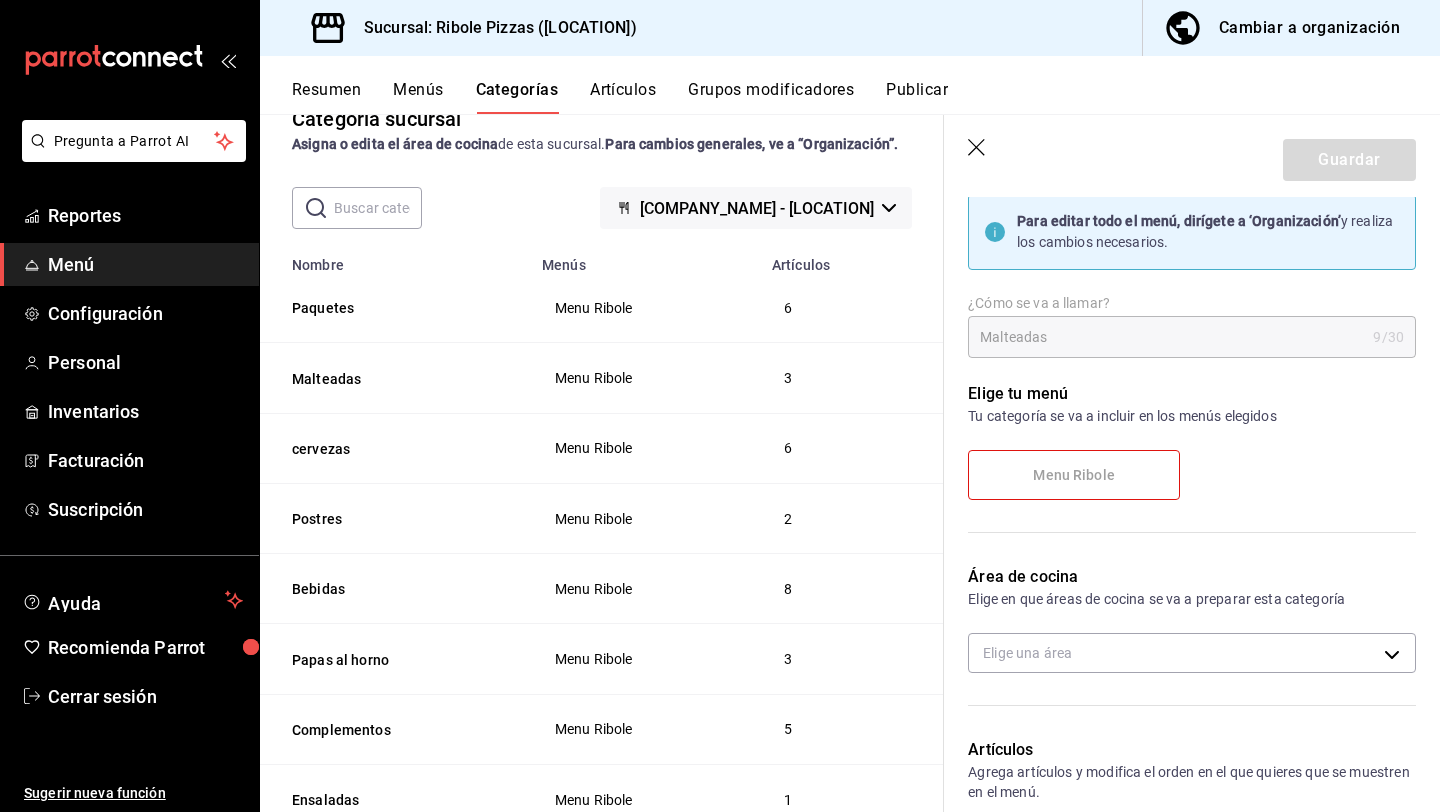 scroll, scrollTop: 67, scrollLeft: 0, axis: vertical 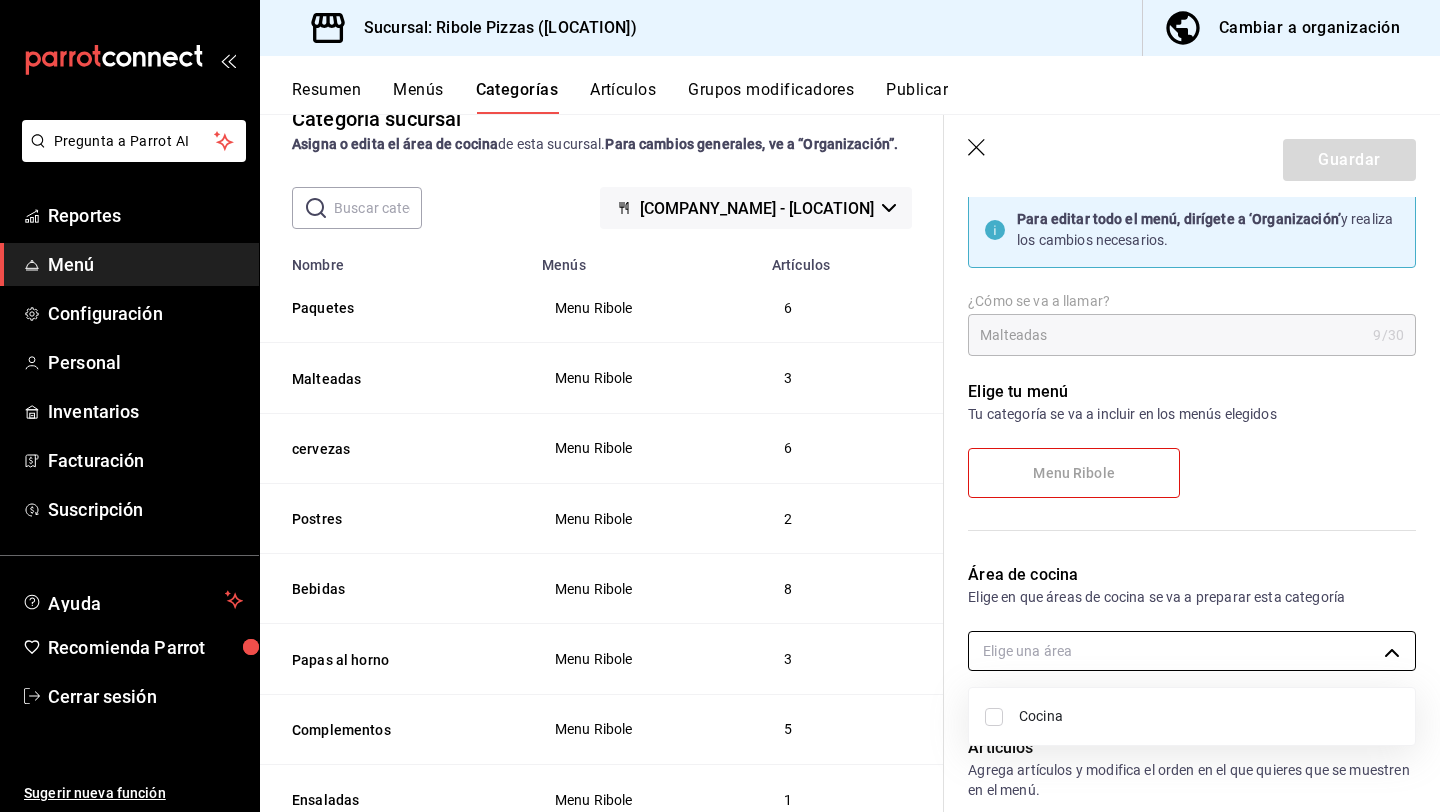 click on "Pregunta a Parrot AI Reportes   Menú   Configuración   Personal   Inventarios   Facturación   Suscripción   Ayuda Recomienda Parrot   Cerrar sesión   Sugerir nueva función   Sucursal: Ribole Pizzas ([CITY]) Cambiar a organización Resumen Menús Categorías Artículos Grupos modificadores Publicar Categoría sucursal Asigna o edita el área de cocina  de esta sucursal.  Para cambios generales, ve a “Organización”. ​ ​ Ribole Pizzas - [CITY] Nombre Menús Artículos Paquetes Menu Ribole 6 Malteadas Menu Ribole 3 cervezas Menu Ribole 6 Postres Menu Ribole 2 Bebidas Menu Ribole 8 Papas al horno Menu Ribole 3 Complementos Menu Ribole 5 Ensaladas Menu Ribole 1 Boneless Menu Ribole 3 Alitas Menu Ribole 5 Espaguetis Menu Ribole 3 Pizzas mariscos Menu Ribole 2 Pizzas supremas Menu Ribole 5 Pizzas Favoritas Menu Ribole 4 Pizzas especiales Menu Ribole 6 Pizzas 1 ingredientes Menu Ribole 3 Guardar Editar categoría Para editar todo el menú, dirígete a ‘Organización’ ¿Cómo se va a llamar?" at bounding box center (720, 406) 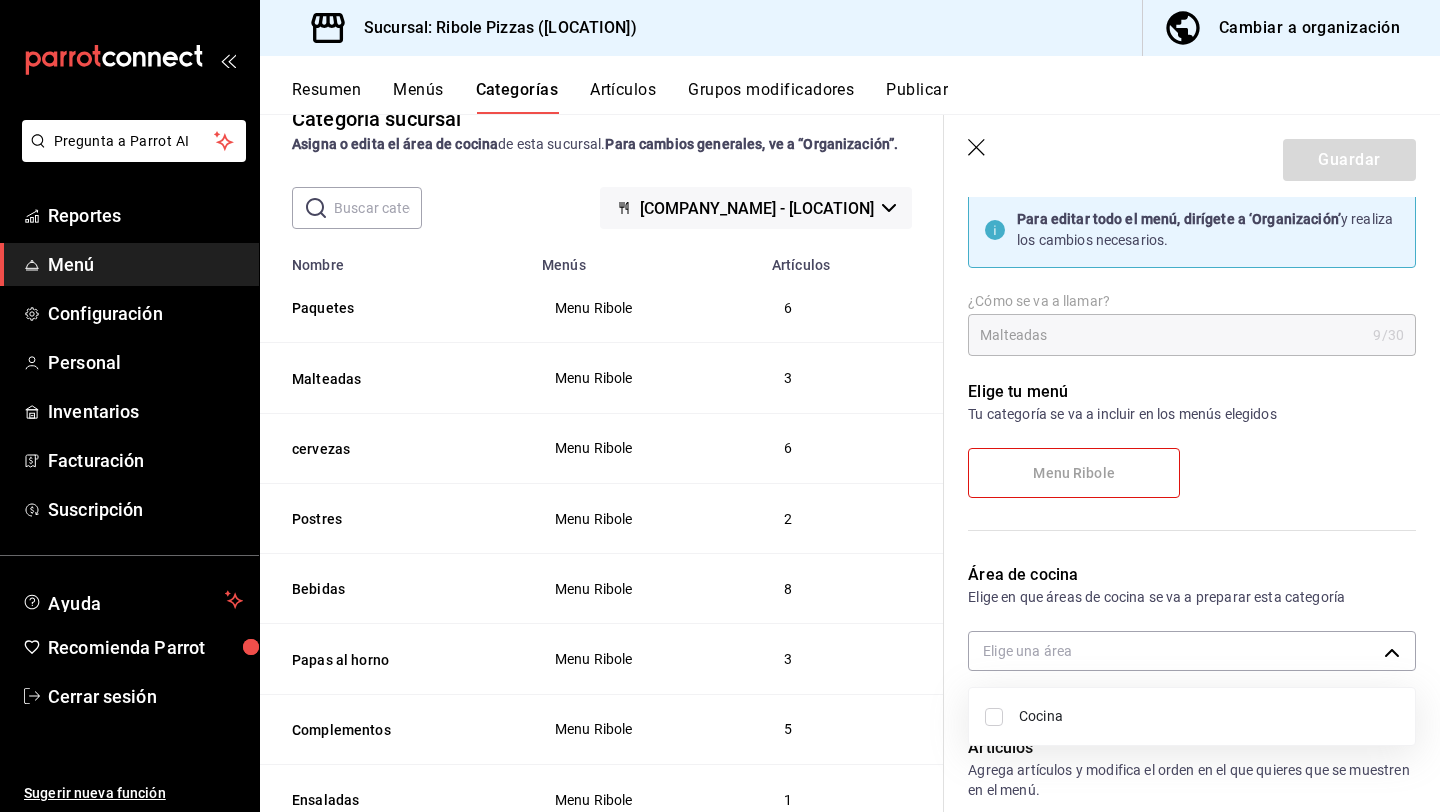 click at bounding box center (720, 406) 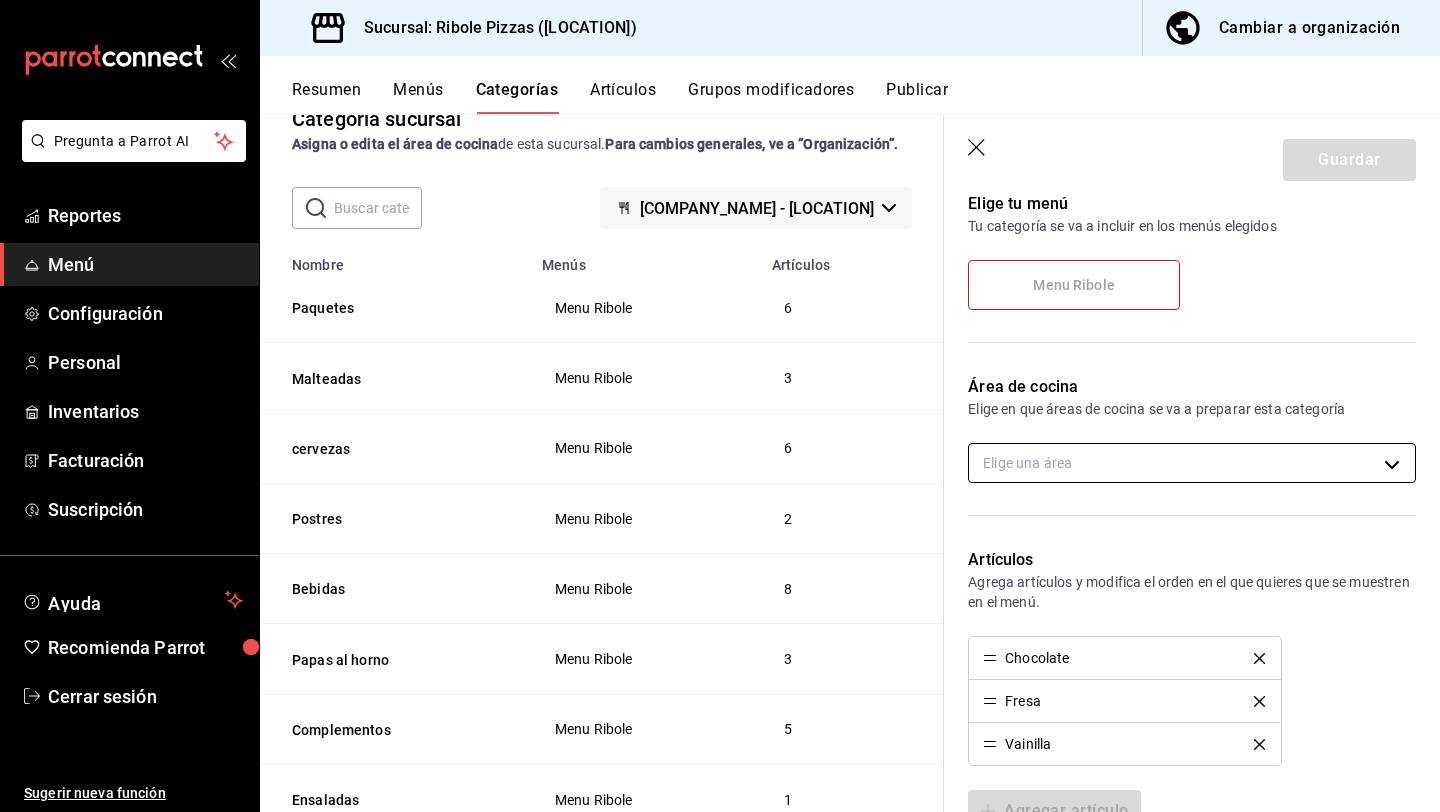 scroll, scrollTop: 126, scrollLeft: 0, axis: vertical 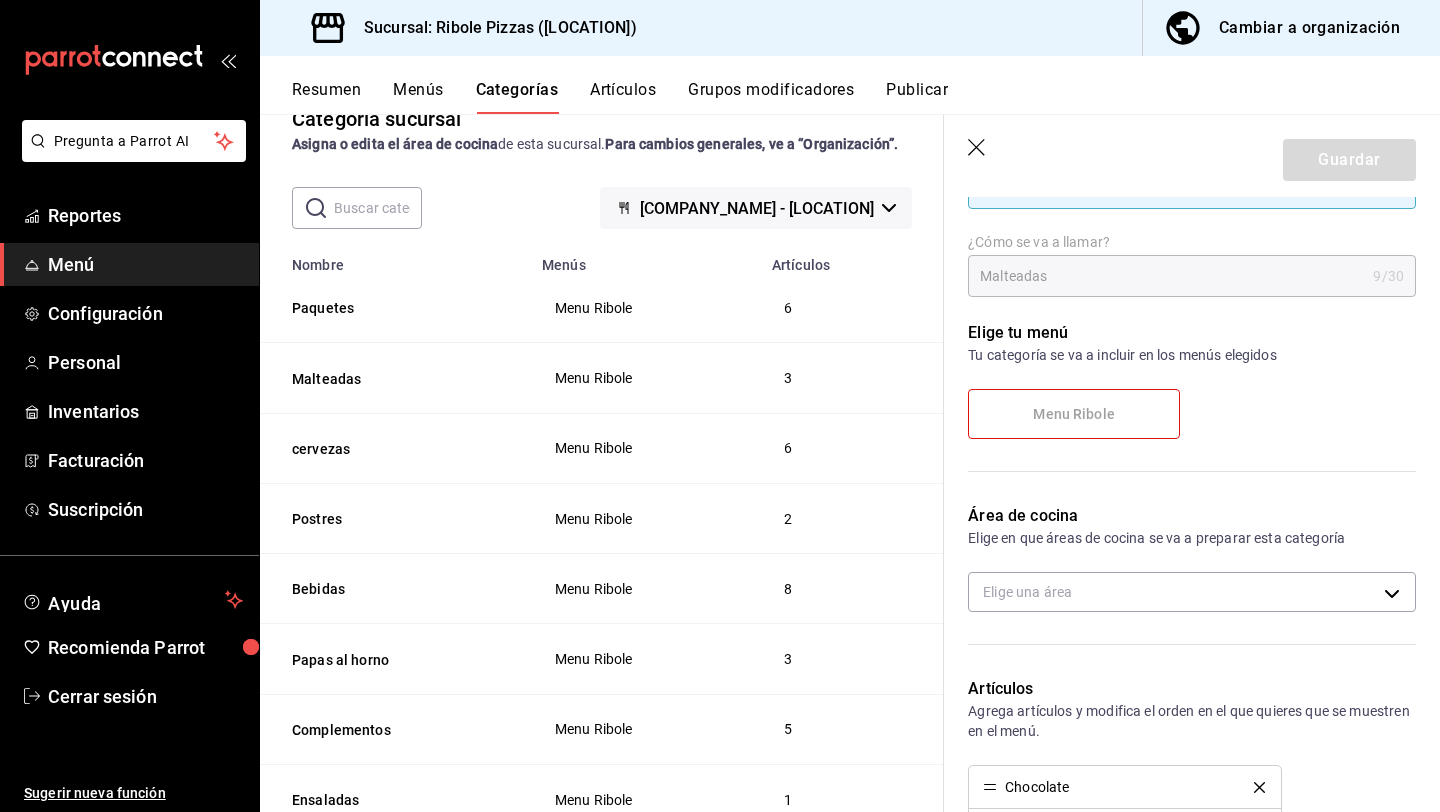 click 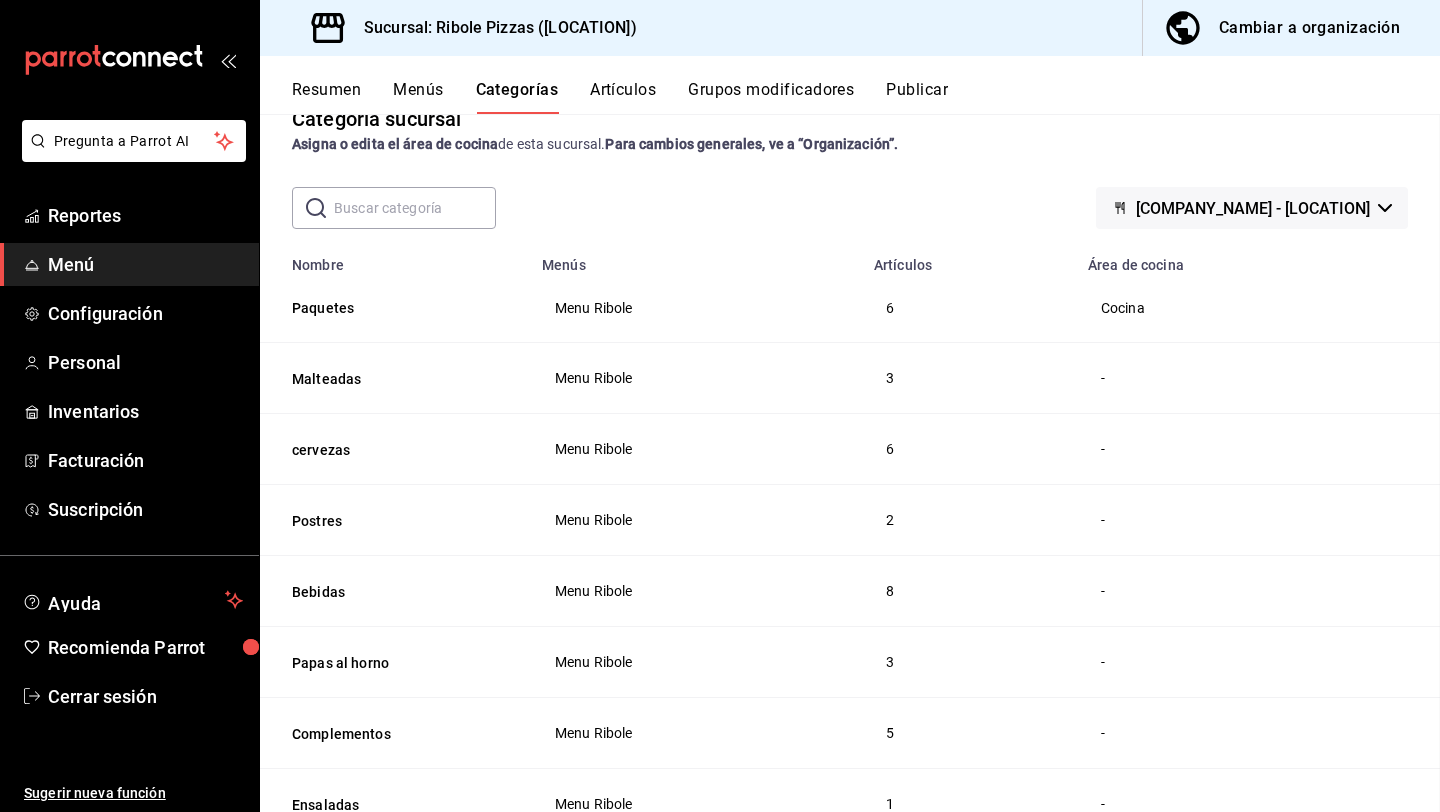scroll, scrollTop: 0, scrollLeft: 0, axis: both 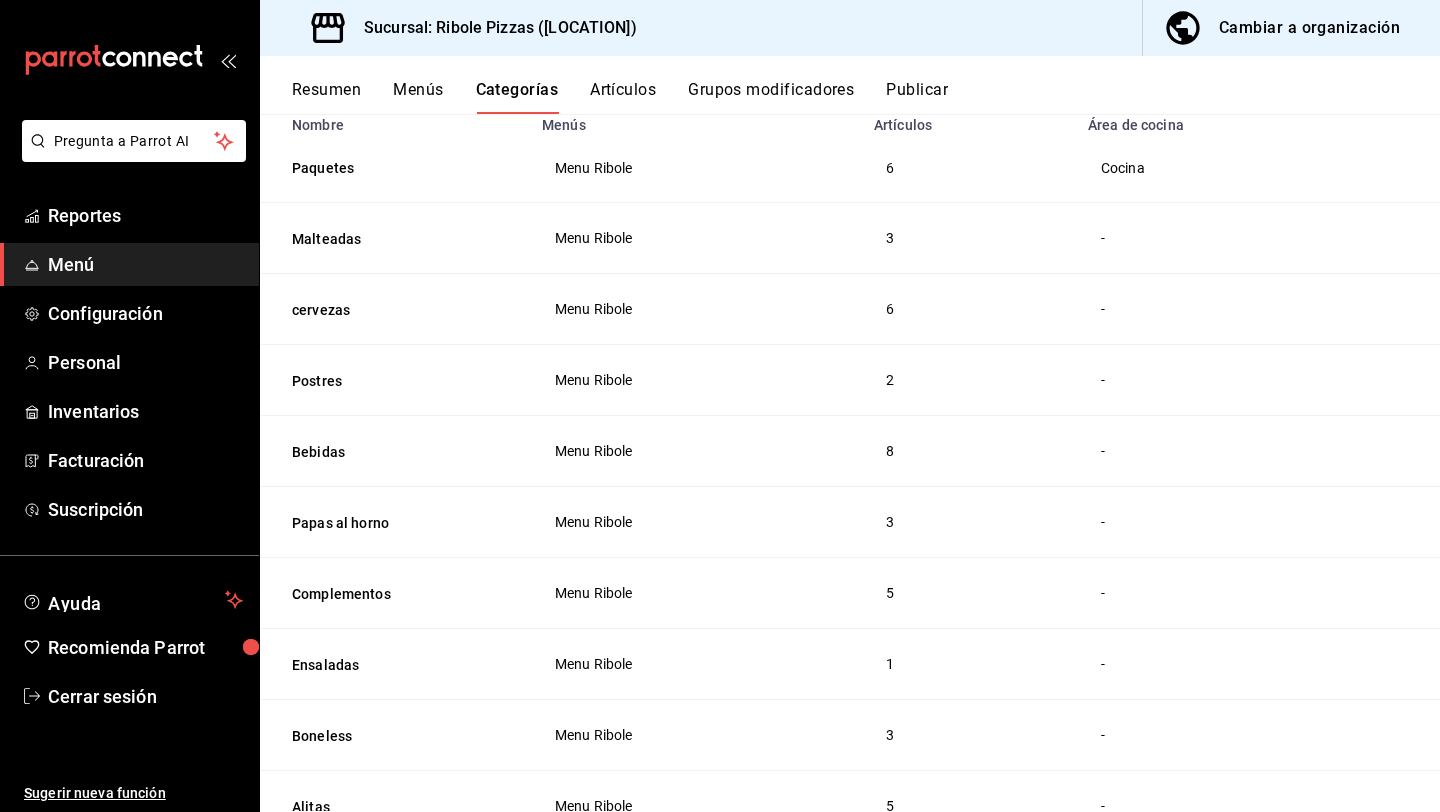 click on "Cambiar a organización" at bounding box center [1283, 28] 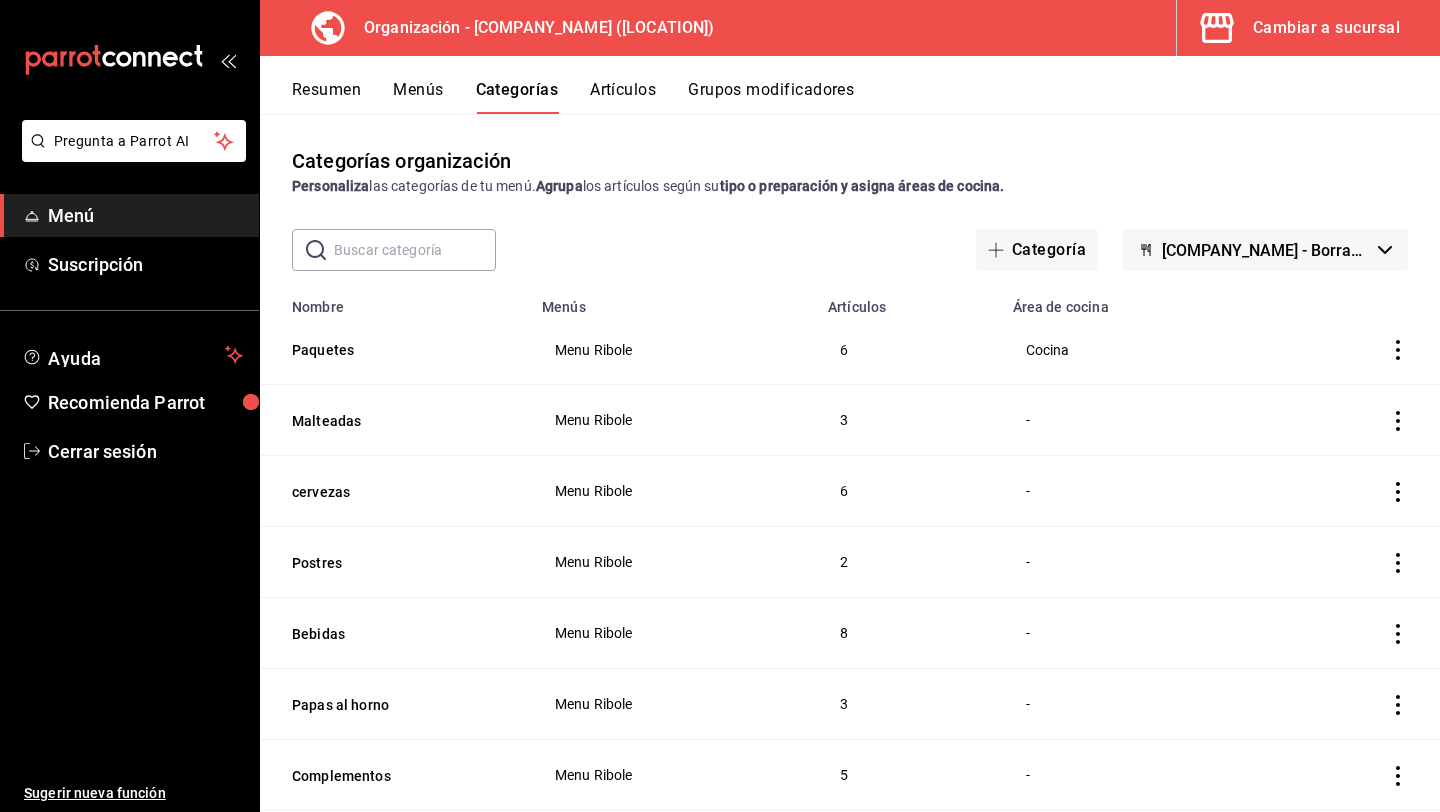 click on "Grupos modificadores" at bounding box center [771, 97] 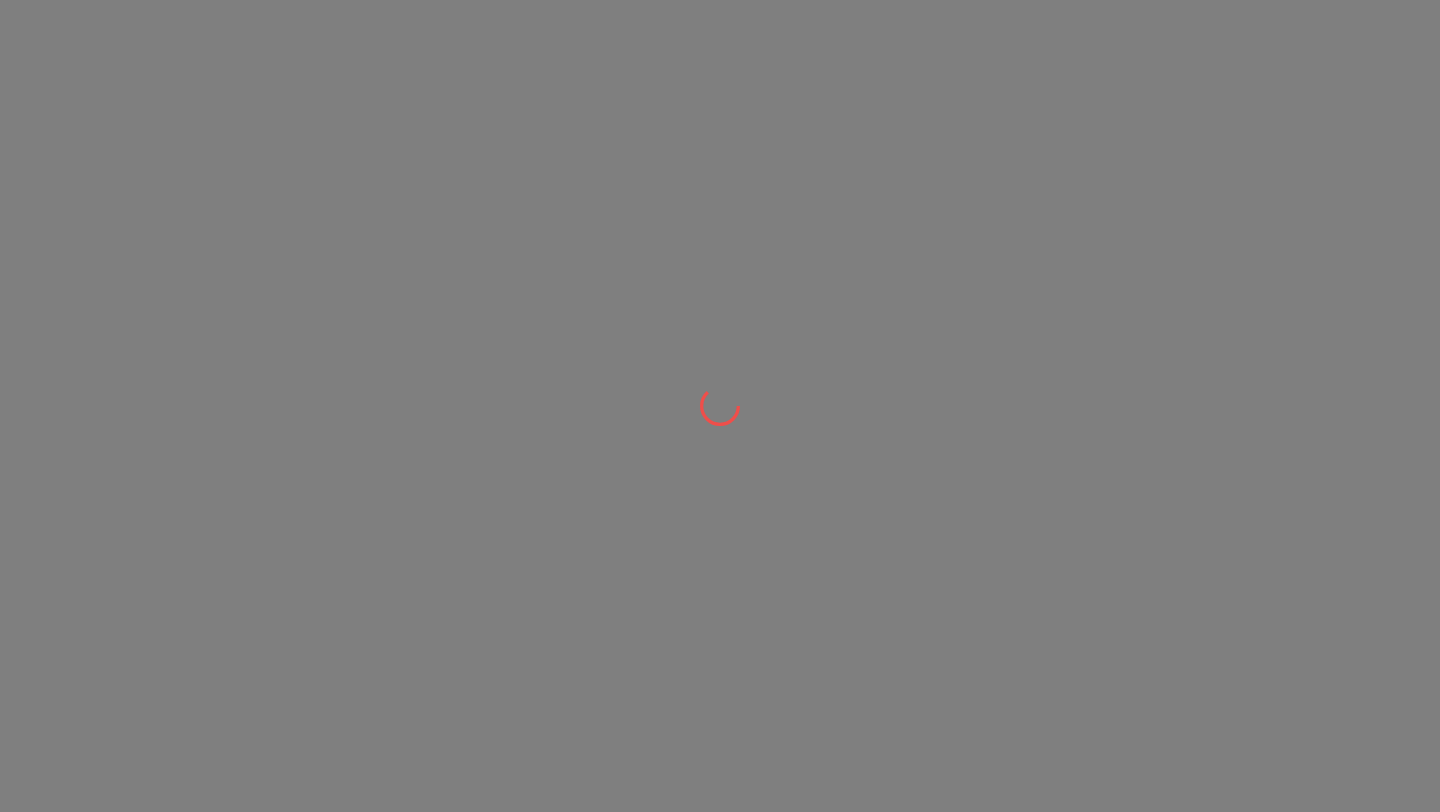 scroll, scrollTop: 0, scrollLeft: 0, axis: both 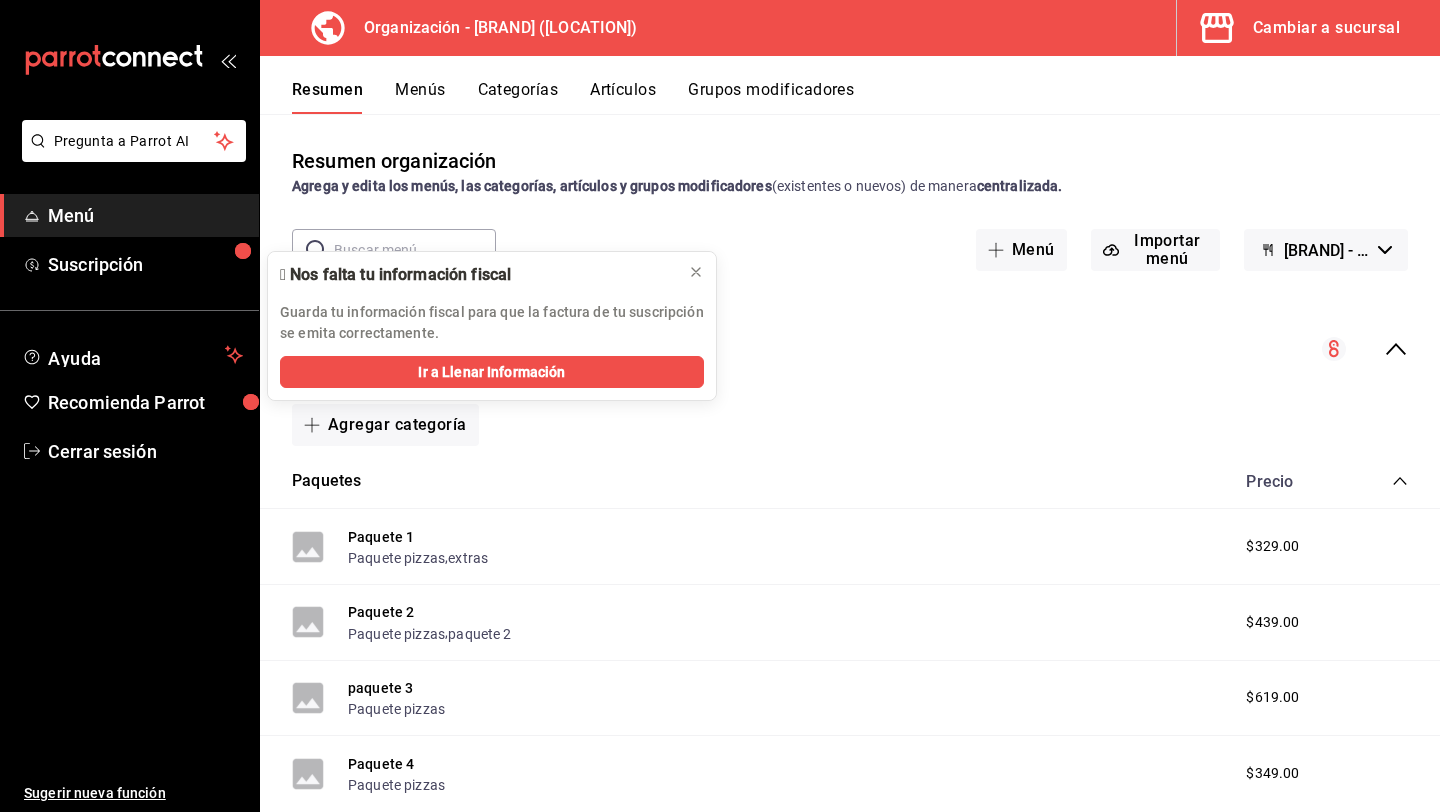 click on "Categorías" at bounding box center [518, 97] 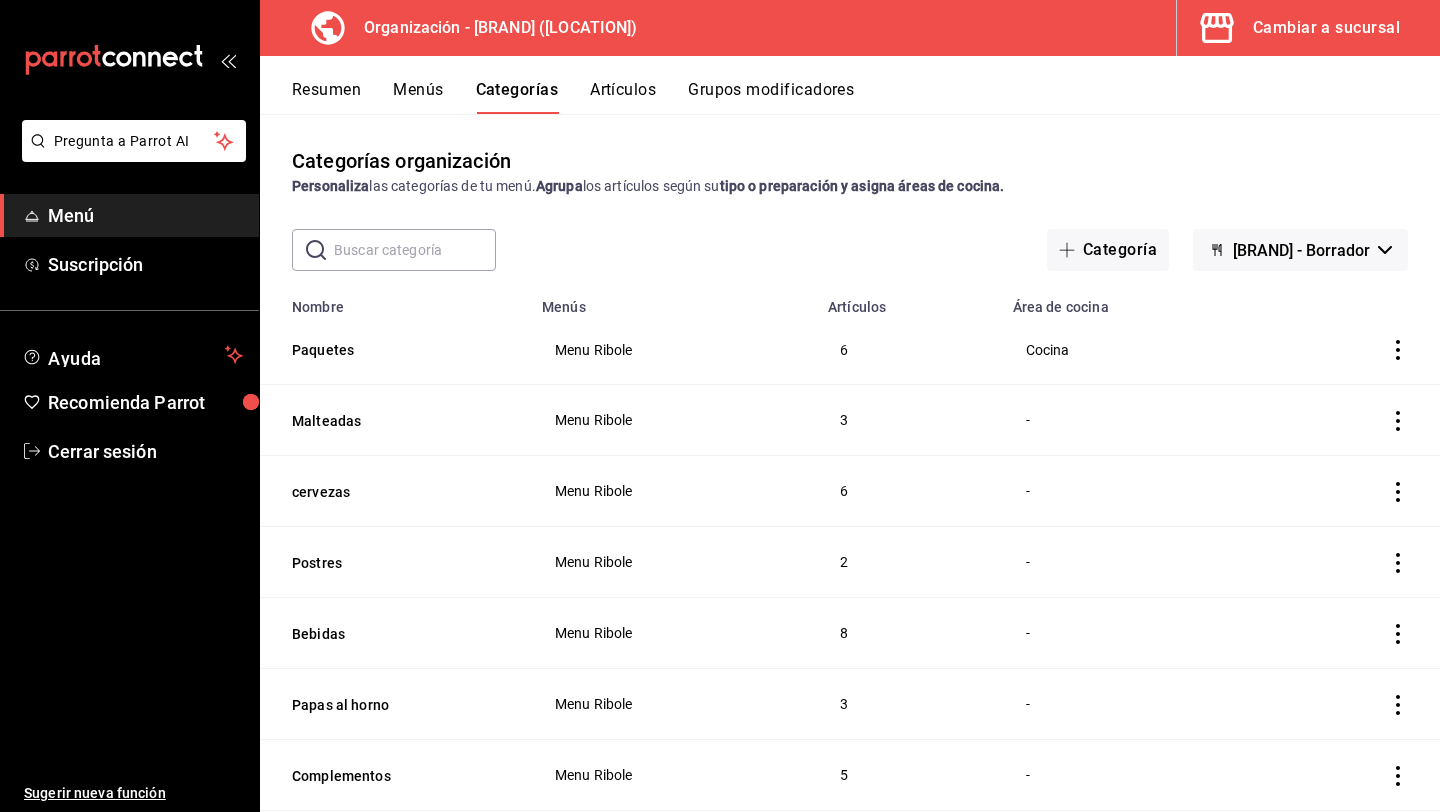 click on "Artículos" at bounding box center [623, 97] 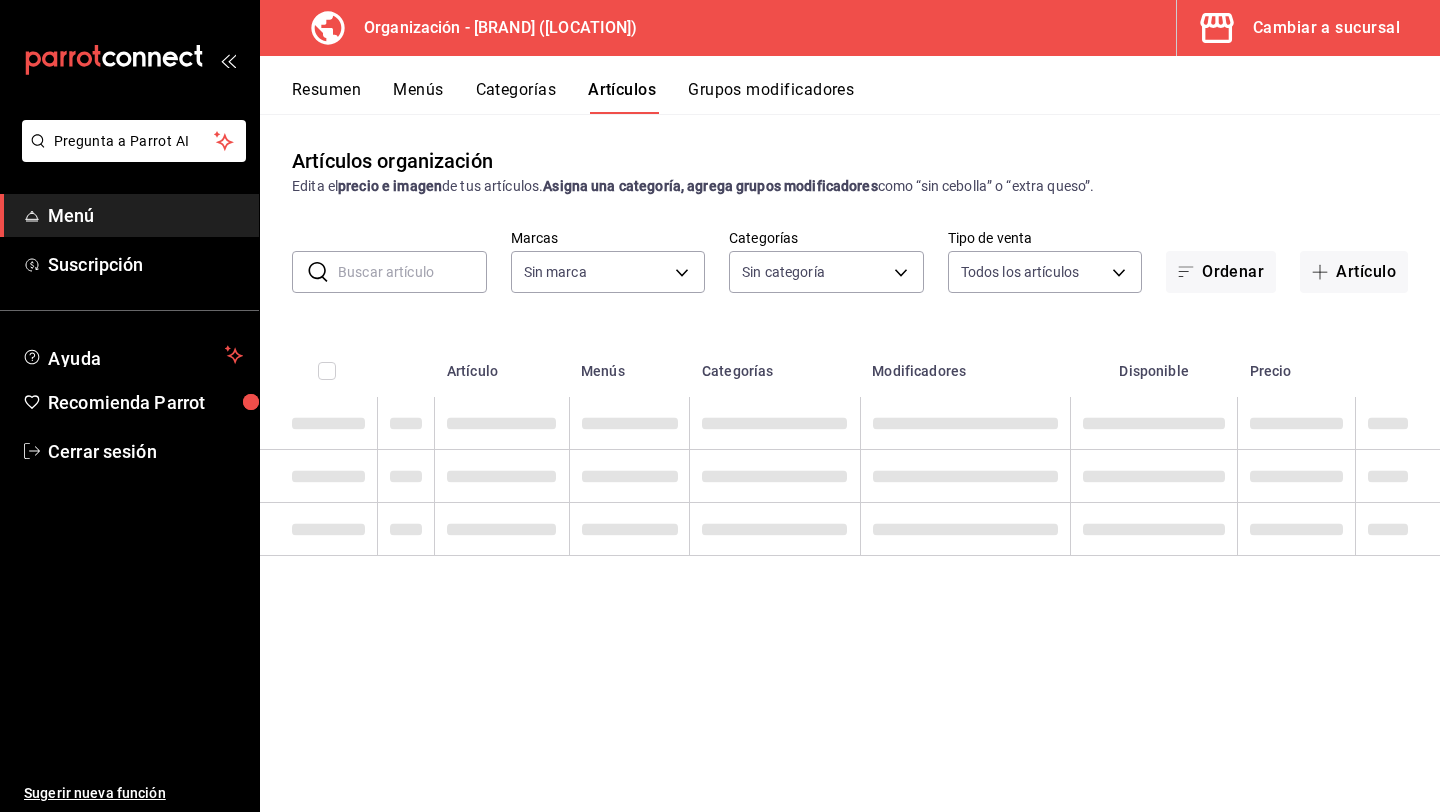 type on "[UUID]" 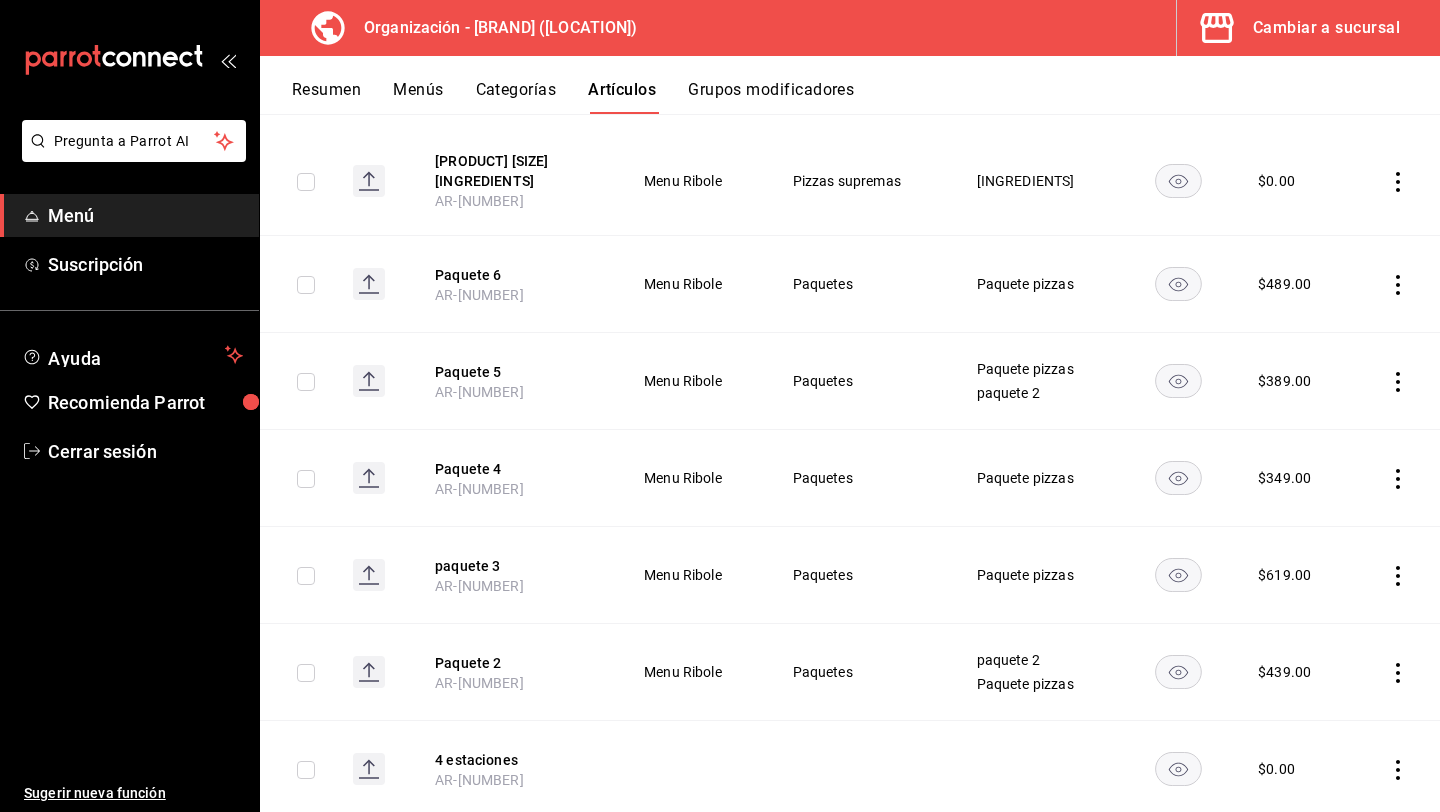 scroll, scrollTop: 293, scrollLeft: 0, axis: vertical 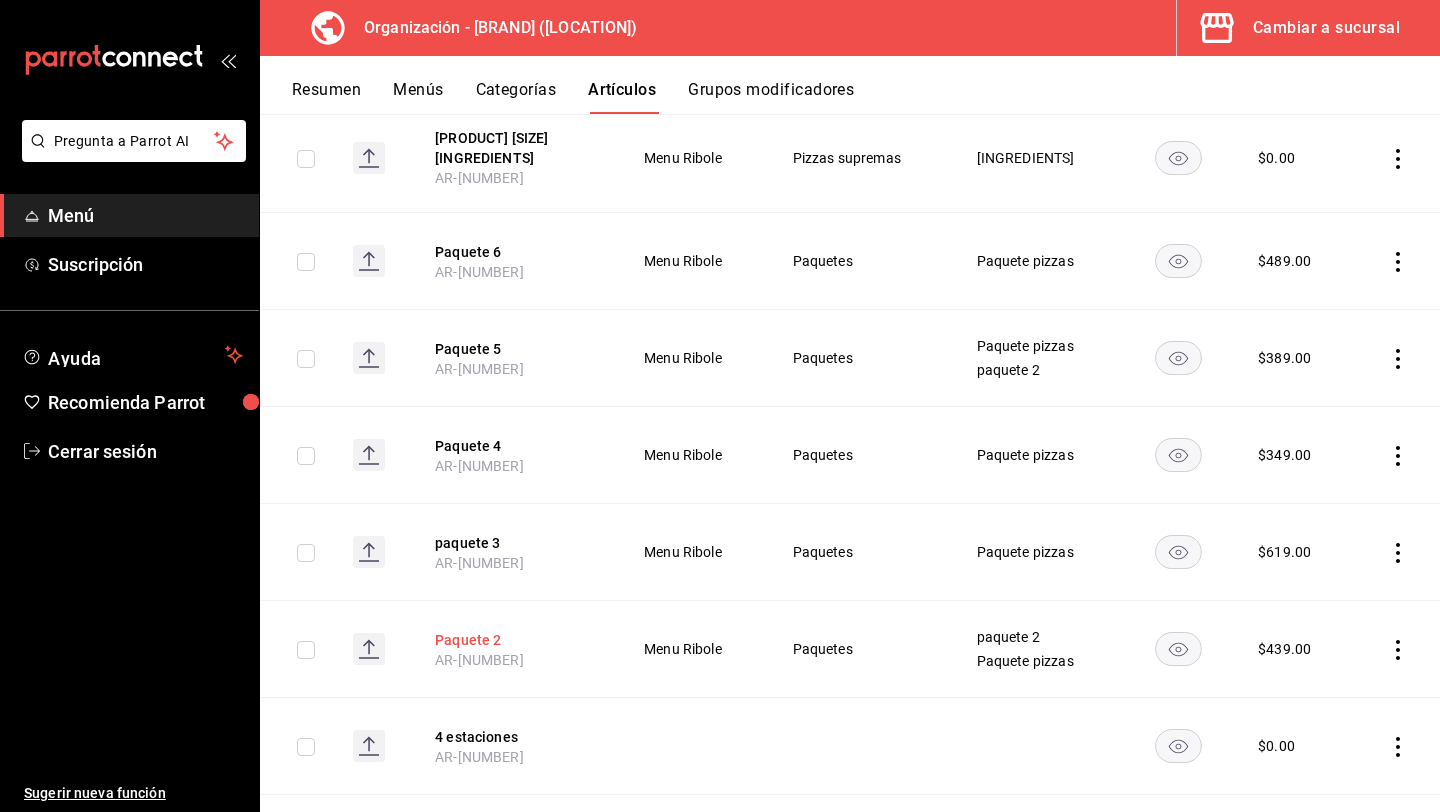 click on "Paquete 2" at bounding box center [515, 640] 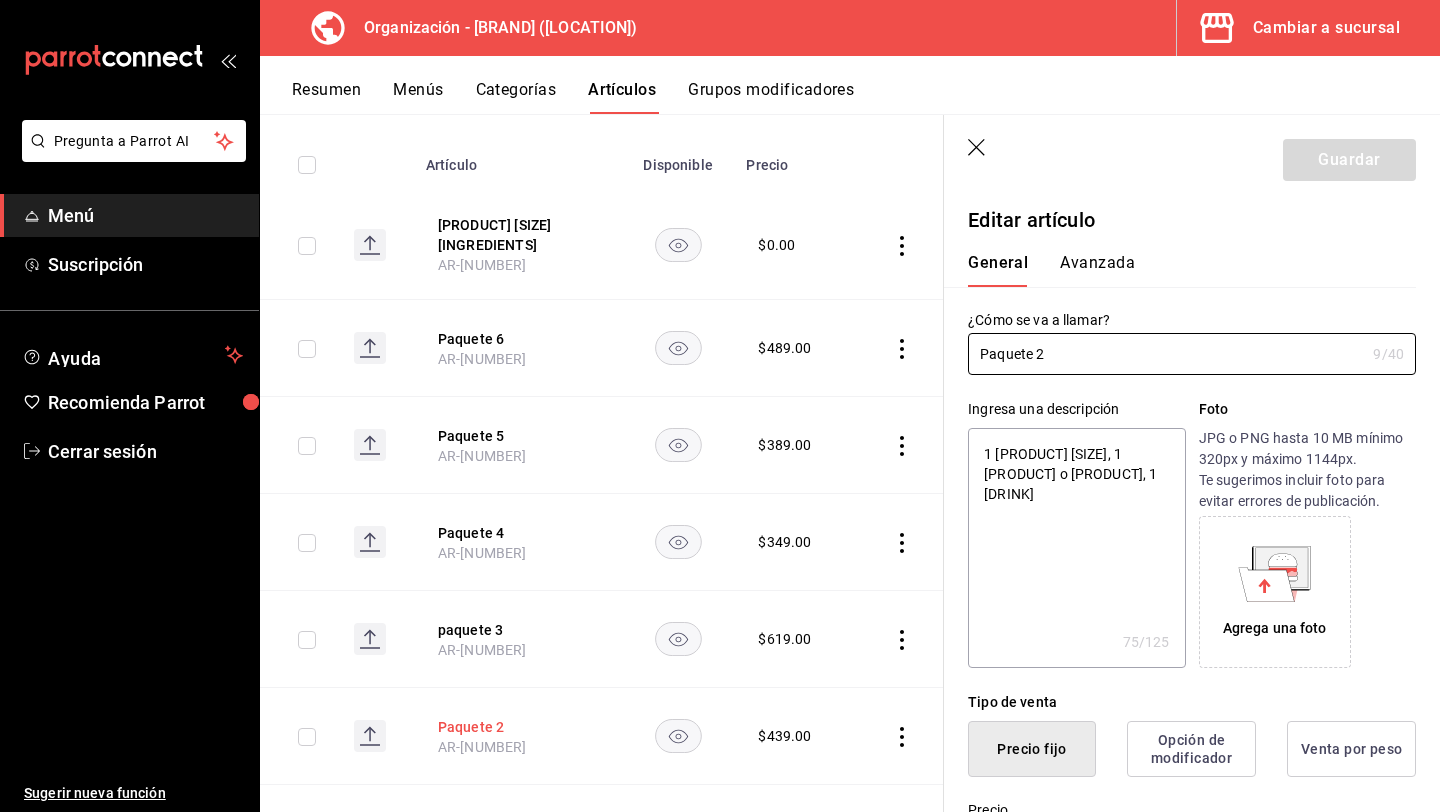type on "x" 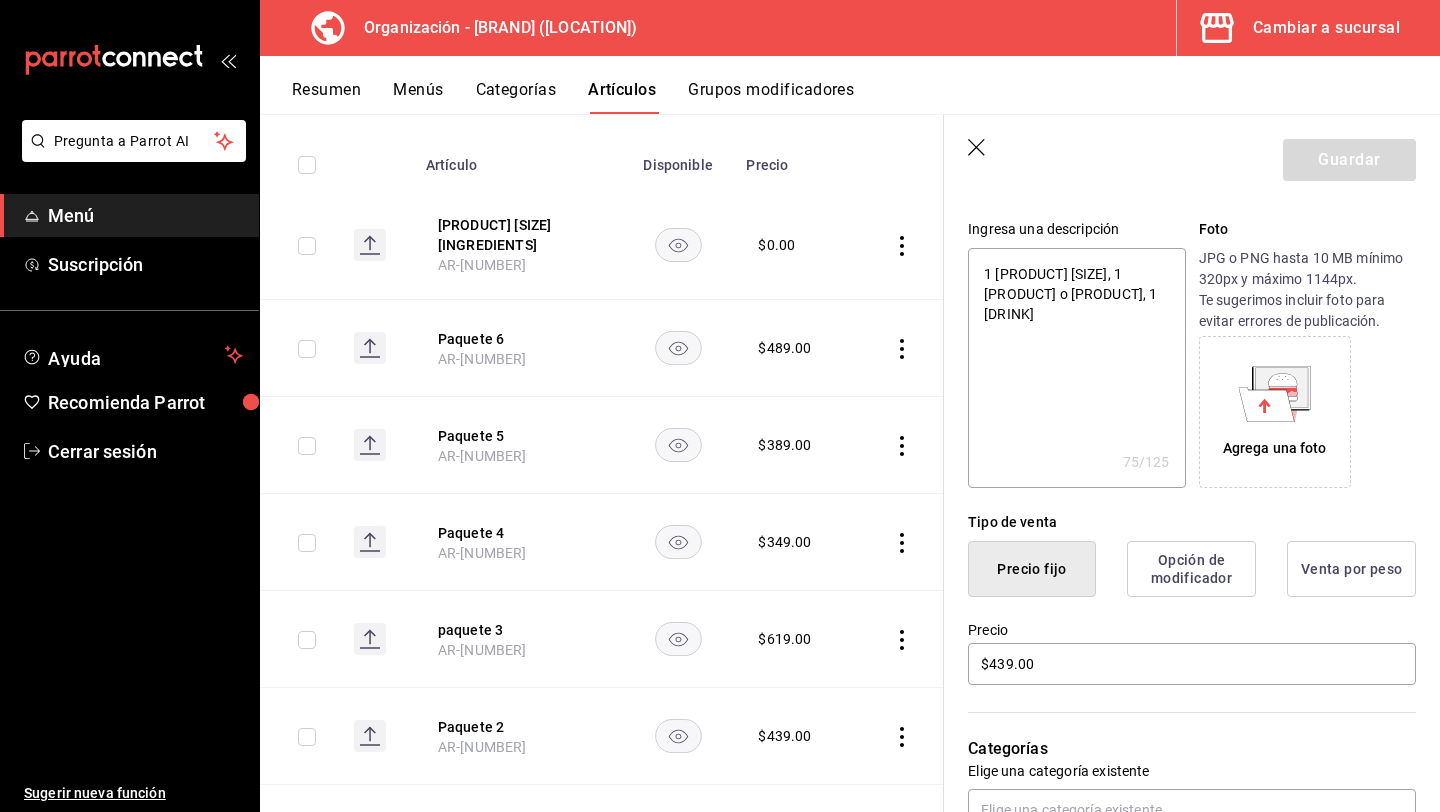 scroll, scrollTop: 190, scrollLeft: 0, axis: vertical 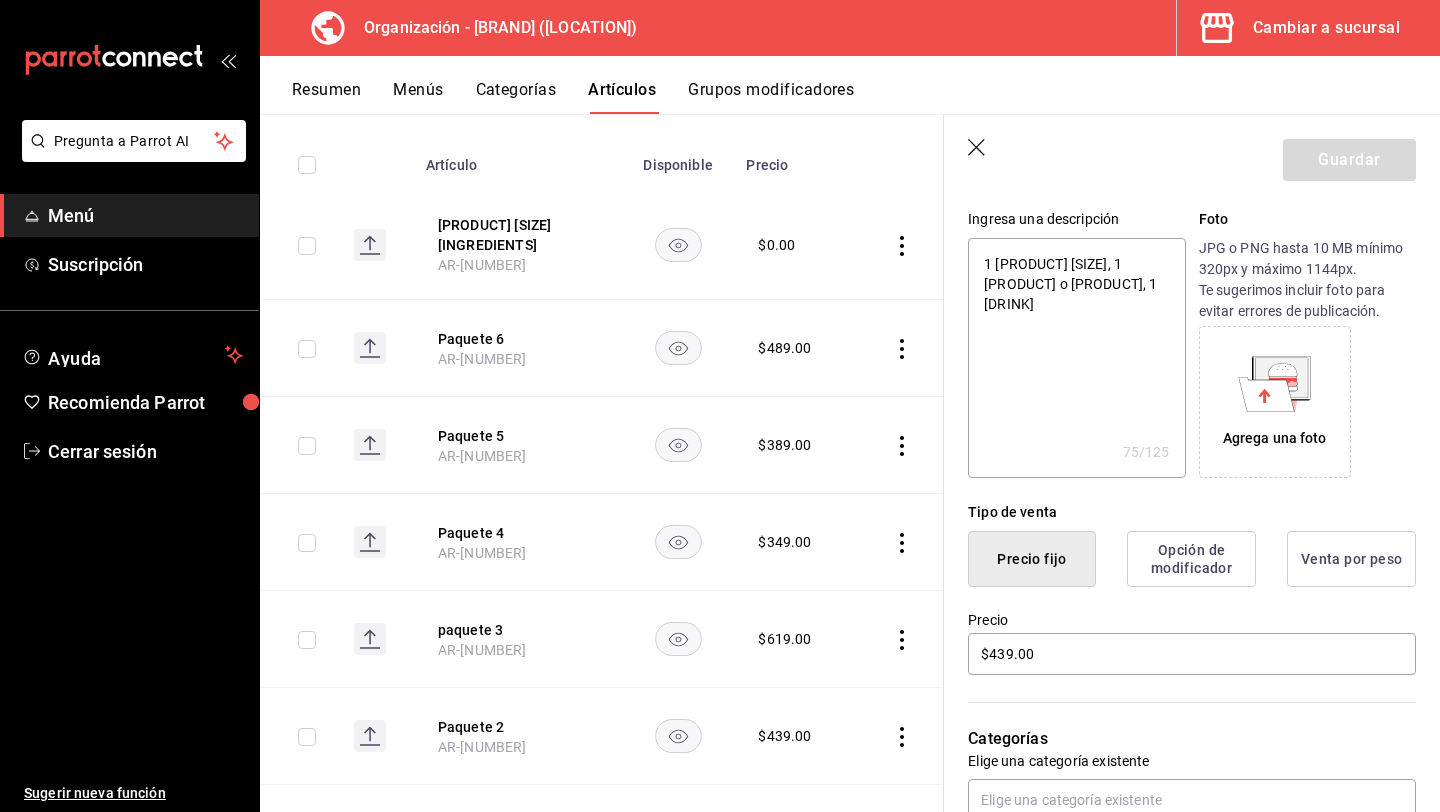 click 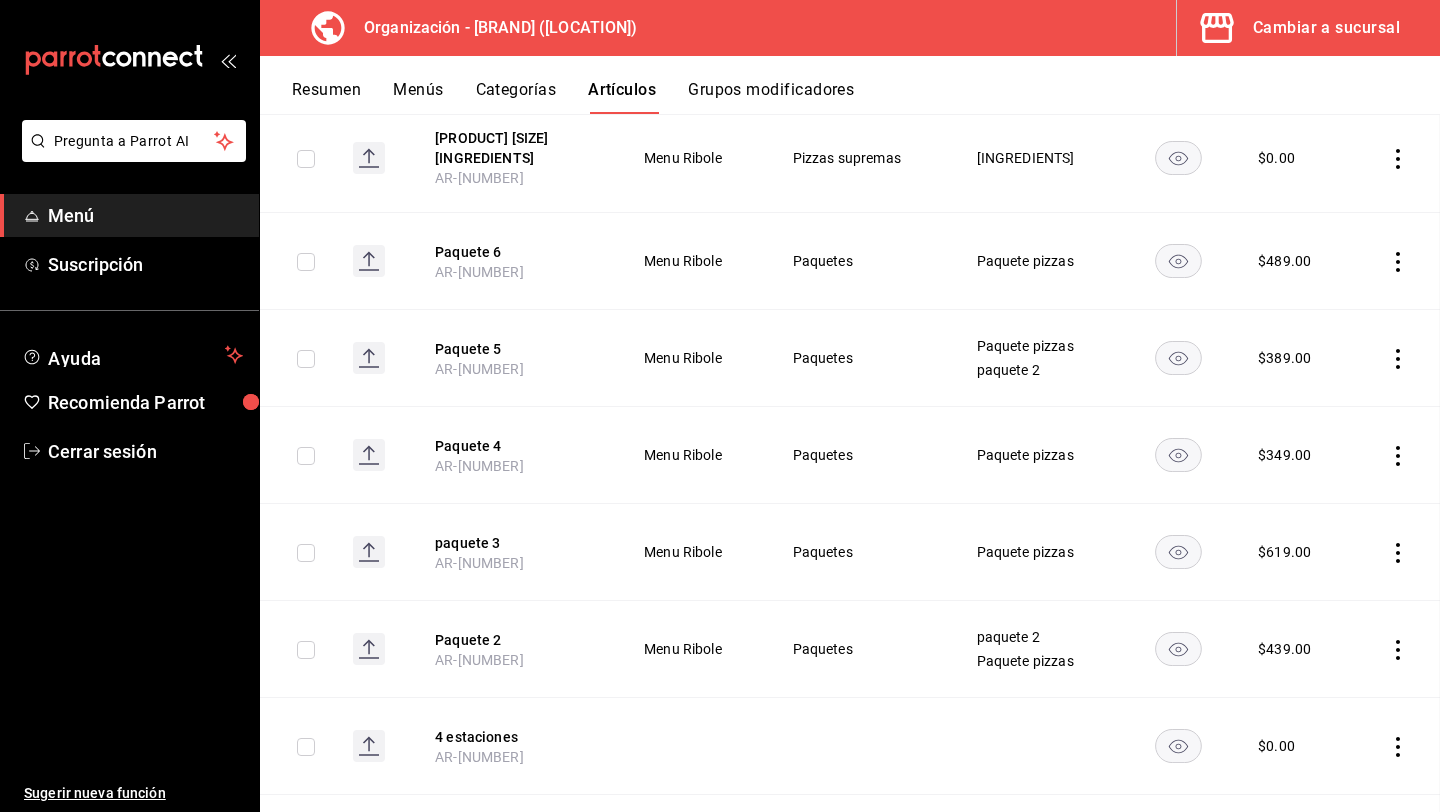 scroll, scrollTop: 227, scrollLeft: 0, axis: vertical 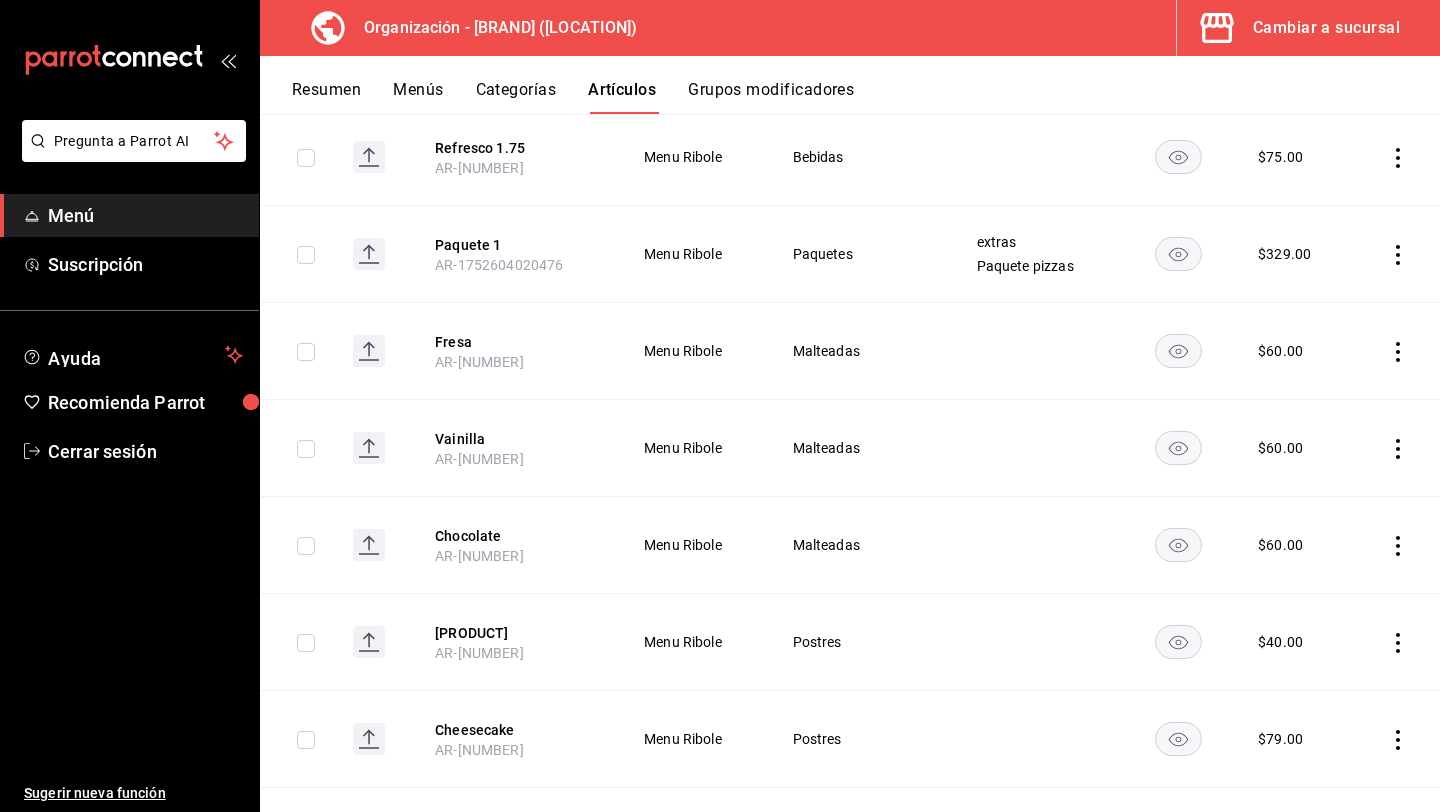 click on "Categorías" at bounding box center [516, 97] 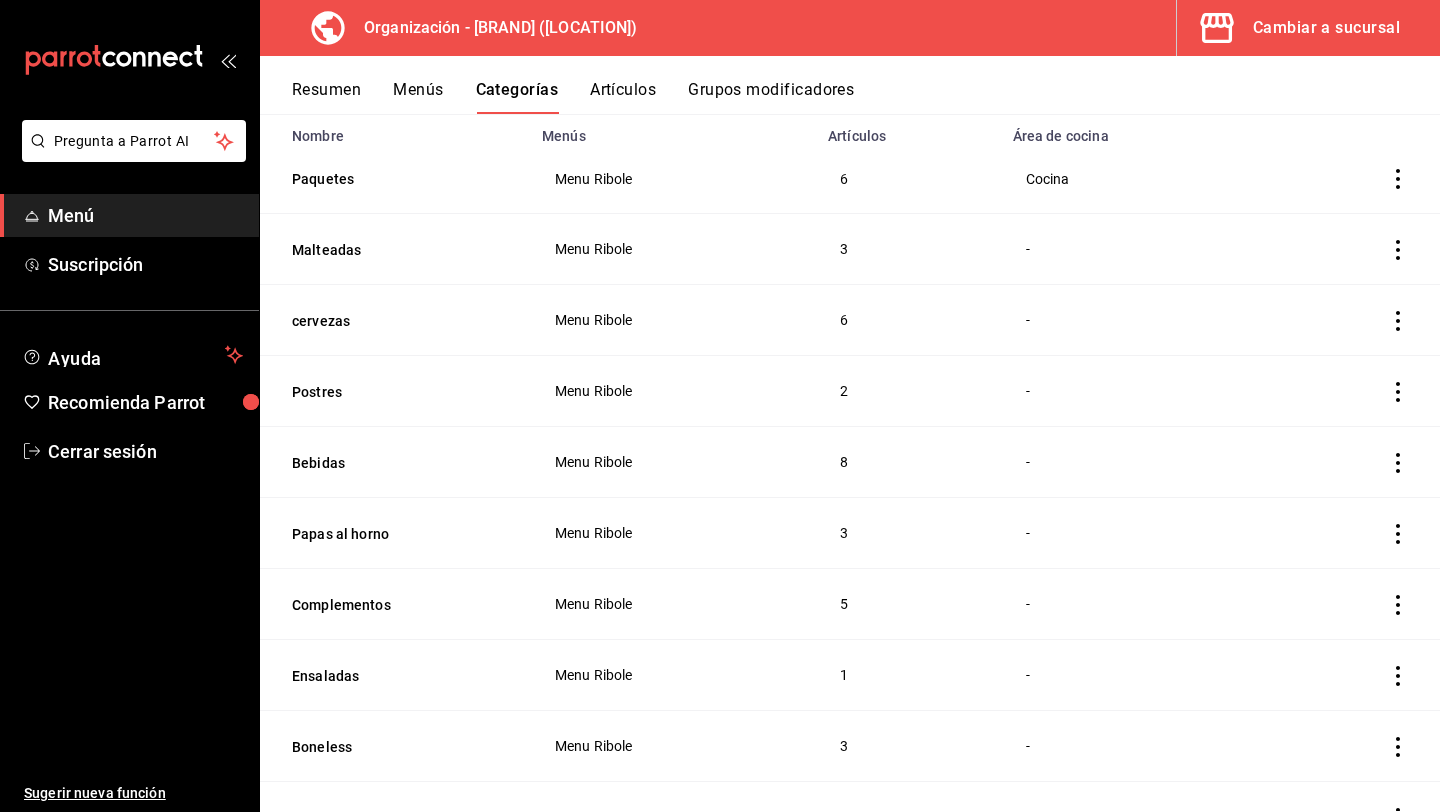 scroll, scrollTop: 173, scrollLeft: 0, axis: vertical 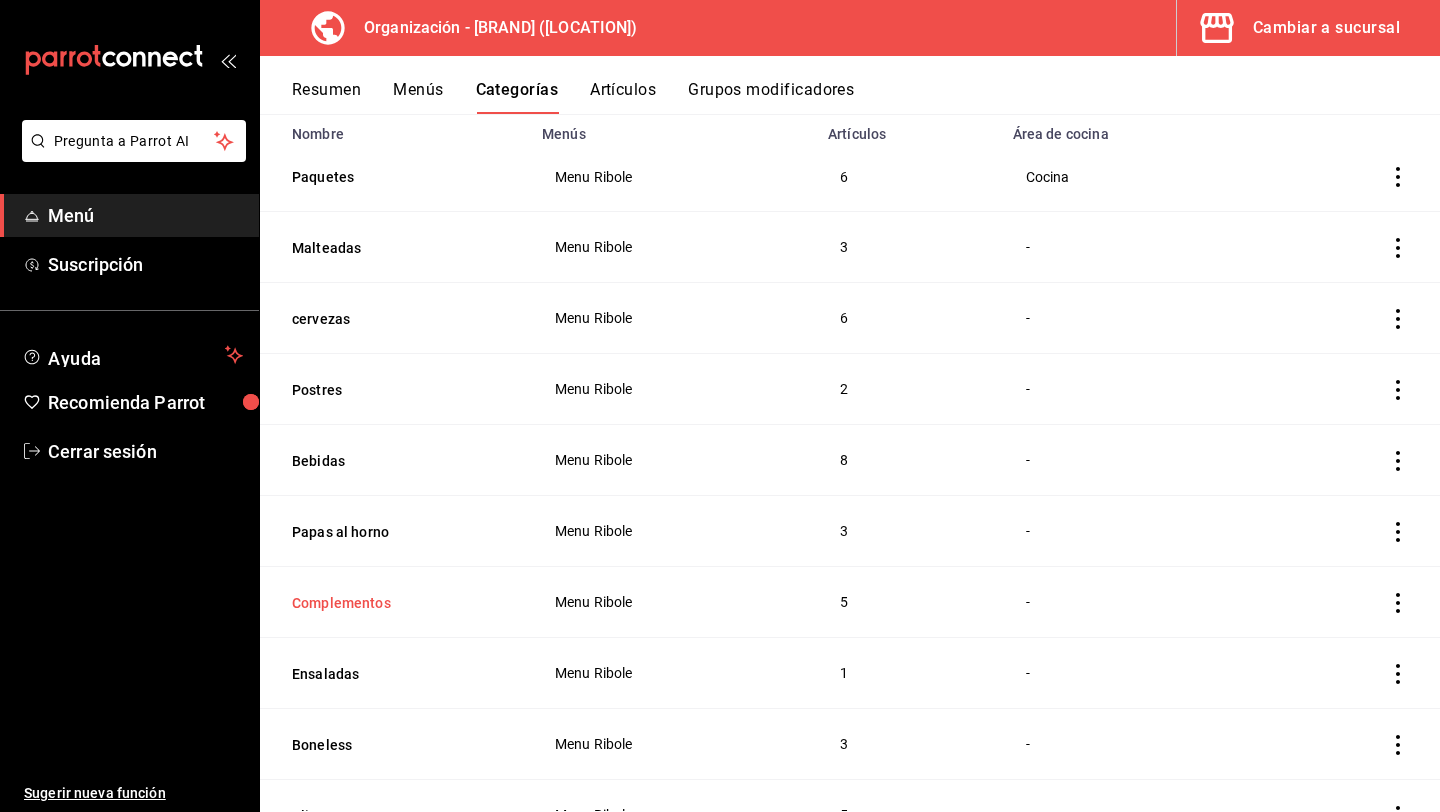 click on "Complementos" at bounding box center [392, 603] 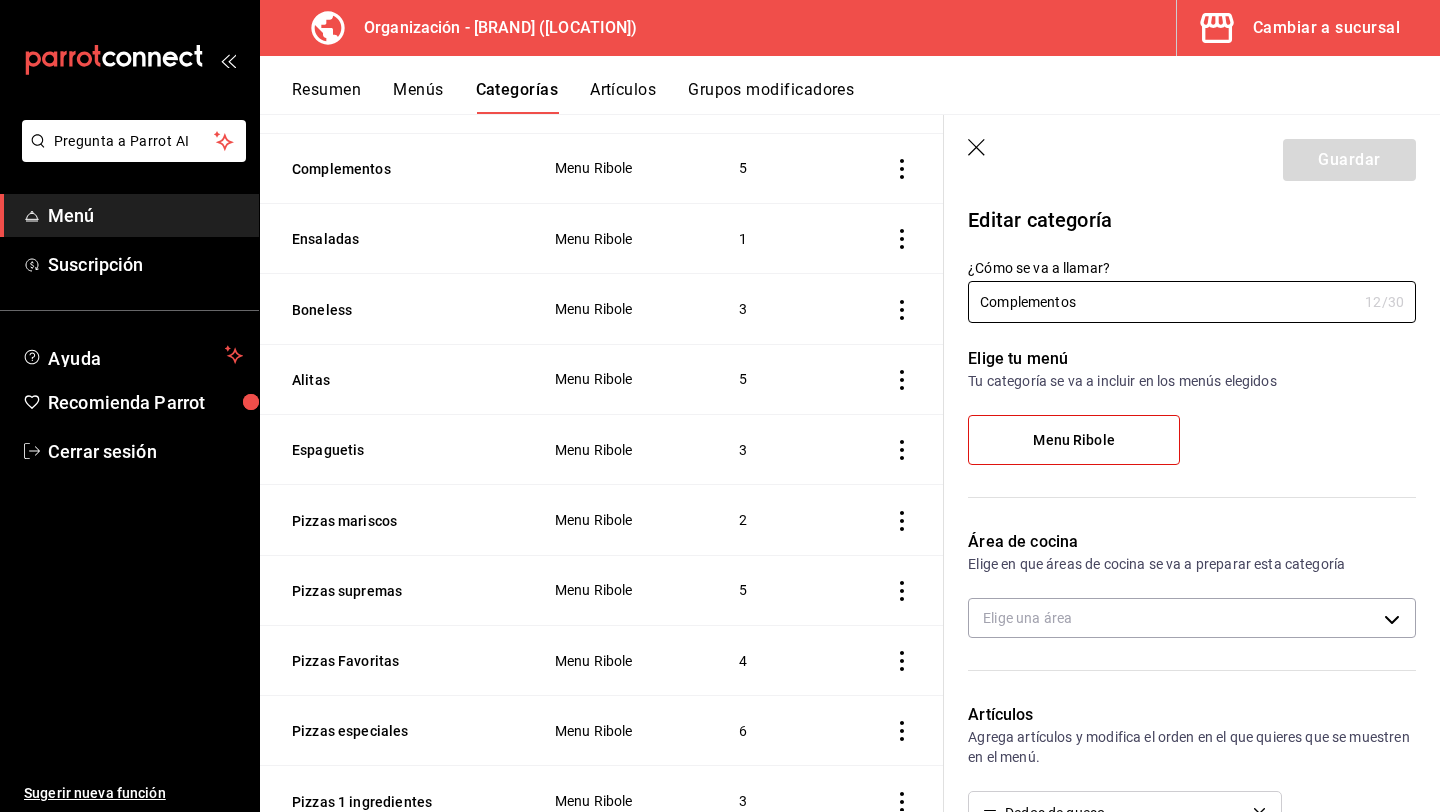 scroll, scrollTop: 673, scrollLeft: 0, axis: vertical 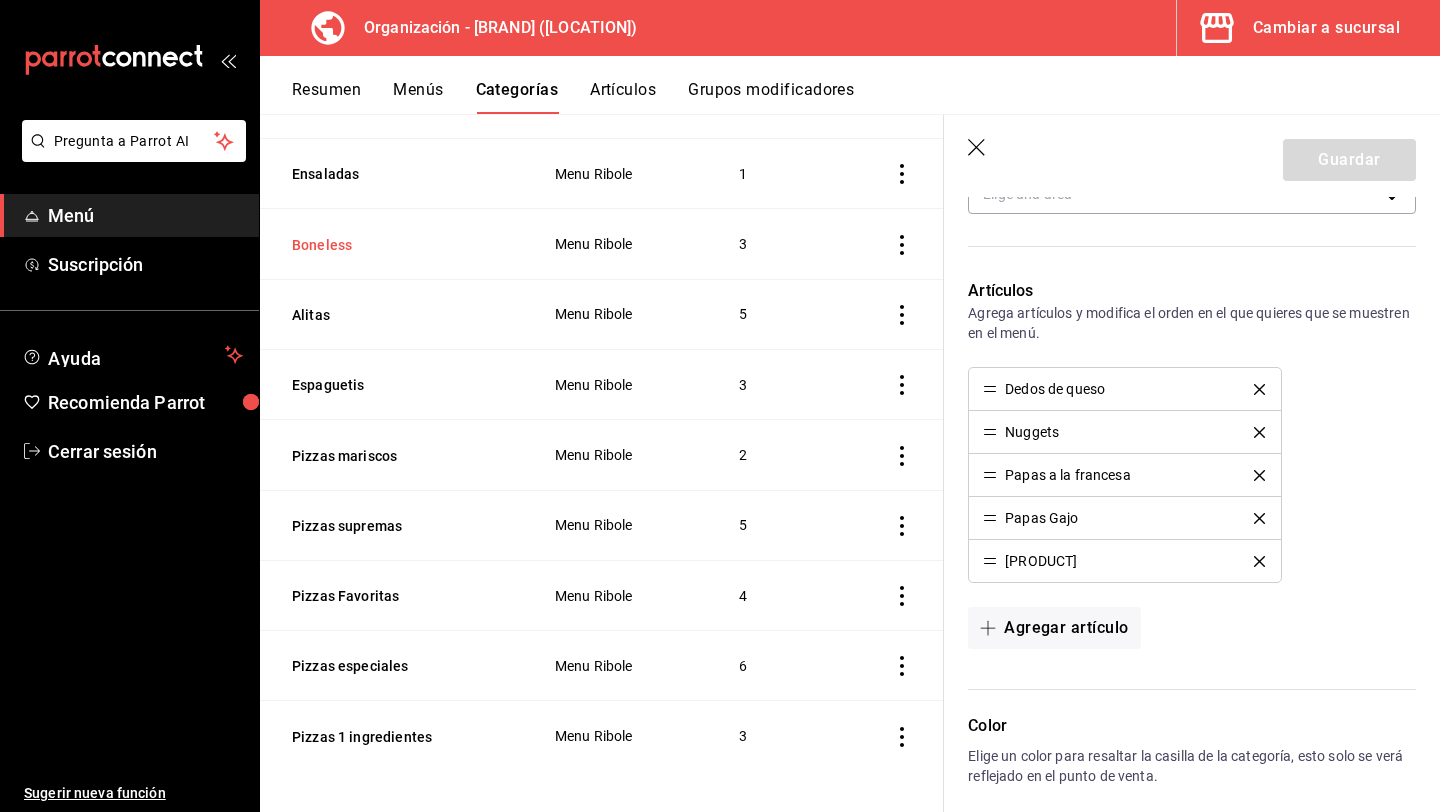 click on "Boneless" at bounding box center [392, 245] 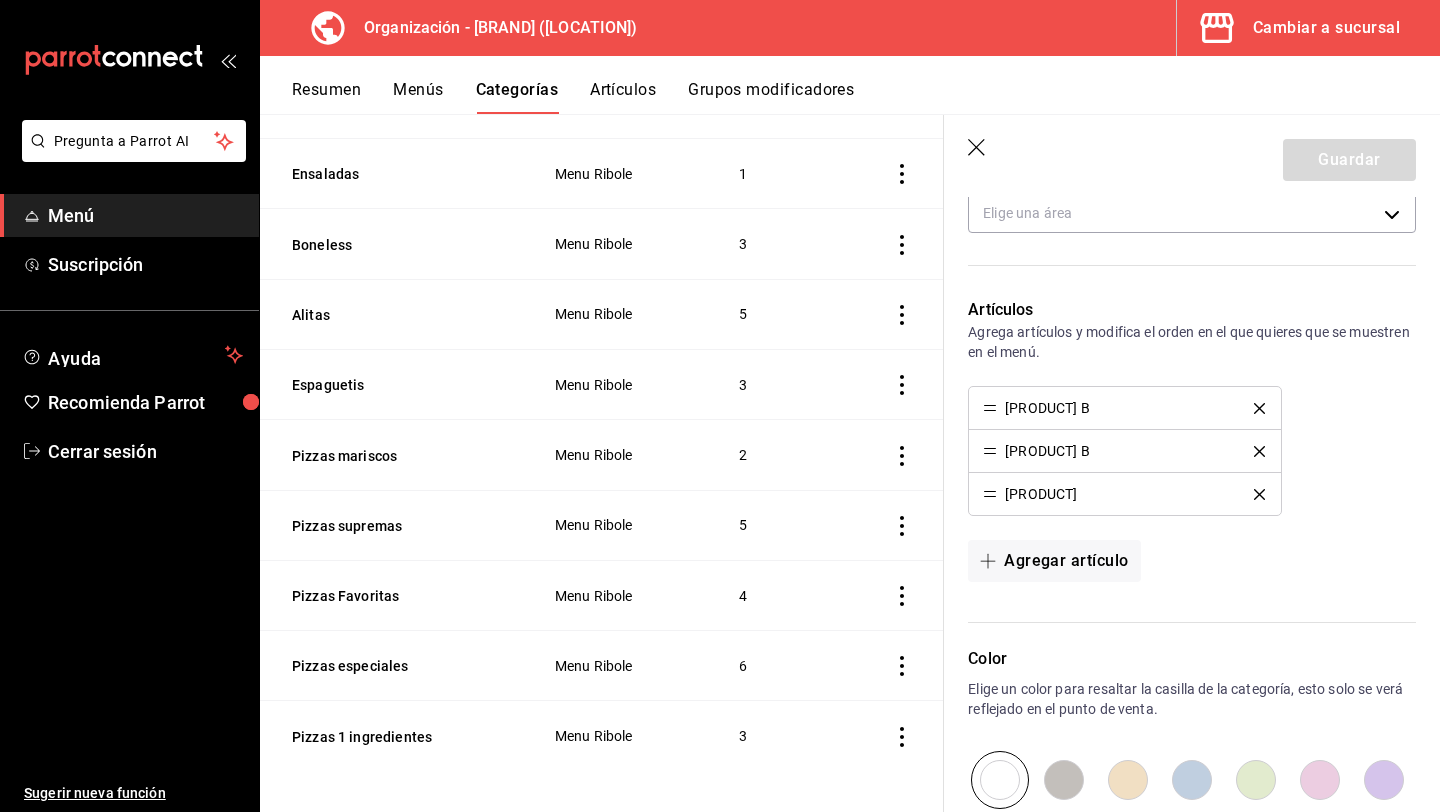 scroll, scrollTop: 459, scrollLeft: 0, axis: vertical 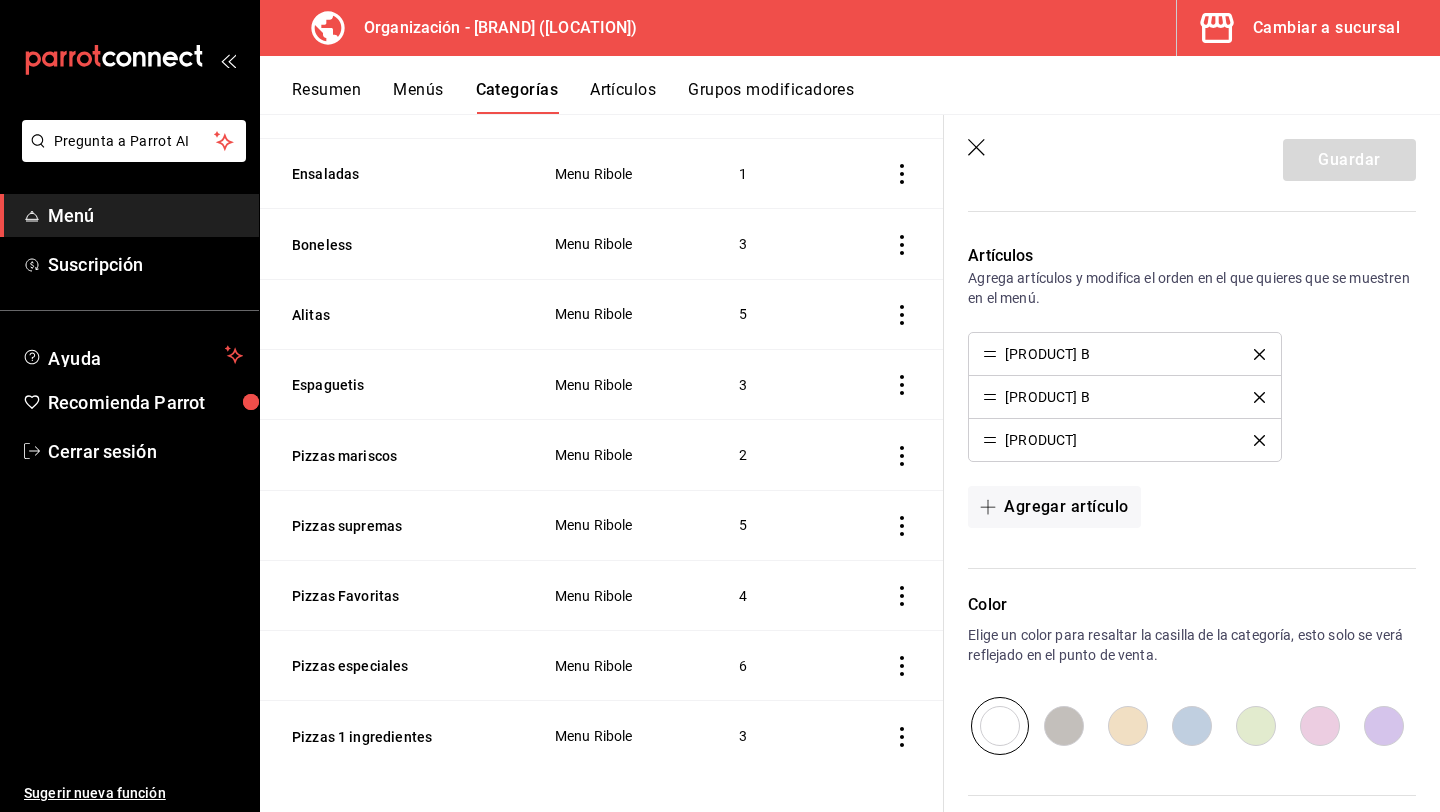 click on "Artículos" at bounding box center (623, 97) 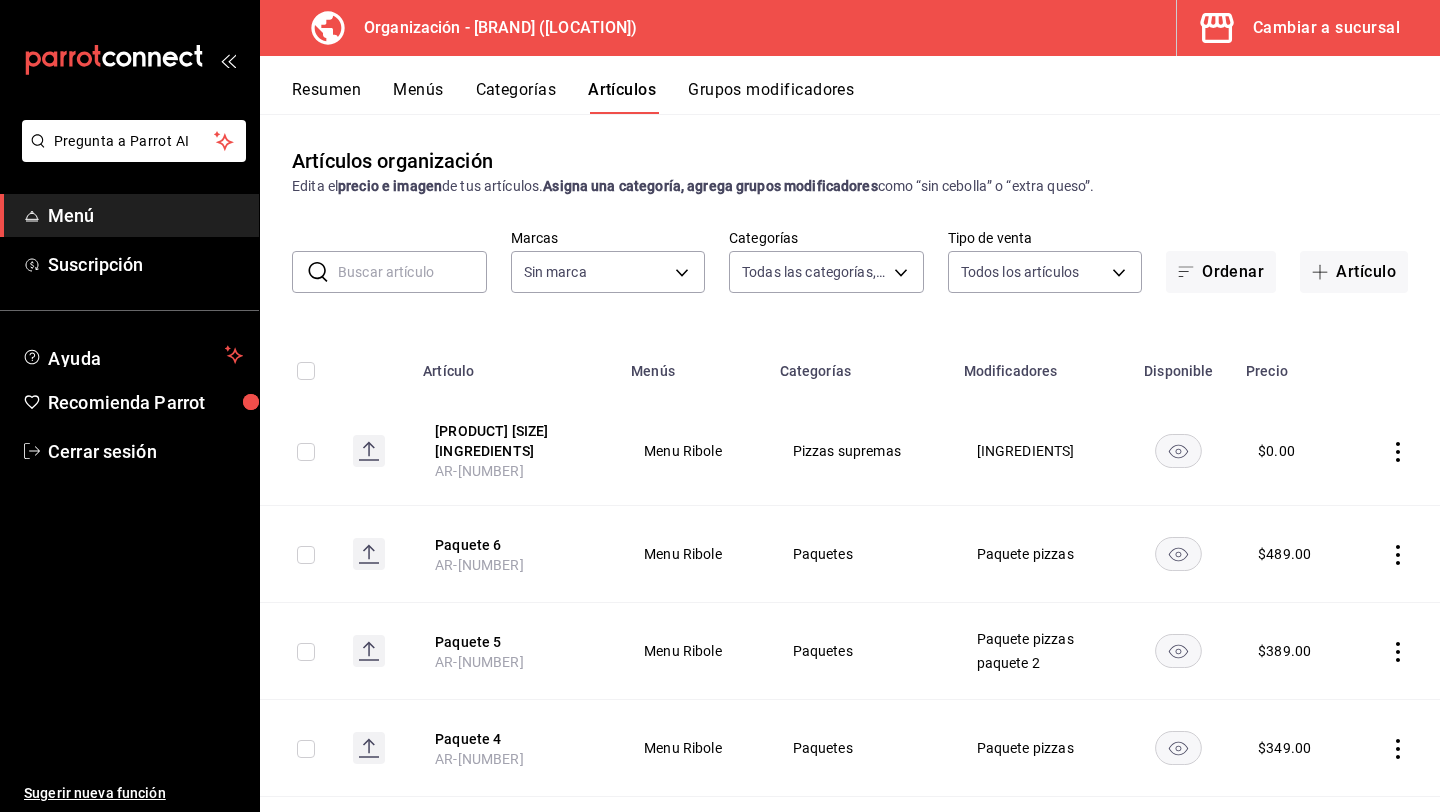 type on "[UUID]" 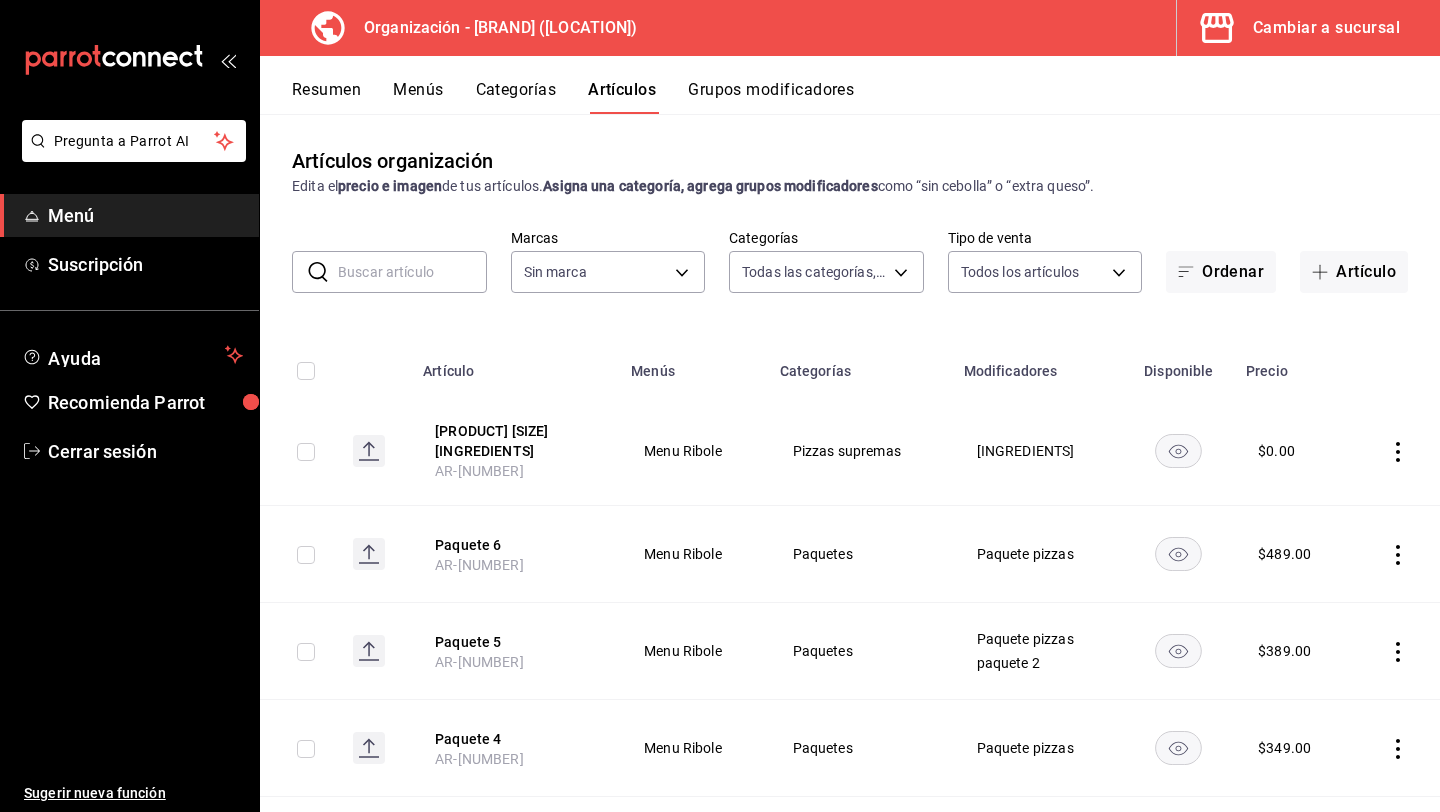 type on "[UUID]" 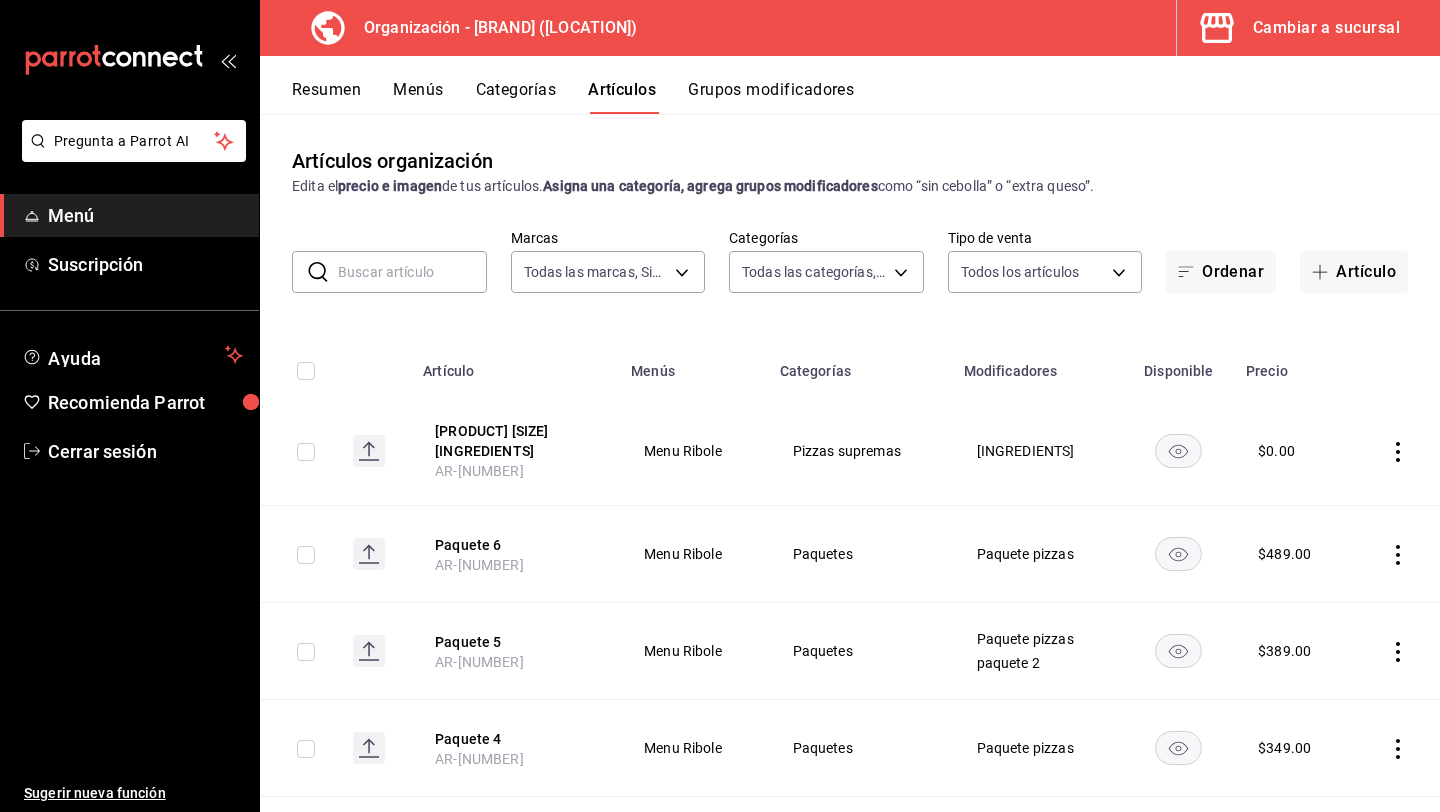 click at bounding box center (412, 272) 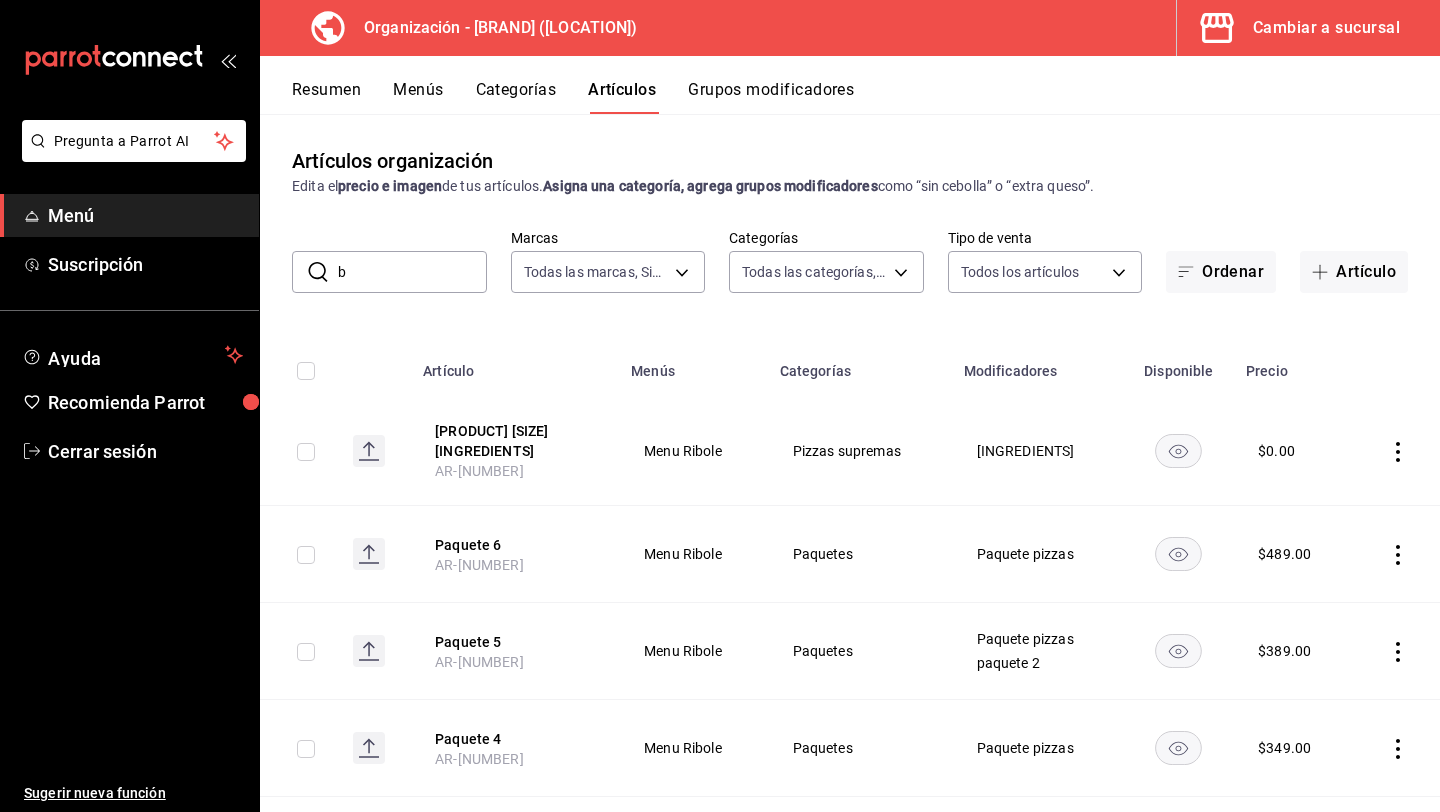 type on "bb" 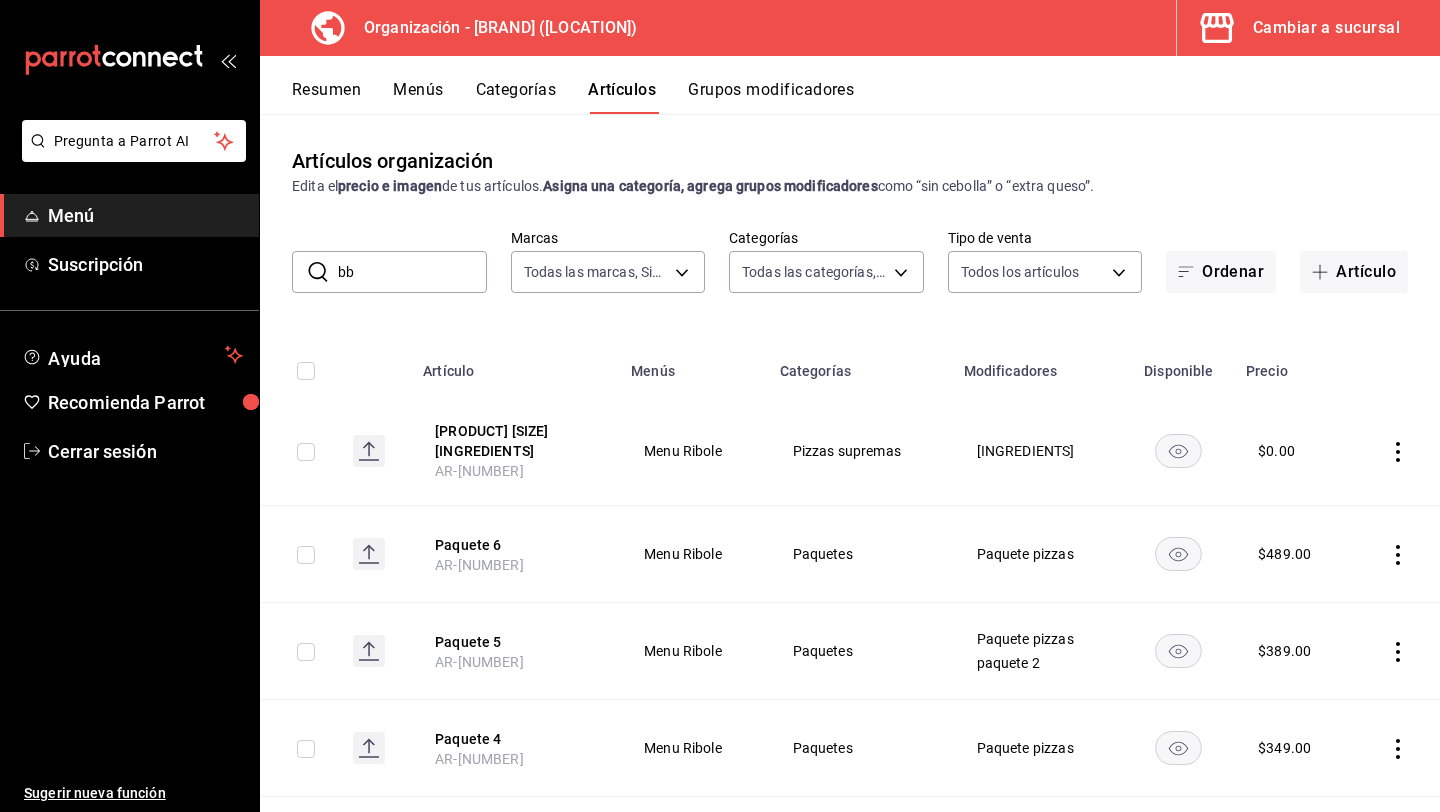 click on "bb" at bounding box center (412, 272) 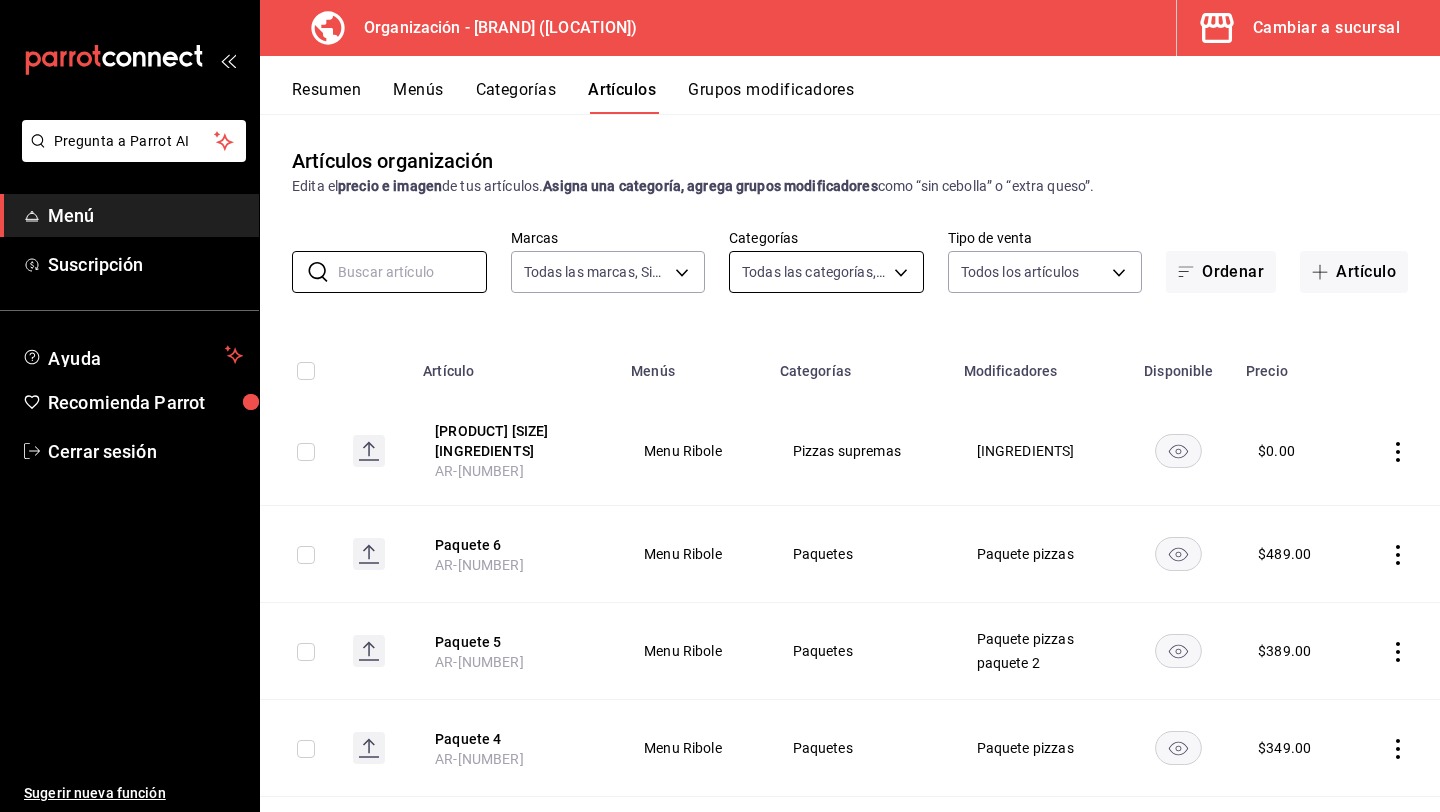 click on "Organización - [COMPANY_NAME] ([LOCATION]) Cambiar a sucursal Resumen Menús Categorías Artículos Grupos modificadores Artículos organización Edita el  precio e imagen  de tus artículos.  Asigna una categoría, agrega grupos modificadores  como “sin cebolla” o “extra queso”. ​ ​ Marcas Todas las marcas, Sin marca [UUID] Categorías Todas las categorías, Sin categoría Tipo de venta Todos los artículos ALL Ordenar Artículo Artículo Menús Categorías Modificadores Disponible Precio pizza familiar 4 ingredientes [PRODUCT_ID] Menu [COMPANY_NAME] supremas 4 ingredientes $ 0.00 Paquete 6 [PRODUCT_ID] Menu [COMPANY_NAME] Paquetes Paquete pizzas $ 489.00 Paquete 5 [PRODUCT_ID] Menu [COMPANY_NAME] Paquetes Paquete pizzas paquete 2 $ 389.00 Paquete 4 [PRODUCT_ID] Menu [COMPANY_NAME] Paquetes Paquete pizzas $ 349.00 paquete 3 [PRODUCT_ID] Menu [COMPANY_NAME] Paquetes $ $" at bounding box center [720, 406] 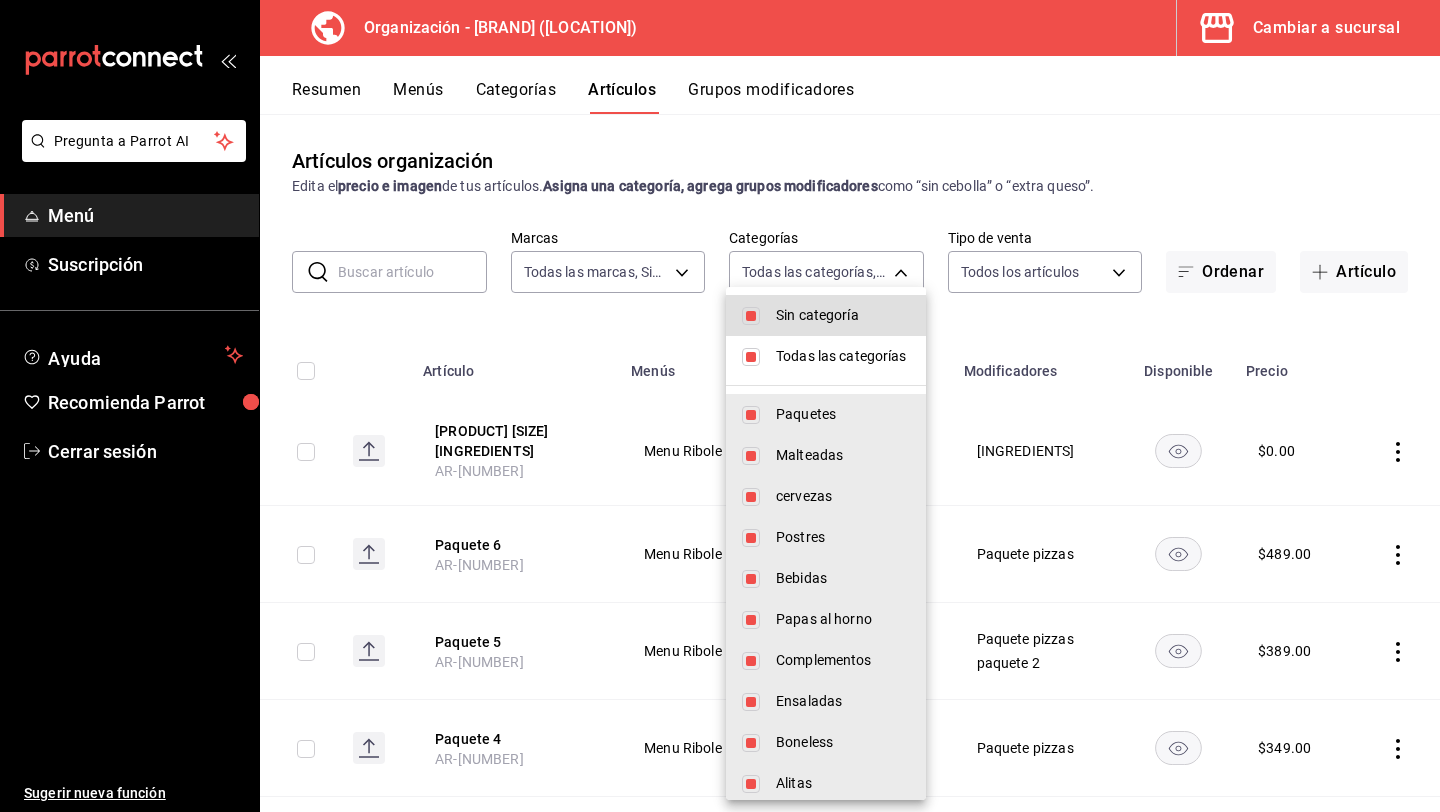 click at bounding box center [720, 406] 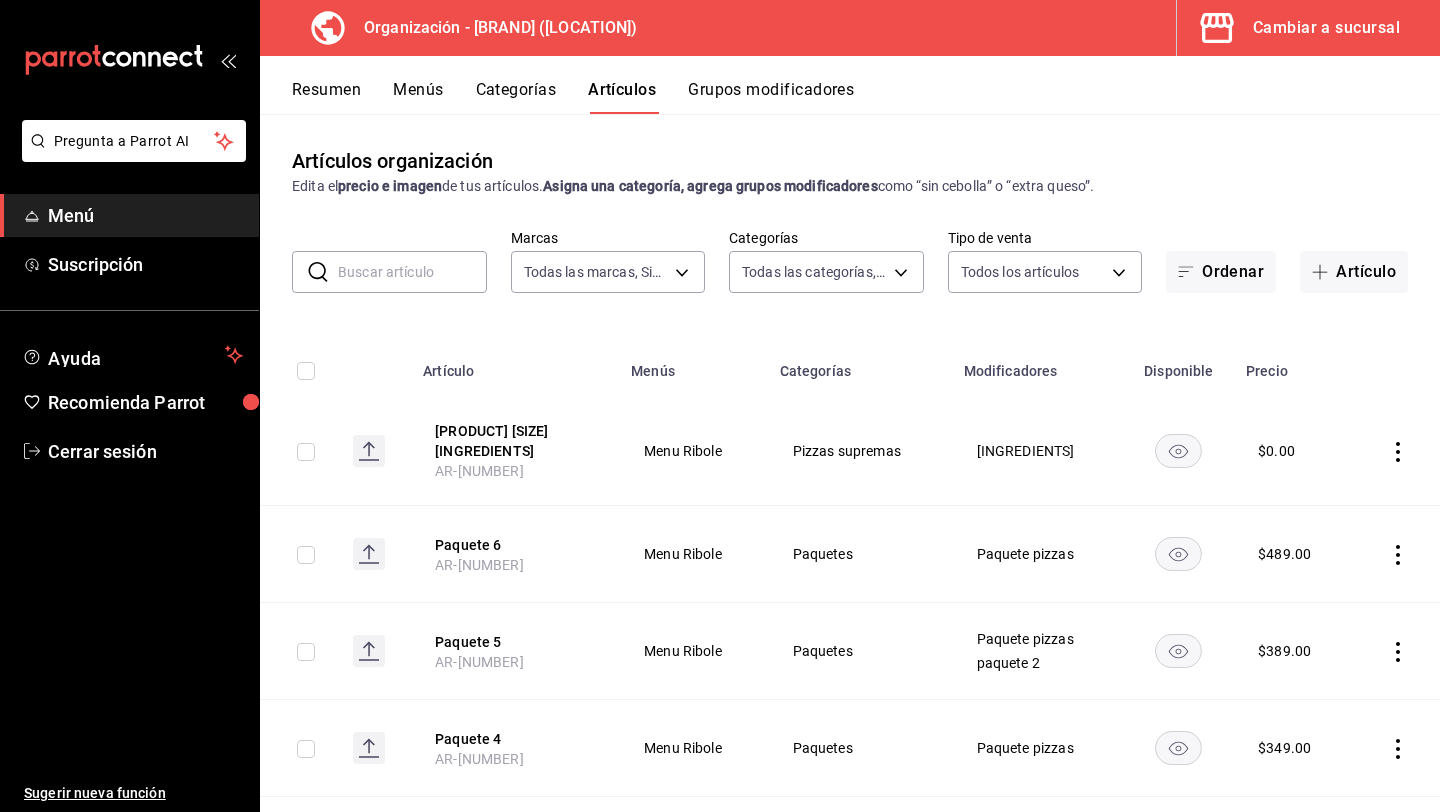 click on "Organización - [COMPANY_NAME] ([LOCATION]) Cambiar a sucursal Resumen Menús Categorías Artículos Grupos modificadores Artículos organización Edita el  precio e imagen  de tus artículos.  Asigna una categoría, agrega grupos modificadores  como “sin cebolla” o “extra queso”. ​ ​ Marcas Todas las marcas, Sin marca [UUID] Categorías Todas las categorías, Sin categoría Tipo de venta Todos los artículos ALL Ordenar Artículo Artículo Menús Categorías Modificadores Disponible Precio pizza familiar 4 ingredientes [PRODUCT_ID] Menu [COMPANY_NAME] supremas 4 ingredientes $ 0.00 Paquete 6 [PRODUCT_ID] Menu [COMPANY_NAME] Paquetes Paquete pizzas $ 489.00 Paquete 5 [PRODUCT_ID] Menu [COMPANY_NAME] Paquetes Paquete pizzas paquete 2 $ 389.00 Paquete 4 [PRODUCT_ID] Menu [COMPANY_NAME] Paquetes Paquete pizzas $ 349.00 paquete 3 [PRODUCT_ID] Menu [COMPANY_NAME] Paquetes $ $" at bounding box center [720, 406] 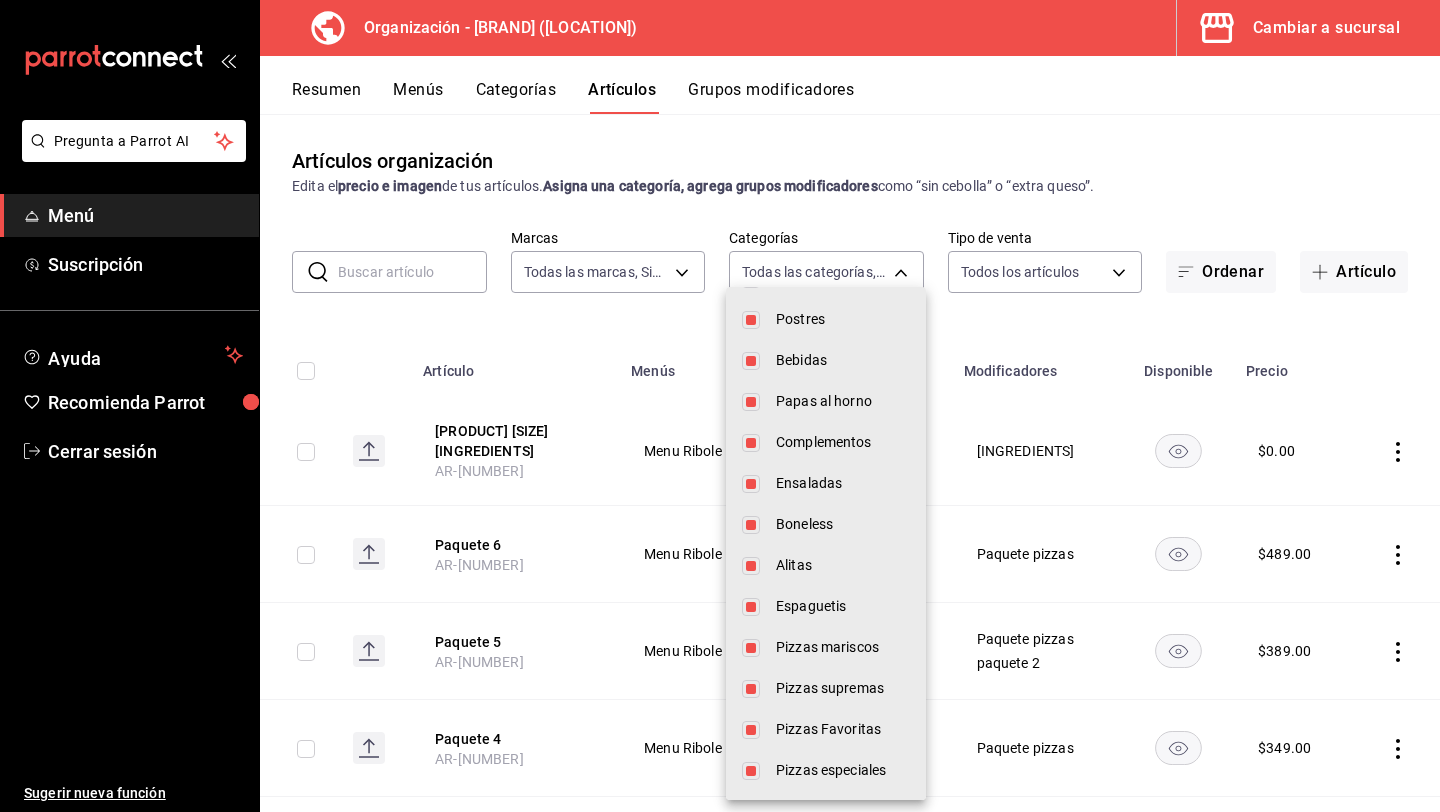 scroll, scrollTop: 258, scrollLeft: 0, axis: vertical 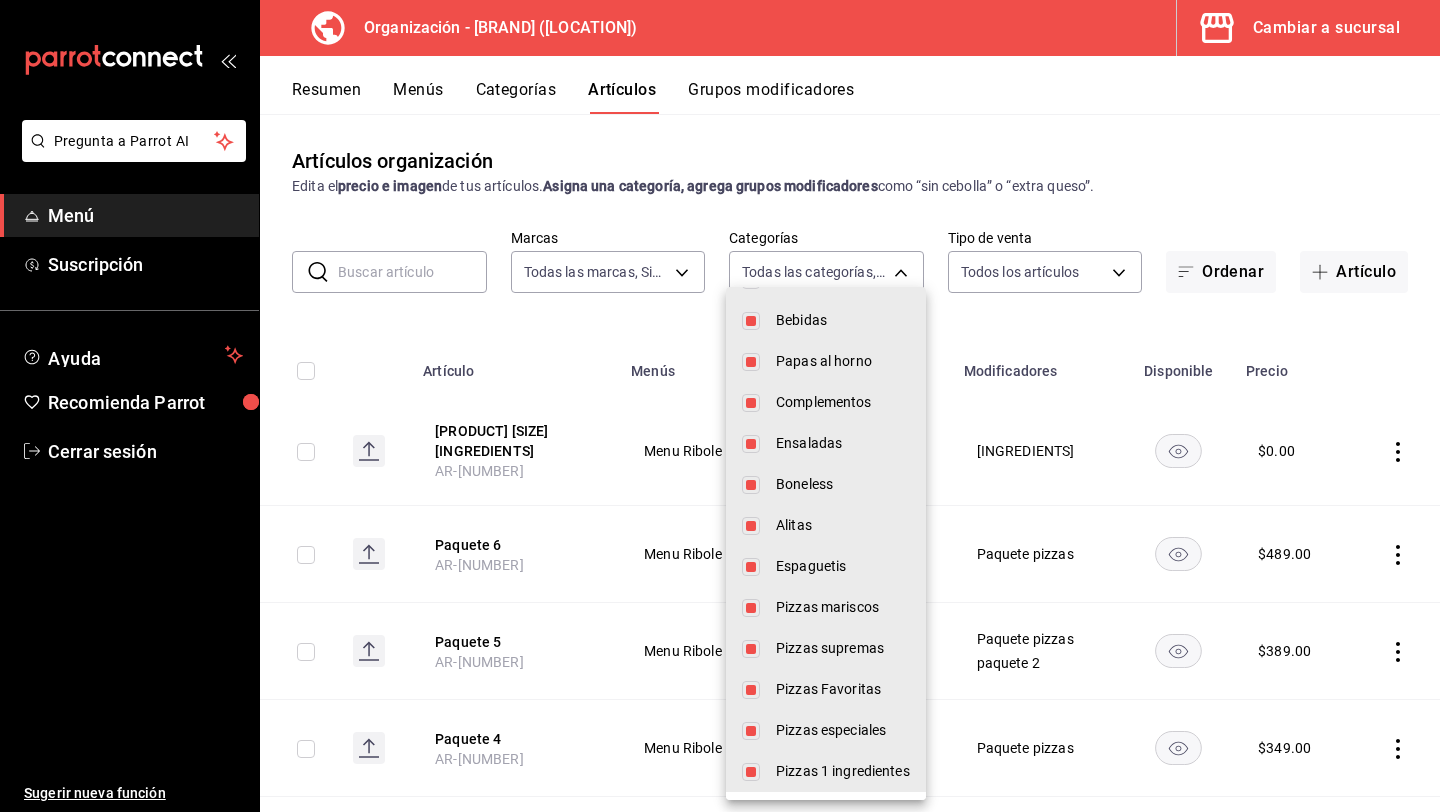 click on "Alitas" at bounding box center (843, 525) 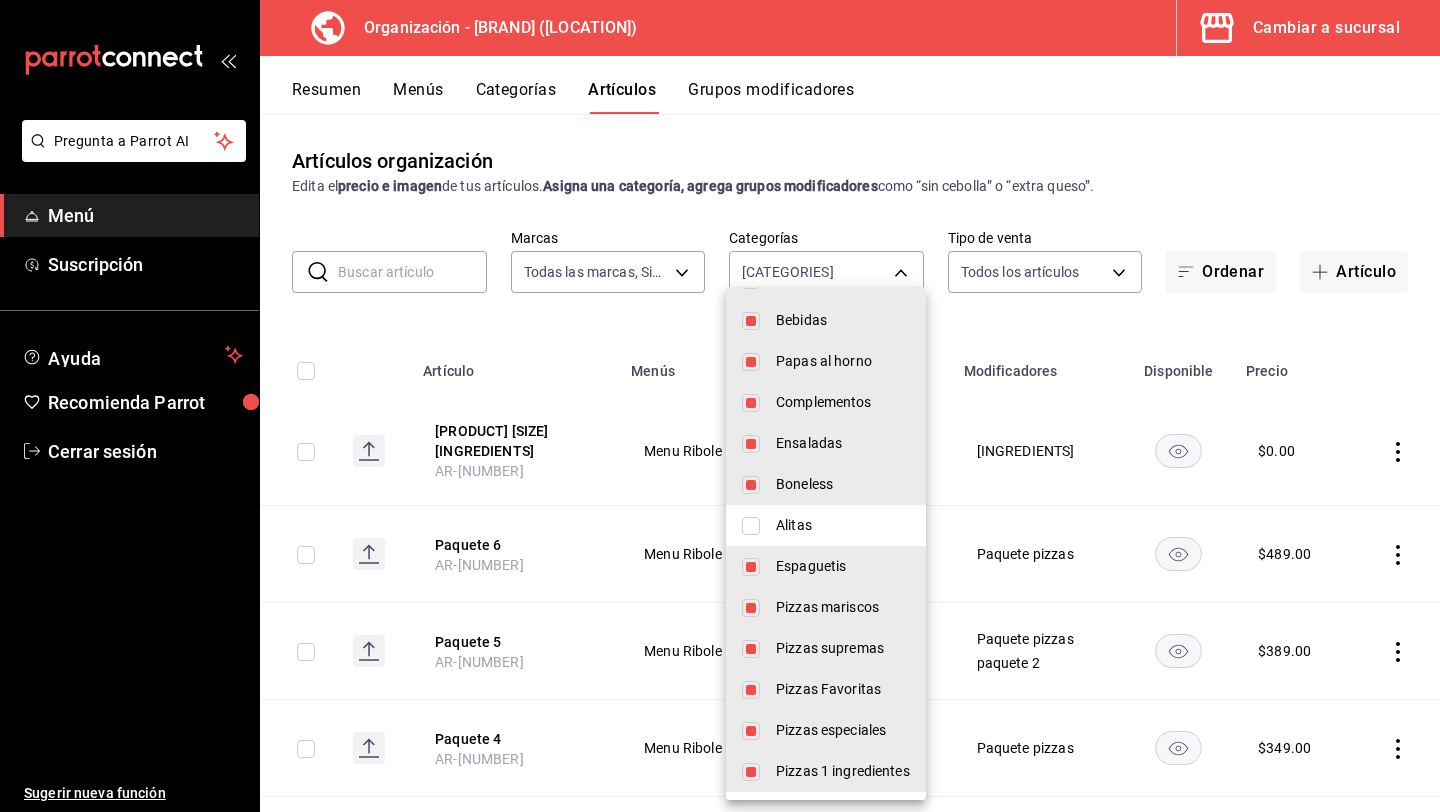 click on "Boneless" at bounding box center [843, 484] 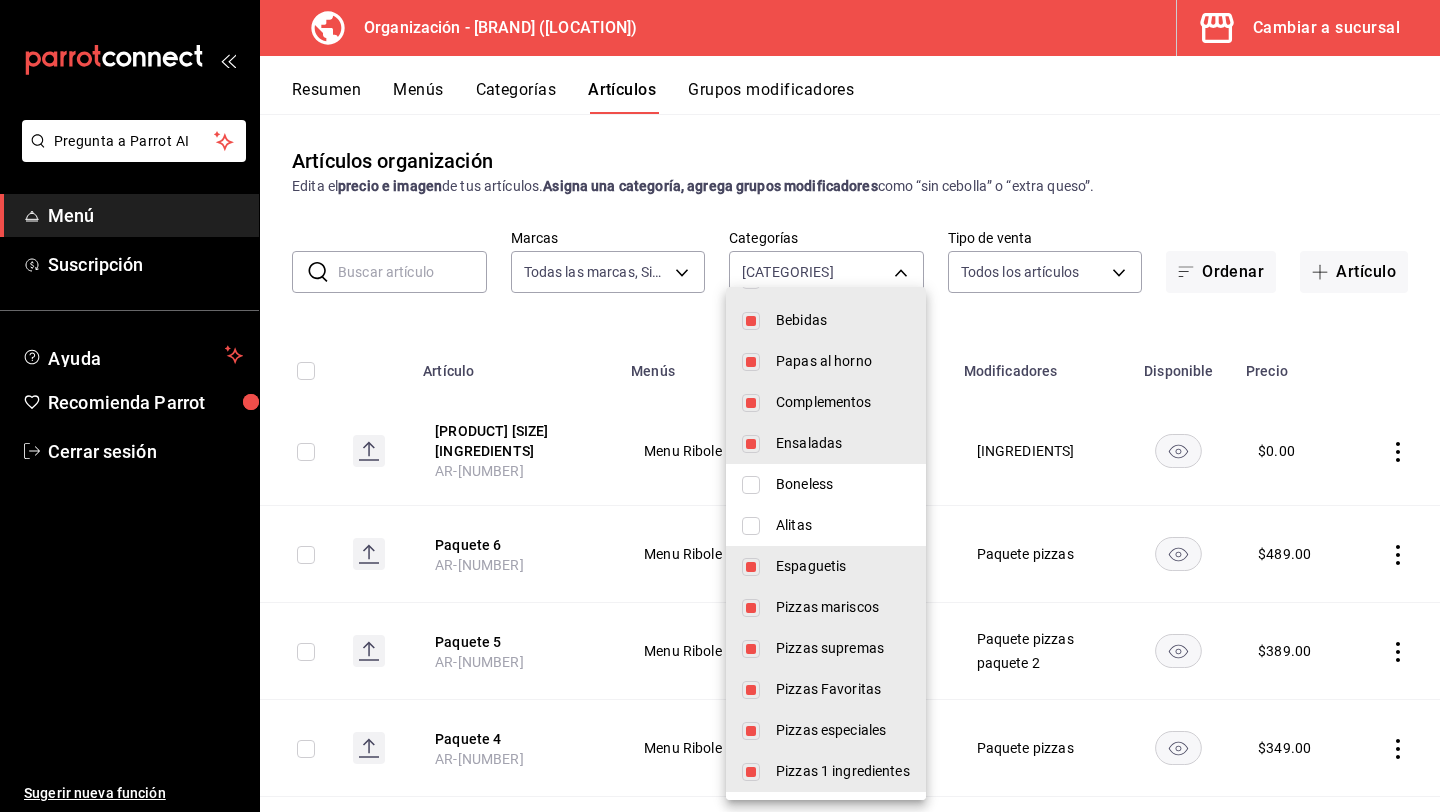 click on "Boneless" at bounding box center [843, 484] 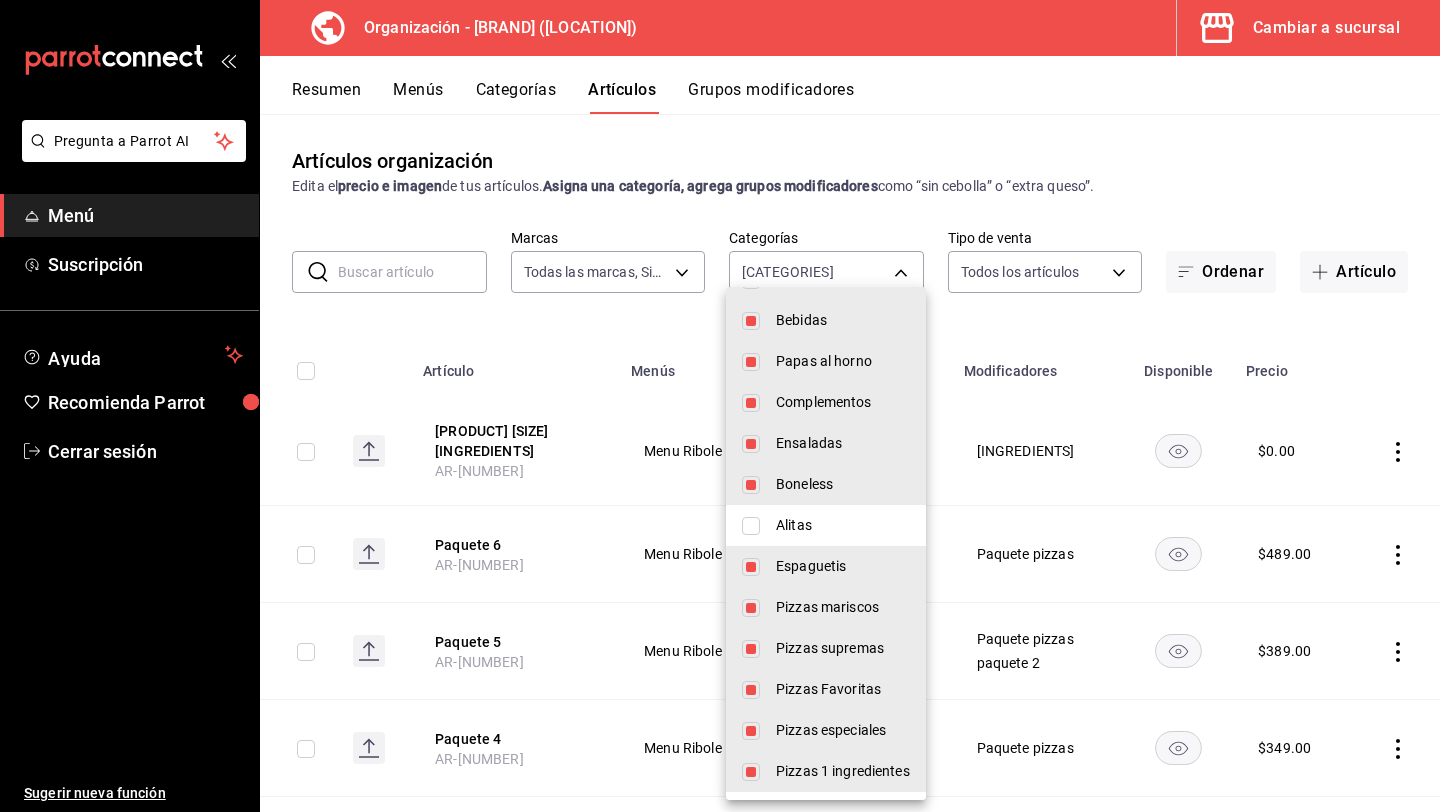 click on "Ensaladas" at bounding box center (843, 443) 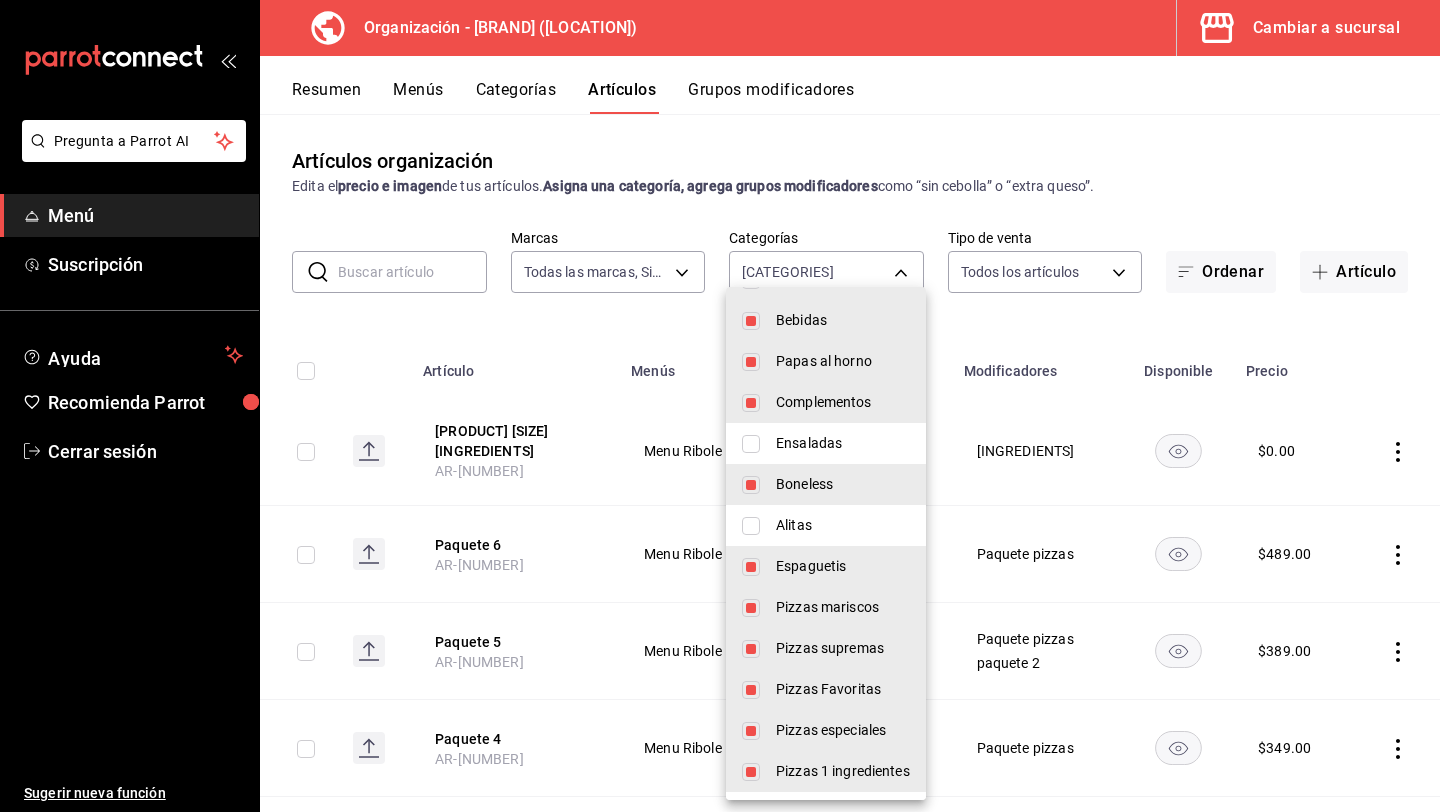 click on "Complementos" at bounding box center [826, 402] 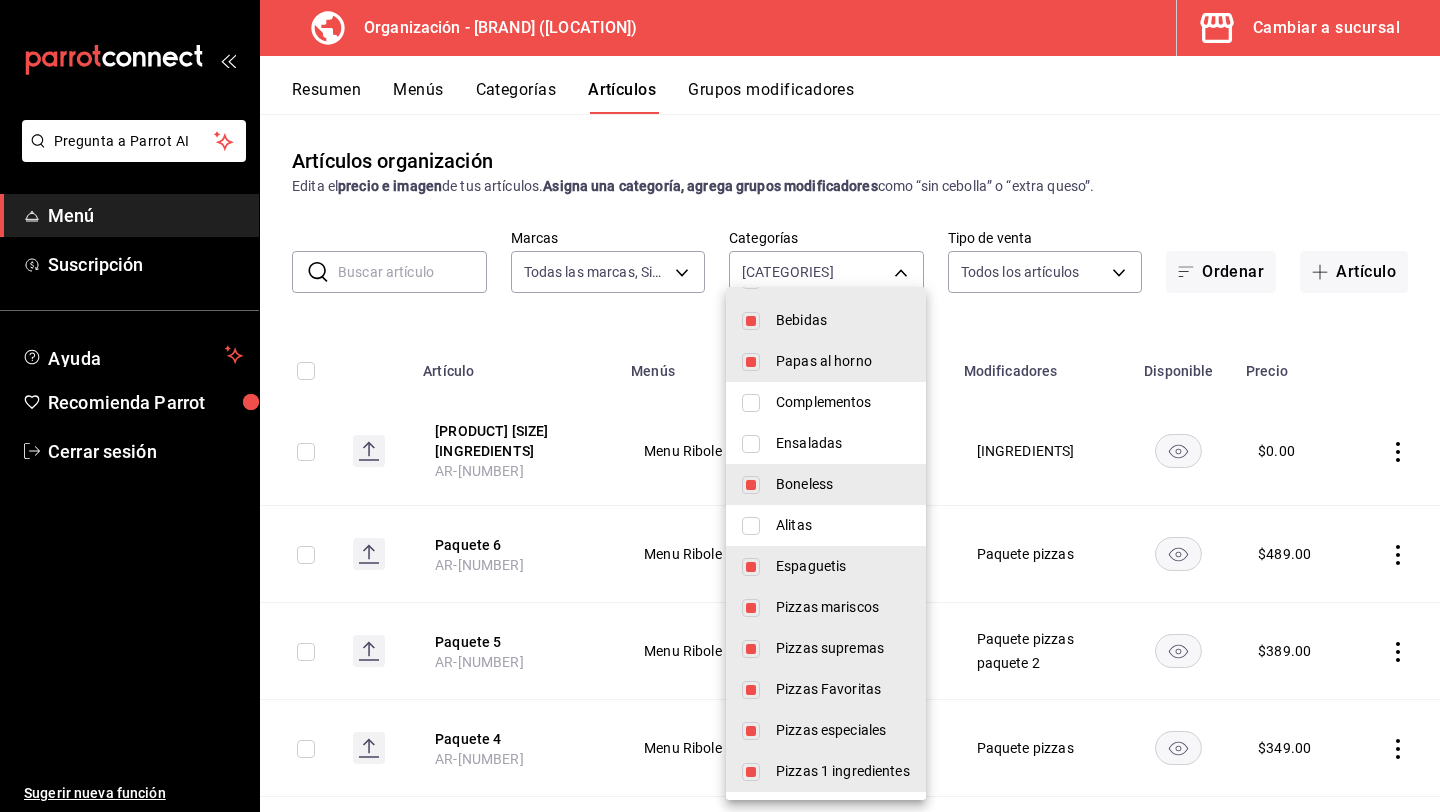 scroll, scrollTop: 0, scrollLeft: 0, axis: both 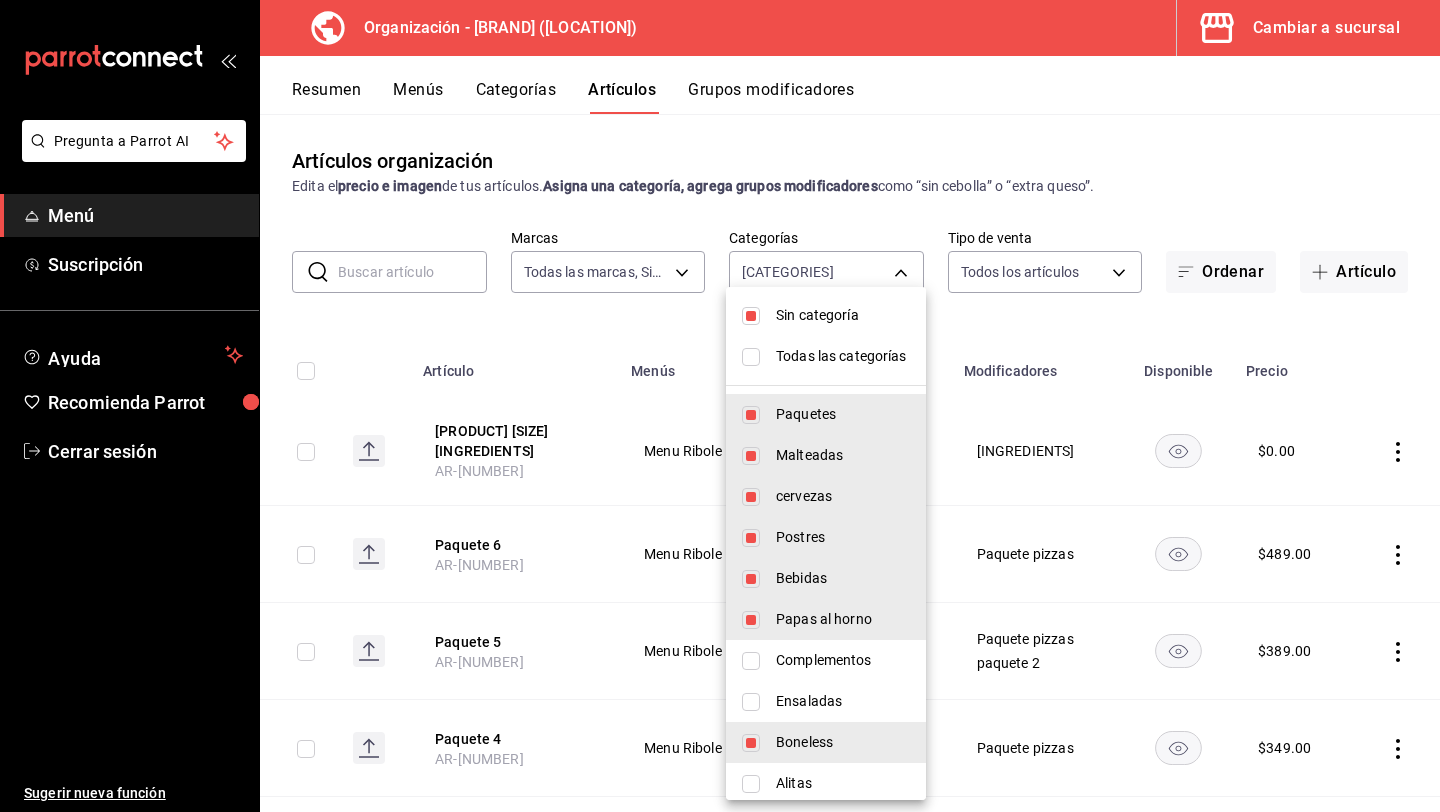 click at bounding box center (751, 357) 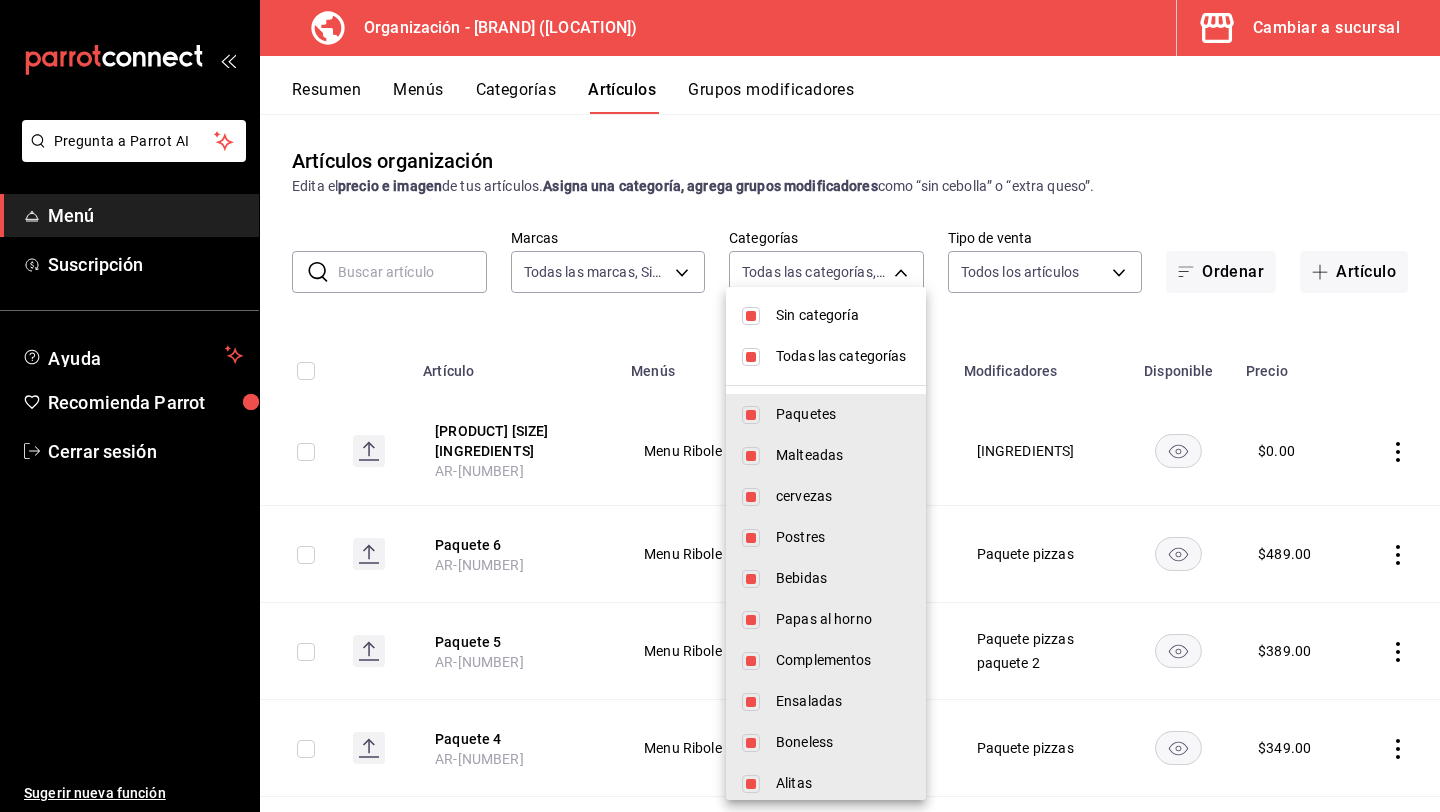 click at bounding box center [751, 357] 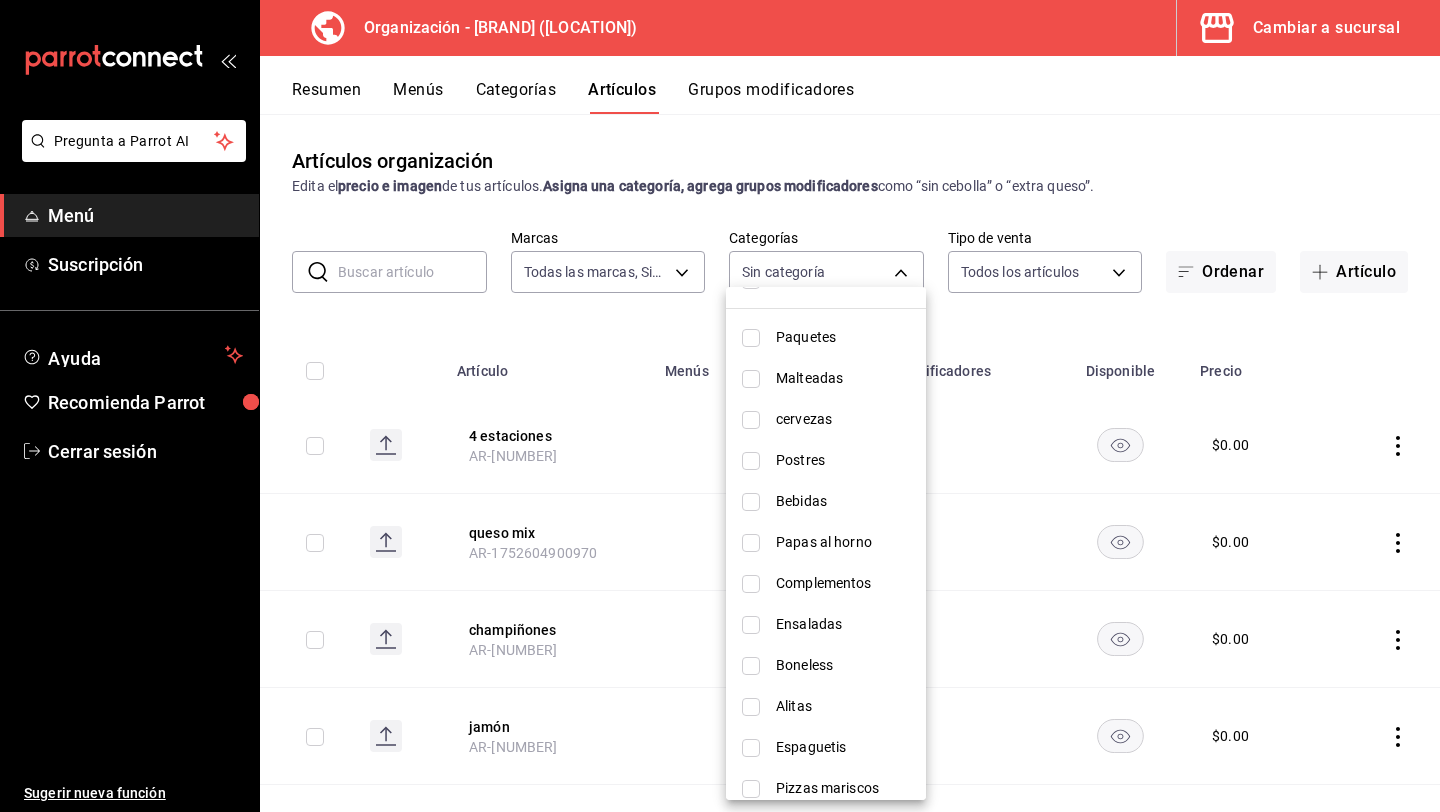 scroll, scrollTop: 121, scrollLeft: 0, axis: vertical 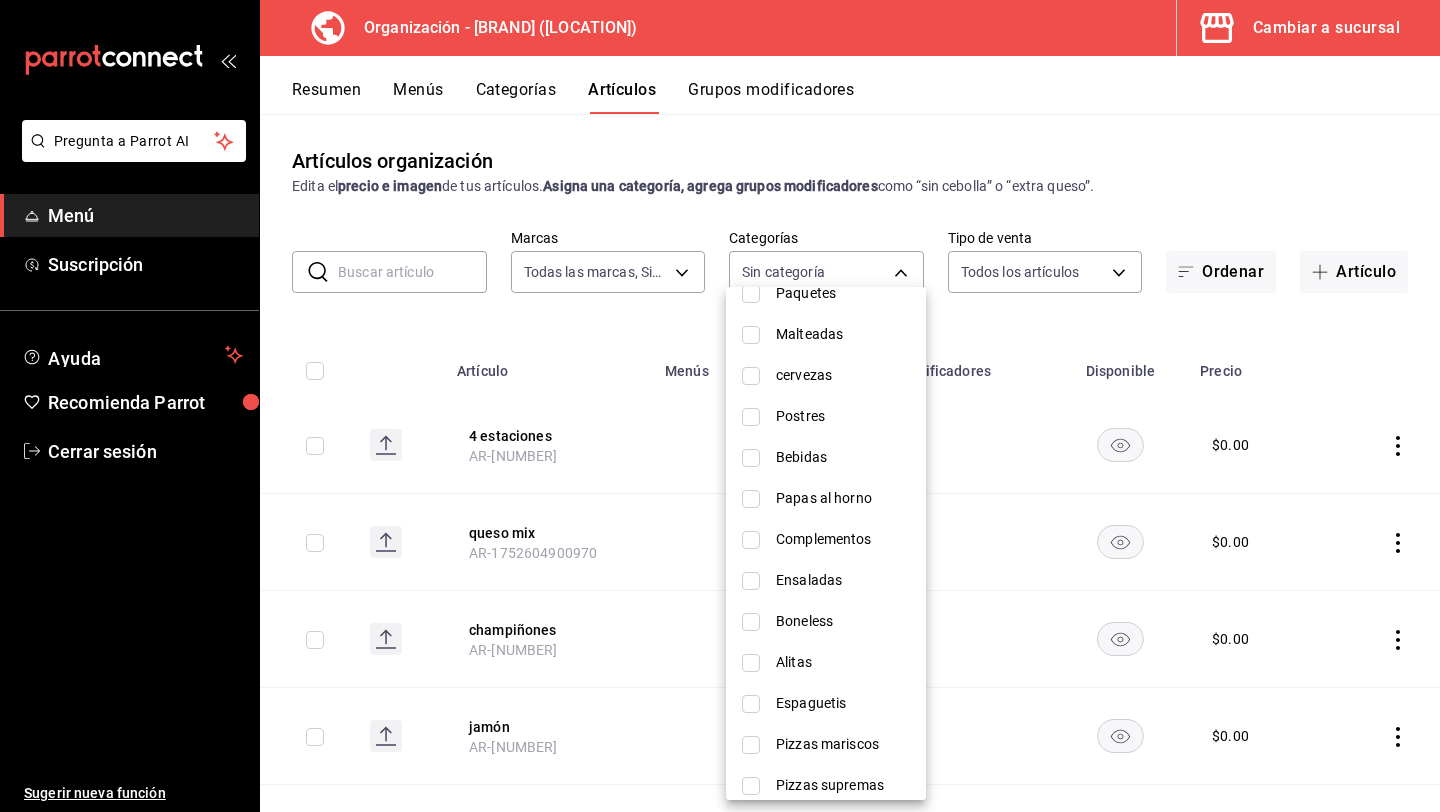 click at bounding box center (751, 622) 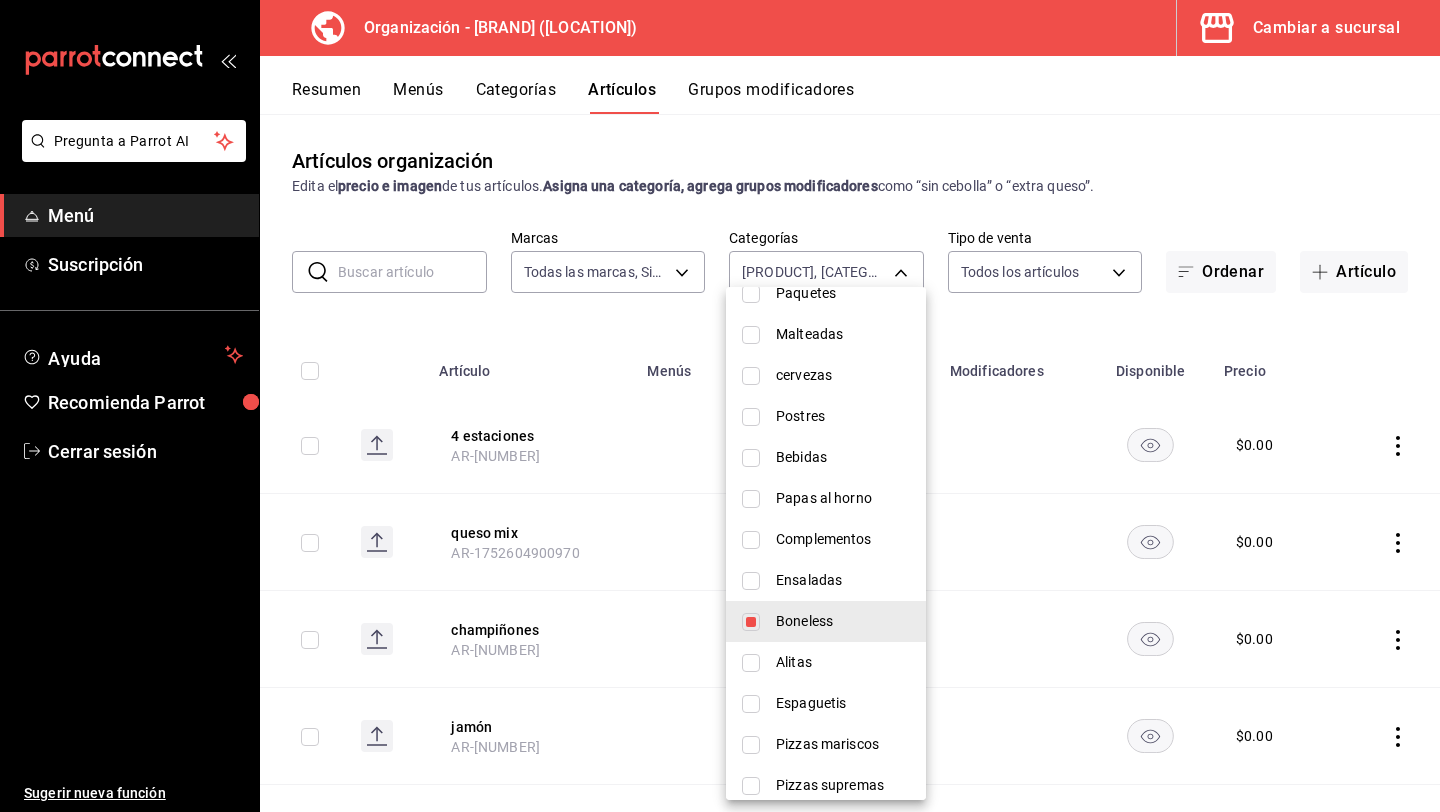 click at bounding box center (720, 406) 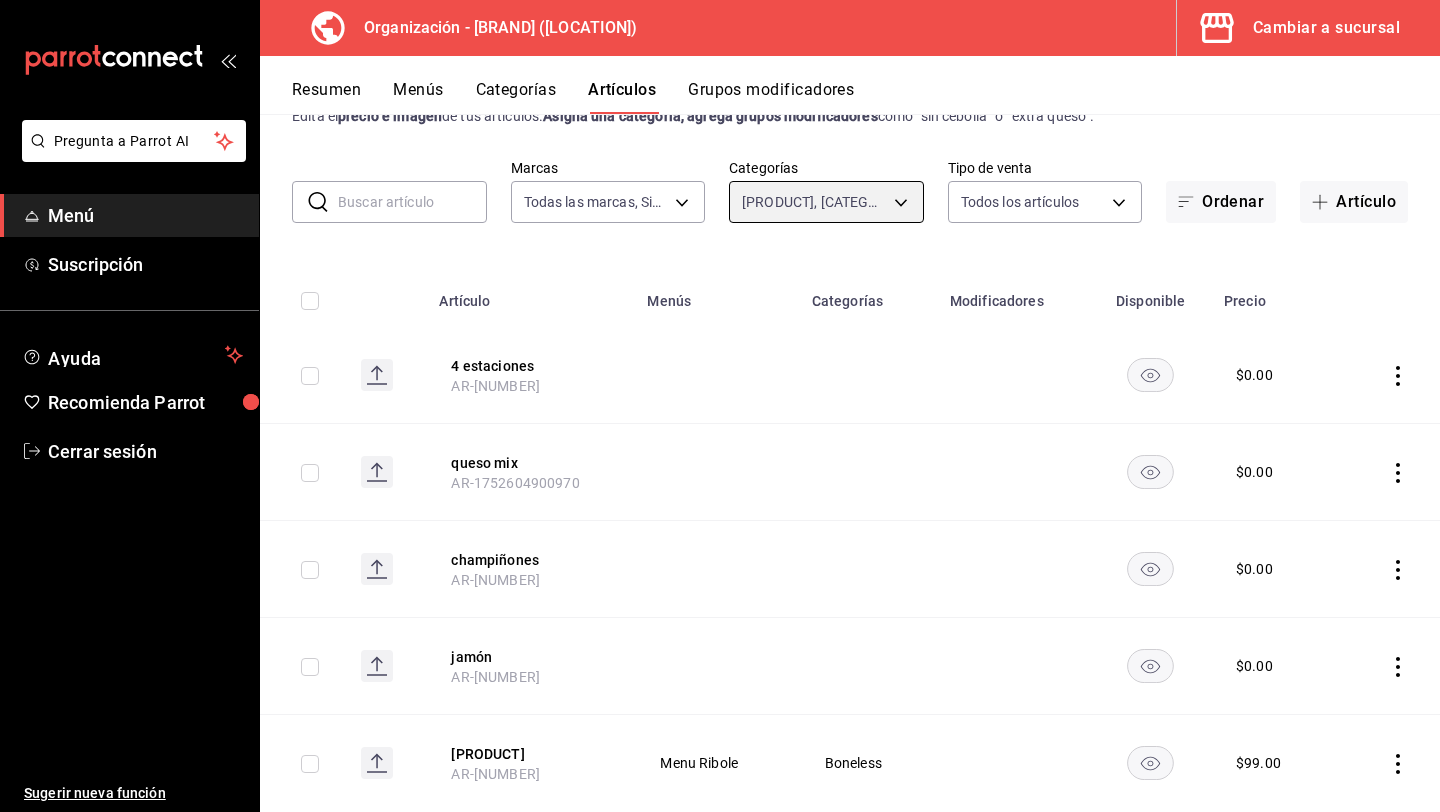 scroll, scrollTop: 0, scrollLeft: 0, axis: both 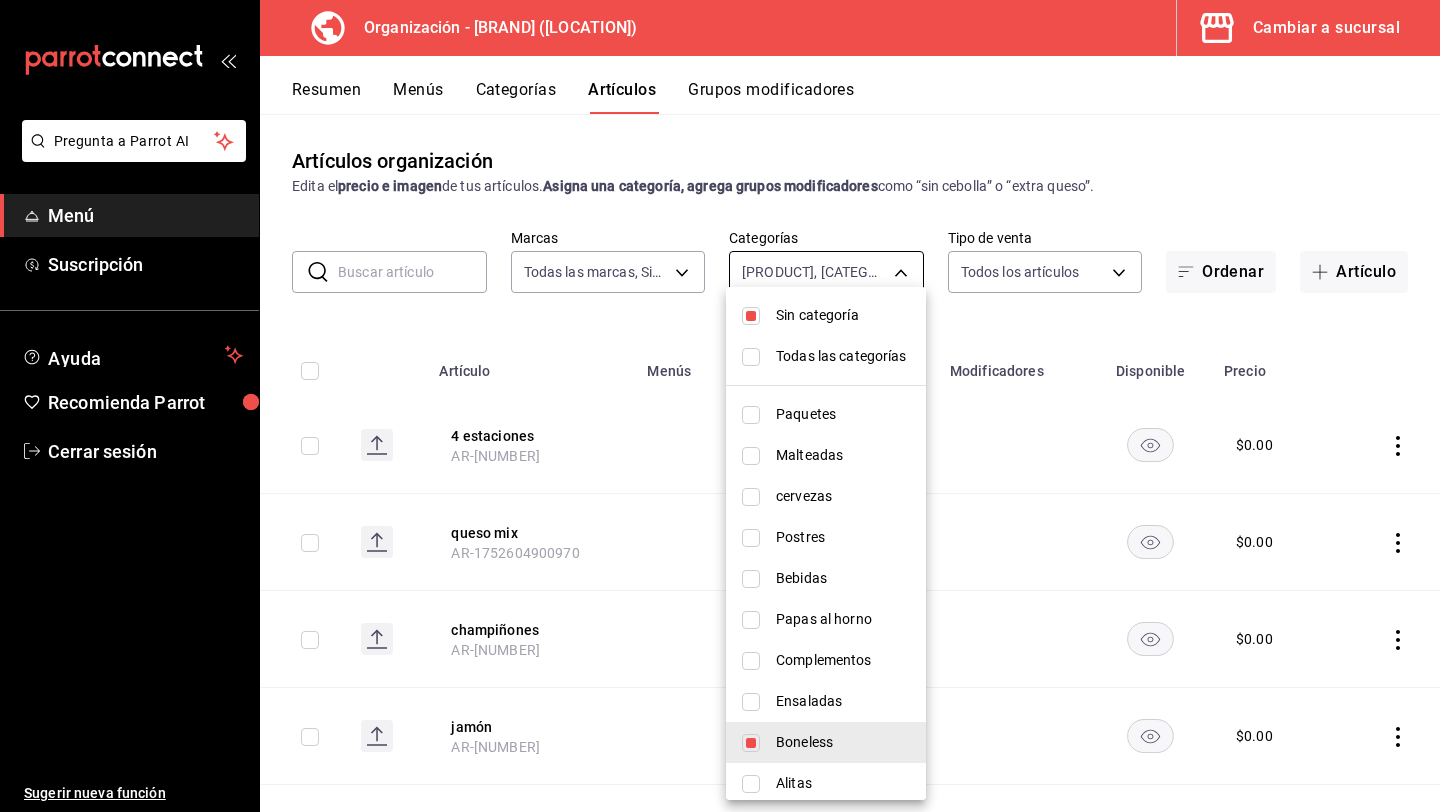 click on "Pregunta a Parrot AI Menú   Suscripción   Ayuda Recomienda Parrot   Cerrar sesión   Sugerir nueva función   Organización - Ribole Pizzas (Atotonilco) Cambiar a sucursal Resumen Menús Categorías Artículos Grupos modificadores Artículos organización Edita el  precio e imagen  de tus artículos.  Asigna una categoría, agrega grupos modificadores  como “sin cebolla” o “extra queso”. ​ ​ Marcas Todas las marcas, Sin marca f0a0b250-6241-45ae-85d4-16285a1508f0 Categorías Boneless, Sin categoría ffc3a818-737e-4ace-afca-814cd5001355 Tipo de venta Todos los artículos ALL Ordenar Artículo Artículo Menús Categorías Modificadores Disponible Precio 4 estaciones AR-1752604900985 $ 0.00 queso mix AR-1752604900970 $ 0.00 champiñones AR-1752604900956 $ 0.00 jamón AR-1752604900938 $ 0.00 Mango Habanero B AR-291752600145044 Menu Ribole Boneless $ 99.00 Bufalo B AR-281752600145044 Menu Ribole Boneless $ 99.00 BBQ B AR-271752600145044 Menu Ribole Boneless $ 99.00 Extra familiar AR-421752600144898 $" at bounding box center (720, 406) 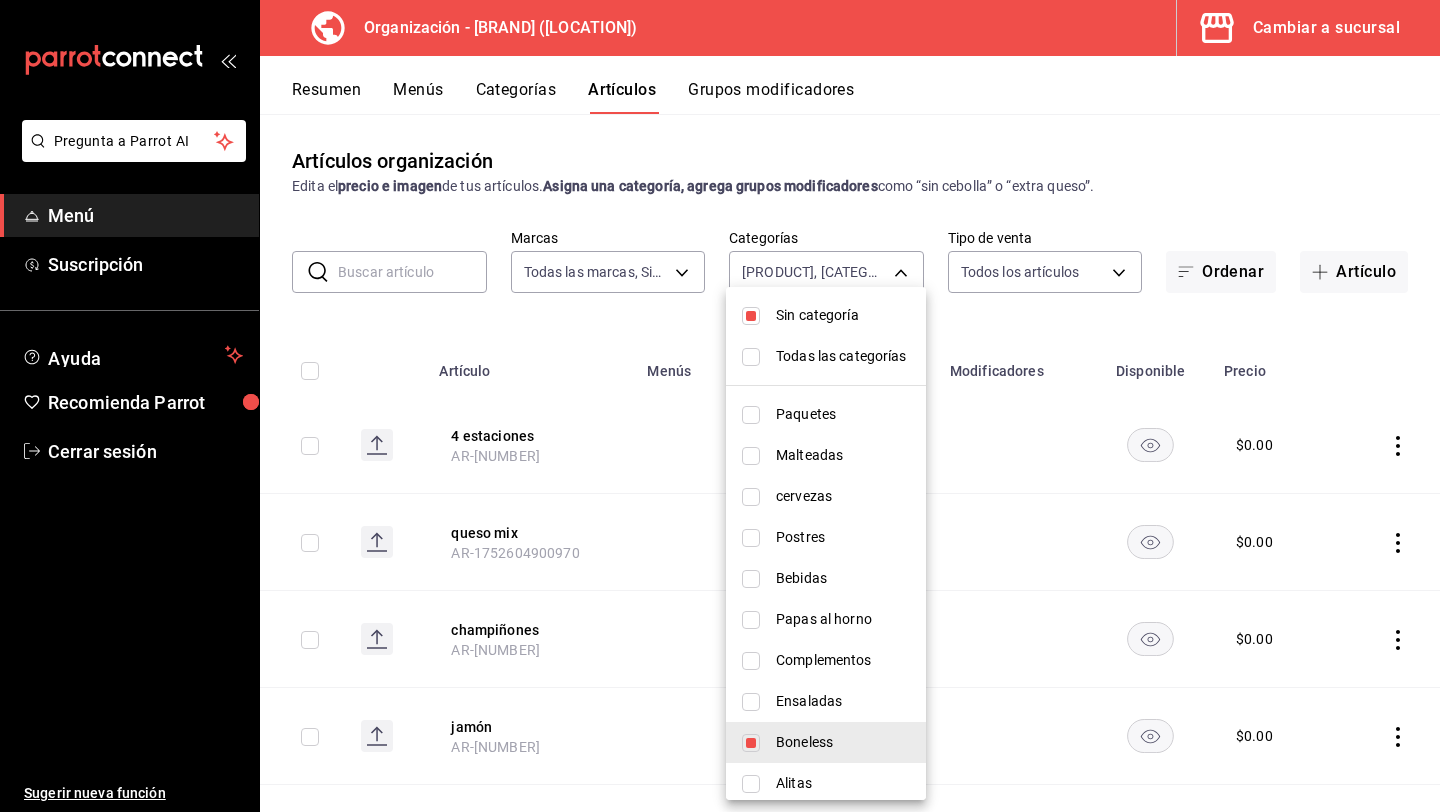 click on "Sin categoría" at bounding box center (843, 315) 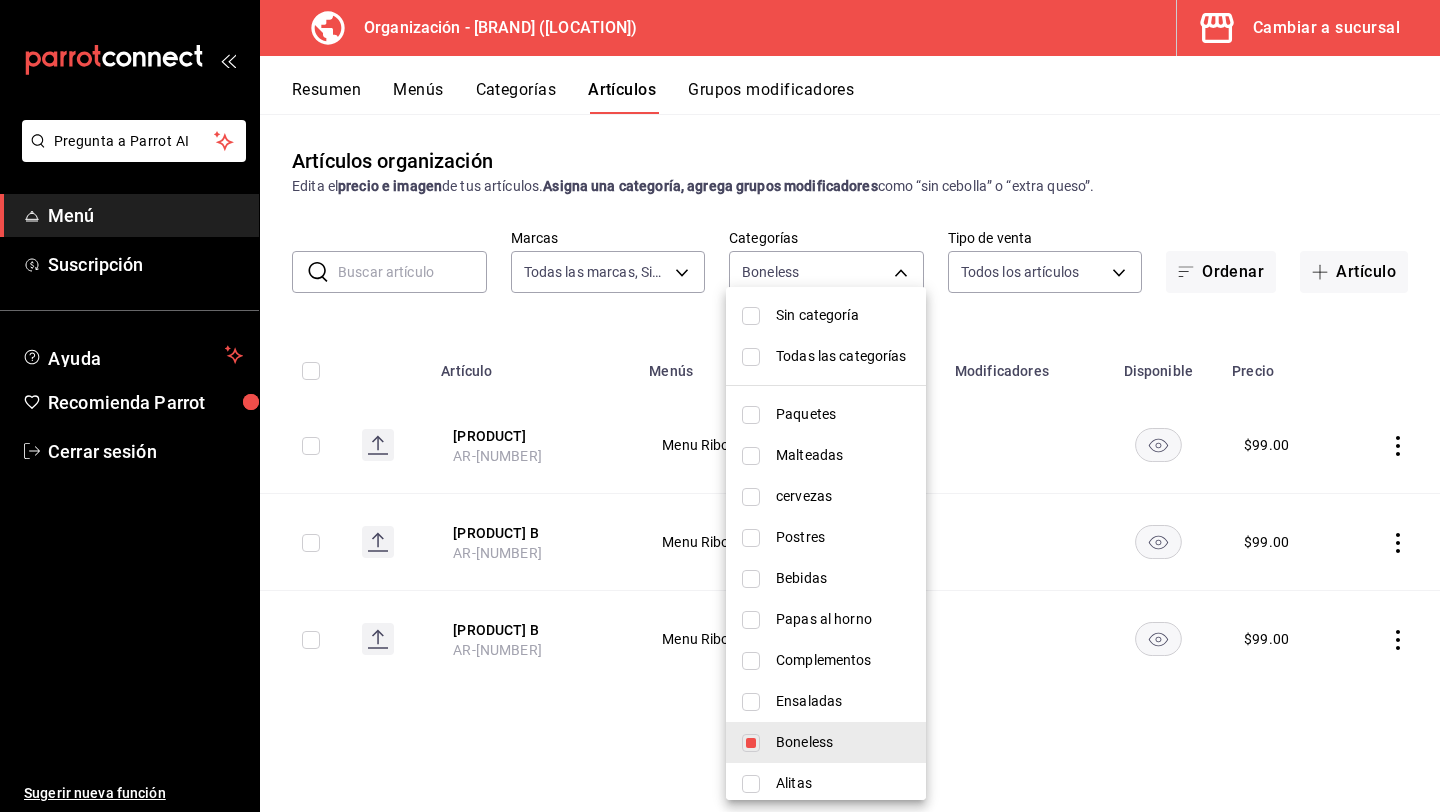 click at bounding box center [720, 406] 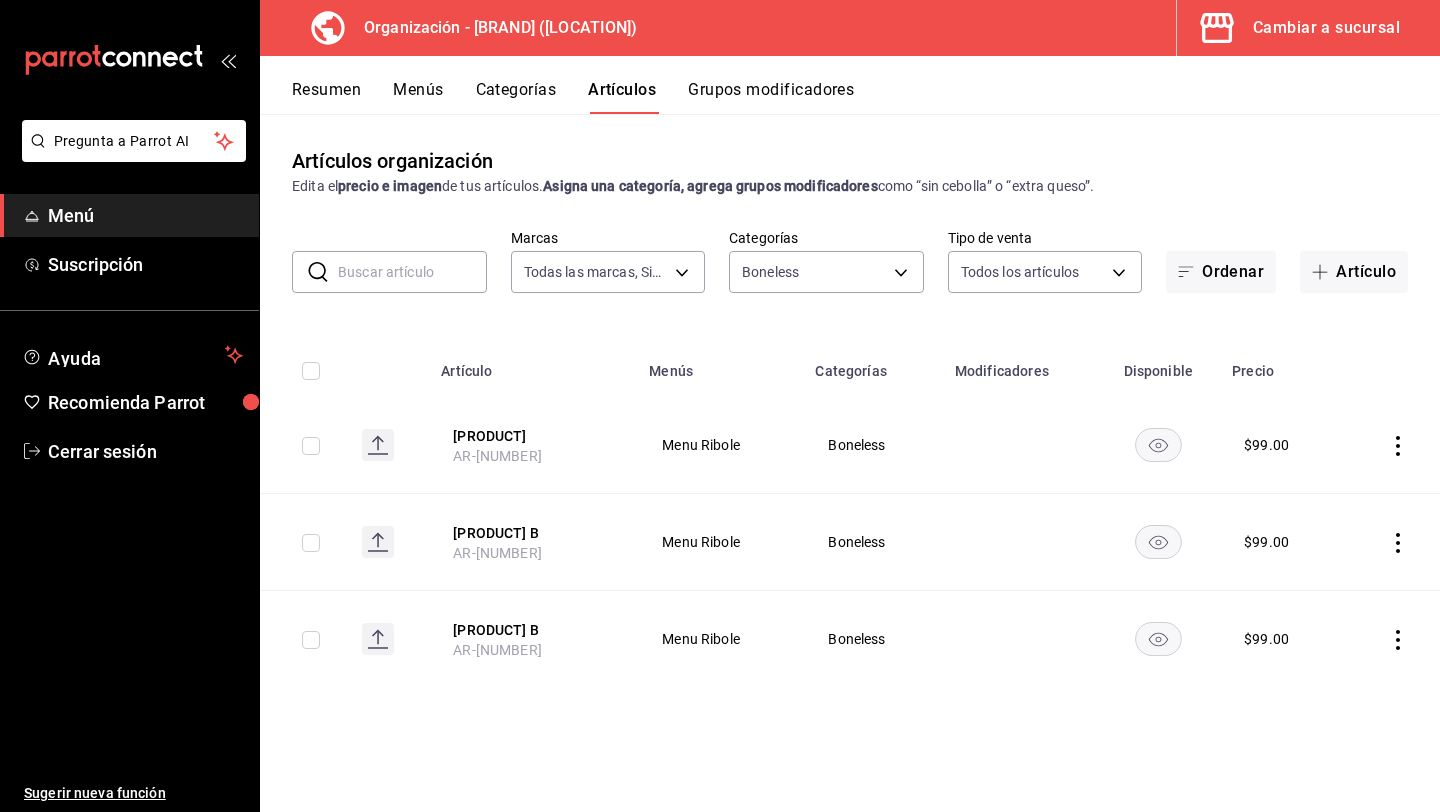 click on "Mango Habanero B" at bounding box center [533, 436] 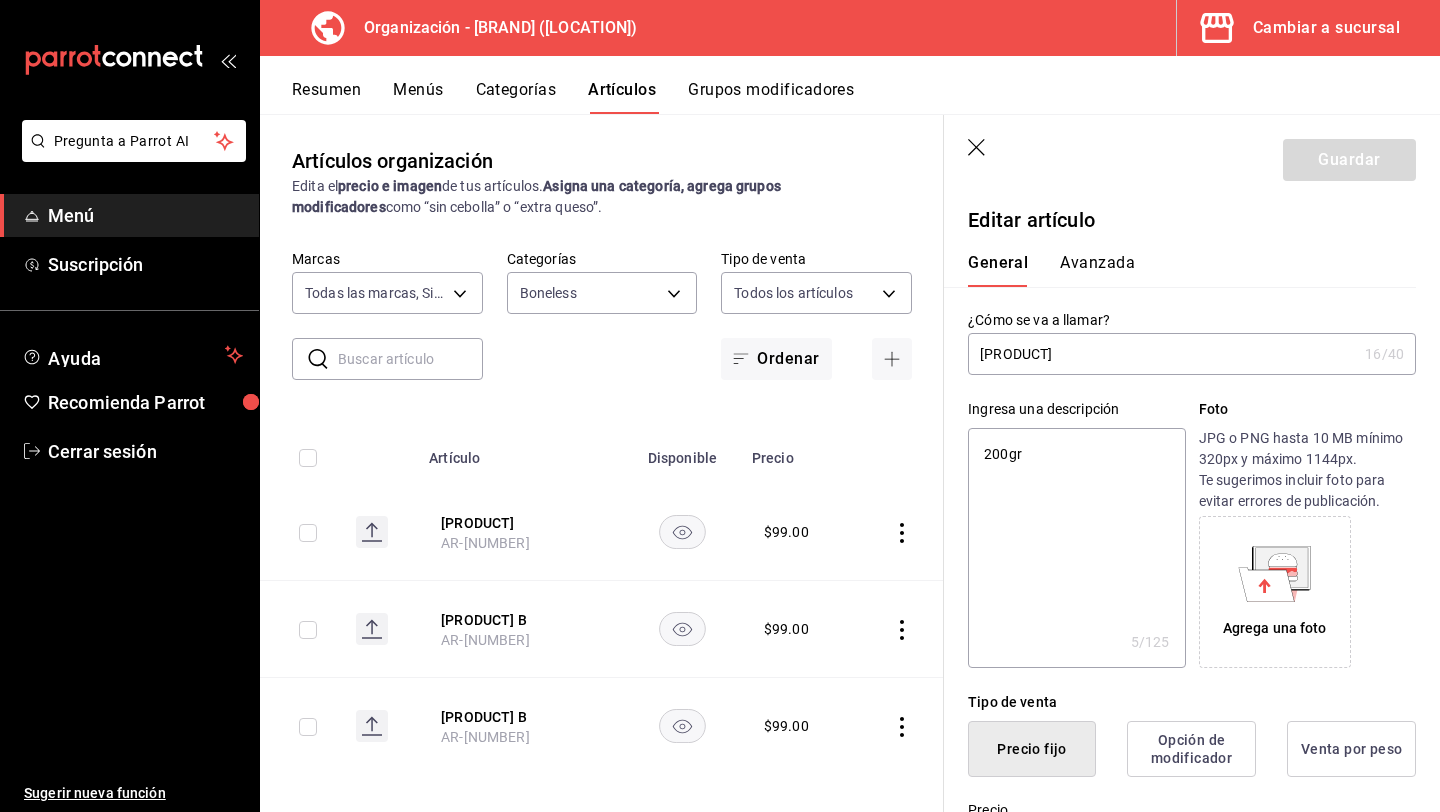 click on "Mango Habanero B" at bounding box center [1162, 354] 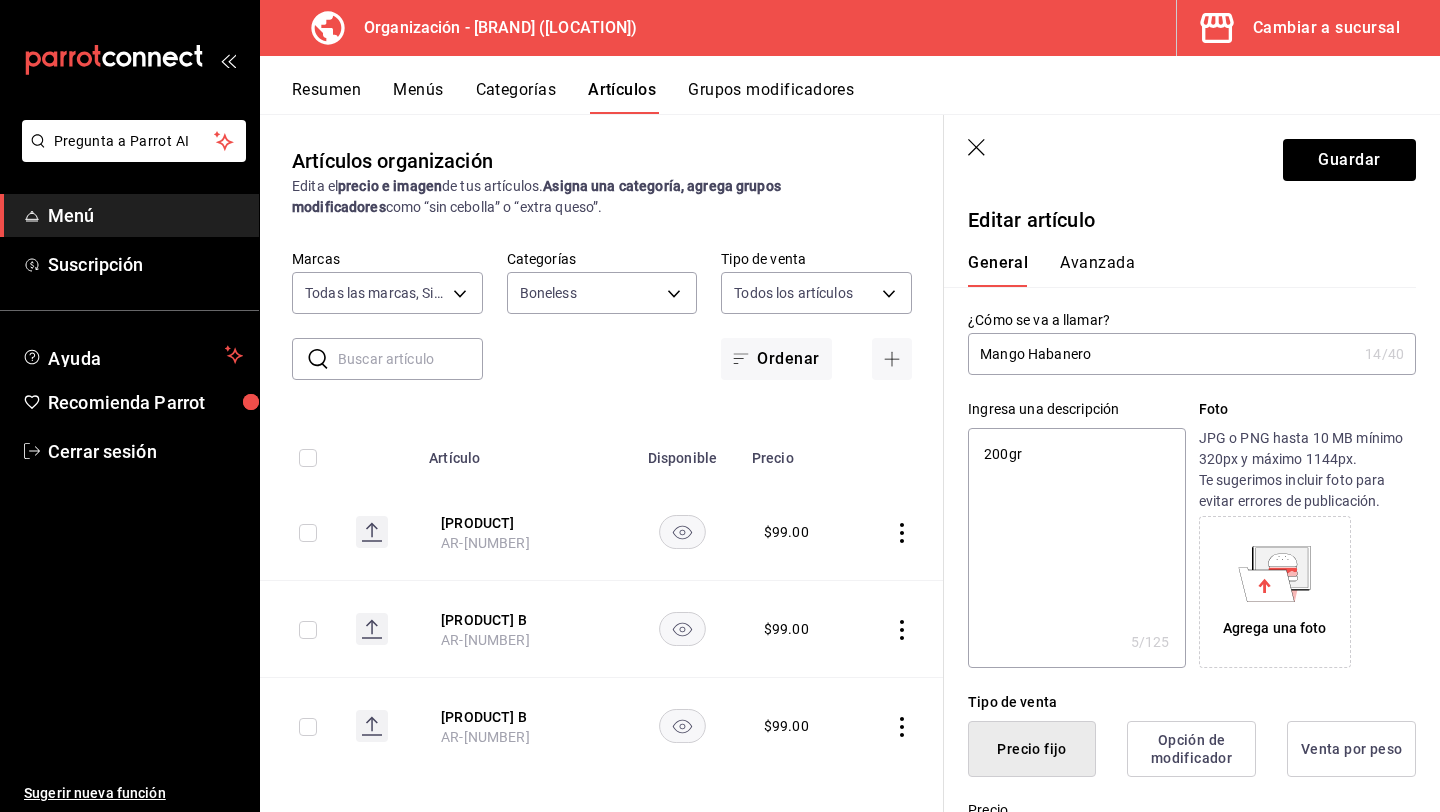 type on "x" 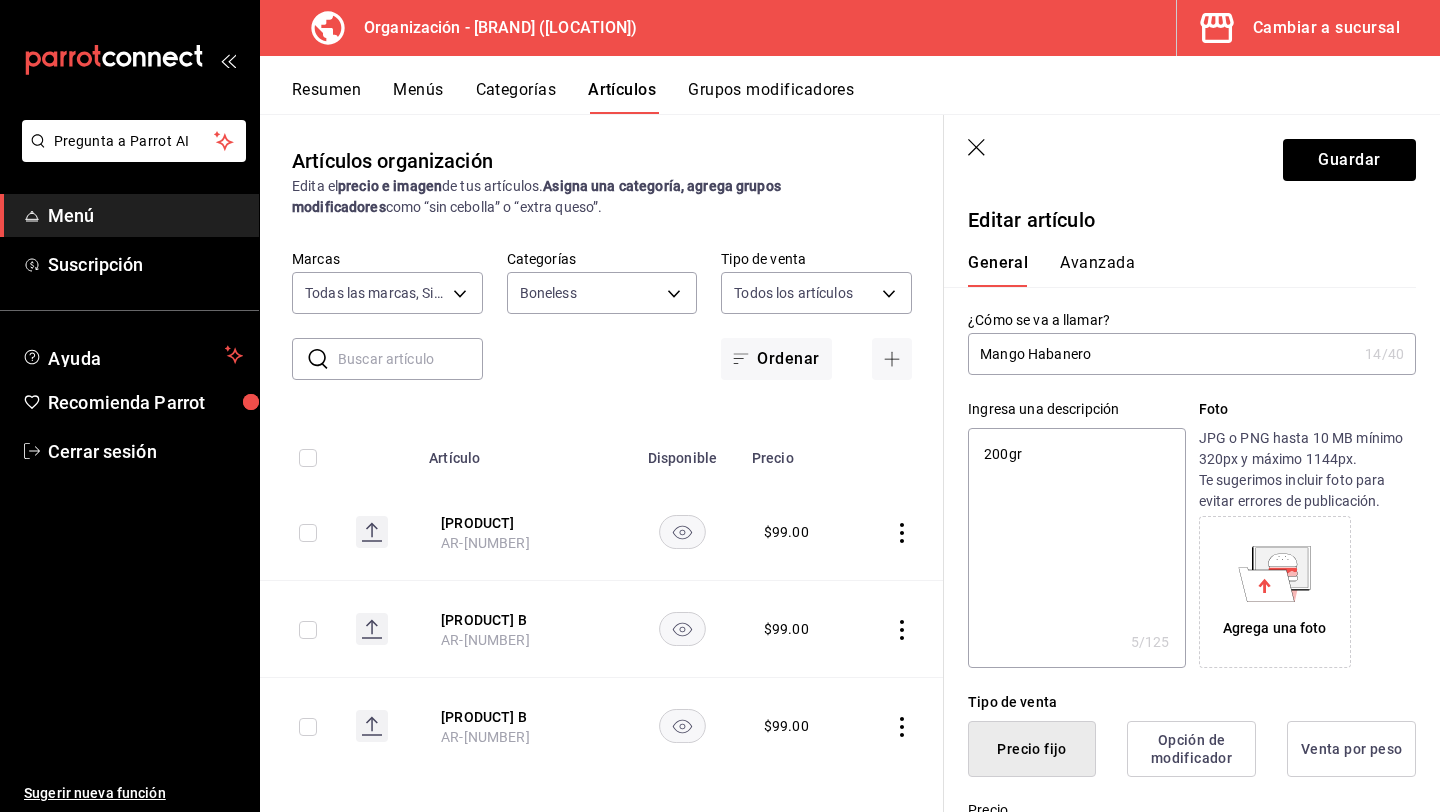 click on "Mango Habanero" at bounding box center [1162, 354] 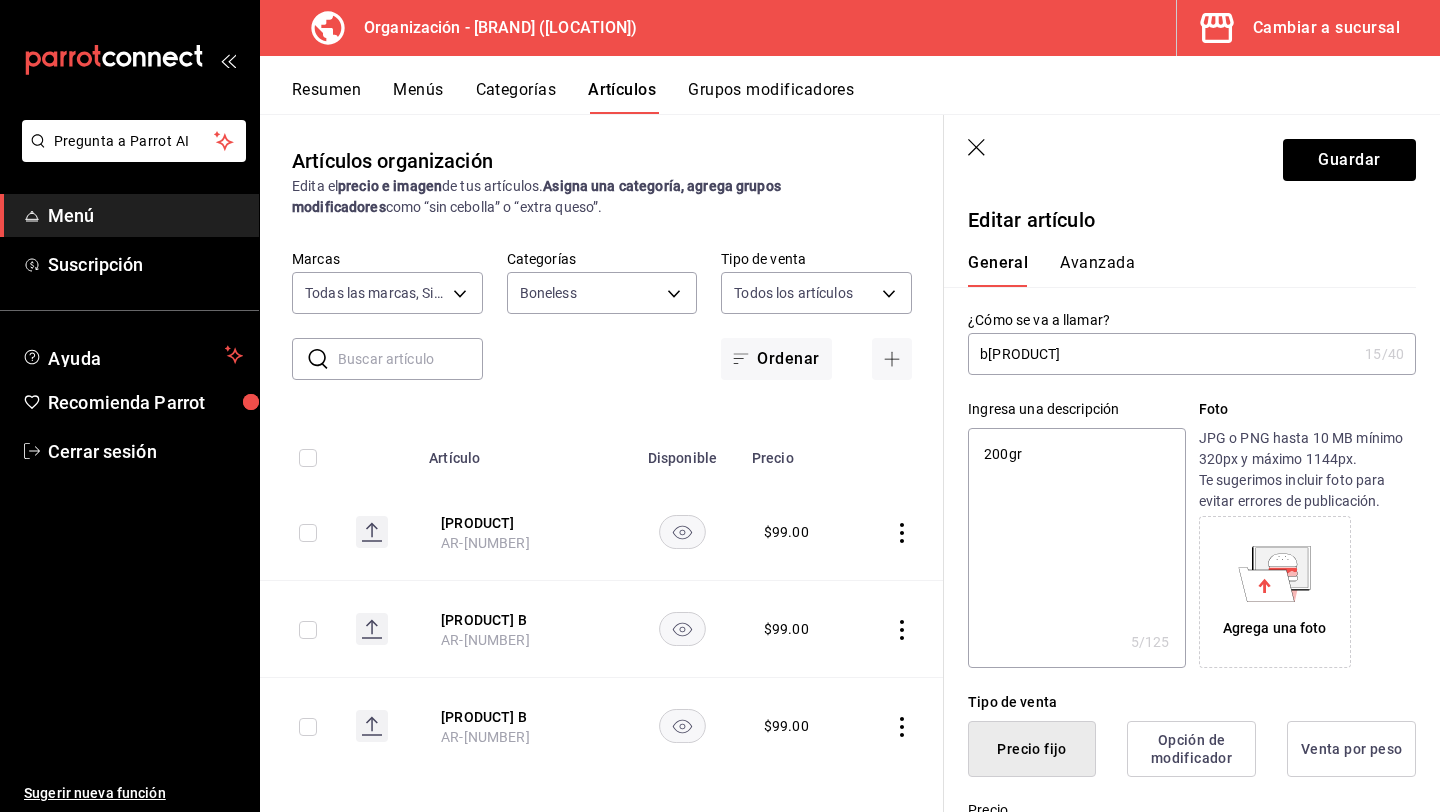 type on "boMango Habanero" 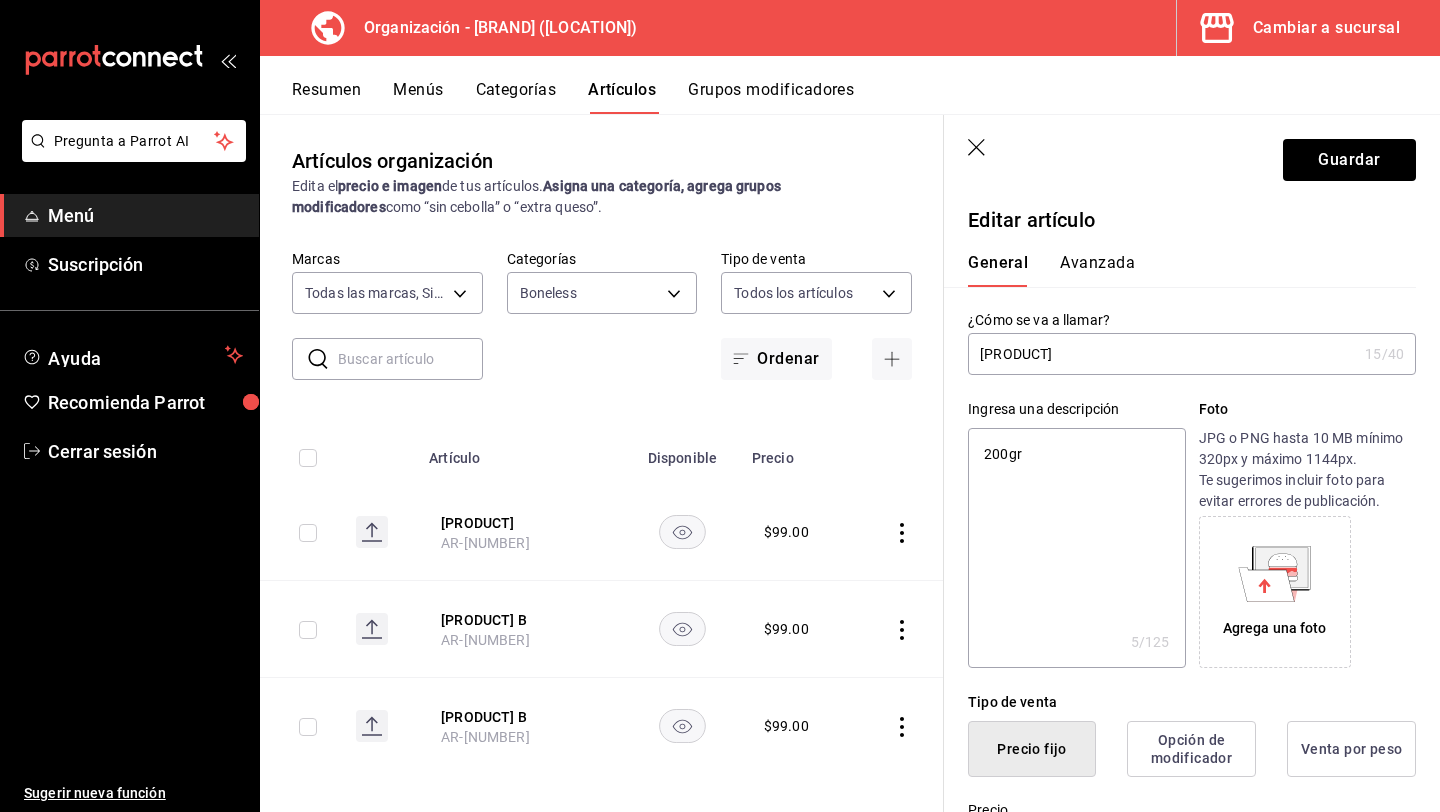 type on "x" 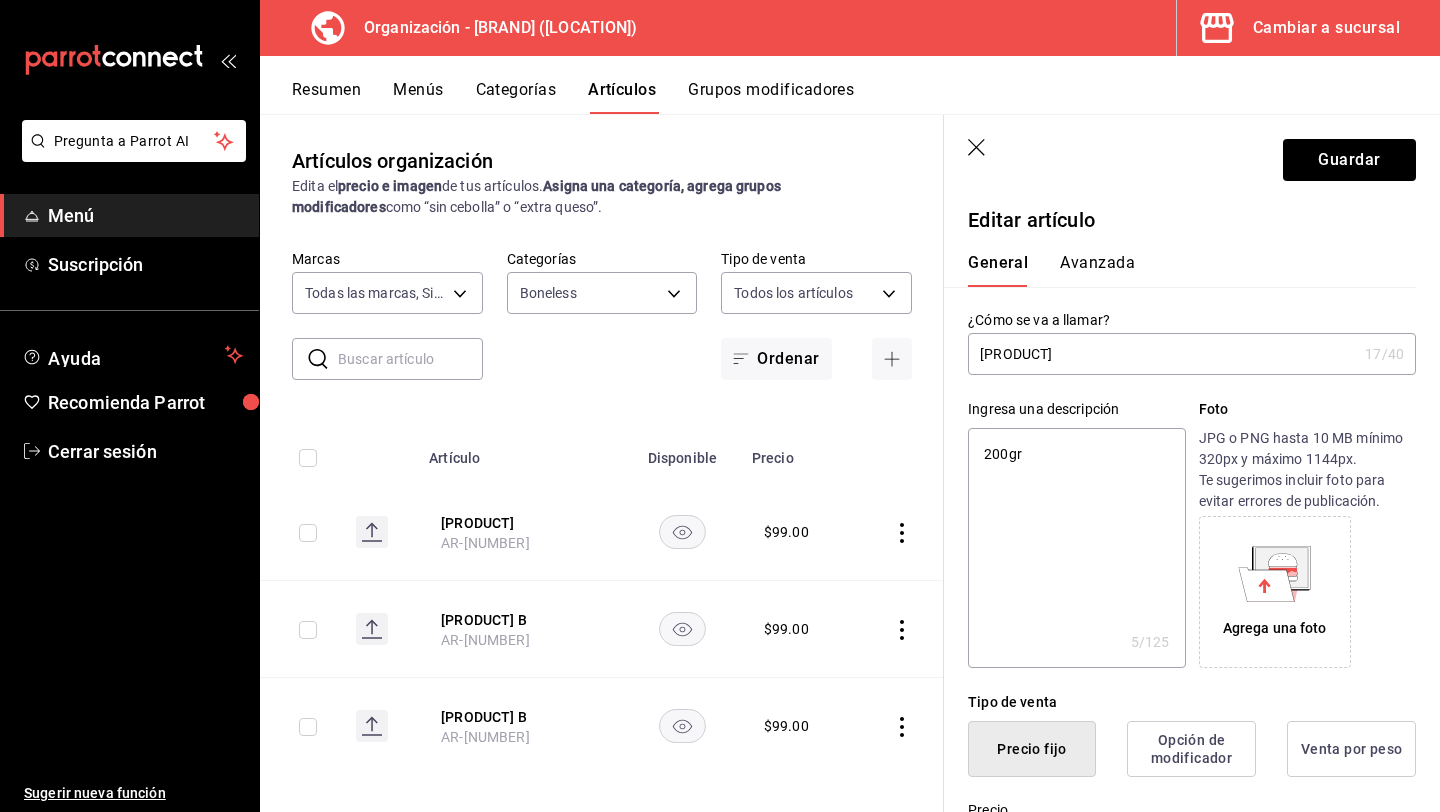 type on "boneMango Habanero" 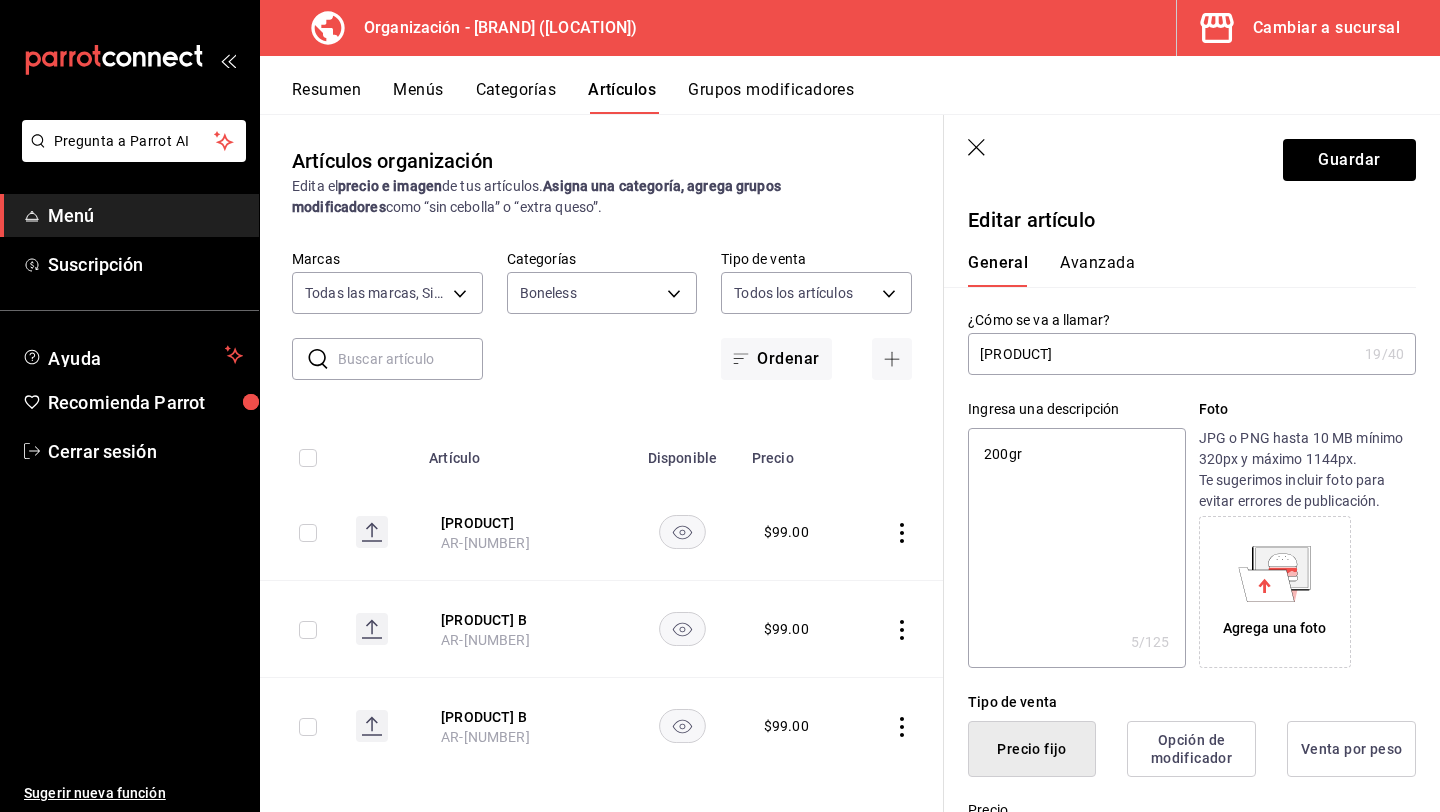 type on "boneleMango Habanero" 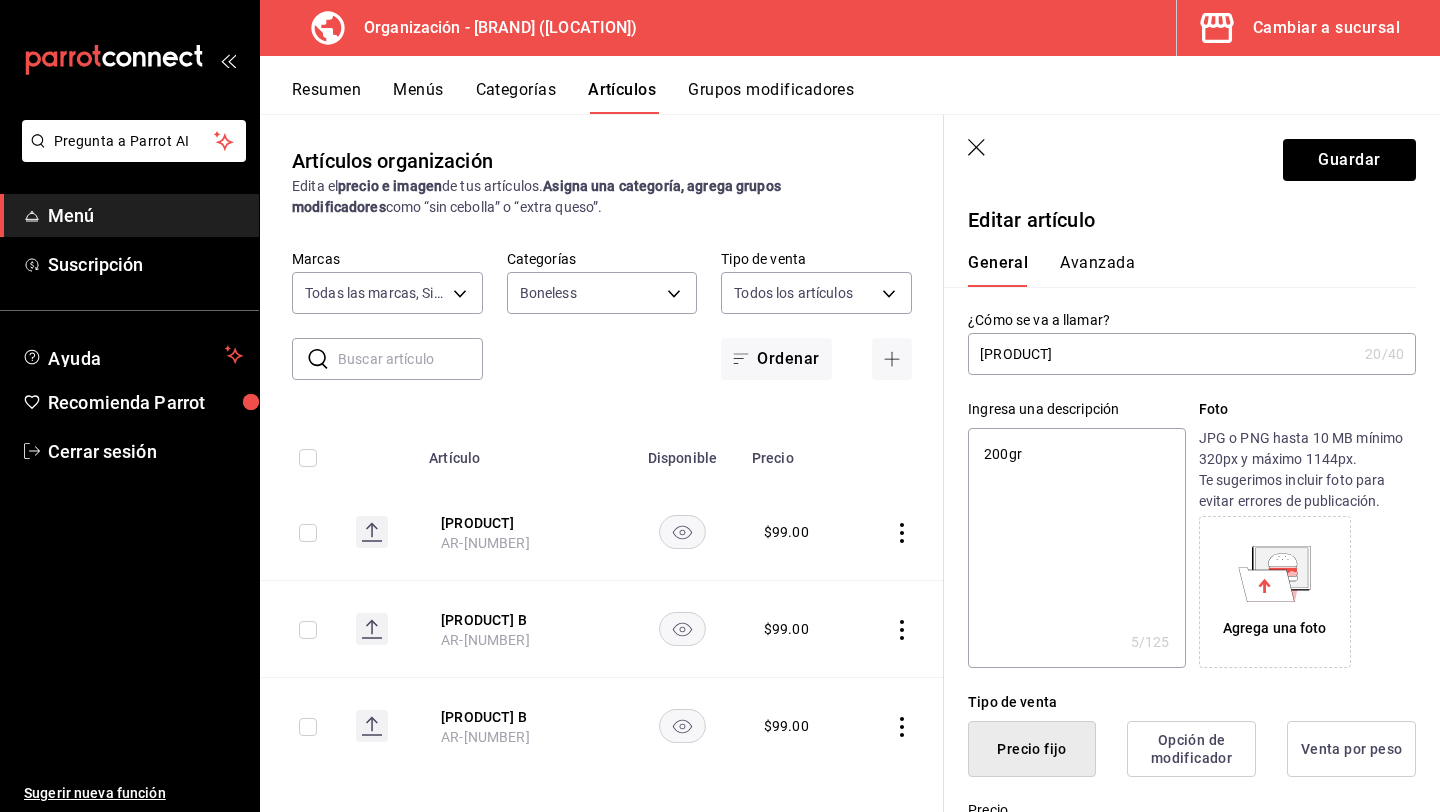 type on "bonelesMango Habanero" 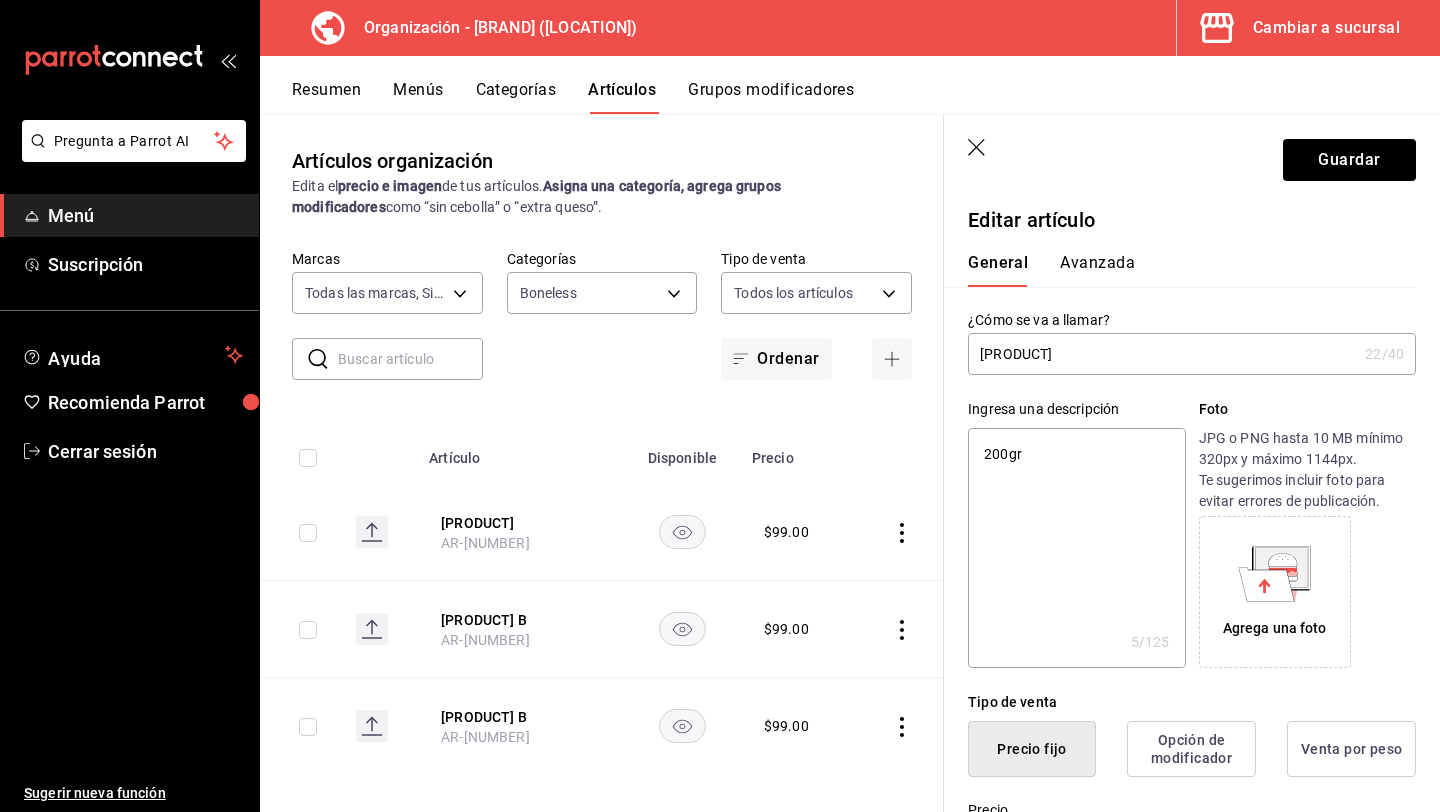 type on "boneless Mango Habanero" 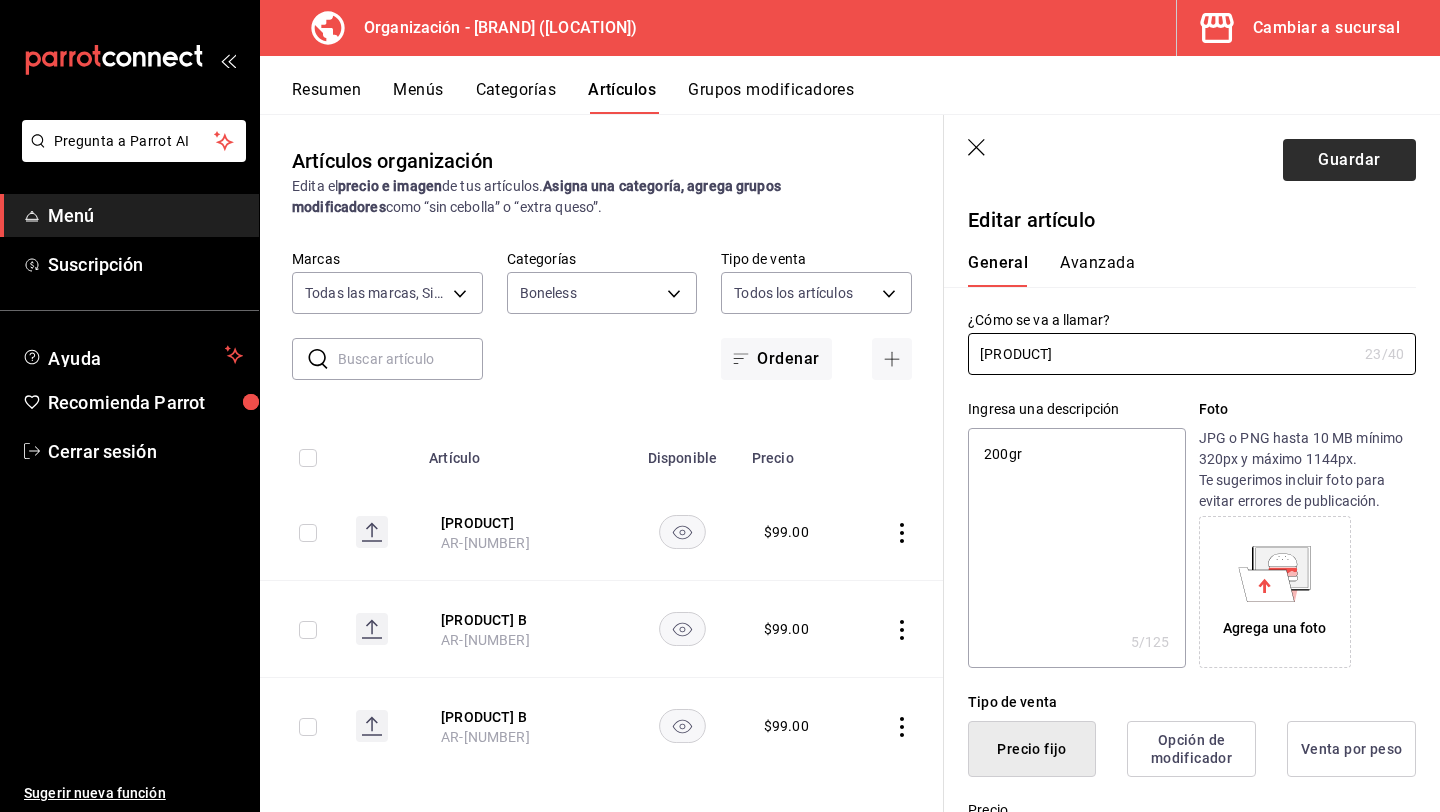 type on "boneless Mango Habanero" 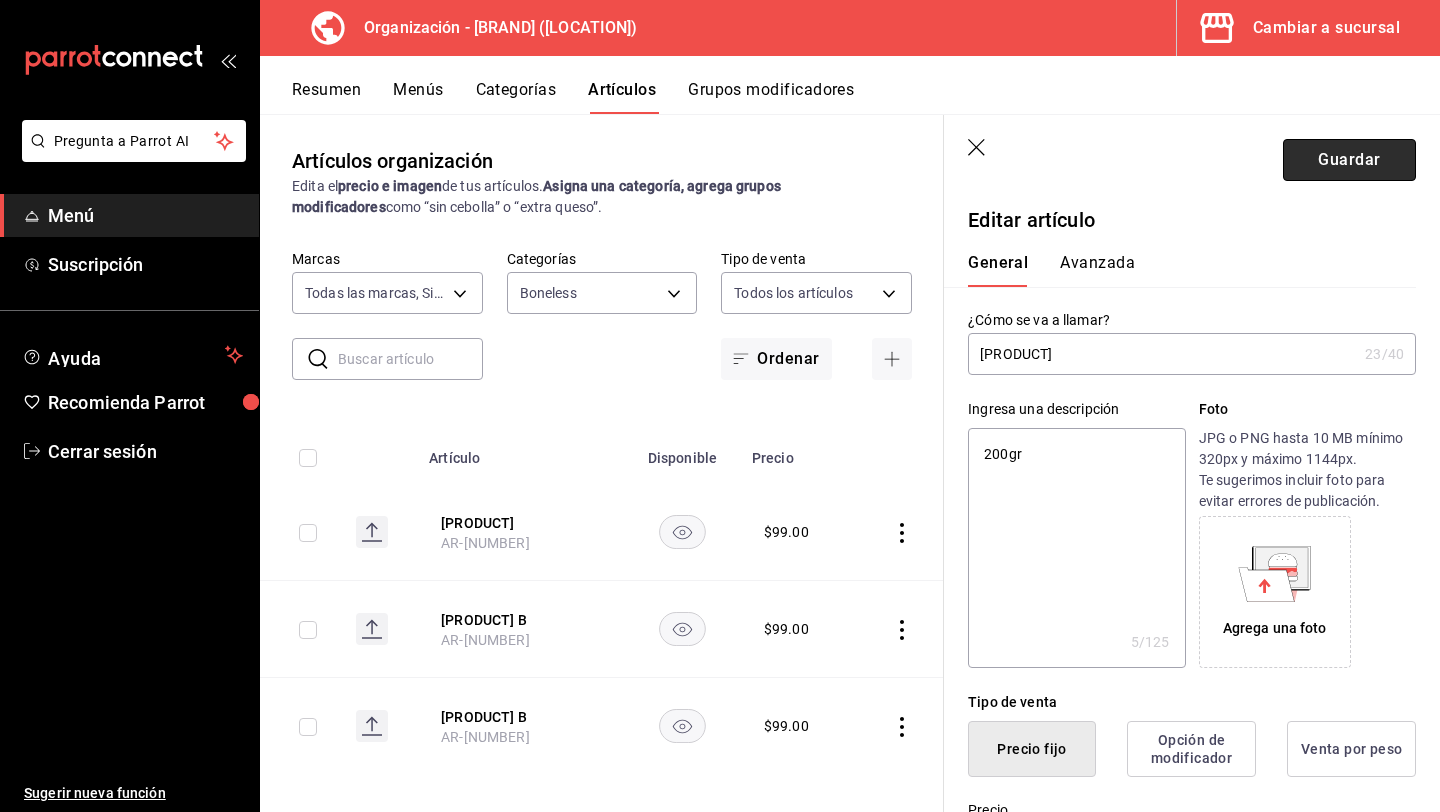 click on "Guardar" at bounding box center [1349, 160] 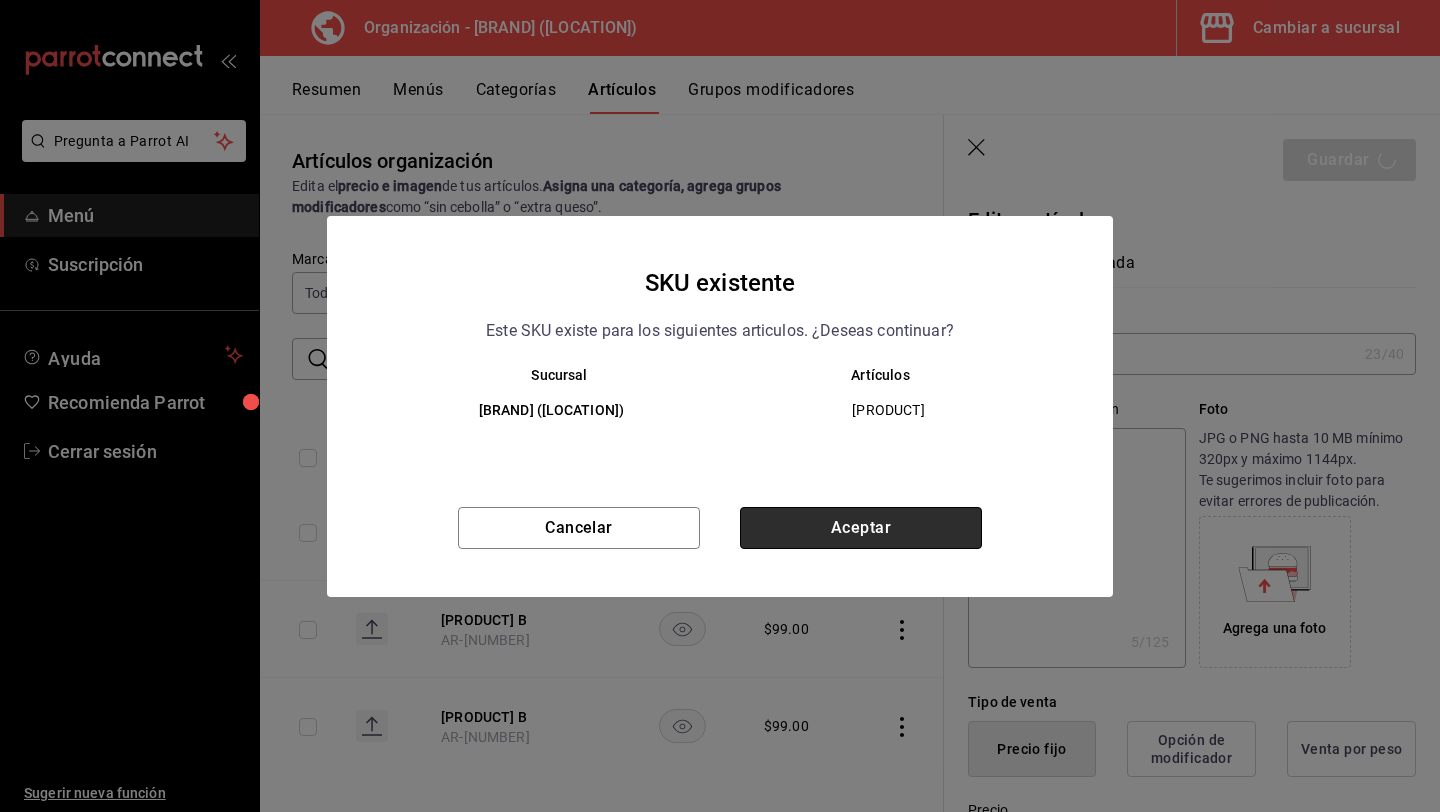 click on "Aceptar" at bounding box center (861, 528) 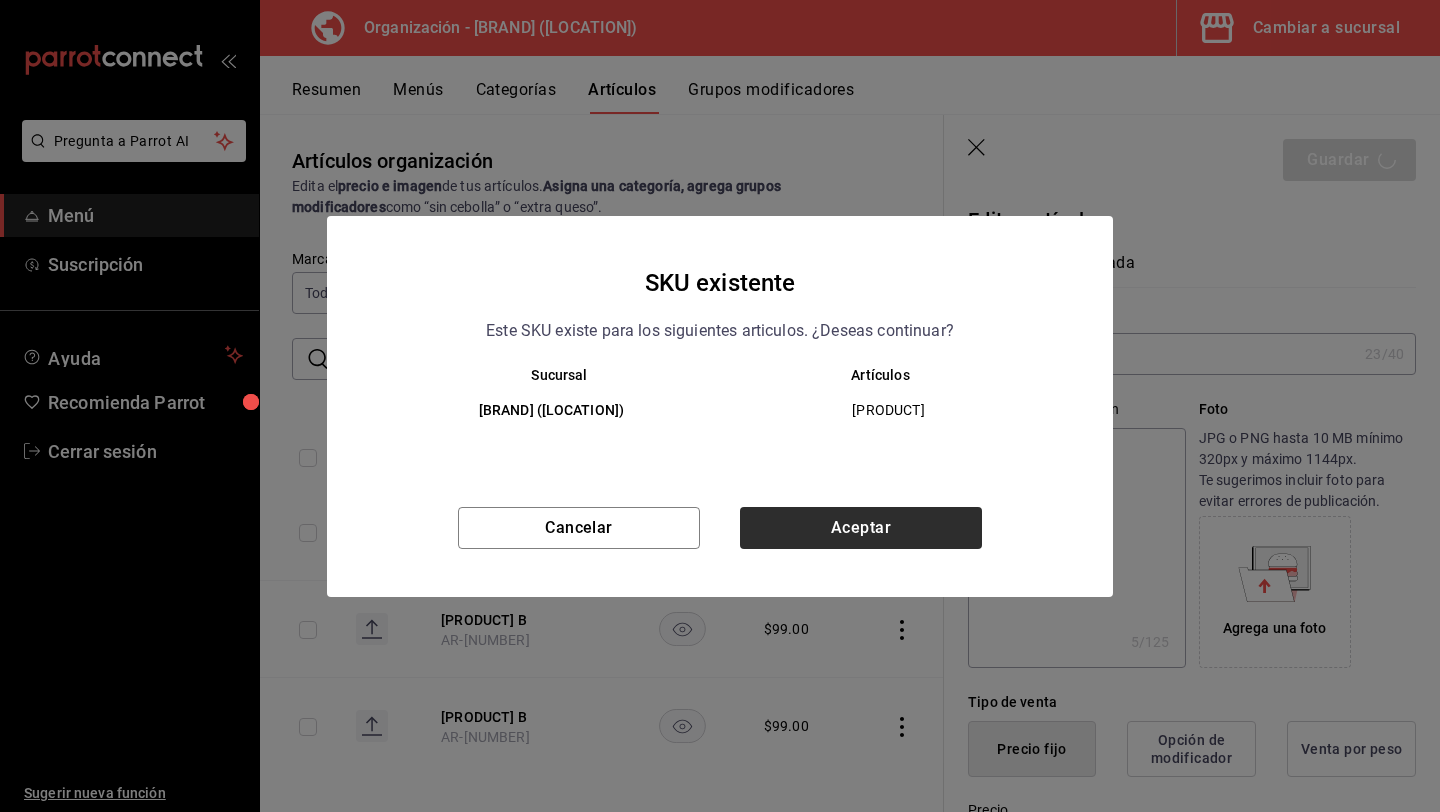 type on "x" 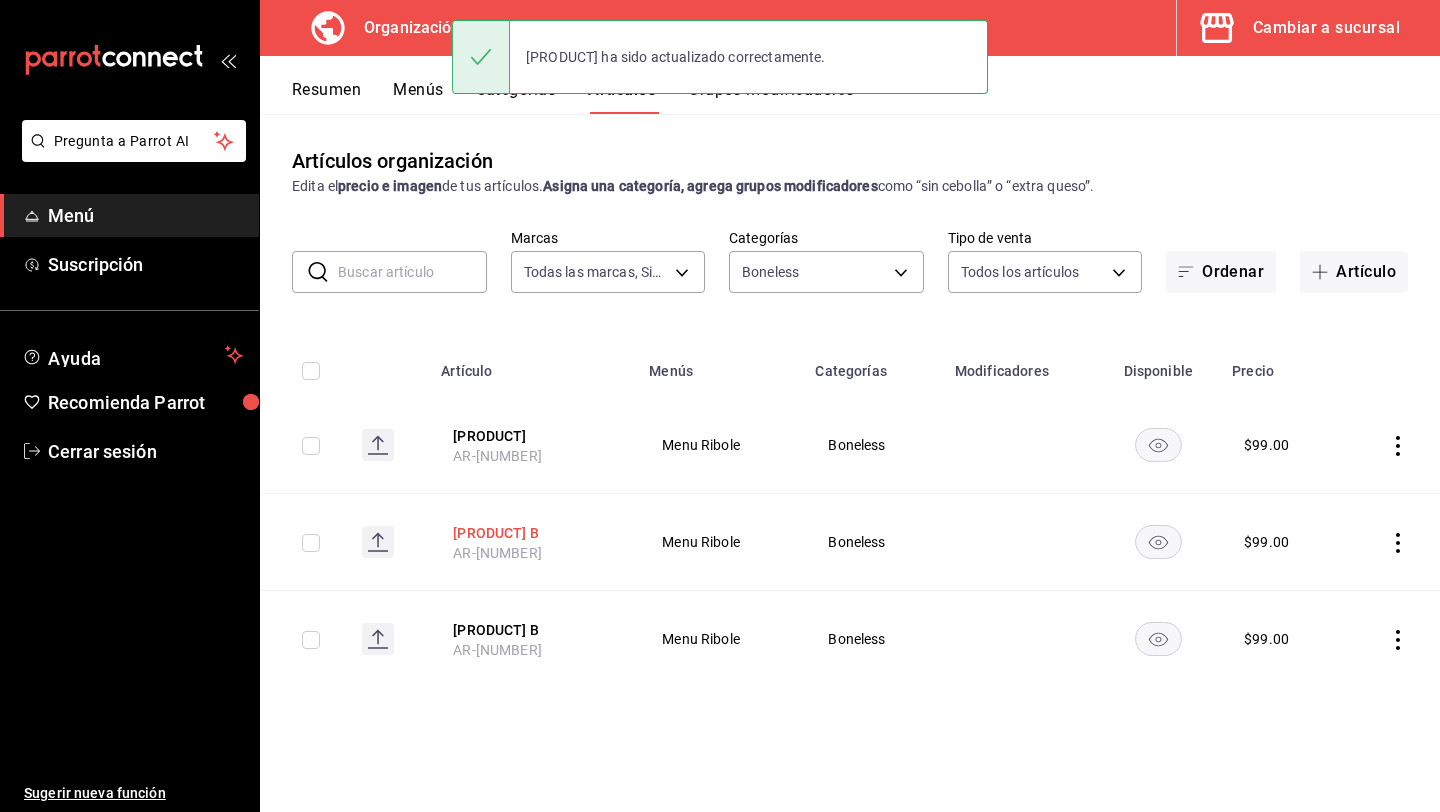 click on "Bufalo B" at bounding box center [533, 533] 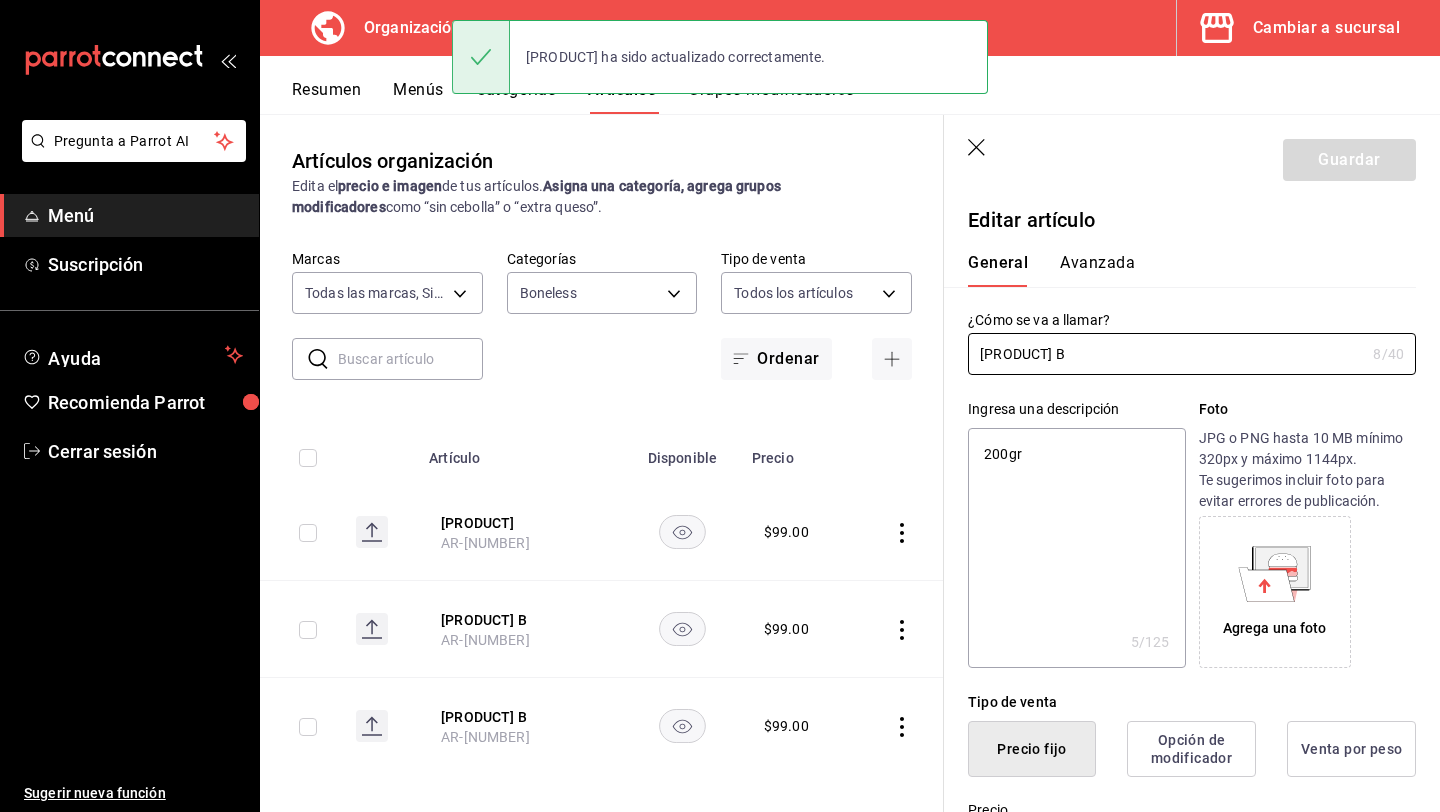 type on "Bufalo" 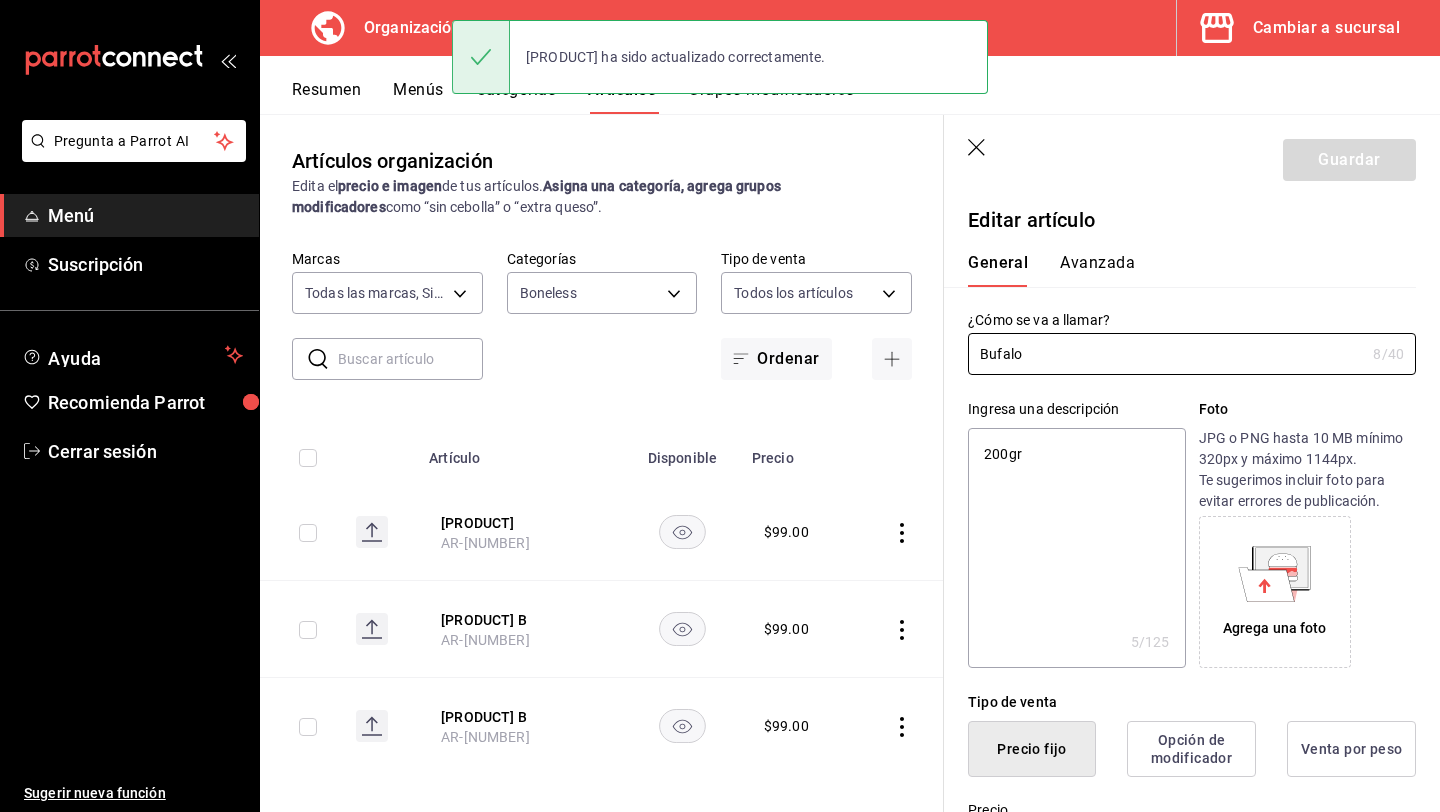 type on "x" 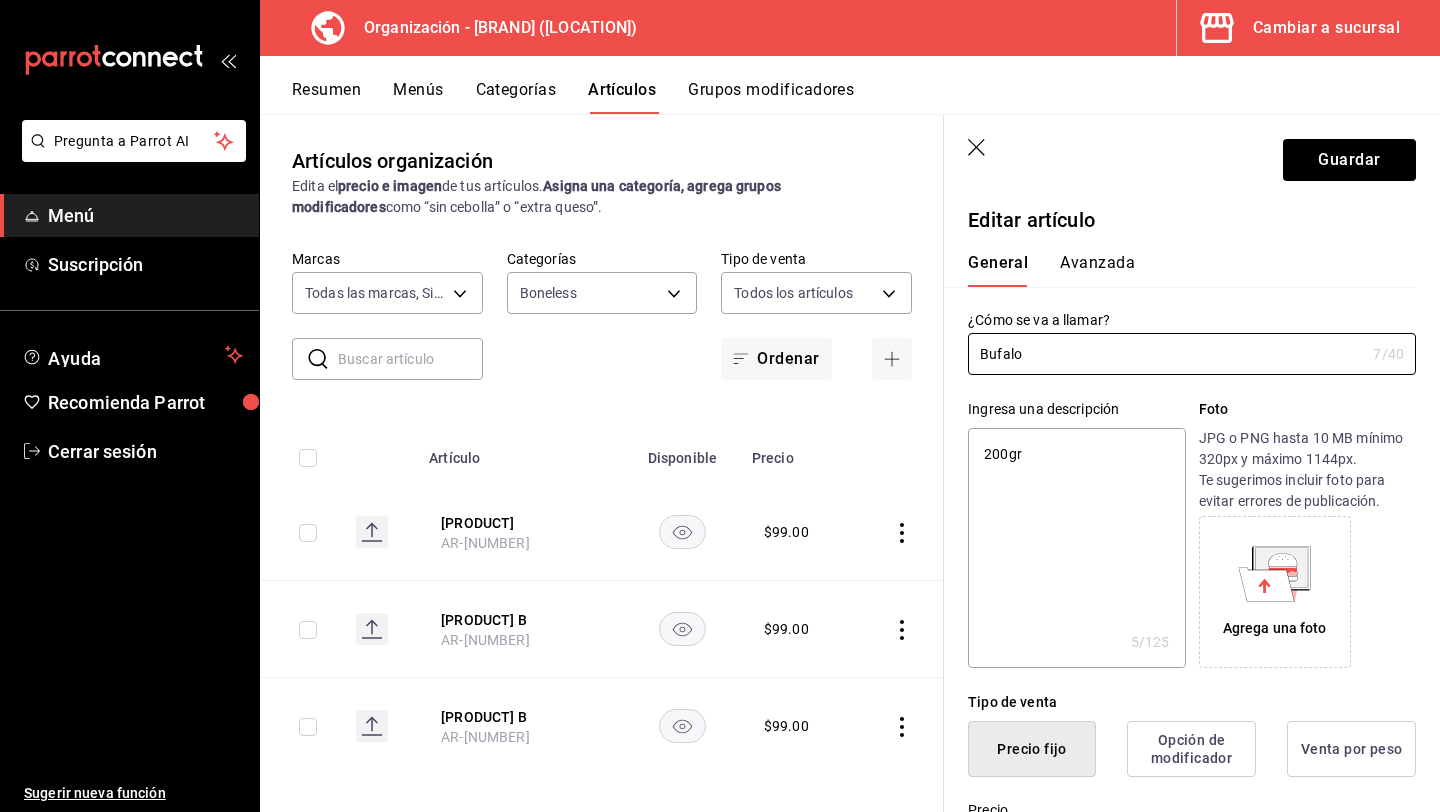 type on "bBufalo" 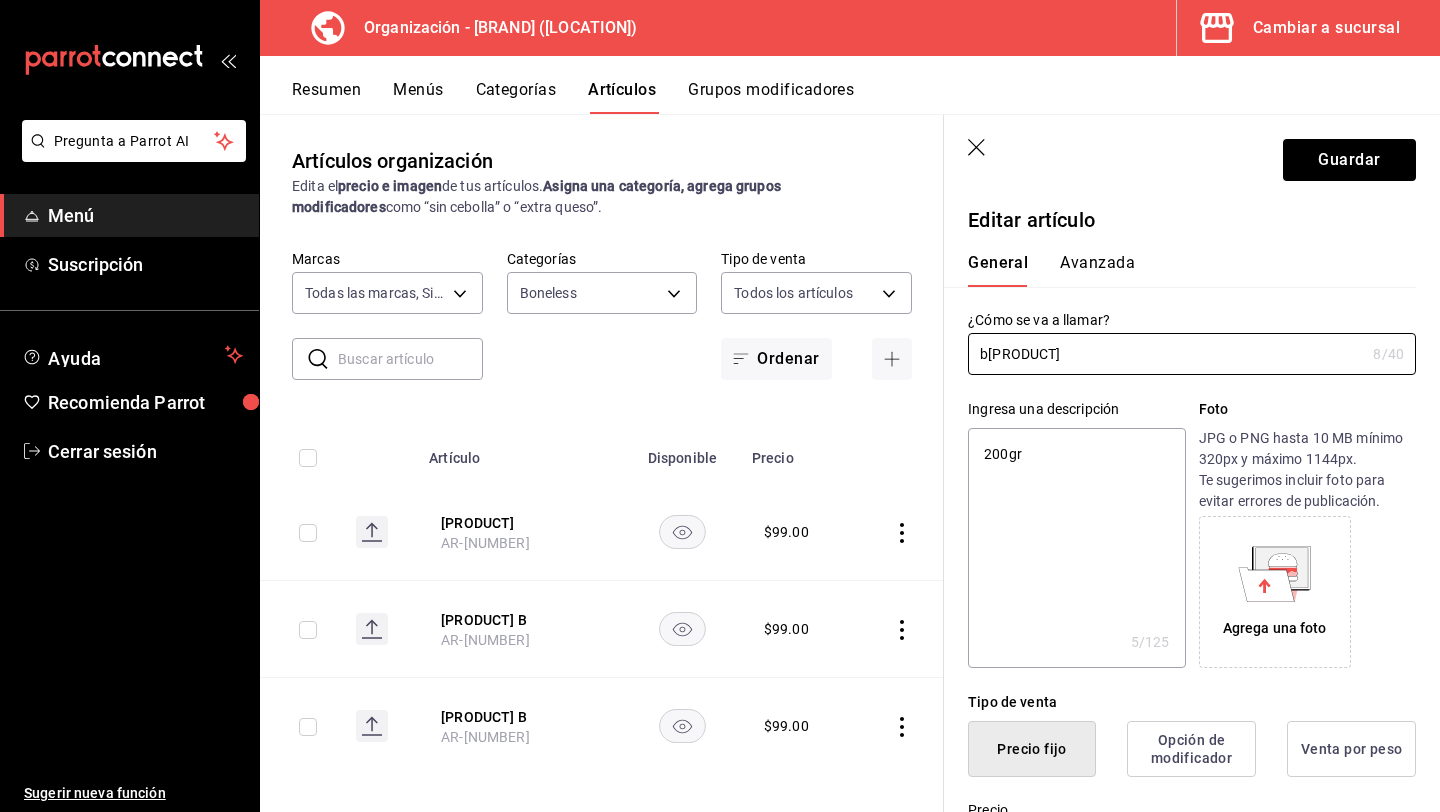 type on "boBufalo" 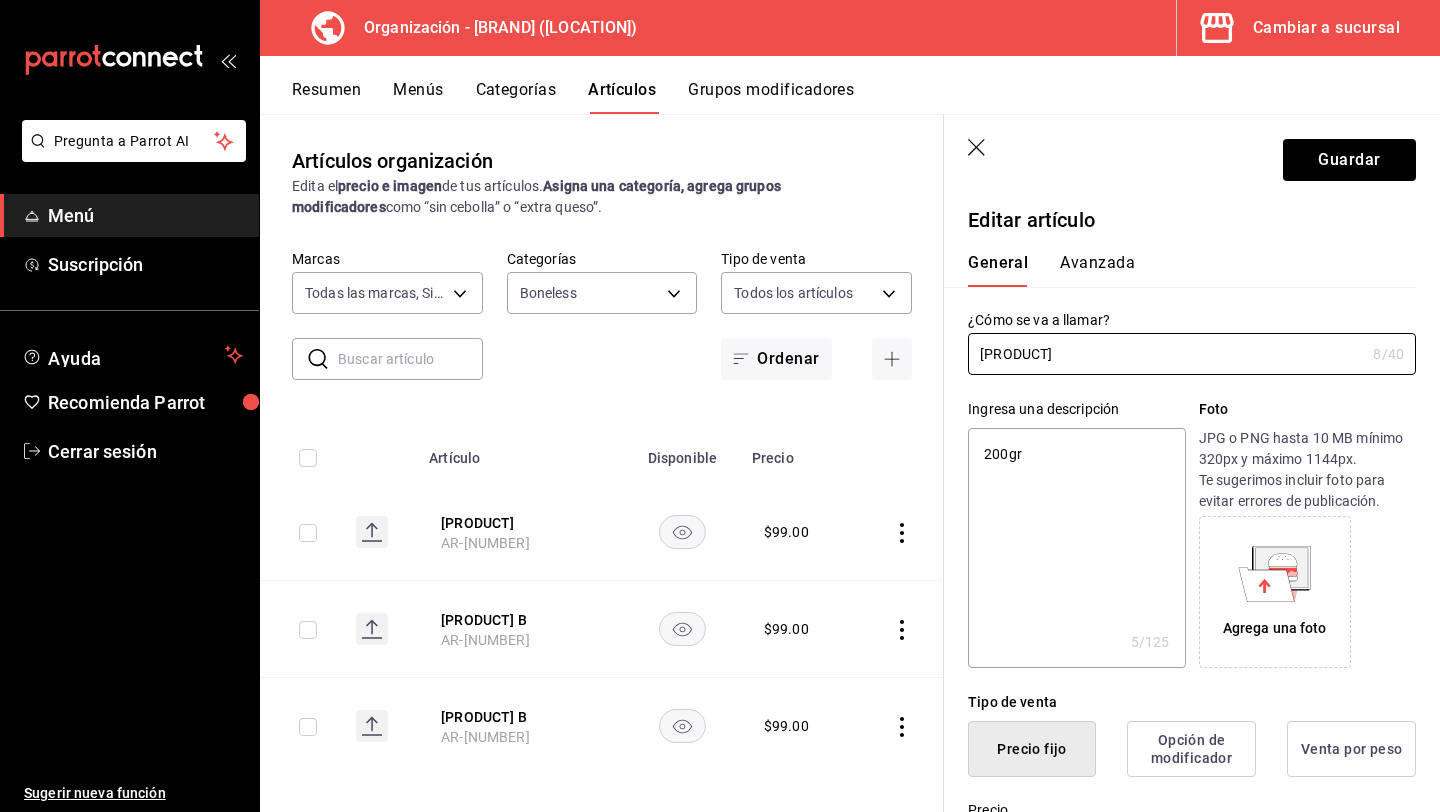 type on "x" 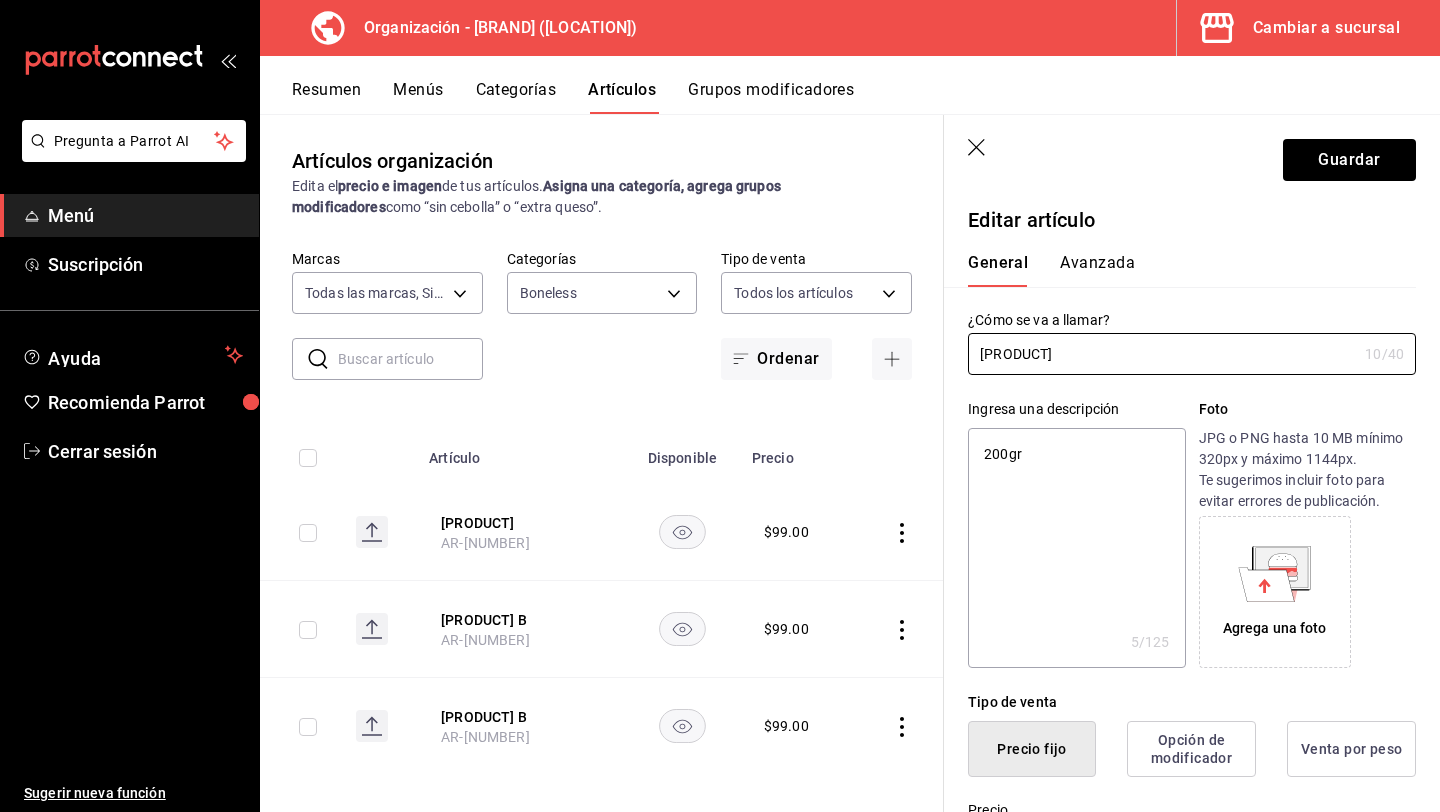 type on "boneBufalo" 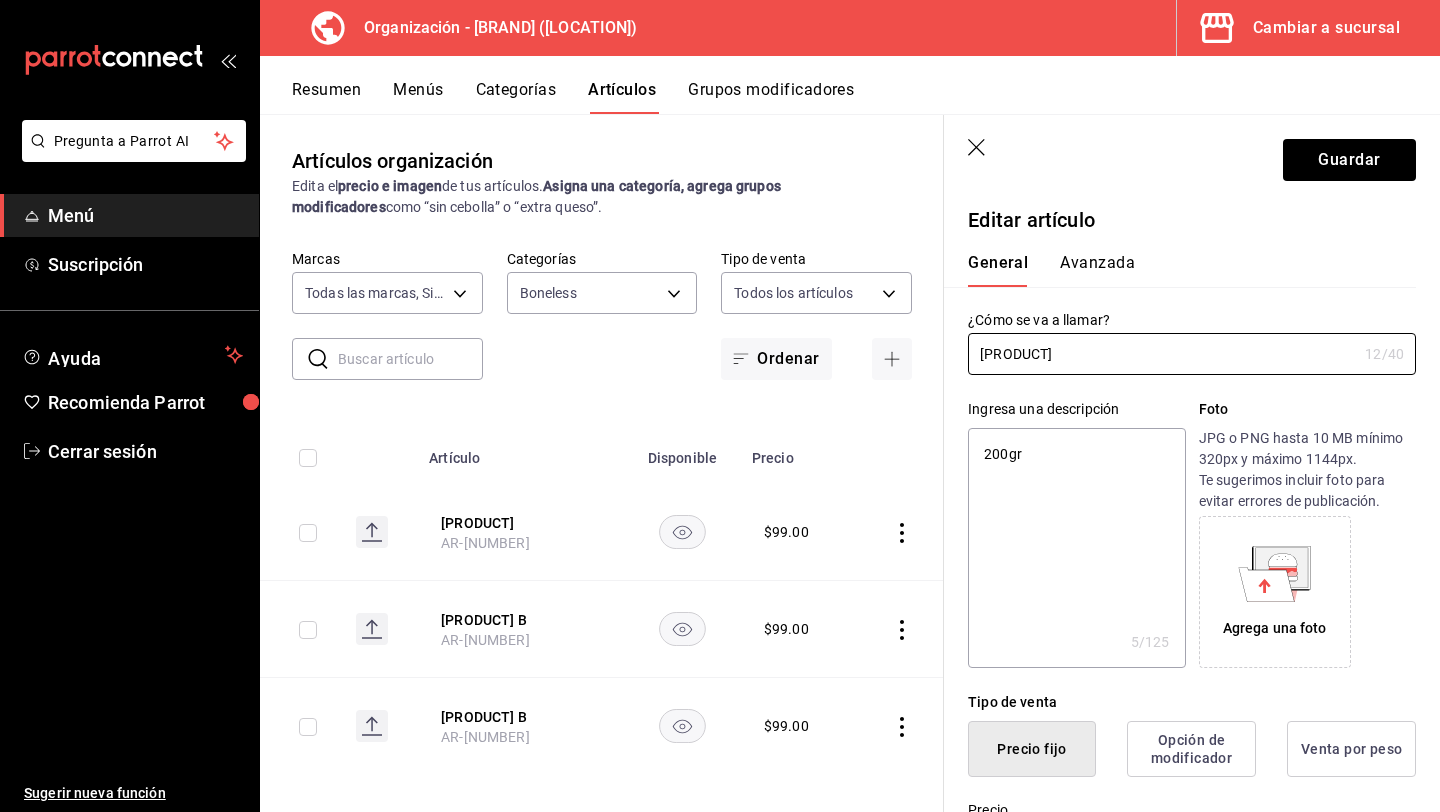 type on "boneleBufalo" 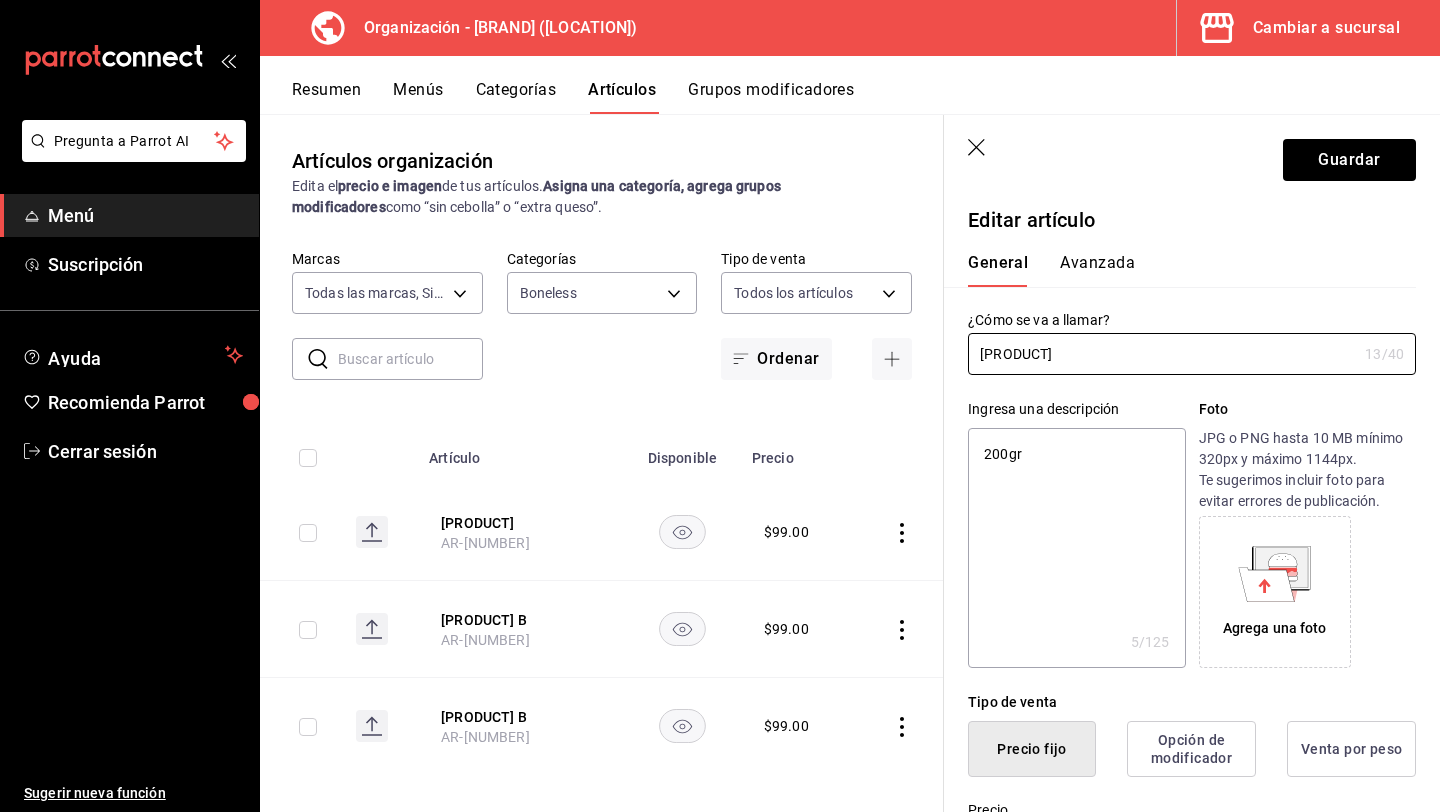 type on "bonelesBufalo" 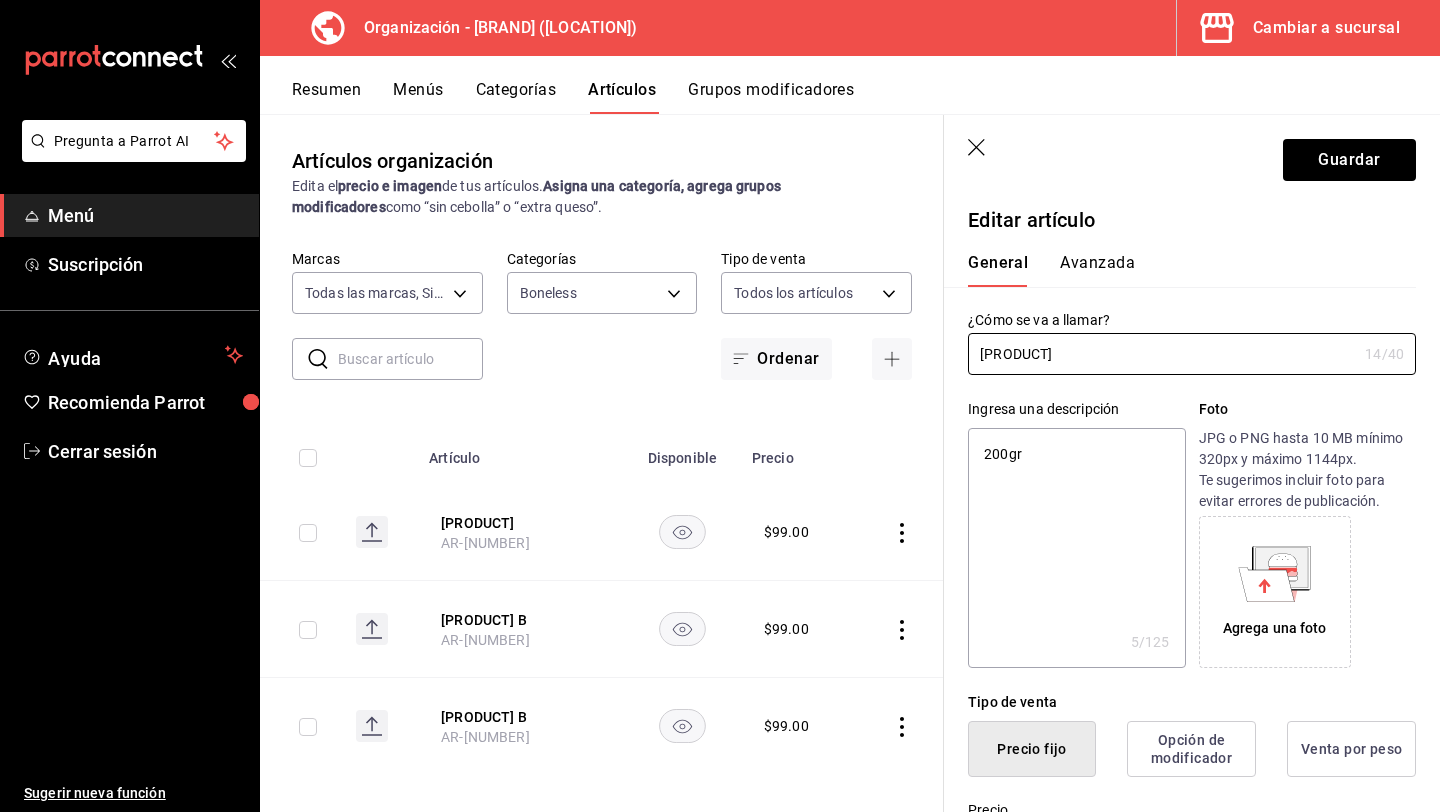 type on "bonelessBufalo" 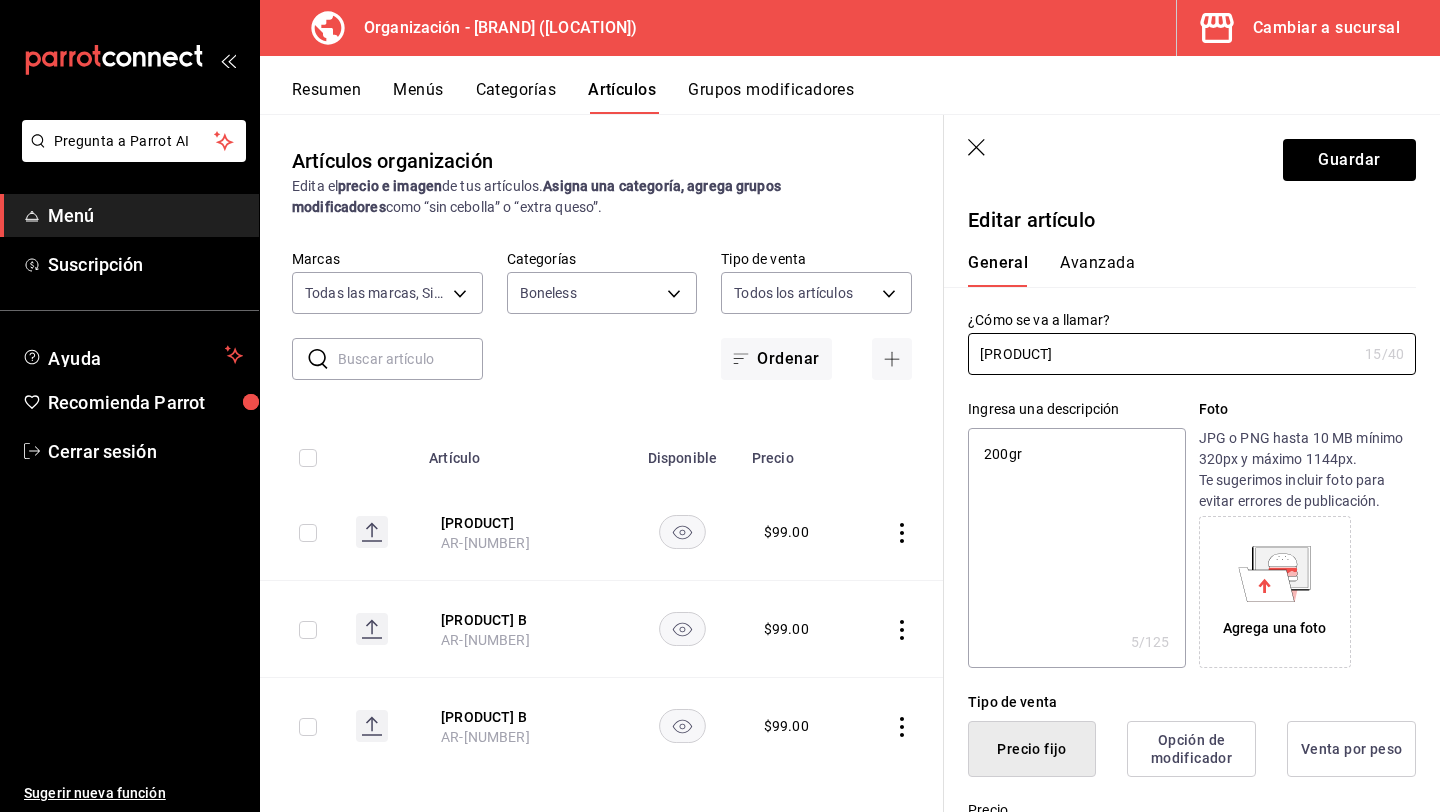 type on "boneless Bufalo" 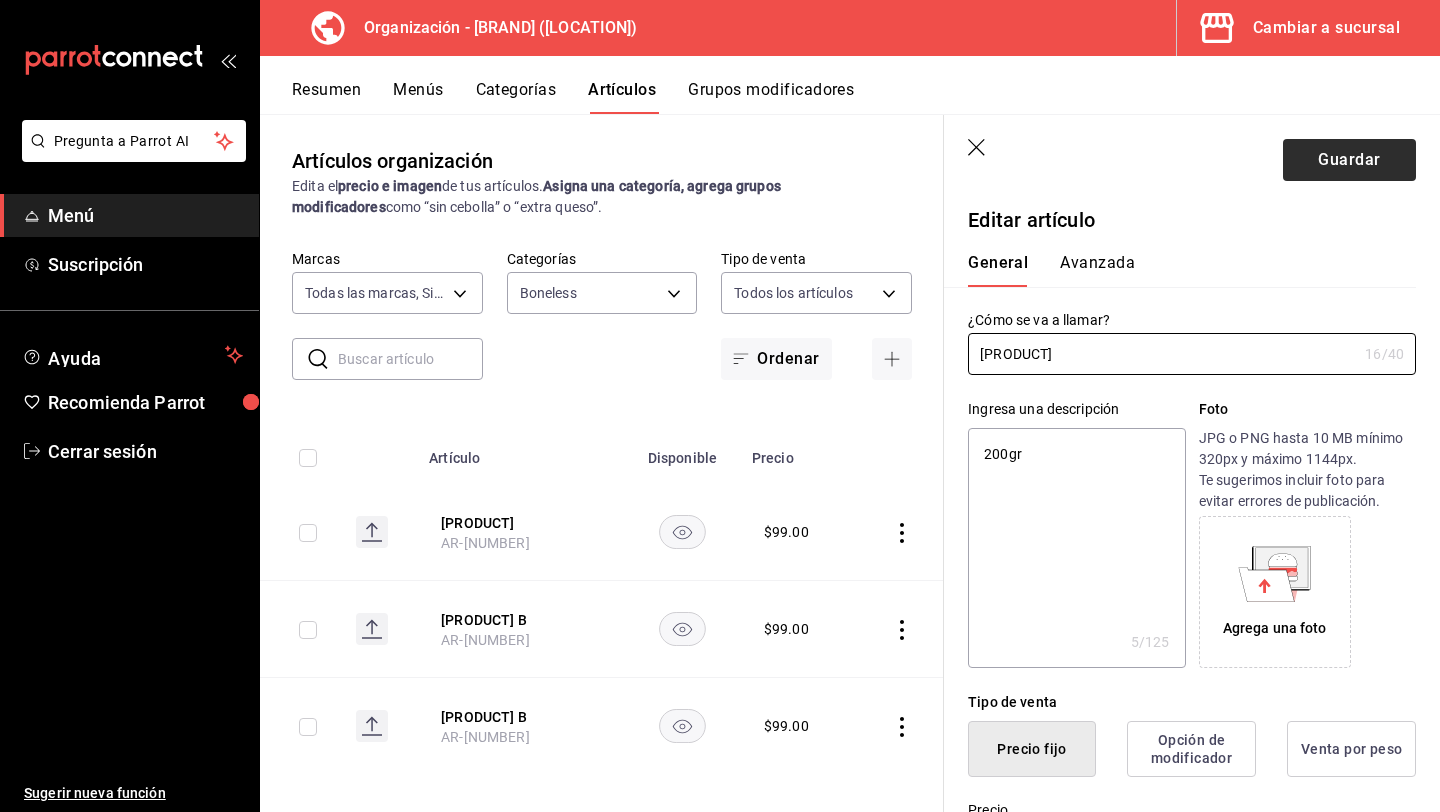 type on "boneless Bufalo" 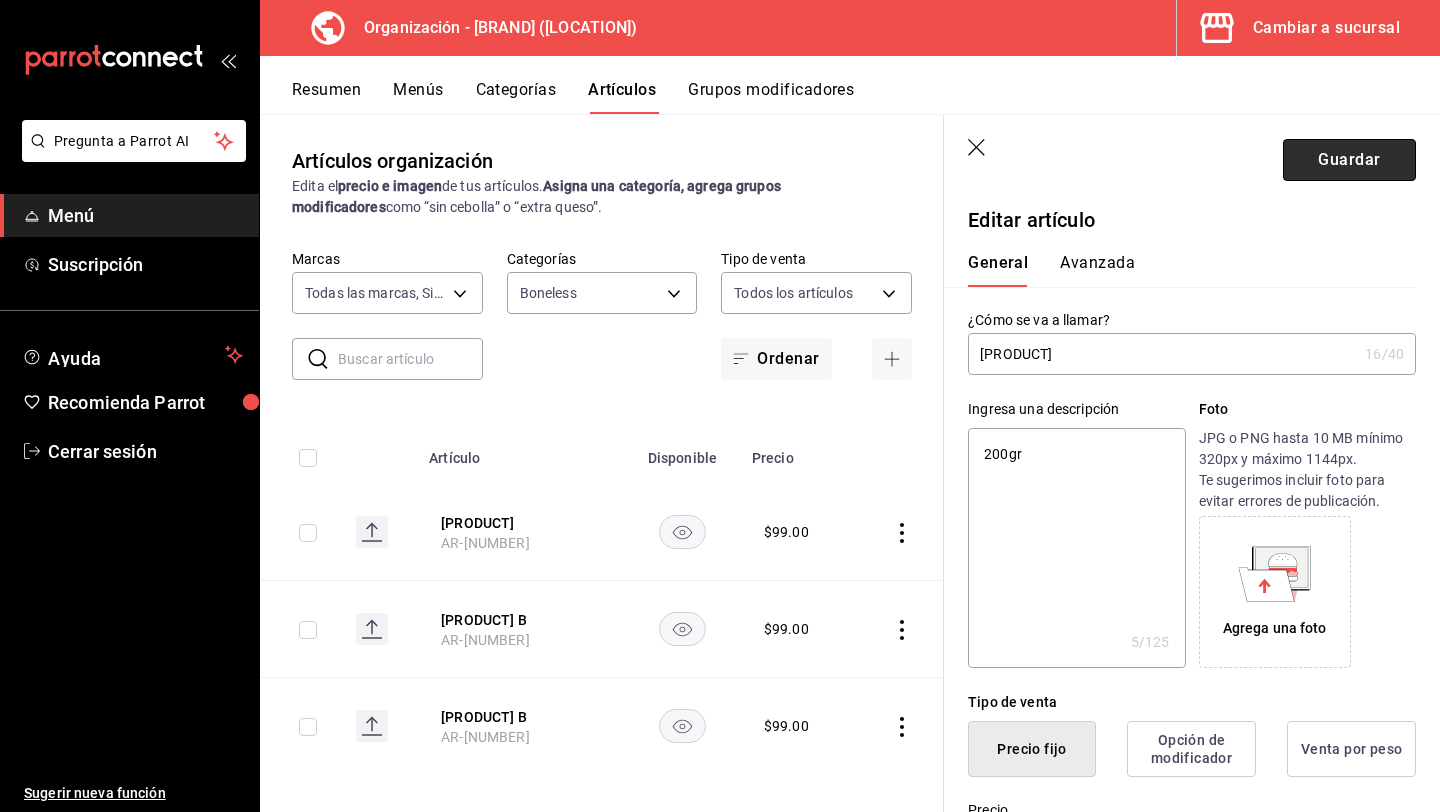 click on "Guardar" at bounding box center (1349, 160) 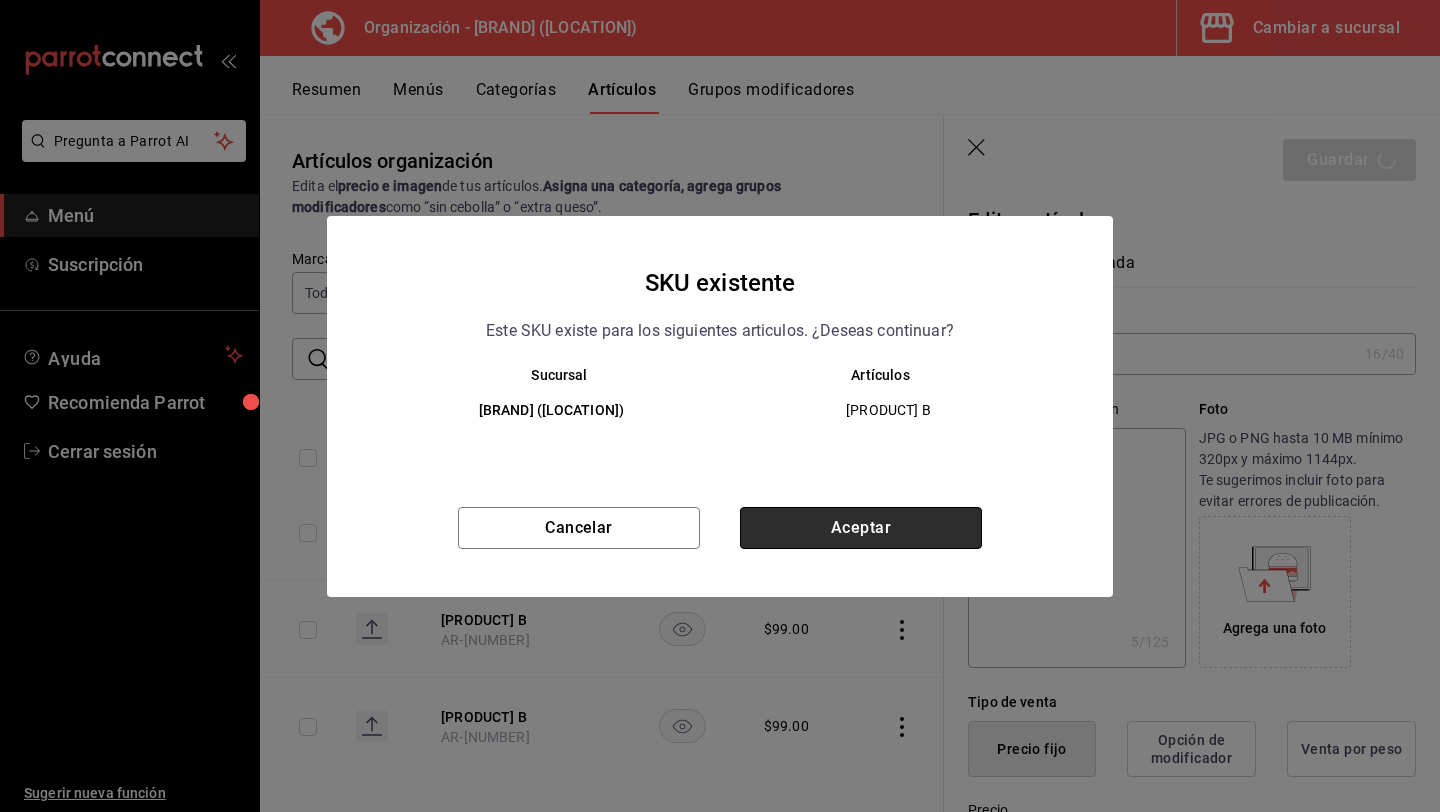 click on "Aceptar" at bounding box center (861, 528) 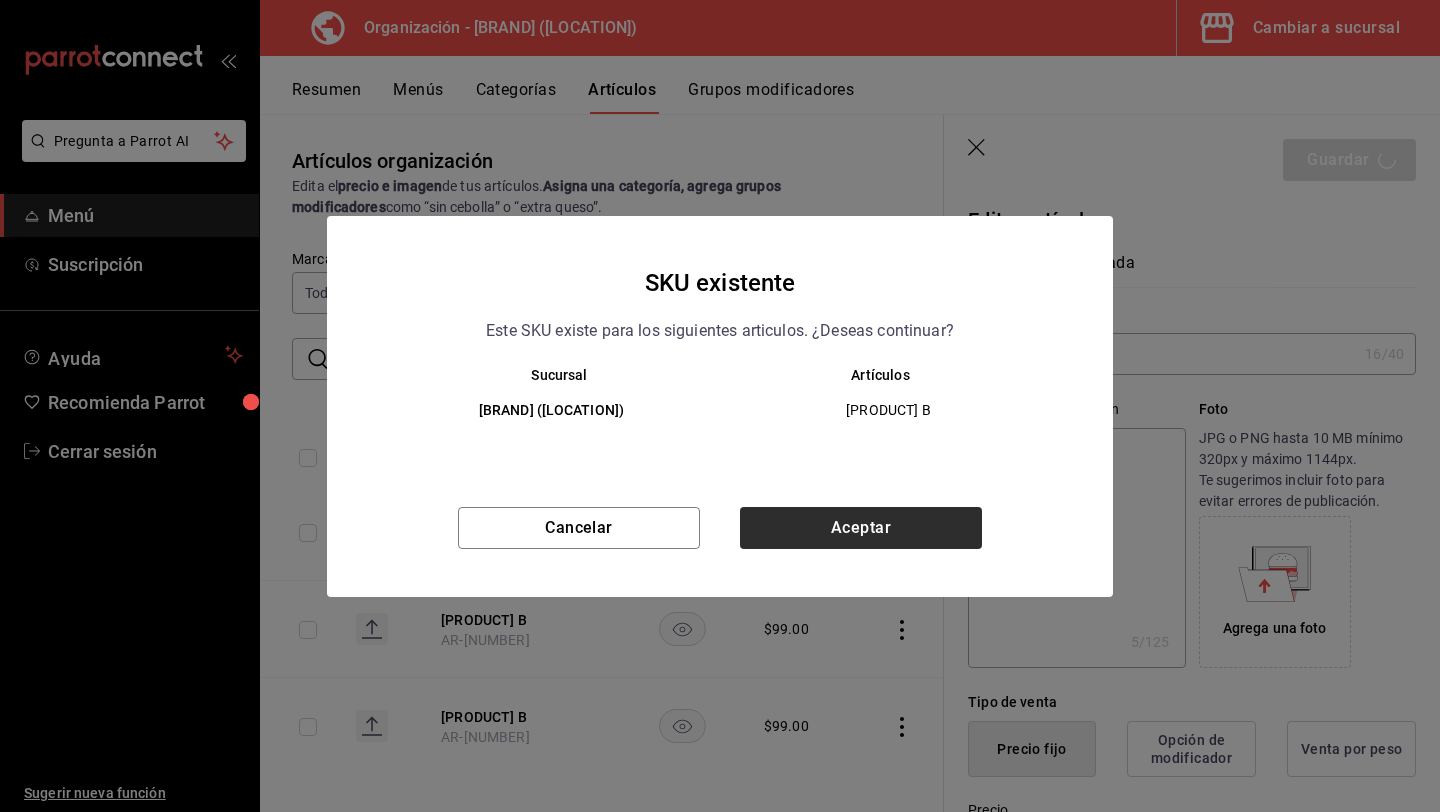 type on "x" 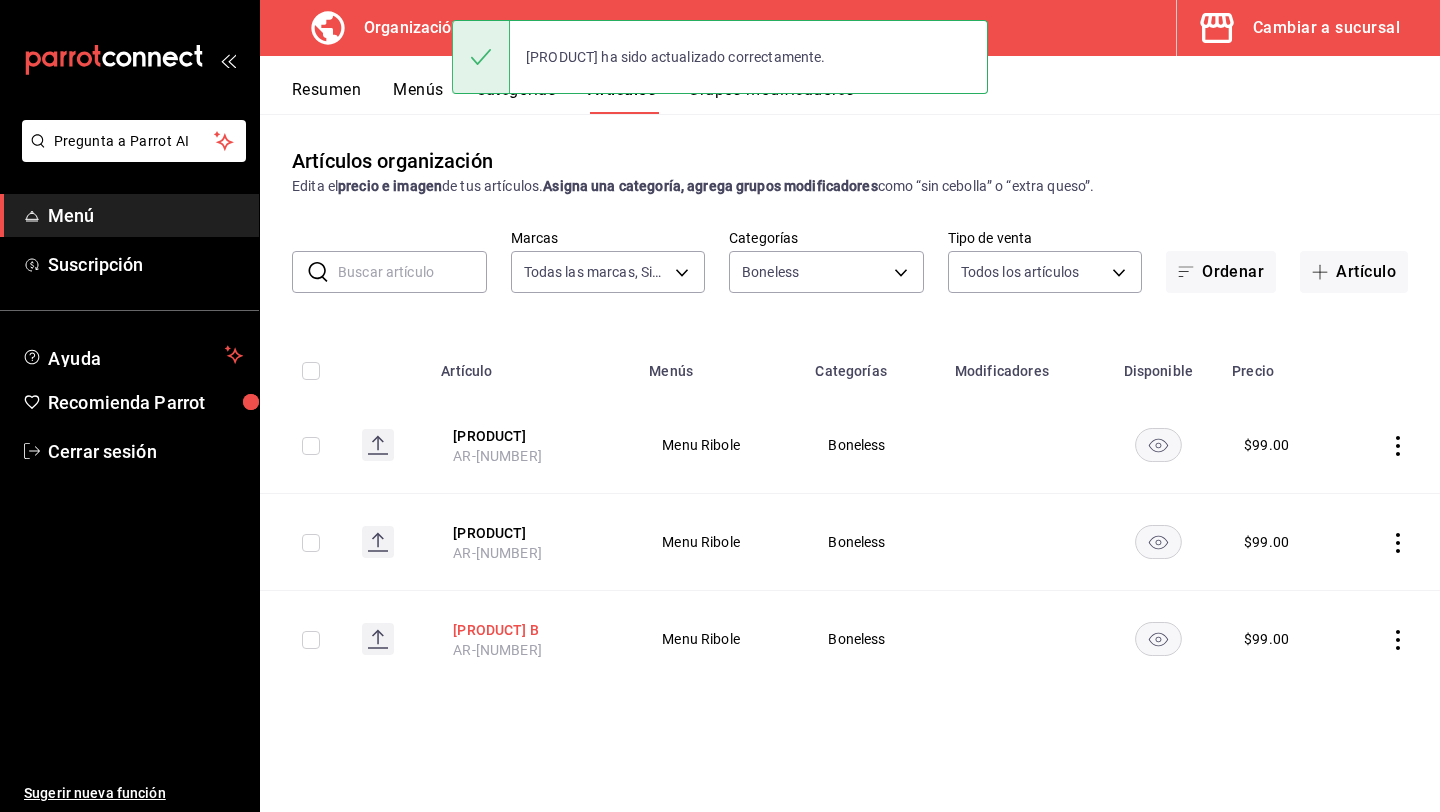 click on "BBQ B" at bounding box center (533, 630) 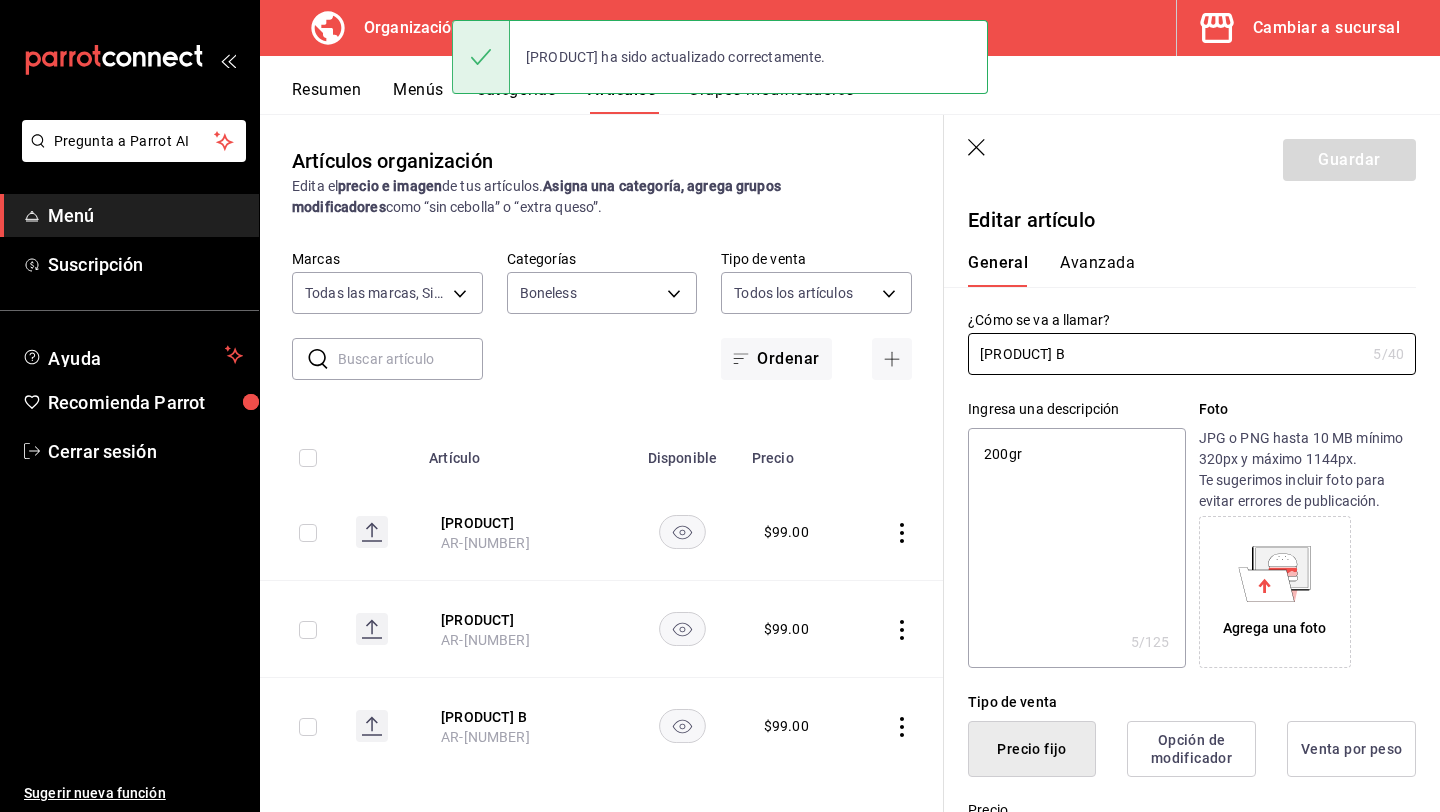 type on "BBQ" 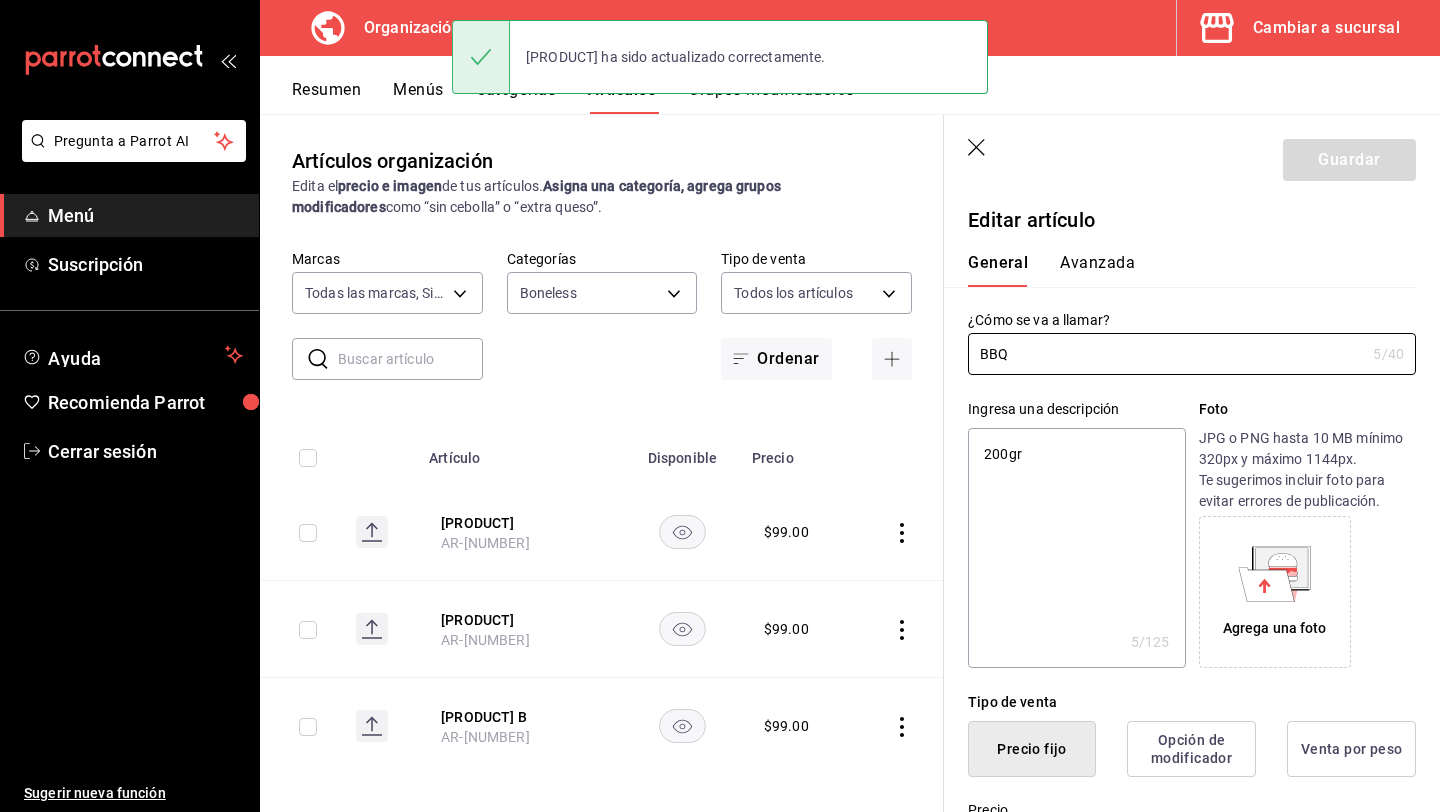 type on "x" 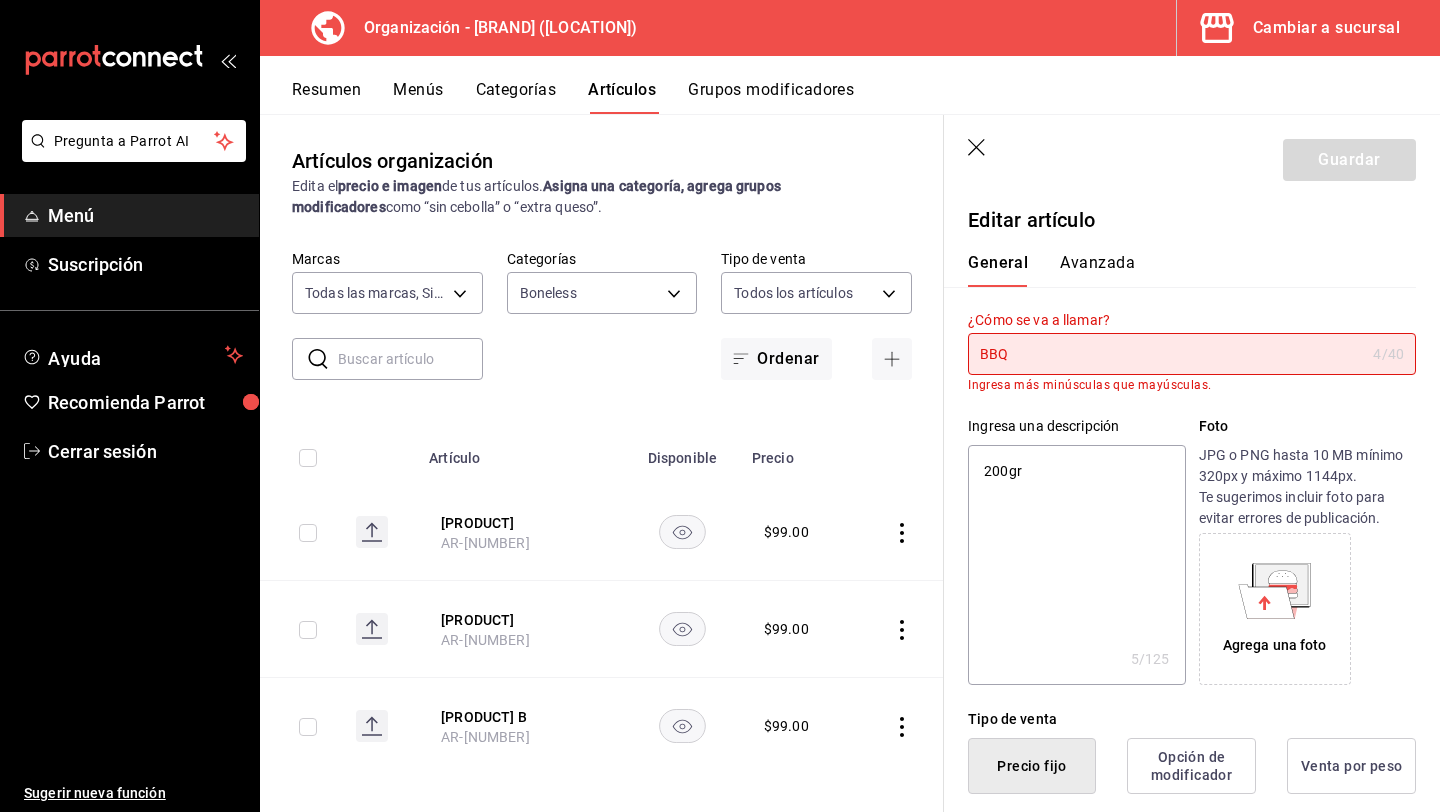 click on "BBQ" at bounding box center [1166, 354] 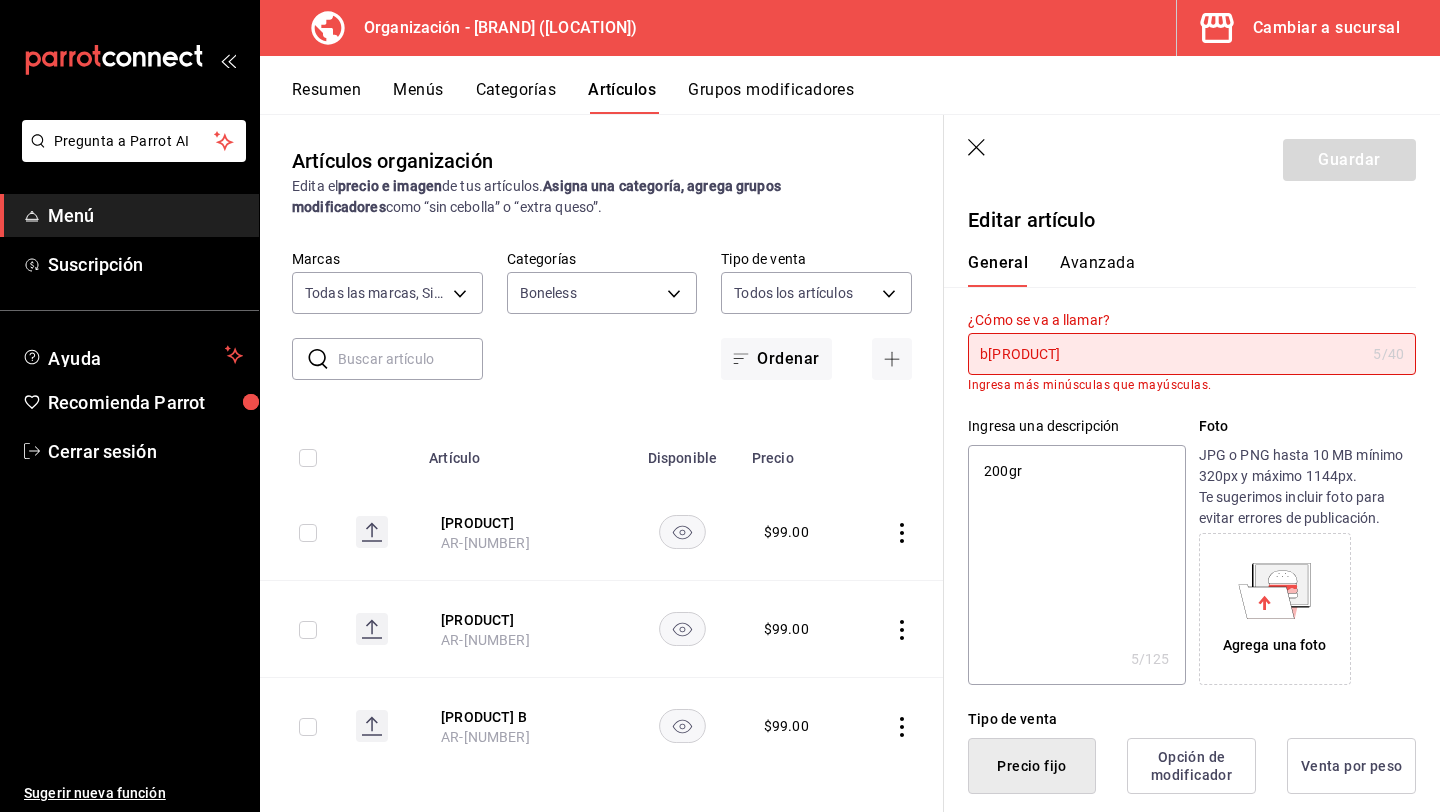 type on "boBBQ" 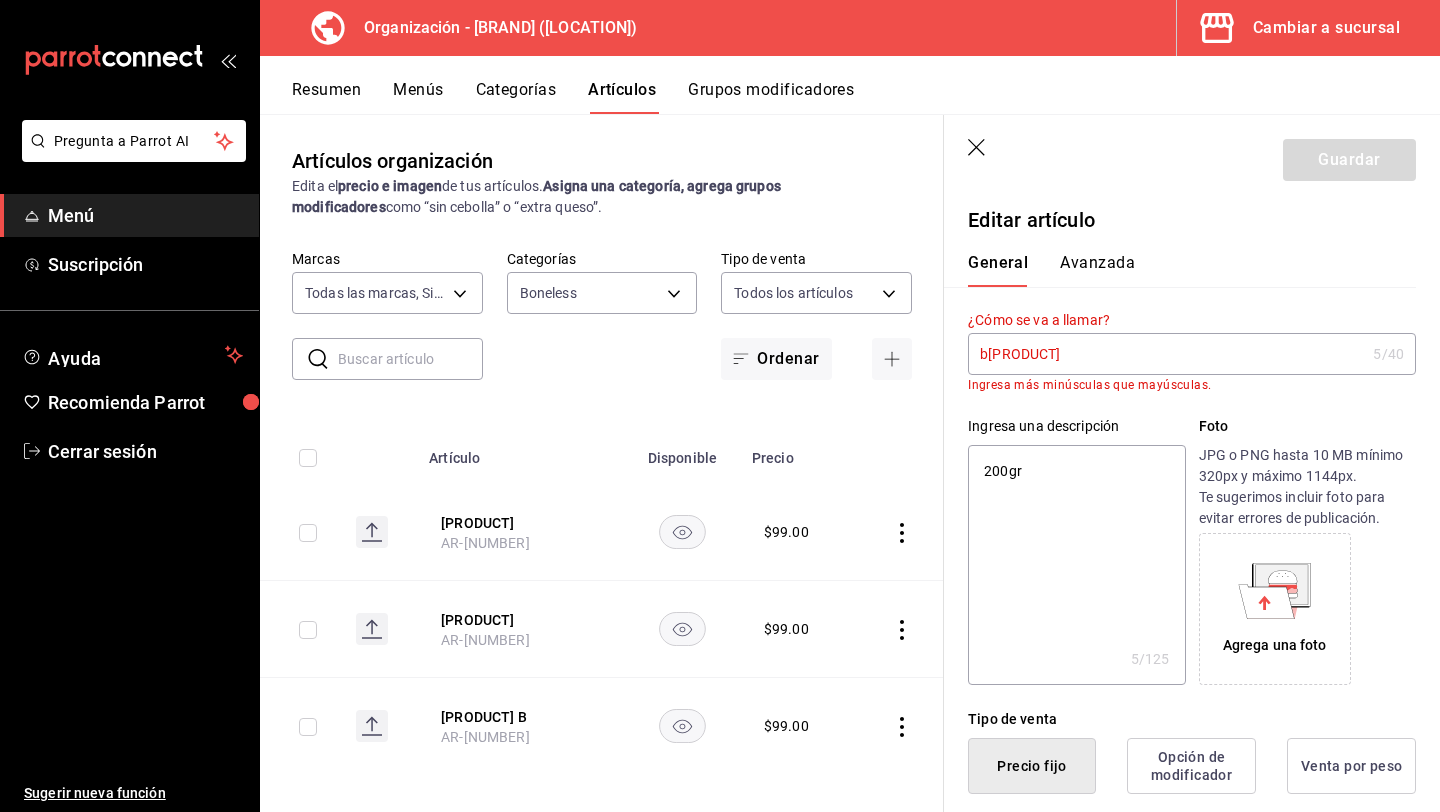 type on "bonBBQ" 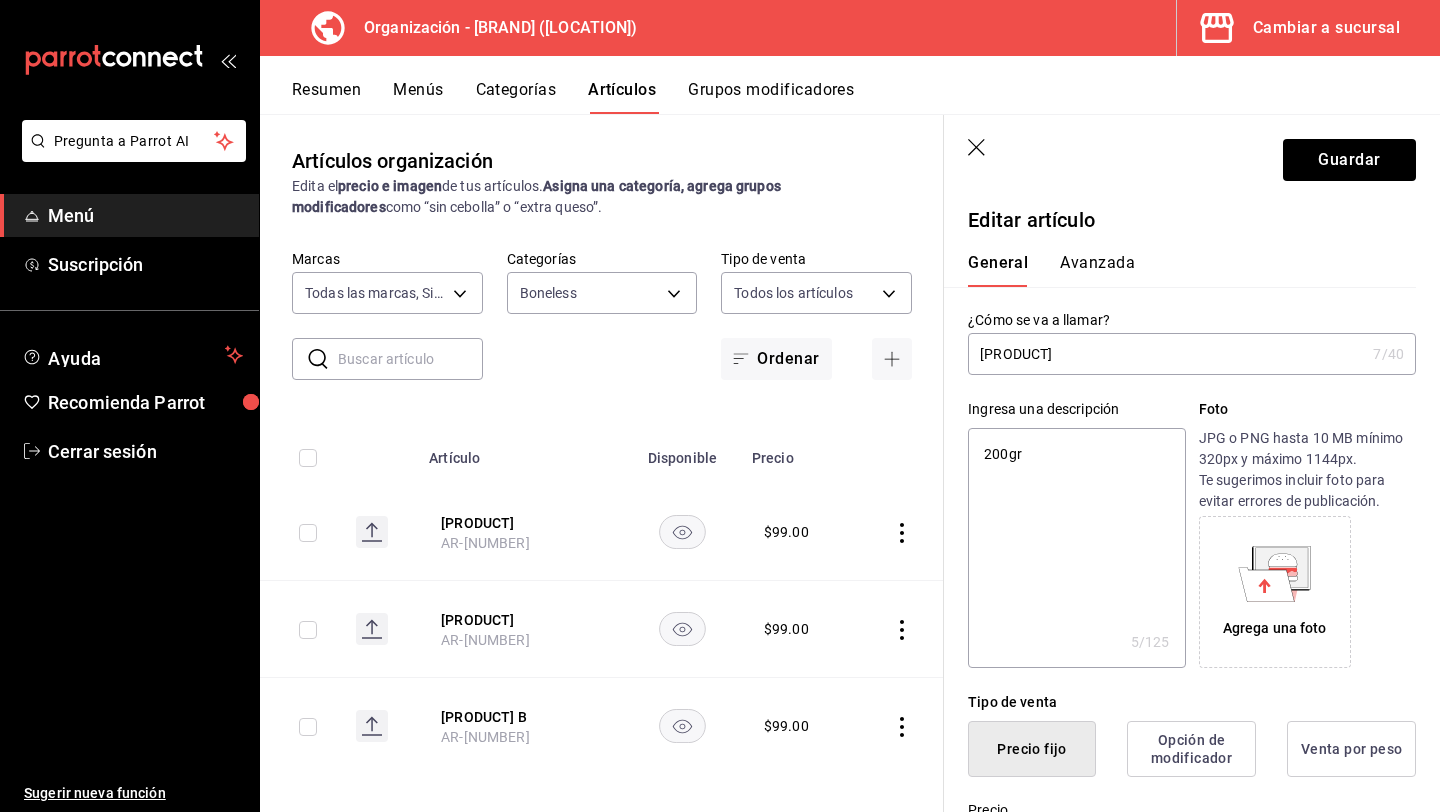 type on "boneBBQ" 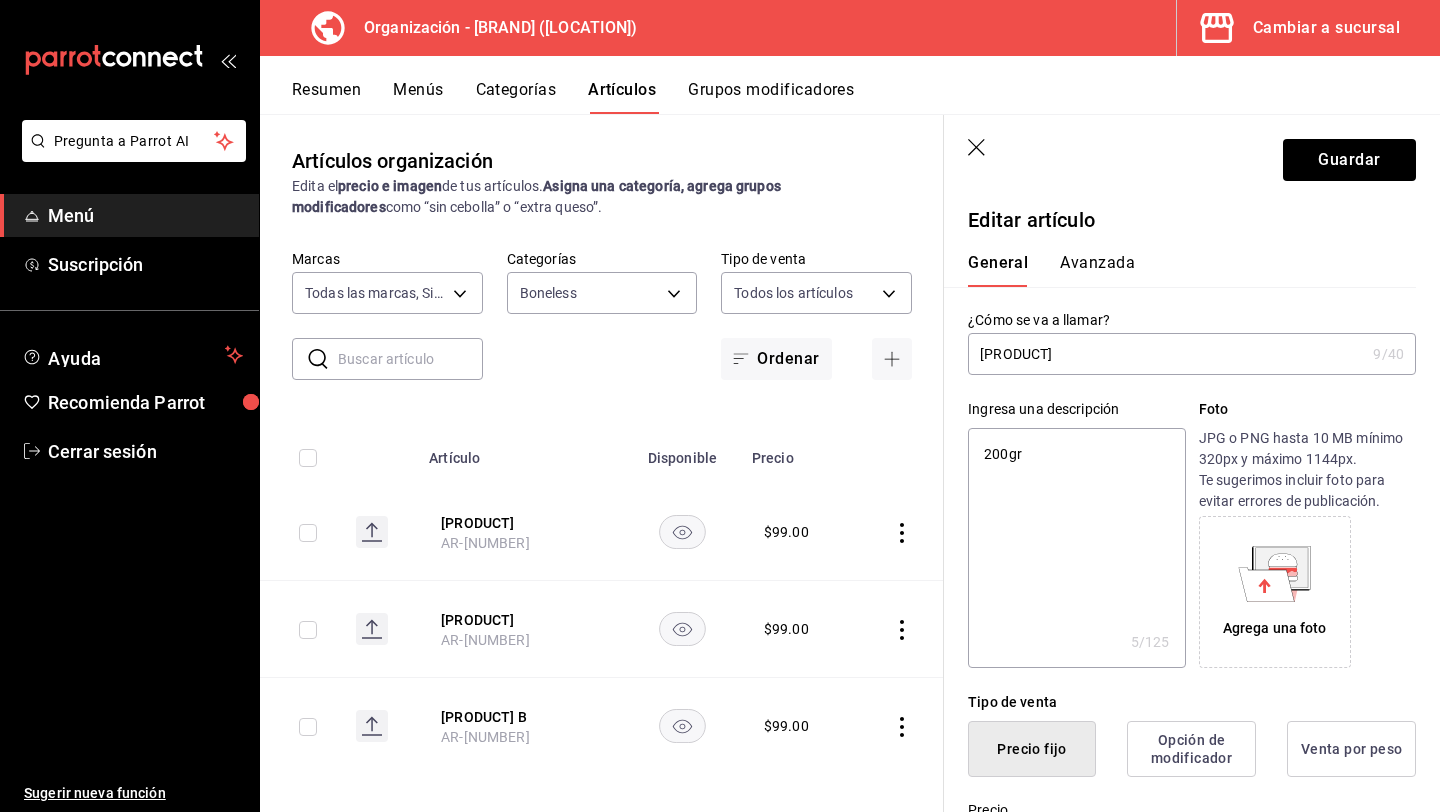type on "boneleBBQ" 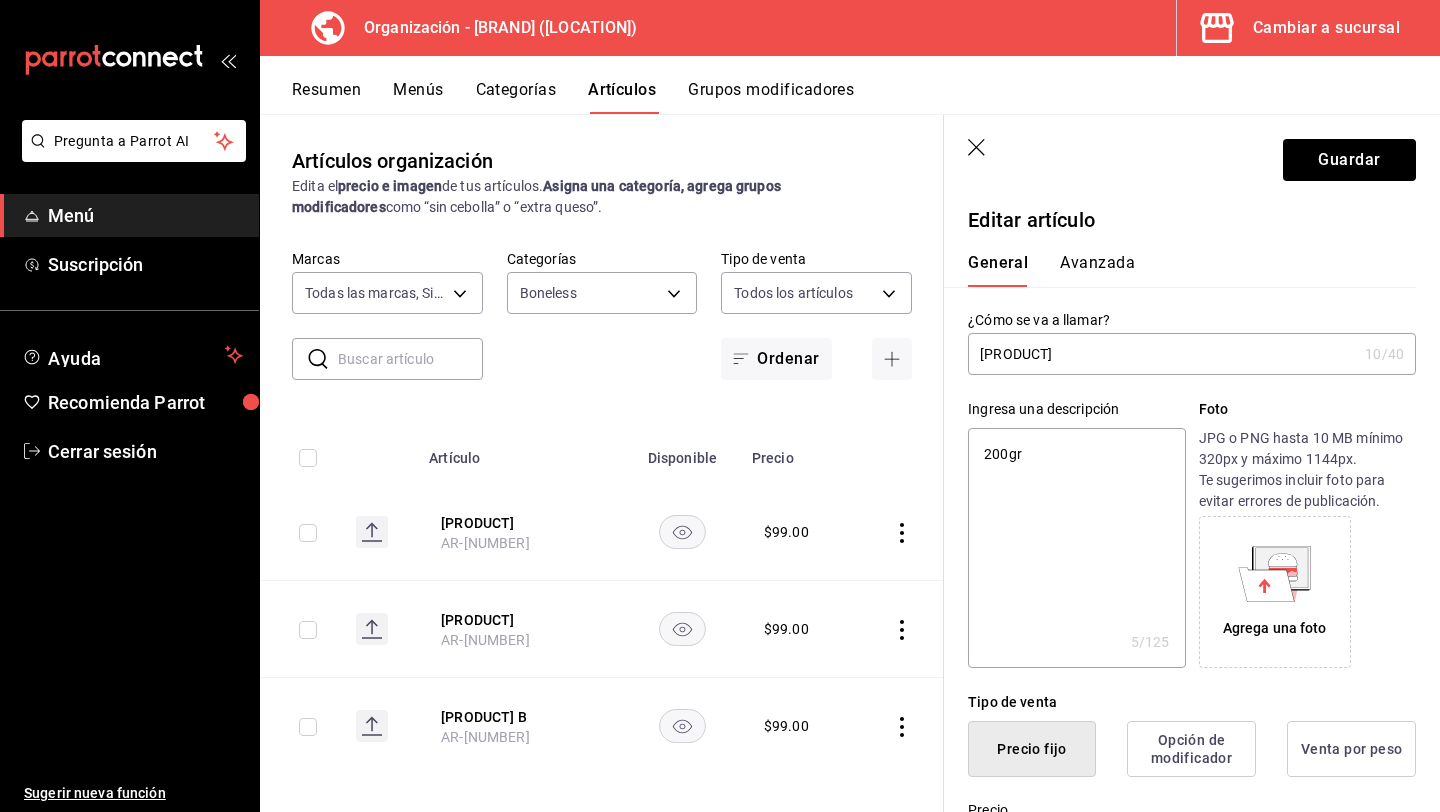 type on "bonelesBBQ" 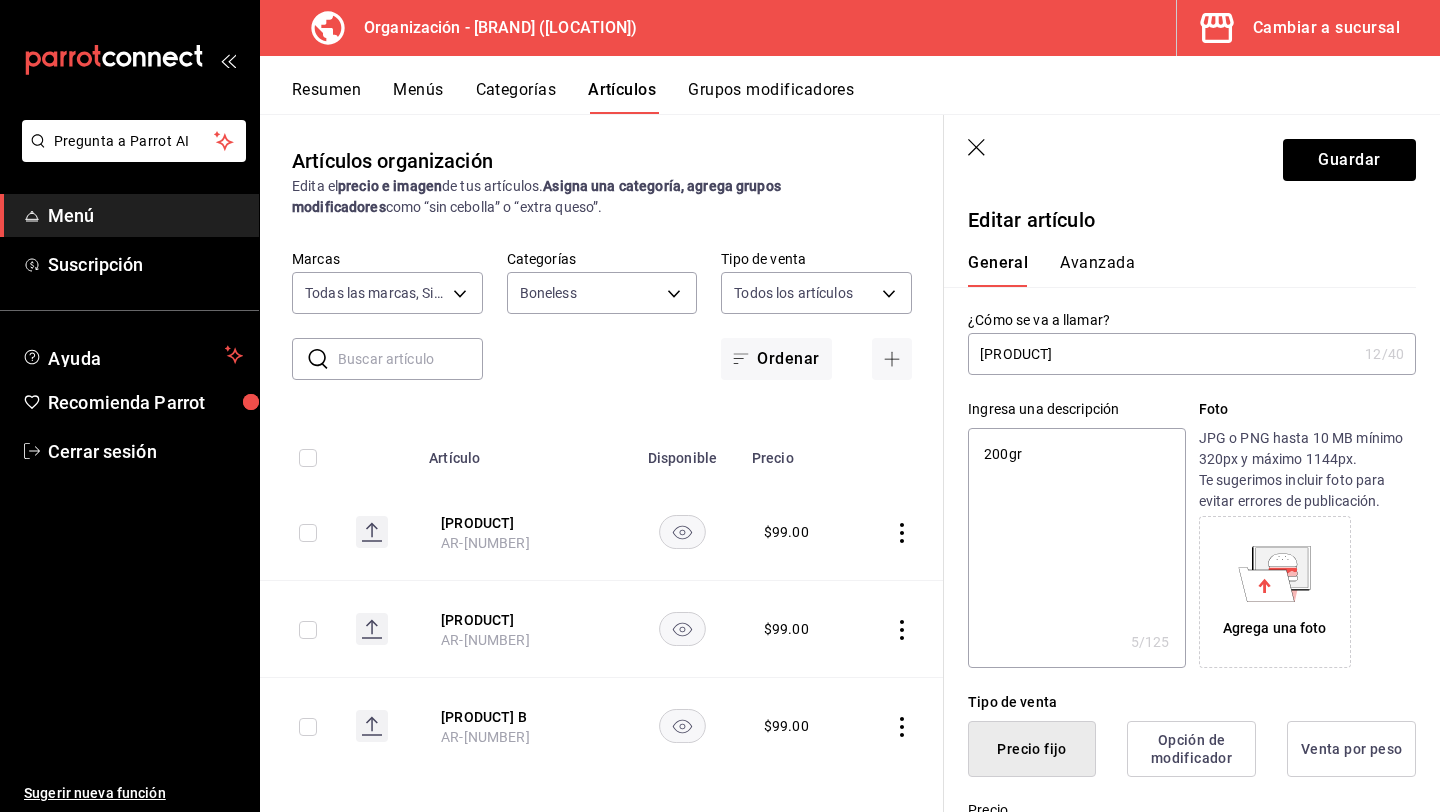 type on "boneless BBQ" 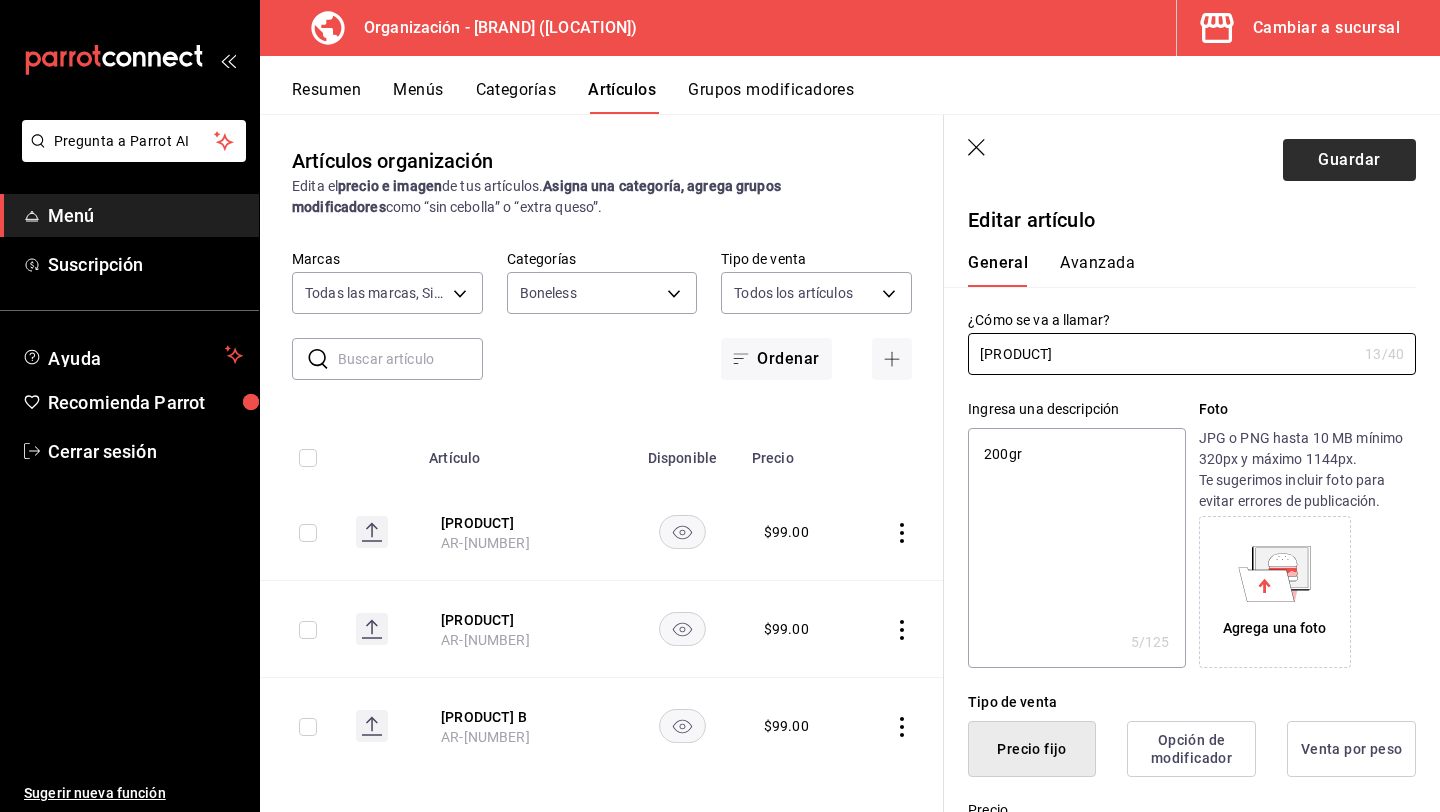 type on "boneless BBQ" 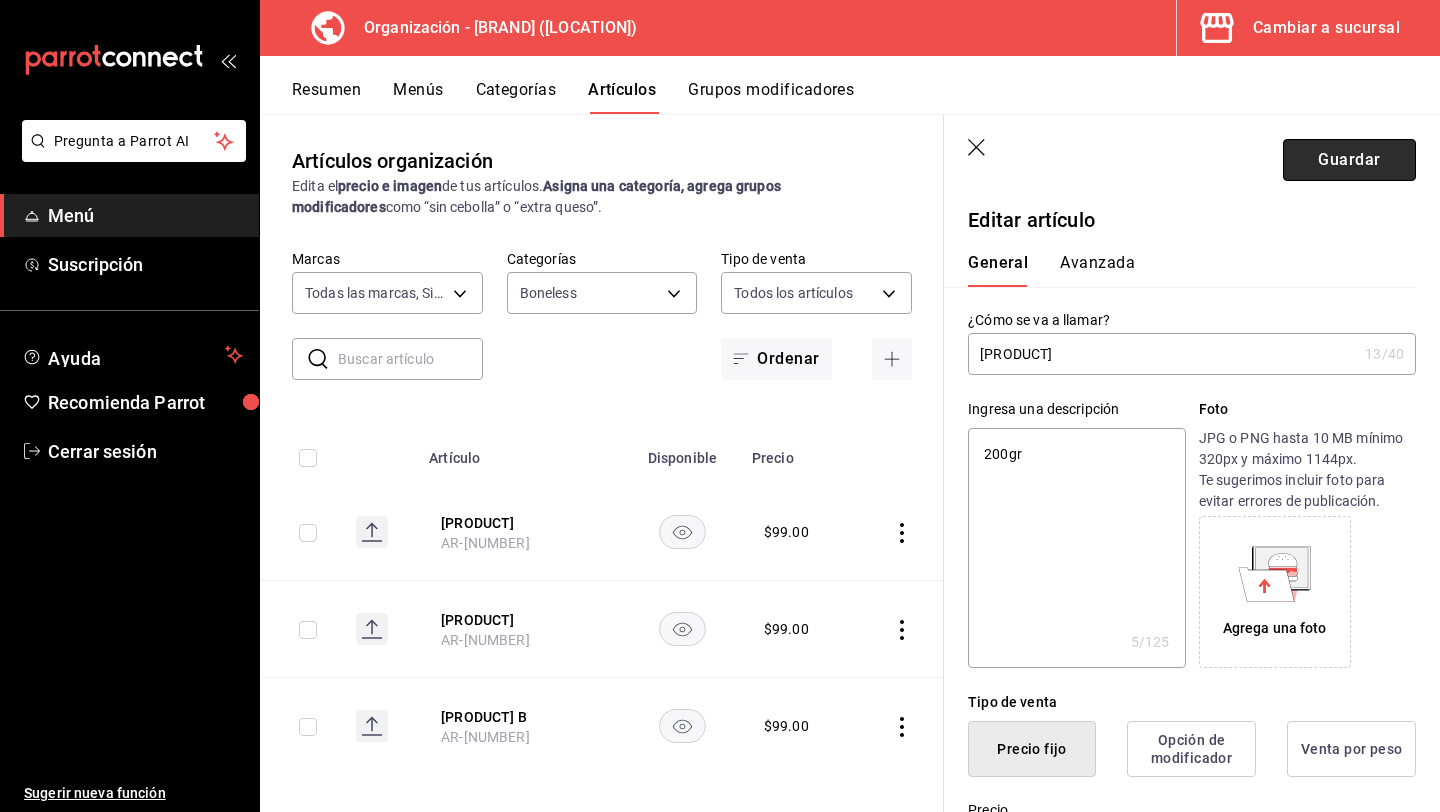 click on "Guardar" at bounding box center [1349, 160] 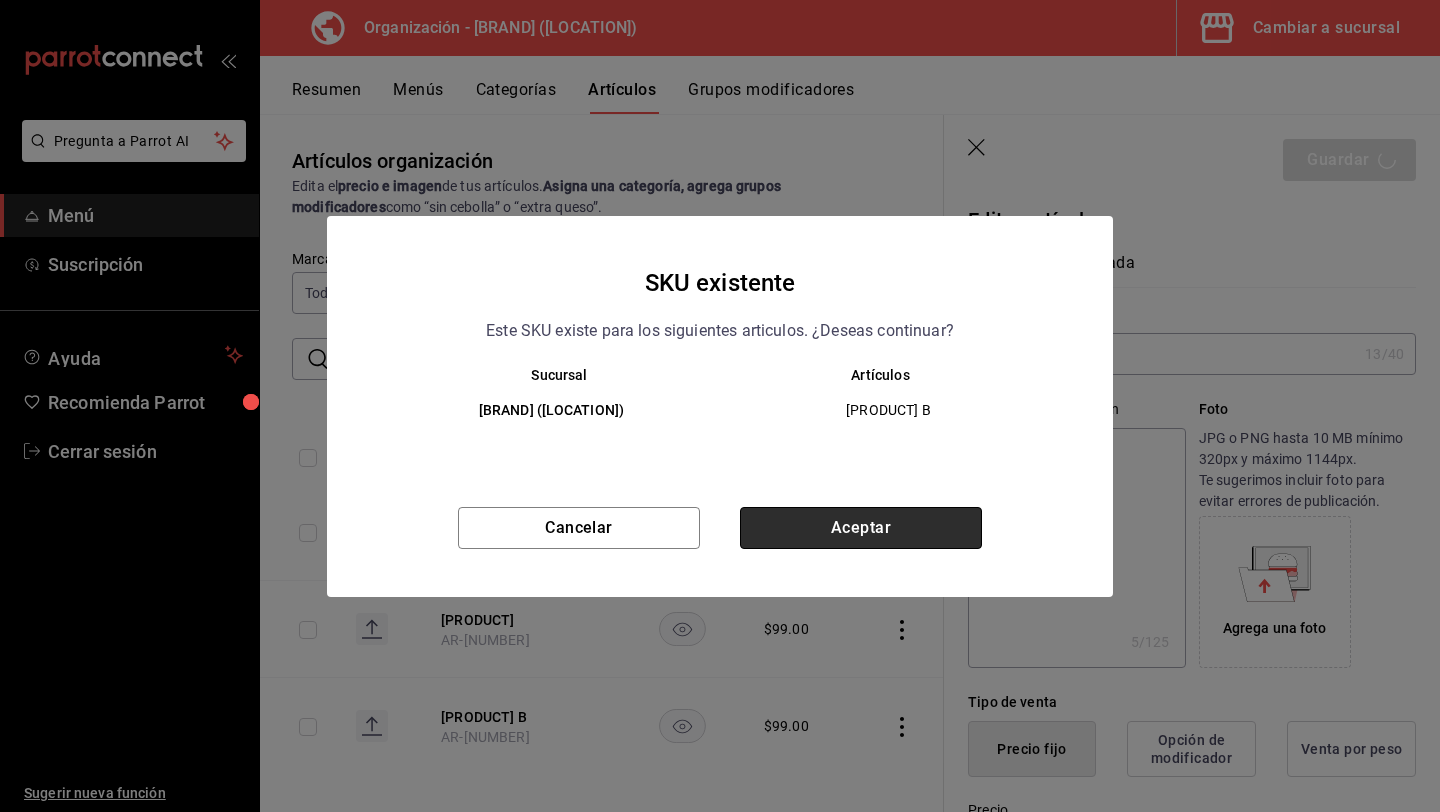 click on "Aceptar" at bounding box center [861, 528] 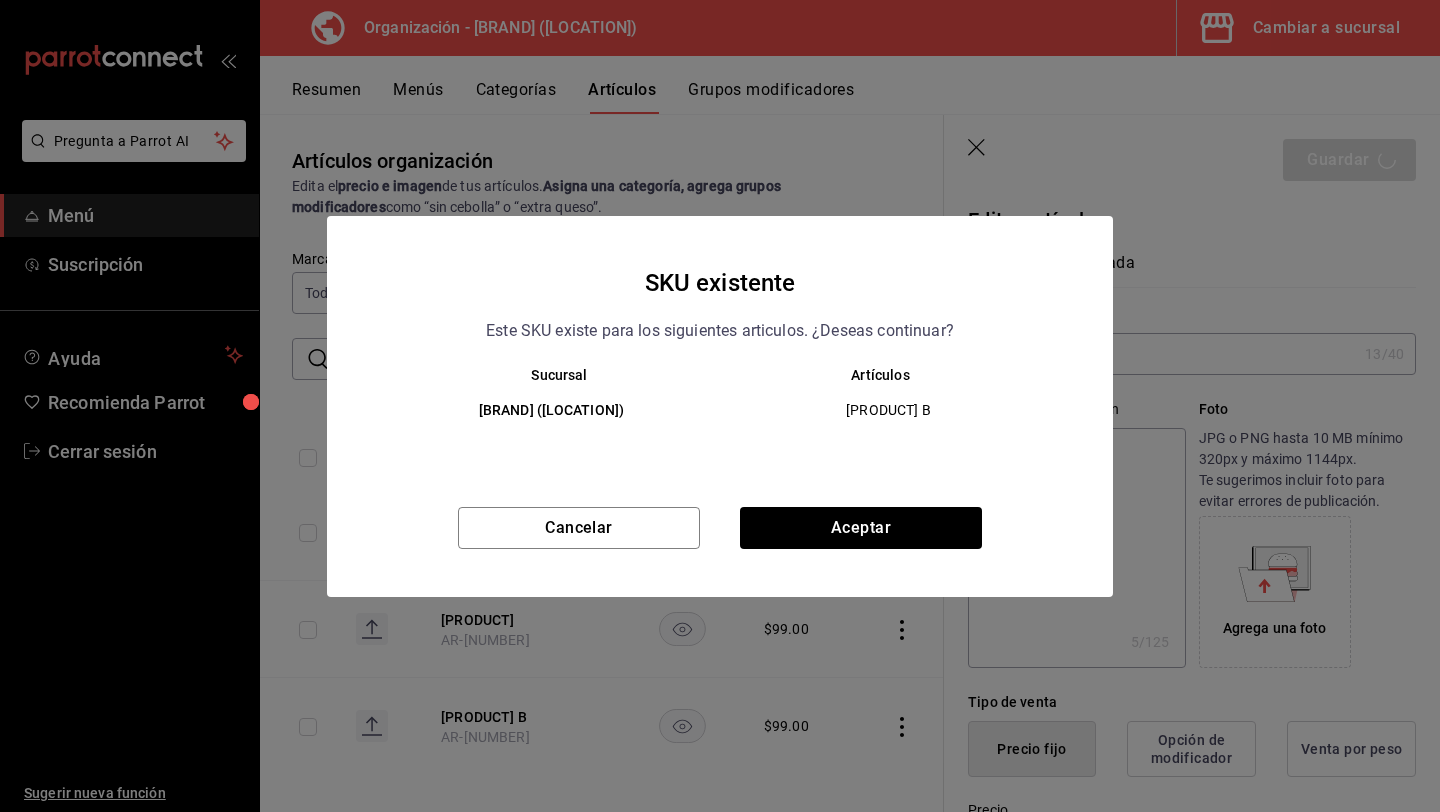 type on "x" 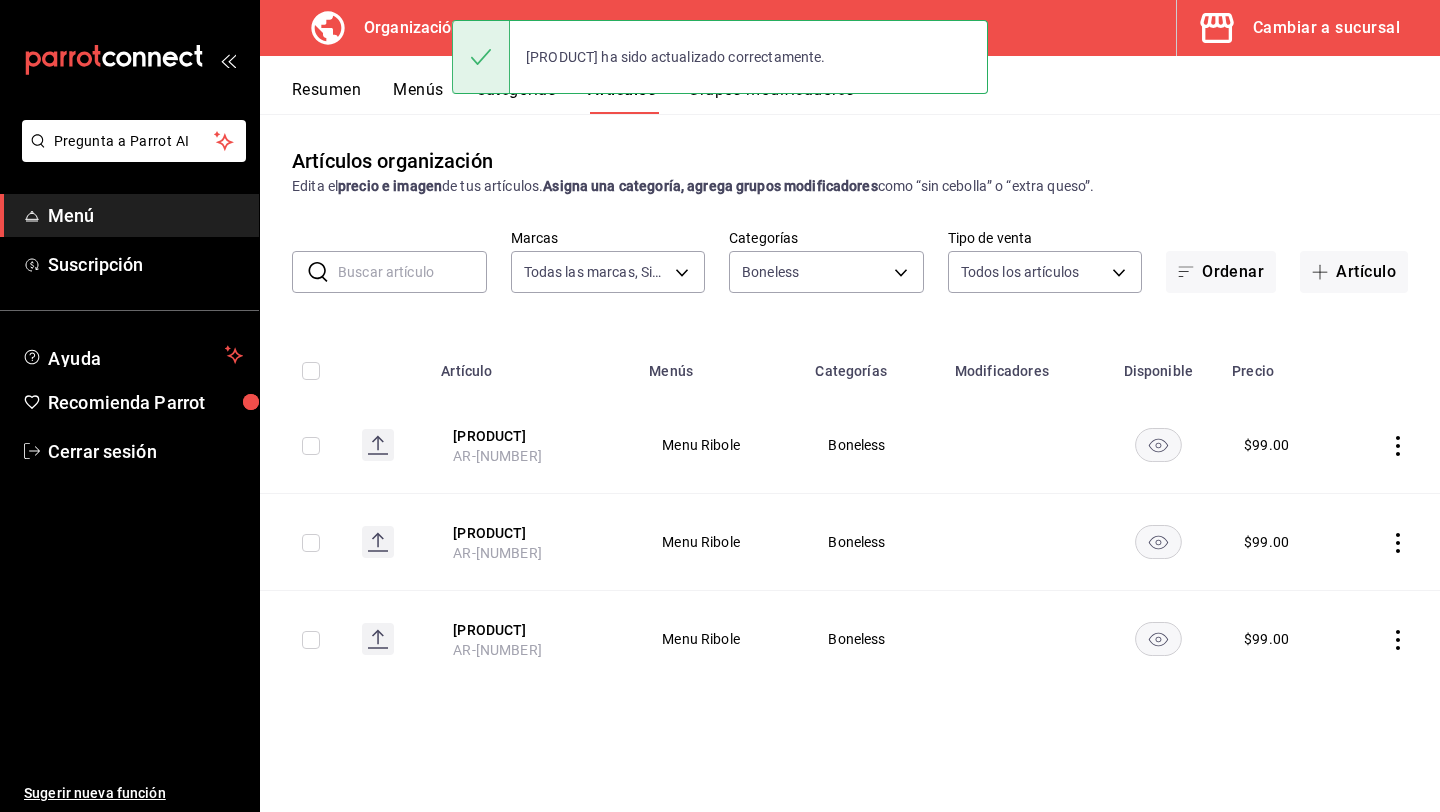 click on "Menús" at bounding box center [418, 97] 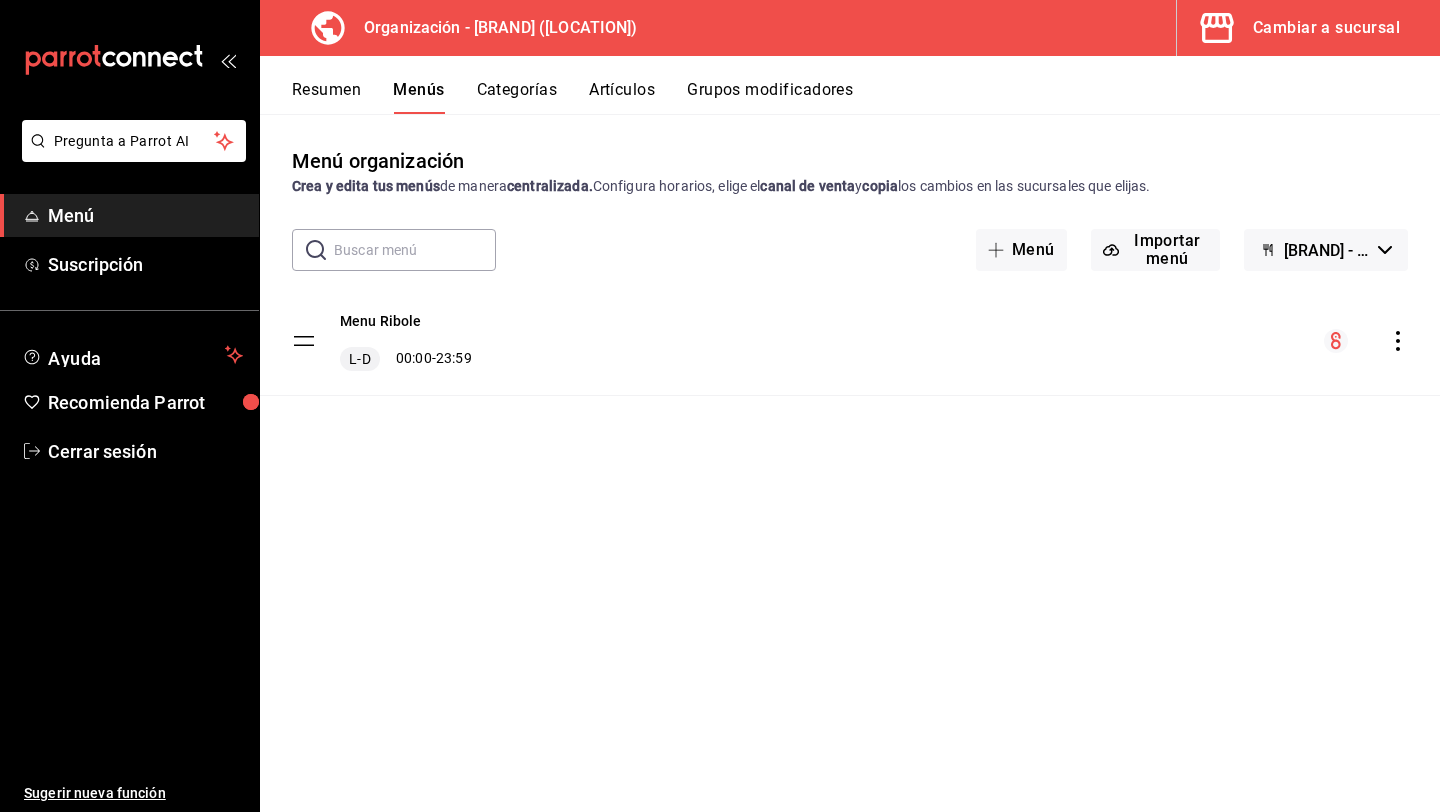 click on "Categorías" at bounding box center (517, 97) 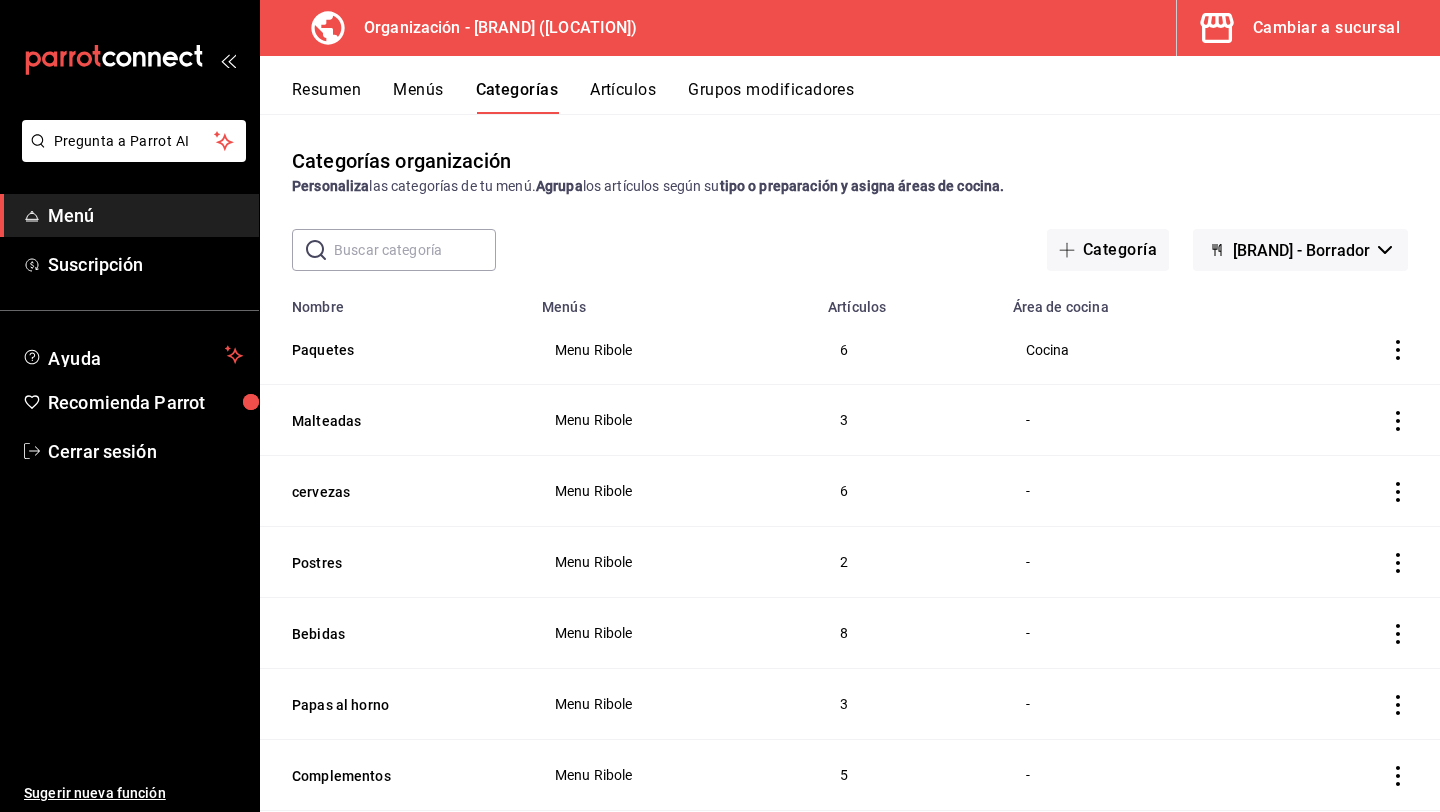 click on "Artículos" at bounding box center [623, 97] 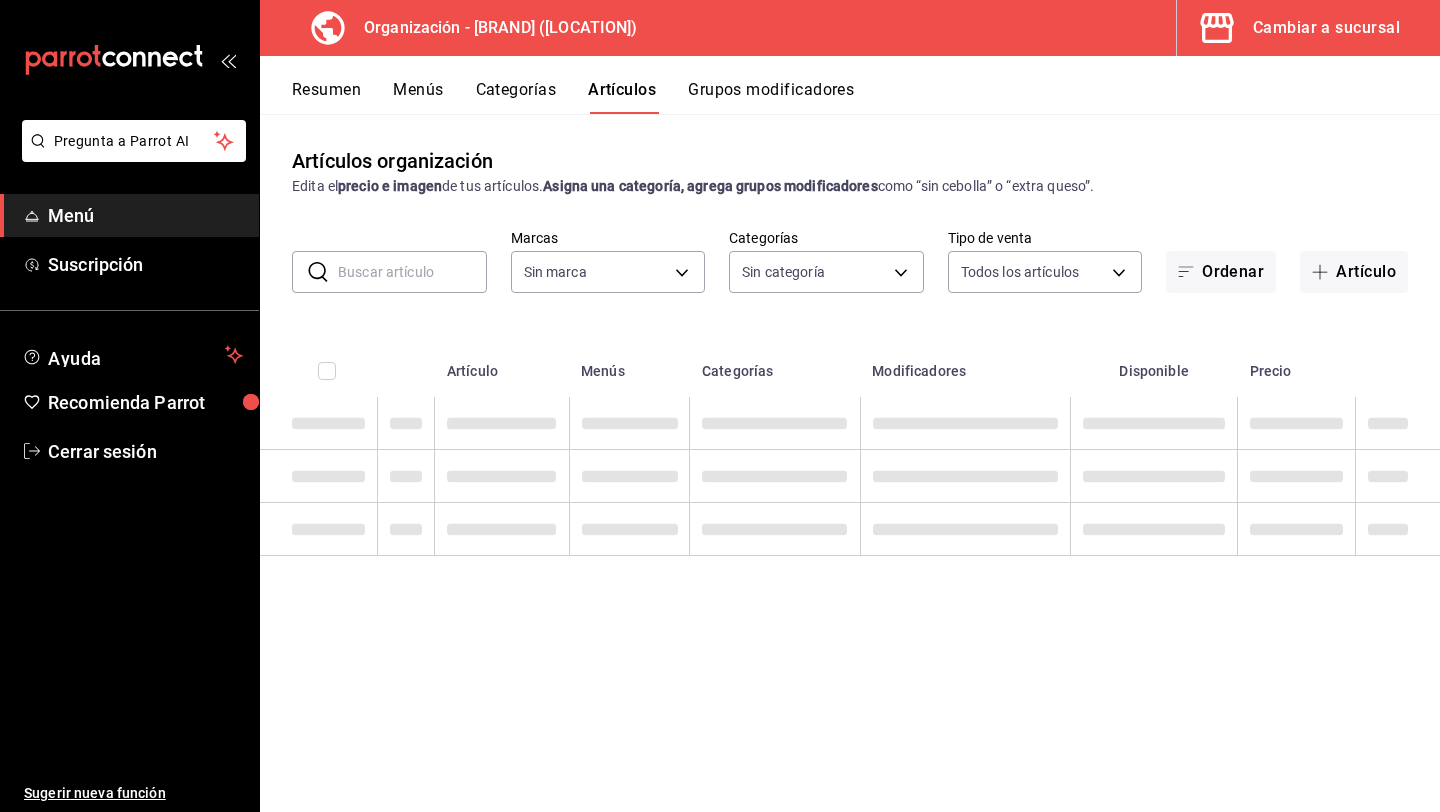 type on "[UUID]" 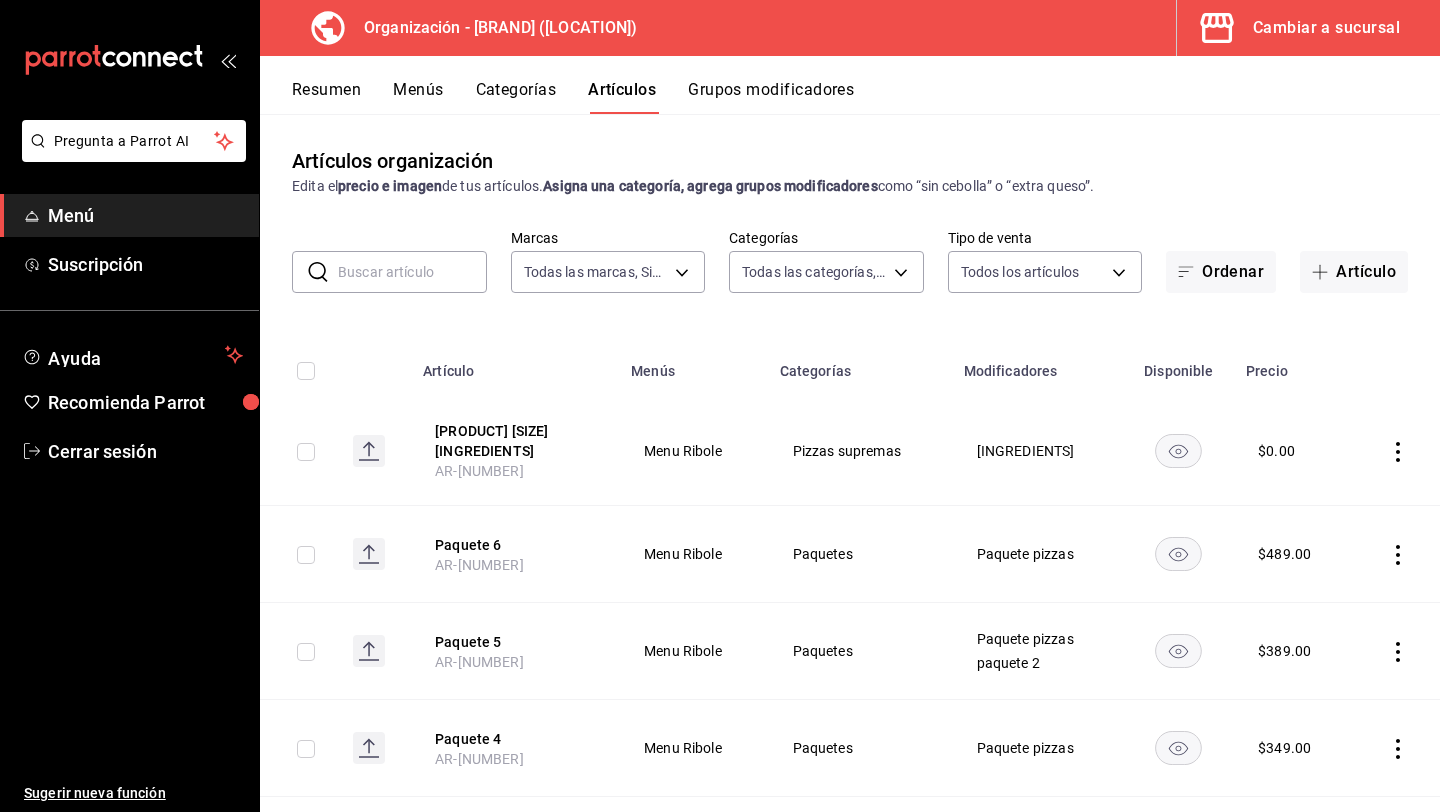 type on "[UUID]" 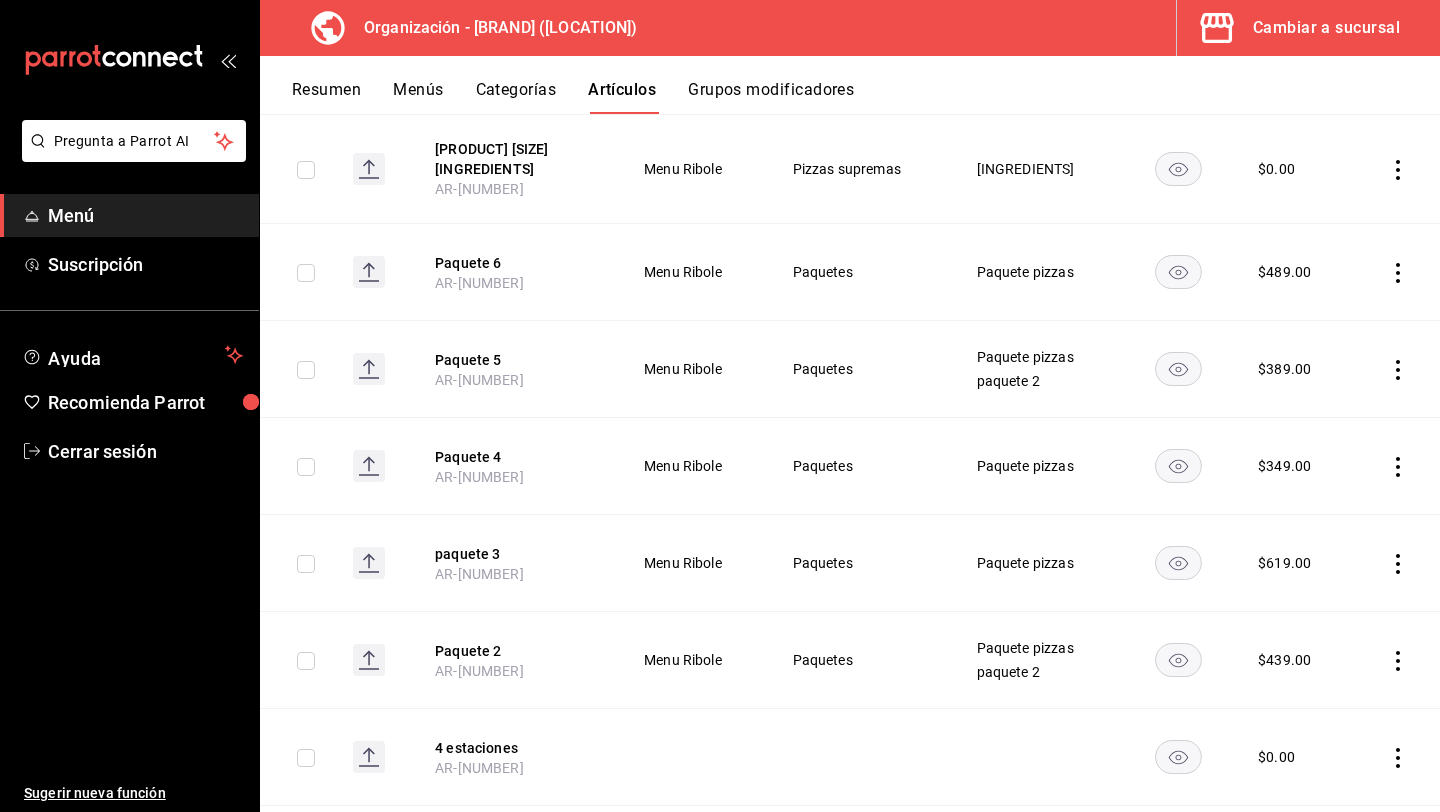 scroll, scrollTop: 597, scrollLeft: 0, axis: vertical 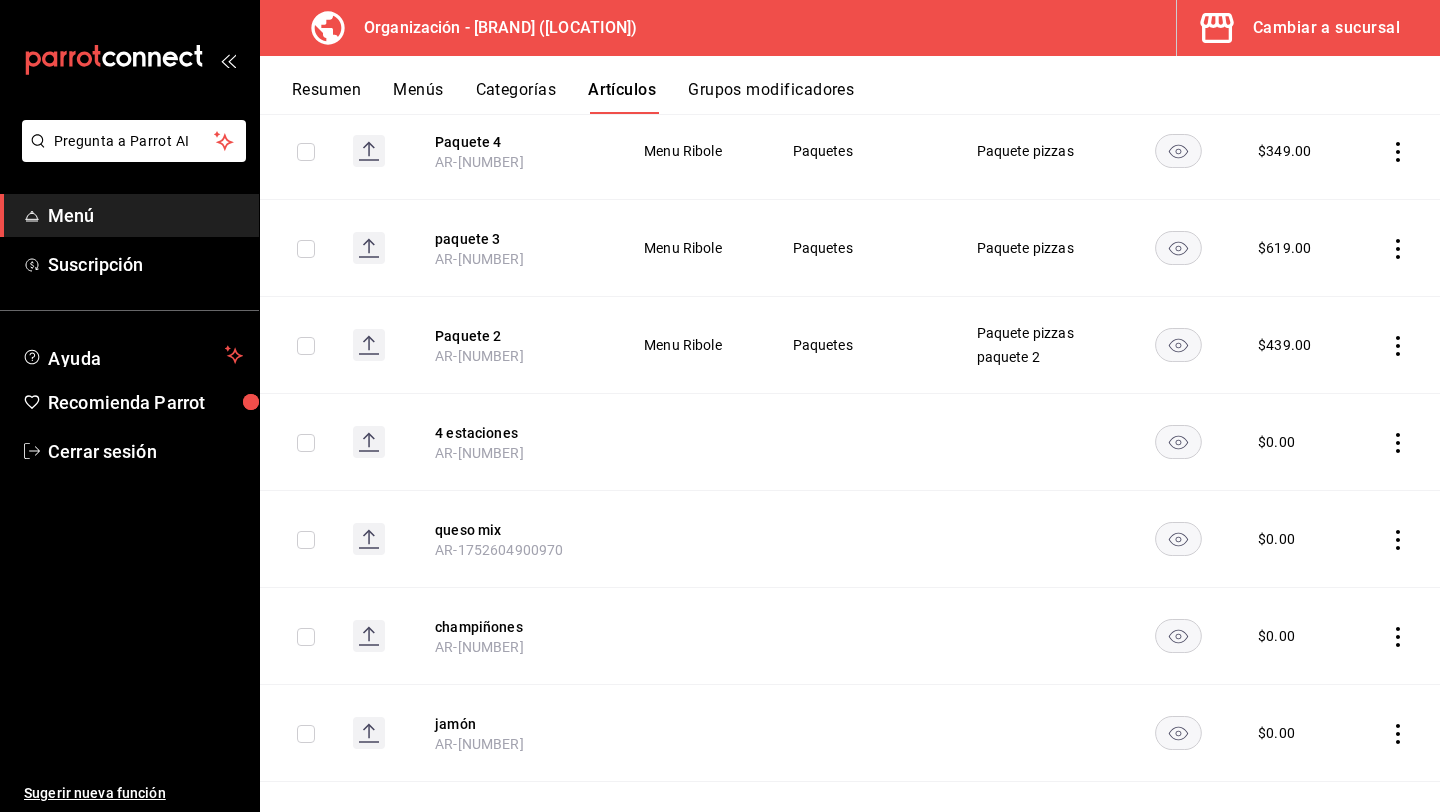 click on "paquete 3 AR-1752605360512" at bounding box center [515, 248] 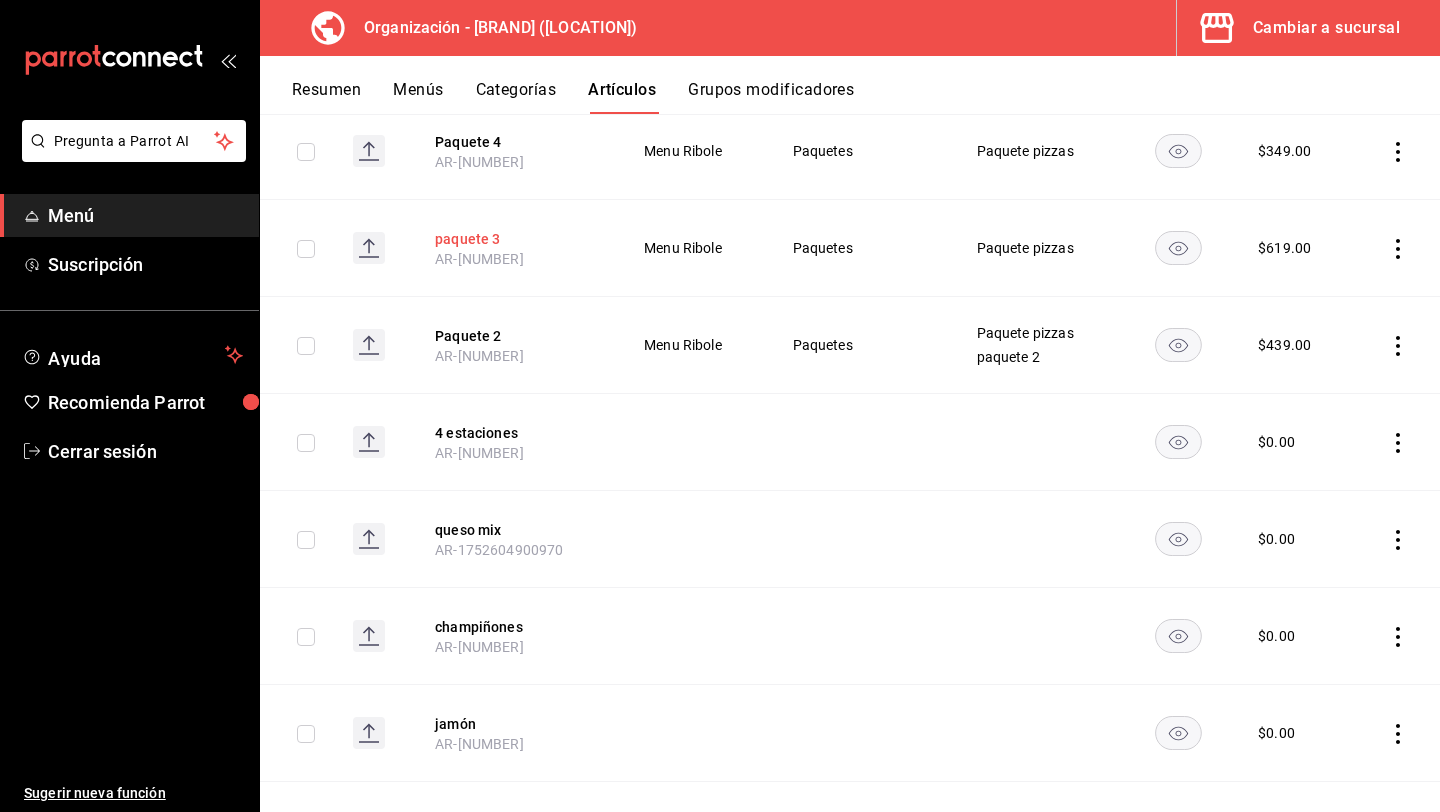 click on "paquete 3" at bounding box center (515, 239) 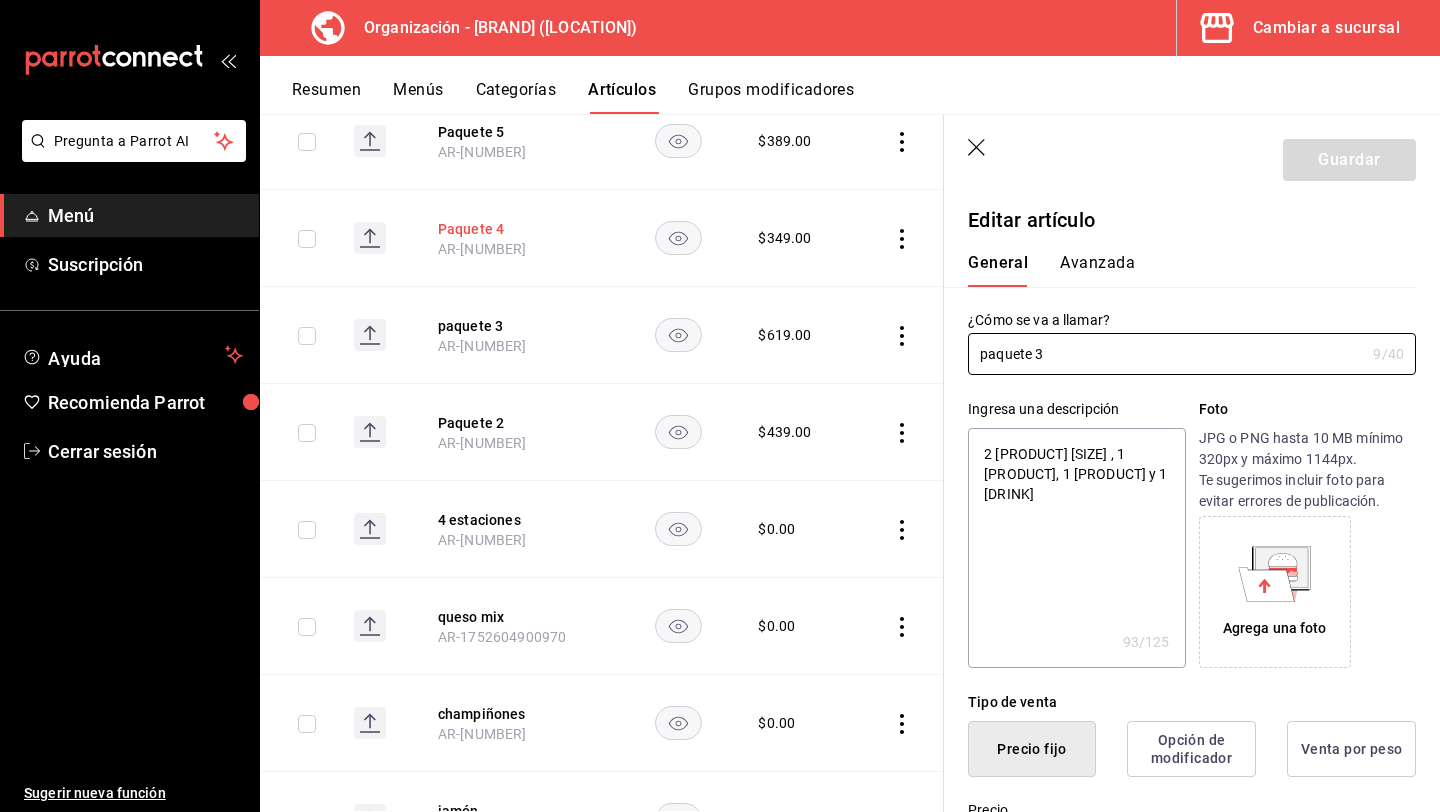 click on "Paquete 4" at bounding box center [518, 229] 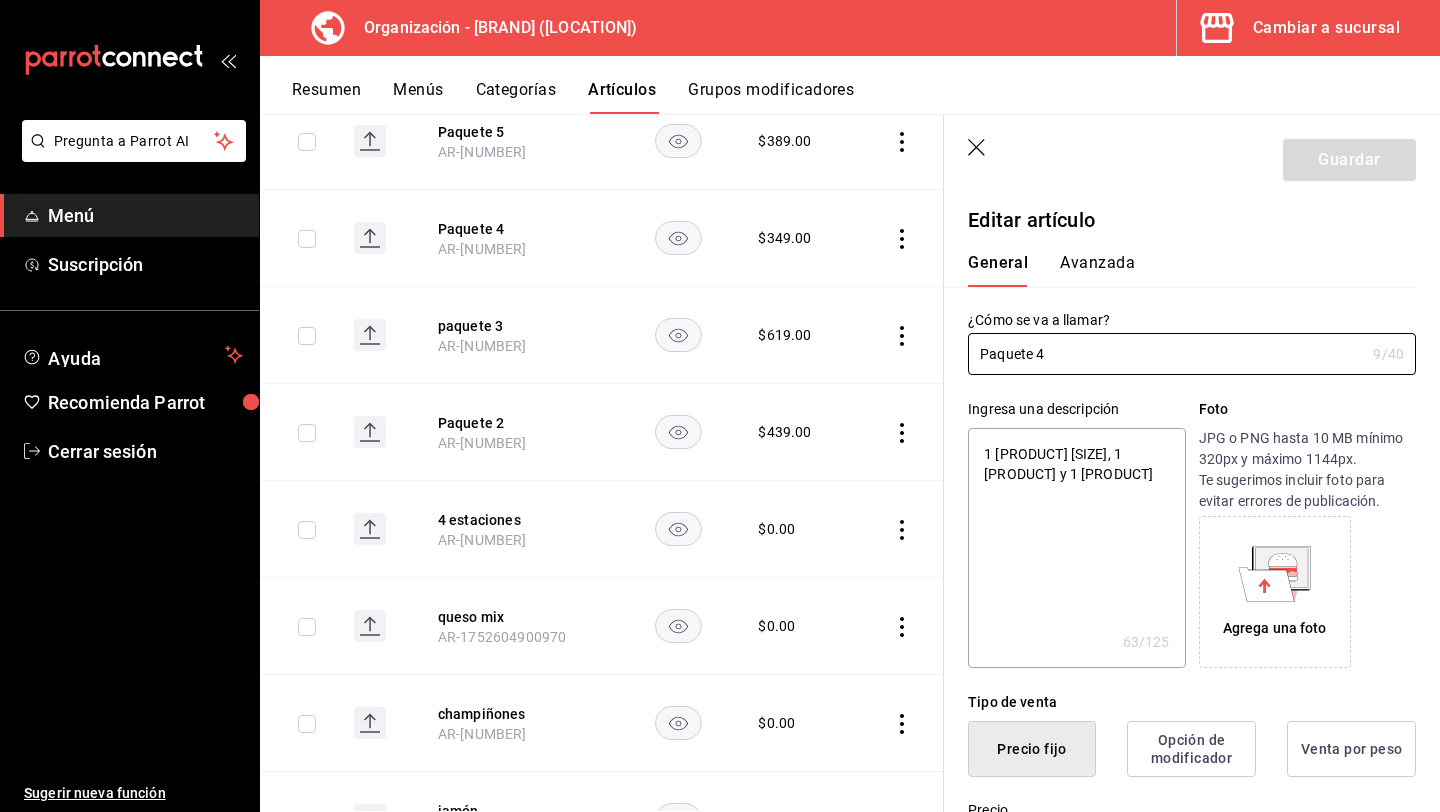 click on "Guardar" at bounding box center (1192, 156) 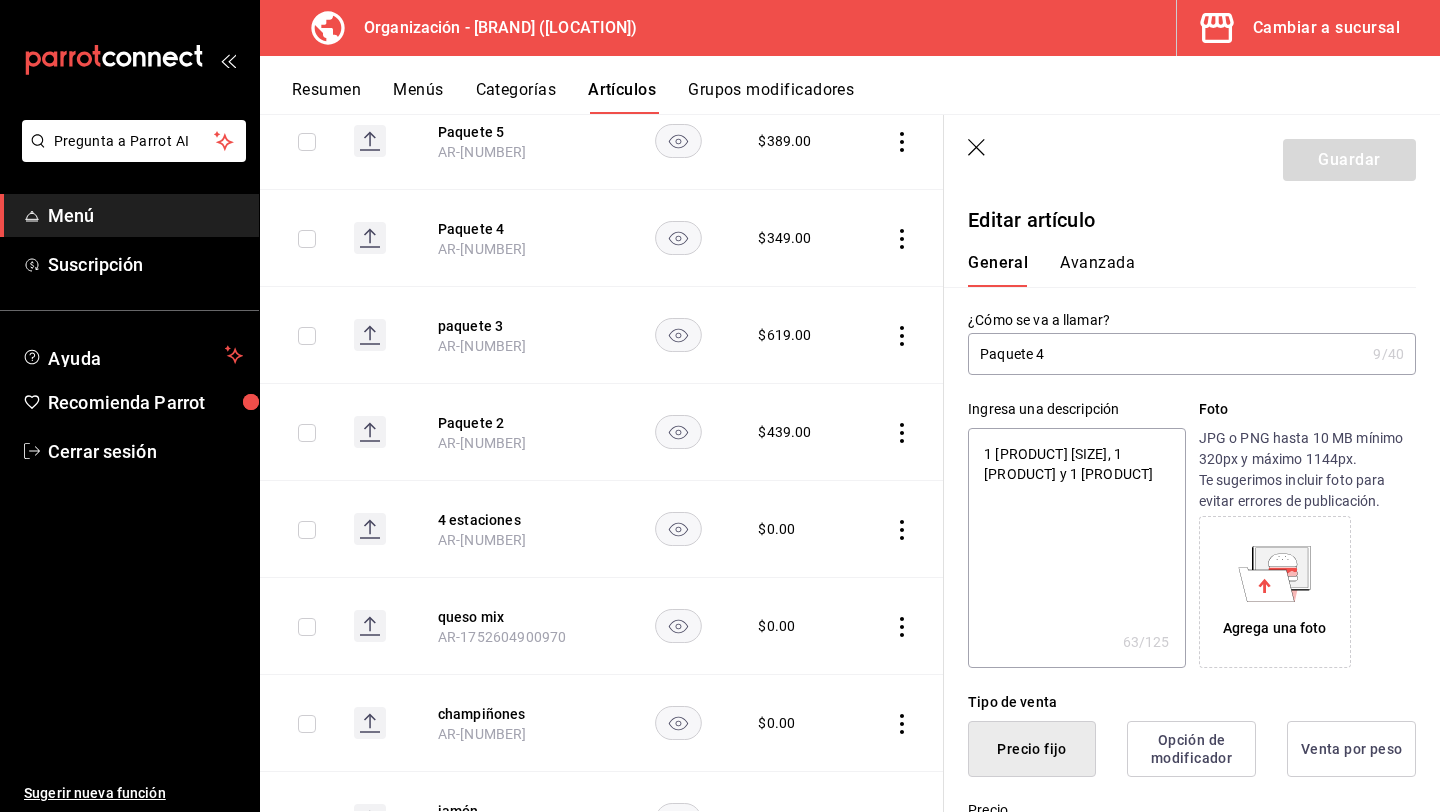 click 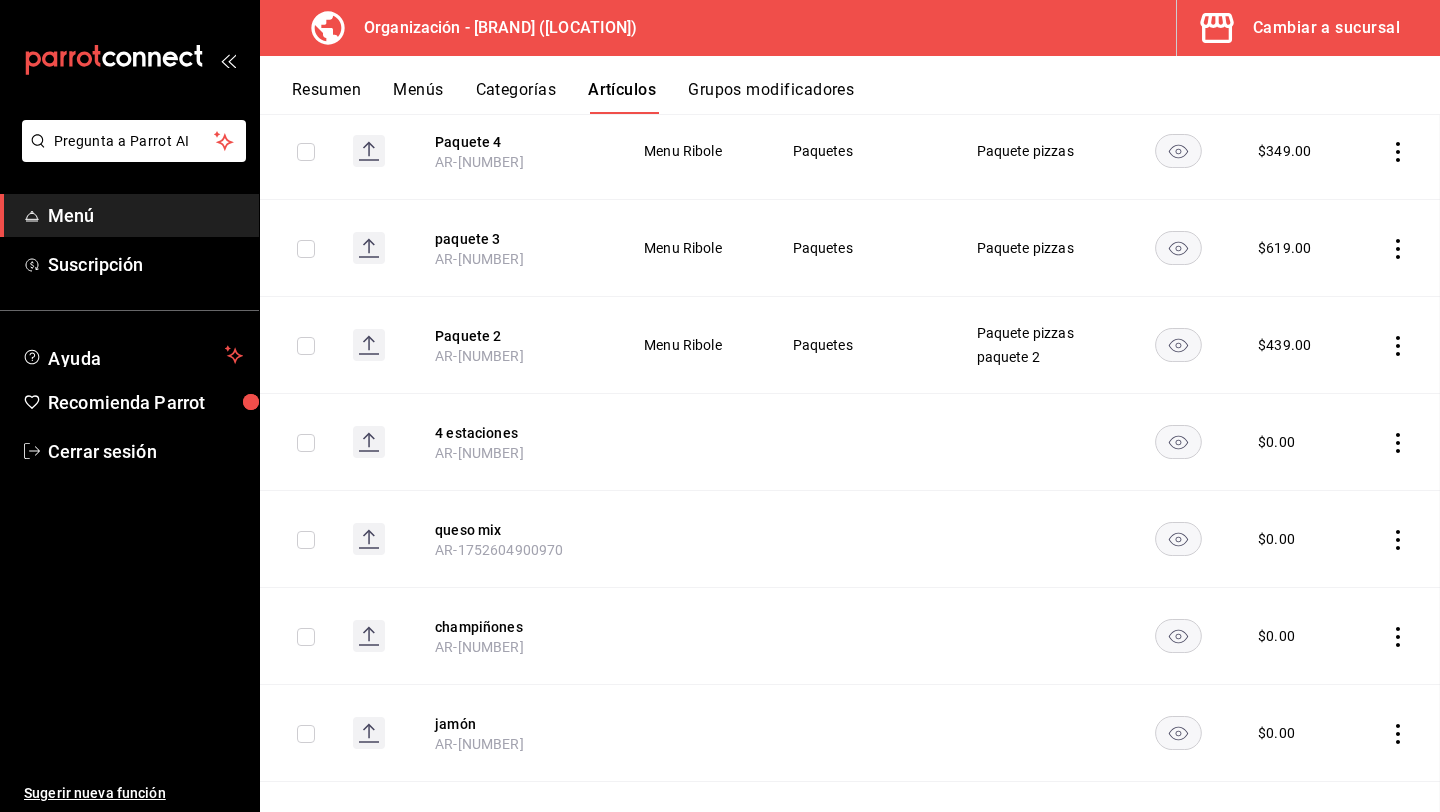 scroll, scrollTop: 534, scrollLeft: 0, axis: vertical 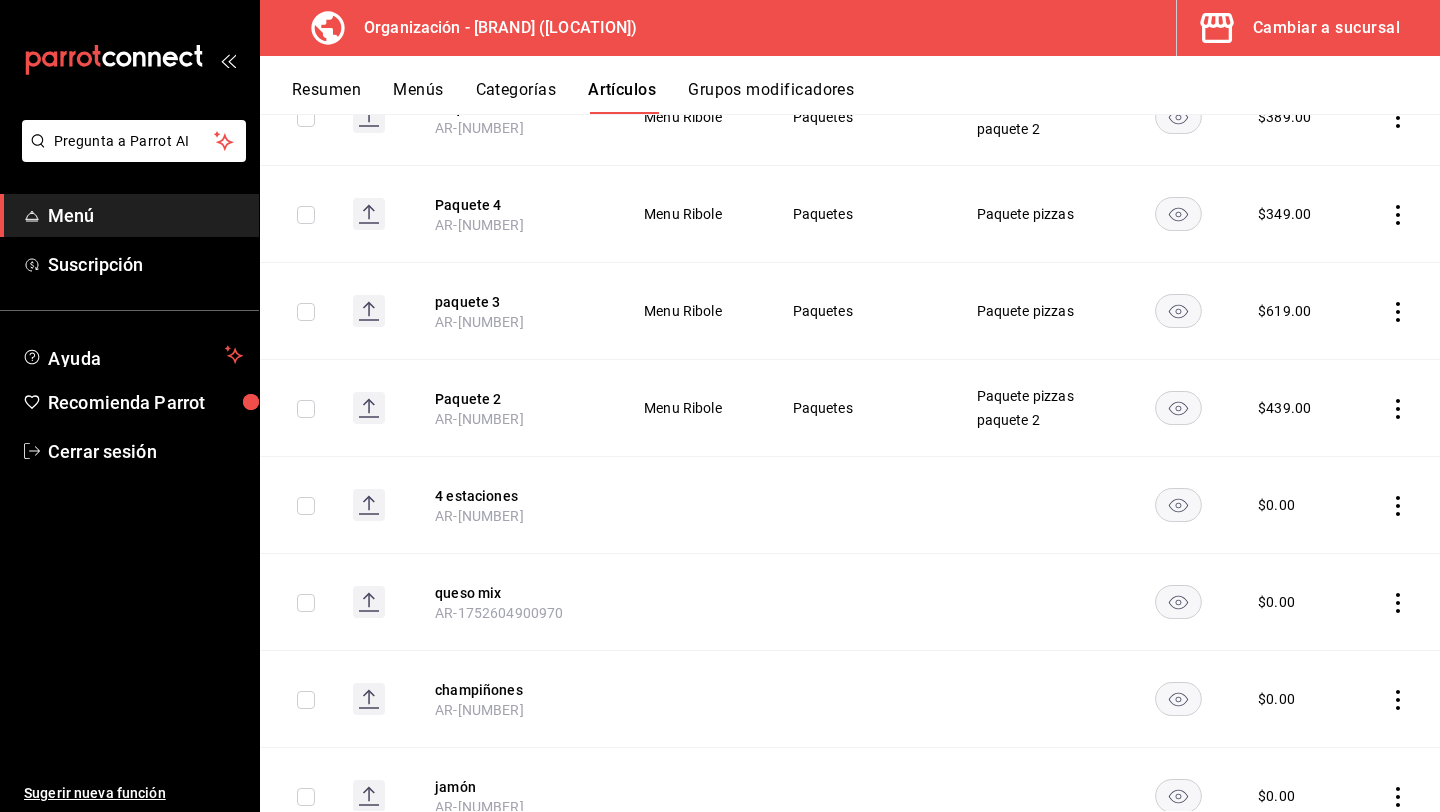 click on "Grupos modificadores" at bounding box center (771, 97) 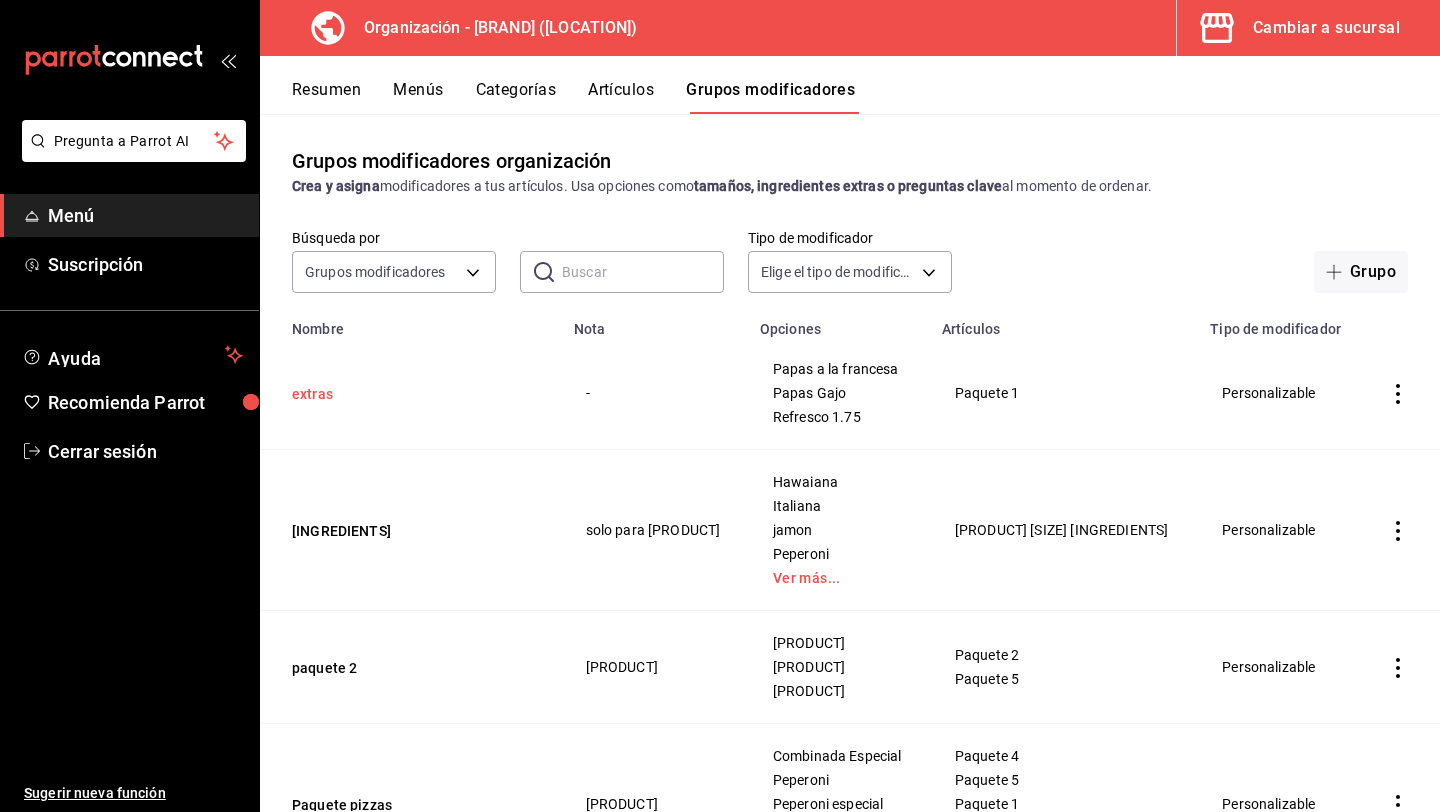 click on "extras" at bounding box center (412, 394) 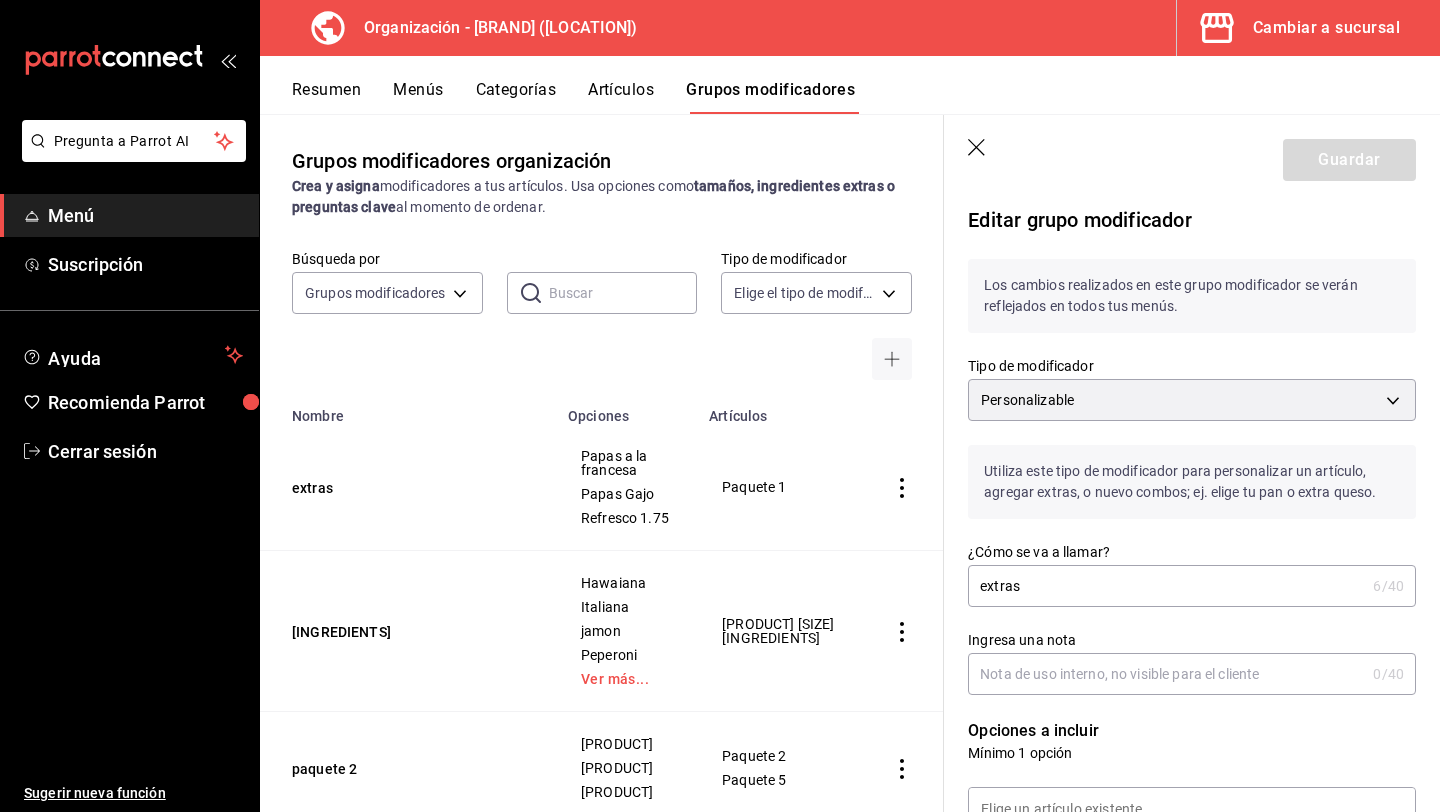 click on "extras" at bounding box center (1166, 586) 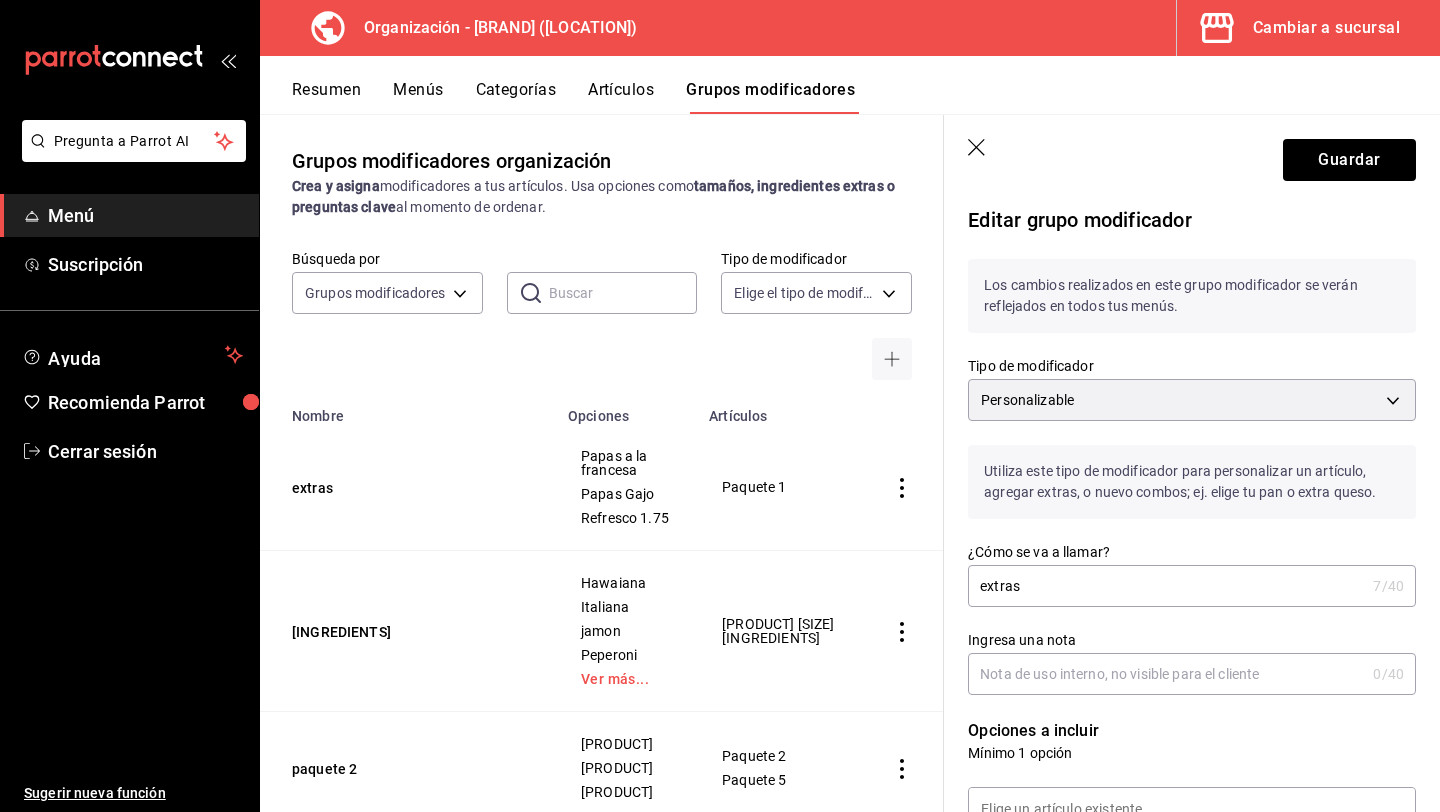 click on "extras" at bounding box center [1166, 586] 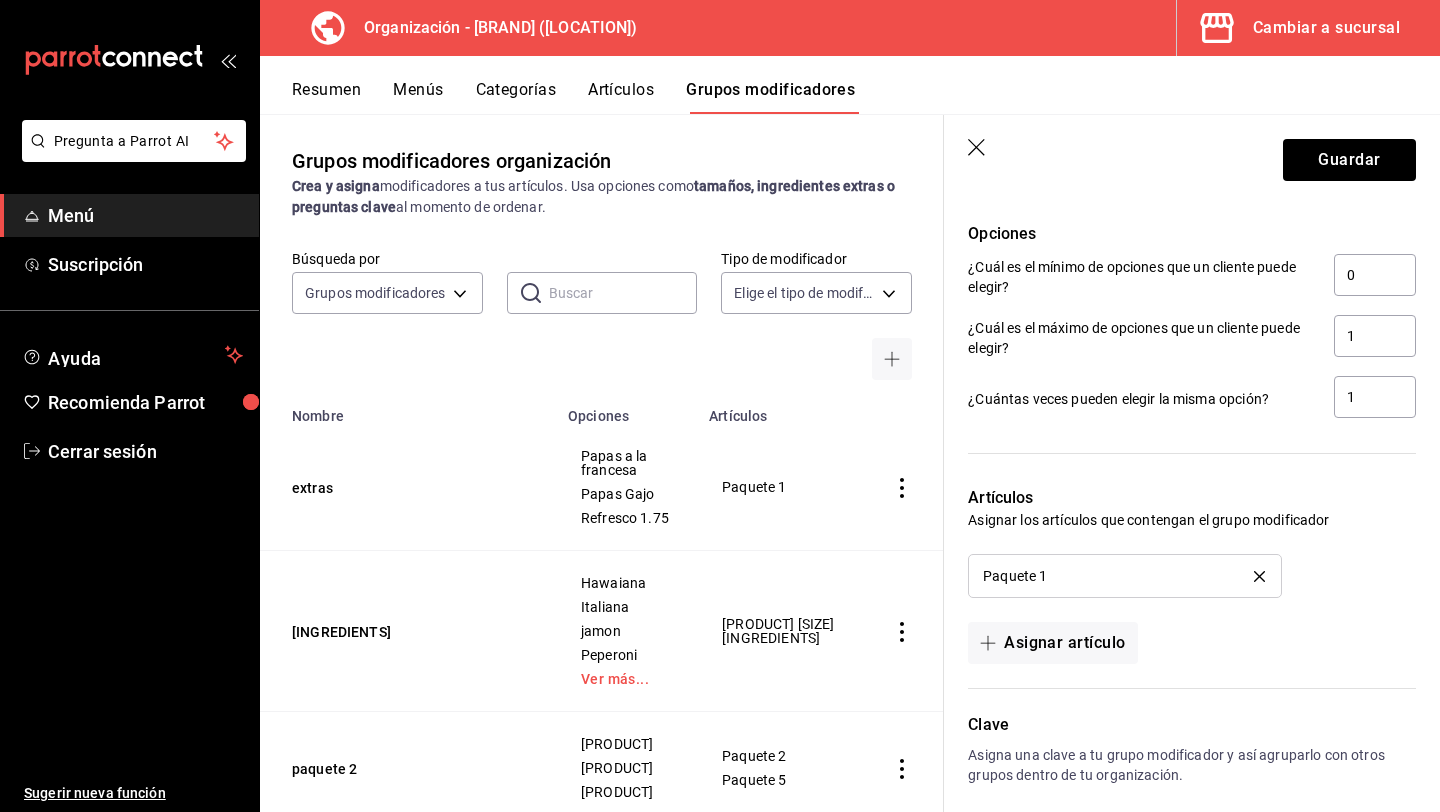 scroll, scrollTop: 1219, scrollLeft: 0, axis: vertical 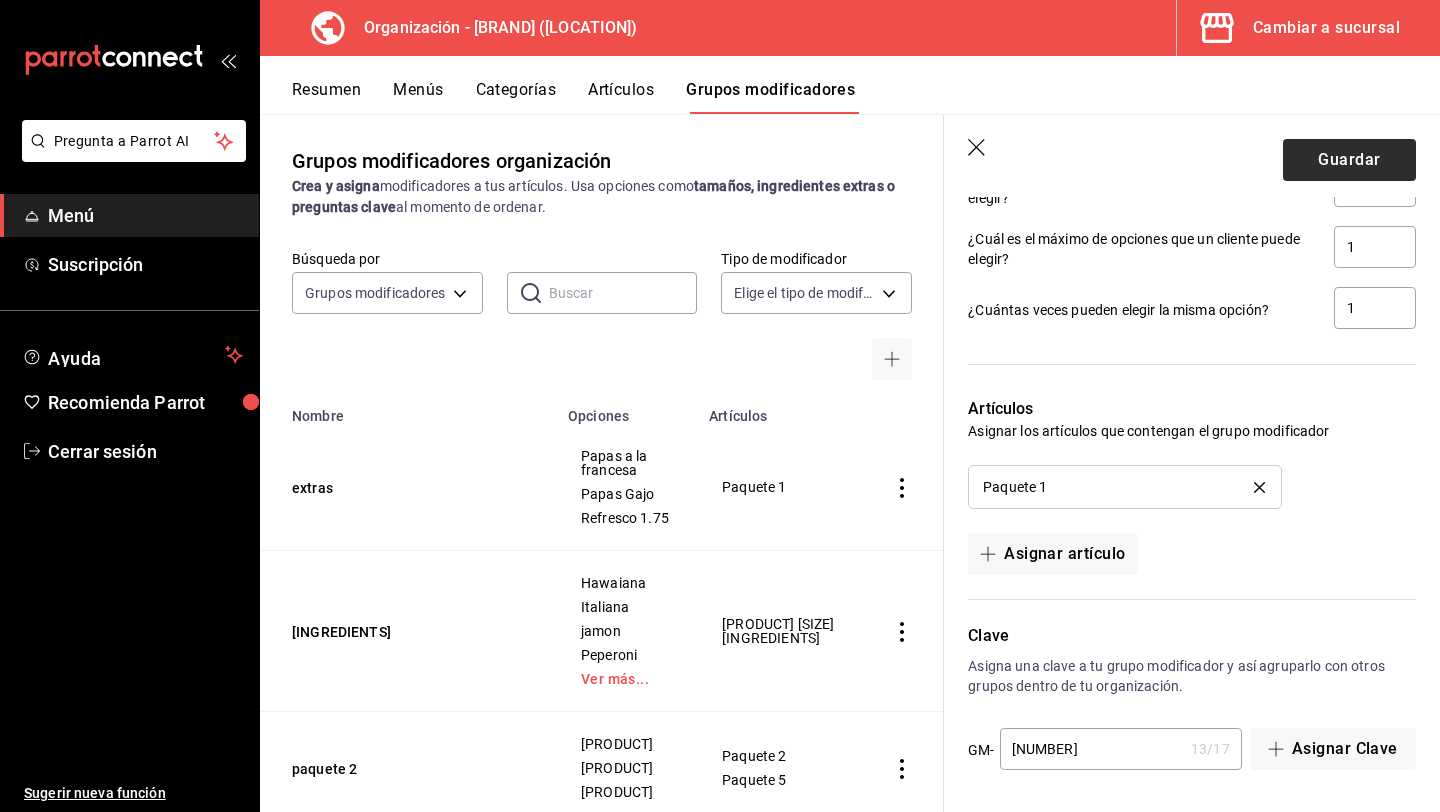 type on "extras p1" 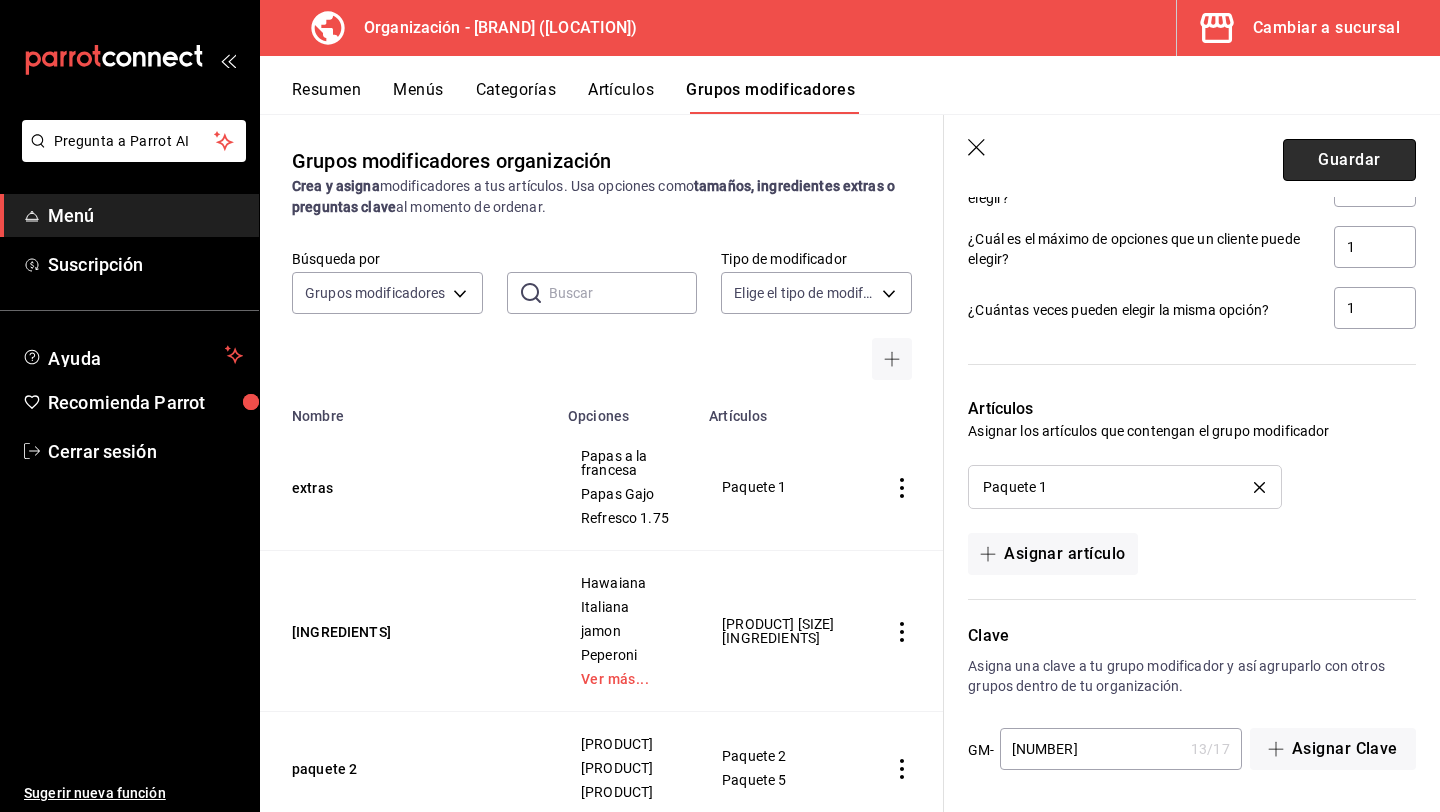 click on "Guardar" at bounding box center (1349, 160) 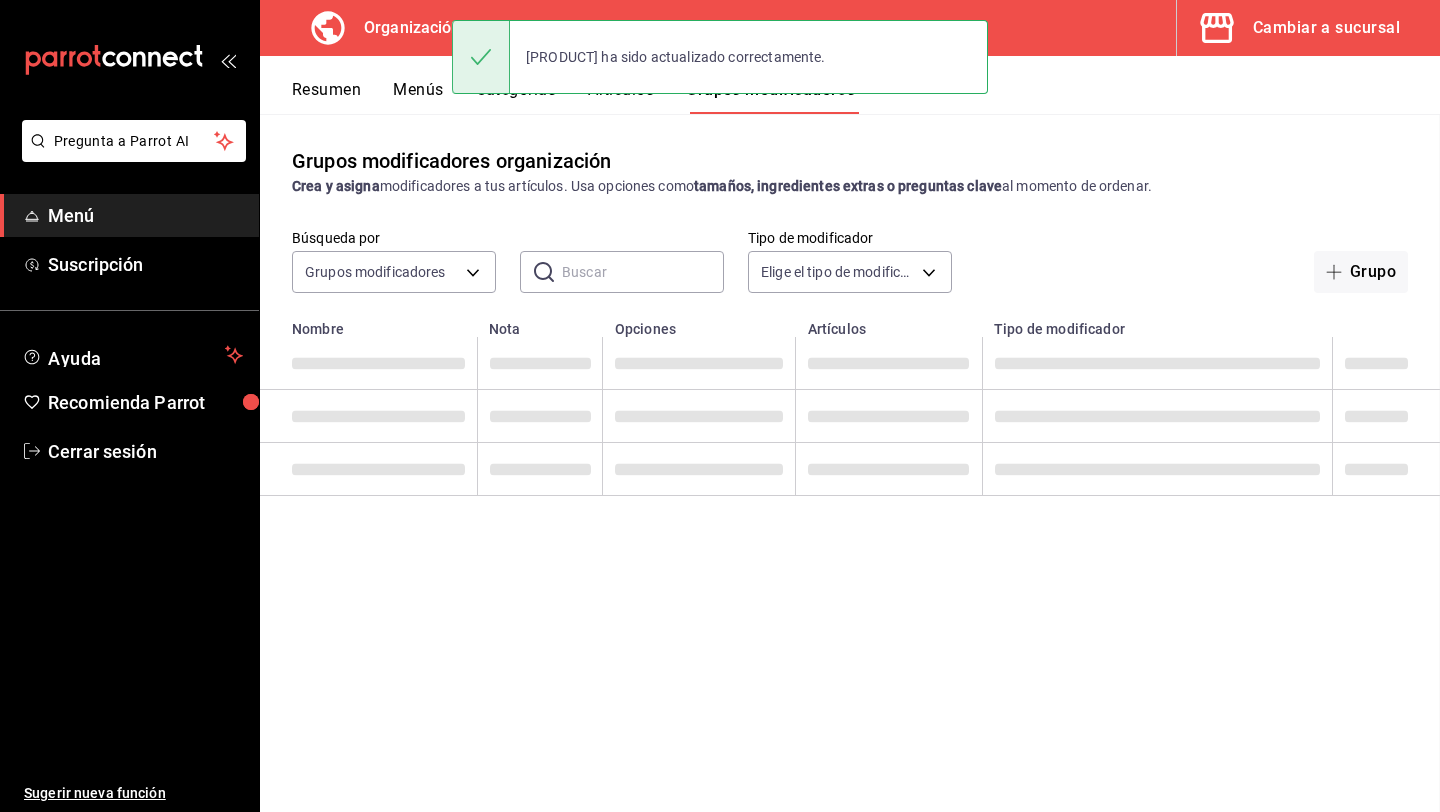 scroll, scrollTop: 0, scrollLeft: 0, axis: both 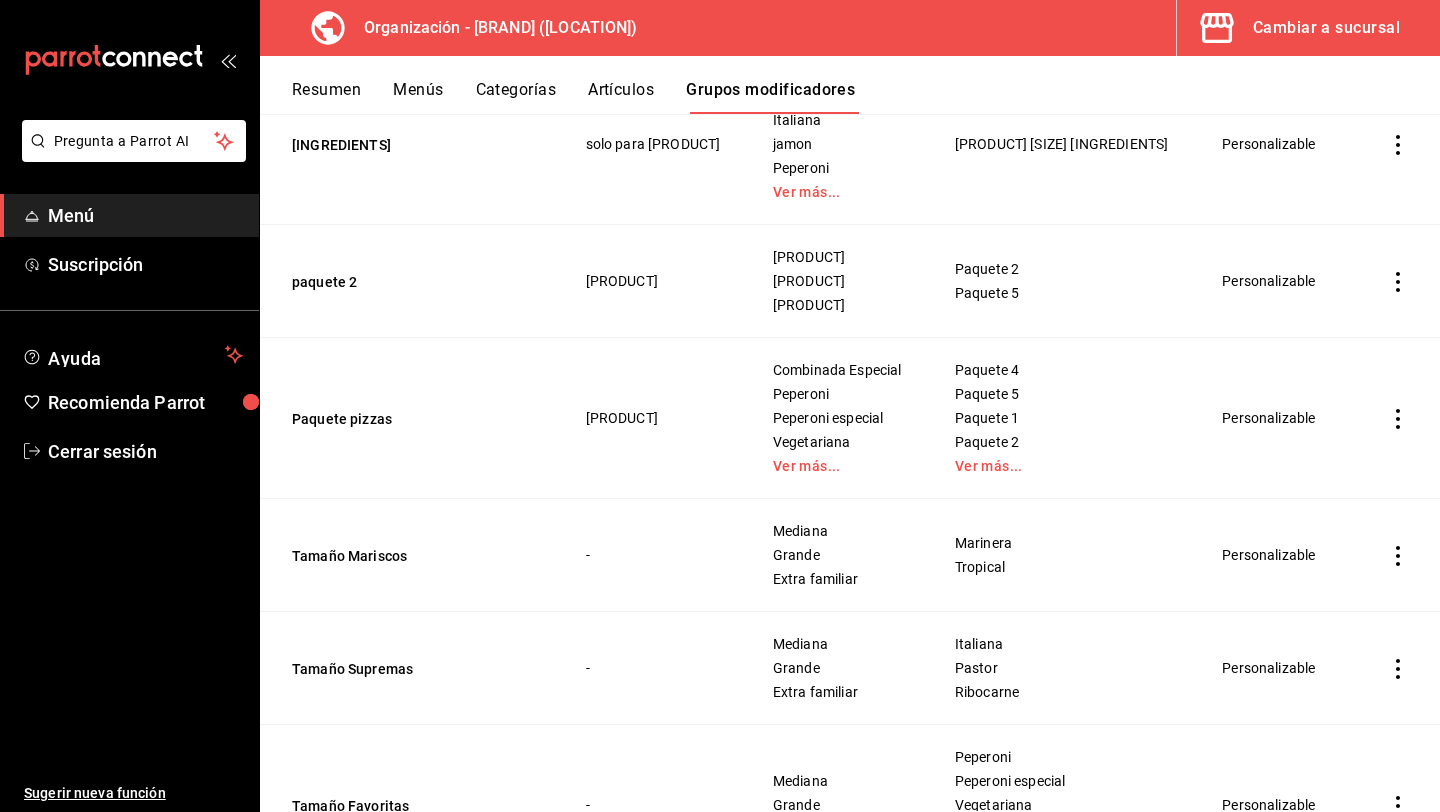 click on "Menús" at bounding box center (418, 97) 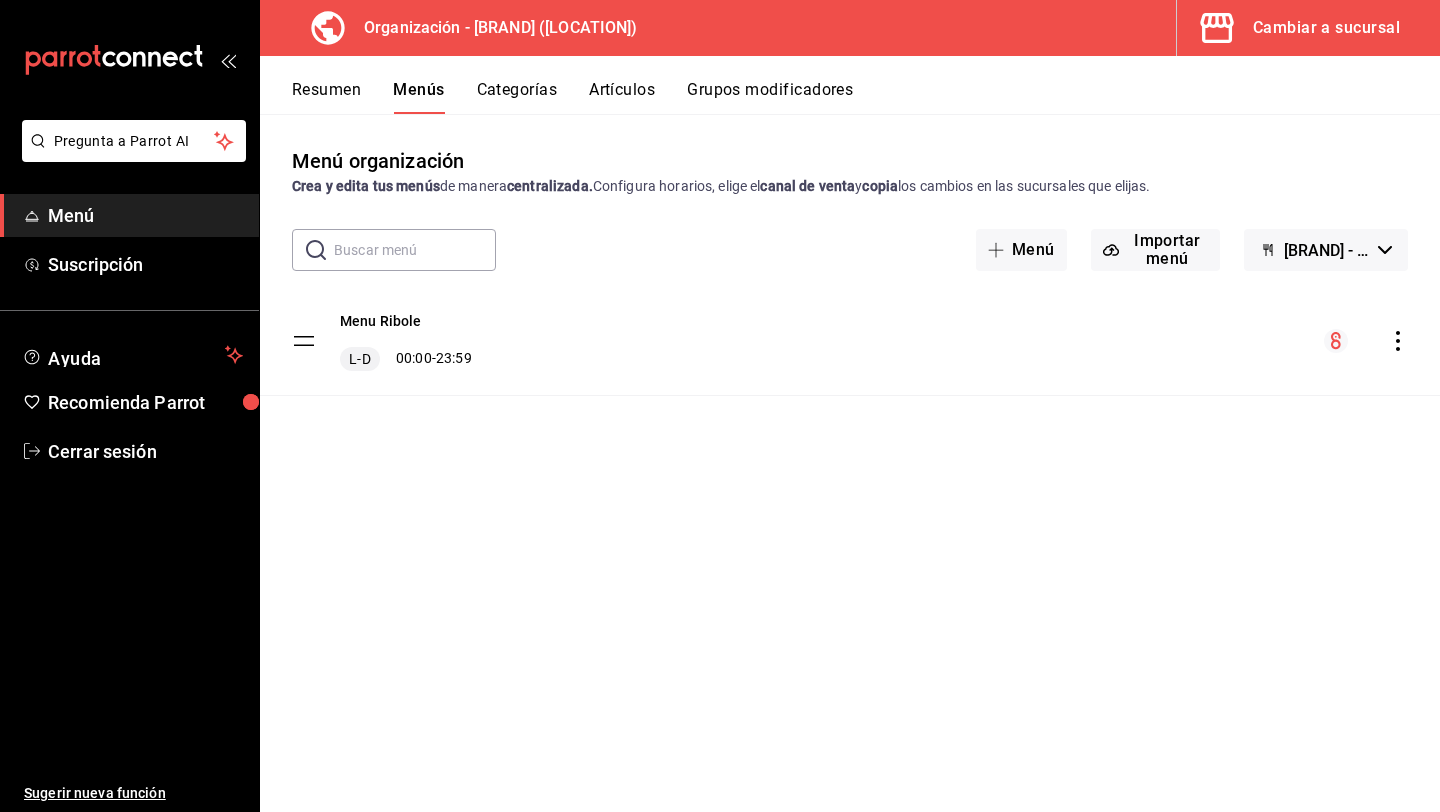 click on "Resumen" at bounding box center [326, 97] 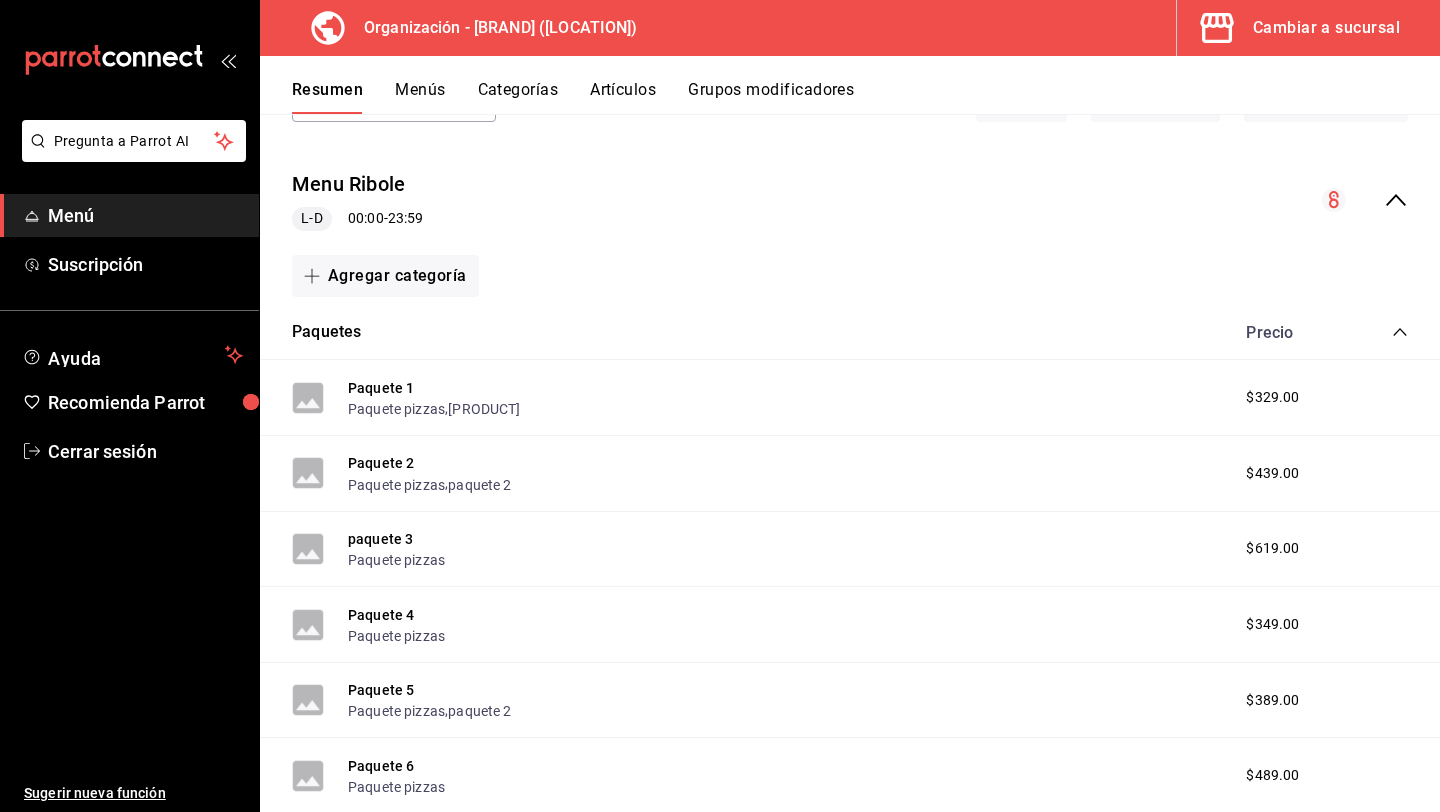 scroll, scrollTop: 177, scrollLeft: 0, axis: vertical 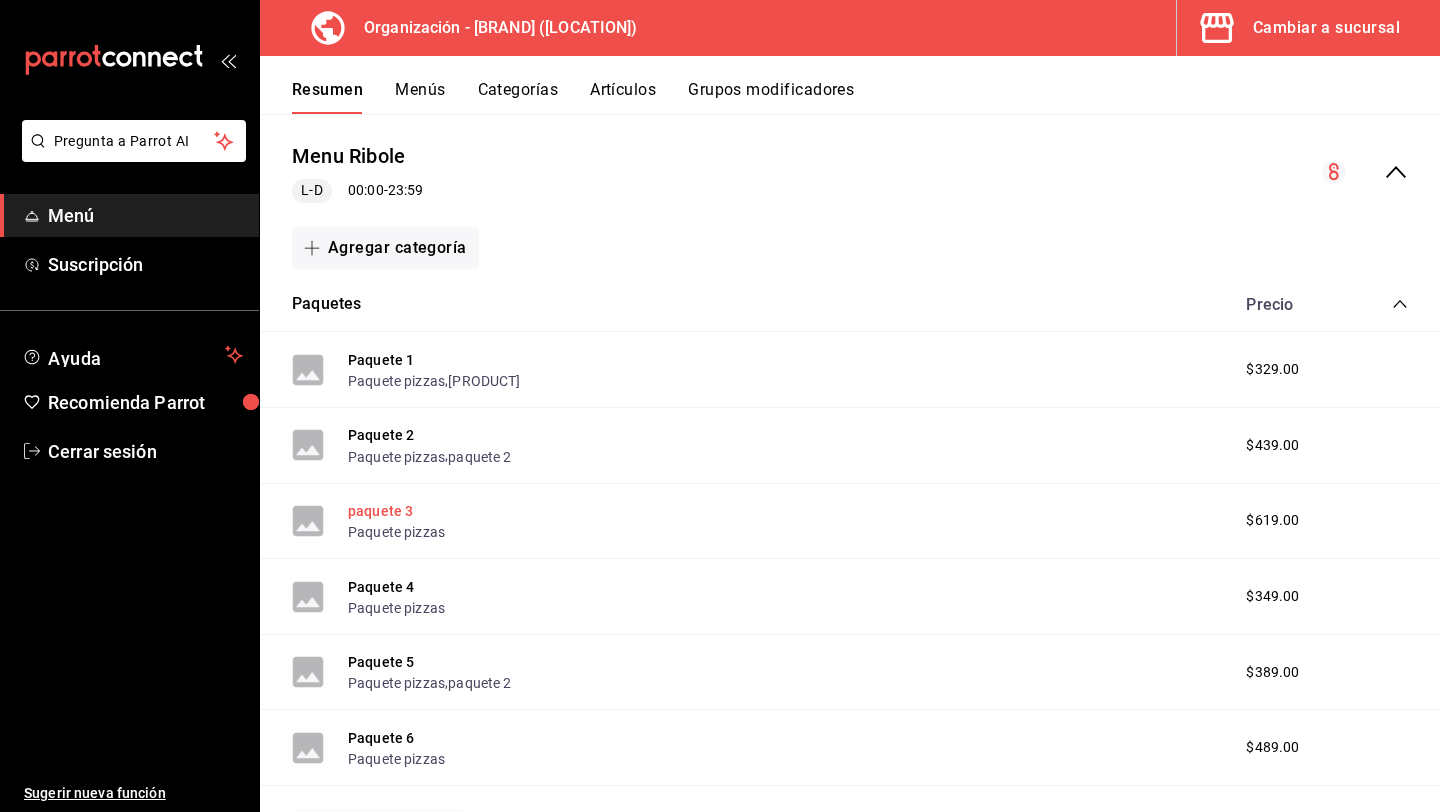 click on "paquete 3" at bounding box center [380, 511] 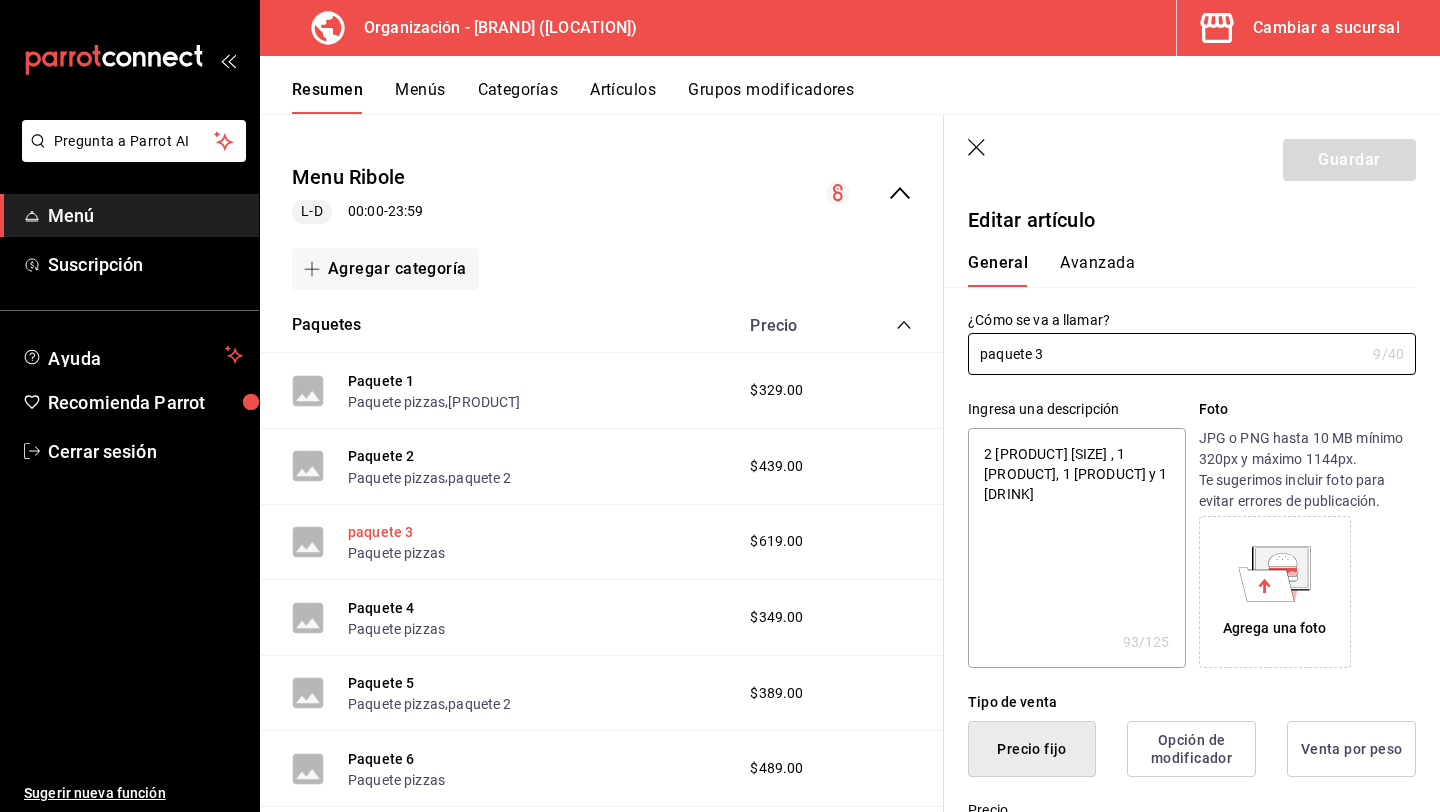 type on "x" 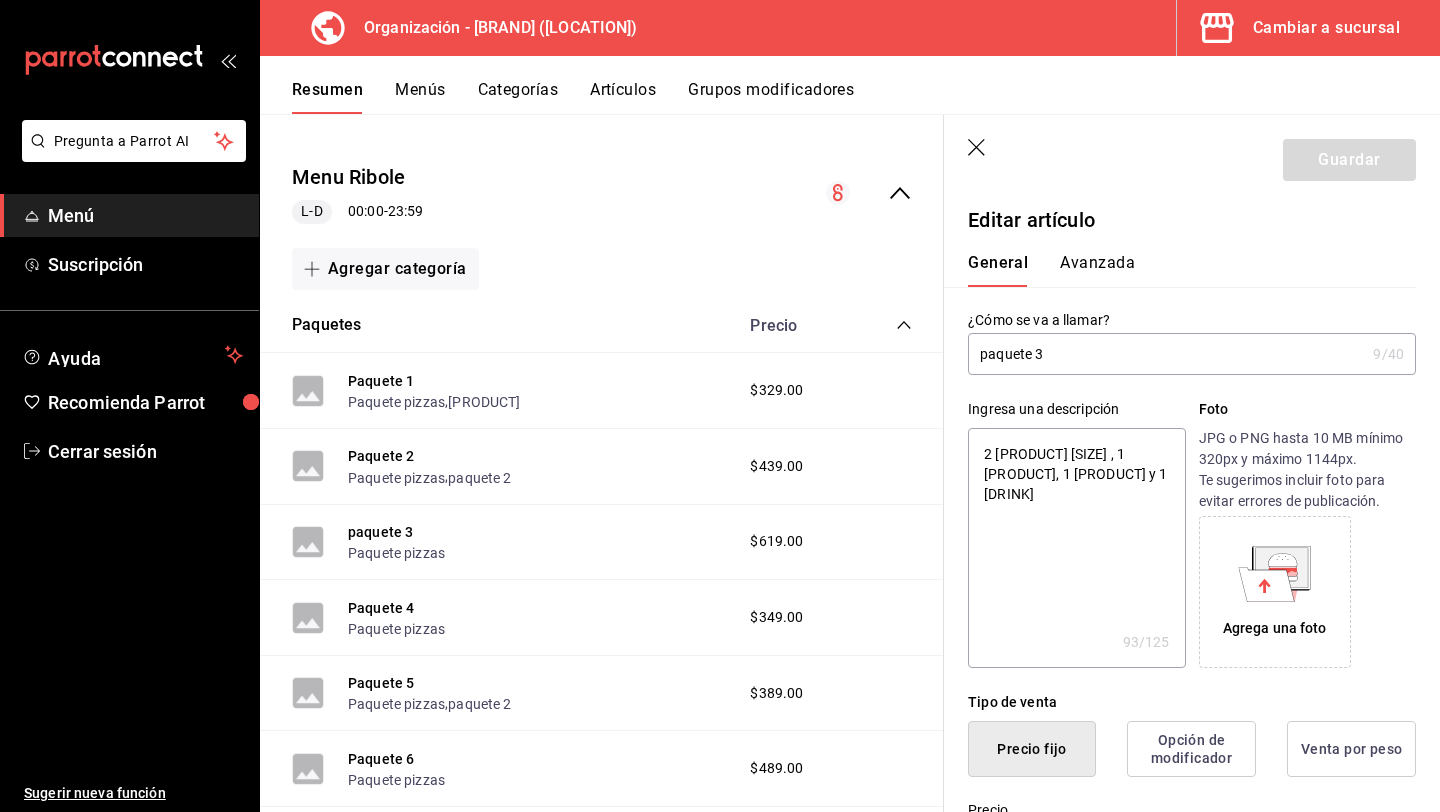 click 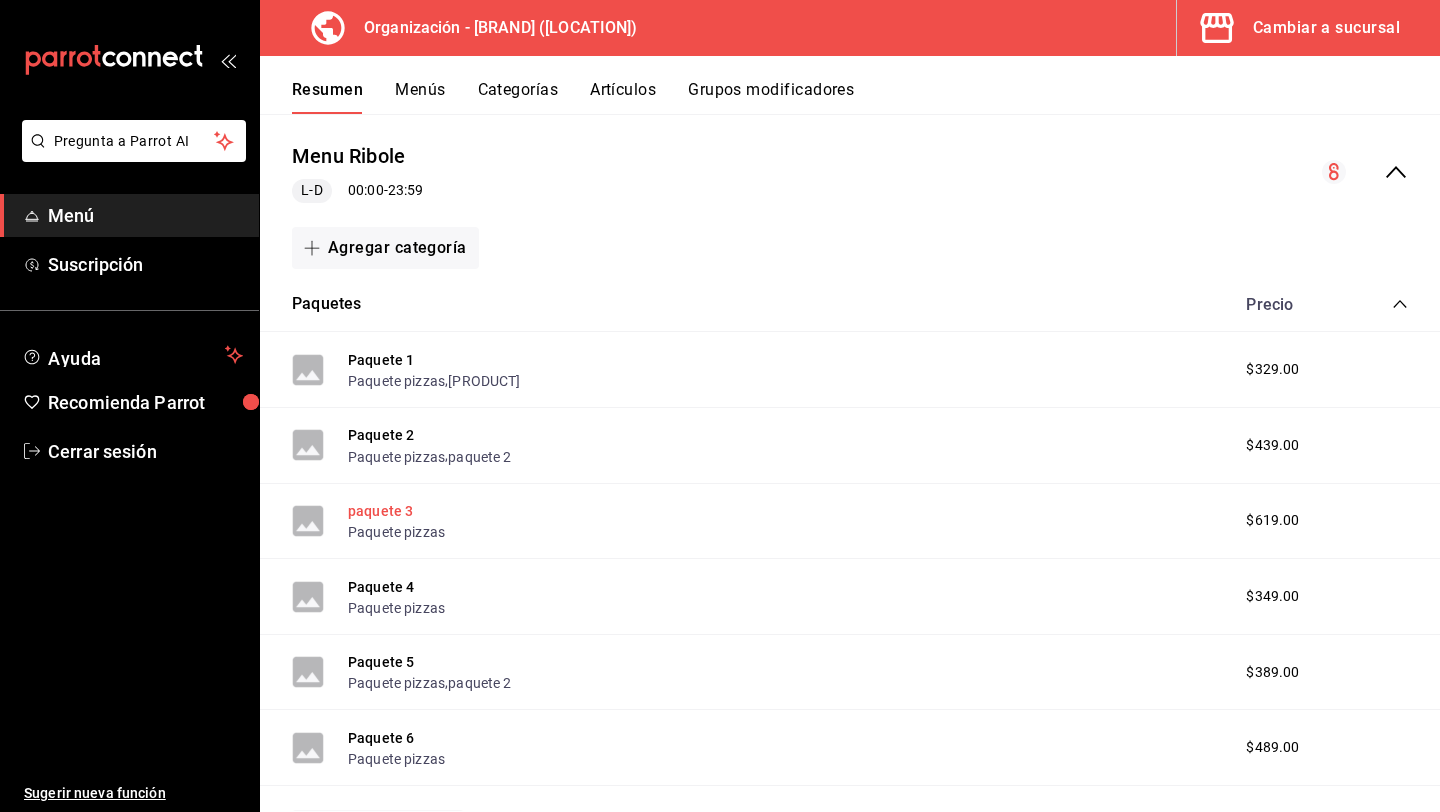 click on "paquete 3" at bounding box center (380, 511) 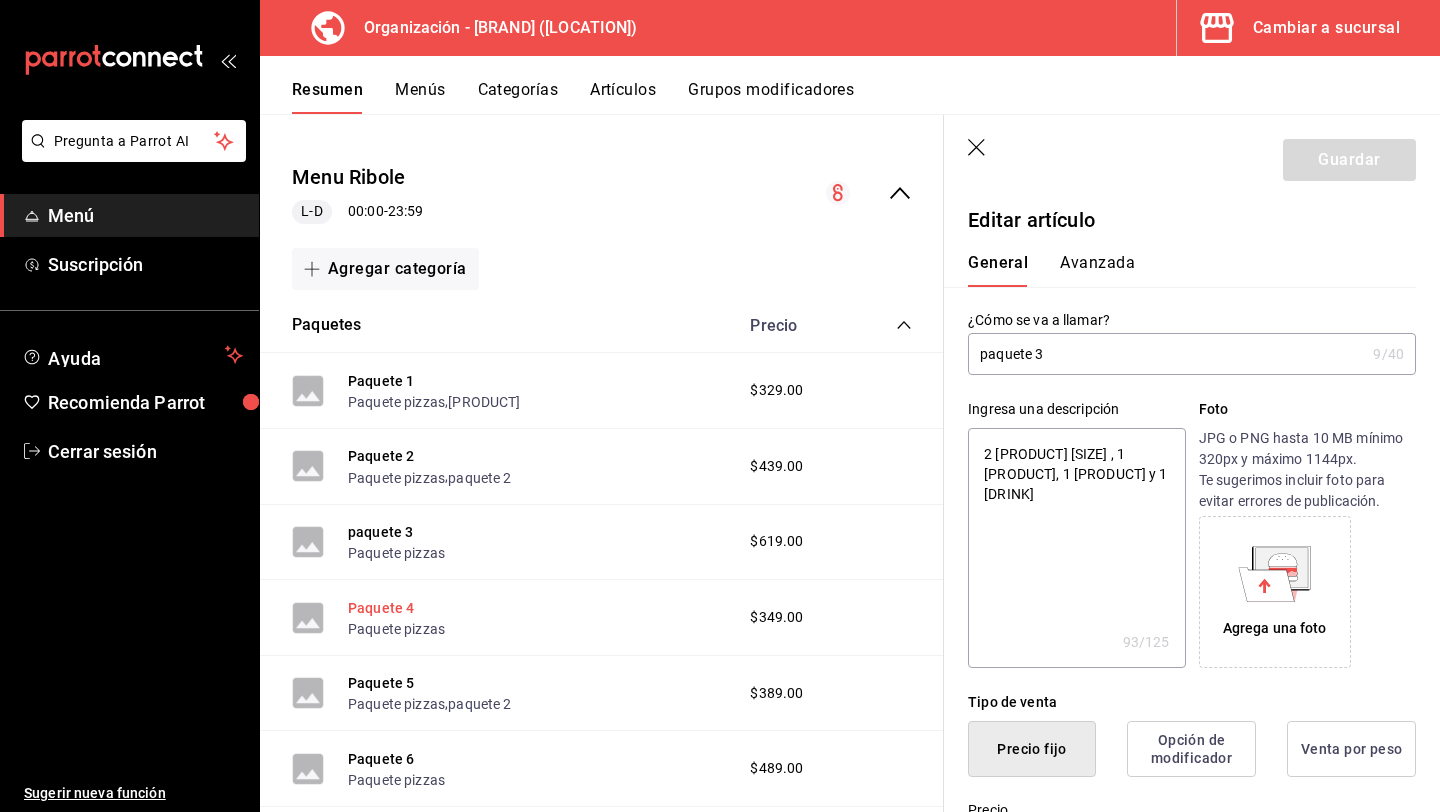 click on "Paquete 4" at bounding box center [381, 608] 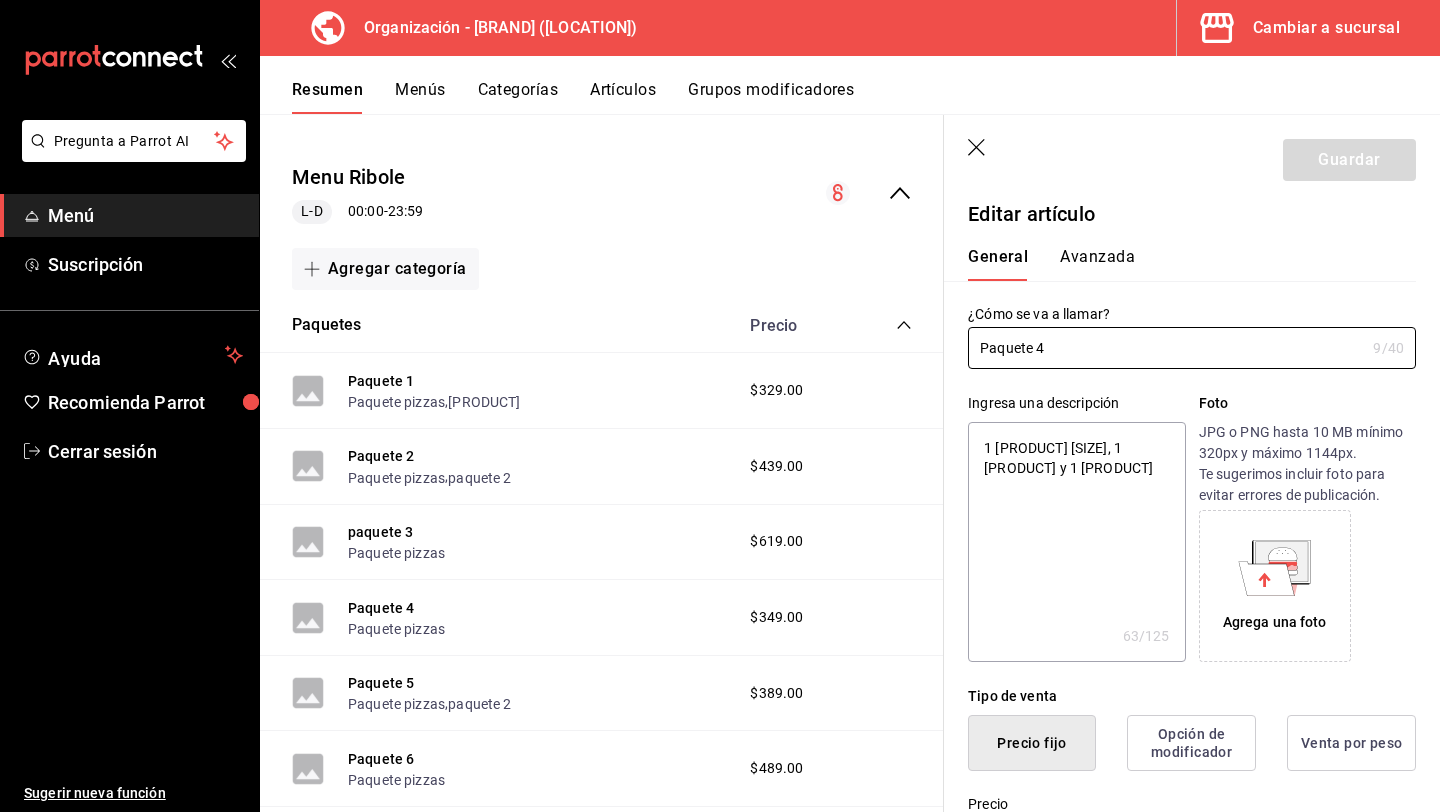 scroll, scrollTop: 0, scrollLeft: 0, axis: both 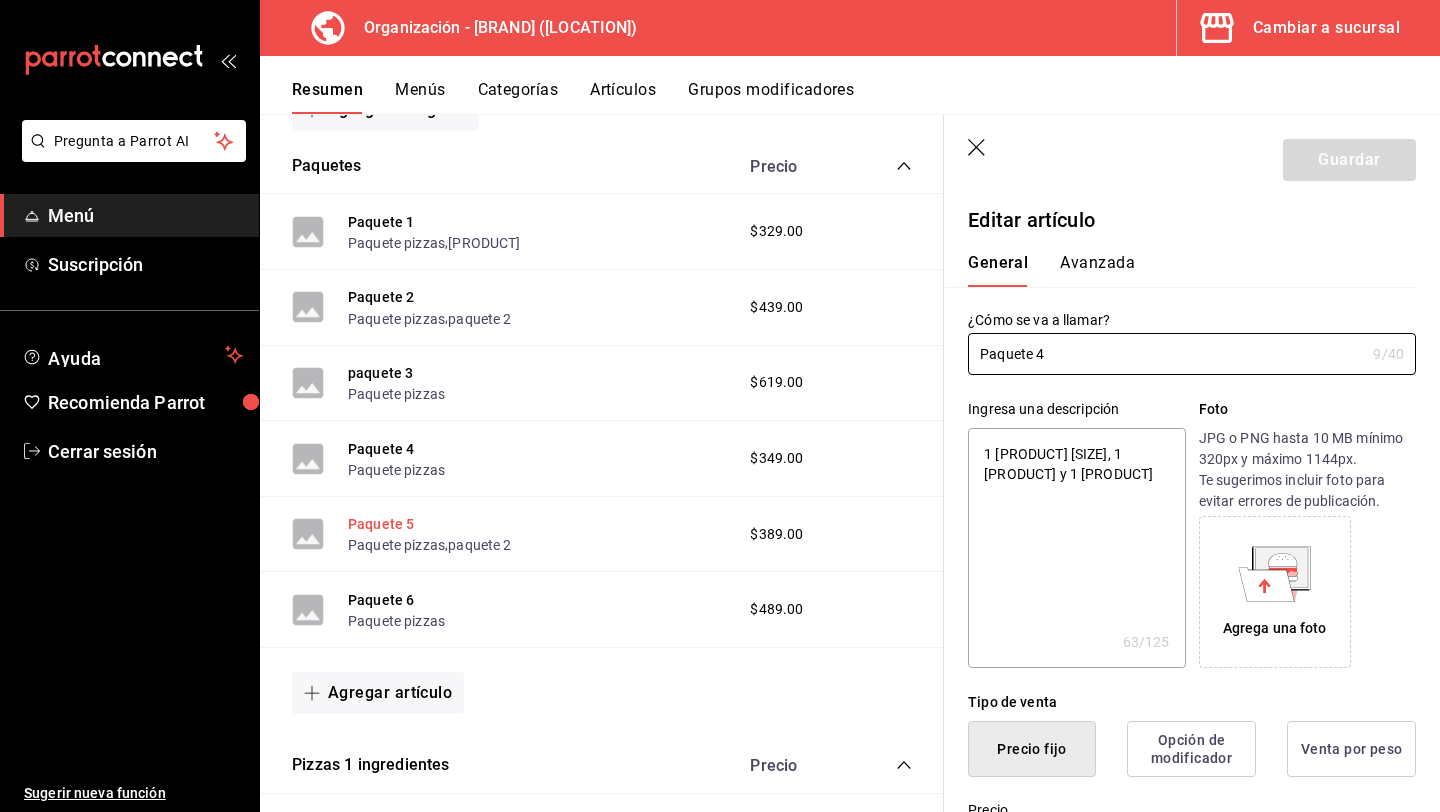 click on "Paquete 5" at bounding box center [381, 524] 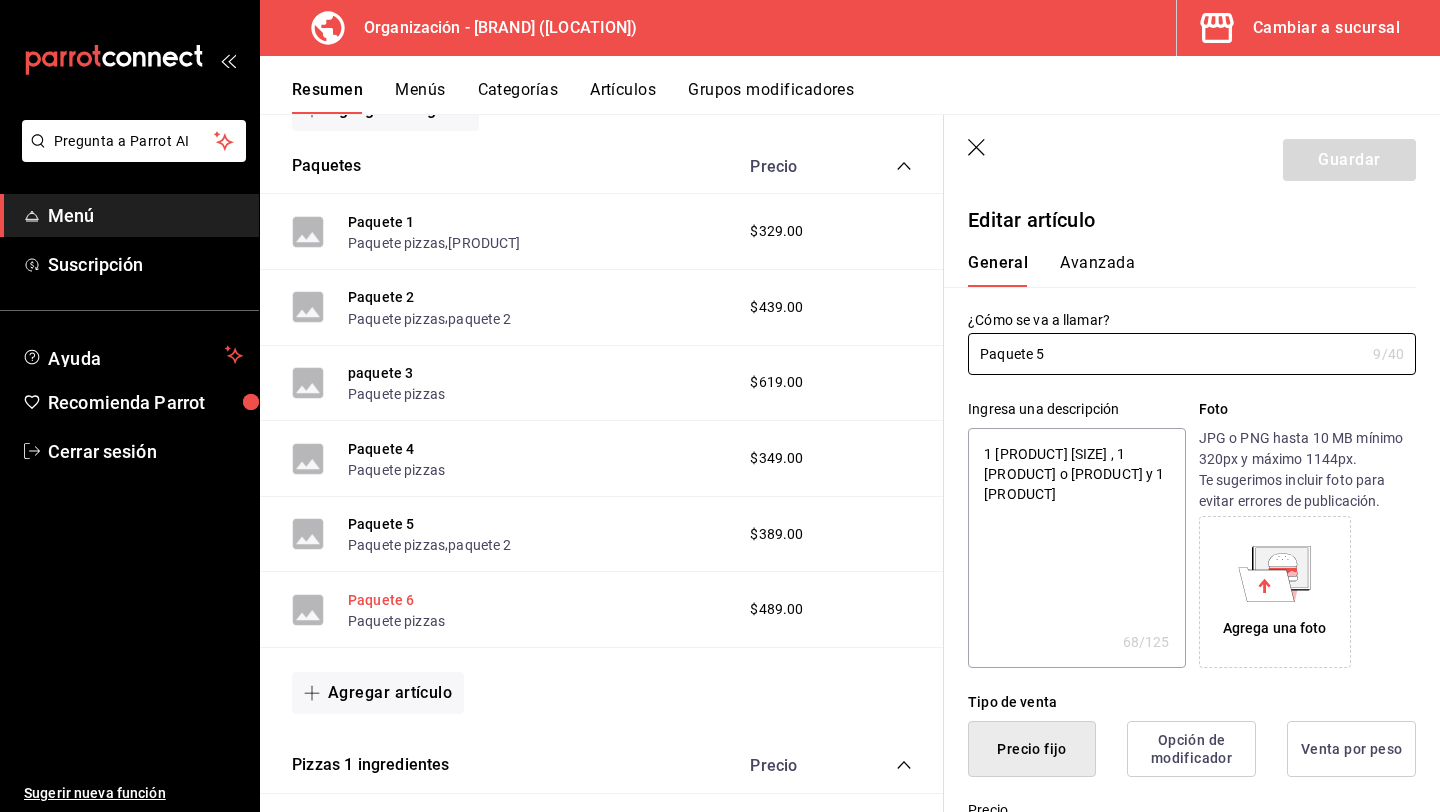 click on "Paquete 6" at bounding box center (381, 600) 